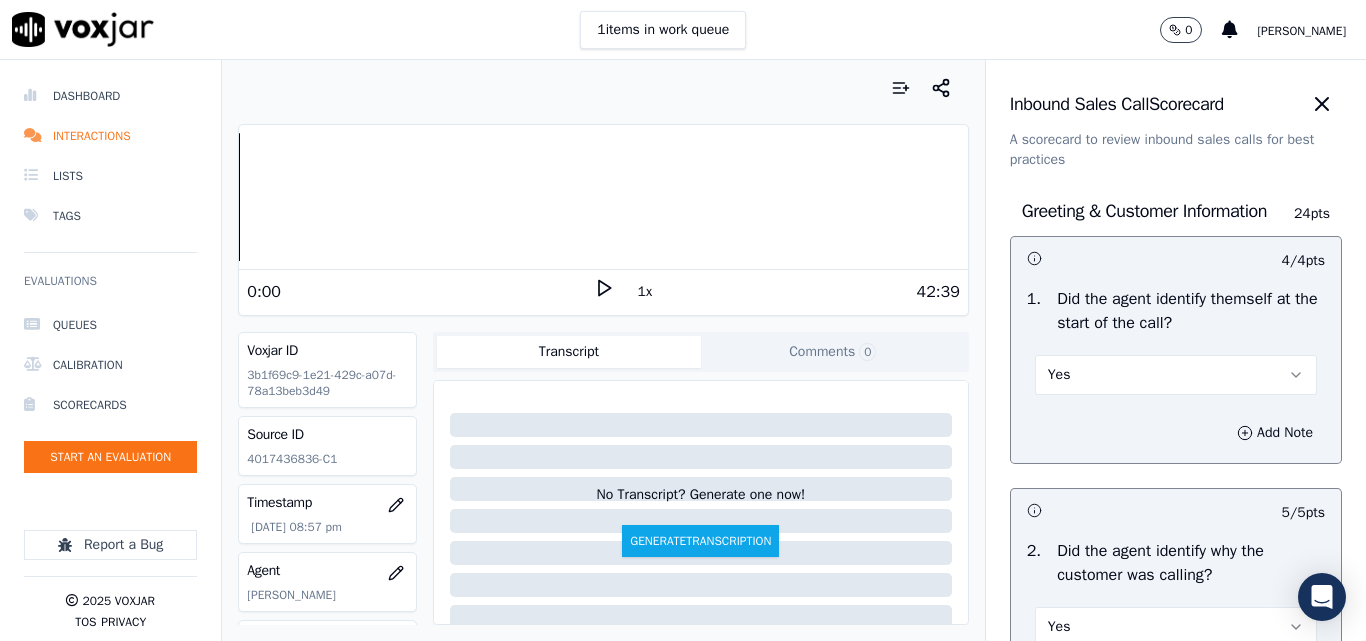 scroll, scrollTop: 0, scrollLeft: 0, axis: both 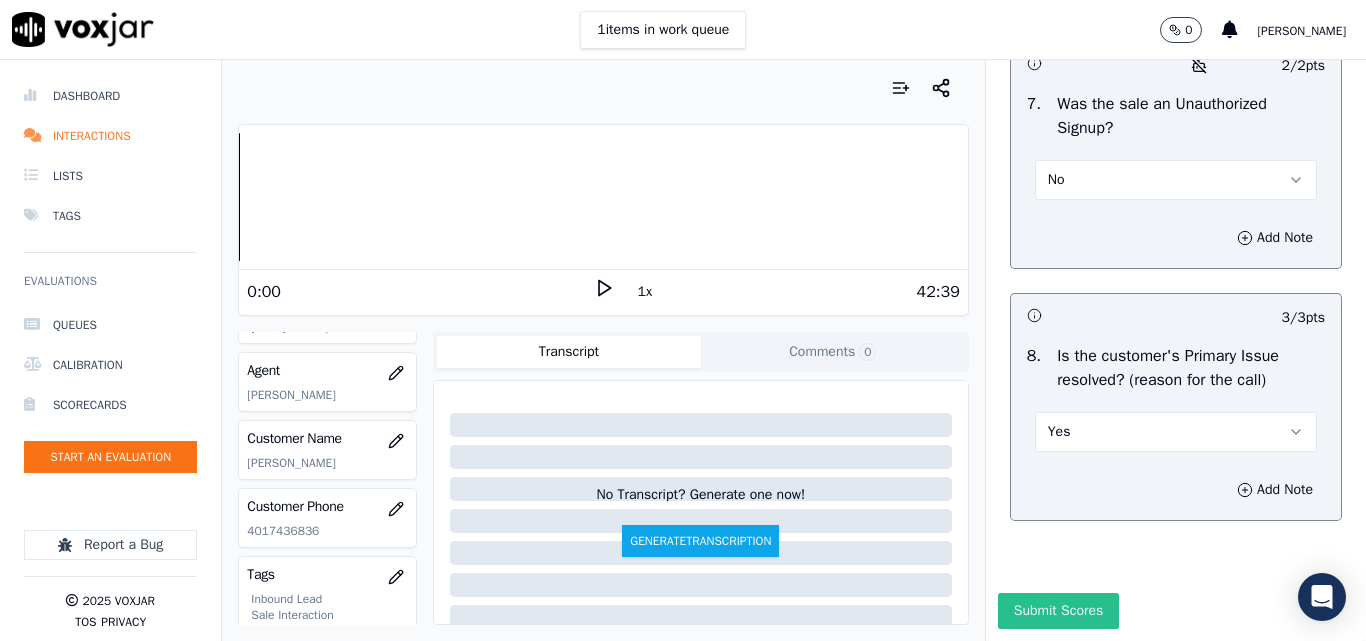 click on "Submit Scores" at bounding box center [1058, 611] 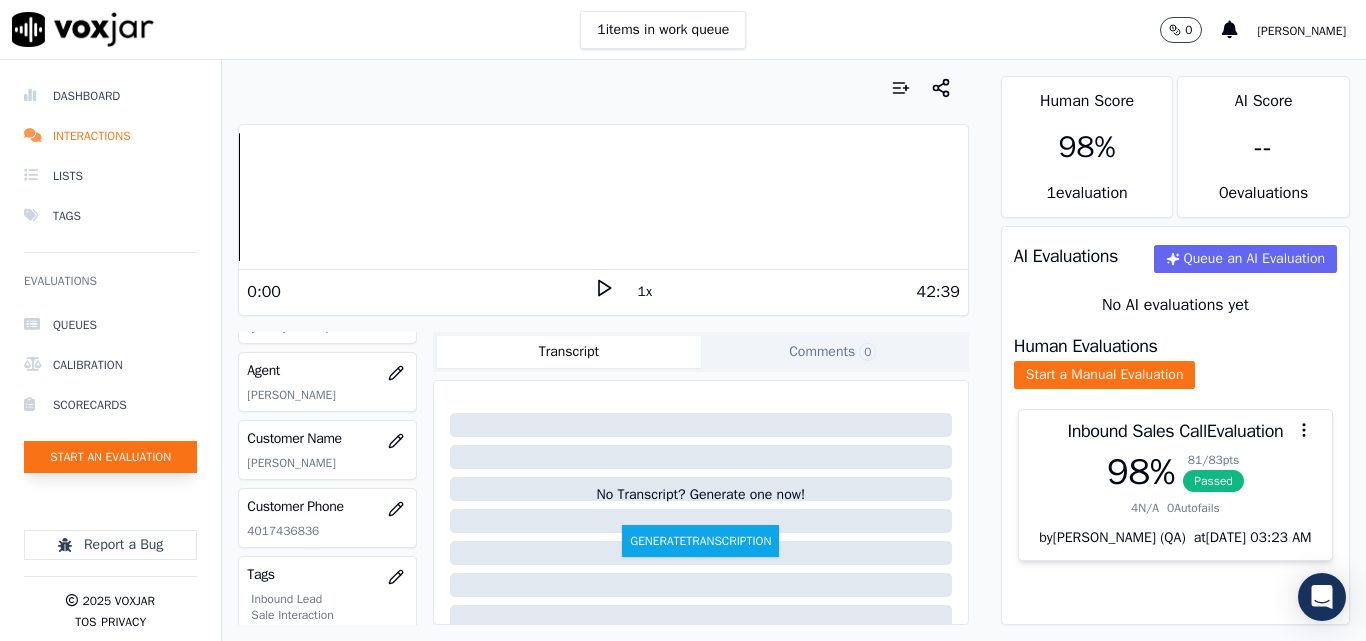 click on "Start an Evaluation" 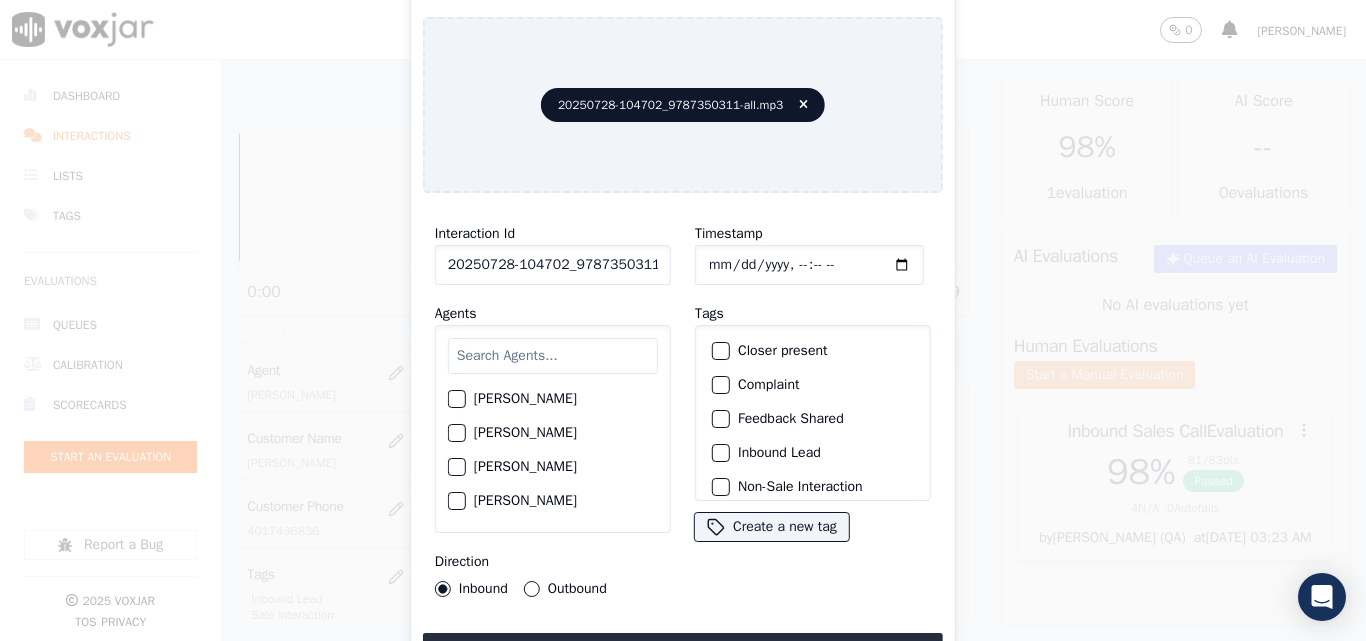 scroll, scrollTop: 0, scrollLeft: 40, axis: horizontal 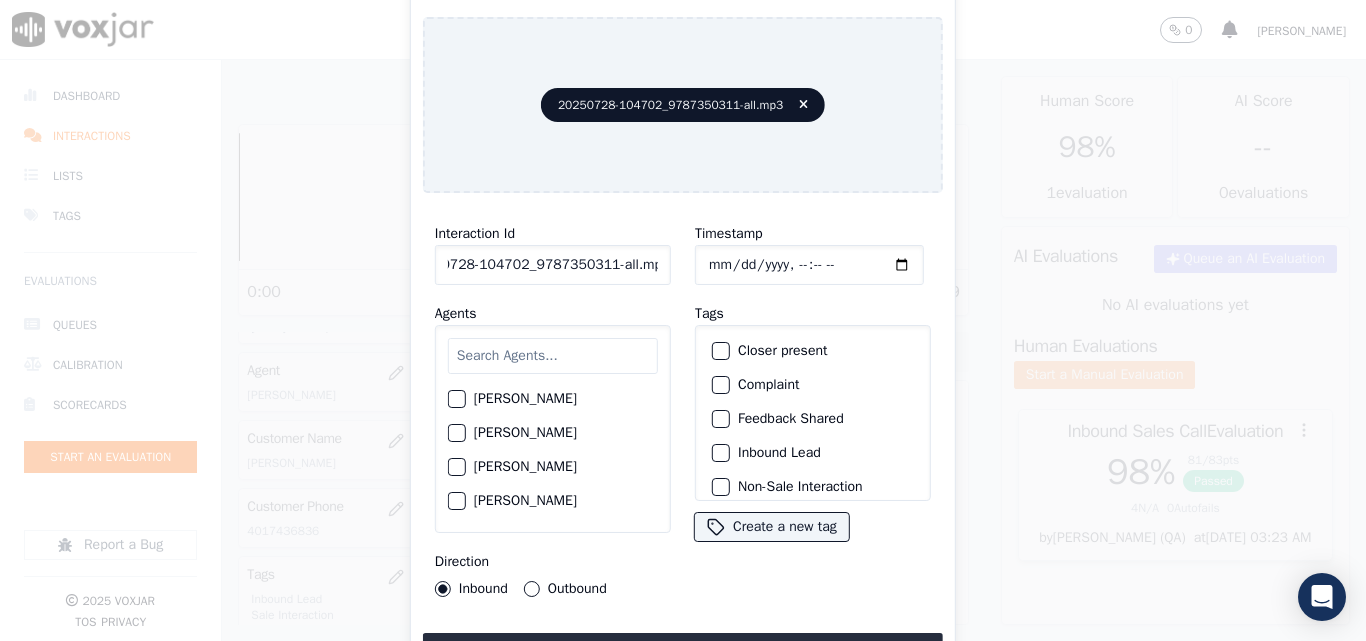 drag, startPoint x: 639, startPoint y: 257, endPoint x: 821, endPoint y: 282, distance: 183.70901 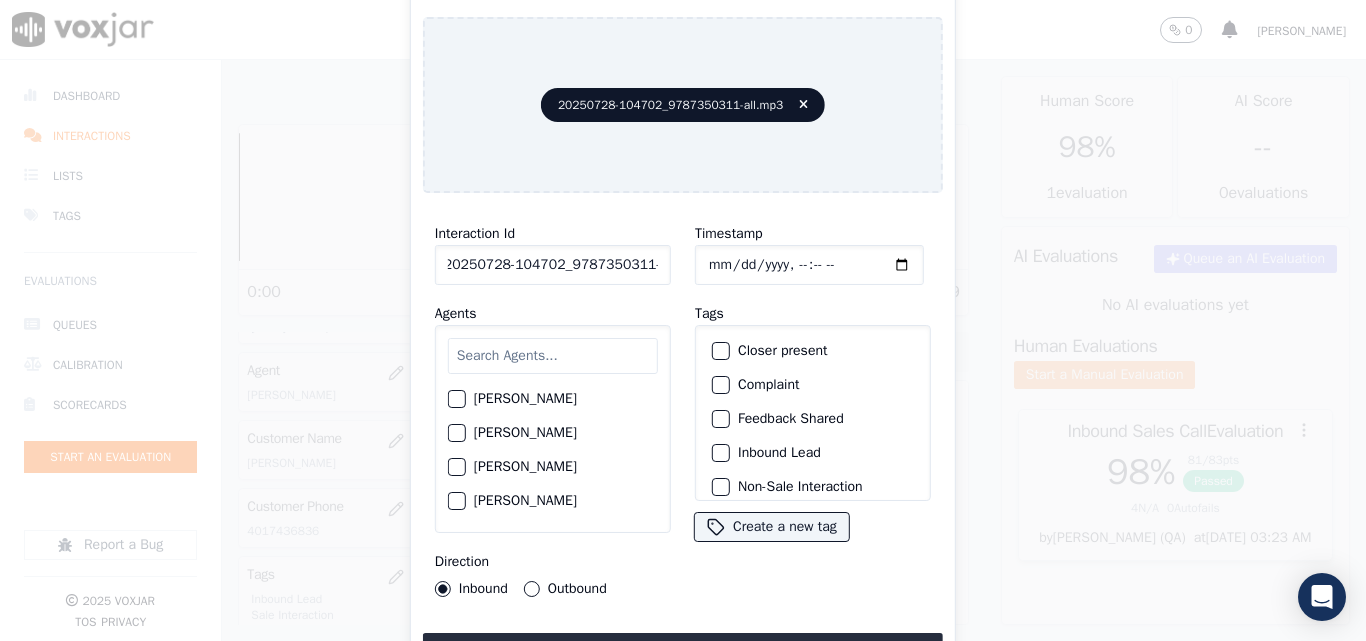 scroll, scrollTop: 0, scrollLeft: 11, axis: horizontal 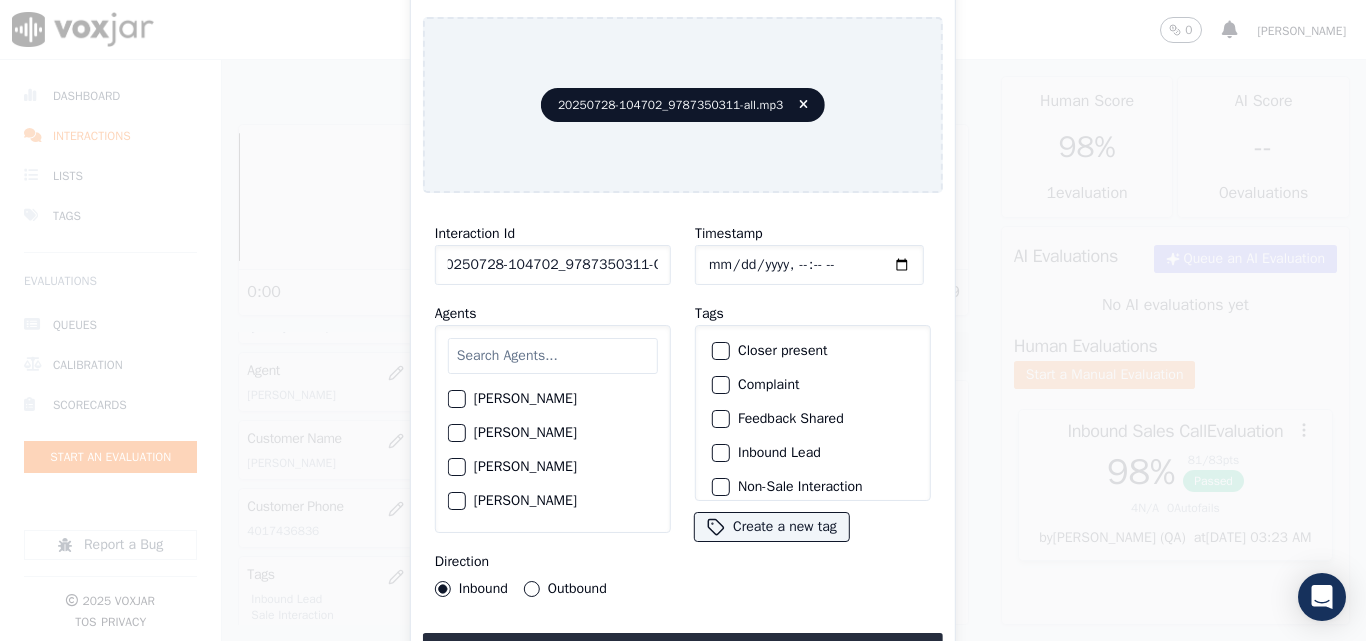 type on "20250728-104702_9787350311-C1" 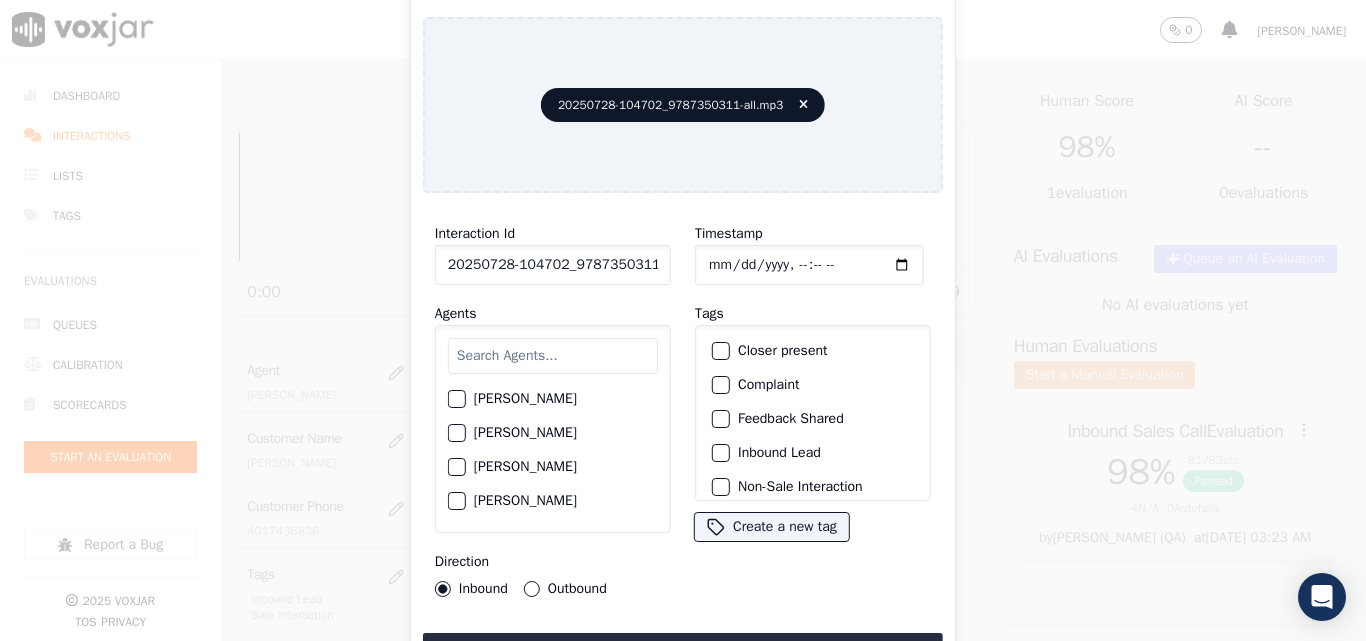 type on "[DATE]T21:56" 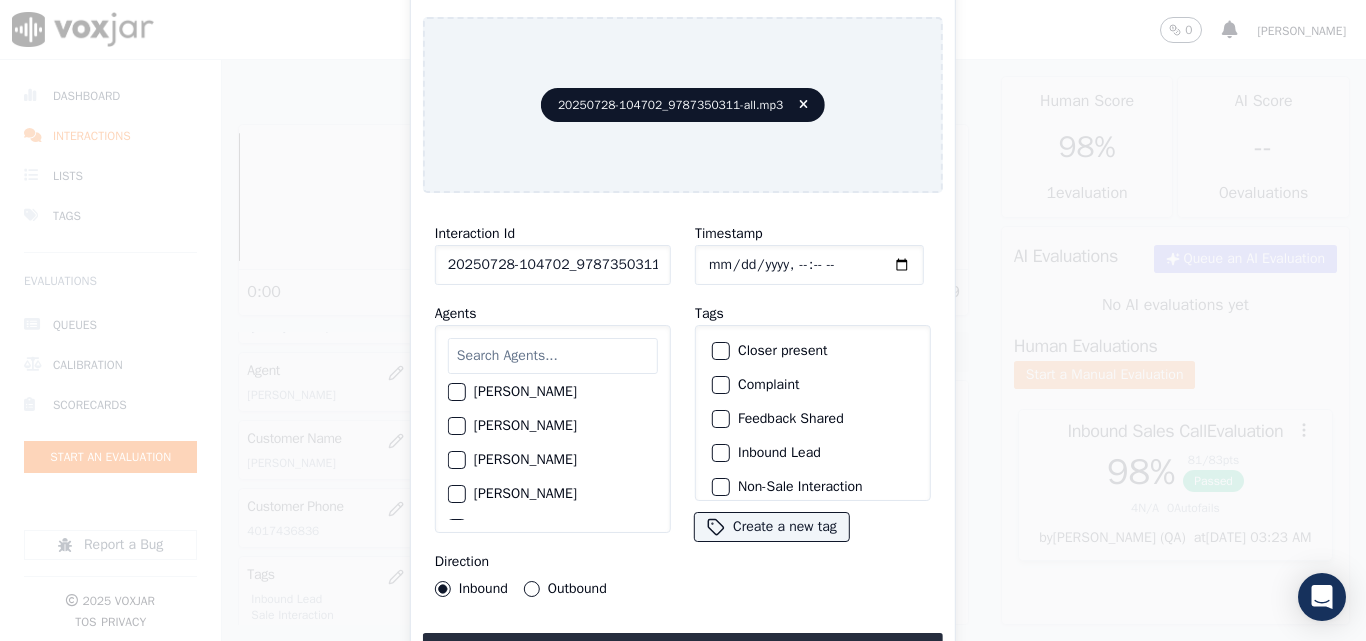 scroll, scrollTop: 0, scrollLeft: 0, axis: both 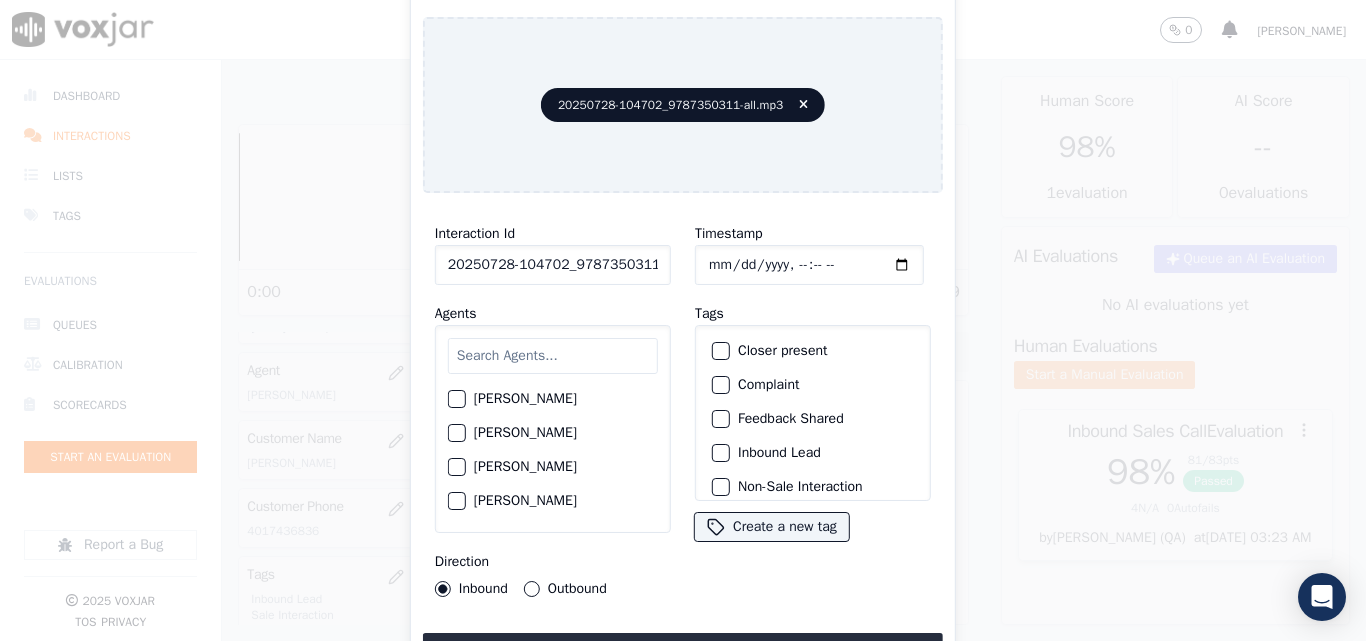 click on "[PERSON_NAME]" 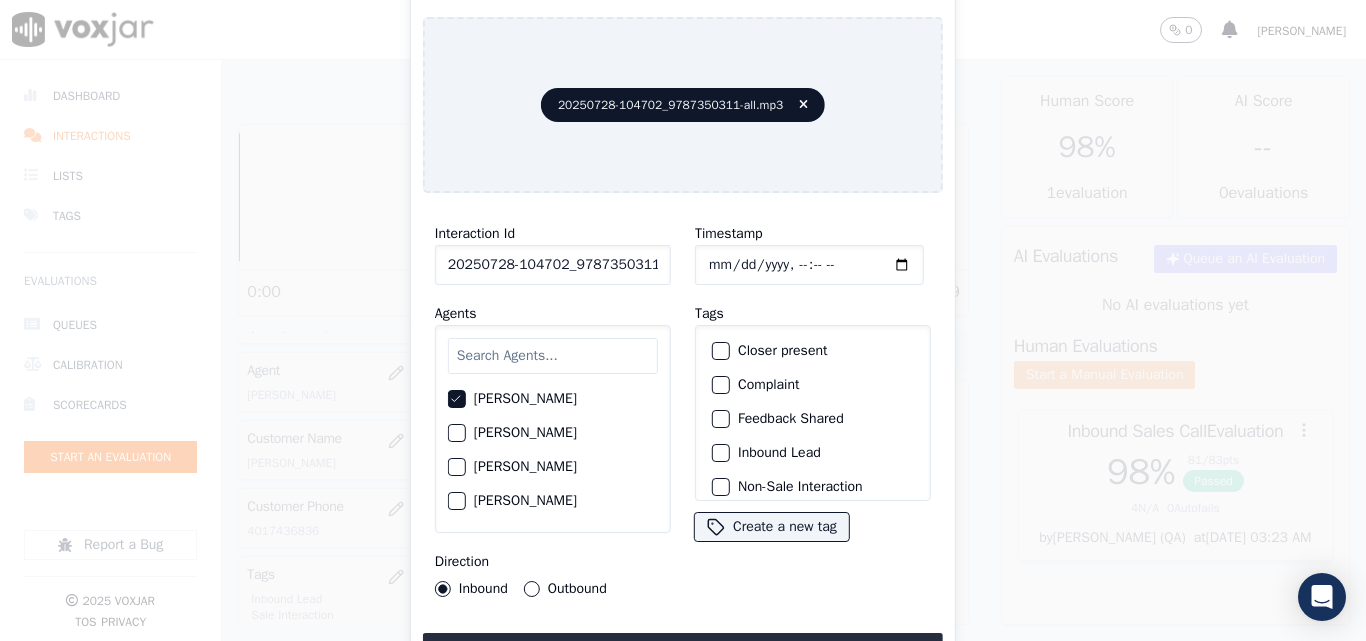 click on "Outbound" at bounding box center (532, 589) 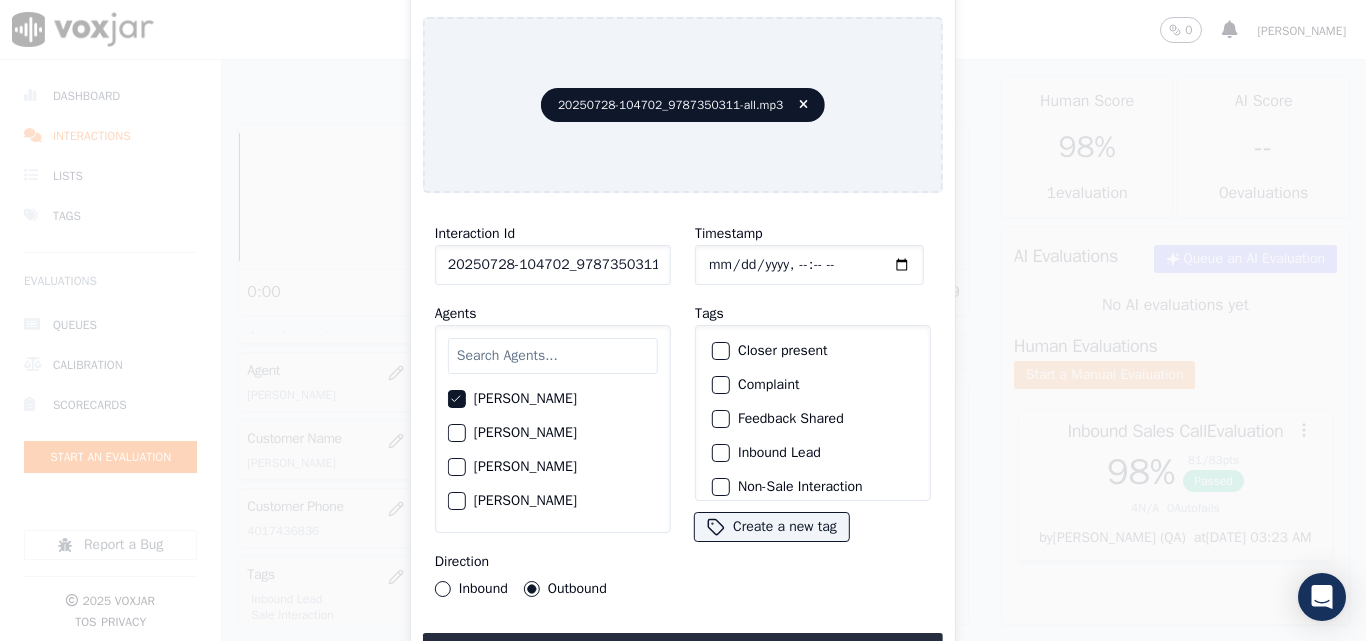click at bounding box center [720, 351] 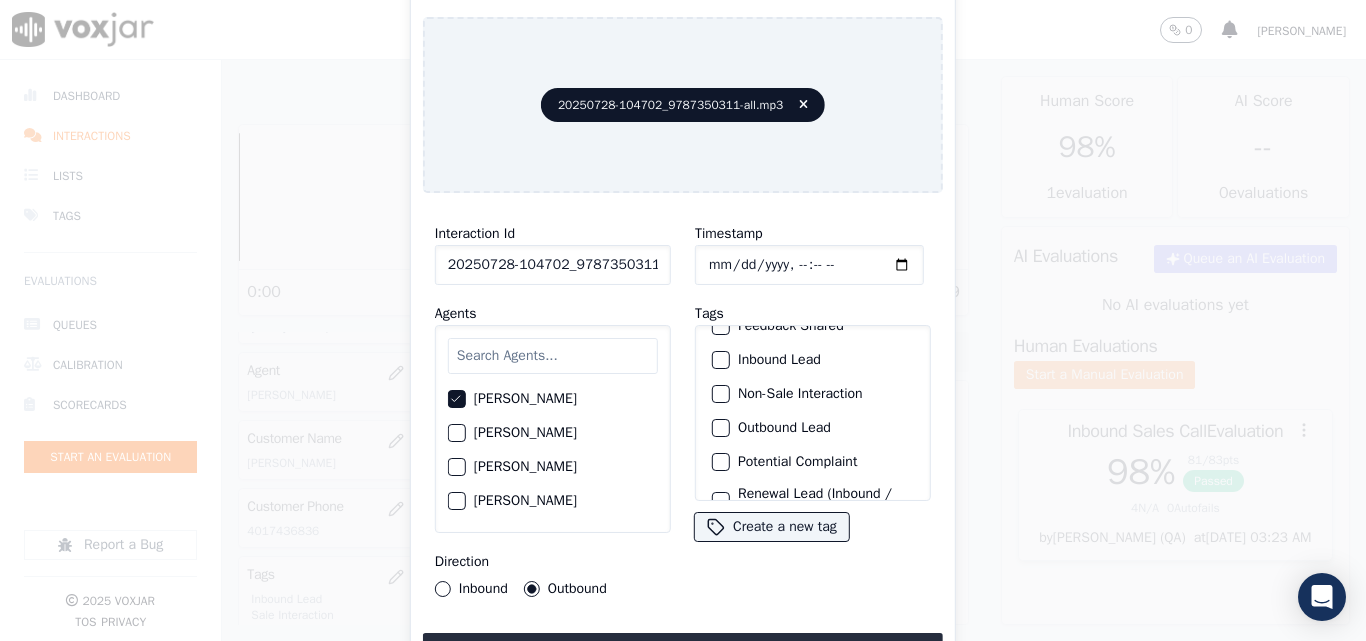 scroll, scrollTop: 173, scrollLeft: 0, axis: vertical 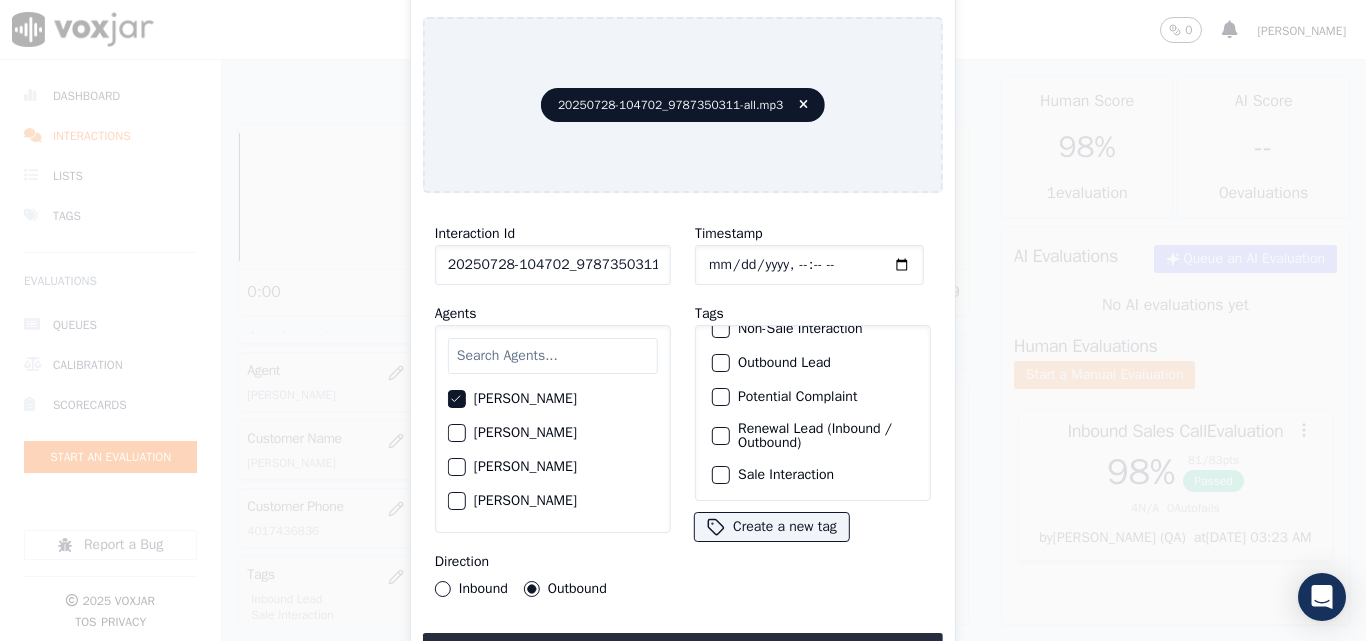 click at bounding box center (720, 436) 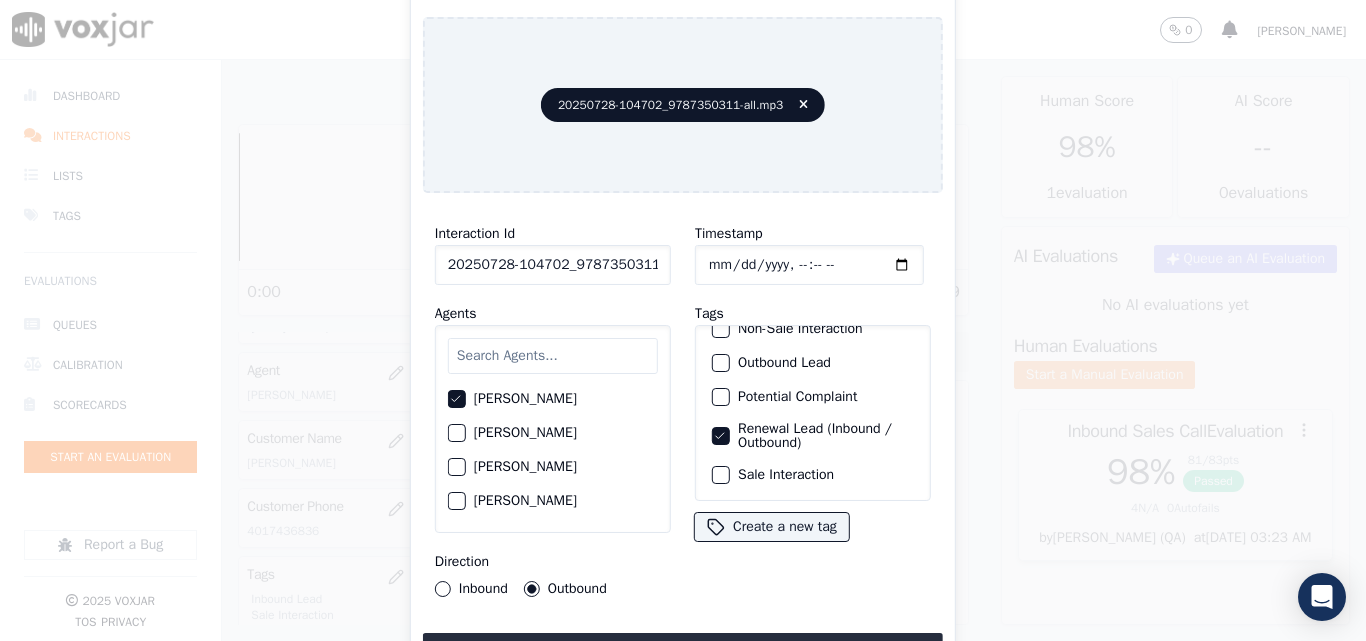 drag, startPoint x: 708, startPoint y: 440, endPoint x: 721, endPoint y: 470, distance: 32.695564 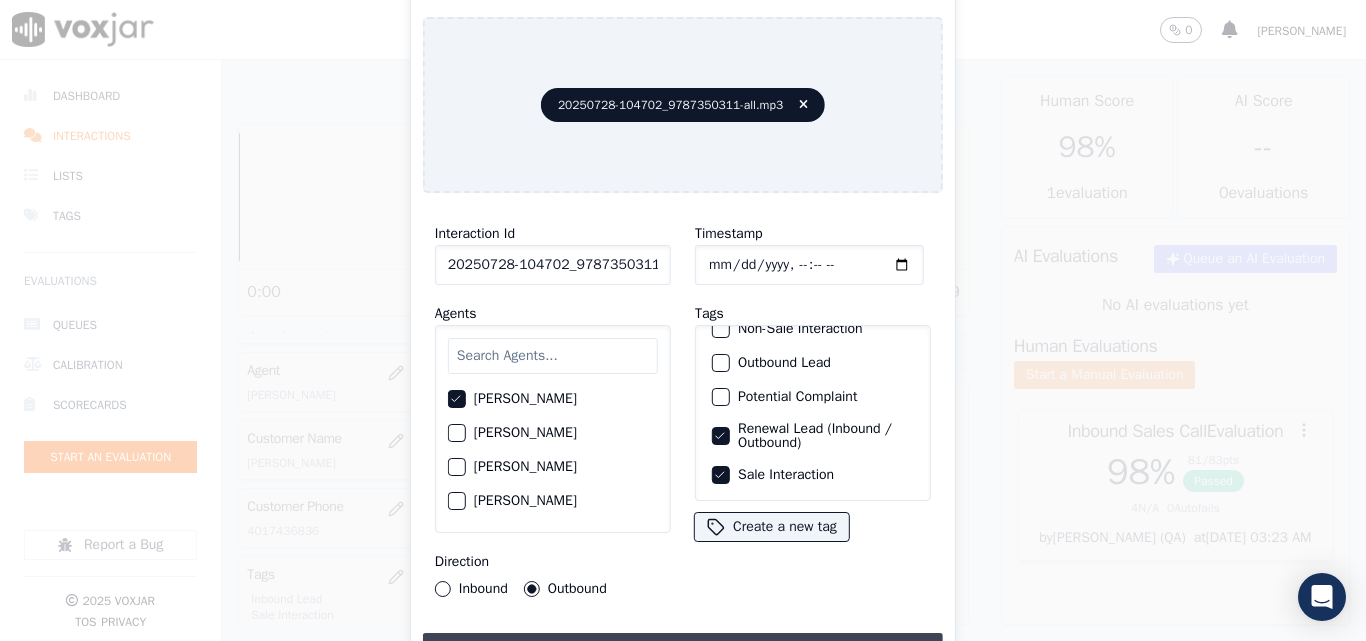 click on "Upload interaction to start evaluation" at bounding box center [683, 651] 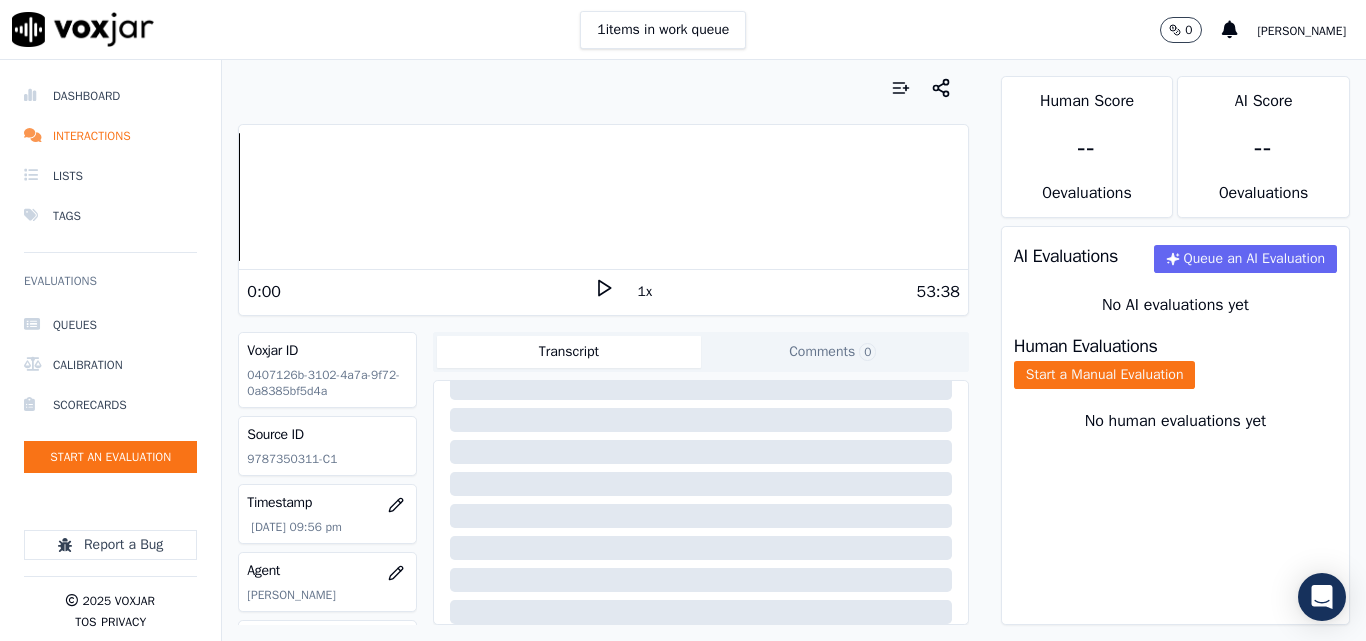 scroll, scrollTop: 402, scrollLeft: 0, axis: vertical 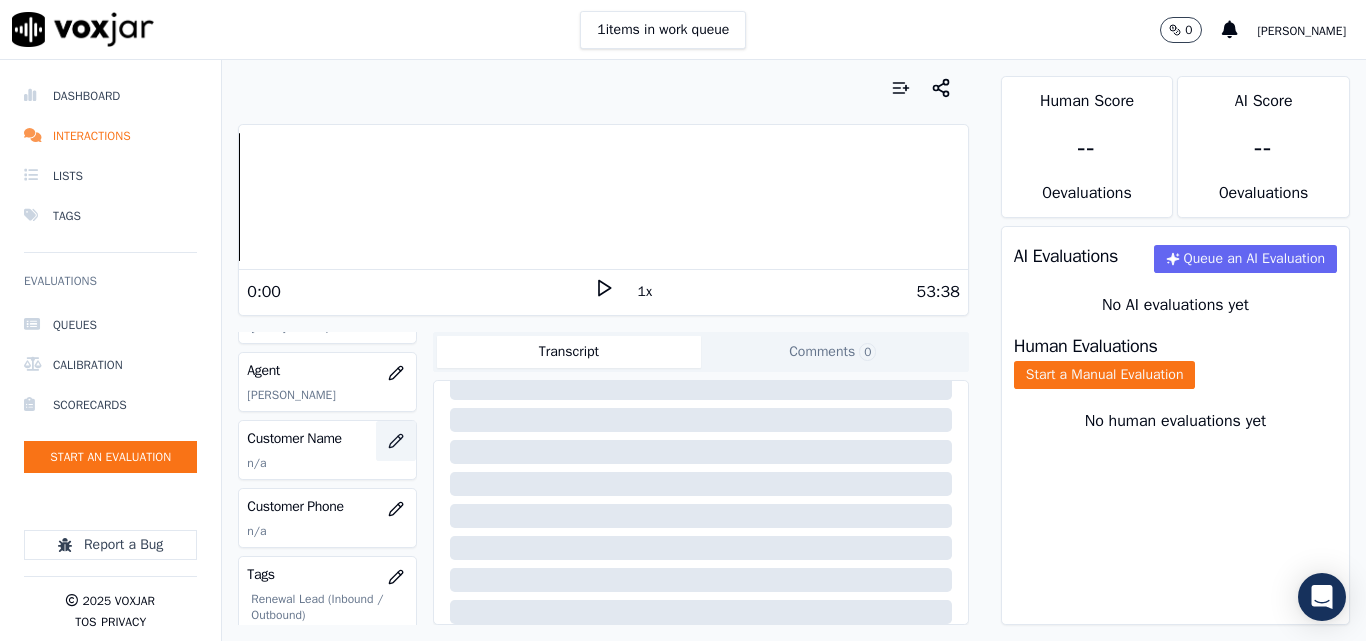 click 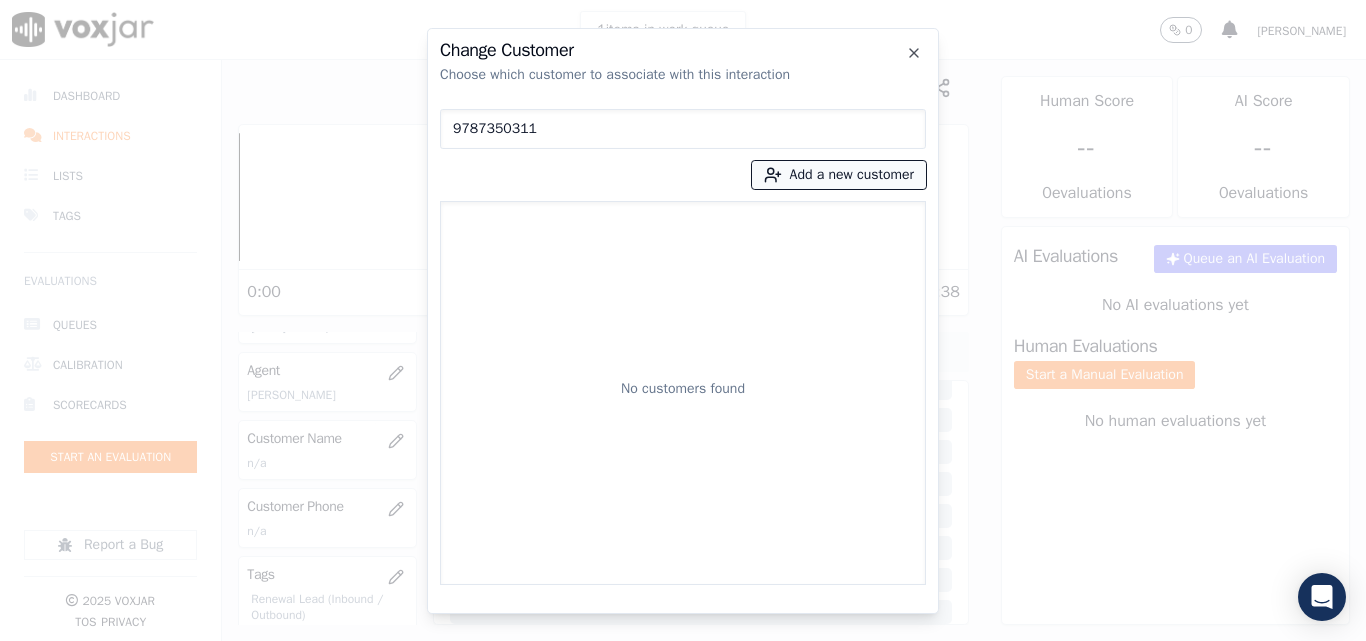 type on "9787350311" 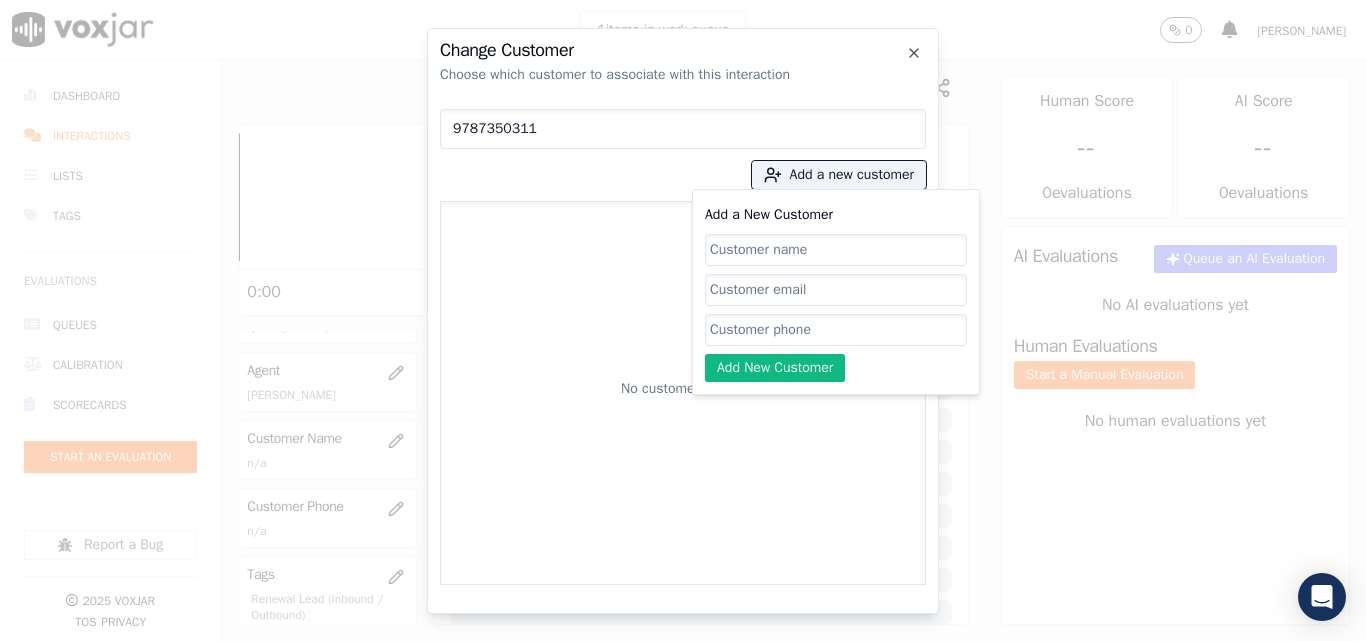 click on "Add a New Customer" 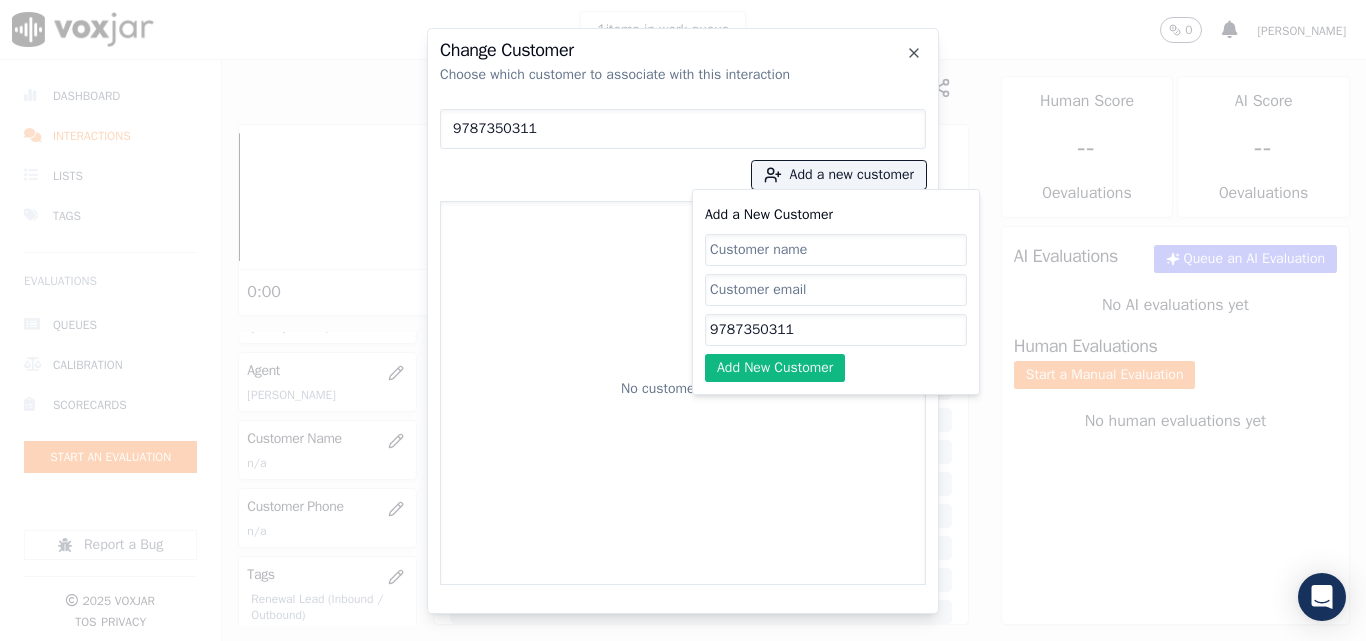 type on "9787350311" 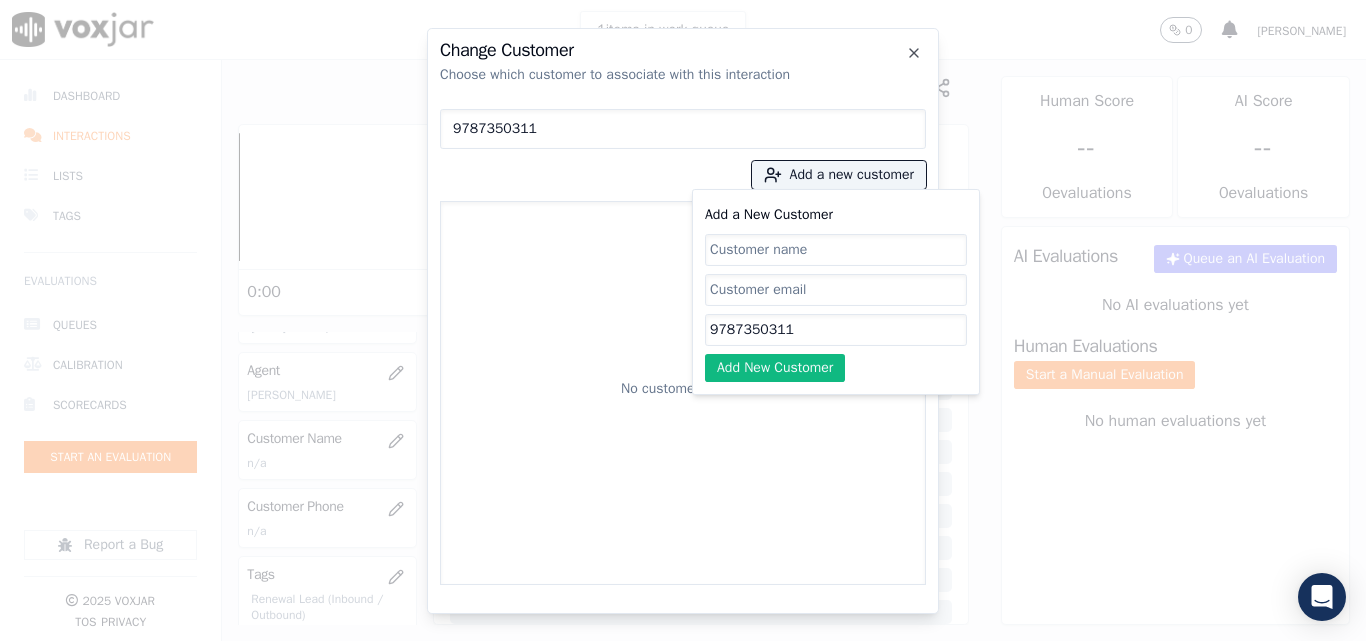 drag, startPoint x: 744, startPoint y: 253, endPoint x: 738, endPoint y: 281, distance: 28.635643 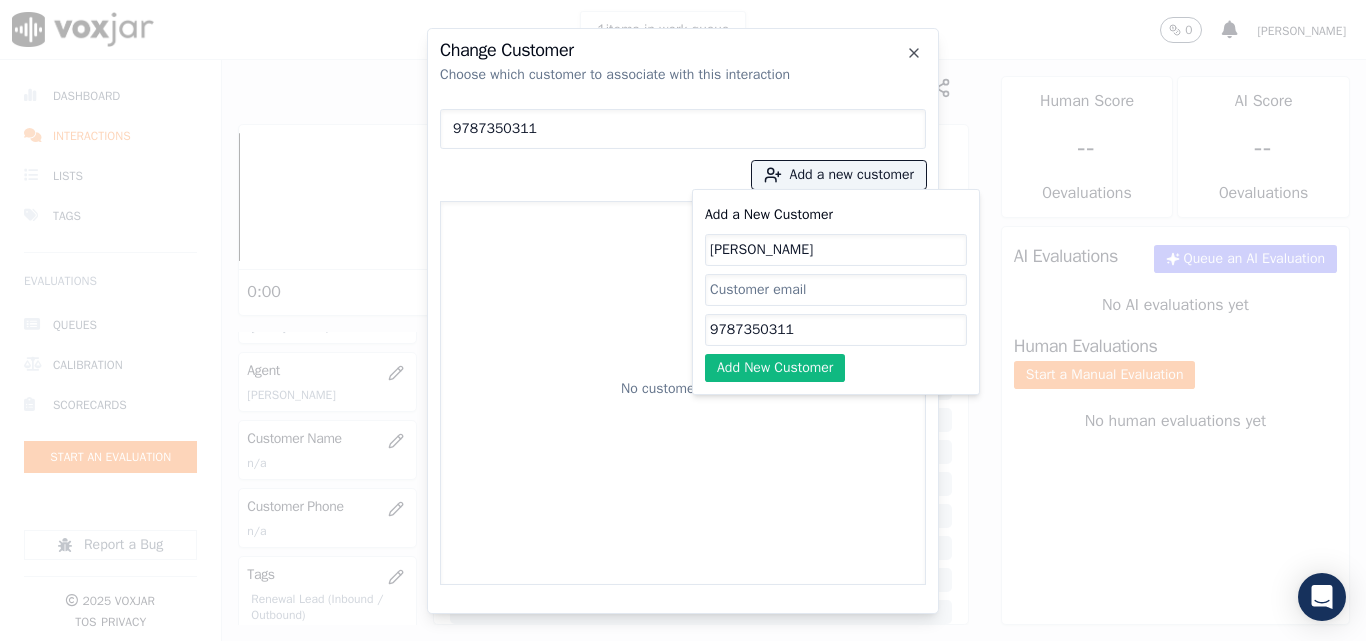 type on "[PERSON_NAME]" 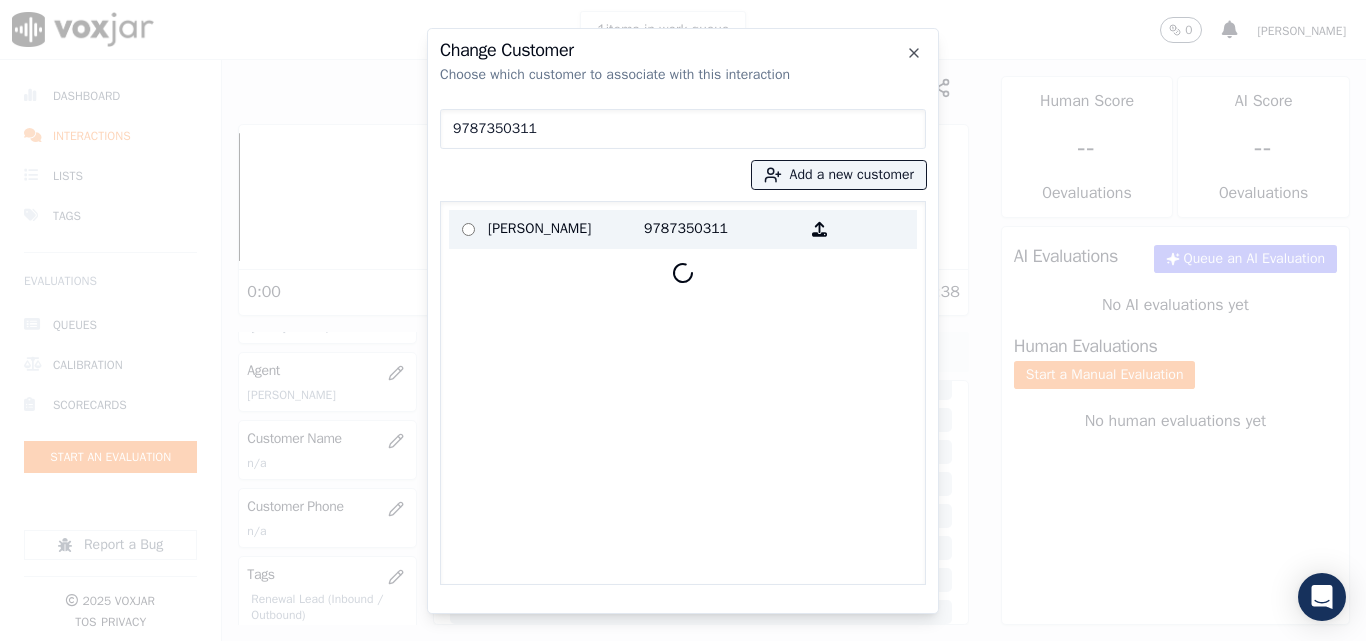 click on "[PERSON_NAME]" at bounding box center [566, 229] 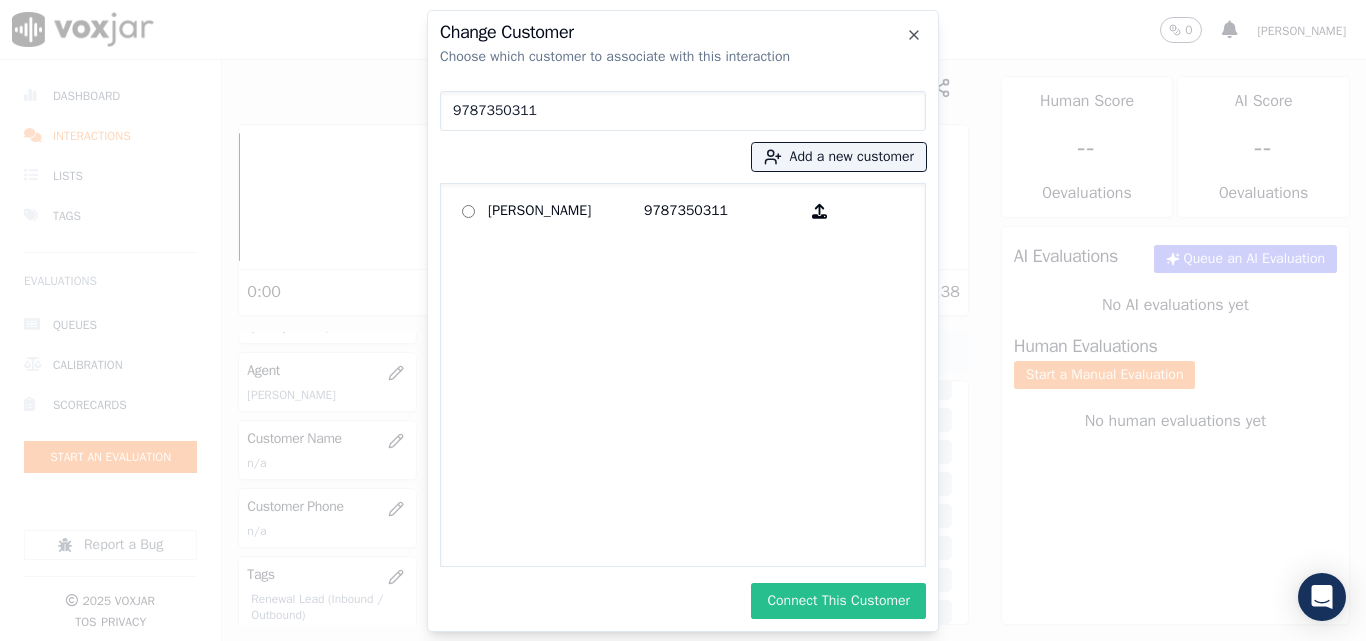 click on "Connect This Customer" at bounding box center [838, 601] 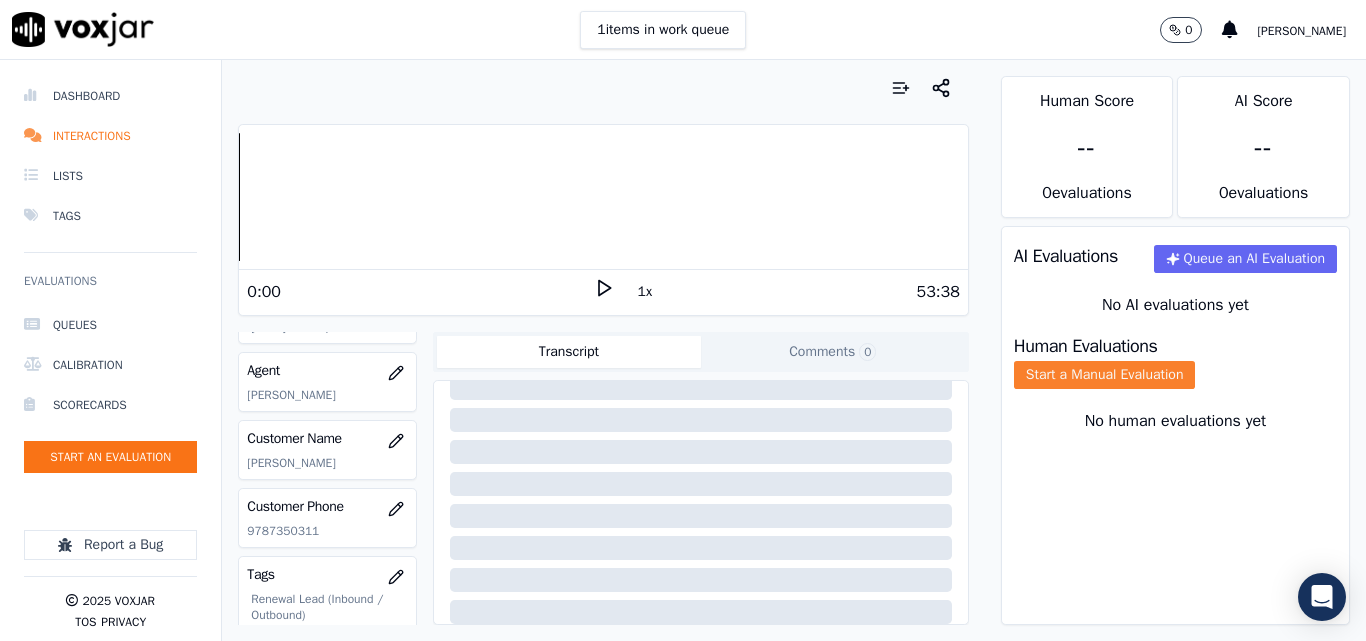click on "Start a Manual Evaluation" 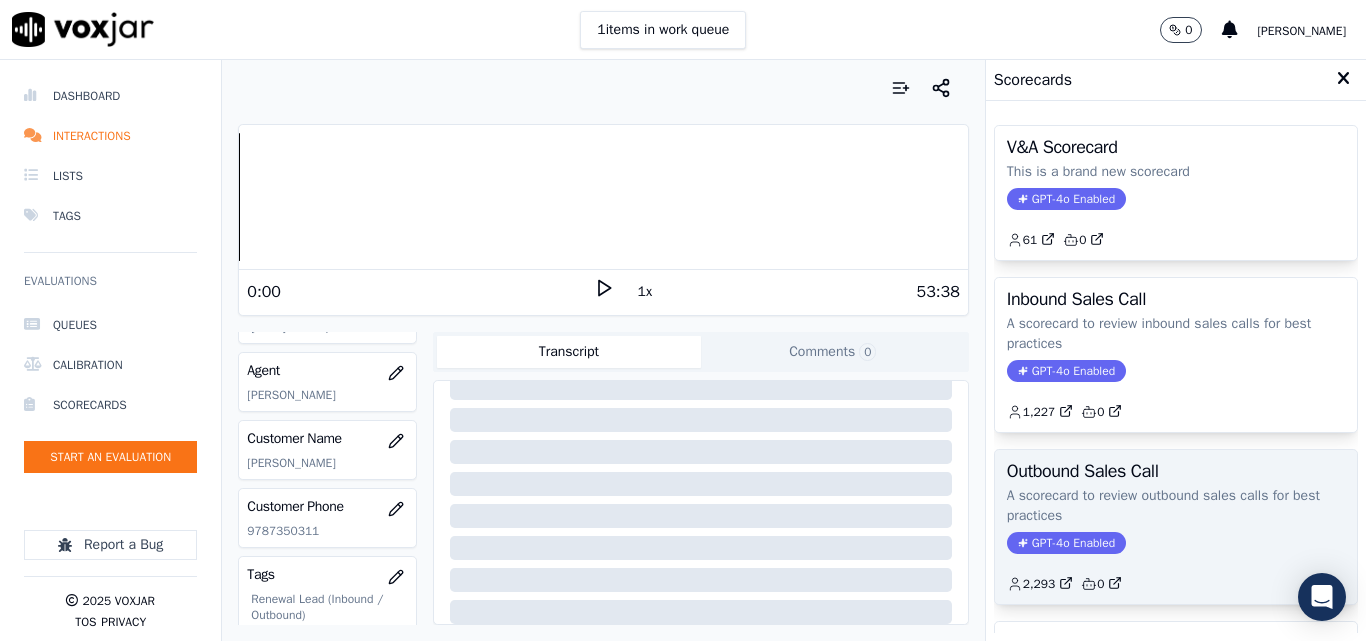 click on "A scorecard to review outbound sales calls for best practices" 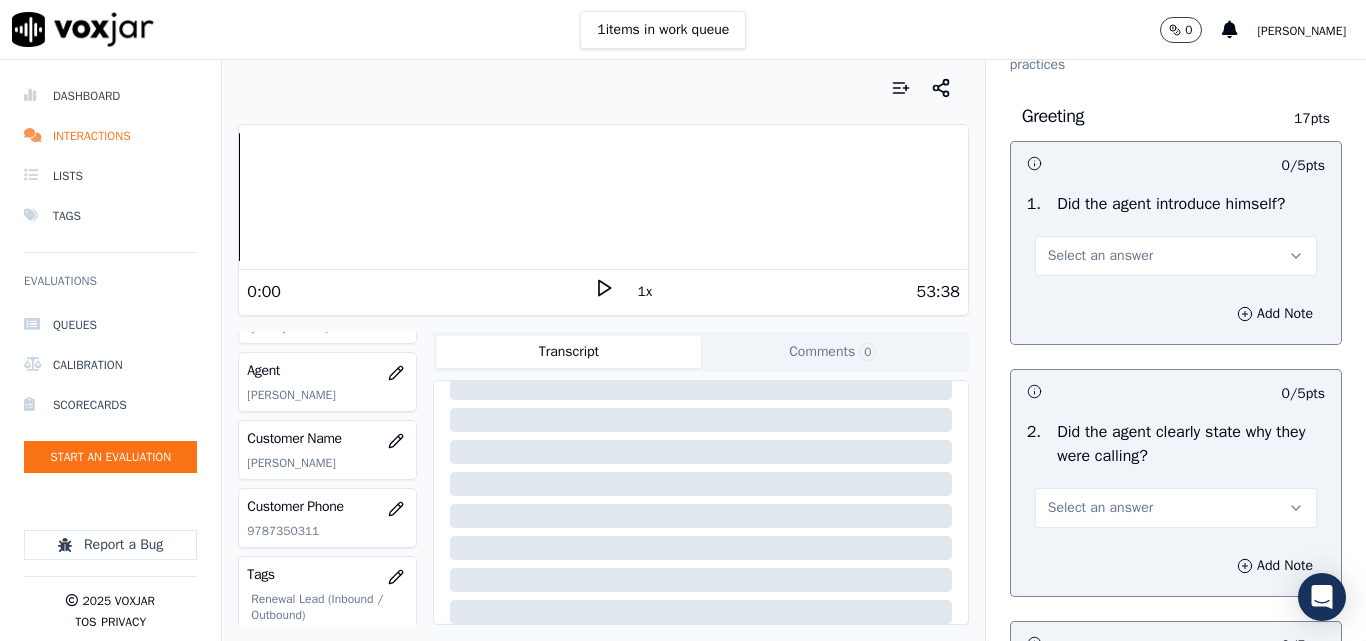 scroll, scrollTop: 200, scrollLeft: 0, axis: vertical 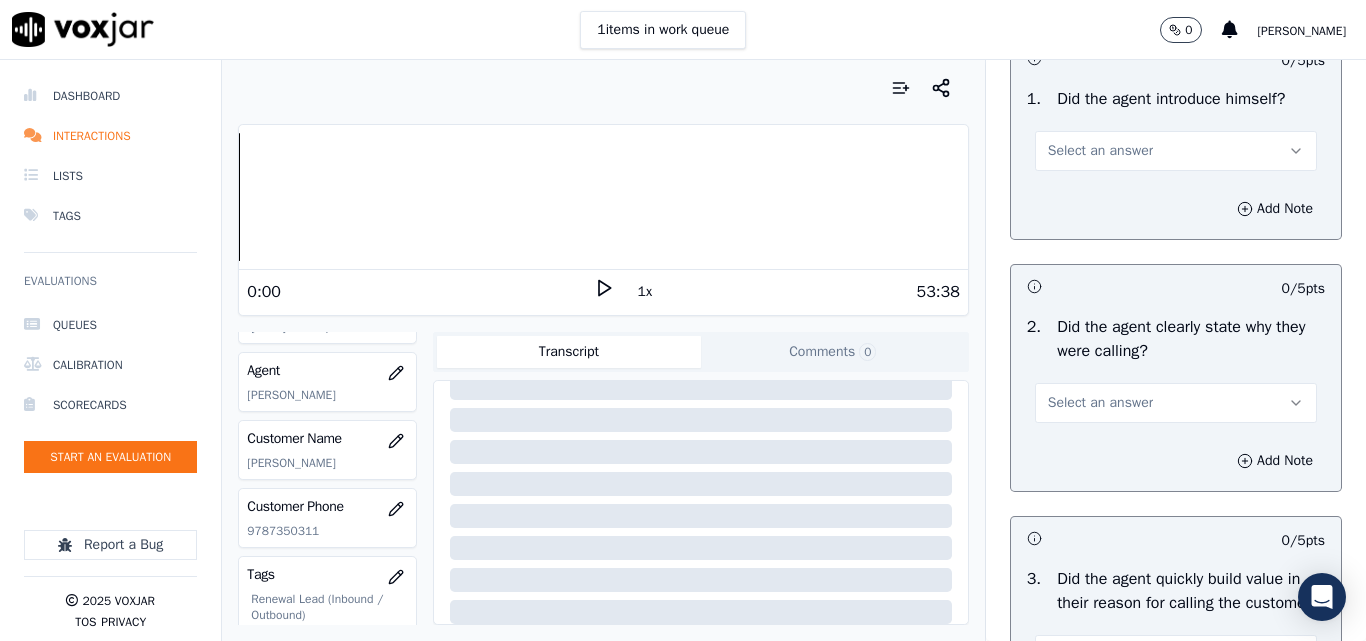 click on "Select an answer" at bounding box center [1100, 151] 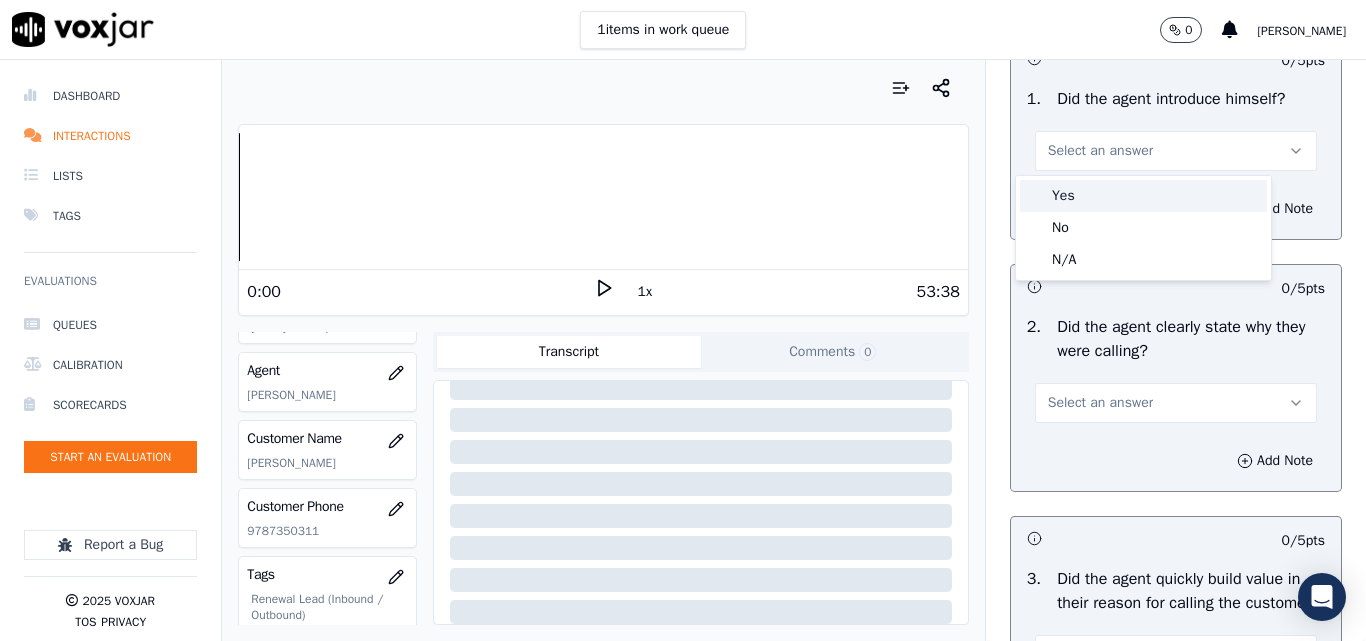 click on "Yes" at bounding box center (1143, 196) 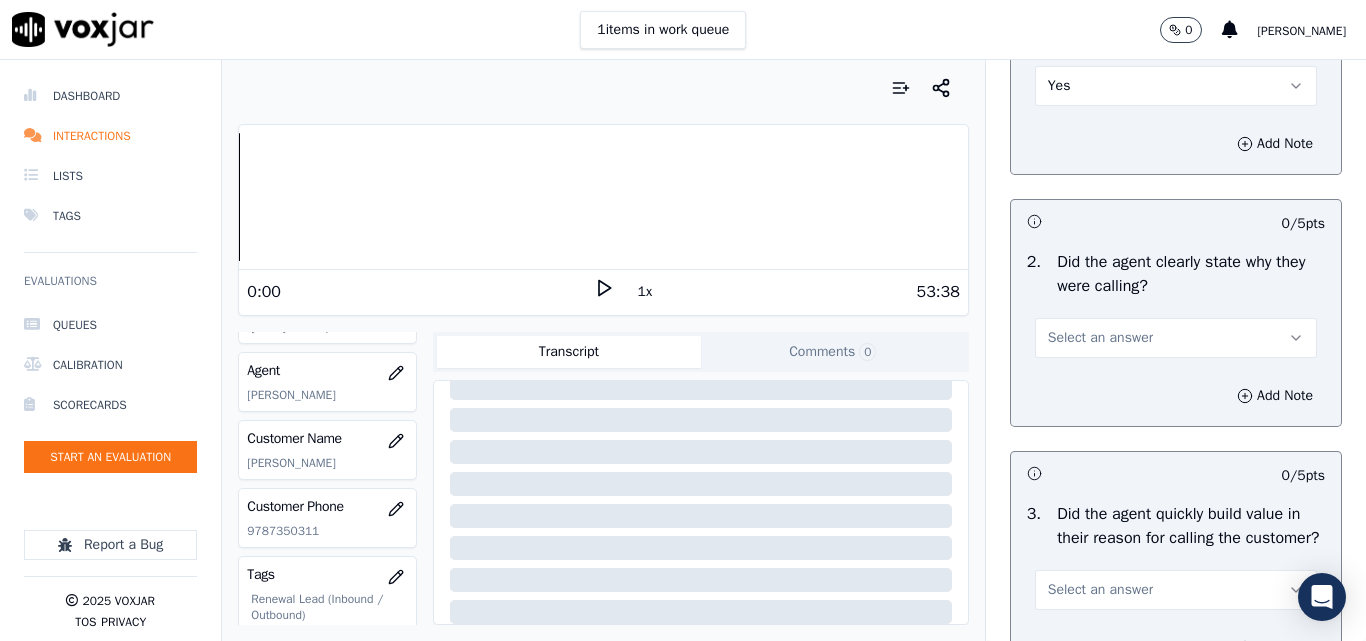 scroll, scrollTop: 300, scrollLeft: 0, axis: vertical 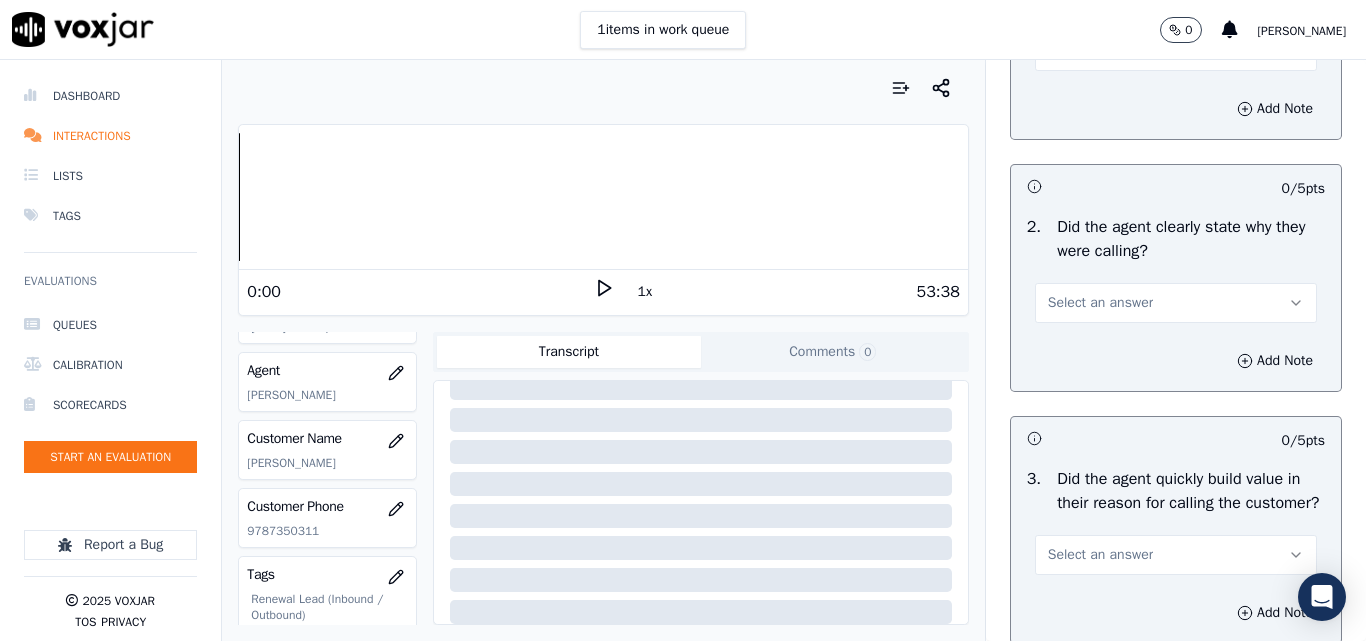 click on "Select an answer" at bounding box center (1100, 303) 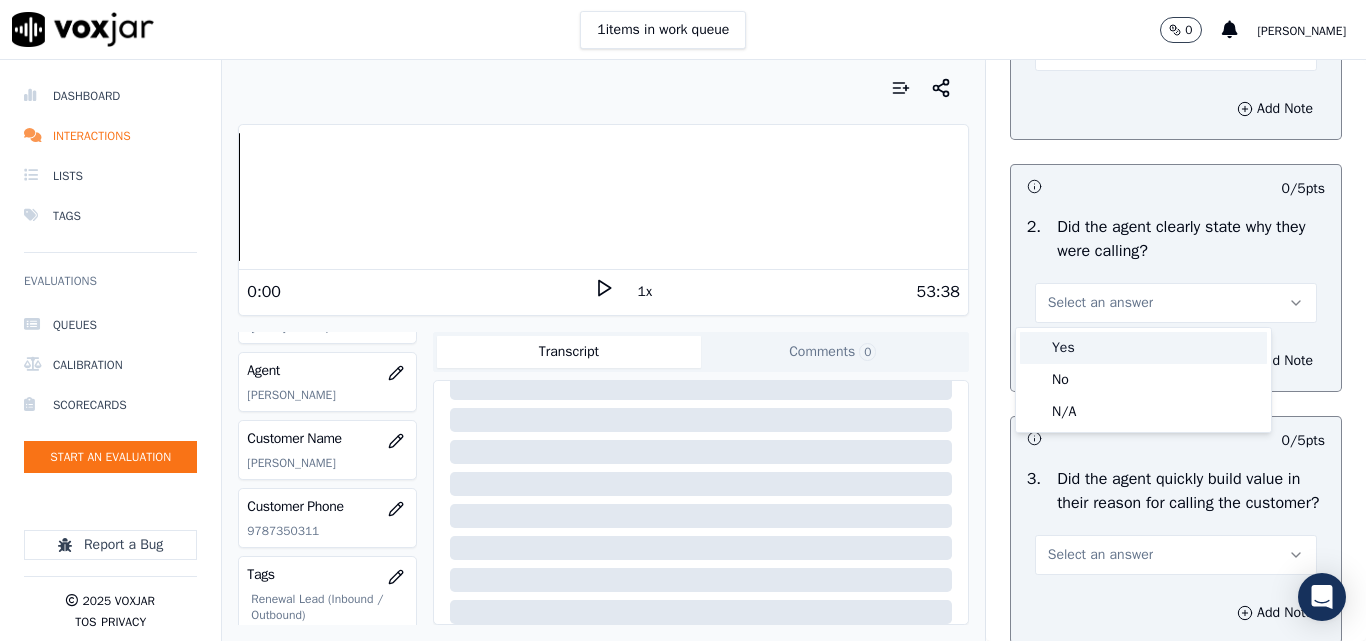 click on "Yes" at bounding box center [1143, 348] 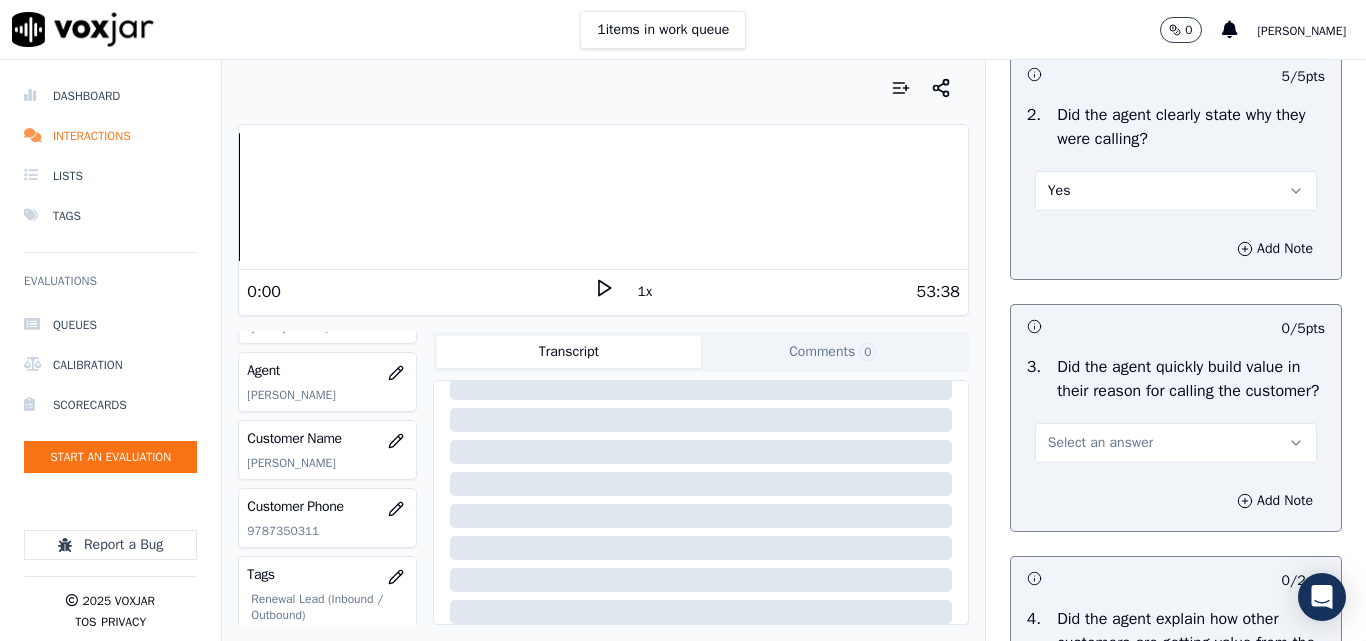 scroll, scrollTop: 500, scrollLeft: 0, axis: vertical 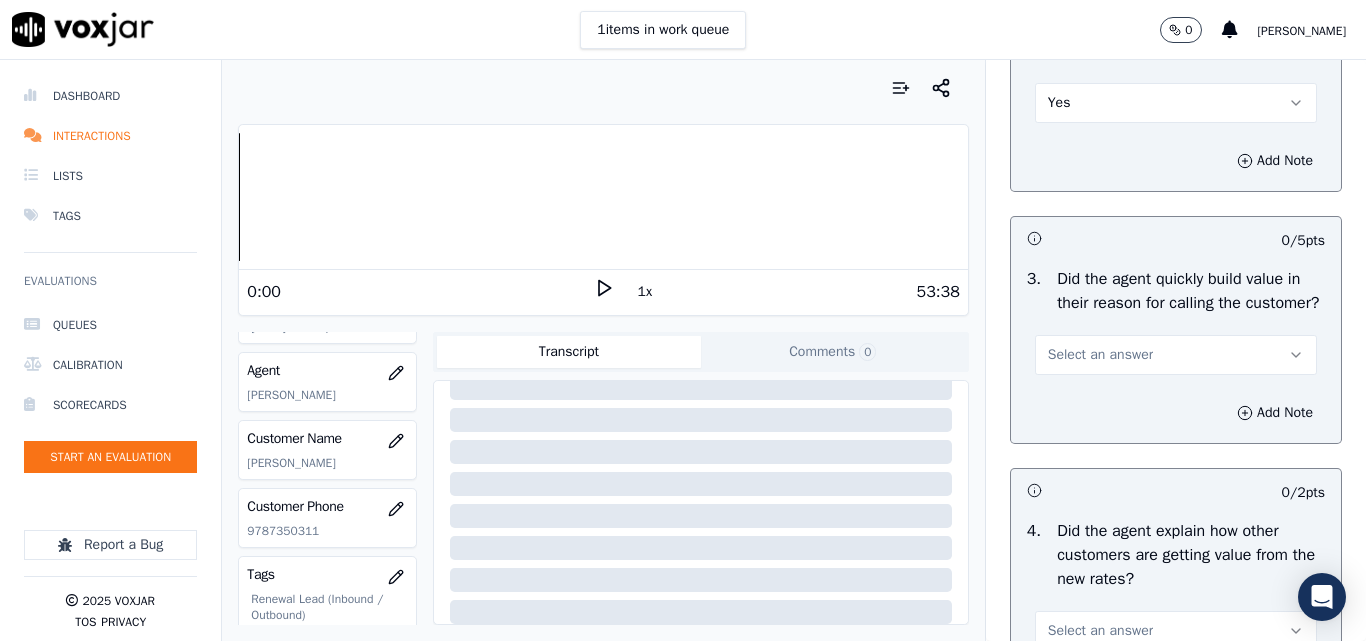 click on "Select an answer" at bounding box center (1100, 355) 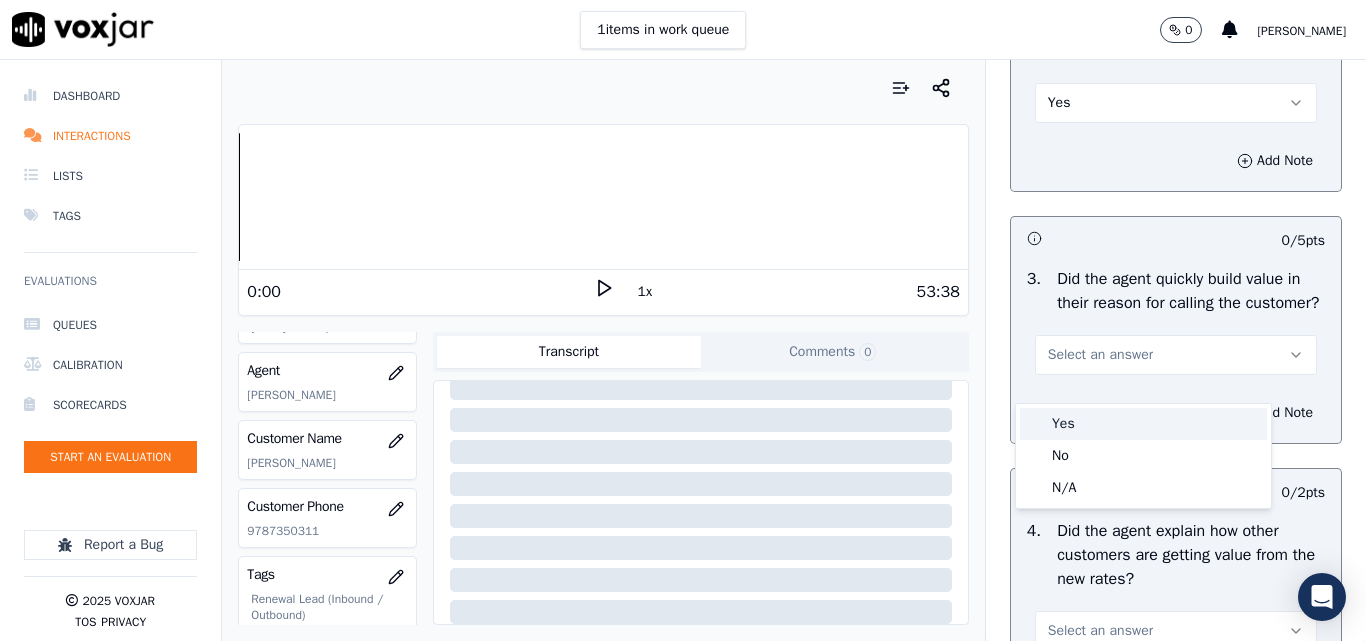 click on "Yes" at bounding box center [1143, 424] 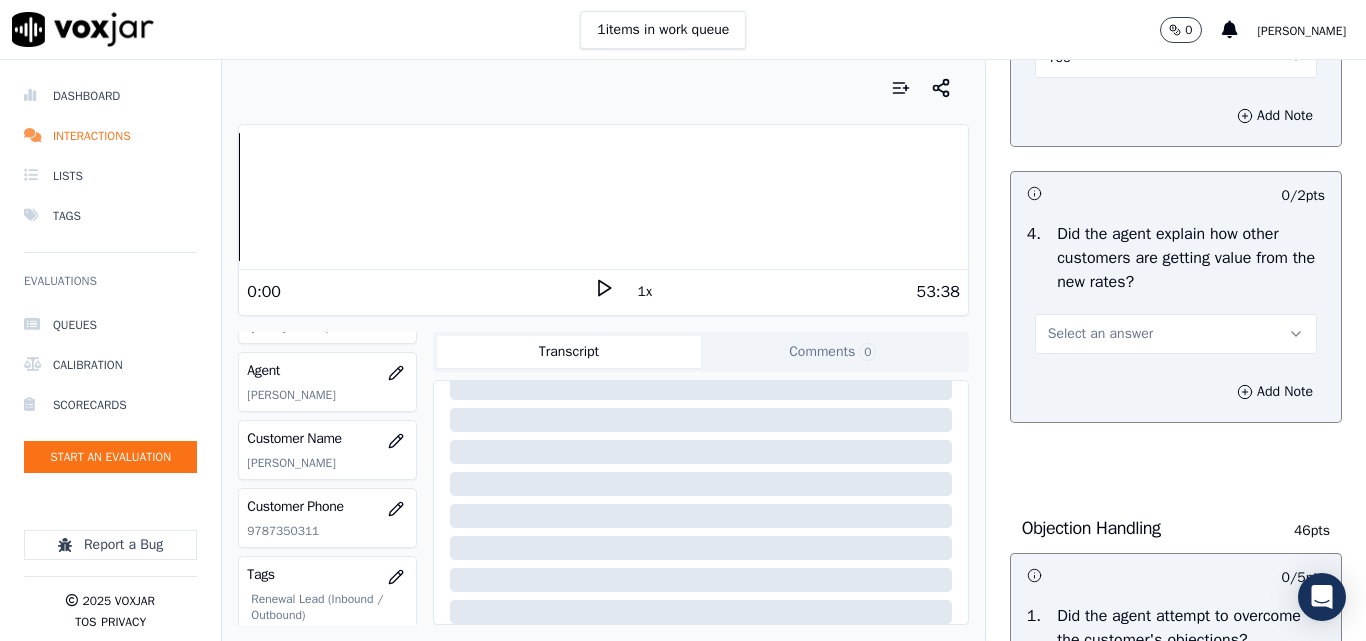 scroll, scrollTop: 800, scrollLeft: 0, axis: vertical 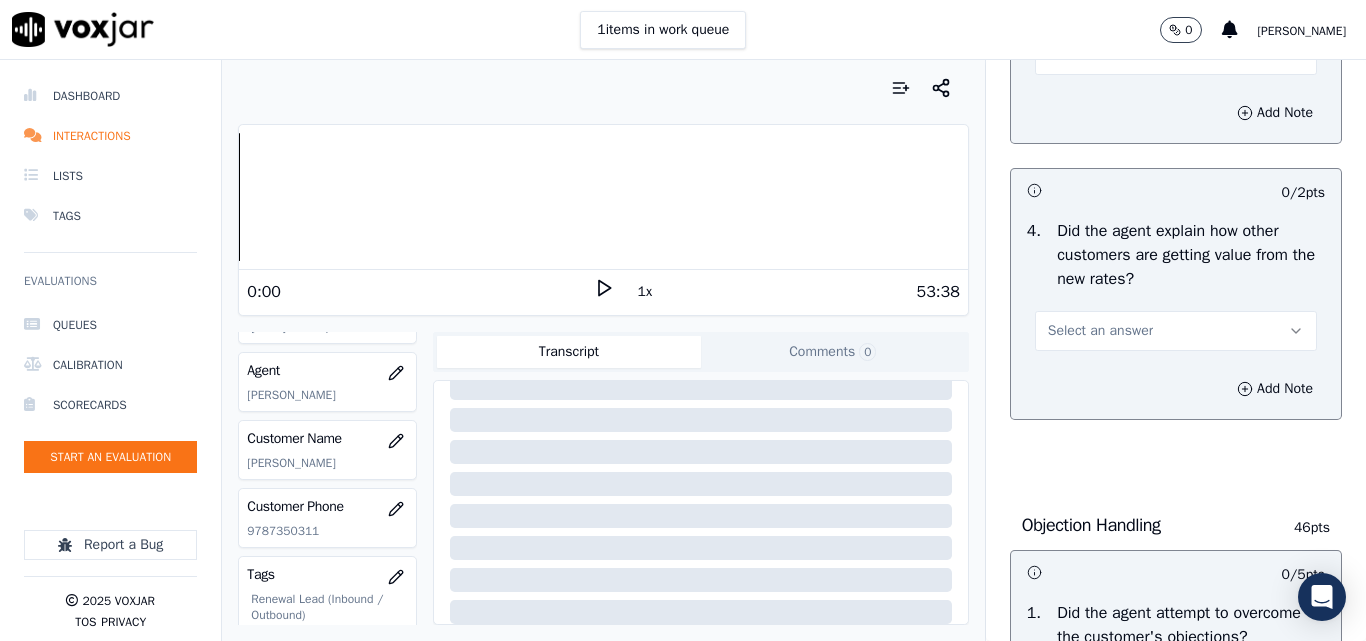 drag, startPoint x: 1064, startPoint y: 357, endPoint x: 1067, endPoint y: 377, distance: 20.22375 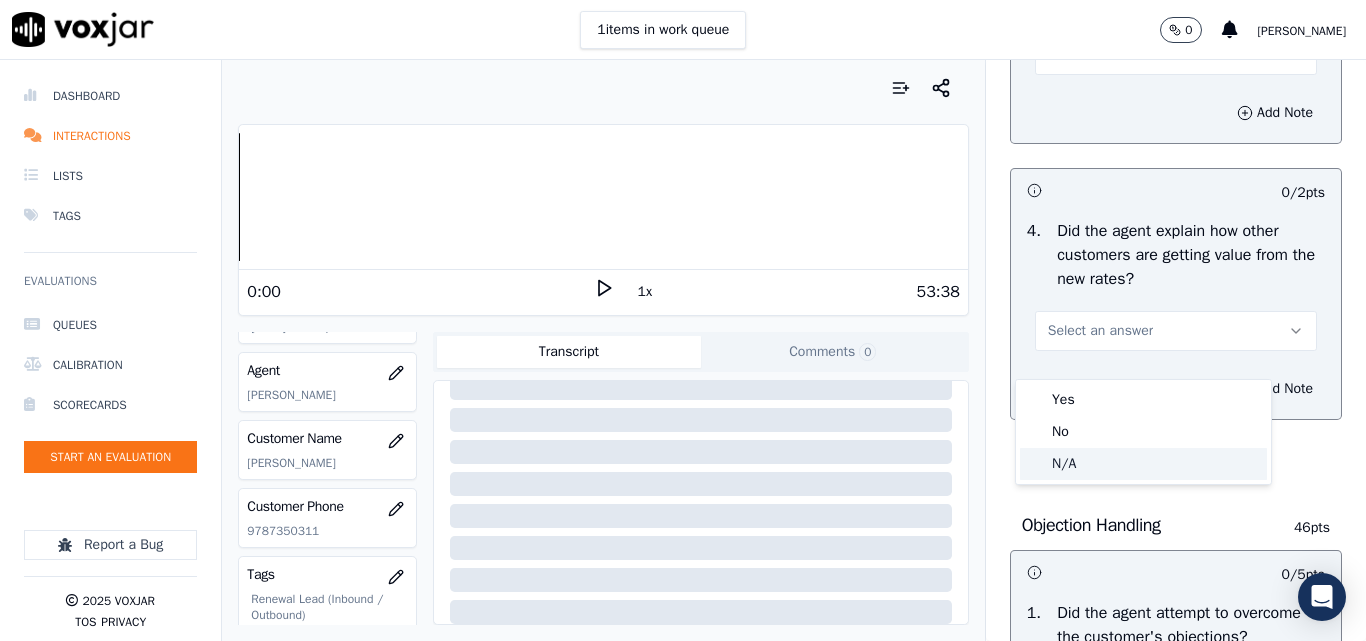 drag, startPoint x: 1079, startPoint y: 460, endPoint x: 1102, endPoint y: 441, distance: 29.832869 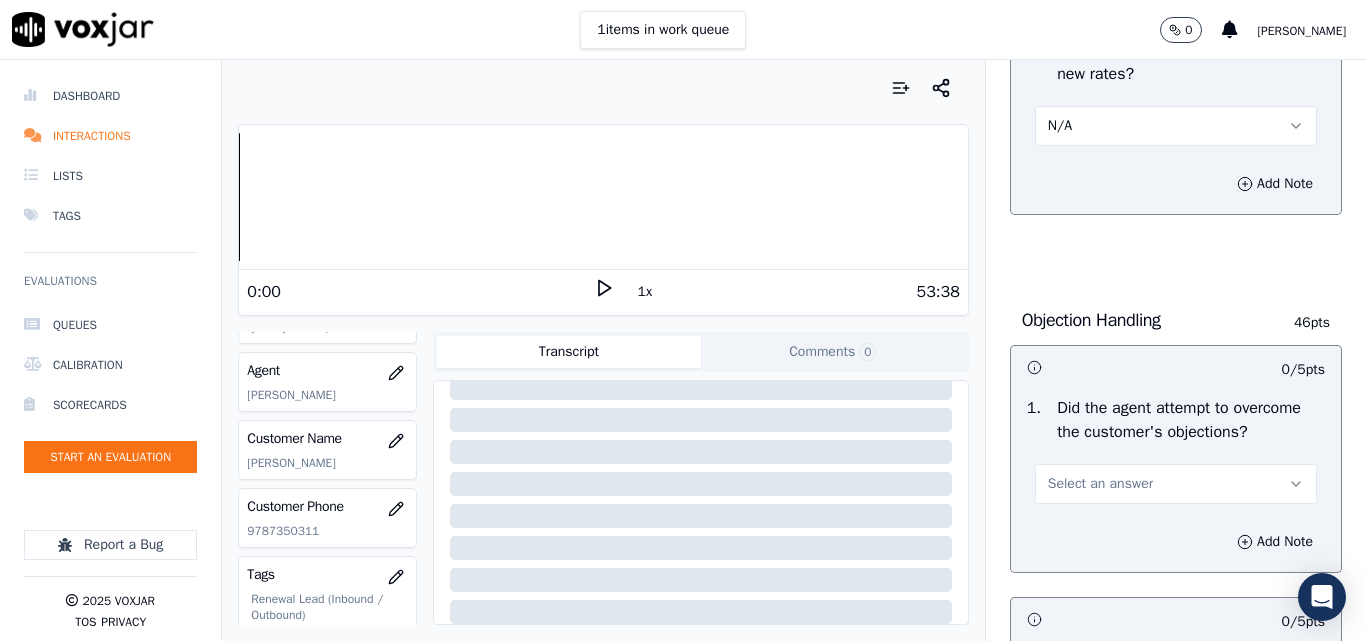 scroll, scrollTop: 1200, scrollLeft: 0, axis: vertical 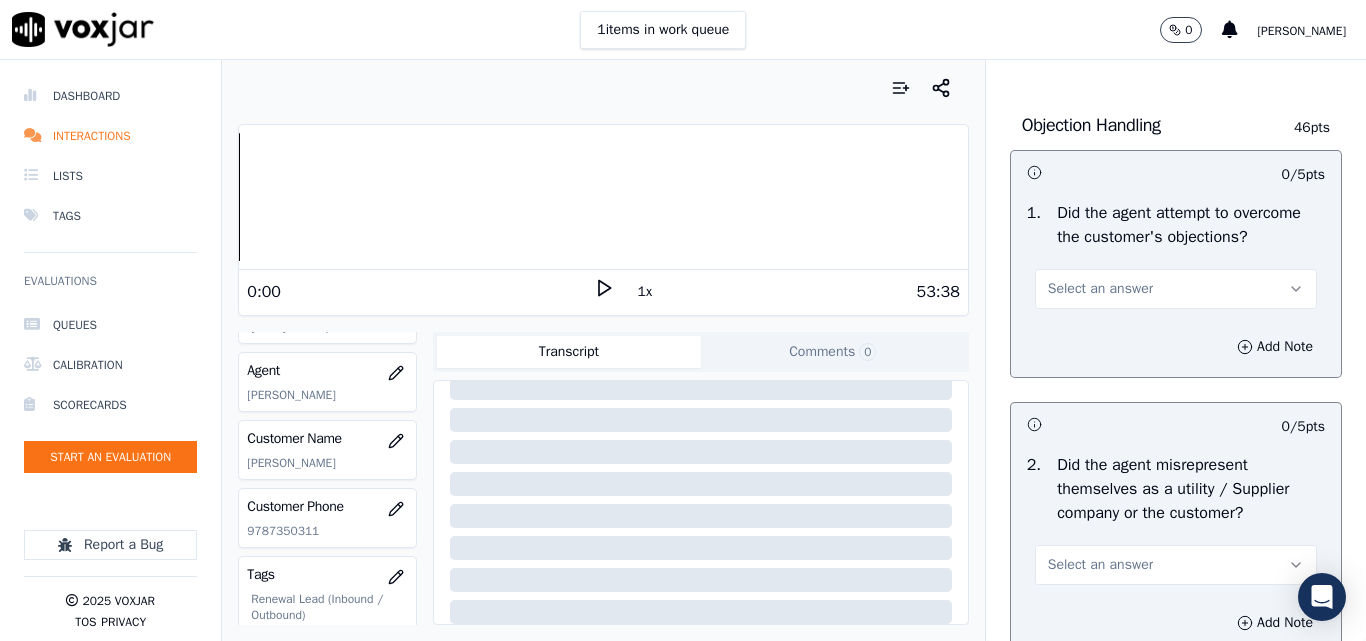 drag, startPoint x: 1111, startPoint y: 332, endPoint x: 1105, endPoint y: 356, distance: 24.738634 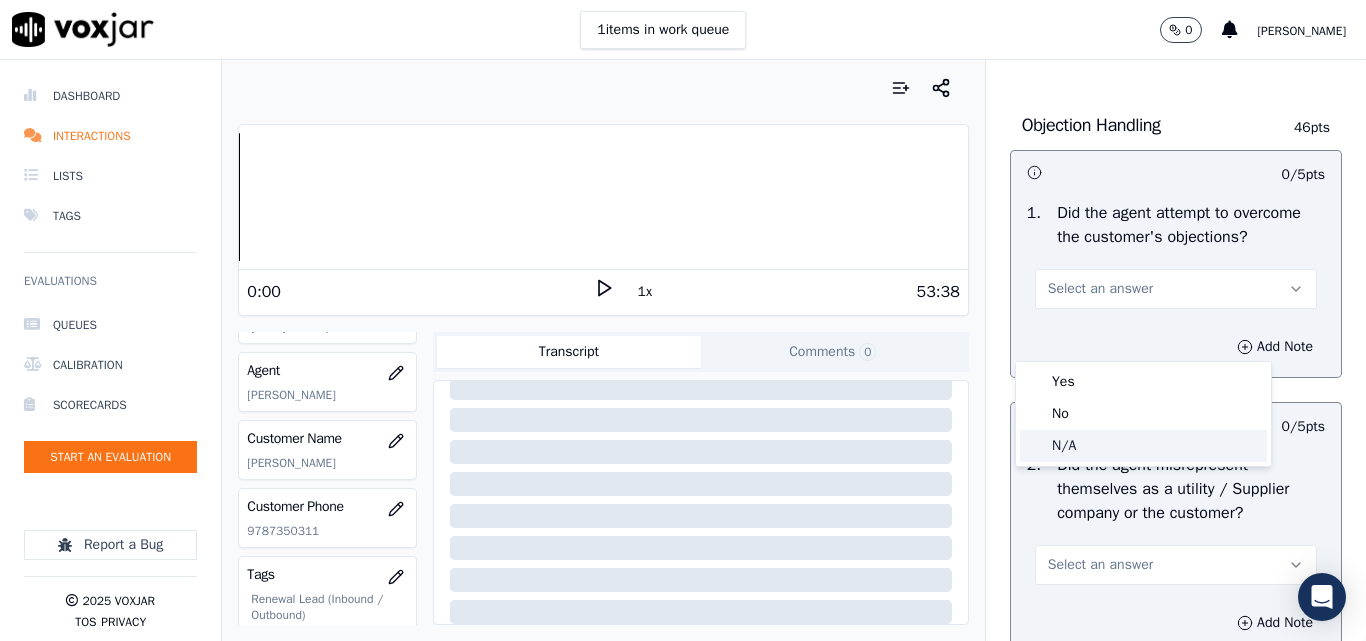 click on "N/A" 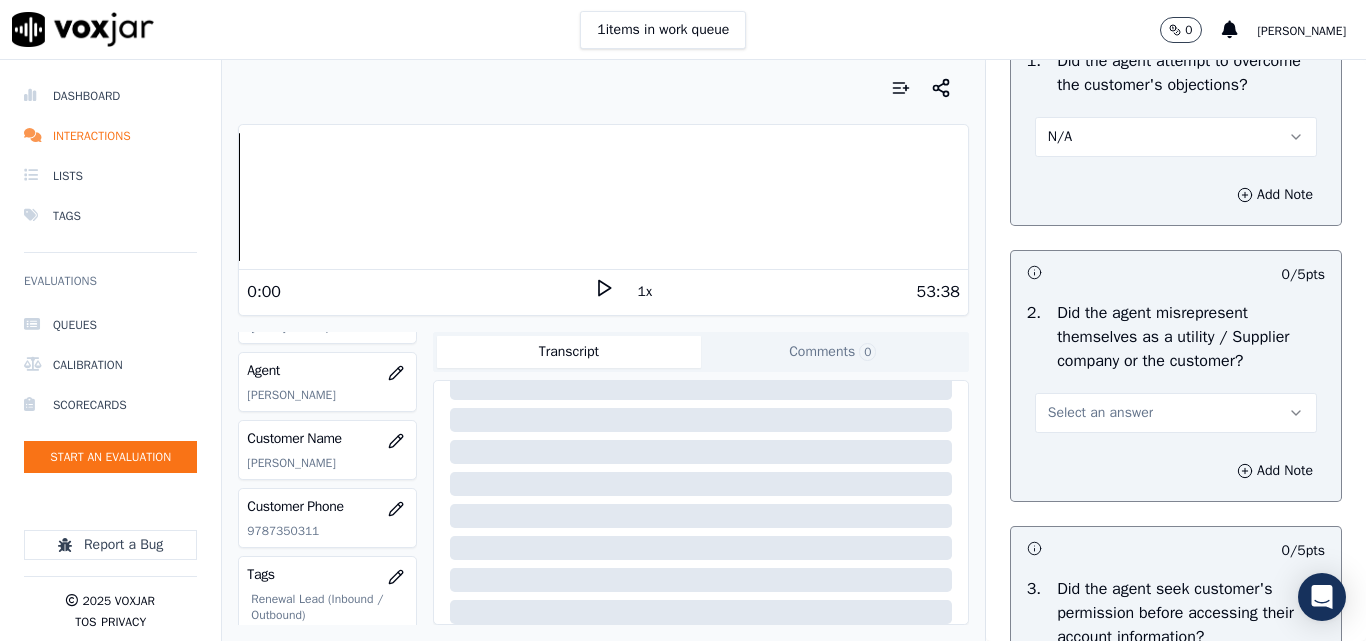 scroll, scrollTop: 1500, scrollLeft: 0, axis: vertical 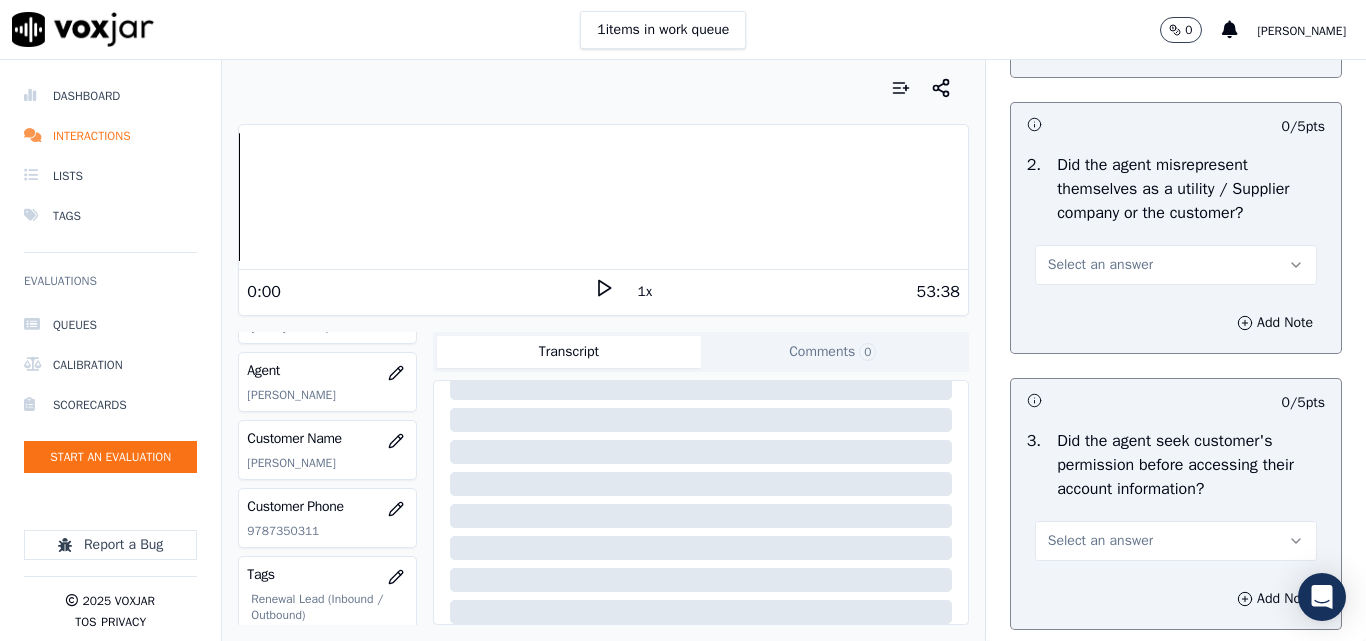 click on "Select an answer" at bounding box center [1100, 265] 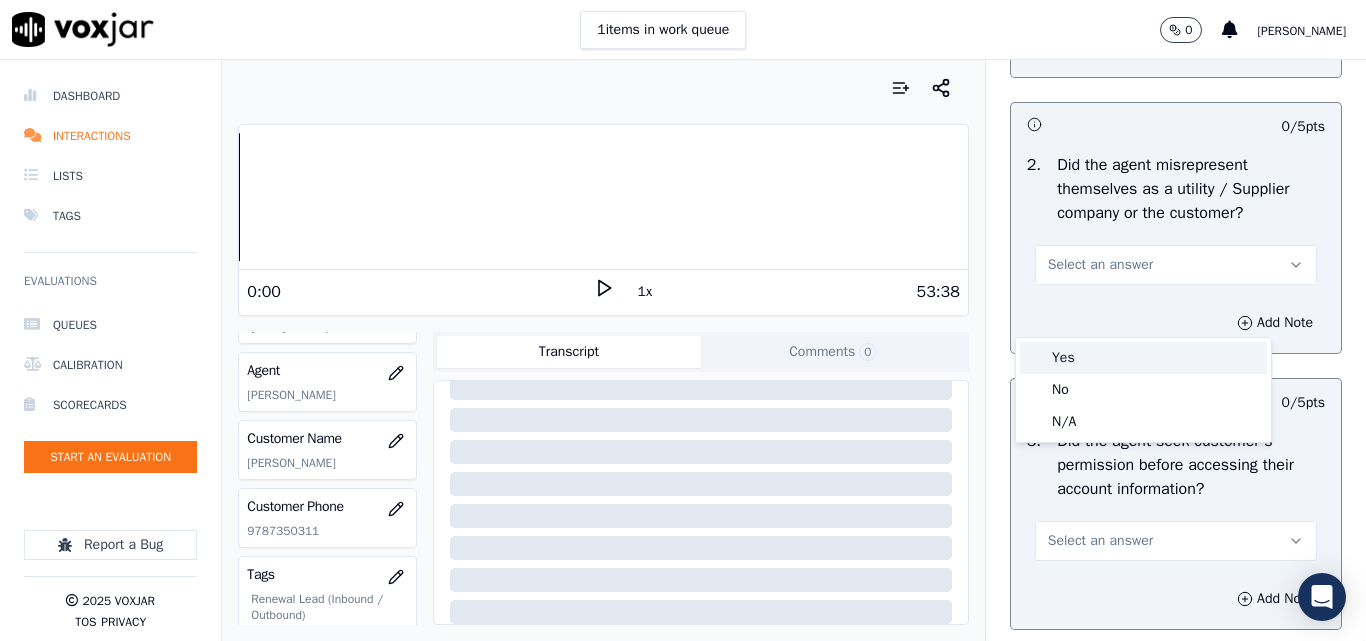 click on "Yes" at bounding box center (1143, 358) 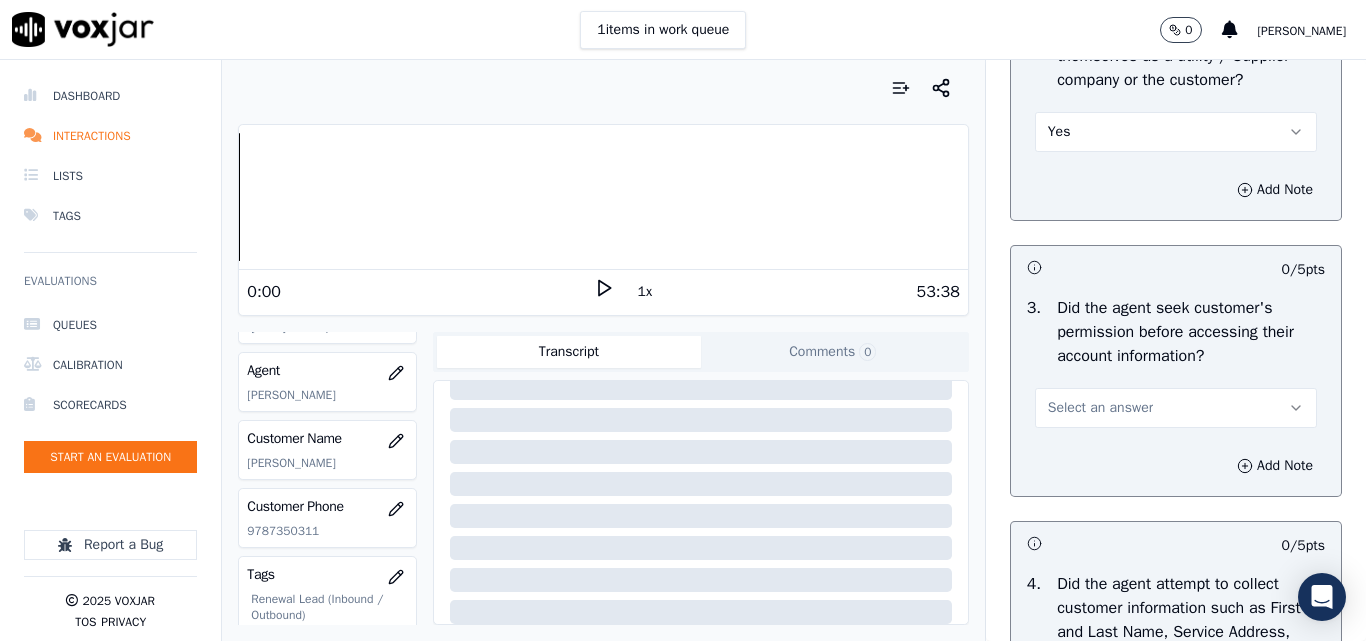 scroll, scrollTop: 1600, scrollLeft: 0, axis: vertical 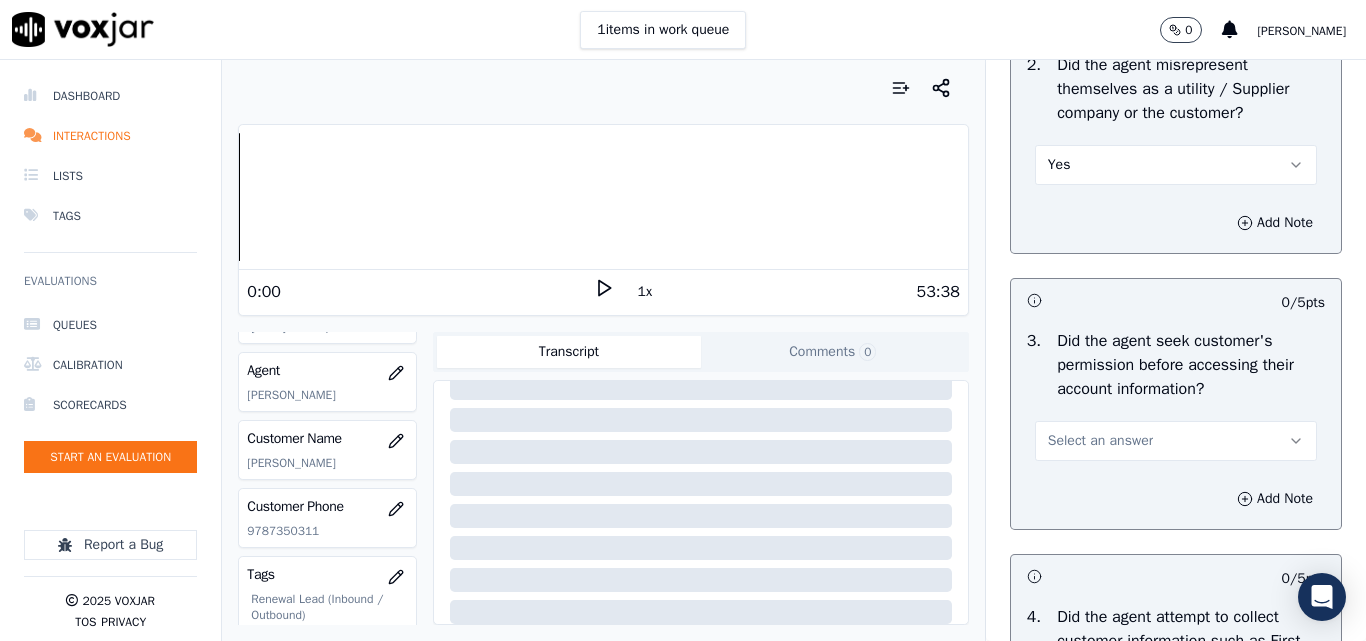 click on "Yes" at bounding box center [1176, 165] 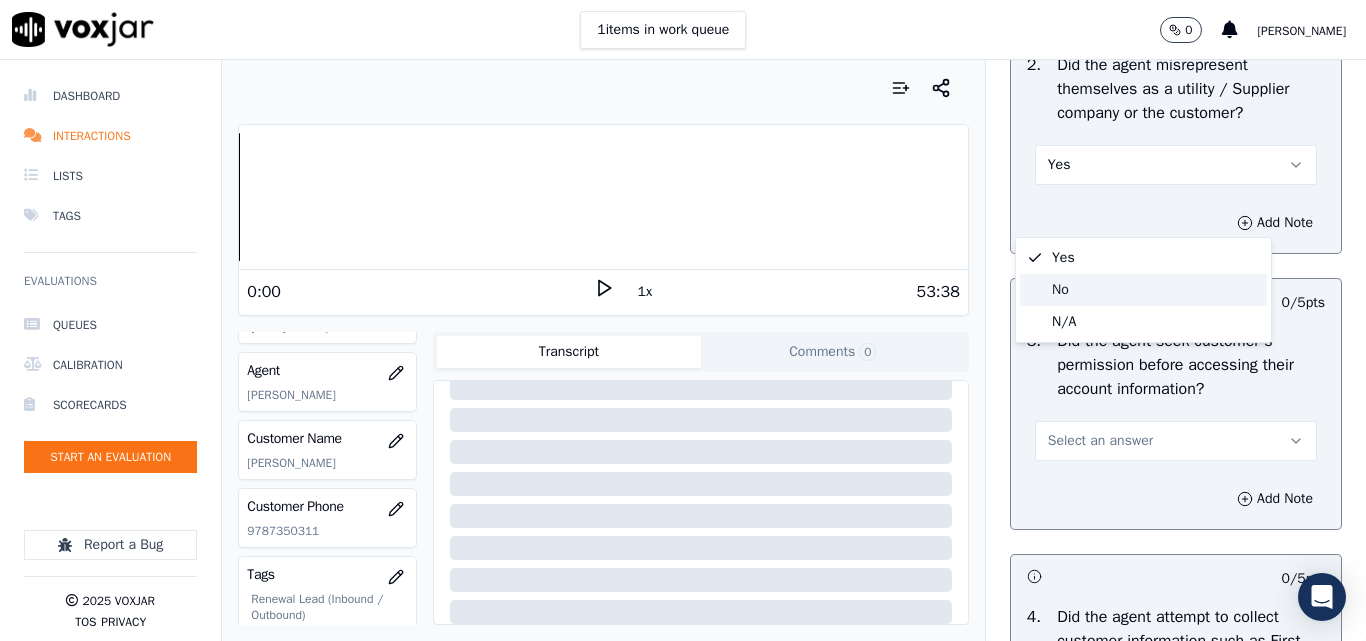 click on "No" 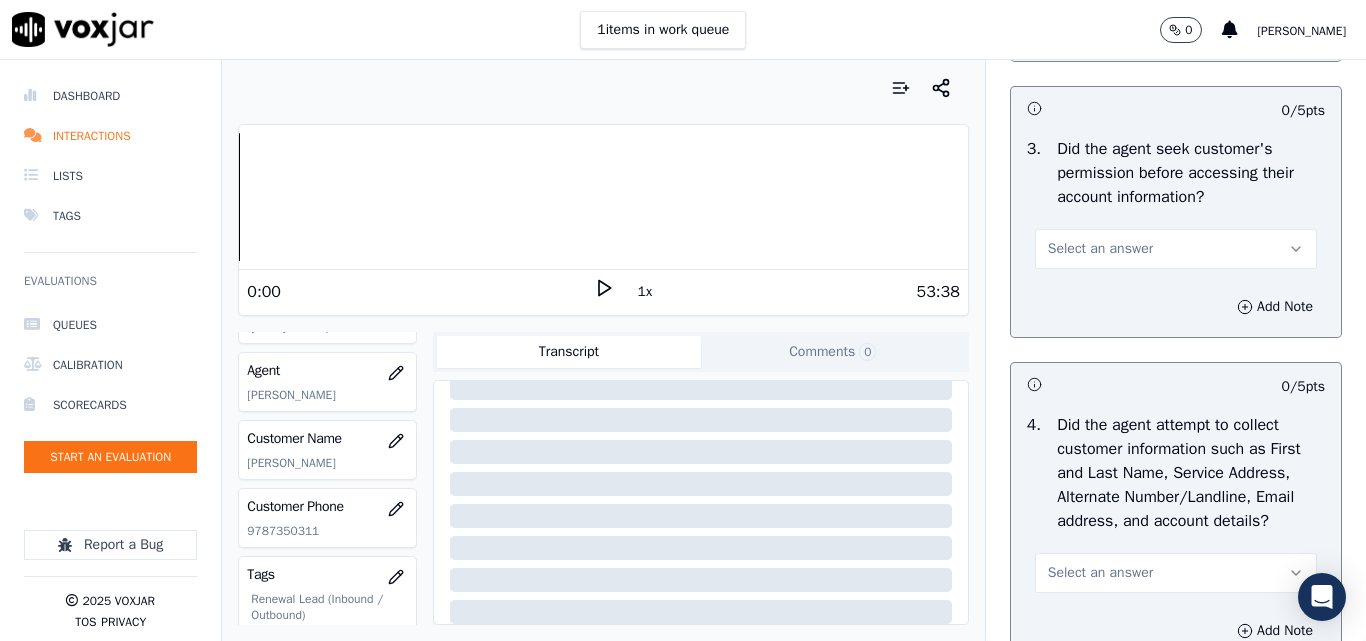 scroll, scrollTop: 1800, scrollLeft: 0, axis: vertical 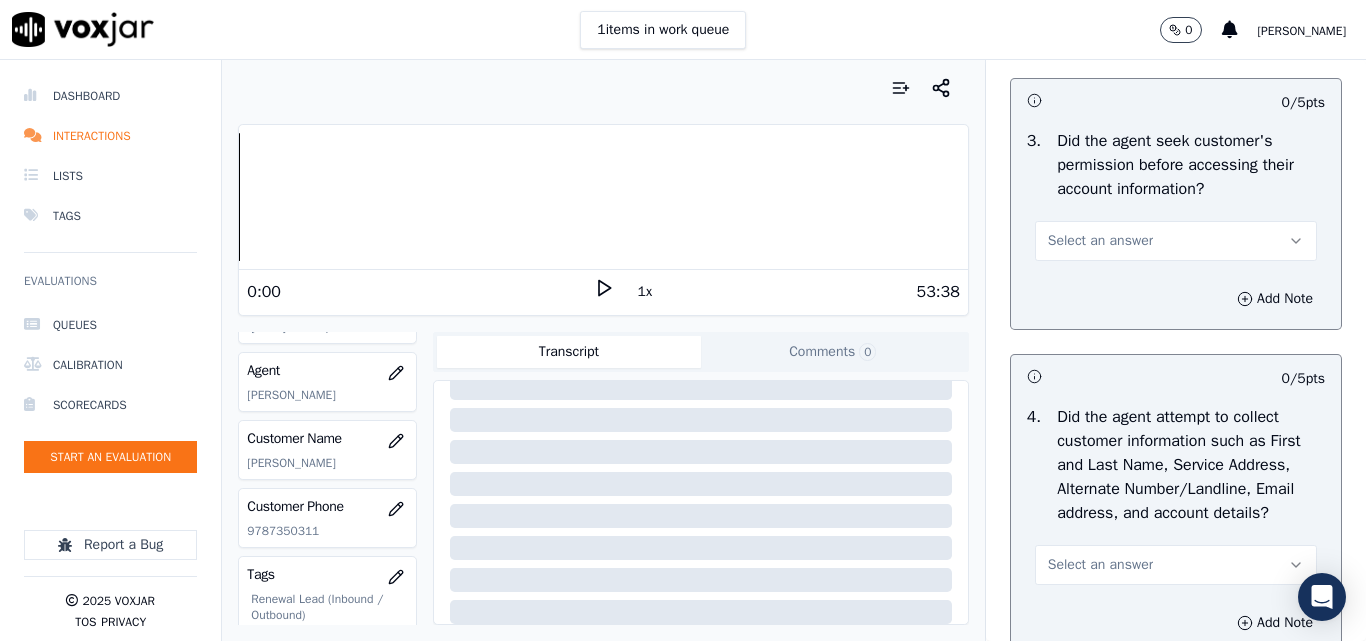 click on "Select an answer" at bounding box center (1100, 241) 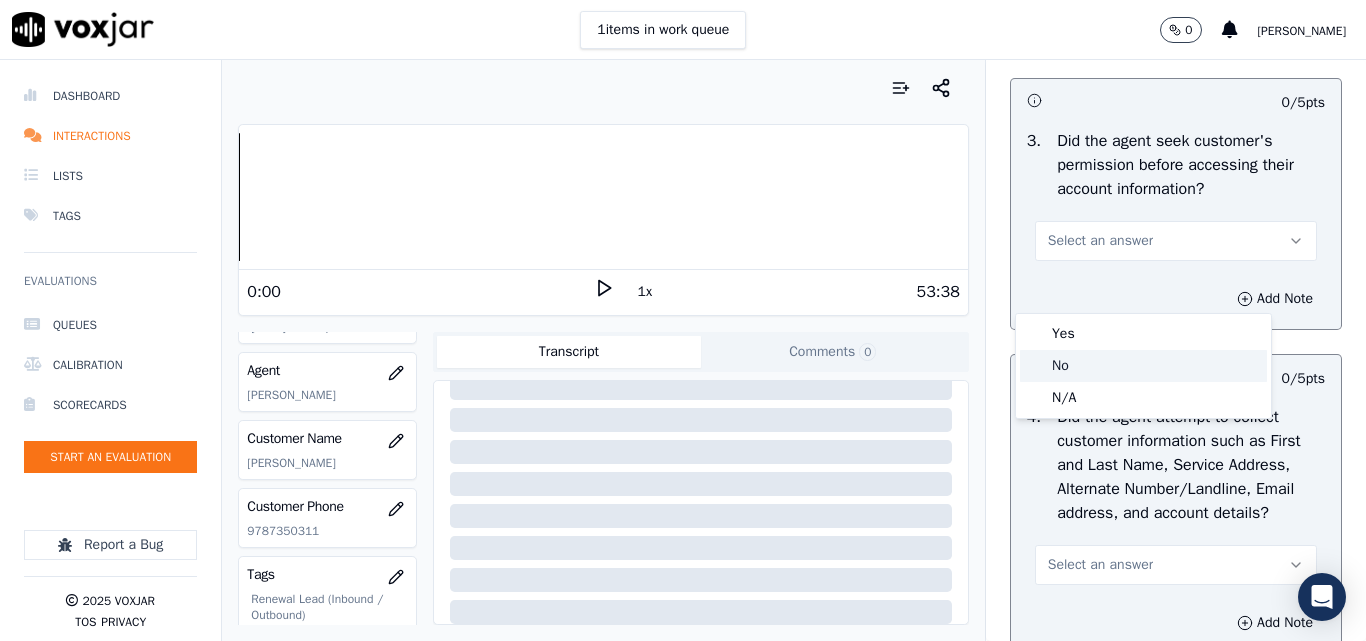 click on "No" 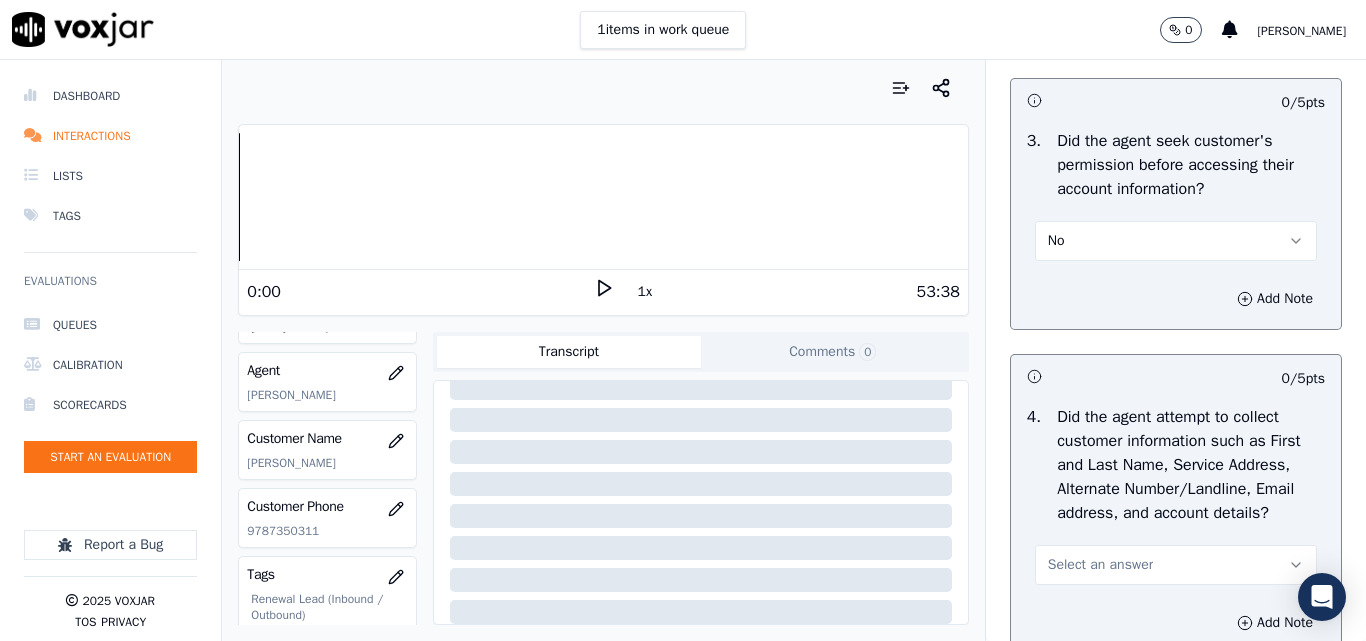 scroll, scrollTop: 2100, scrollLeft: 0, axis: vertical 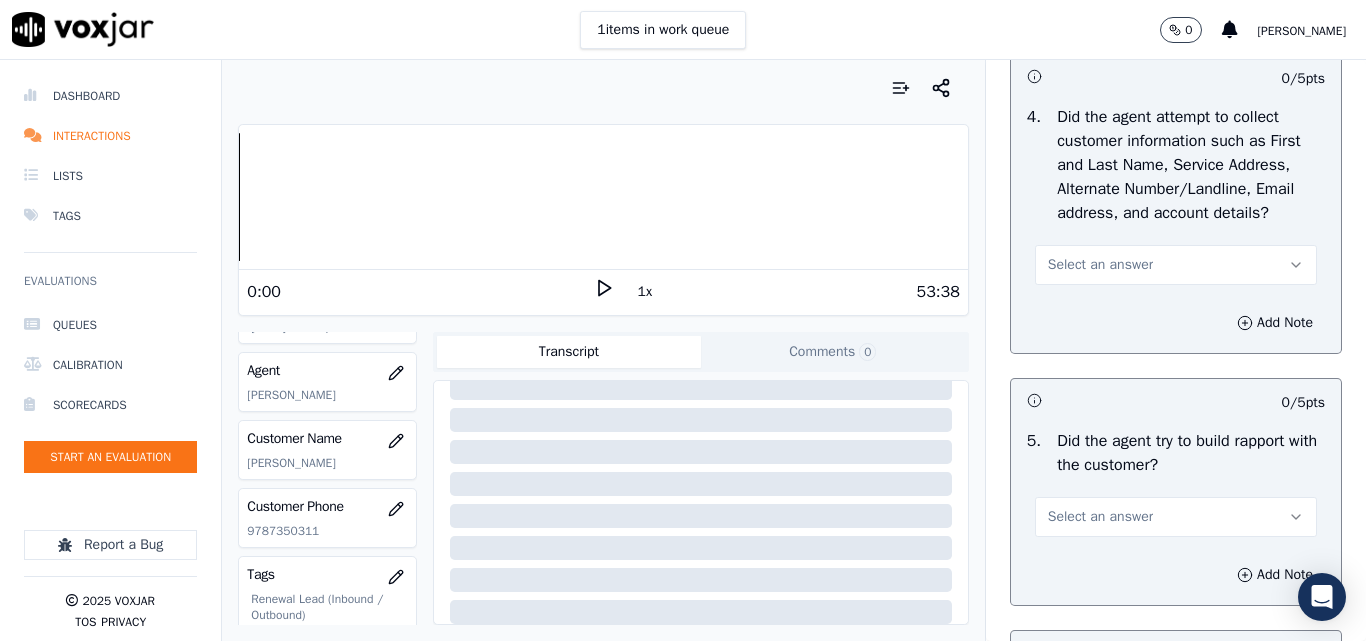 click on "Select an answer" at bounding box center [1100, 265] 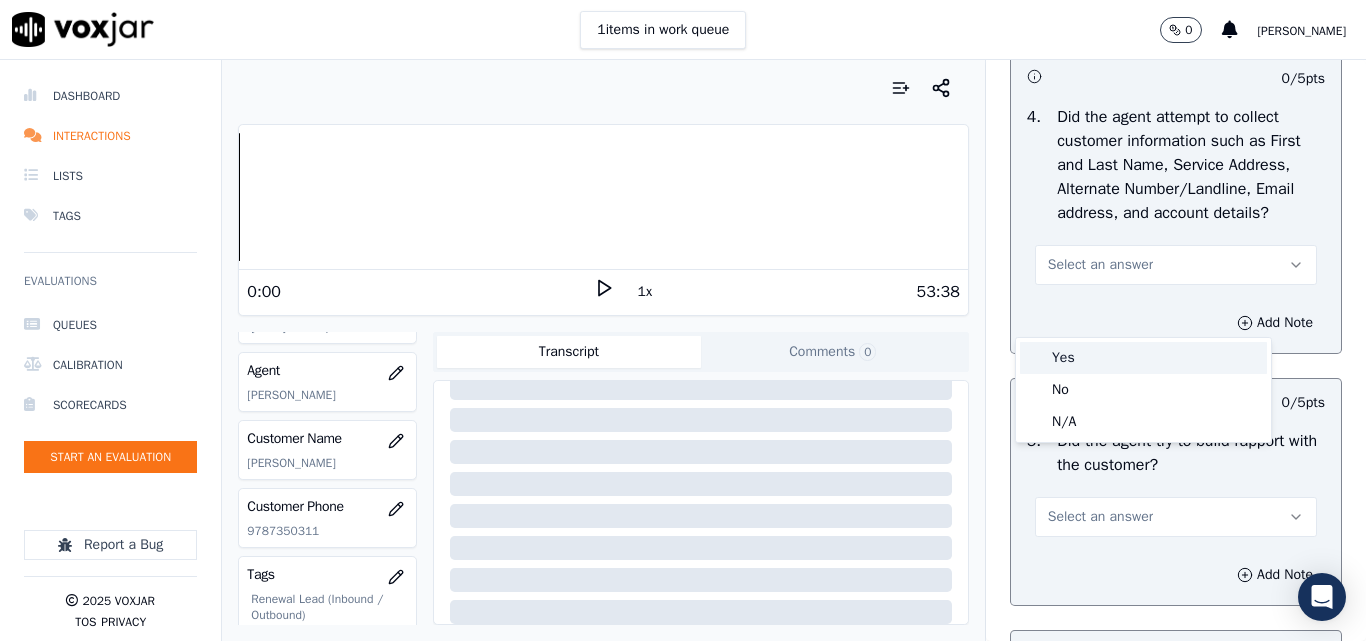 click on "Yes" at bounding box center (1143, 358) 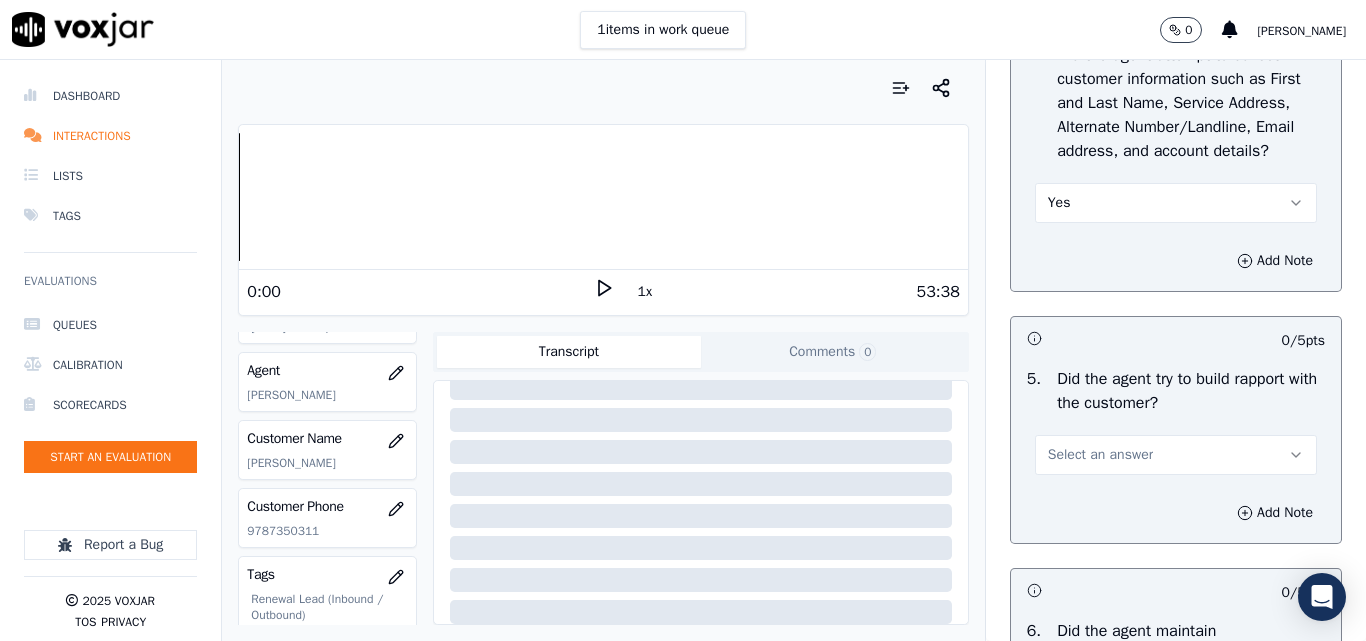 scroll, scrollTop: 2400, scrollLeft: 0, axis: vertical 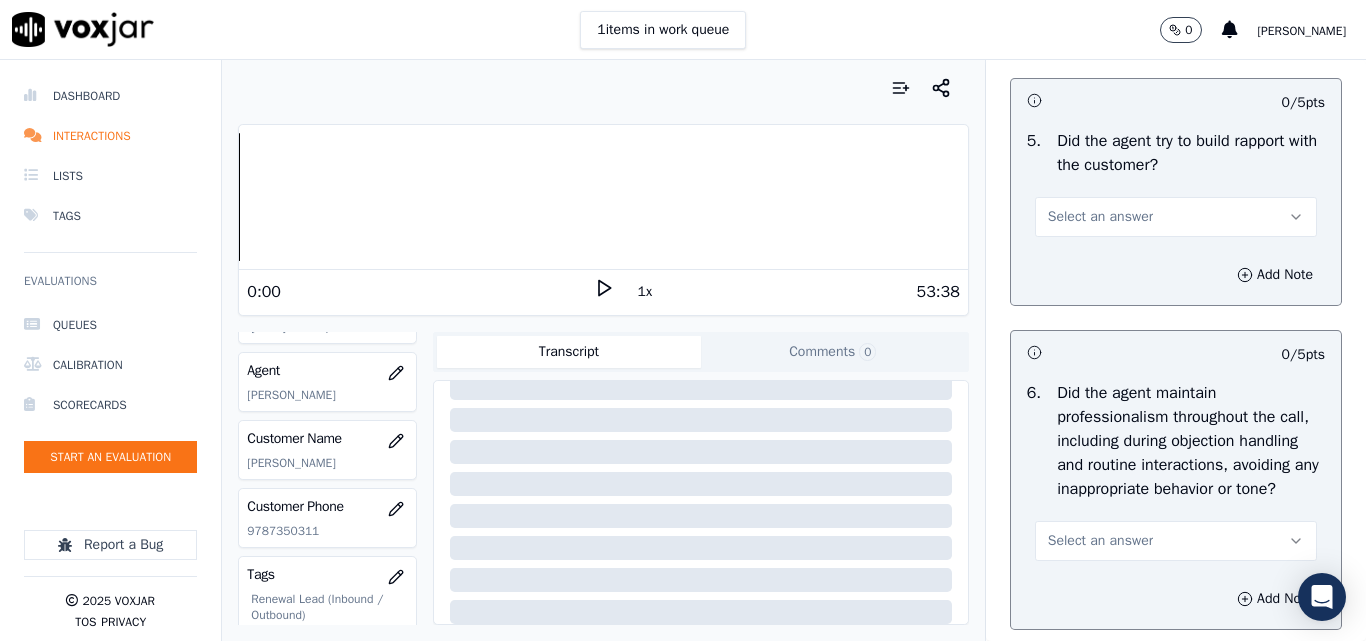 click on "Select an answer" at bounding box center [1100, 217] 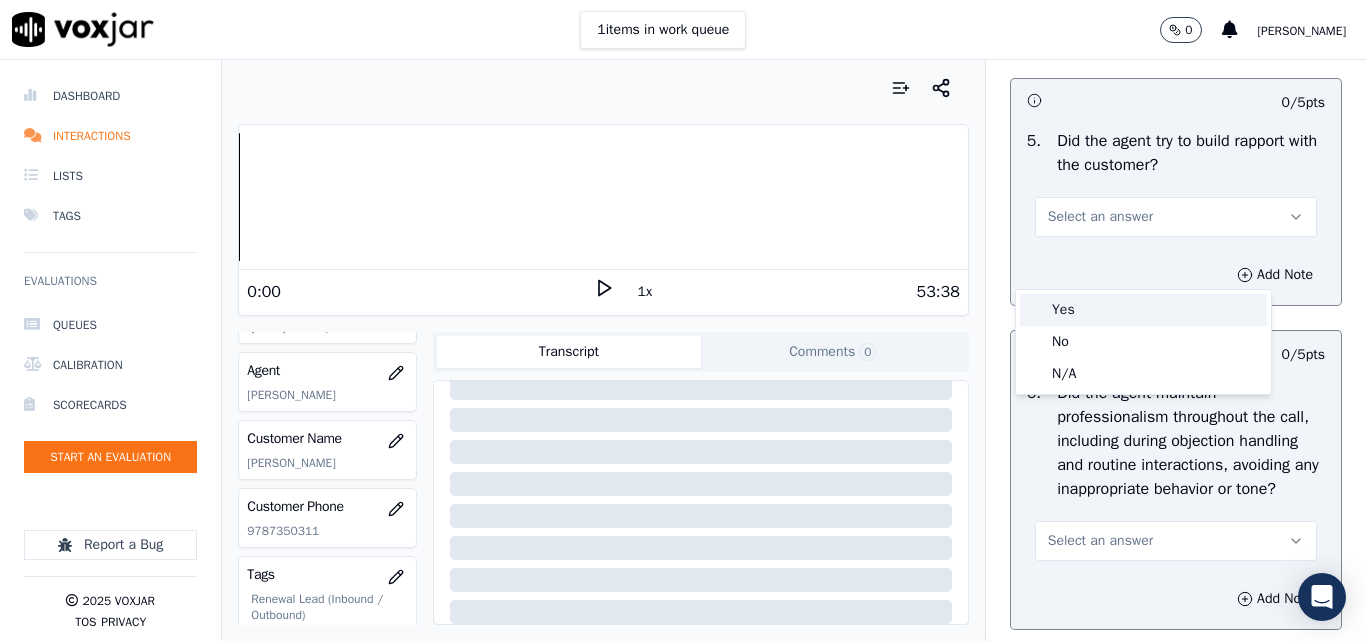 click on "Yes" at bounding box center [1143, 310] 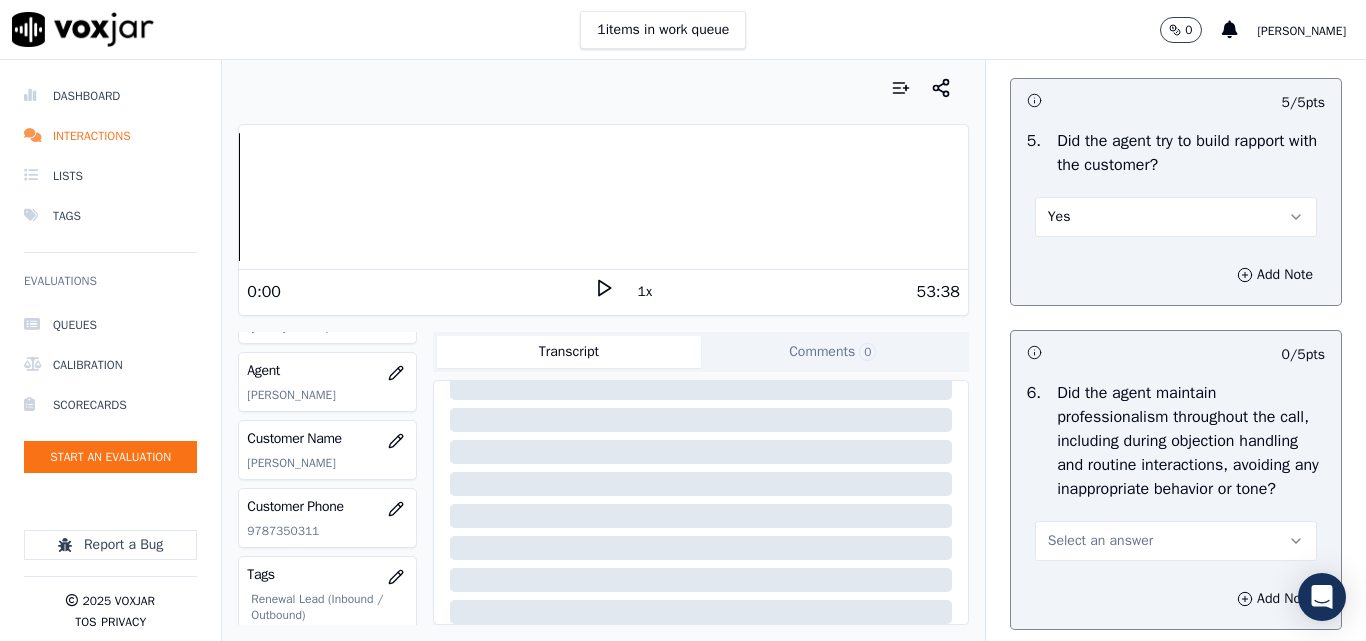 scroll, scrollTop: 2700, scrollLeft: 0, axis: vertical 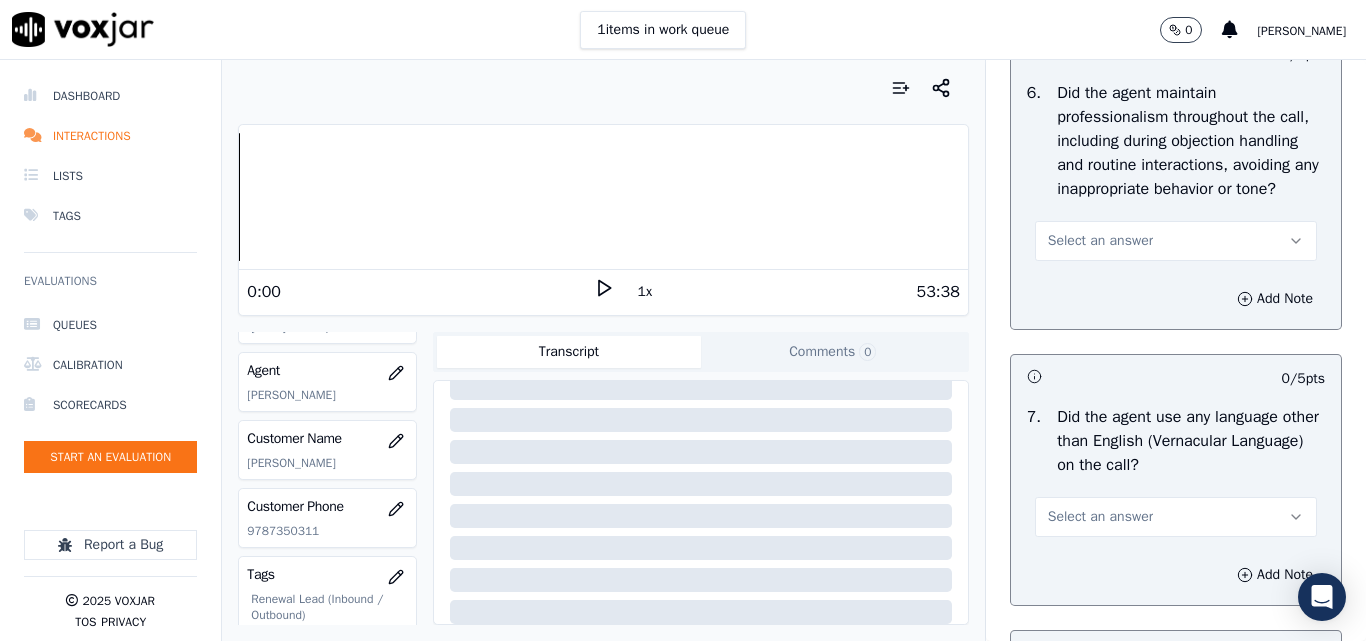 click on "Select an answer" at bounding box center [1100, 241] 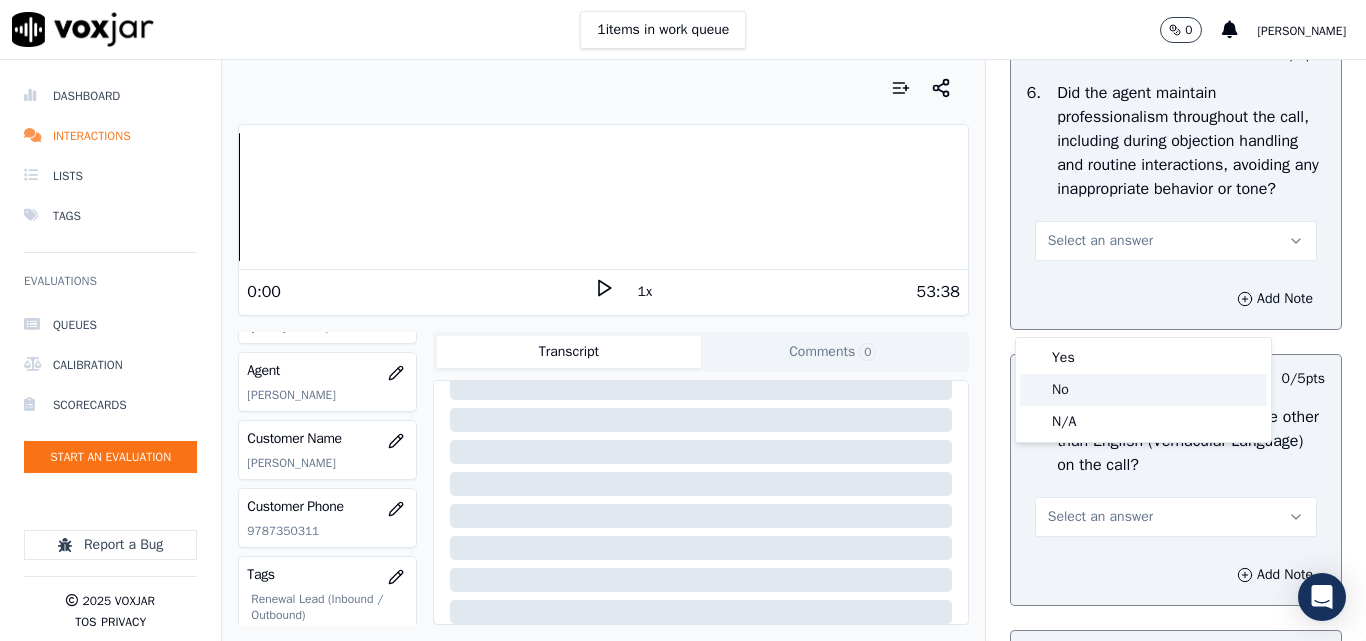 click on "No" 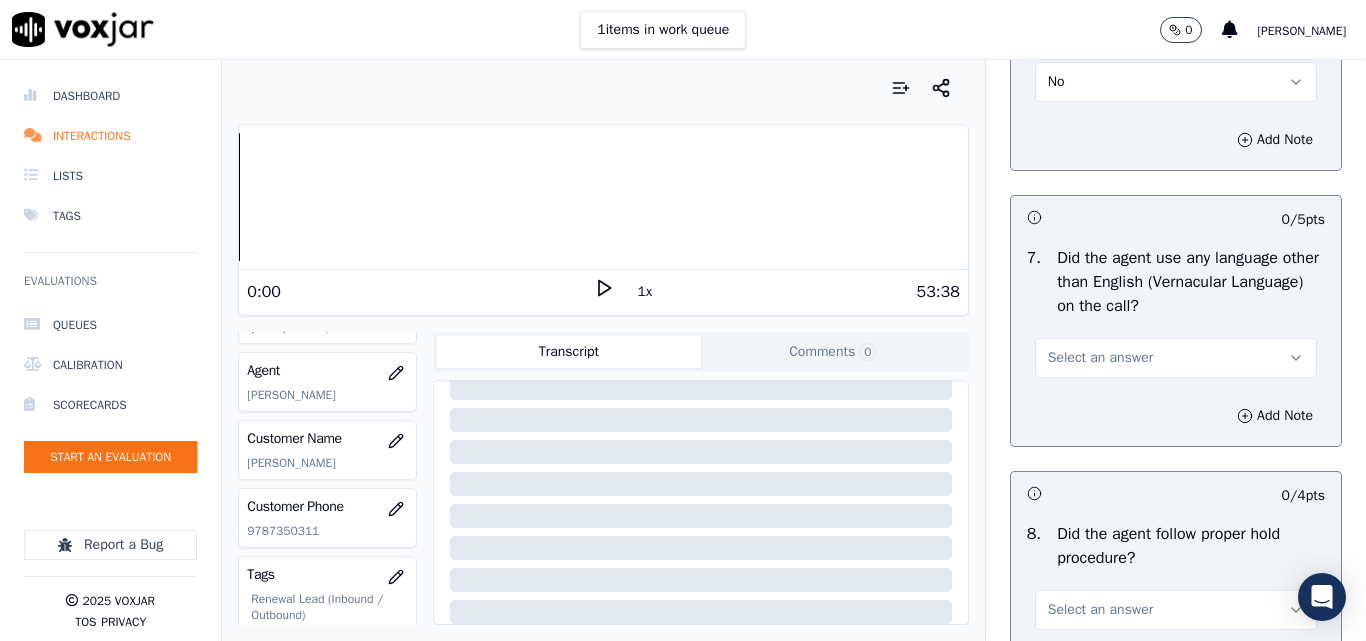 scroll, scrollTop: 3000, scrollLeft: 0, axis: vertical 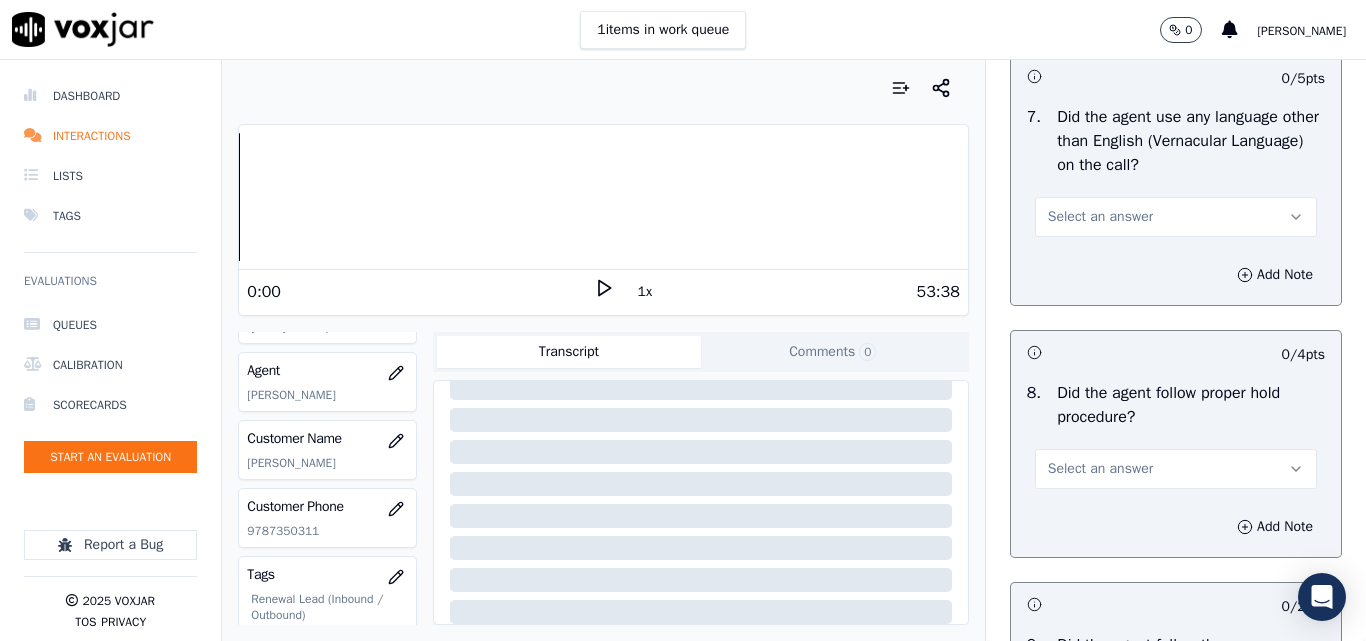 click on "Select an answer" at bounding box center [1100, 217] 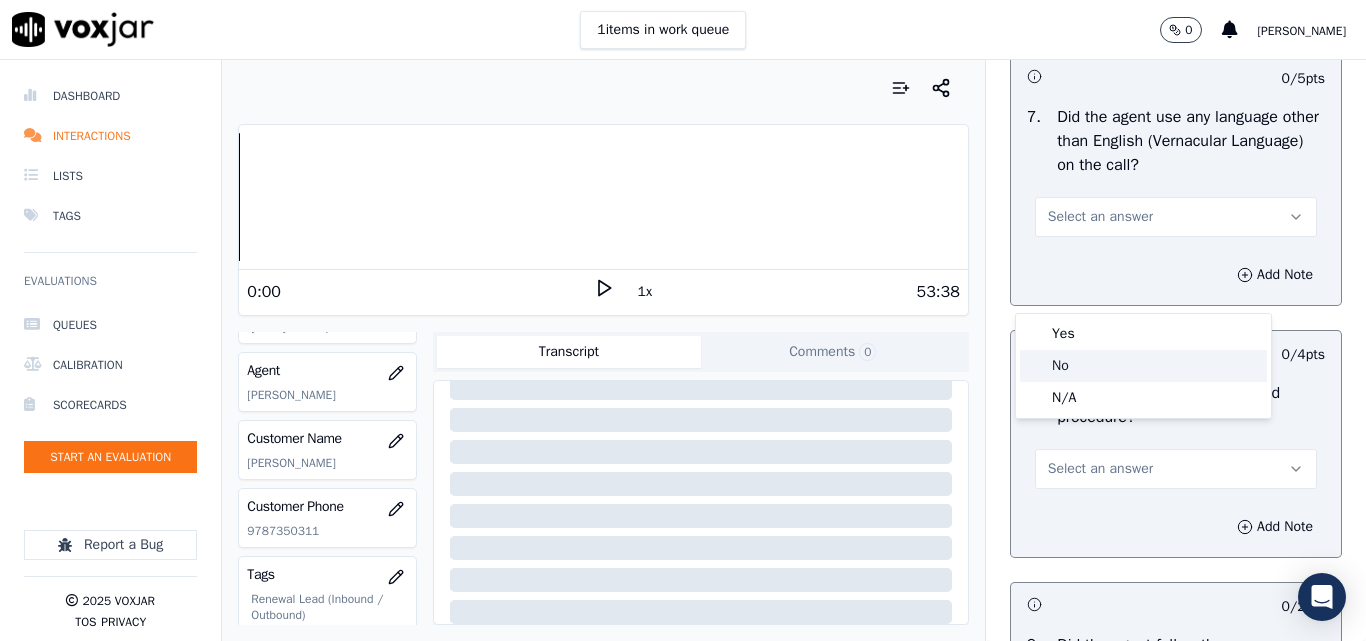 click on "No" 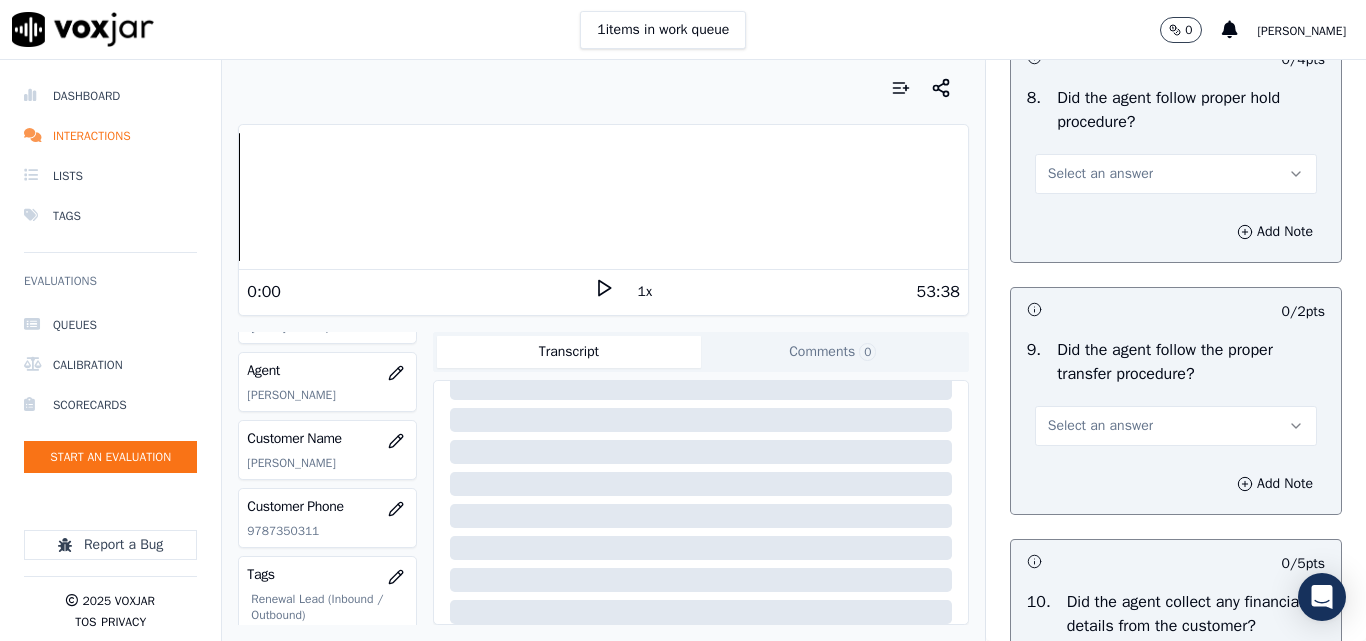 scroll, scrollTop: 3300, scrollLeft: 0, axis: vertical 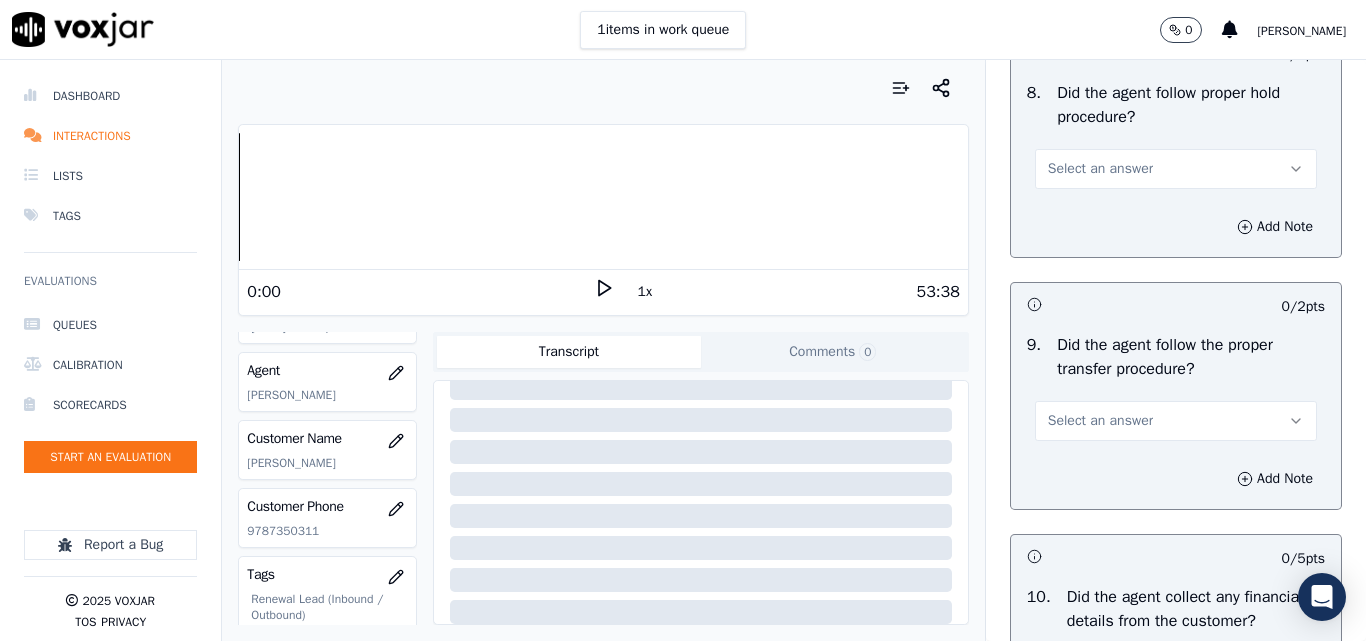 click on "Select an answer" at bounding box center (1100, 169) 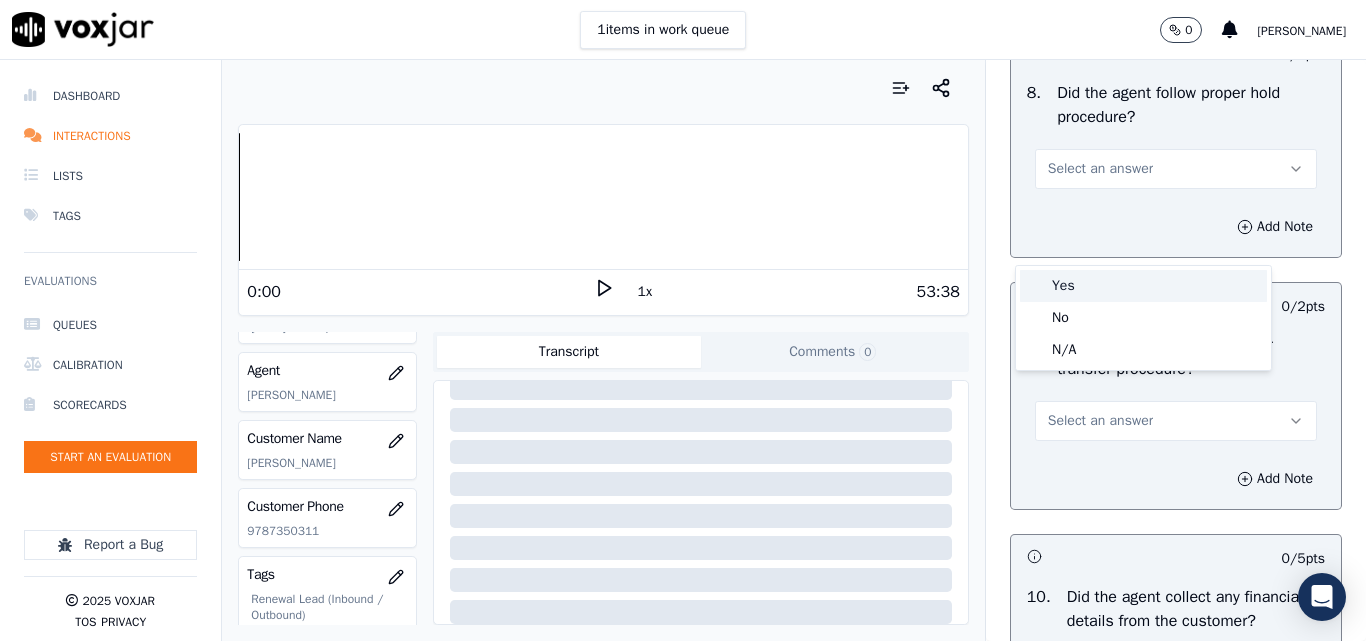 click on "Yes" at bounding box center [1143, 286] 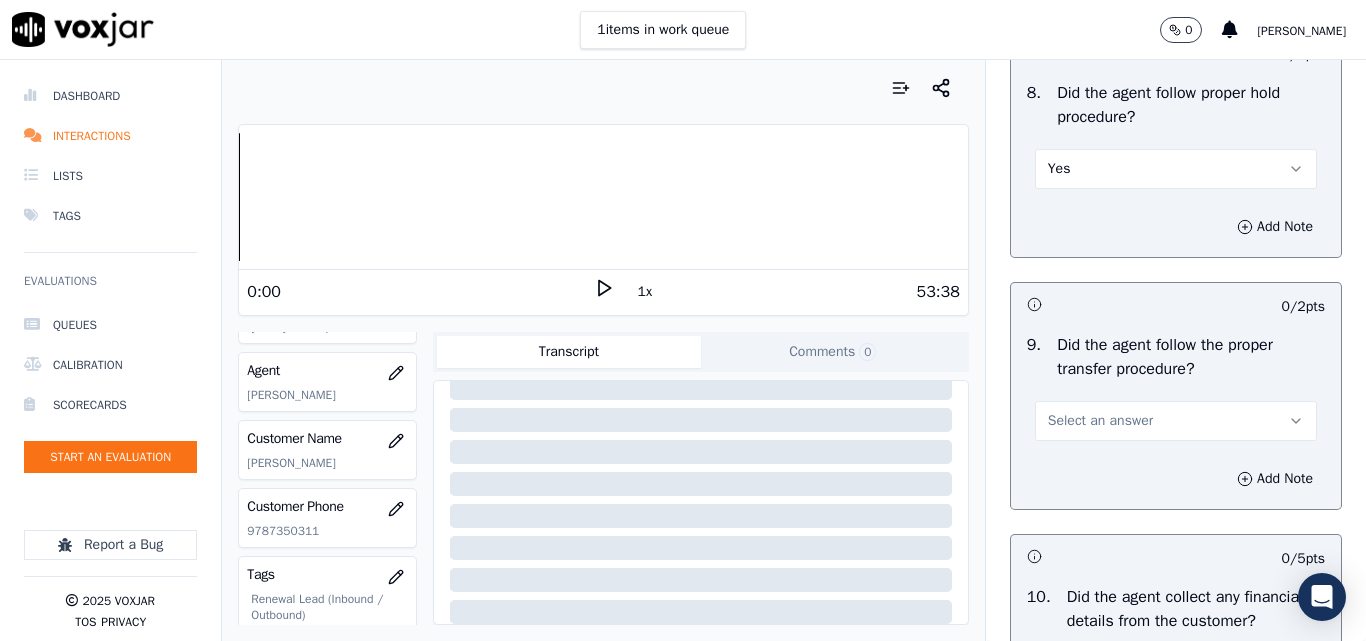 click on "Select an answer" at bounding box center [1100, 421] 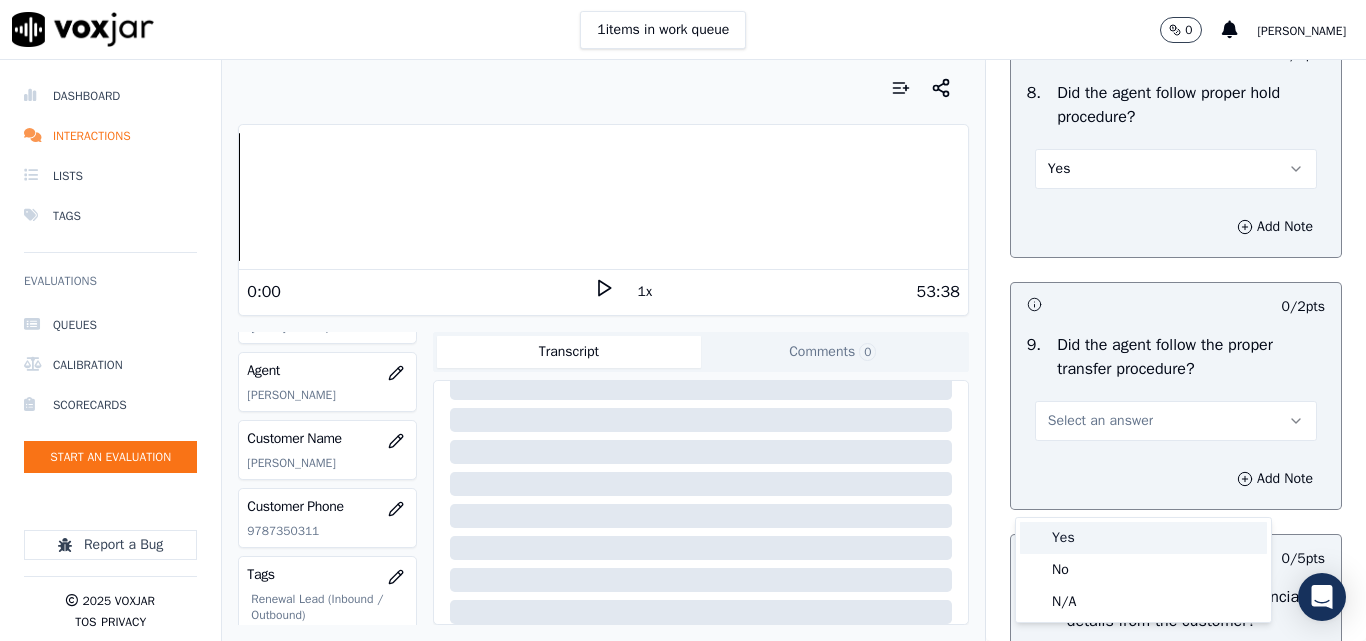 click on "Yes" at bounding box center [1143, 538] 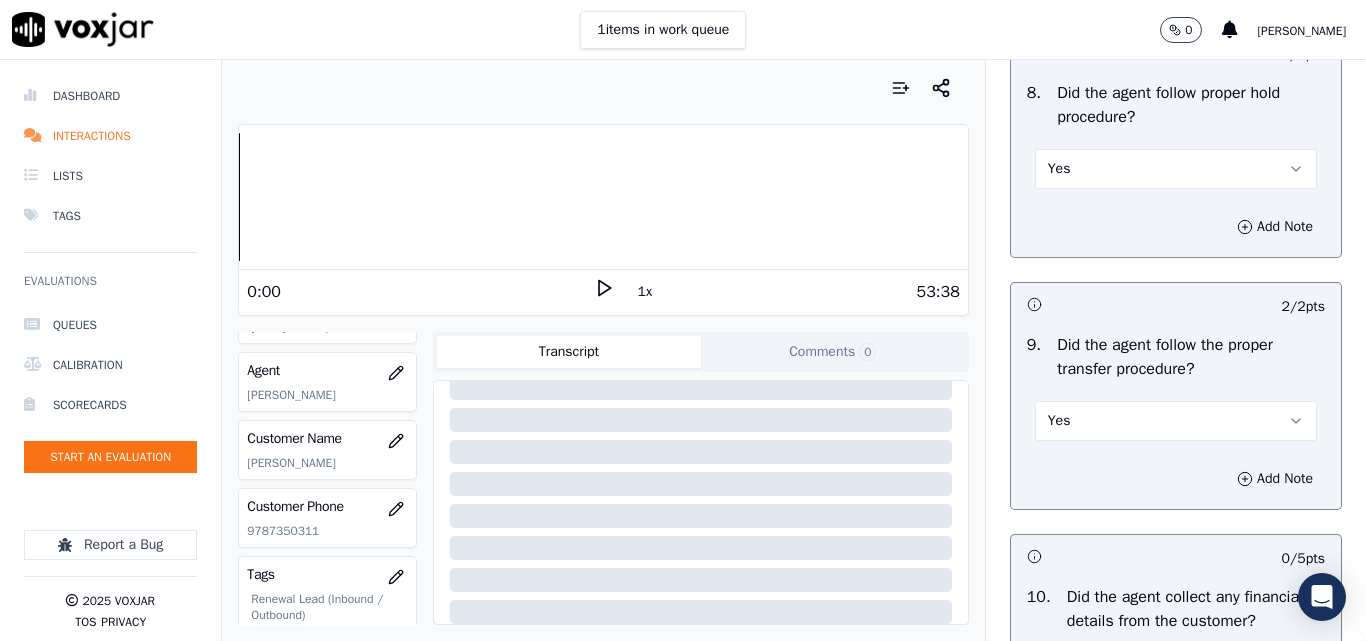 scroll, scrollTop: 3600, scrollLeft: 0, axis: vertical 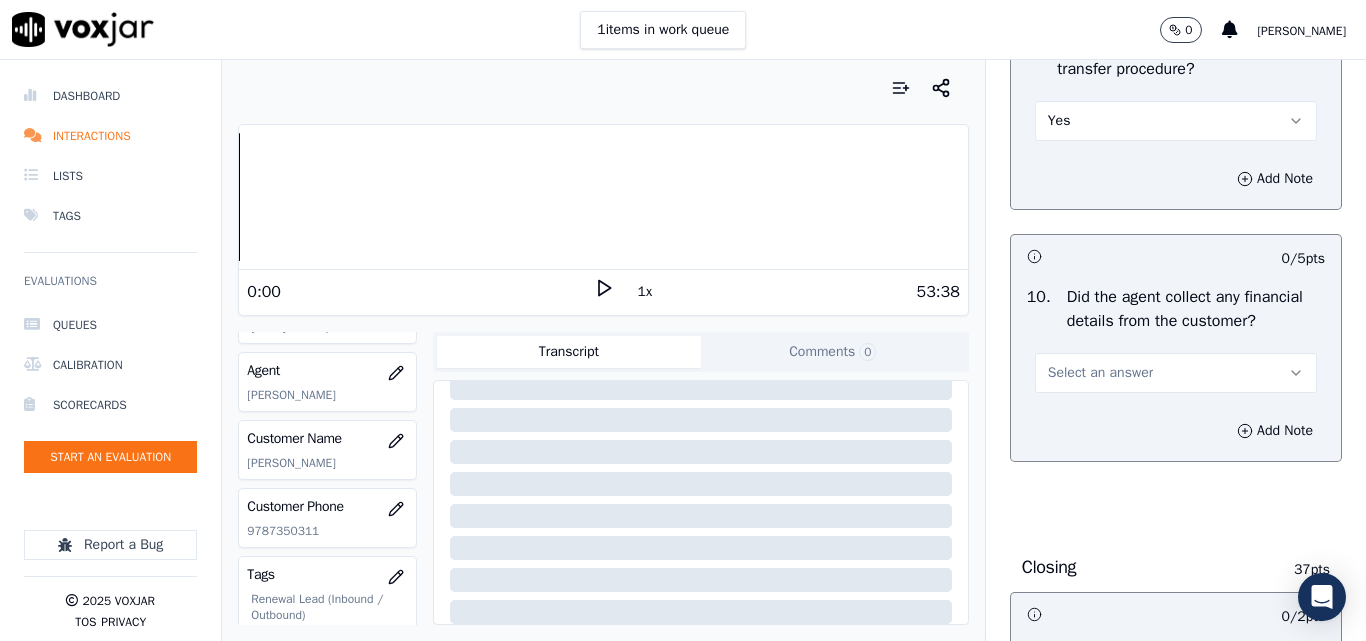 click on "Select an answer" at bounding box center (1100, 373) 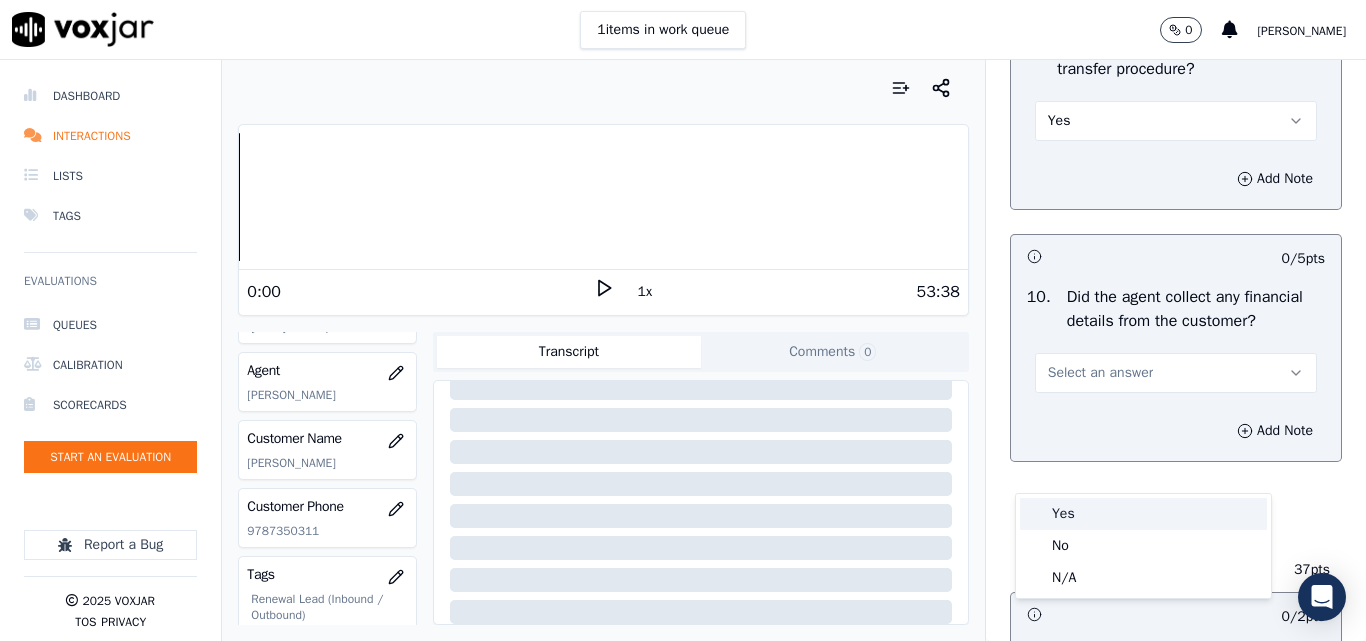 type 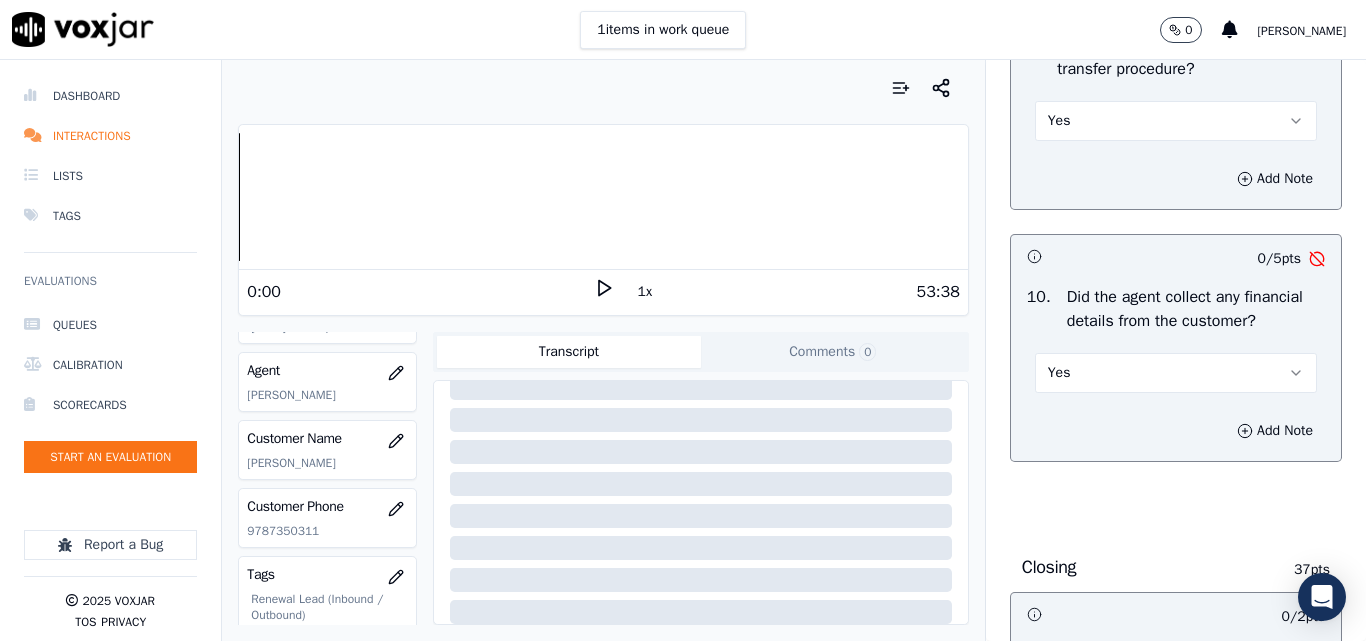 click on "Yes" at bounding box center [1176, 373] 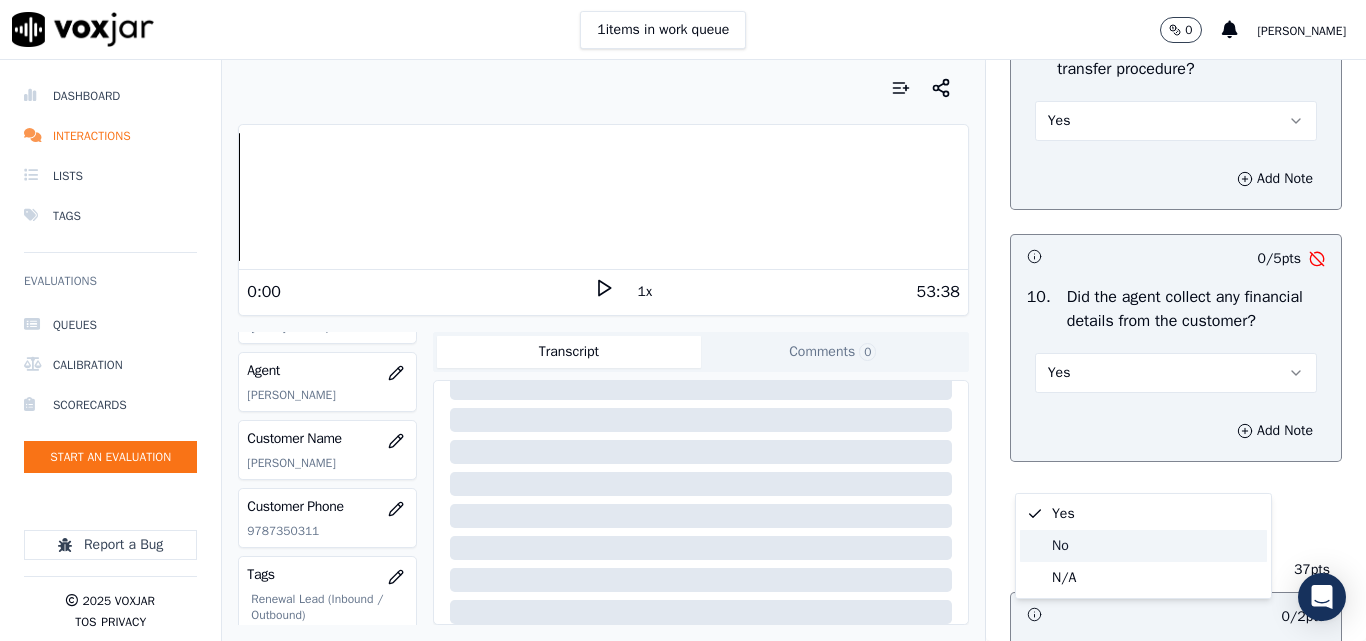 click on "No" 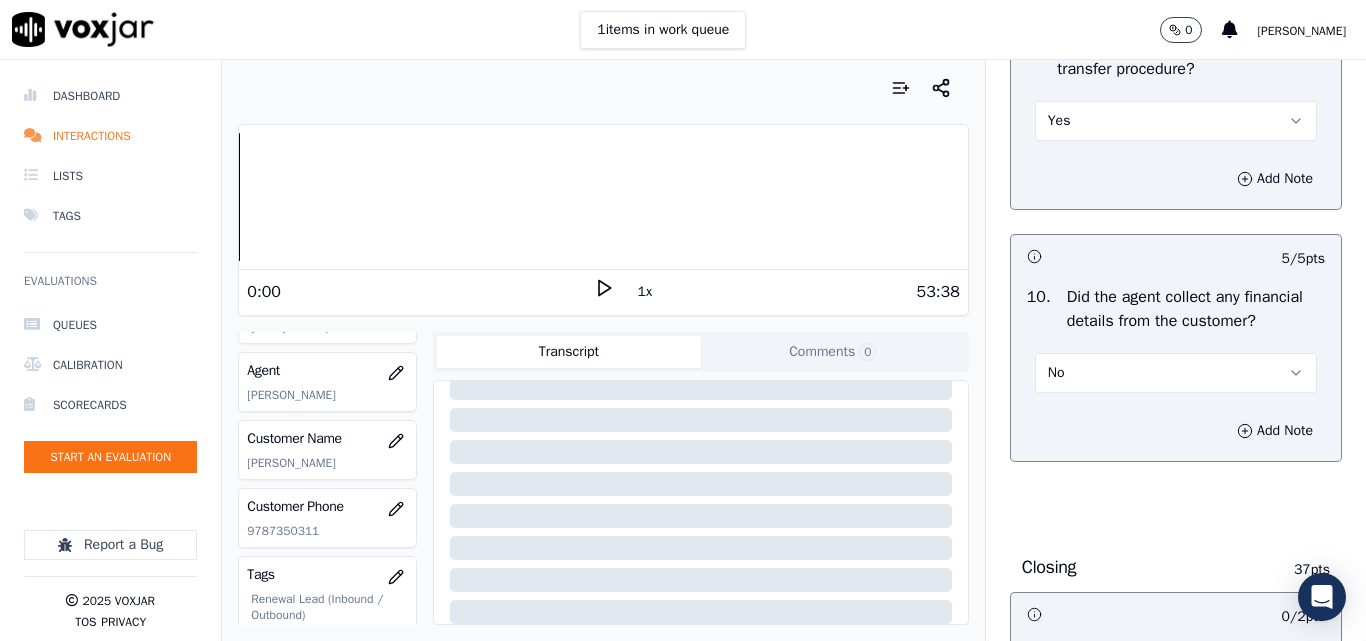 scroll, scrollTop: 4000, scrollLeft: 0, axis: vertical 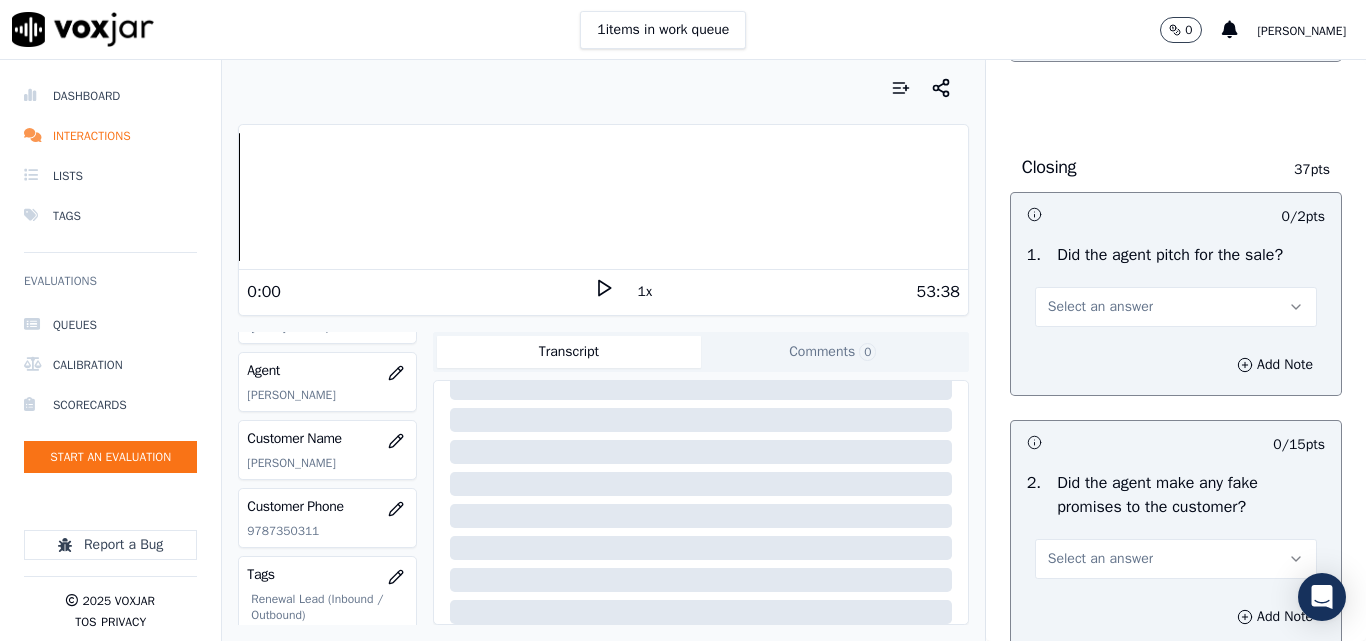 click on "Select an answer" at bounding box center [1100, 307] 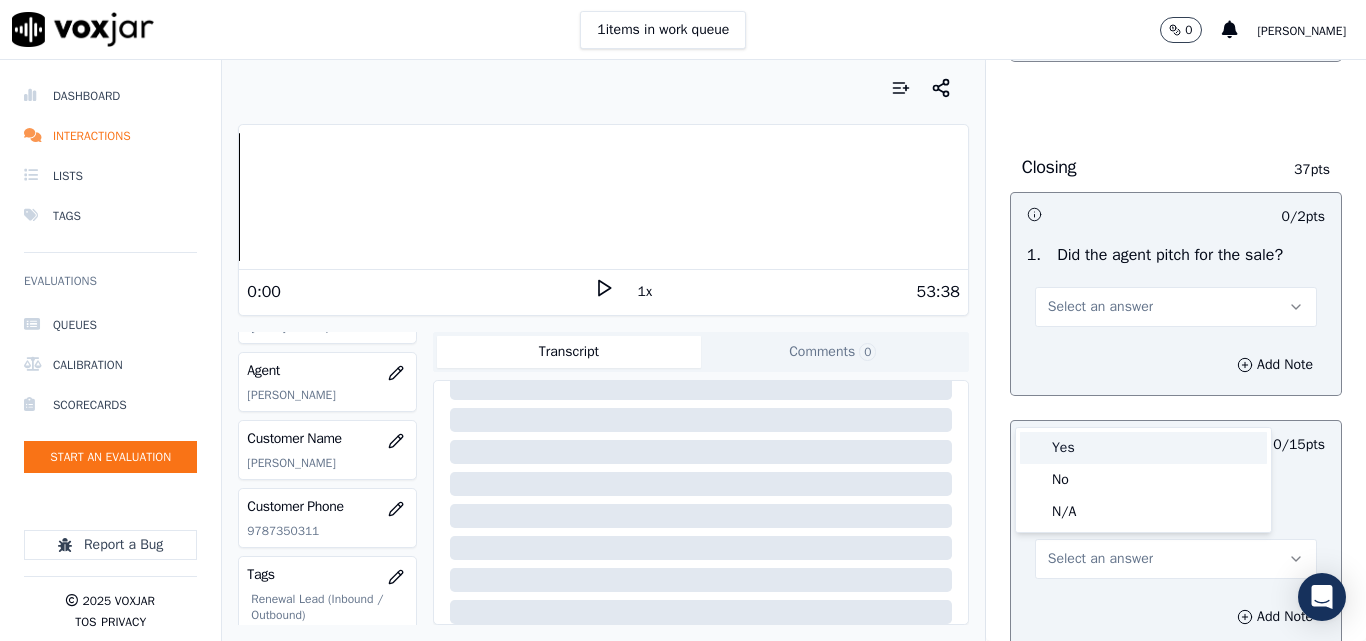 click on "Yes" at bounding box center (1143, 448) 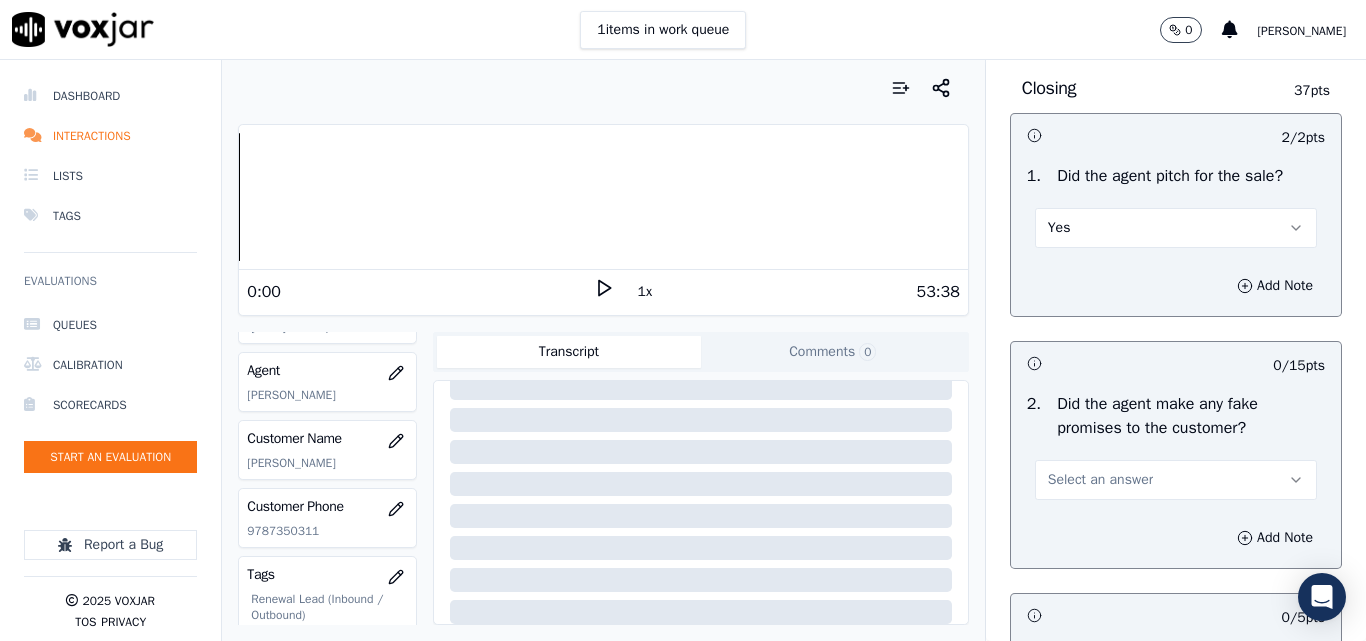 scroll, scrollTop: 4200, scrollLeft: 0, axis: vertical 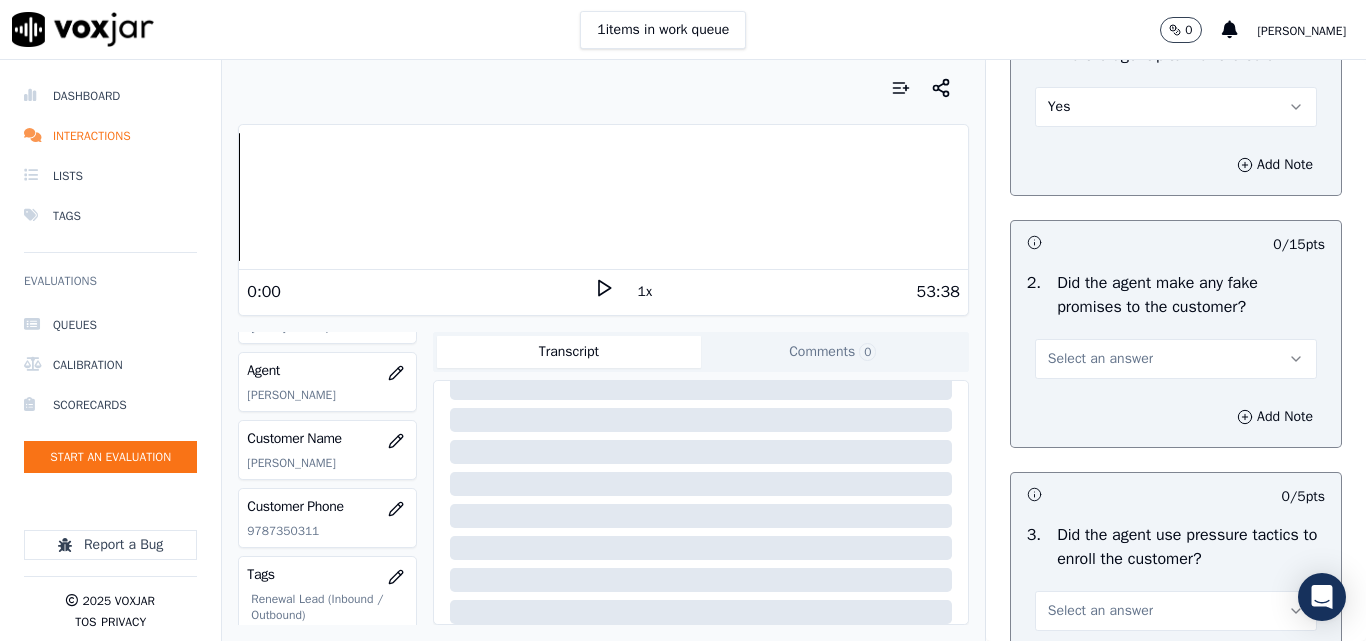 click on "Select an answer" at bounding box center [1100, 359] 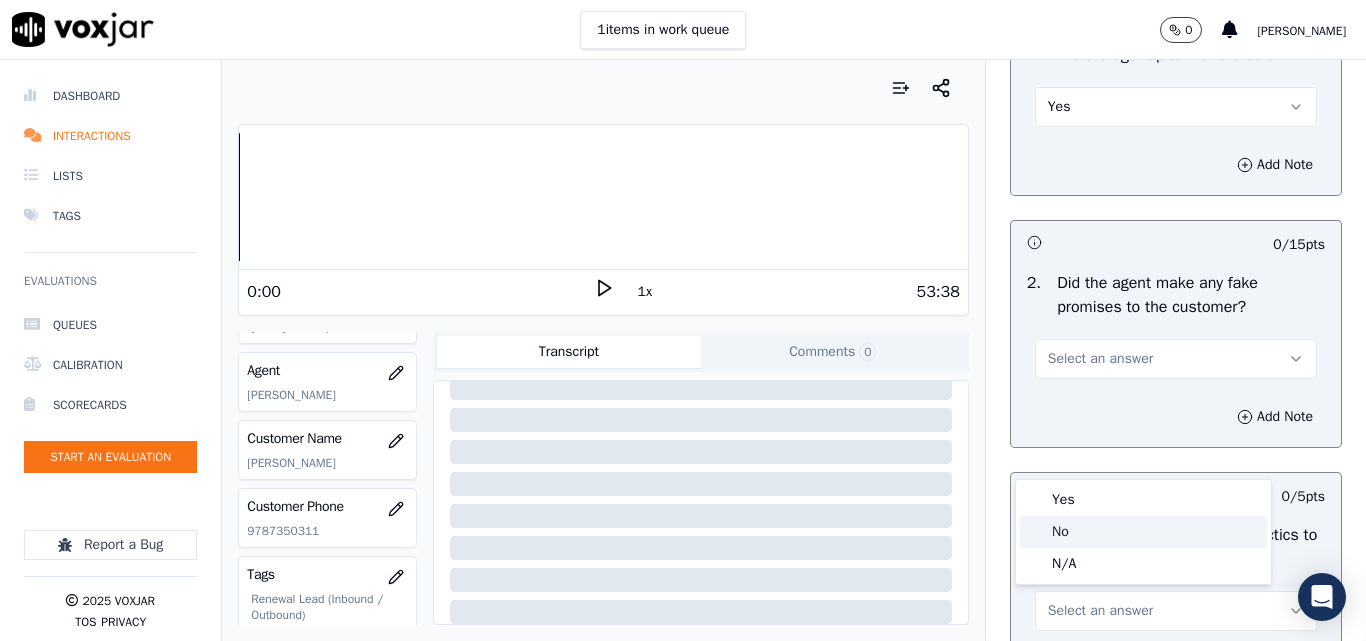 drag, startPoint x: 1073, startPoint y: 529, endPoint x: 1153, endPoint y: 488, distance: 89.89438 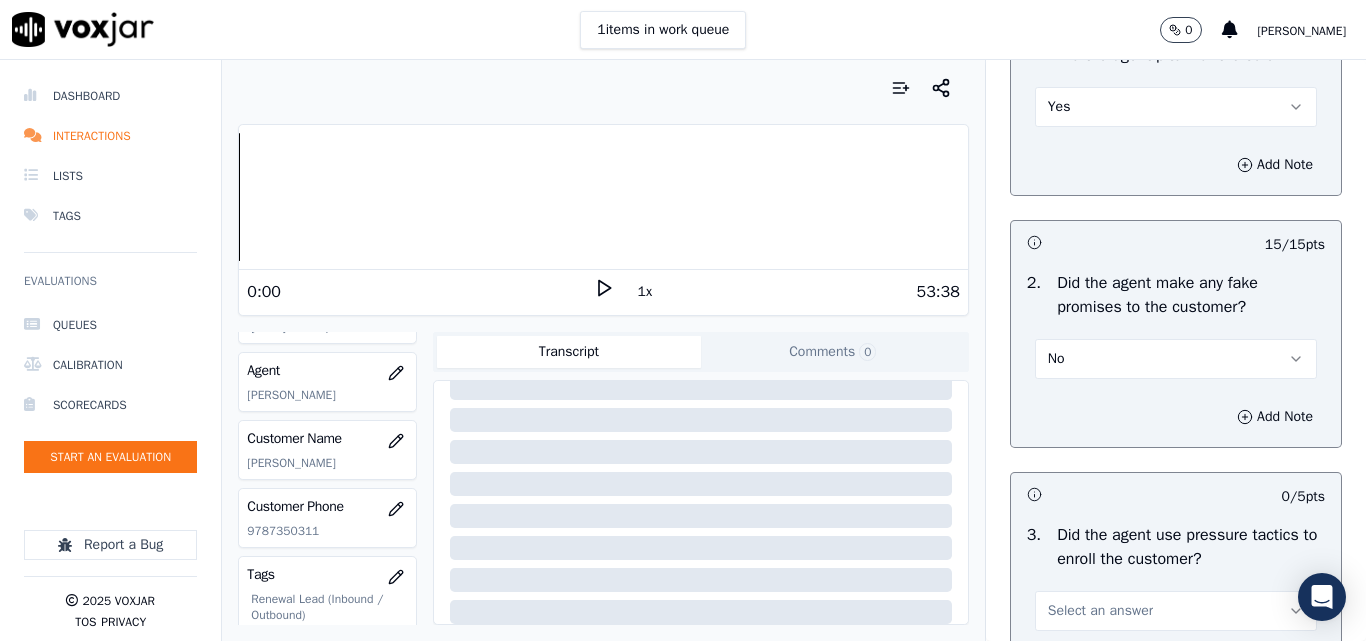 scroll, scrollTop: 4400, scrollLeft: 0, axis: vertical 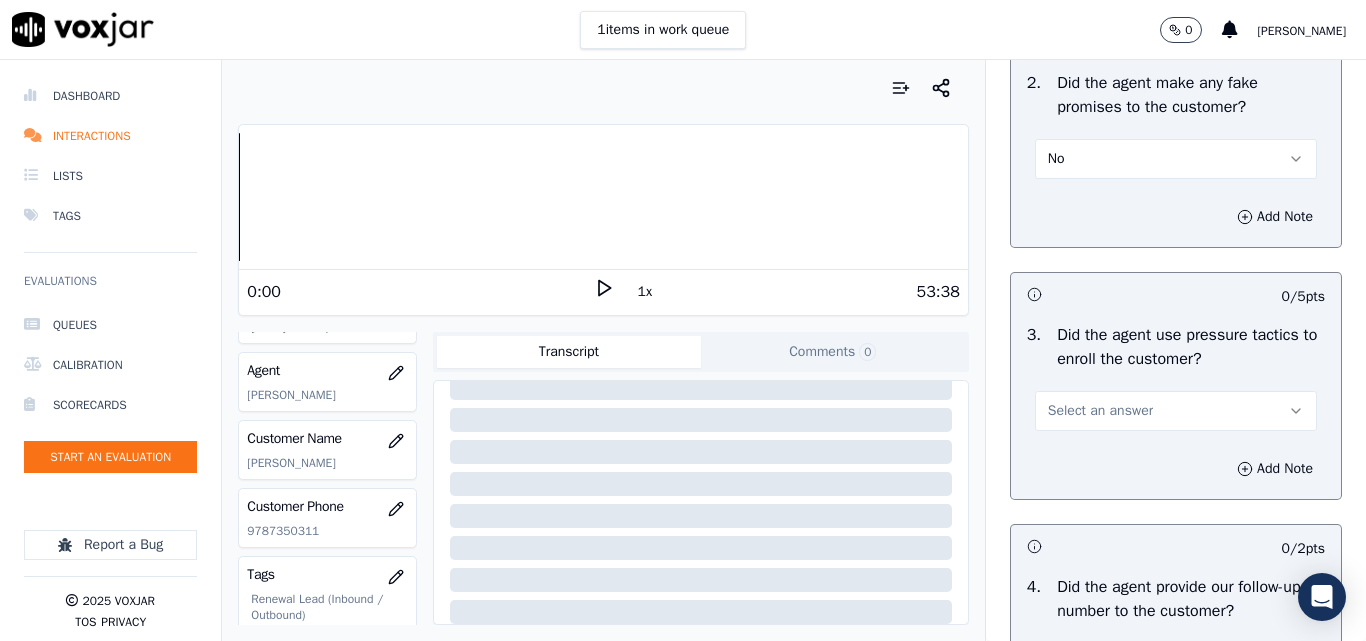 click on "Select an answer" at bounding box center [1176, 411] 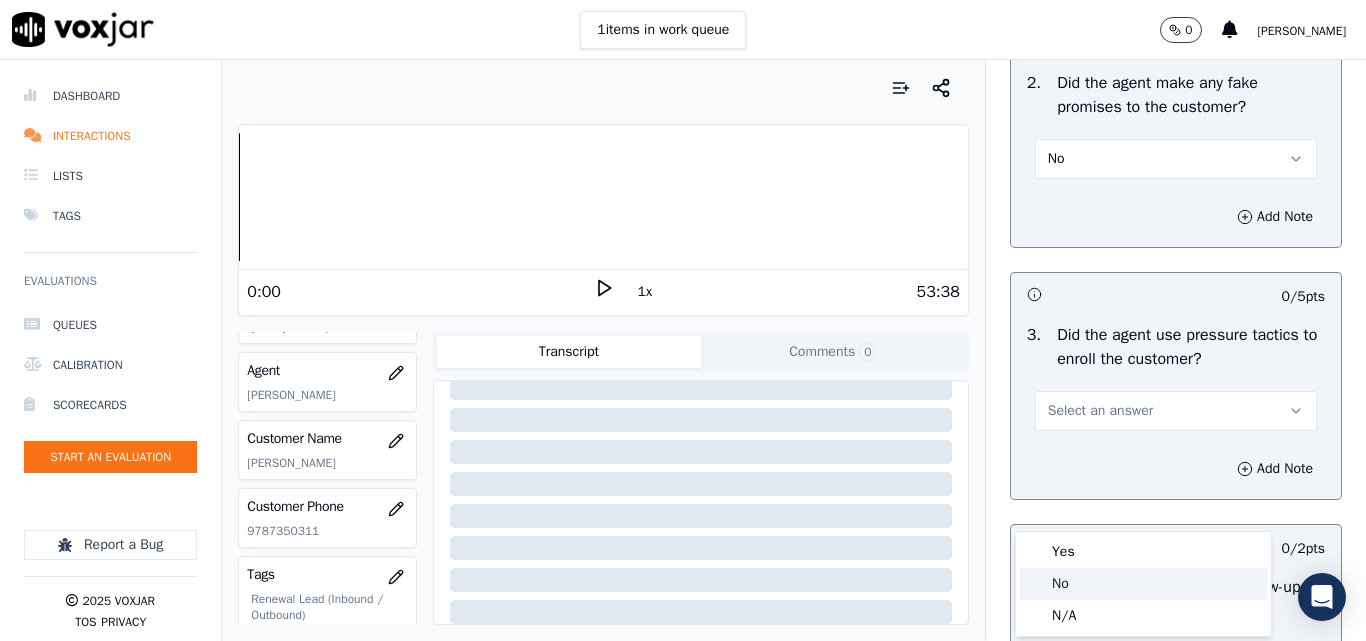 click on "No" 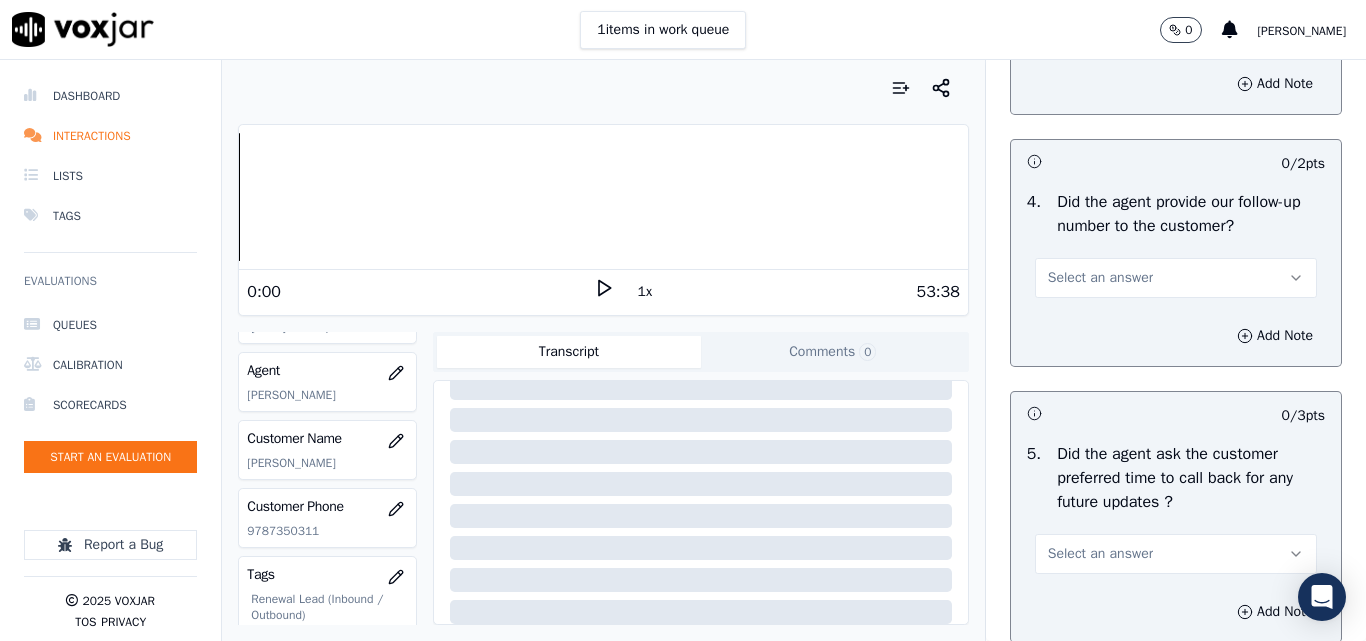 scroll, scrollTop: 4800, scrollLeft: 0, axis: vertical 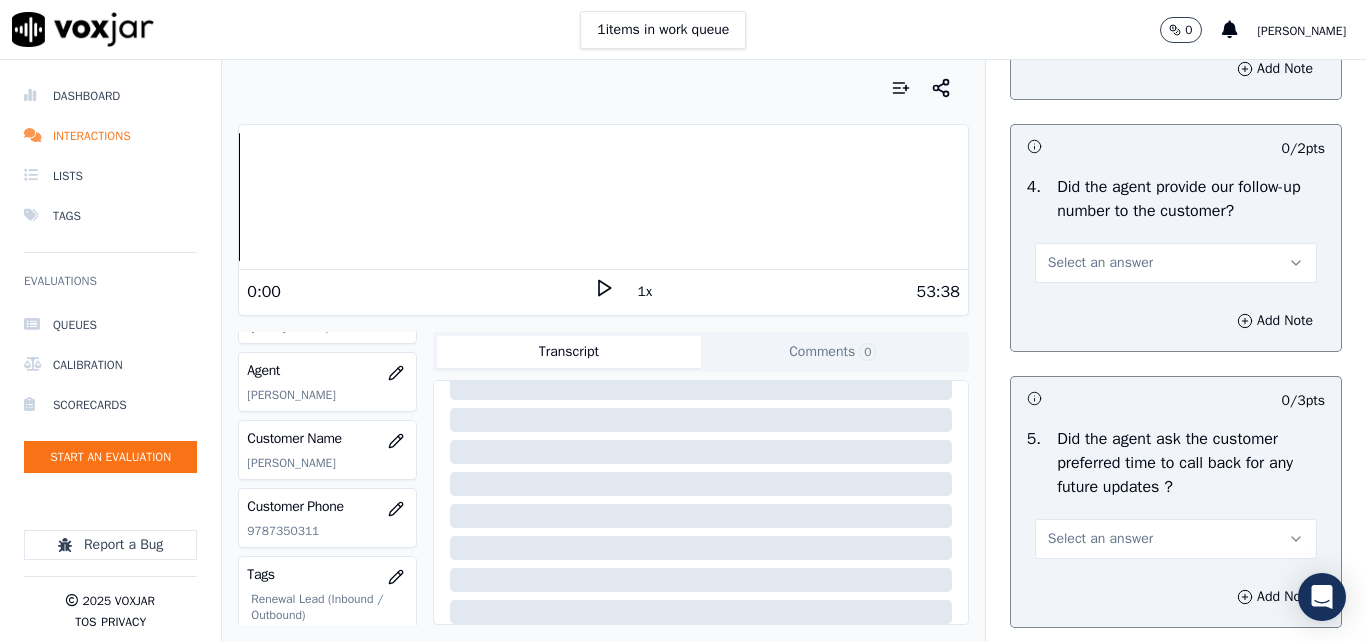 click on "Select an answer" at bounding box center (1176, 263) 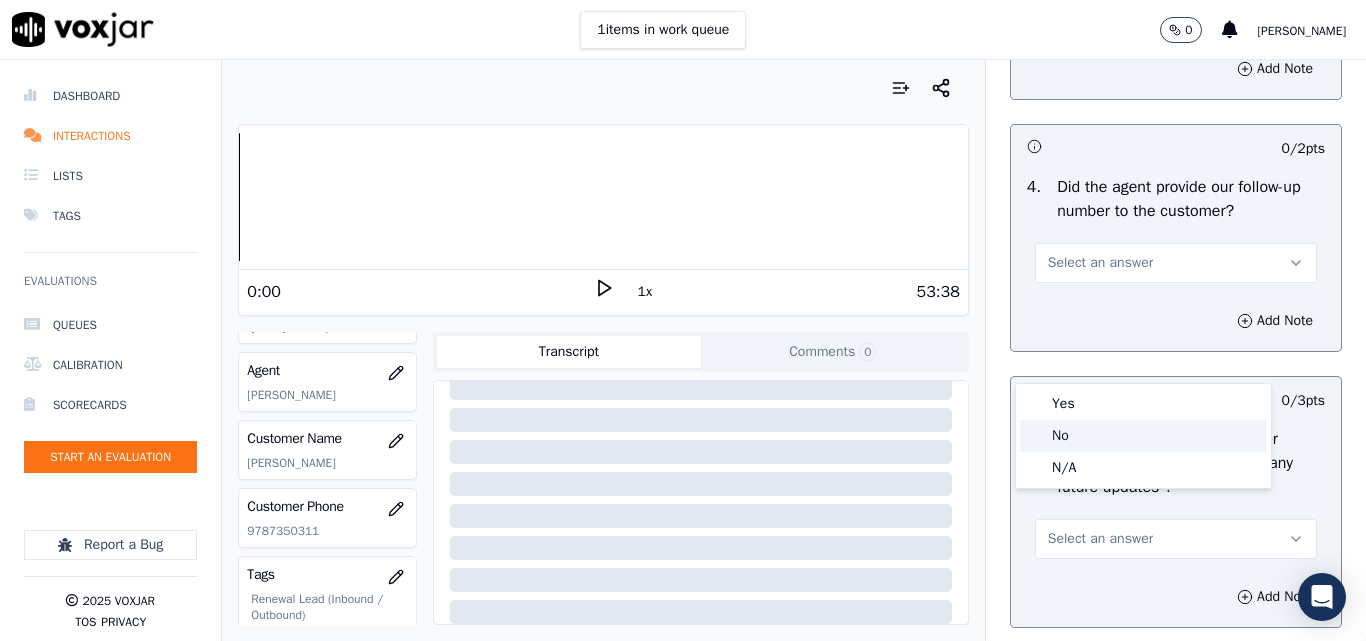 click on "No" 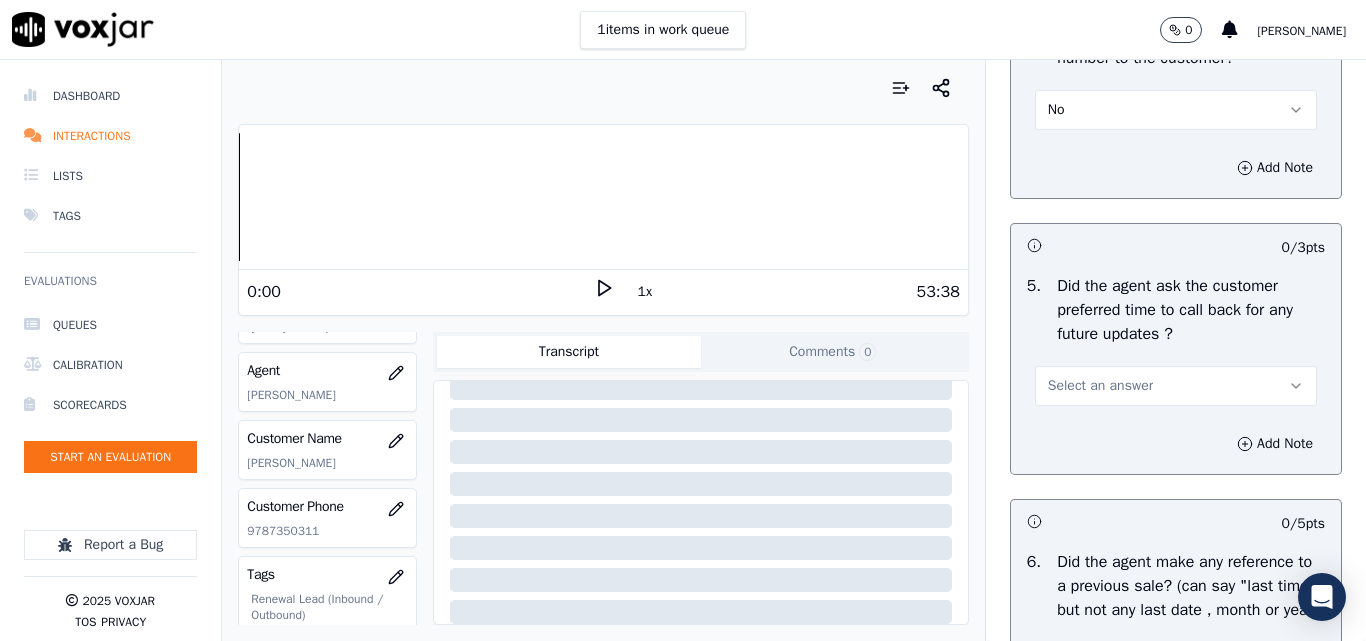 scroll, scrollTop: 5100, scrollLeft: 0, axis: vertical 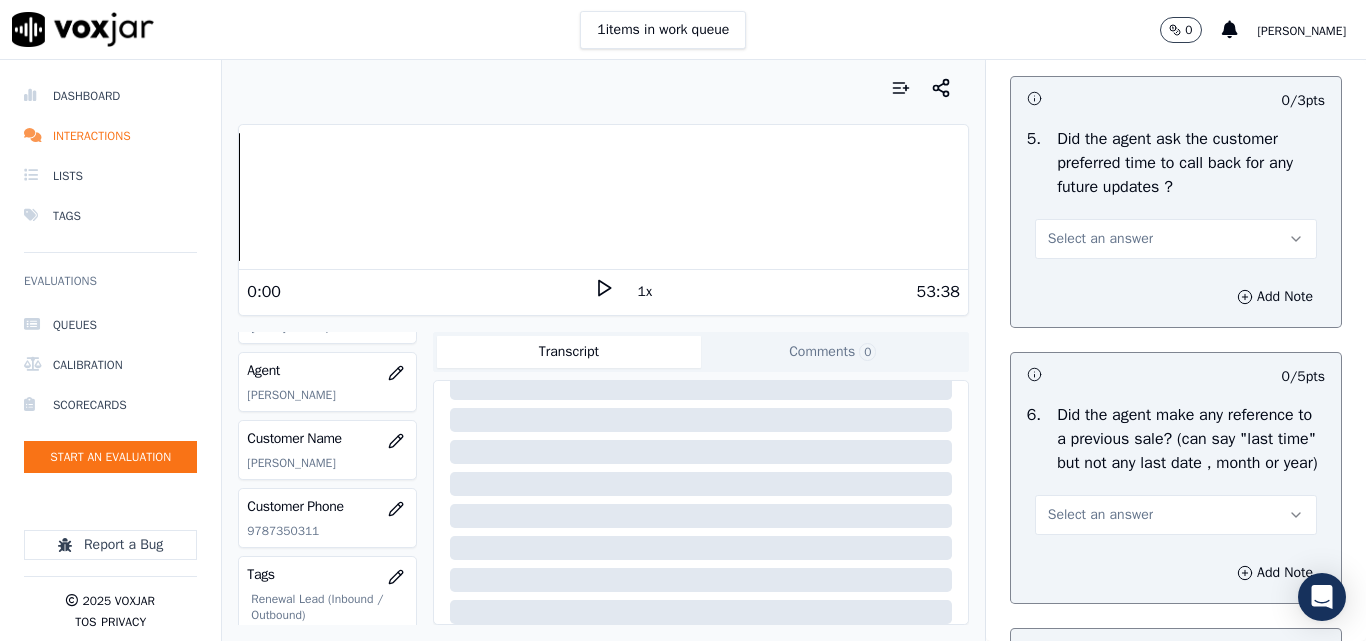 drag, startPoint x: 1080, startPoint y: 334, endPoint x: 1072, endPoint y: 349, distance: 17 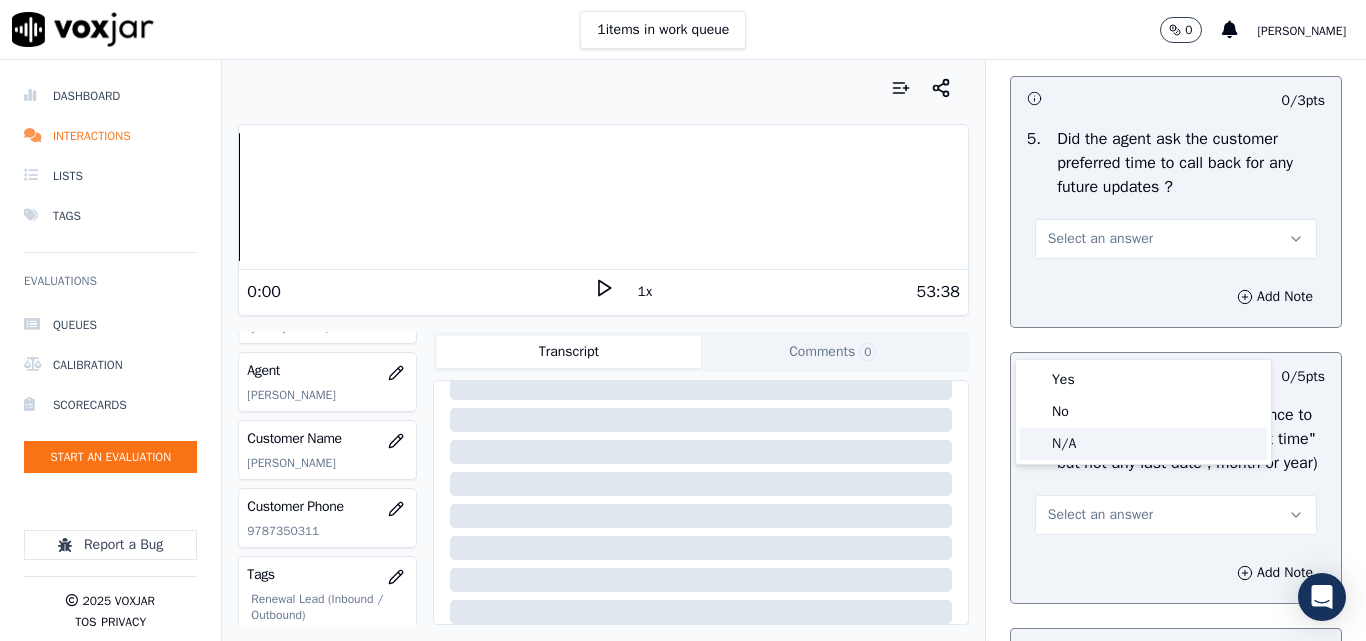 click on "N/A" 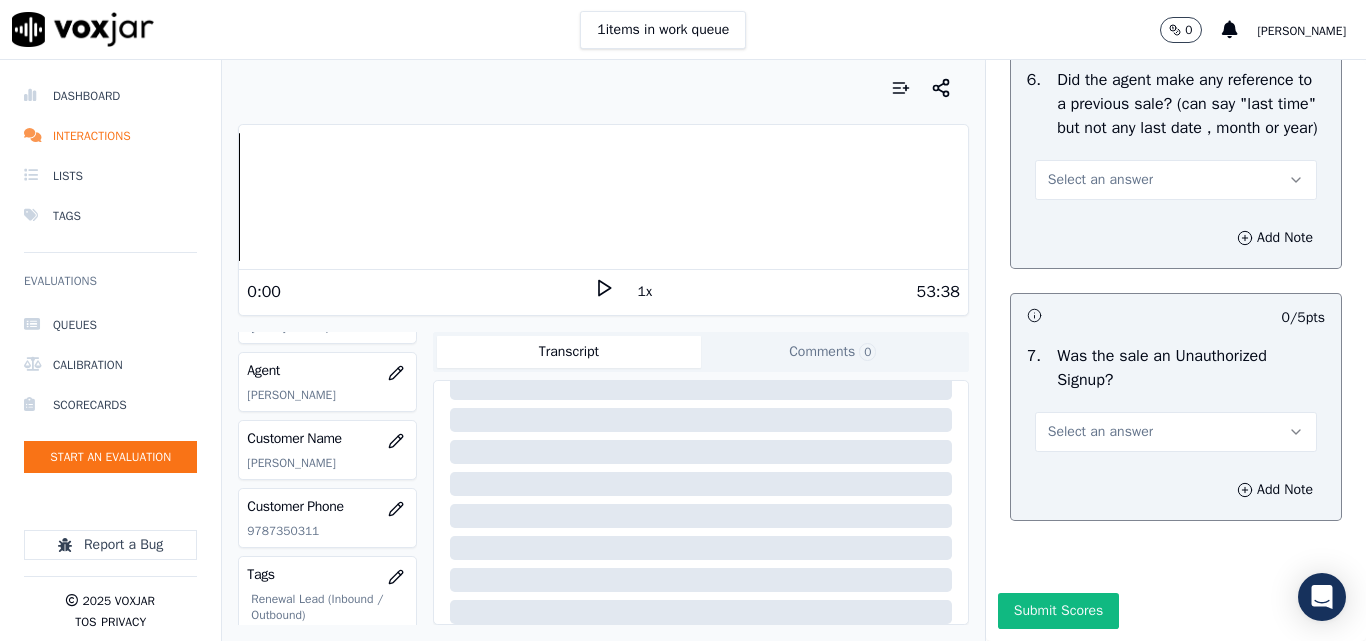 scroll, scrollTop: 5500, scrollLeft: 0, axis: vertical 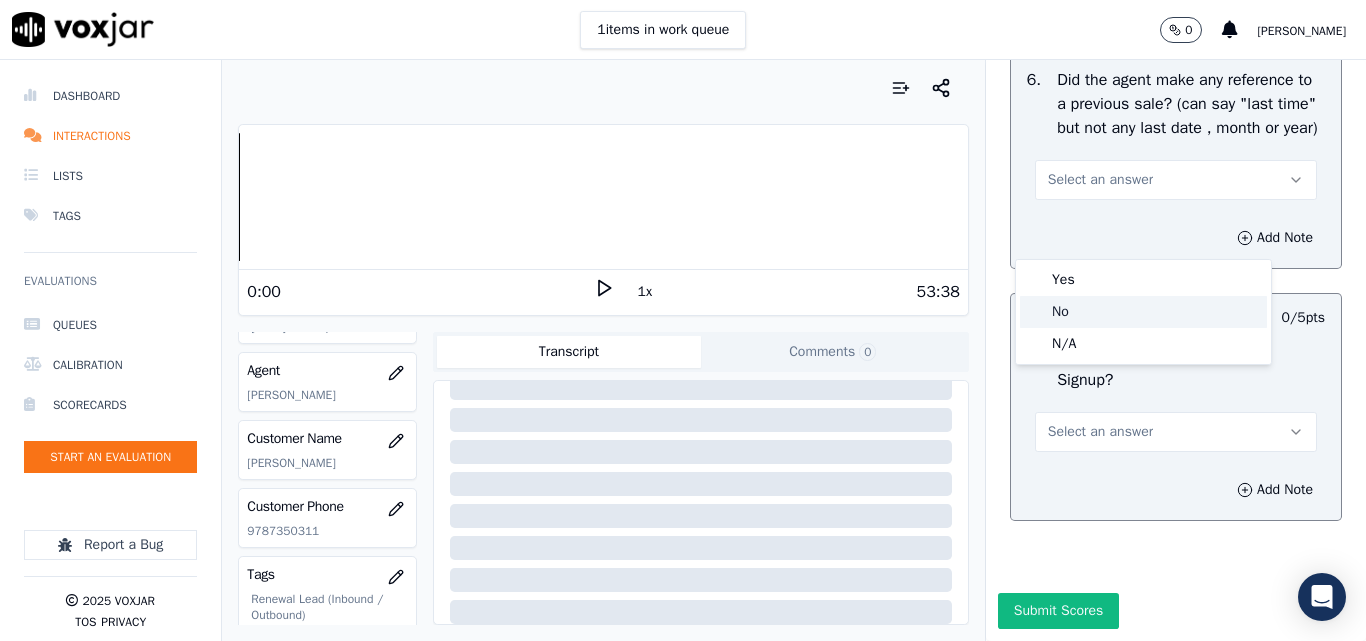 click on "No" 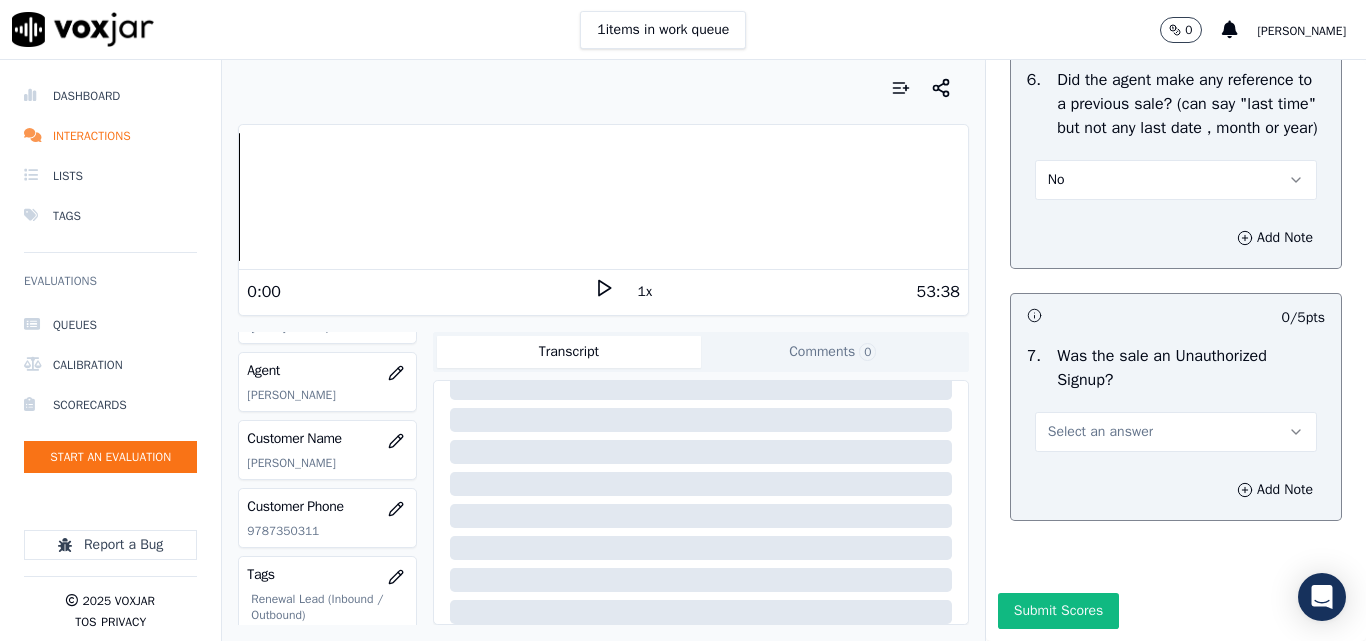 scroll, scrollTop: 5600, scrollLeft: 0, axis: vertical 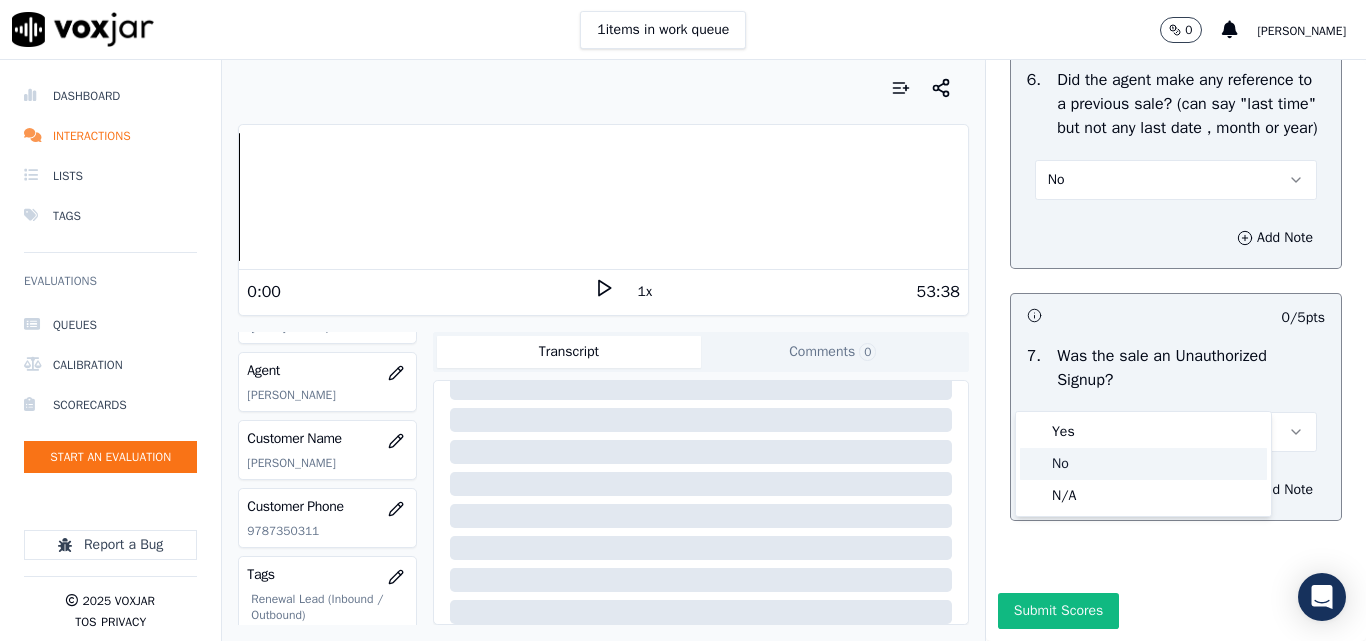 click on "No" 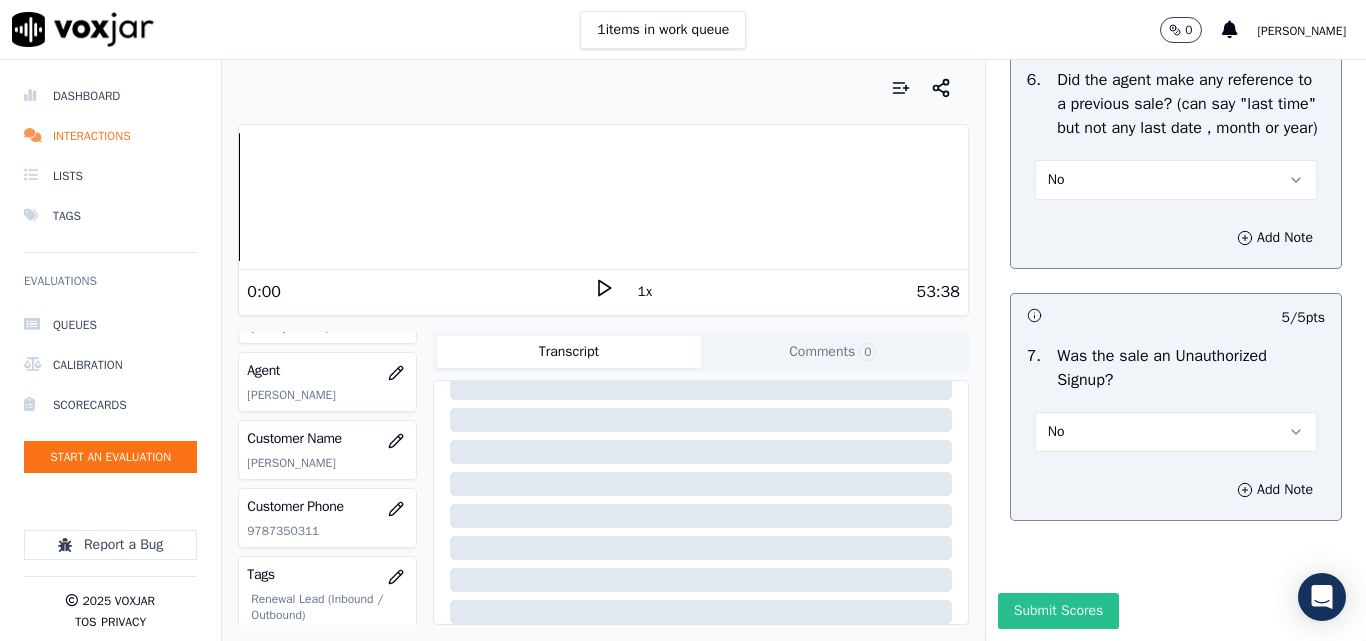 click on "Submit Scores" at bounding box center (1058, 611) 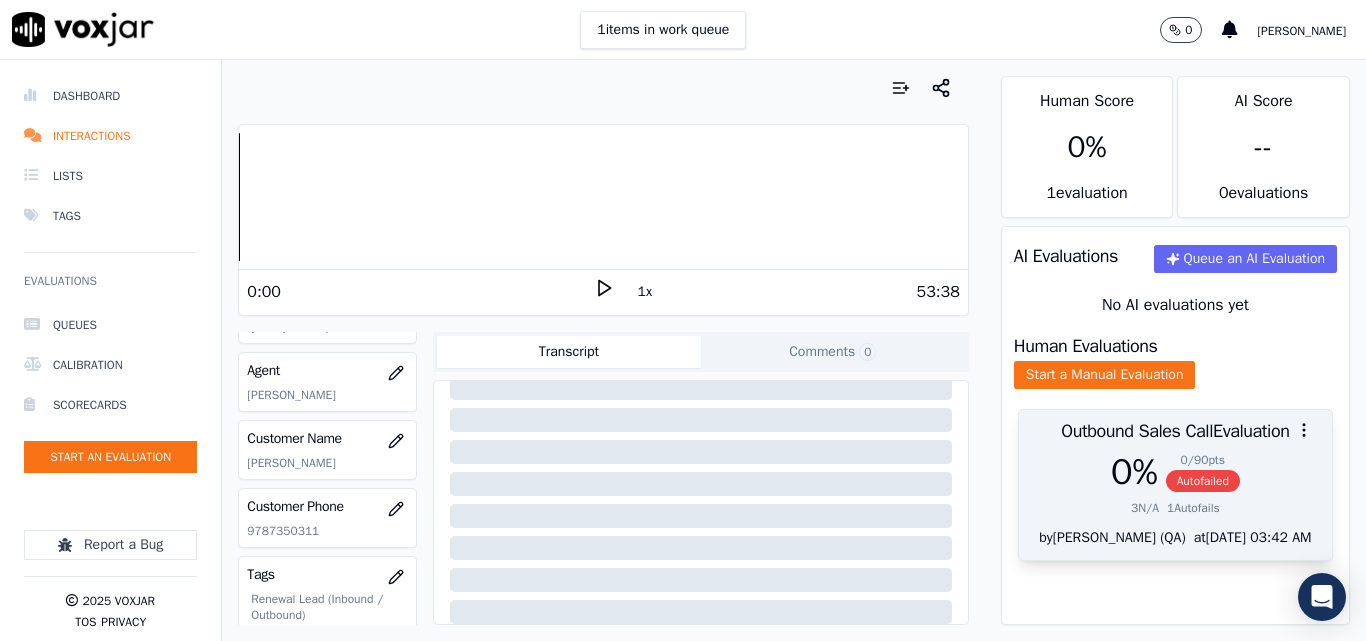 click on "Autofailed" at bounding box center (1203, 481) 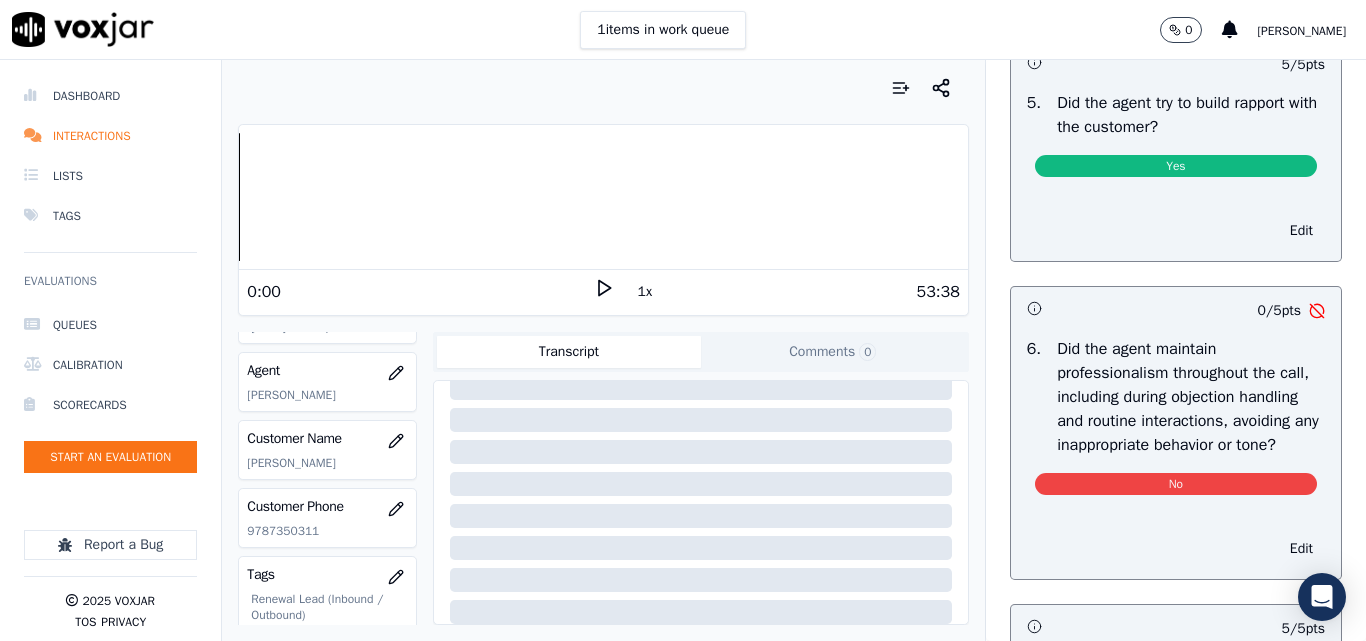 scroll, scrollTop: 2500, scrollLeft: 0, axis: vertical 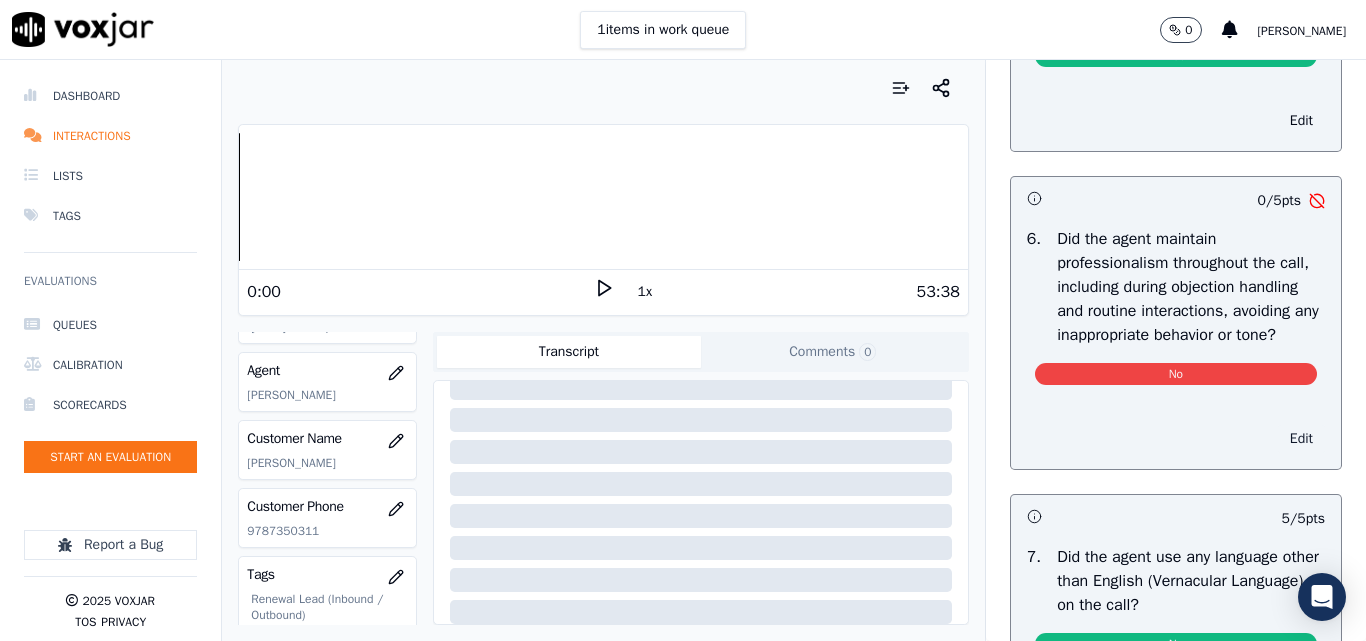 click on "Edit" at bounding box center [1301, 439] 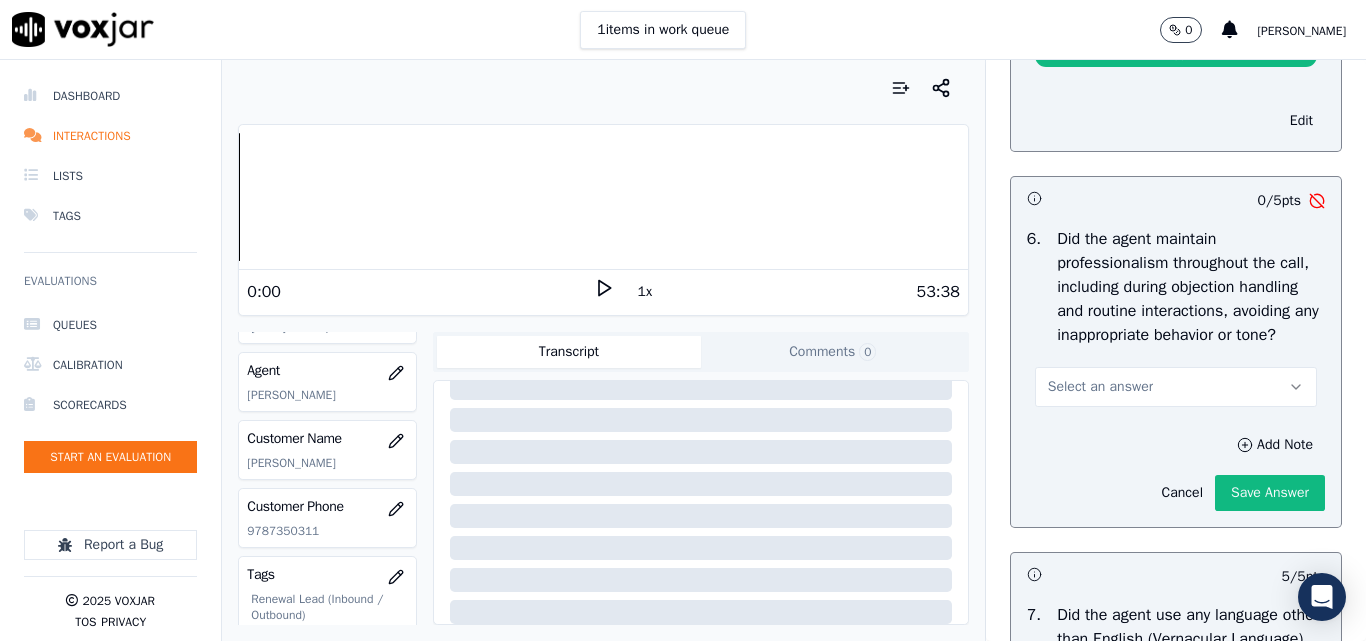 click on "Select an answer" at bounding box center (1100, 387) 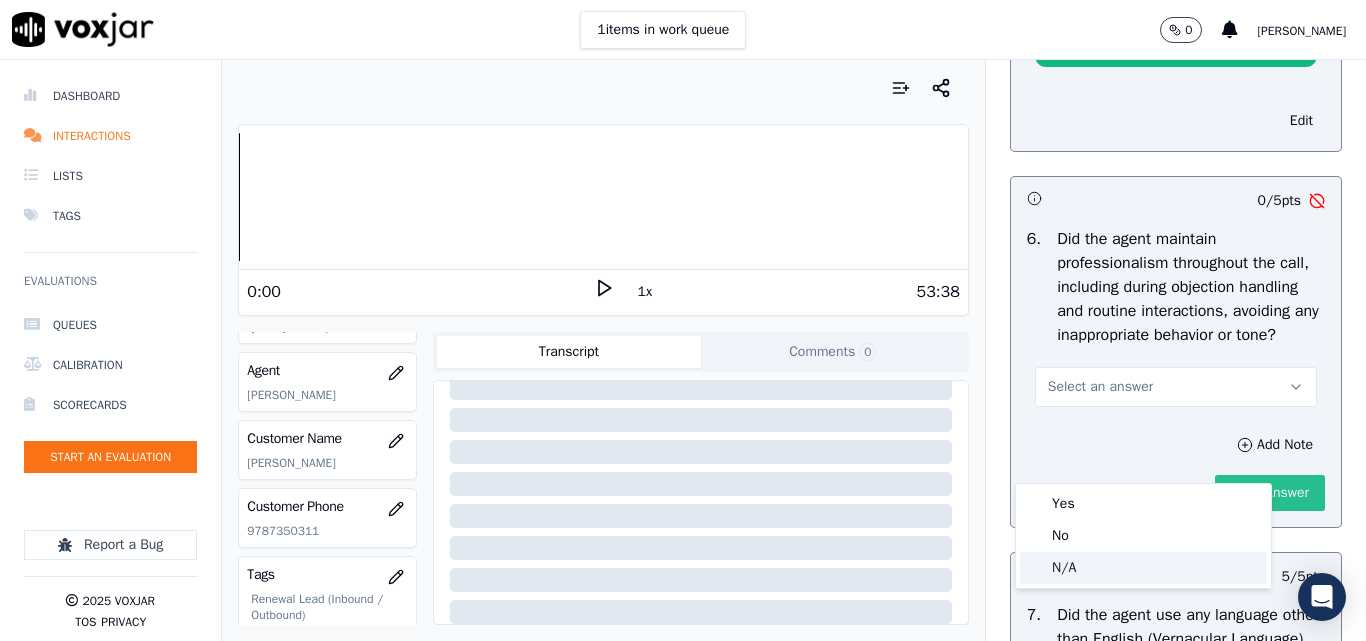 drag, startPoint x: 1074, startPoint y: 571, endPoint x: 1172, endPoint y: 572, distance: 98.005104 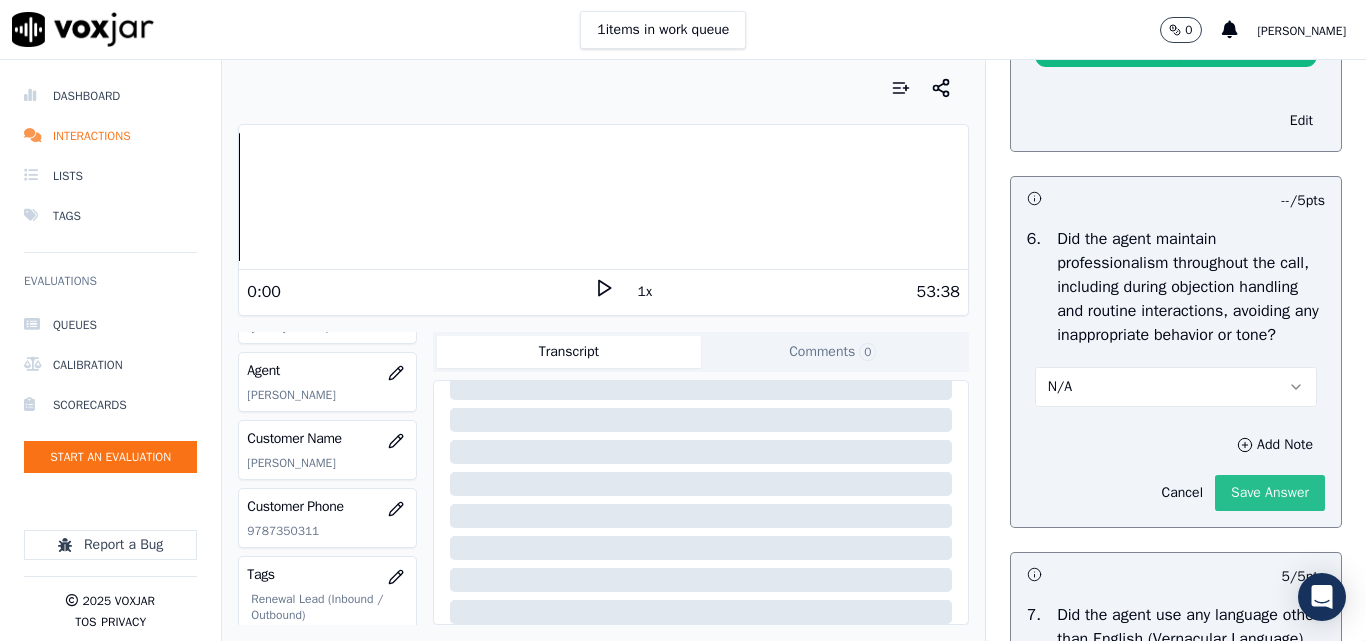 click on "Save Answer" 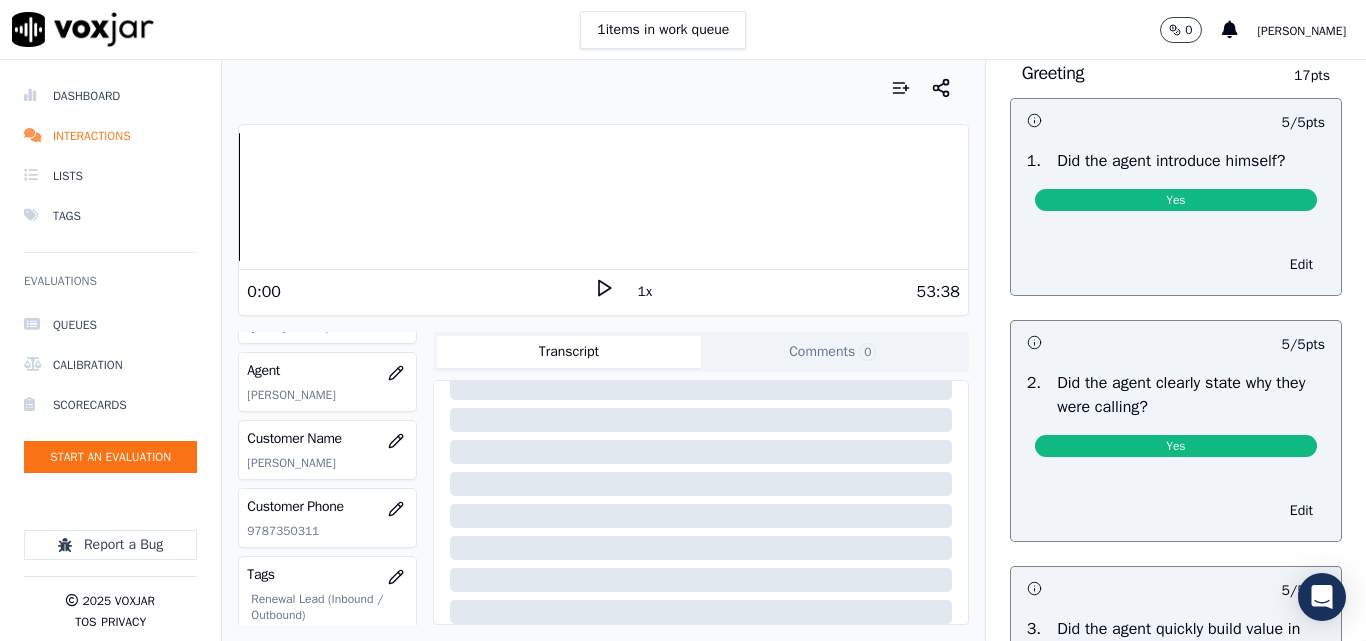 scroll, scrollTop: 0, scrollLeft: 0, axis: both 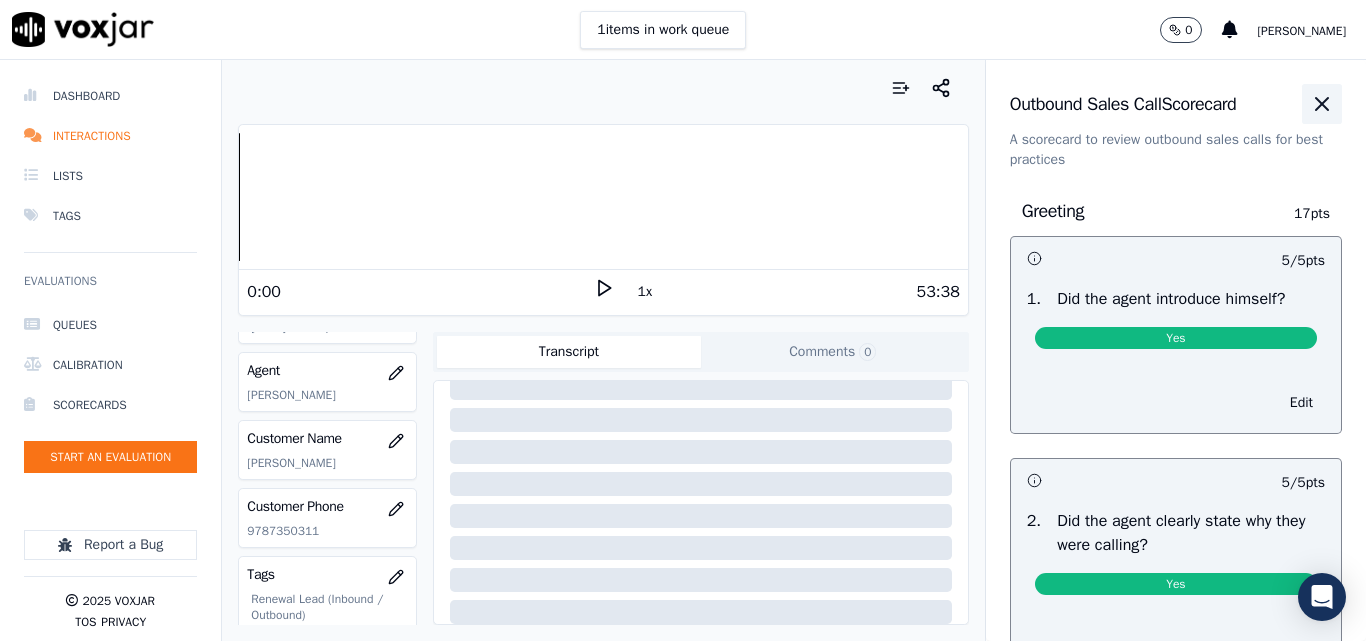 click 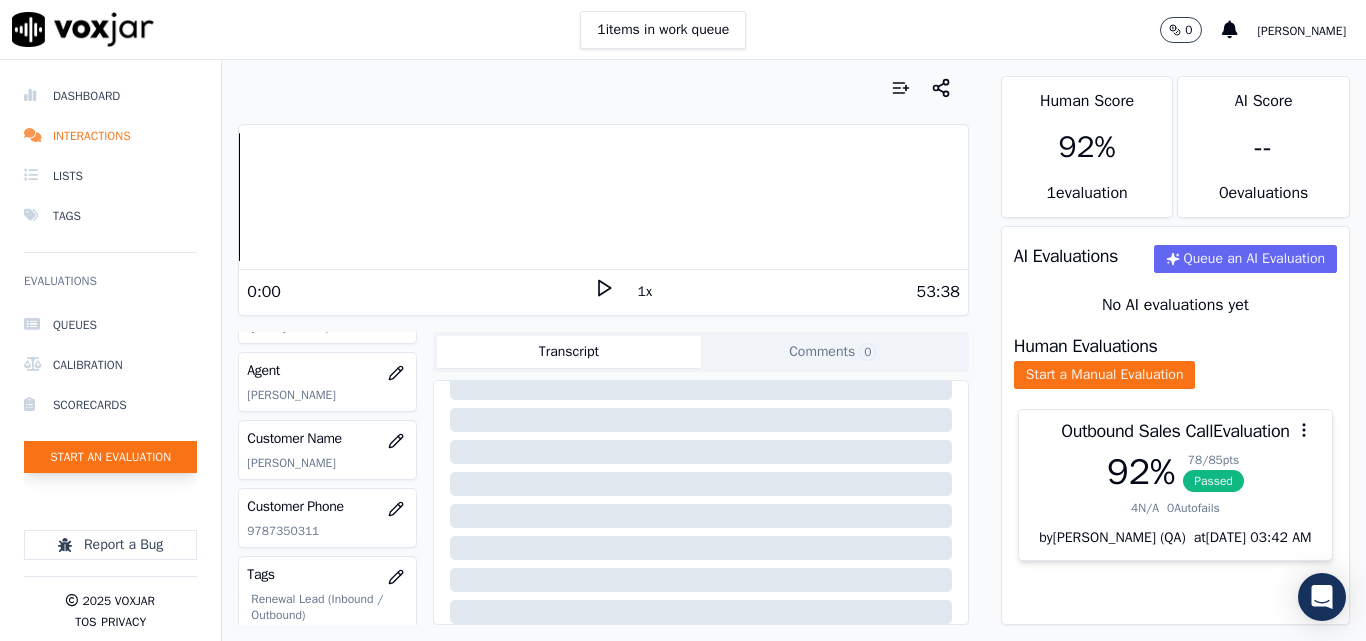 click on "Start an Evaluation" 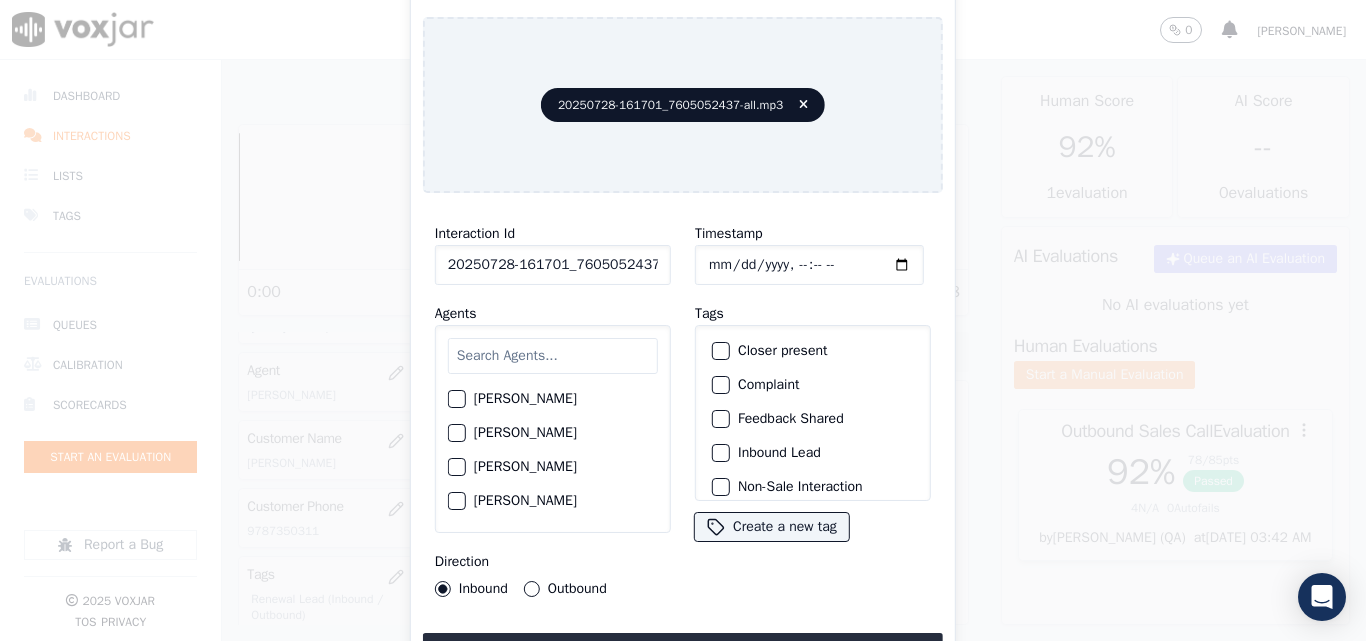 scroll, scrollTop: 0, scrollLeft: 40, axis: horizontal 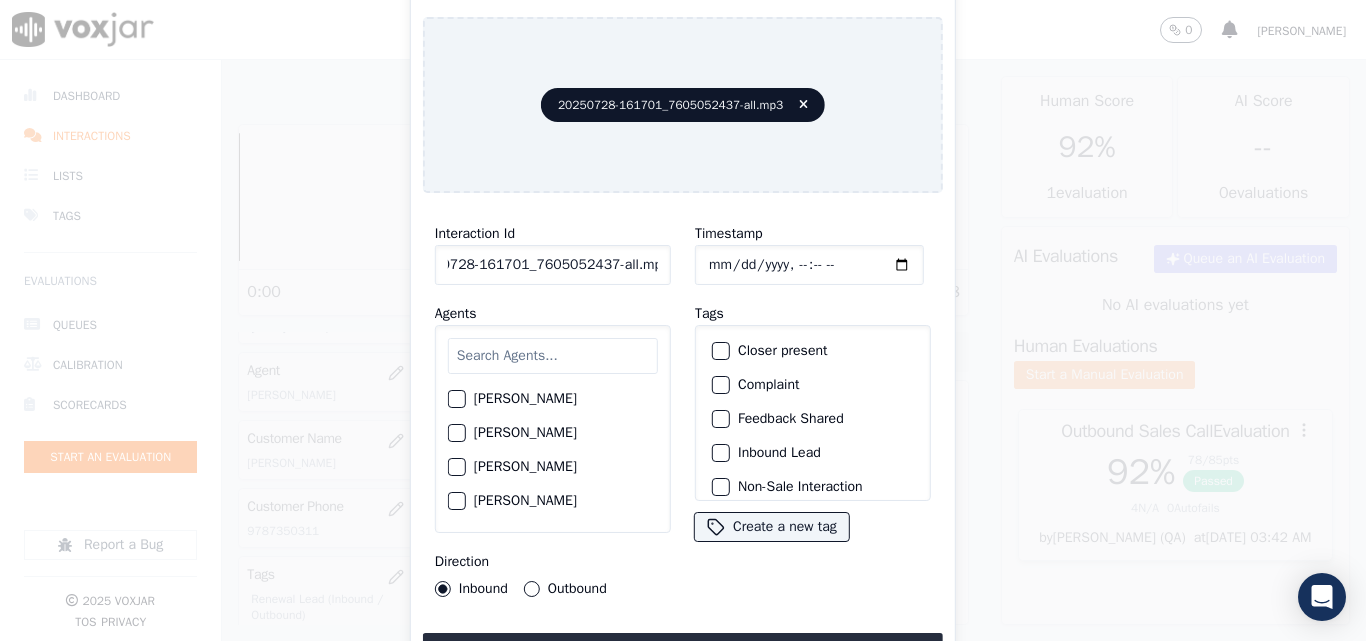 drag, startPoint x: 639, startPoint y: 253, endPoint x: 864, endPoint y: 283, distance: 226.9912 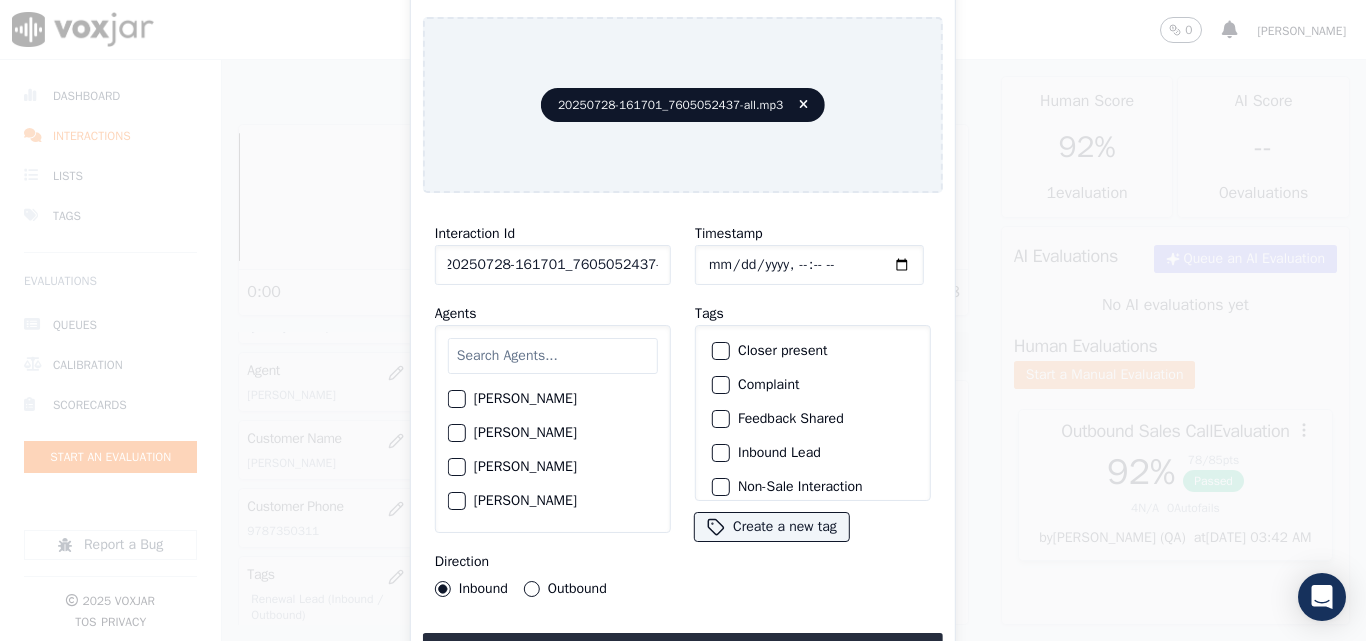 scroll, scrollTop: 0, scrollLeft: 11, axis: horizontal 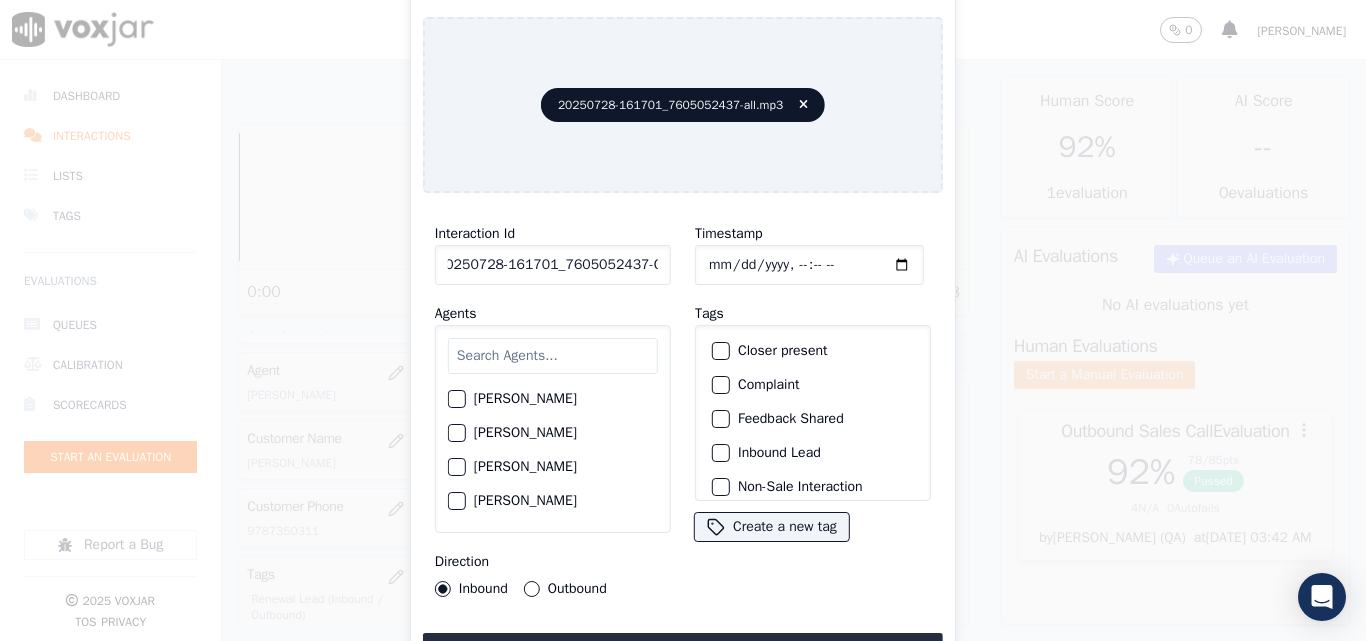 type on "20250728-161701_7605052437-C1" 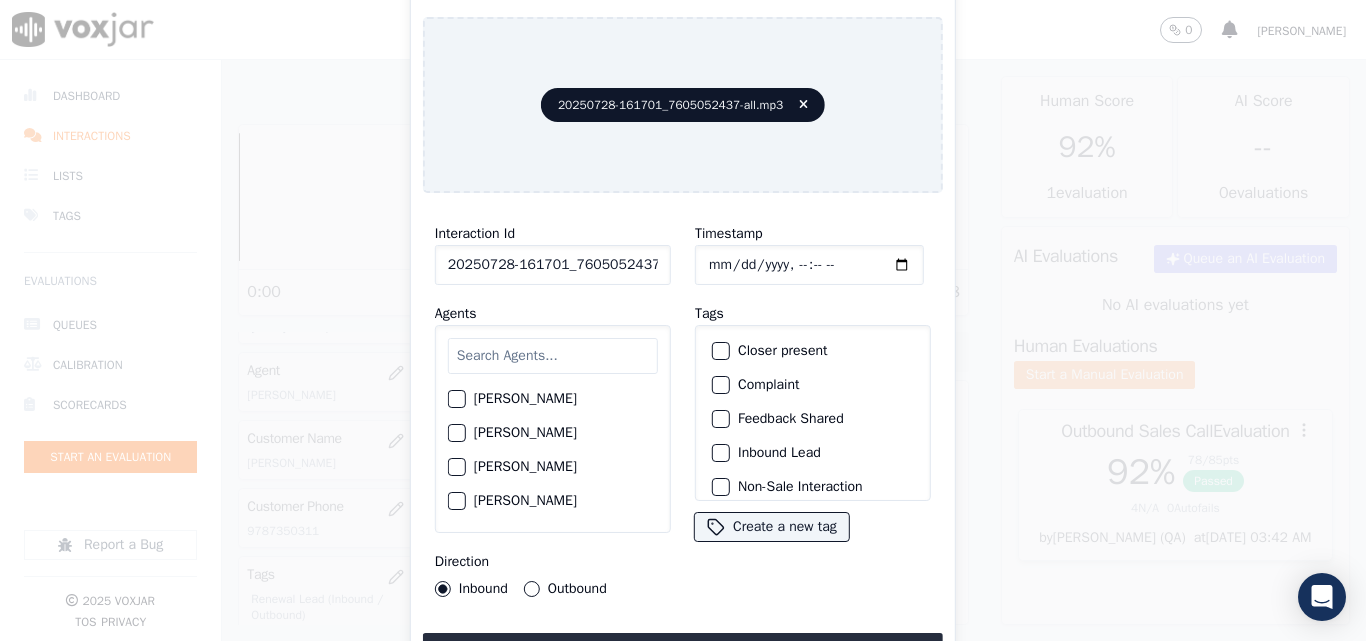 type on "[DATE]T22:15" 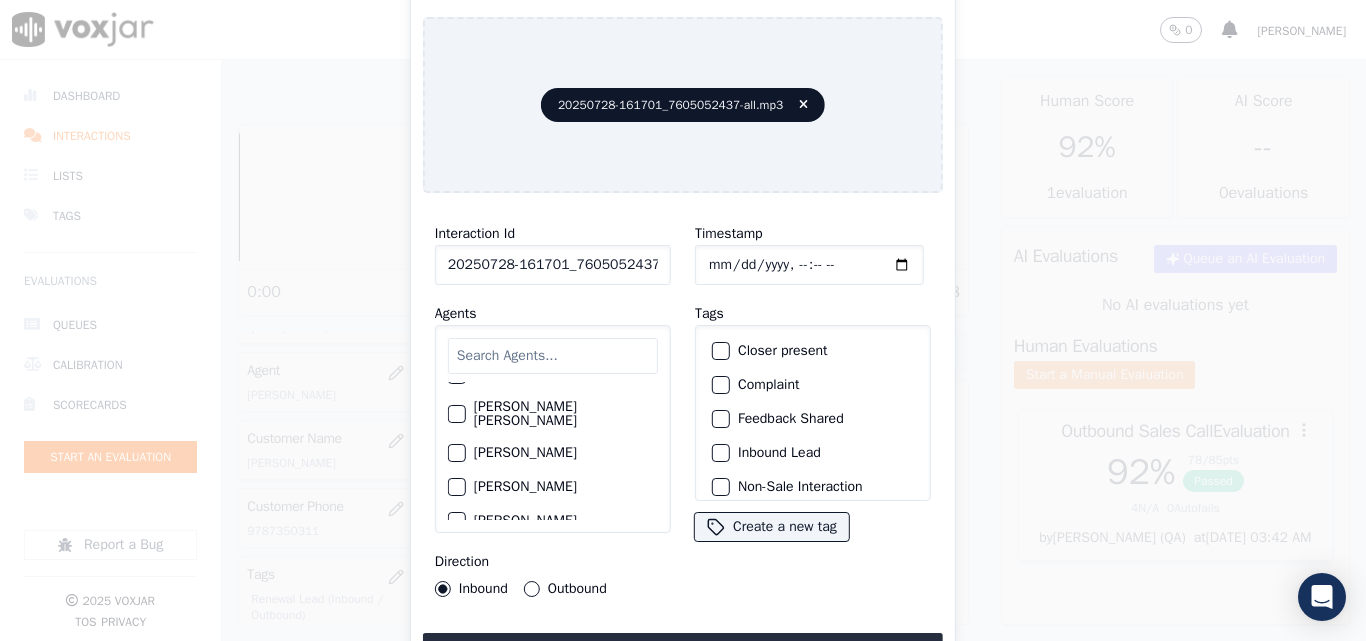 scroll, scrollTop: 1800, scrollLeft: 0, axis: vertical 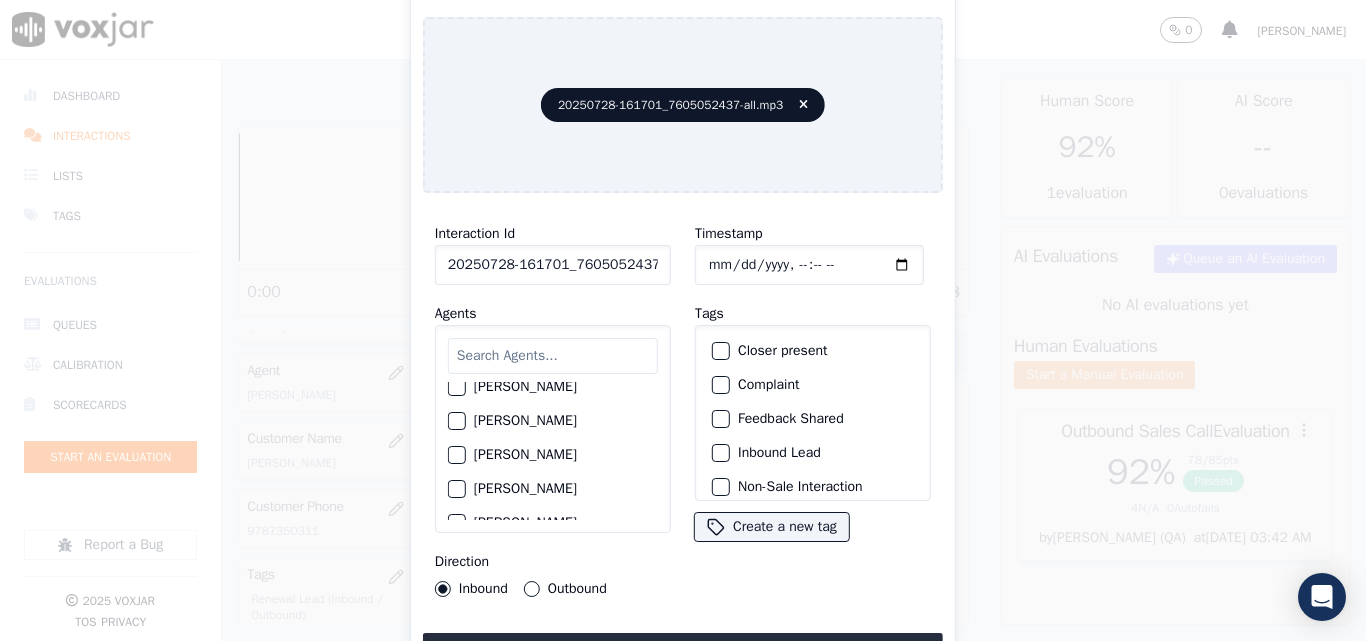 click on "[PERSON_NAME]" 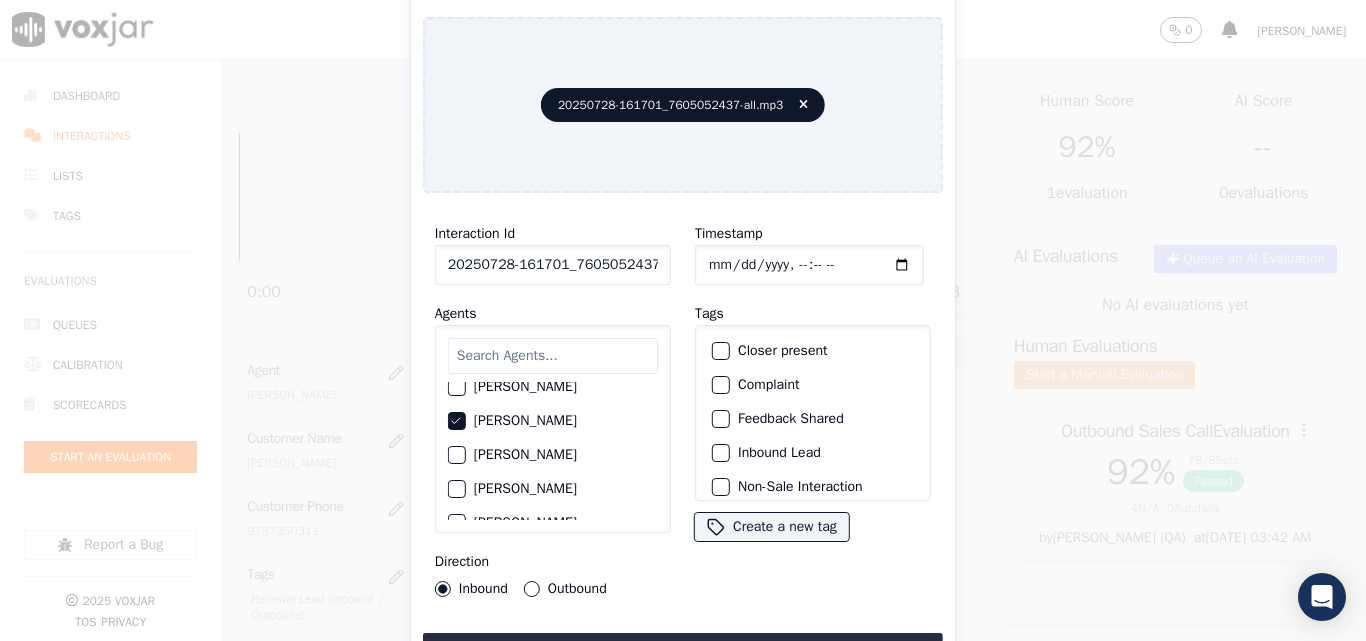 click on "Outbound" at bounding box center (532, 589) 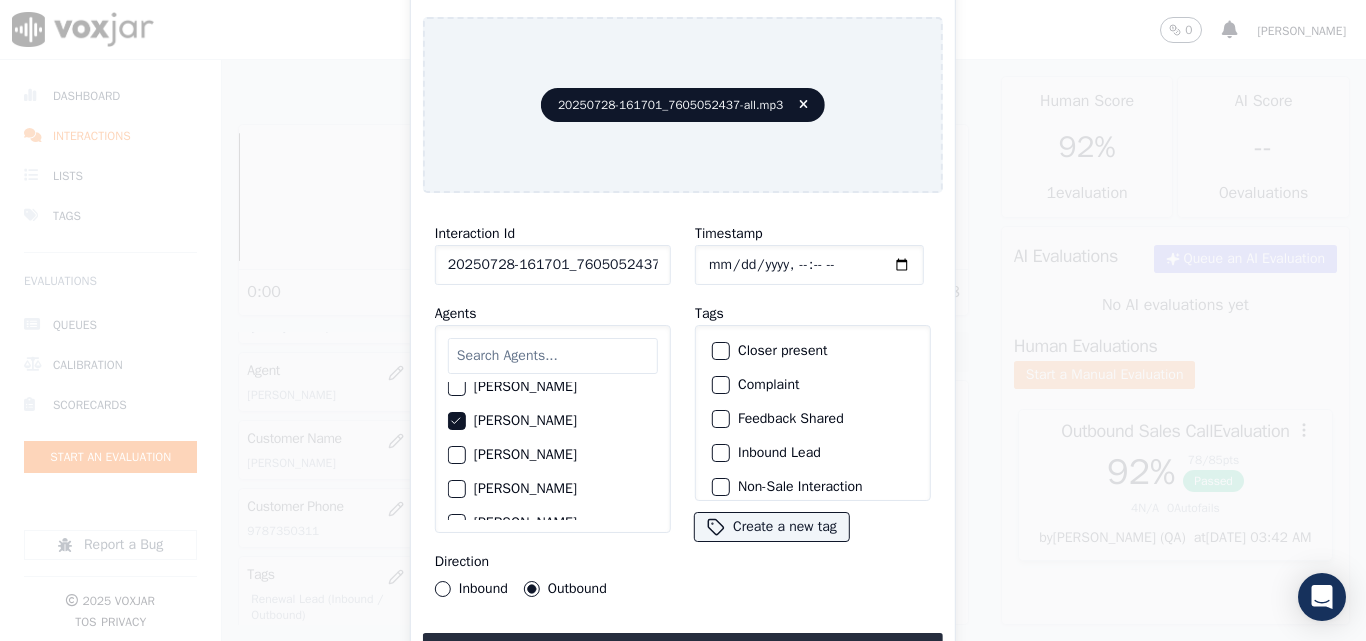 click at bounding box center (720, 351) 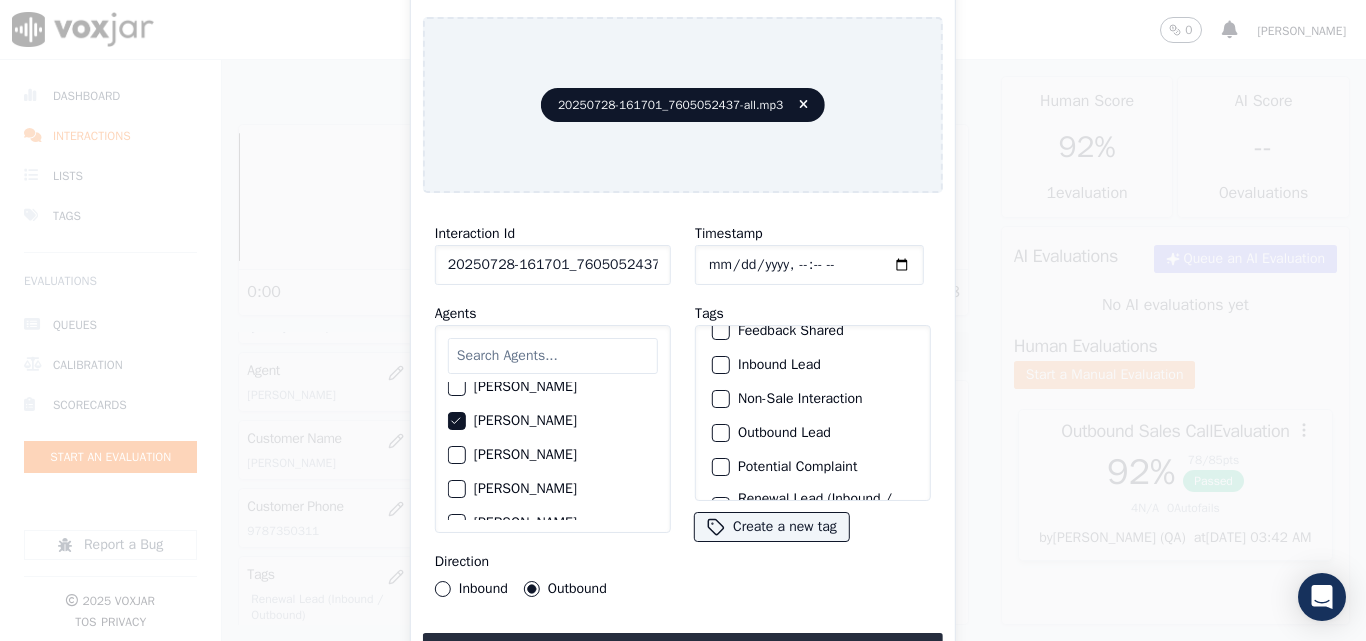 scroll, scrollTop: 173, scrollLeft: 0, axis: vertical 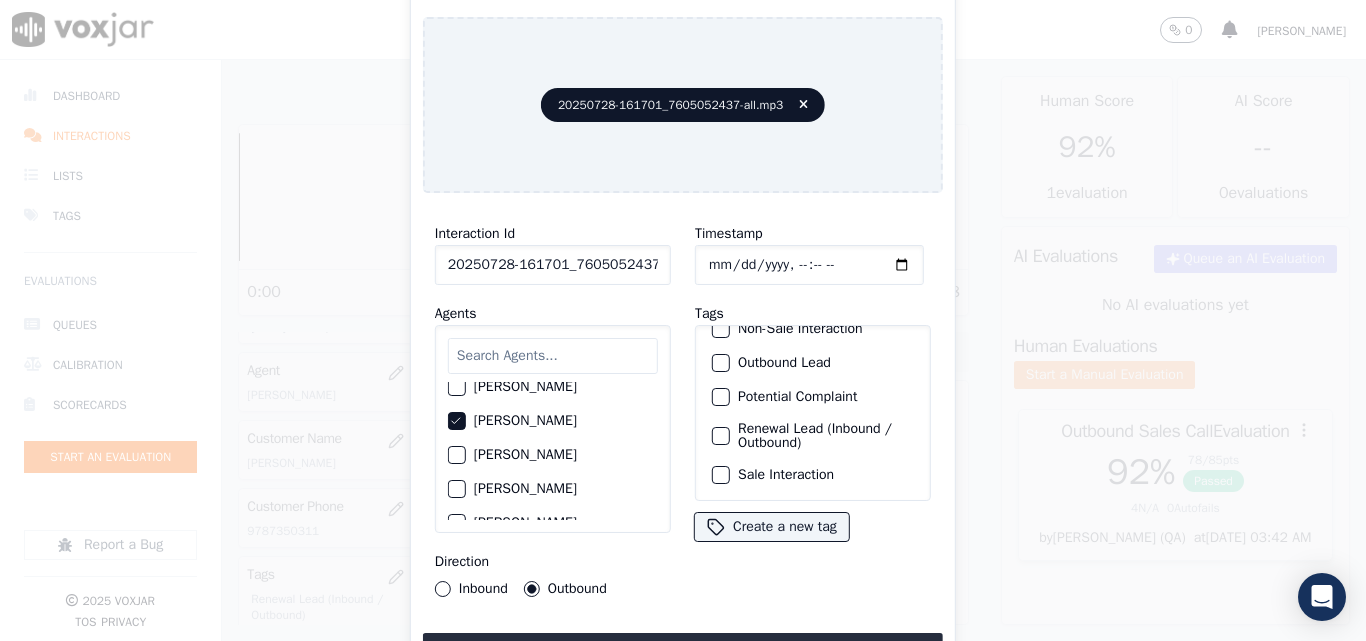 click at bounding box center (720, 436) 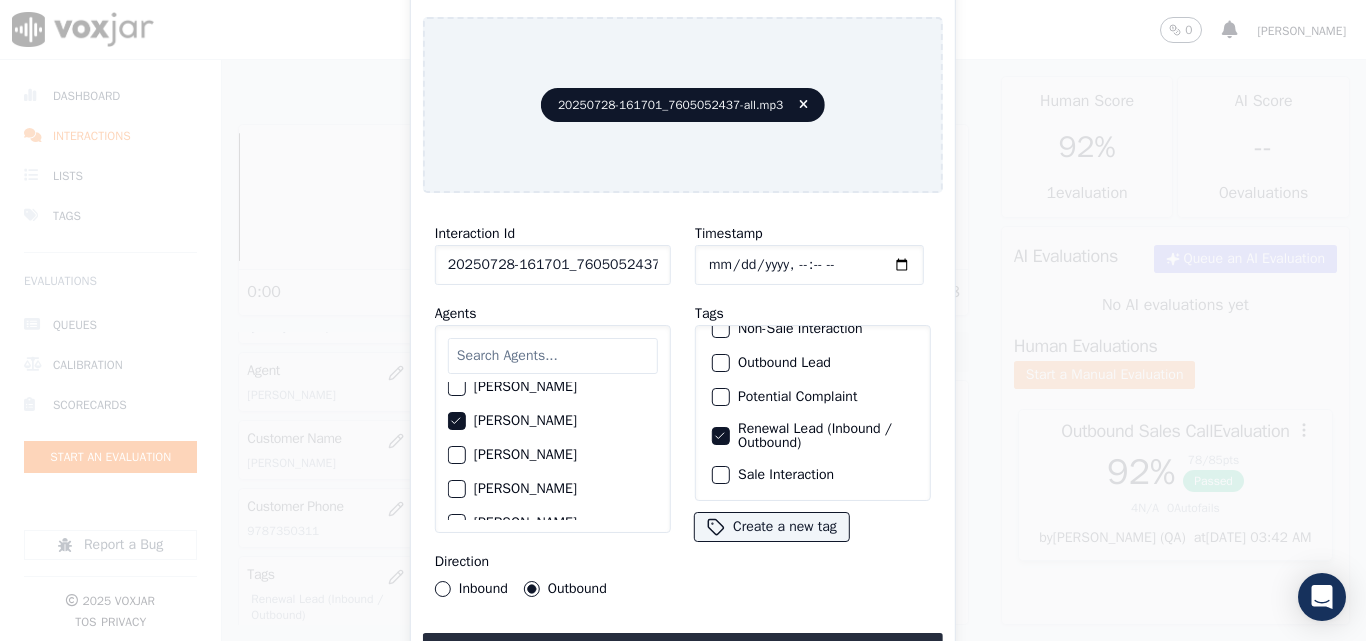 click on "Sale Interaction" at bounding box center [721, 475] 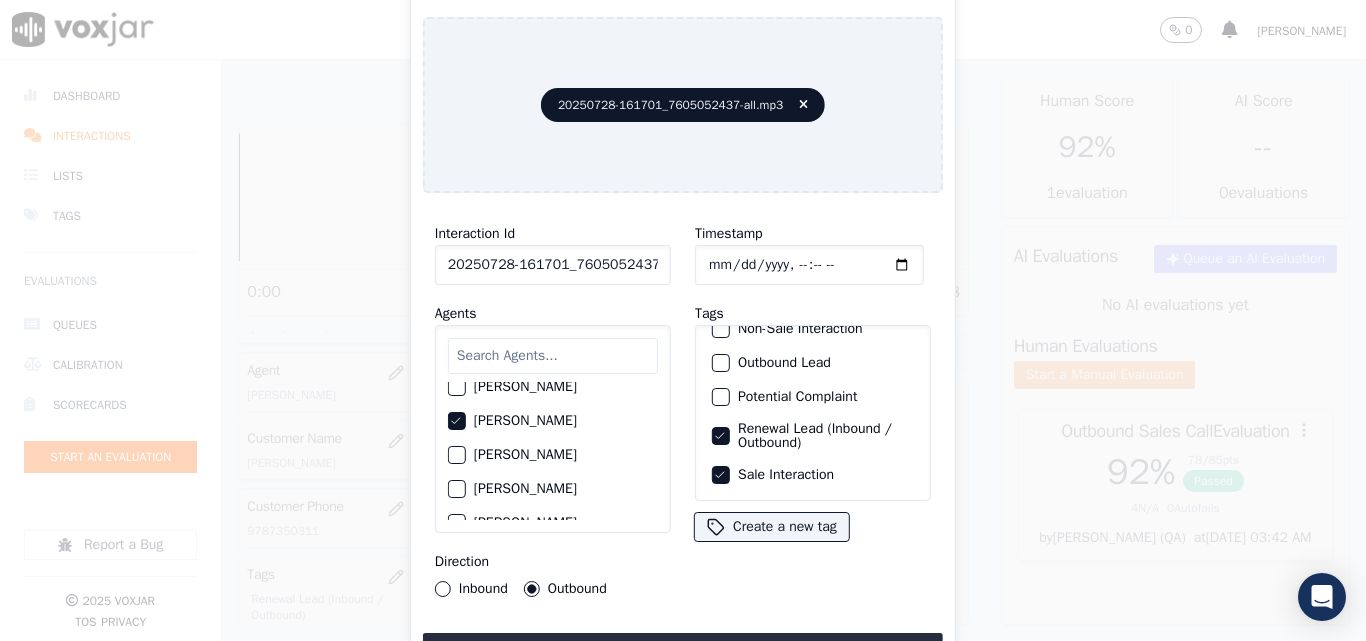 click 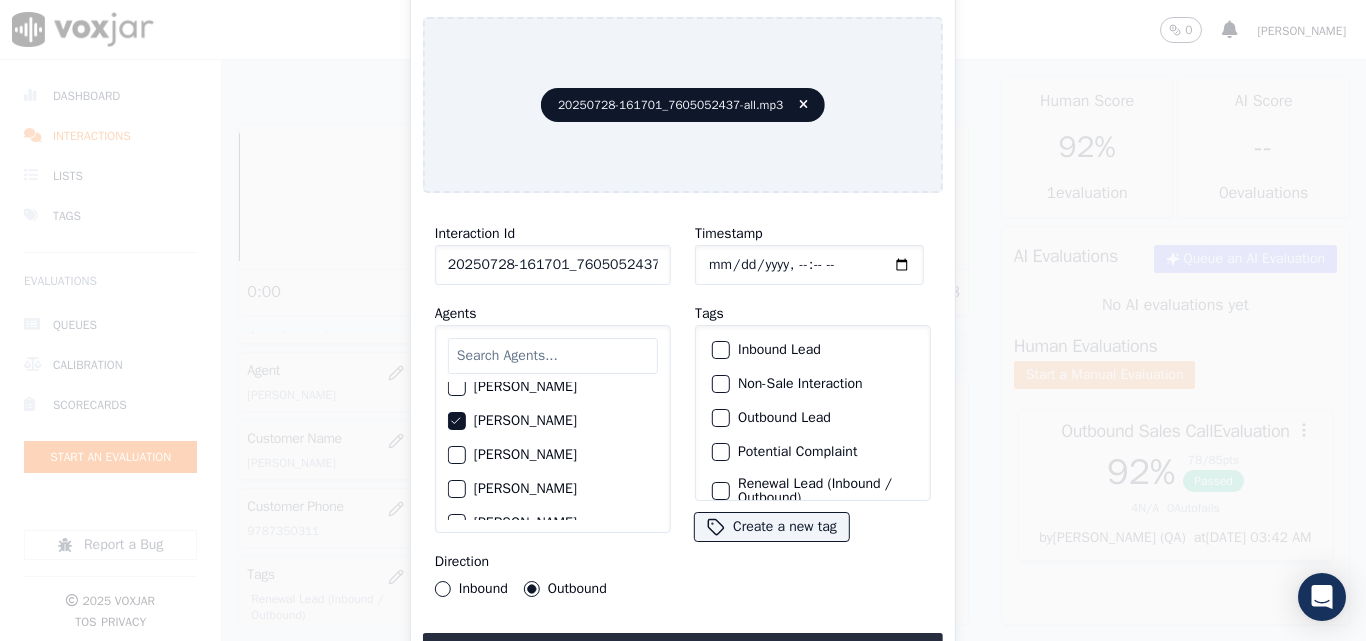 scroll, scrollTop: 73, scrollLeft: 0, axis: vertical 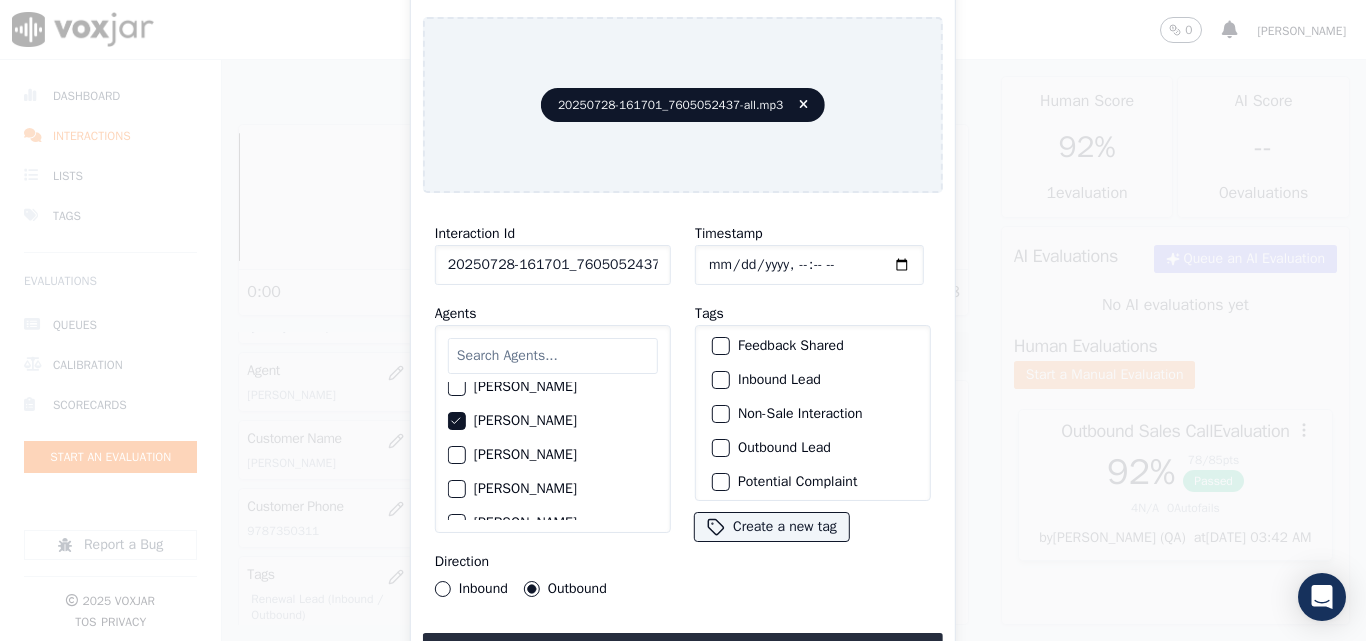 click at bounding box center (720, 380) 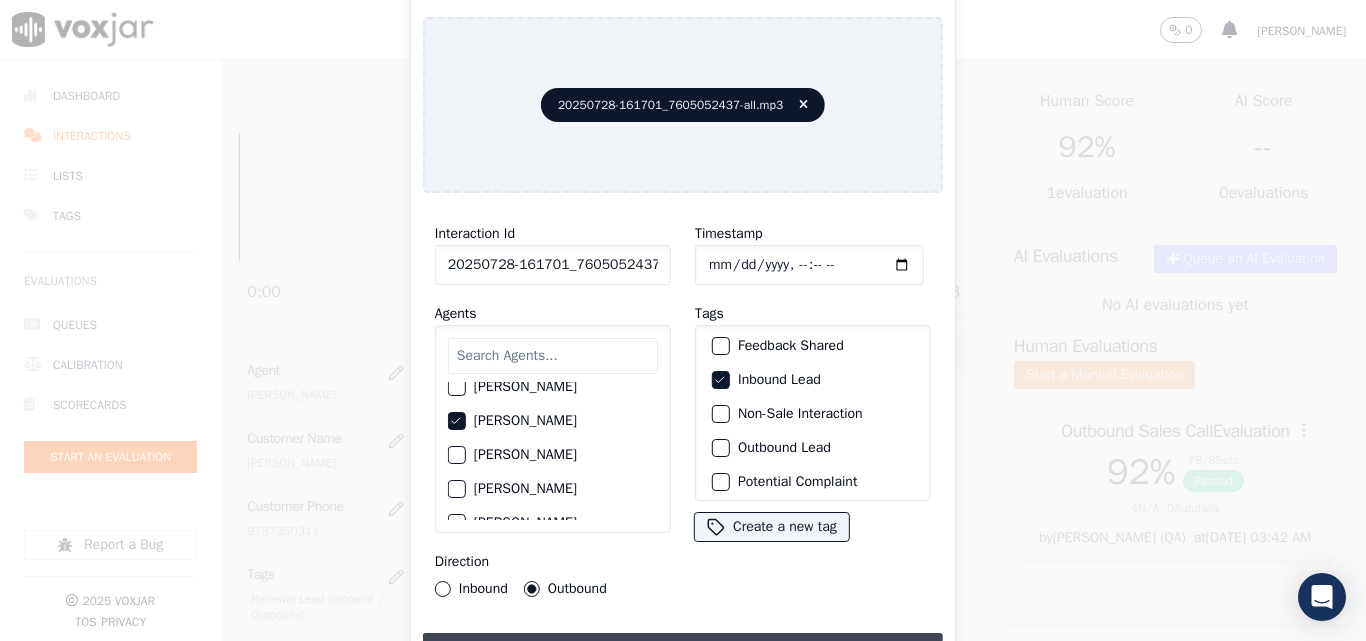 click on "Upload interaction to start evaluation" at bounding box center [683, 651] 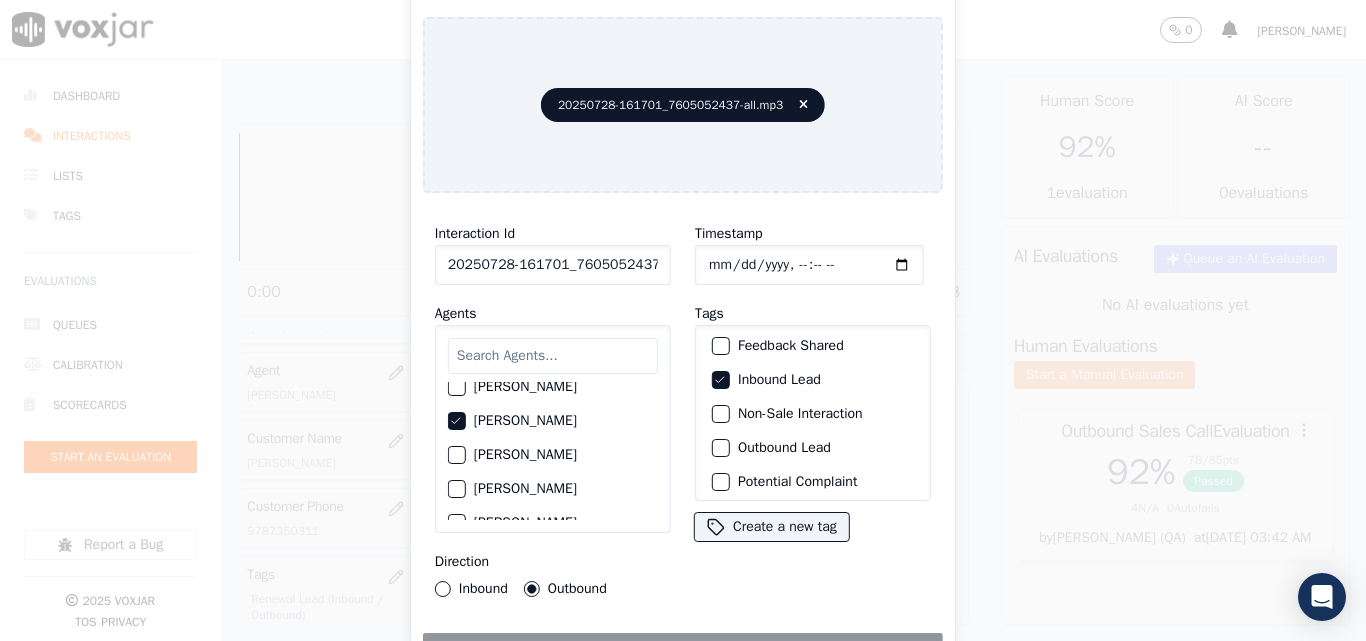 click on "Inbound" 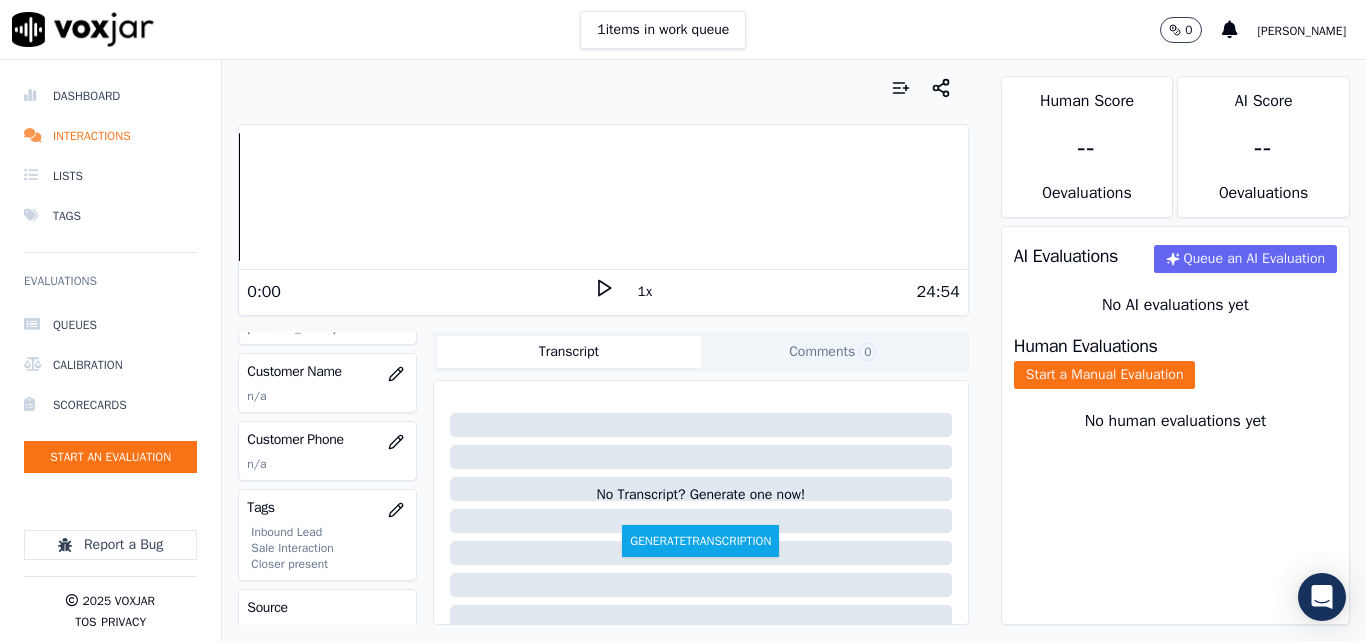 scroll, scrollTop: 300, scrollLeft: 0, axis: vertical 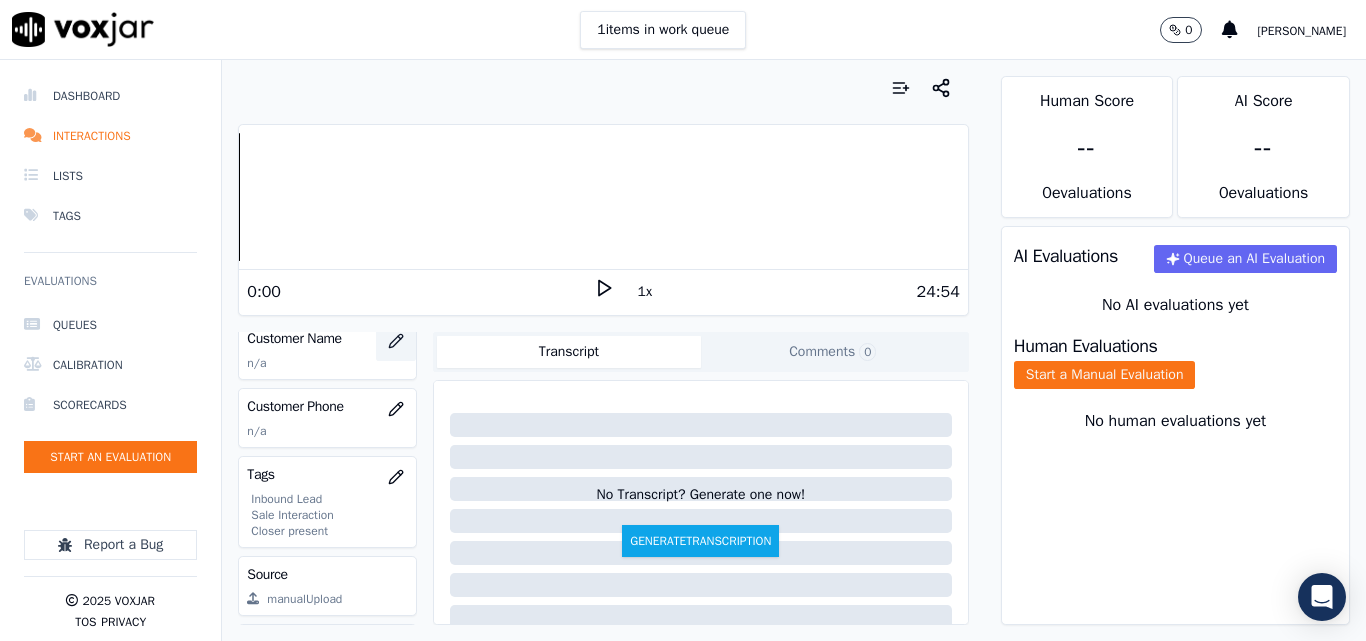 click 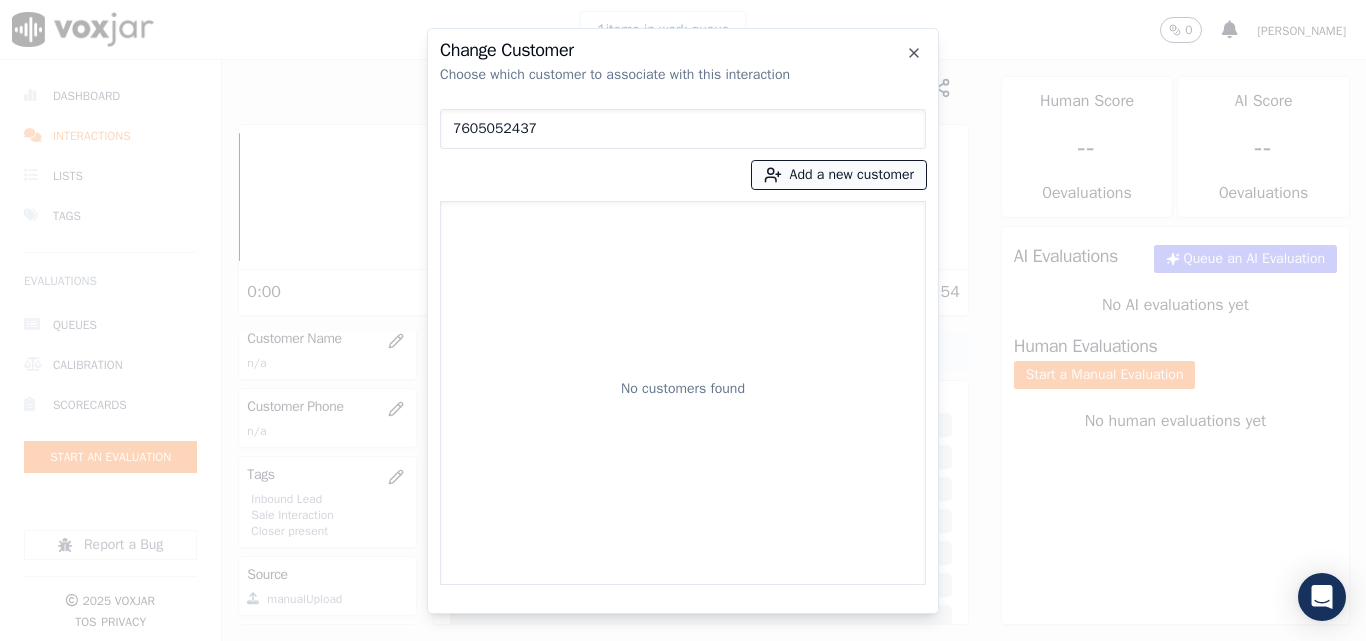 type on "7605052437" 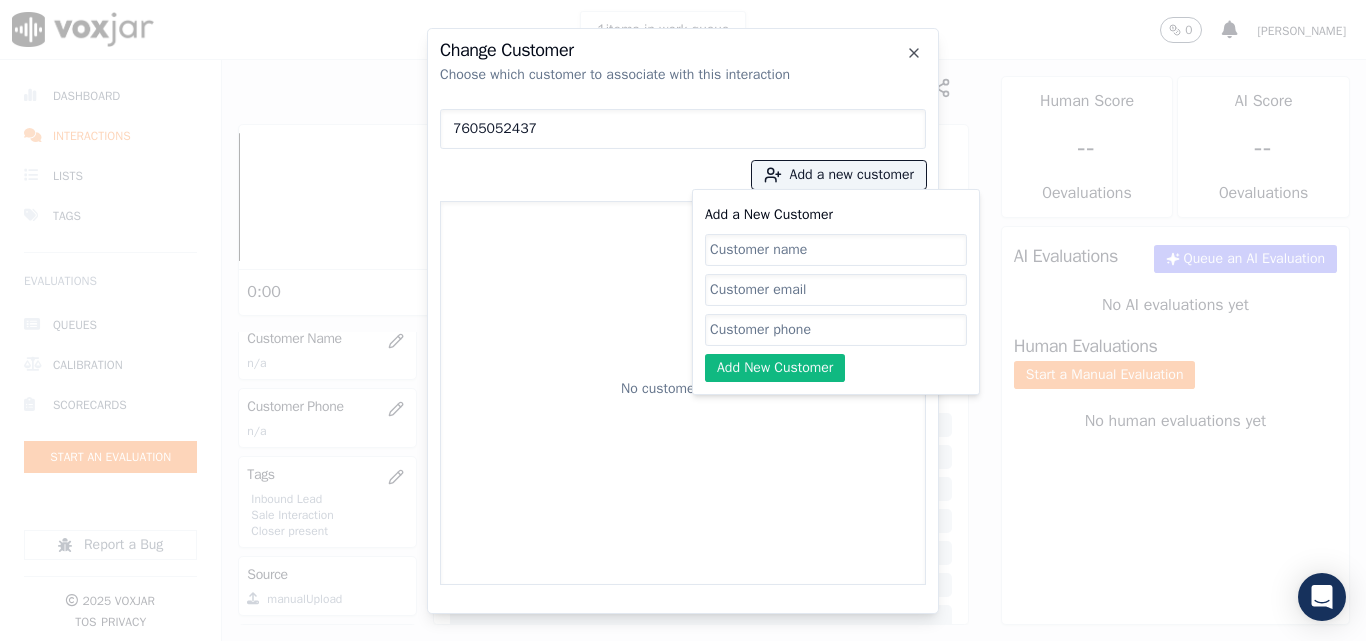 click on "Add a New Customer" 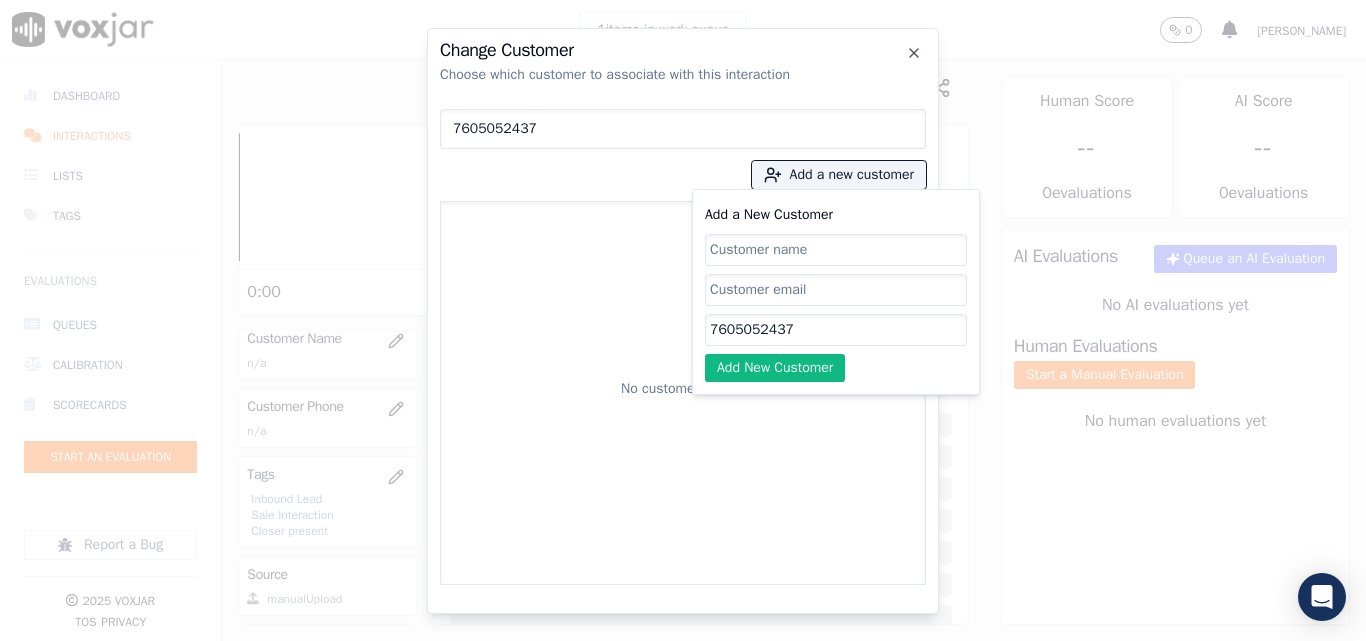 type on "7605052437" 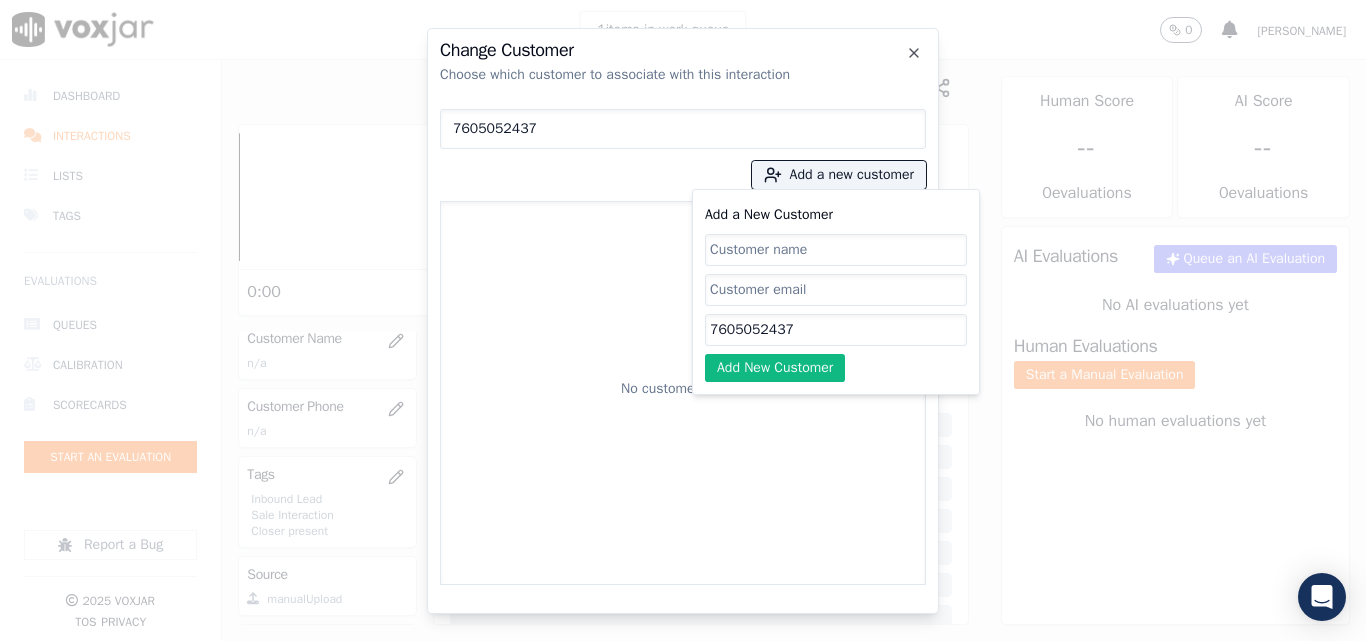 click on "Add a New Customer" 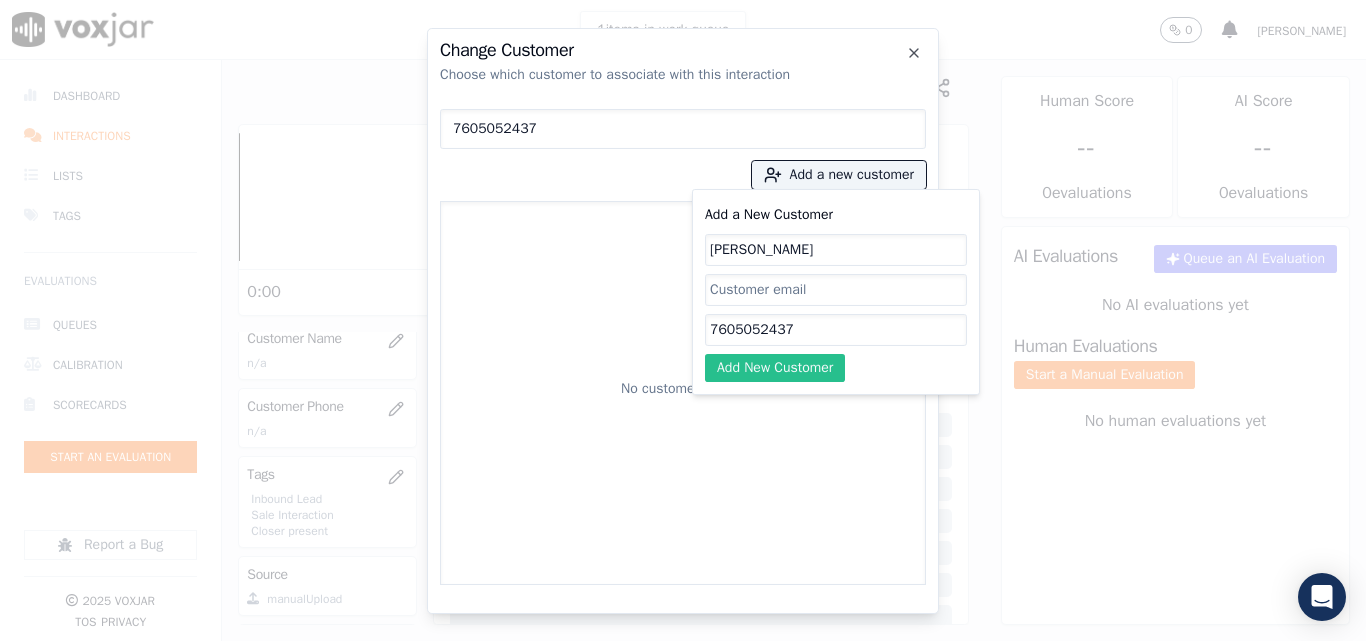 type on "[PERSON_NAME]" 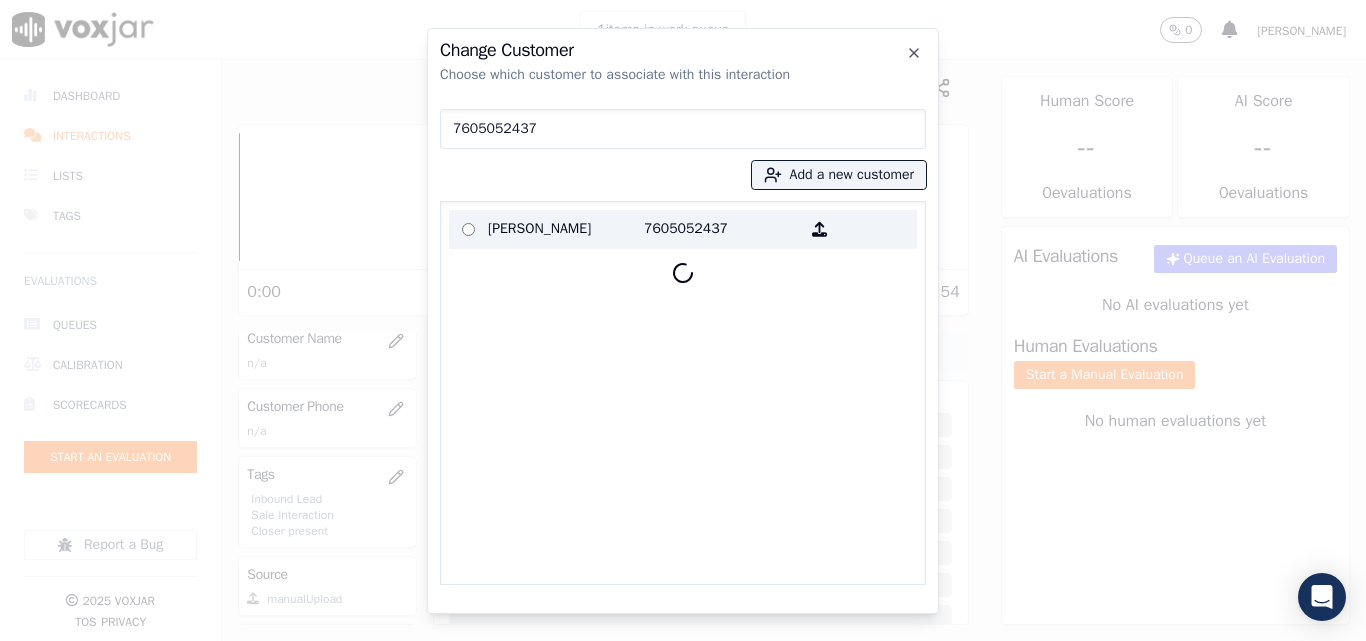 click on "[PERSON_NAME]" at bounding box center (566, 229) 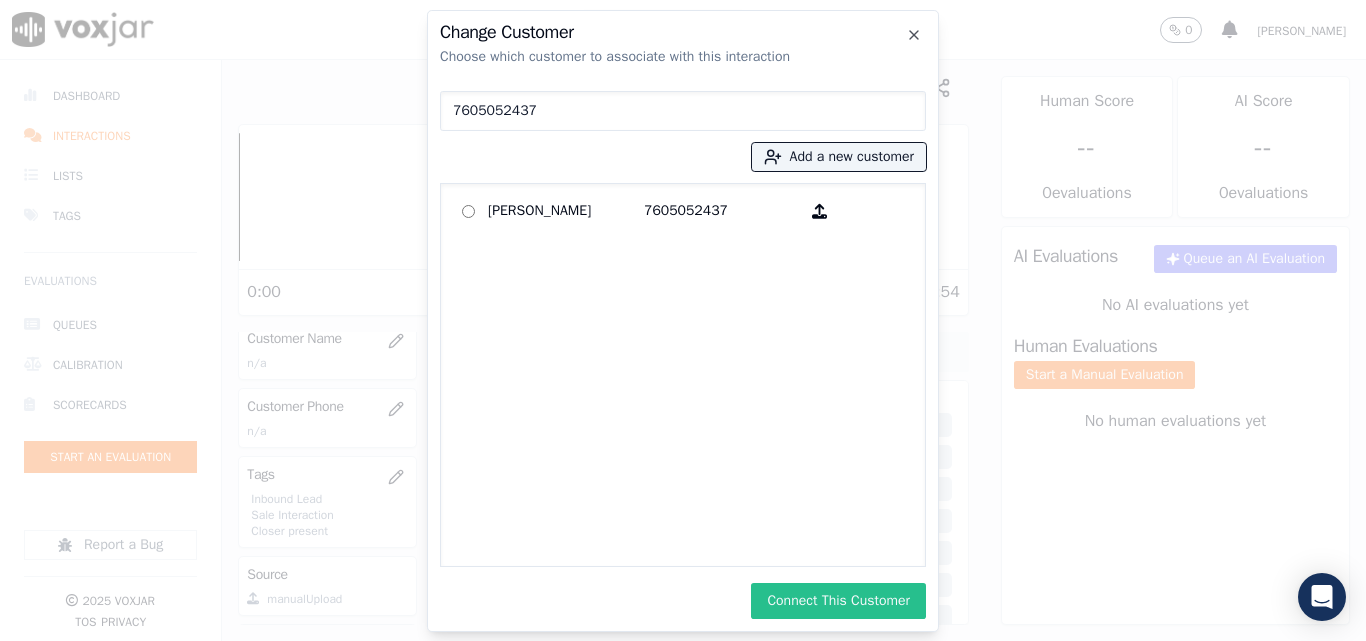 click on "Connect This Customer" at bounding box center [838, 601] 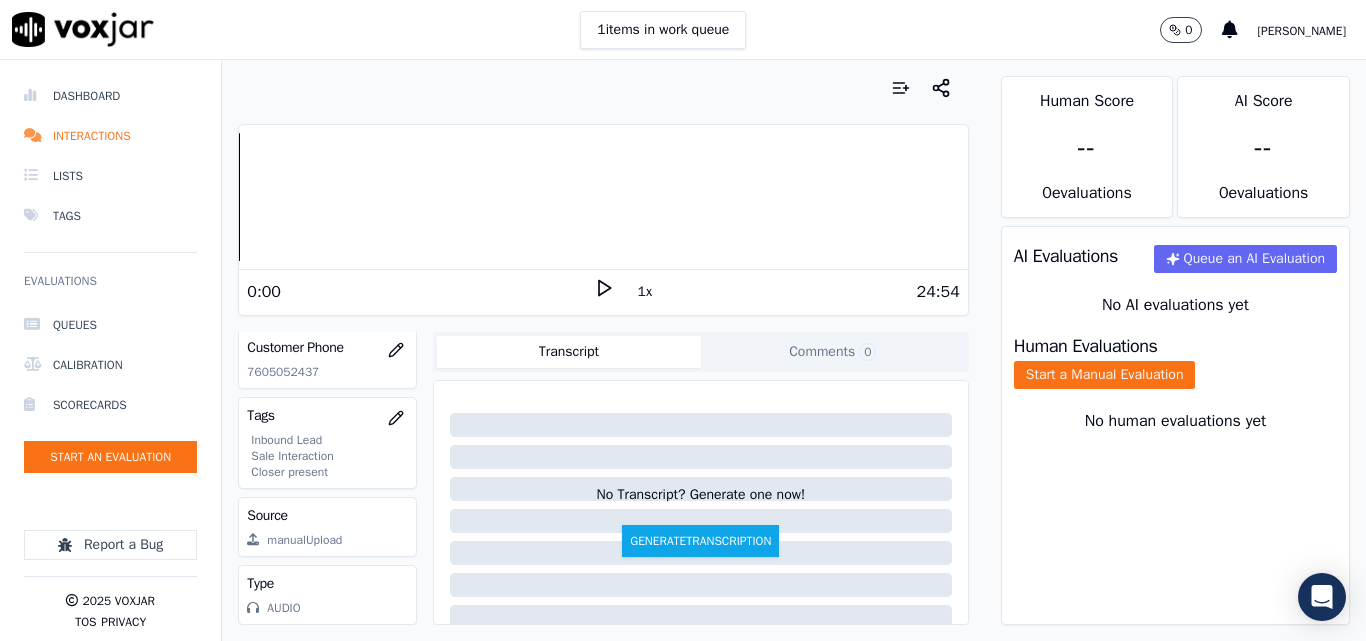 scroll, scrollTop: 404, scrollLeft: 0, axis: vertical 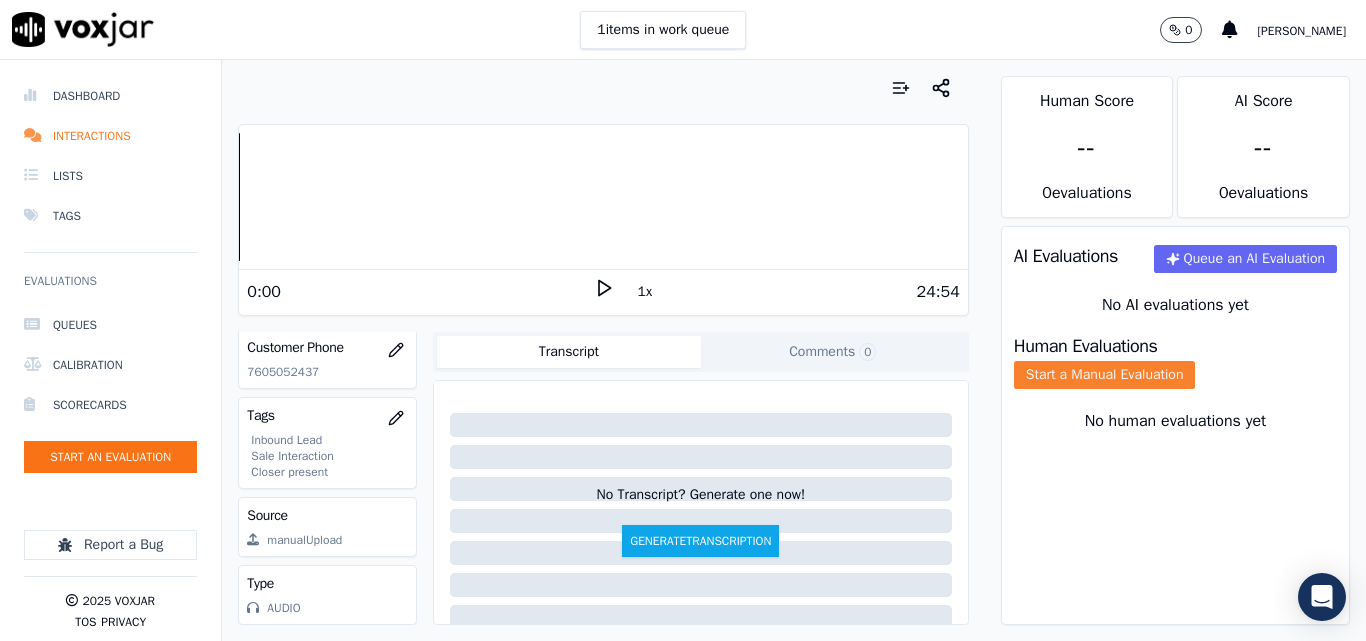 click on "Start a Manual Evaluation" 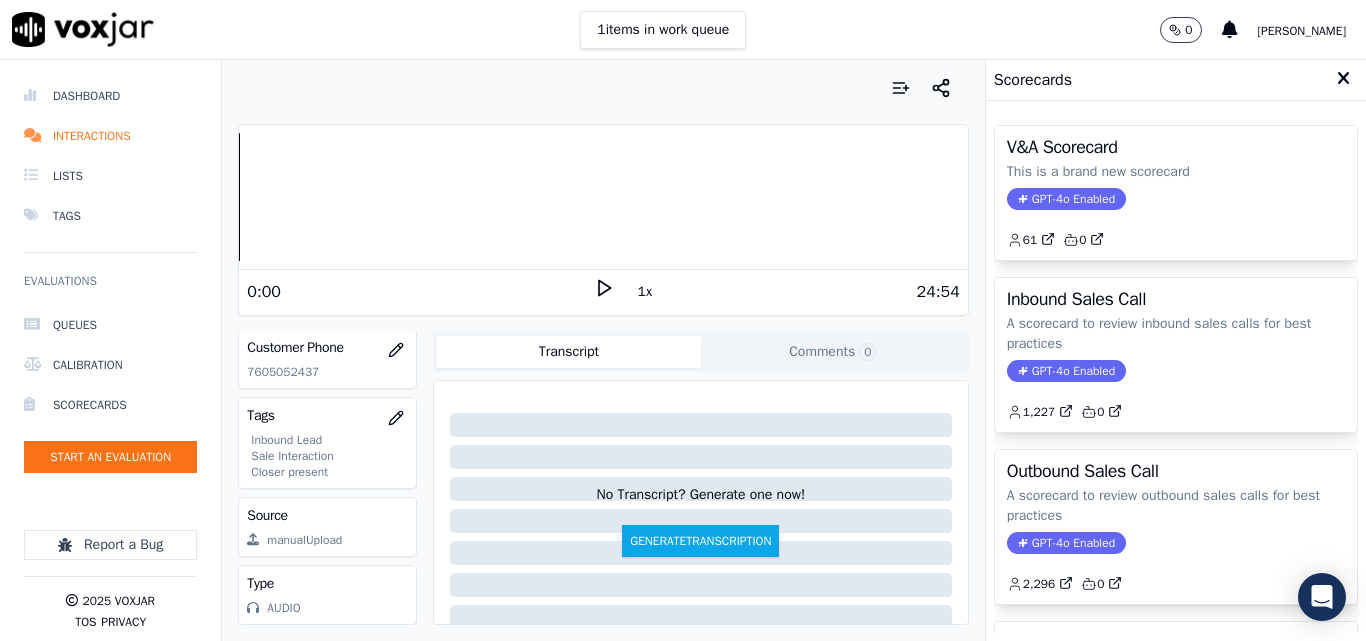 click on "Inbound Sales Call   A scorecard to review inbound sales calls for best practices     GPT-4o Enabled       1,227         0" at bounding box center [1176, 355] 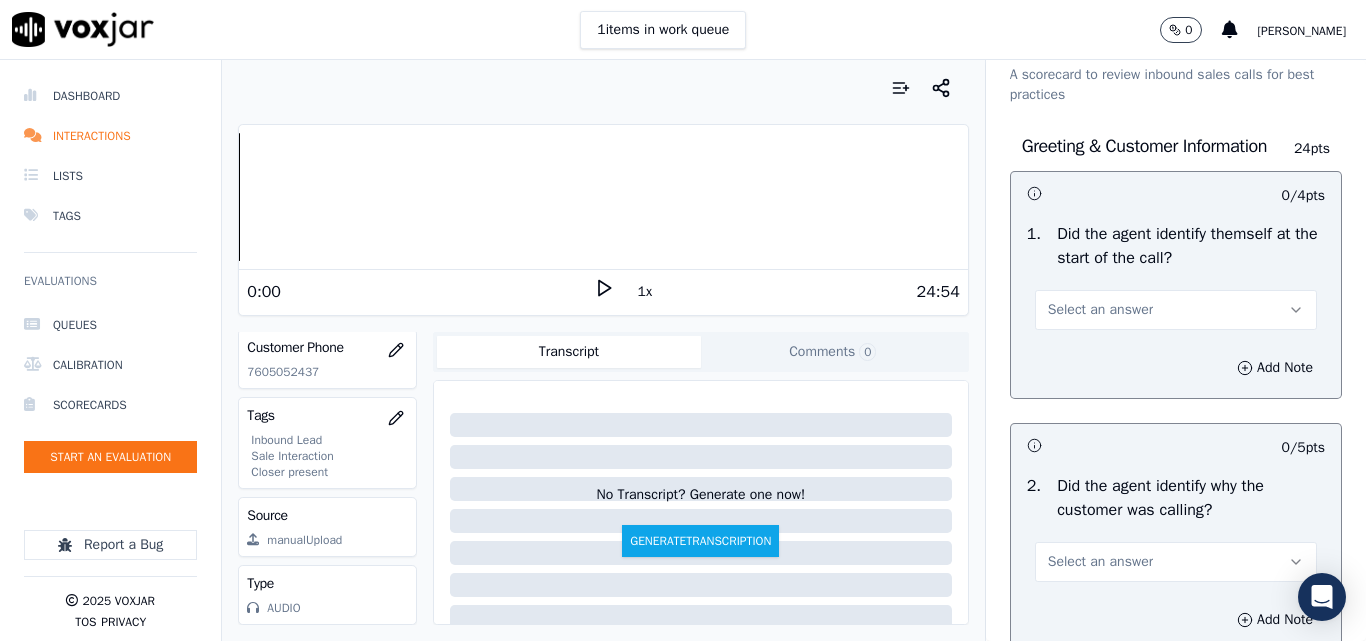 scroll, scrollTop: 100, scrollLeft: 0, axis: vertical 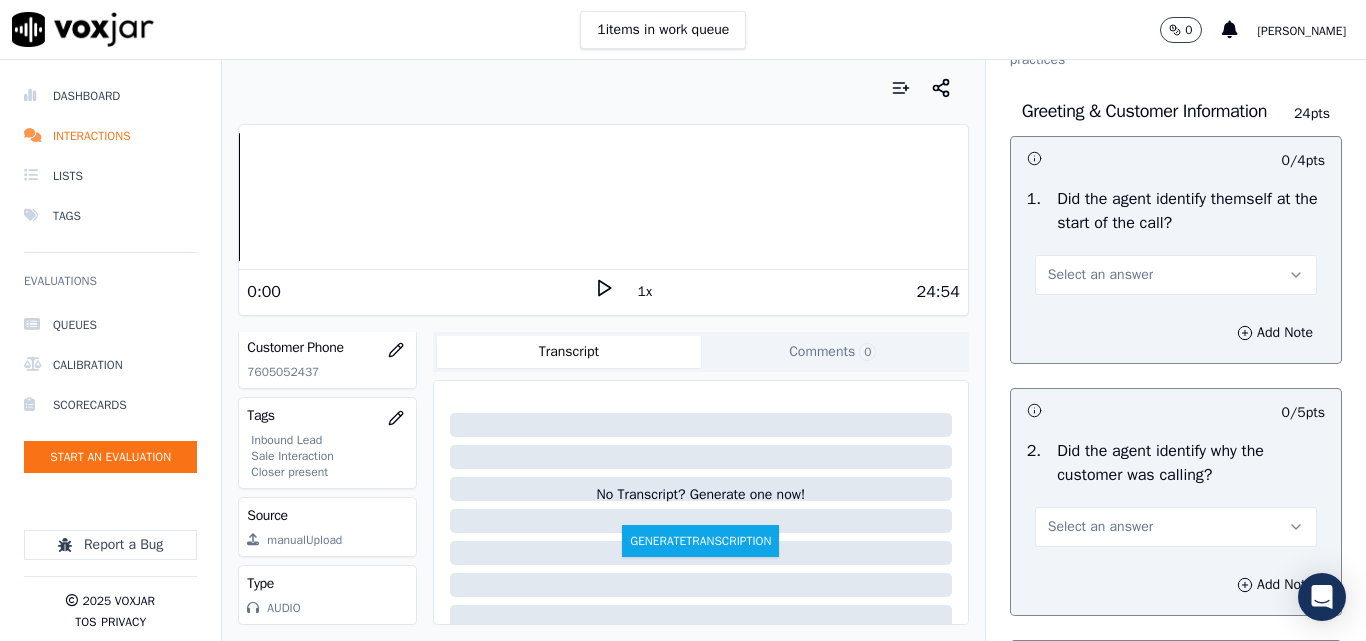 click on "Select an answer" at bounding box center (1176, 275) 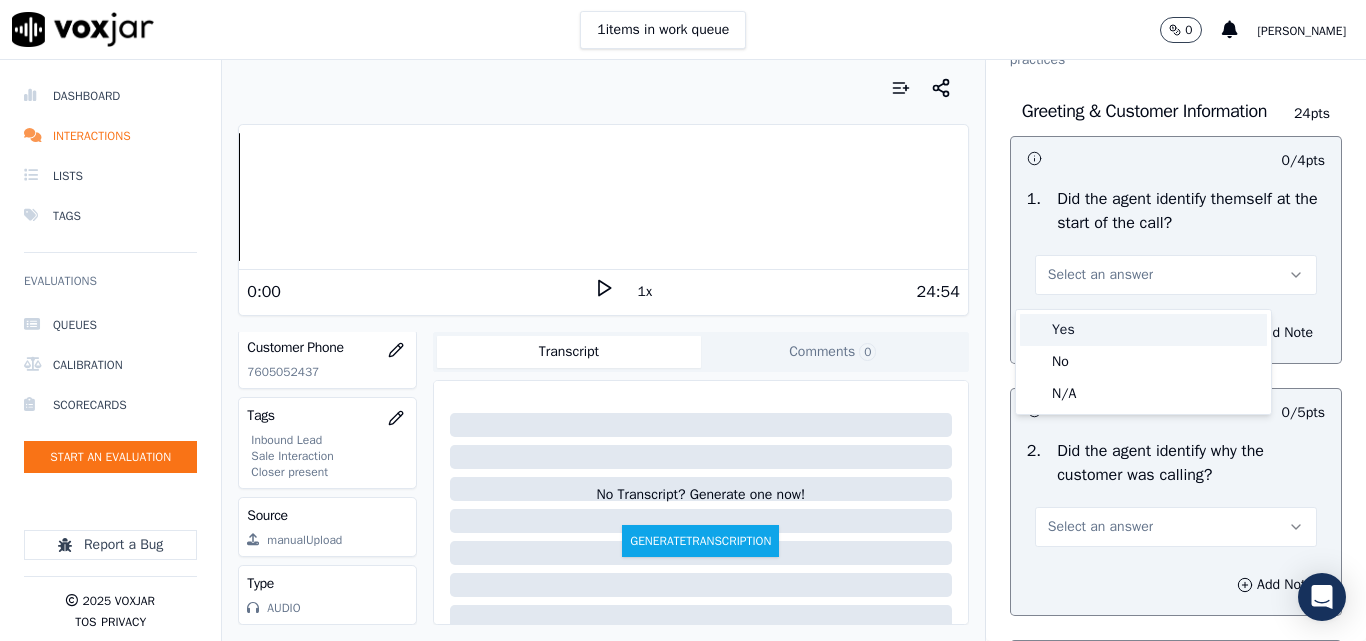 click on "Yes" at bounding box center [1143, 330] 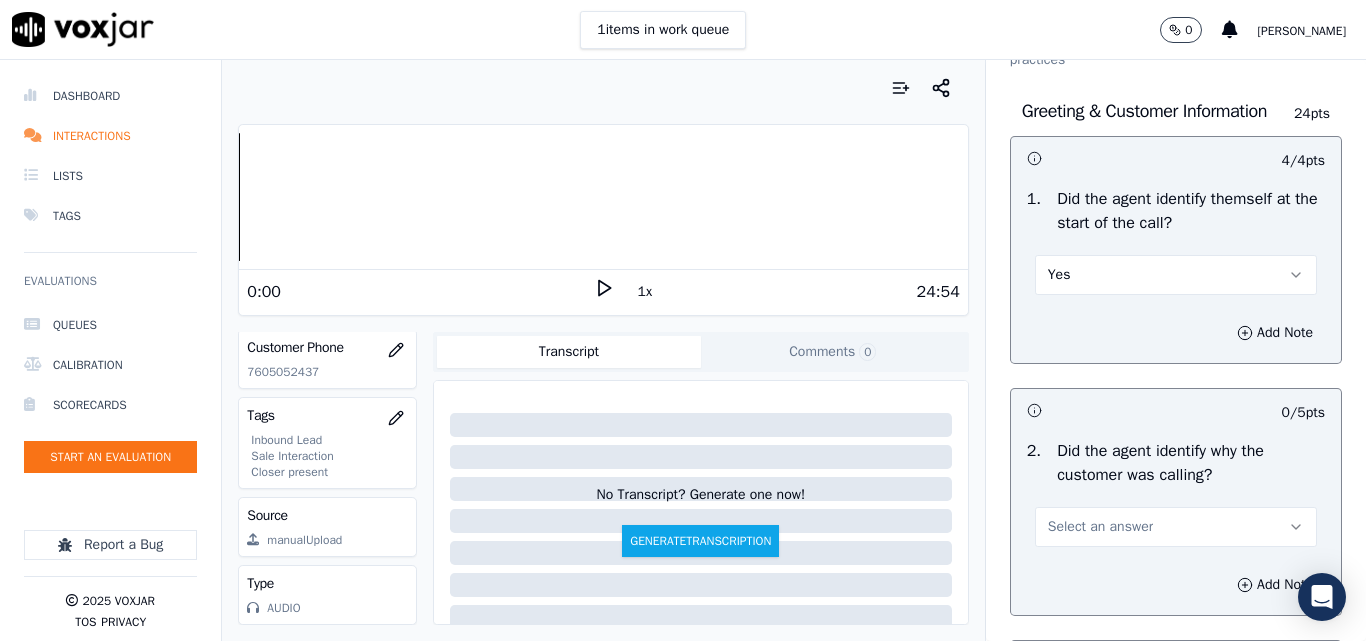 scroll, scrollTop: 400, scrollLeft: 0, axis: vertical 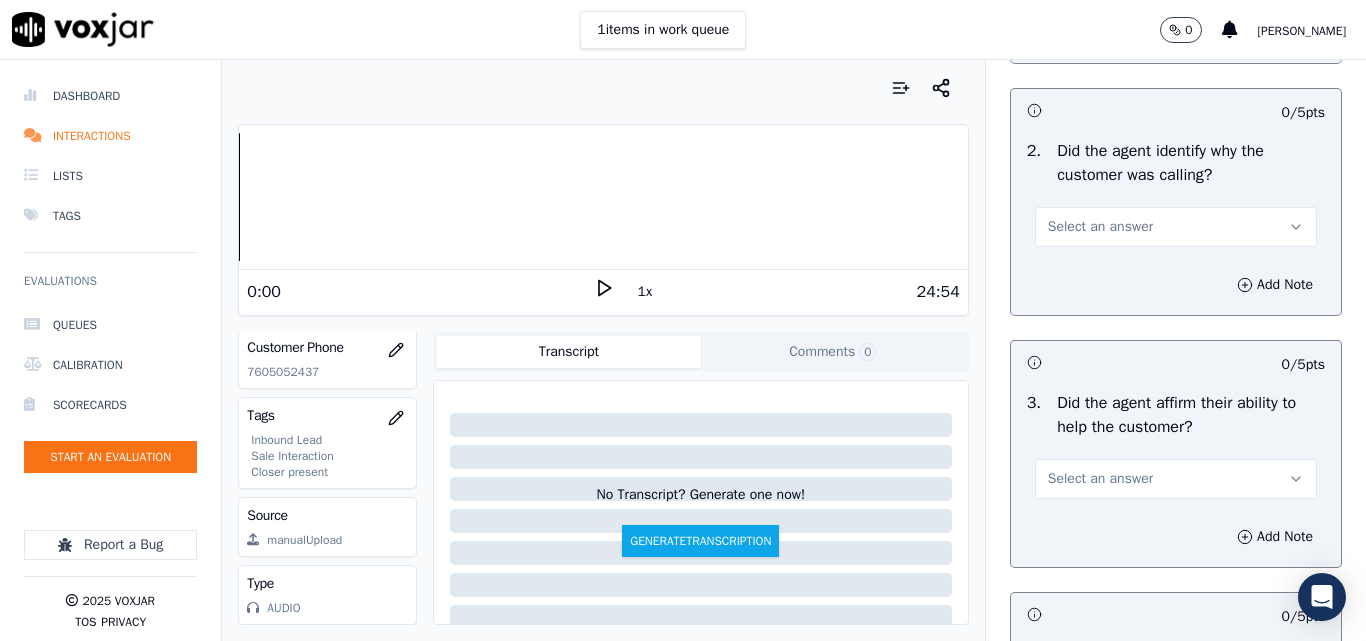 click on "Select an answer" at bounding box center (1100, 227) 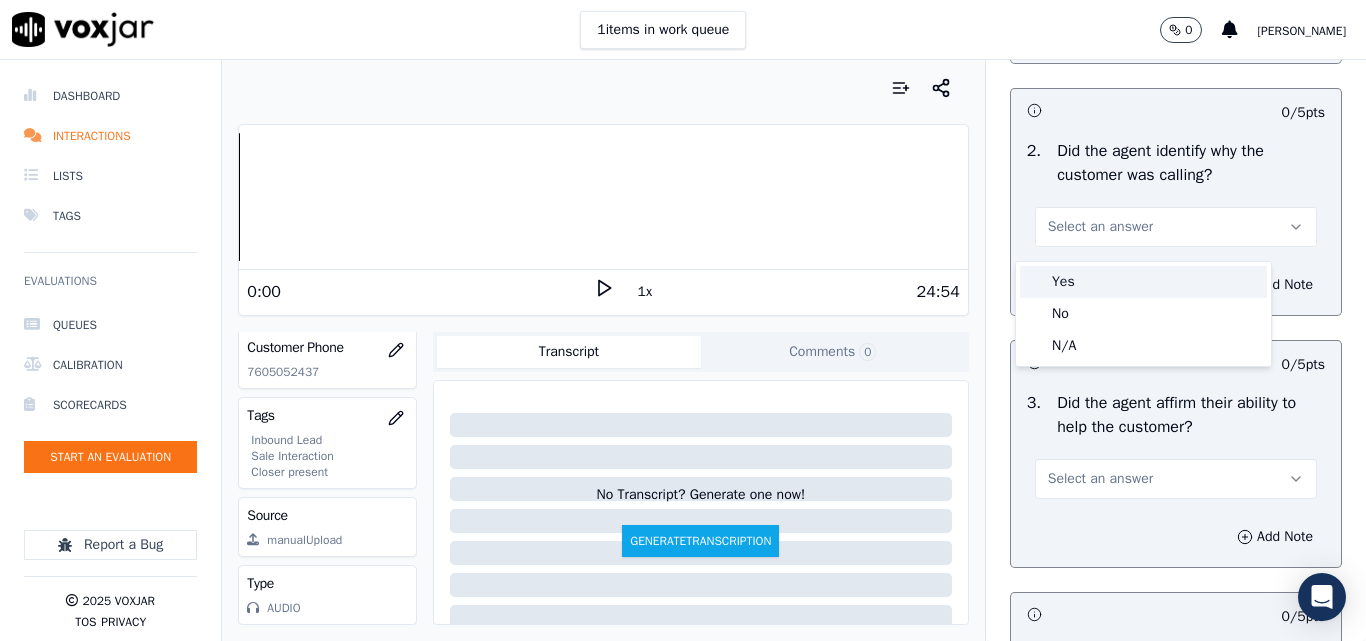click on "Yes" at bounding box center (1143, 282) 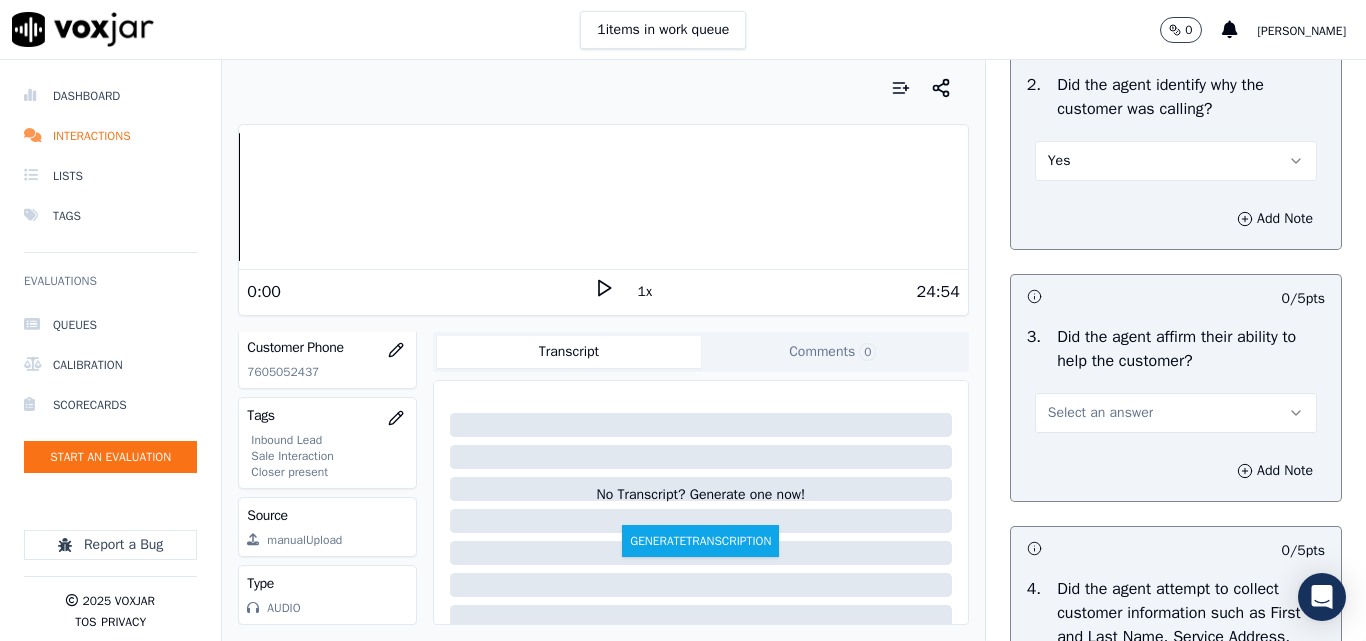 scroll, scrollTop: 500, scrollLeft: 0, axis: vertical 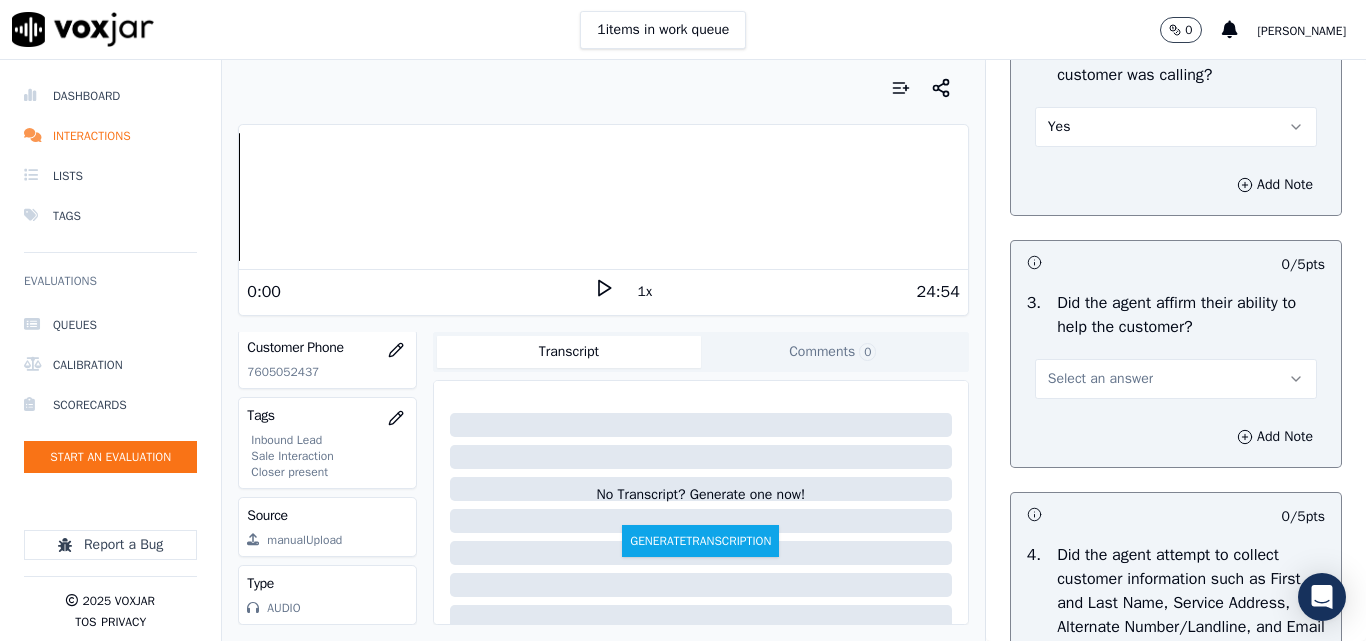 click on "Select an answer" at bounding box center [1100, 379] 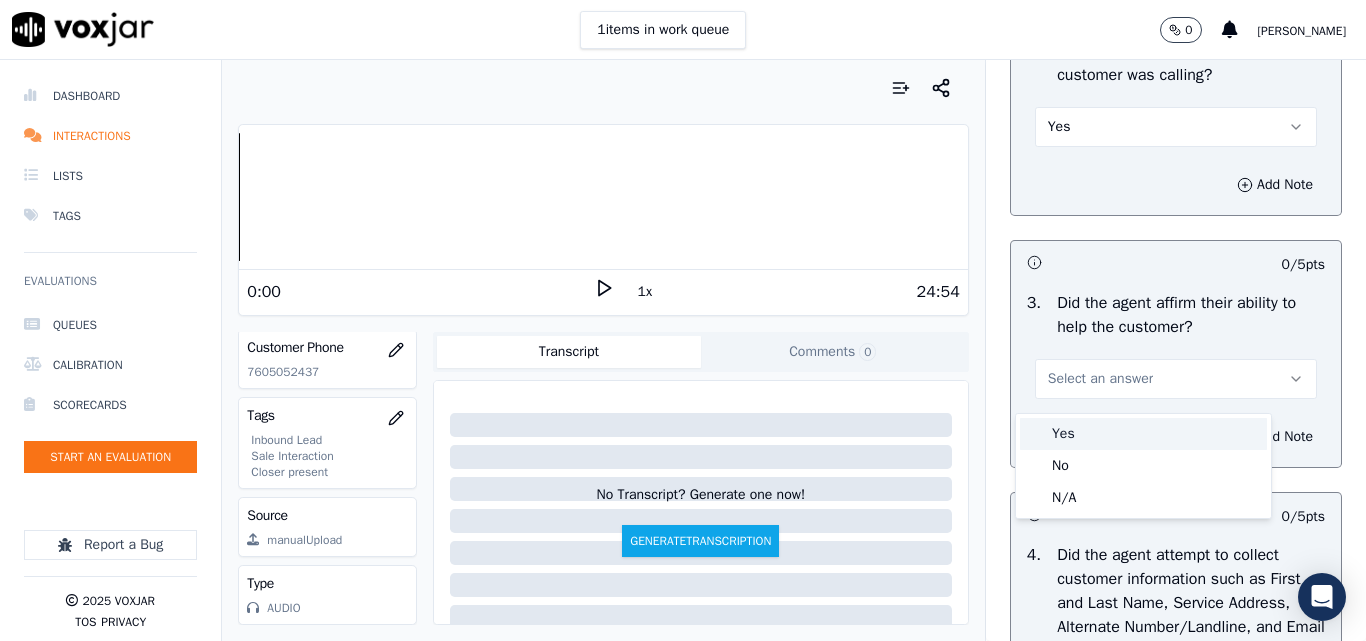 click on "Yes" at bounding box center (1143, 434) 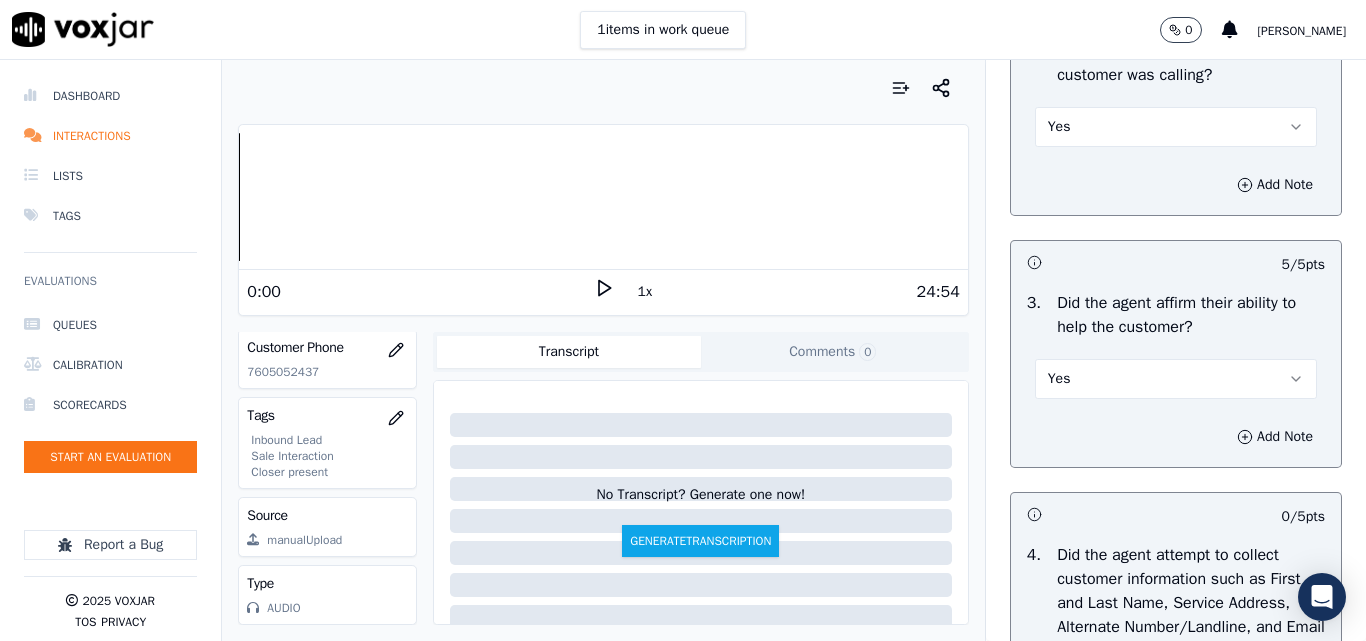 scroll, scrollTop: 900, scrollLeft: 0, axis: vertical 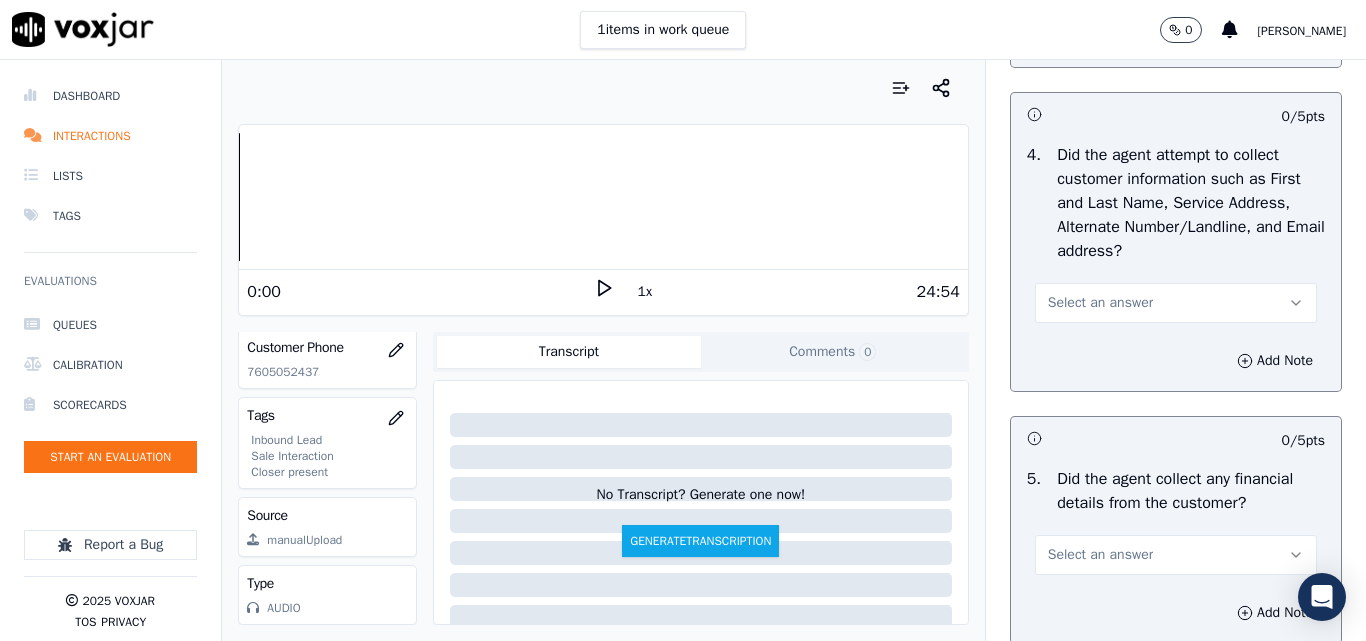 click on "Select an answer" at bounding box center (1100, 303) 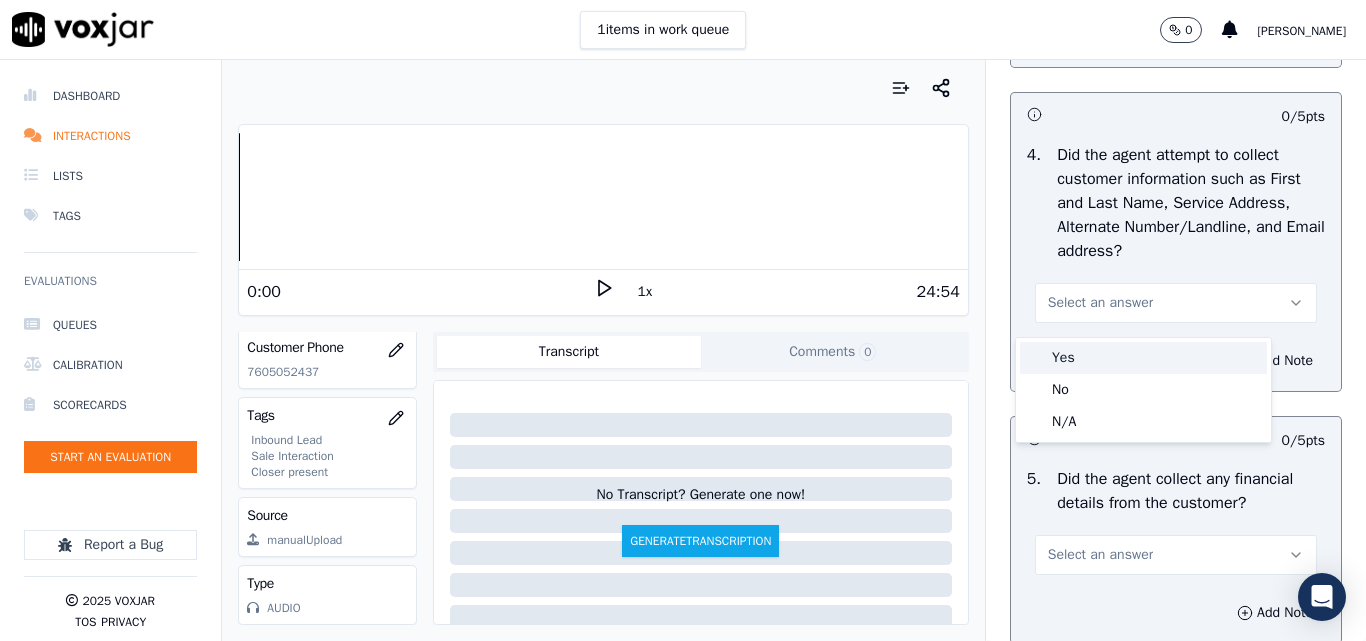 click on "Yes" at bounding box center [1143, 358] 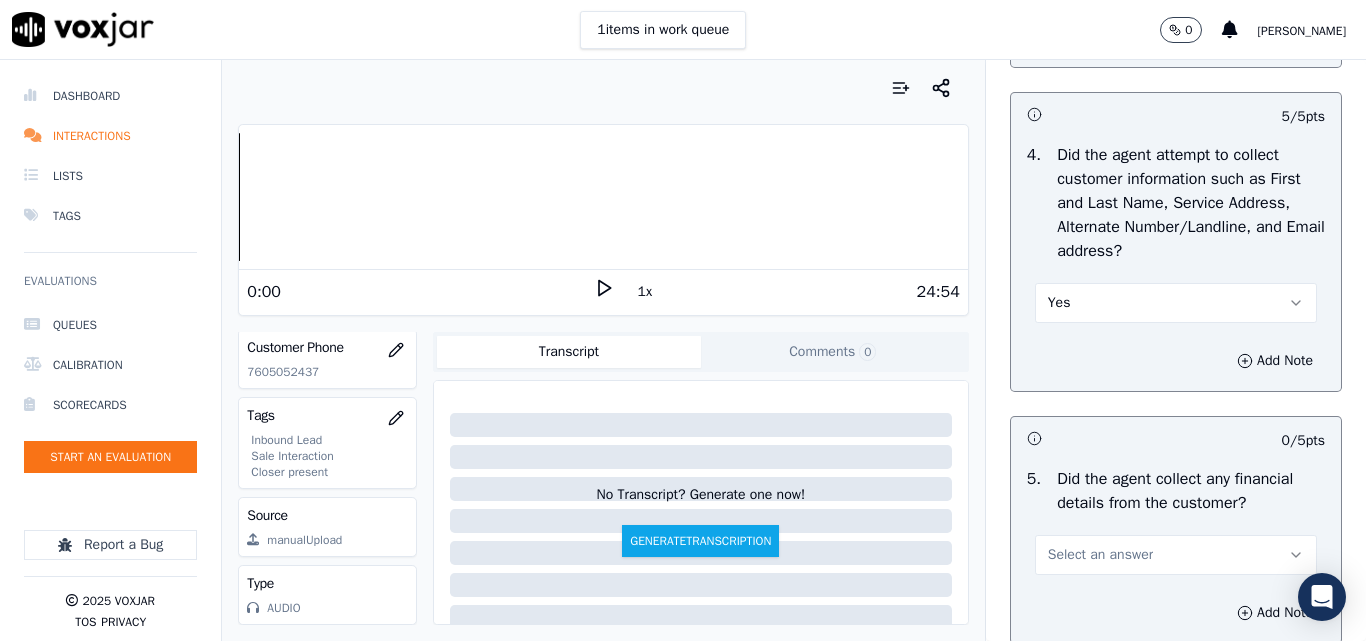 scroll, scrollTop: 1200, scrollLeft: 0, axis: vertical 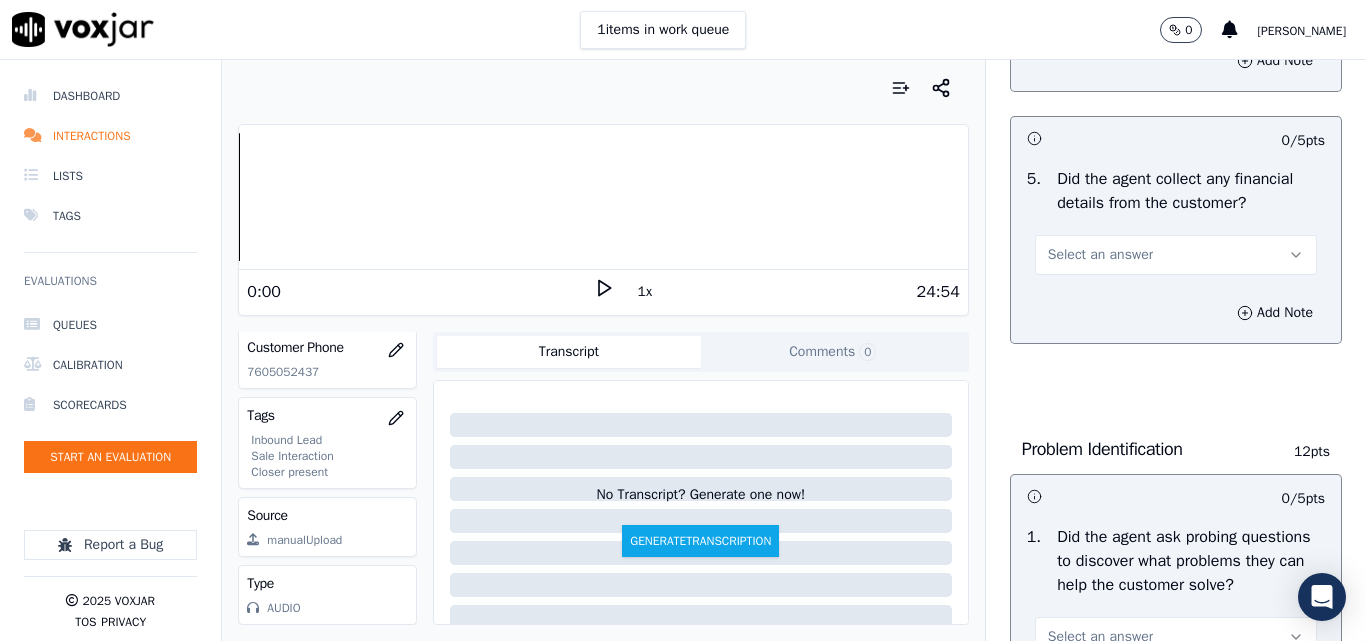 click on "Select an answer" at bounding box center (1100, 255) 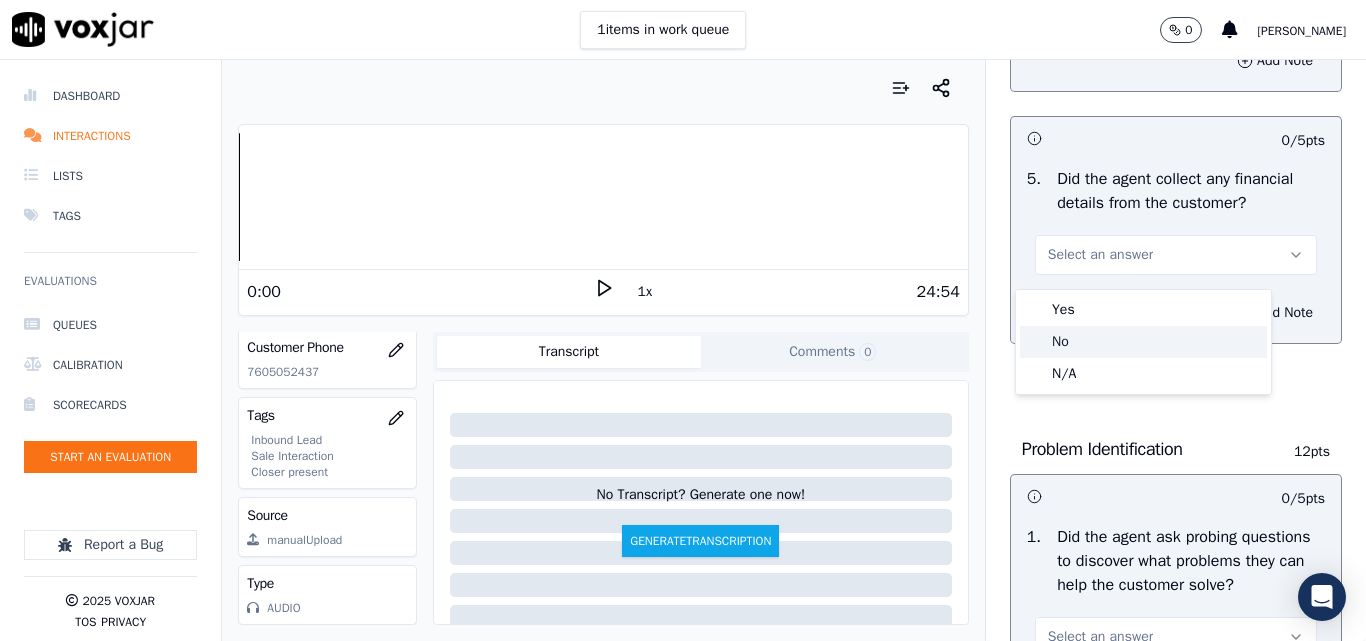 click on "No" 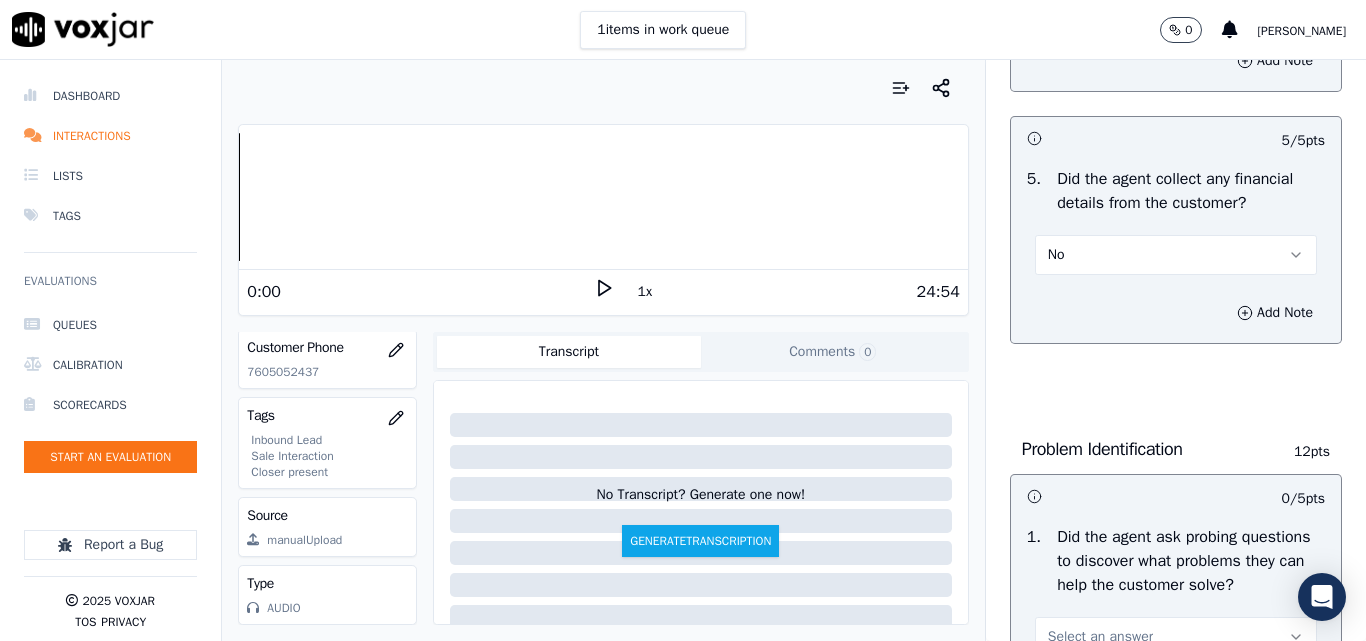 scroll, scrollTop: 1500, scrollLeft: 0, axis: vertical 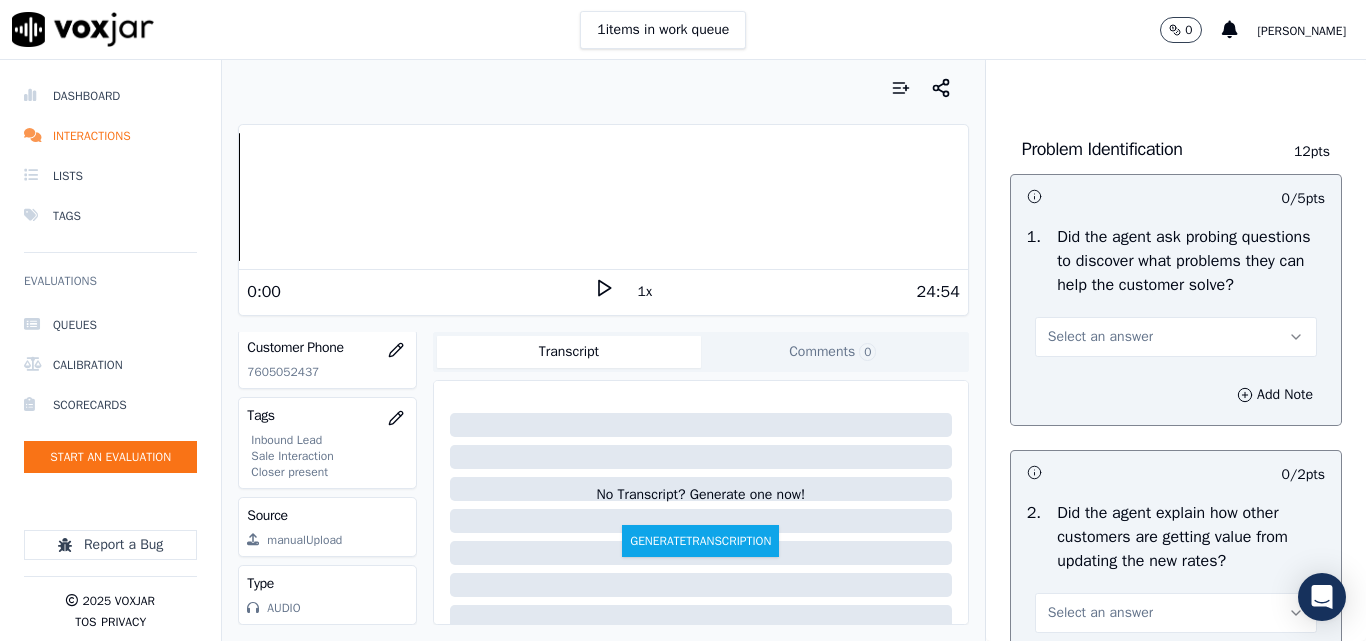 click on "Select an answer" at bounding box center [1100, 337] 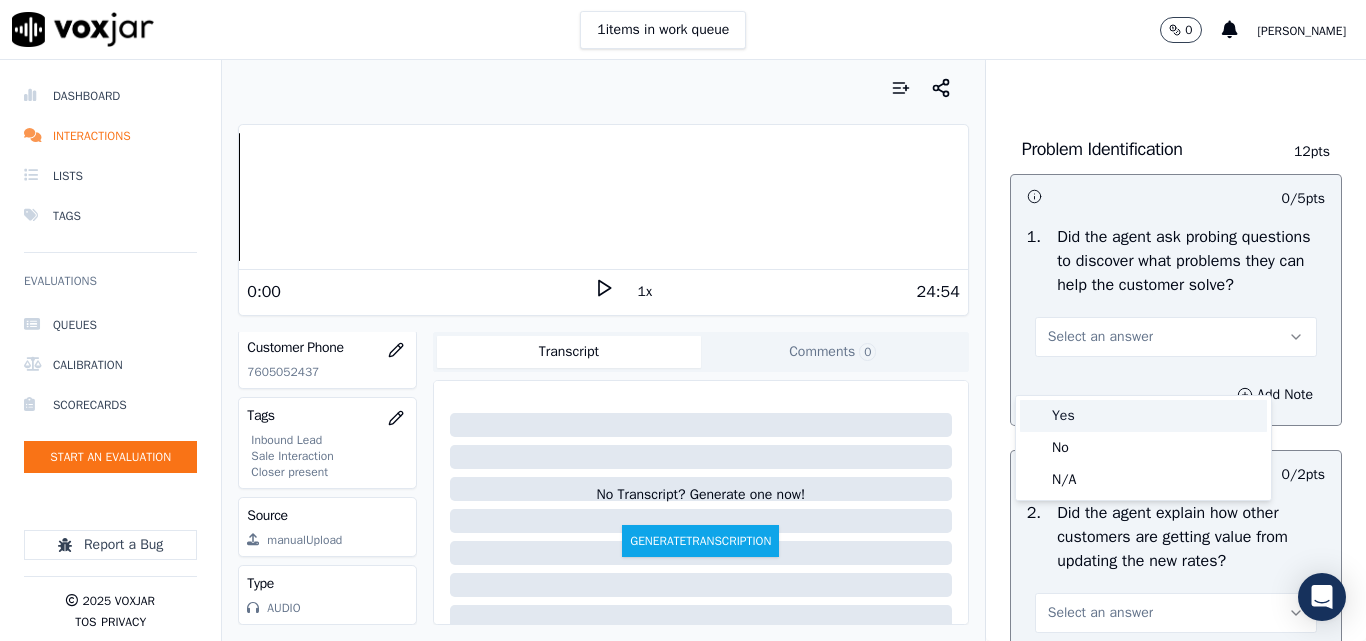 click on "Yes" at bounding box center (1143, 416) 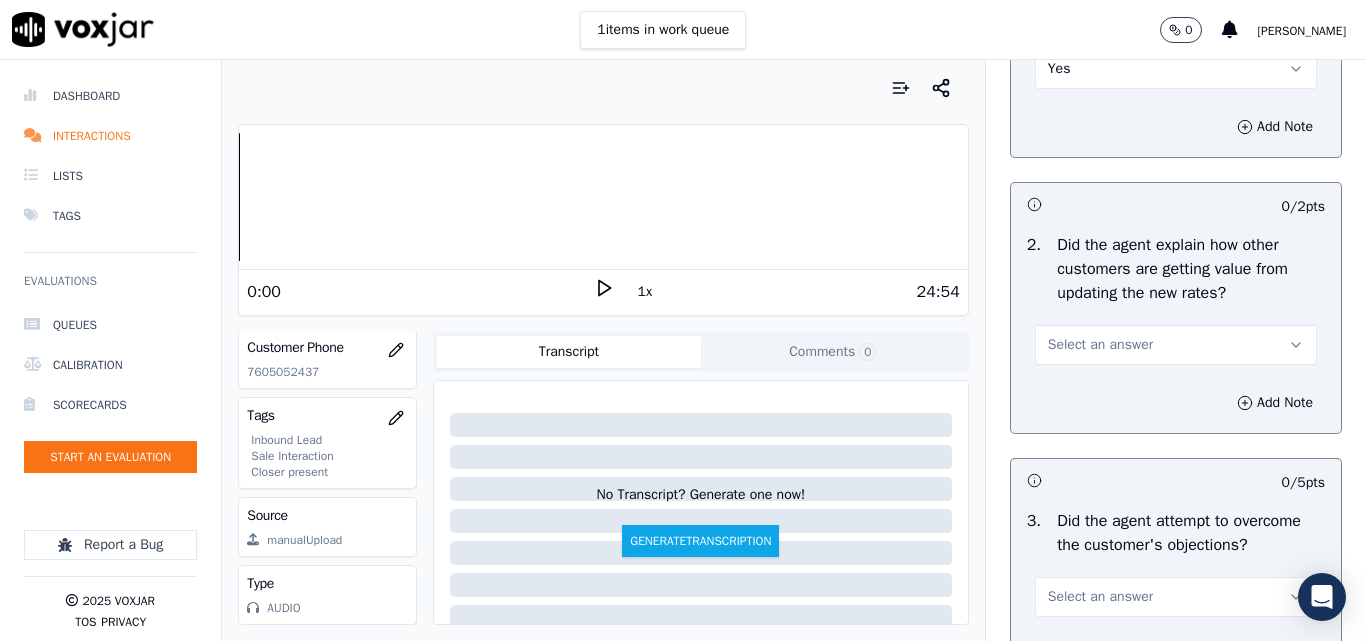 scroll, scrollTop: 1800, scrollLeft: 0, axis: vertical 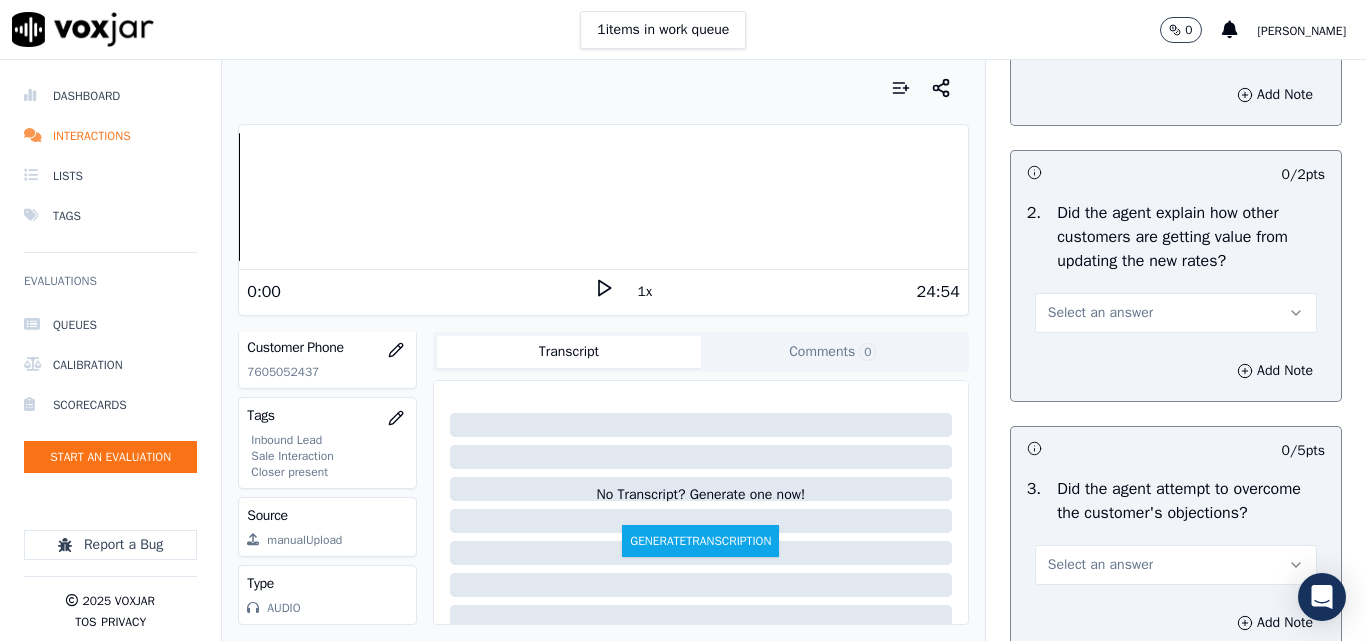 click on "Select an answer" at bounding box center [1100, 313] 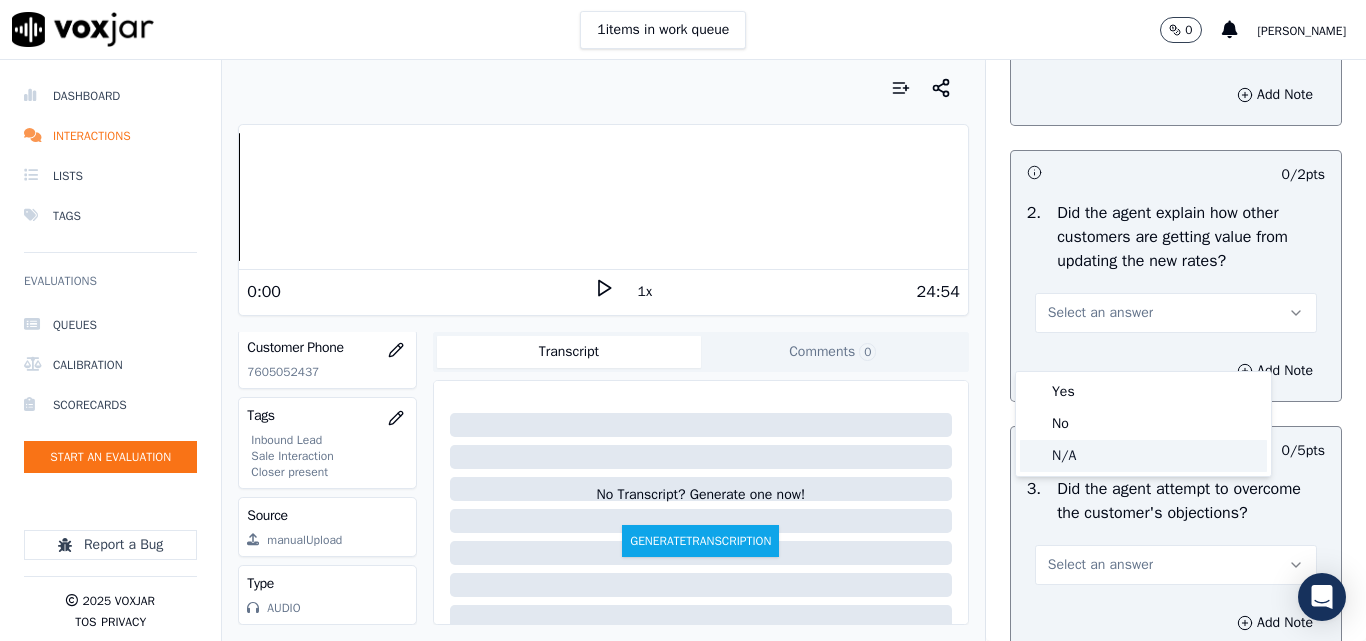 drag, startPoint x: 1074, startPoint y: 451, endPoint x: 1093, endPoint y: 422, distance: 34.669872 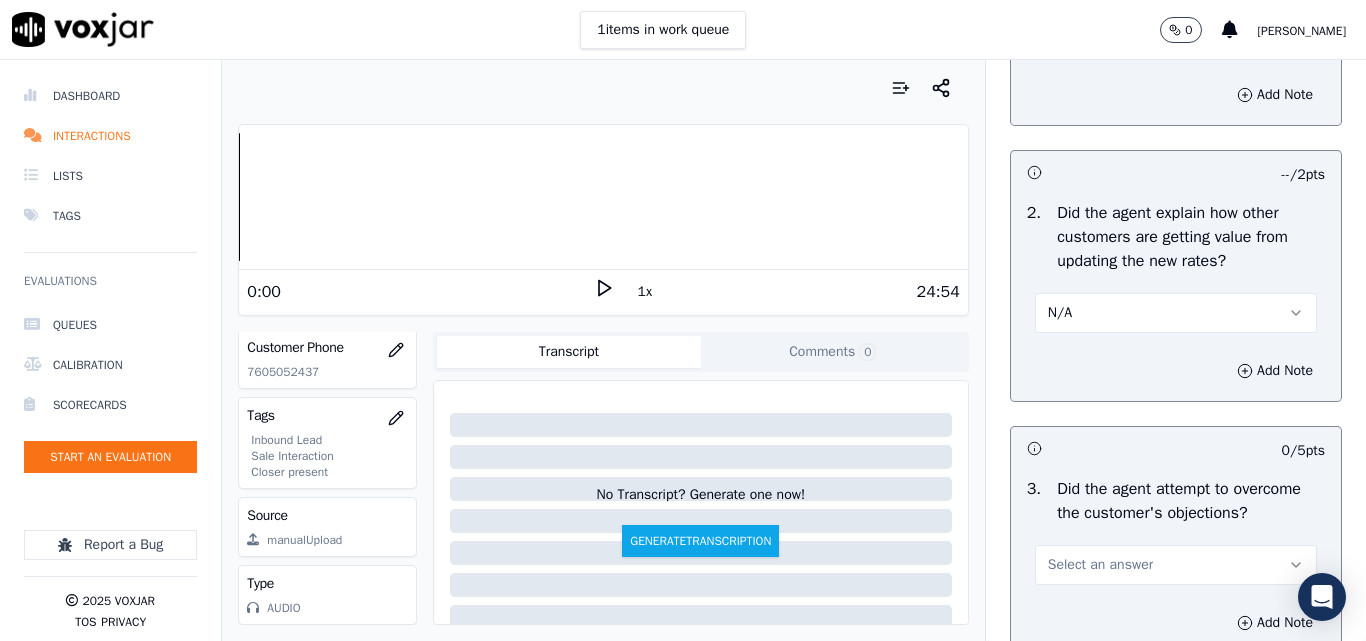 scroll, scrollTop: 2100, scrollLeft: 0, axis: vertical 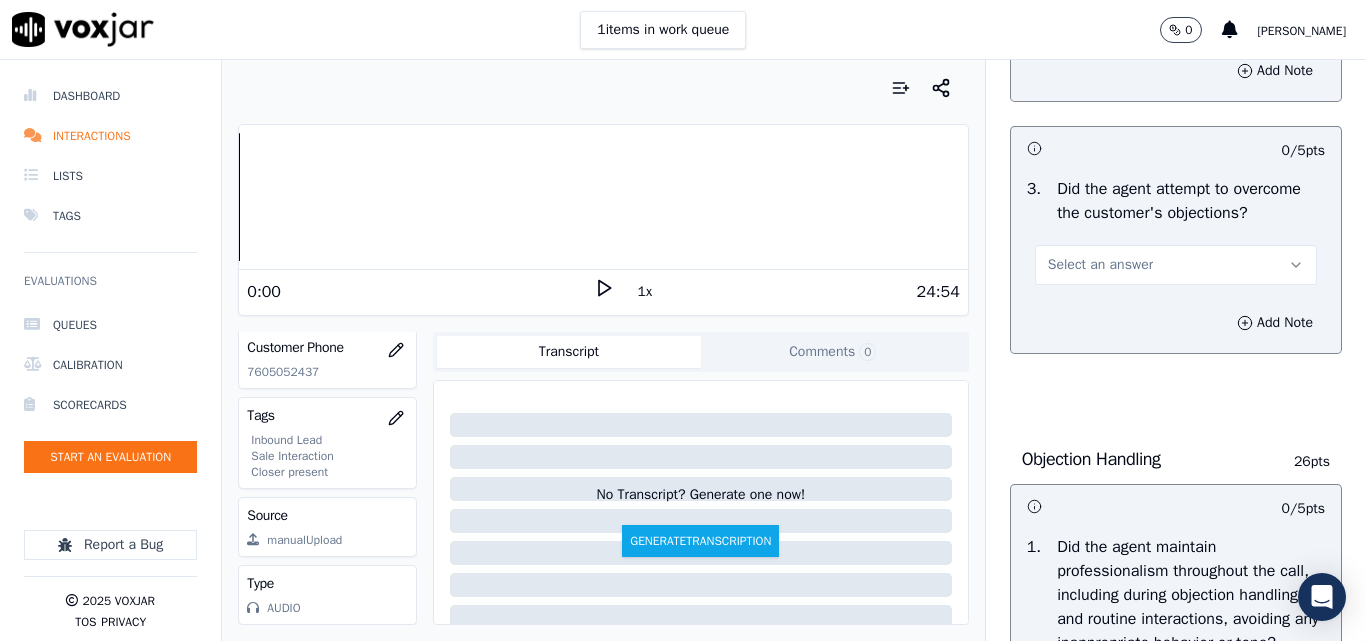 click on "Select an answer" at bounding box center [1100, 265] 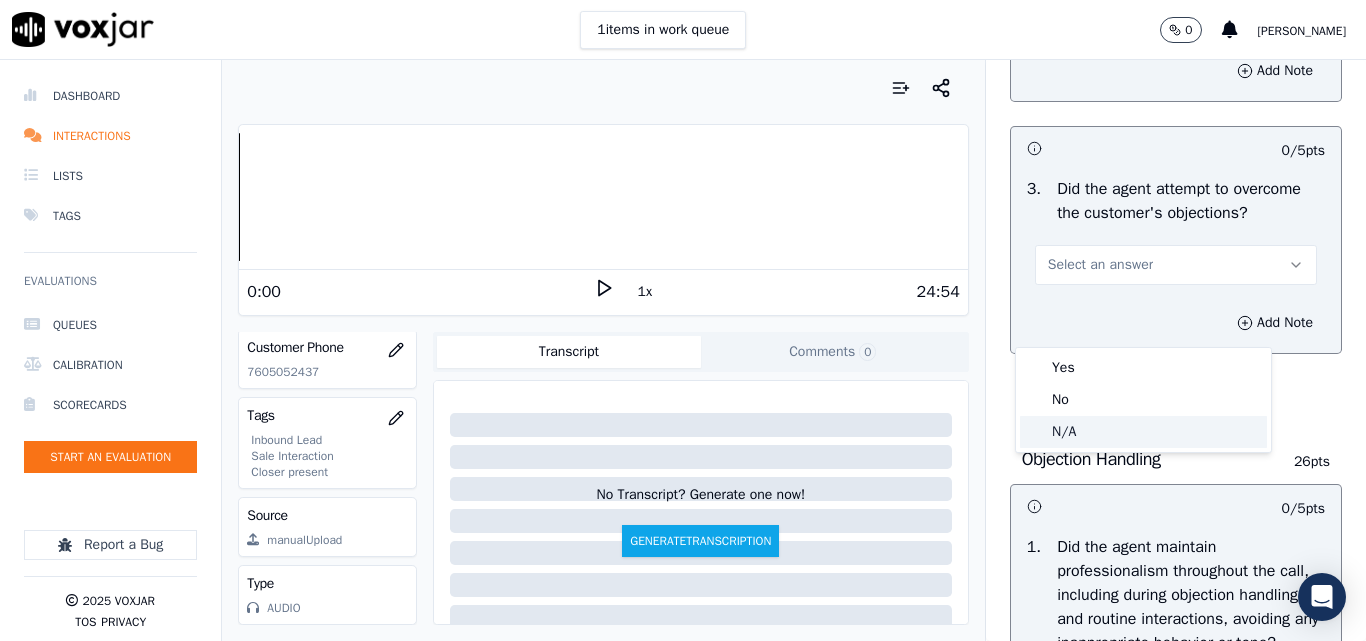 click on "N/A" 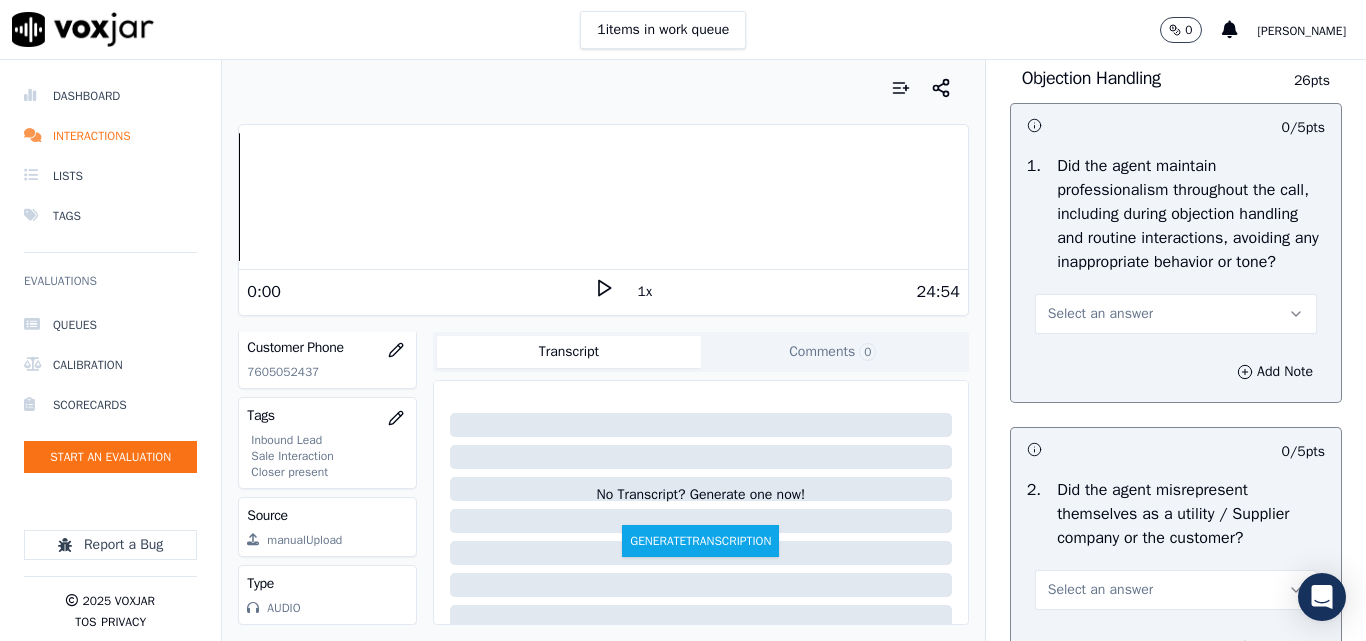 scroll, scrollTop: 2500, scrollLeft: 0, axis: vertical 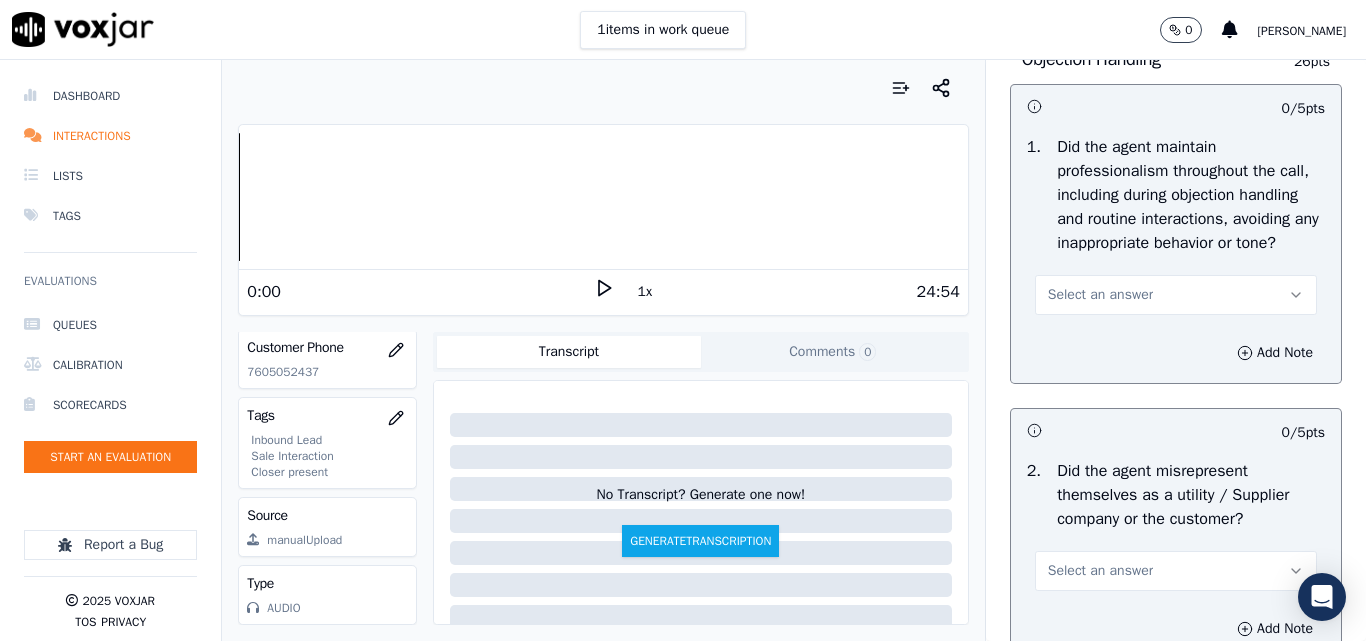 click on "Select an answer" at bounding box center (1100, 295) 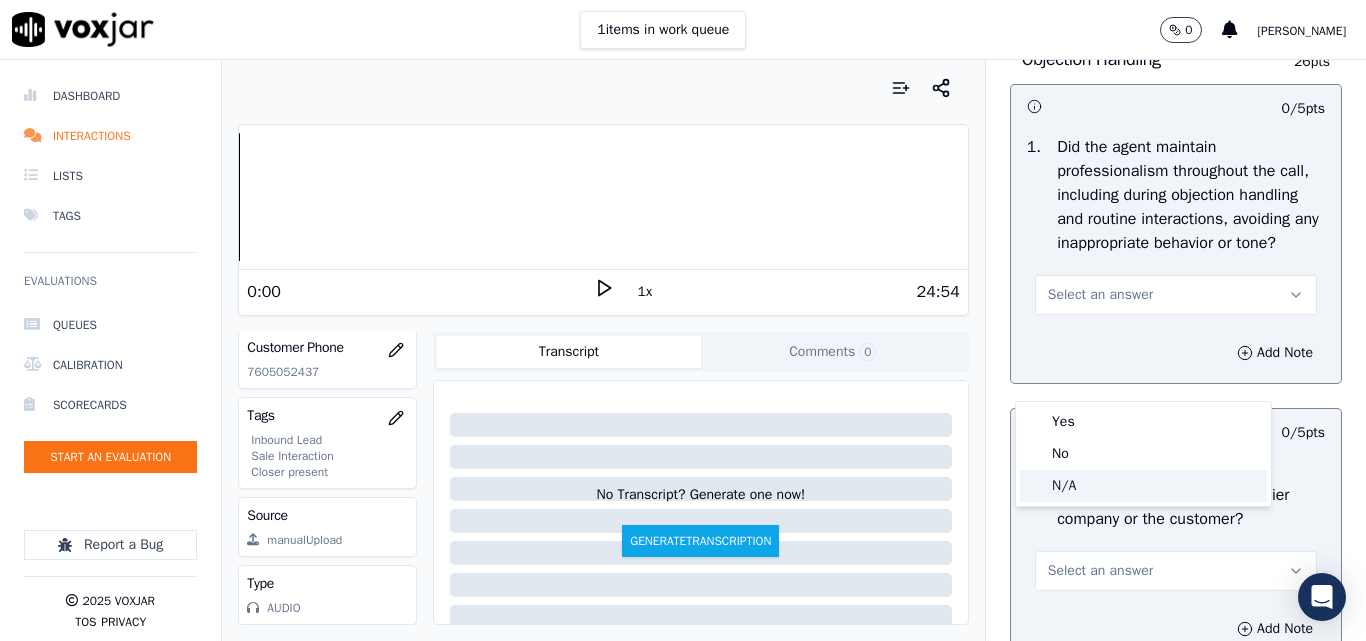 click on "N/A" 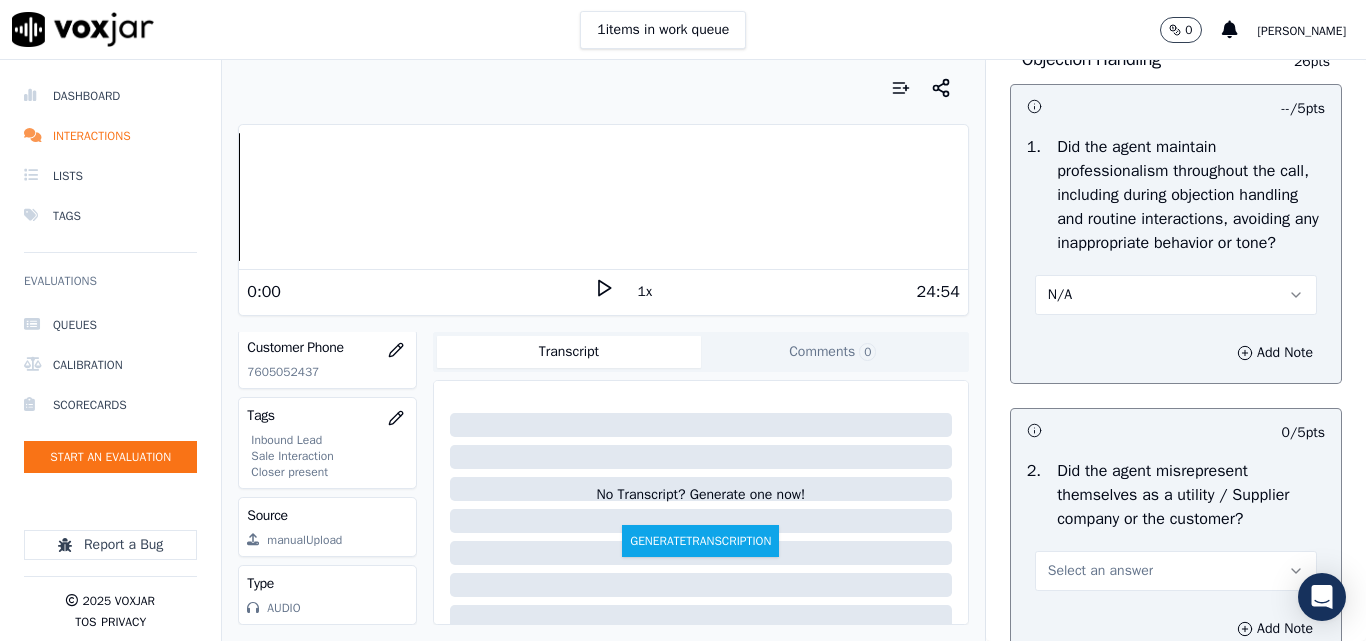 scroll, scrollTop: 2900, scrollLeft: 0, axis: vertical 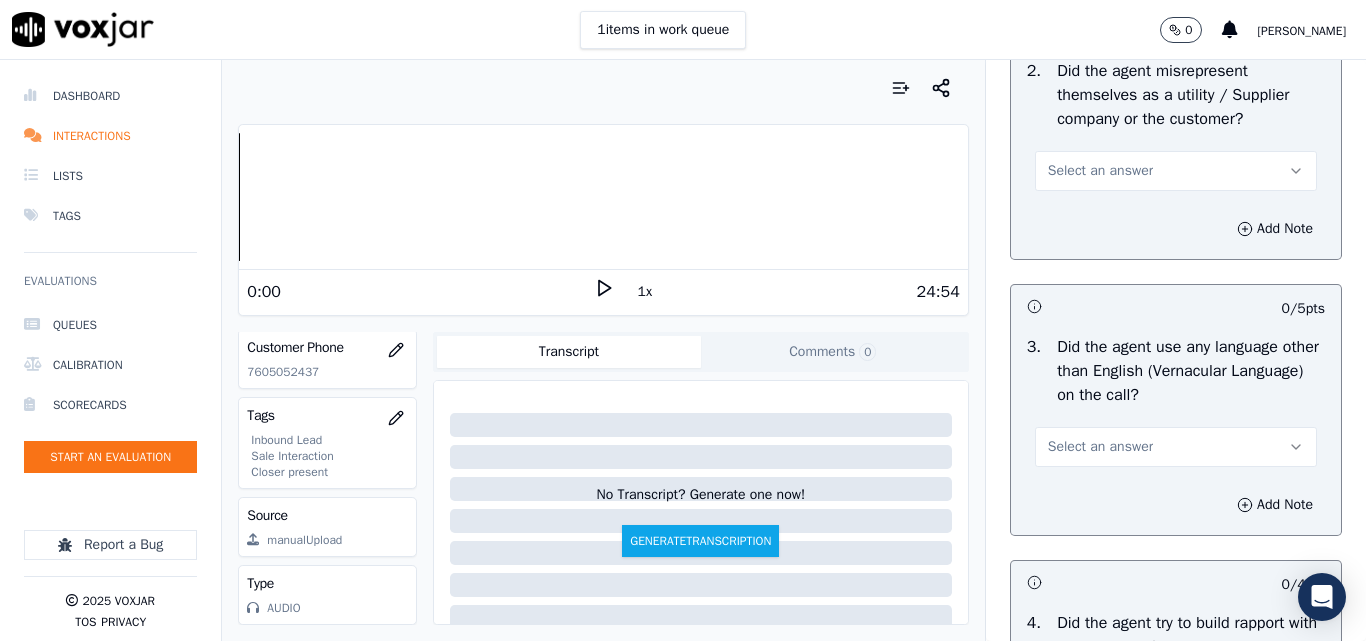 click on "Select an answer" at bounding box center [1176, 171] 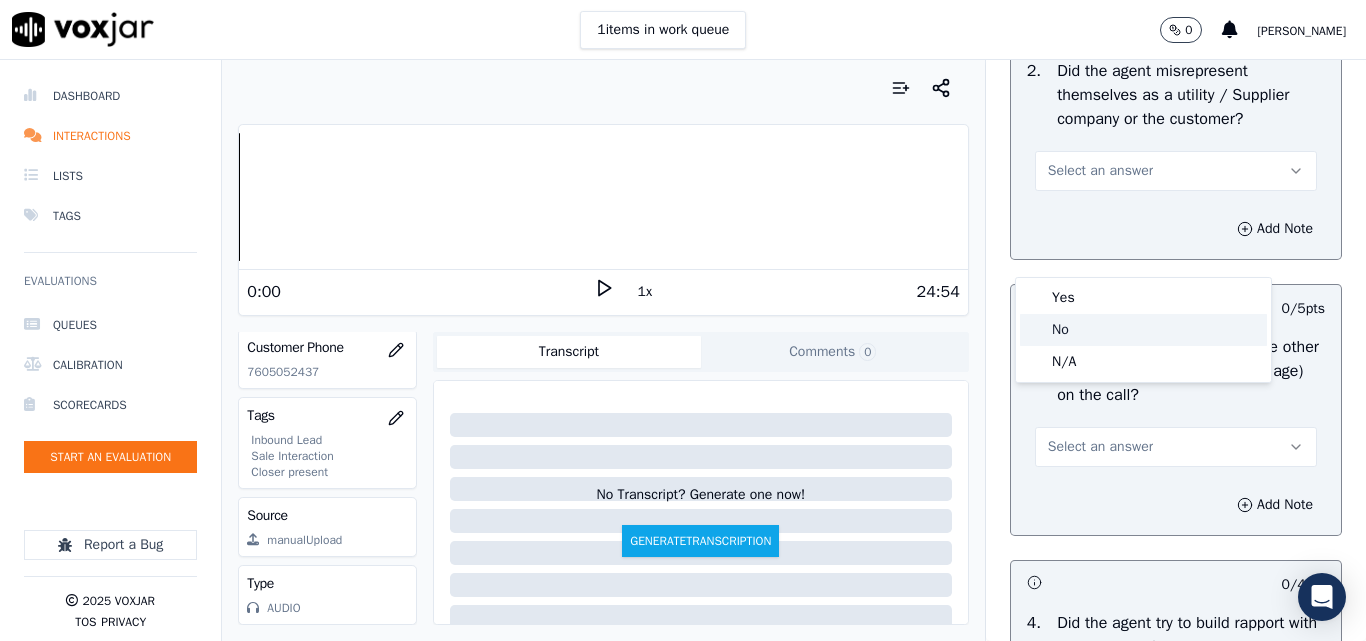 drag, startPoint x: 1067, startPoint y: 327, endPoint x: 1074, endPoint y: 335, distance: 10.630146 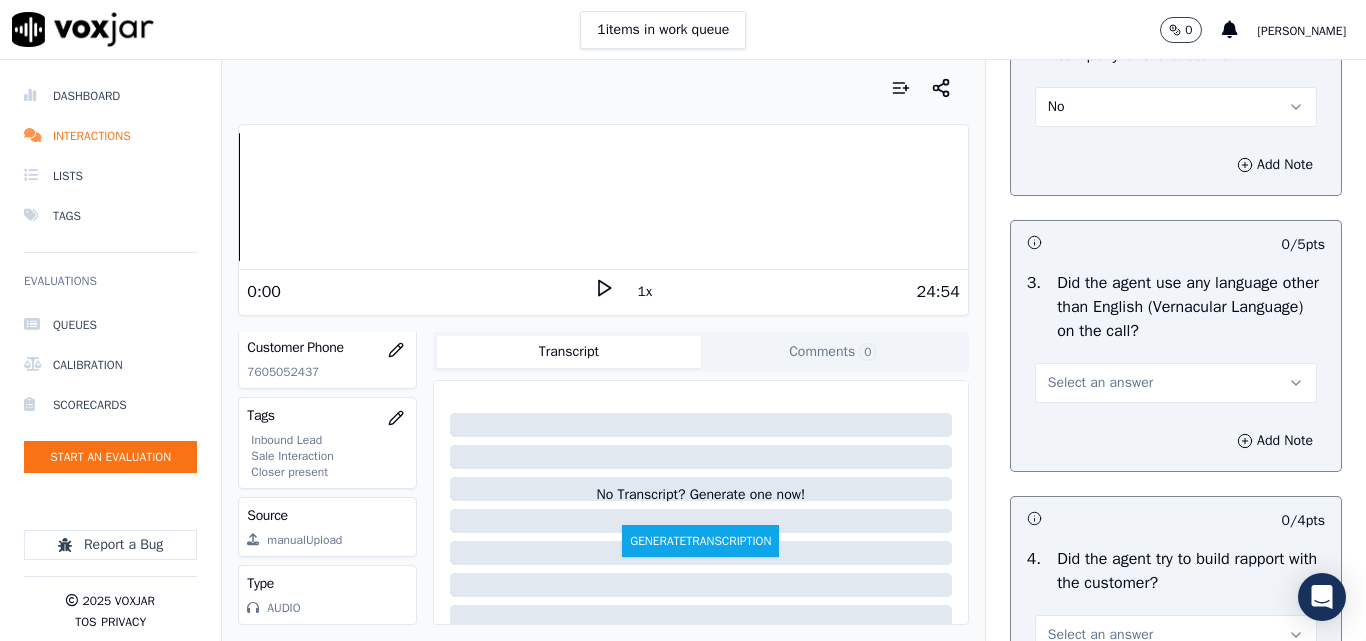 scroll, scrollTop: 3100, scrollLeft: 0, axis: vertical 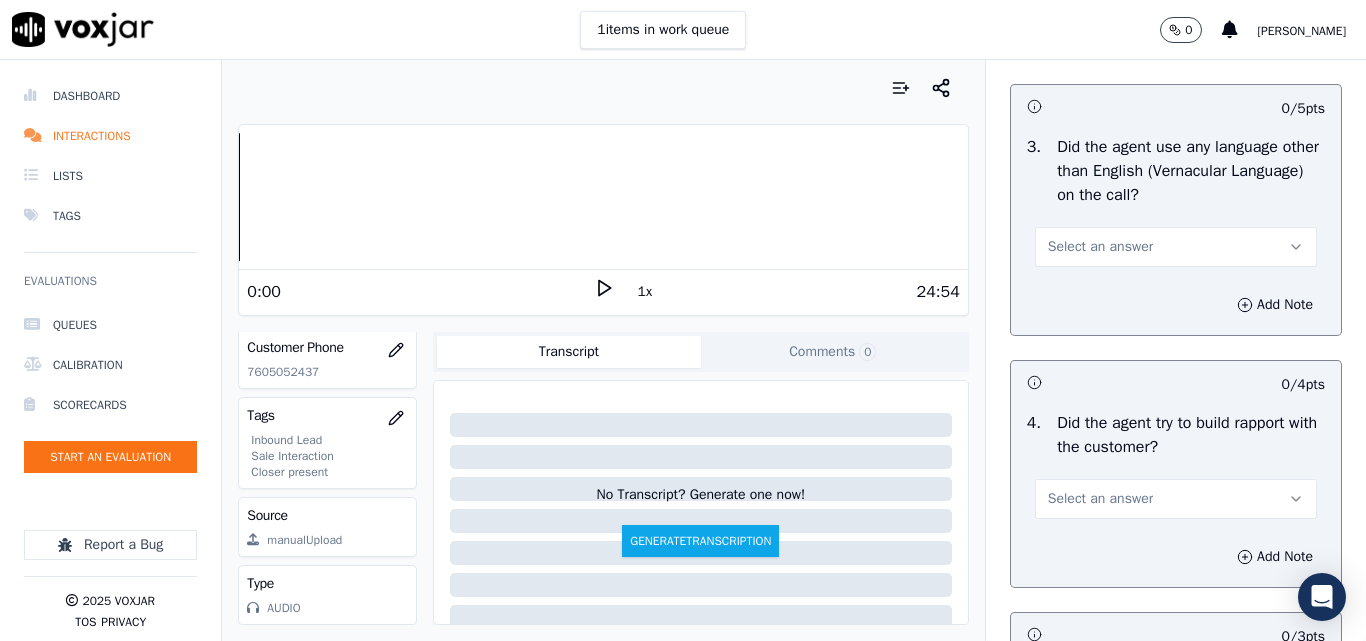 click on "Select an answer" at bounding box center (1100, 247) 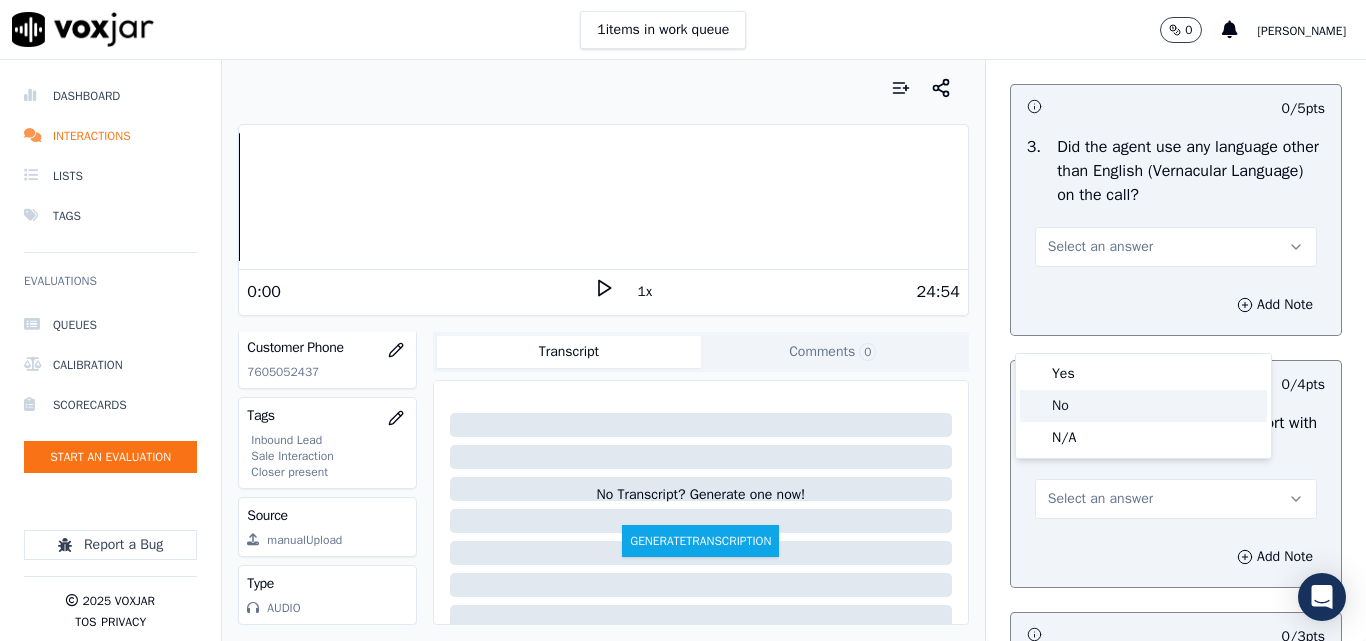 click on "No" 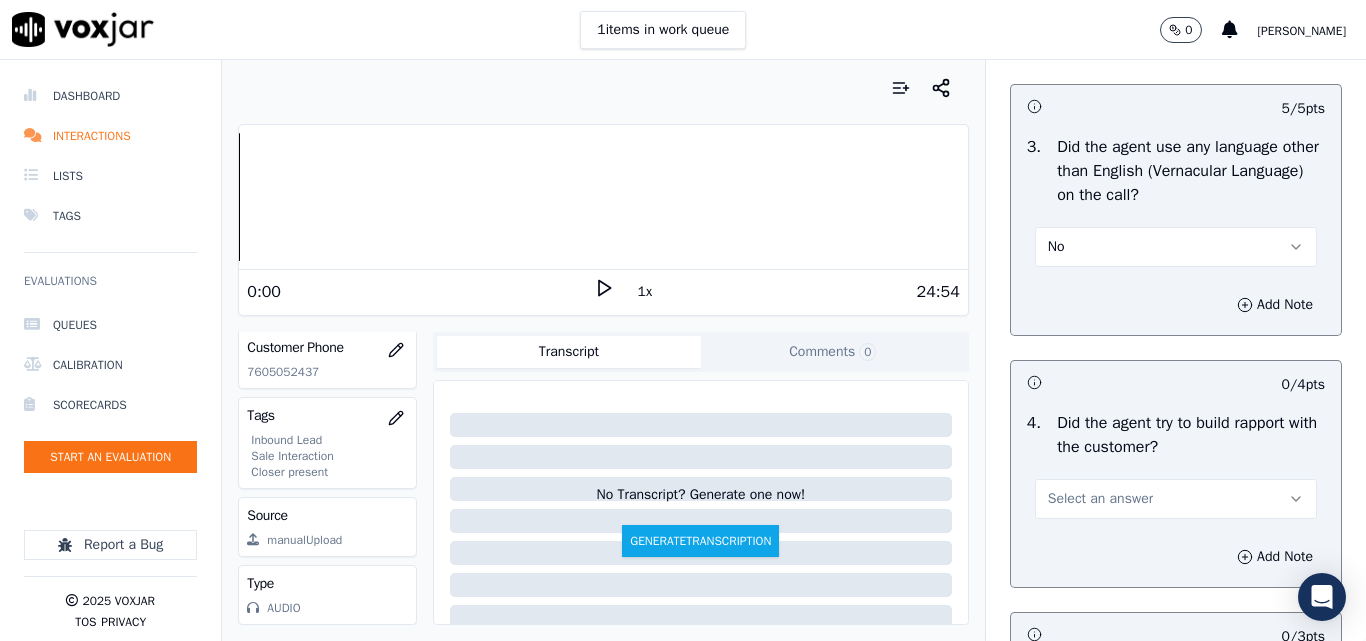 scroll, scrollTop: 3500, scrollLeft: 0, axis: vertical 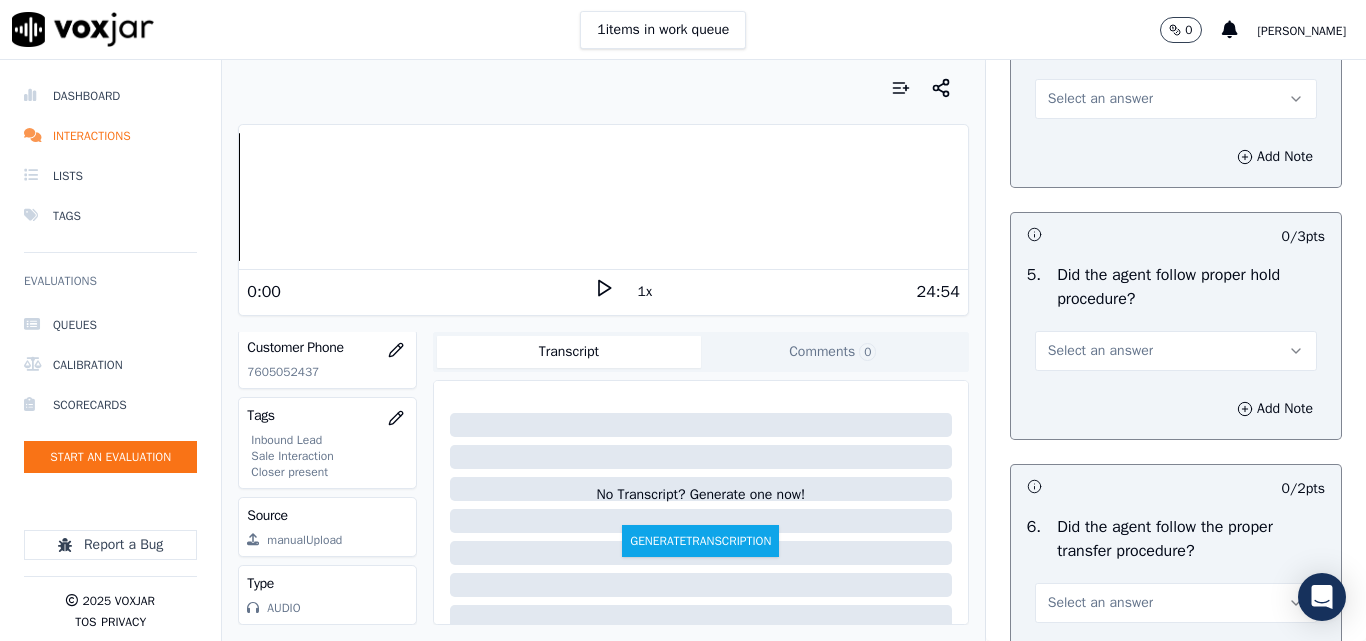 click on "Select an answer" at bounding box center (1100, 99) 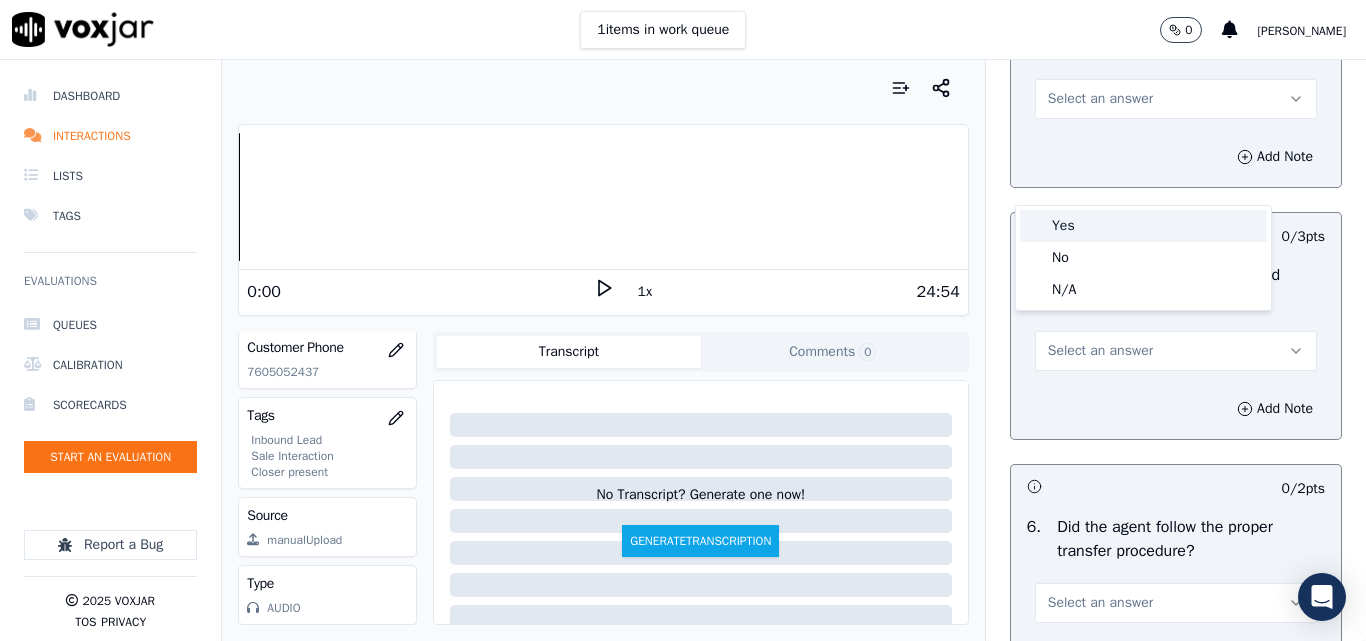 click on "Yes" at bounding box center (1143, 226) 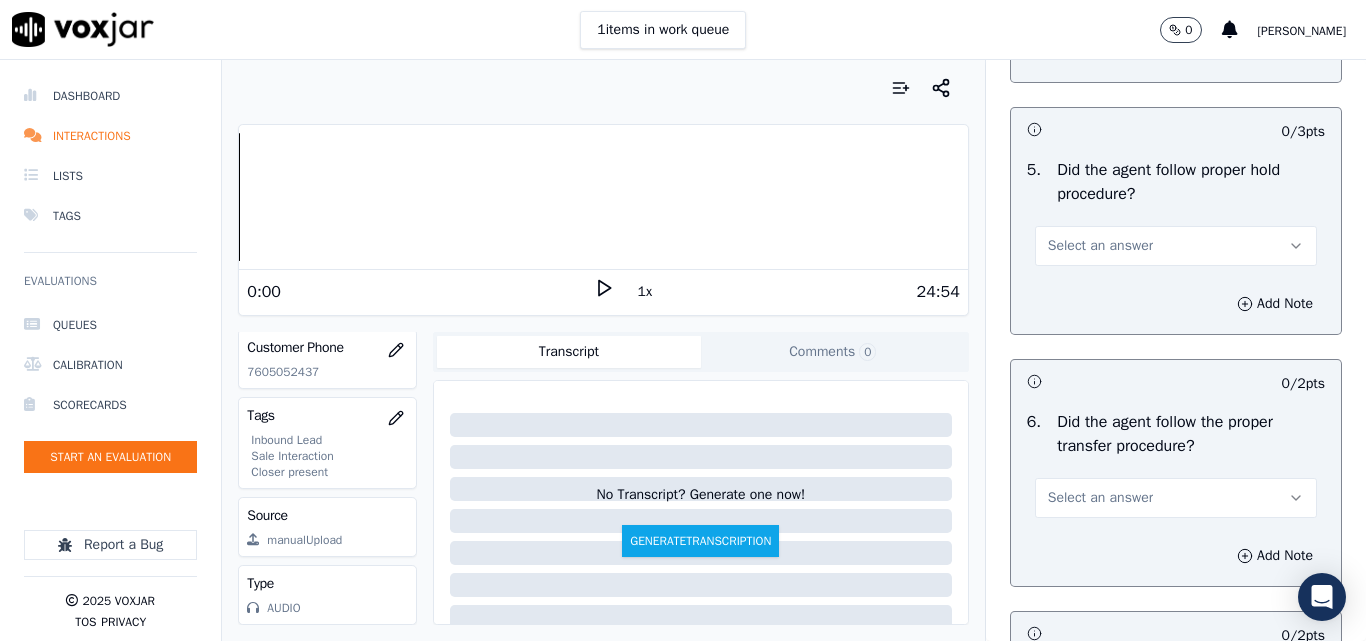 scroll, scrollTop: 3700, scrollLeft: 0, axis: vertical 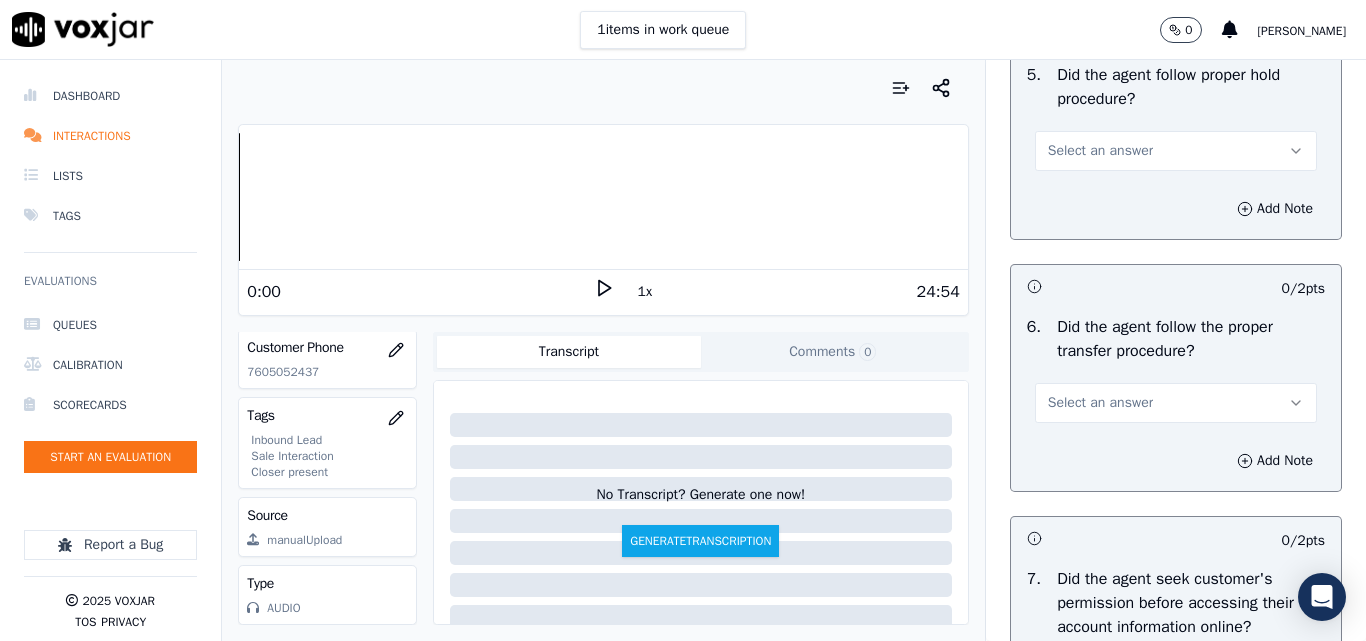 drag, startPoint x: 1077, startPoint y: 231, endPoint x: 1079, endPoint y: 249, distance: 18.110771 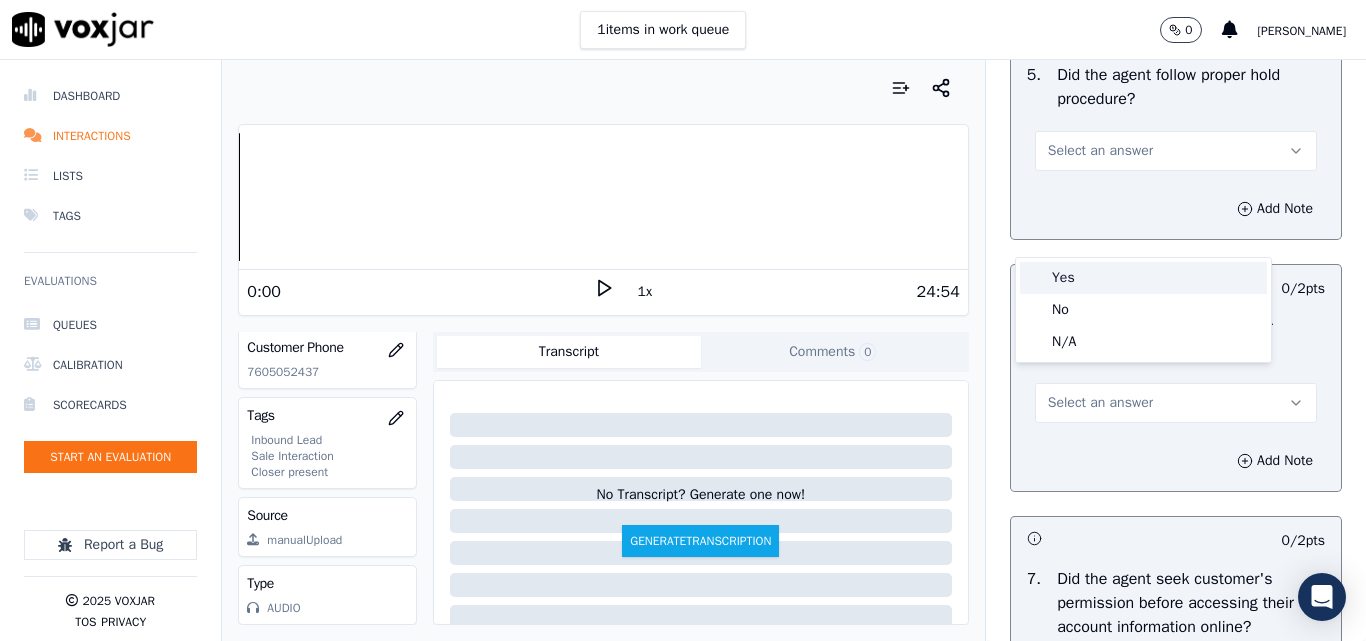 click on "Yes" at bounding box center (1143, 278) 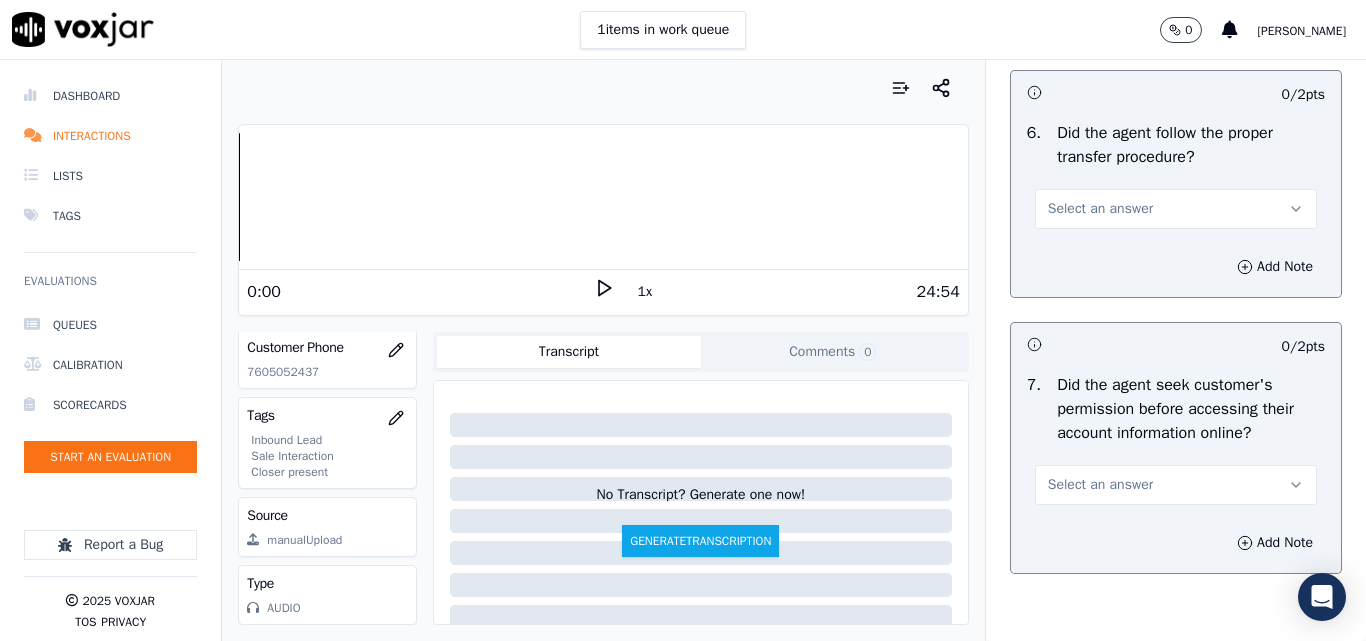 scroll, scrollTop: 3900, scrollLeft: 0, axis: vertical 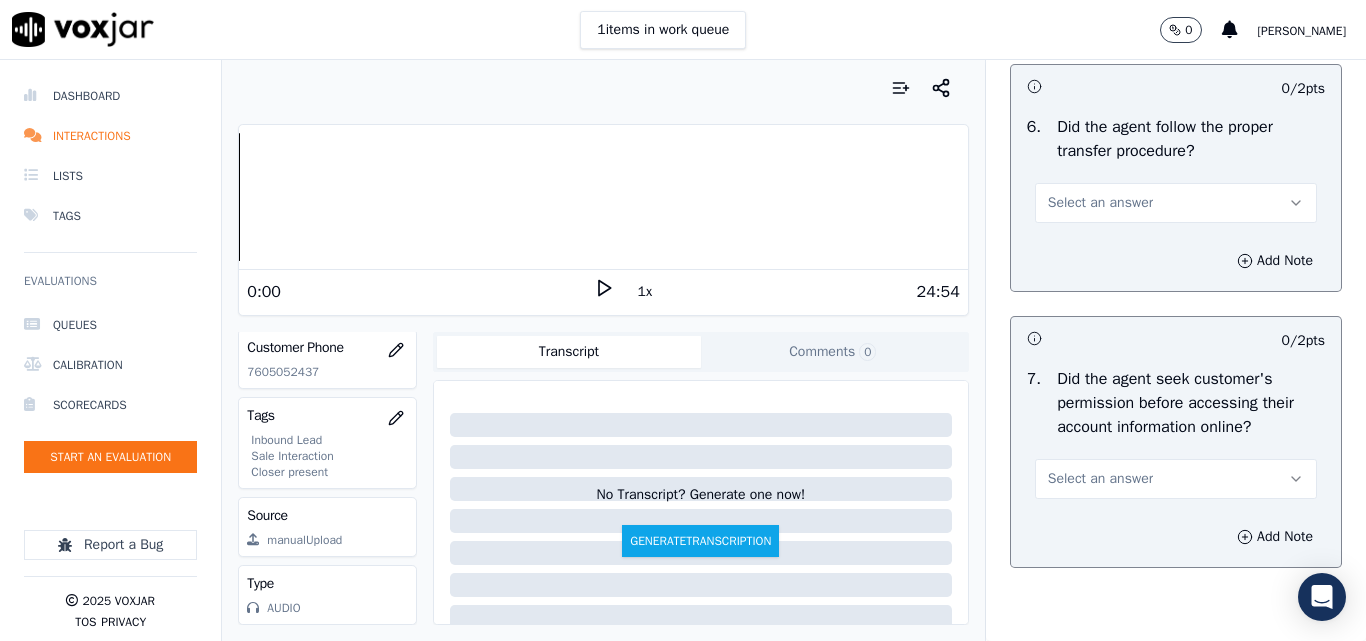 click on "Select an answer" at bounding box center [1100, 203] 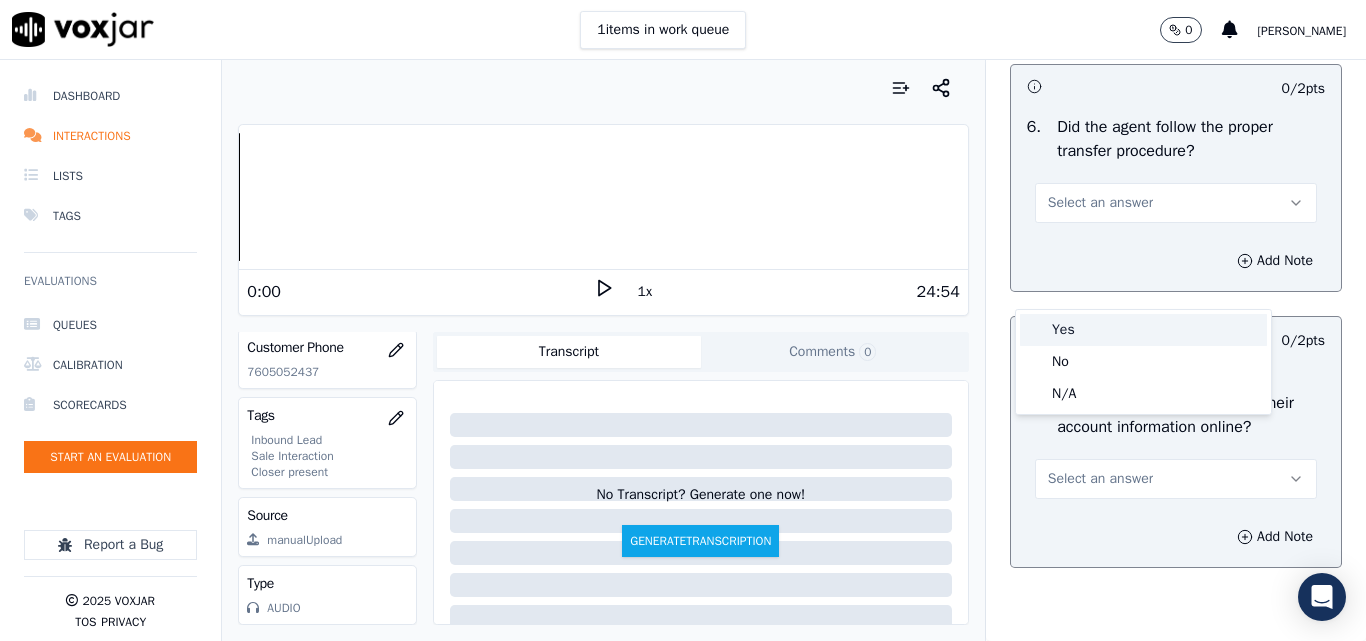 click on "Yes" at bounding box center [1143, 330] 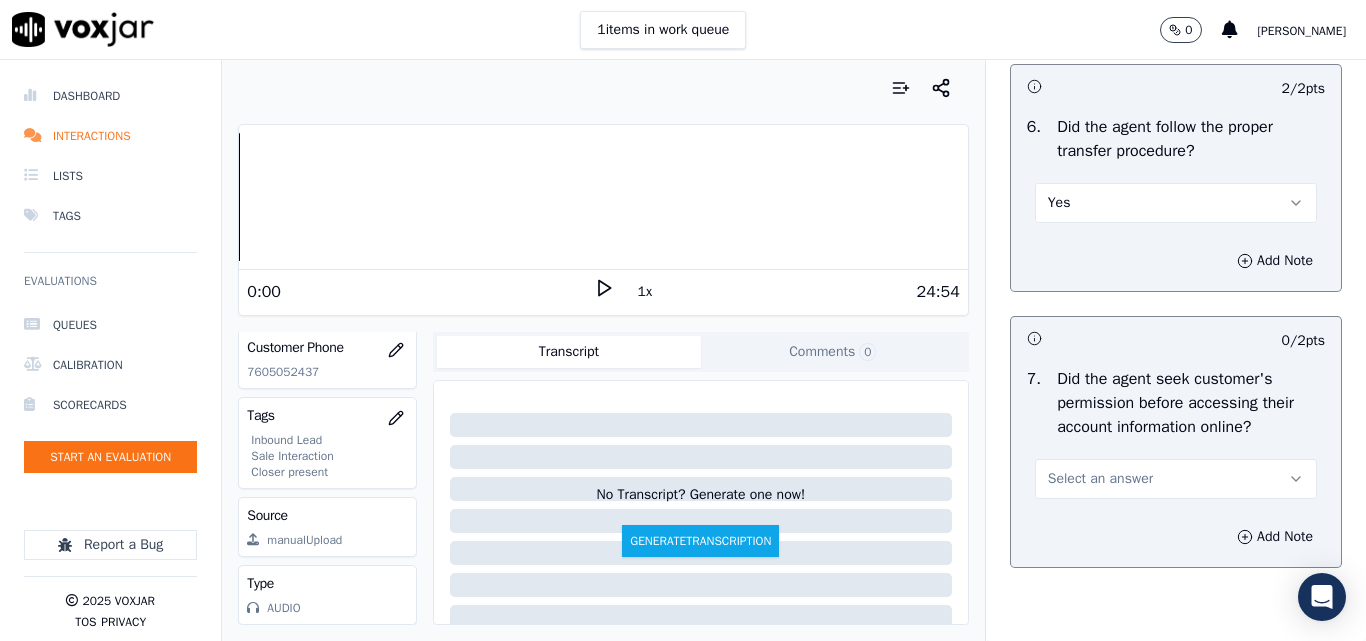 scroll, scrollTop: 4200, scrollLeft: 0, axis: vertical 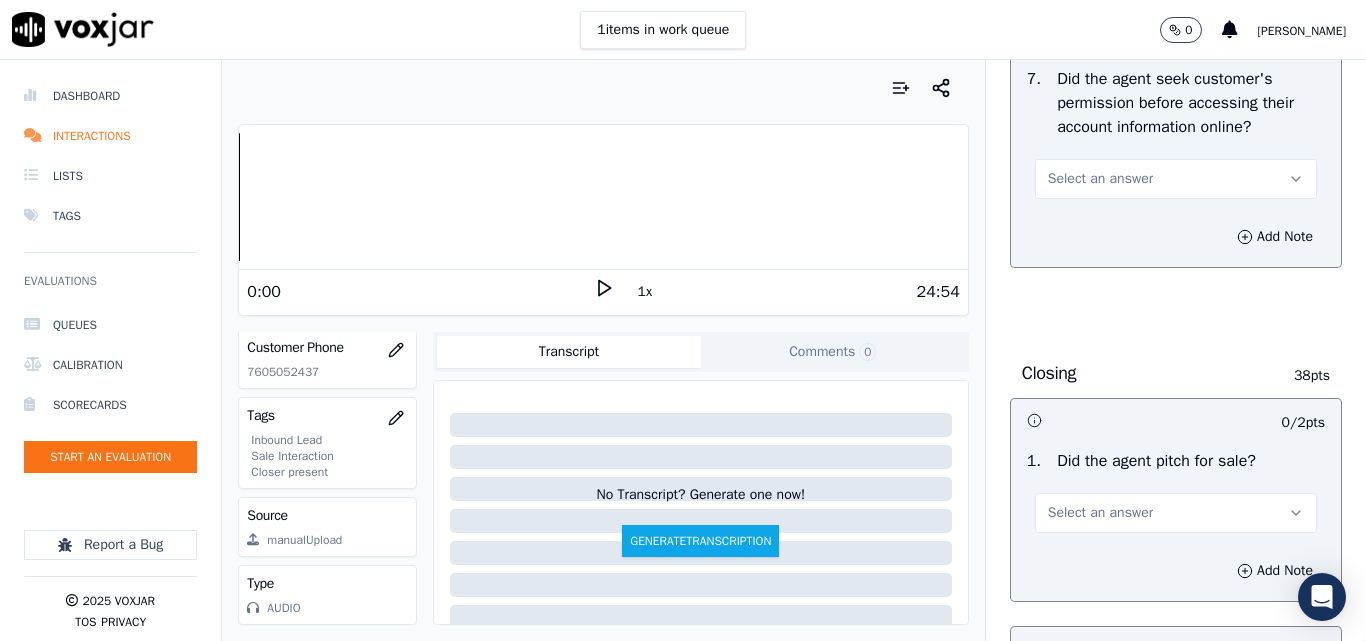 click on "Select an answer" at bounding box center (1176, 177) 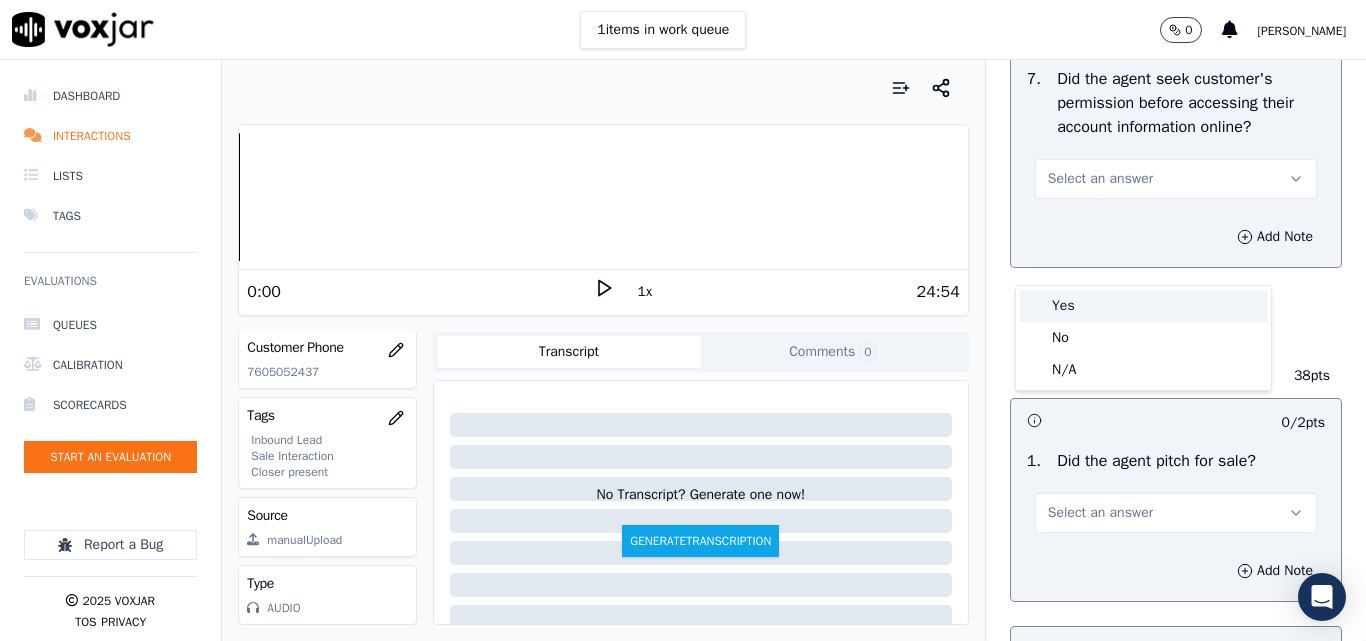 click on "Yes" at bounding box center [1143, 306] 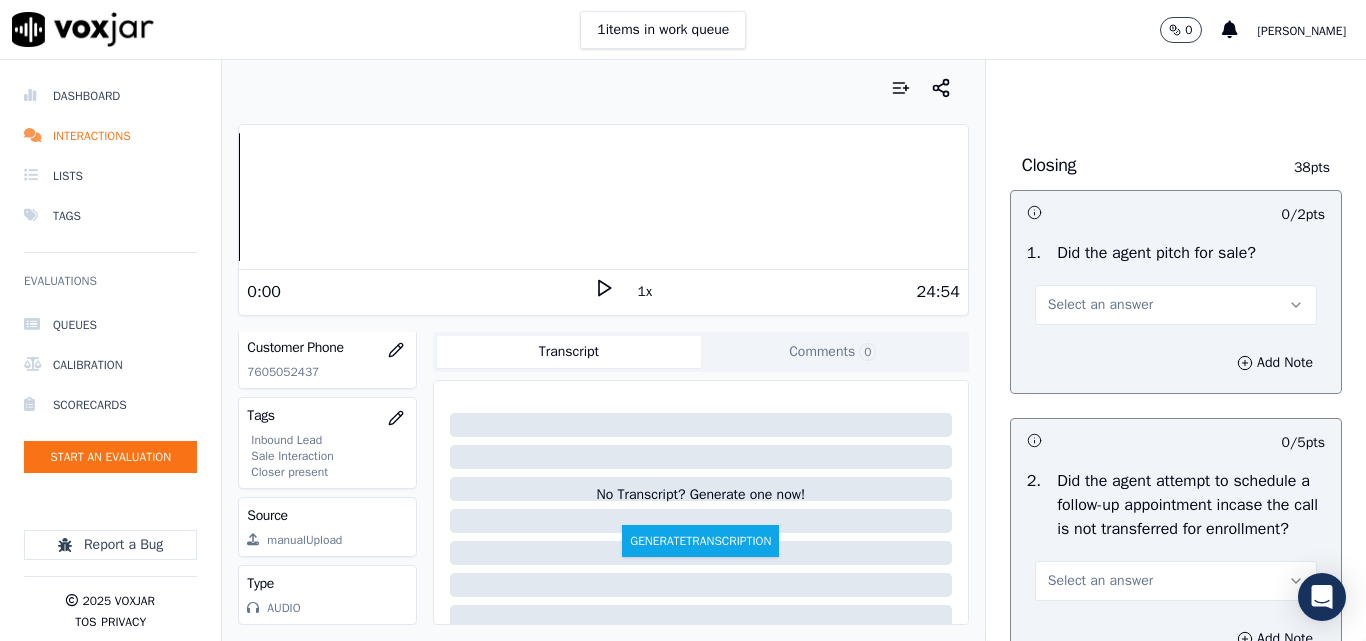 scroll, scrollTop: 4500, scrollLeft: 0, axis: vertical 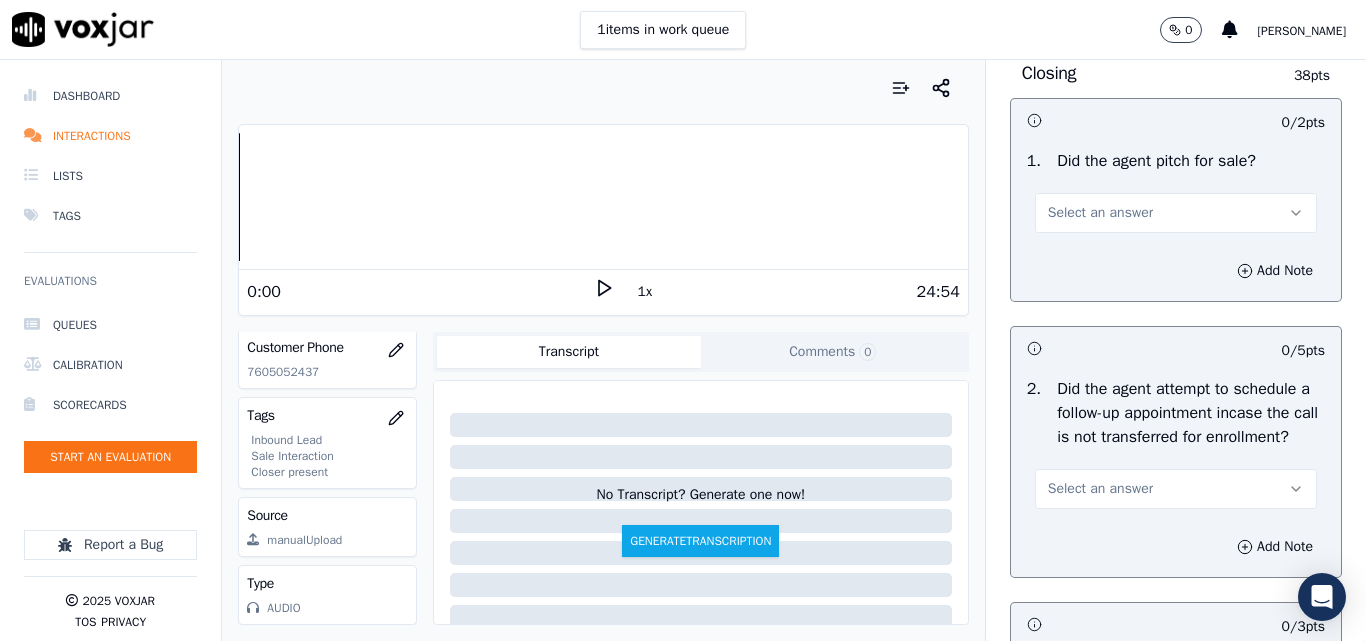 click on "Select an answer" at bounding box center (1100, 213) 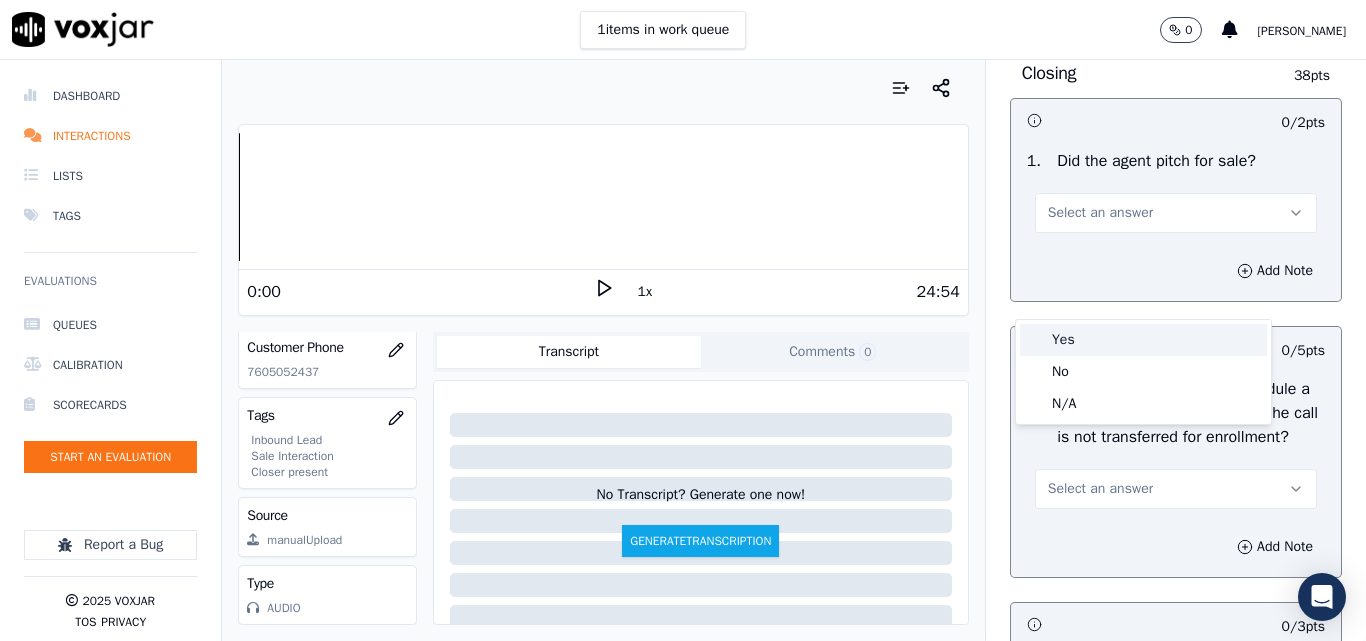click on "Yes" at bounding box center (1143, 340) 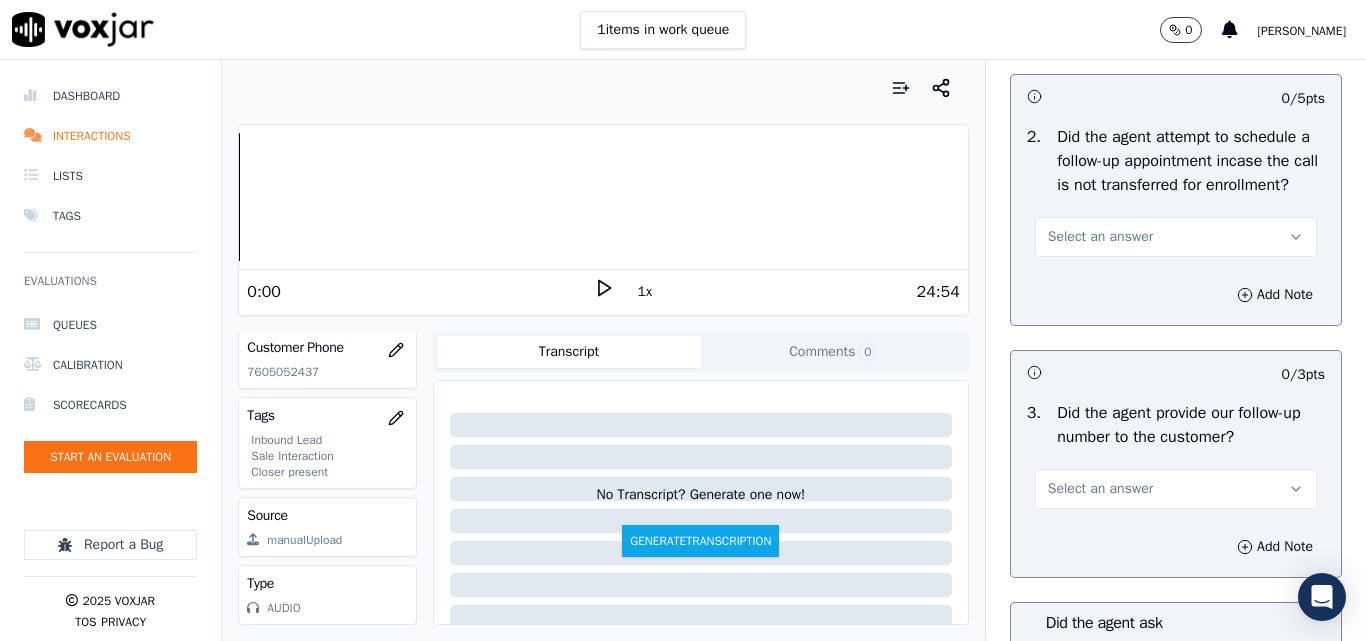 scroll, scrollTop: 4900, scrollLeft: 0, axis: vertical 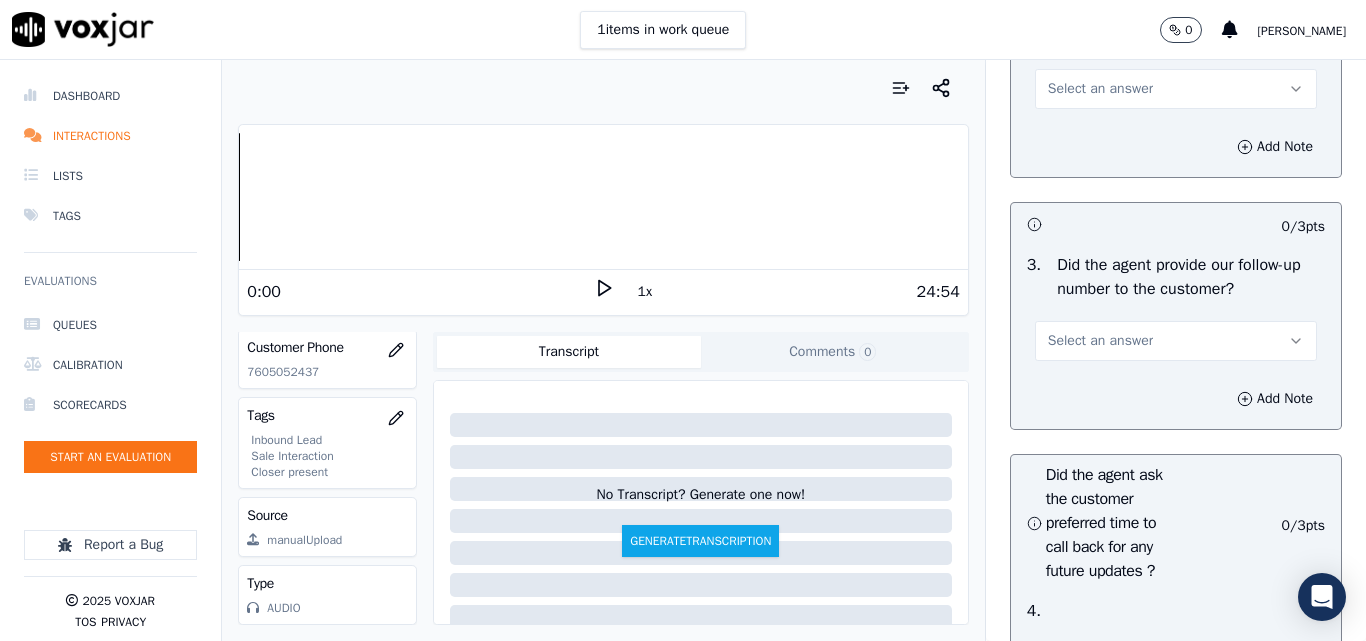 click on "Select an answer" at bounding box center [1100, 89] 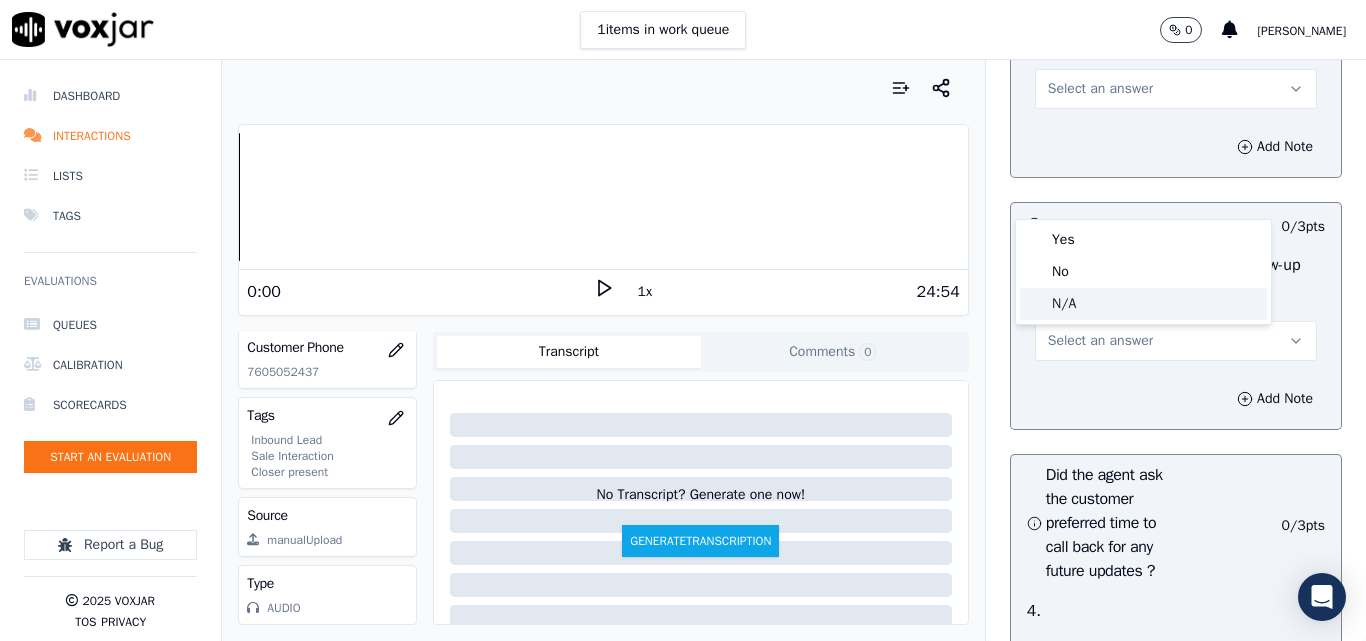 click on "N/A" 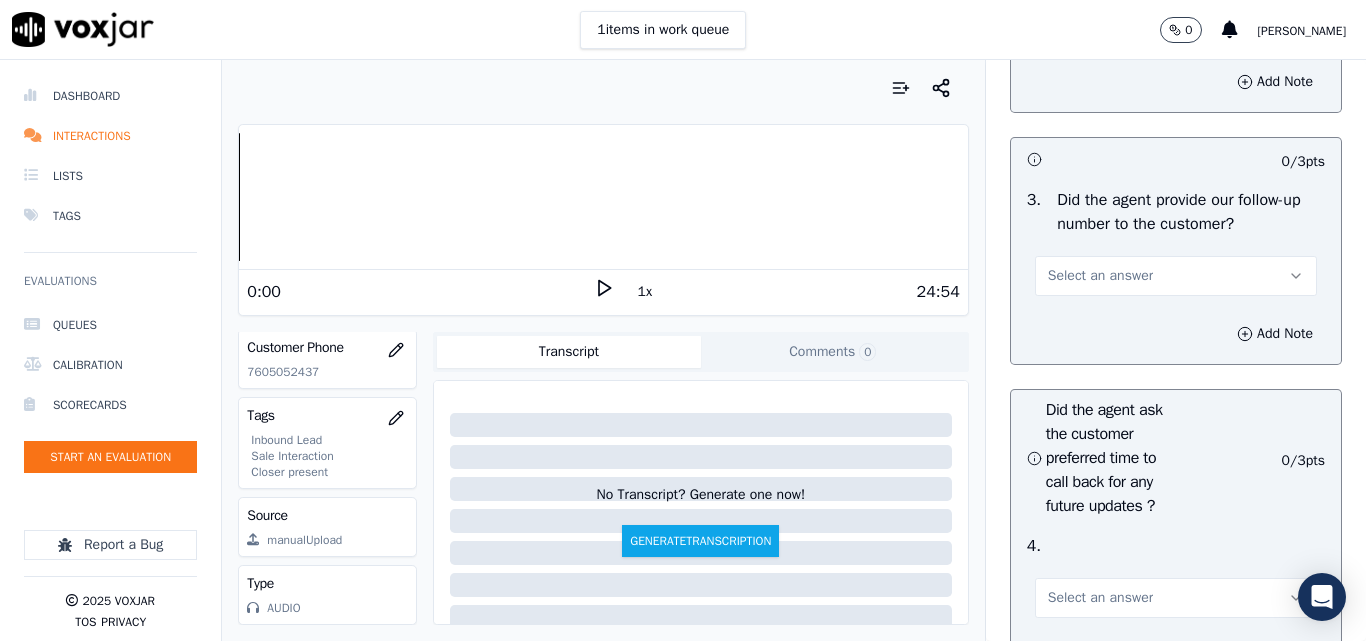 scroll, scrollTop: 5000, scrollLeft: 0, axis: vertical 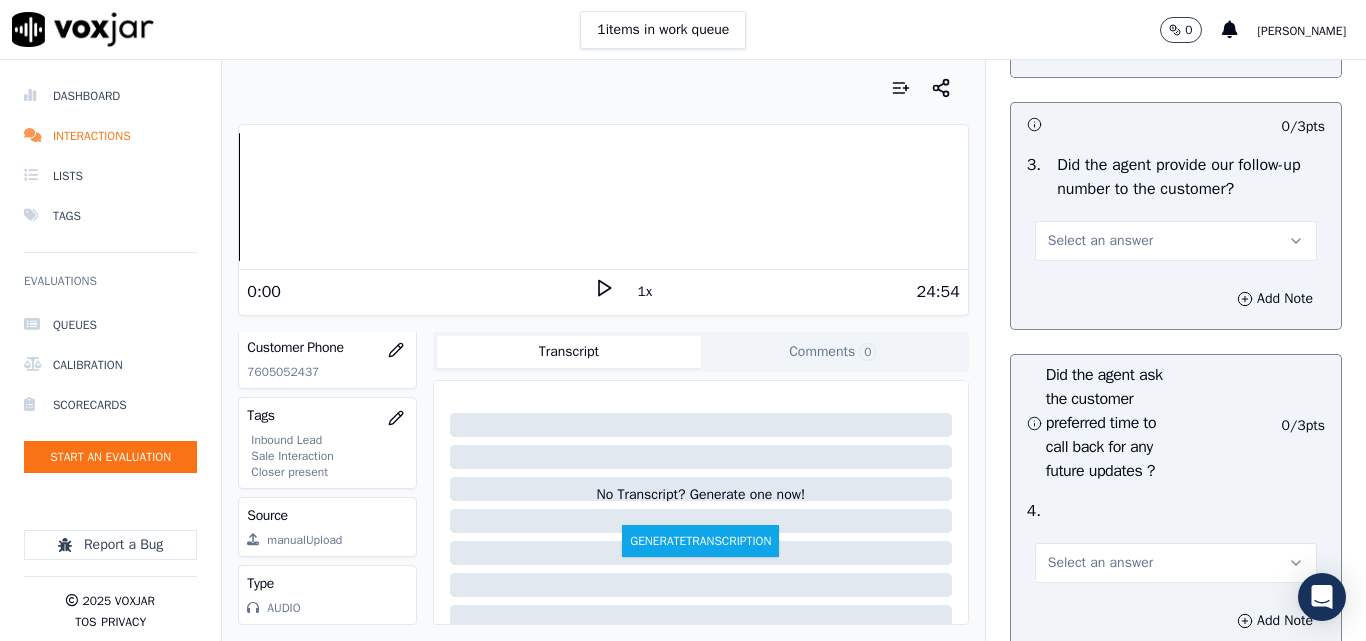 click on "Select an answer" at bounding box center (1100, 241) 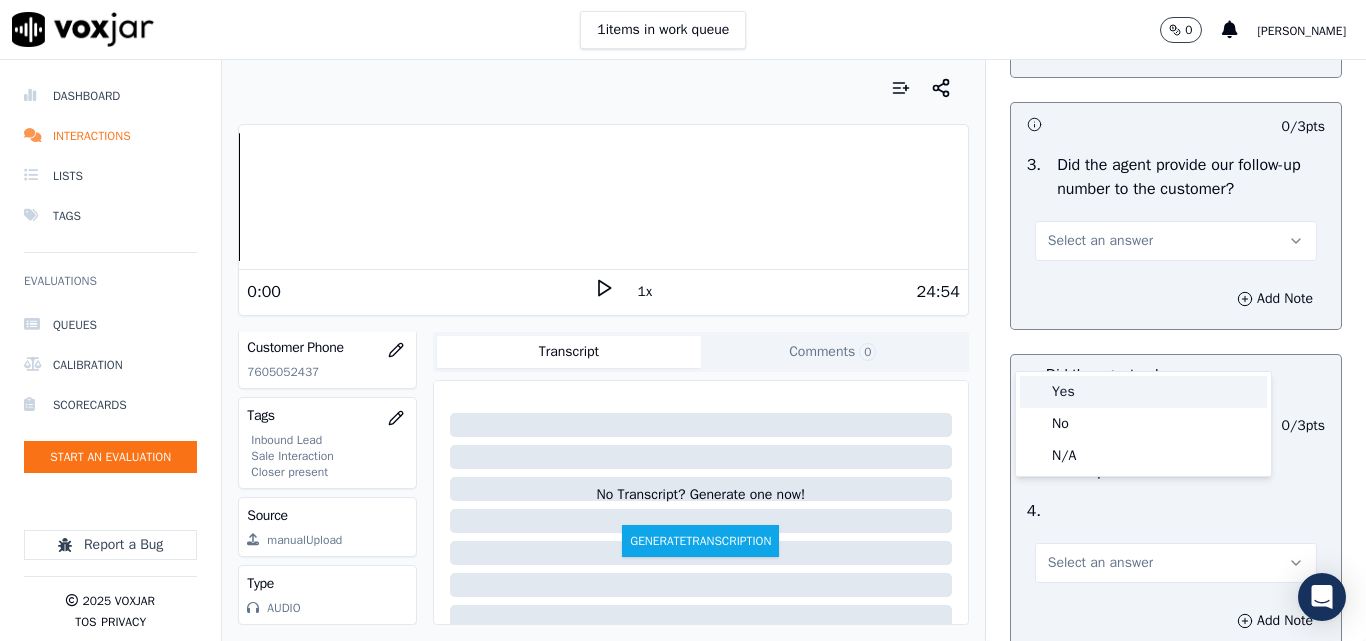 click on "Yes" at bounding box center [1143, 392] 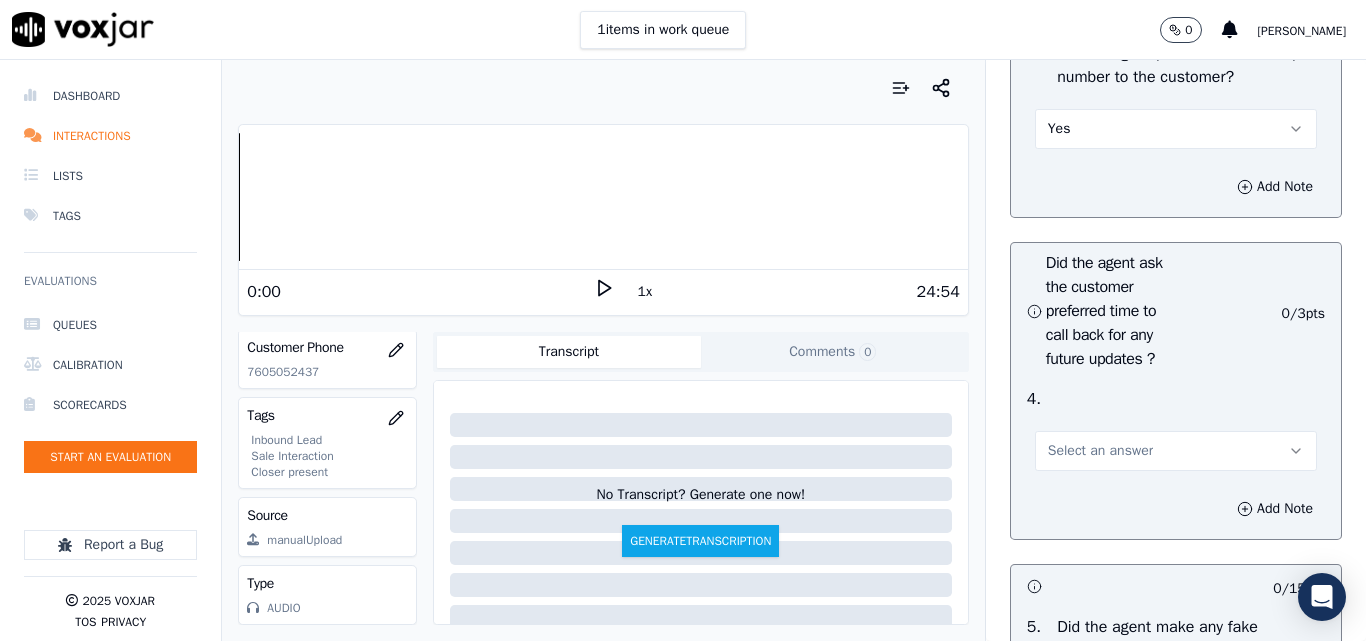 scroll, scrollTop: 5300, scrollLeft: 0, axis: vertical 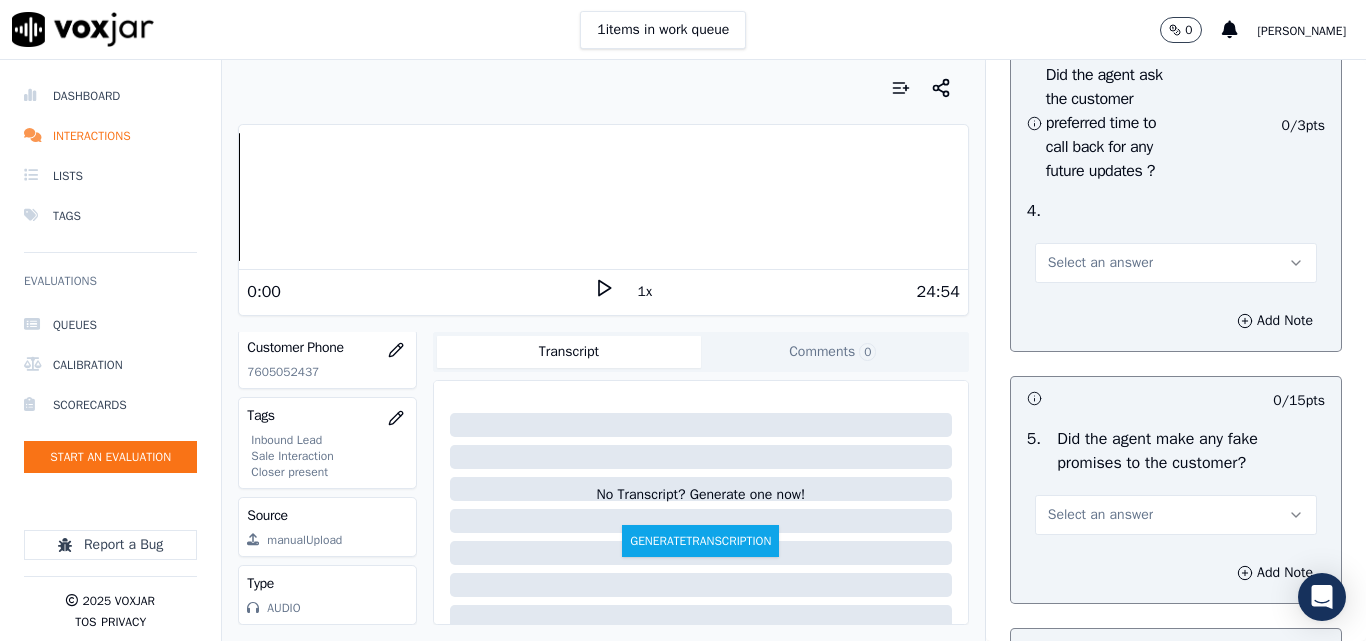 click on "Select an answer" at bounding box center (1176, 263) 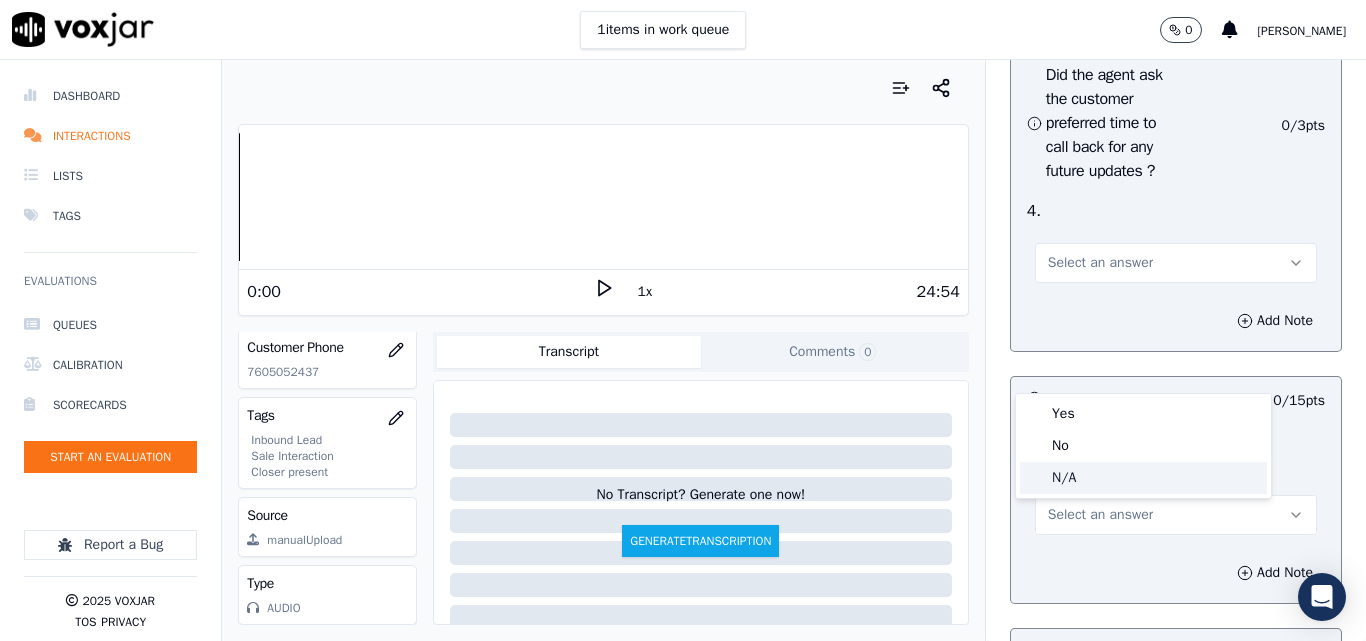 click on "N/A" 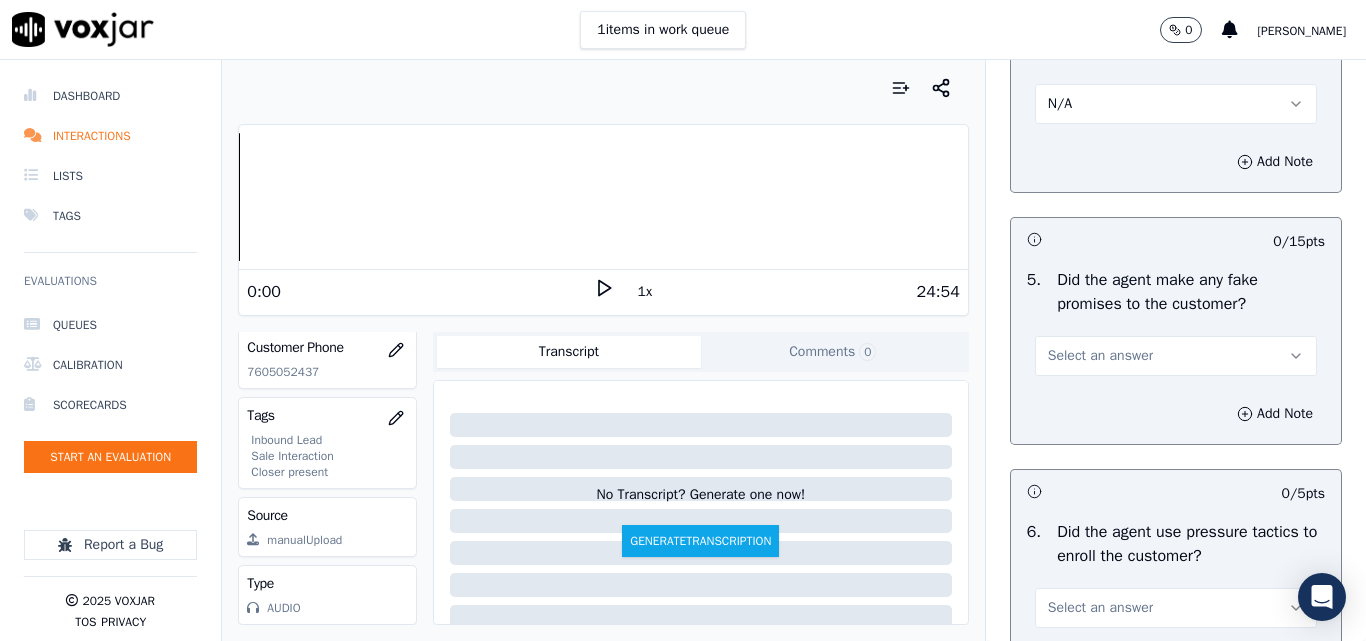 scroll, scrollTop: 5600, scrollLeft: 0, axis: vertical 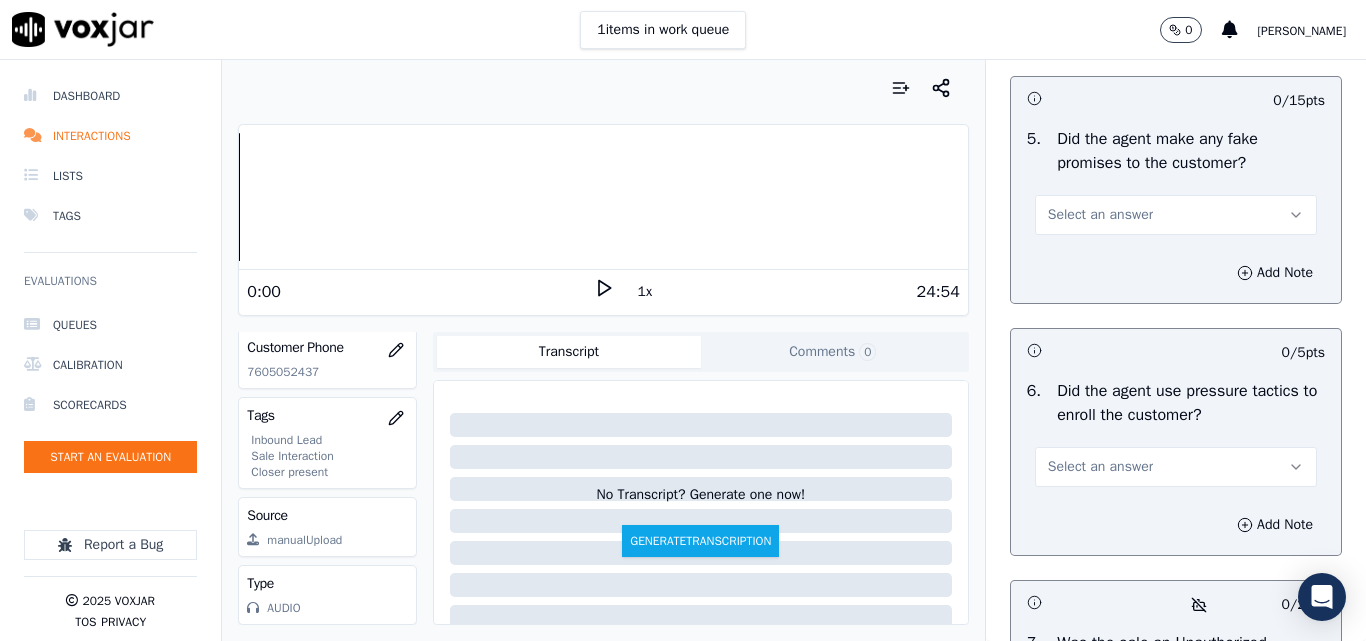 click on "Select an answer" at bounding box center (1100, 215) 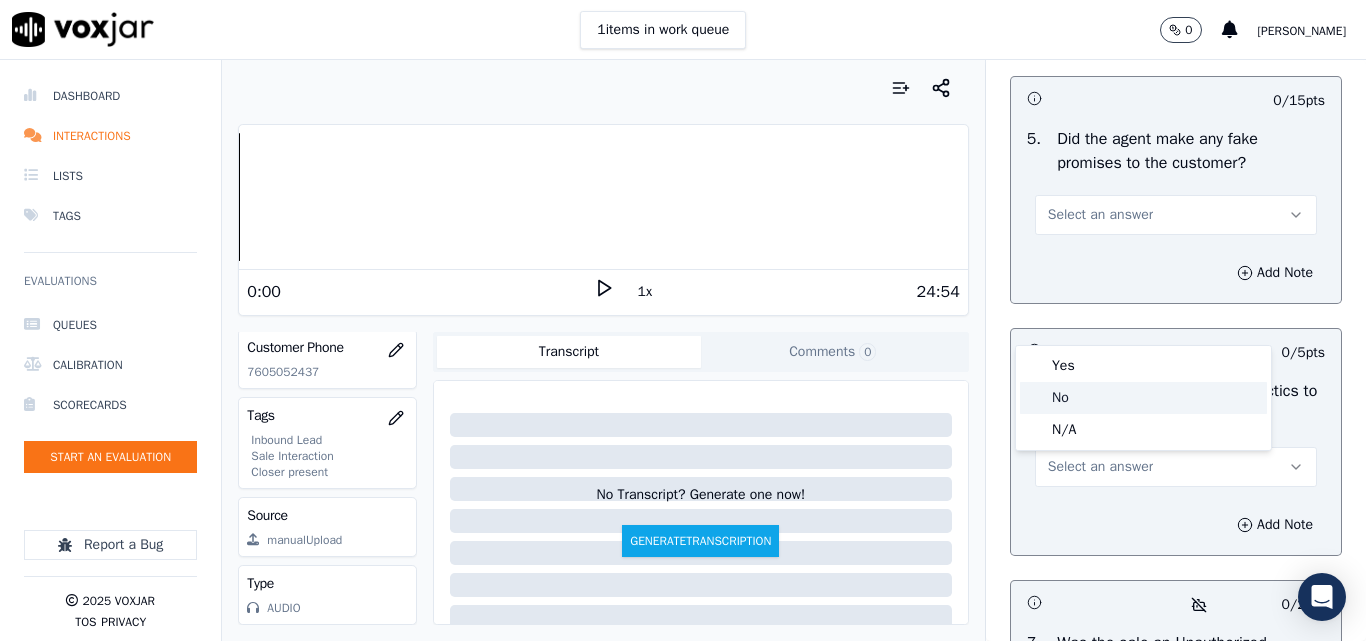 click on "No" 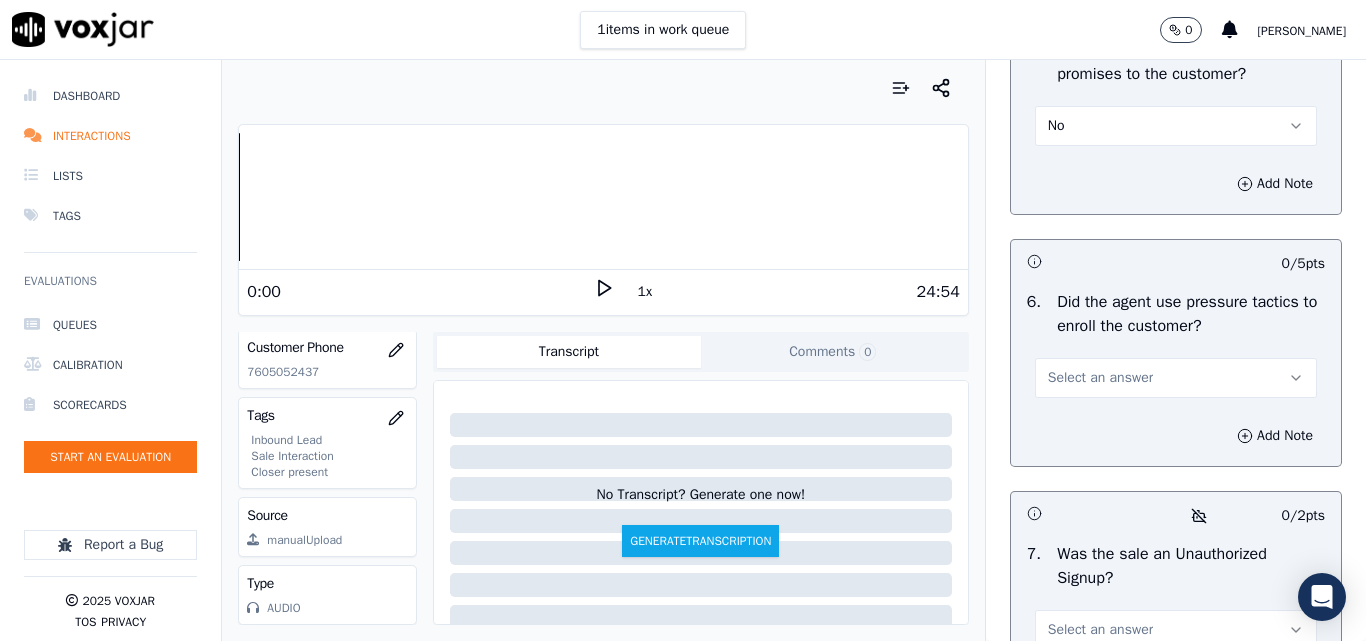 scroll, scrollTop: 5800, scrollLeft: 0, axis: vertical 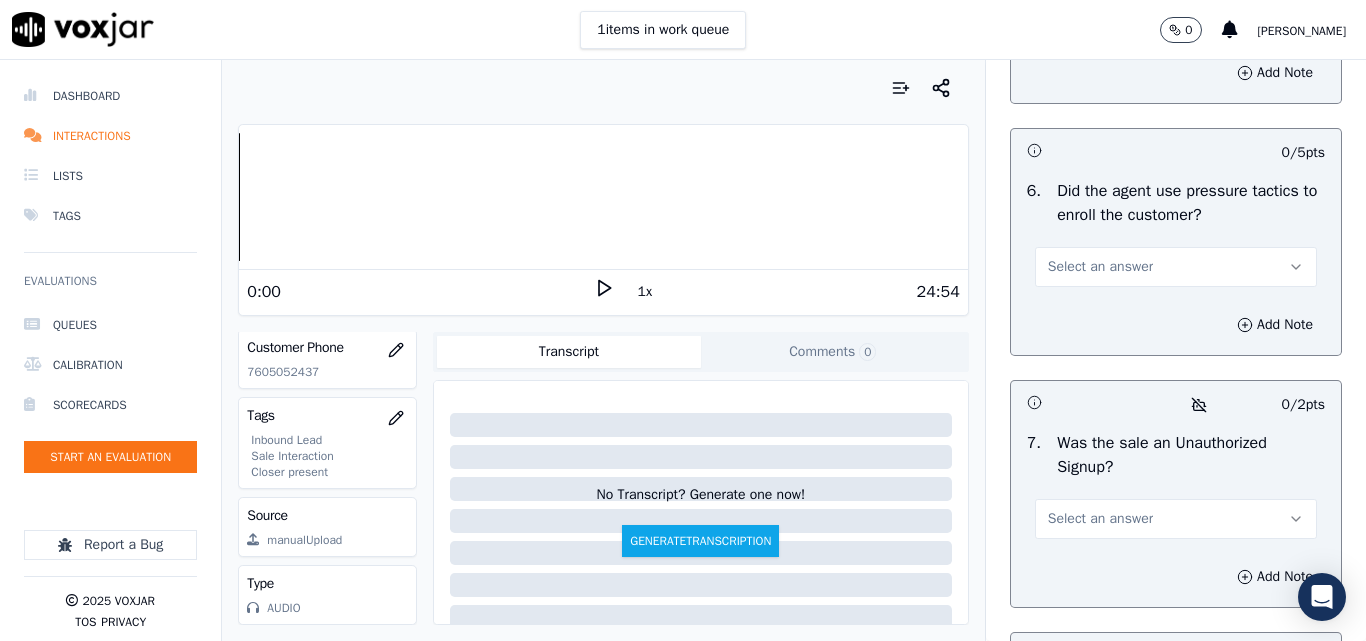 click on "Select an answer" at bounding box center [1100, 267] 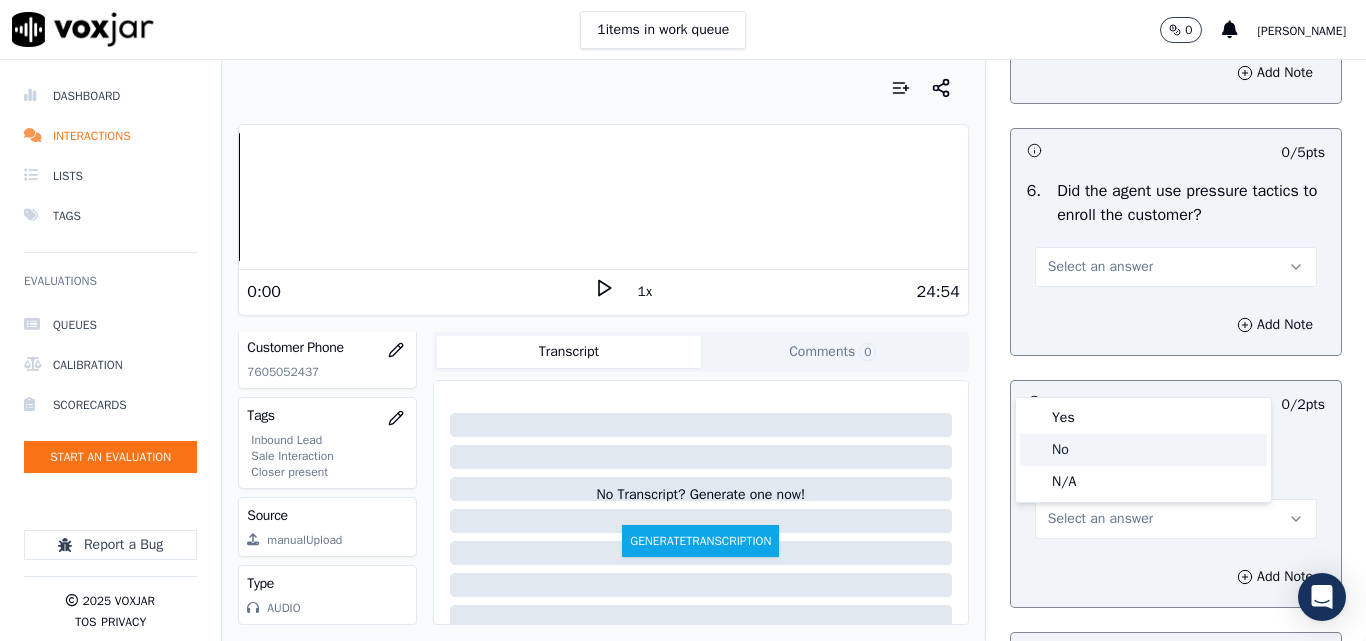click on "No" 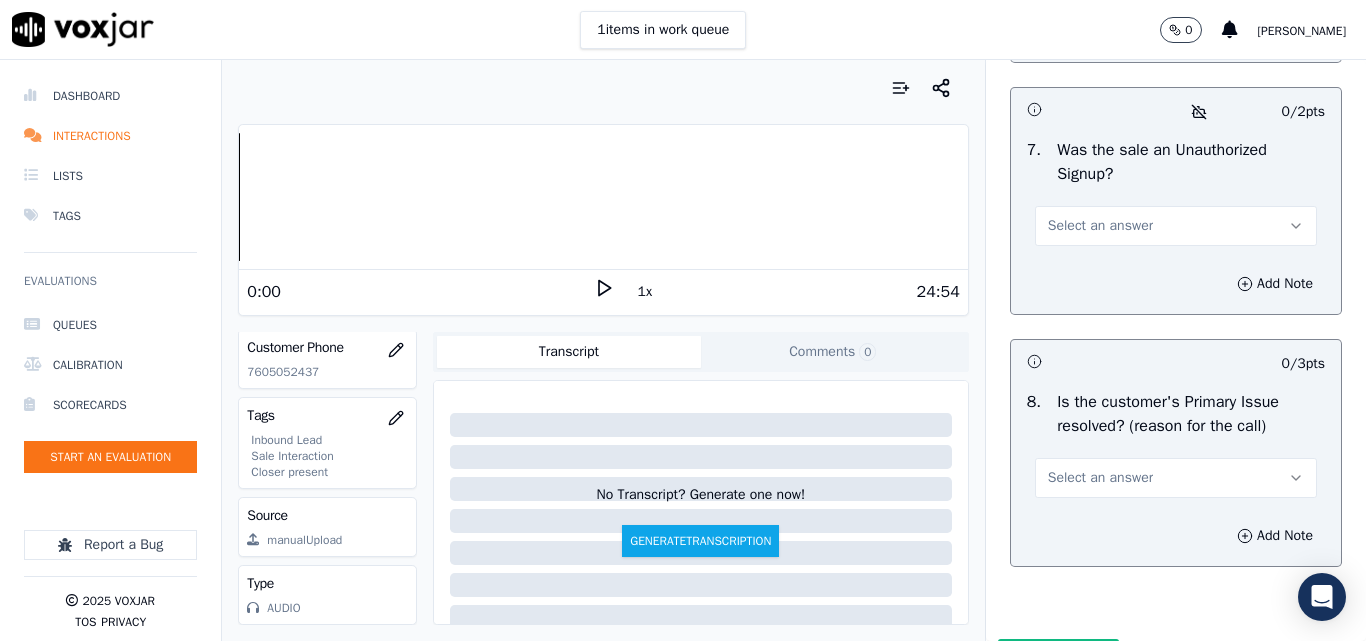 scroll, scrollTop: 6100, scrollLeft: 0, axis: vertical 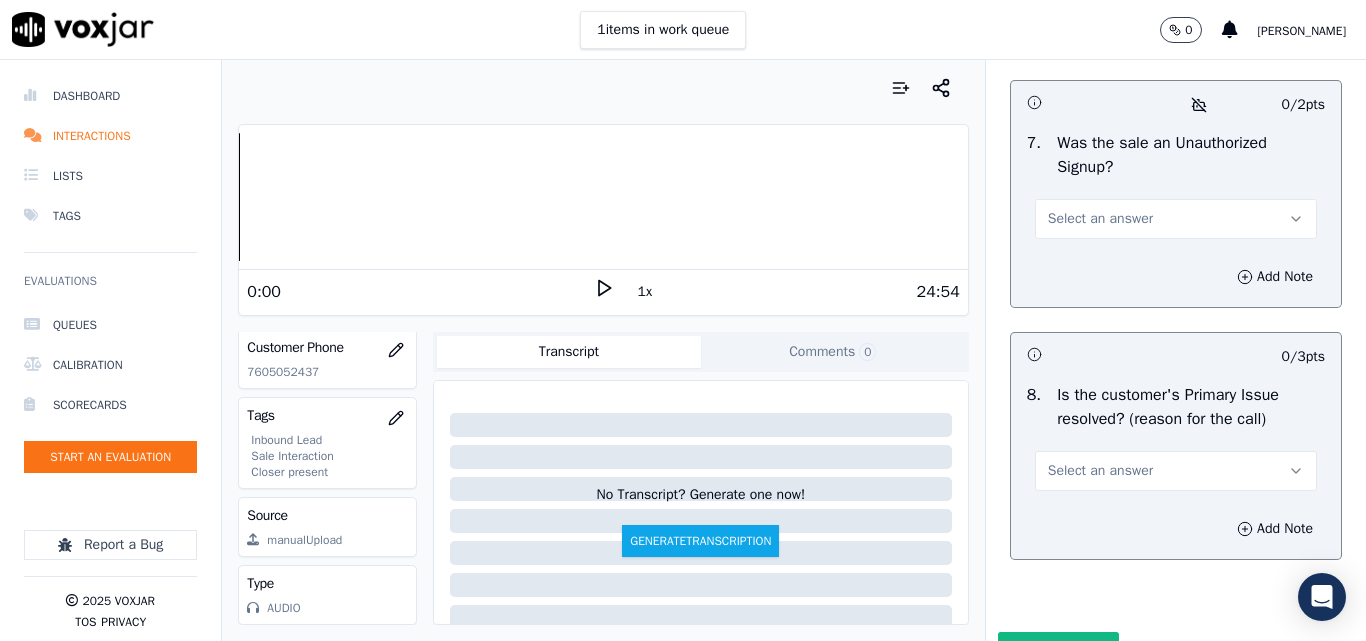 click on "Select an answer" at bounding box center [1100, 219] 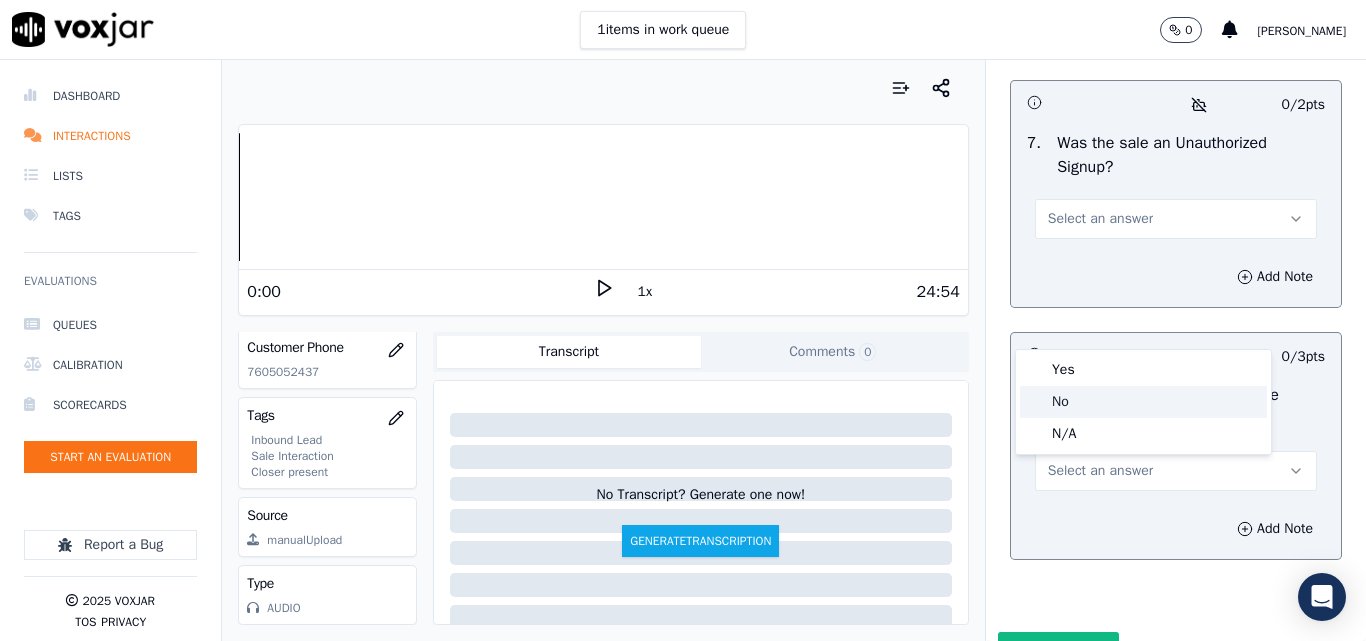 click on "No" 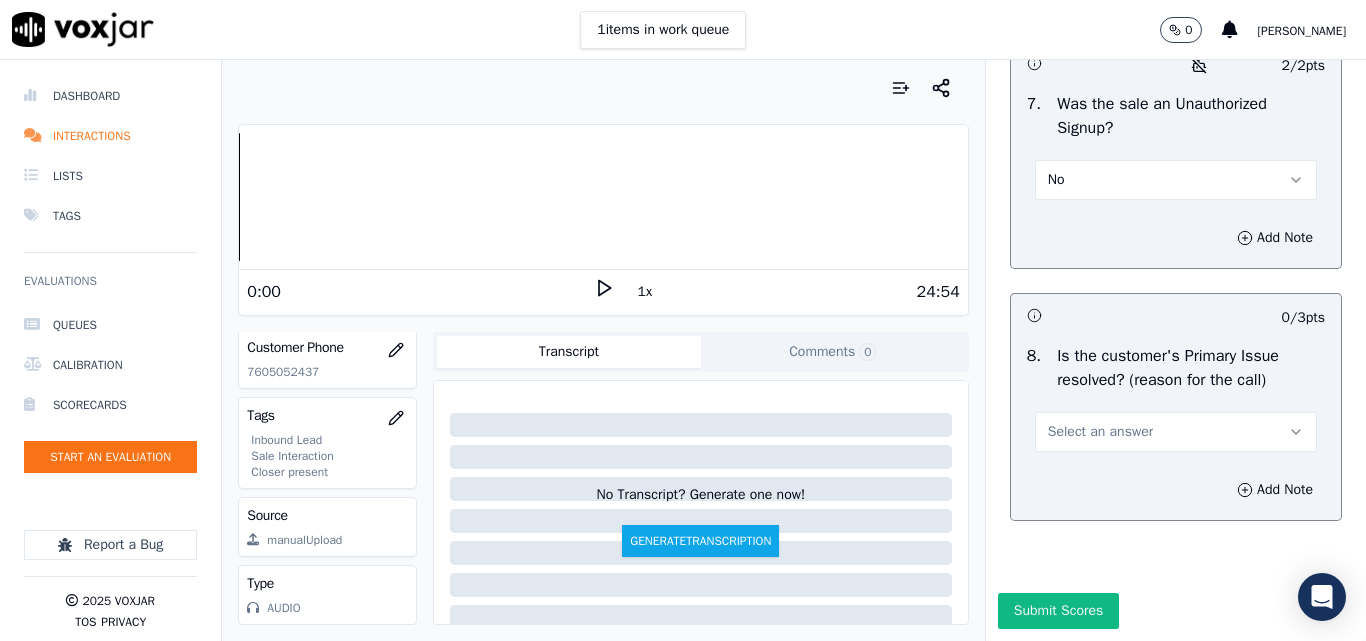 scroll, scrollTop: 6290, scrollLeft: 0, axis: vertical 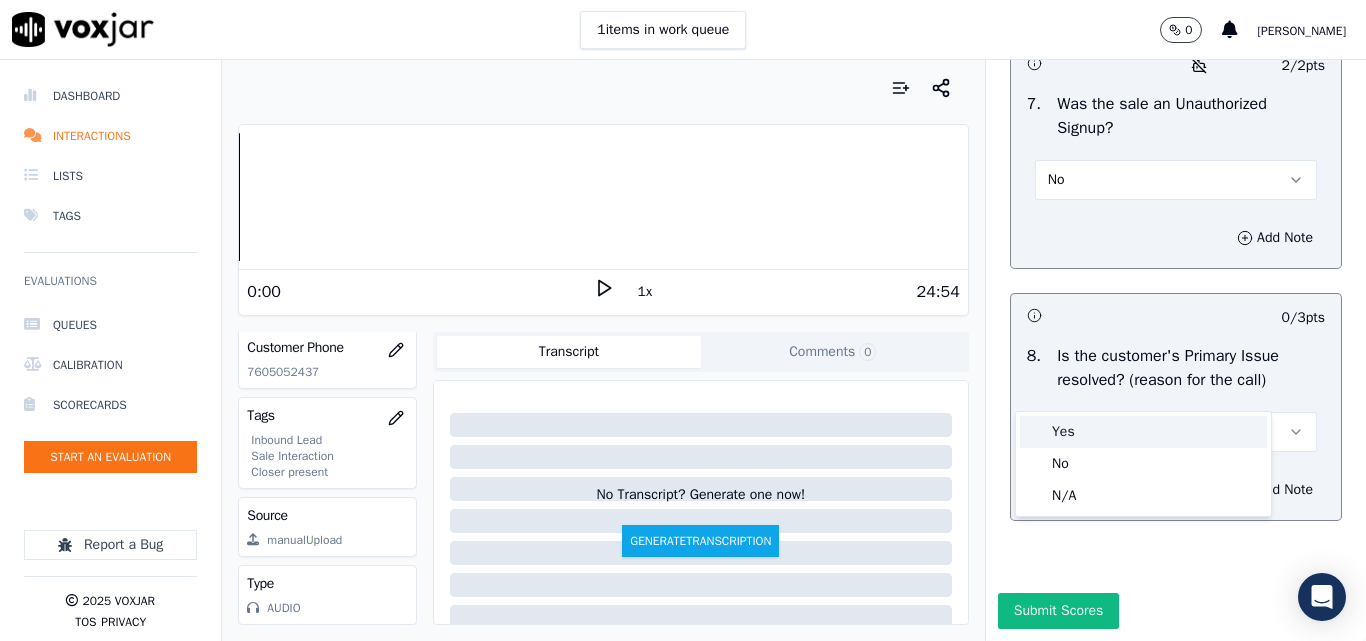click on "Yes" at bounding box center [1143, 432] 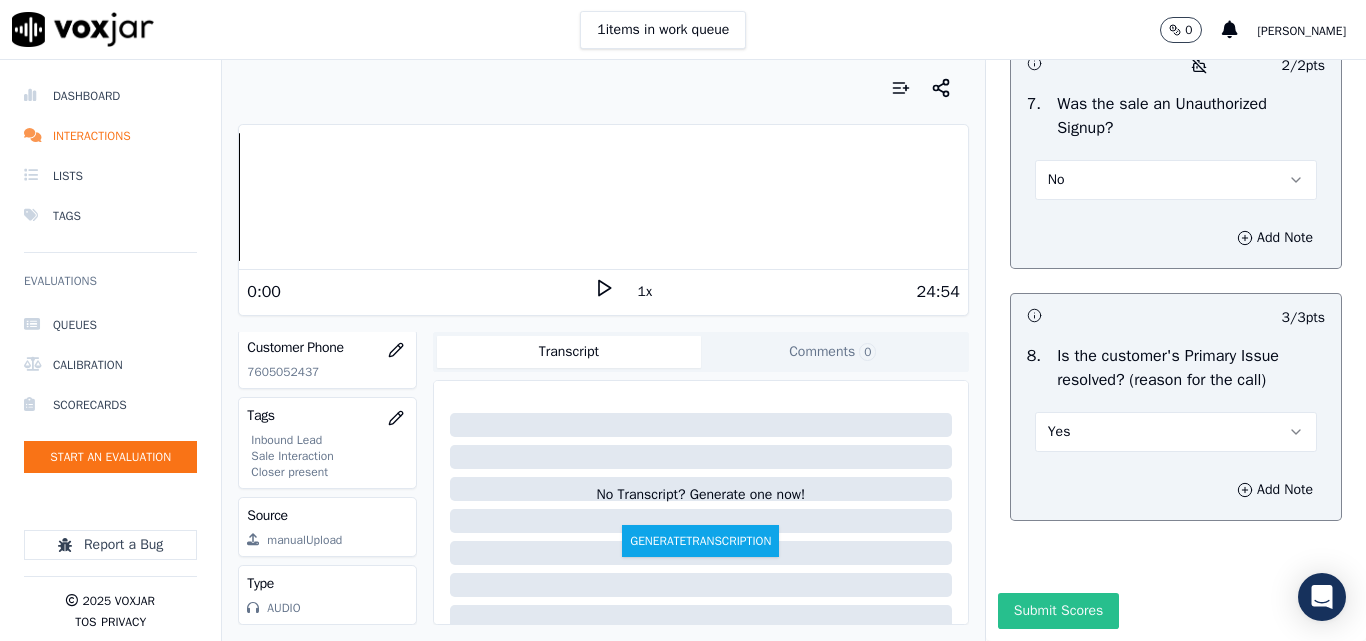 click on "Submit Scores" at bounding box center (1058, 611) 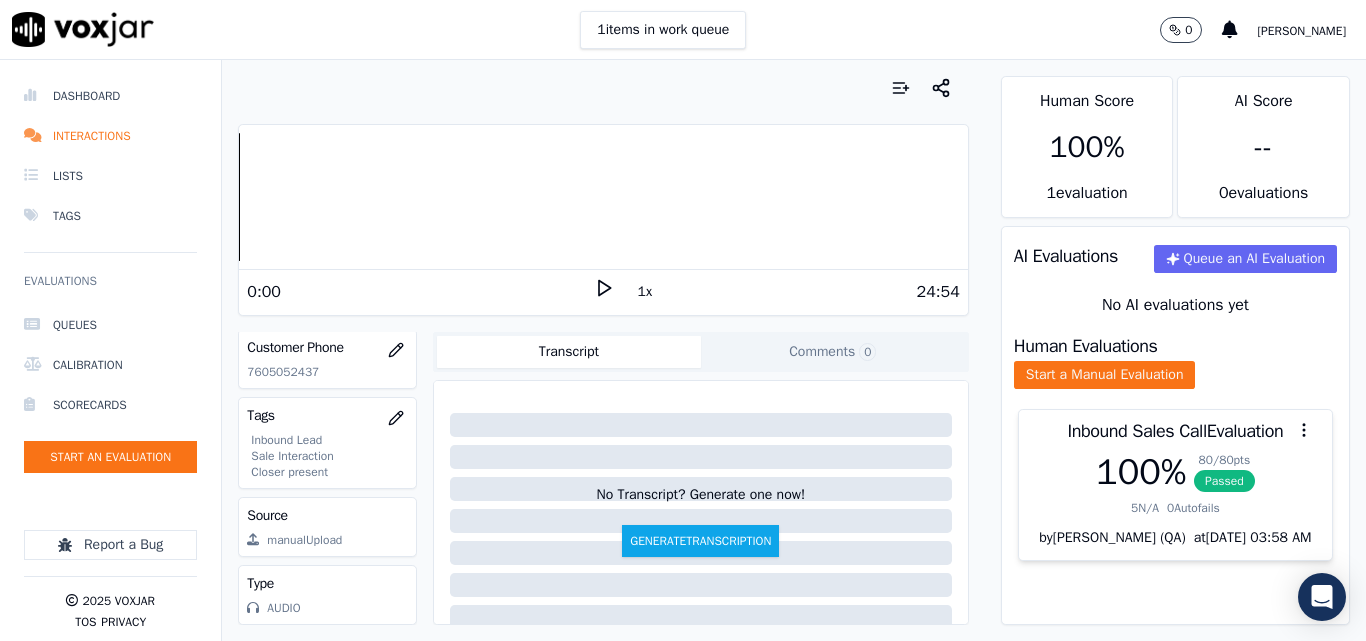 click on "Your browser does not support the audio element.   0:00     1x   24:54   Voxjar ID   617f6a65-f7a4-49fb-bef3-19278ac5b758   Source ID   7605052437-C1   Timestamp
[DATE] 10:15 pm     Agent
[PERSON_NAME]     Customer Name     [PERSON_NAME]     Customer Phone     [PHONE_NUMBER]     Tags
Inbound Lead Sale Interaction Closer present     Source     manualUpload   Type     AUDIO       Transcript   Comments  0   No Transcript? Generate one now!   Generate  Transcription         Add Comment" at bounding box center [603, 350] 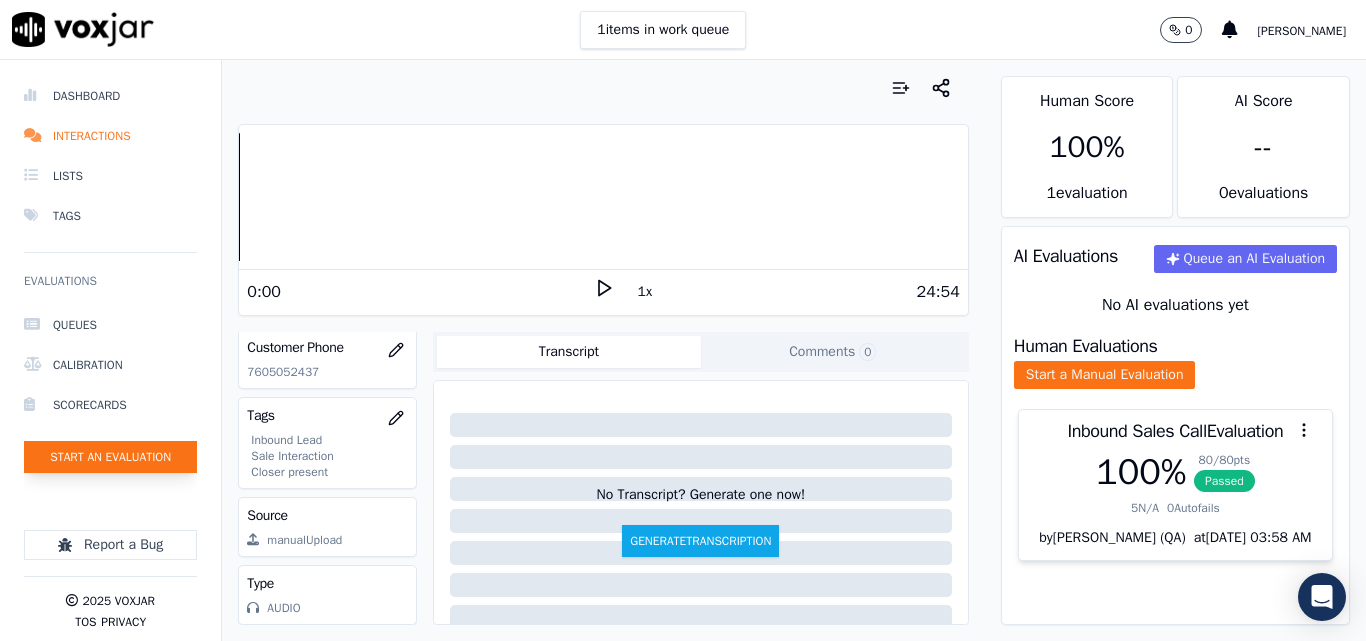 click on "Start an Evaluation" 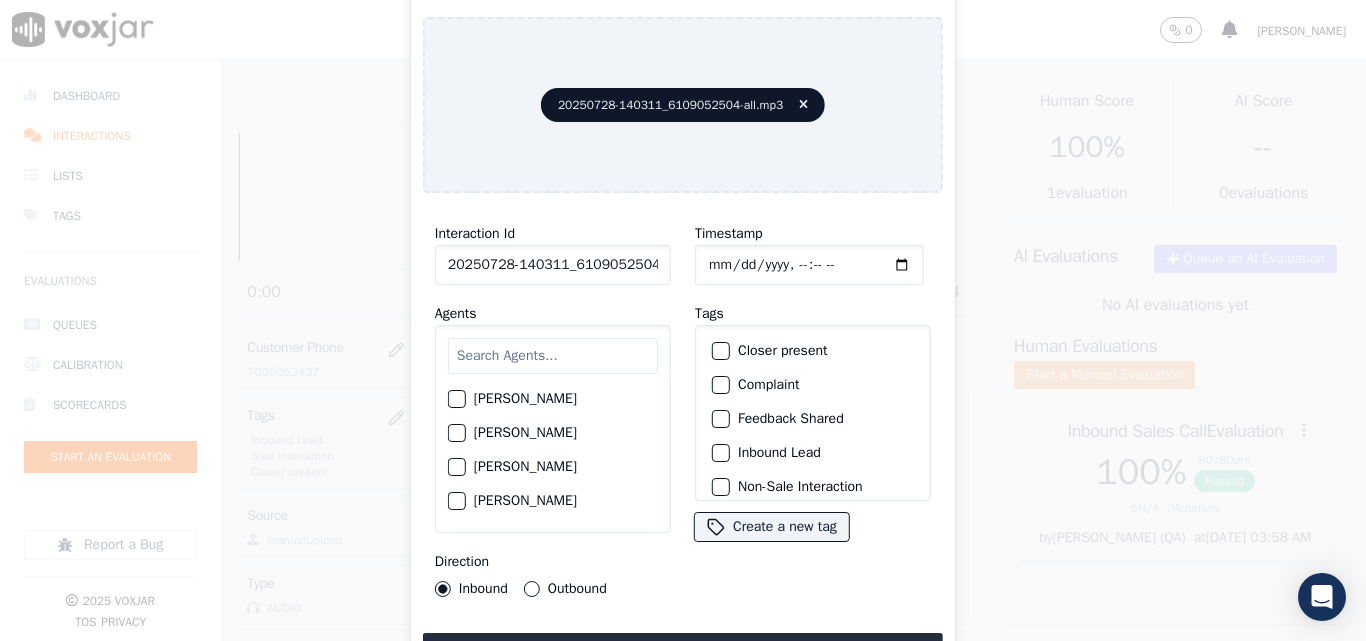 scroll, scrollTop: 0, scrollLeft: 40, axis: horizontal 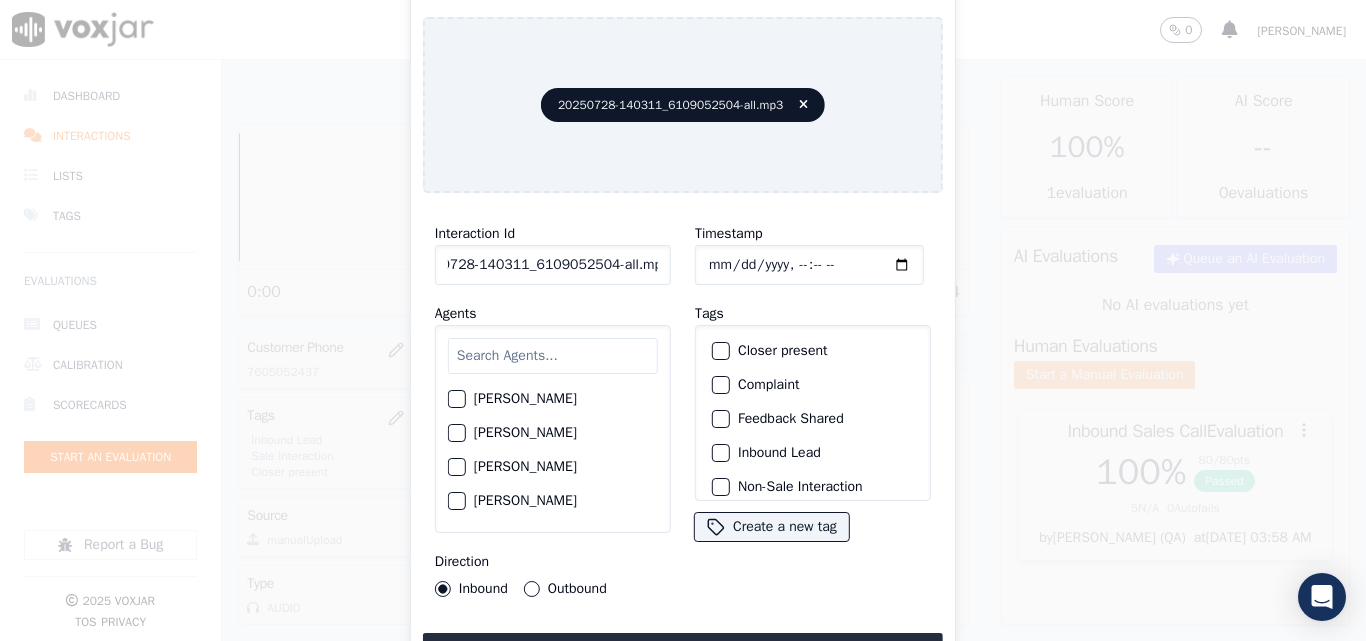 drag, startPoint x: 638, startPoint y: 256, endPoint x: 701, endPoint y: 260, distance: 63.126858 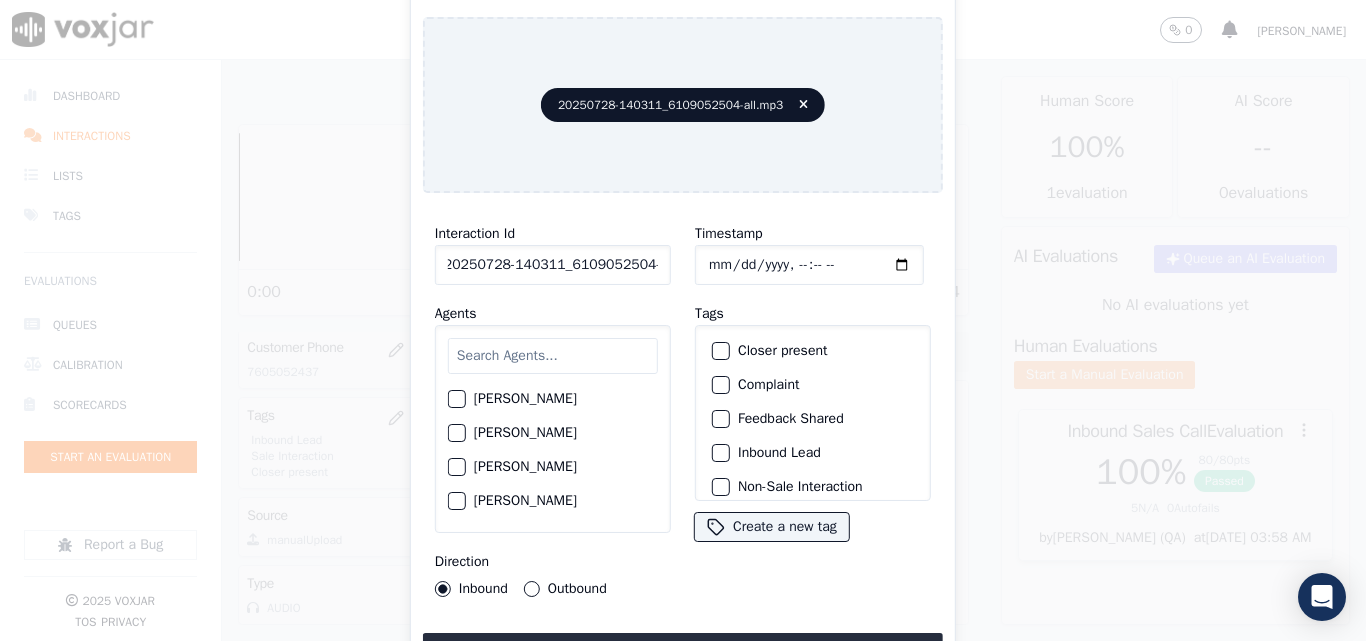 scroll, scrollTop: 0, scrollLeft: 11, axis: horizontal 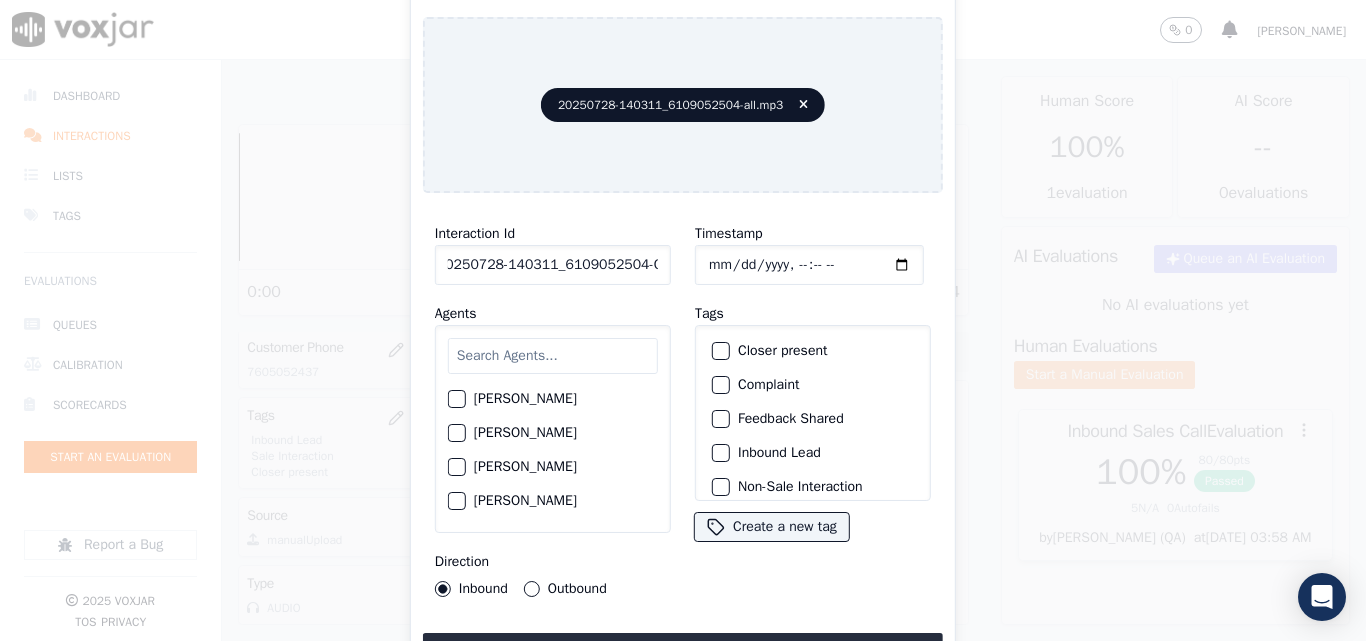 type on "20250728-140311_6109052504-C1" 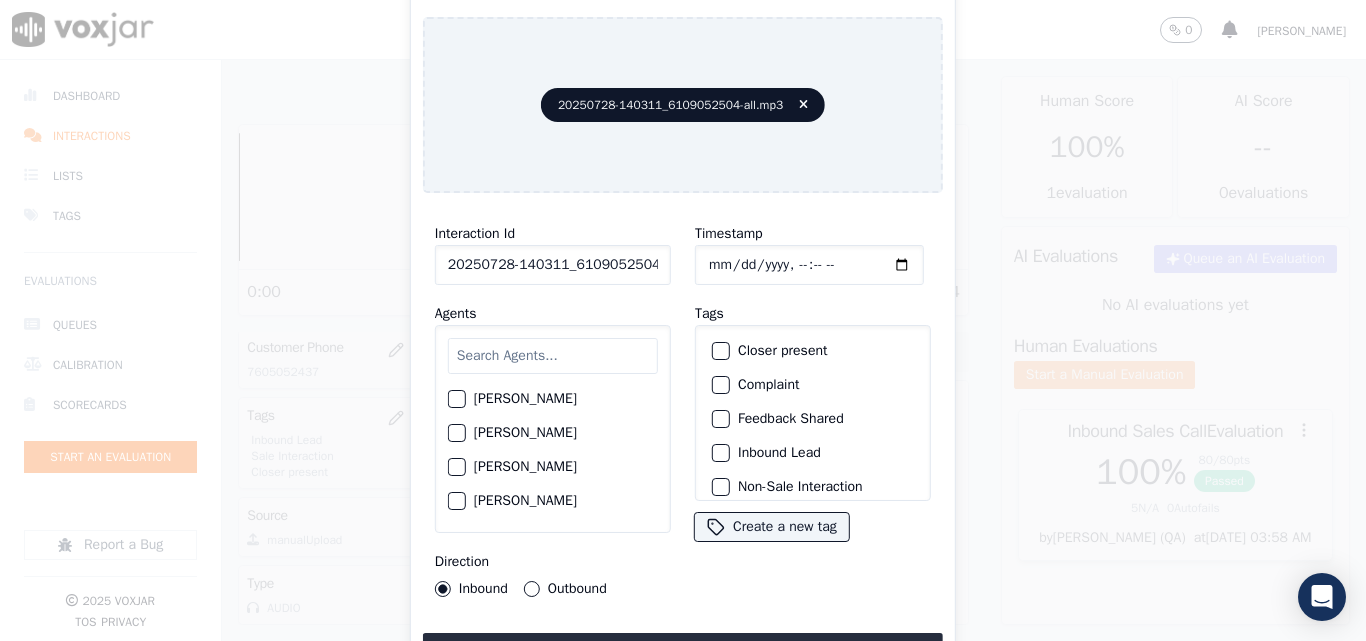 click on "Timestamp" 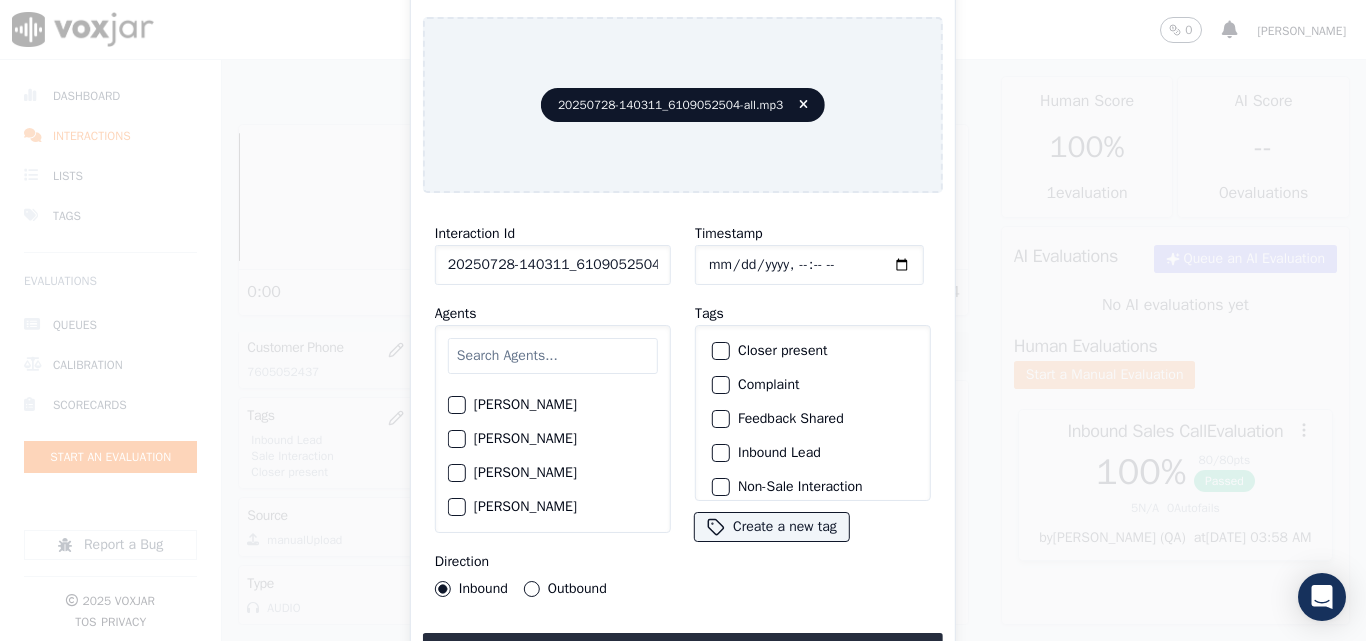 scroll, scrollTop: 400, scrollLeft: 0, axis: vertical 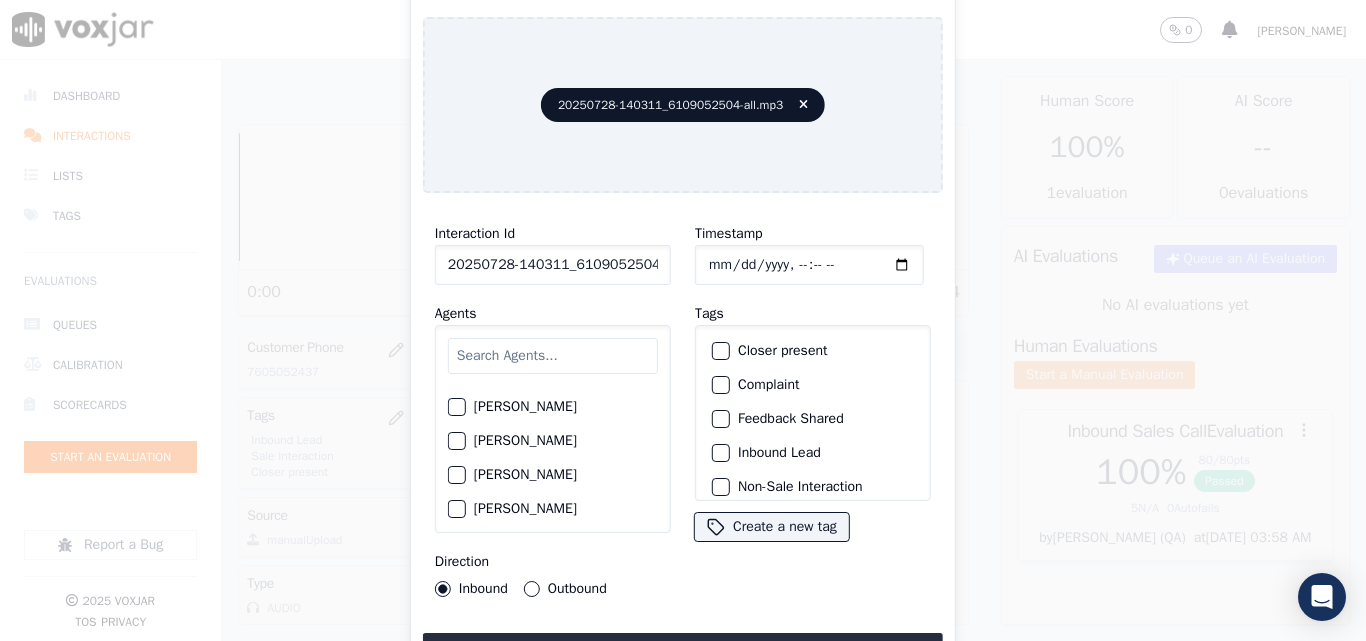 drag, startPoint x: 508, startPoint y: 296, endPoint x: 500, endPoint y: 329, distance: 33.955853 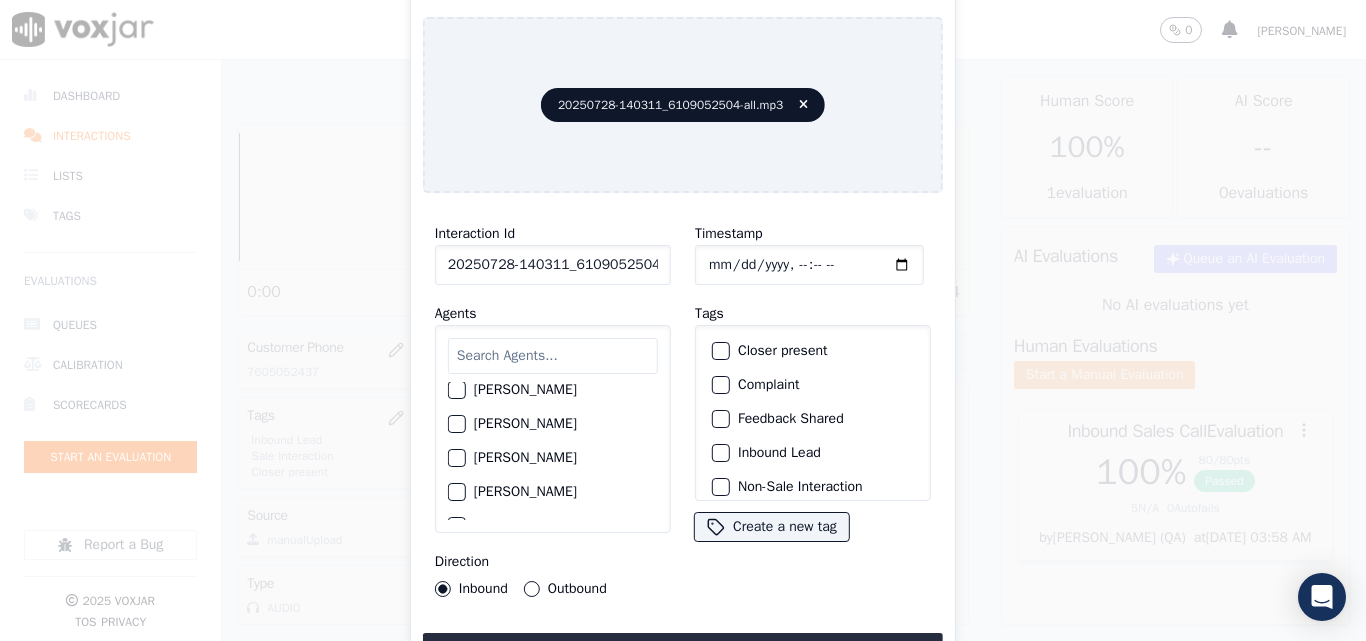 scroll, scrollTop: 100, scrollLeft: 0, axis: vertical 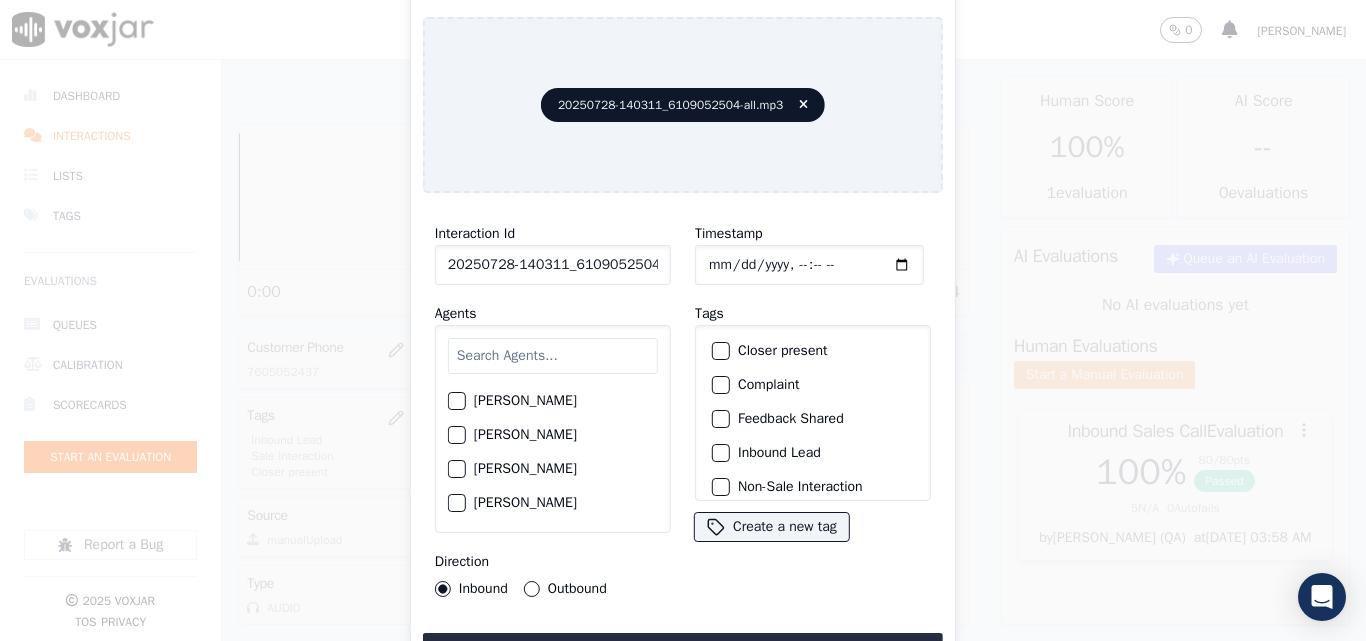 click on "[PERSON_NAME]" 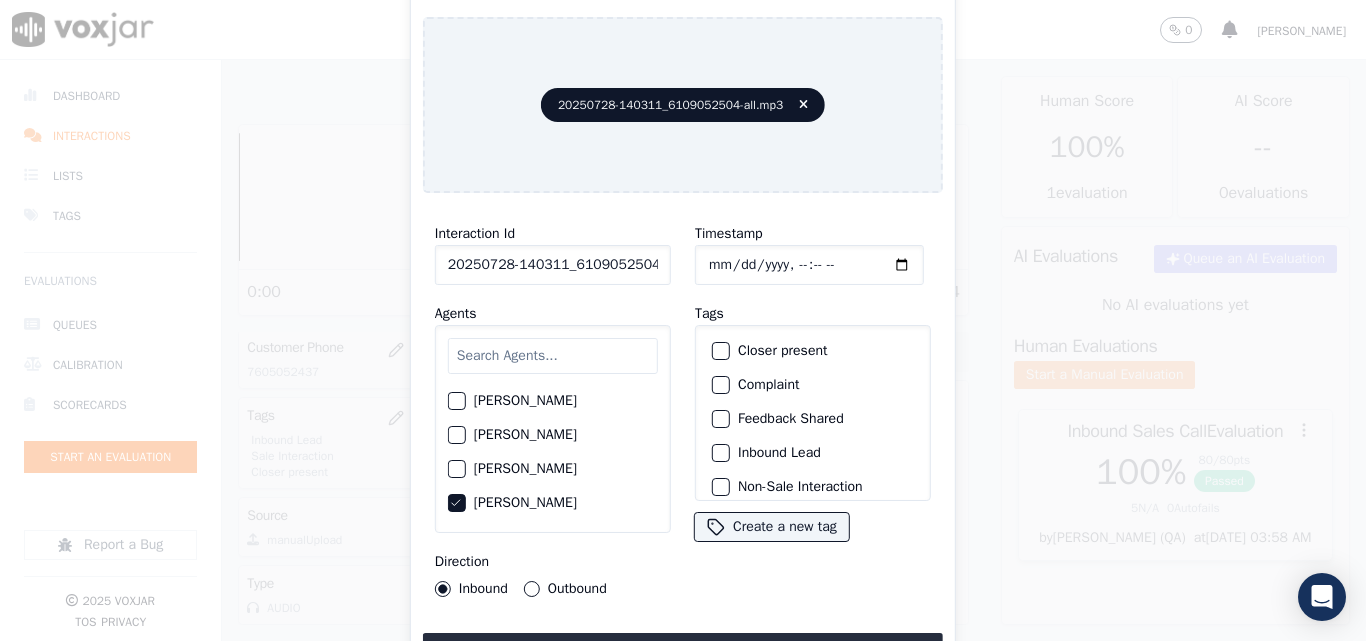 click on "Outbound" at bounding box center (532, 589) 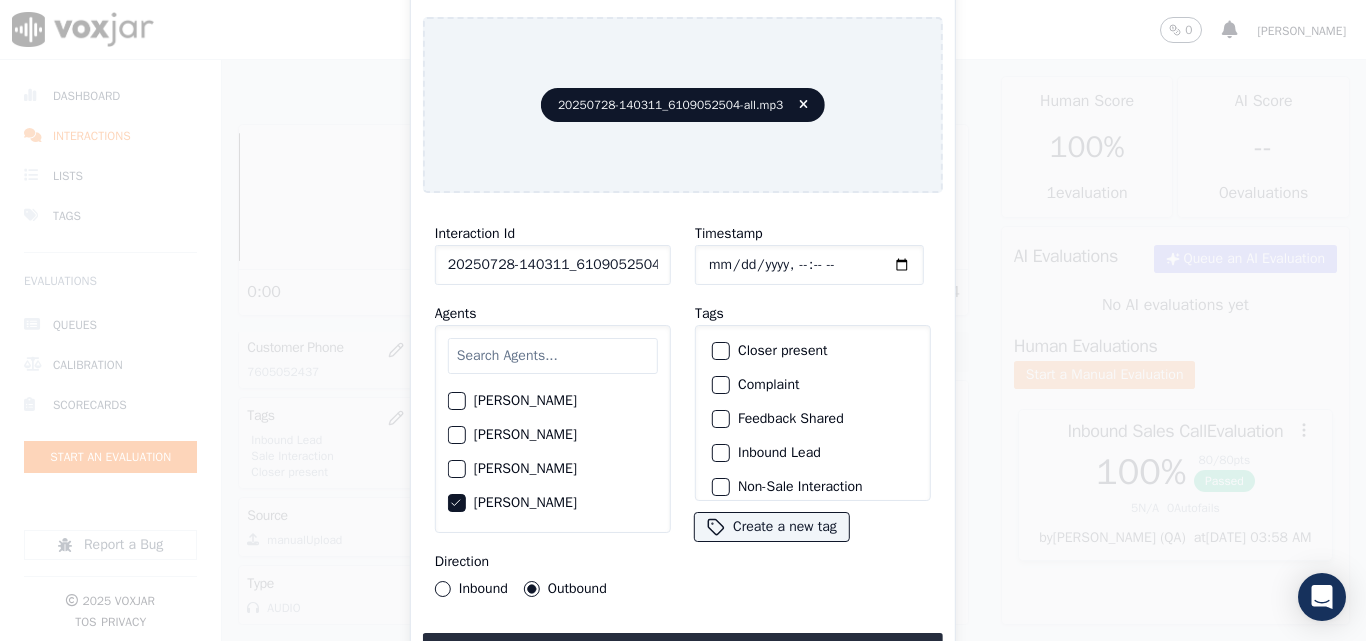 scroll, scrollTop: 173, scrollLeft: 0, axis: vertical 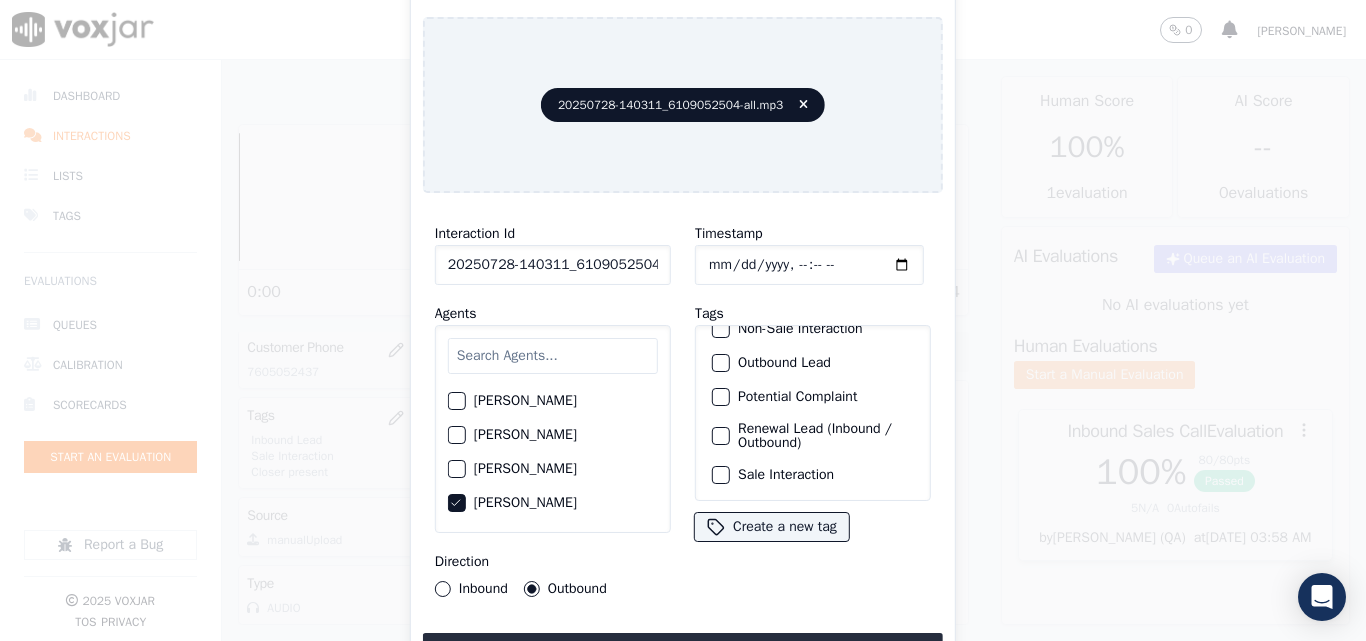 click at bounding box center [720, 436] 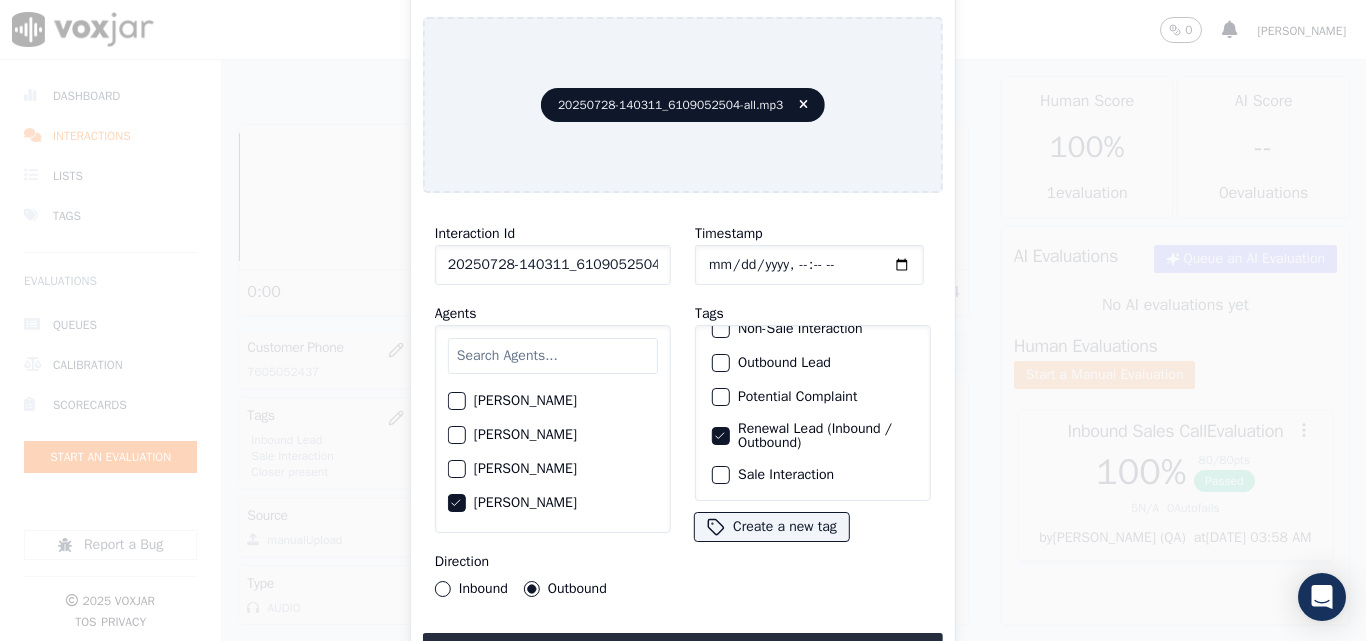 click at bounding box center [720, 475] 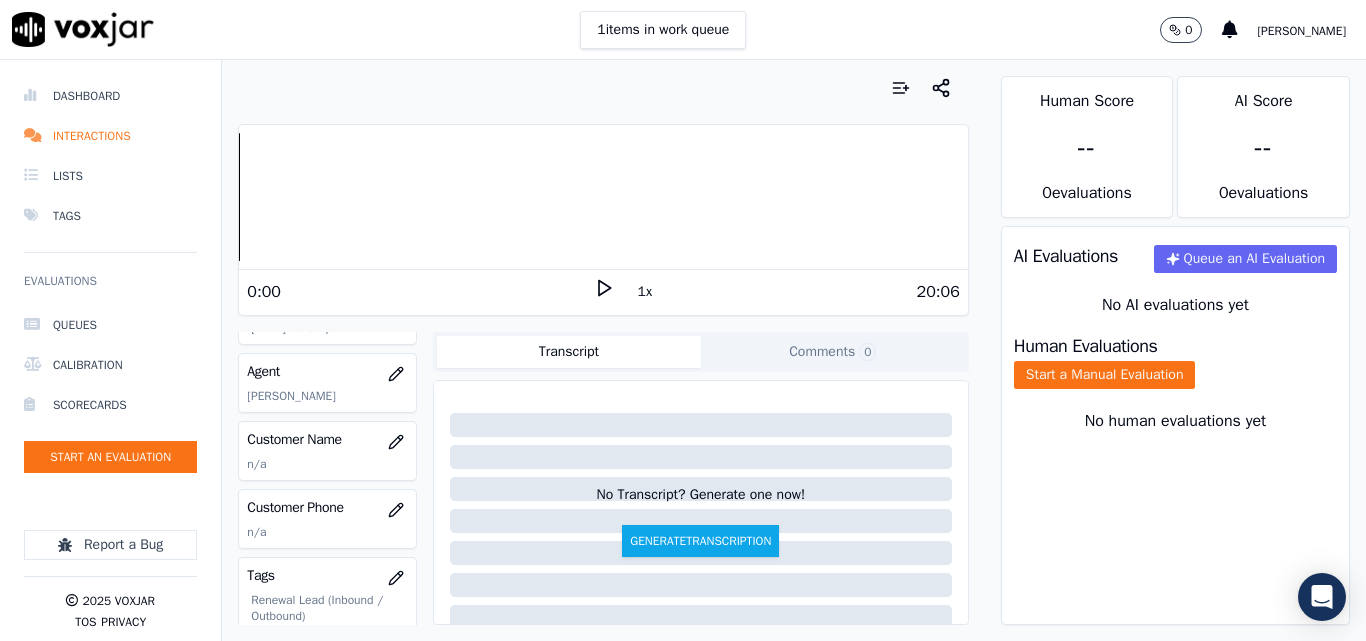 scroll, scrollTop: 200, scrollLeft: 0, axis: vertical 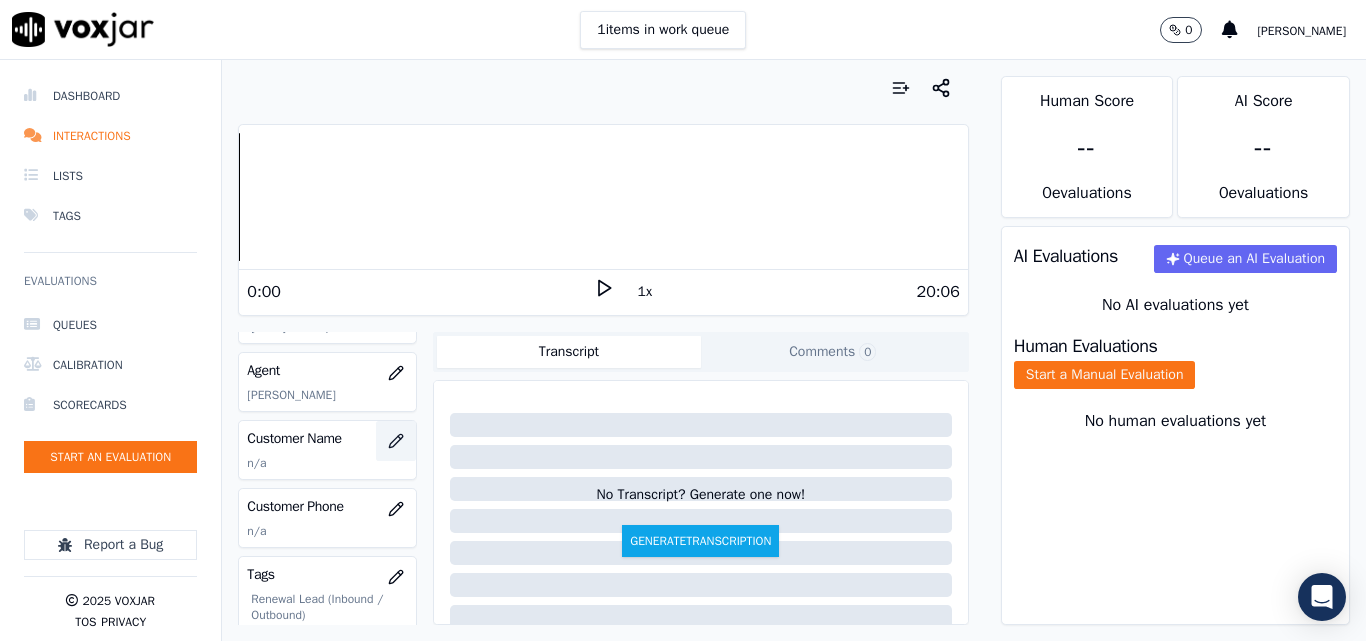 click at bounding box center [396, 441] 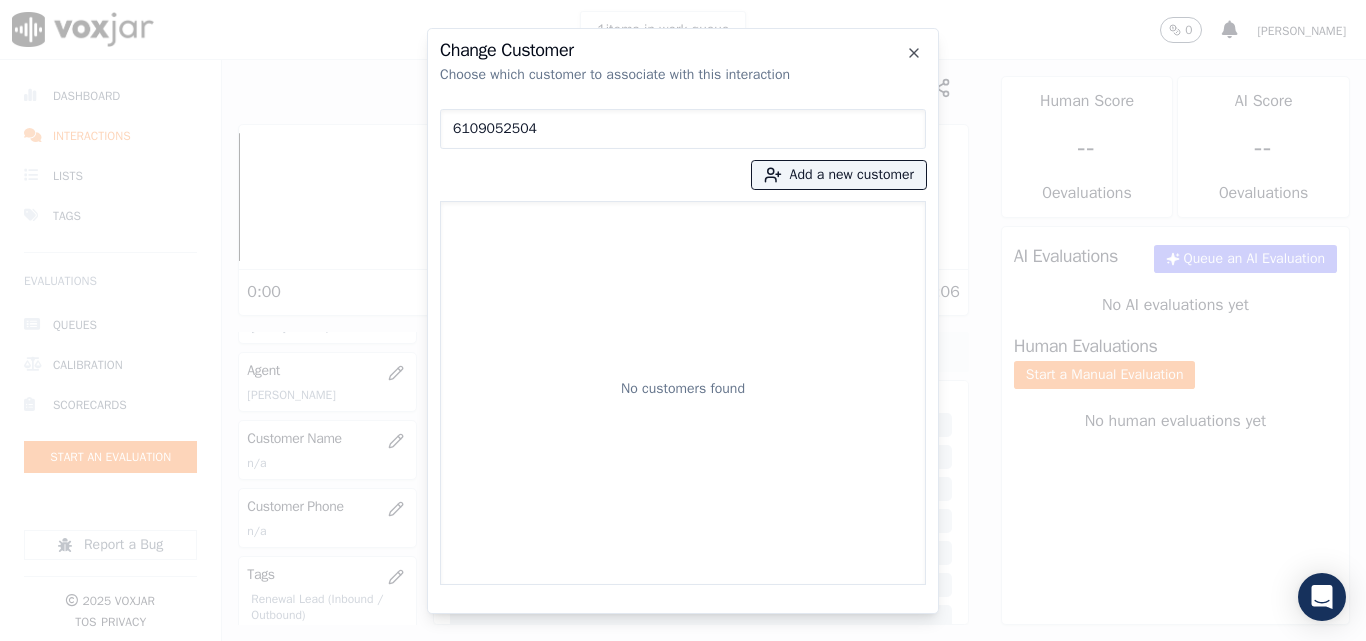 type on "6109052504" 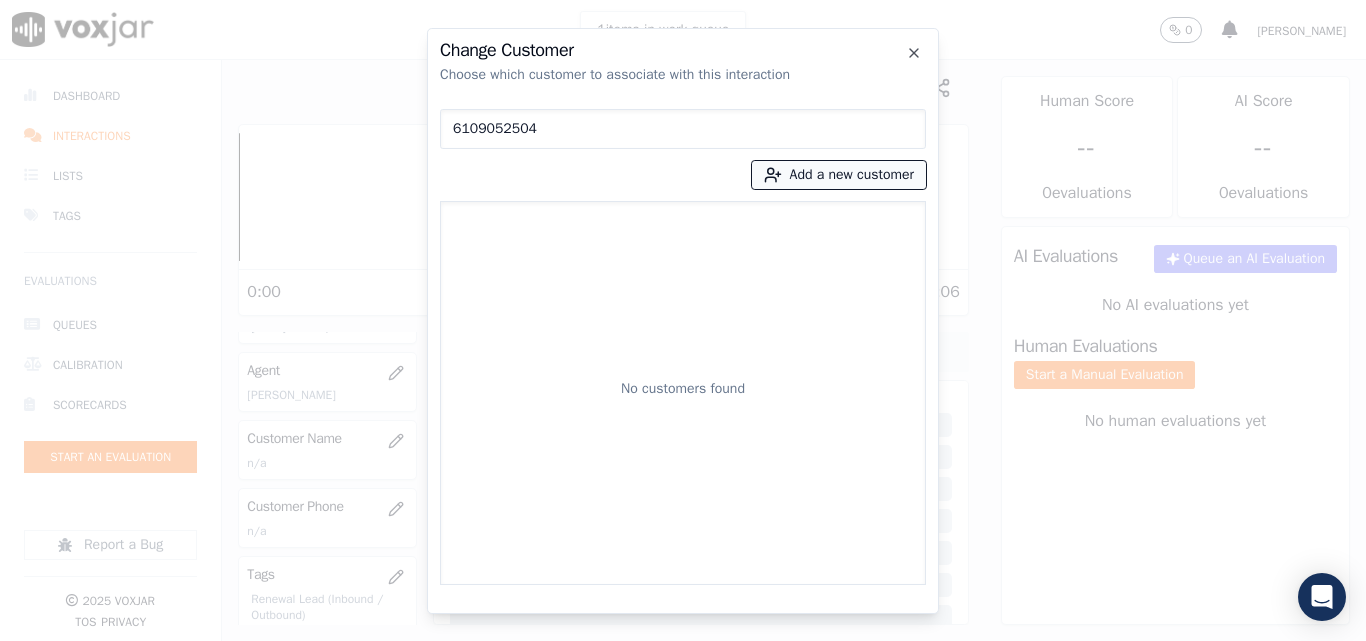 click 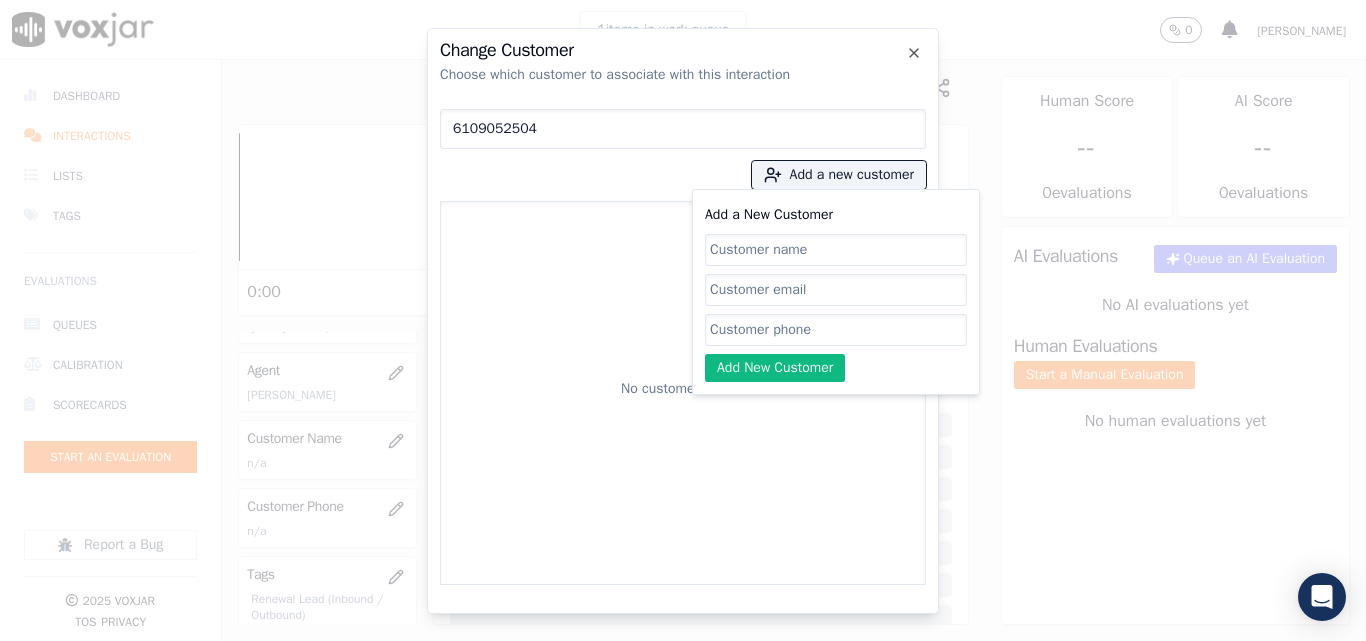 click on "Add a New Customer" 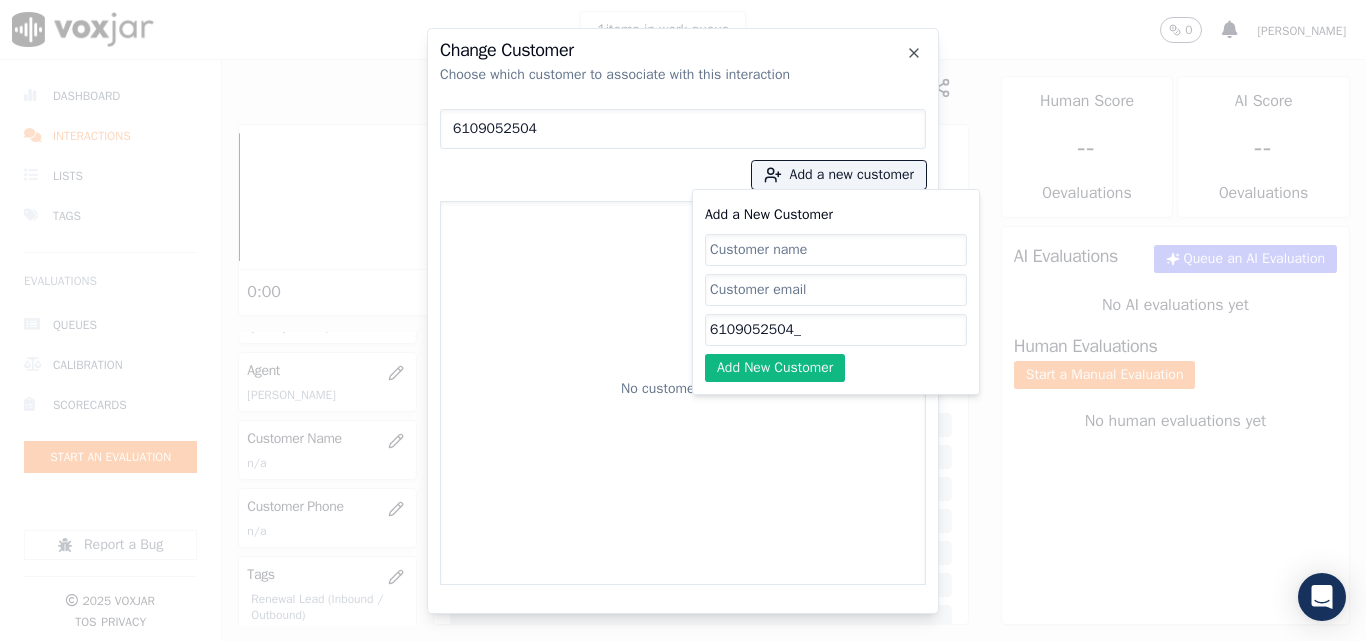paste on "6104420805" 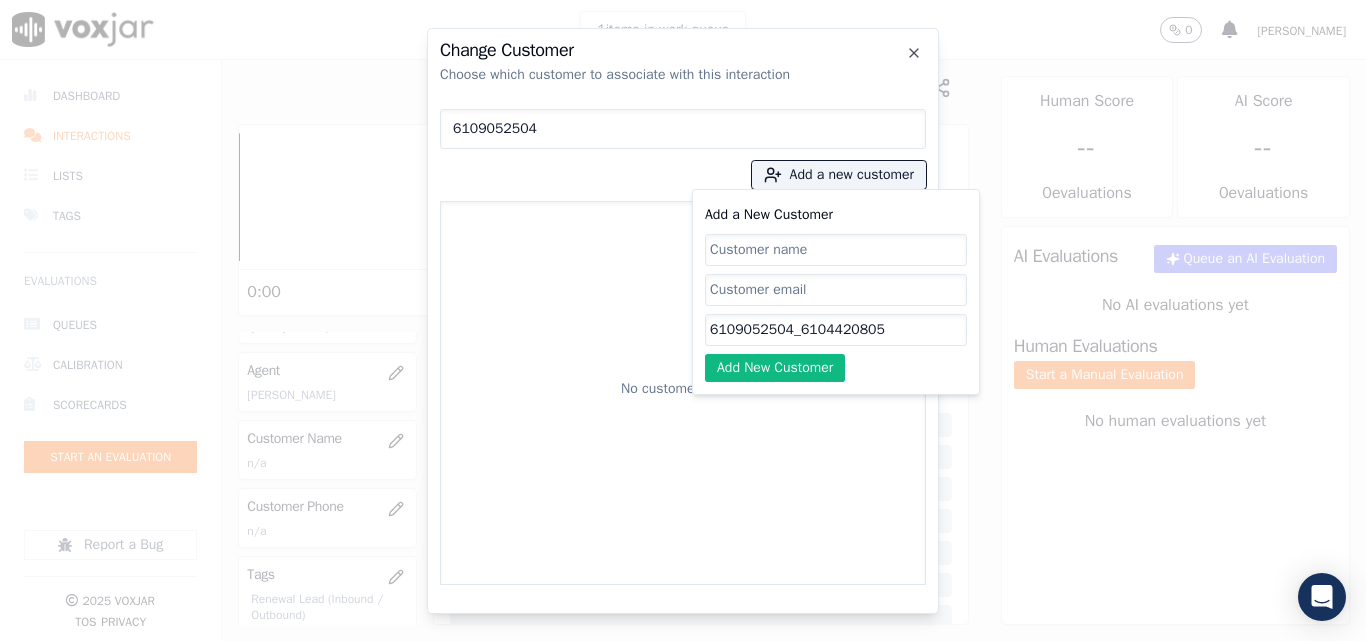 type on "6109052504_6104420805" 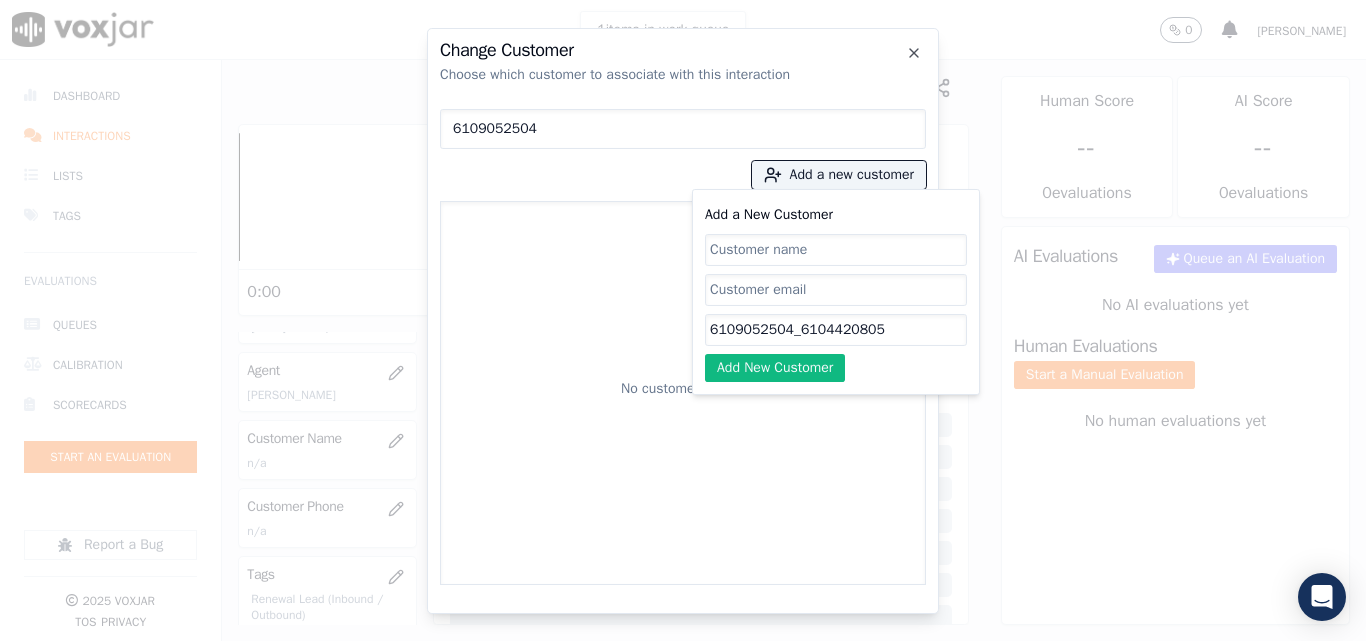 click on "Add a New Customer" 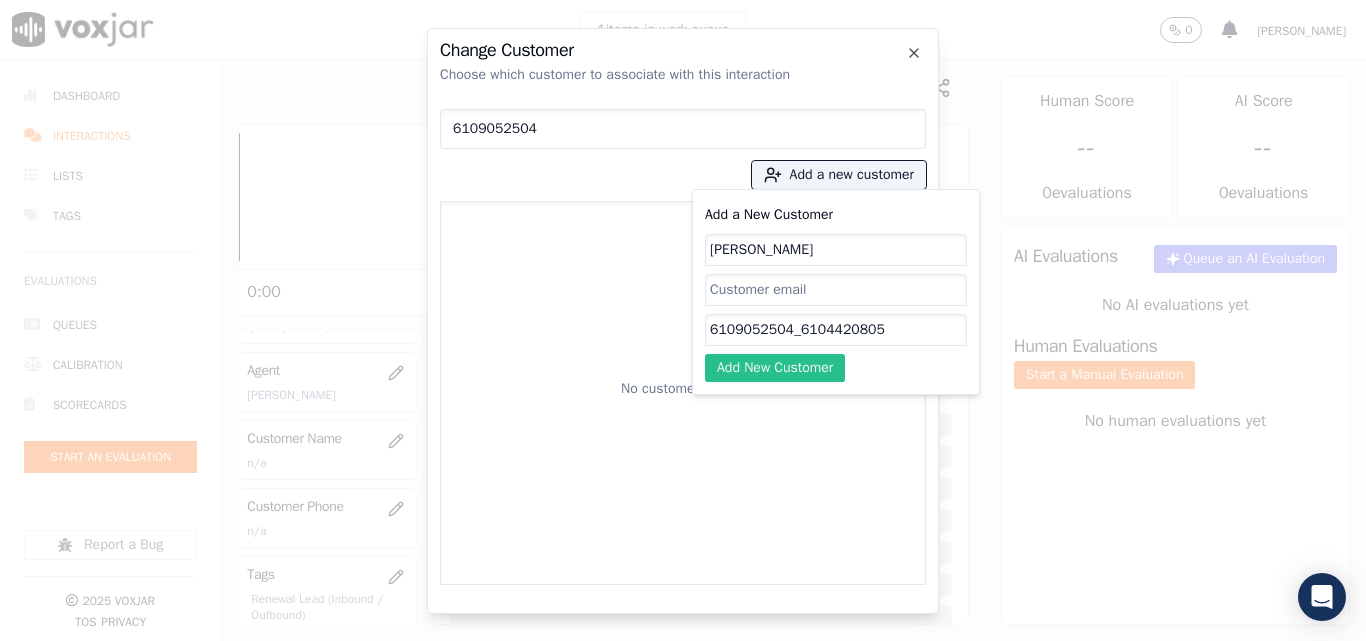 type on "[PERSON_NAME]" 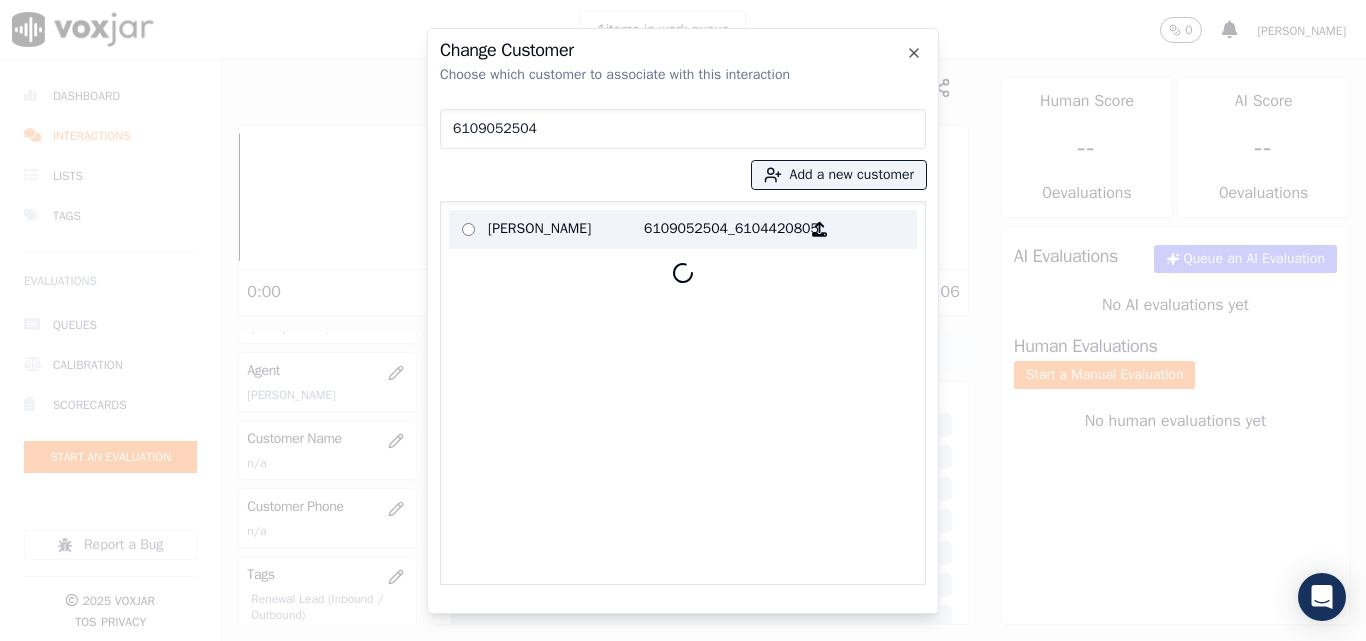click on "[PERSON_NAME]" at bounding box center (566, 229) 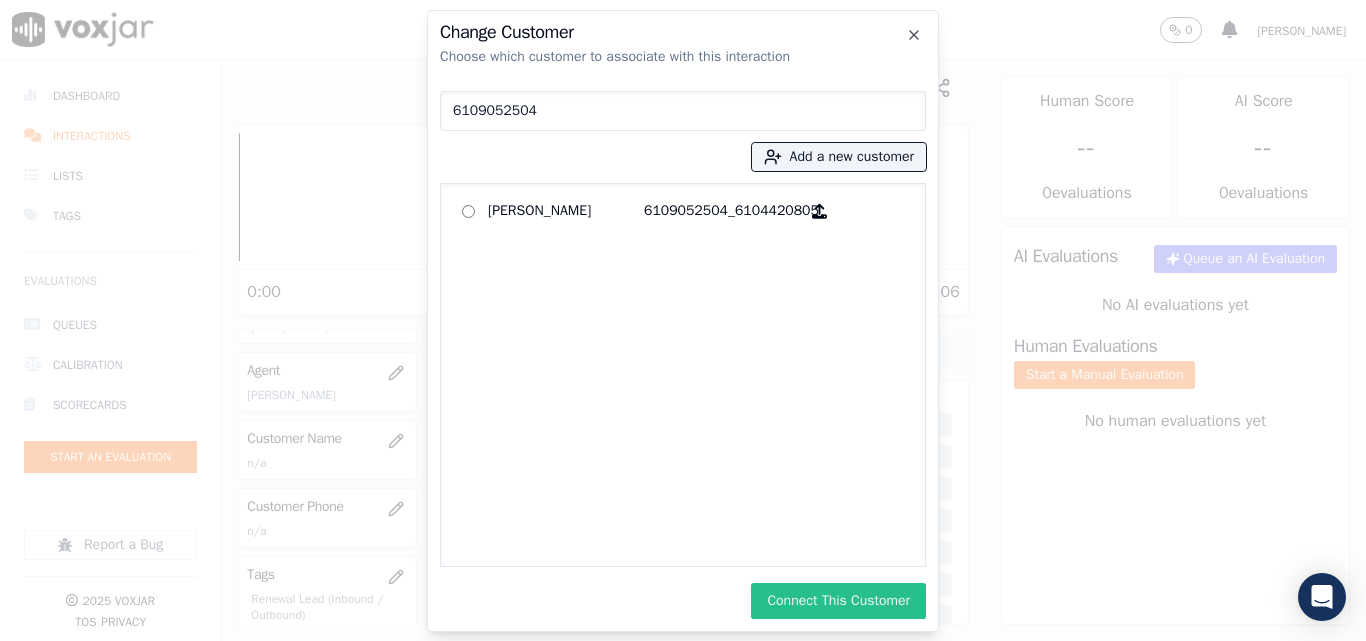 click on "Connect This Customer" at bounding box center [838, 601] 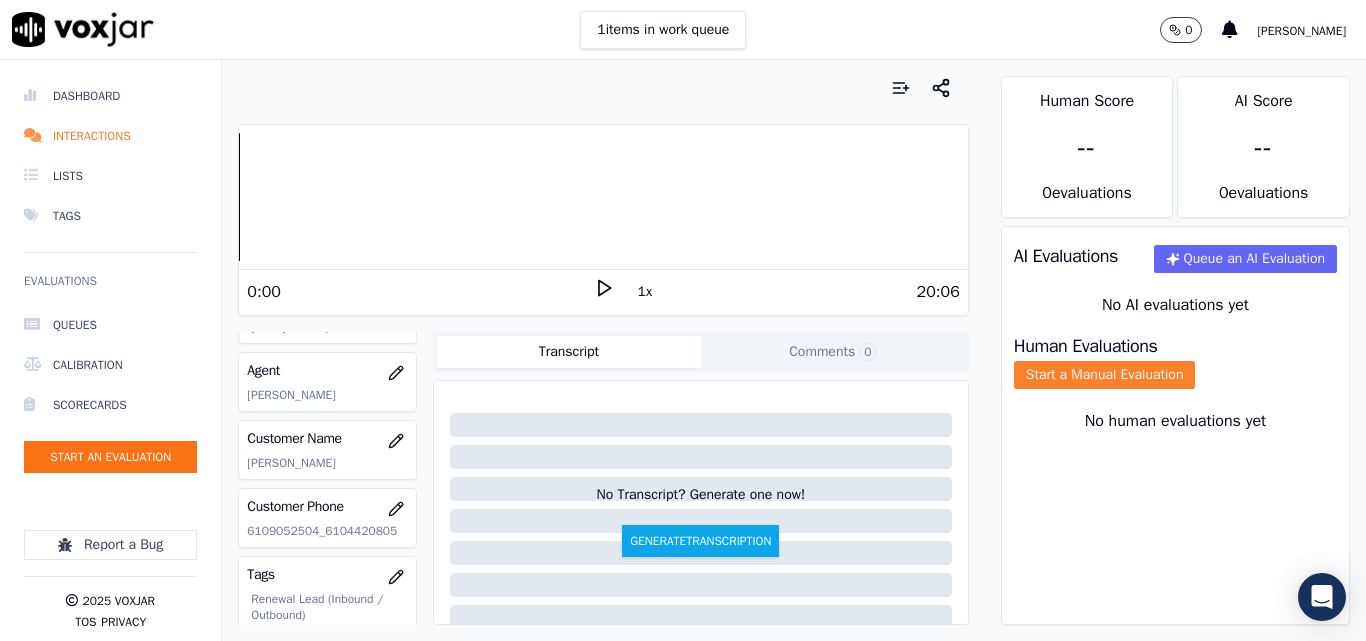 click on "Start a Manual Evaluation" 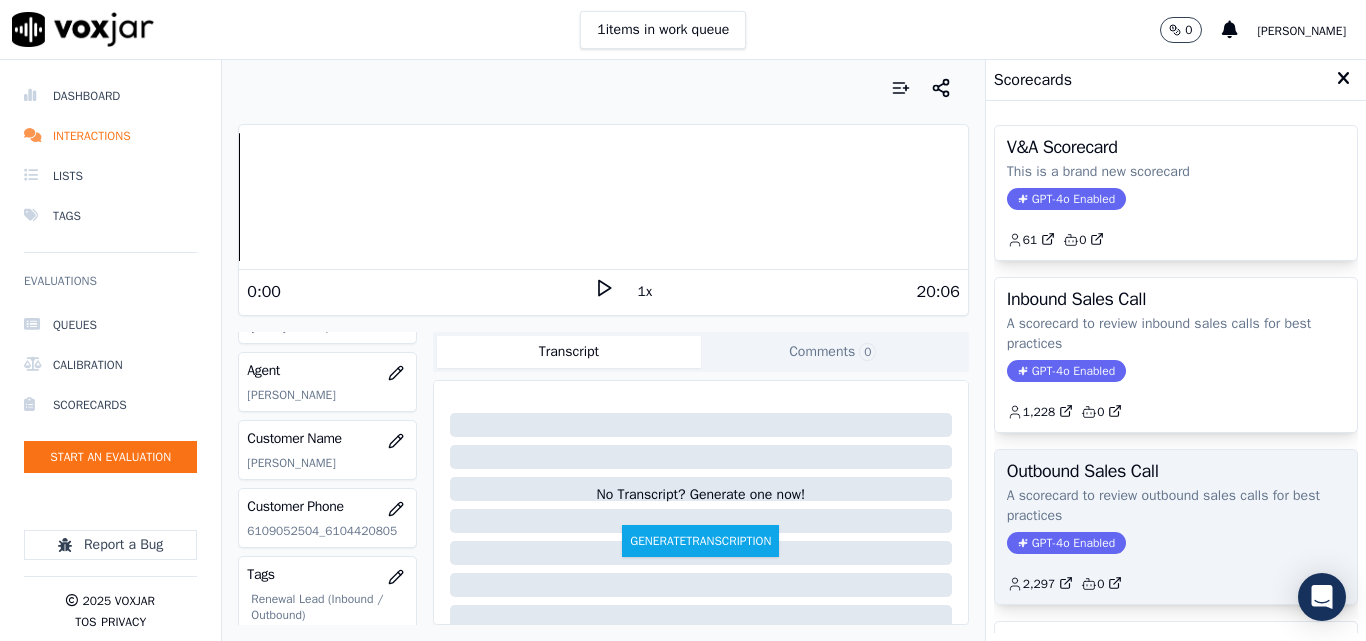 click on "A scorecard to review outbound sales calls for best practices" 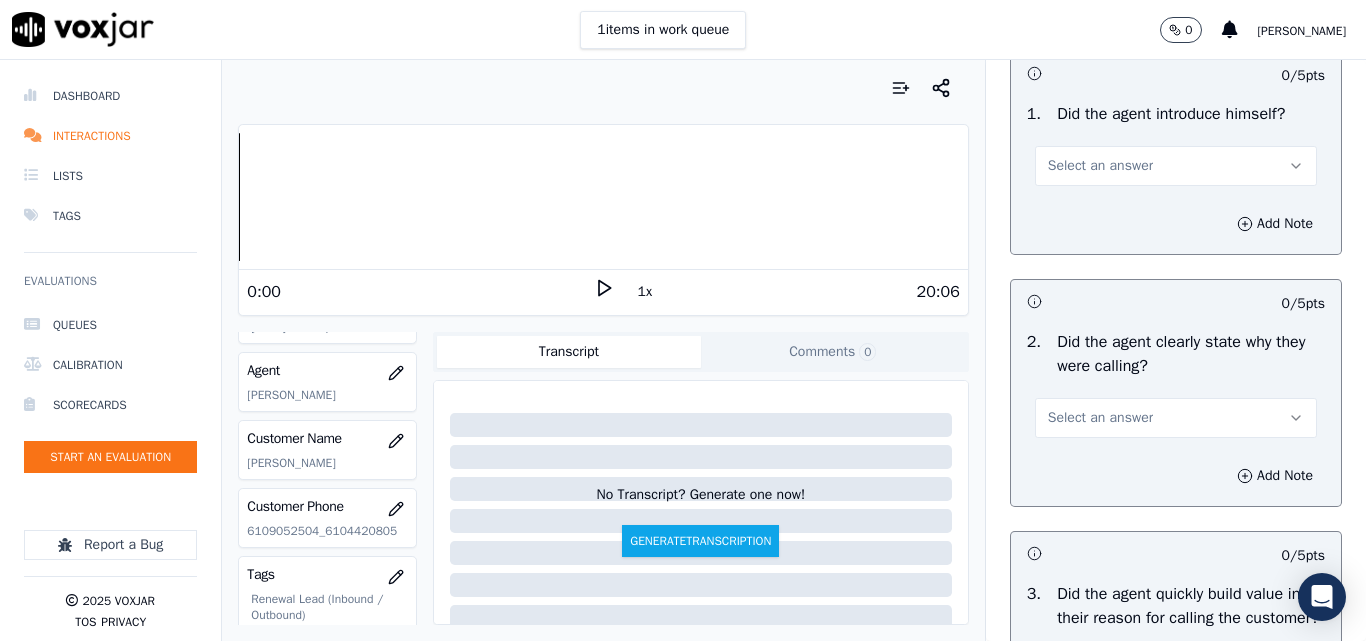 scroll, scrollTop: 200, scrollLeft: 0, axis: vertical 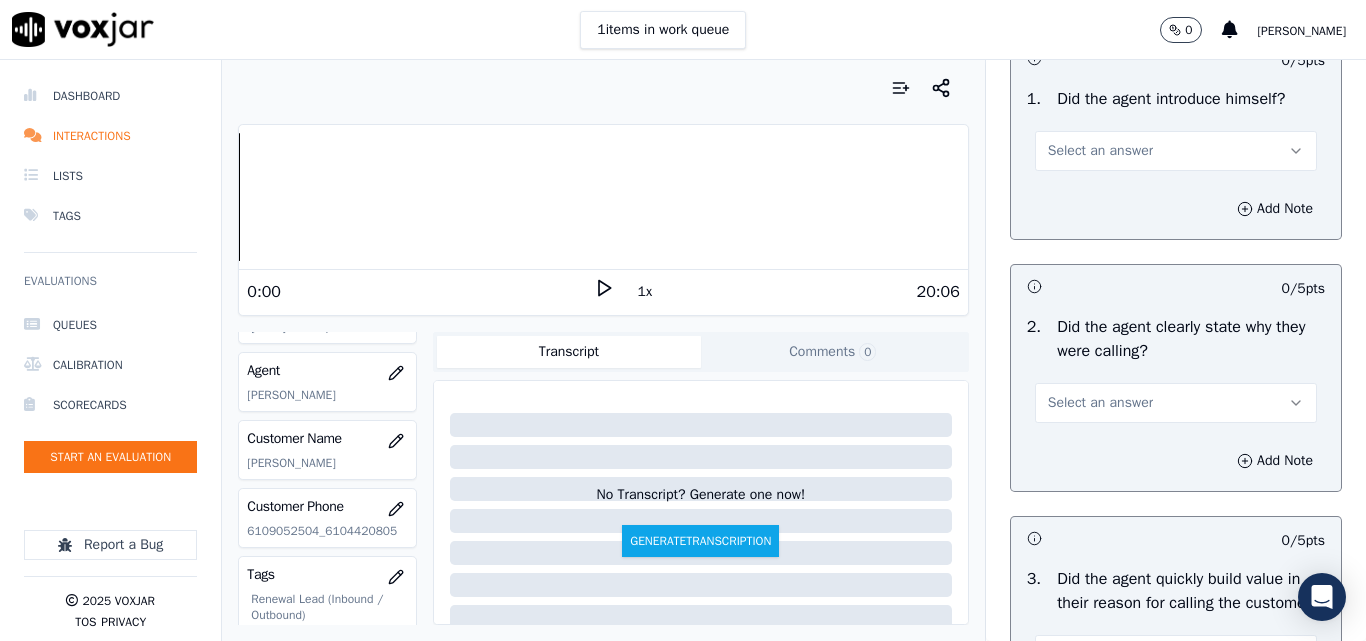 drag, startPoint x: 1066, startPoint y: 154, endPoint x: 1067, endPoint y: 167, distance: 13.038404 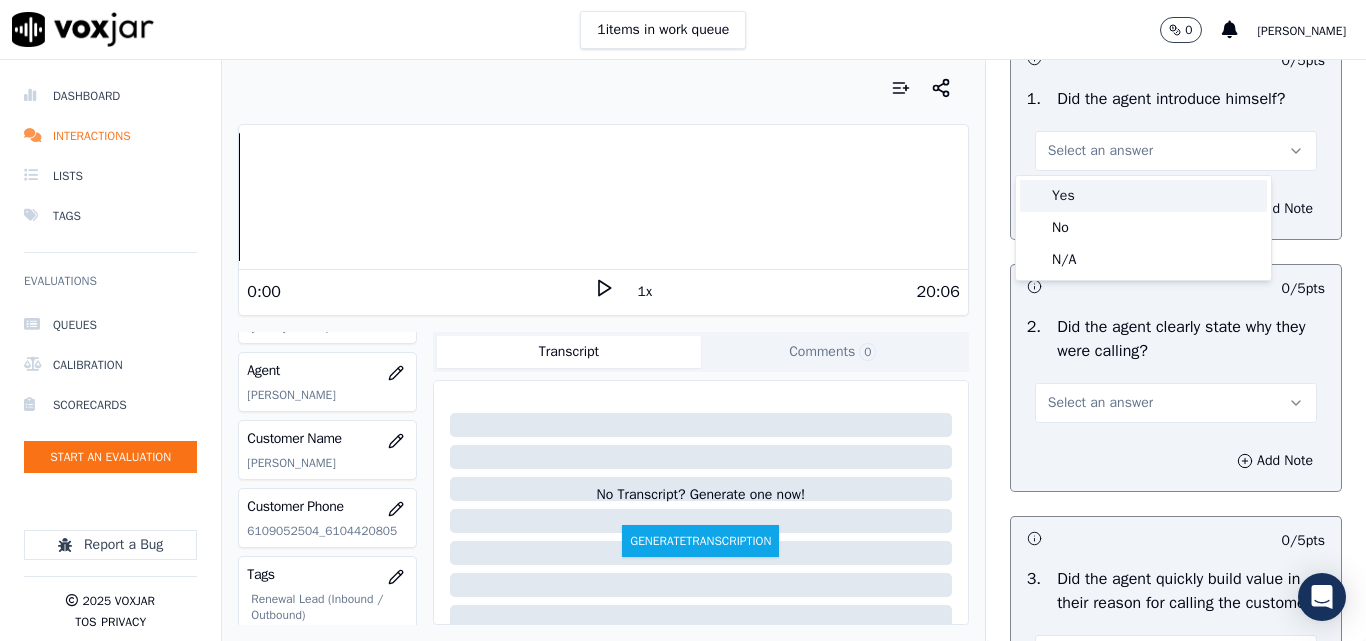 drag, startPoint x: 1071, startPoint y: 195, endPoint x: 1065, endPoint y: 205, distance: 11.661903 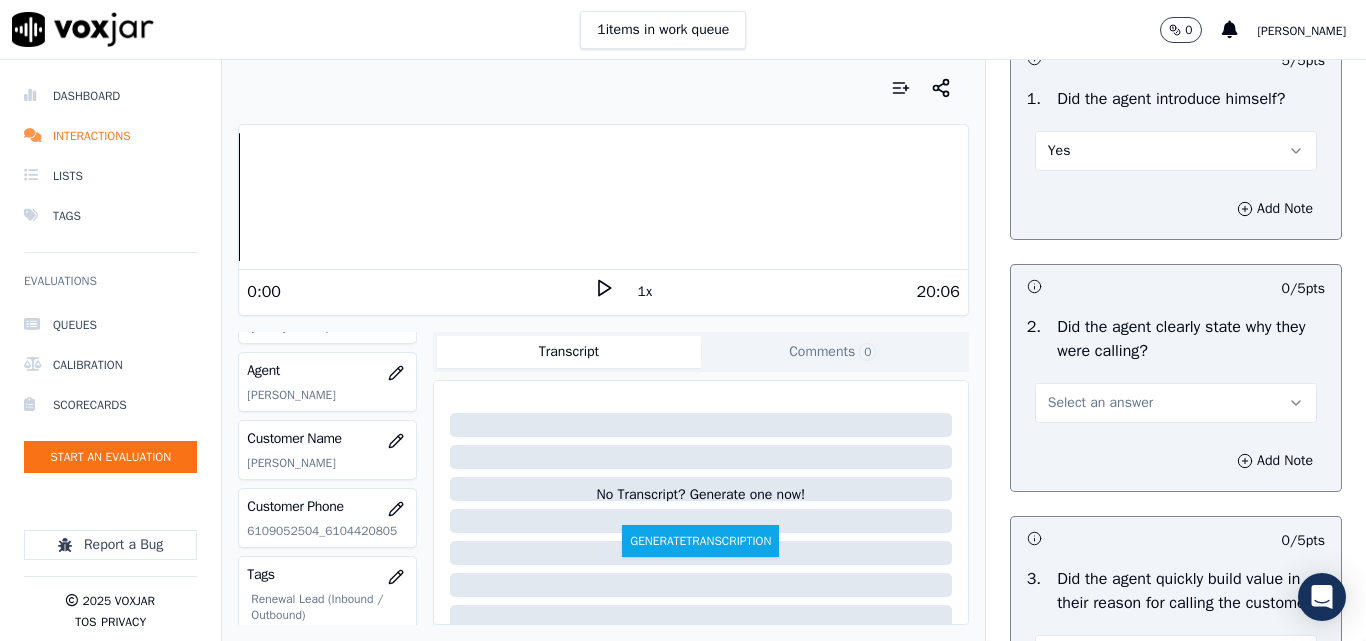 drag, startPoint x: 424, startPoint y: 20, endPoint x: 481, endPoint y: 131, distance: 124.77981 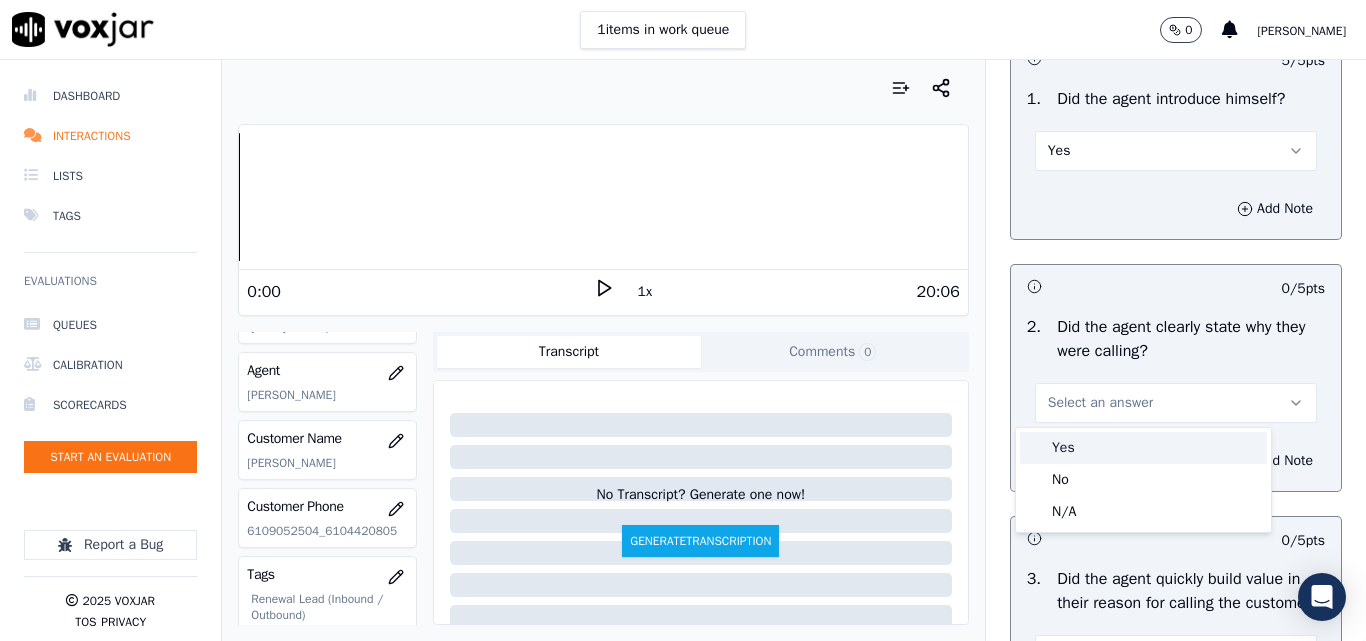 click on "Yes" at bounding box center (1143, 448) 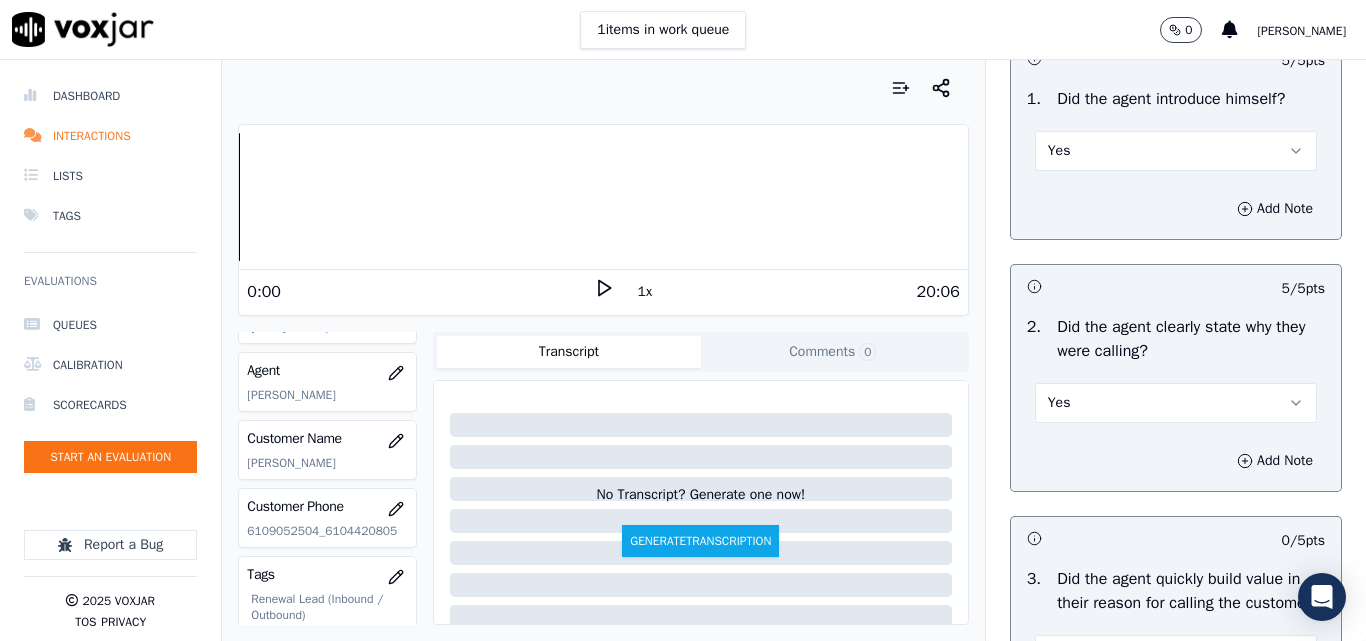 scroll, scrollTop: 400, scrollLeft: 0, axis: vertical 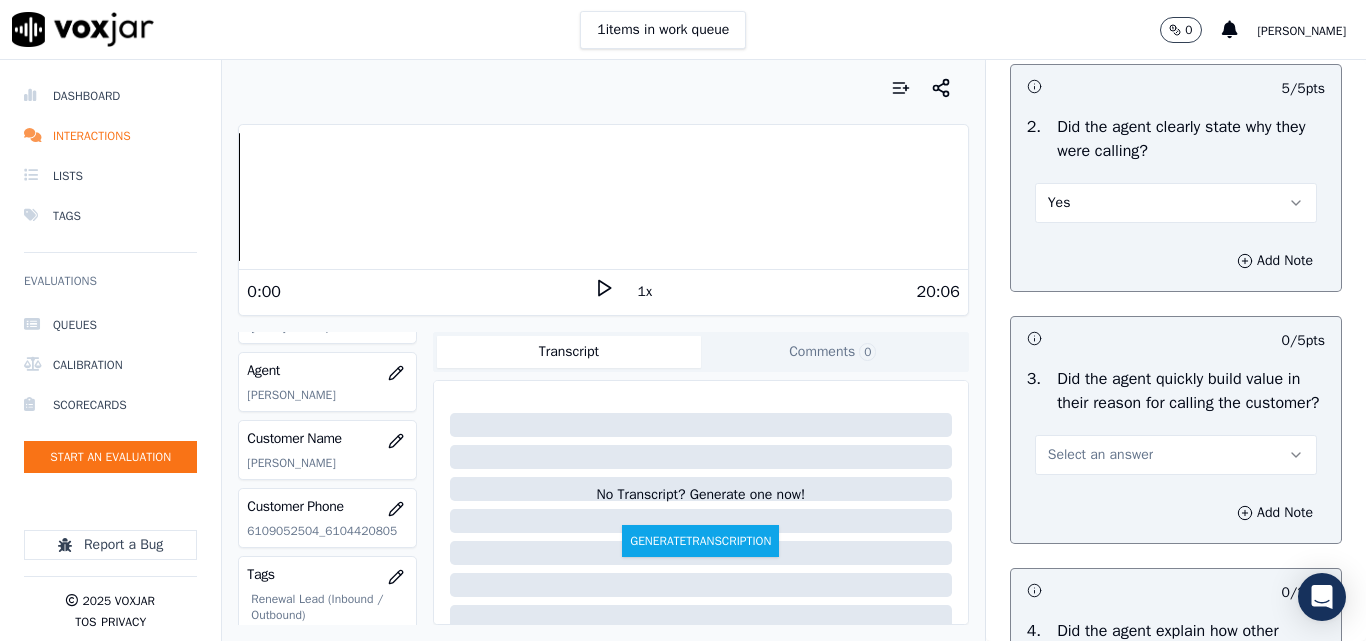 drag, startPoint x: 1206, startPoint y: 350, endPoint x: 1251, endPoint y: 363, distance: 46.840153 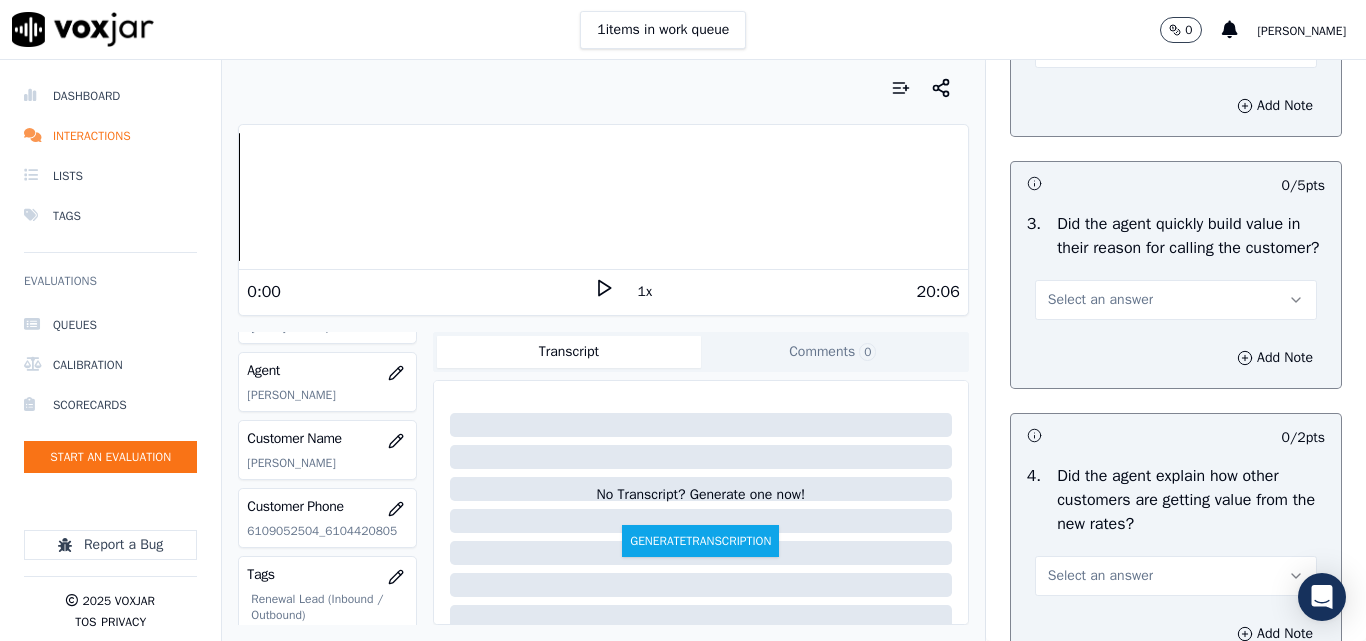 scroll, scrollTop: 600, scrollLeft: 0, axis: vertical 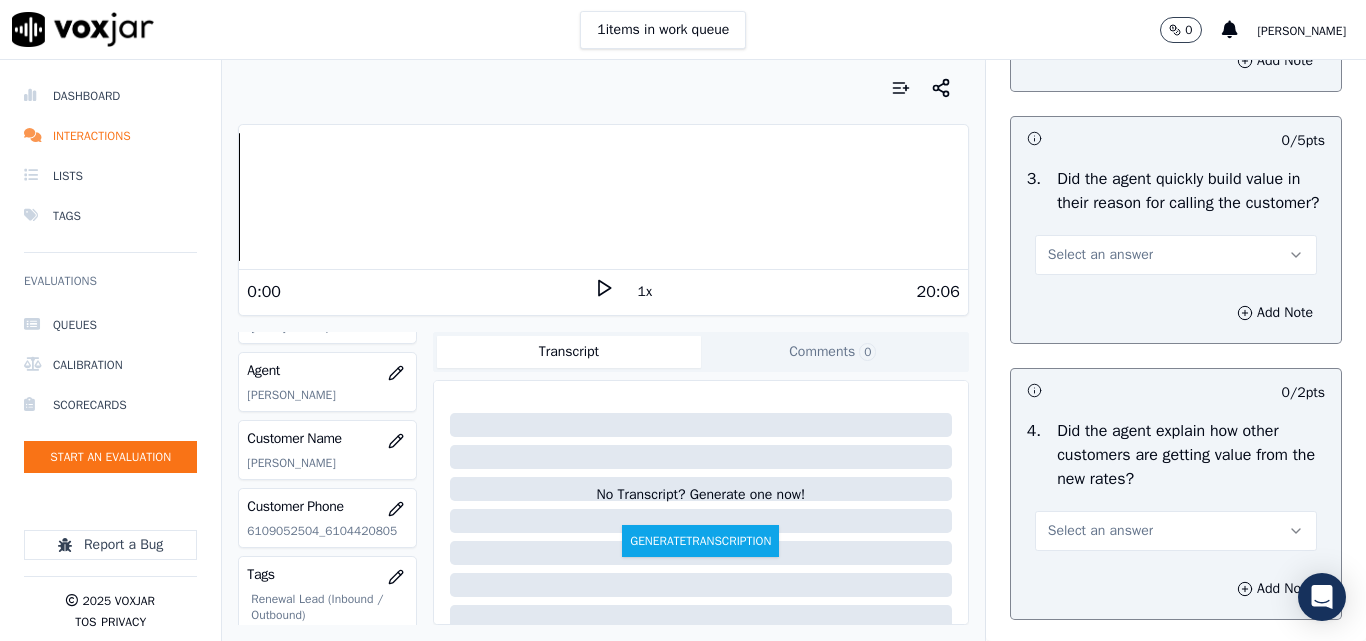 click on "Select an answer" at bounding box center [1176, 245] 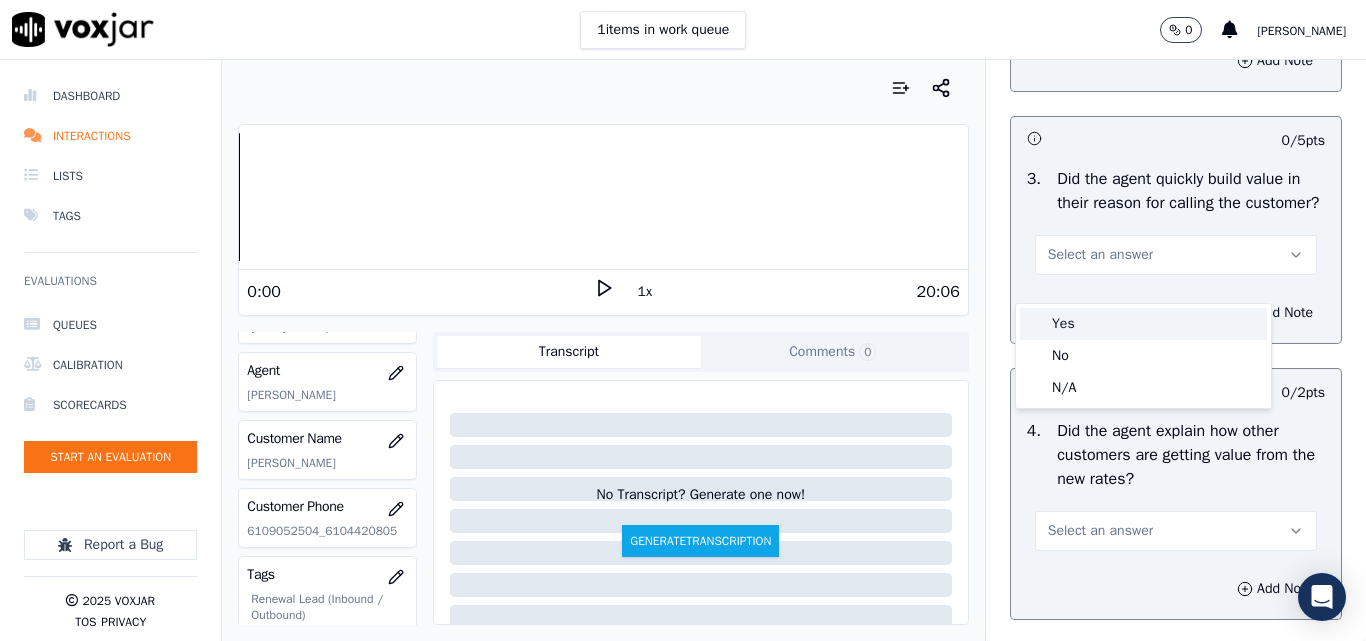 click on "Yes" at bounding box center (1143, 324) 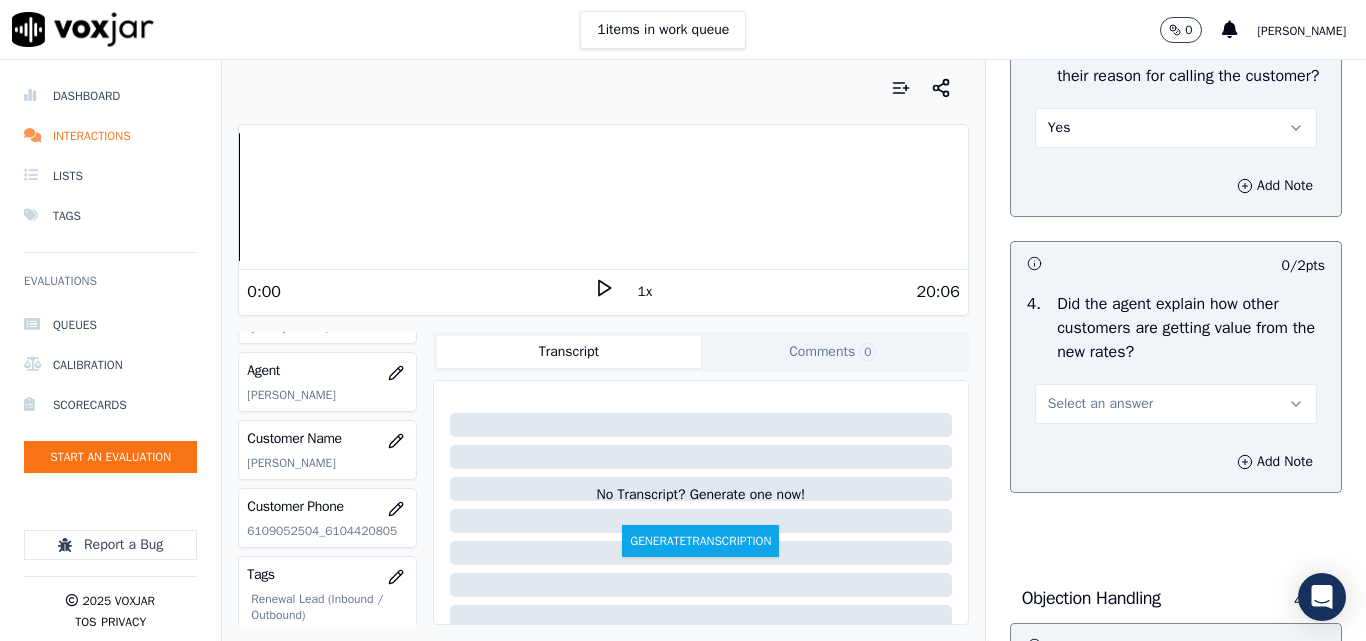 scroll, scrollTop: 800, scrollLeft: 0, axis: vertical 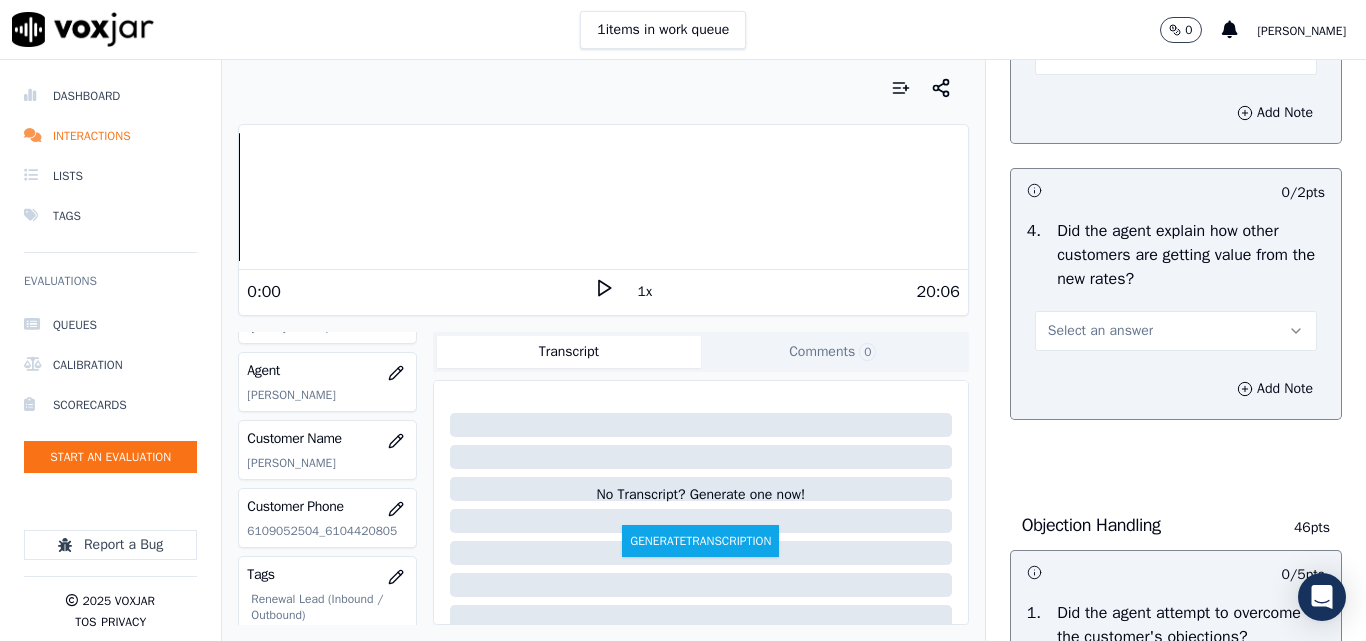 click on "Select an answer" at bounding box center [1176, 331] 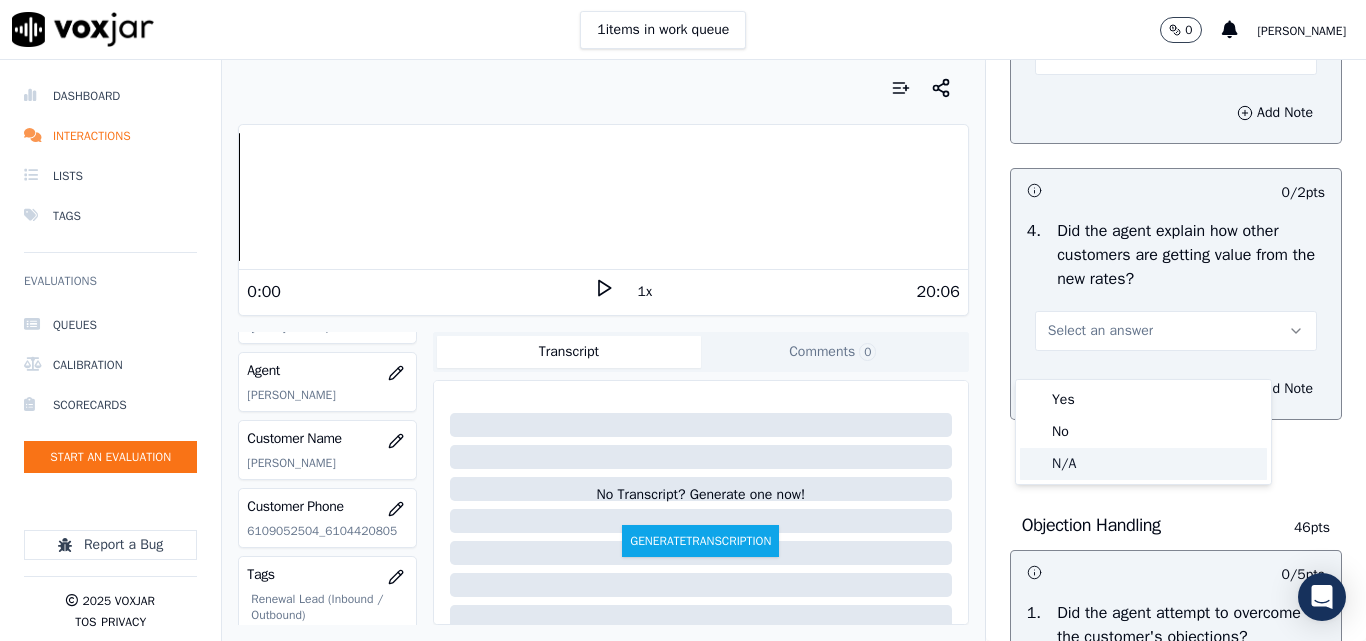 click on "N/A" 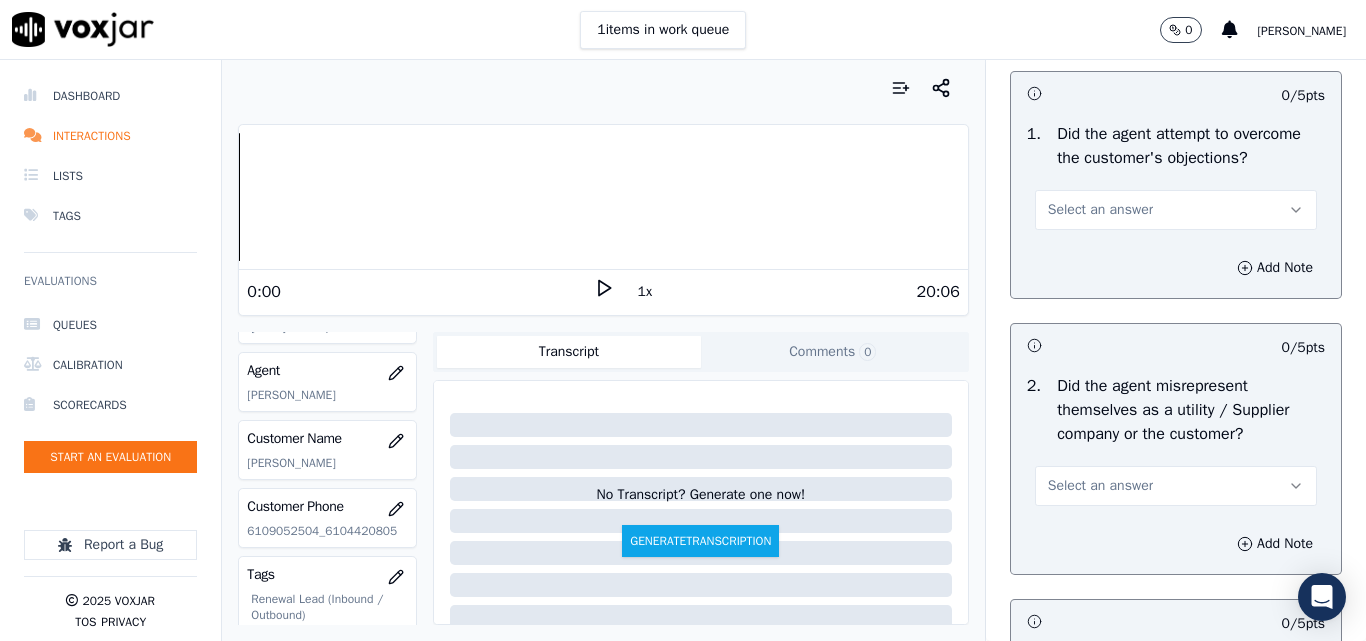 scroll, scrollTop: 1300, scrollLeft: 0, axis: vertical 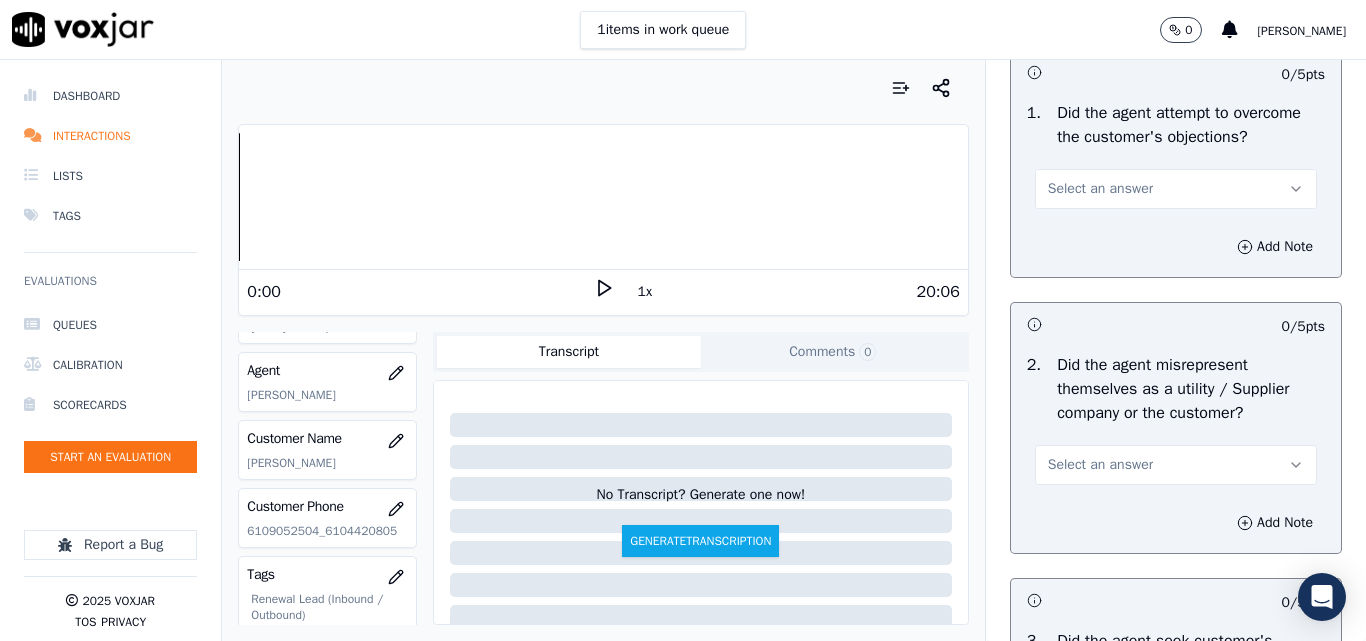 click on "Select an answer" at bounding box center (1100, 189) 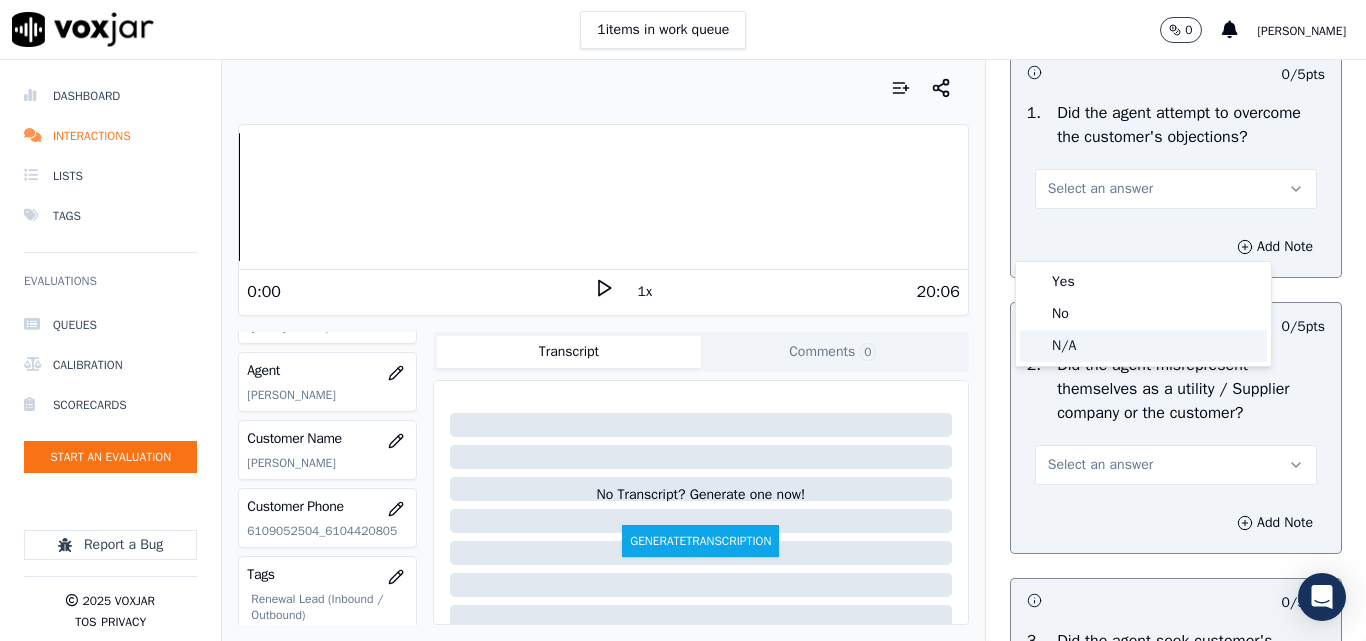 click on "N/A" 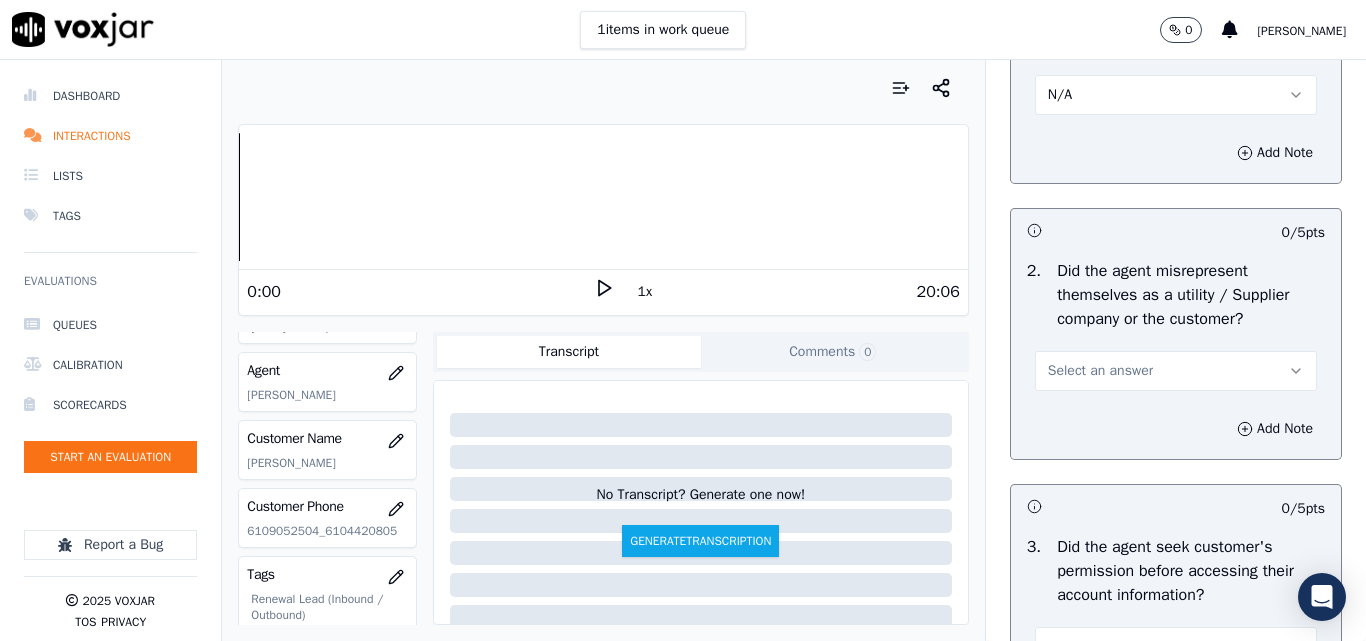 scroll, scrollTop: 1500, scrollLeft: 0, axis: vertical 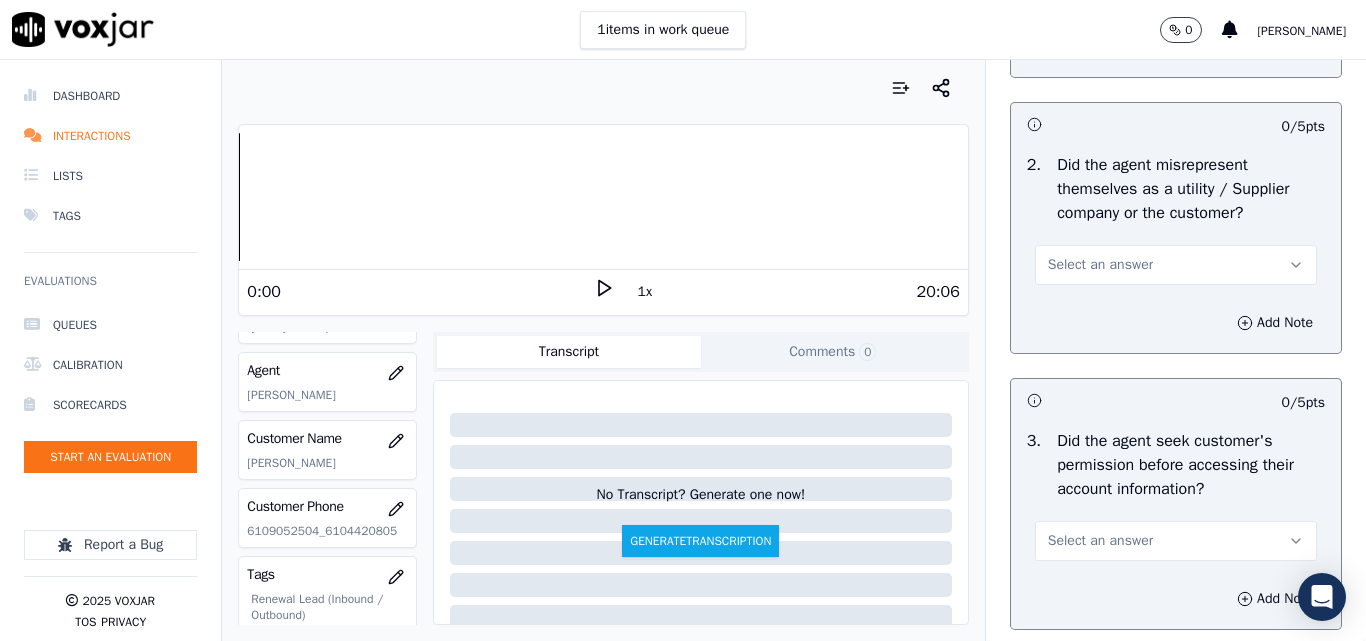 click on "Select an answer" at bounding box center [1100, 265] 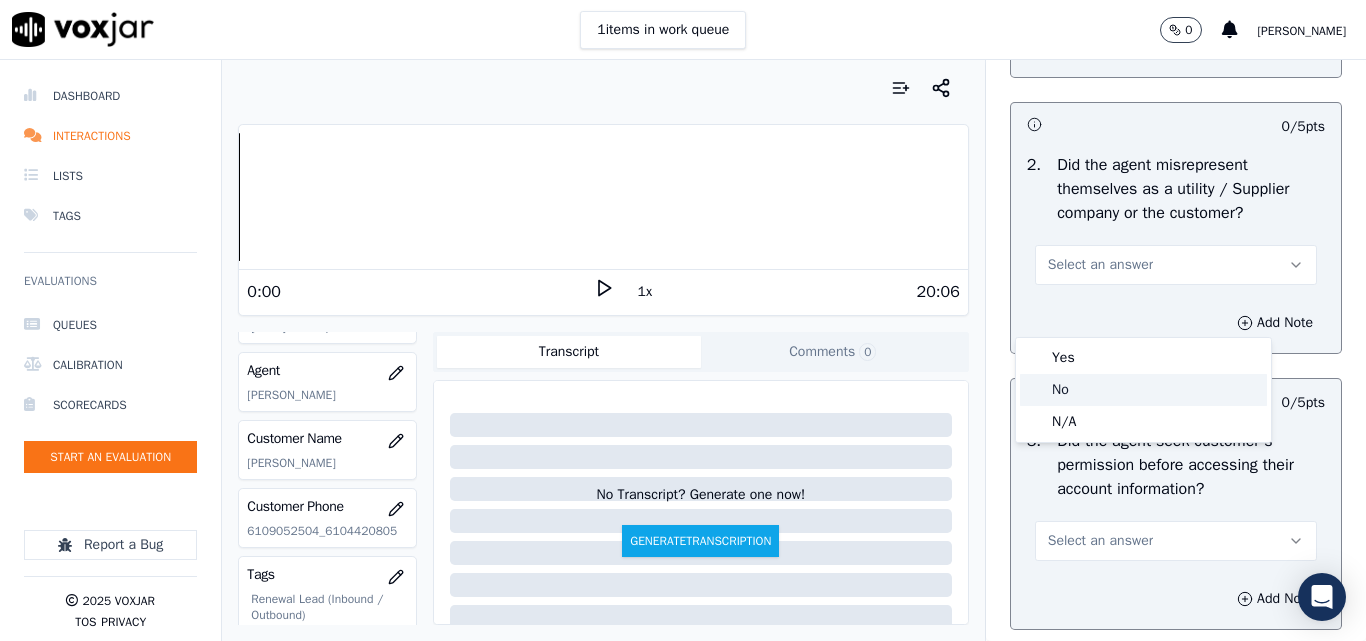 click on "No" 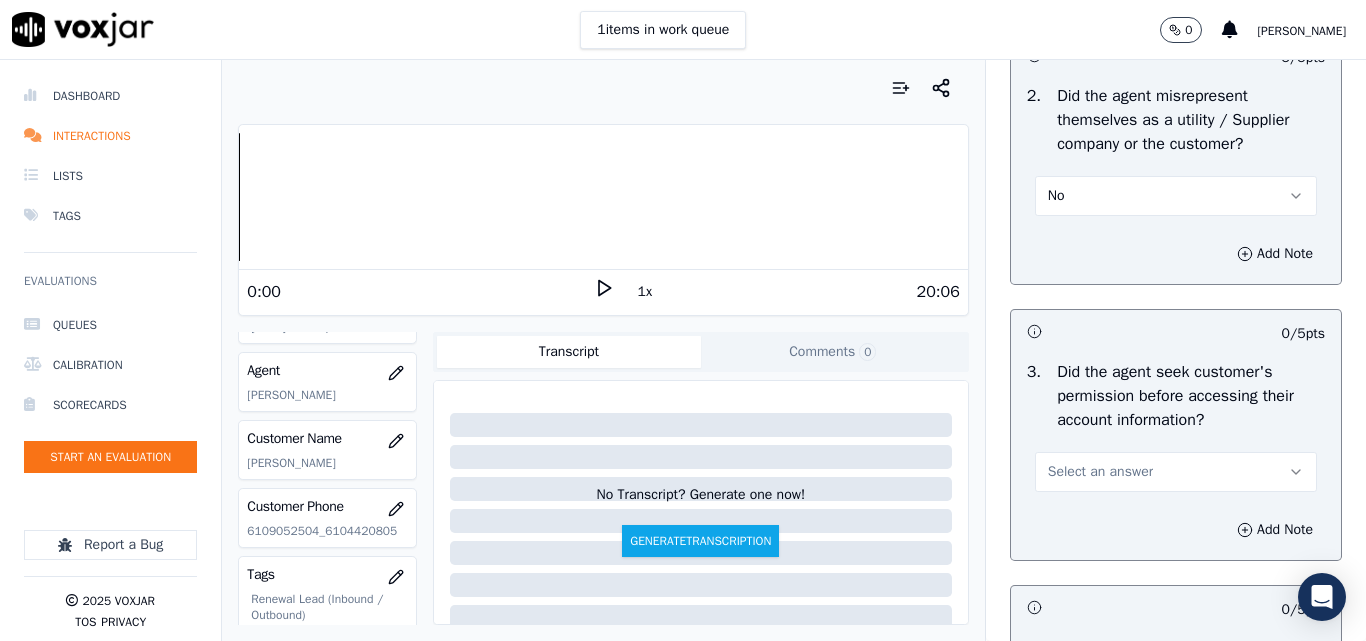 scroll, scrollTop: 1600, scrollLeft: 0, axis: vertical 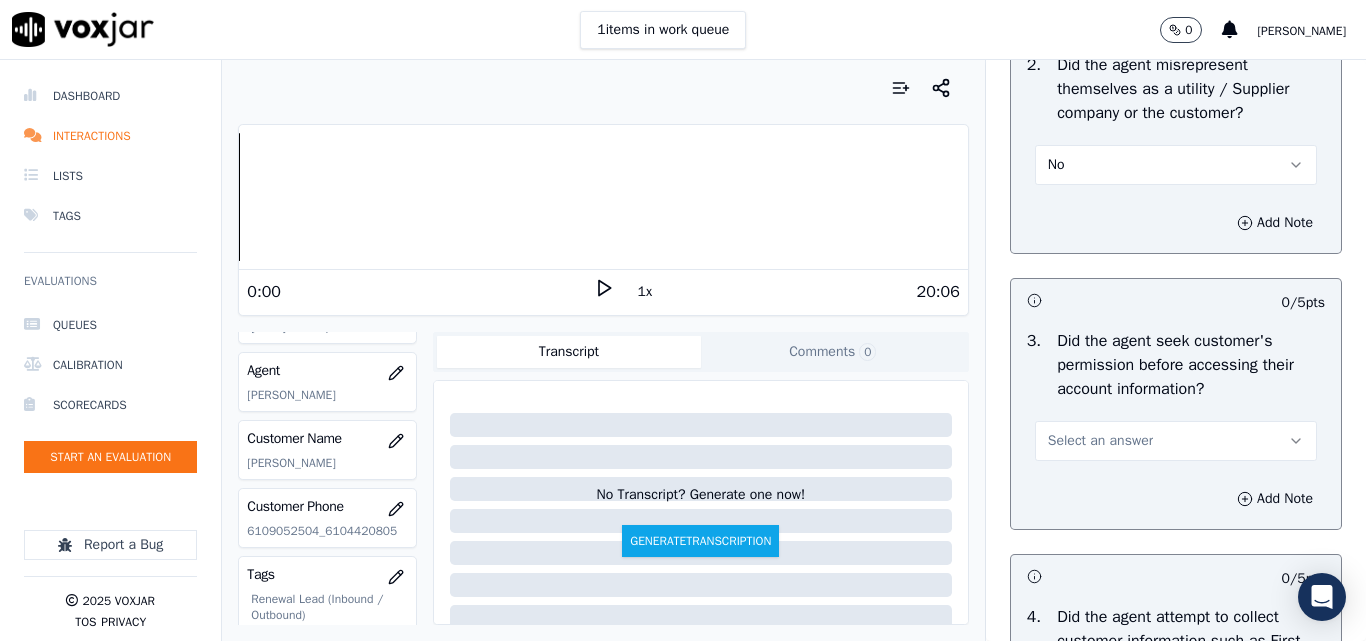 click on "-- / 5  pts     1 .   Did the agent attempt to overcome the customer's objections?   N/A          Add Note                           5 / 5  pts     2 .   Did the agent misrepresent themselves as a utility / Supplier company or the customer?   No          Add Note                           0 / 5  pts     3 .   Did the agent seek customer's permission before accessing their account information?   Select an answer          Add Note                           0 / 5  pts     4 .   Did the agent attempt to collect customer information such as First and Last Name, Service Address, Alternate Number/Landline, Email address, and account details?   Select an answer          Add Note                           0 / 5  pts     5 .   Did the agent try to build rapport with the customer?   Select an answer          Add Note                           0 / 5  pts     6 .     Select an answer          Add Note                           0 / 5  pts     7 .     Select an answer          Add Note" at bounding box center [1176, 1106] 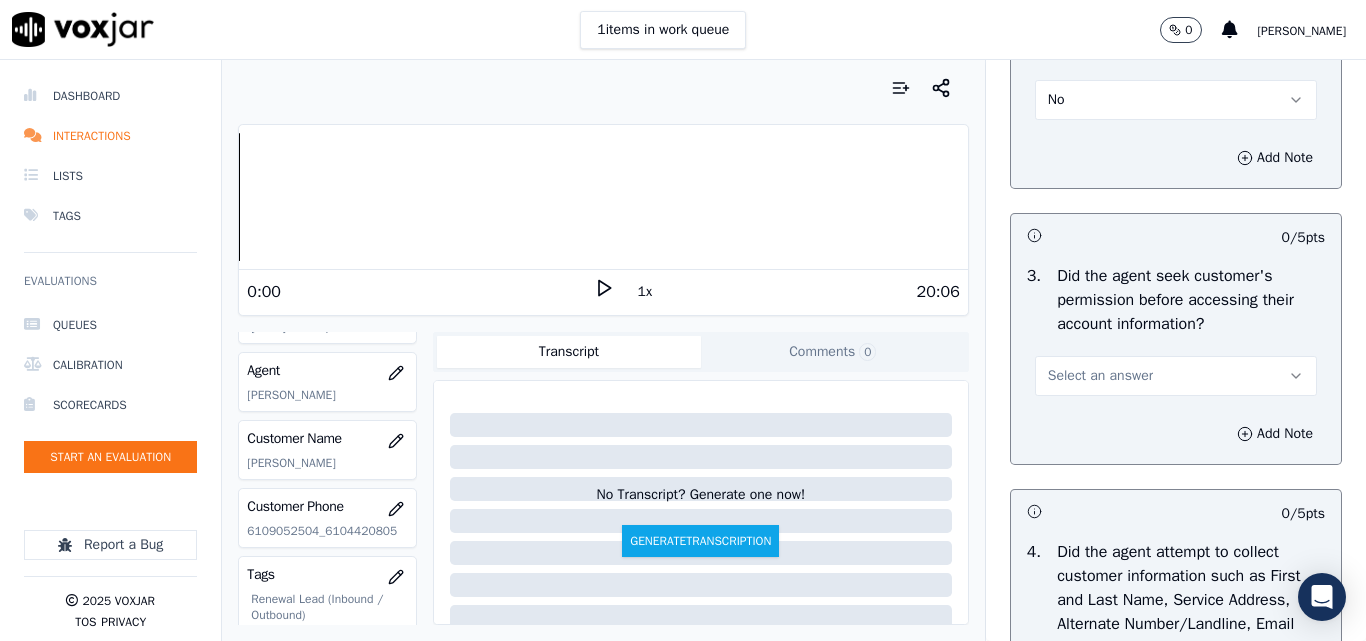 scroll, scrollTop: 1700, scrollLeft: 0, axis: vertical 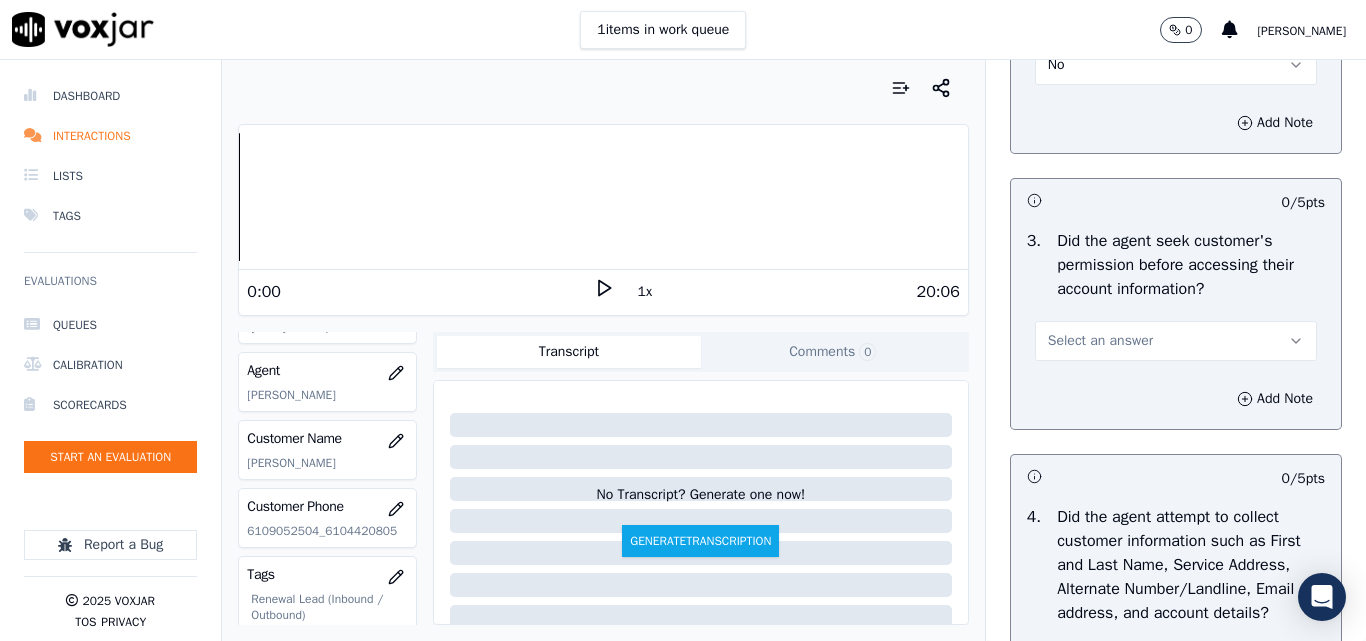 click on "Select an answer" at bounding box center (1100, 341) 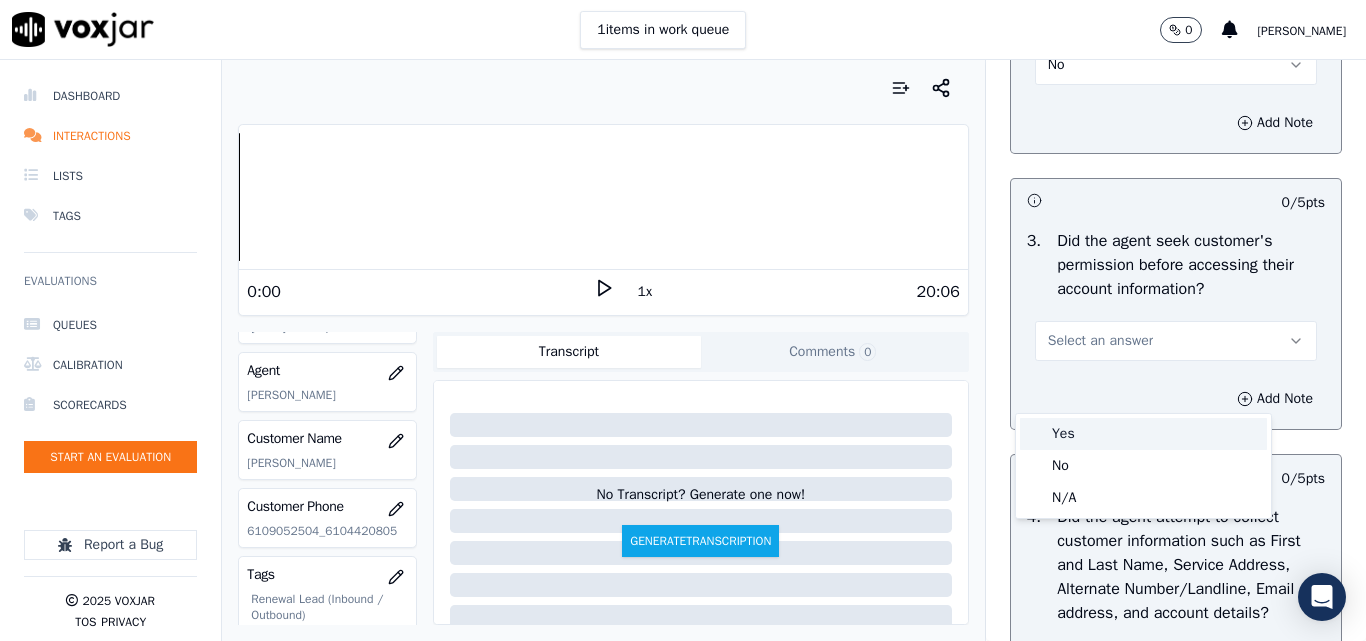 drag, startPoint x: 1086, startPoint y: 411, endPoint x: 1090, endPoint y: 422, distance: 11.7046995 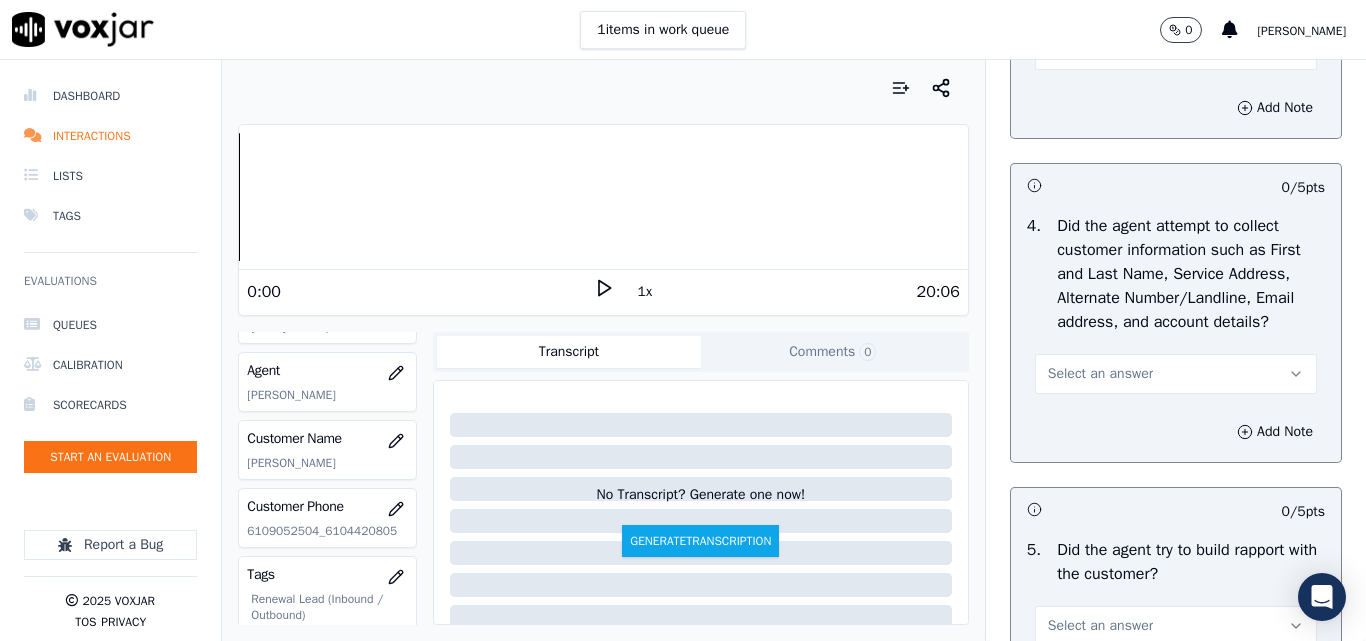 scroll, scrollTop: 2000, scrollLeft: 0, axis: vertical 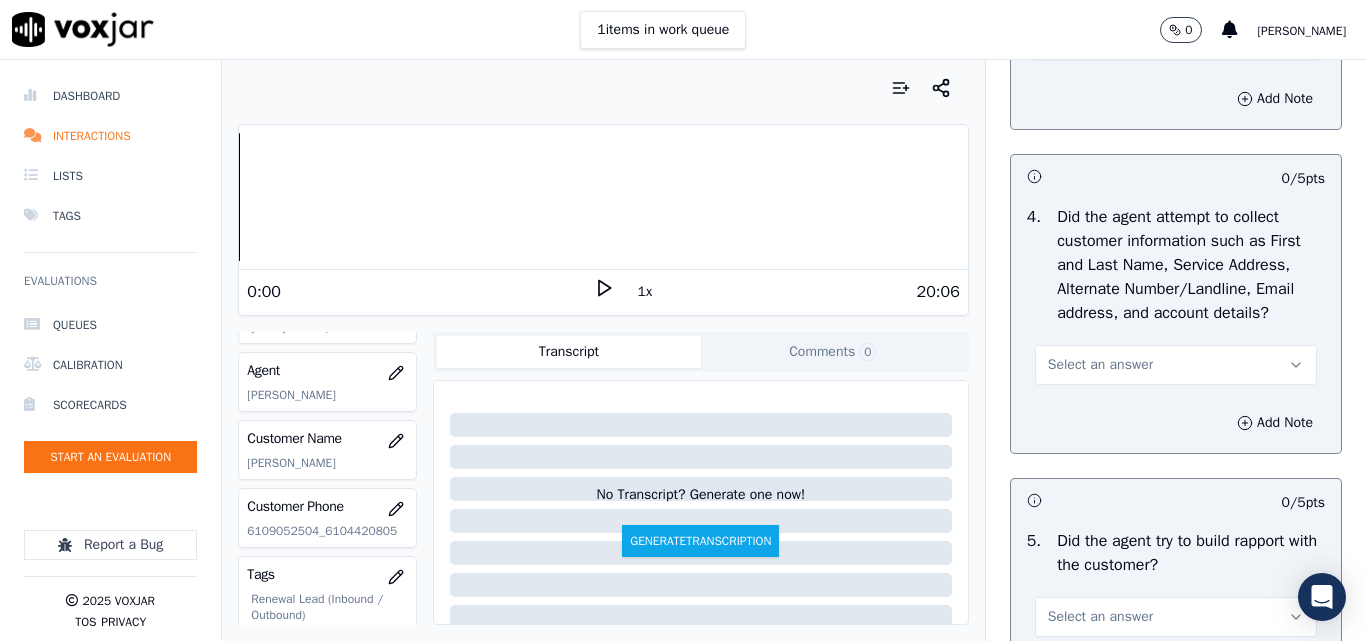 click on "Select an answer" at bounding box center [1100, 365] 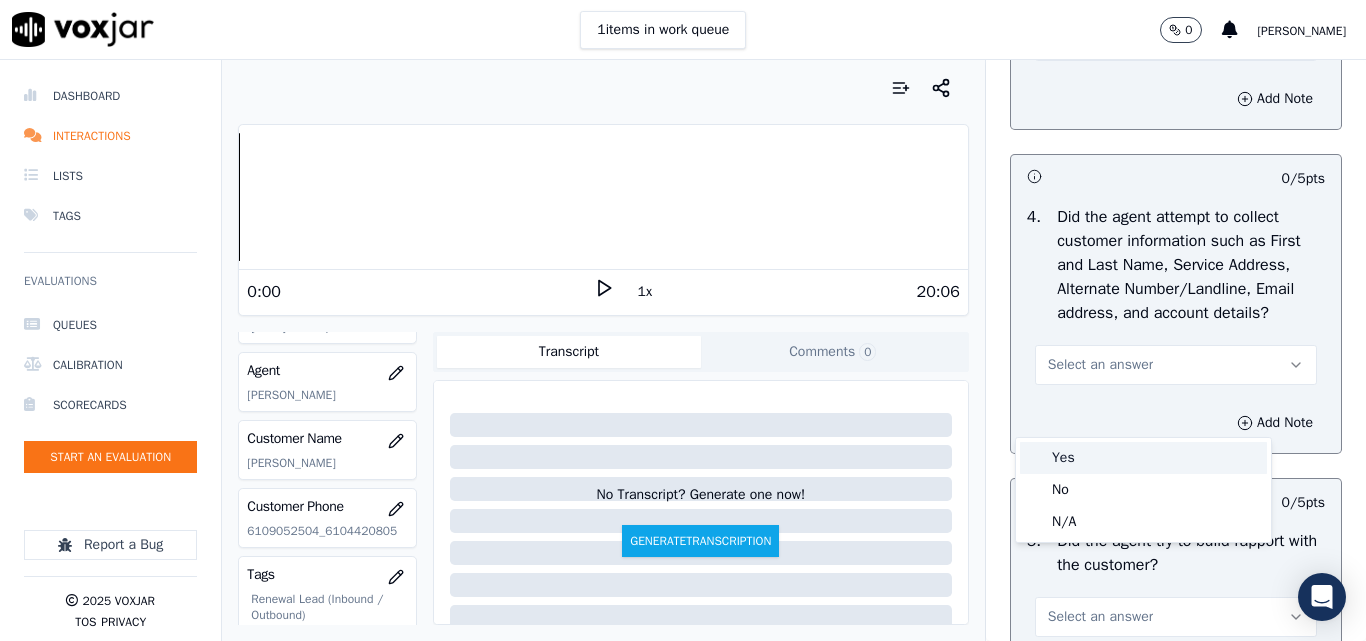 click on "Yes" at bounding box center (1143, 458) 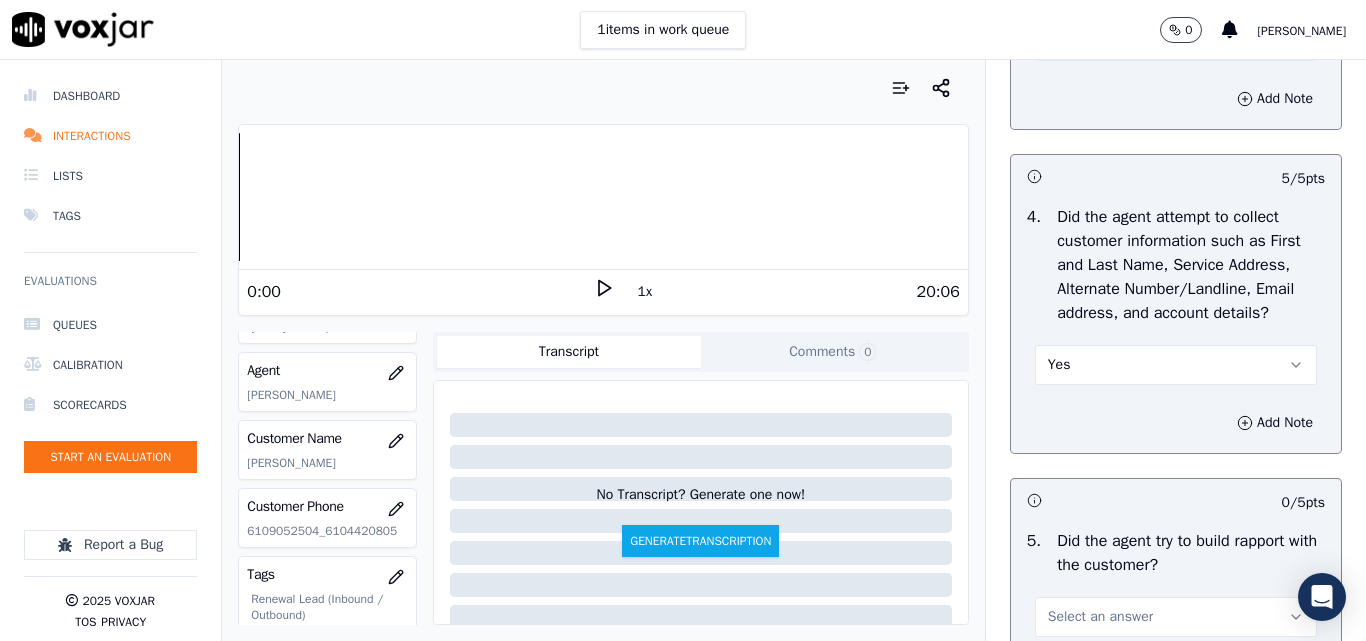 scroll, scrollTop: 2300, scrollLeft: 0, axis: vertical 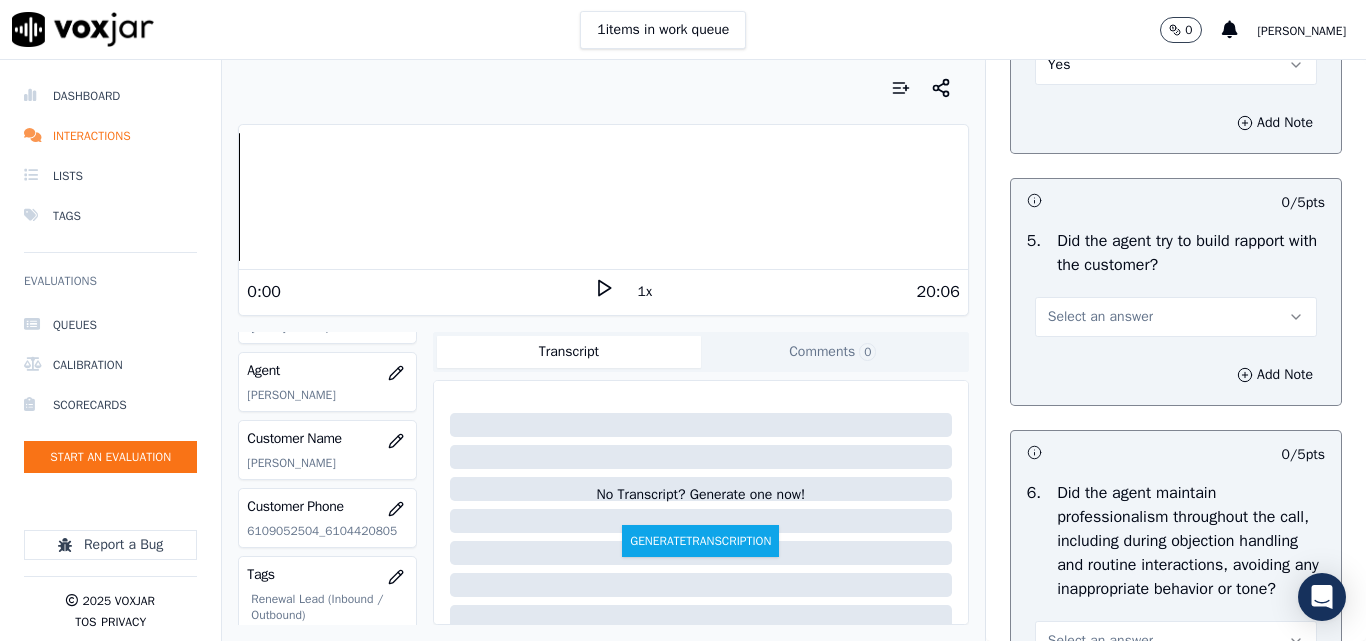 click on "Select an answer" at bounding box center (1100, 317) 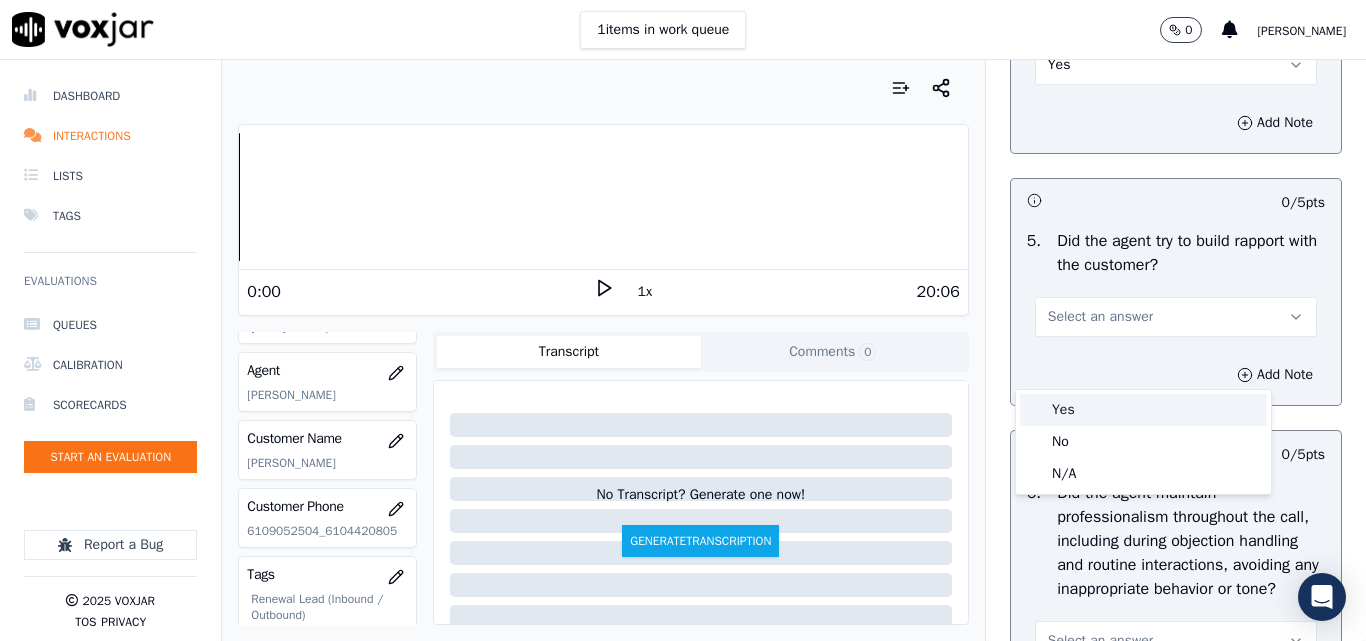 click on "Yes" at bounding box center [1143, 410] 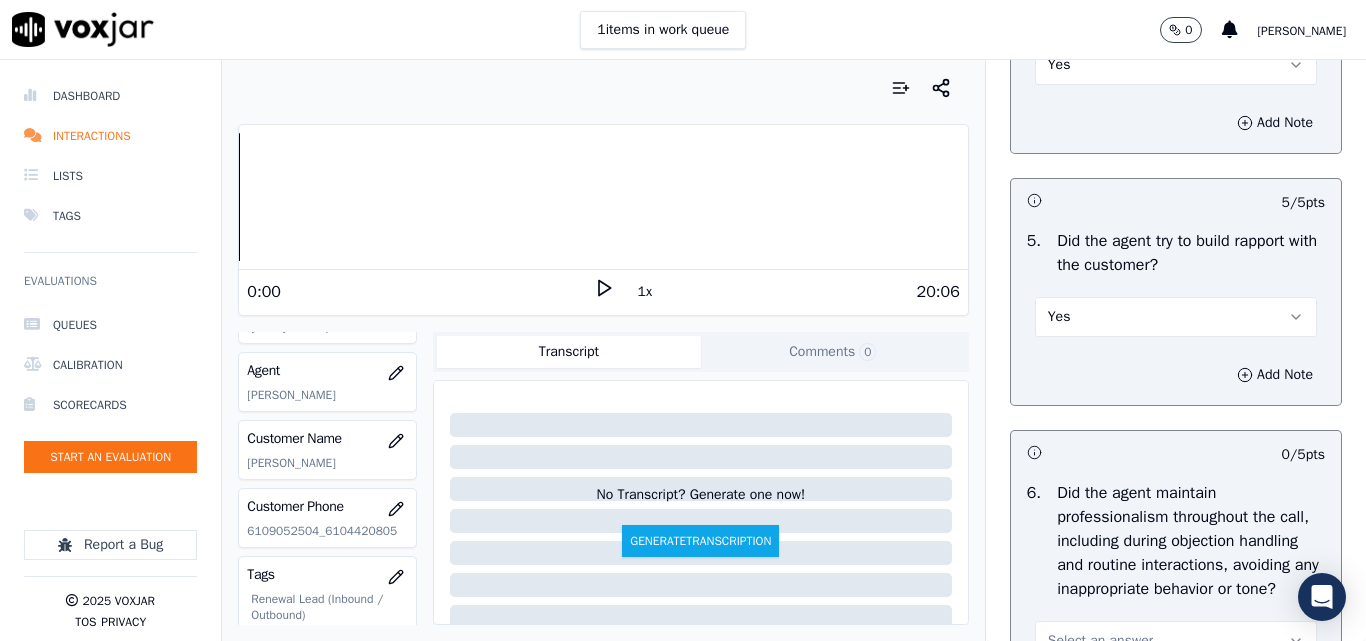scroll, scrollTop: 2700, scrollLeft: 0, axis: vertical 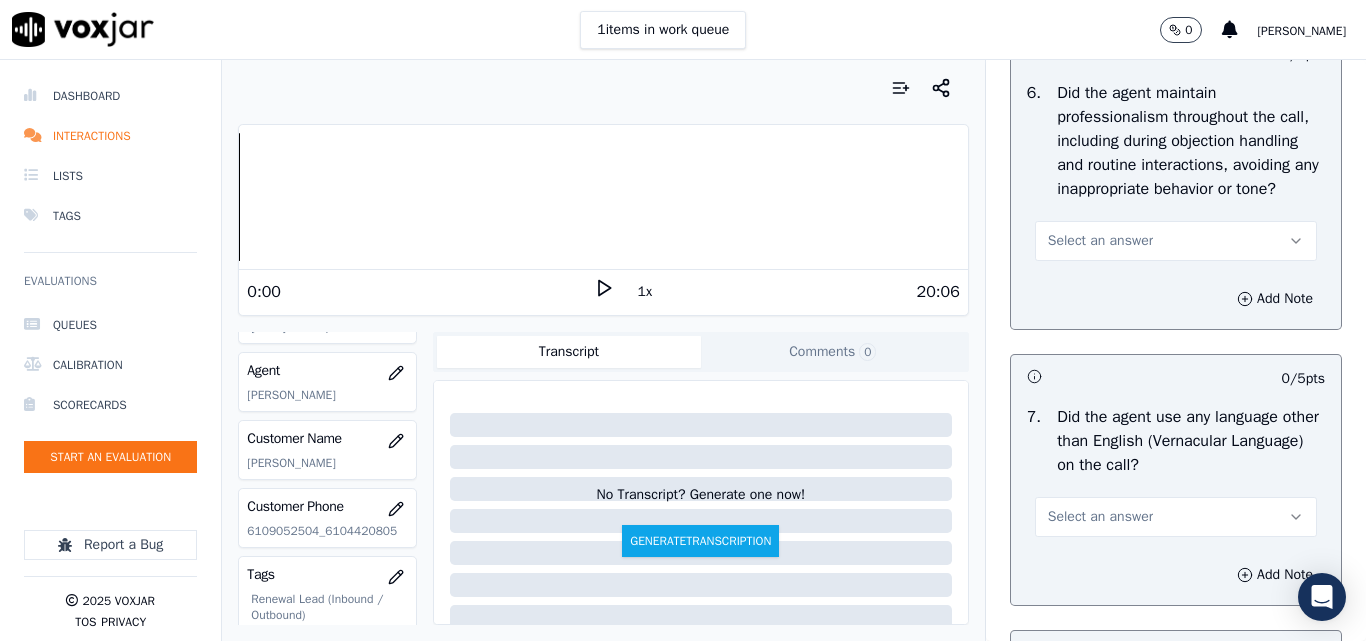 click on "Select an answer" at bounding box center [1100, 241] 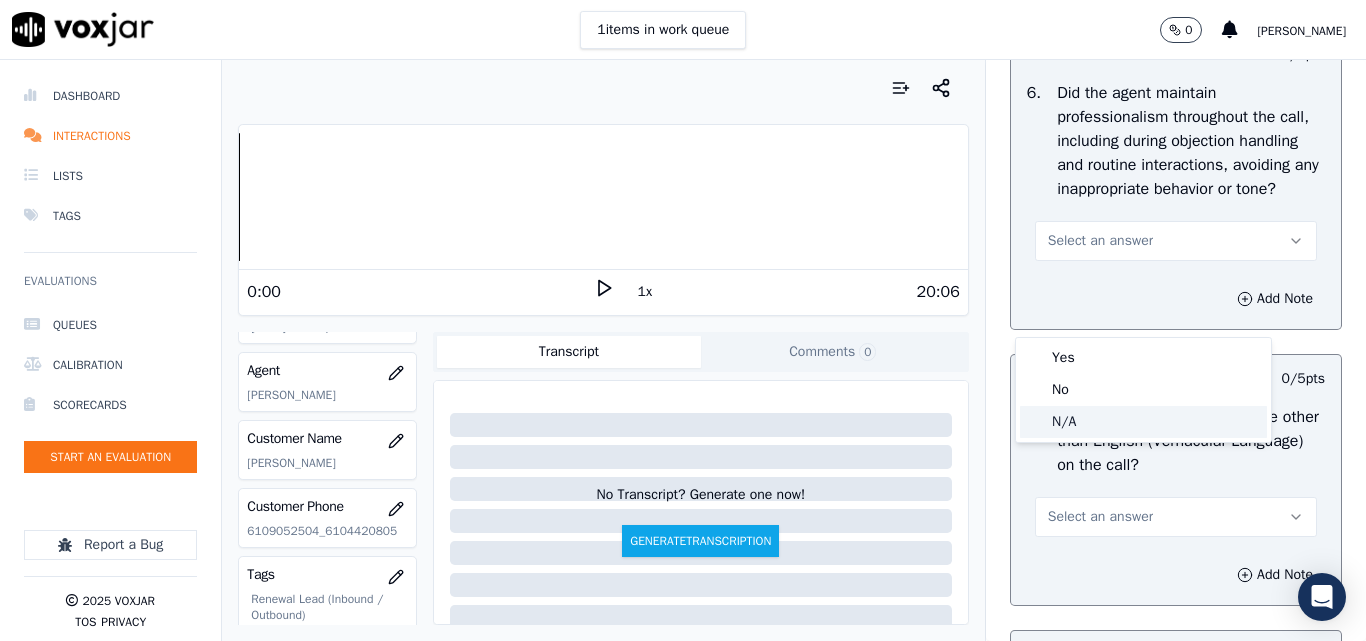click on "N/A" 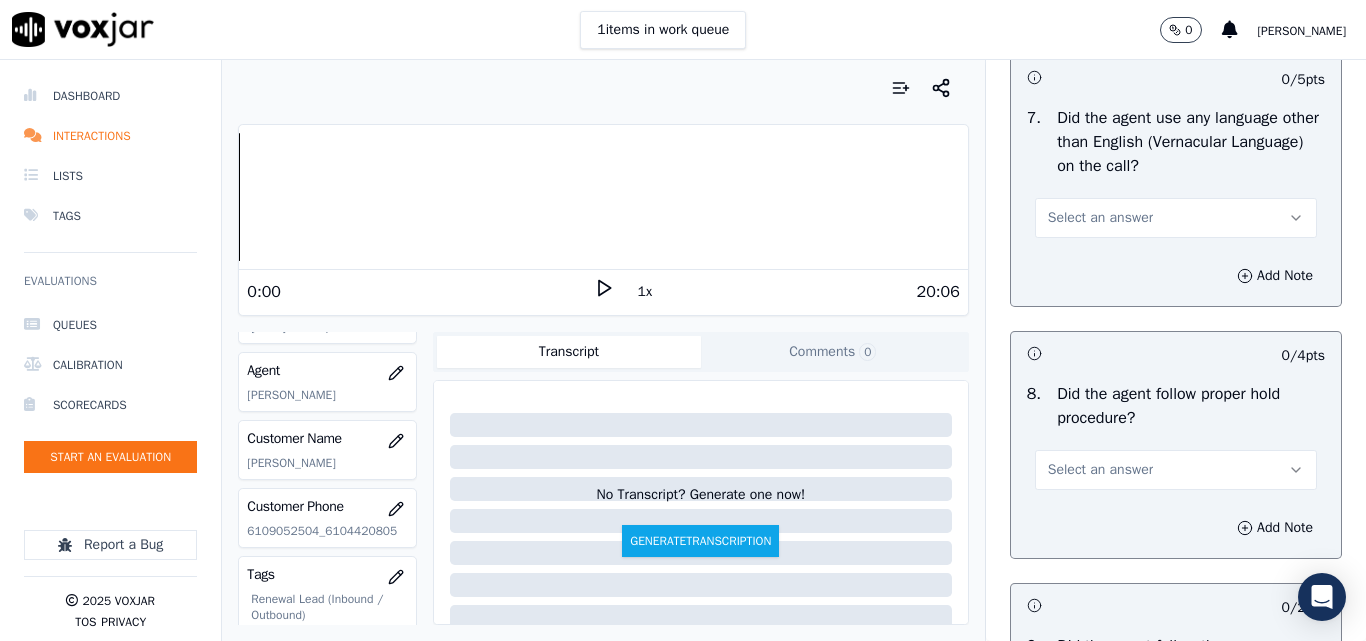 scroll, scrollTop: 3000, scrollLeft: 0, axis: vertical 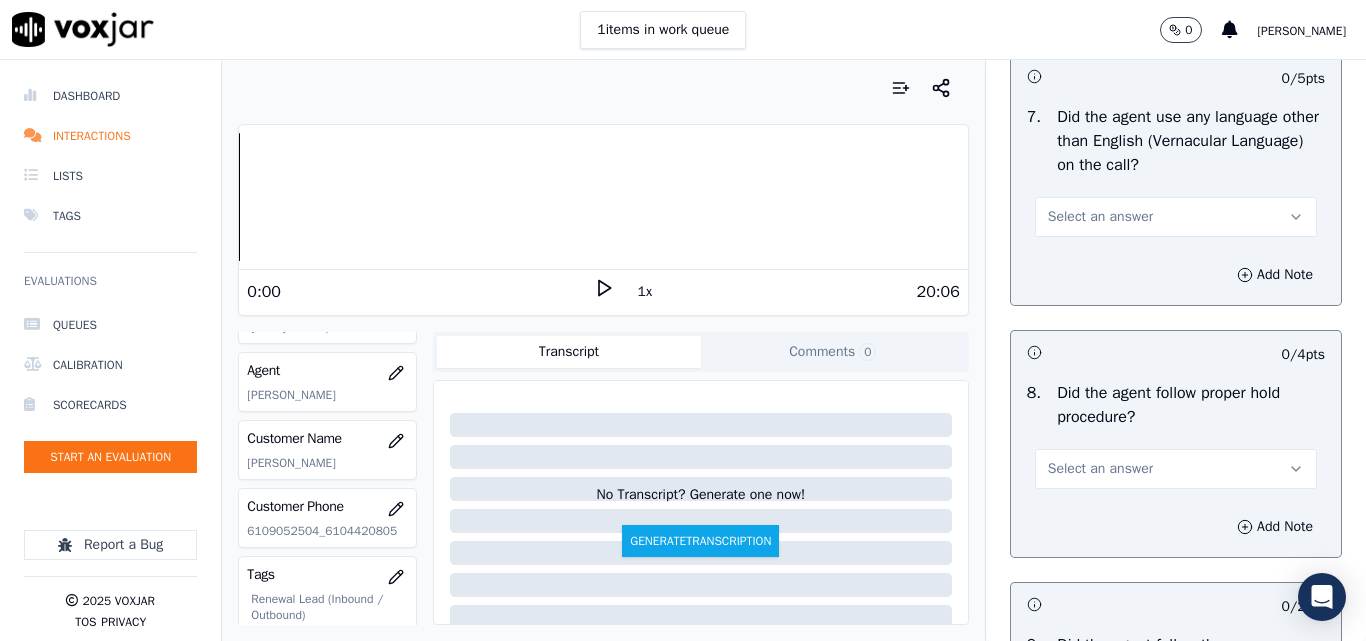 click on "Select an answer" at bounding box center (1100, 217) 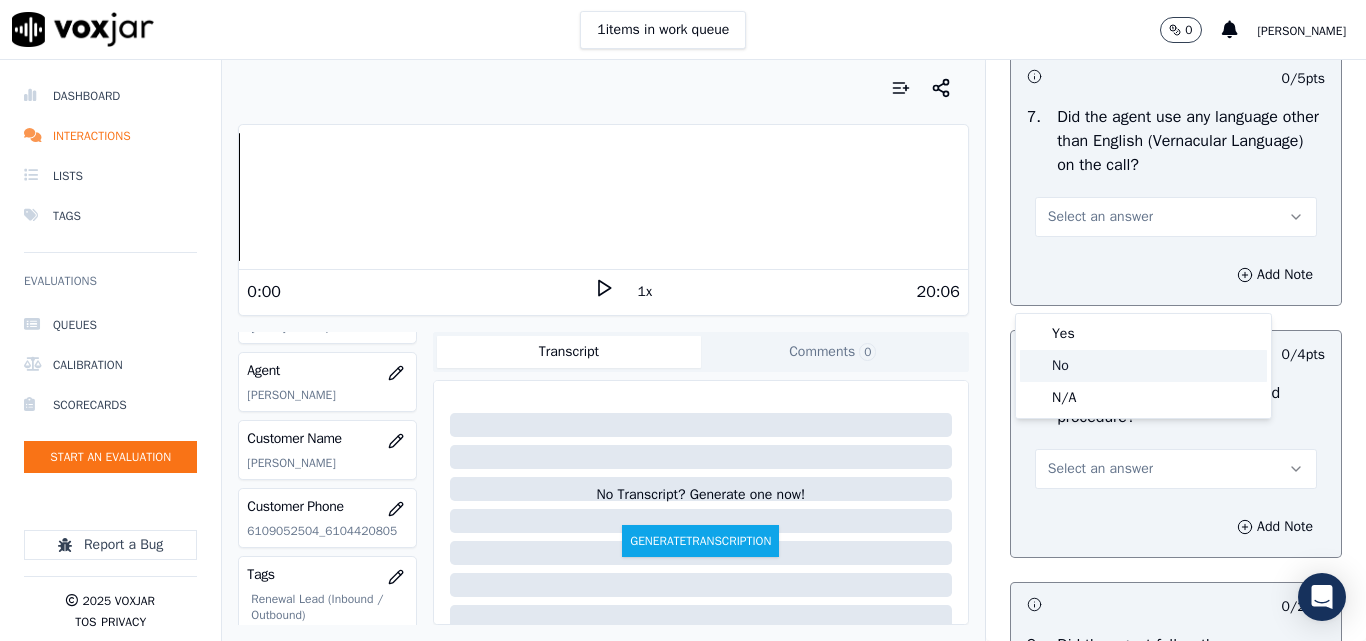 click on "No" 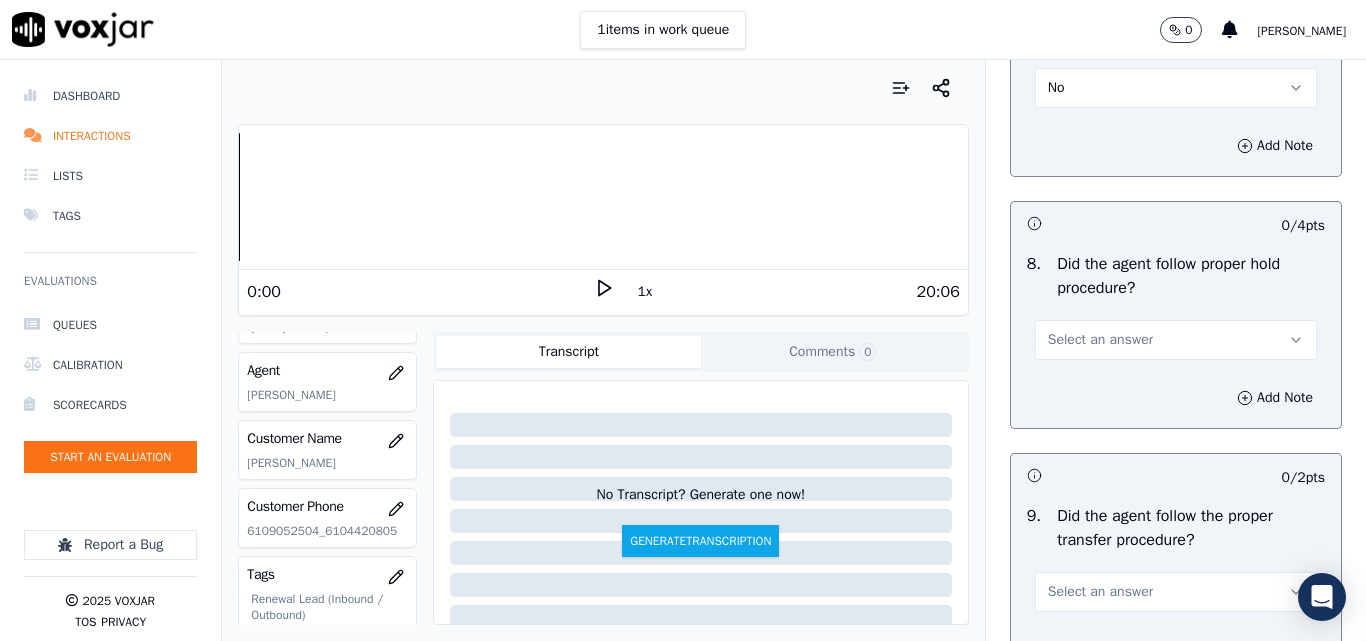 scroll, scrollTop: 3300, scrollLeft: 0, axis: vertical 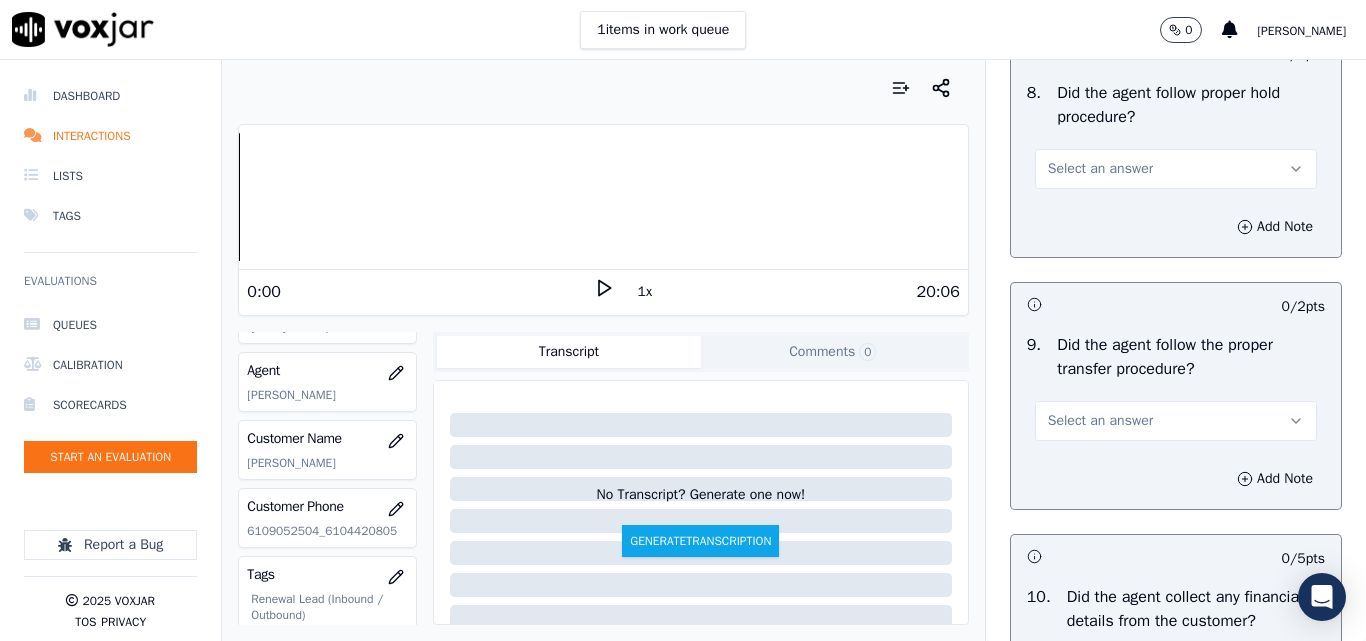 click on "Select an answer" at bounding box center [1176, 169] 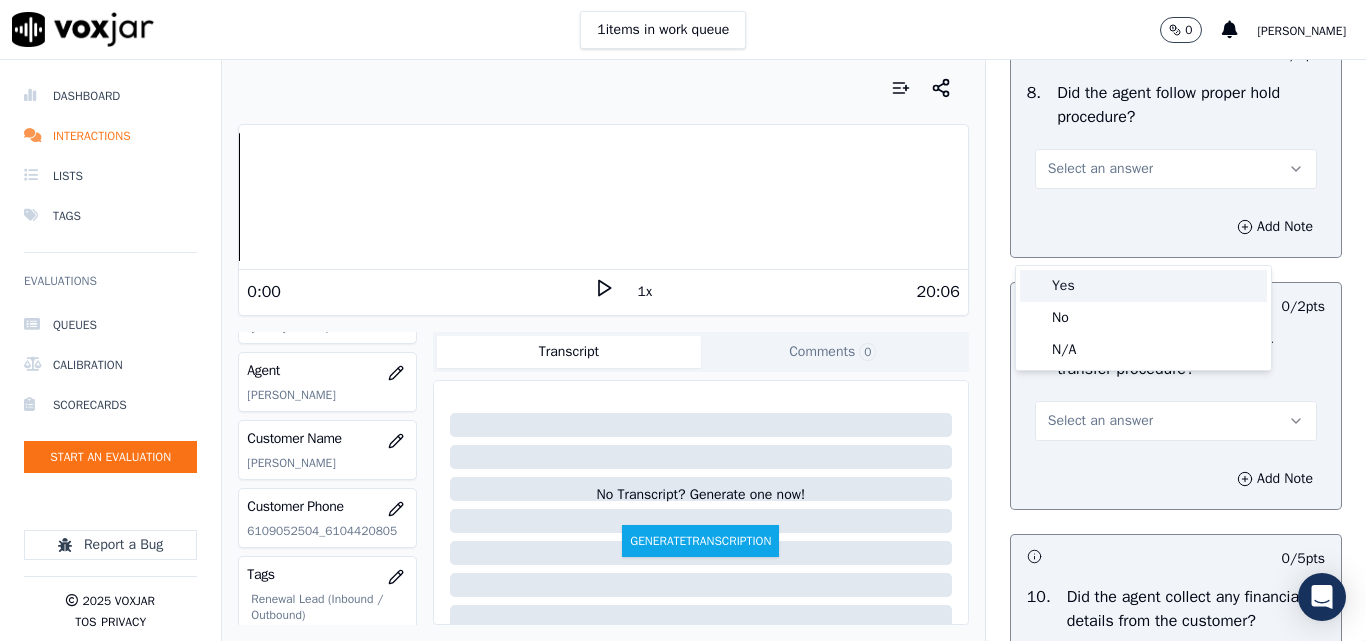 click on "Yes" at bounding box center (1143, 286) 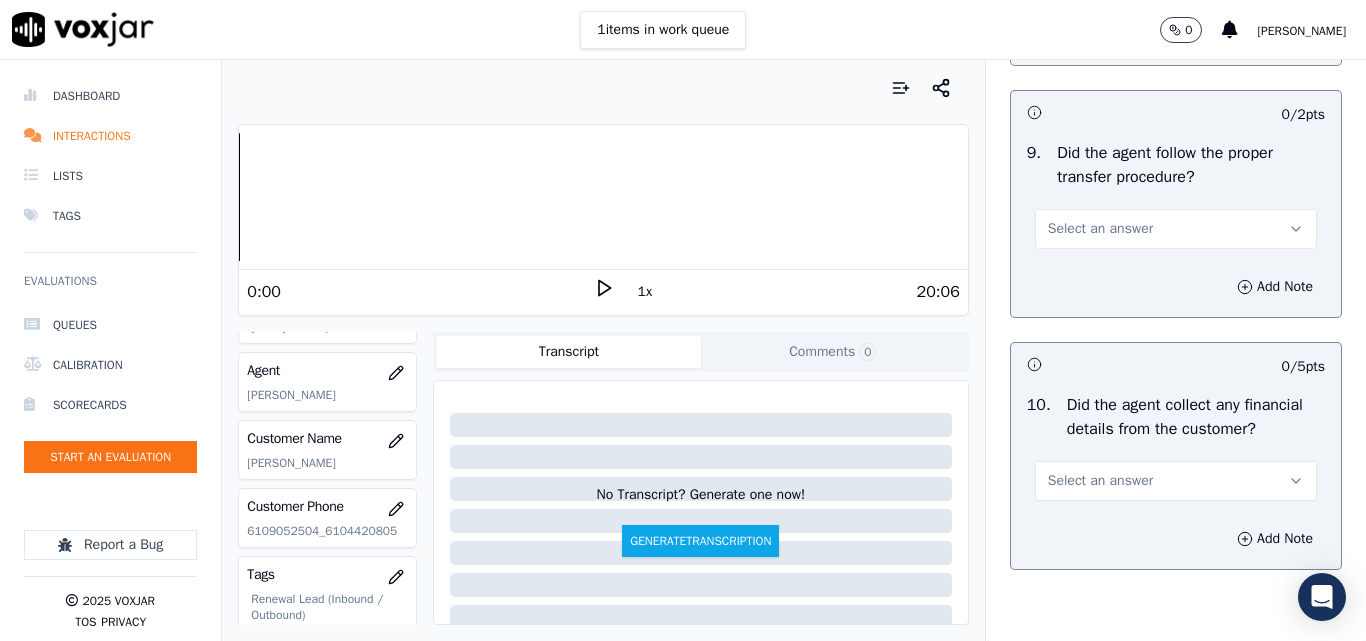 scroll, scrollTop: 3500, scrollLeft: 0, axis: vertical 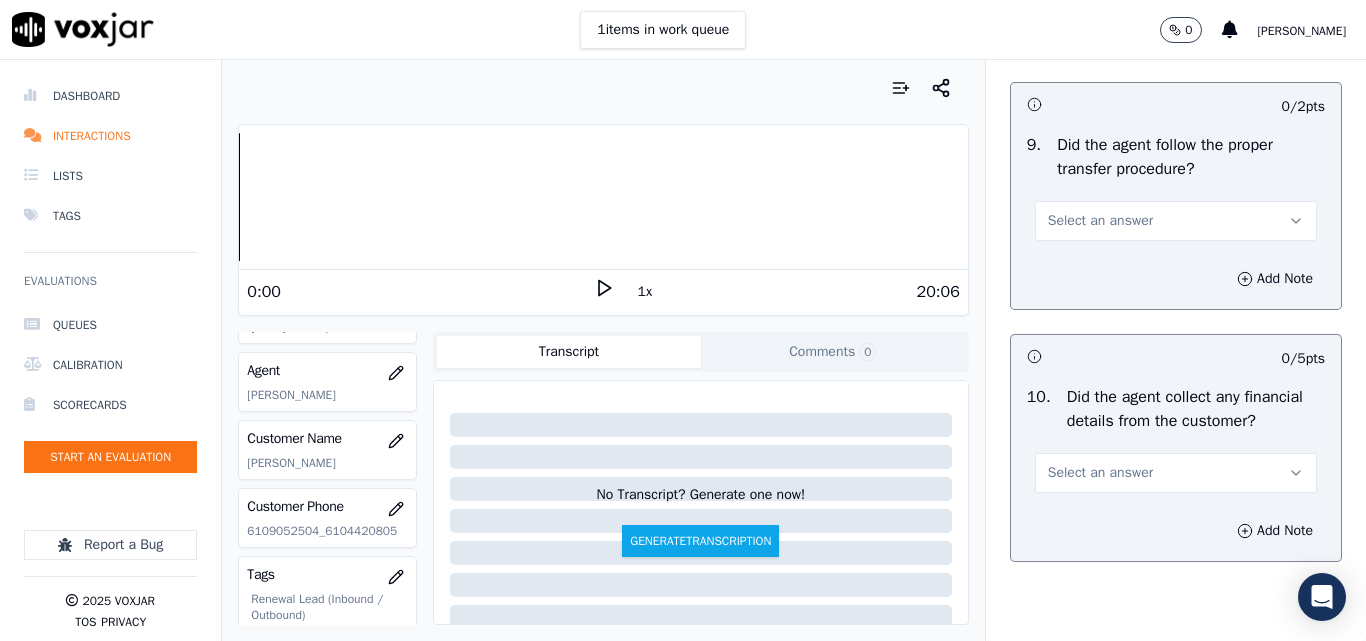 click on "Select an answer" at bounding box center (1176, 221) 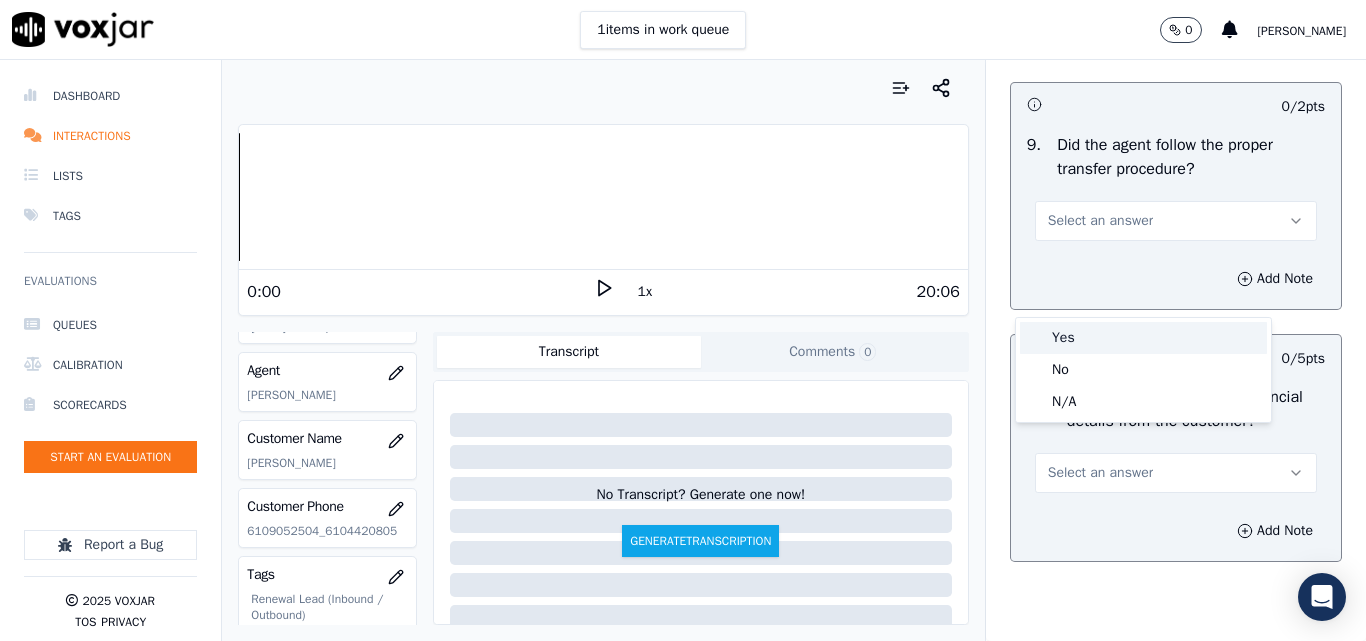 click on "Yes" at bounding box center (1143, 338) 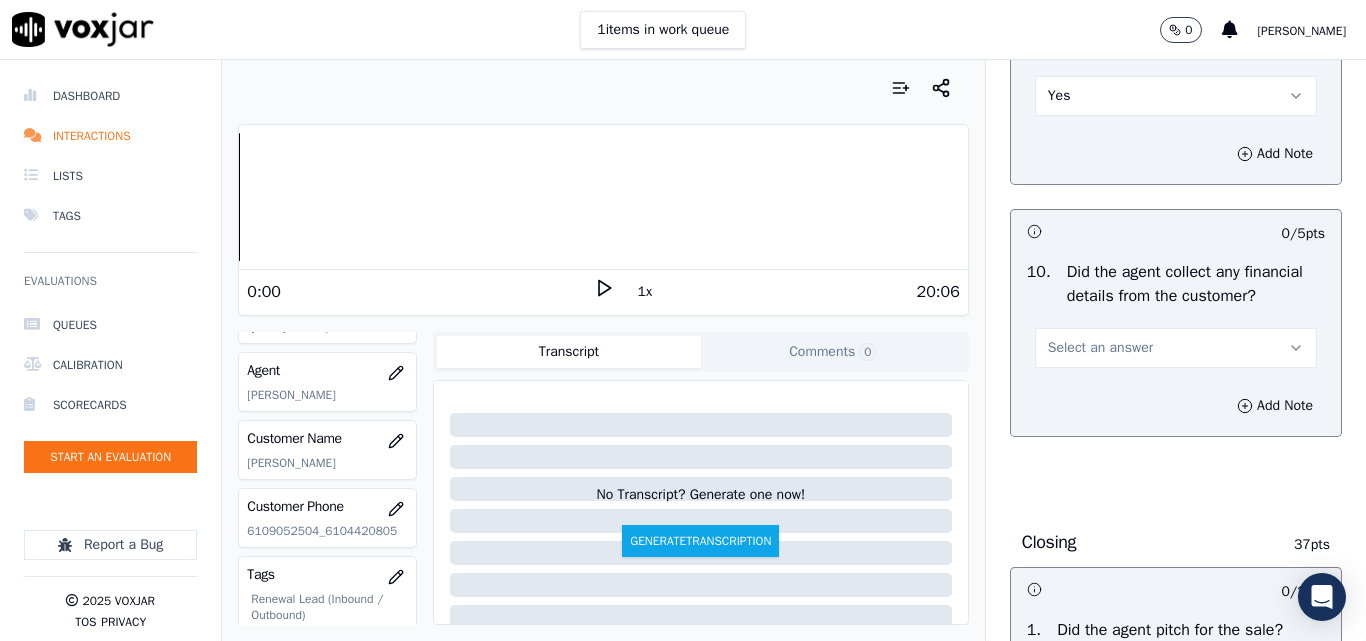scroll, scrollTop: 3800, scrollLeft: 0, axis: vertical 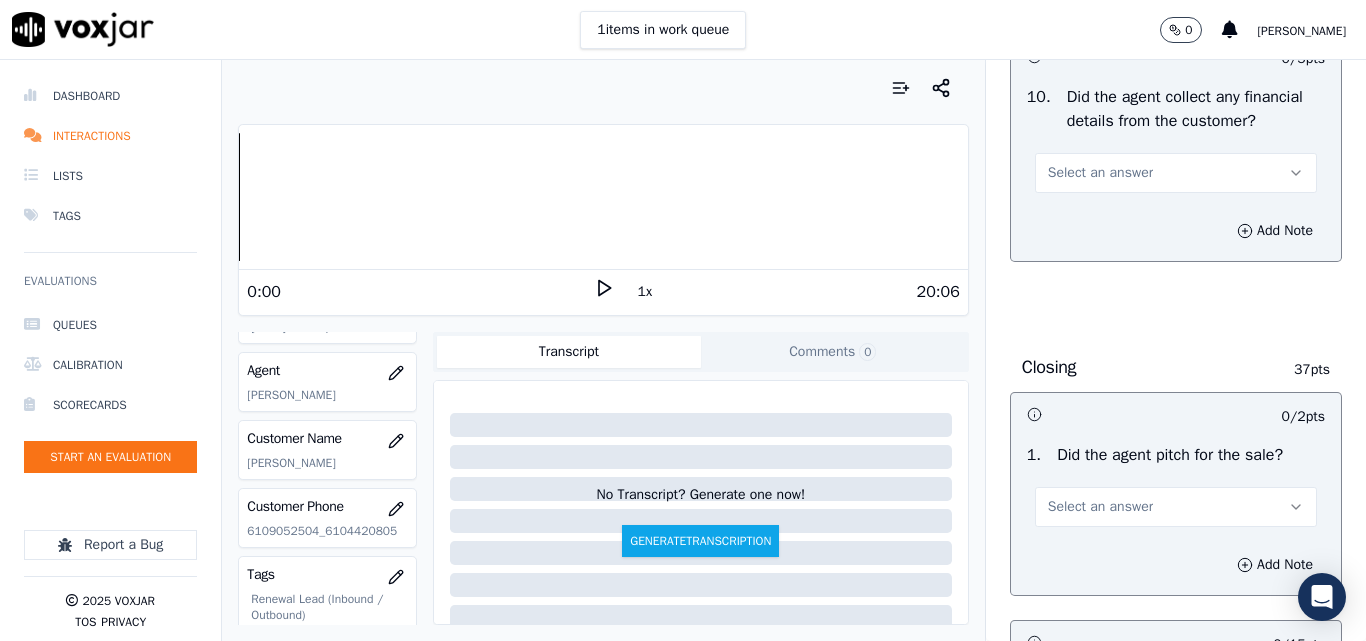 click on "Select an answer" at bounding box center (1176, 173) 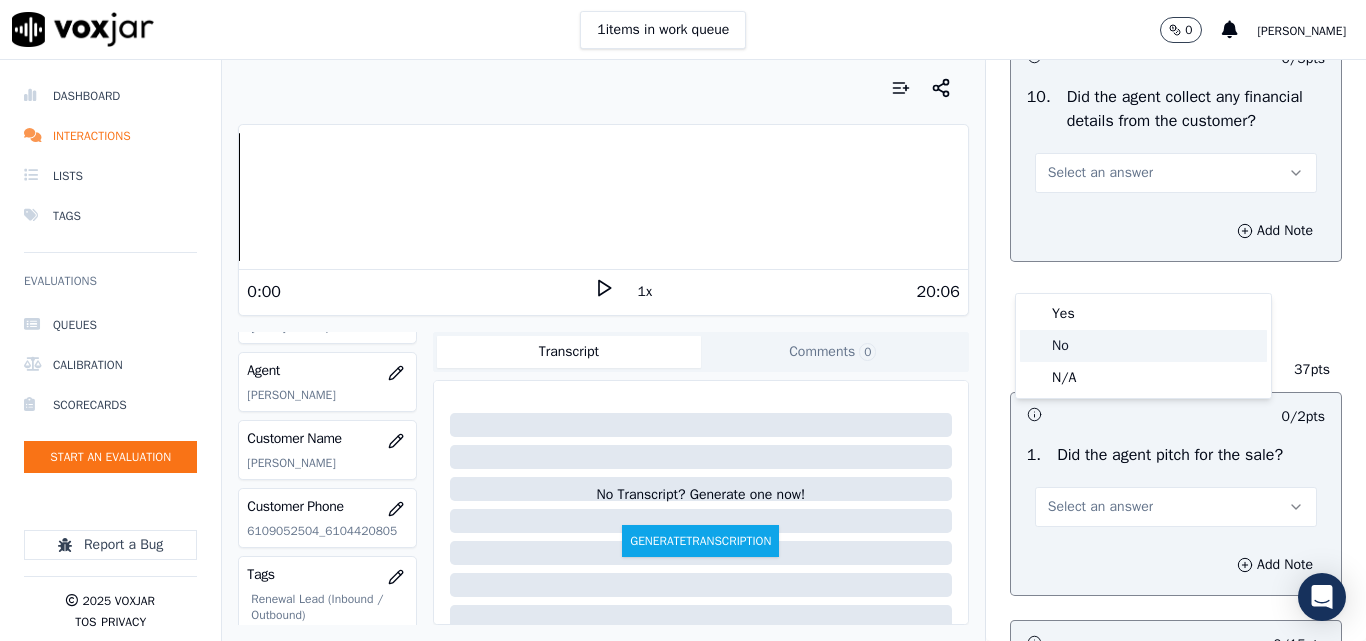 click on "No" 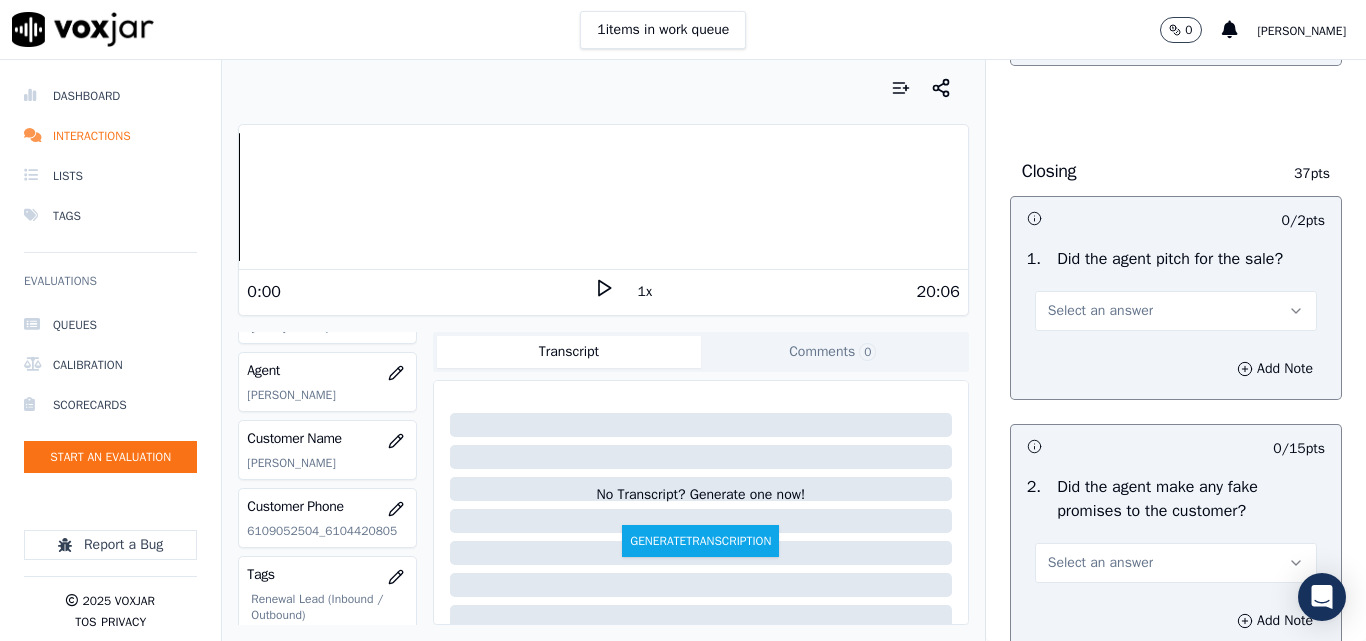 scroll, scrollTop: 4000, scrollLeft: 0, axis: vertical 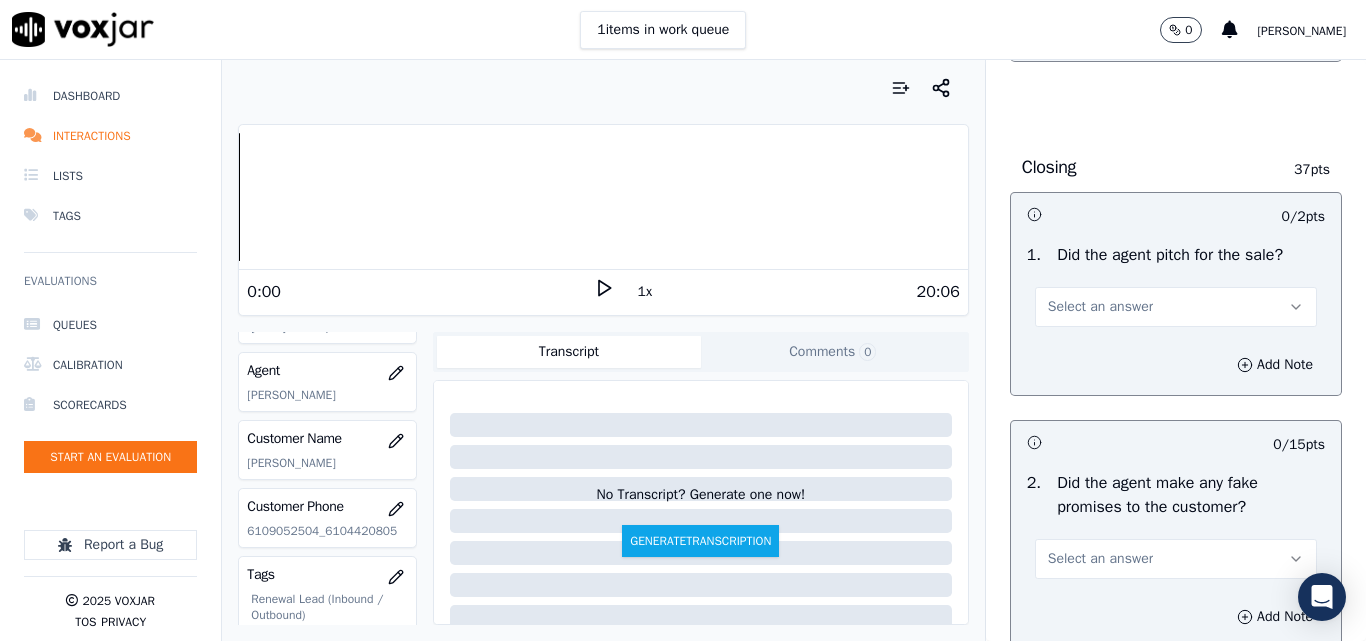 click on "Select an answer" at bounding box center (1176, 307) 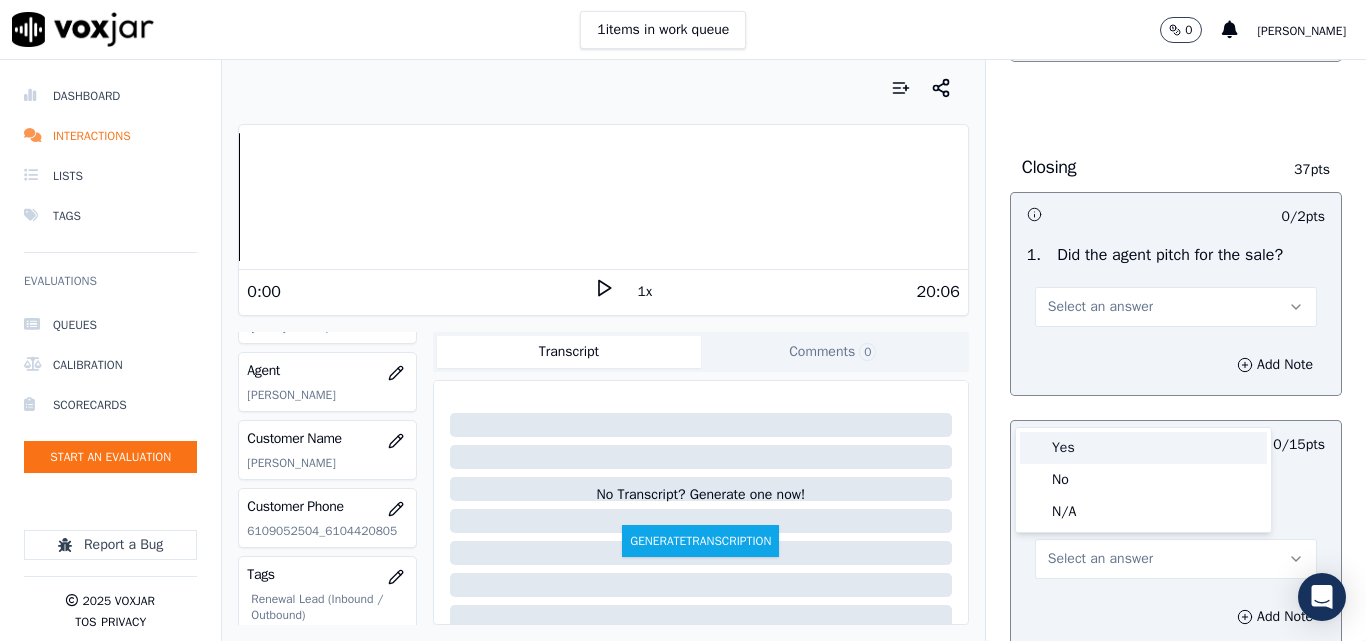 click on "Yes   No     N/A" at bounding box center (1143, 480) 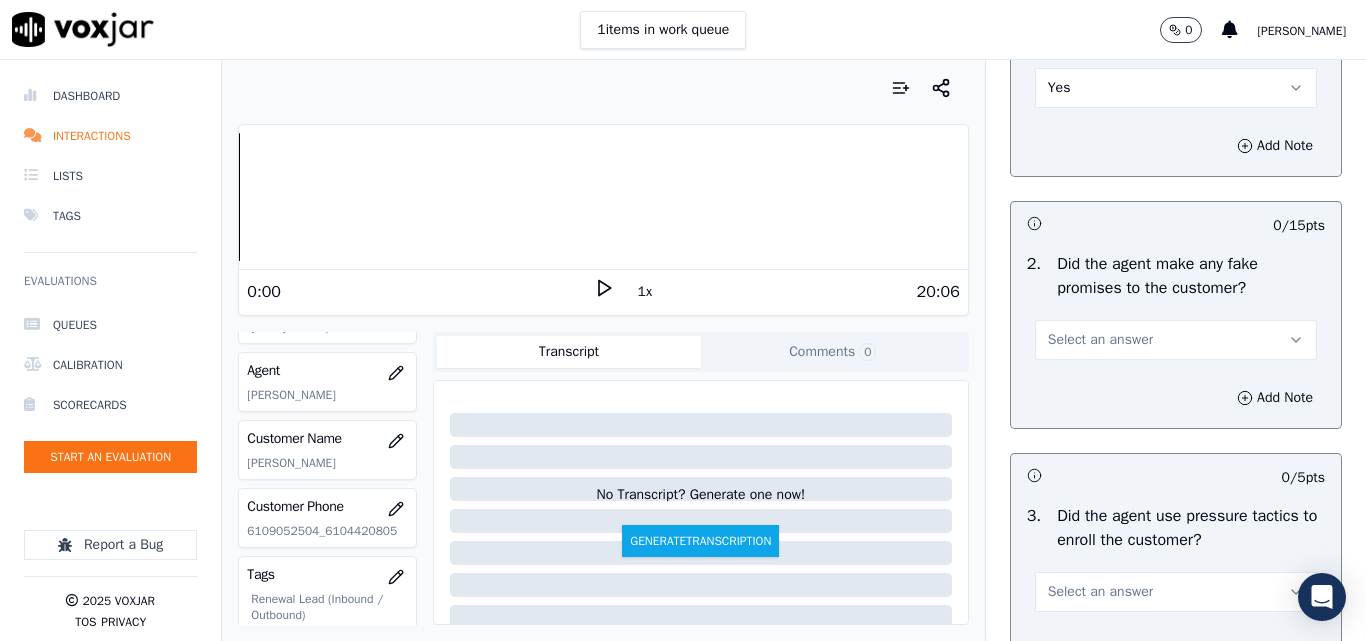 scroll, scrollTop: 4400, scrollLeft: 0, axis: vertical 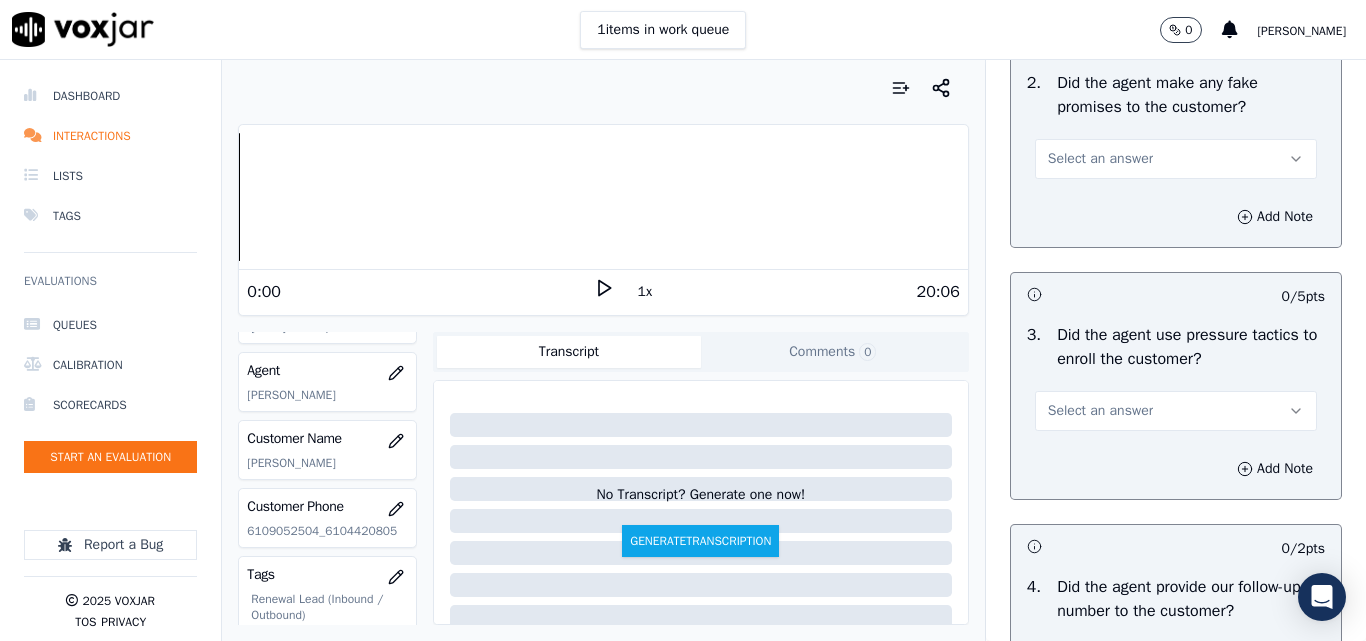 click on "Select an answer" at bounding box center (1100, 159) 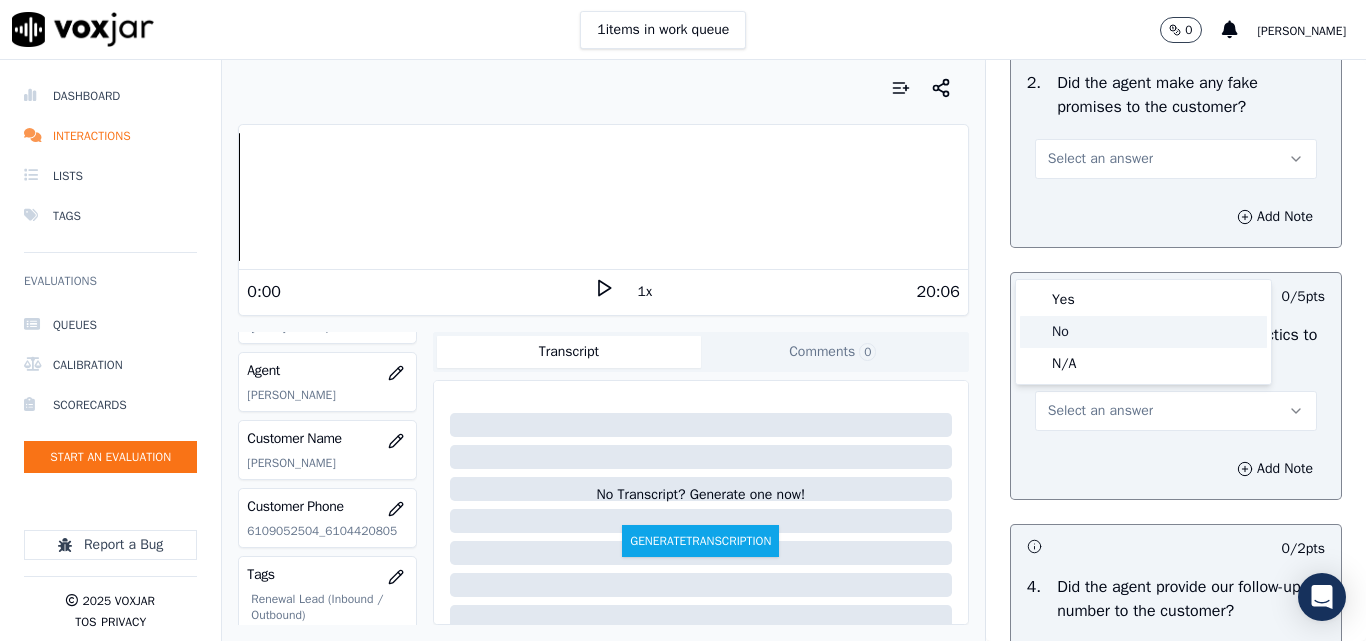 drag, startPoint x: 1068, startPoint y: 328, endPoint x: 1077, endPoint y: 333, distance: 10.29563 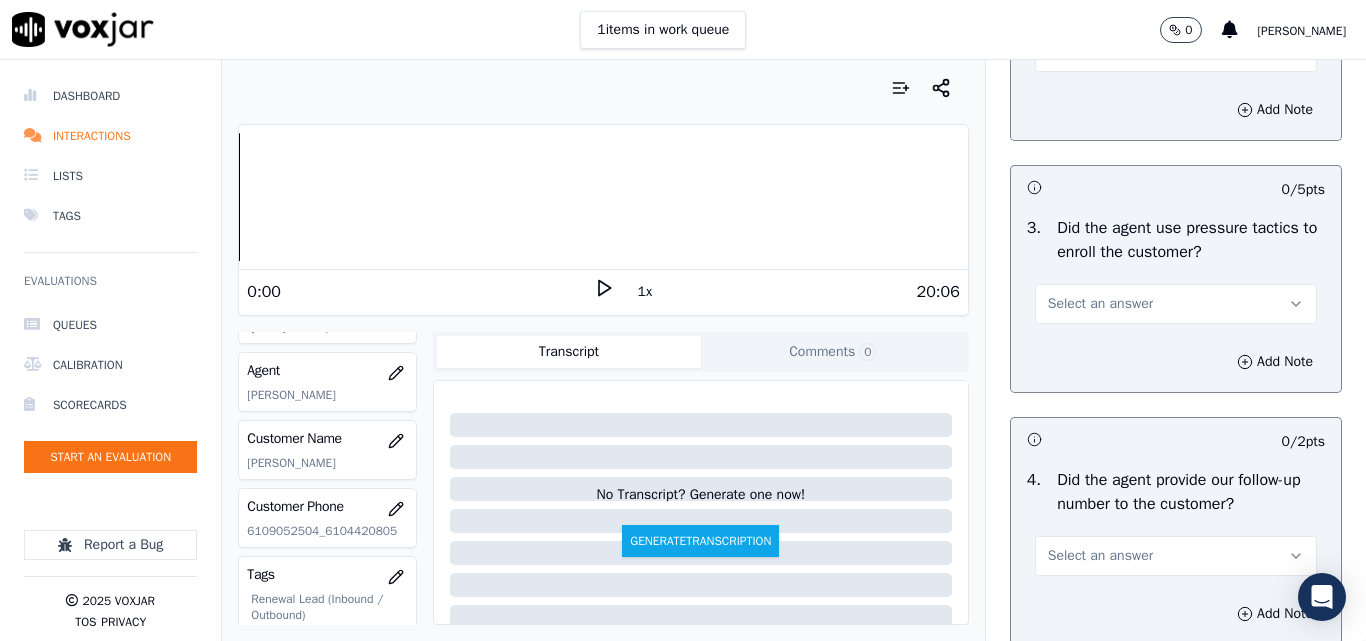 scroll, scrollTop: 4600, scrollLeft: 0, axis: vertical 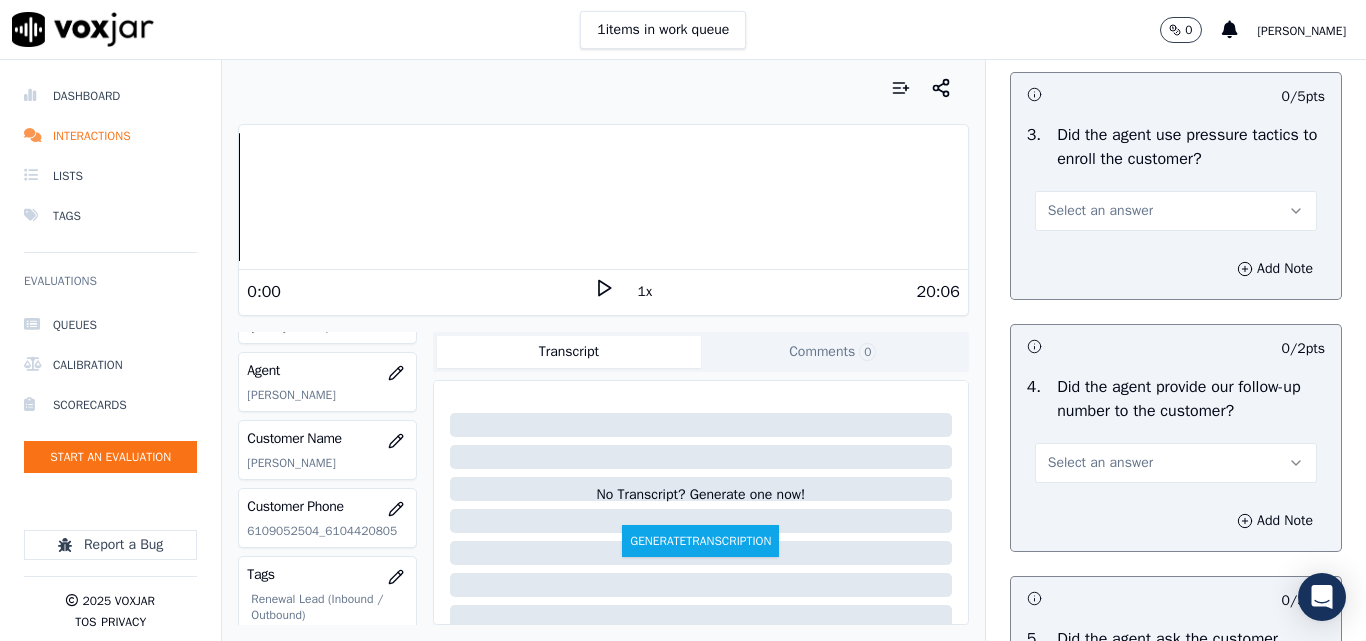 click on "Select an answer" at bounding box center [1100, 211] 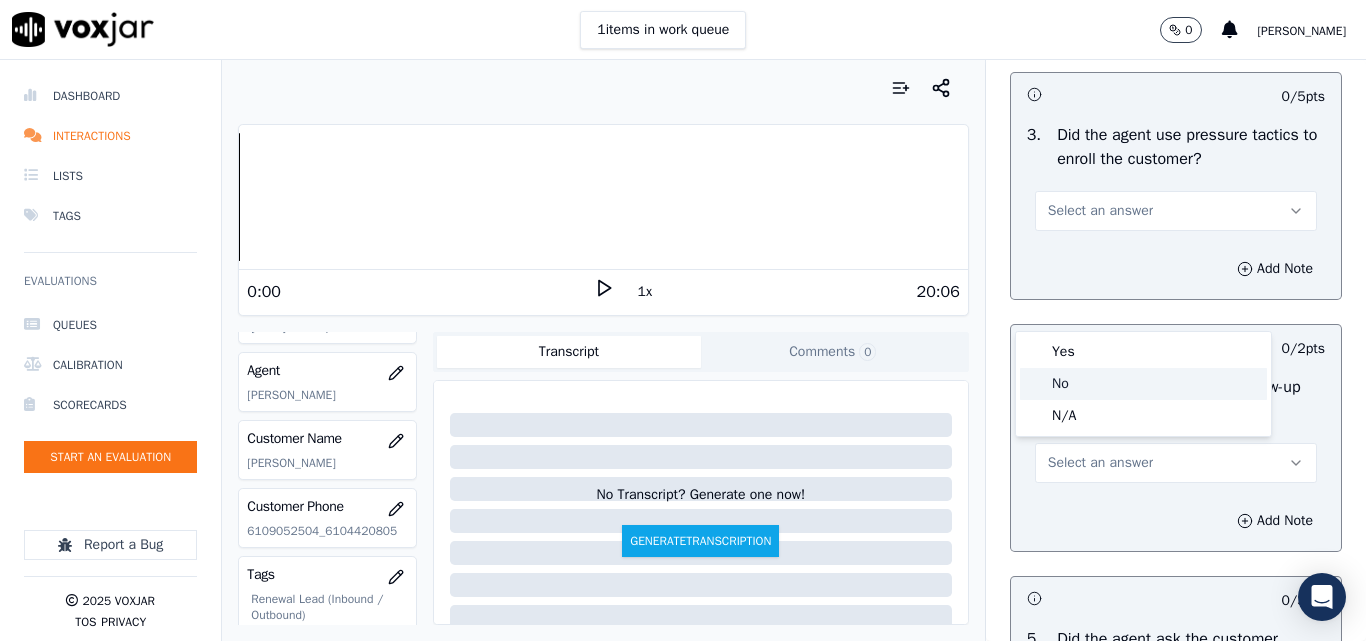 click on "No" 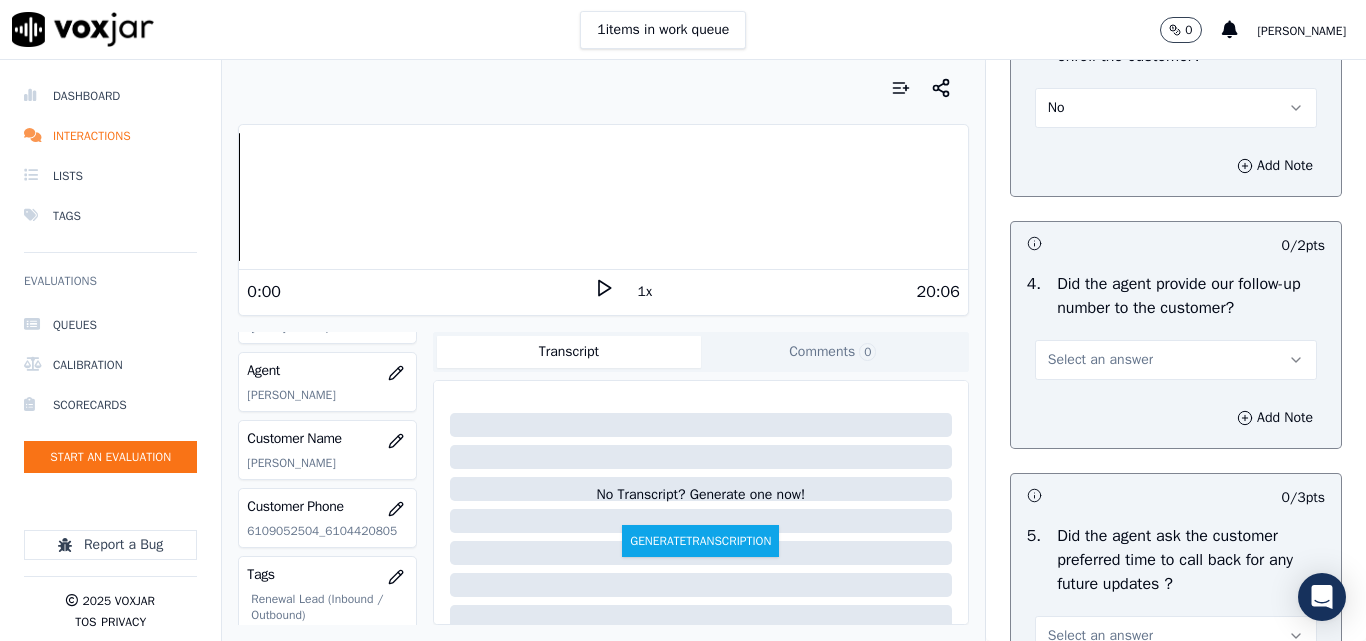 scroll, scrollTop: 4800, scrollLeft: 0, axis: vertical 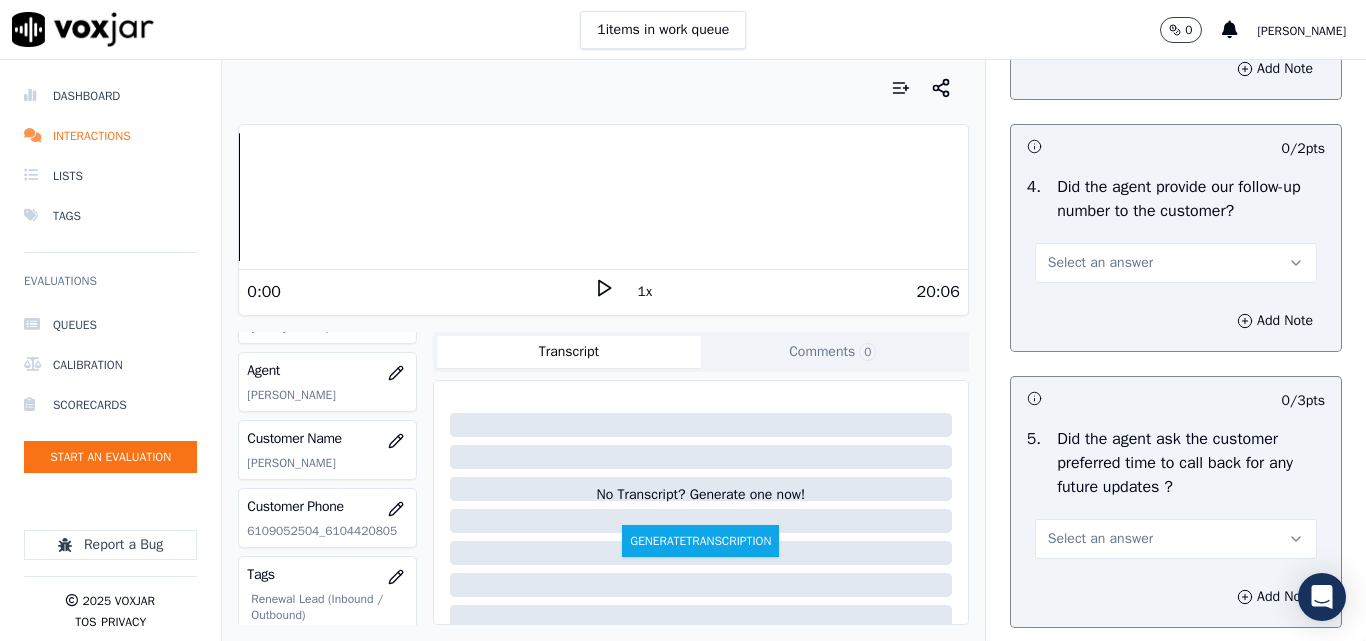 click on "Select an answer" at bounding box center [1100, 263] 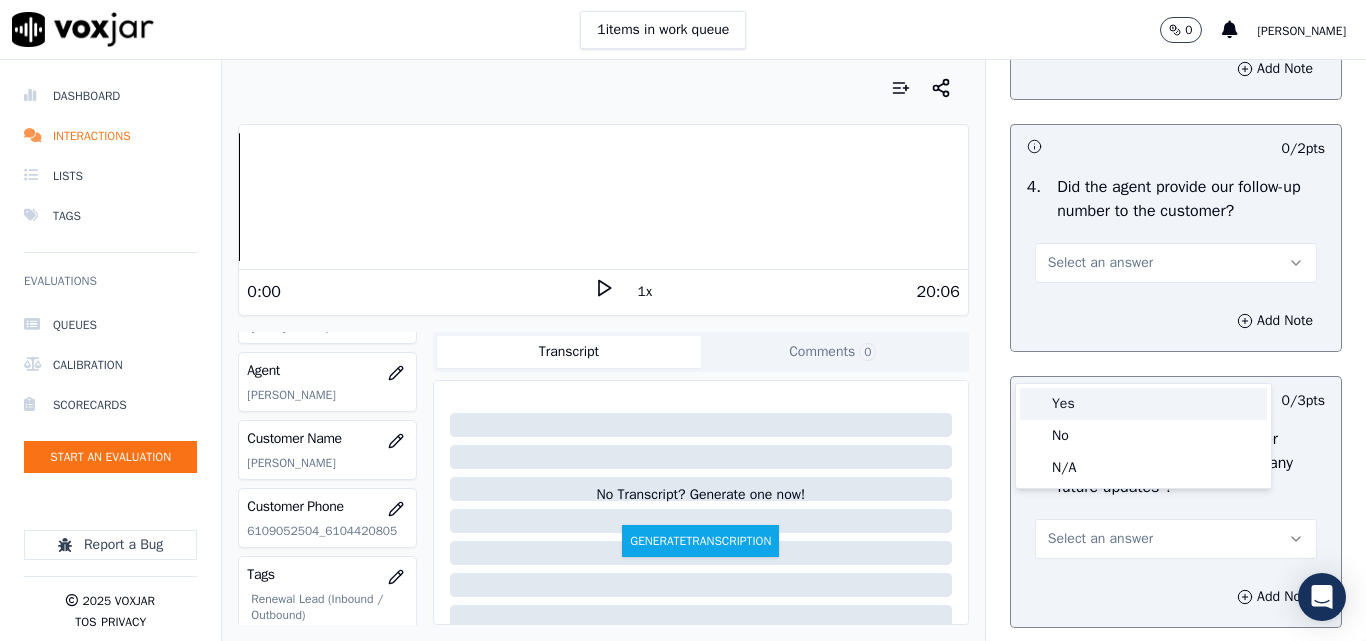 click on "Yes" at bounding box center (1143, 404) 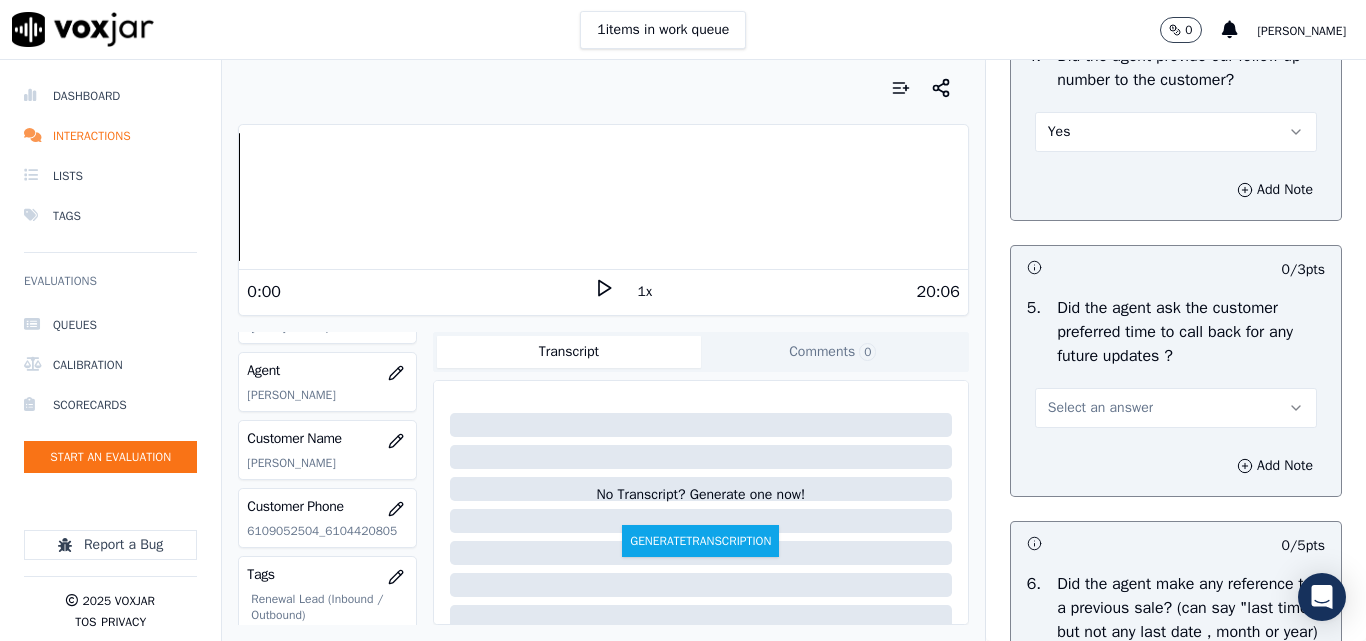 scroll, scrollTop: 5100, scrollLeft: 0, axis: vertical 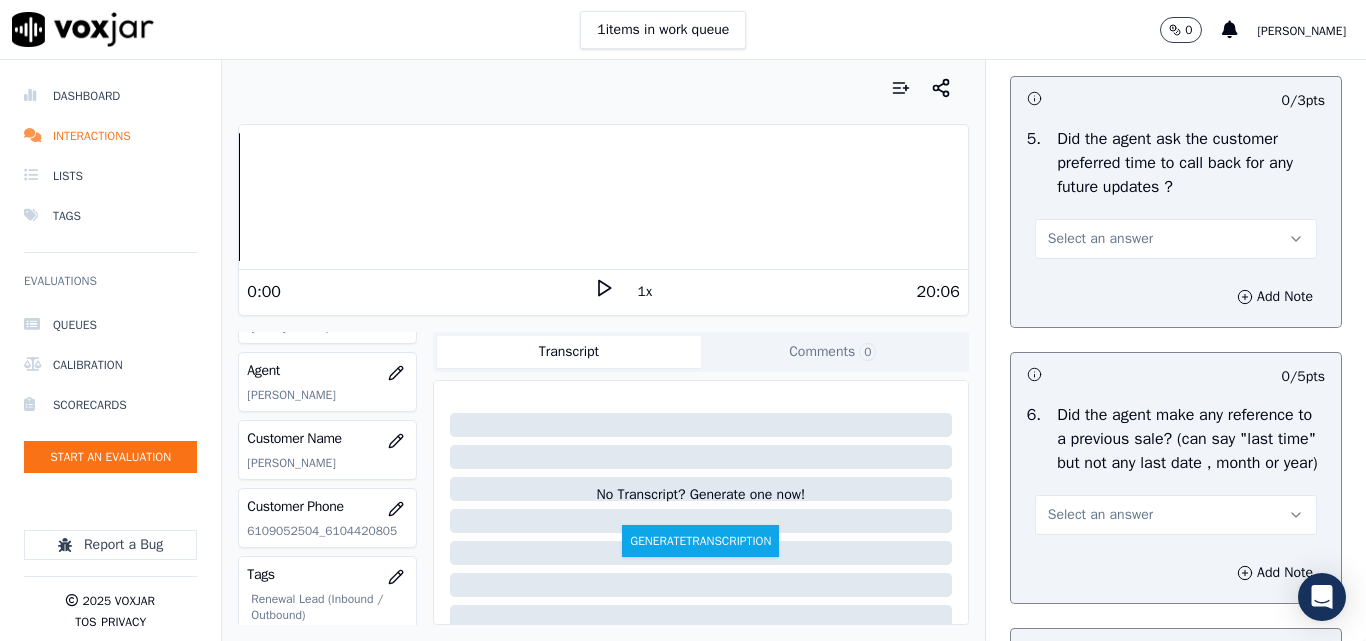 click on "Select an answer" at bounding box center (1176, 239) 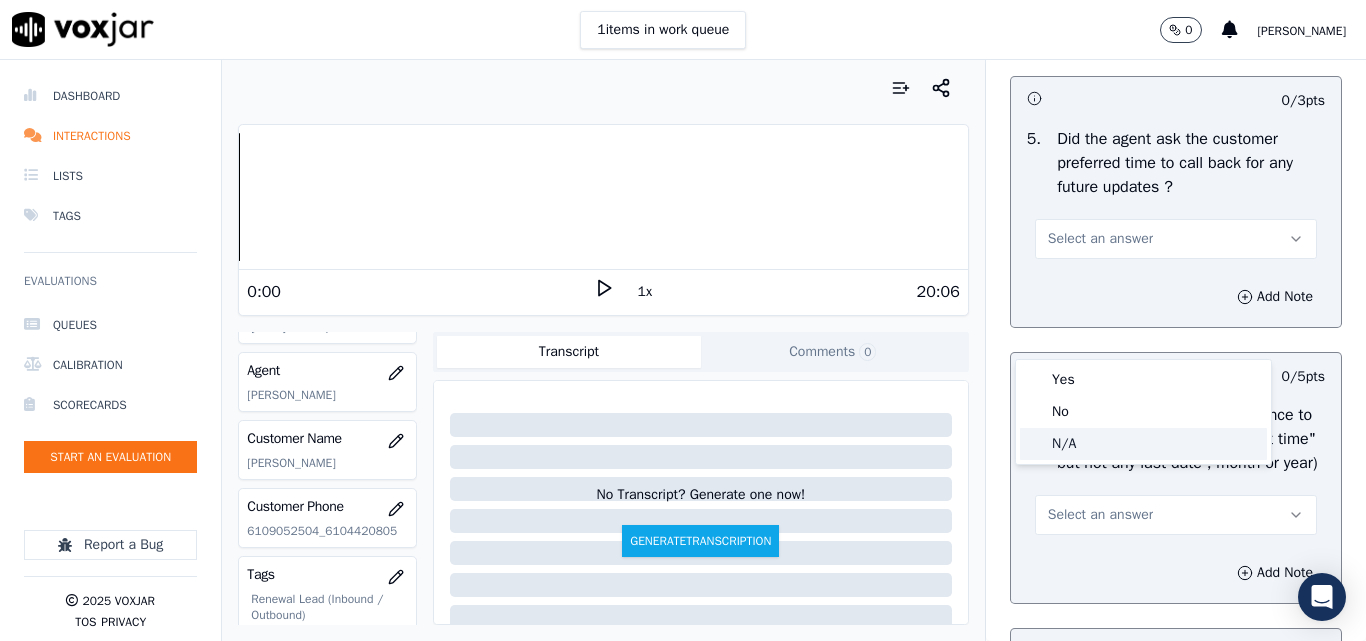 click on "N/A" 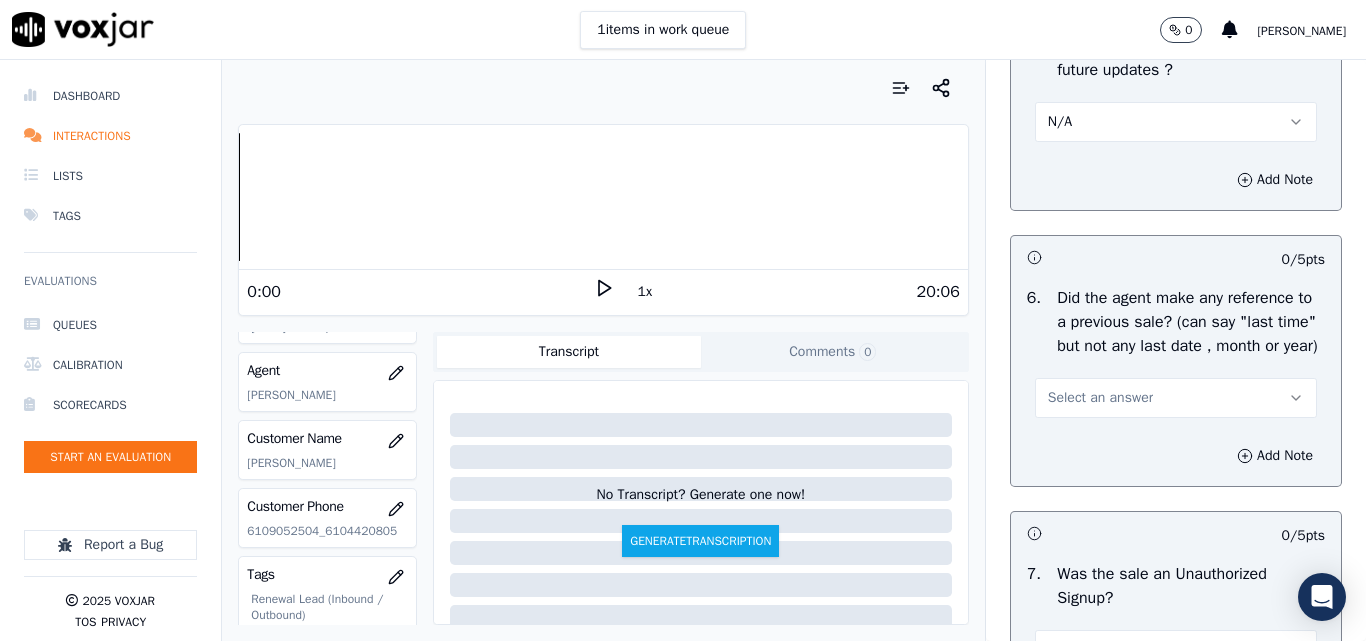 scroll, scrollTop: 5400, scrollLeft: 0, axis: vertical 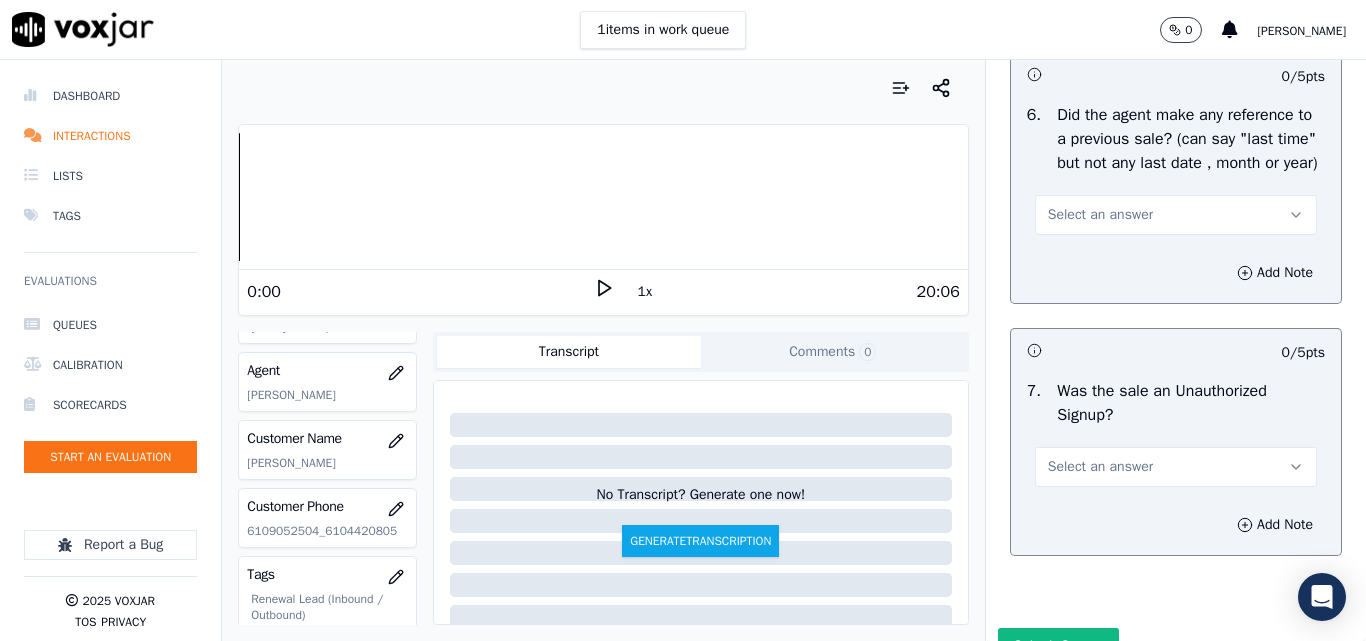 click on "Select an answer" at bounding box center [1100, 215] 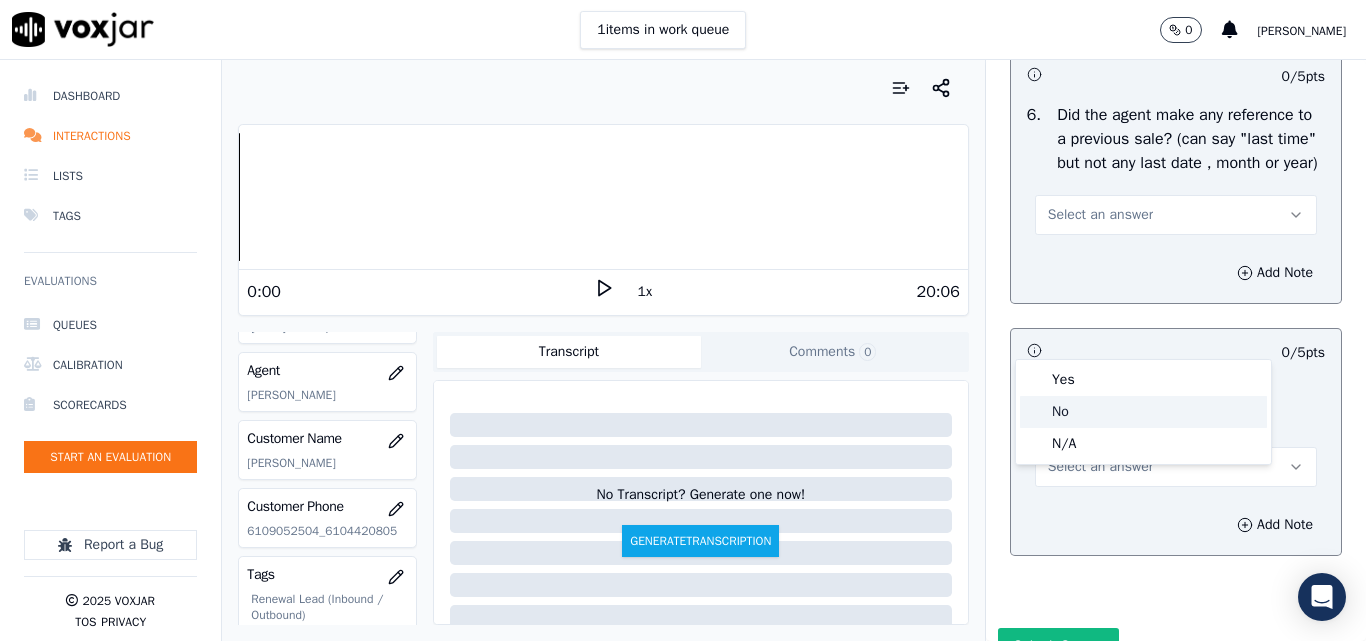 click on "No" 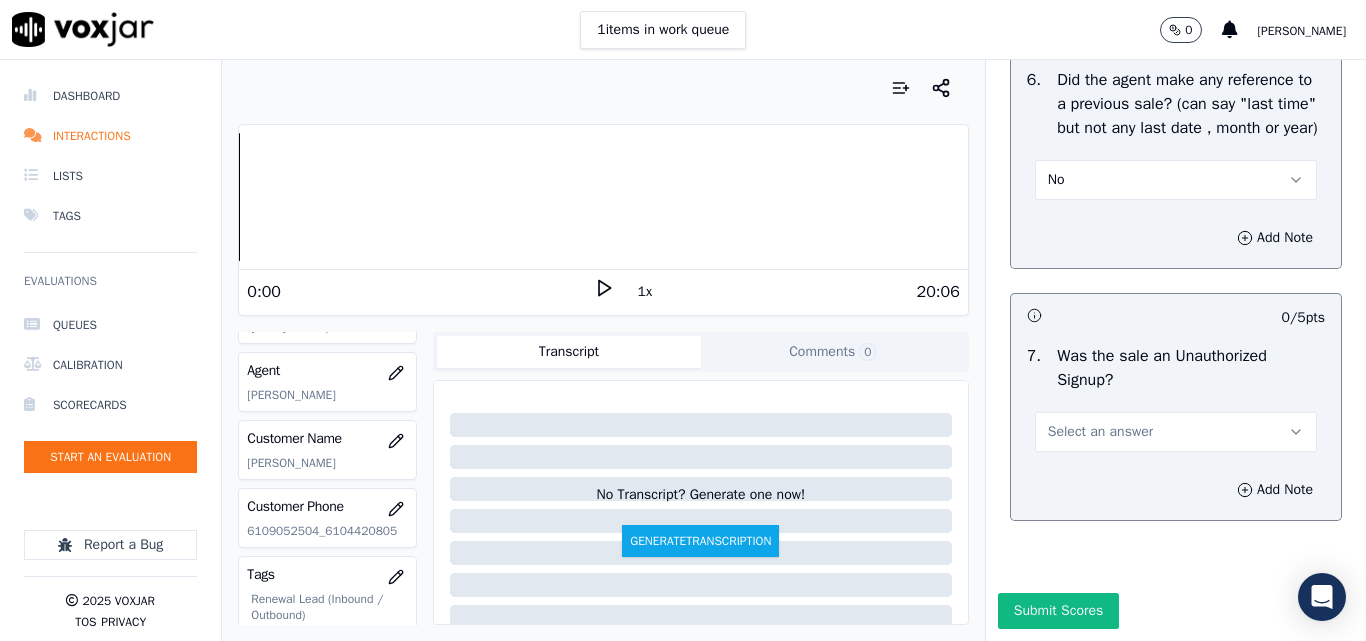 scroll, scrollTop: 5600, scrollLeft: 0, axis: vertical 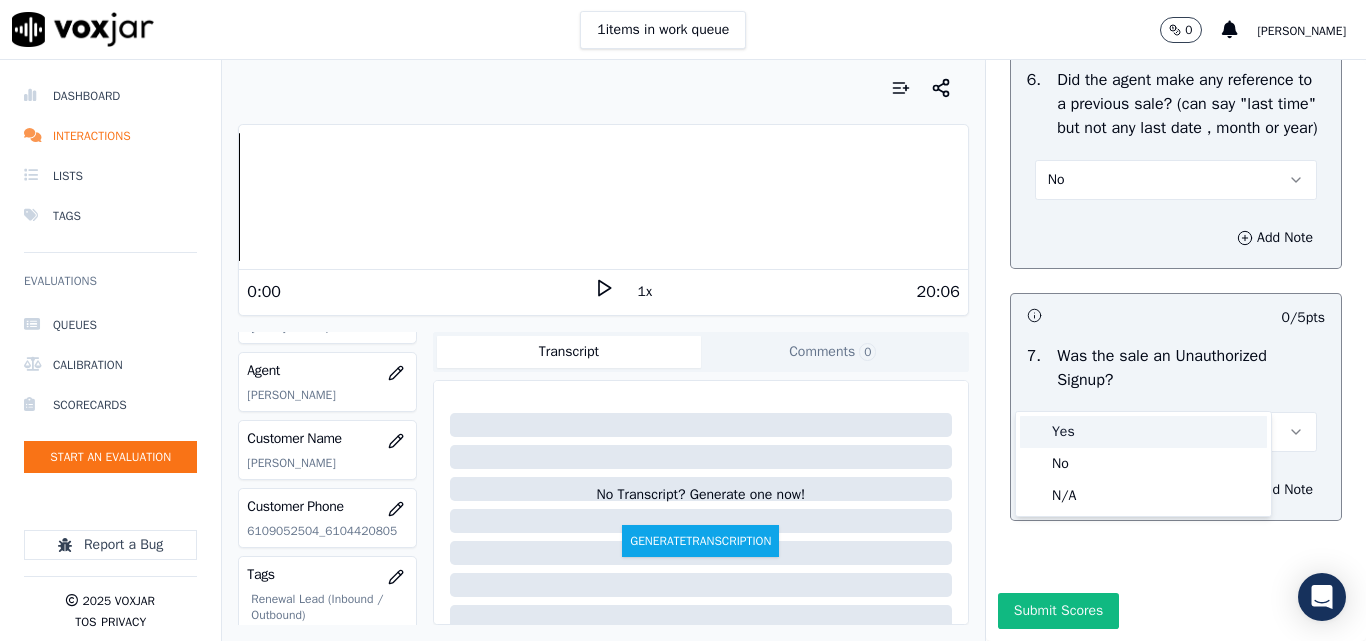 click on "Yes" at bounding box center [1143, 432] 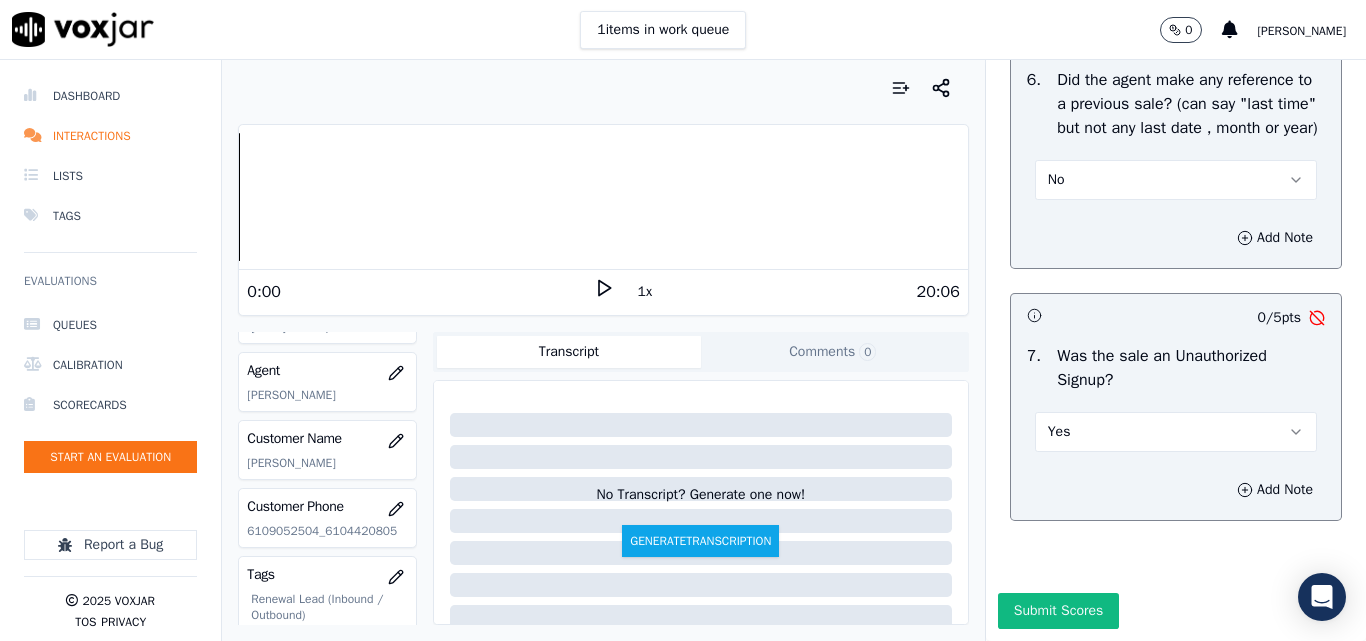 click on "Yes" at bounding box center [1176, 432] 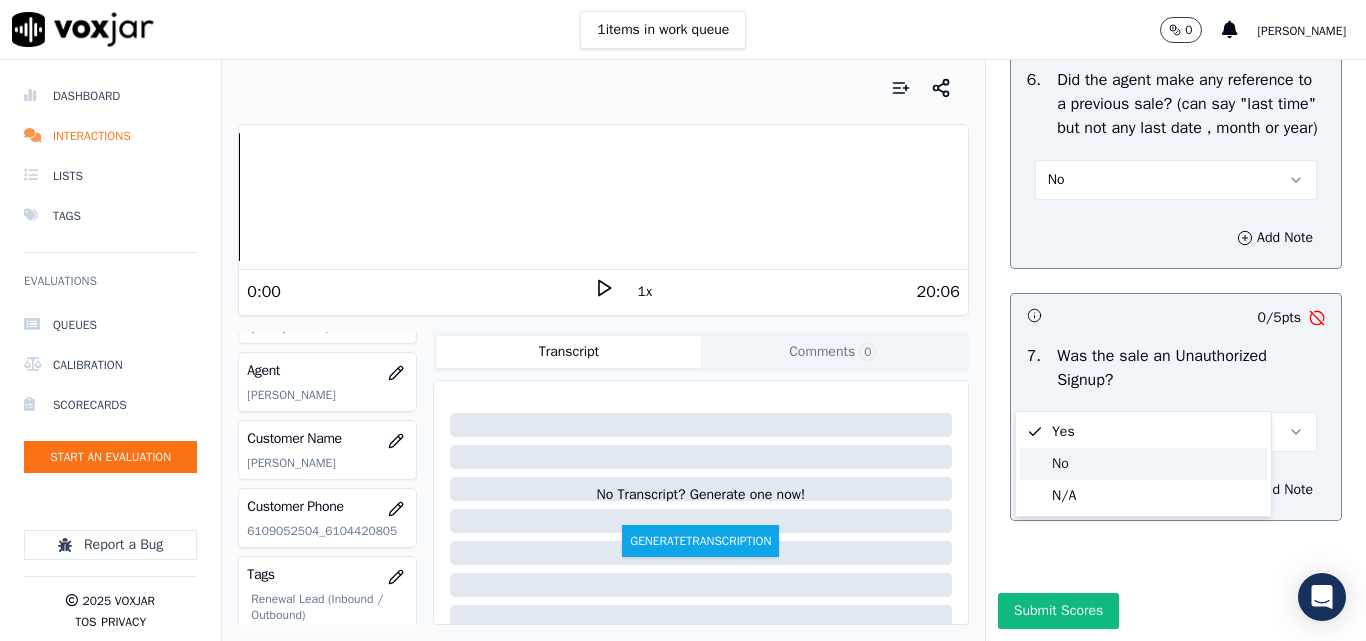 click on "No" 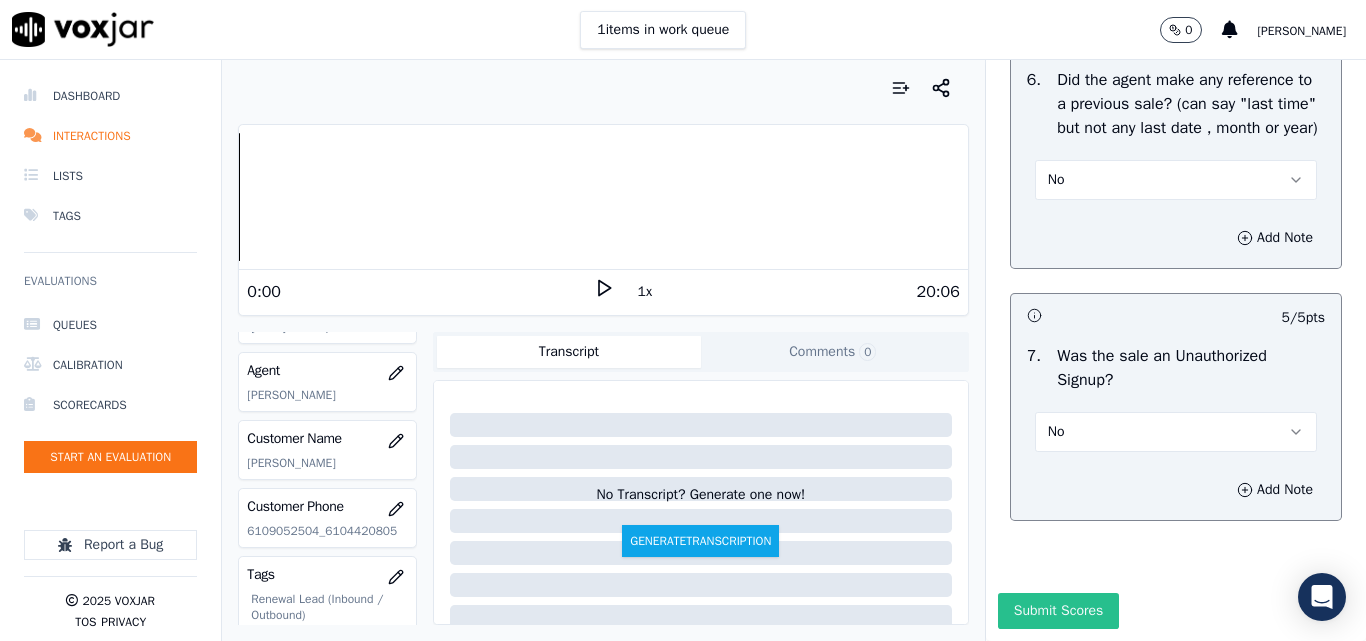click on "Submit Scores" at bounding box center (1058, 611) 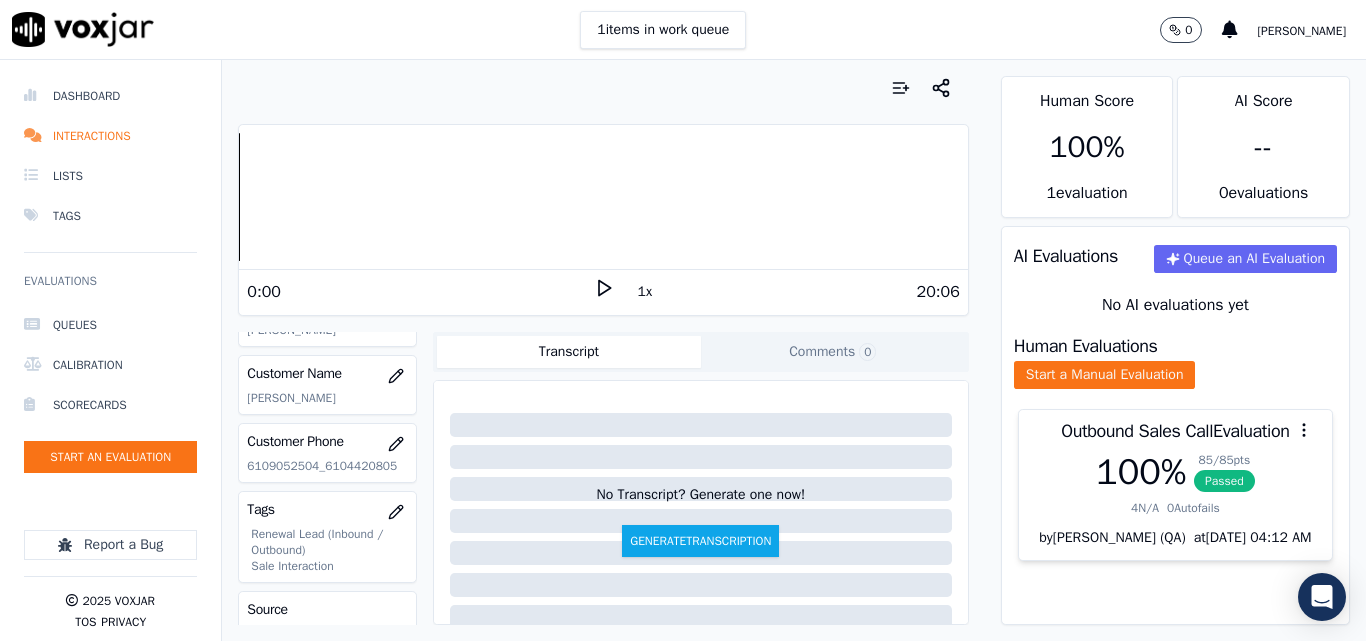 scroll, scrollTop: 300, scrollLeft: 0, axis: vertical 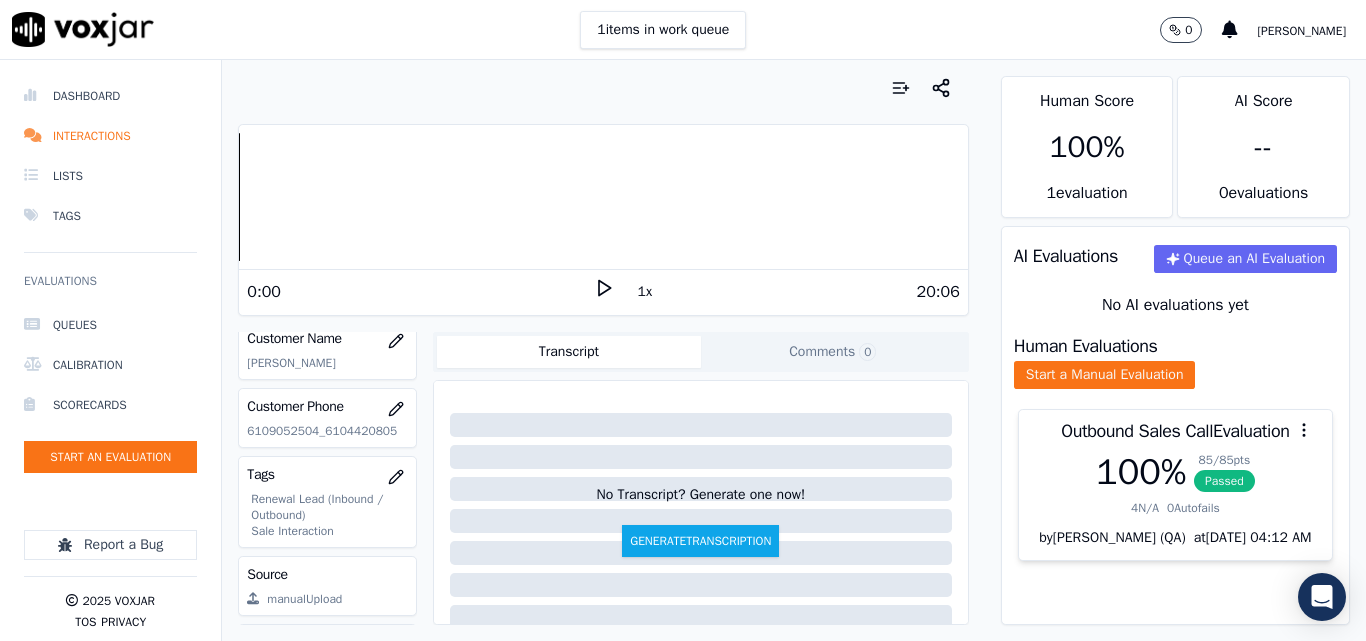 click at bounding box center [603, 88] 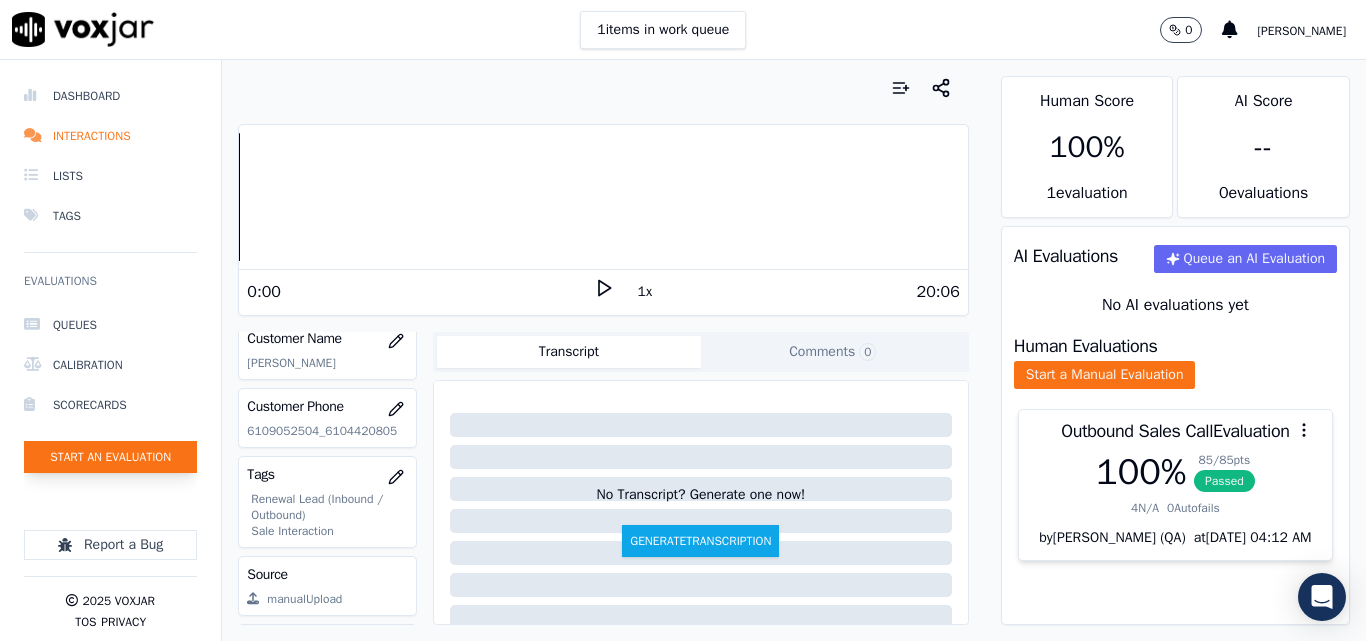 click on "Start an Evaluation" 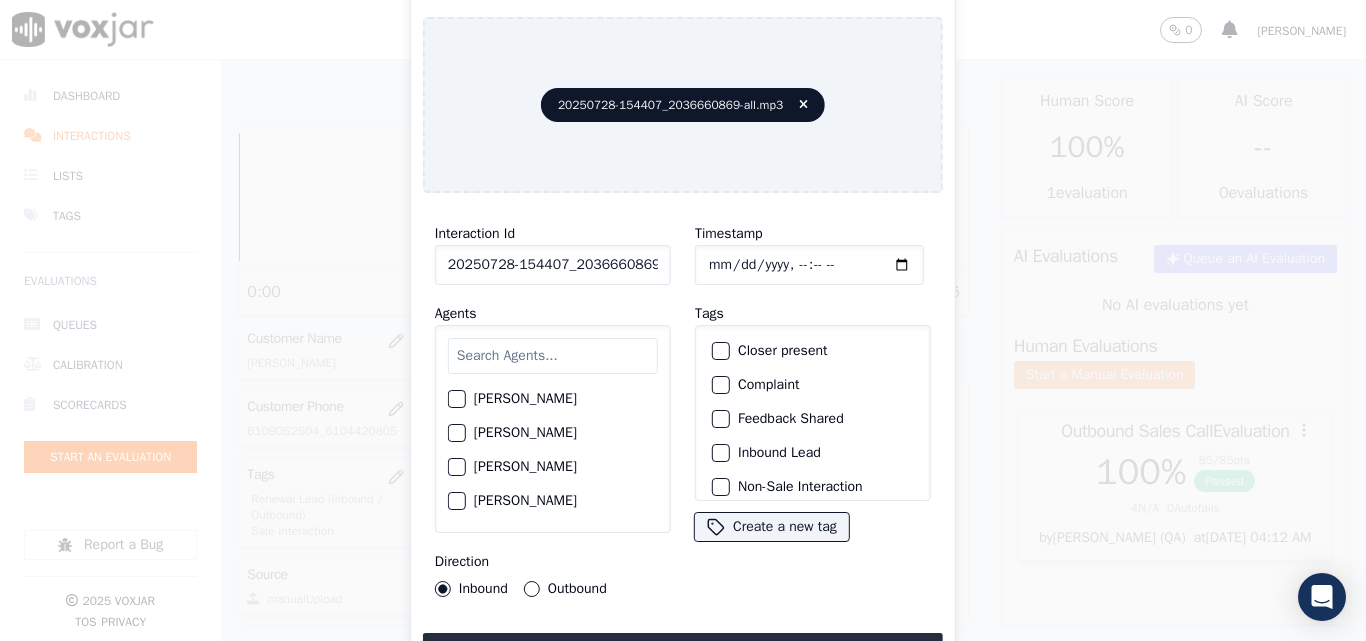scroll, scrollTop: 0, scrollLeft: 40, axis: horizontal 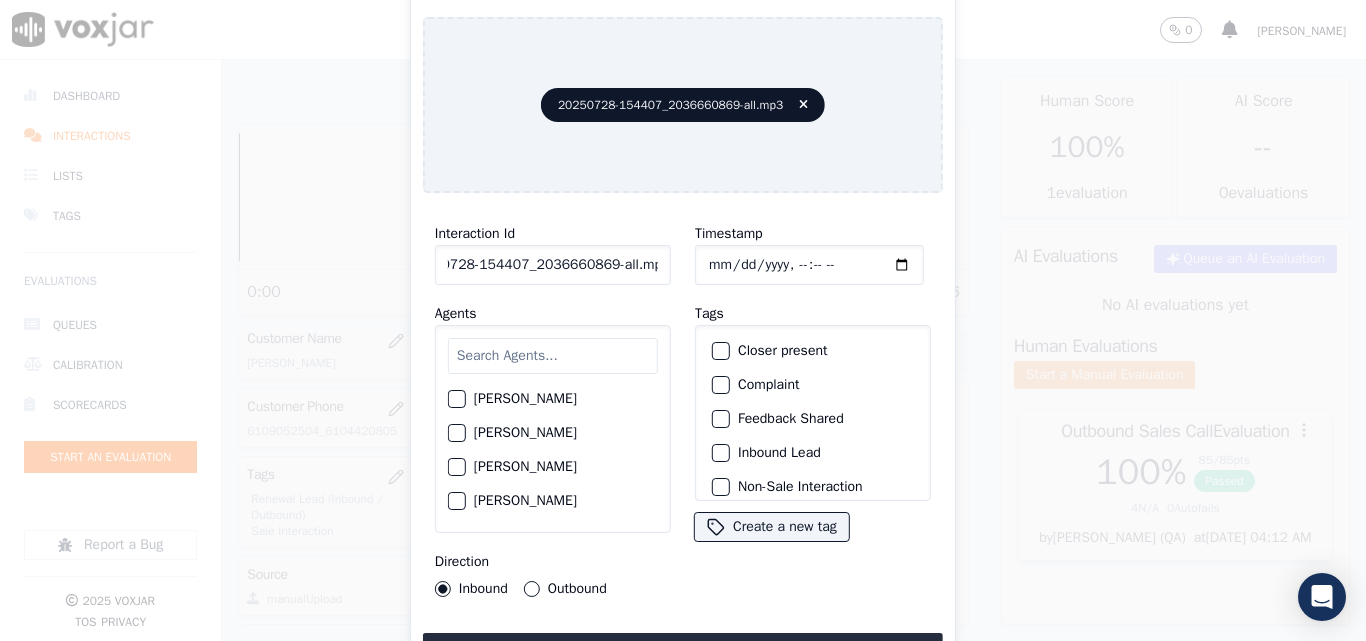 drag, startPoint x: 639, startPoint y: 260, endPoint x: 787, endPoint y: 272, distance: 148.48569 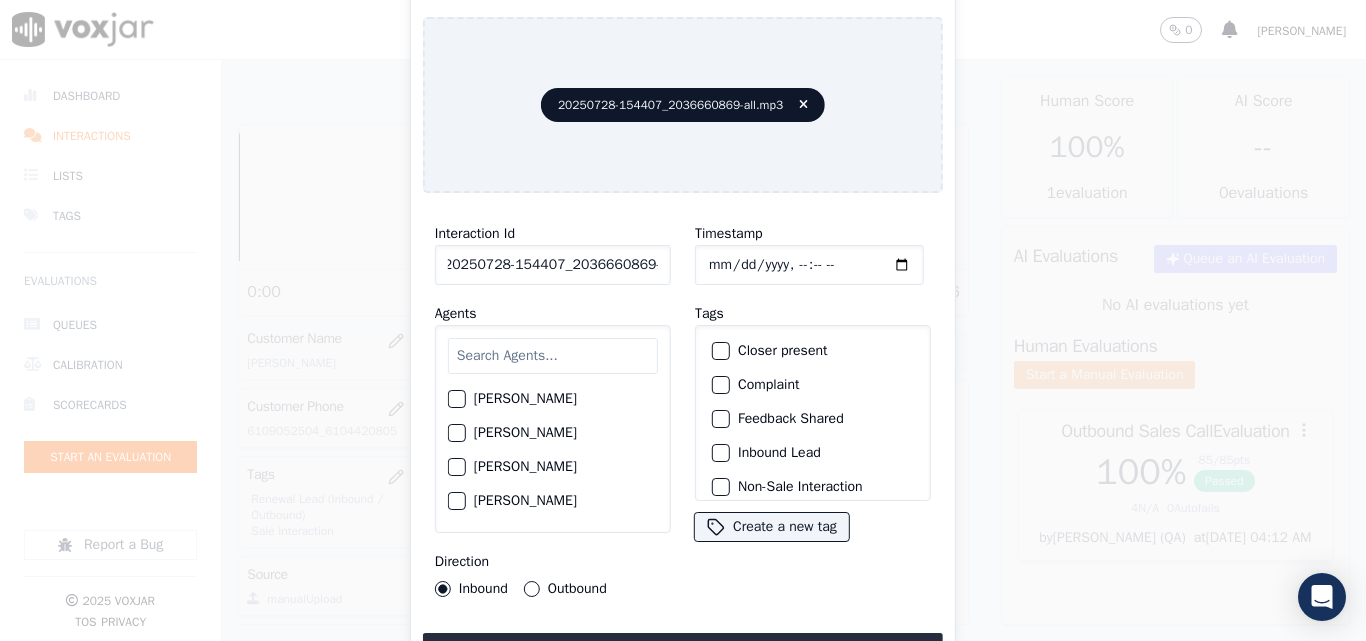 scroll, scrollTop: 0, scrollLeft: 11, axis: horizontal 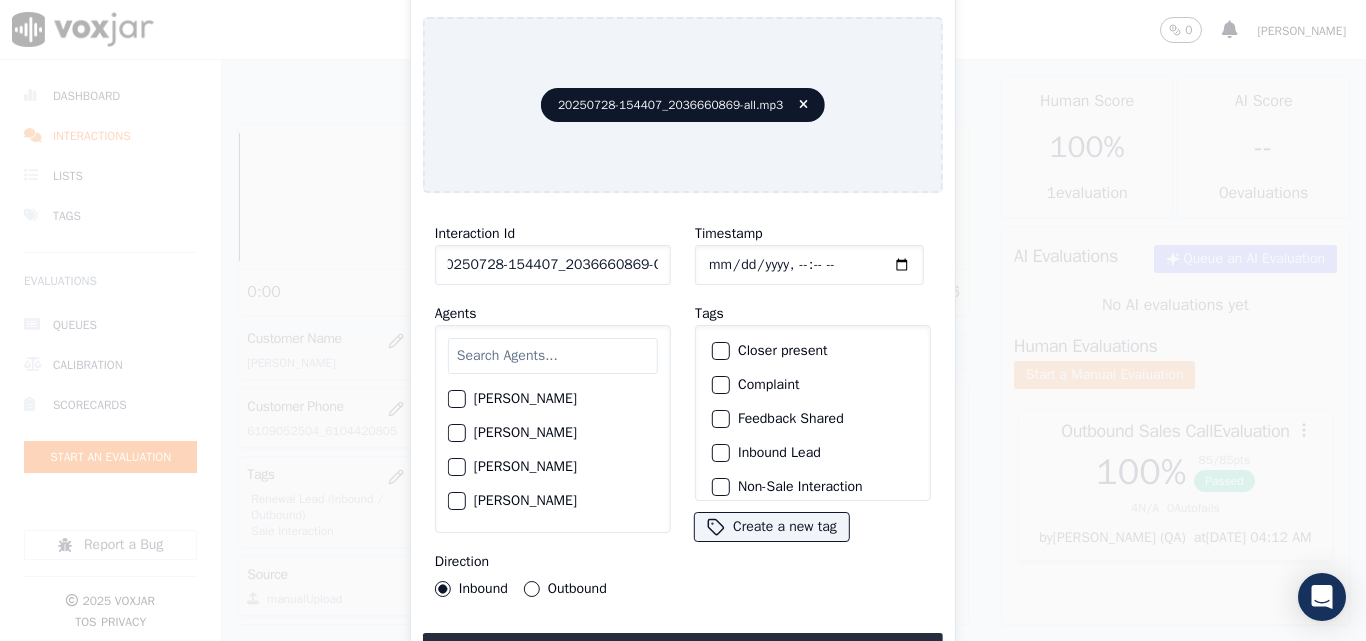 type on "20250728-154407_2036660869-C1" 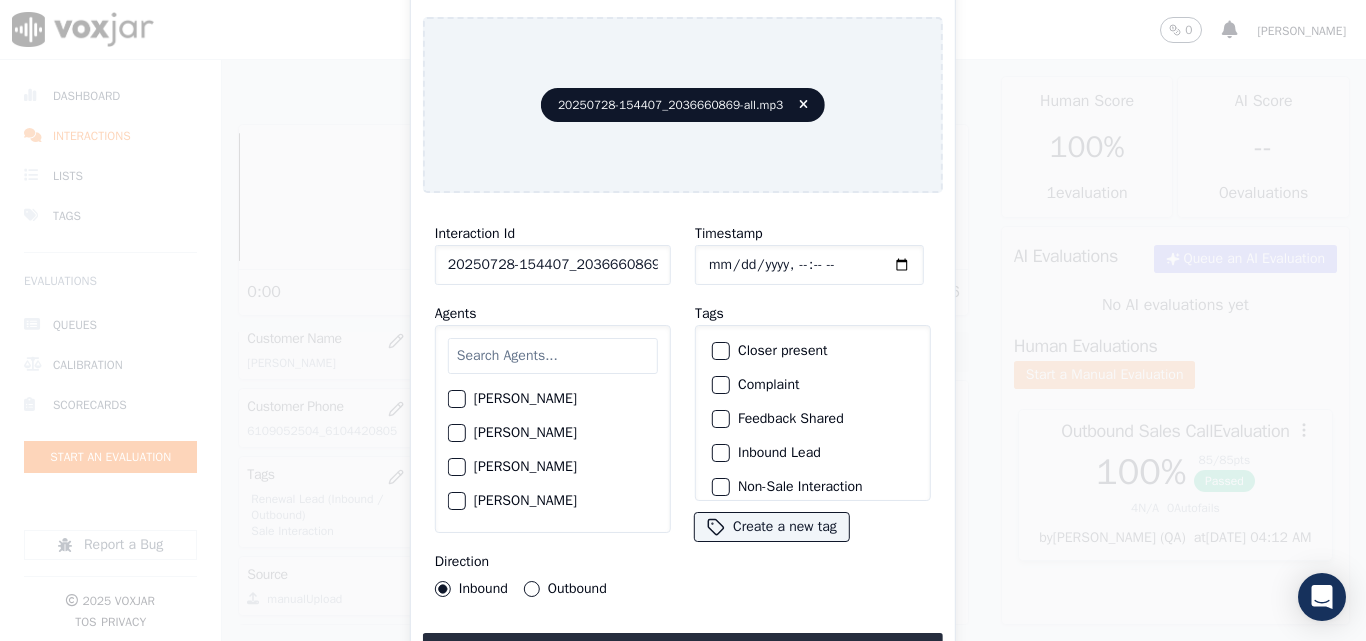 type on "[DATE]T22:49" 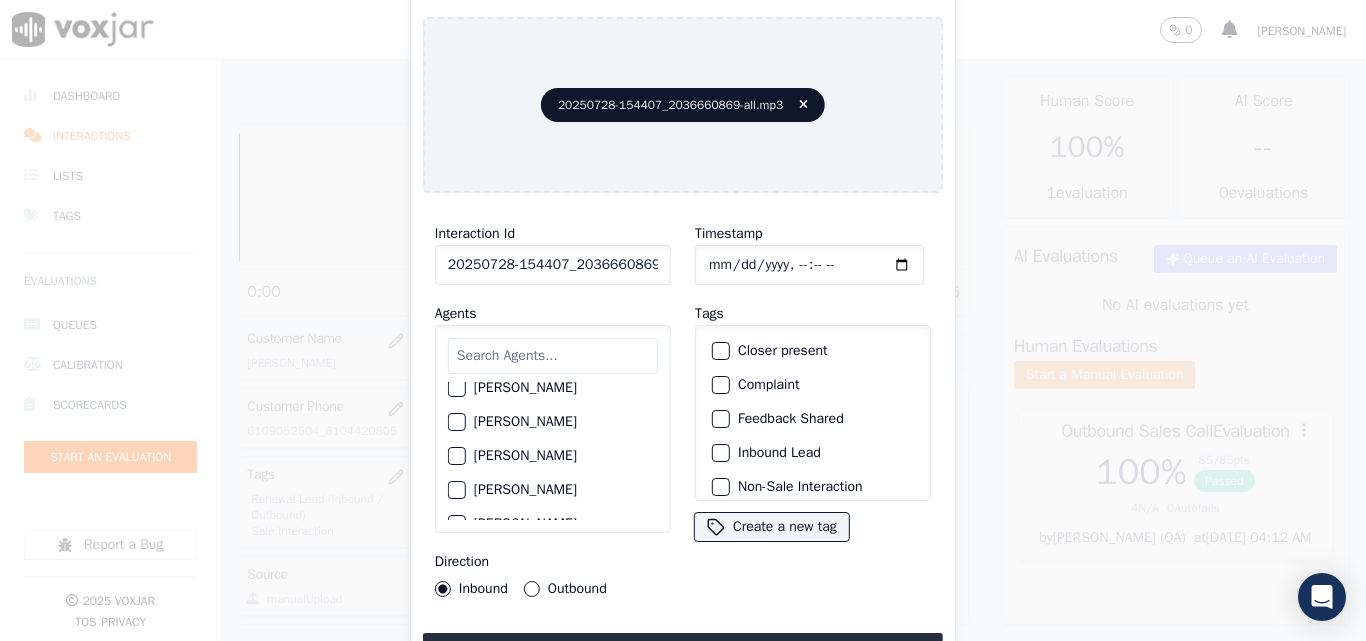 scroll, scrollTop: 1800, scrollLeft: 0, axis: vertical 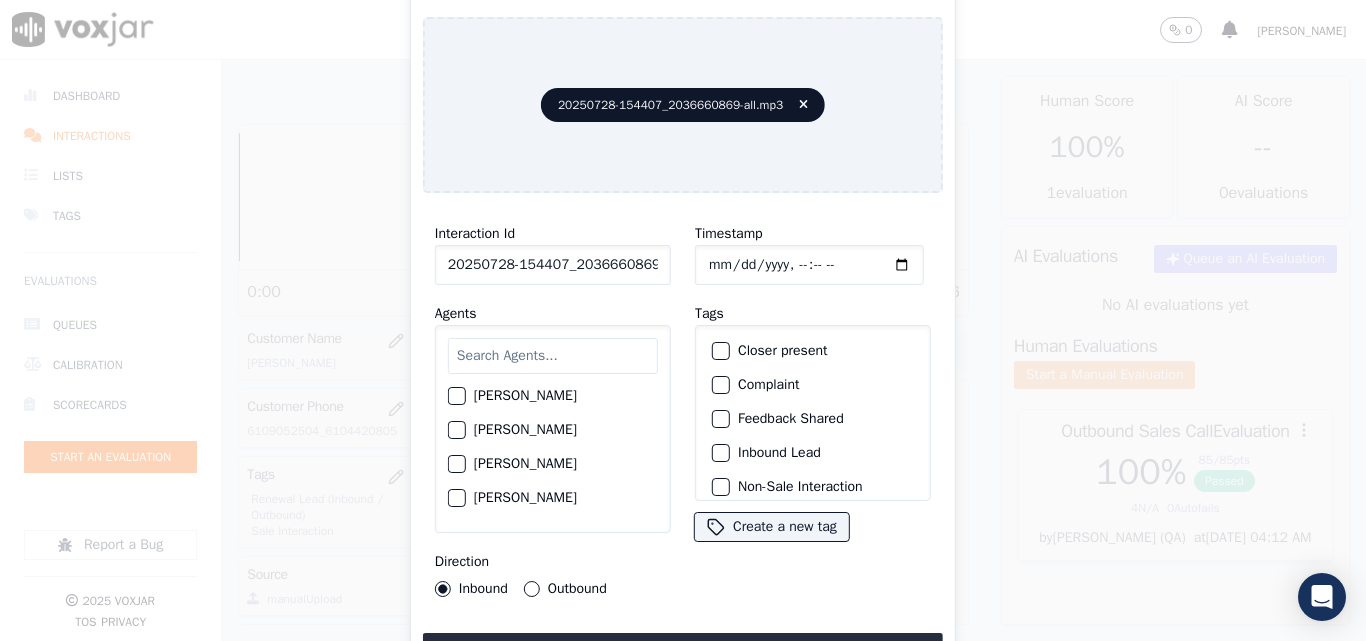click on "[PERSON_NAME]" 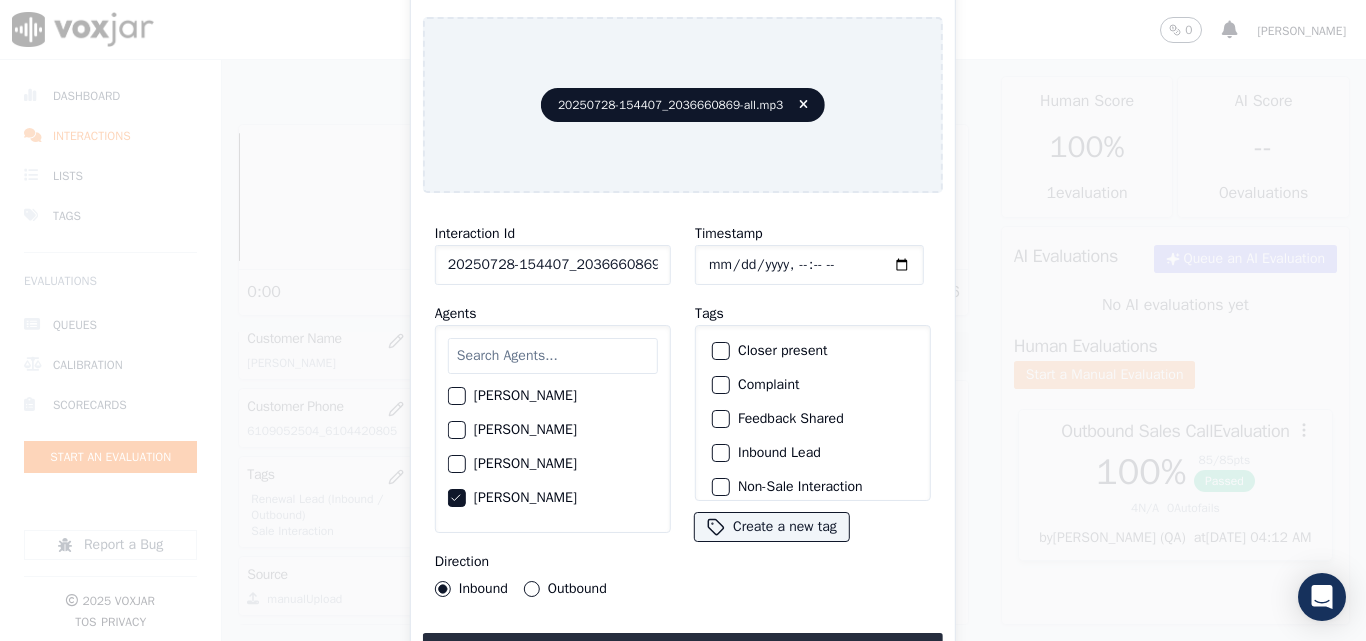 click on "Closer present" 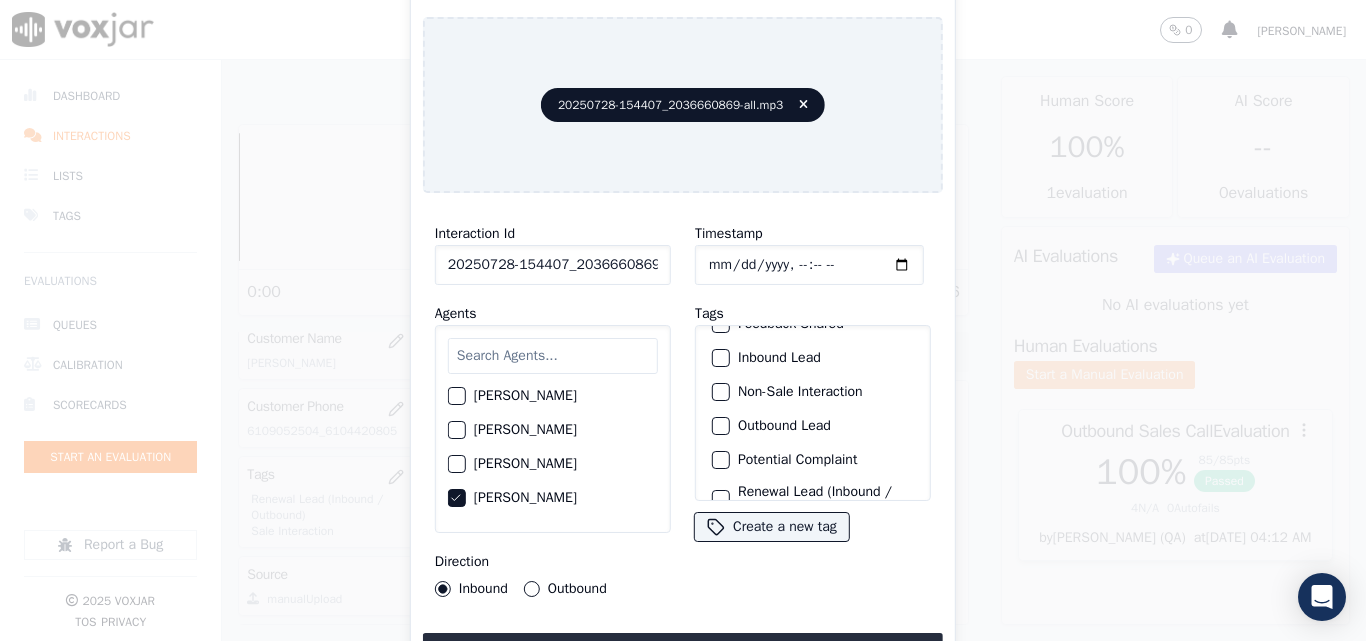 scroll, scrollTop: 173, scrollLeft: 0, axis: vertical 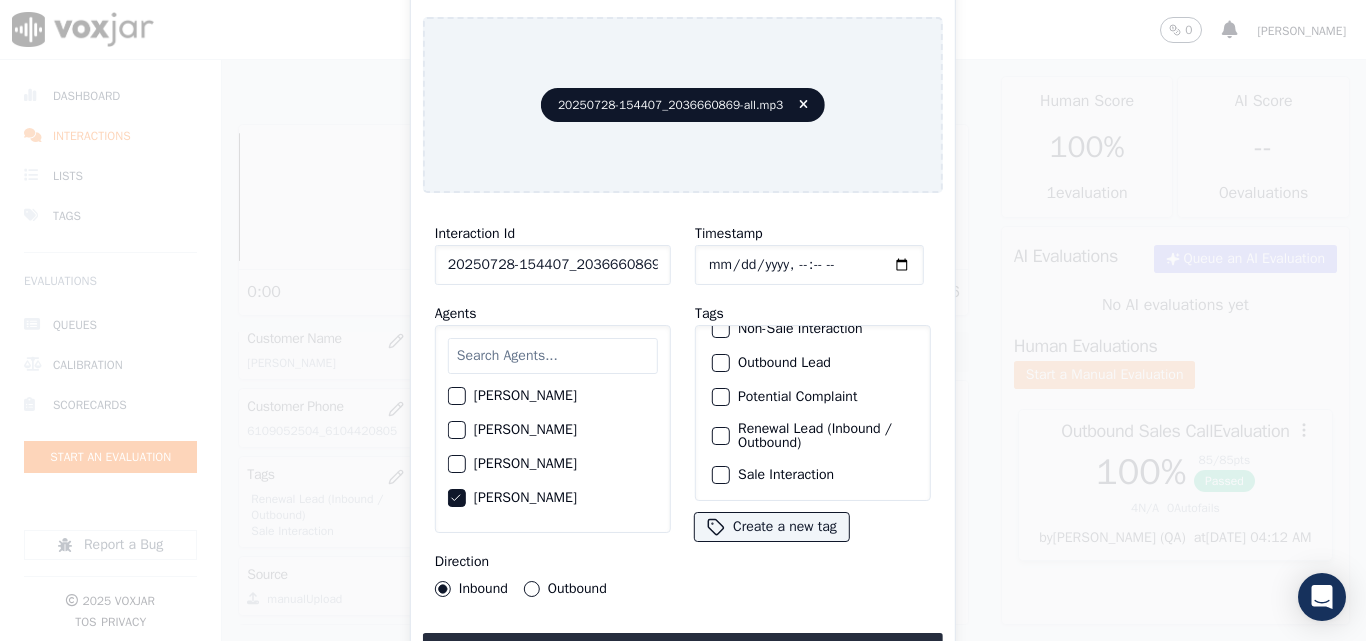 click at bounding box center (720, 436) 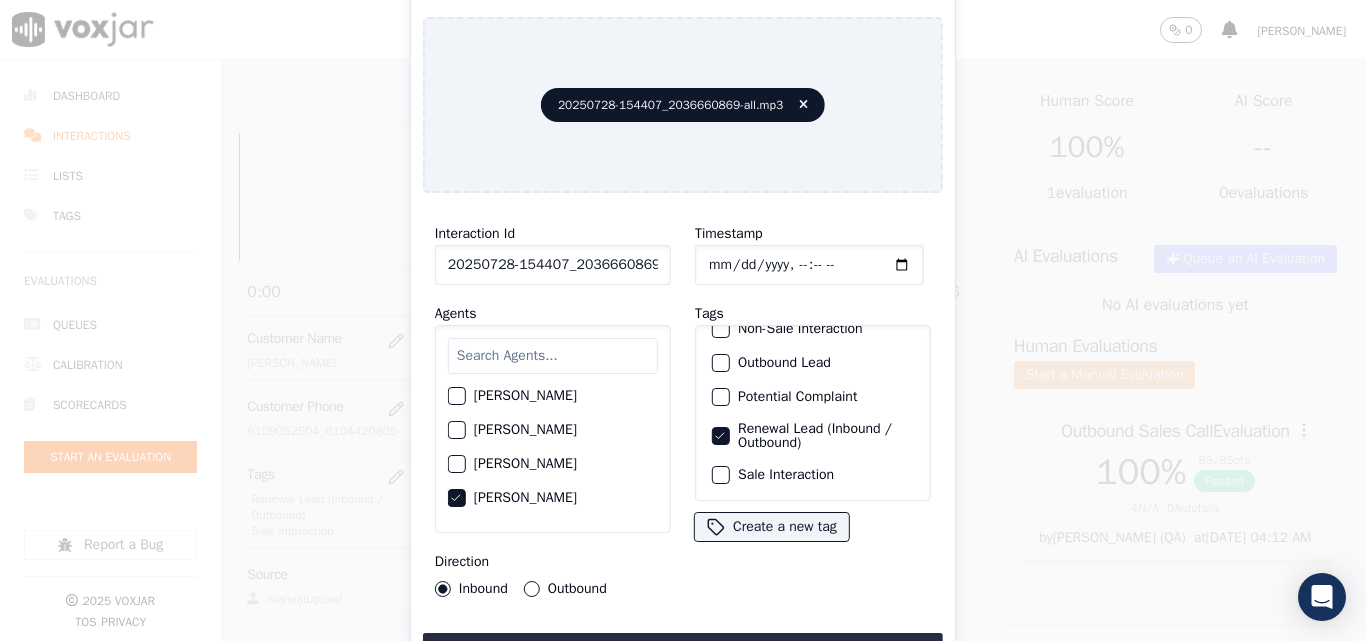 click at bounding box center [720, 475] 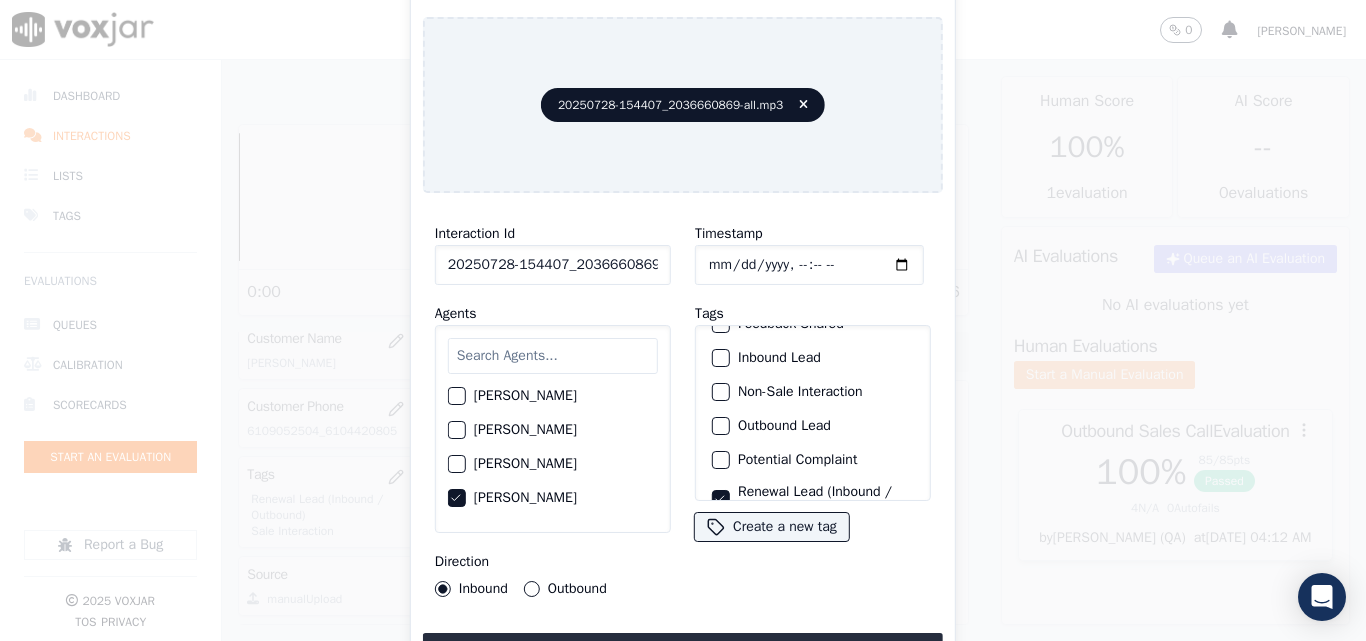 scroll, scrollTop: 0, scrollLeft: 0, axis: both 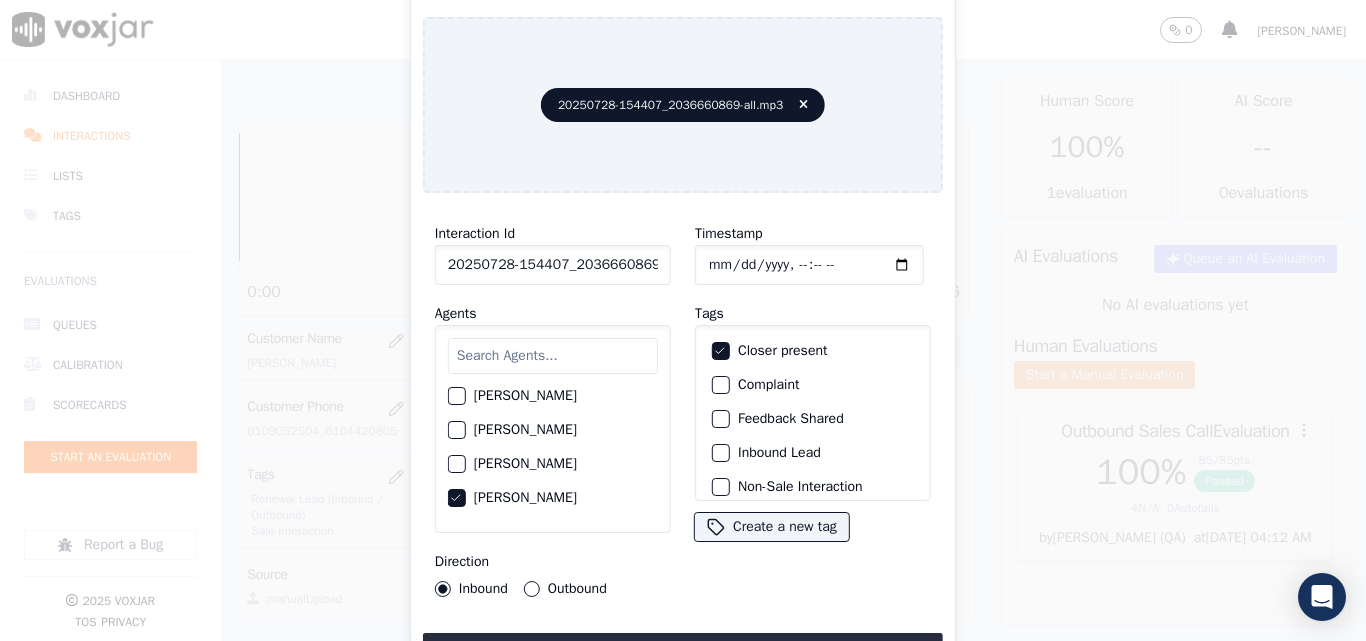 click on "Inbound Lead" at bounding box center (813, 453) 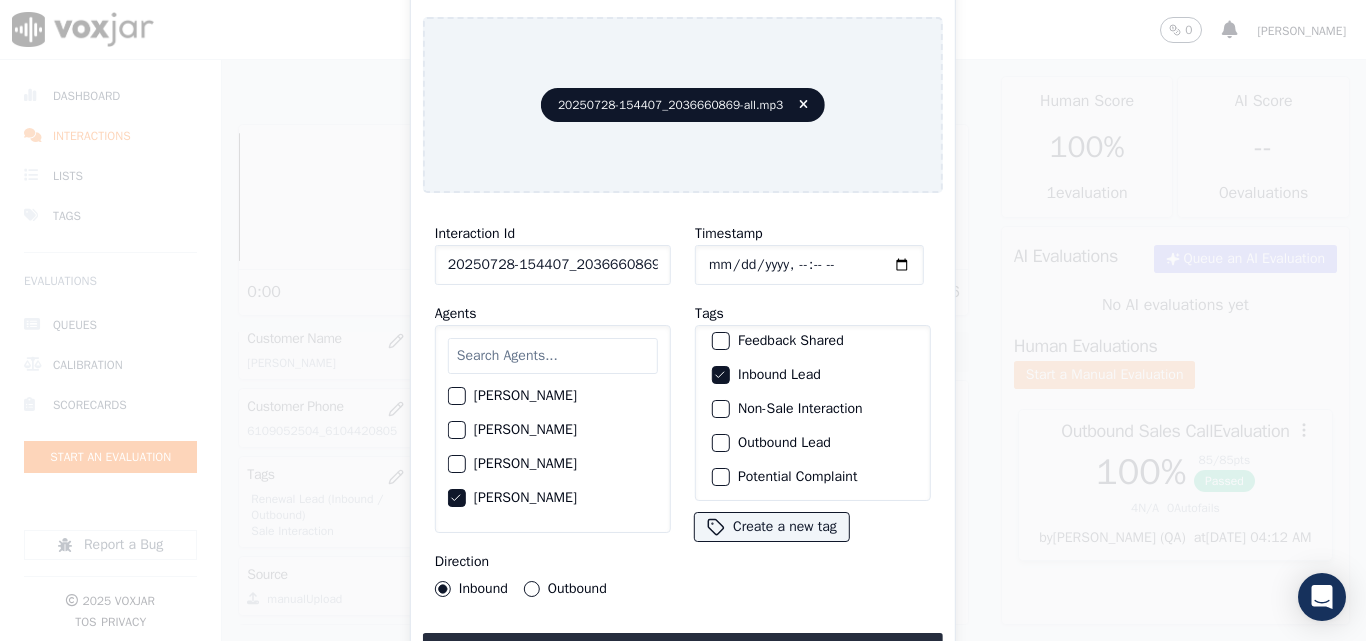 scroll, scrollTop: 173, scrollLeft: 0, axis: vertical 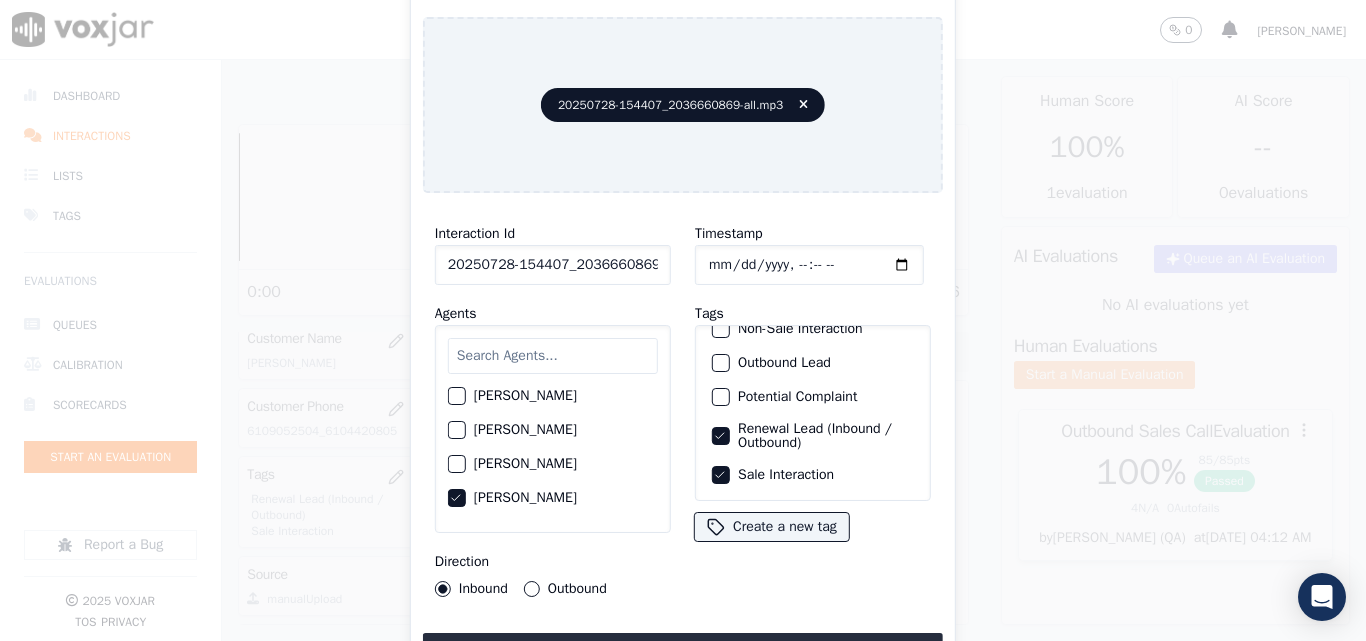 click at bounding box center [720, 436] 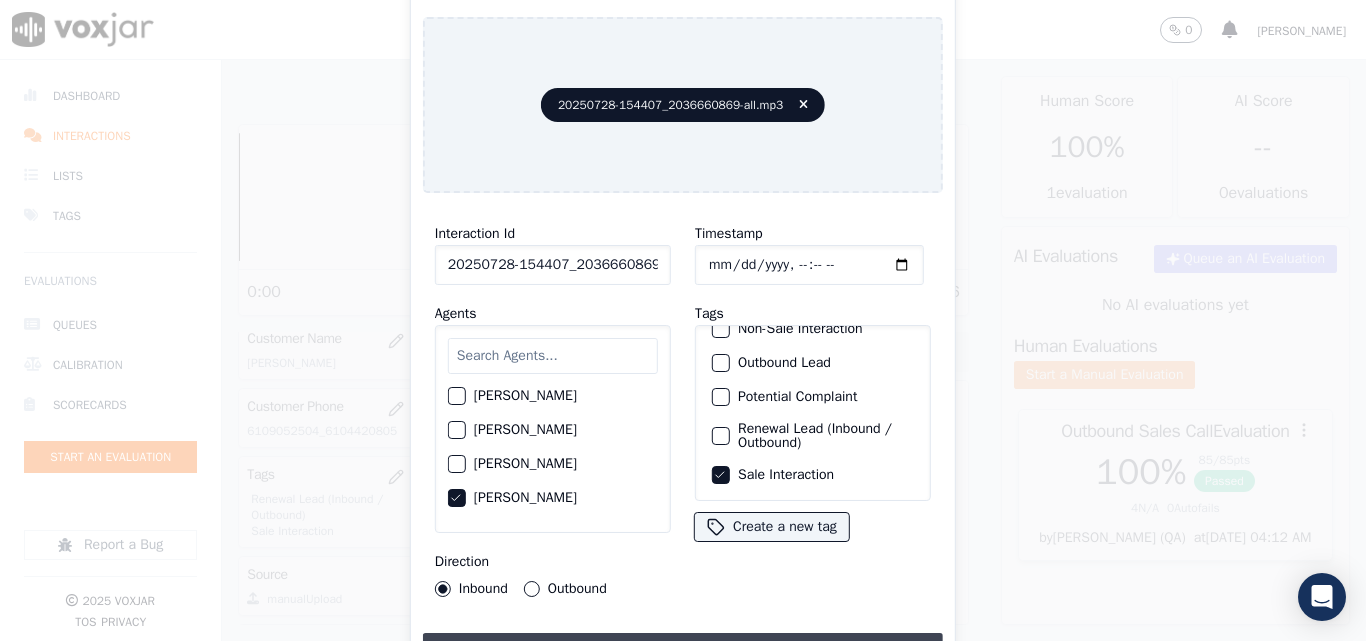 click on "Upload interaction to start evaluation" at bounding box center (683, 651) 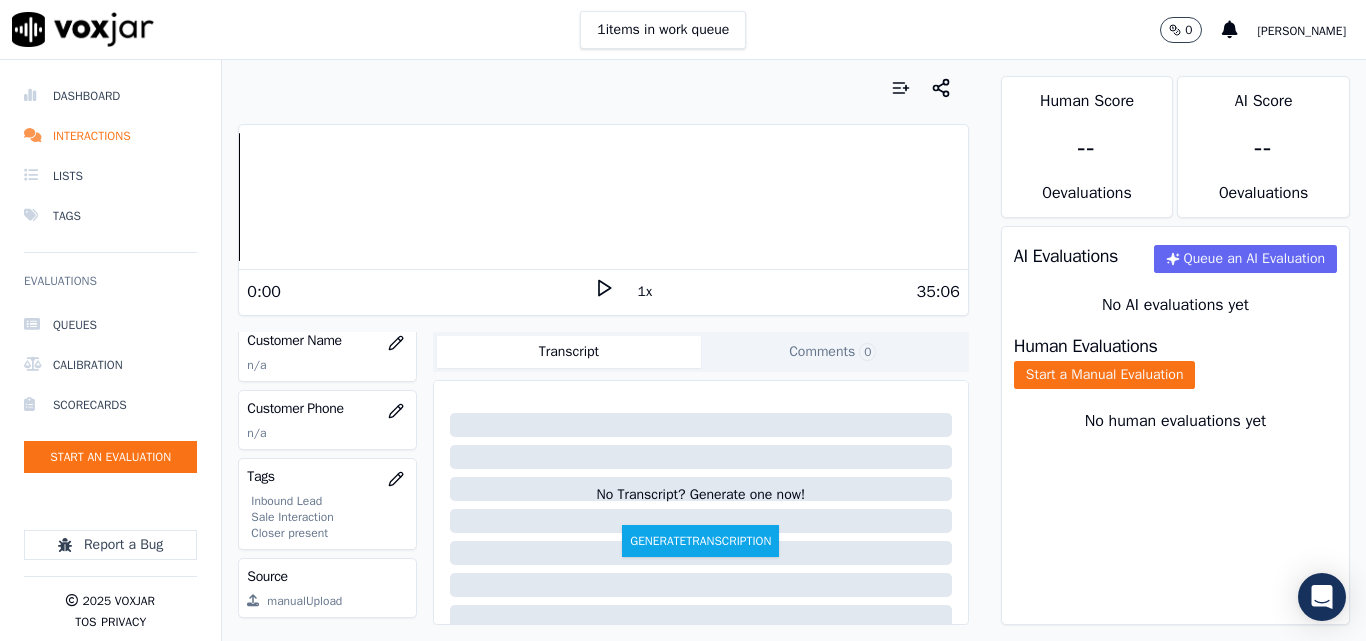 scroll, scrollTop: 300, scrollLeft: 0, axis: vertical 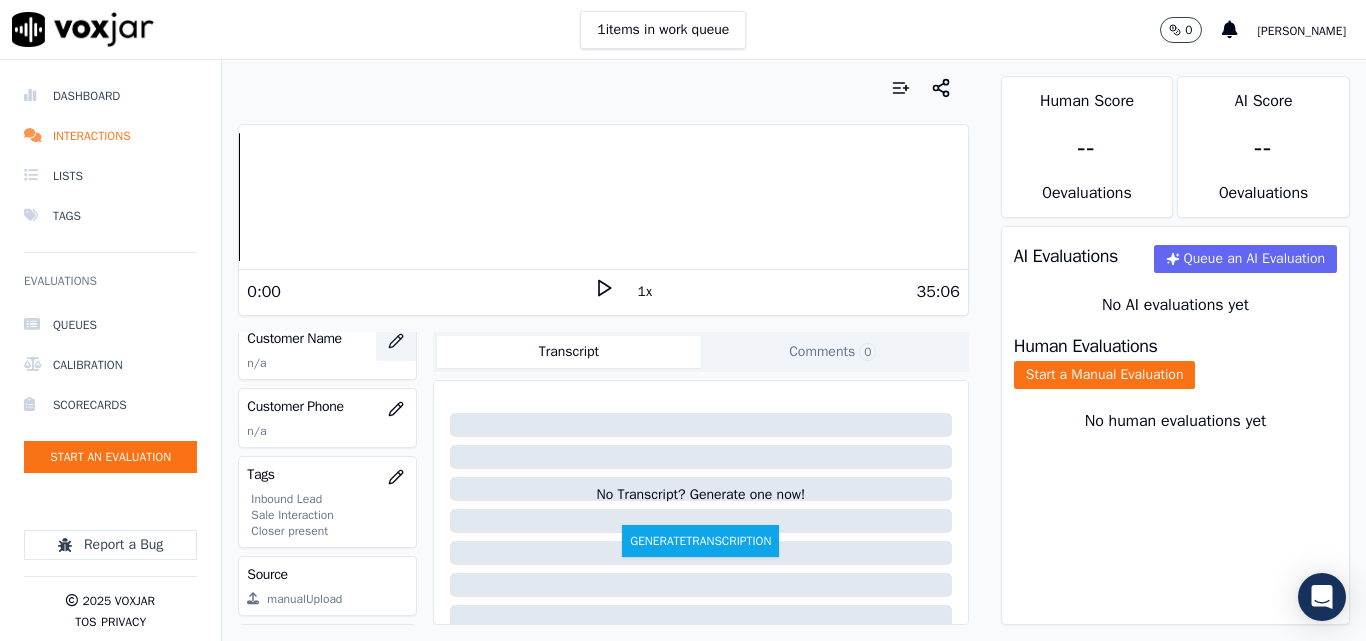 click 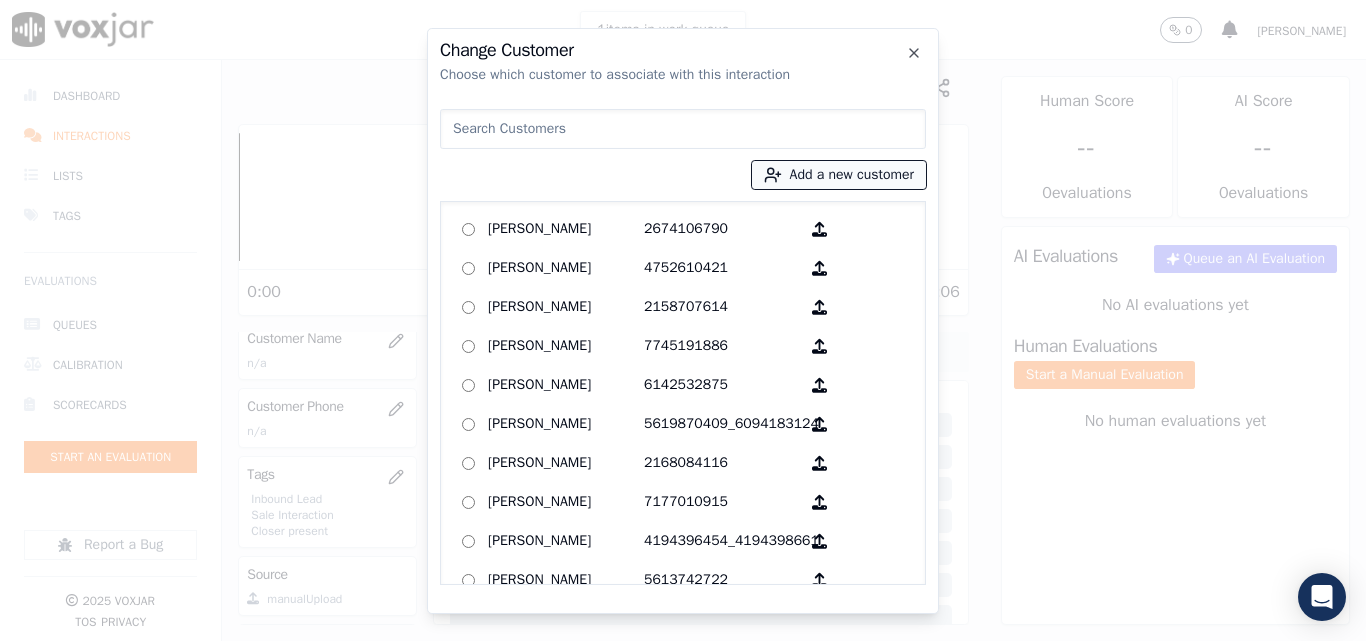 click on "Add a new customer" at bounding box center [839, 175] 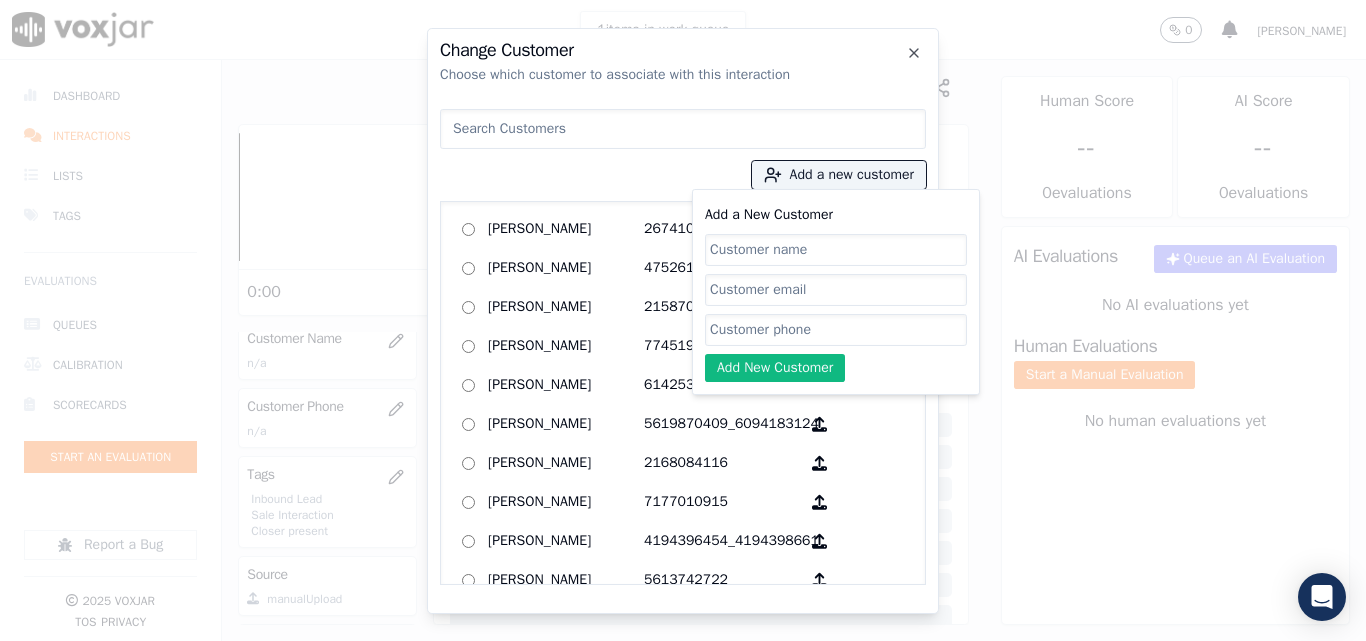 click on "Add a New Customer" 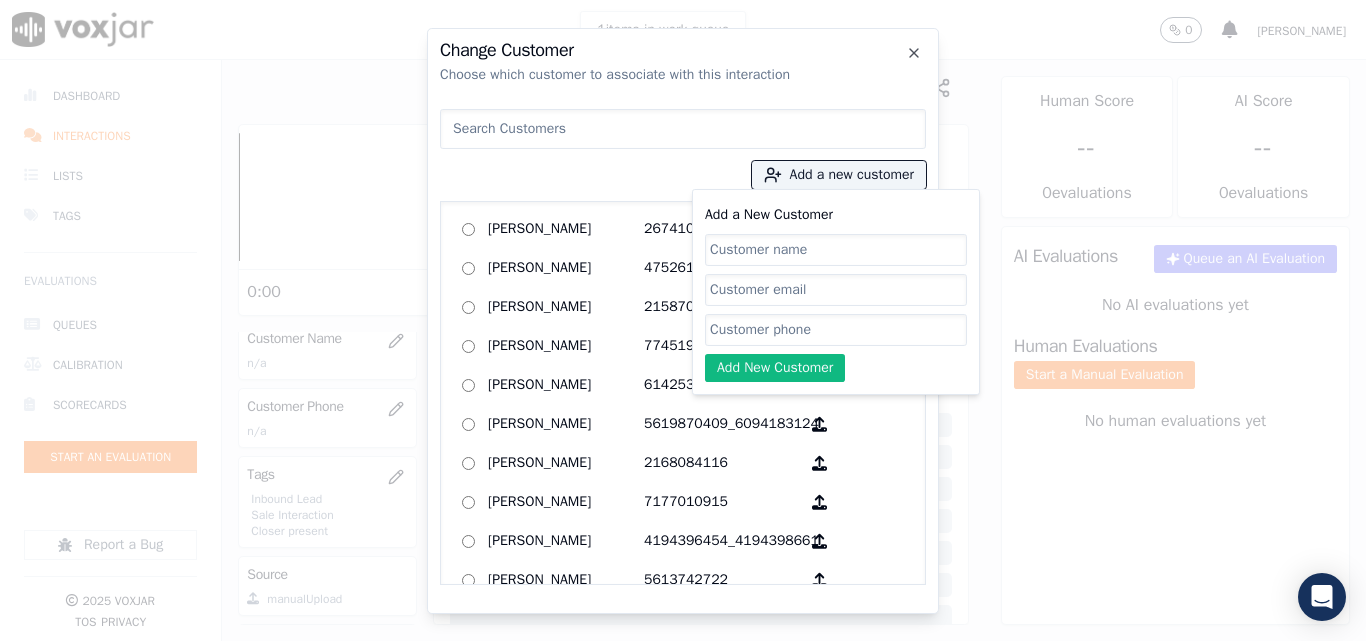click on "Add a New Customer" 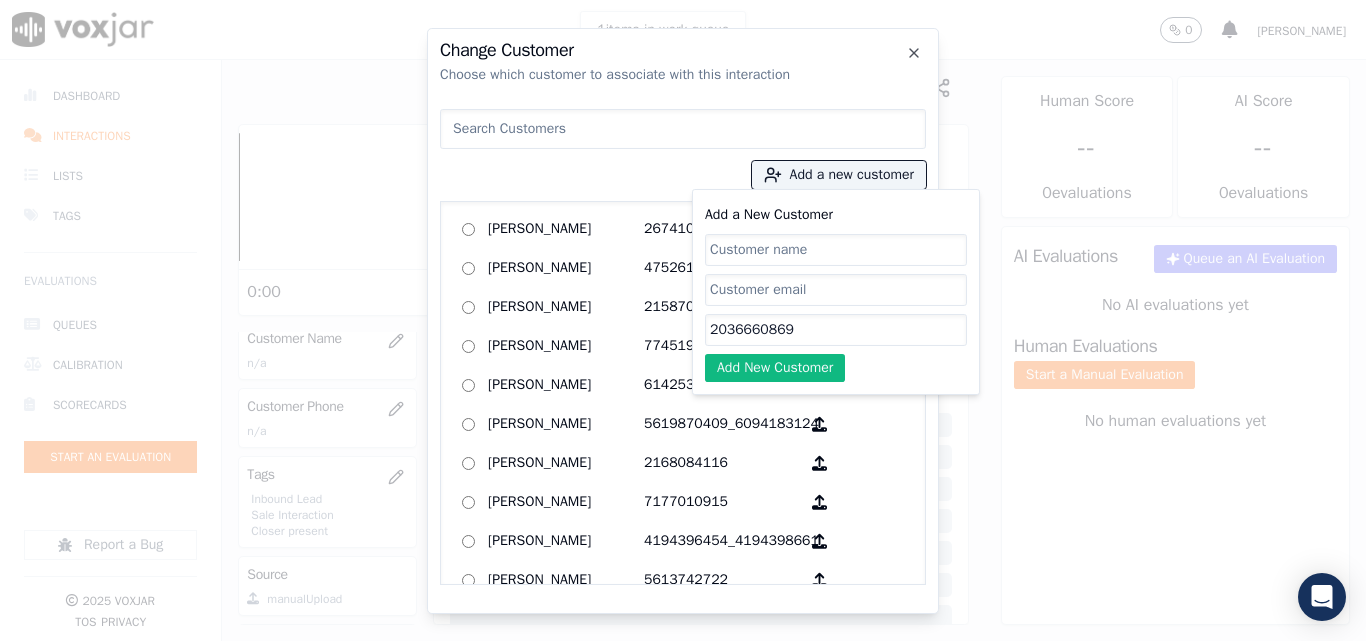 type on "2036660869" 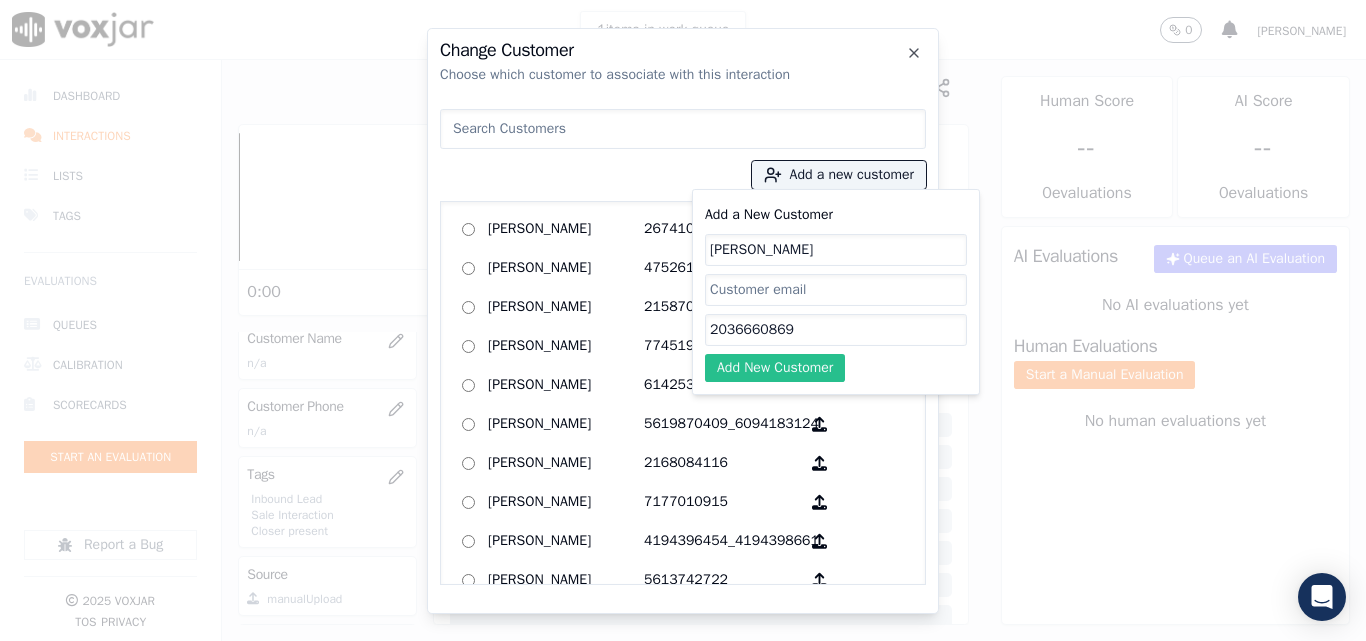 type on "[PERSON_NAME]" 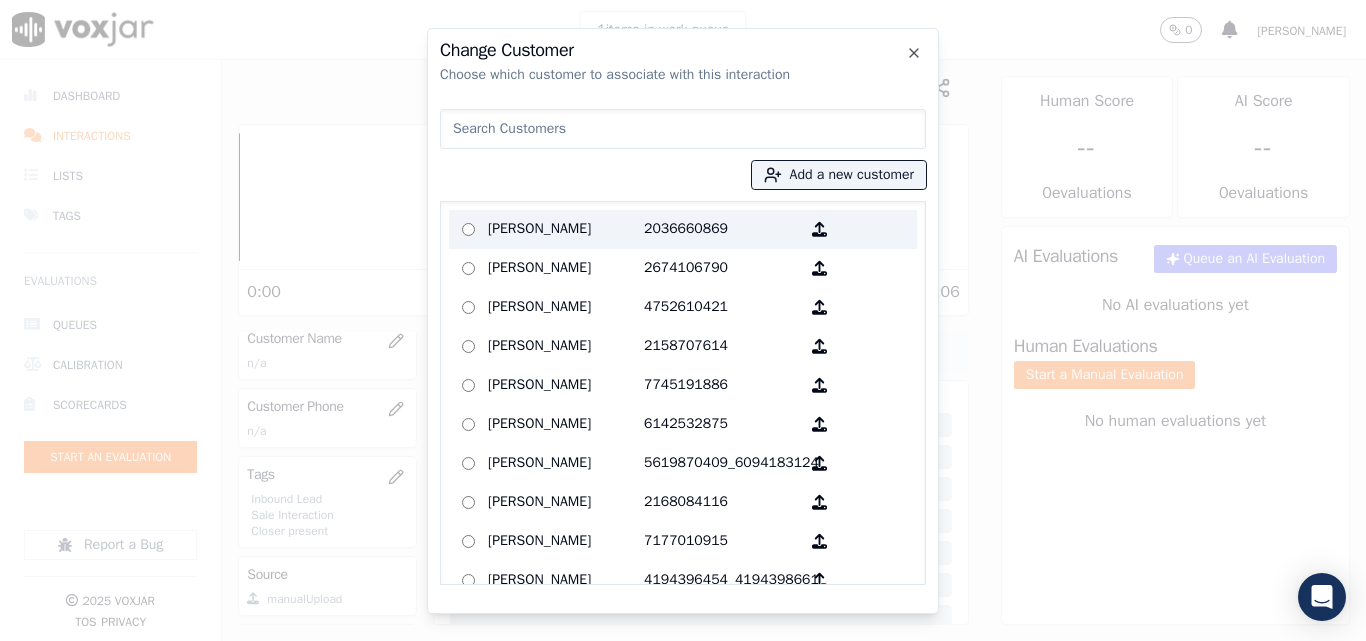 click on "[PERSON_NAME]" at bounding box center [566, 229] 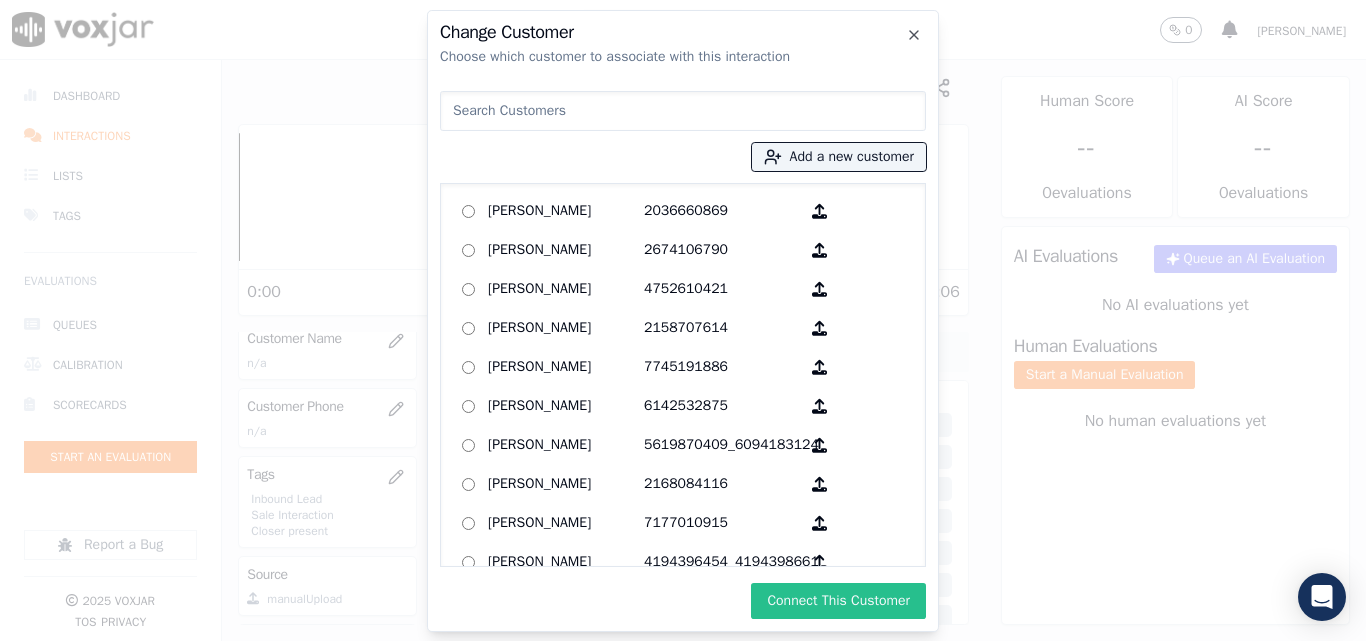click on "Connect This Customer" at bounding box center (838, 601) 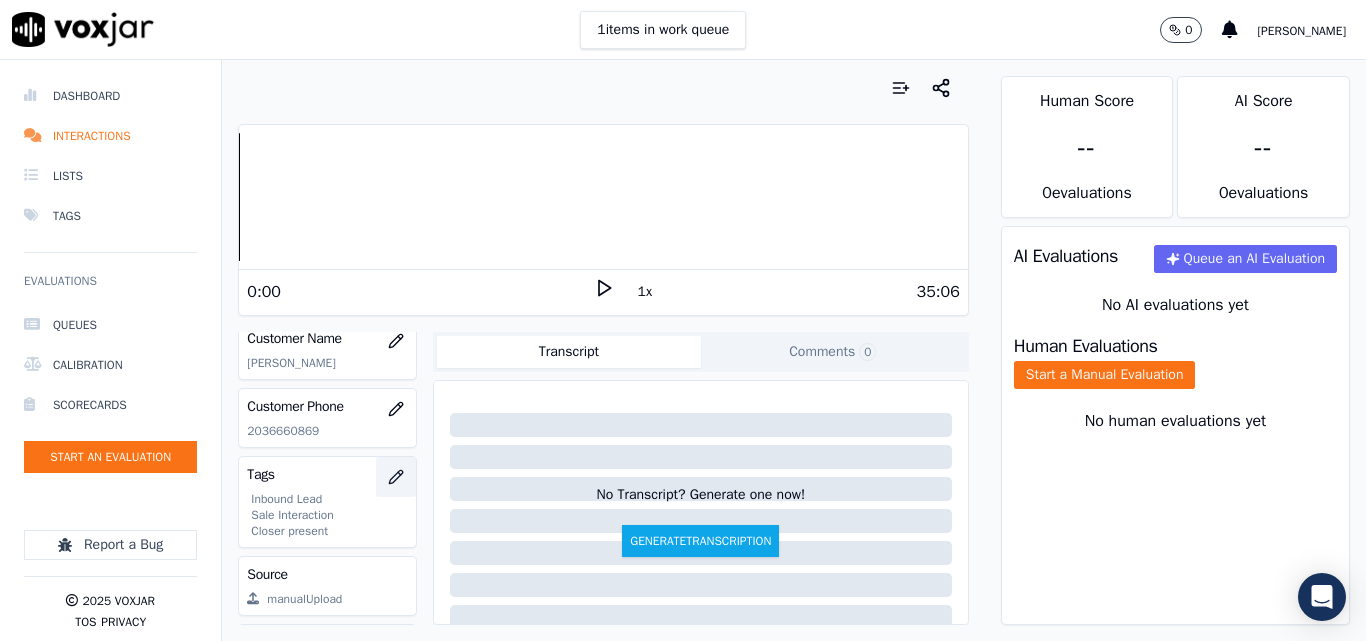 click 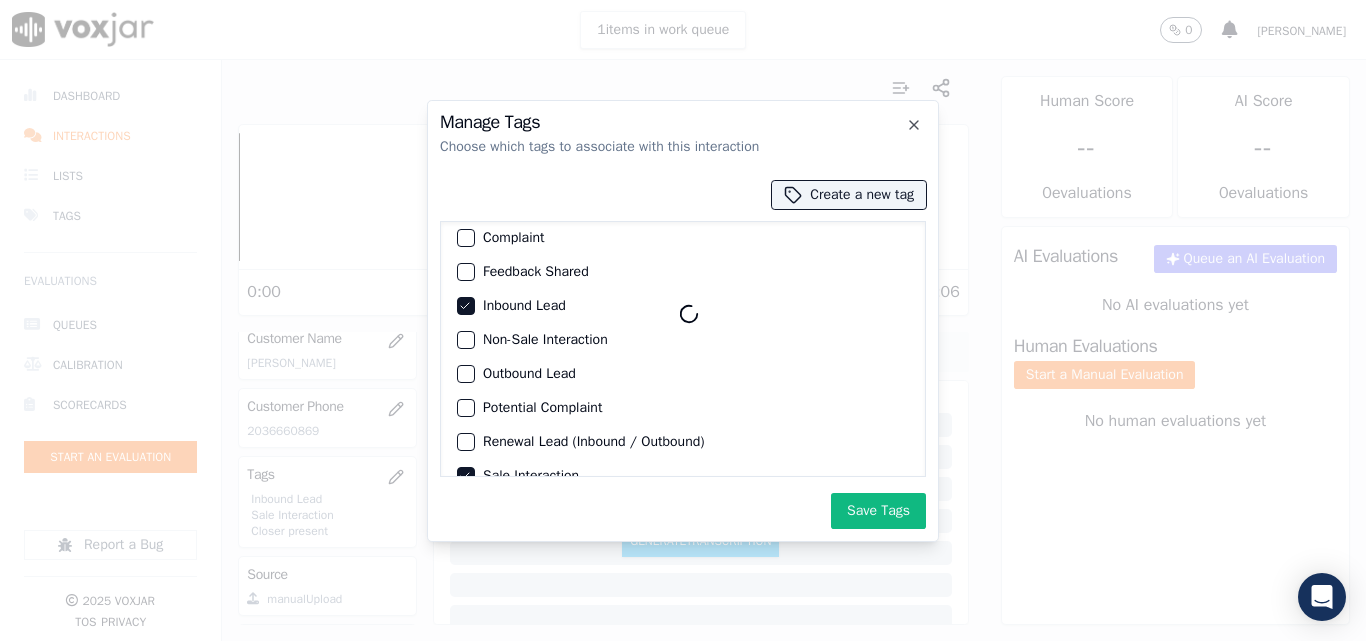 scroll, scrollTop: 83, scrollLeft: 0, axis: vertical 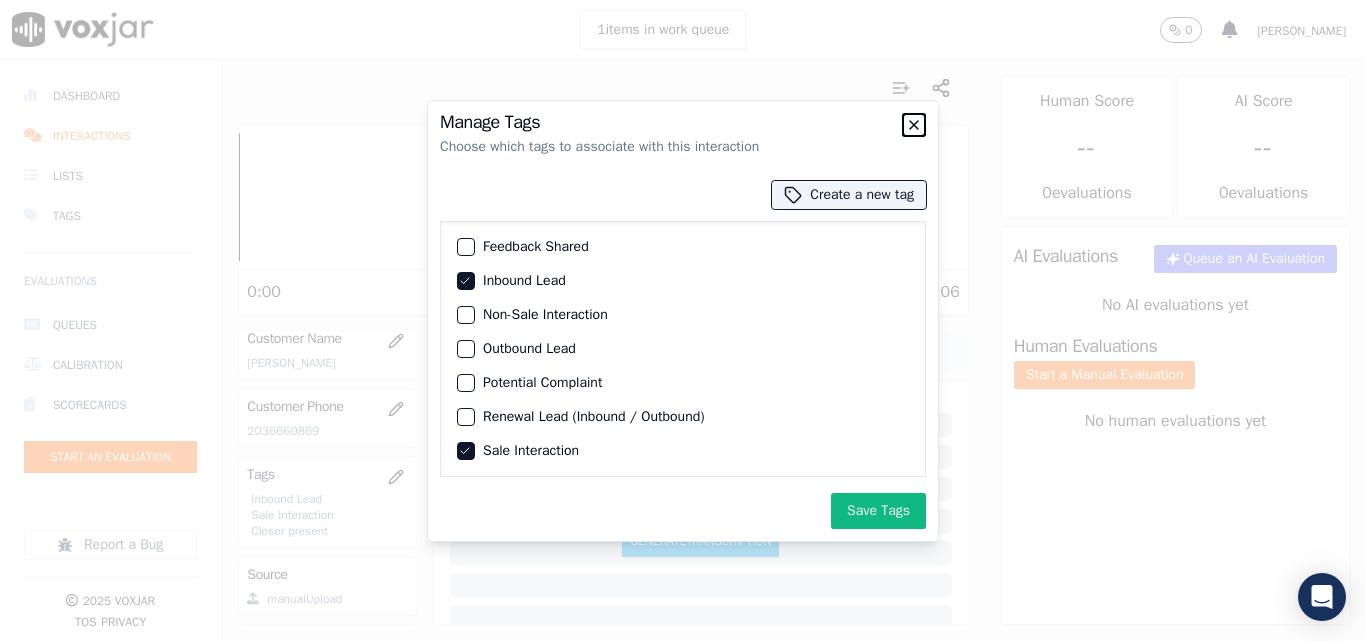 click 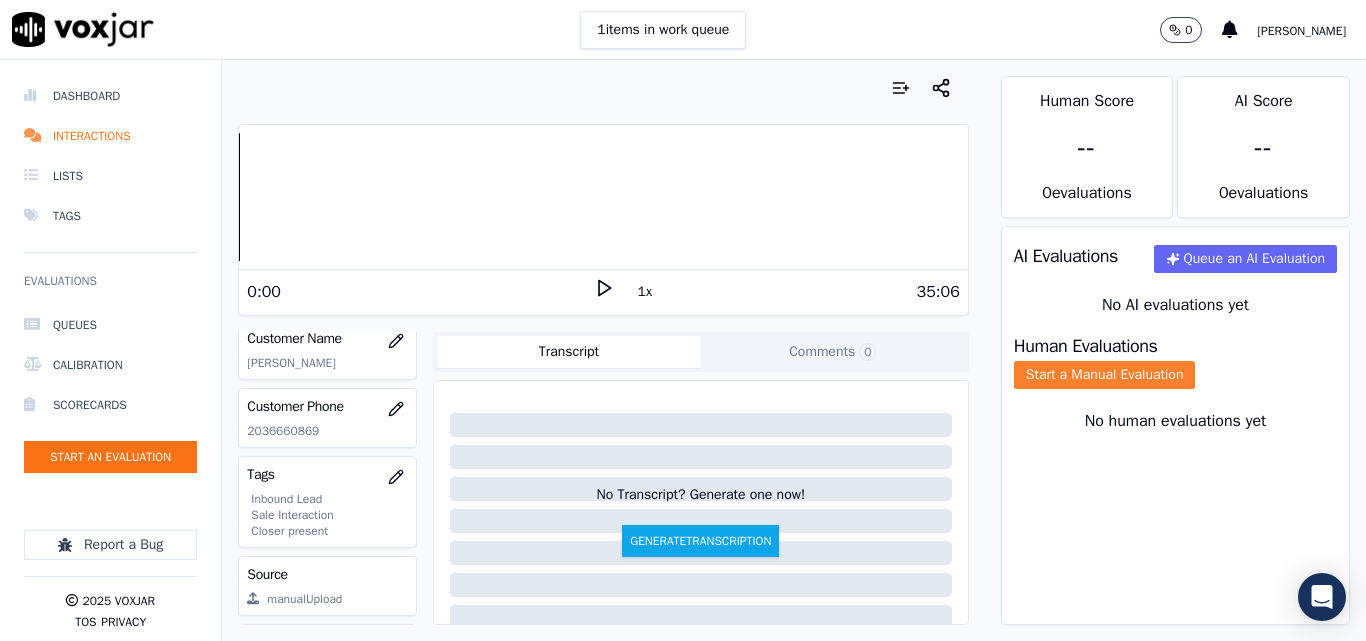 click on "Start a Manual Evaluation" 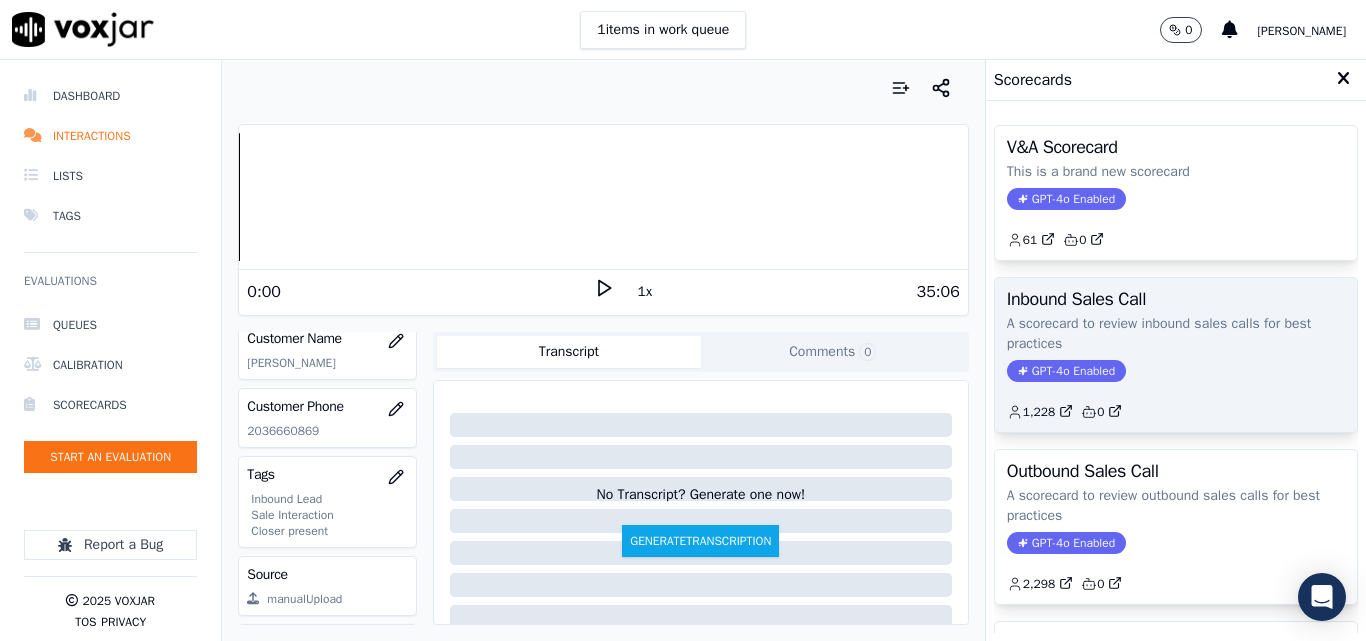 click on "A scorecard to review inbound sales calls for best practices" 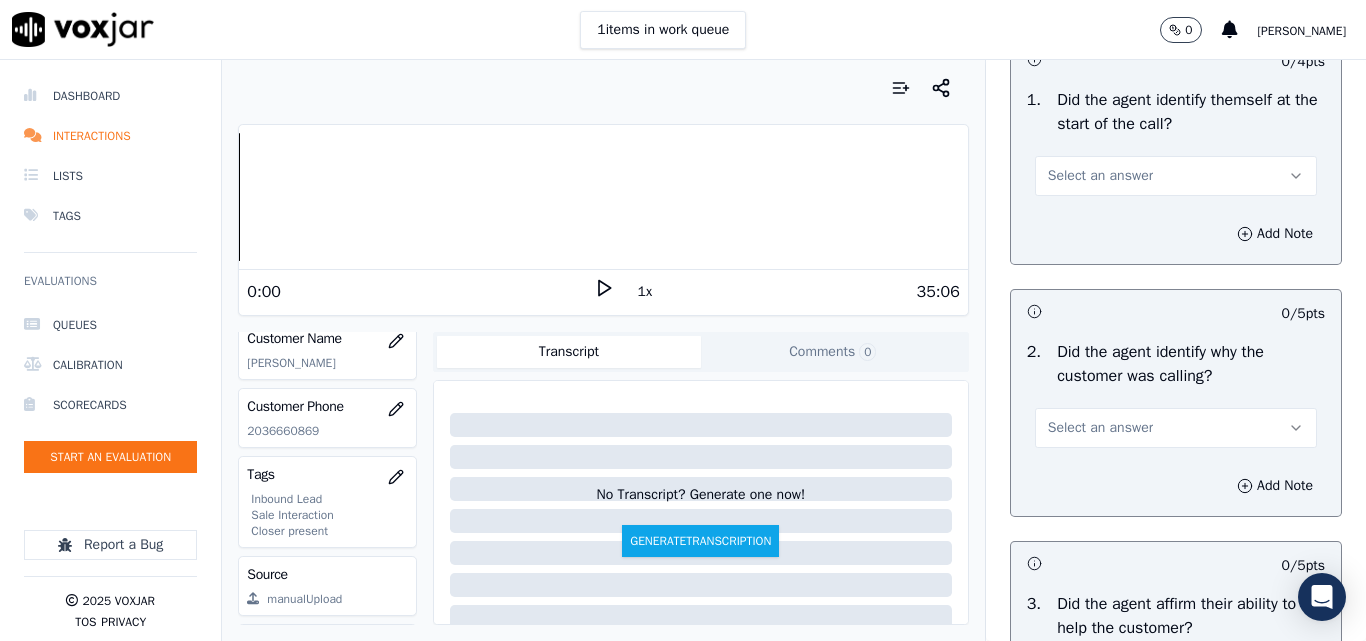 scroll, scrollTop: 200, scrollLeft: 0, axis: vertical 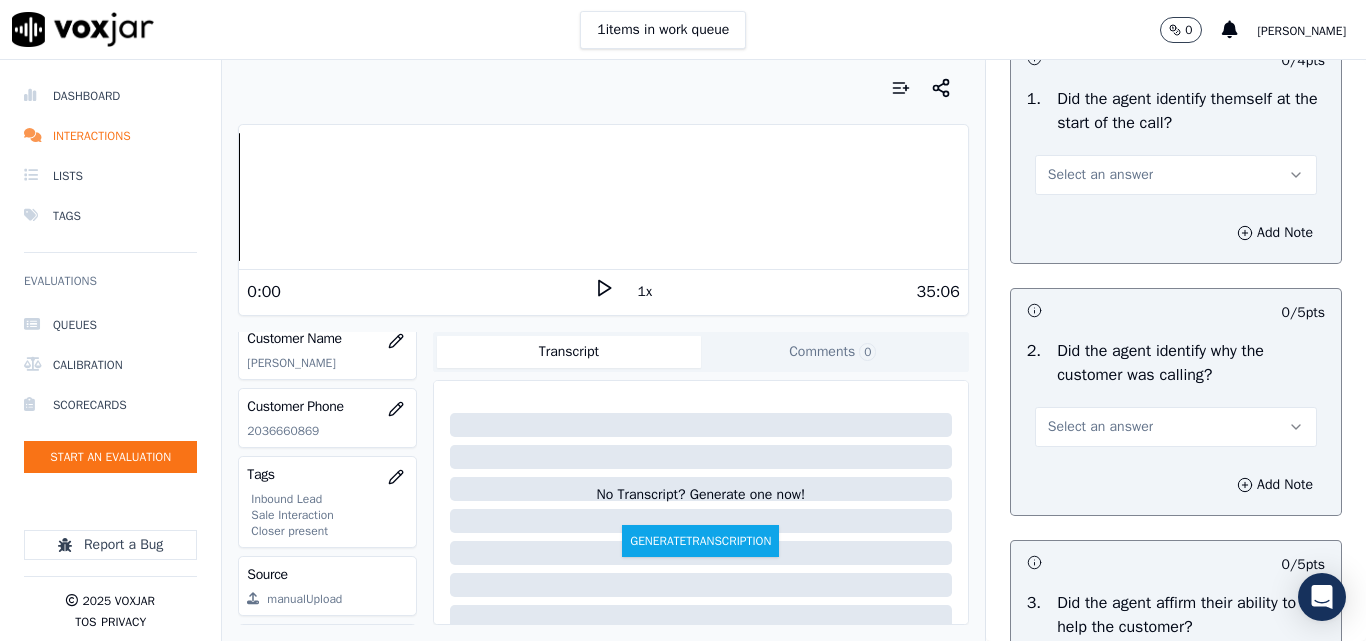 click on "Select an answer" at bounding box center [1100, 175] 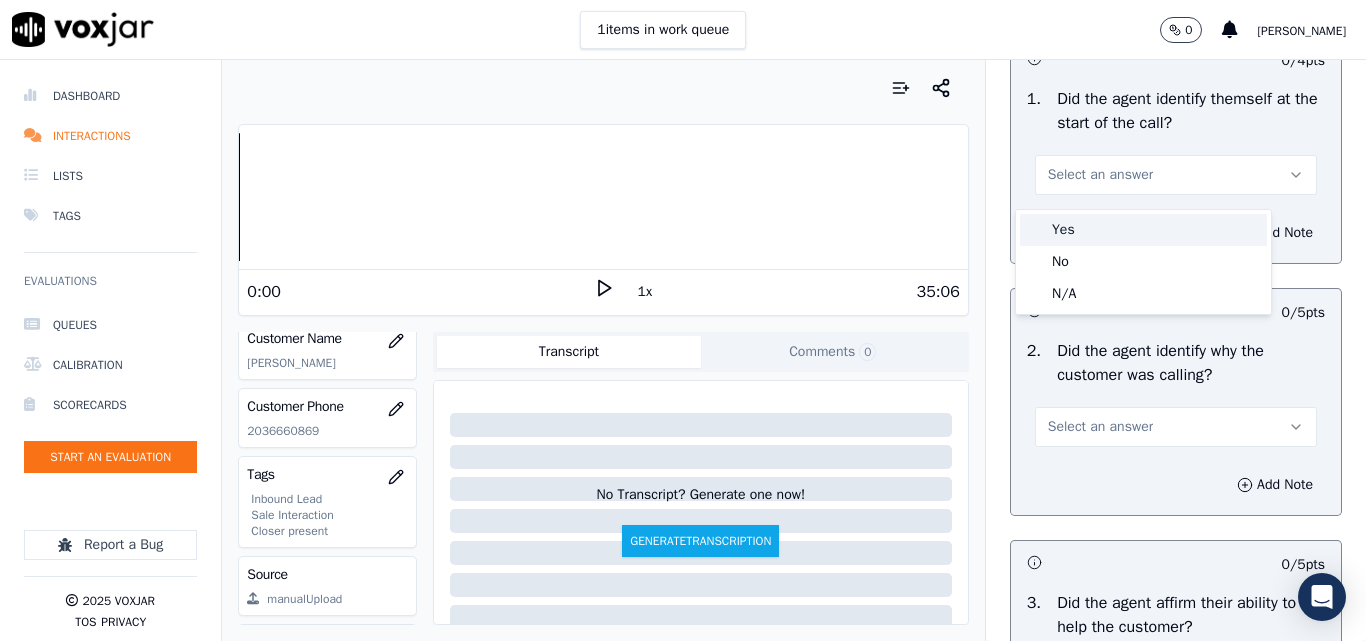 click on "Yes" at bounding box center (1143, 230) 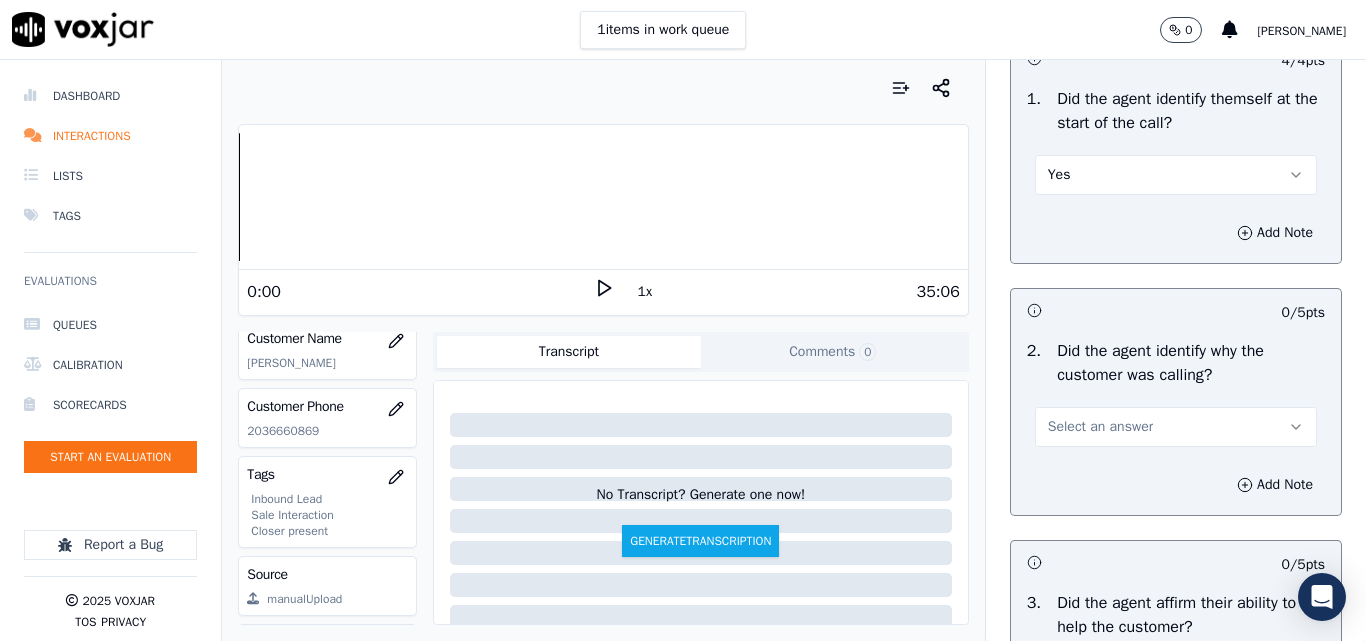 click on "Add Note" at bounding box center [1176, 485] 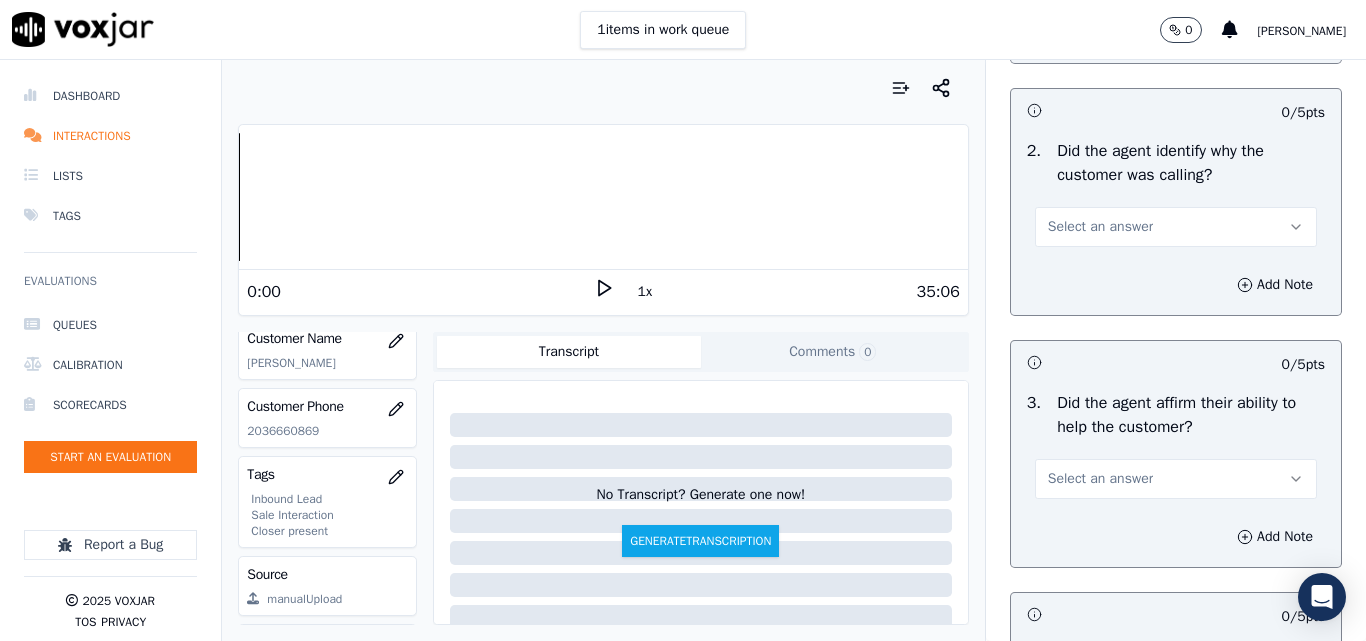 click on "Select an answer" at bounding box center [1100, 227] 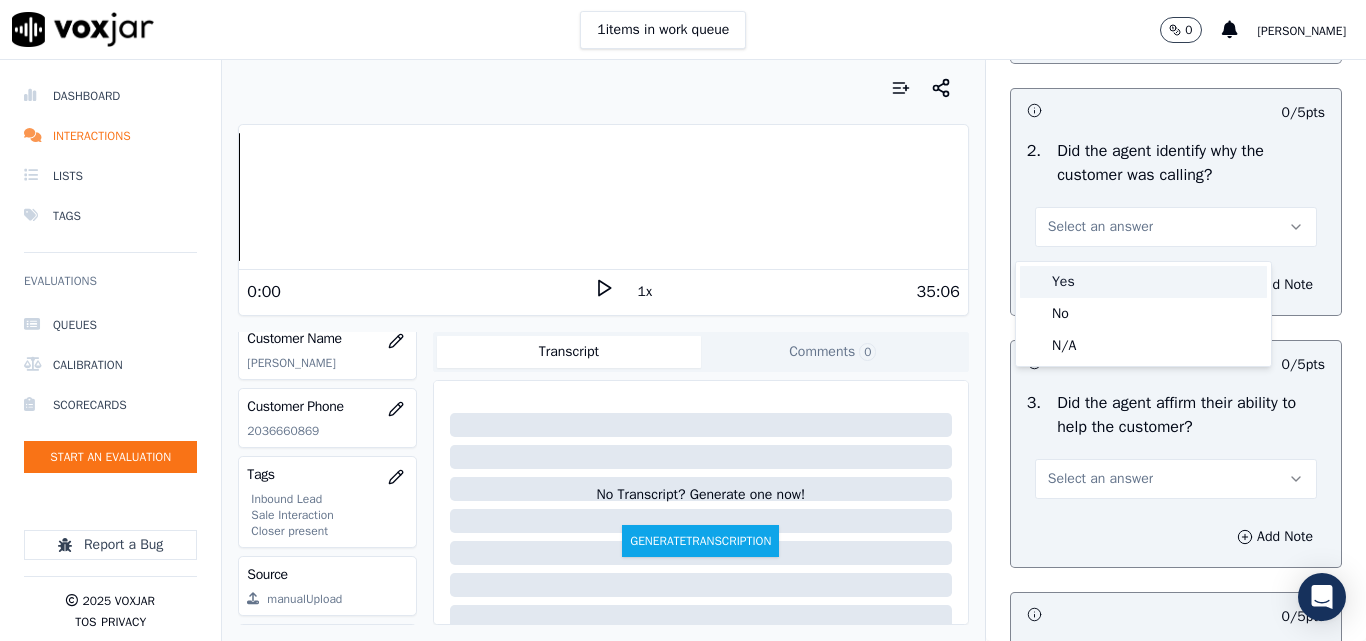 click on "Yes" at bounding box center [1143, 282] 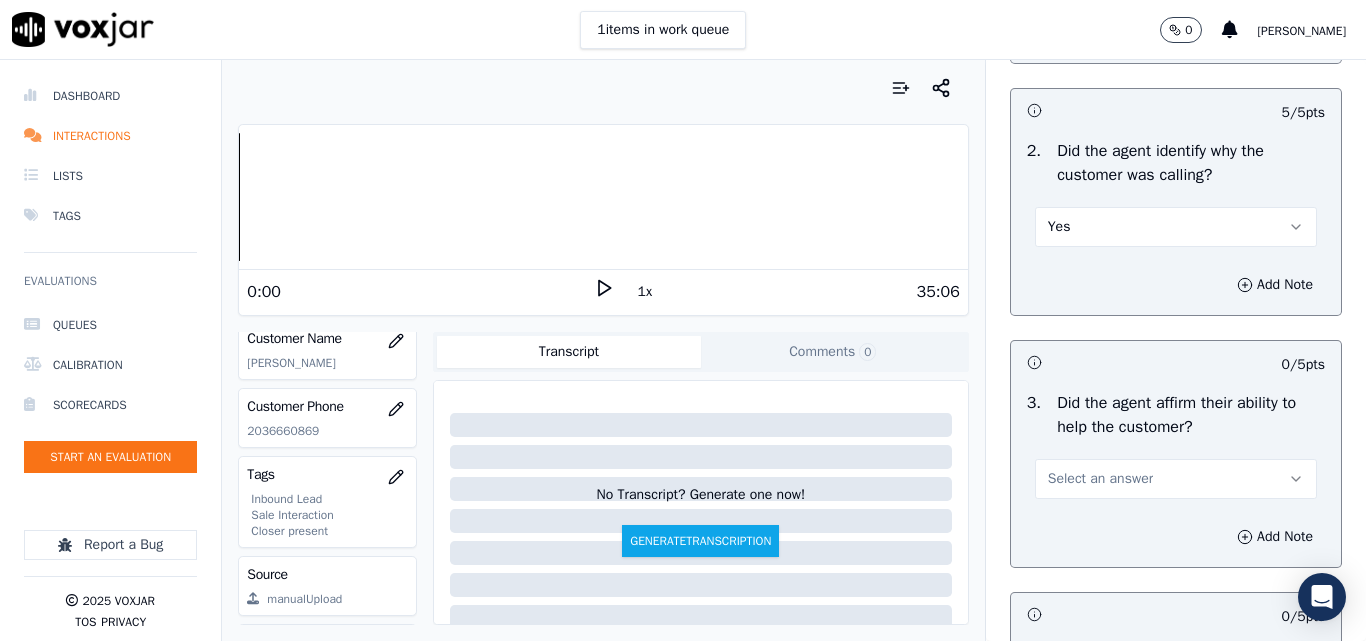 scroll, scrollTop: 600, scrollLeft: 0, axis: vertical 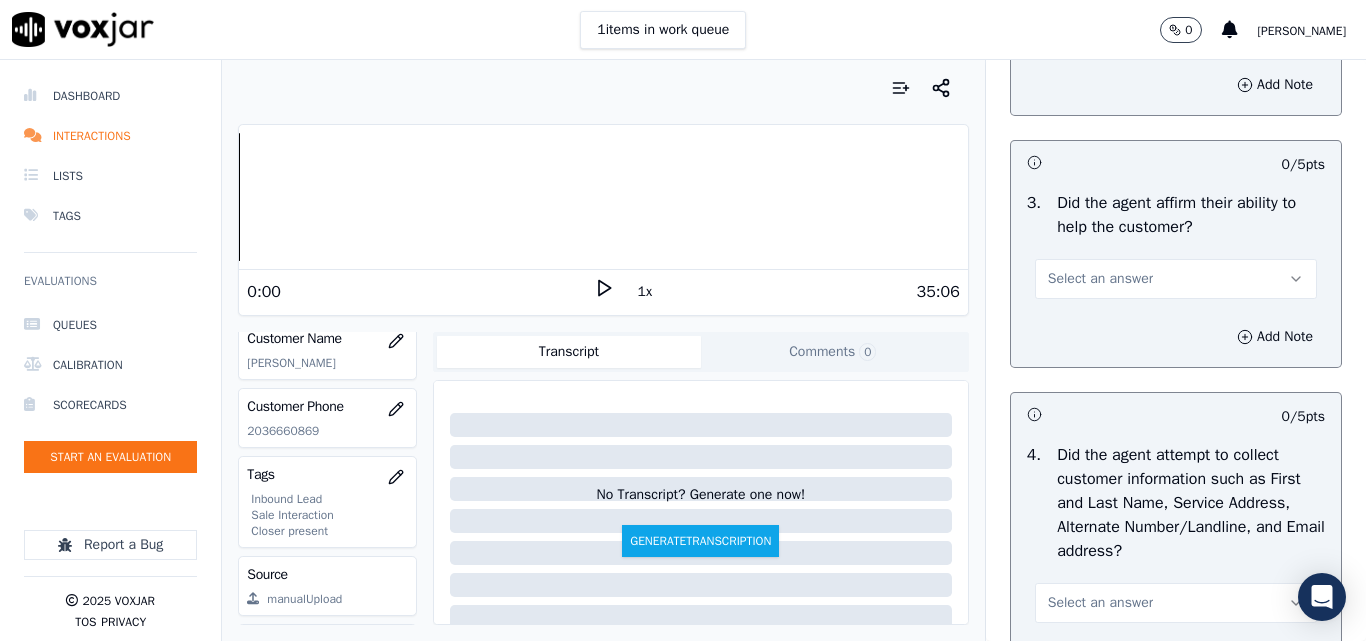 click on "Select an answer" at bounding box center [1100, 279] 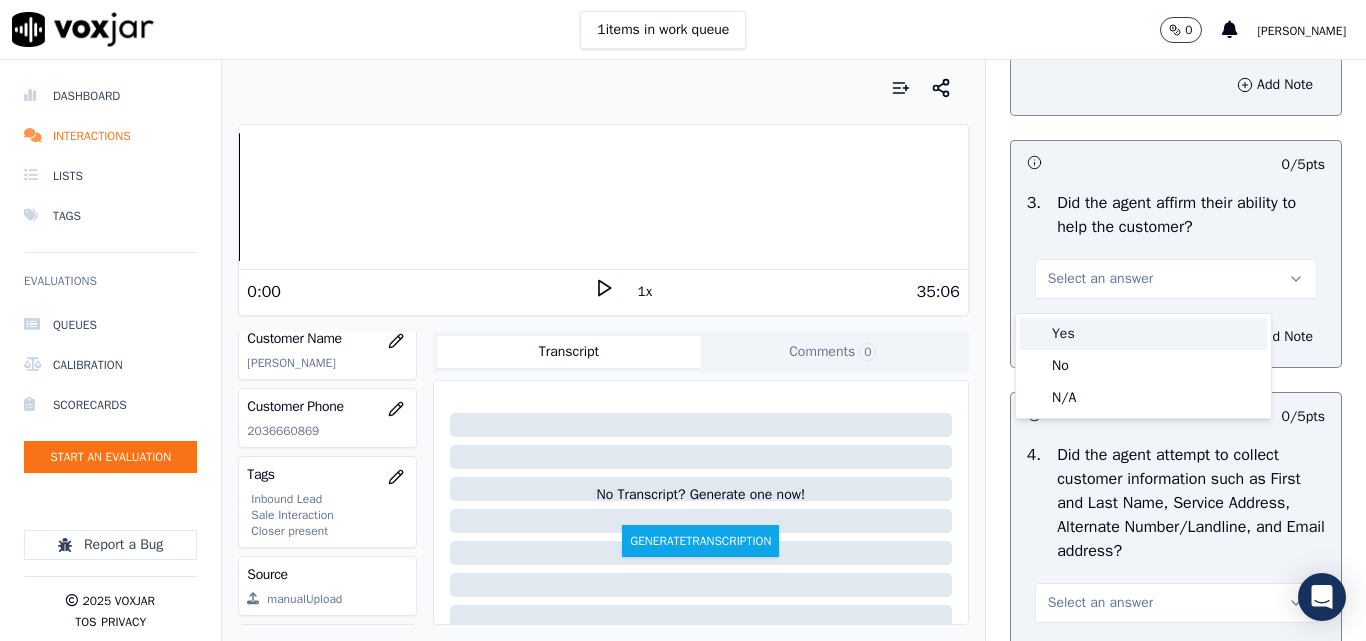 click on "Yes" at bounding box center (1143, 334) 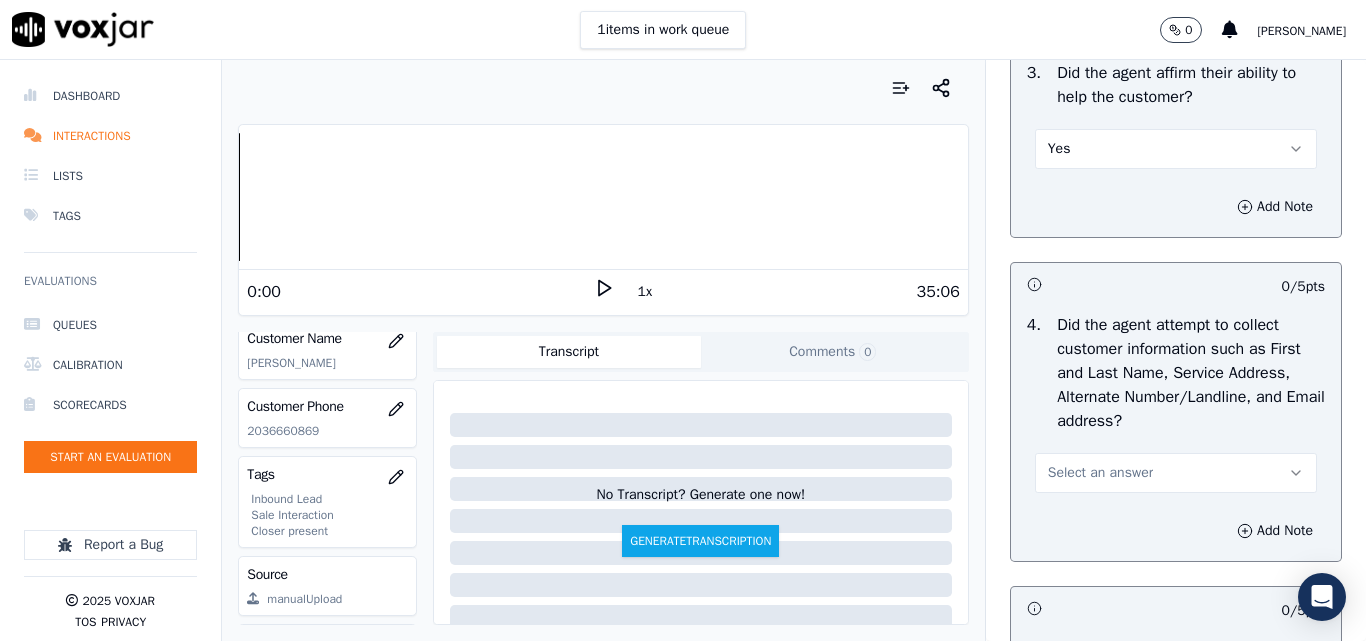scroll, scrollTop: 1000, scrollLeft: 0, axis: vertical 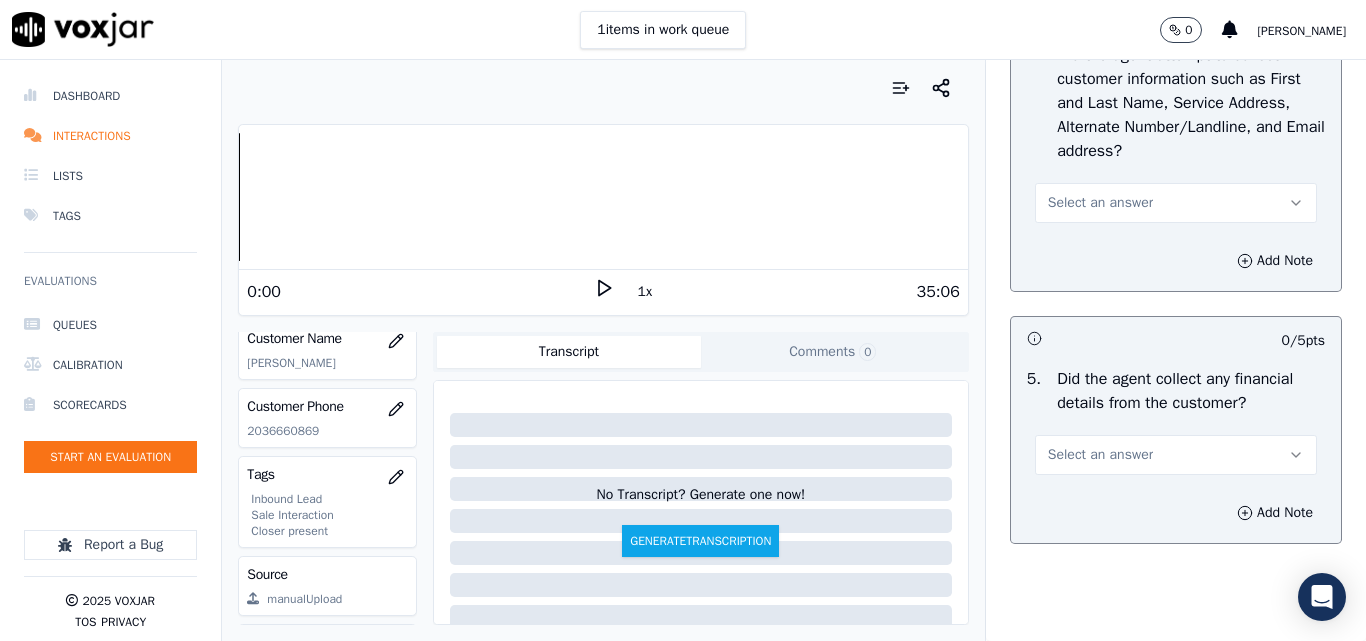 click on "Select an answer" at bounding box center (1100, 203) 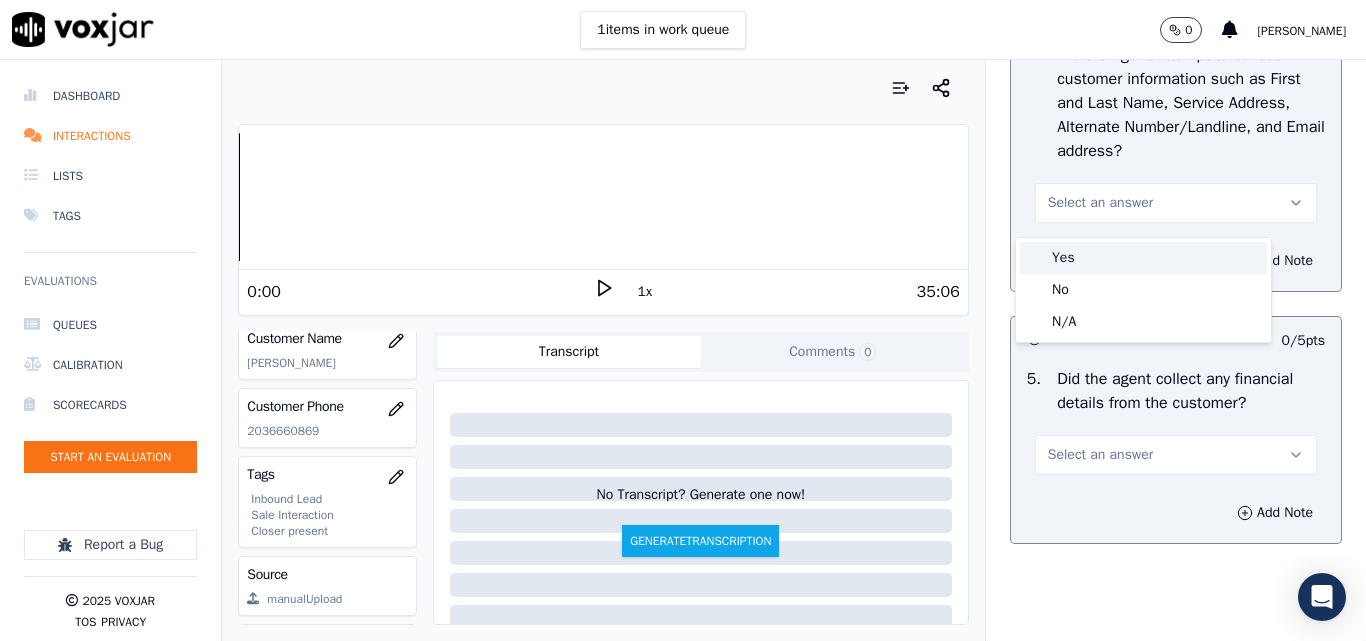 click on "Yes" at bounding box center [1143, 258] 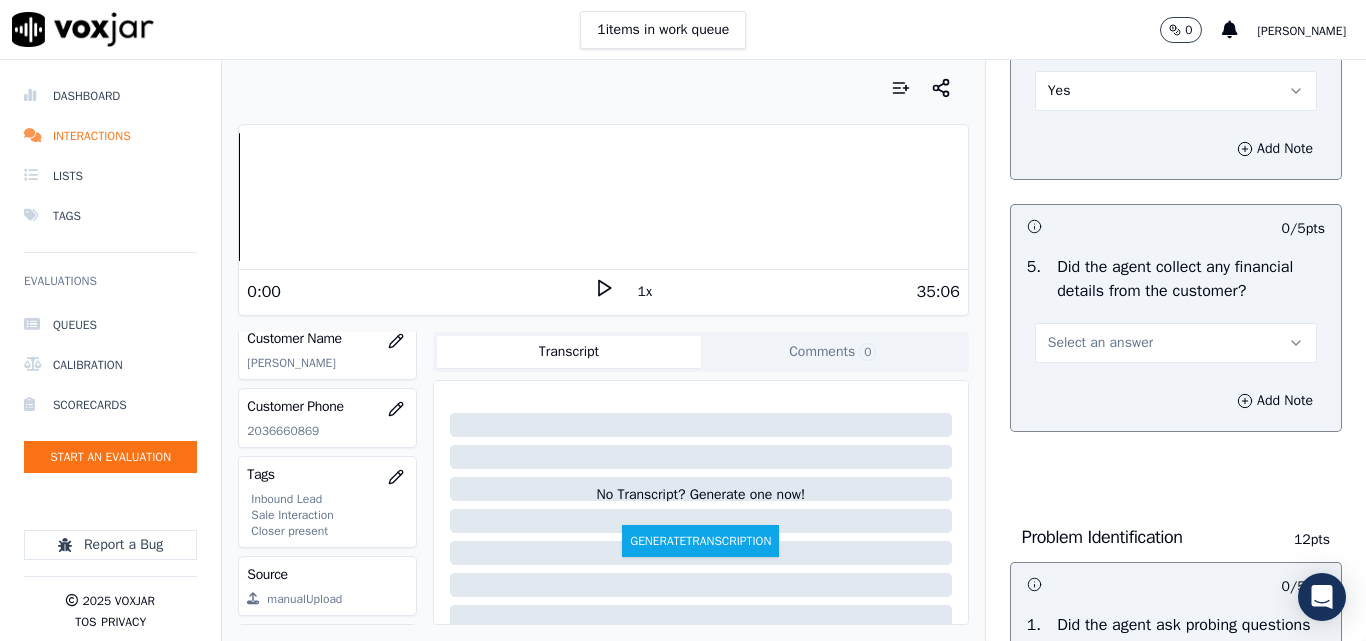 scroll, scrollTop: 1200, scrollLeft: 0, axis: vertical 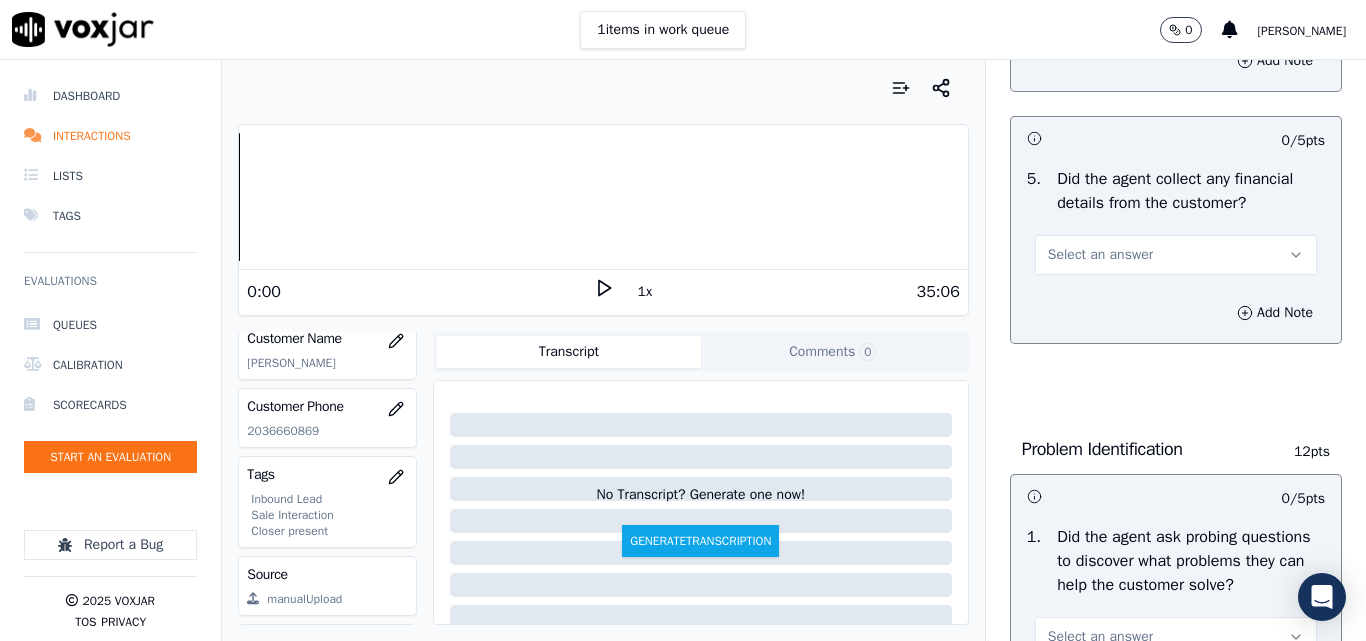 click on "Select an answer" at bounding box center [1100, 255] 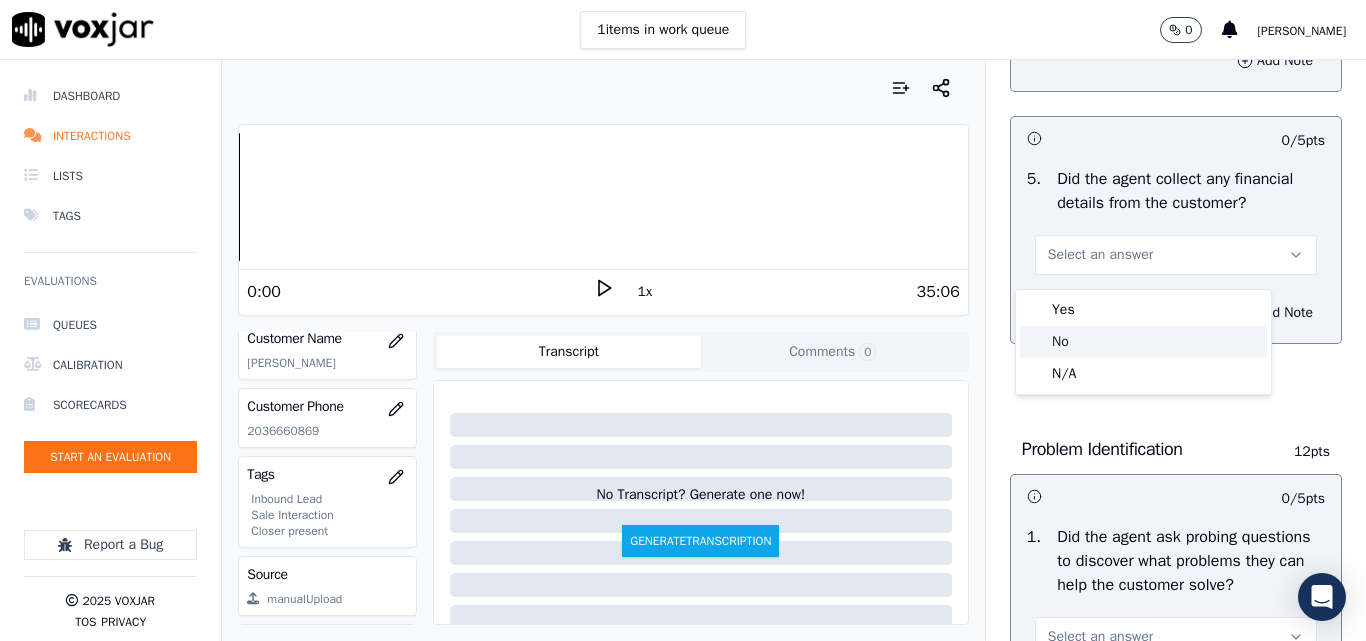 click on "No" 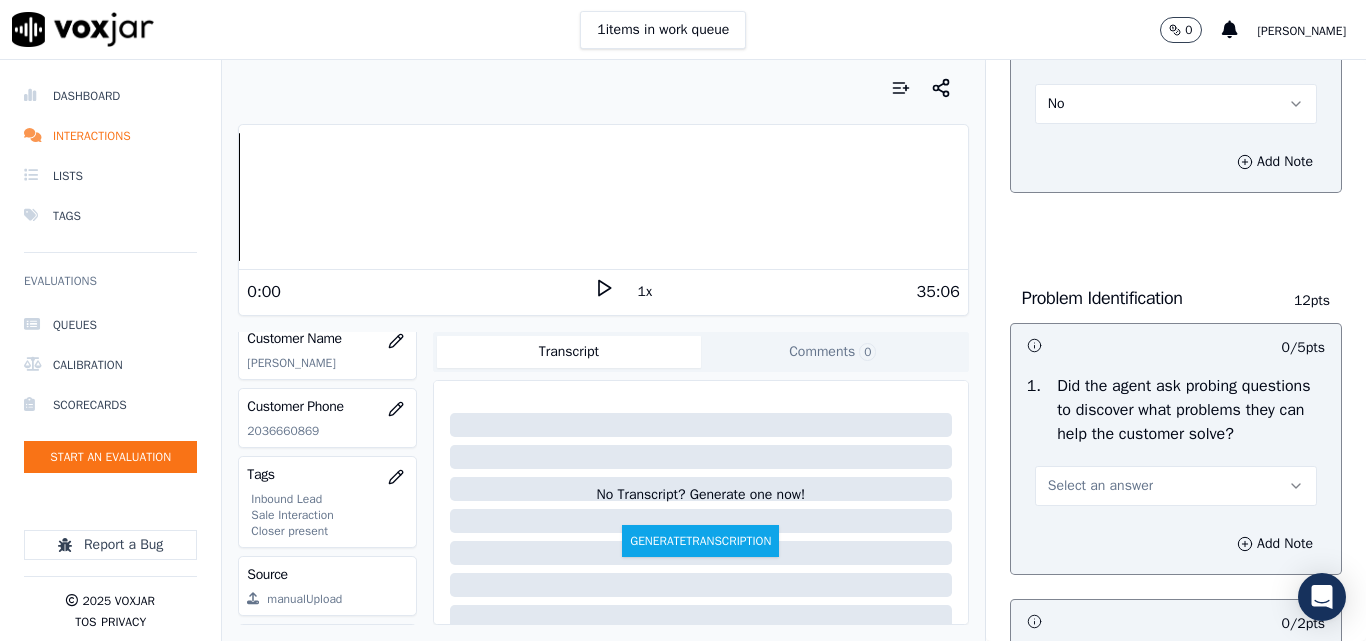 scroll, scrollTop: 1500, scrollLeft: 0, axis: vertical 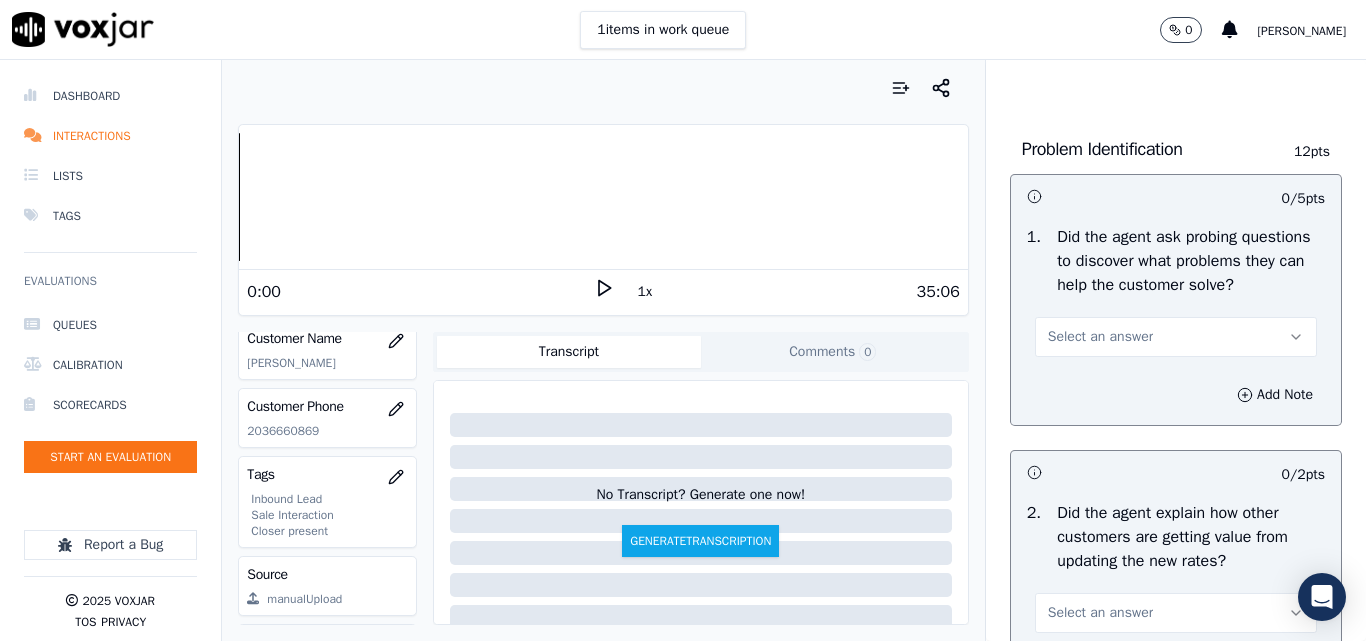 click on "Select an answer" at bounding box center (1100, 337) 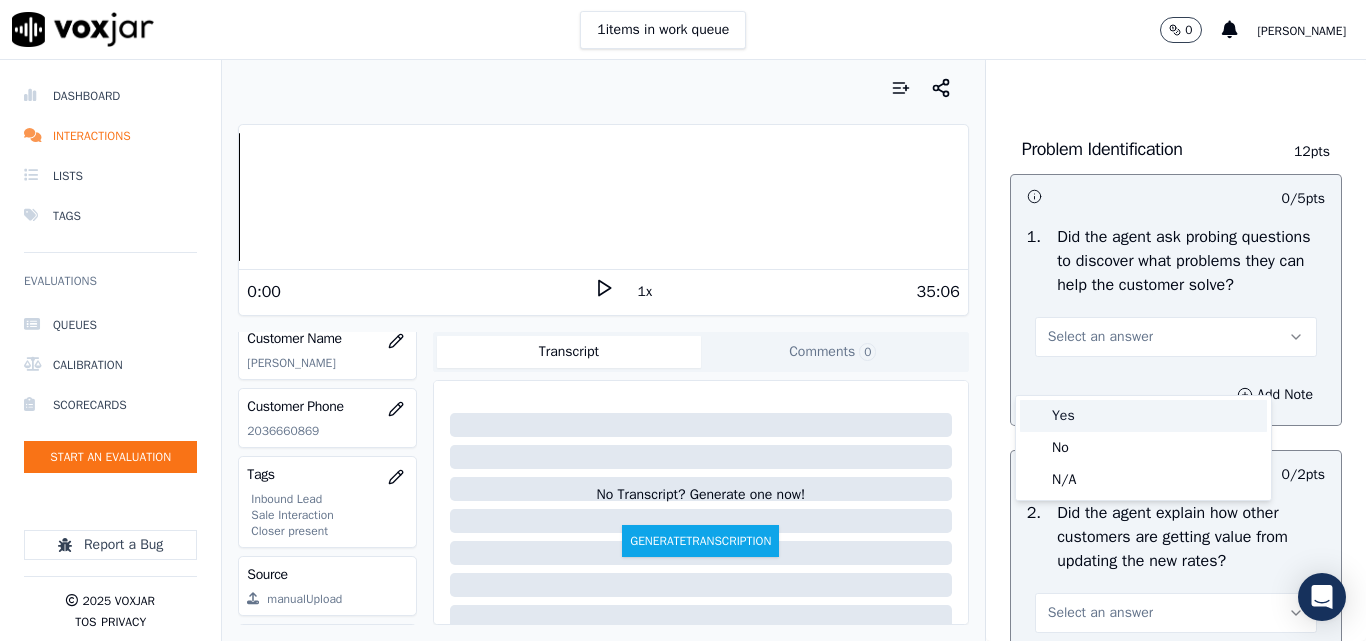 drag, startPoint x: 1070, startPoint y: 418, endPoint x: 1084, endPoint y: 380, distance: 40.496914 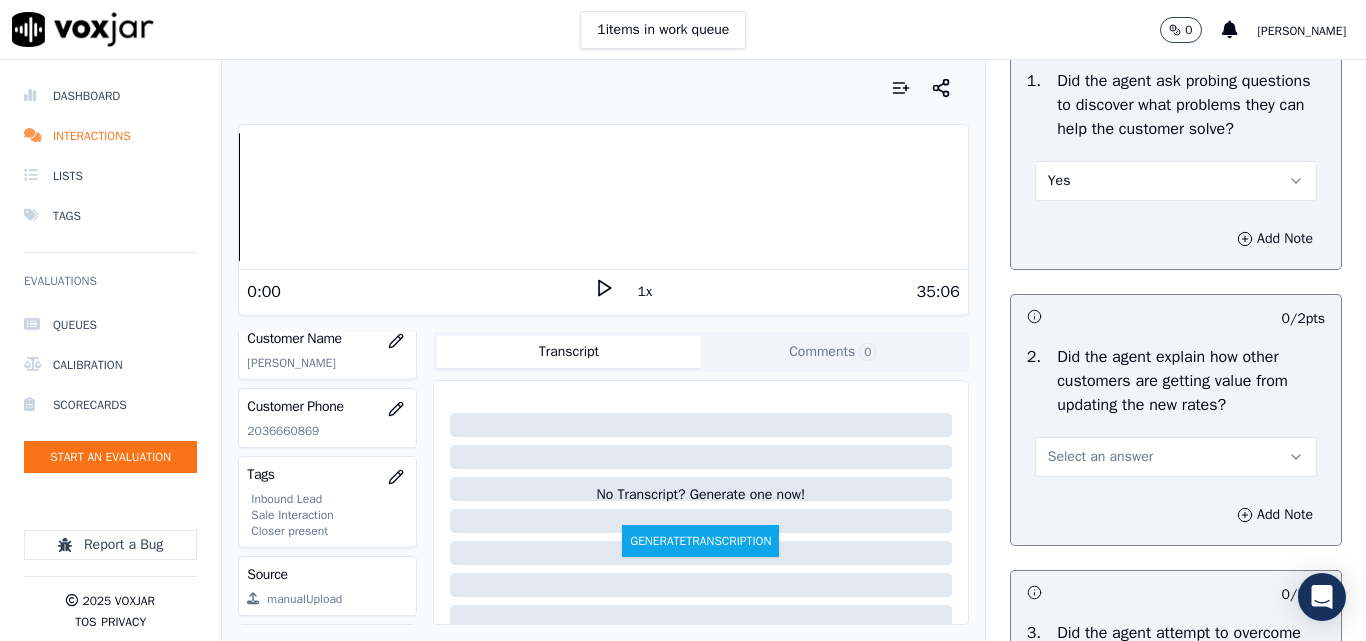 scroll, scrollTop: 1900, scrollLeft: 0, axis: vertical 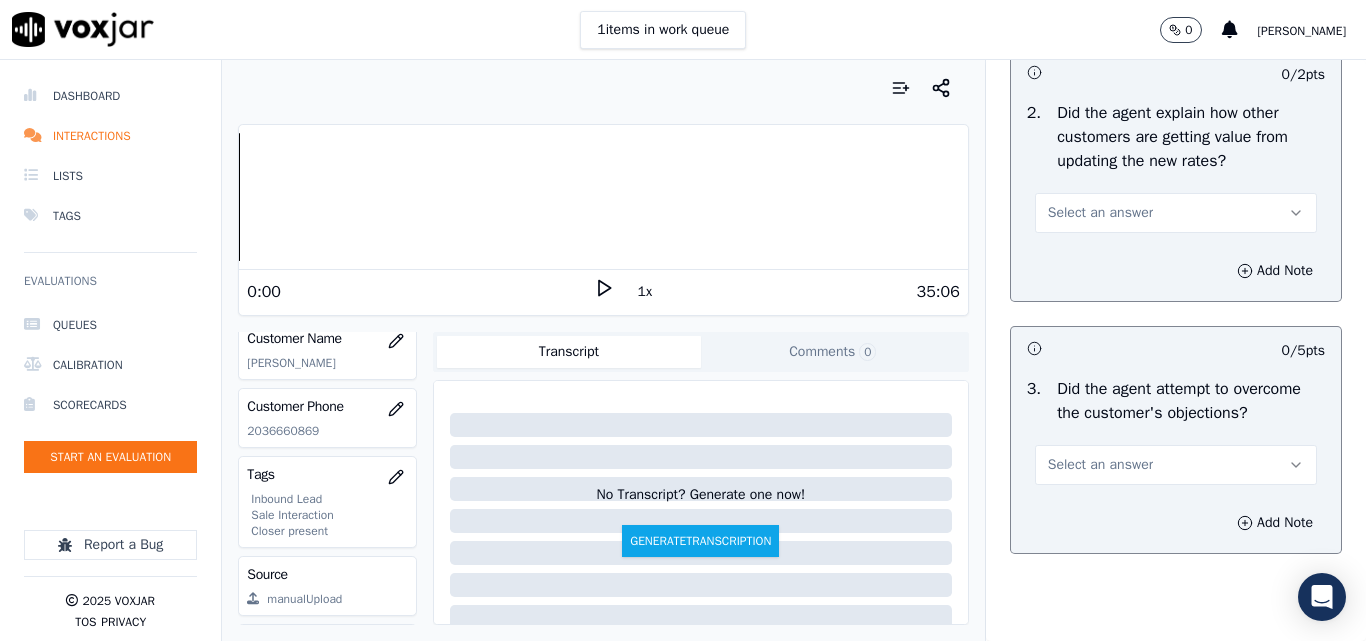 drag, startPoint x: 1068, startPoint y: 237, endPoint x: 1073, endPoint y: 260, distance: 23.537205 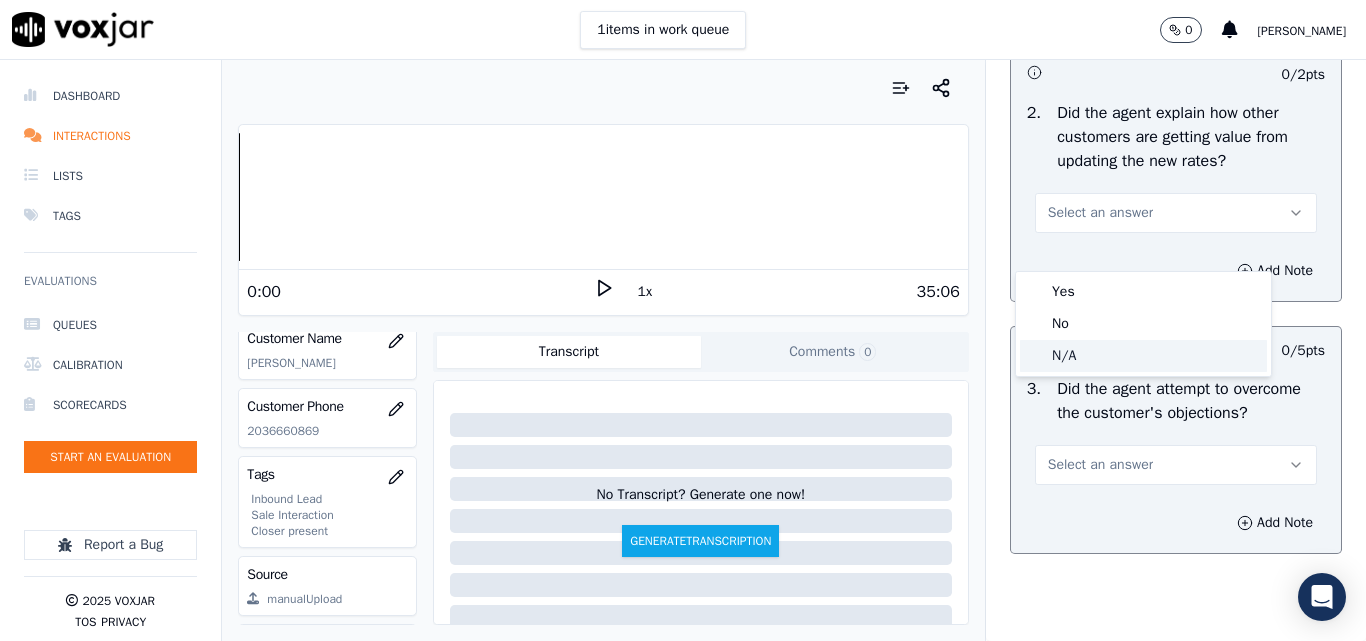 click on "N/A" 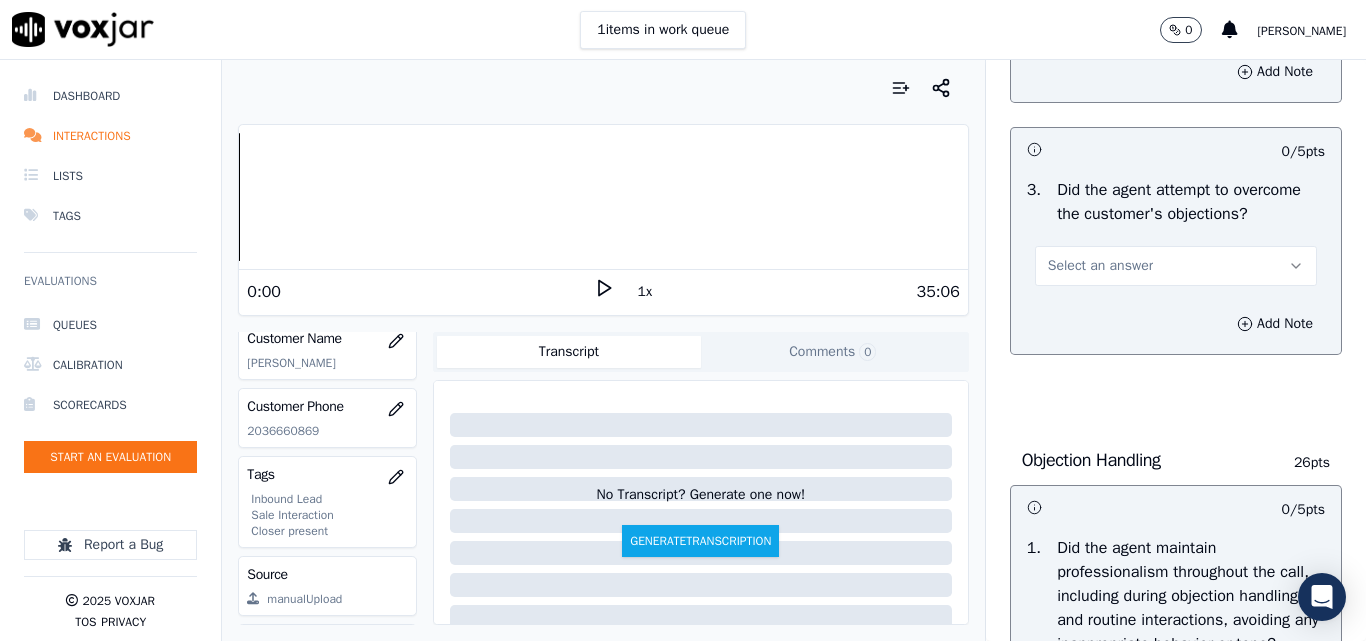 scroll, scrollTop: 2100, scrollLeft: 0, axis: vertical 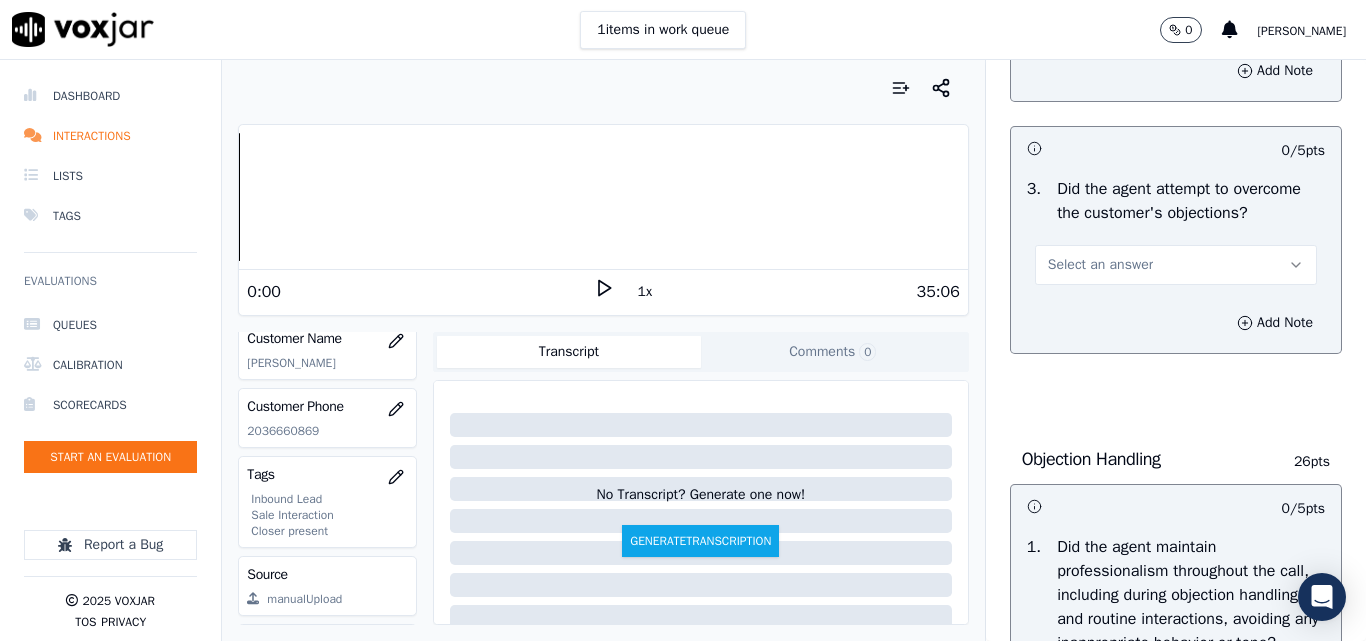 click on "Select an answer" at bounding box center [1100, 265] 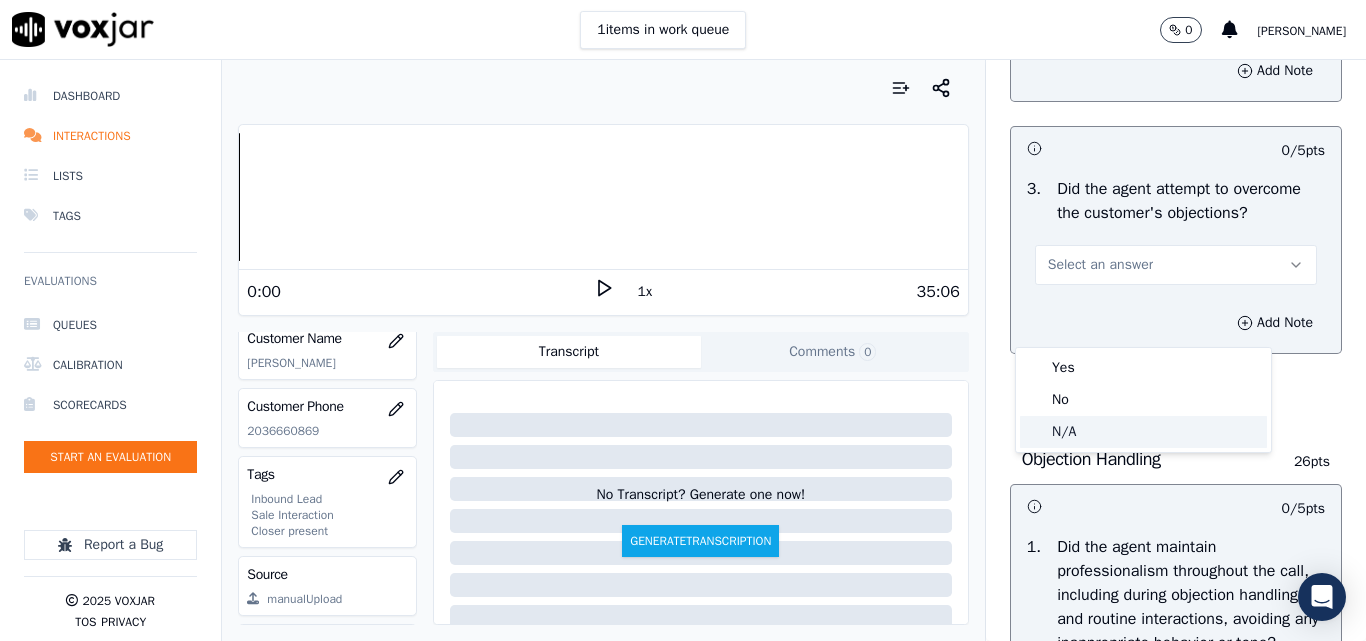 click on "N/A" 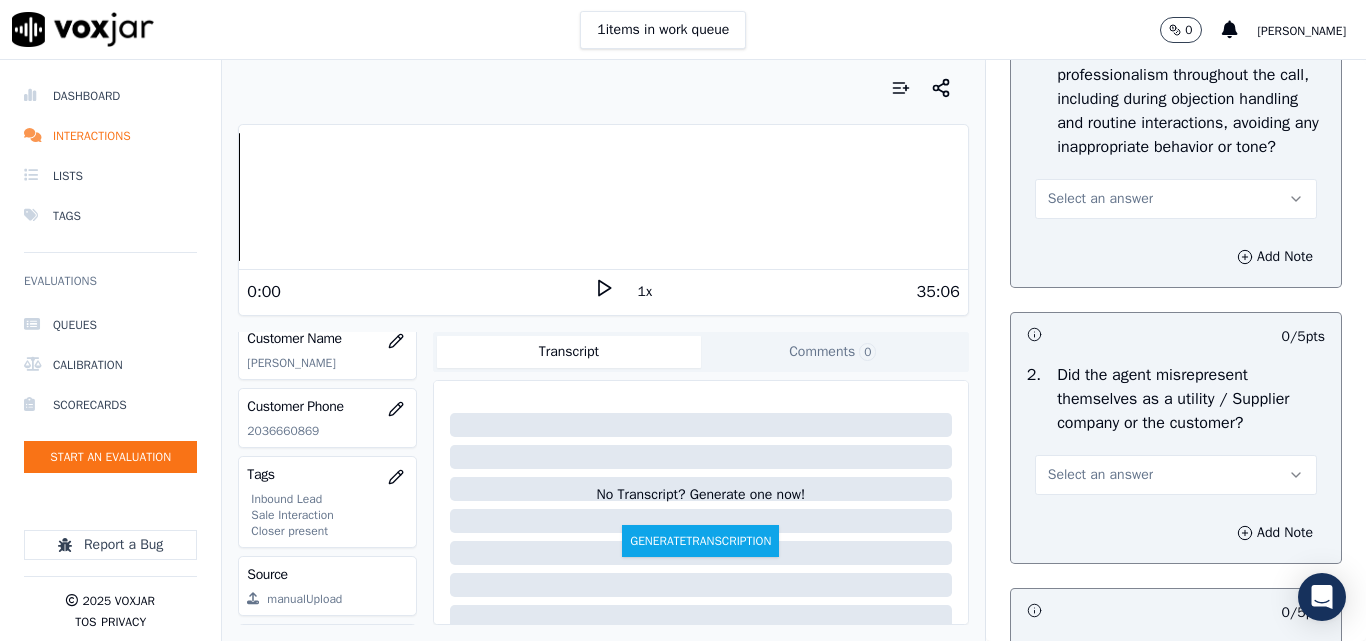 scroll, scrollTop: 2600, scrollLeft: 0, axis: vertical 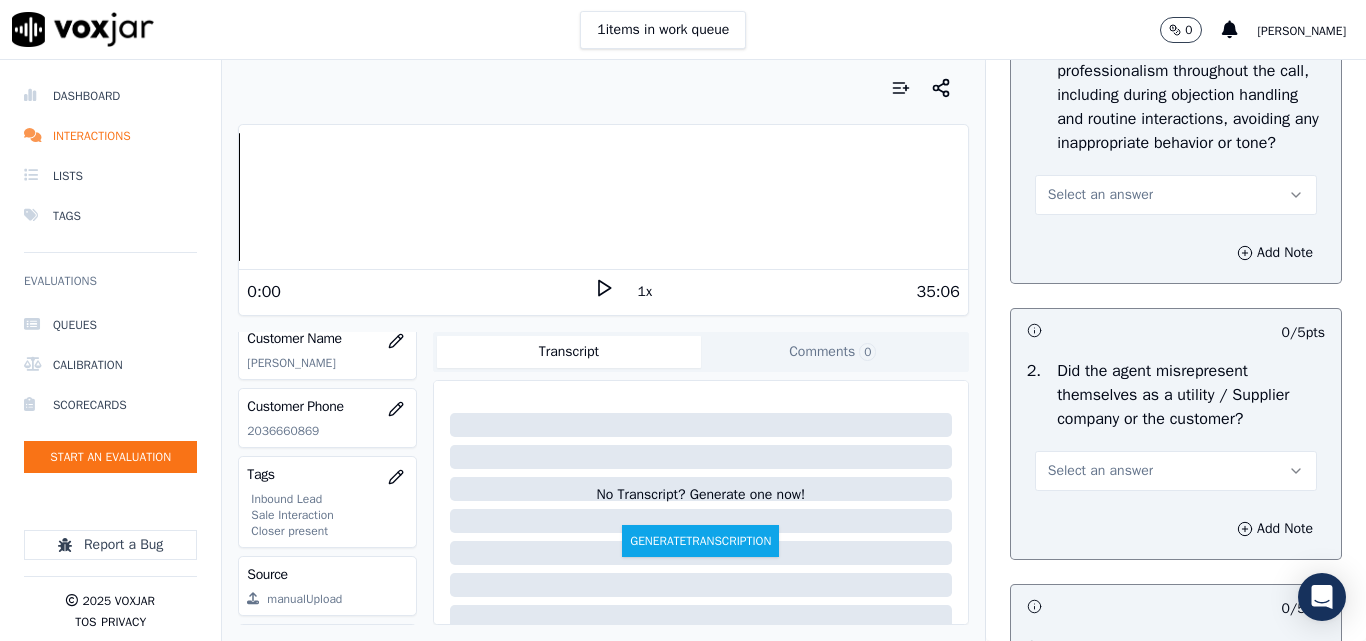 click on "Select an answer" at bounding box center [1100, 195] 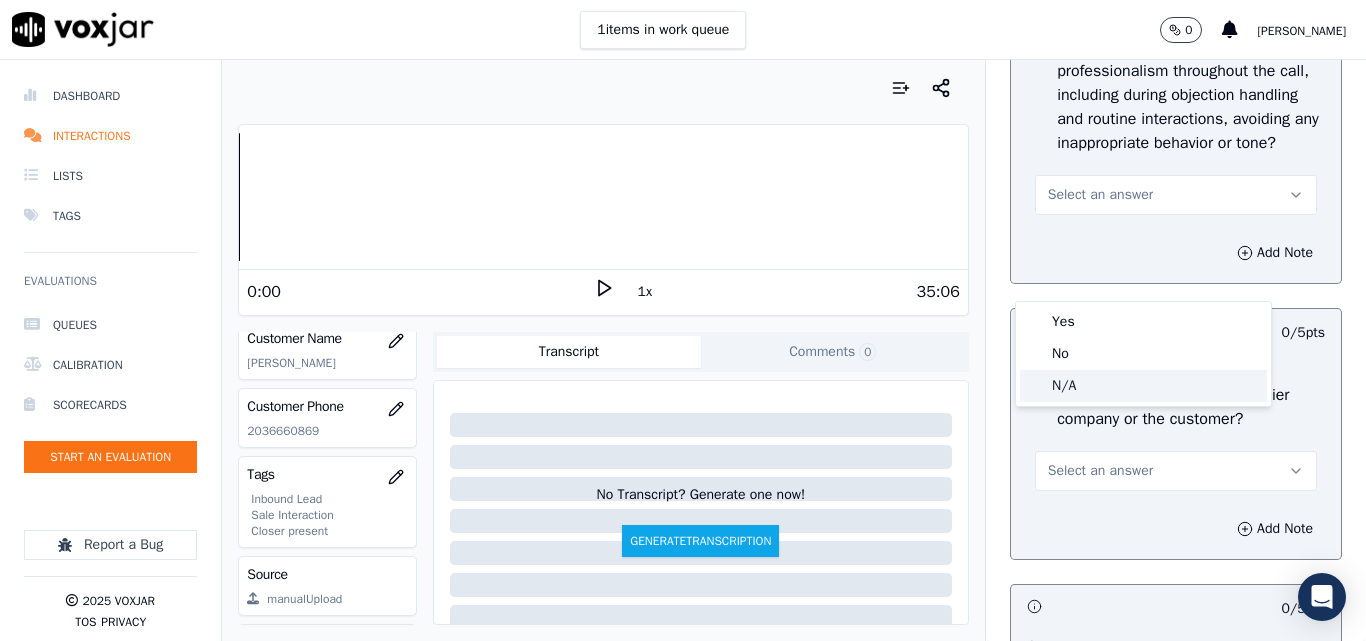 click on "N/A" 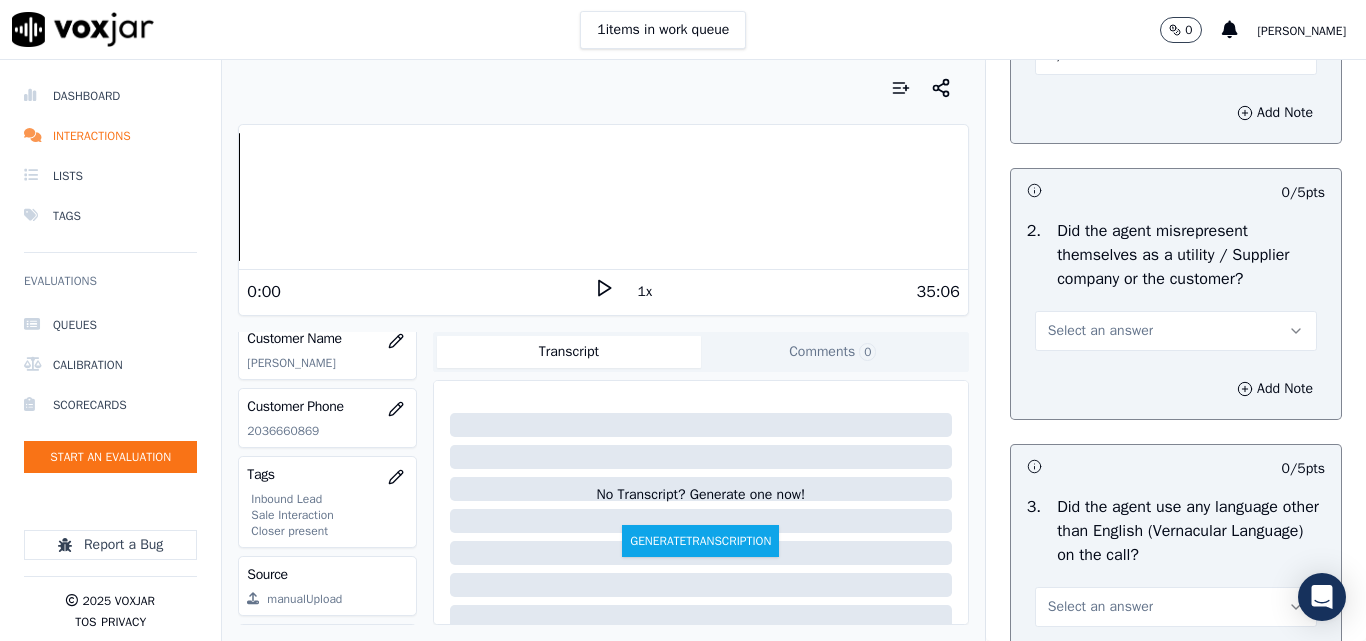 scroll, scrollTop: 2900, scrollLeft: 0, axis: vertical 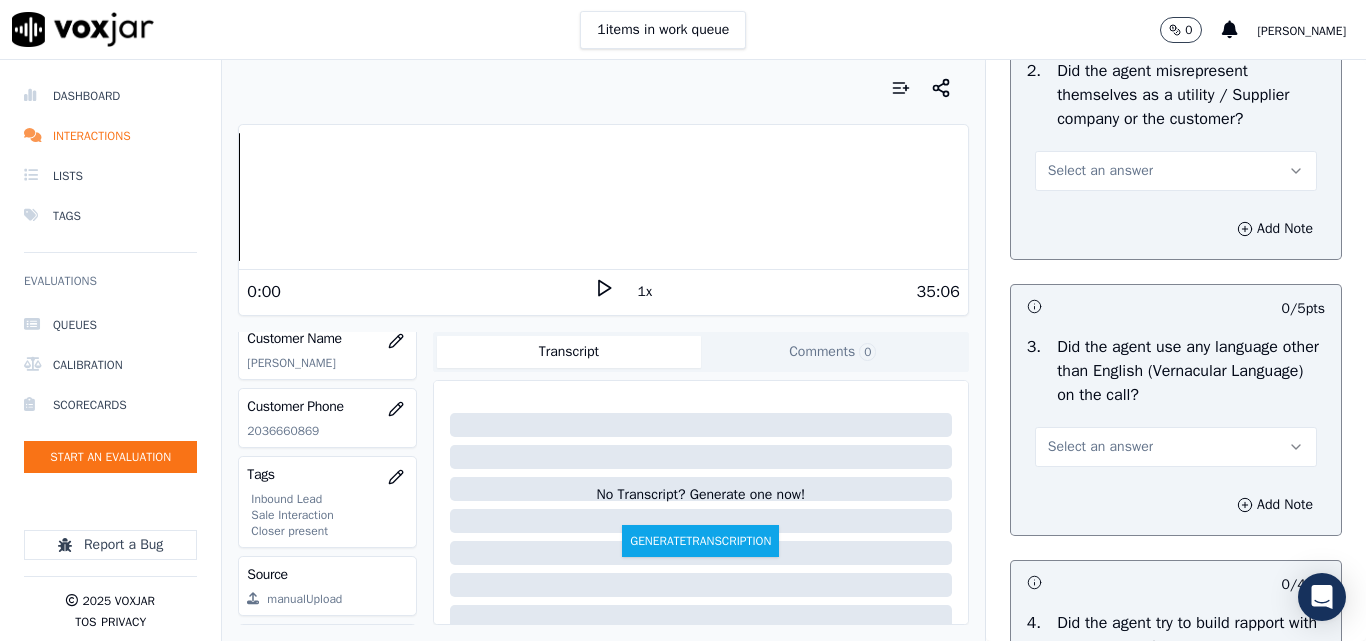 click on "Select an answer" at bounding box center (1176, 171) 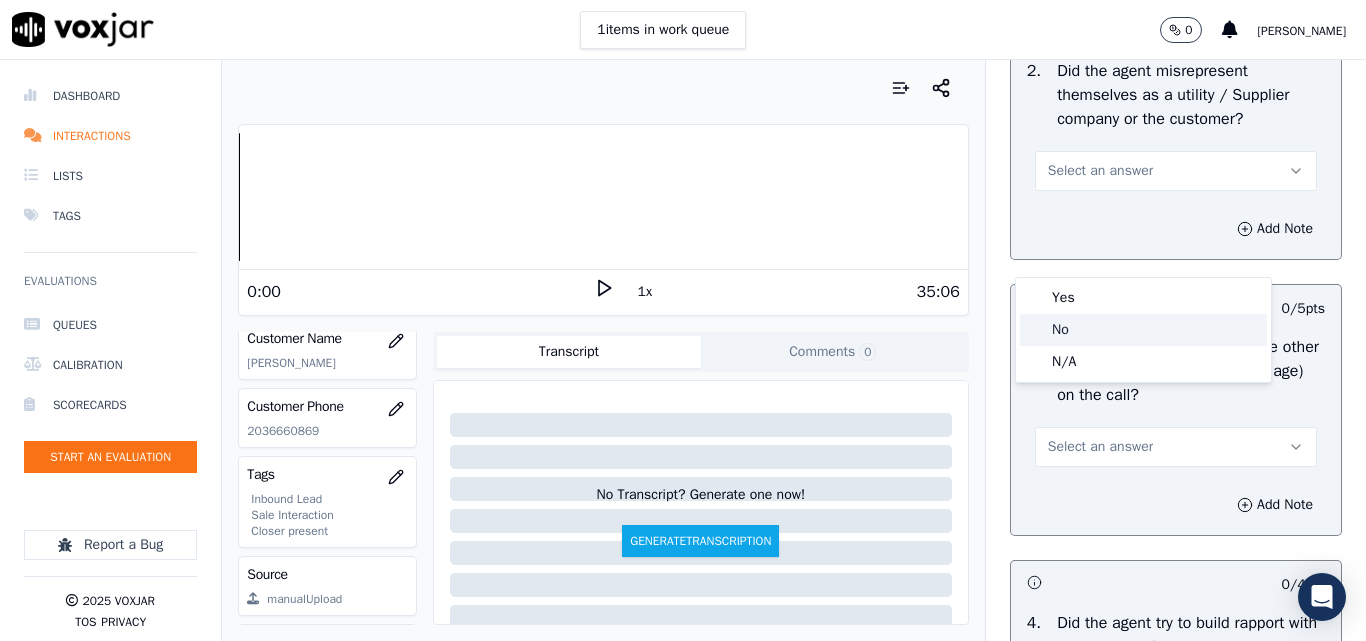 click on "No" 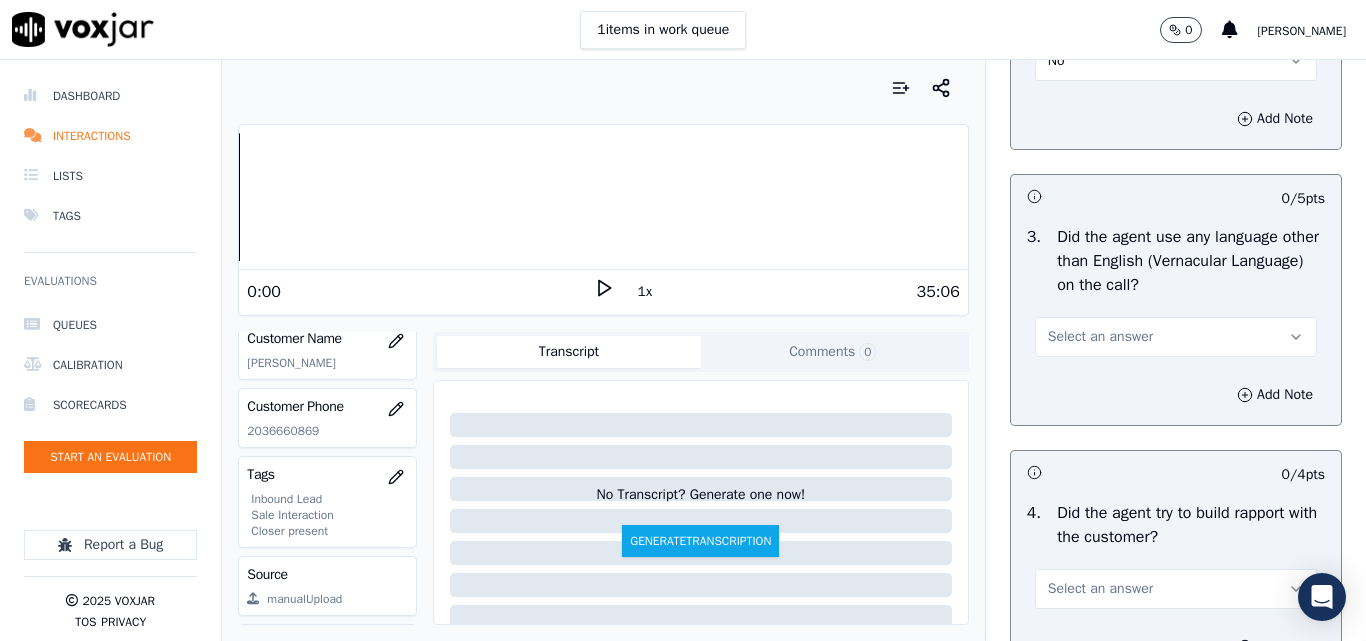 scroll, scrollTop: 3100, scrollLeft: 0, axis: vertical 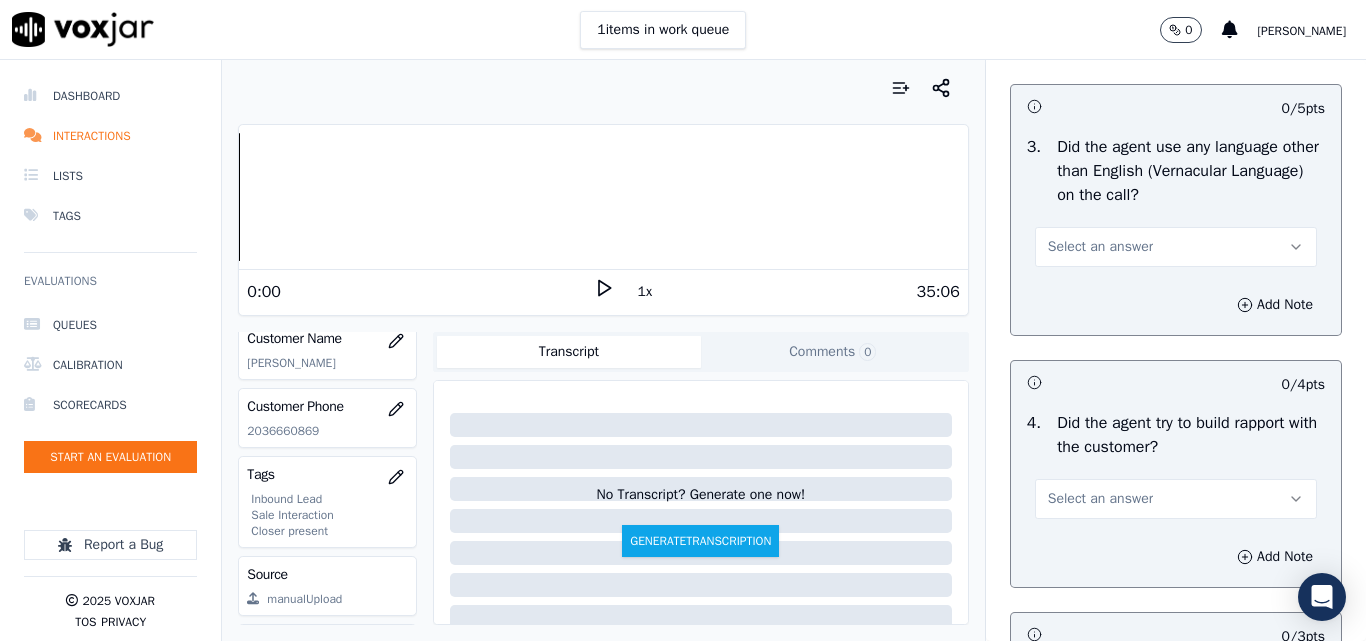click on "Select an answer" at bounding box center (1100, 247) 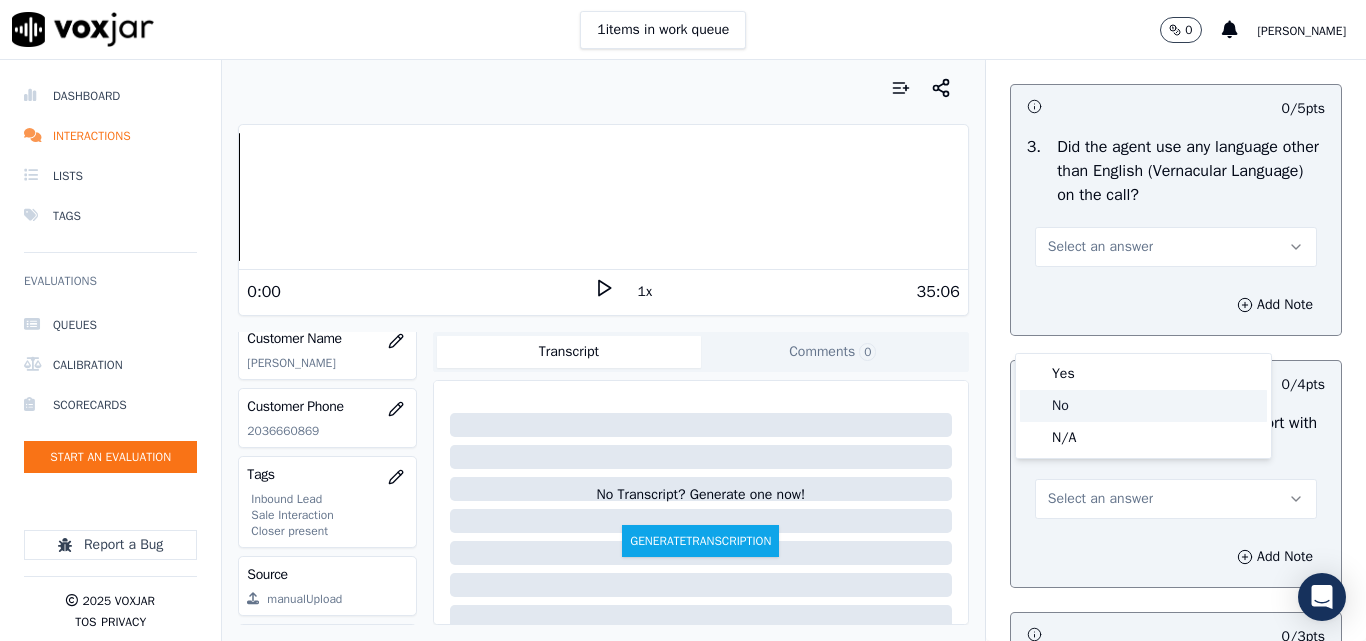 click on "No" 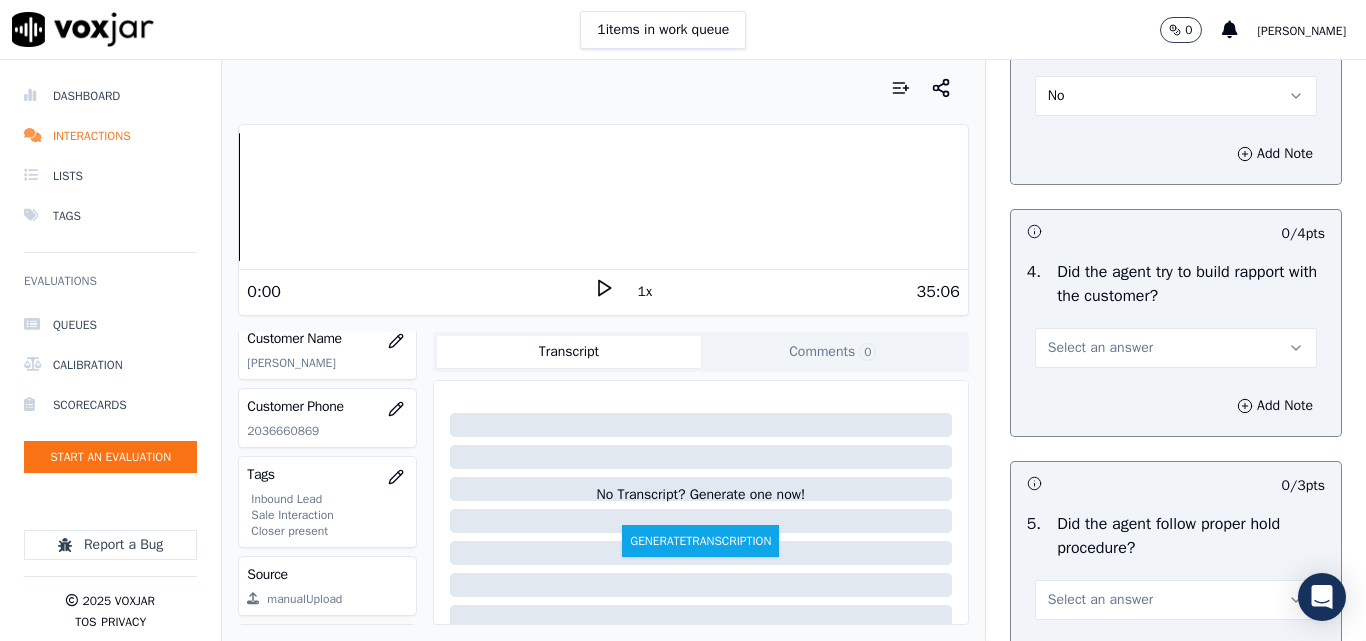 scroll, scrollTop: 3500, scrollLeft: 0, axis: vertical 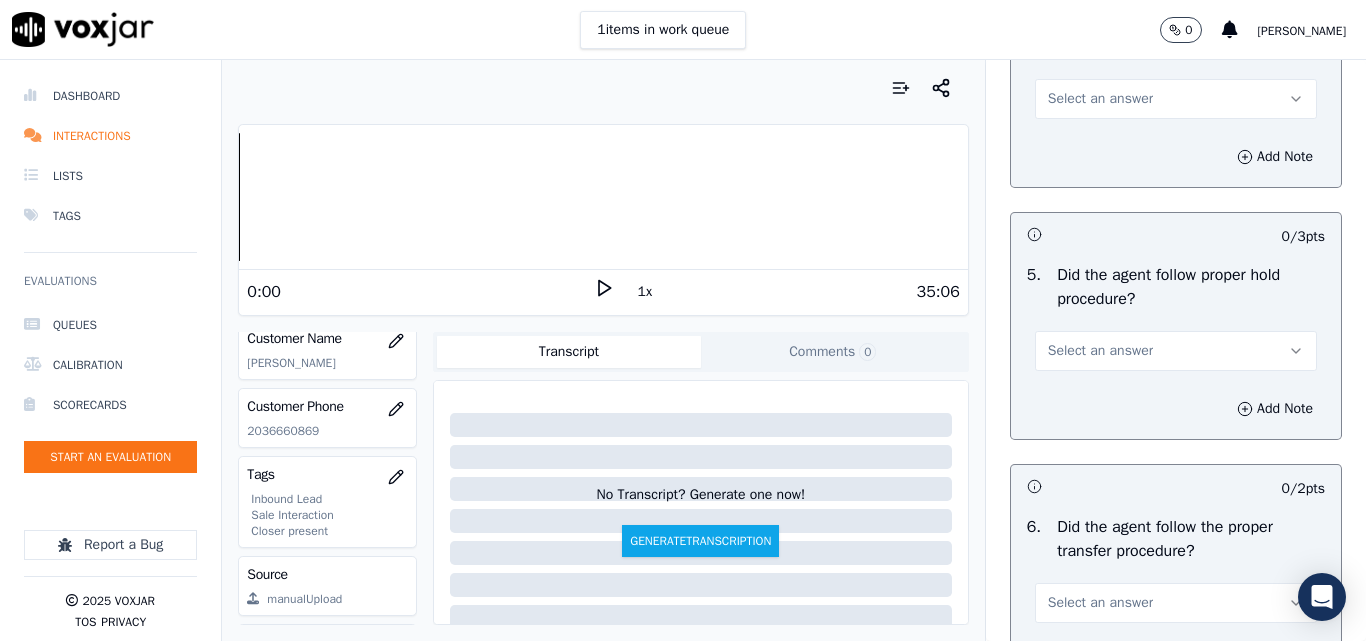 click on "Select an answer" at bounding box center (1100, 99) 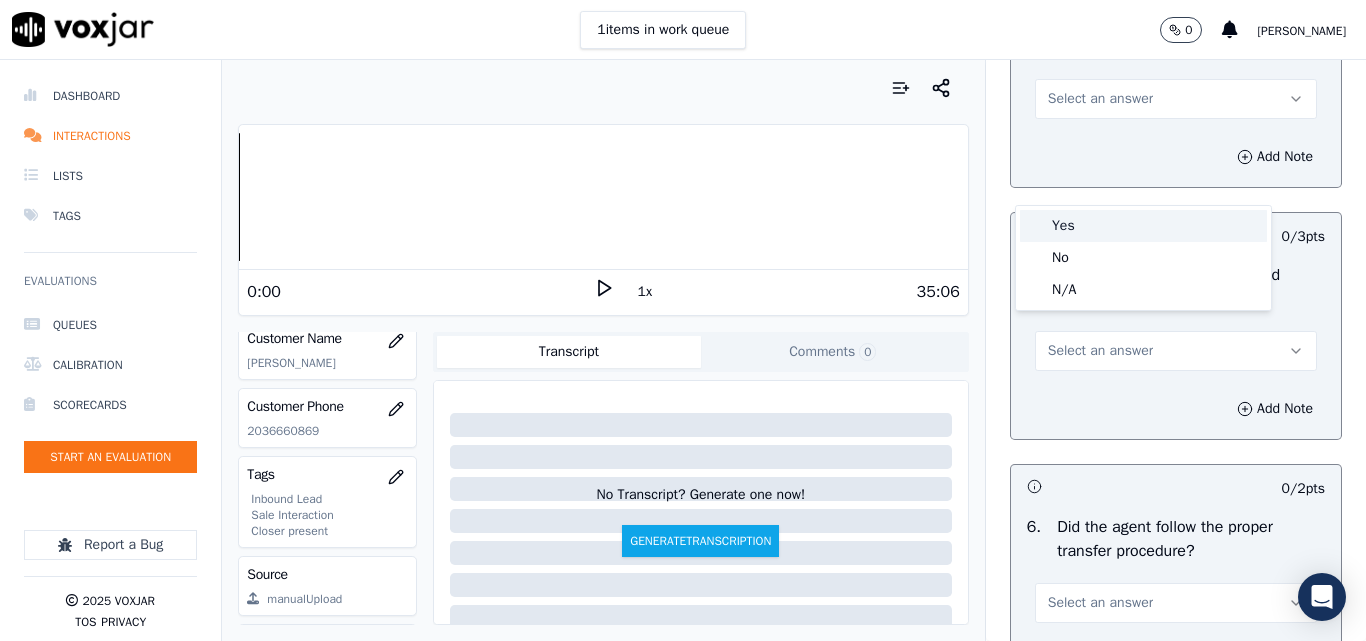 click on "Yes" at bounding box center [1143, 226] 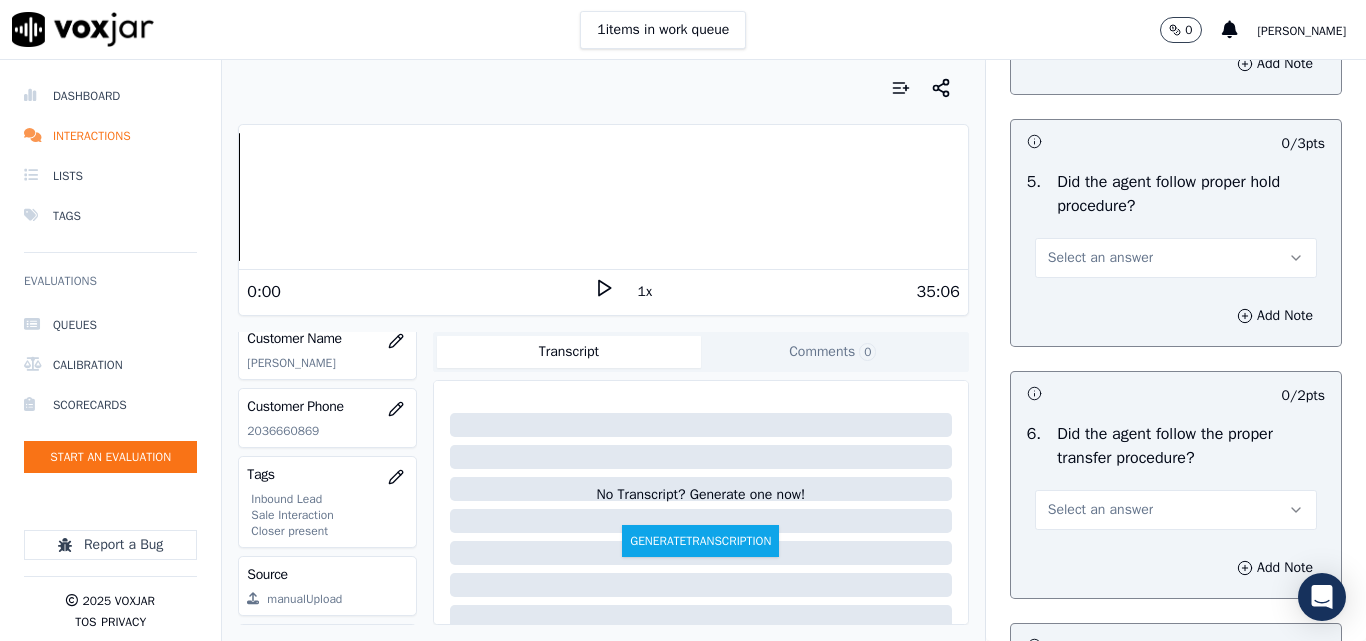 scroll, scrollTop: 3700, scrollLeft: 0, axis: vertical 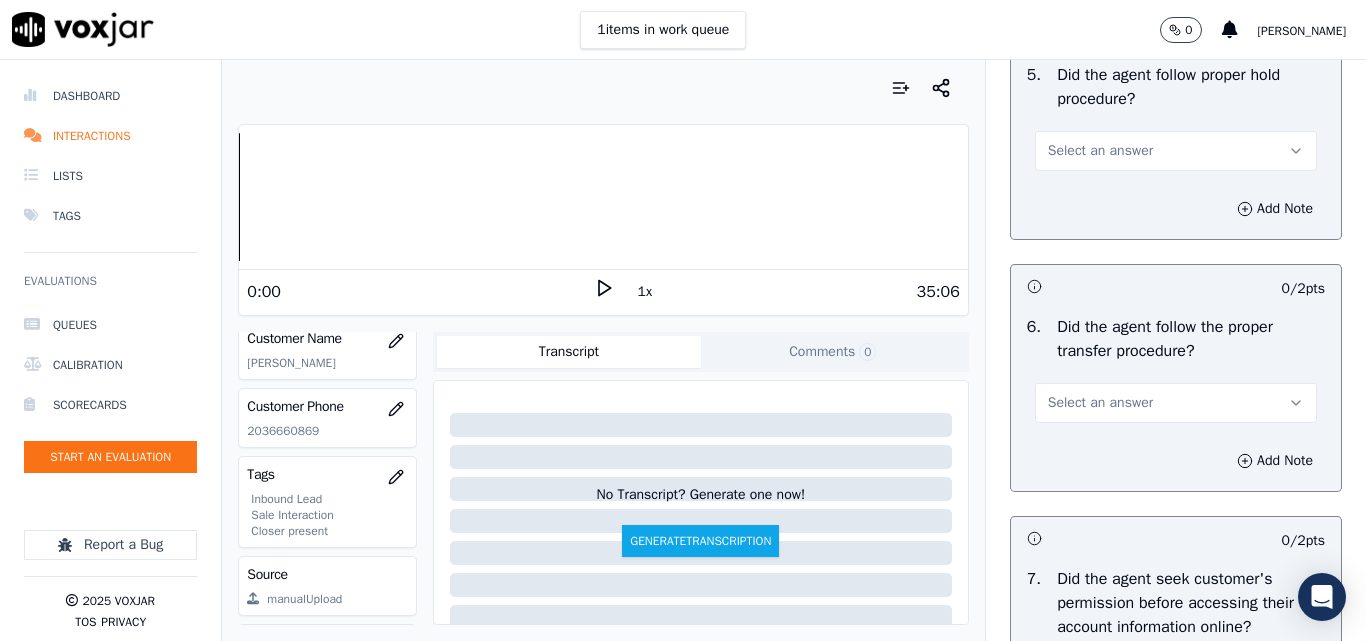 click on "Select an answer" at bounding box center (1100, 151) 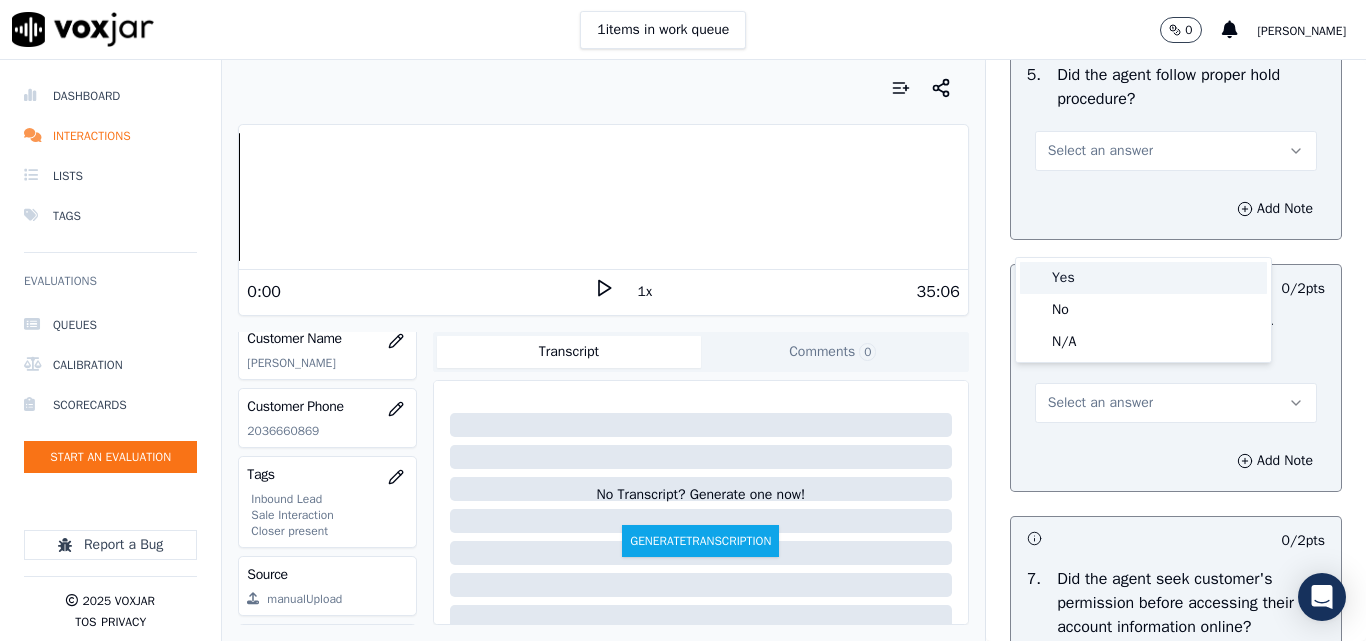 click on "Yes" at bounding box center (1143, 278) 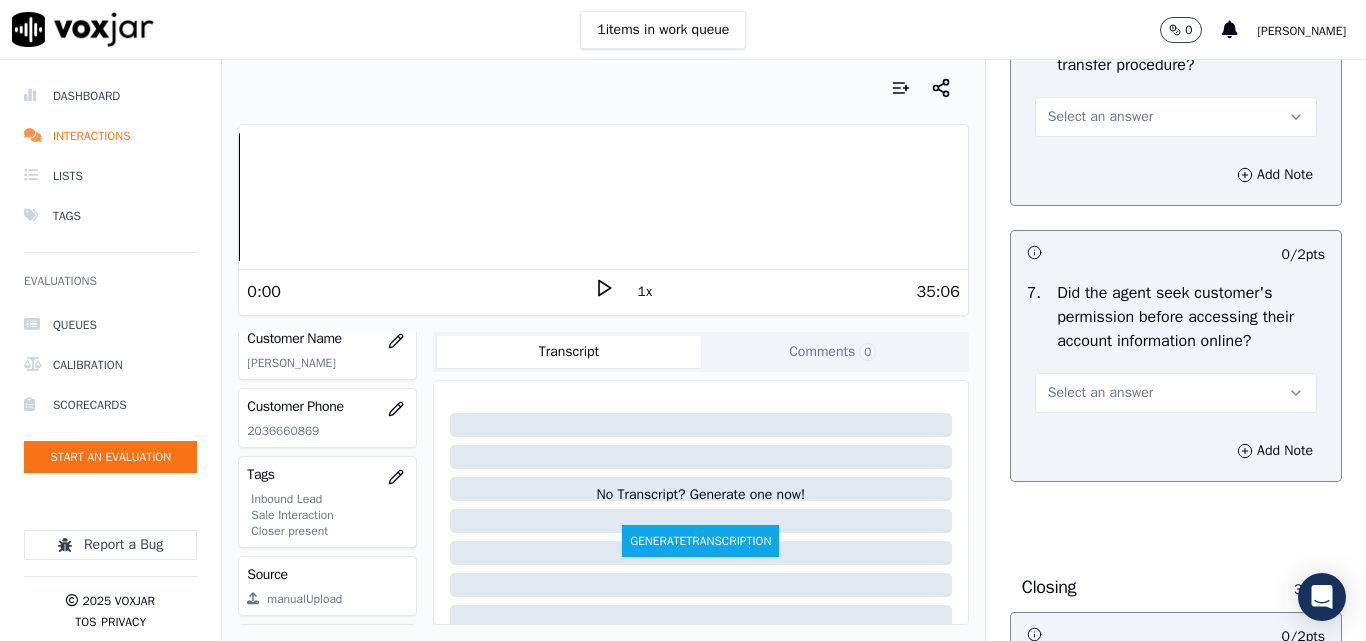 scroll, scrollTop: 4000, scrollLeft: 0, axis: vertical 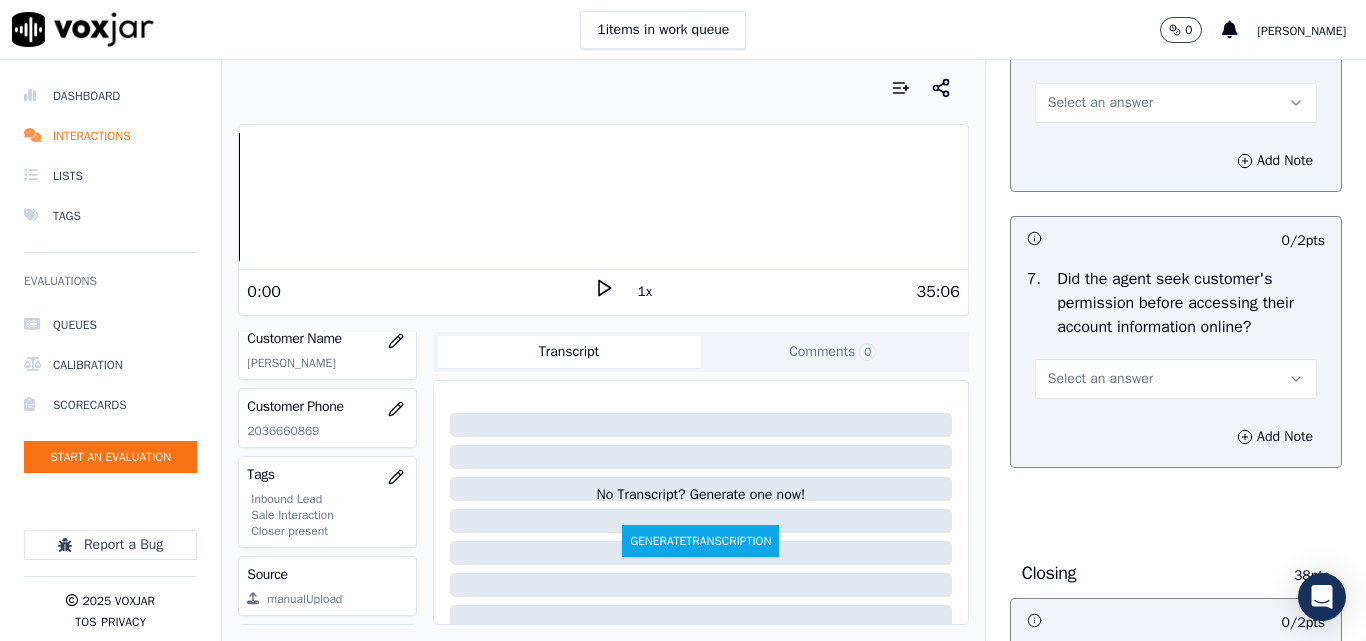 click on "Select an answer" at bounding box center [1100, 103] 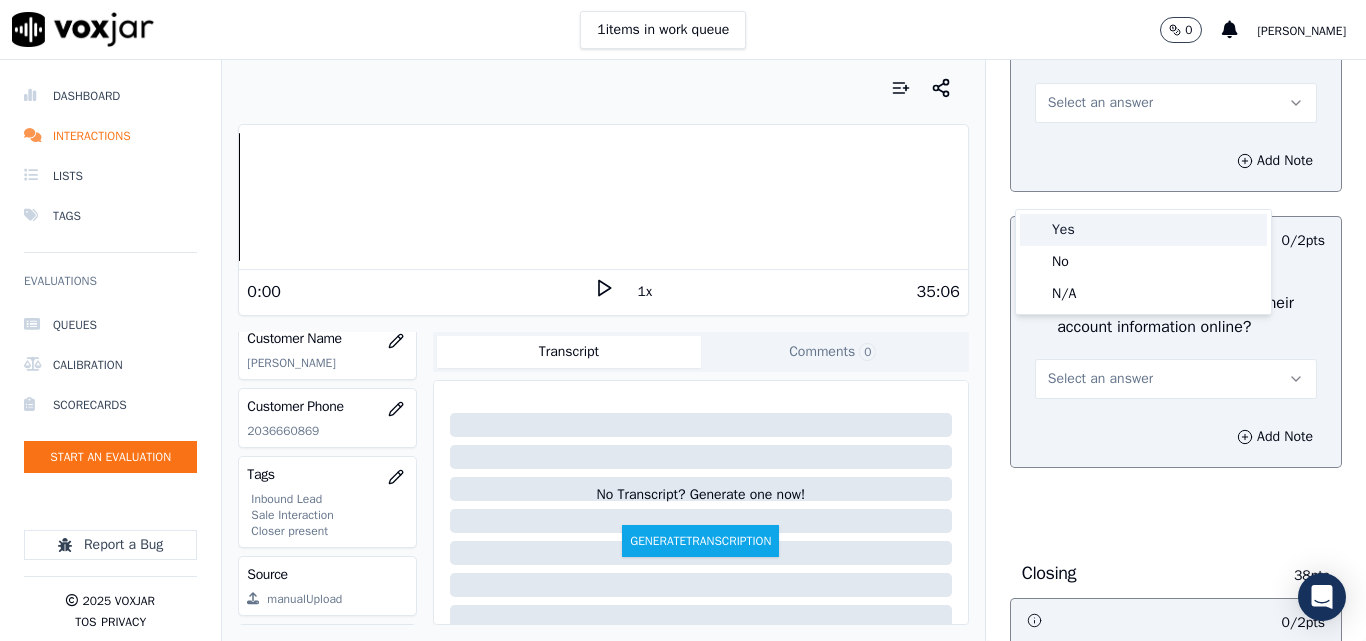 click on "Yes" at bounding box center [1143, 230] 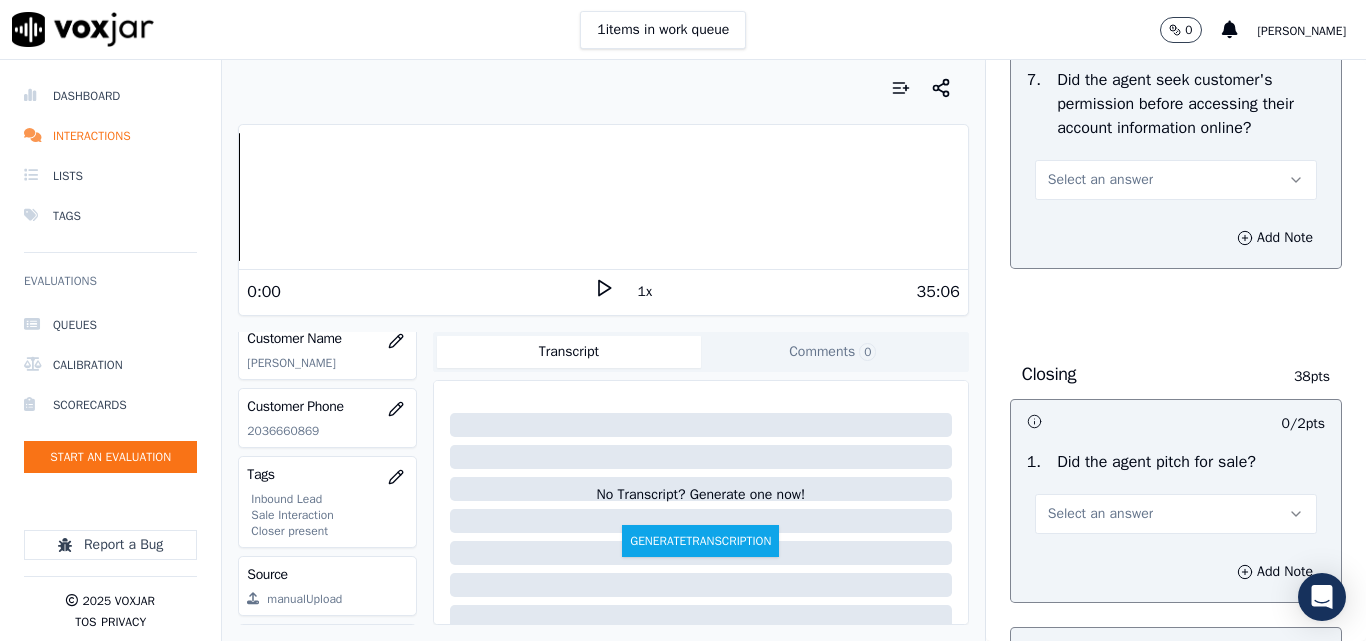 scroll, scrollTop: 4200, scrollLeft: 0, axis: vertical 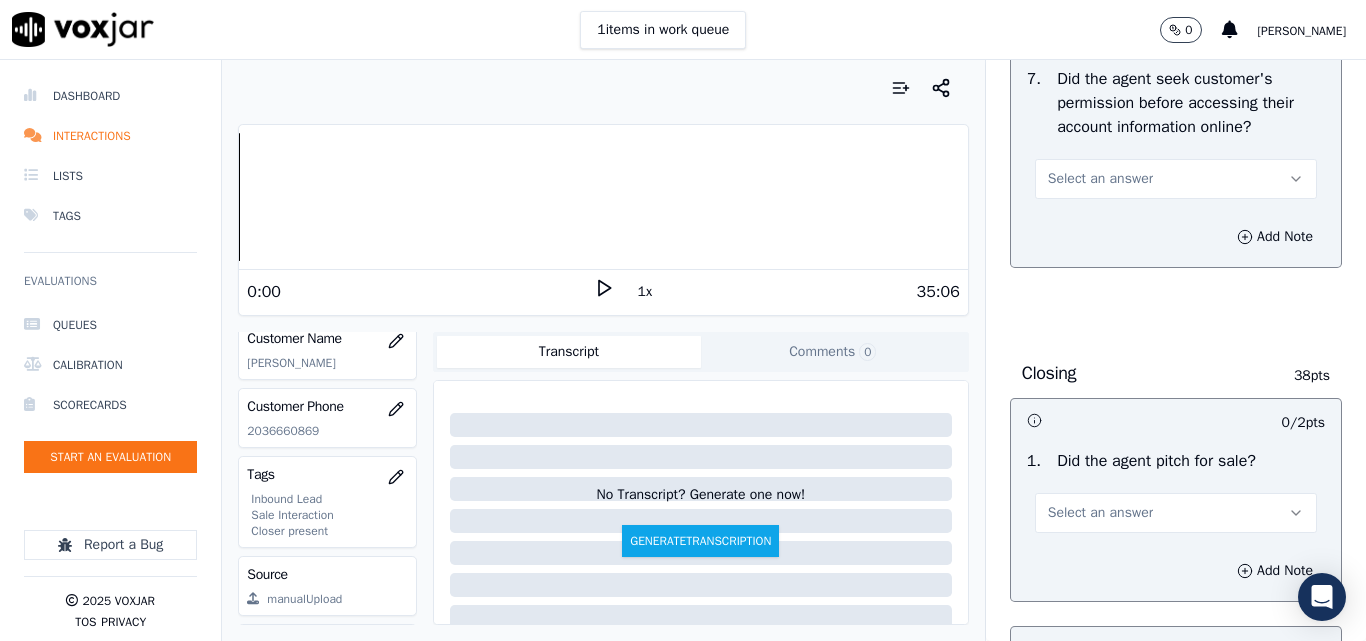 click on "Select an answer" at bounding box center (1100, 179) 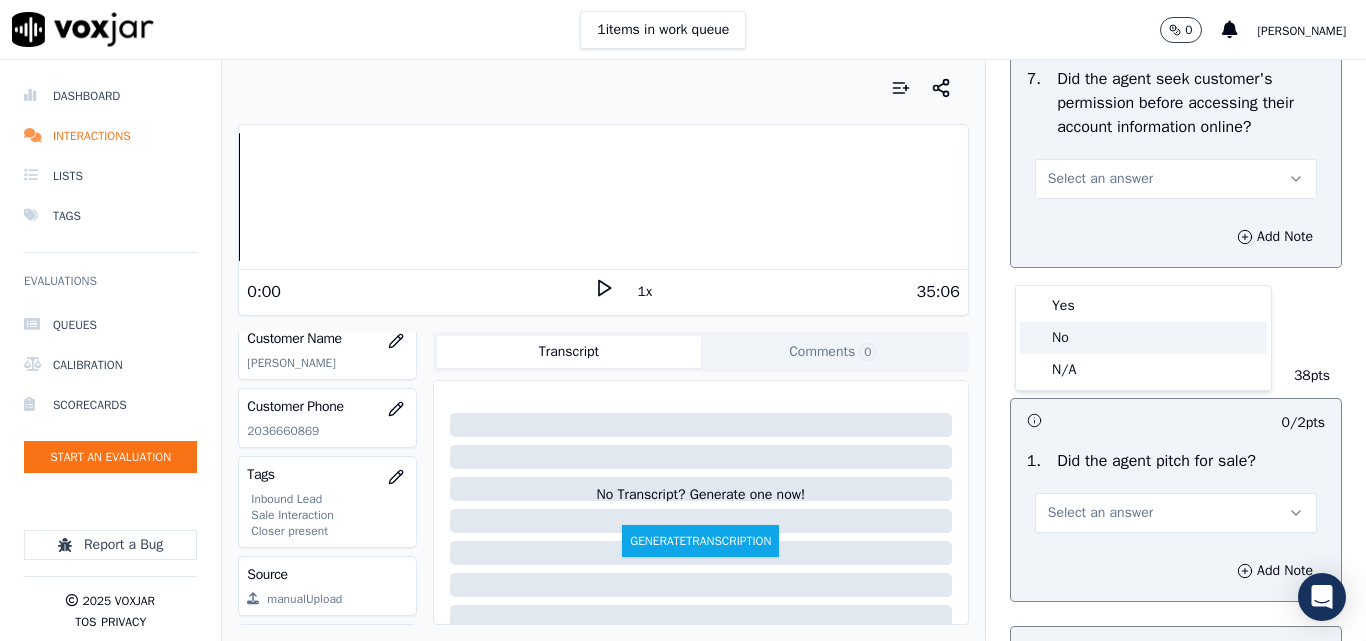 click on "No" 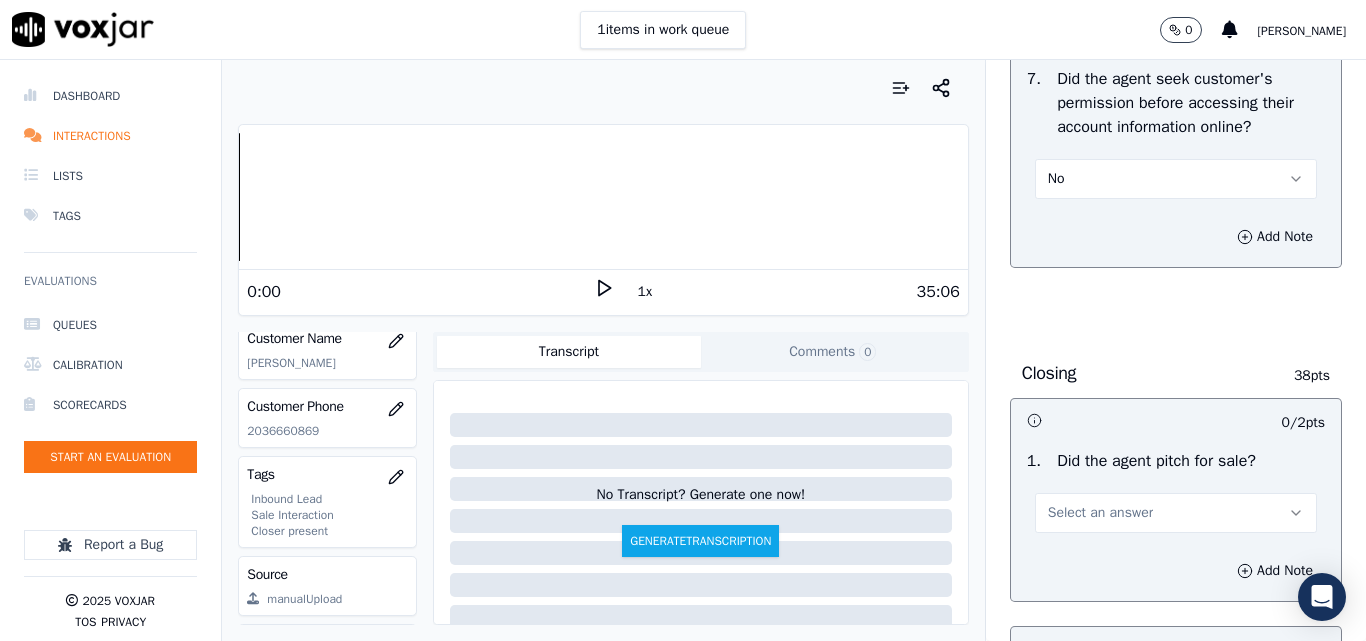 click on "No" at bounding box center (1176, 179) 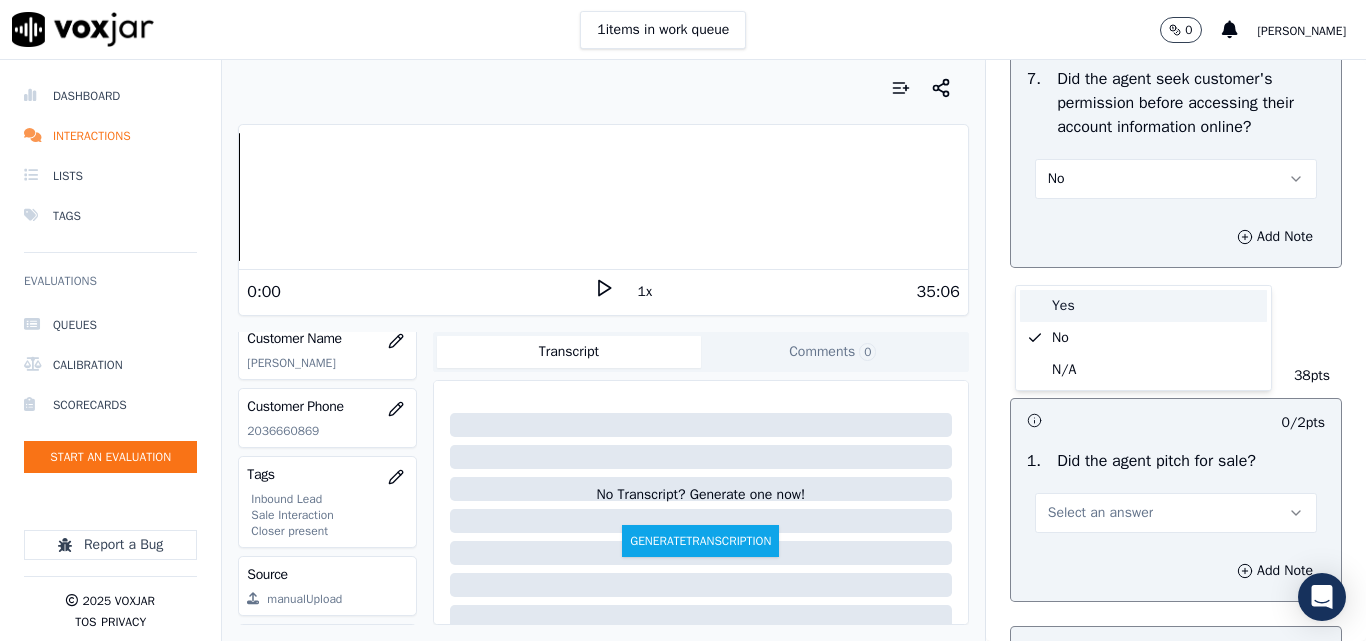 click on "Yes" at bounding box center [1143, 306] 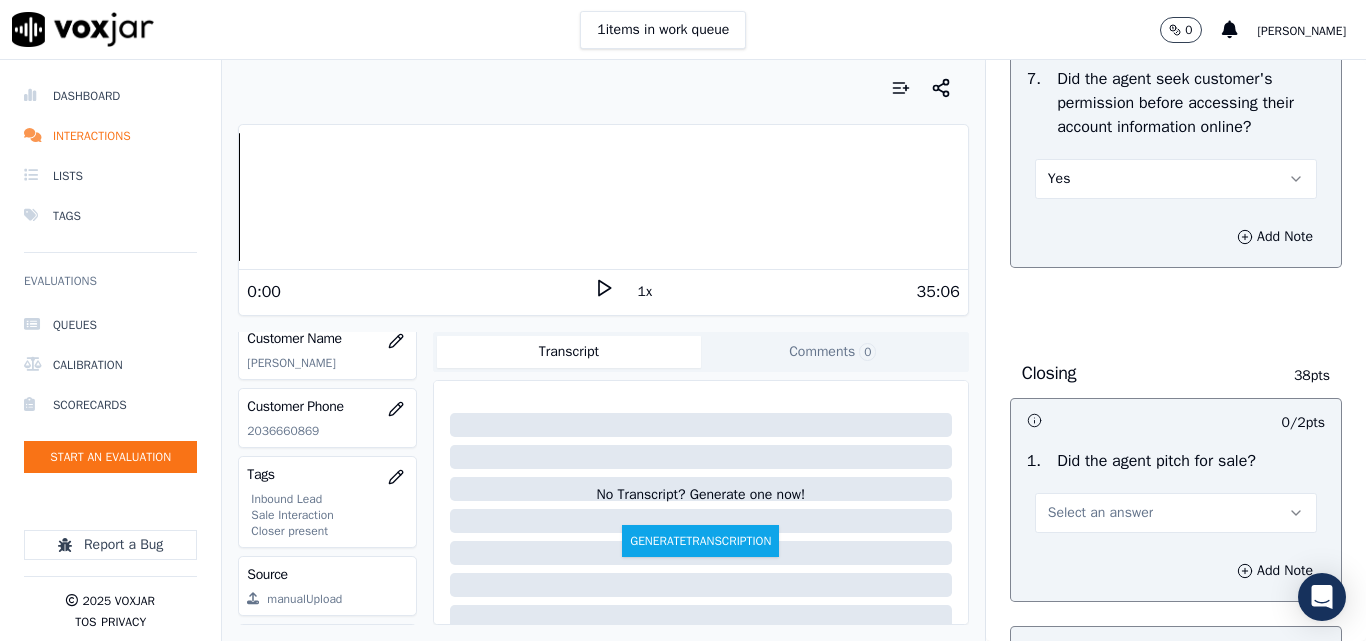 click on "Yes" at bounding box center (1176, 179) 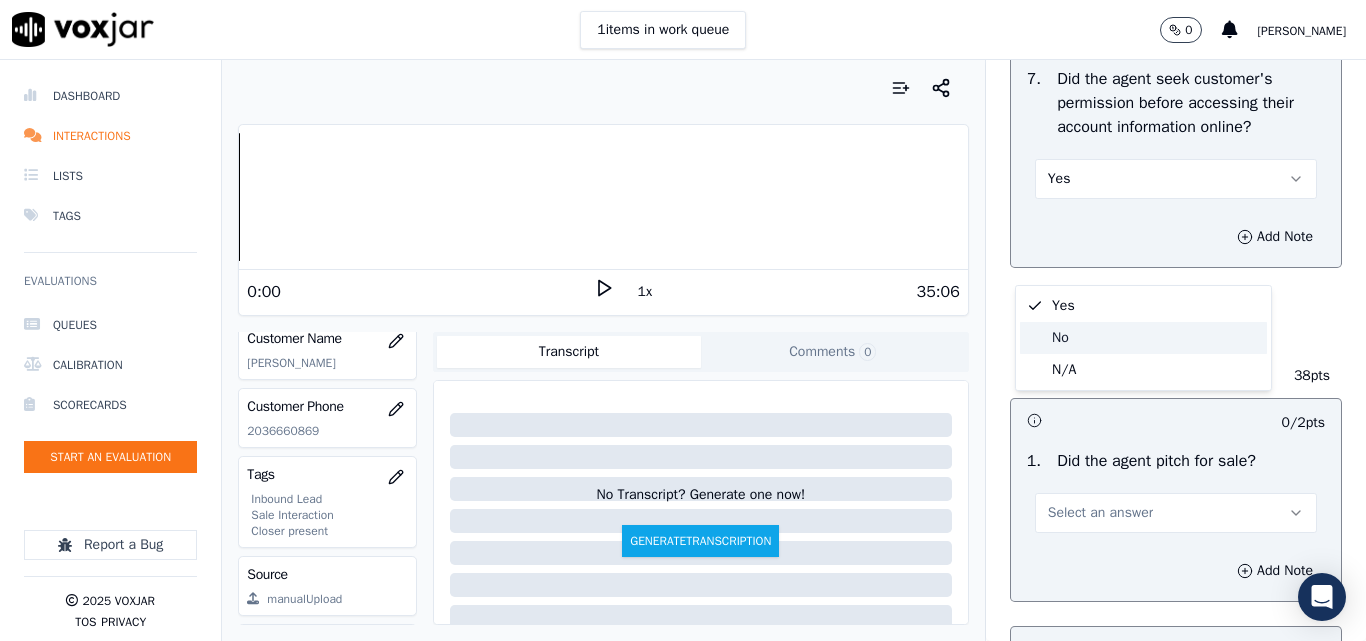 click on "No" 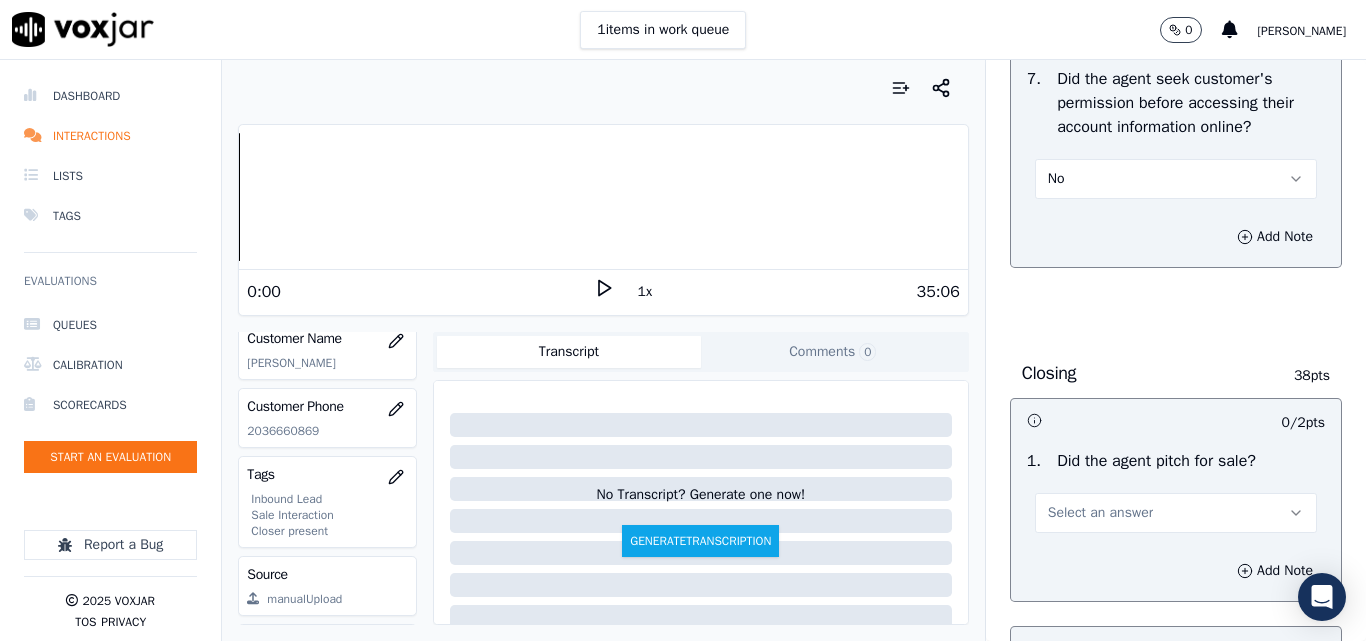 scroll, scrollTop: 4500, scrollLeft: 0, axis: vertical 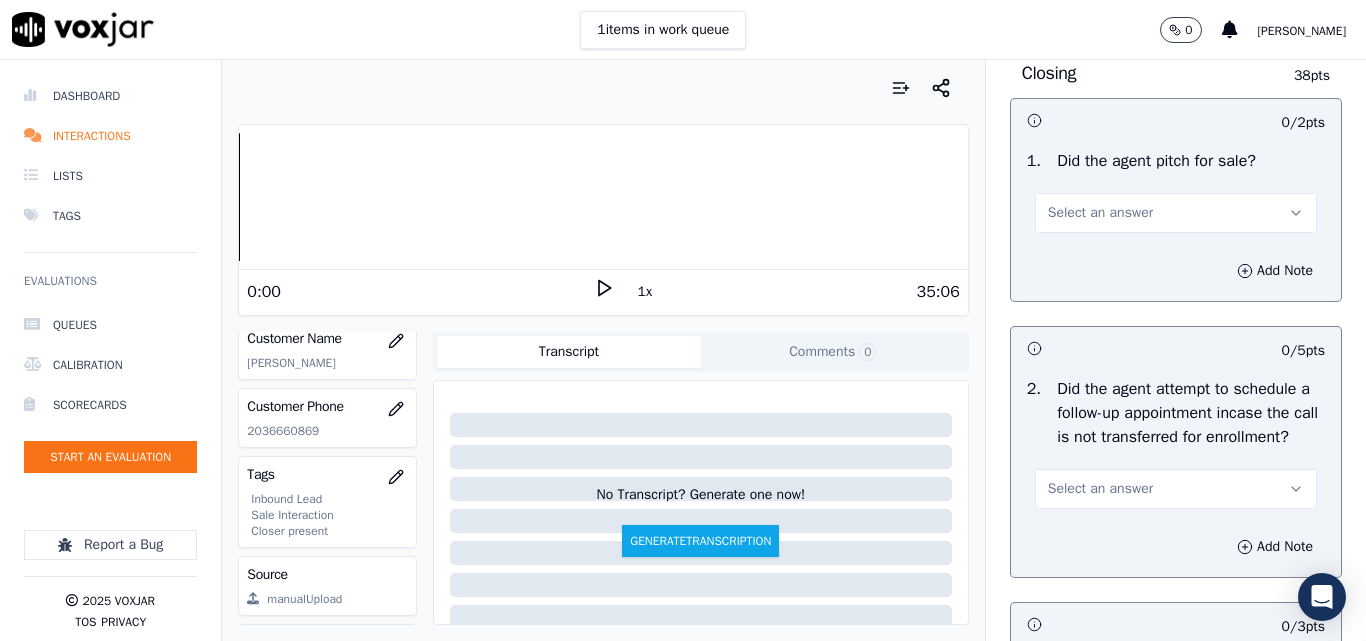 click on "Select an answer" at bounding box center (1100, 213) 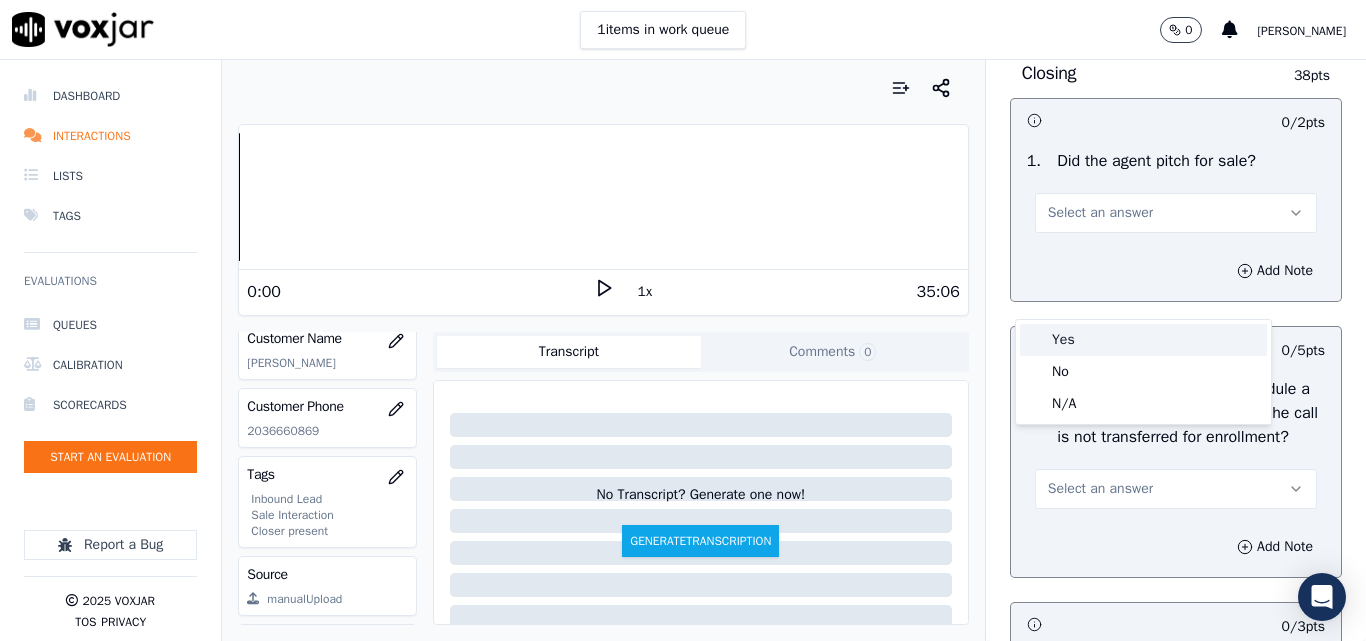 drag, startPoint x: 1067, startPoint y: 335, endPoint x: 1080, endPoint y: 334, distance: 13.038404 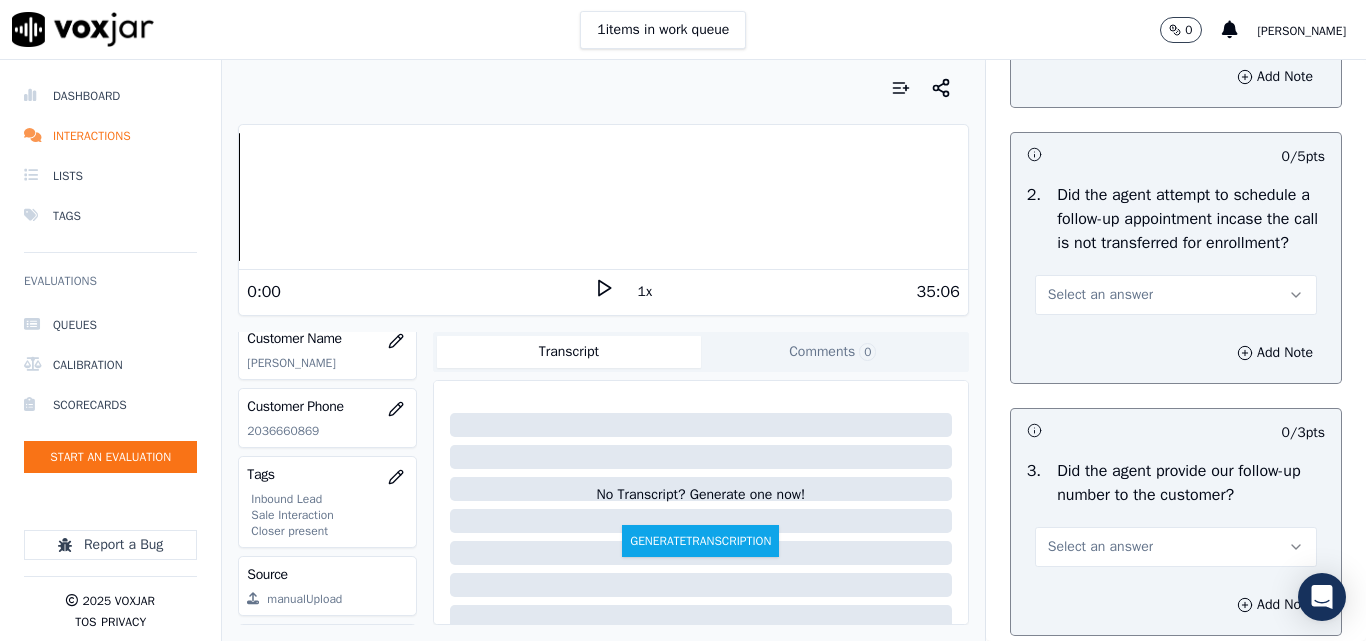scroll, scrollTop: 4700, scrollLeft: 0, axis: vertical 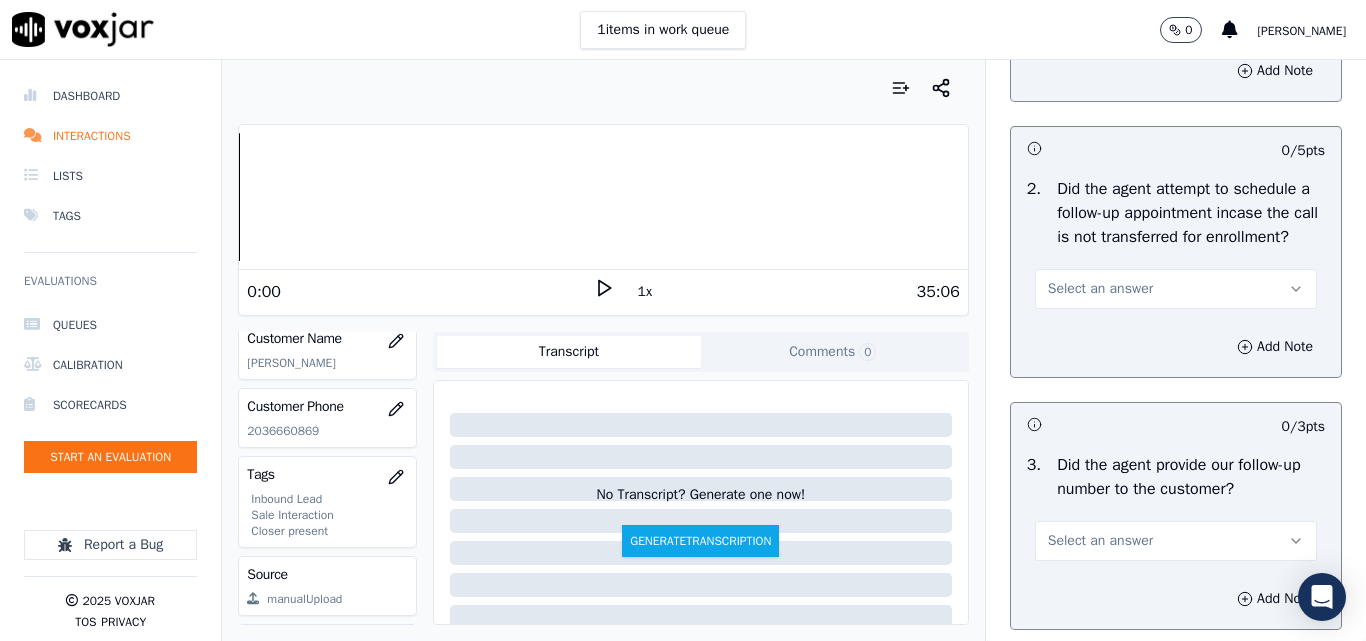 click on "Select an answer" at bounding box center (1100, 289) 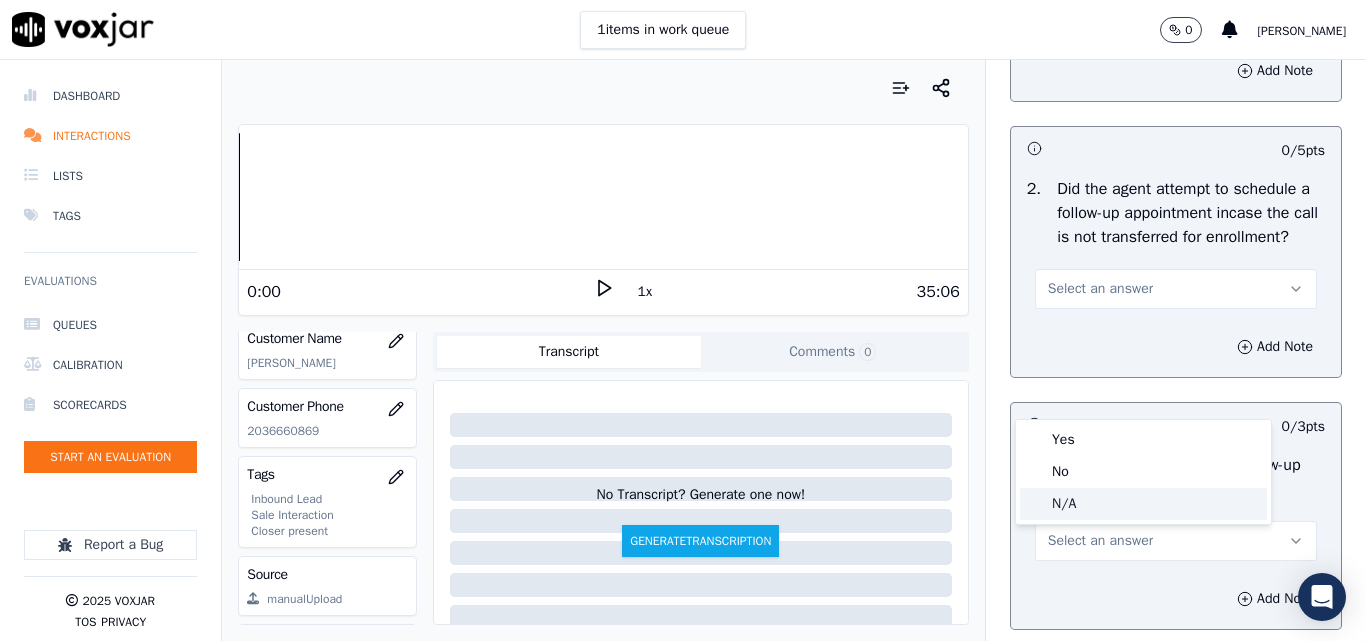 click on "N/A" 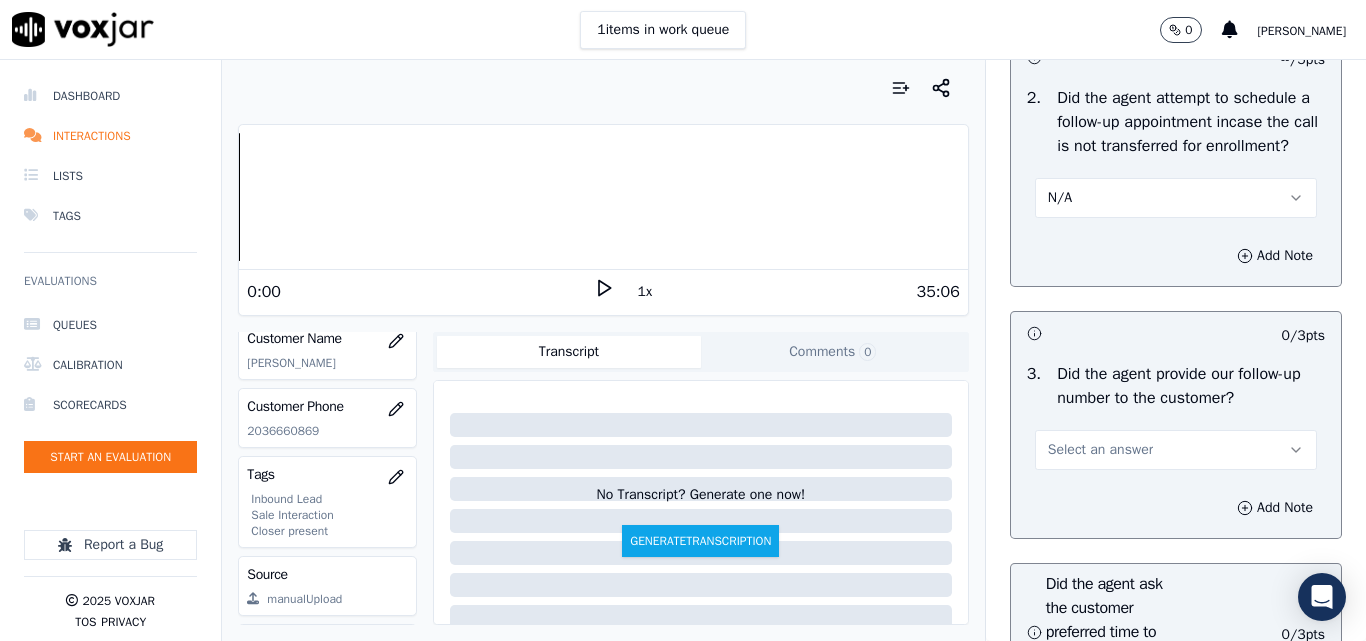 scroll, scrollTop: 5000, scrollLeft: 0, axis: vertical 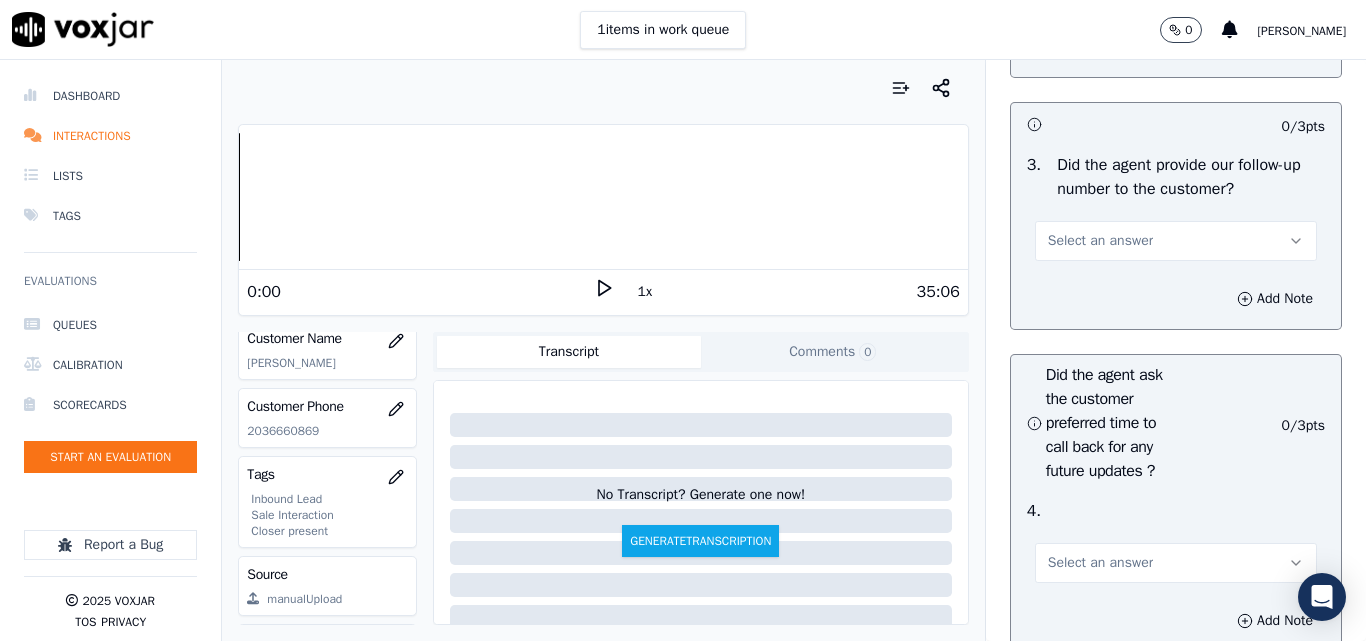 click on "Select an answer" at bounding box center (1100, 241) 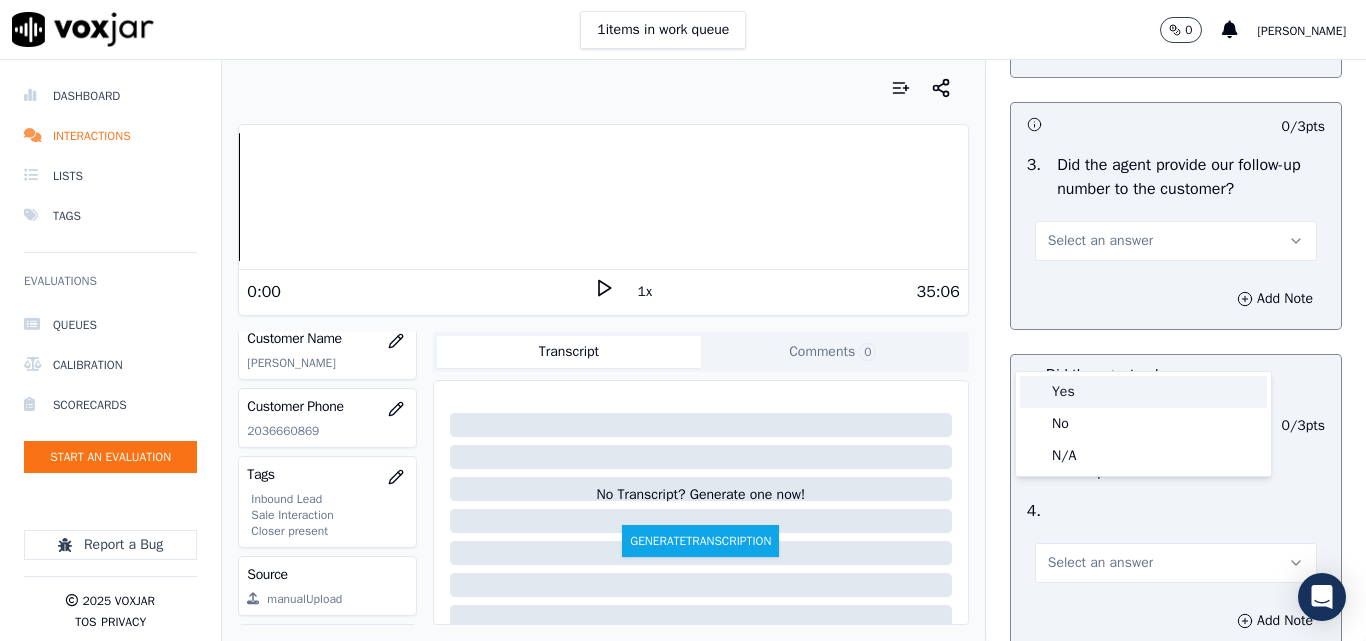 click on "Yes" at bounding box center [1143, 392] 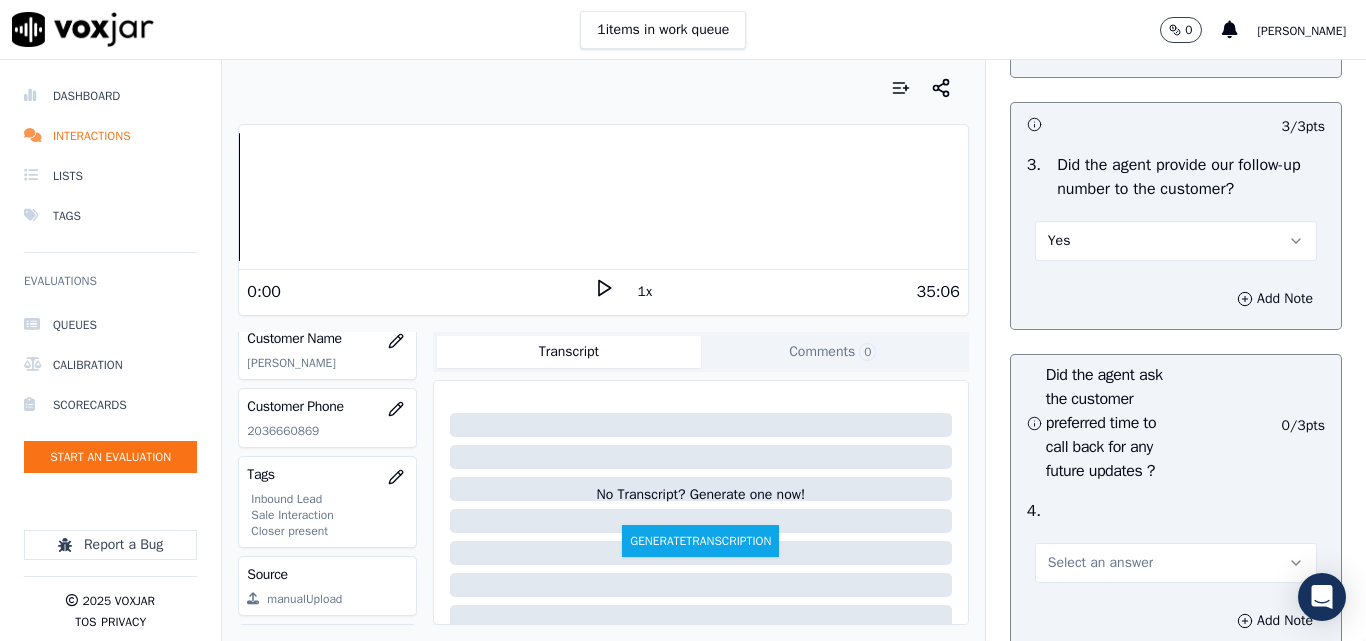 click on "Yes" at bounding box center (1176, 241) 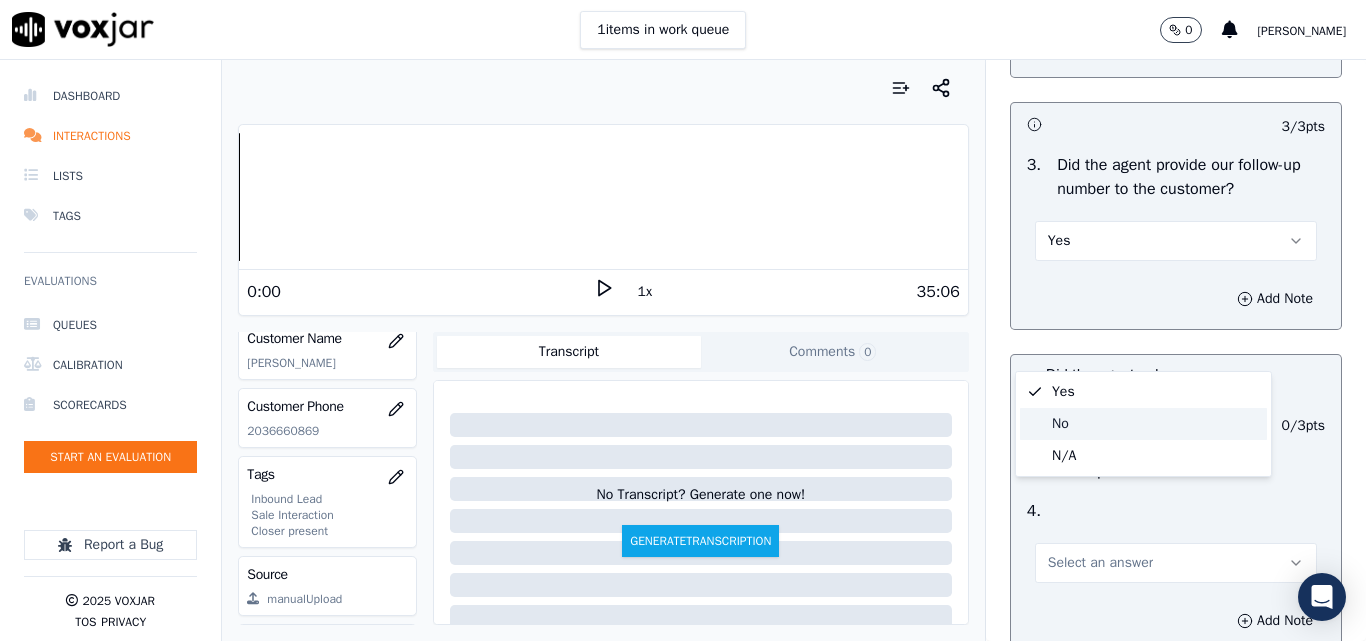 click on "No" 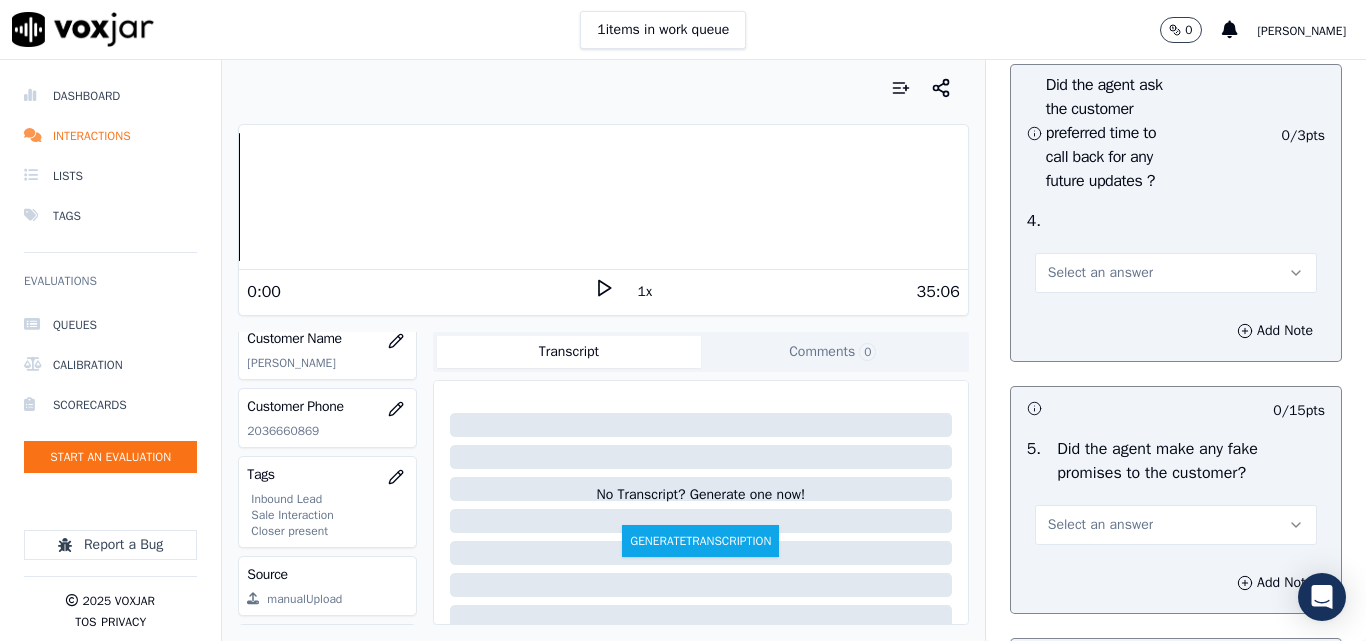 scroll, scrollTop: 5300, scrollLeft: 0, axis: vertical 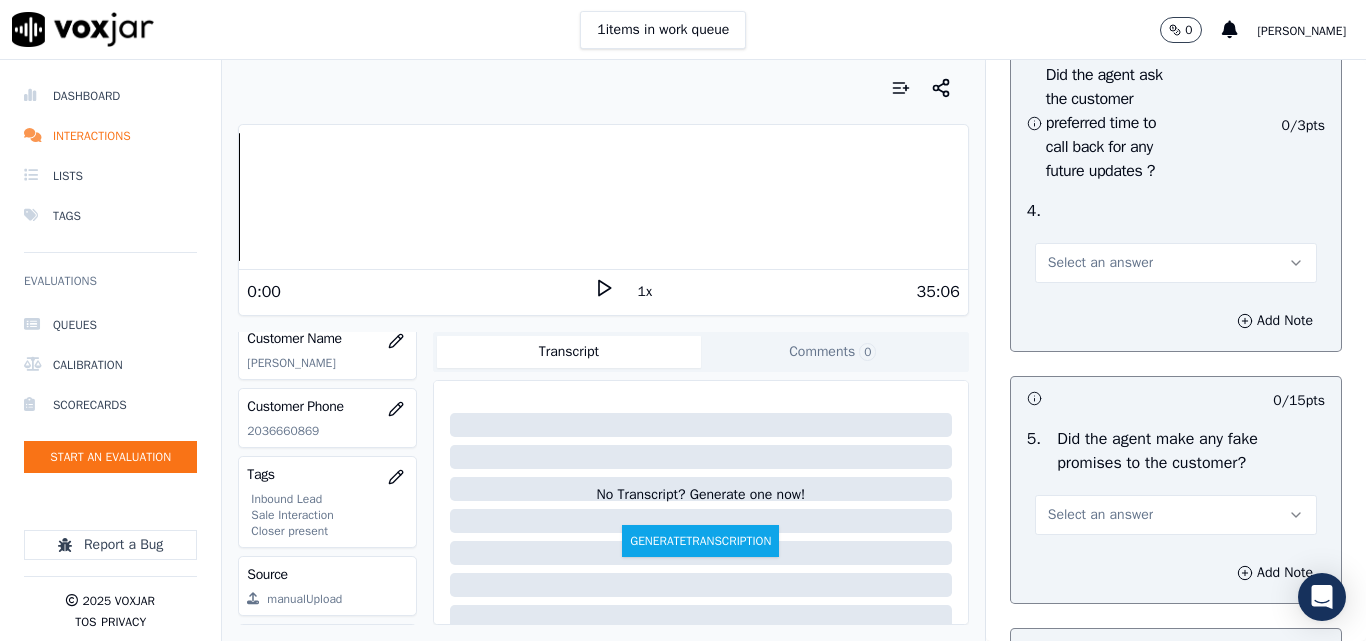 click on "Select an answer" at bounding box center [1100, 263] 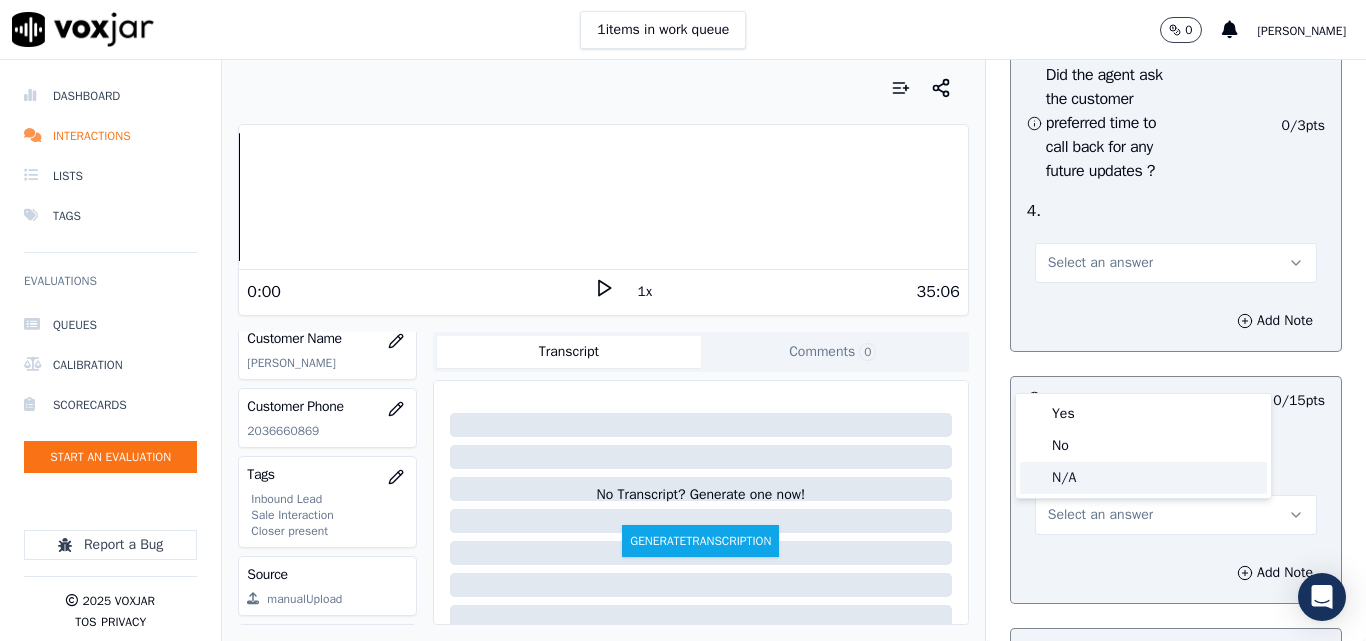 click on "N/A" 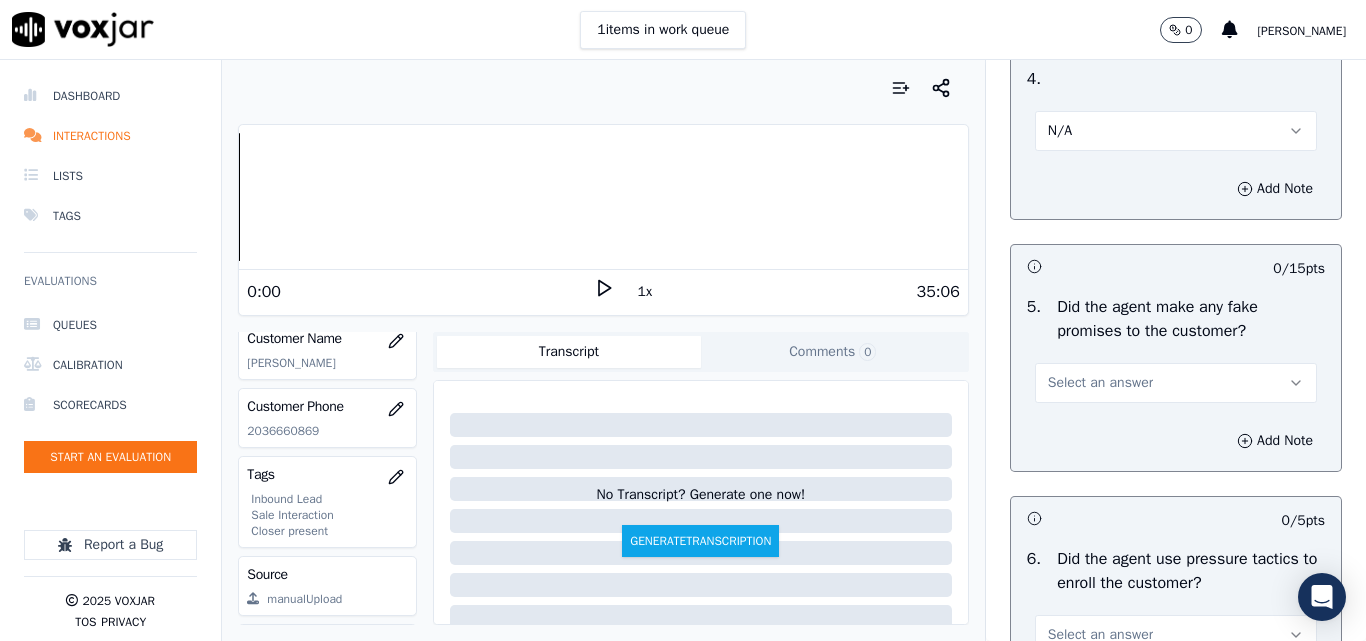 scroll, scrollTop: 5600, scrollLeft: 0, axis: vertical 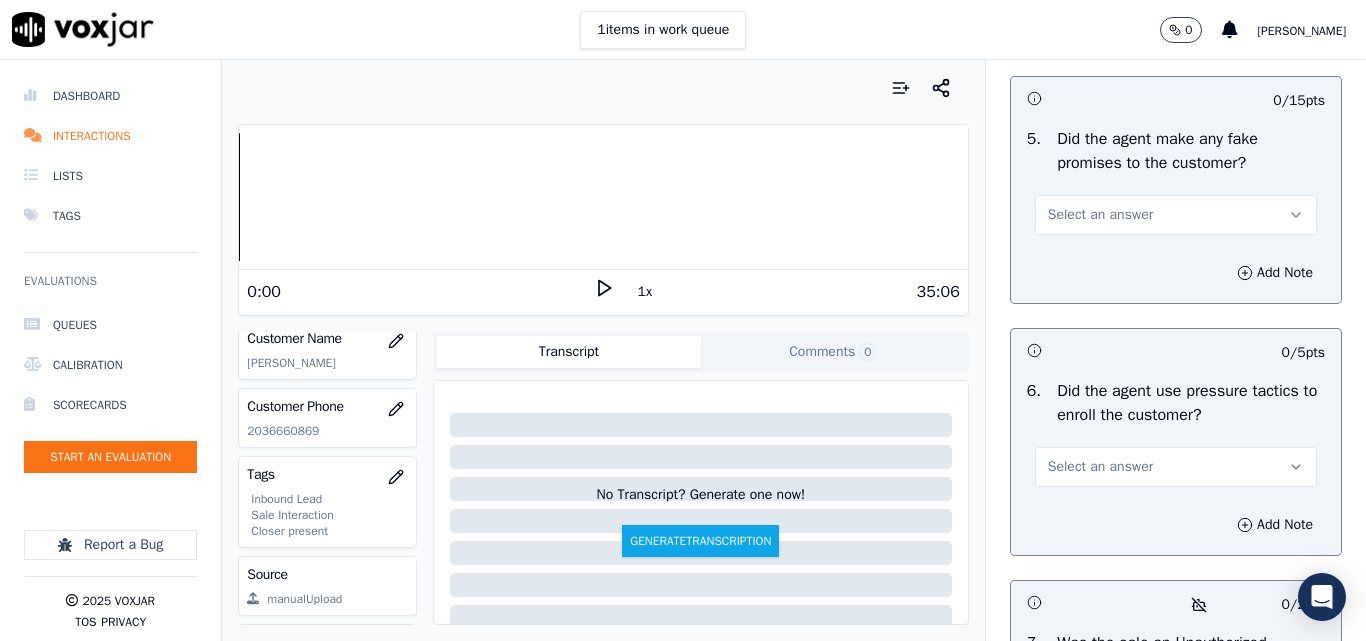 click on "Select an answer" at bounding box center (1176, 215) 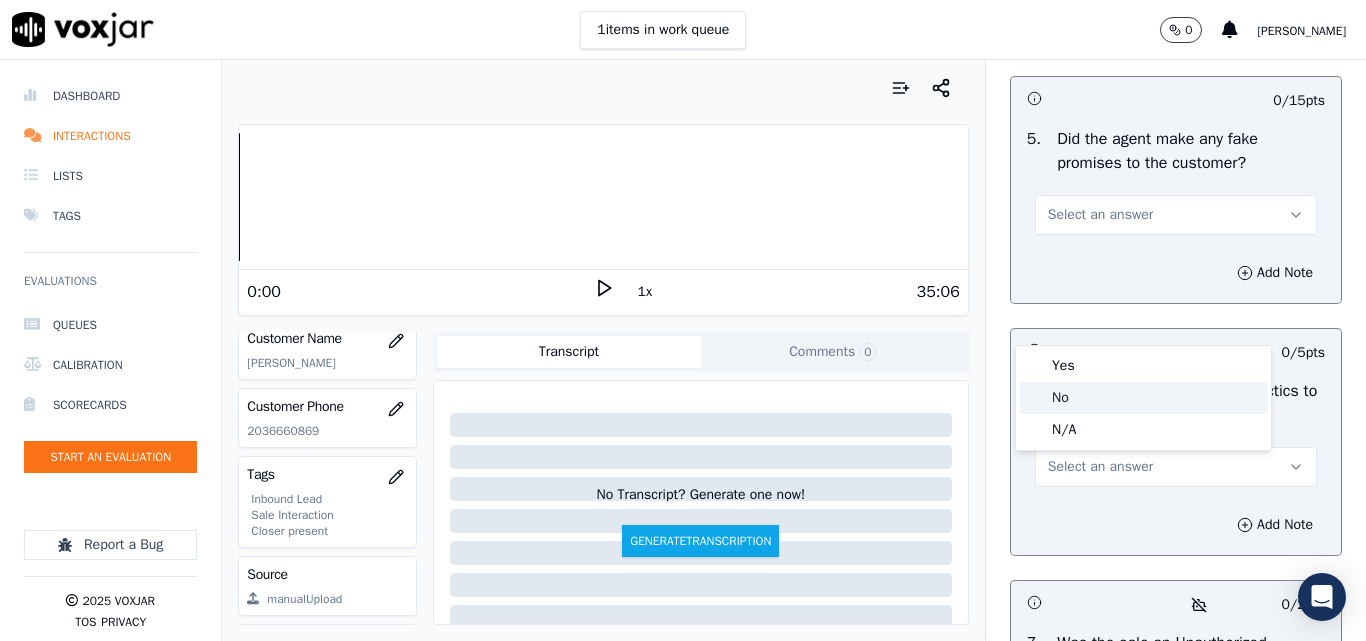 click on "No" 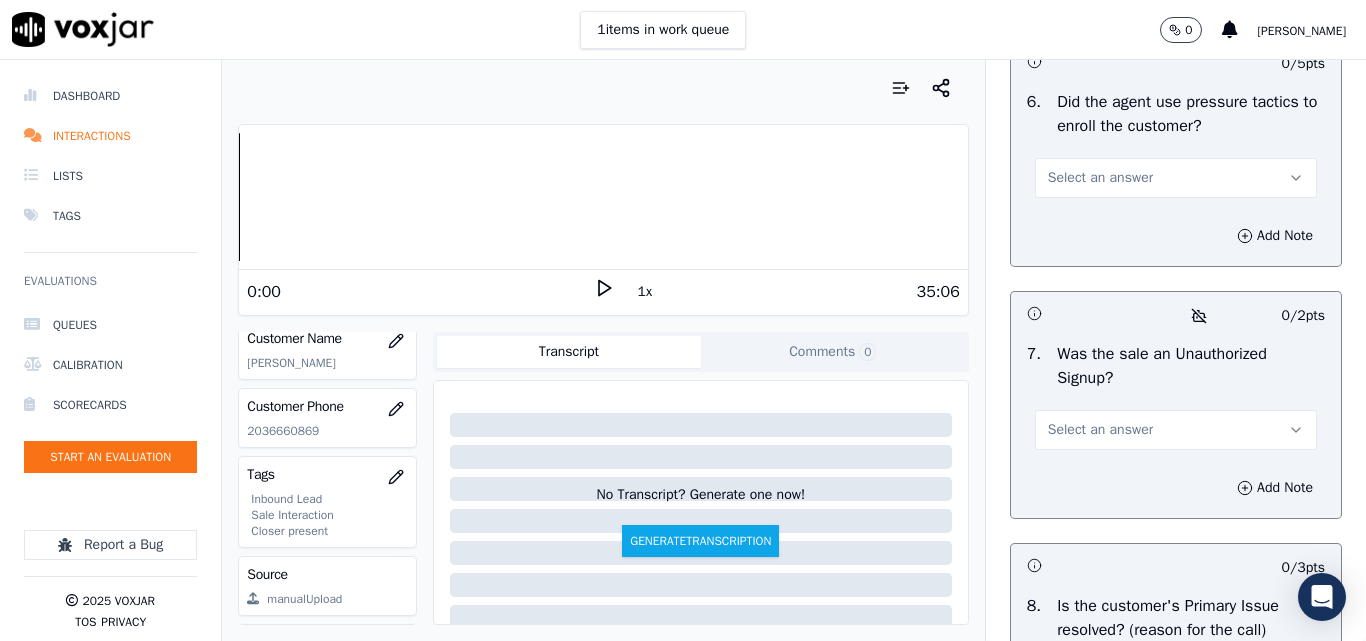 scroll, scrollTop: 5900, scrollLeft: 0, axis: vertical 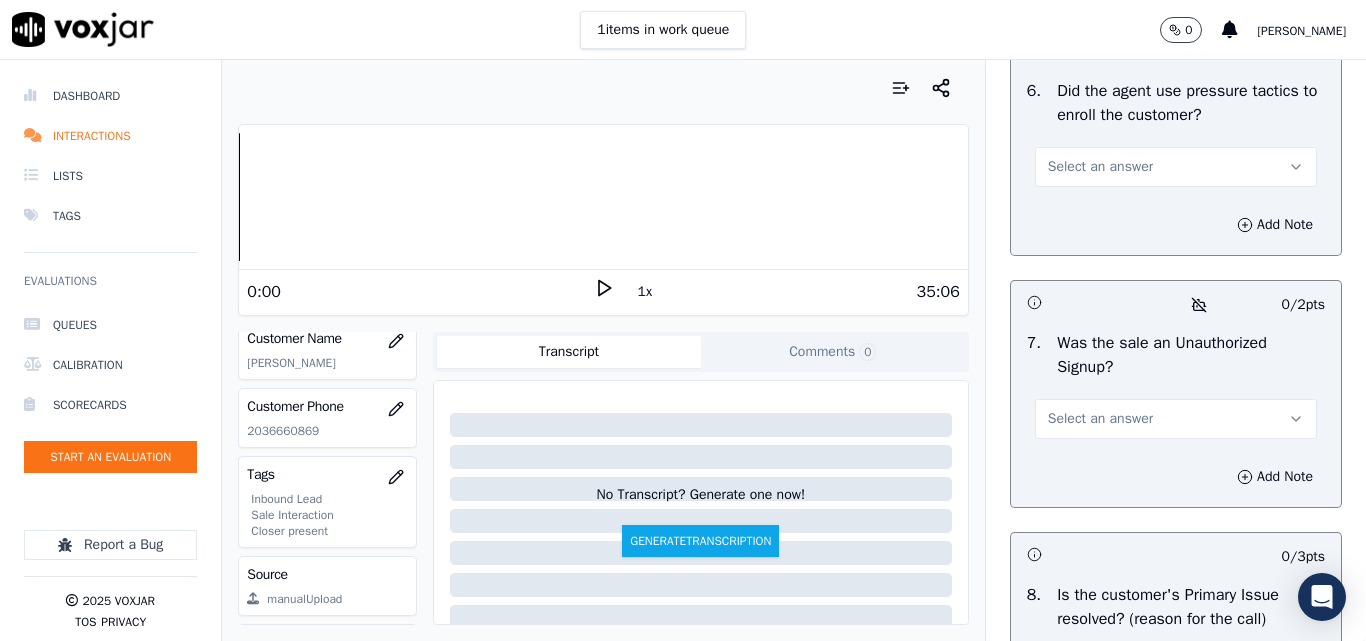 drag, startPoint x: 1061, startPoint y: 272, endPoint x: 1062, endPoint y: 283, distance: 11.045361 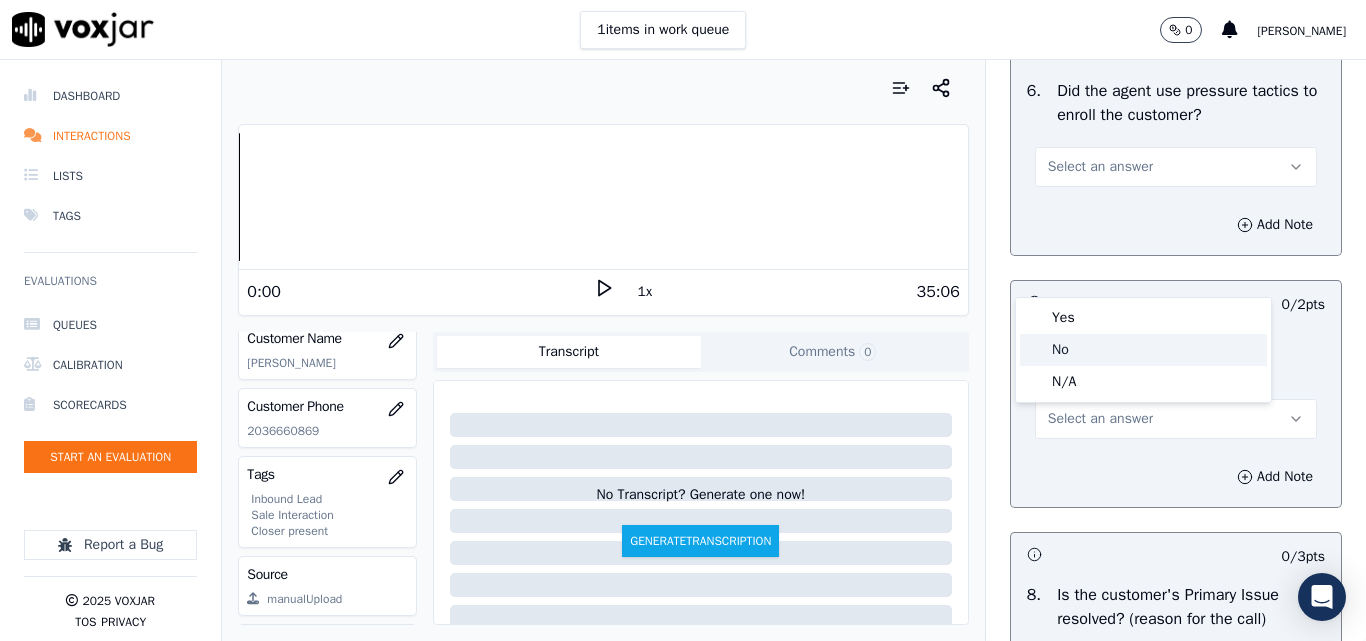 click on "No" 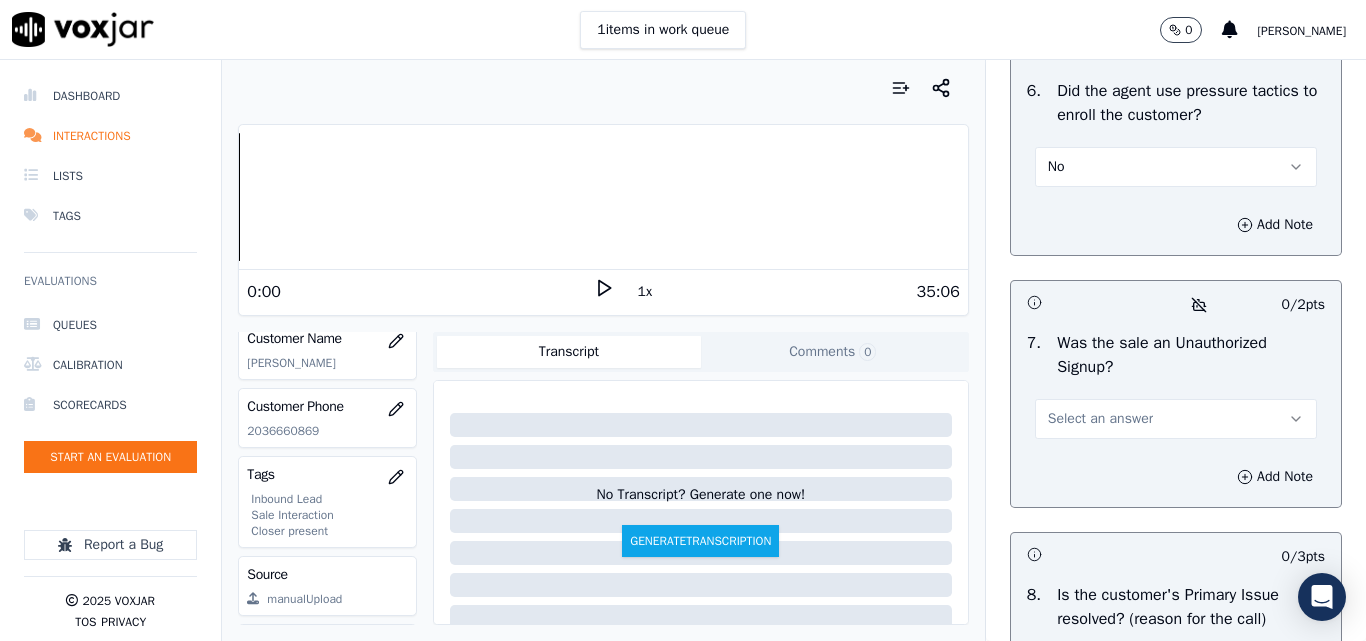 scroll, scrollTop: 6100, scrollLeft: 0, axis: vertical 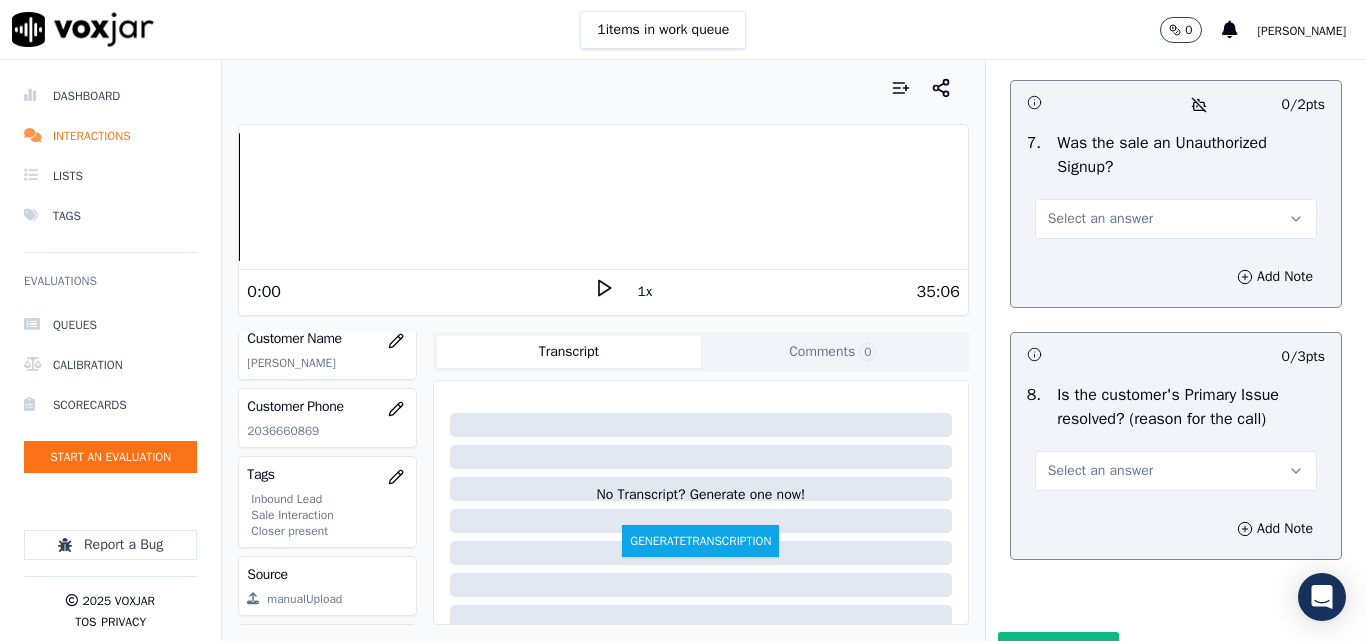 click on "Select an answer" at bounding box center (1100, 219) 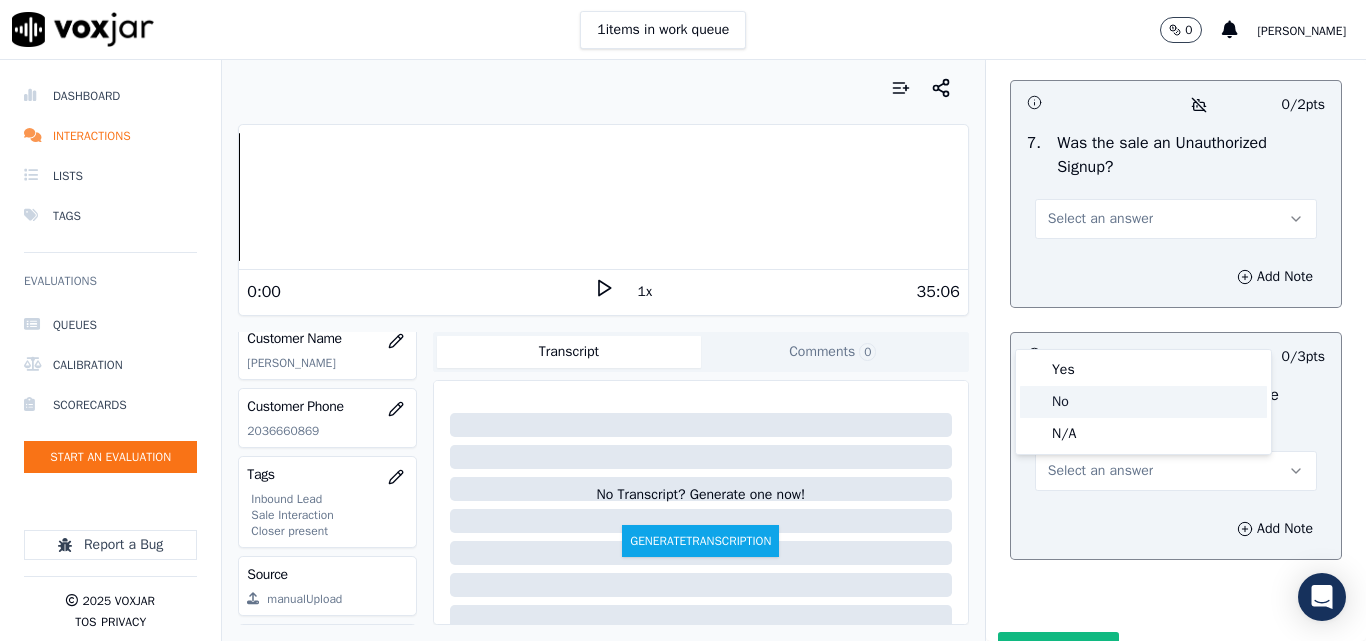 click on "No" 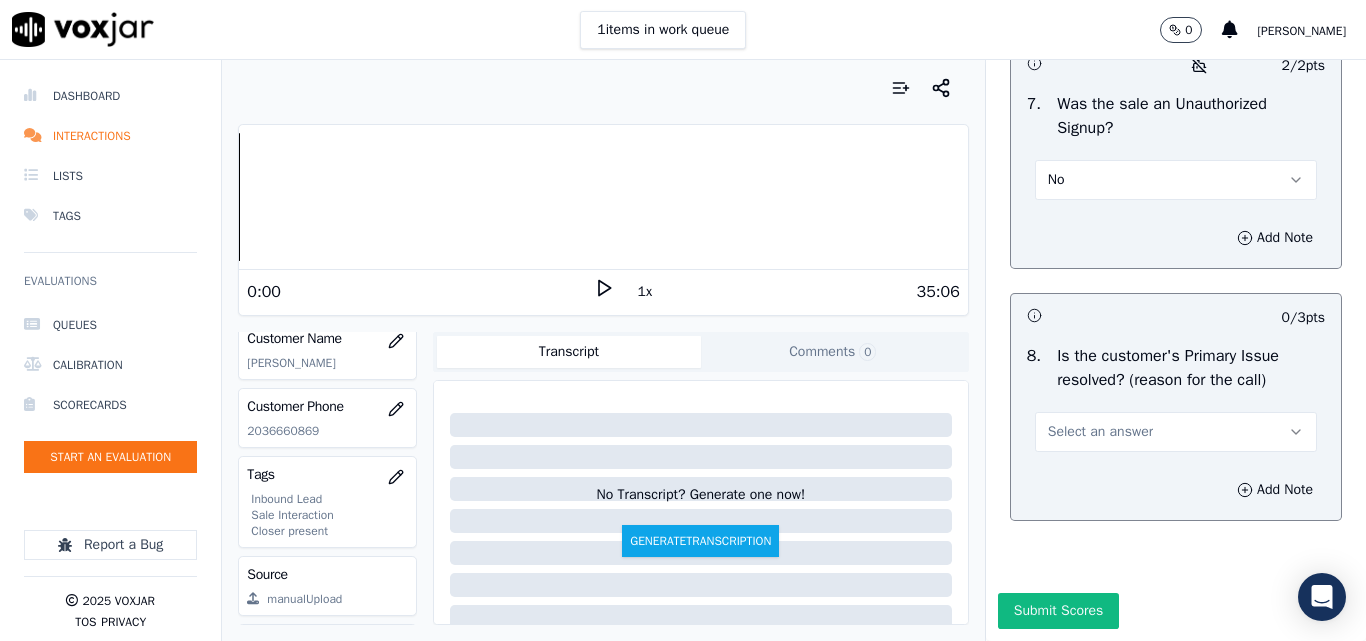 scroll, scrollTop: 6290, scrollLeft: 0, axis: vertical 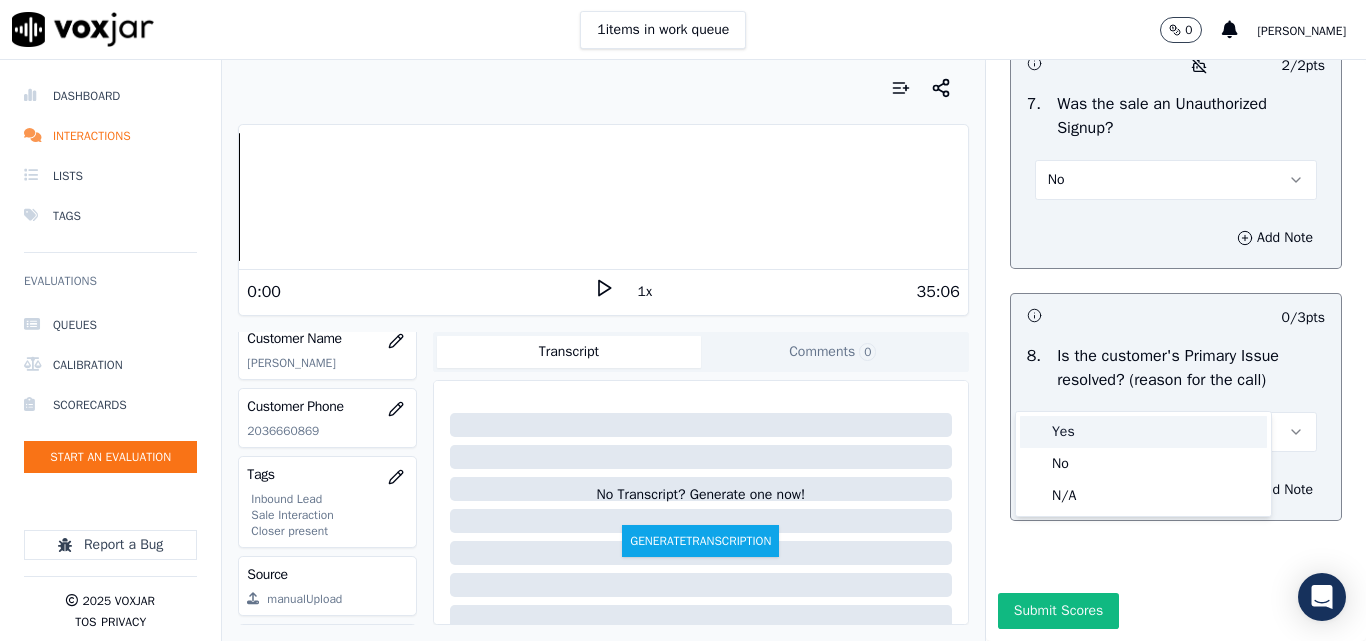 click on "Yes" at bounding box center [1143, 432] 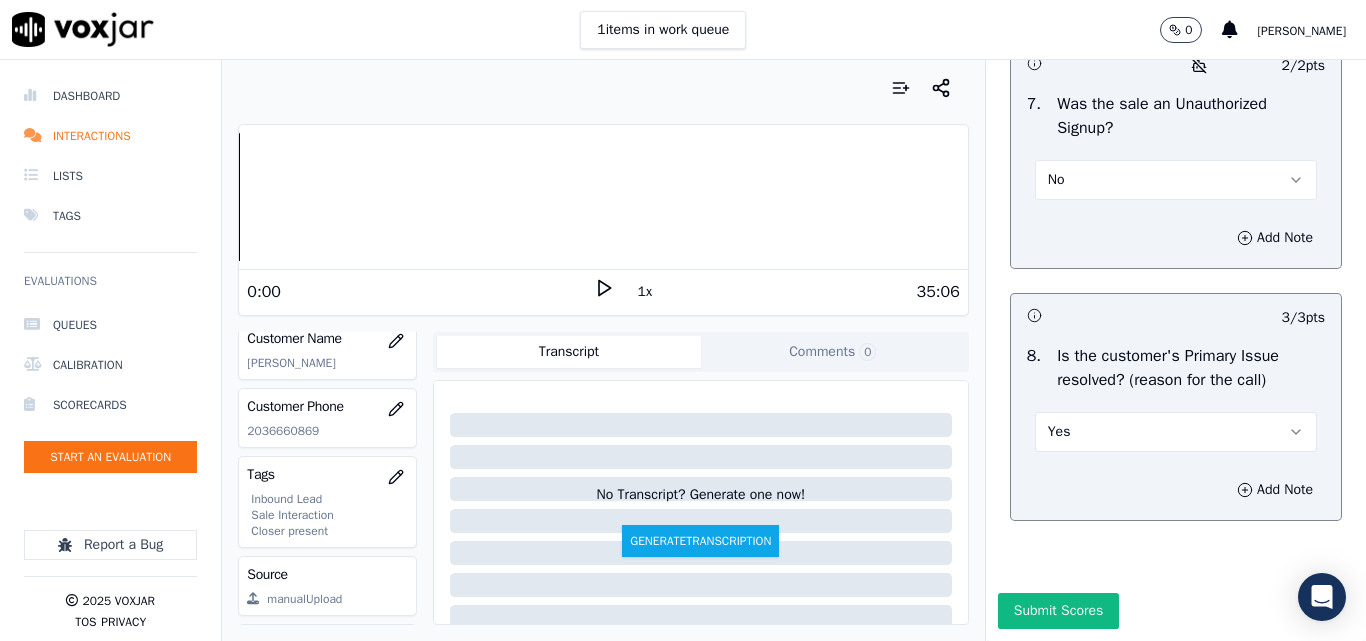 click on "Closing     38  pts                 2 / 2  pts     1 .   Did the agent pitch for sale?   Yes          Add Note                           -- / 5  pts     2 .   Did the agent attempt to schedule a follow-up appointment incase the call is not transferred for enrollment?   N/A          Add Note                           0 / 3  pts     3 .   Did the agent provide our follow-up number to the customer?   No          Add Note                       Did the agent ask the customer preferred time to call back for any future updates ?     -- / 3  pts     4 .     N/A          Add Note                           15 / 15  pts     5 .   Did the agent make any fake promises to the customer?   No          Add Note                           5 / 5  pts     6 .   Did the agent use pressure tactics to enroll the customer?   No          Add Note                             2 / 2  pts     7 .   Was the sale an Unauthorized Signup?   No          Add Note                           3 / 3  pts     8 .     Yes          Add Note" at bounding box center [1176, -523] 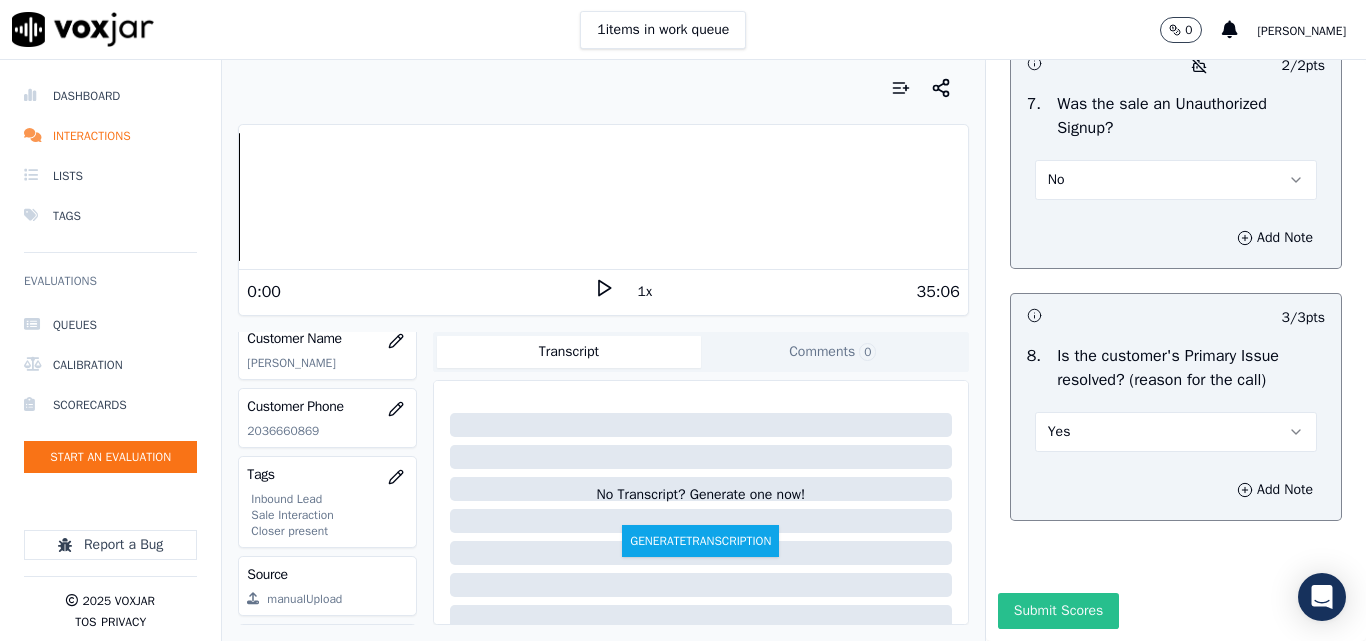 click on "Submit Scores" at bounding box center [1058, 611] 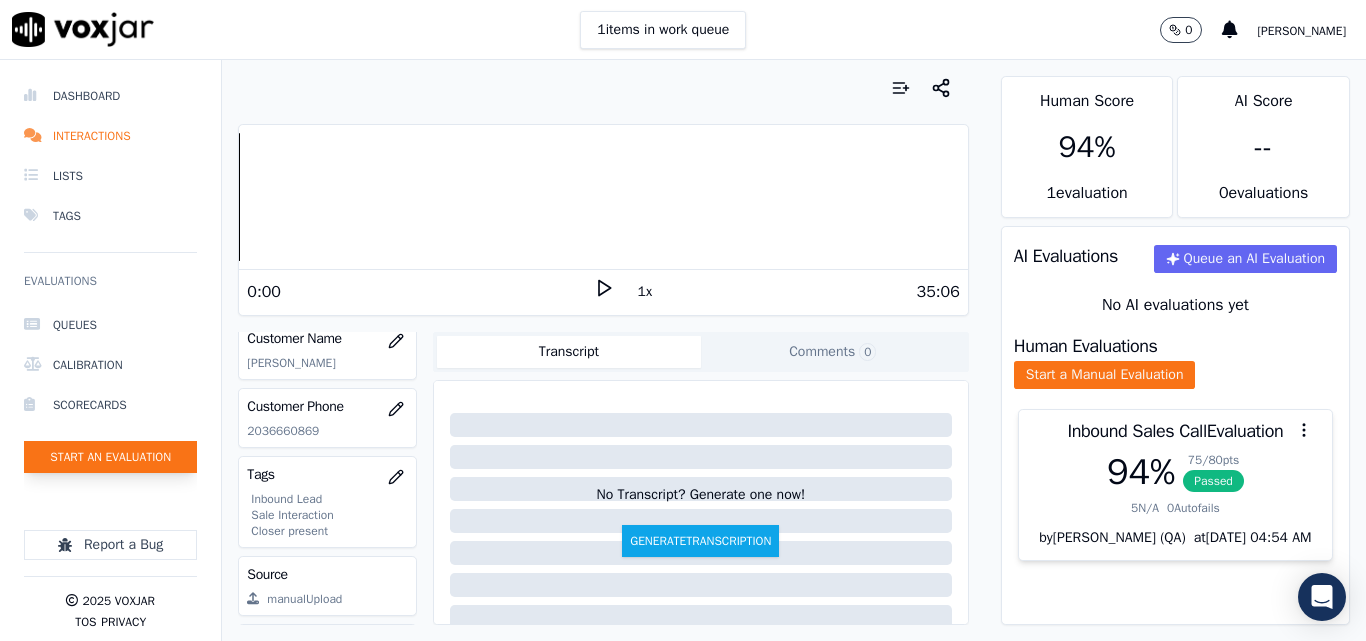 click on "Start an Evaluation" 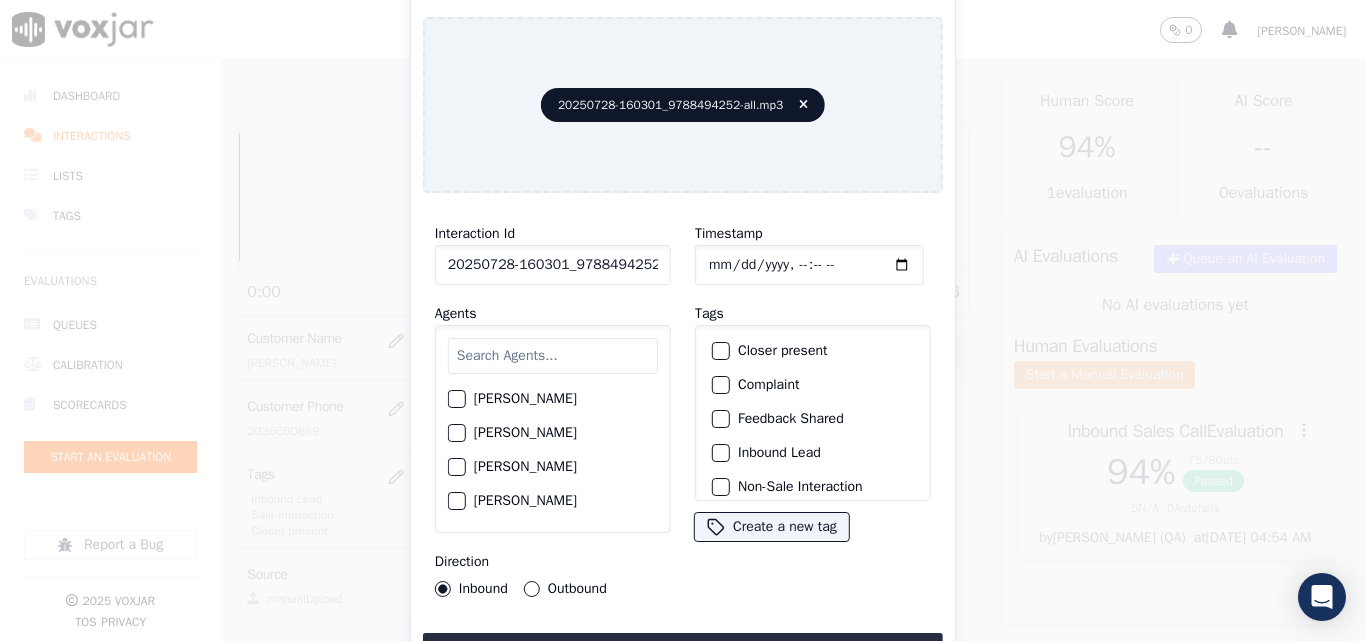 scroll, scrollTop: 0, scrollLeft: 40, axis: horizontal 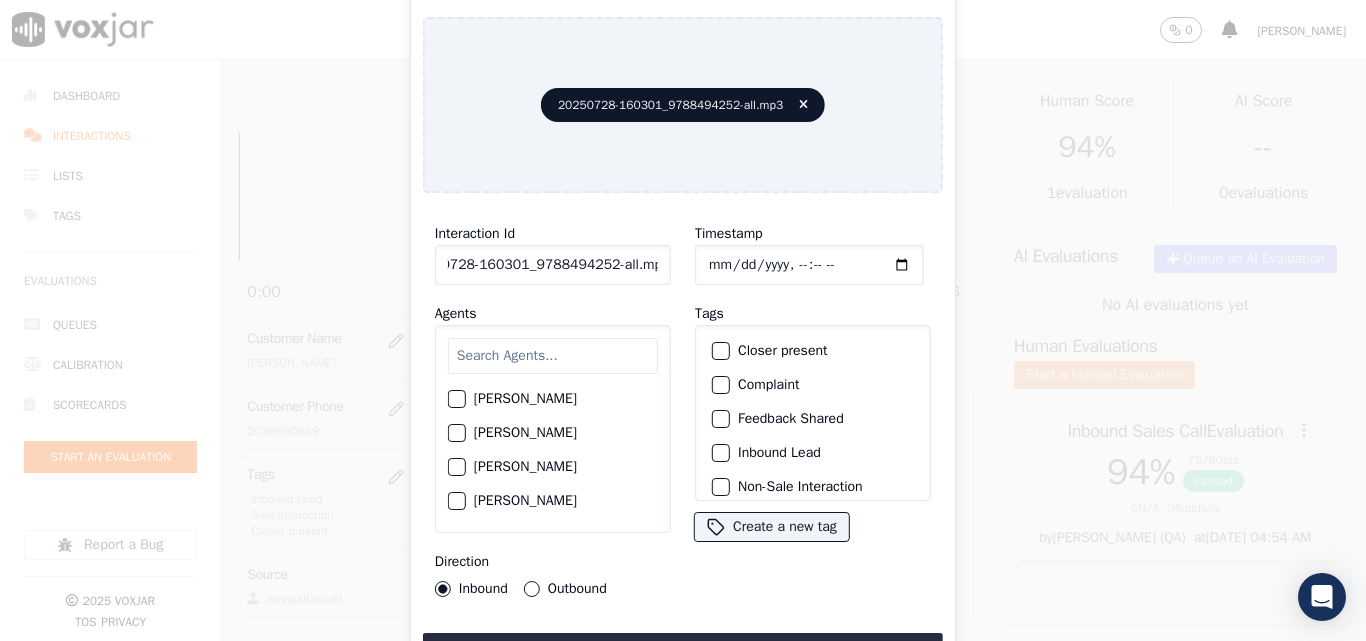 drag, startPoint x: 641, startPoint y: 262, endPoint x: 747, endPoint y: 262, distance: 106 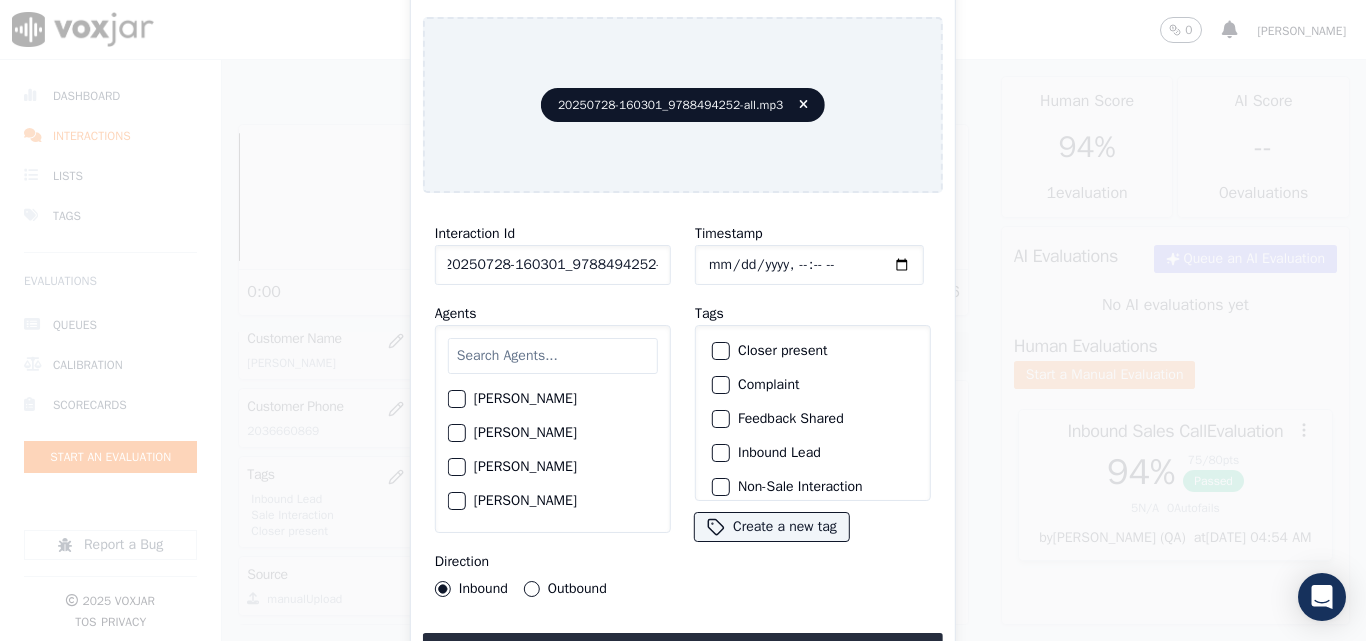 scroll, scrollTop: 0, scrollLeft: 11, axis: horizontal 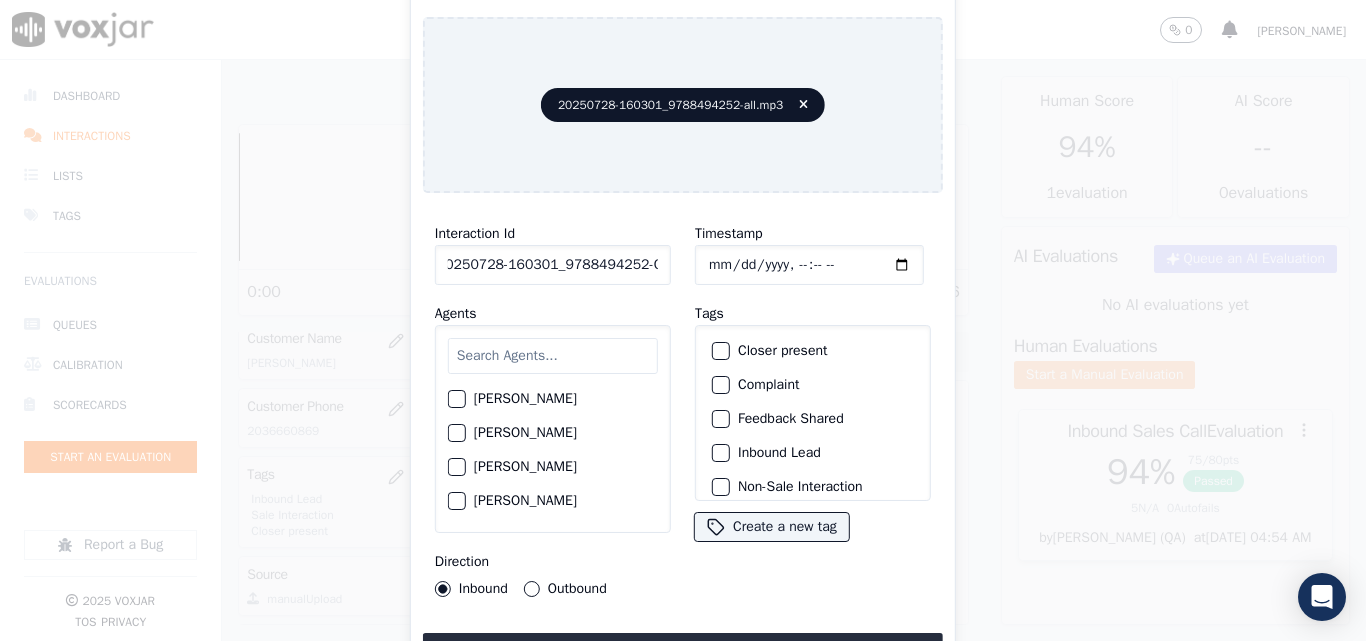 type on "20250728-160301_9788494252-C1" 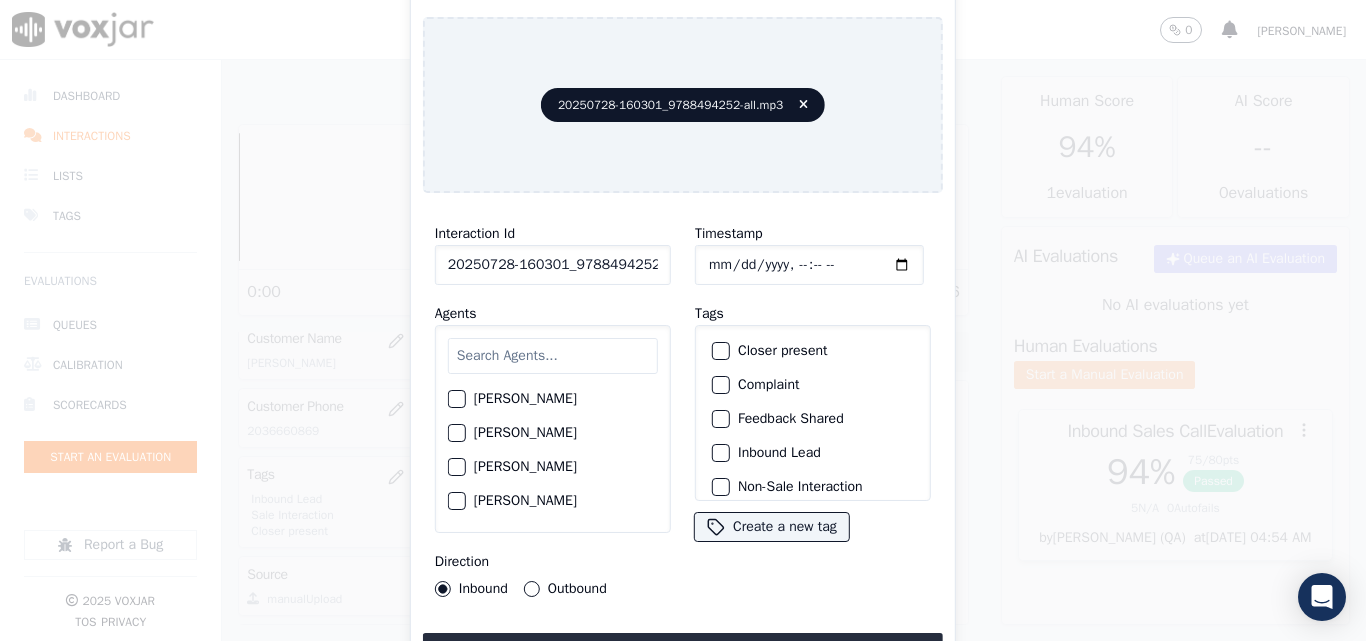 type on "[DATE]T23:28" 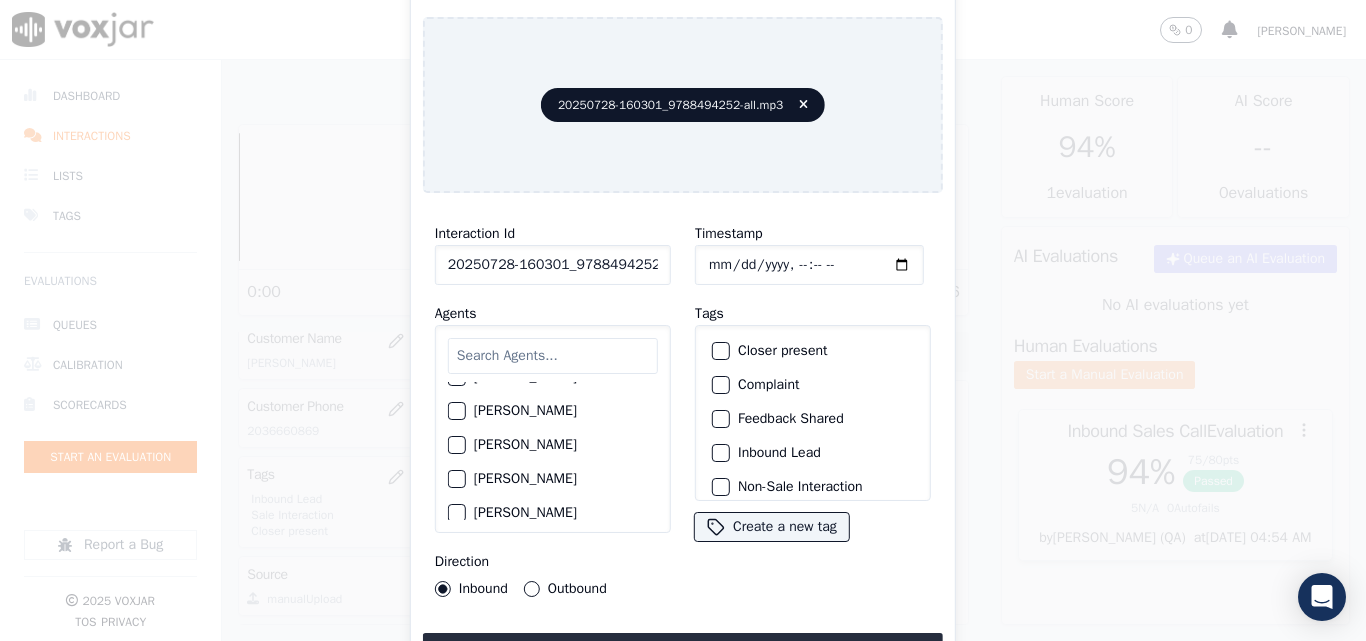 scroll, scrollTop: 800, scrollLeft: 0, axis: vertical 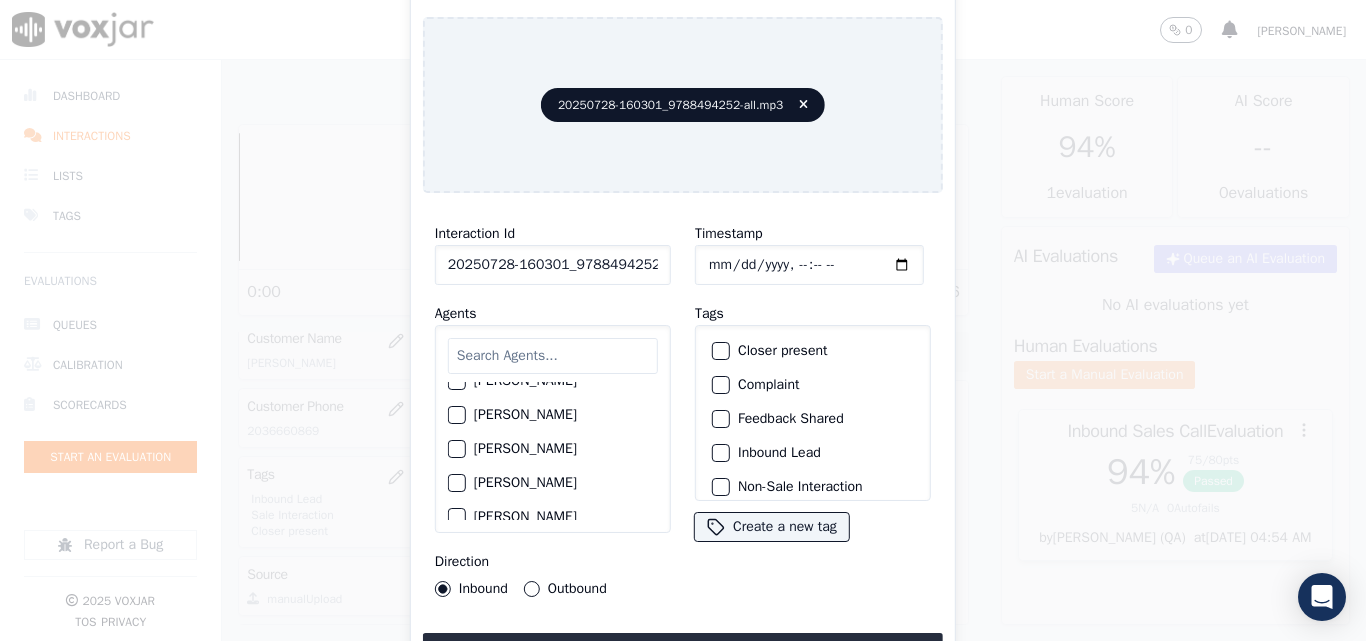 click on "[PERSON_NAME]" 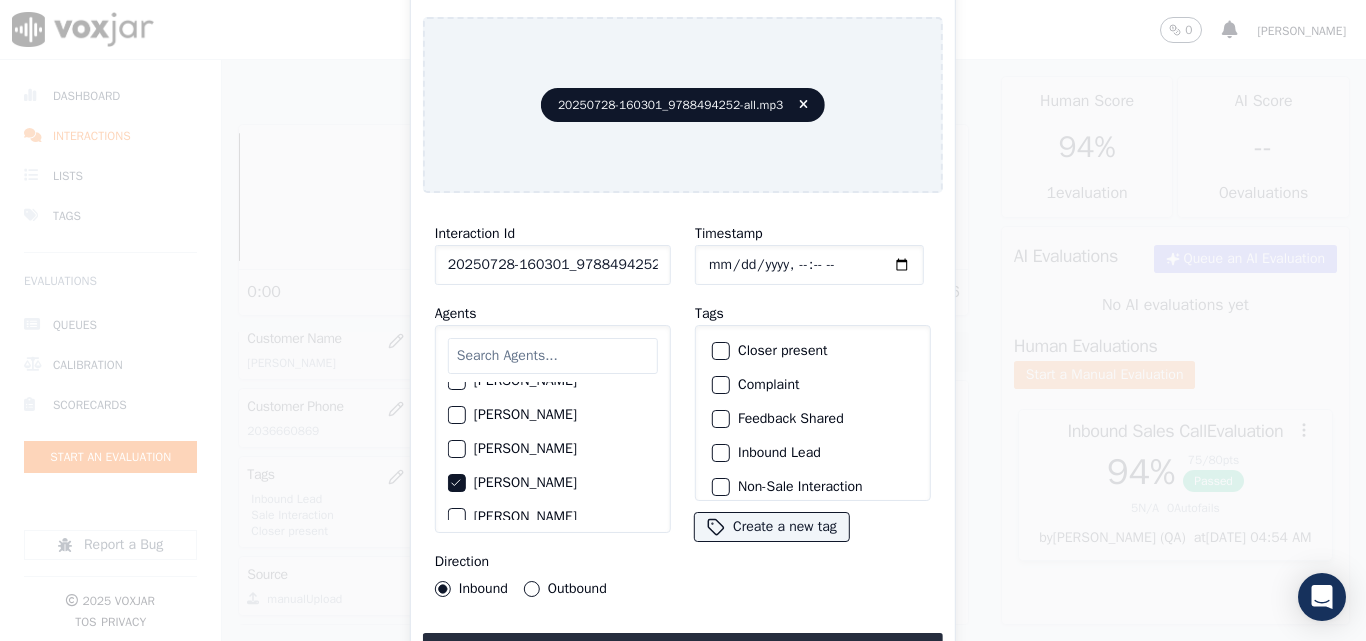 click on "[PERSON_NAME]" 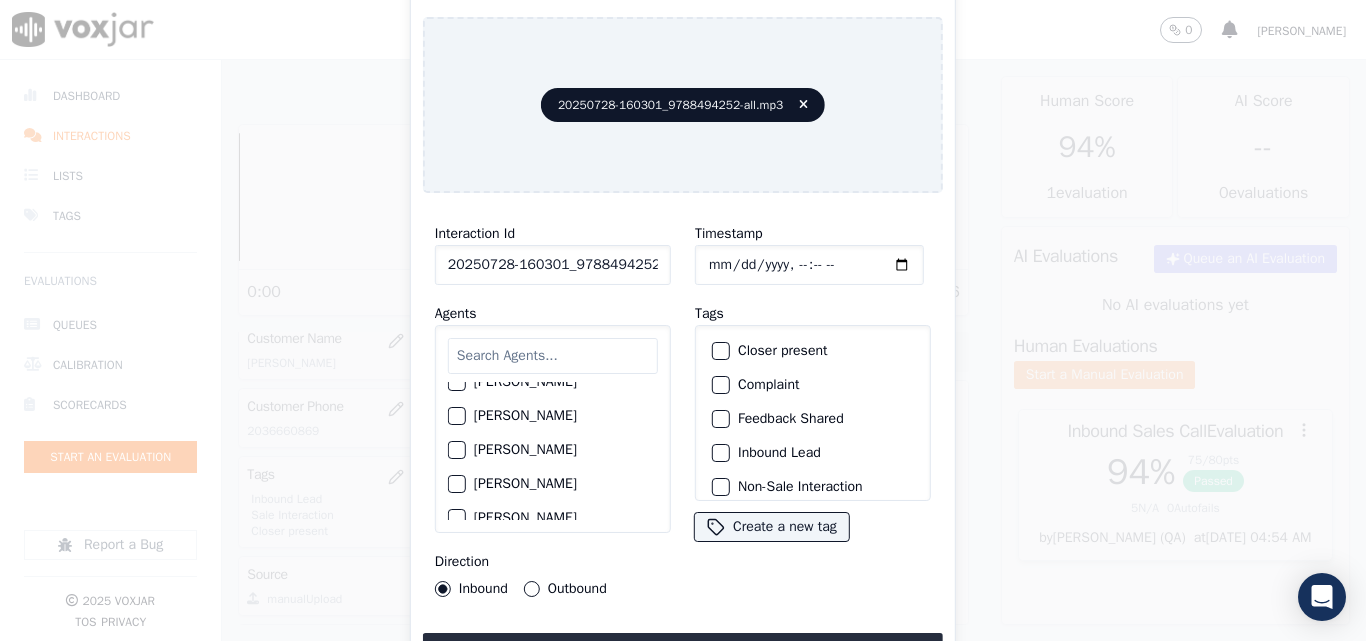 scroll, scrollTop: 900, scrollLeft: 0, axis: vertical 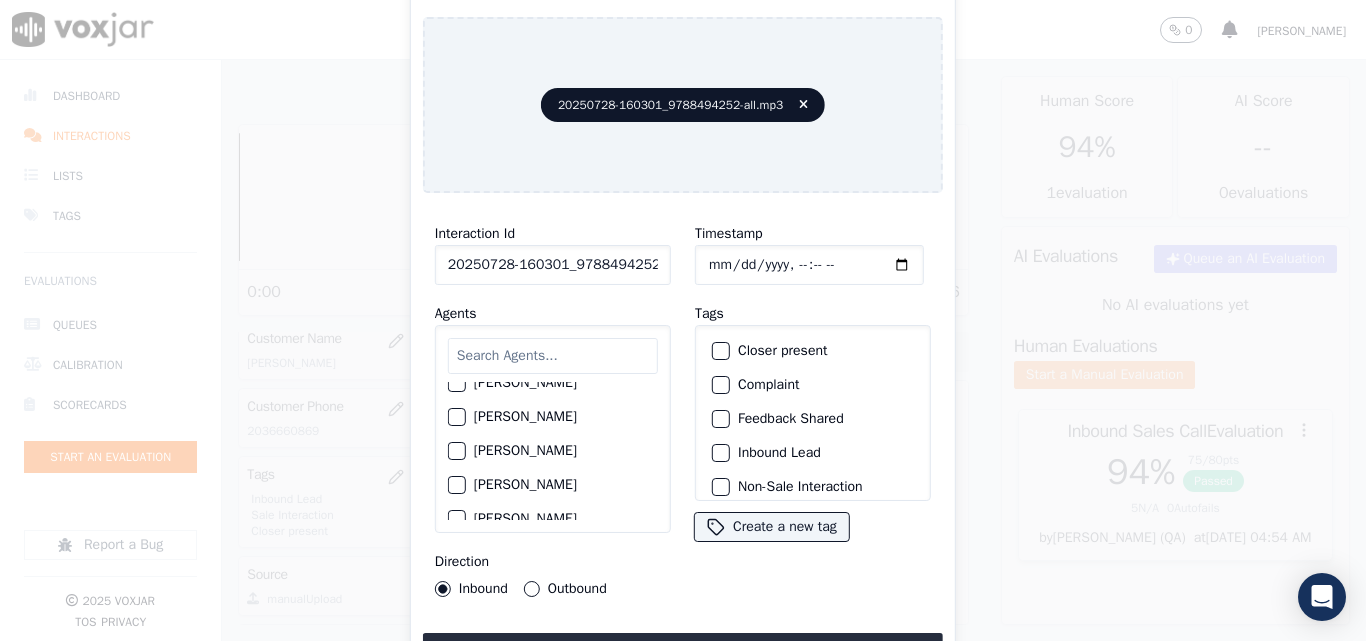 click on "[PERSON_NAME]" 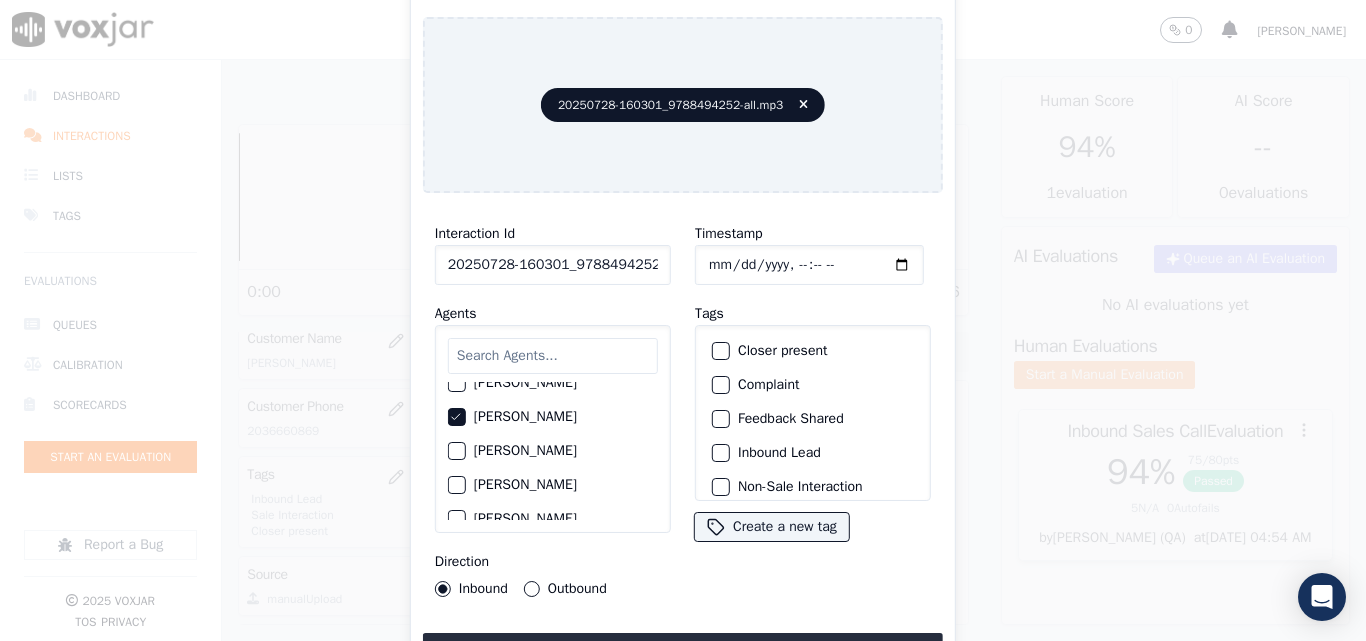 click on "Outbound" at bounding box center (532, 589) 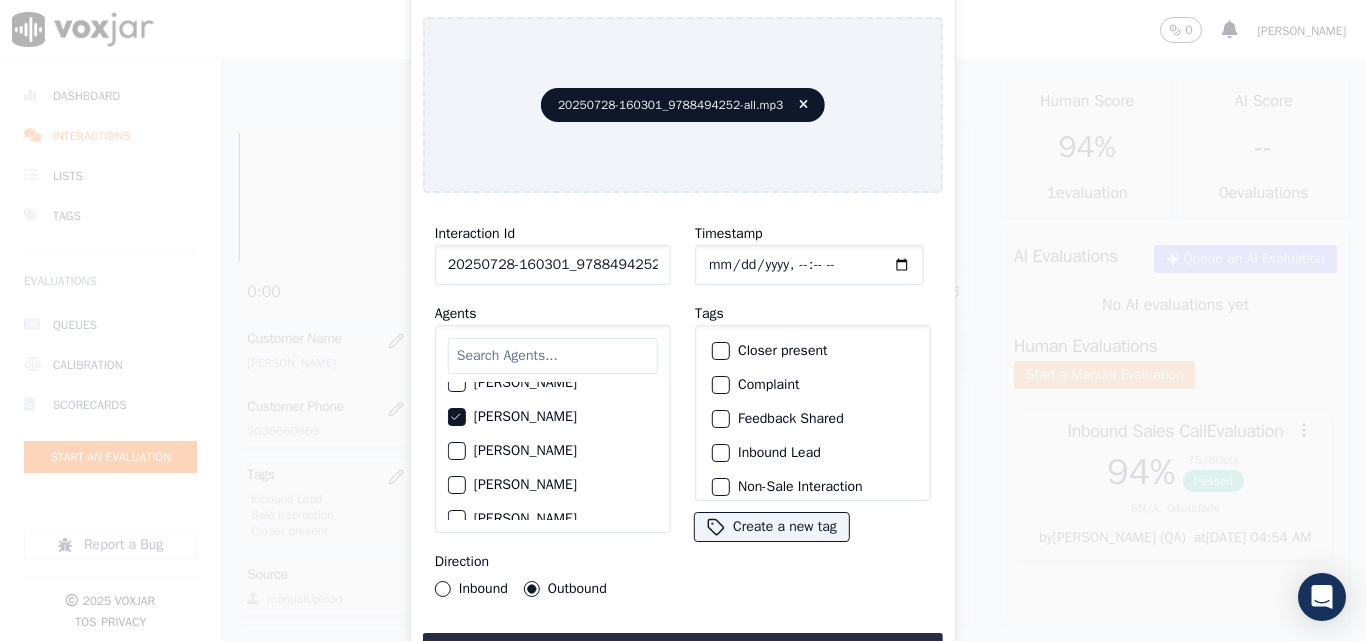 click on "Inbound" 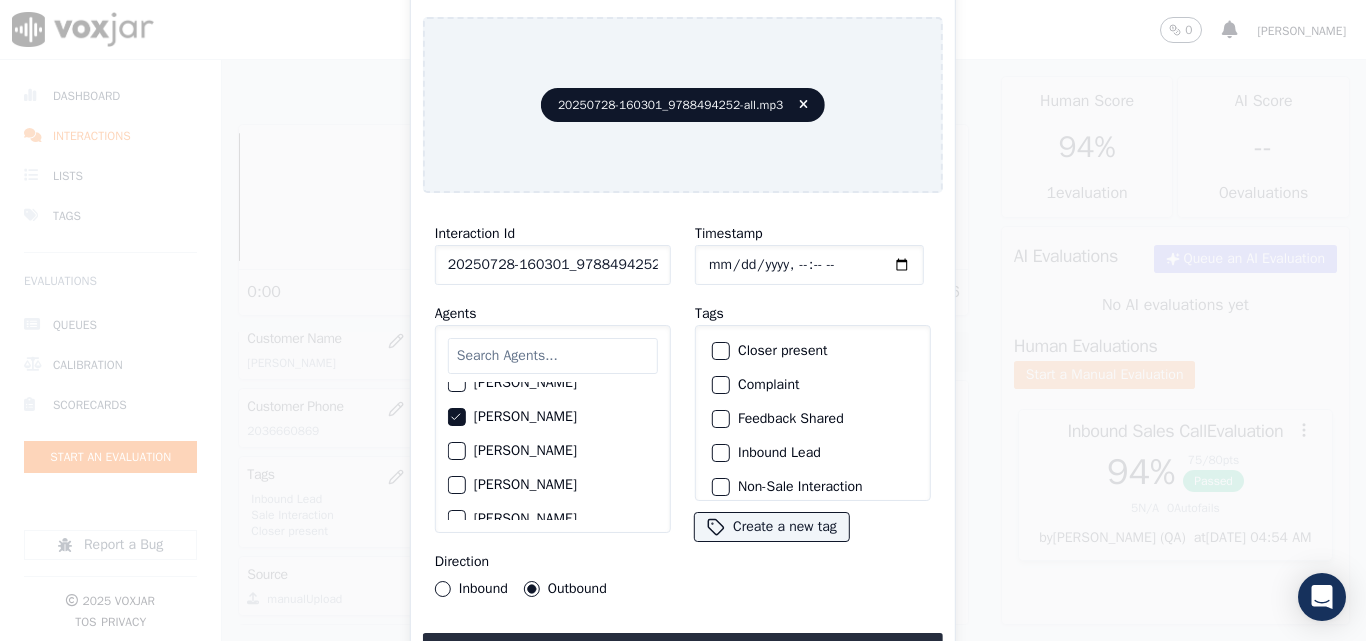 click on "Inbound" at bounding box center (443, 589) 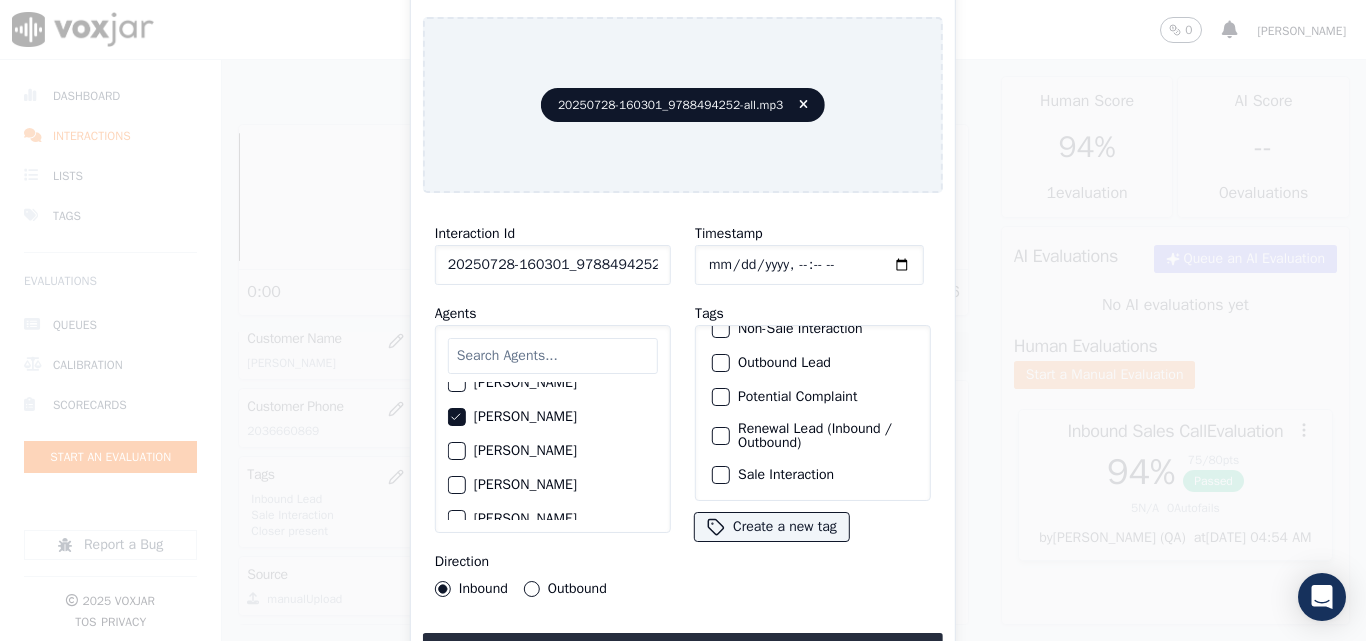 scroll, scrollTop: 73, scrollLeft: 0, axis: vertical 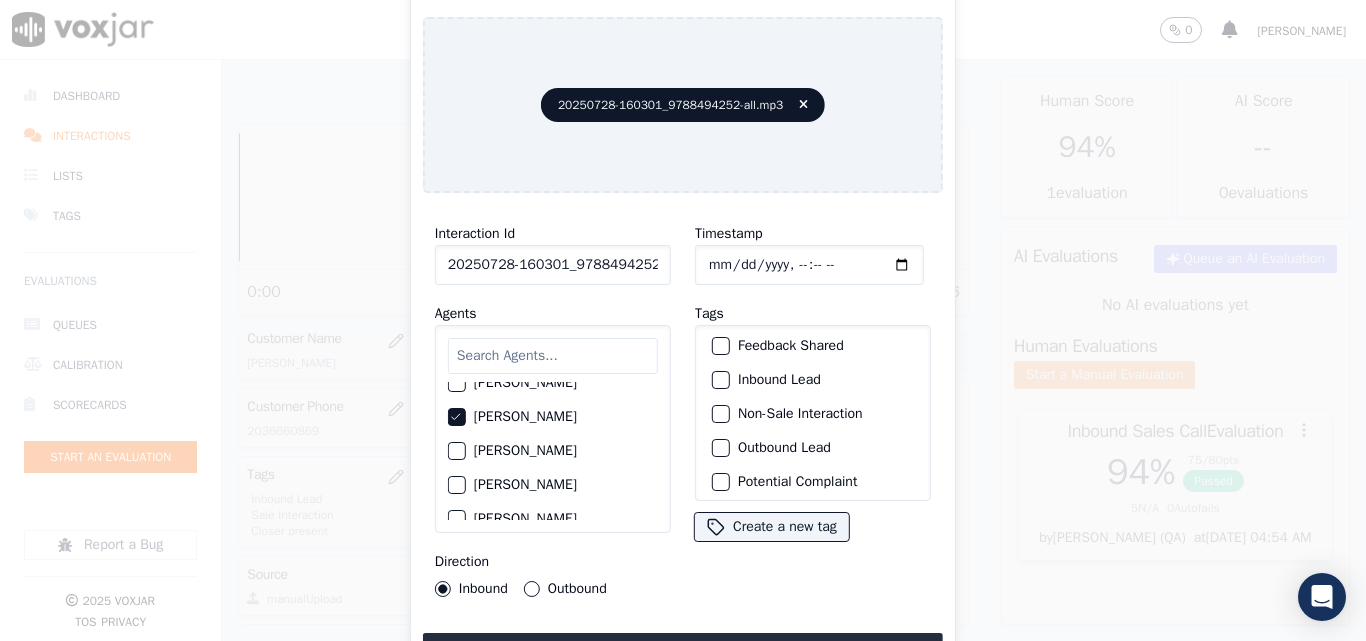click at bounding box center (720, 380) 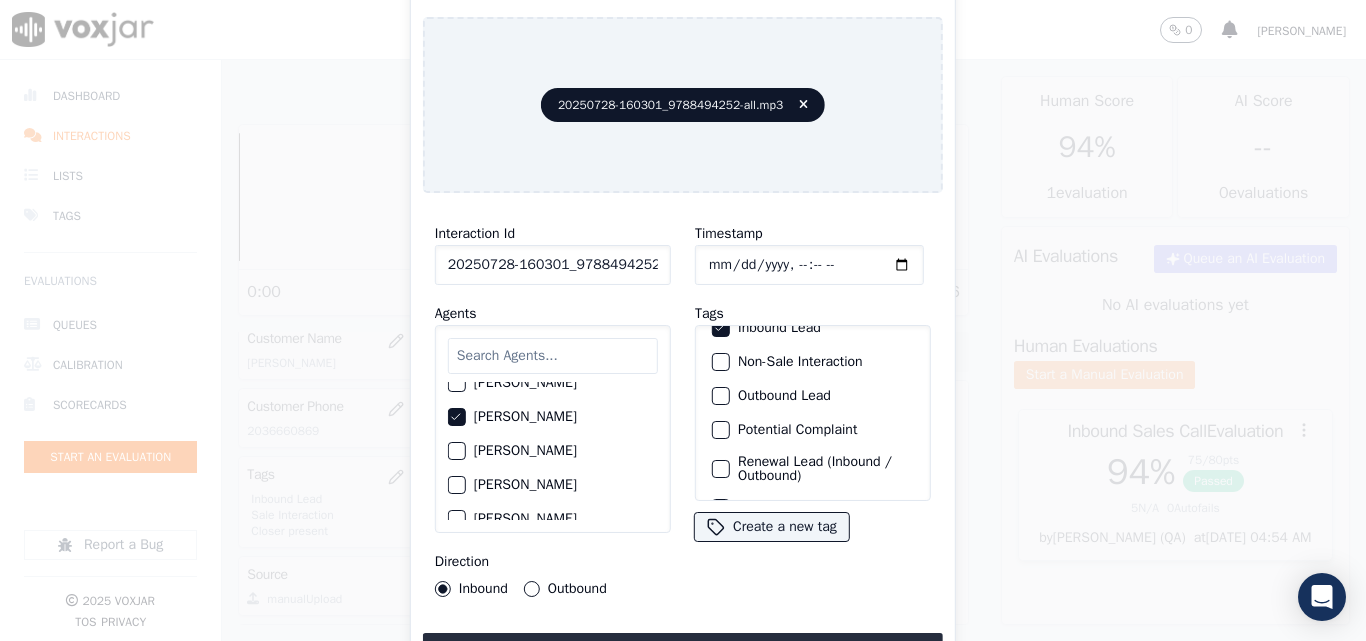 scroll, scrollTop: 173, scrollLeft: 0, axis: vertical 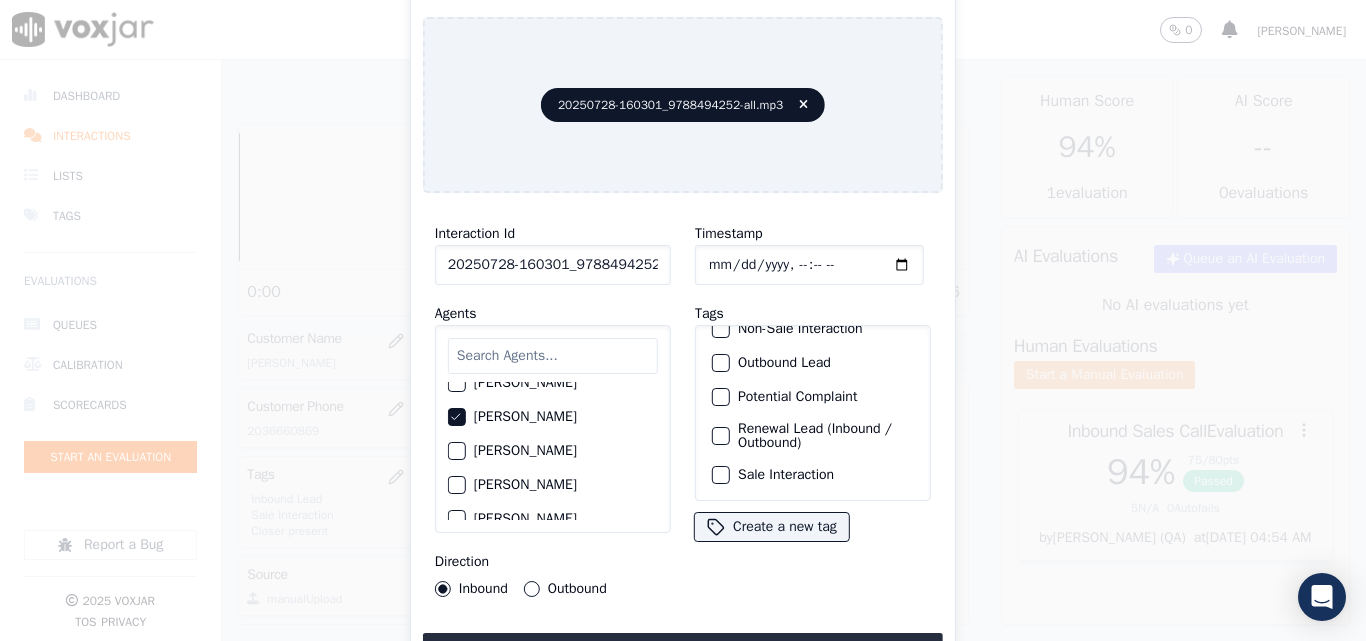 click at bounding box center (720, 475) 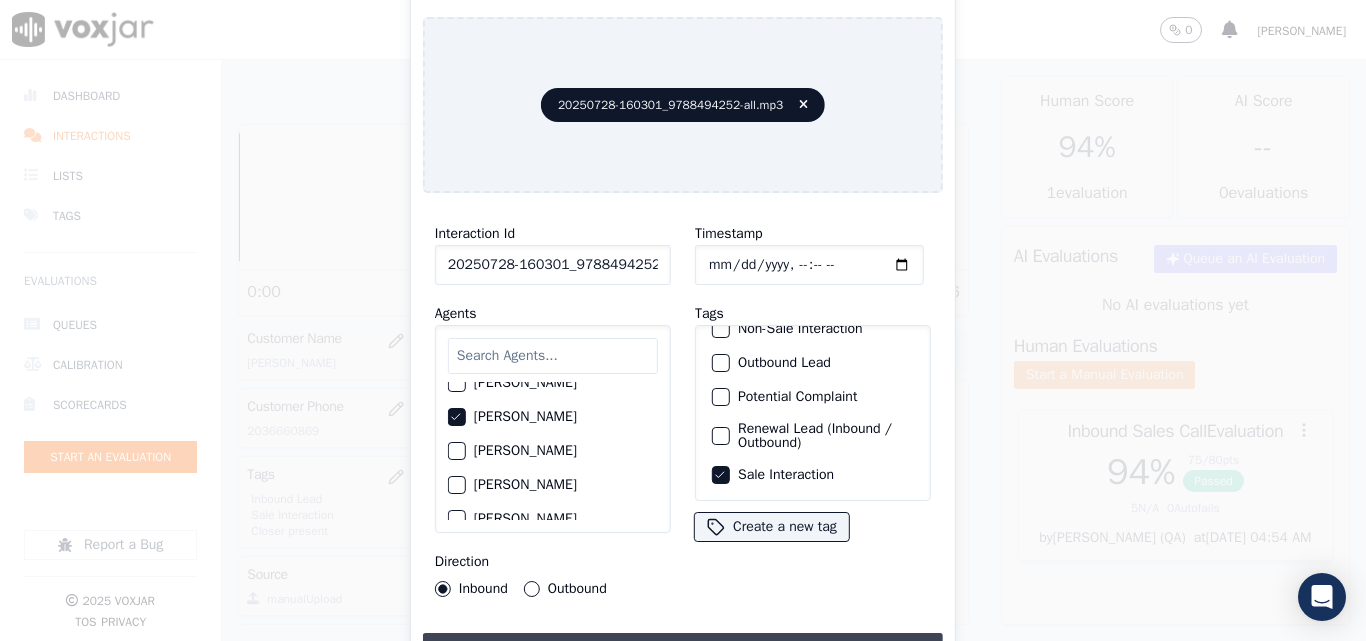 click on "Upload interaction to start evaluation" at bounding box center (683, 651) 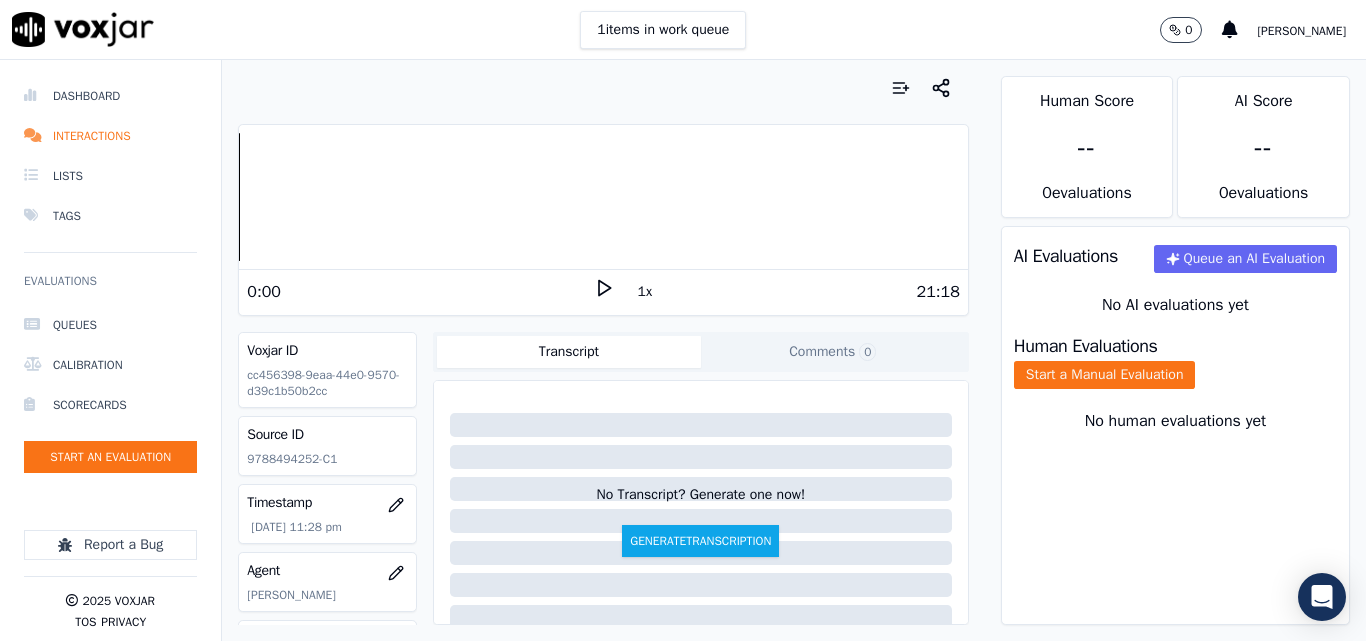 drag, startPoint x: 1052, startPoint y: 534, endPoint x: 1134, endPoint y: 543, distance: 82.492424 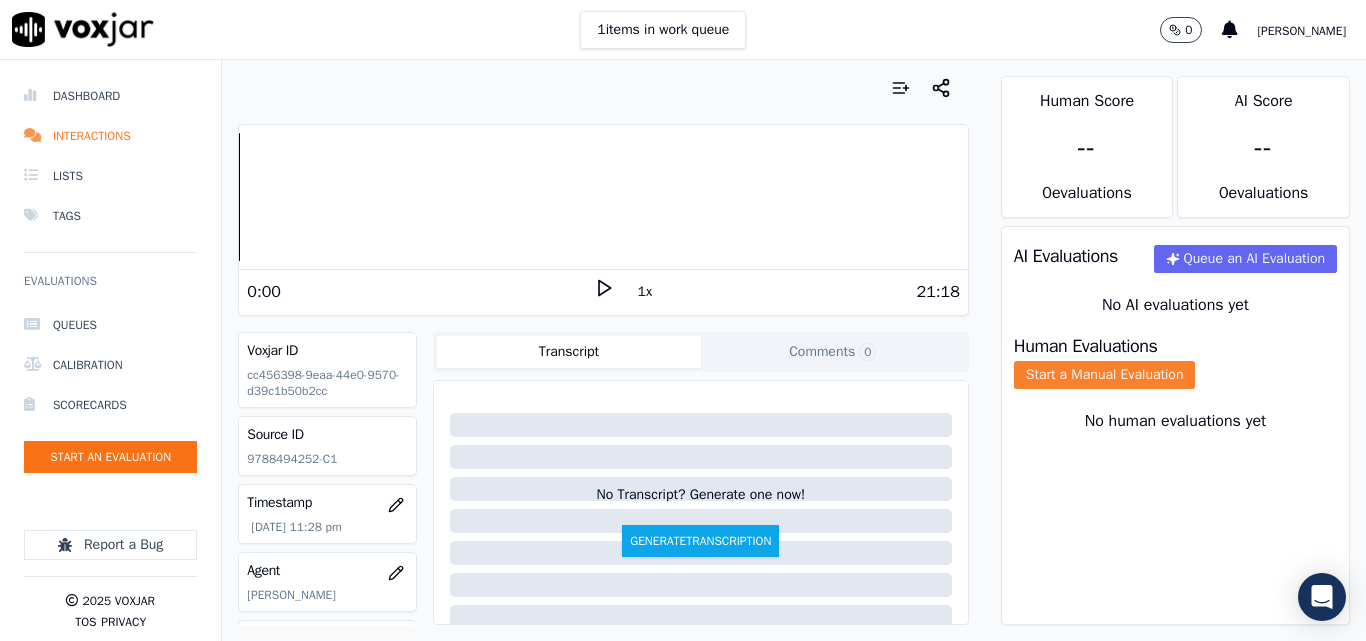 click on "Start a Manual Evaluation" 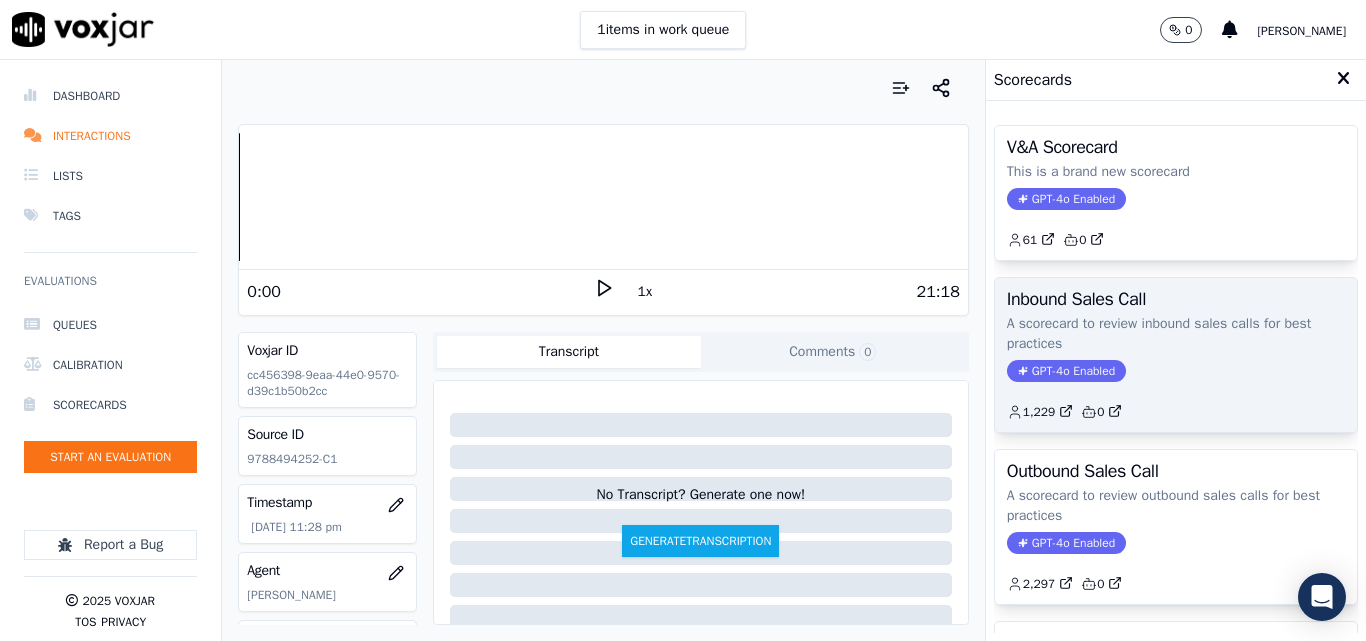click on "Inbound Sales Call   A scorecard to review inbound sales calls for best practices     GPT-4o Enabled       1,229         0" at bounding box center (1176, 355) 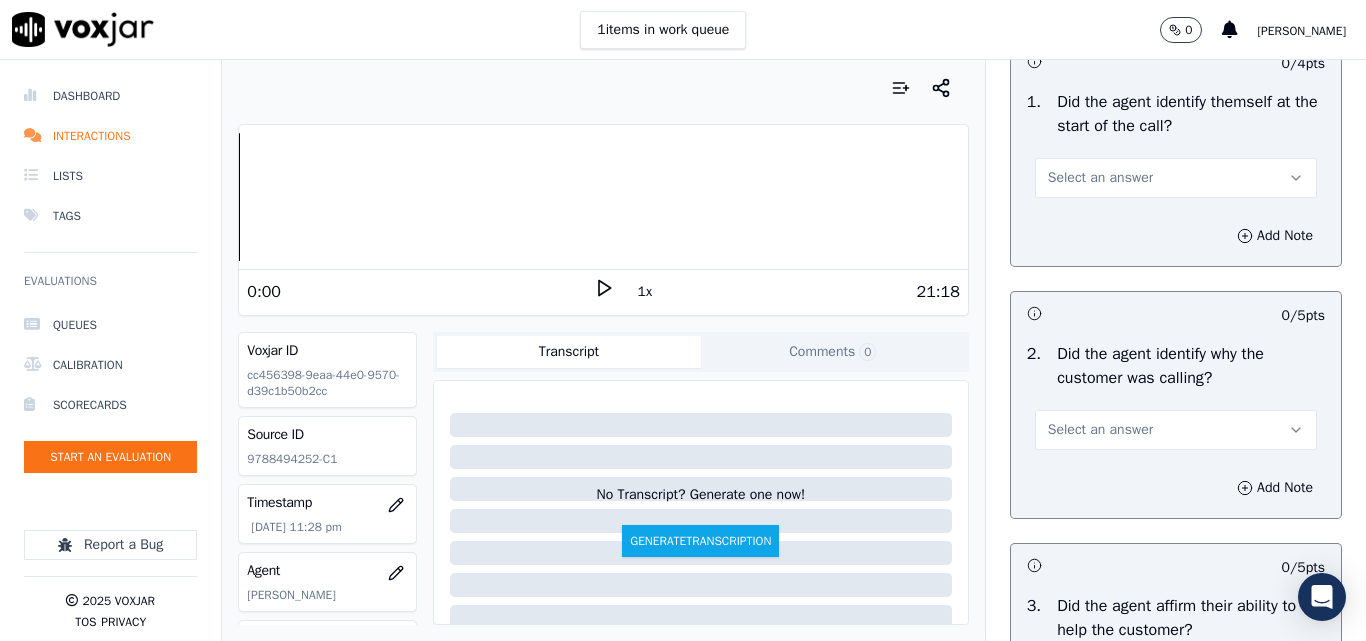 scroll, scrollTop: 200, scrollLeft: 0, axis: vertical 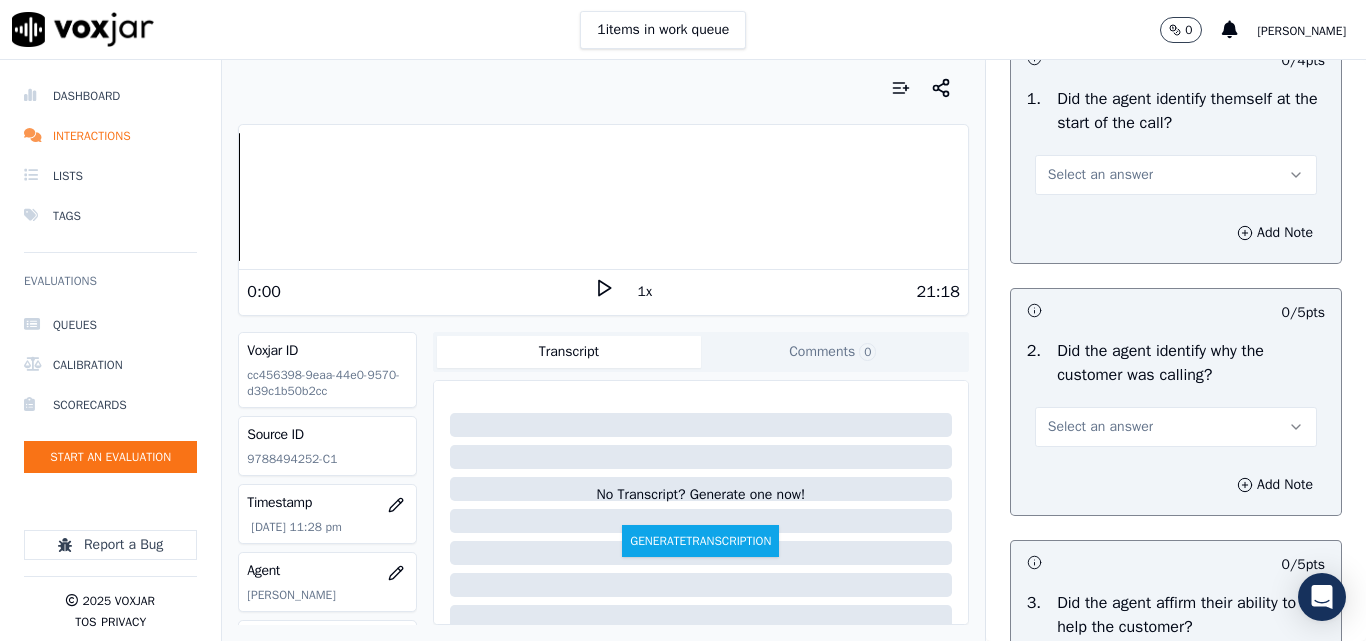 click on "Select an answer" at bounding box center (1100, 175) 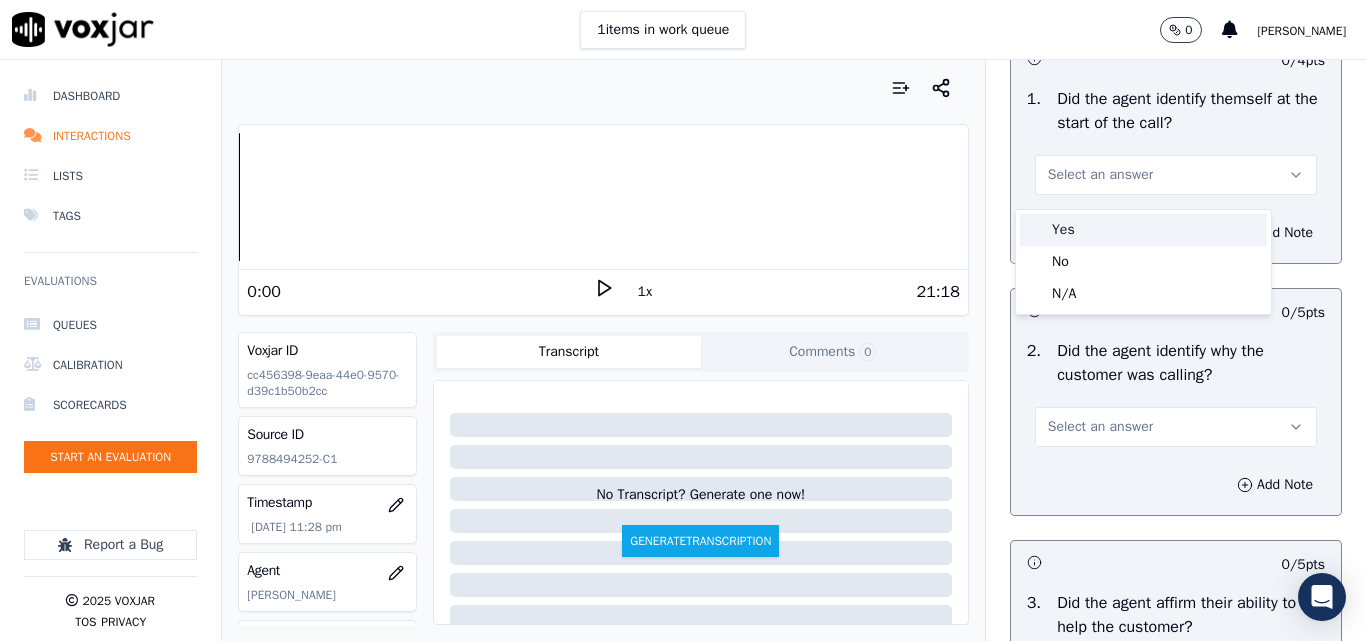 click on "Yes" at bounding box center (1143, 230) 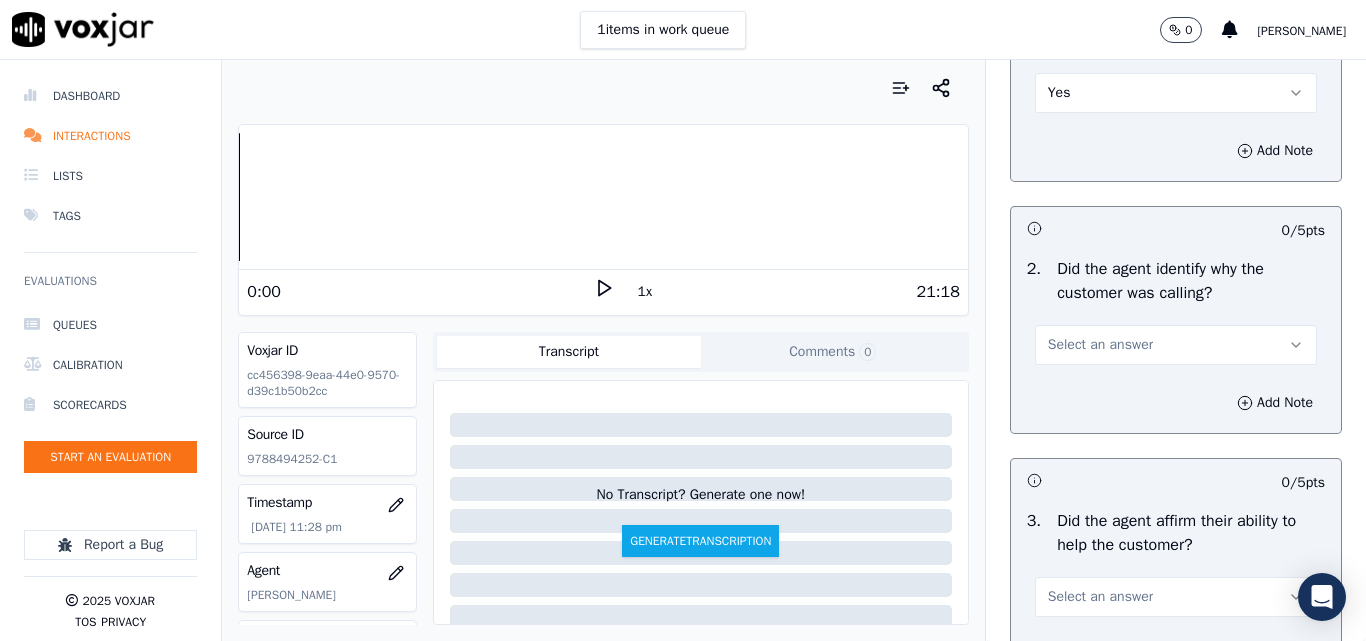 scroll, scrollTop: 400, scrollLeft: 0, axis: vertical 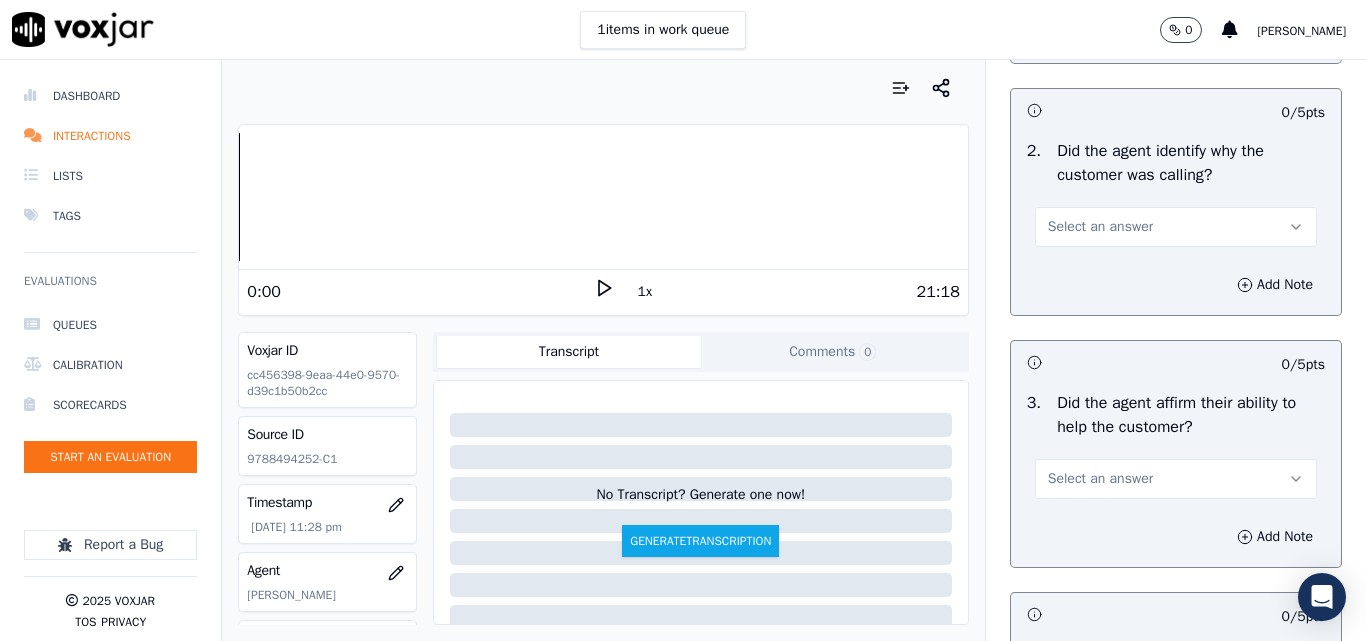 click on "Select an answer" at bounding box center [1100, 227] 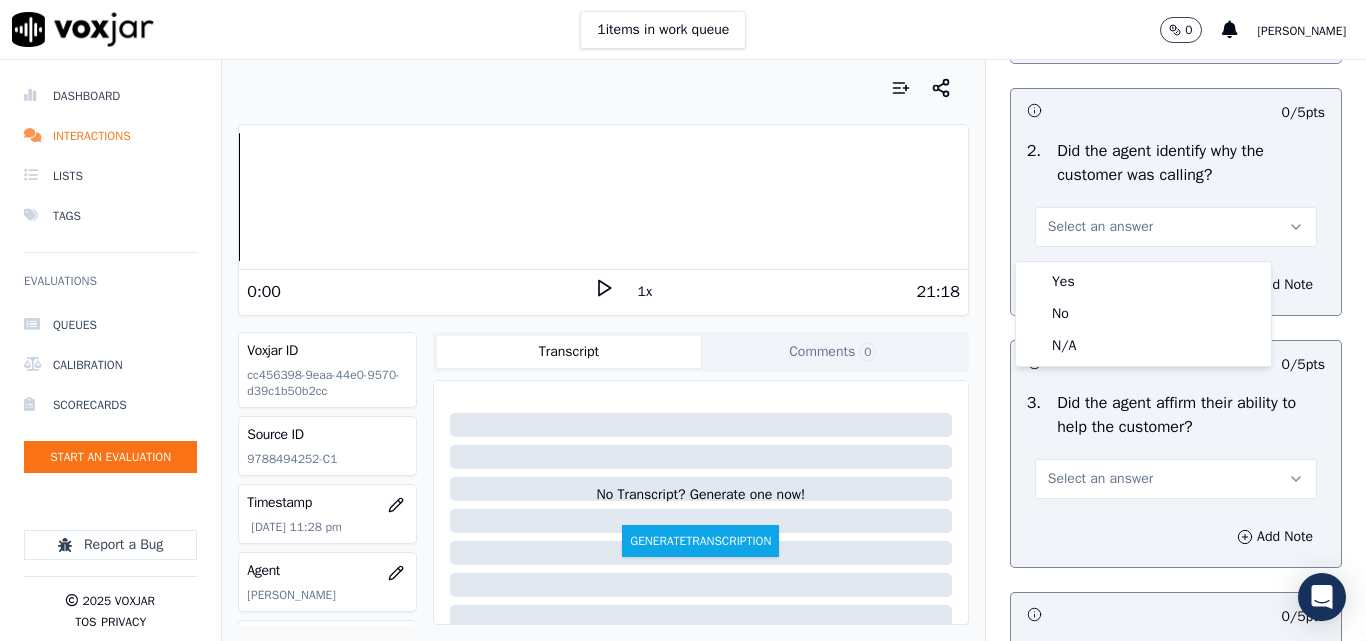 click on "Select an answer" at bounding box center [1176, 227] 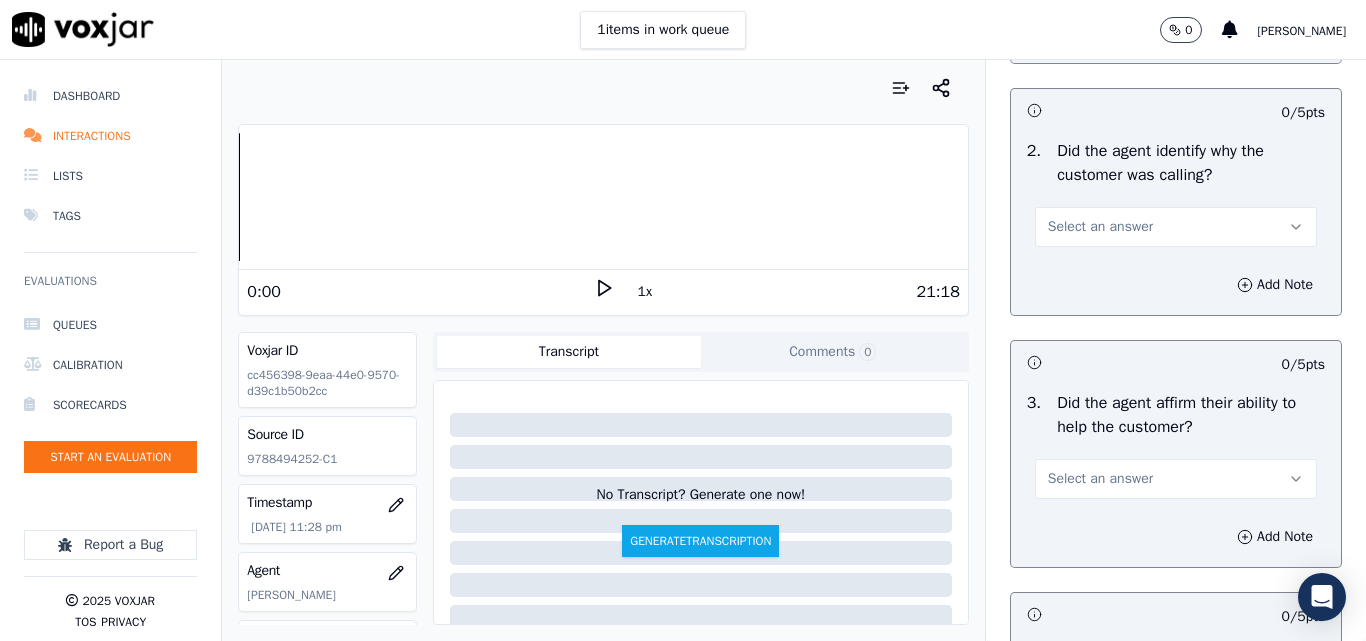 click on "Select an answer" at bounding box center (1176, 227) 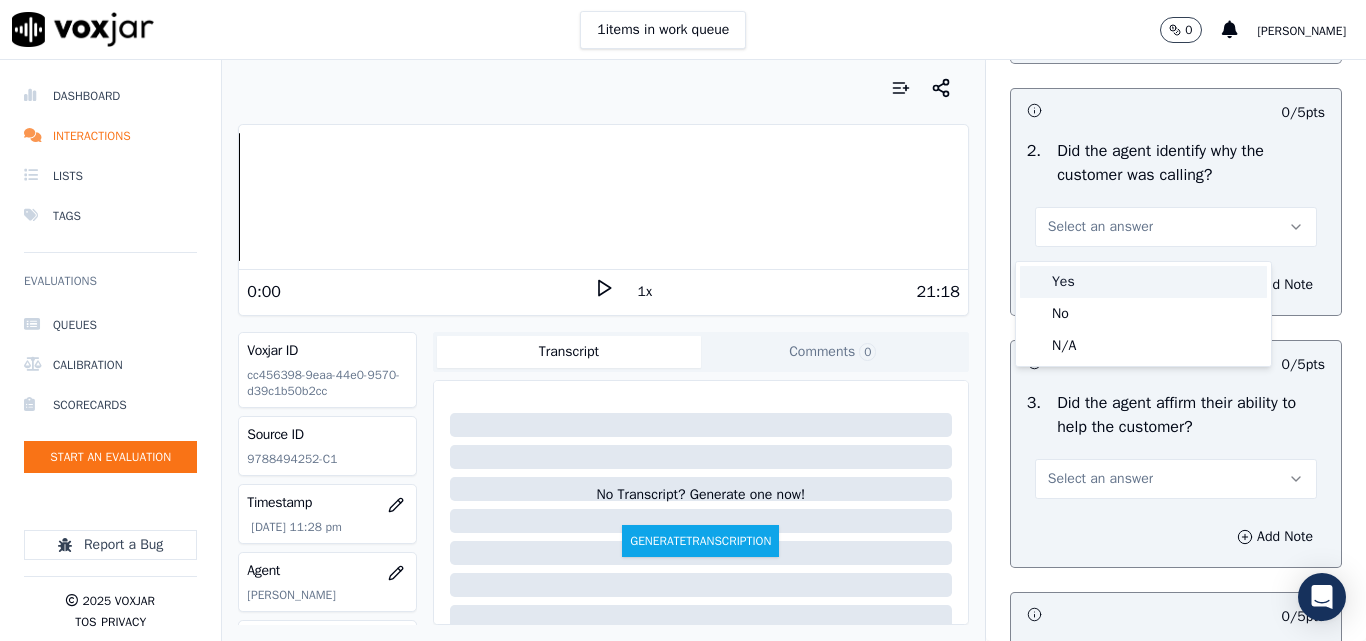 click on "Yes" at bounding box center (1143, 282) 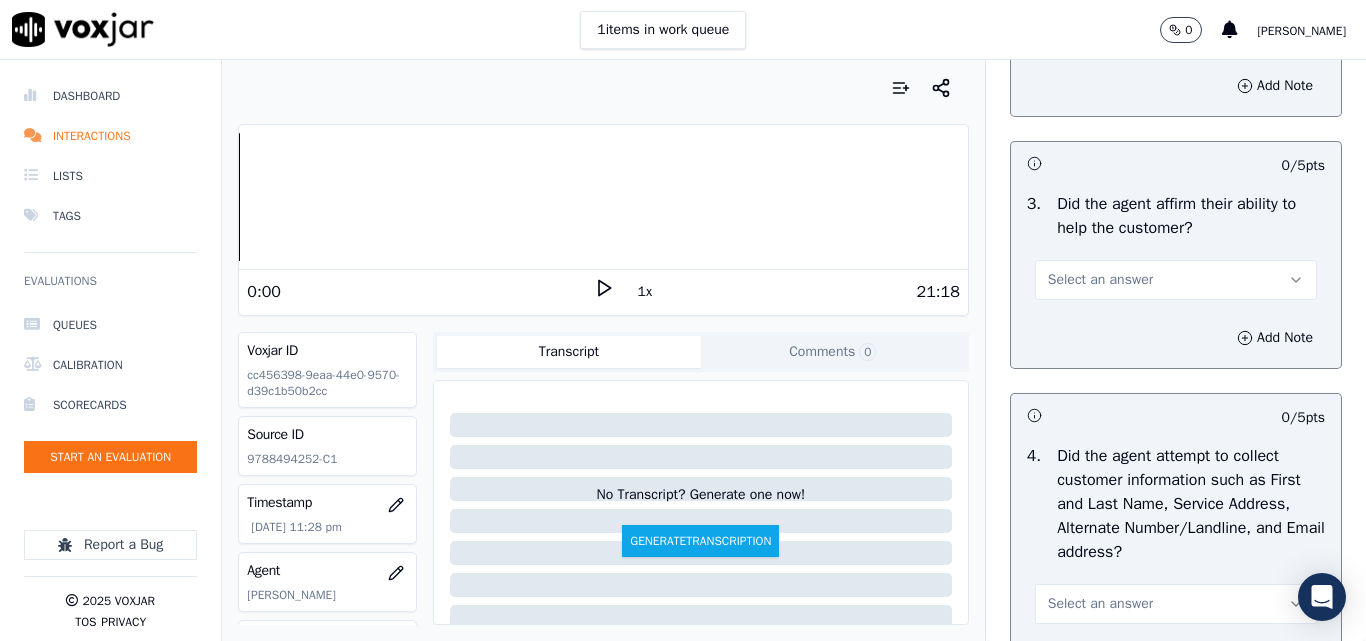 scroll, scrollTop: 600, scrollLeft: 0, axis: vertical 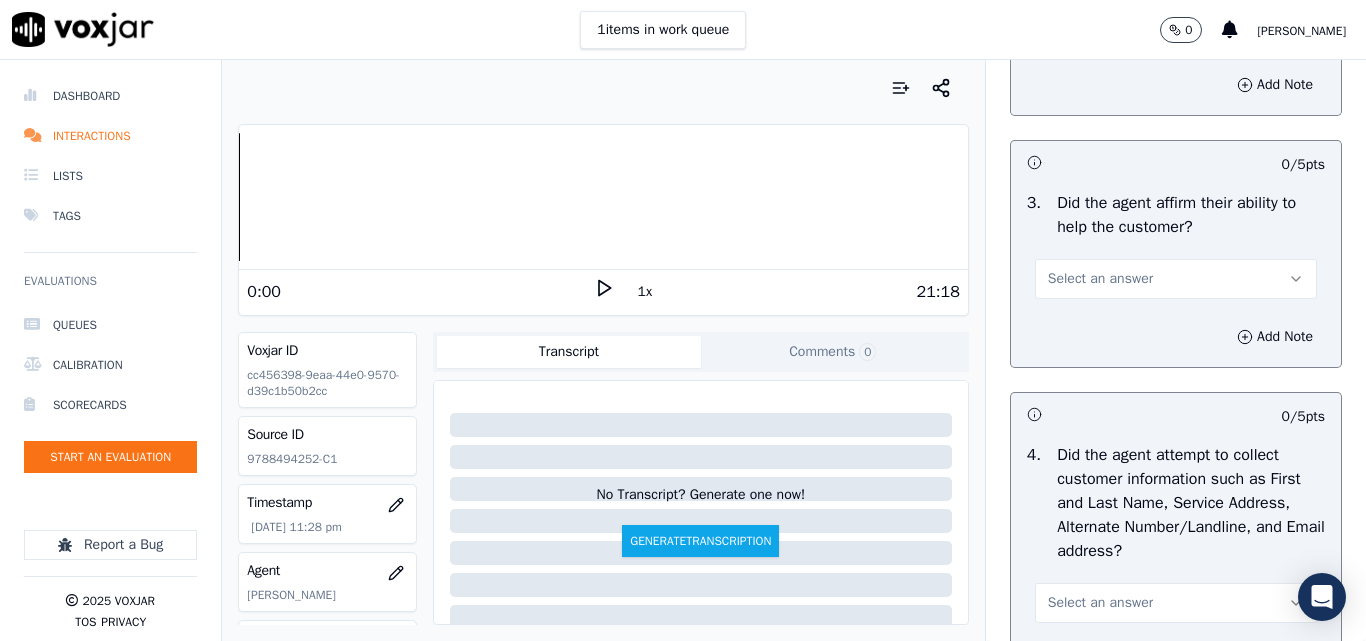 click on "Select an answer" at bounding box center [1100, 279] 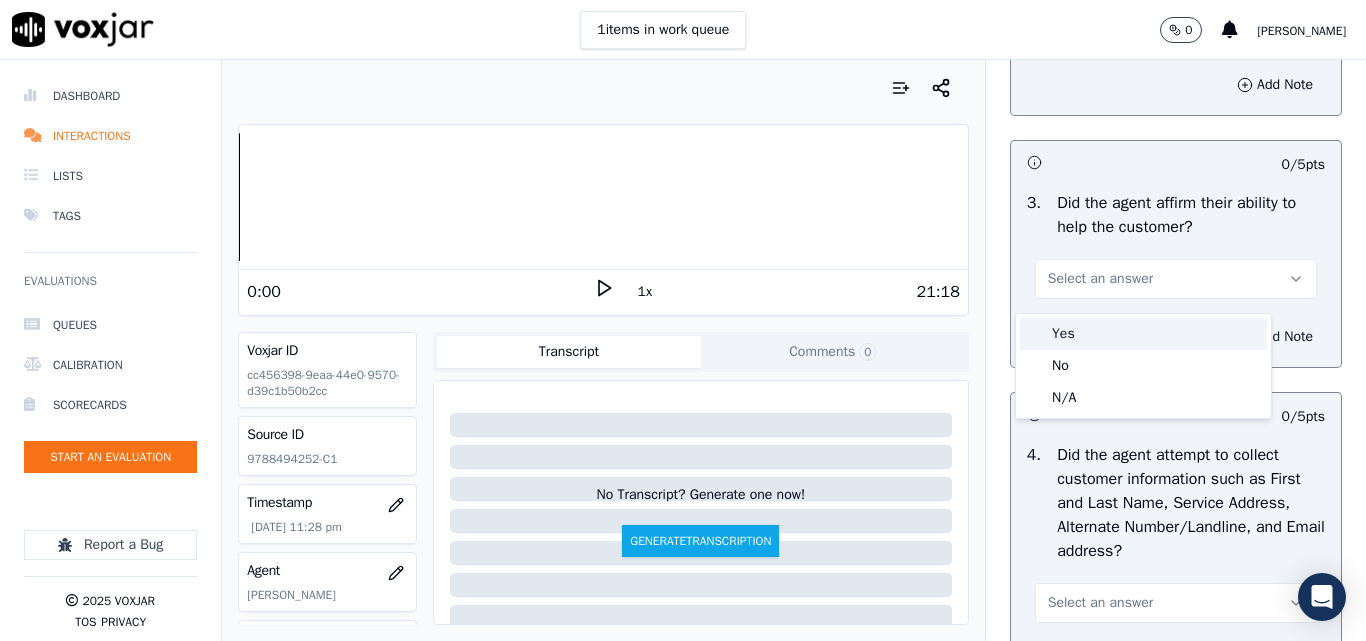 click on "Yes" at bounding box center (1143, 334) 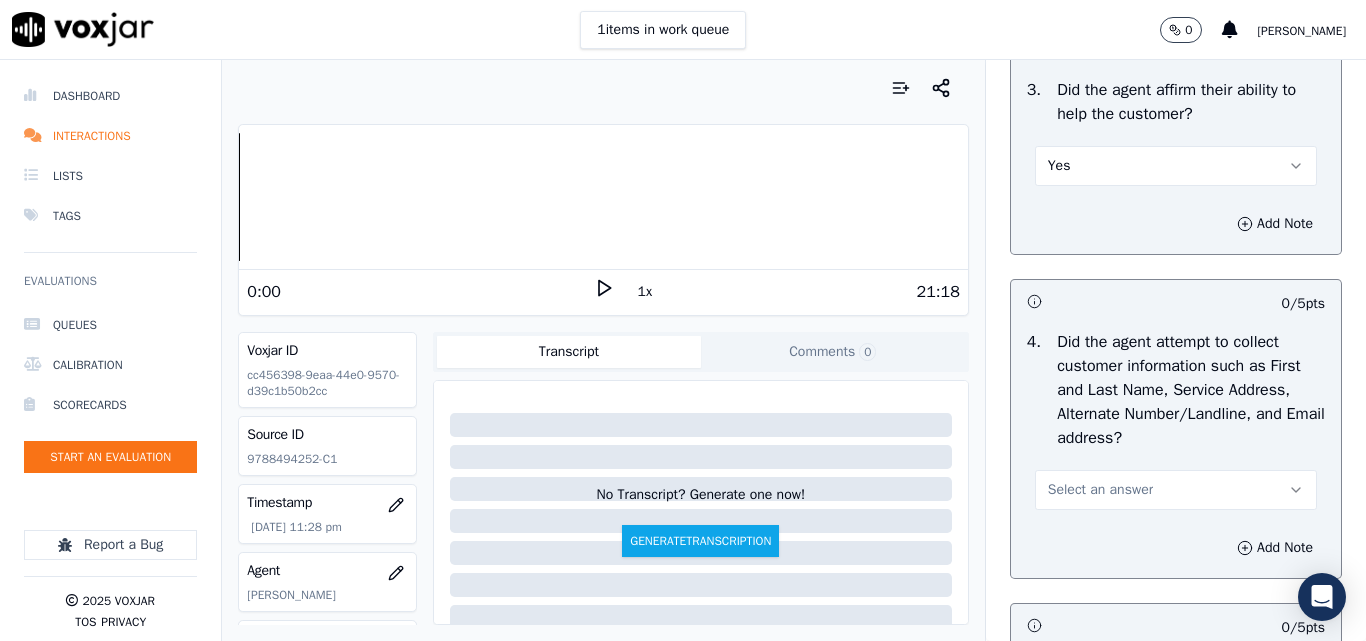 scroll, scrollTop: 800, scrollLeft: 0, axis: vertical 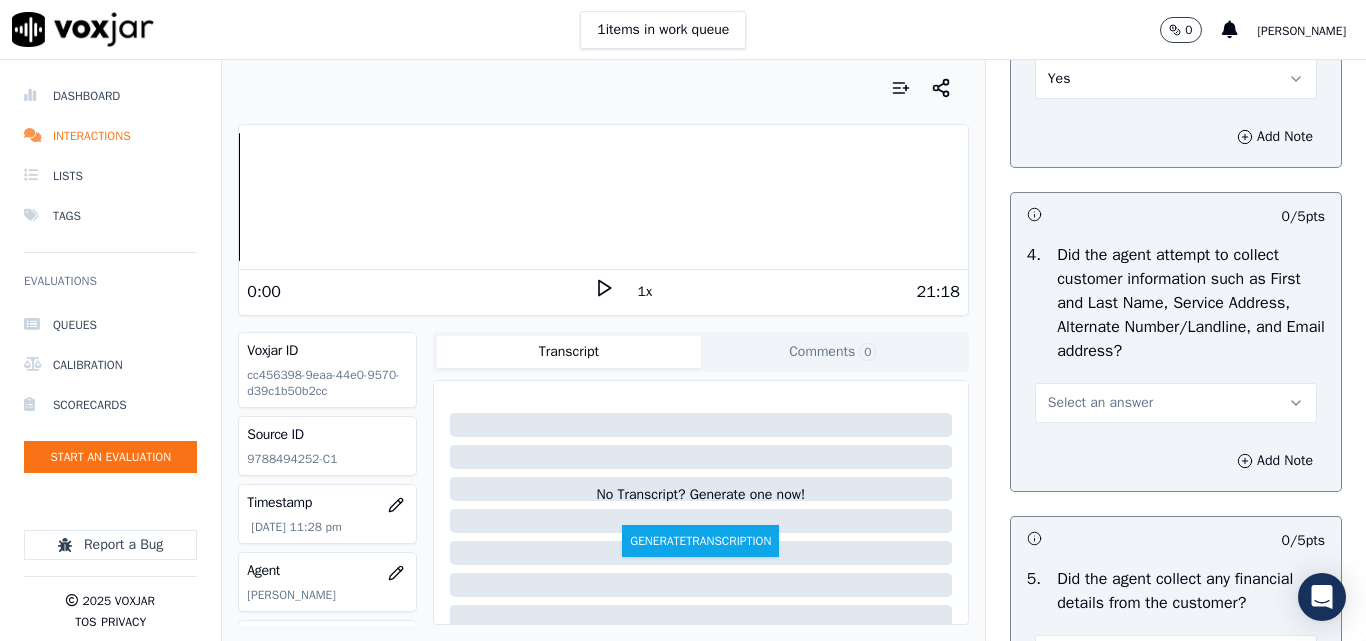 click on "Select an answer" at bounding box center [1100, 403] 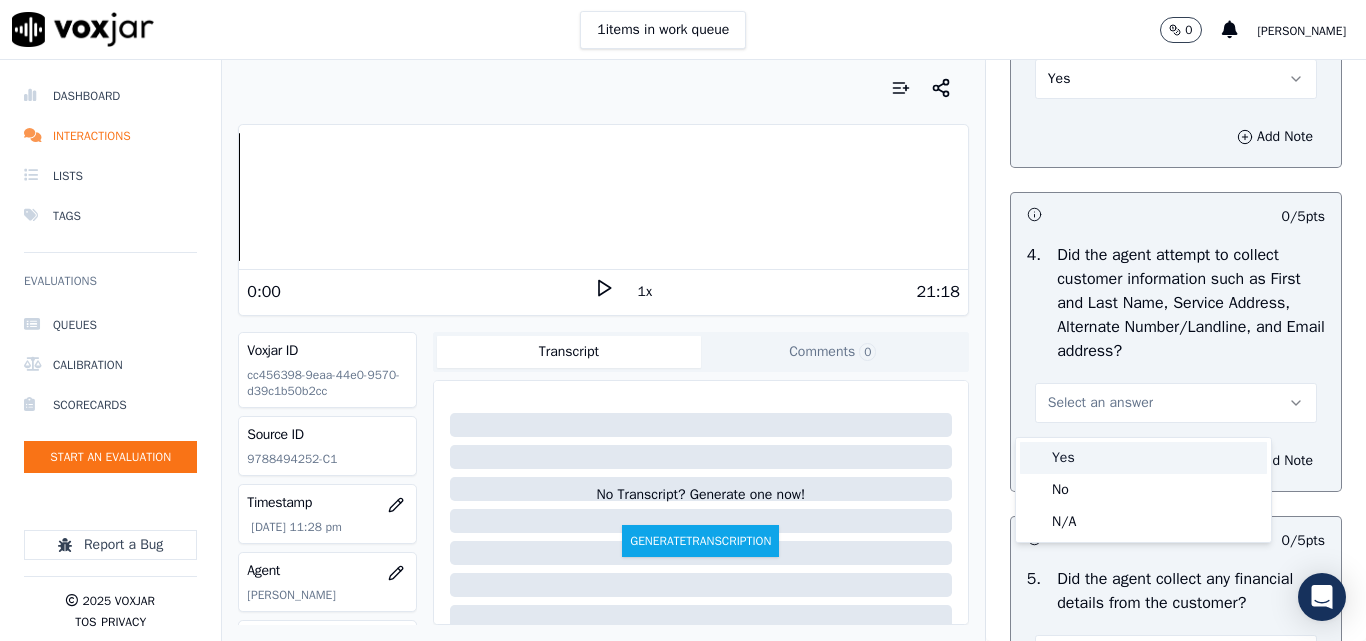 click on "Yes" at bounding box center [1143, 458] 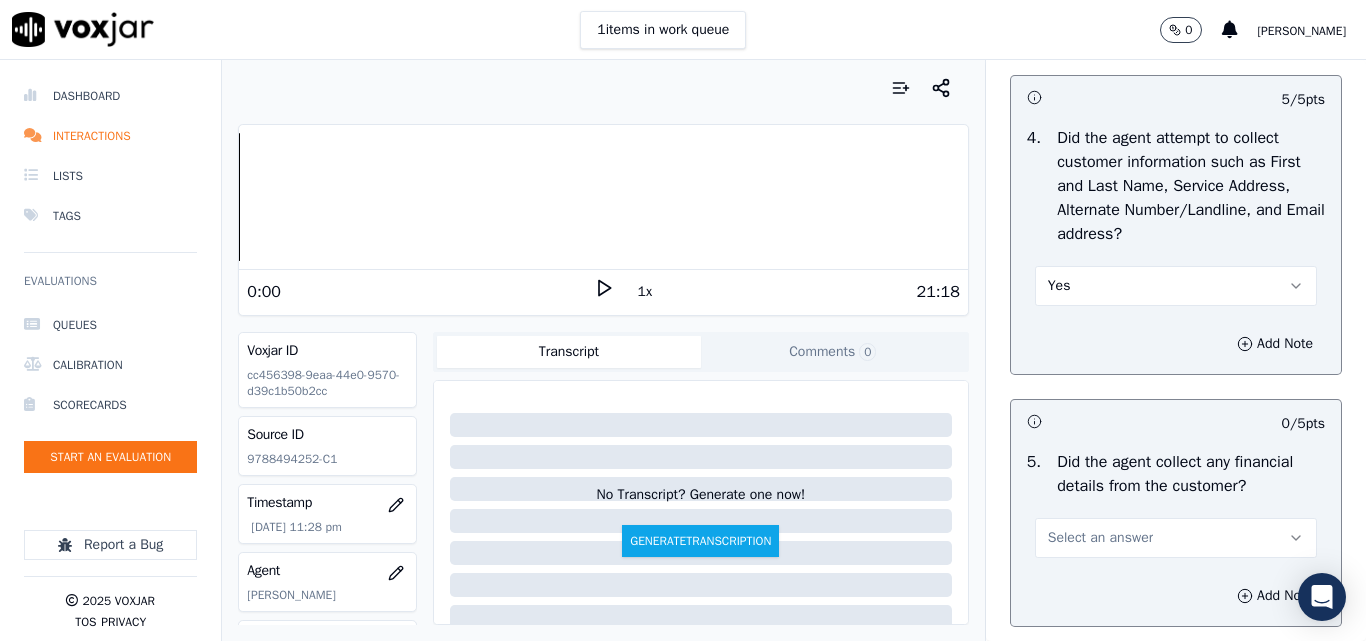 scroll, scrollTop: 1100, scrollLeft: 0, axis: vertical 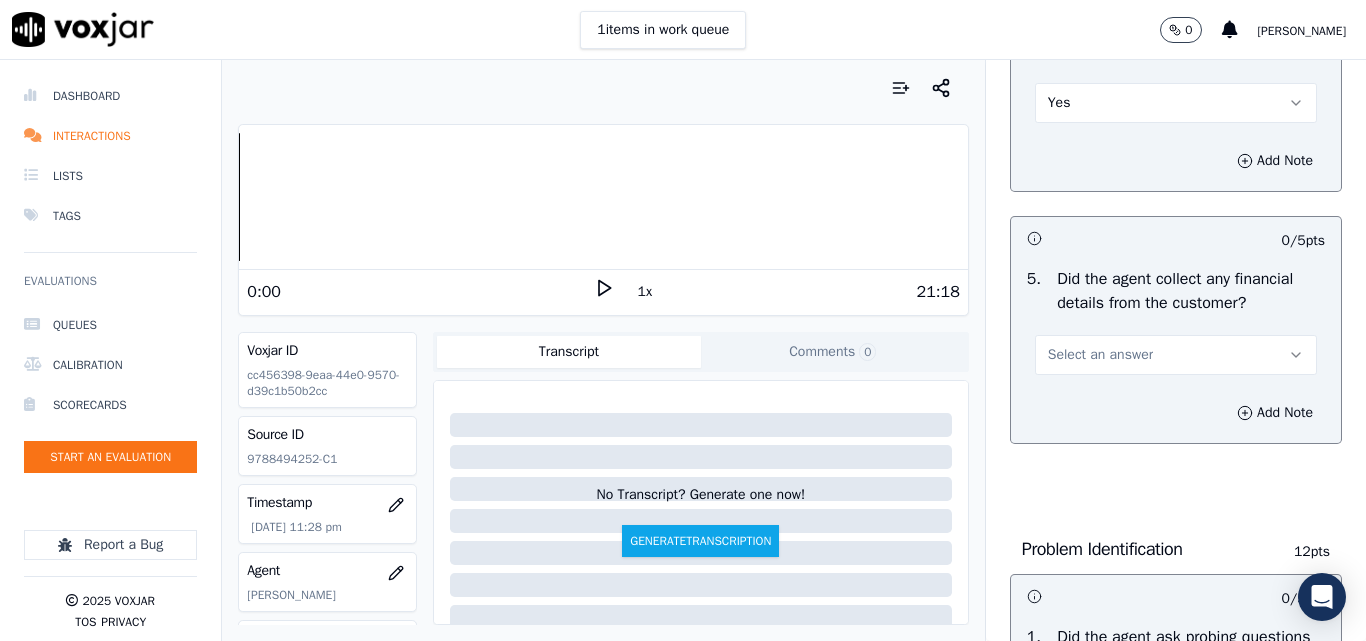 click on "Select an answer" at bounding box center (1100, 355) 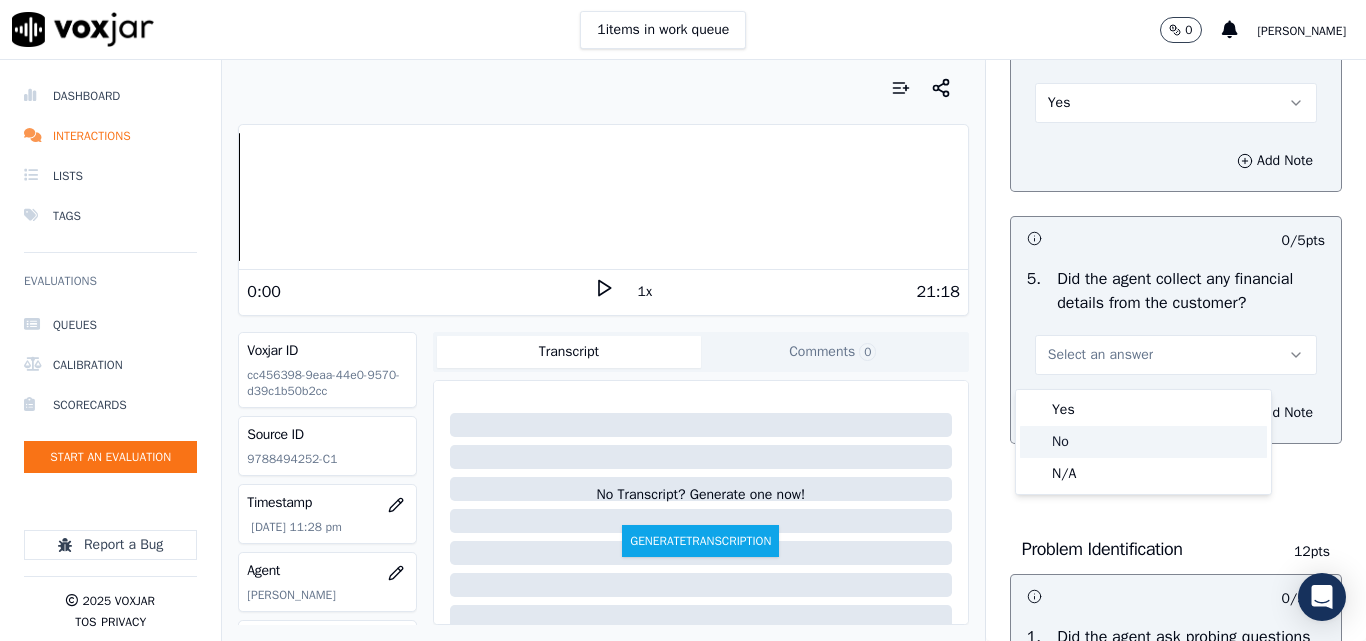 click on "No" 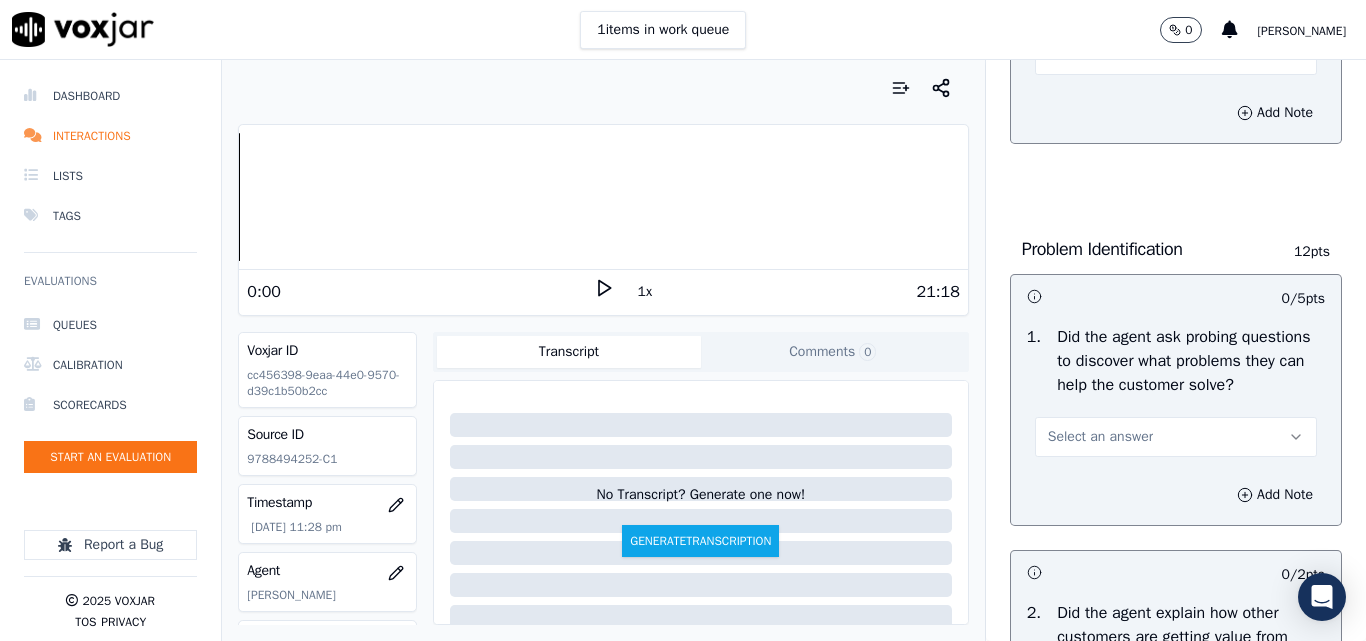 scroll, scrollTop: 1600, scrollLeft: 0, axis: vertical 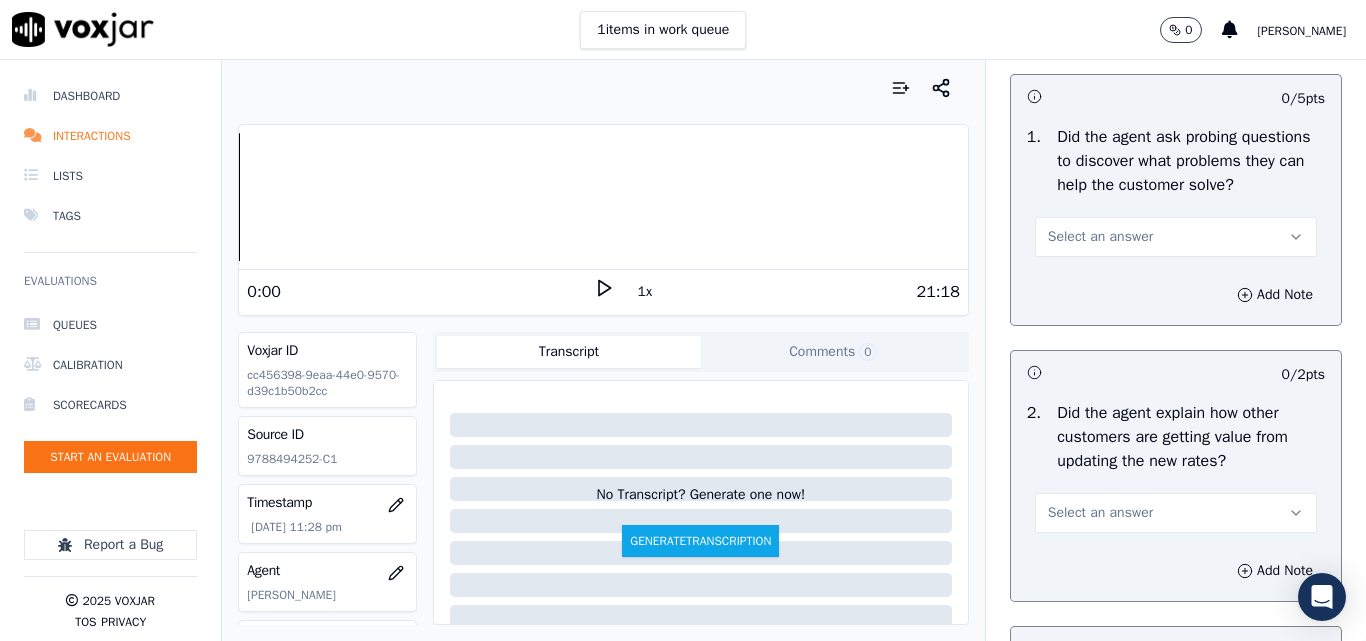 click on "Select an answer" at bounding box center [1100, 237] 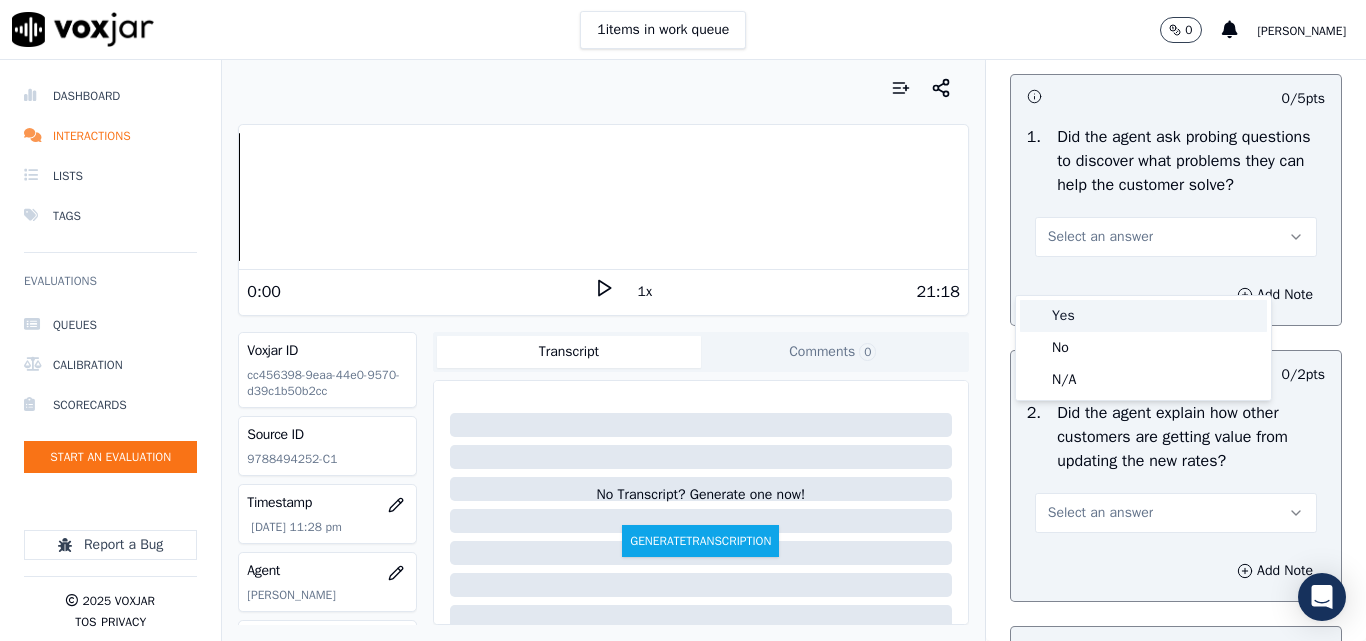 click on "Yes" at bounding box center (1143, 316) 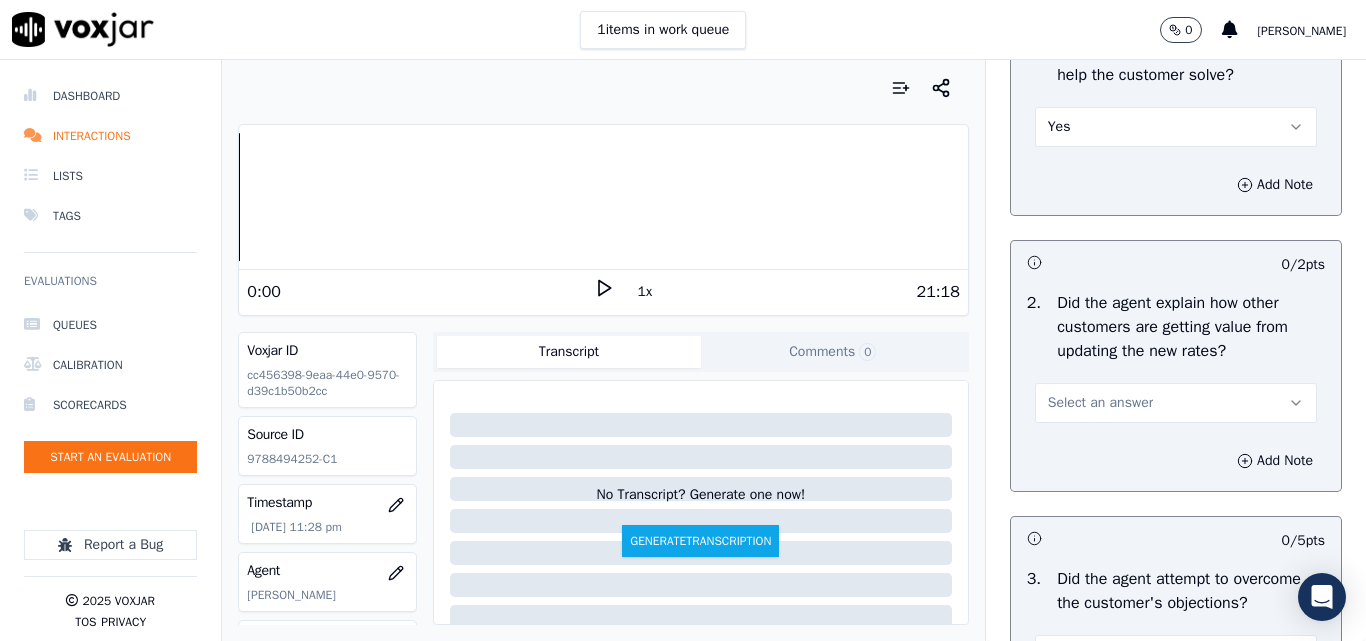 scroll, scrollTop: 1800, scrollLeft: 0, axis: vertical 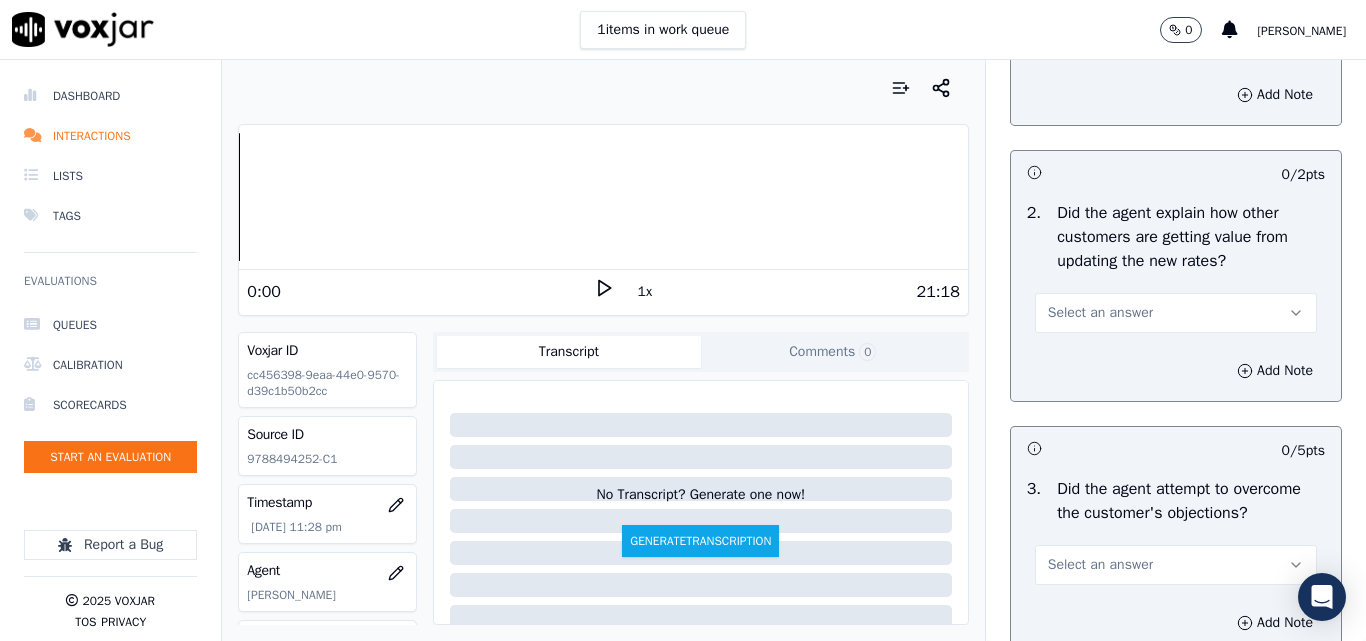 click on "Select an answer" at bounding box center [1176, 313] 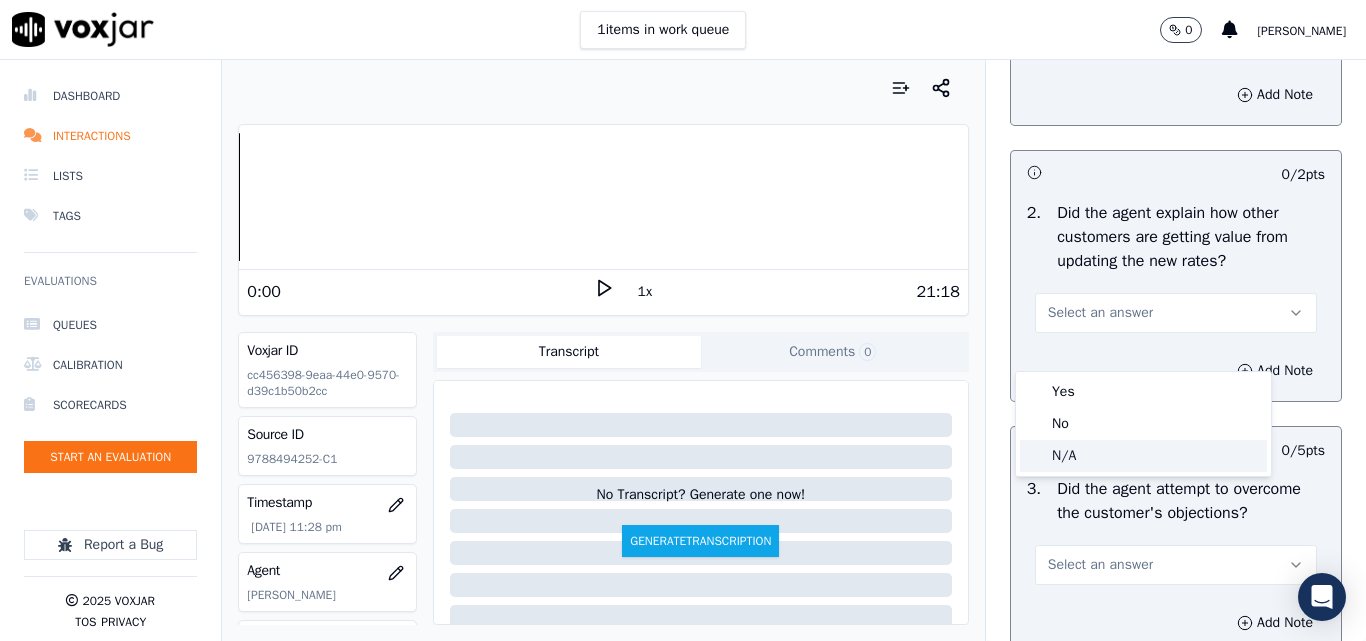 click on "N/A" 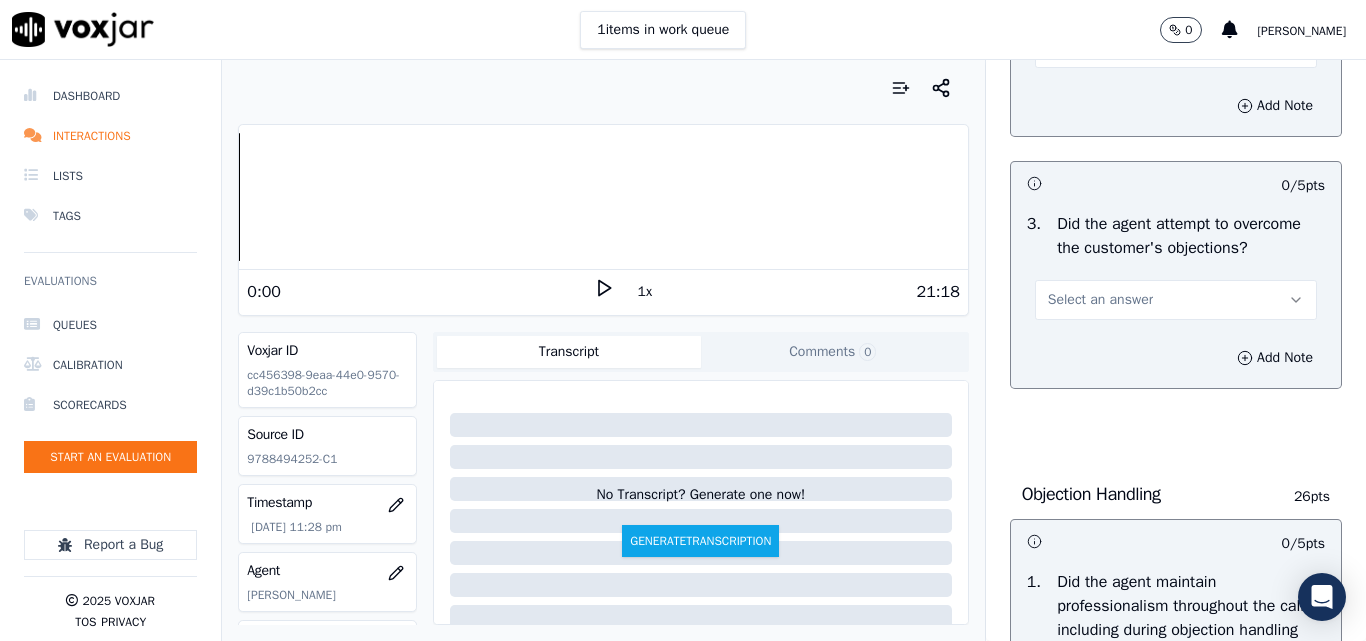 scroll, scrollTop: 2100, scrollLeft: 0, axis: vertical 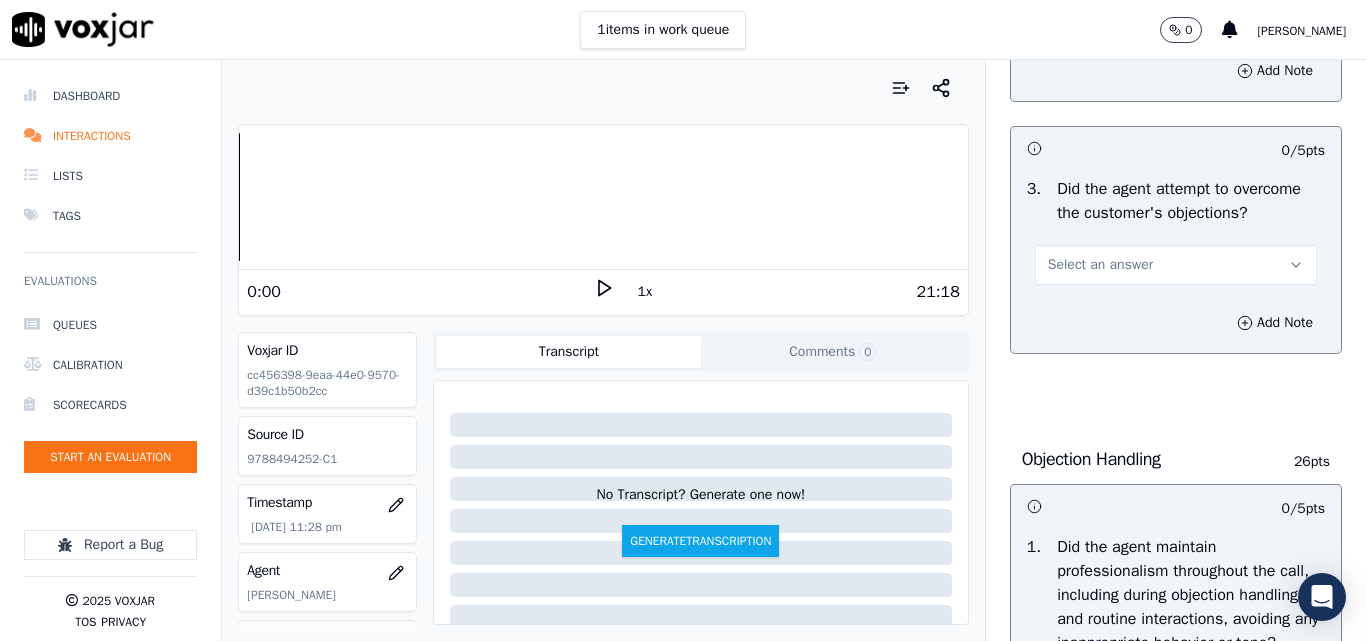 click on "Select an answer" at bounding box center [1100, 265] 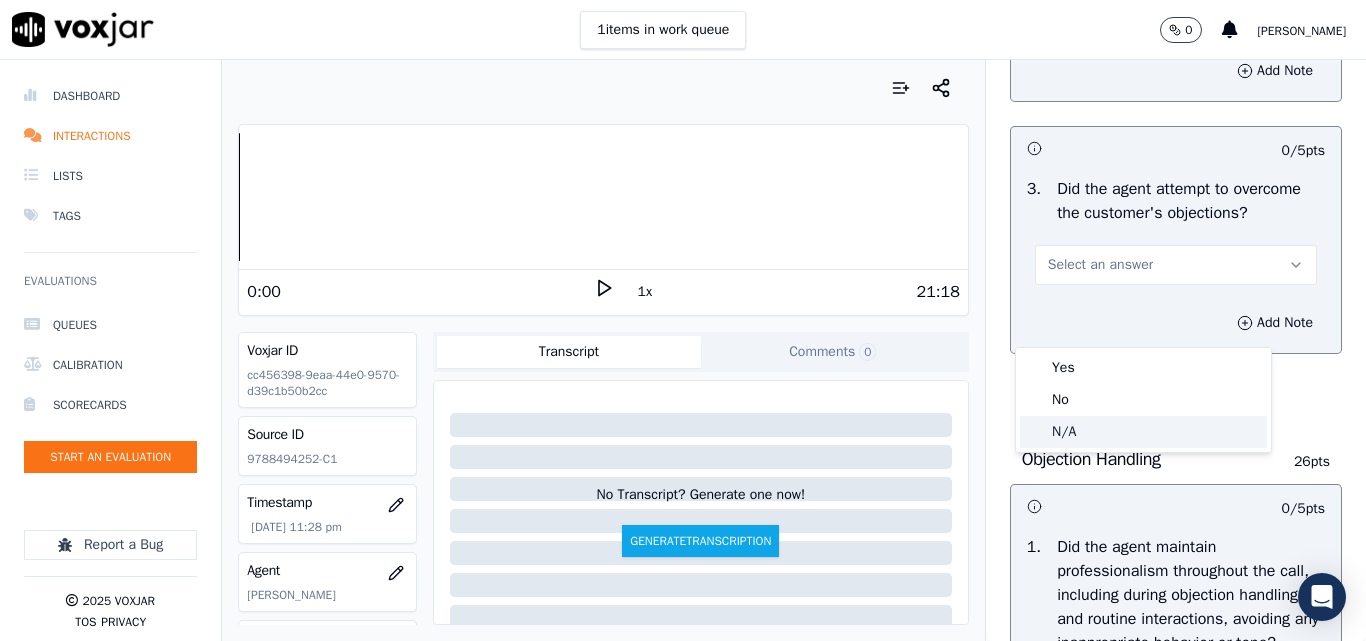 click on "N/A" 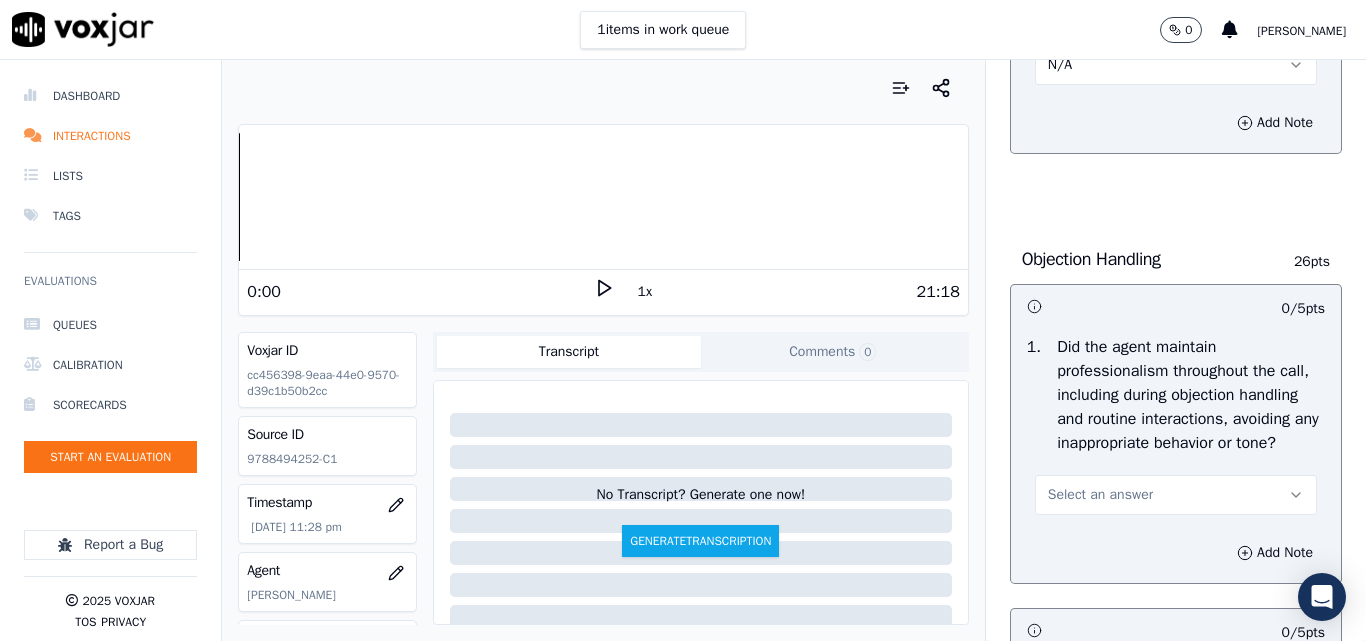 scroll, scrollTop: 2500, scrollLeft: 0, axis: vertical 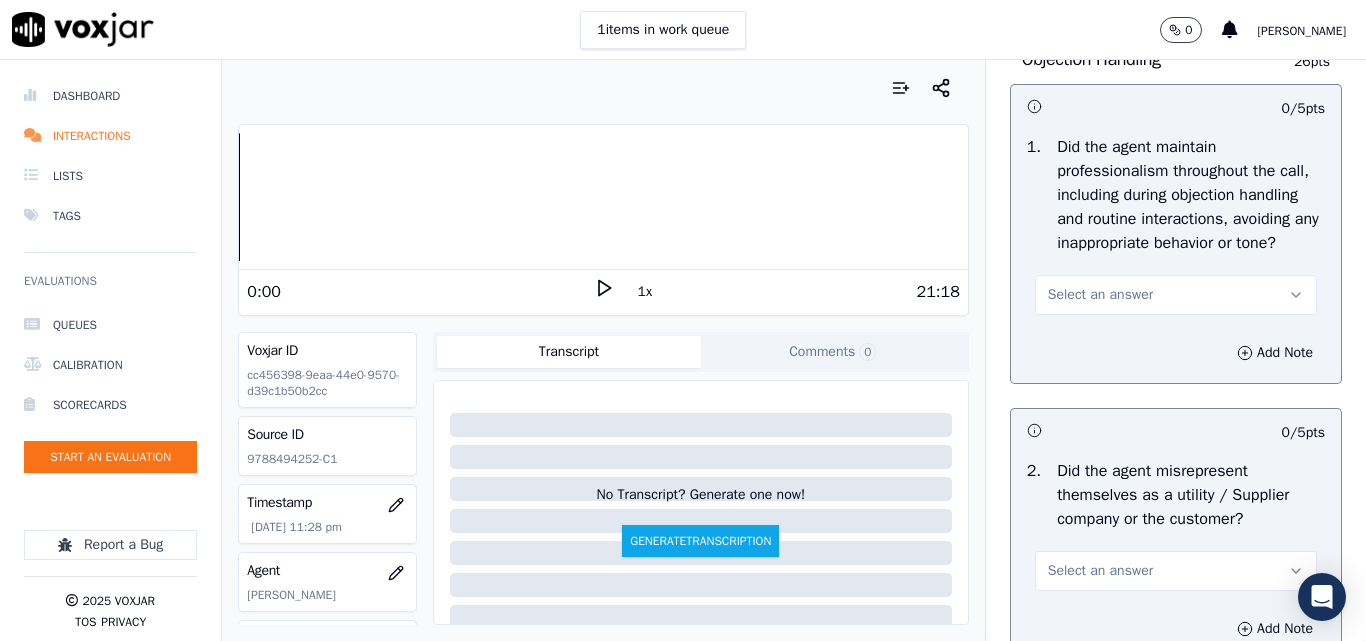 drag, startPoint x: 1071, startPoint y: 366, endPoint x: 1072, endPoint y: 384, distance: 18.027756 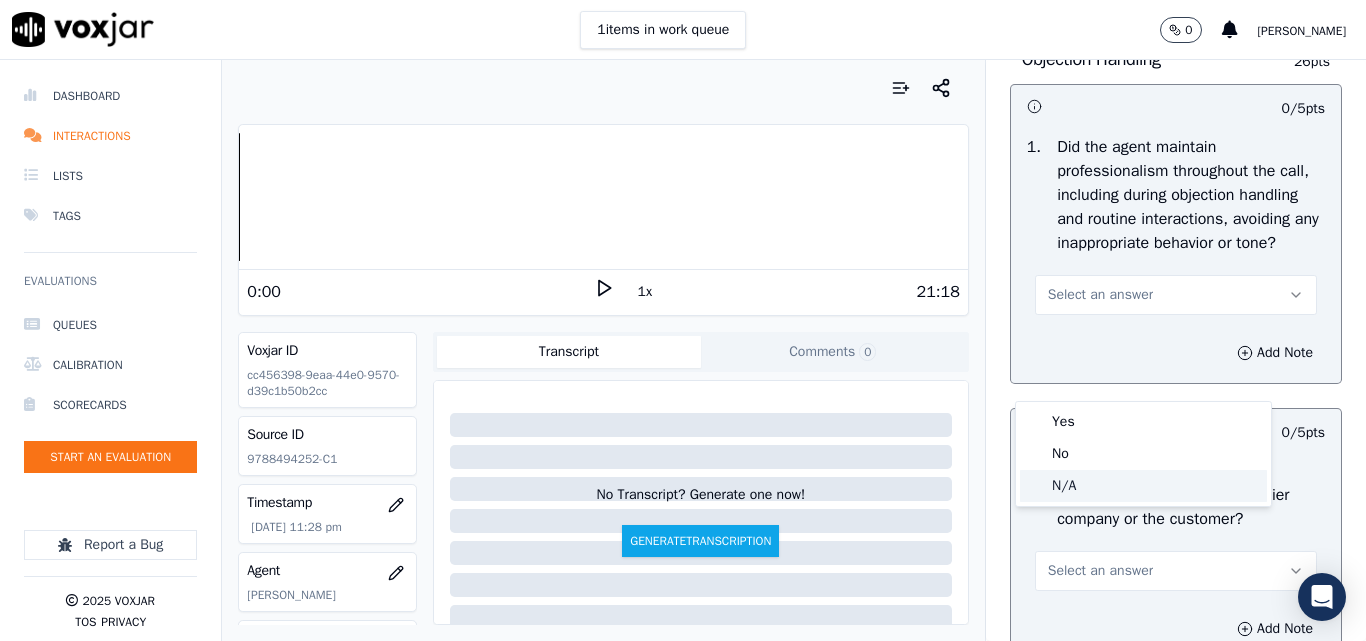 click on "N/A" 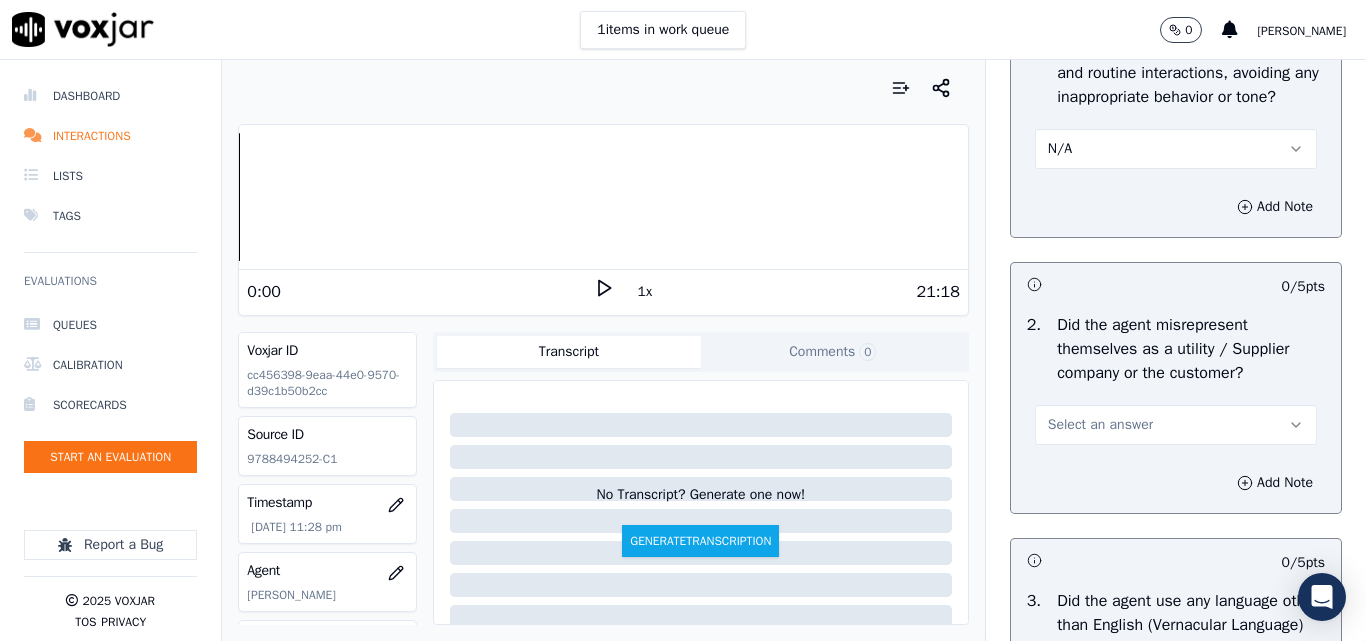 scroll, scrollTop: 2800, scrollLeft: 0, axis: vertical 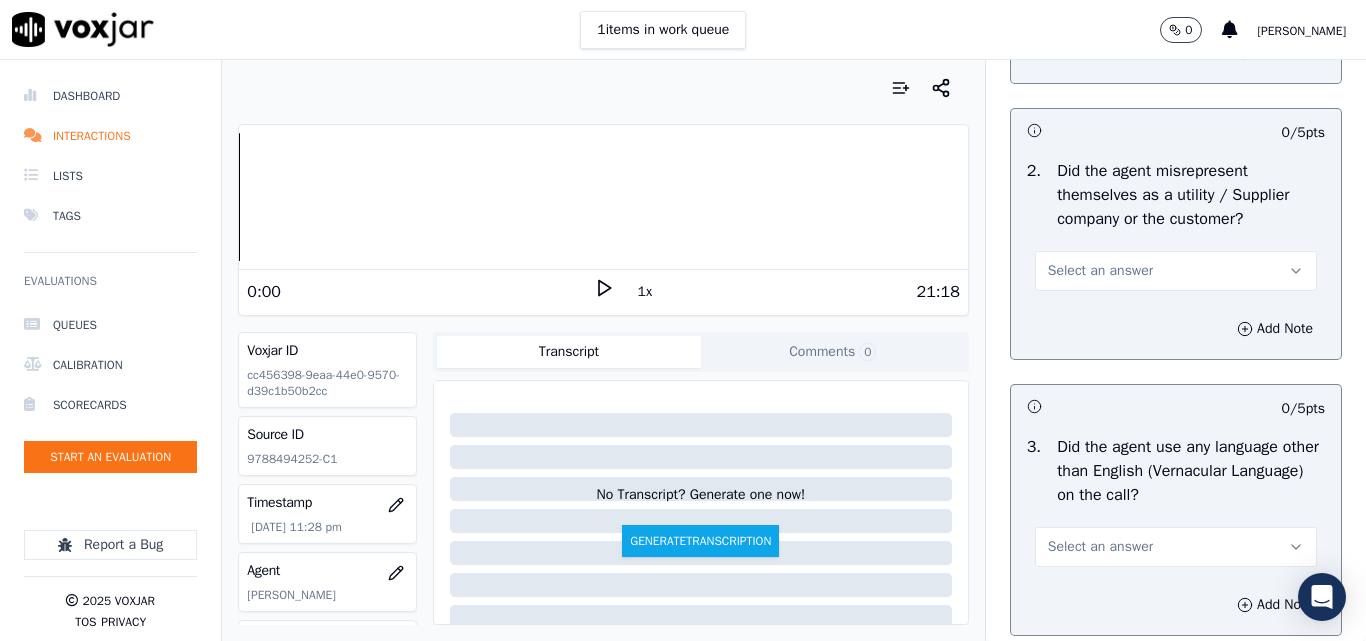 drag, startPoint x: 1071, startPoint y: 357, endPoint x: 1073, endPoint y: 367, distance: 10.198039 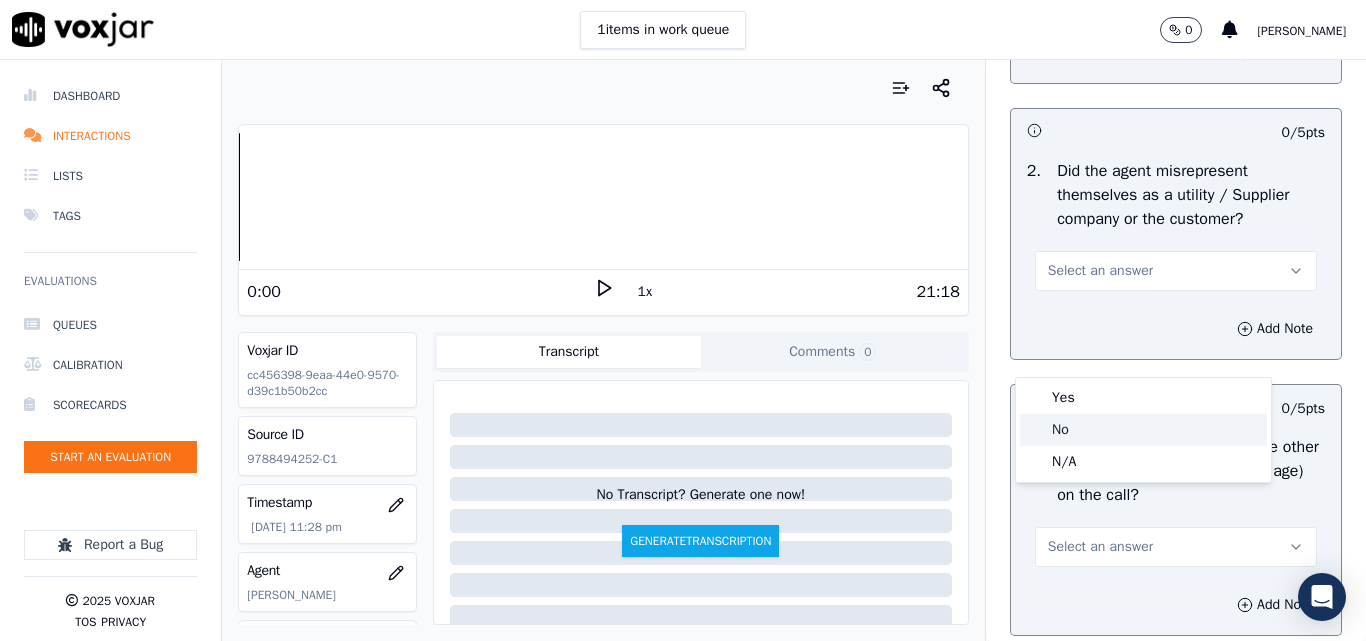 click on "No" 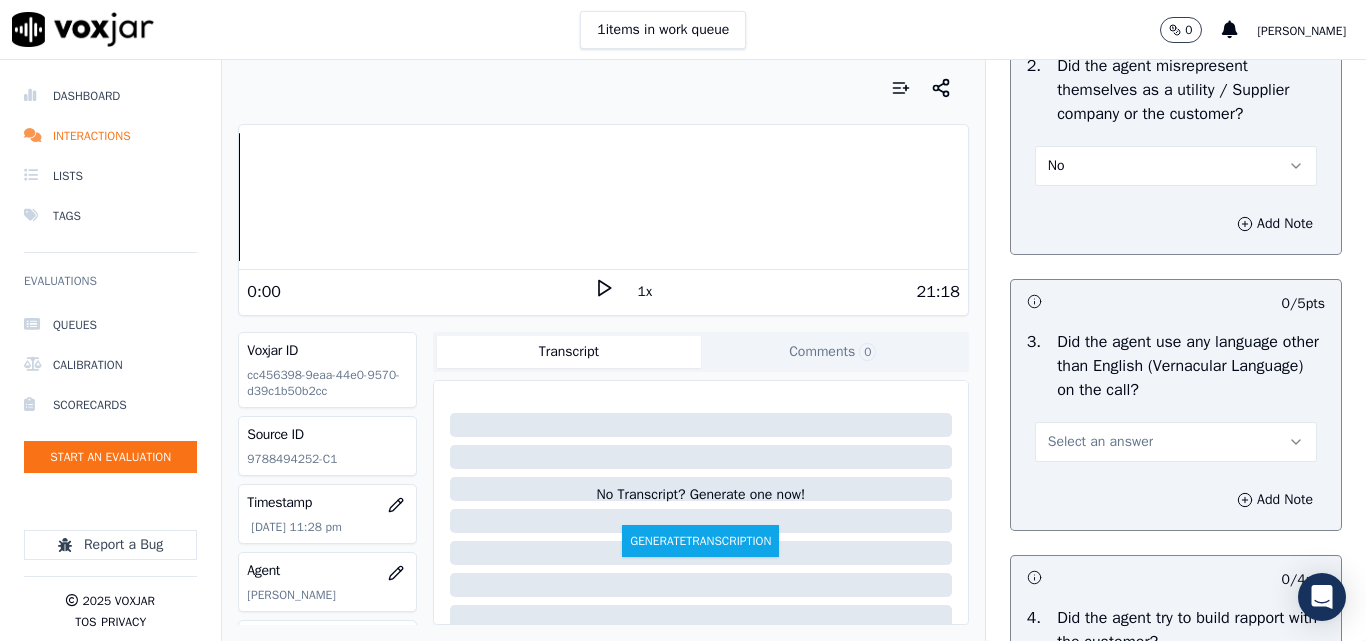 scroll, scrollTop: 3000, scrollLeft: 0, axis: vertical 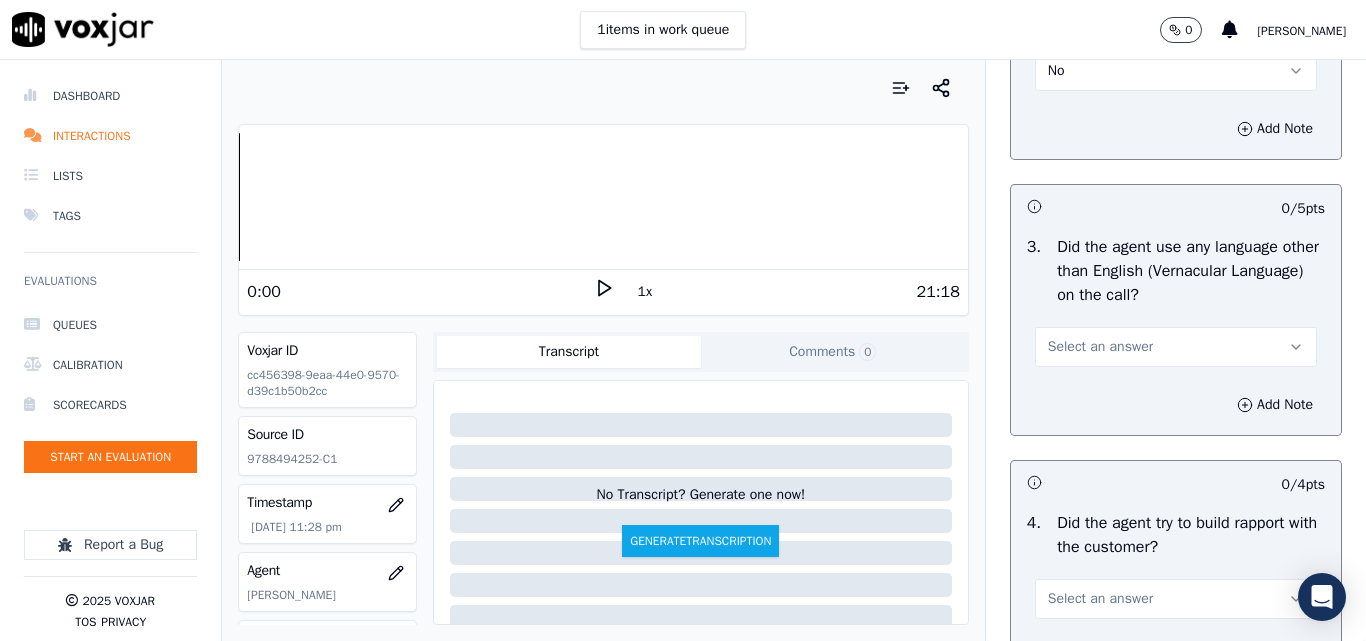 click on "Select an answer" at bounding box center (1100, 347) 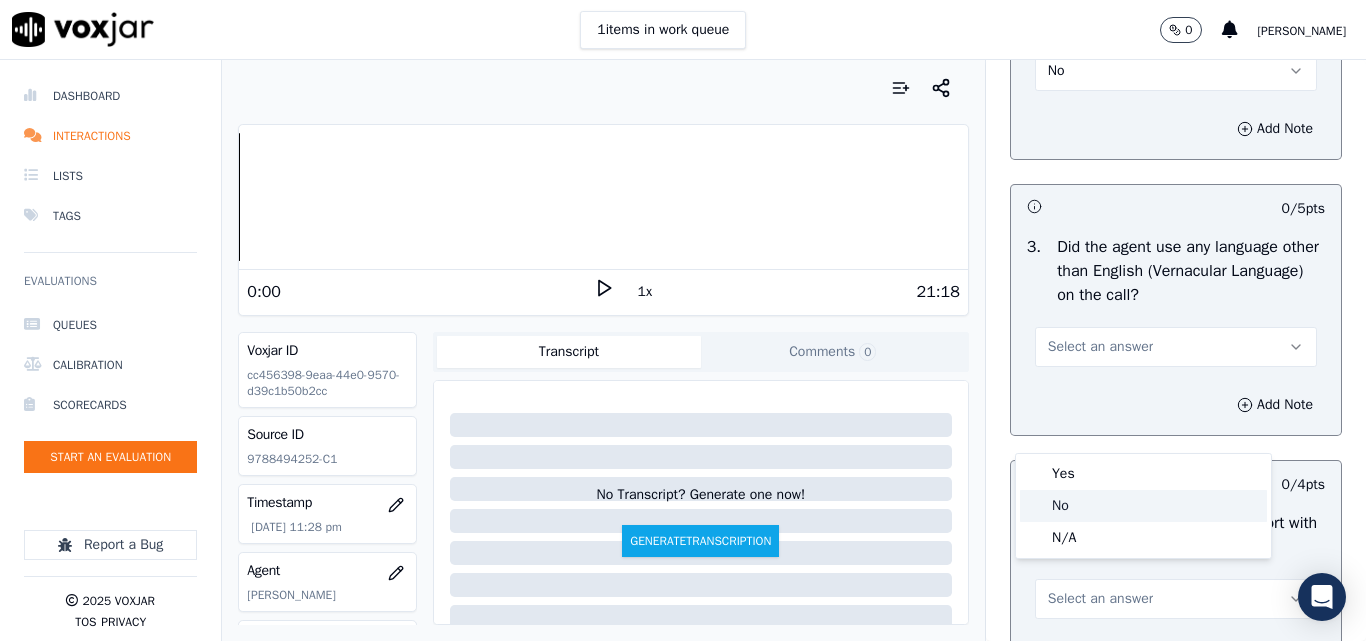click on "No" 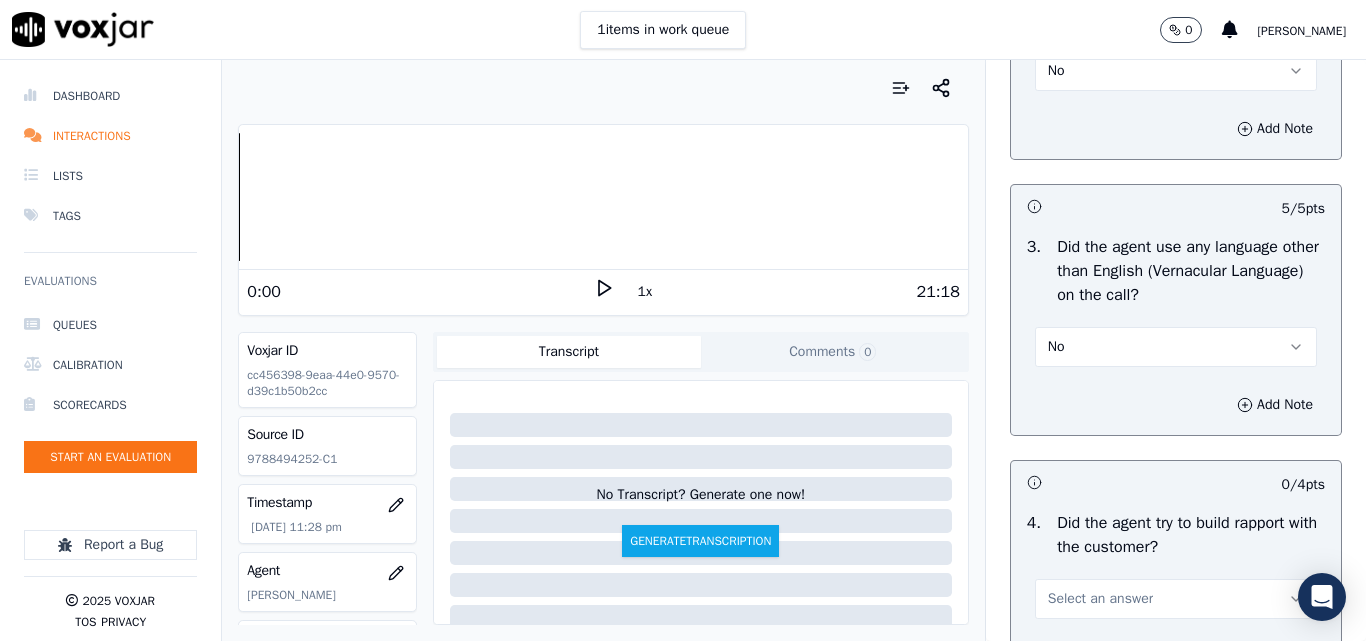 scroll, scrollTop: 3200, scrollLeft: 0, axis: vertical 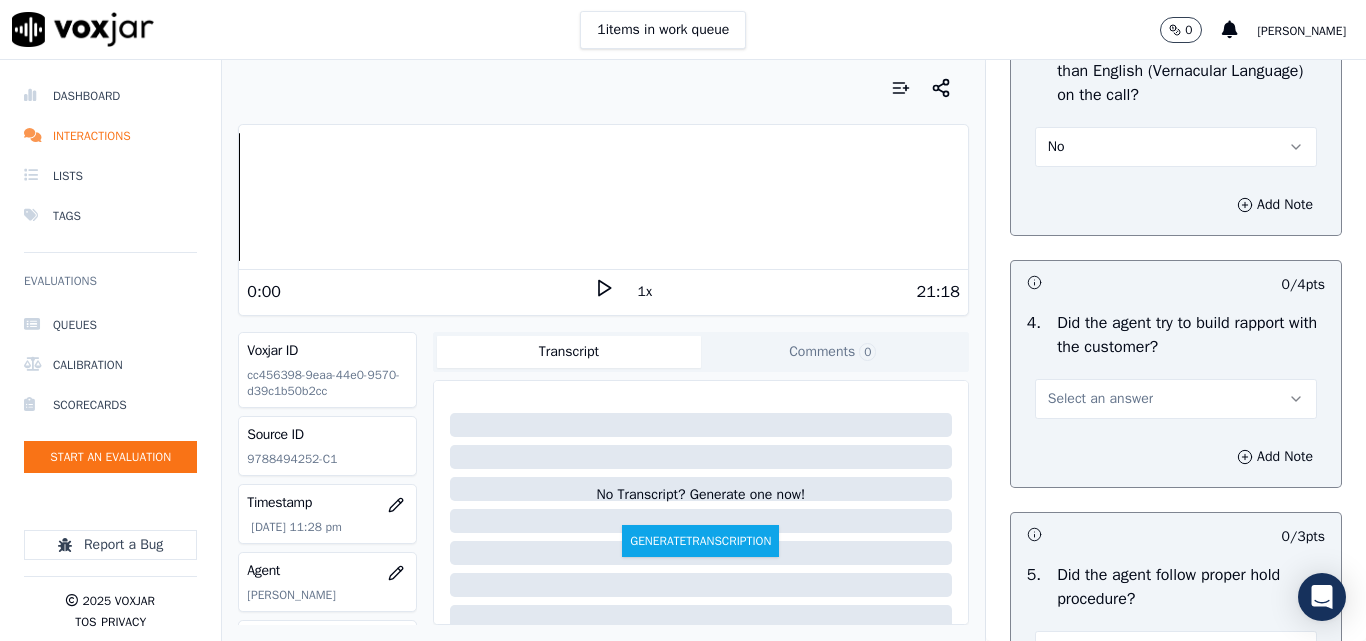 click on "Select an answer" at bounding box center (1100, 399) 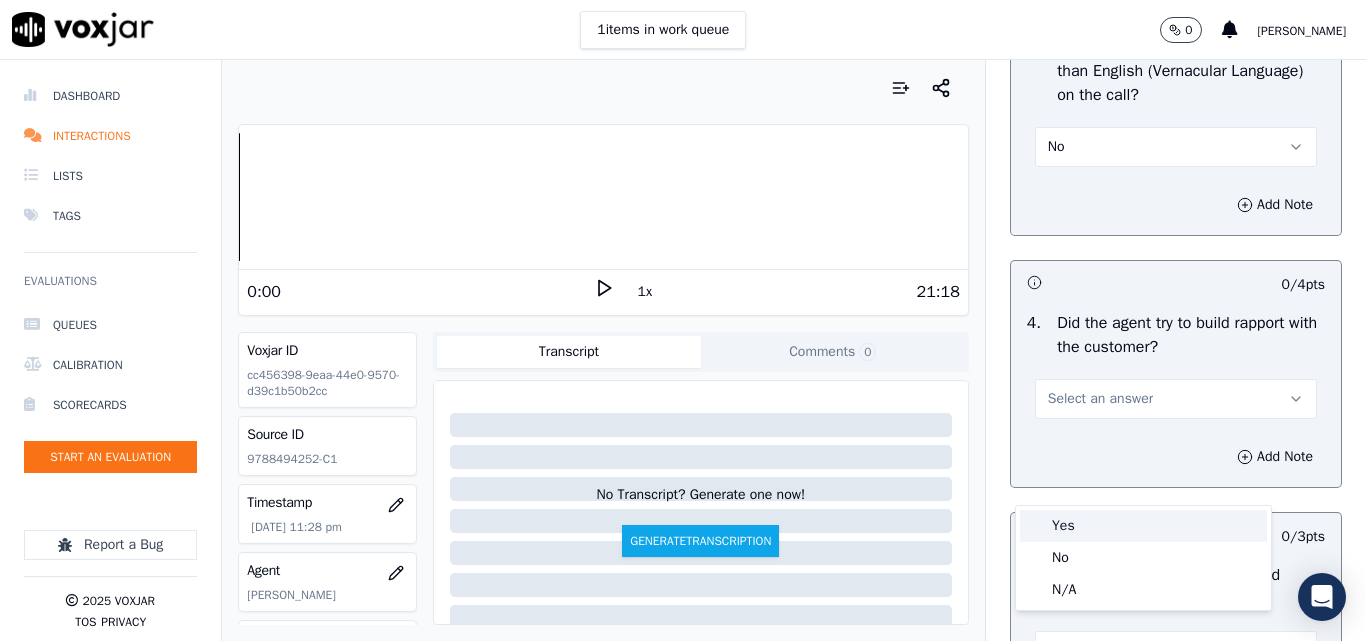 click on "Yes" at bounding box center [1143, 526] 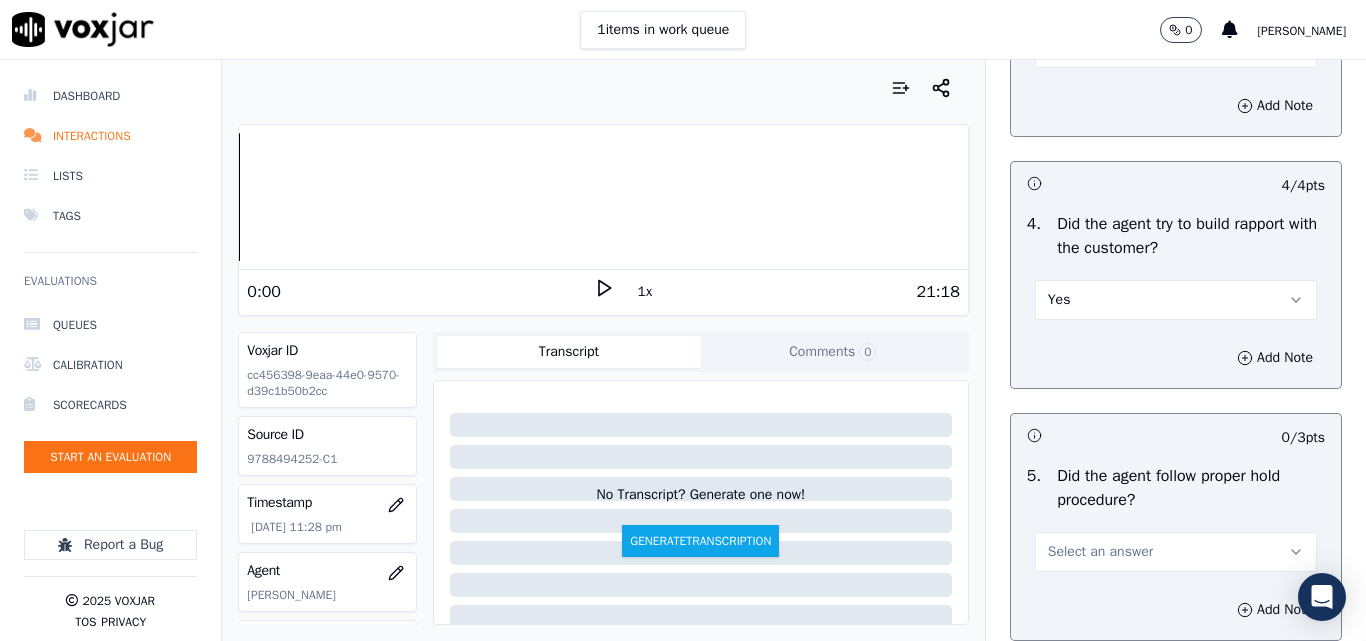 scroll, scrollTop: 3500, scrollLeft: 0, axis: vertical 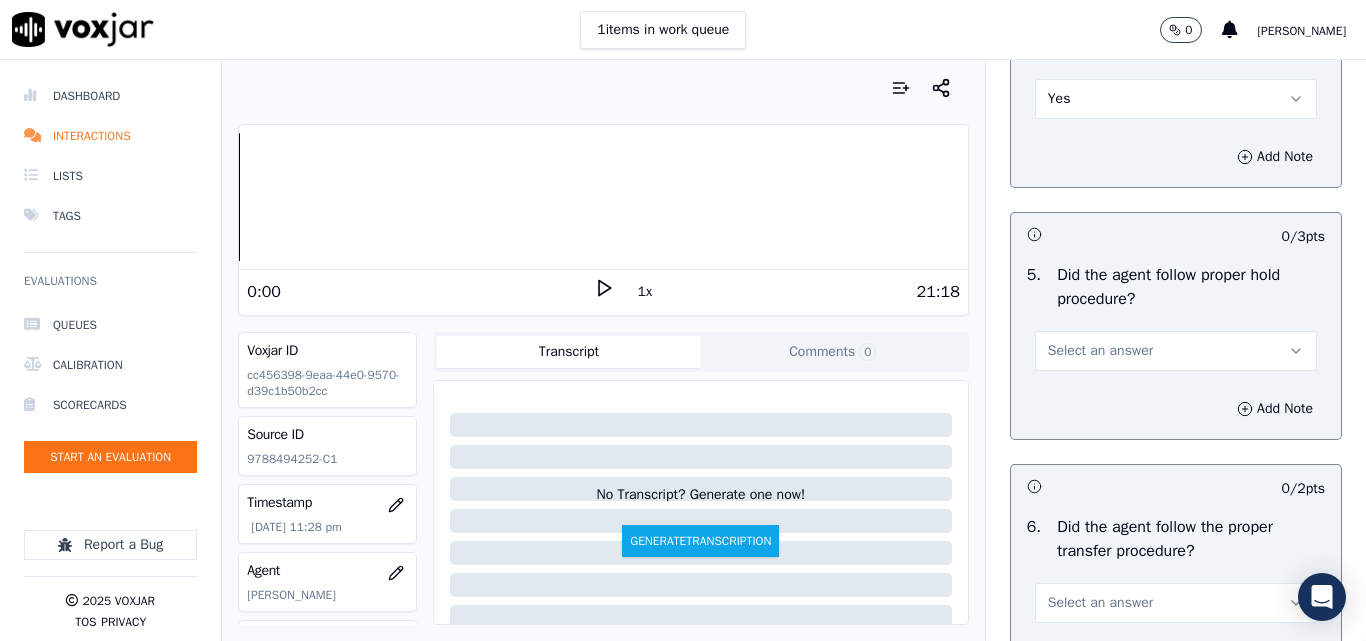 click on "Add Note" at bounding box center [1176, 409] 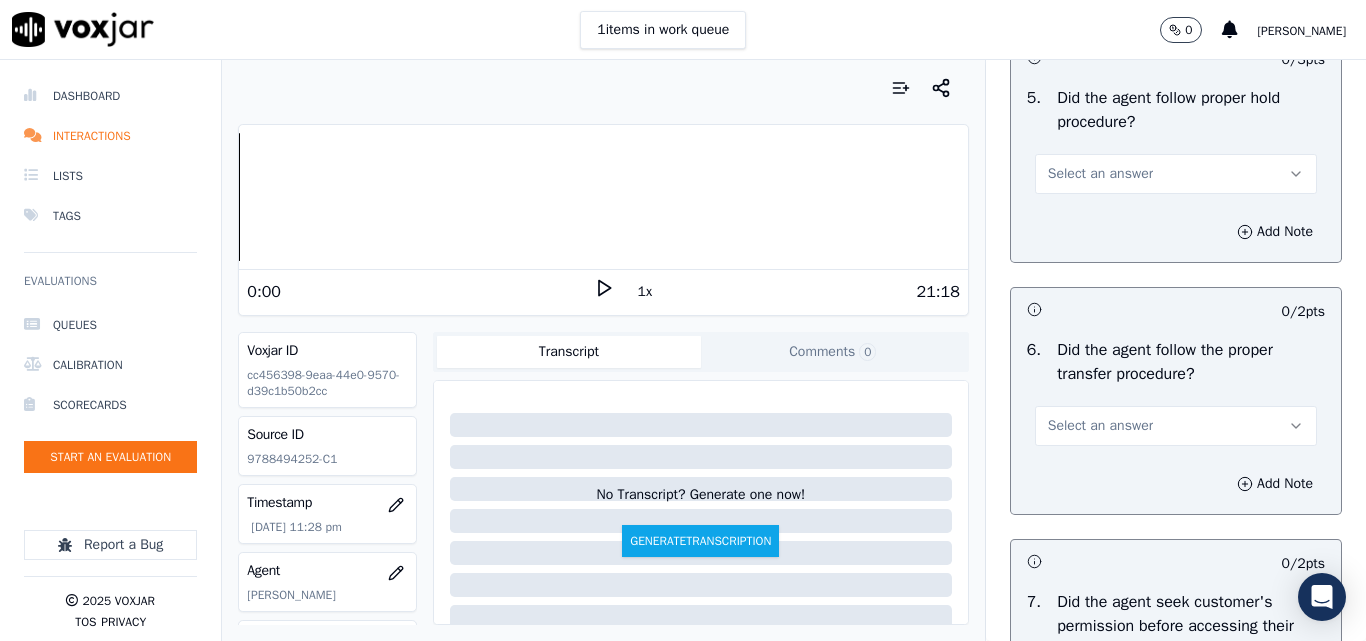 scroll, scrollTop: 3700, scrollLeft: 0, axis: vertical 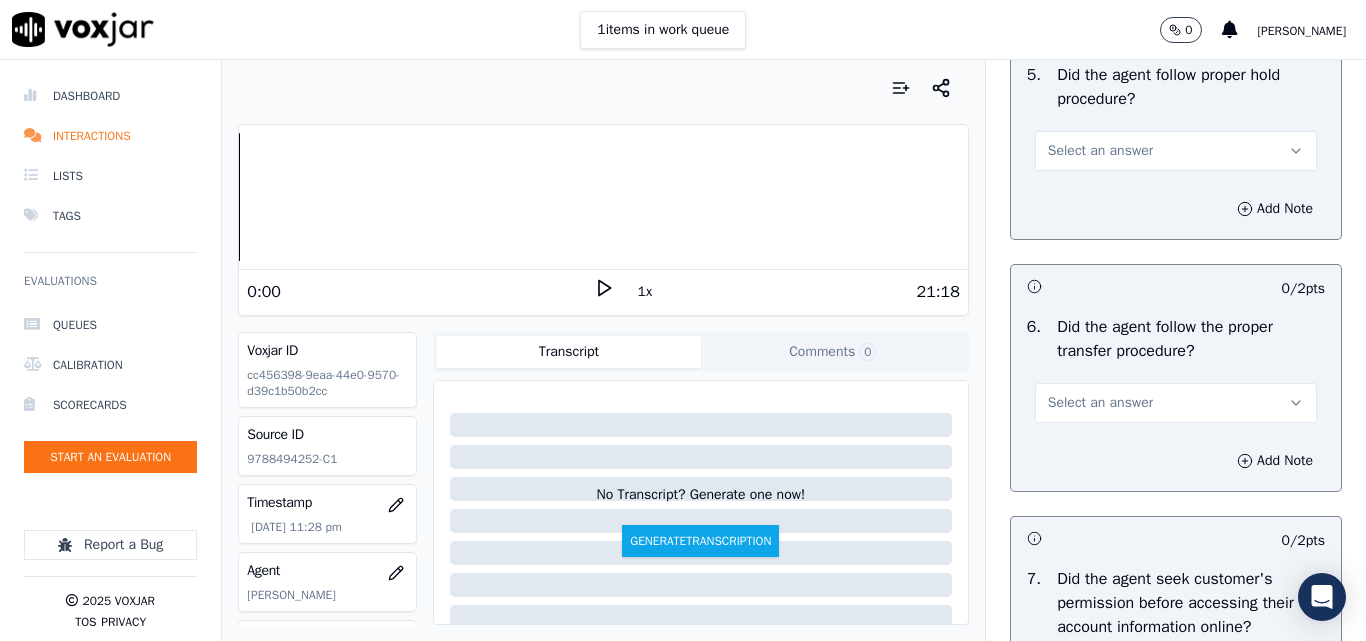 click on "Select an answer" at bounding box center (1100, 151) 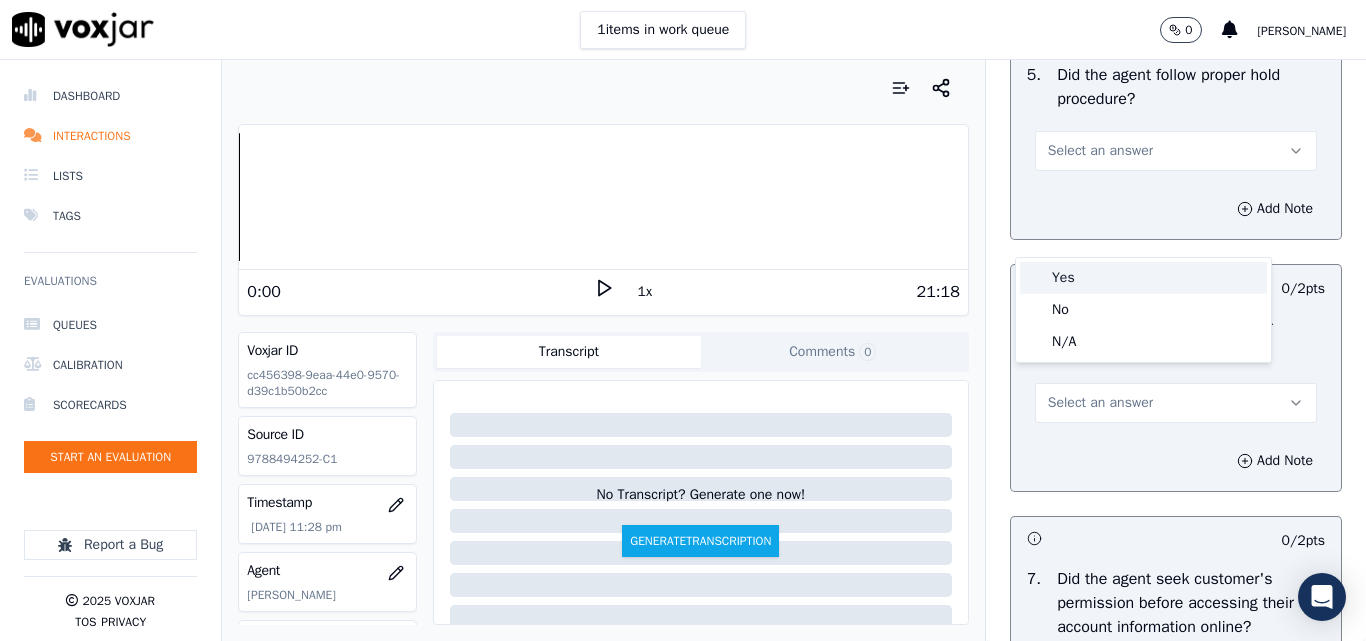 click on "Yes" at bounding box center [1143, 278] 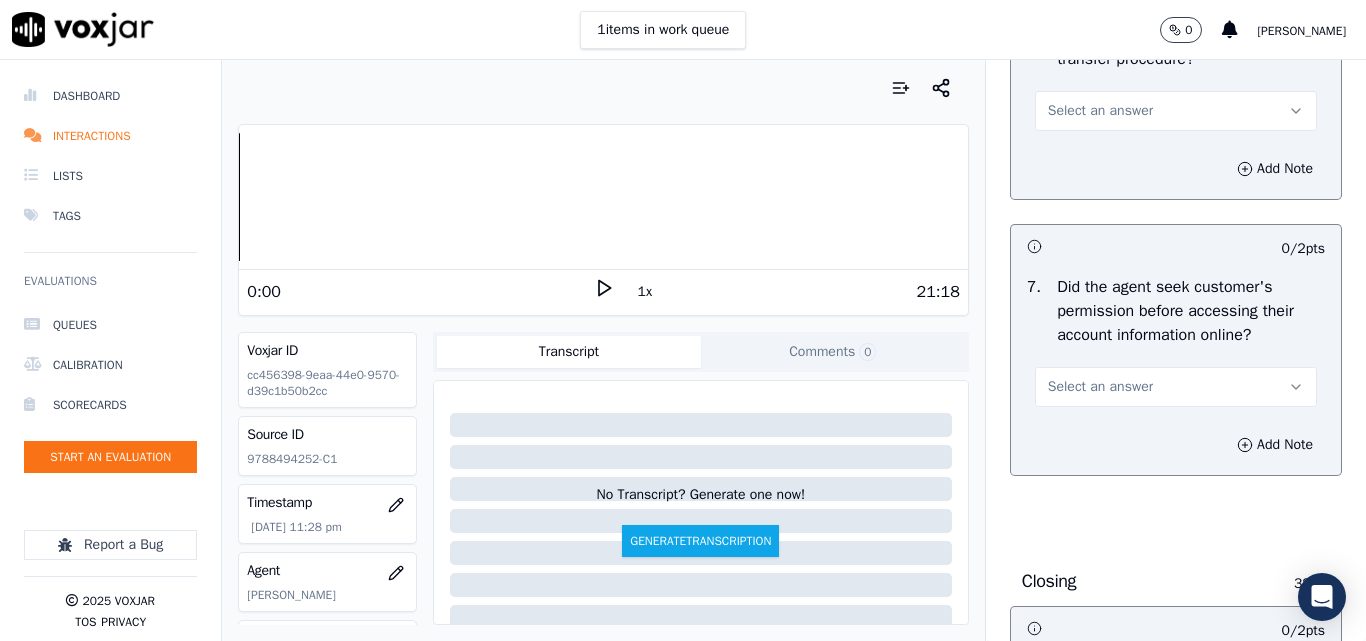 scroll, scrollTop: 4000, scrollLeft: 0, axis: vertical 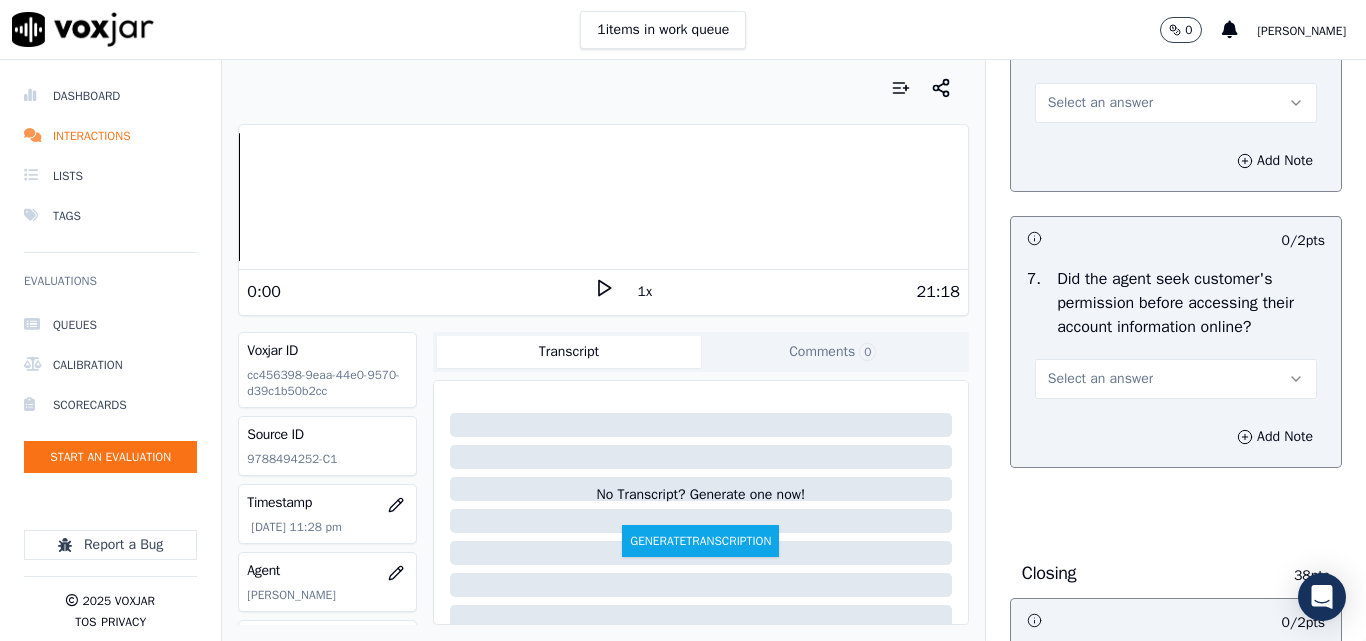 click on "Select an answer" at bounding box center [1100, 103] 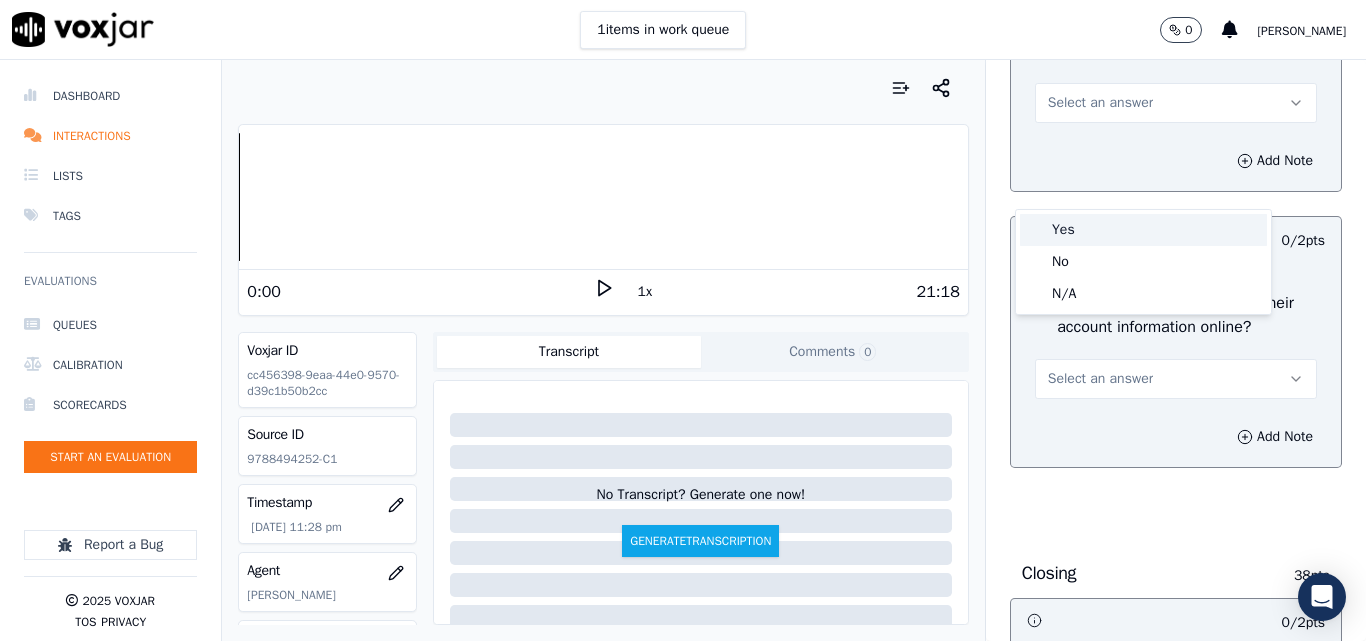 click on "Yes" at bounding box center (1143, 230) 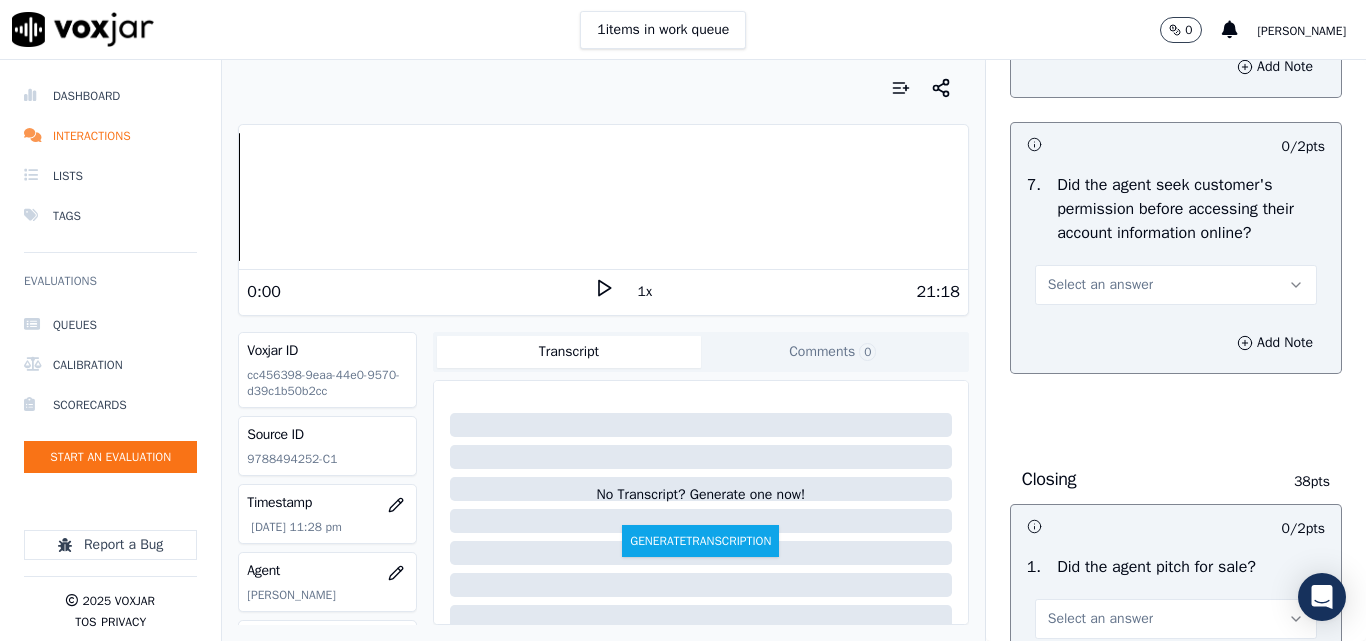 scroll, scrollTop: 4200, scrollLeft: 0, axis: vertical 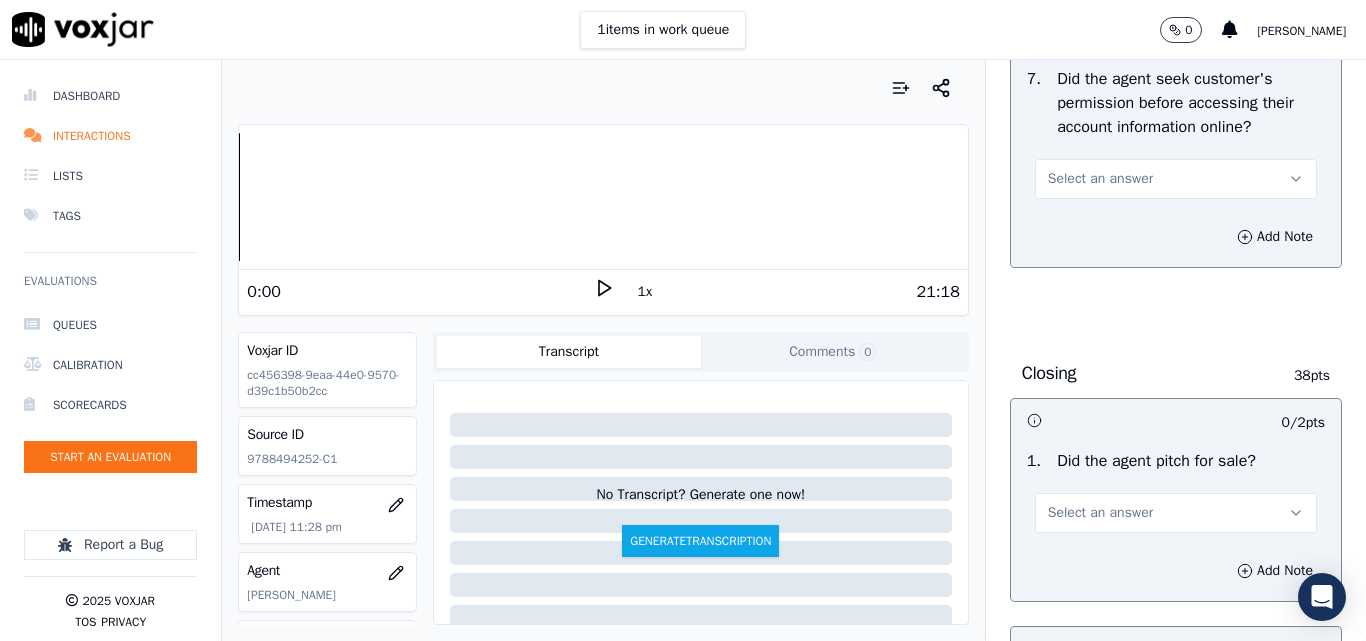 click on "Select an answer" at bounding box center [1100, 179] 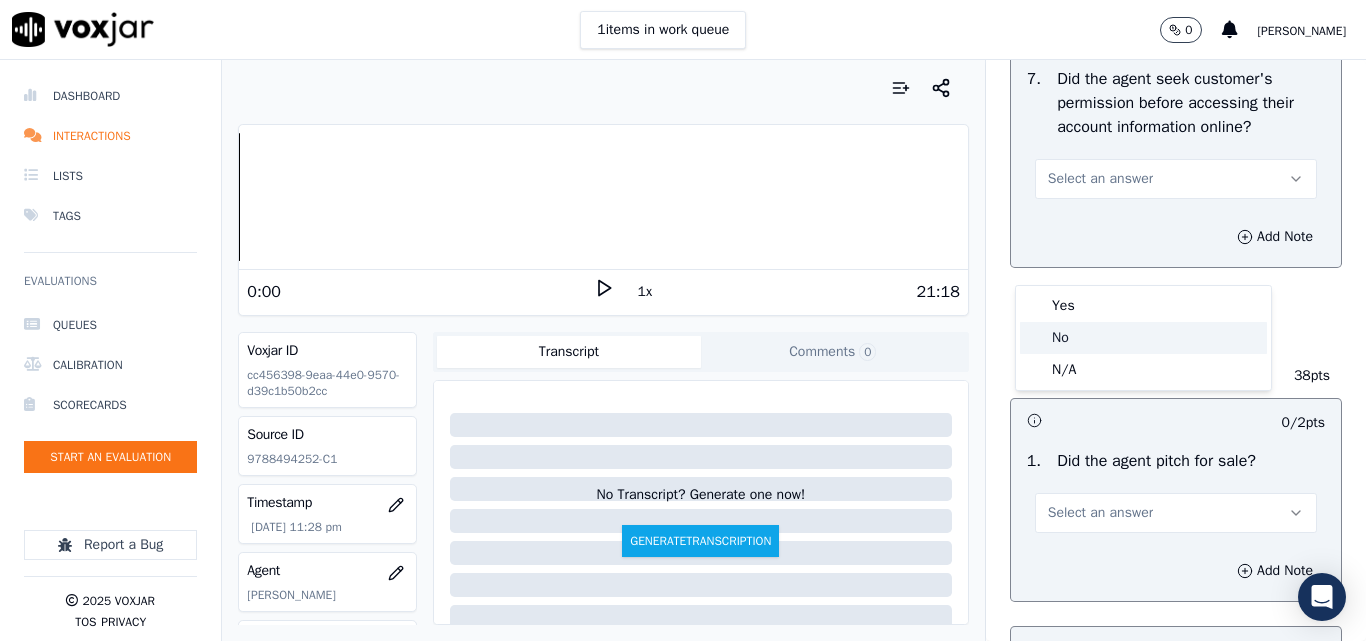 click on "No" 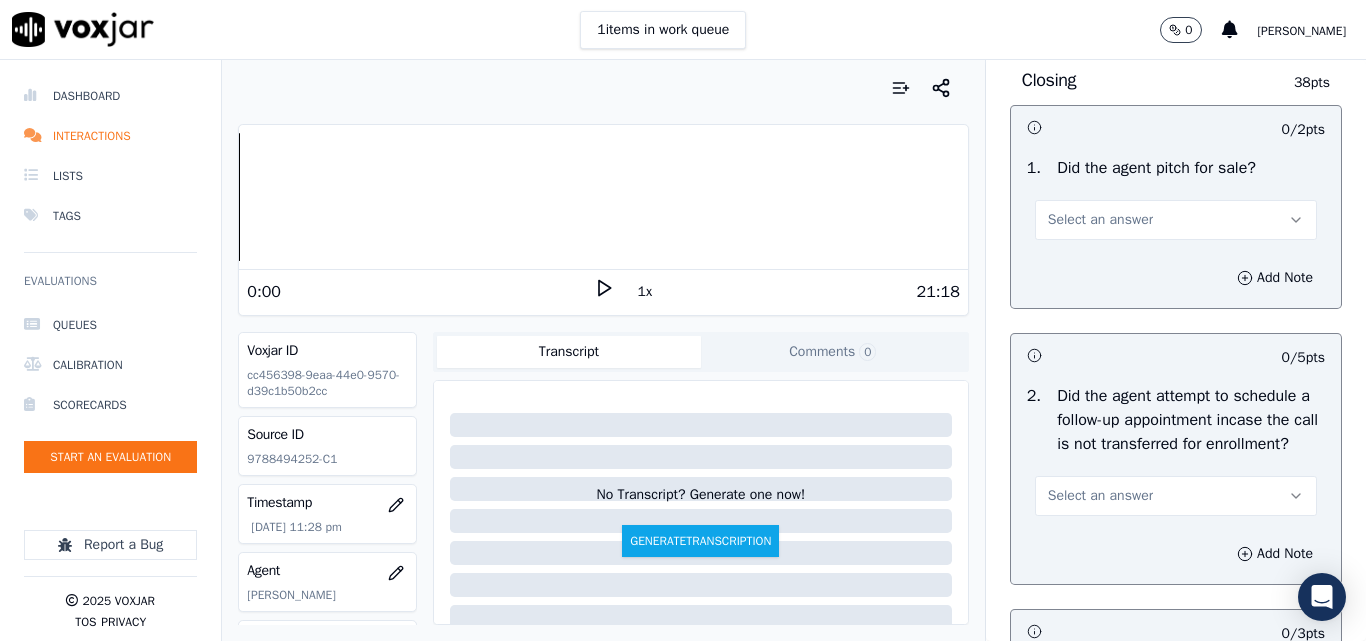 scroll, scrollTop: 4500, scrollLeft: 0, axis: vertical 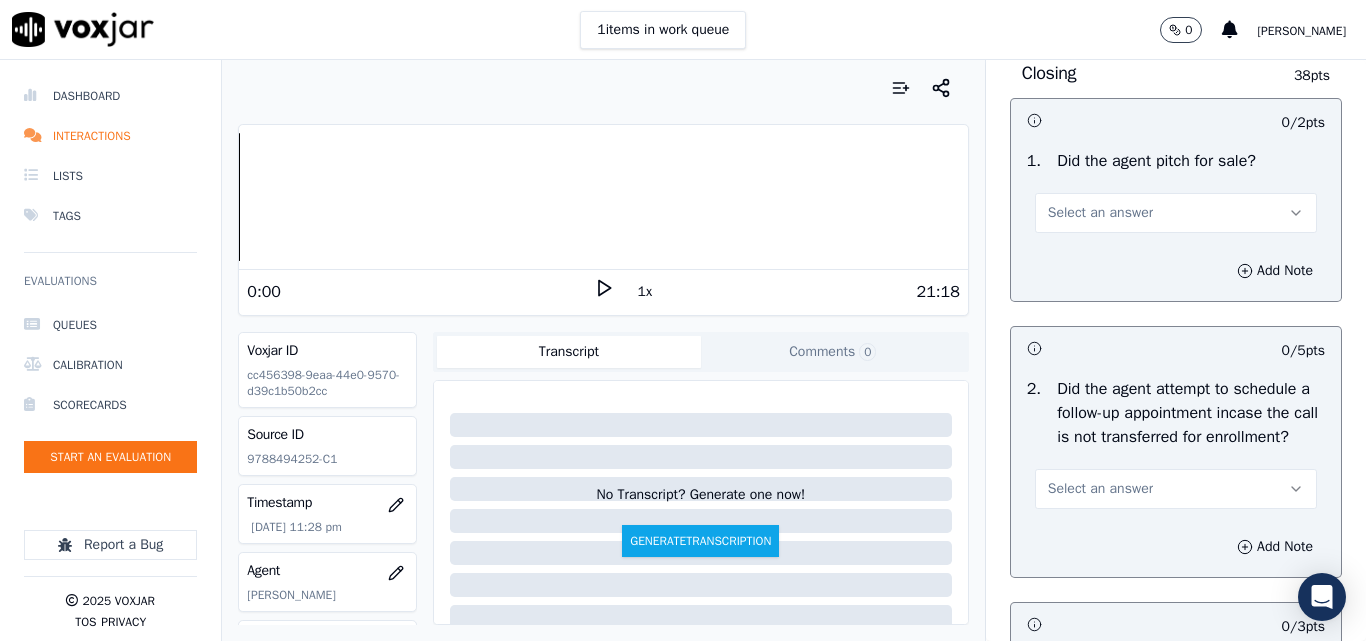 click on "Select an answer" at bounding box center [1100, 213] 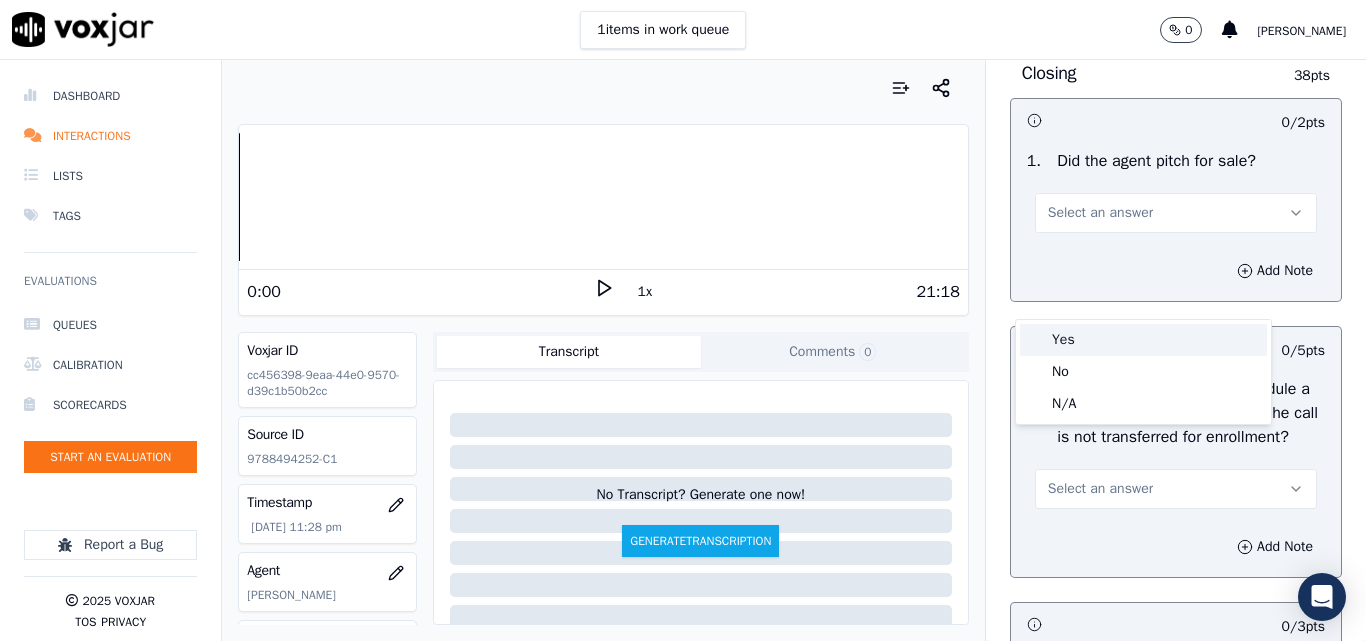 click on "Yes" at bounding box center [1143, 340] 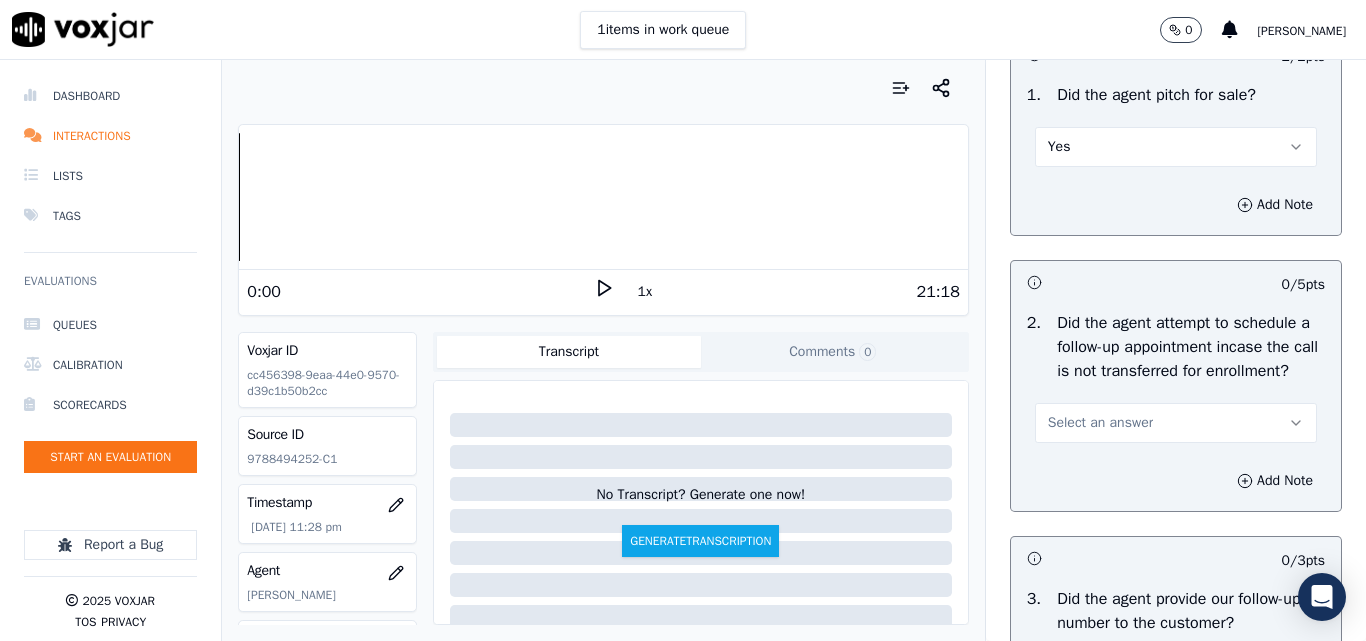 scroll, scrollTop: 4700, scrollLeft: 0, axis: vertical 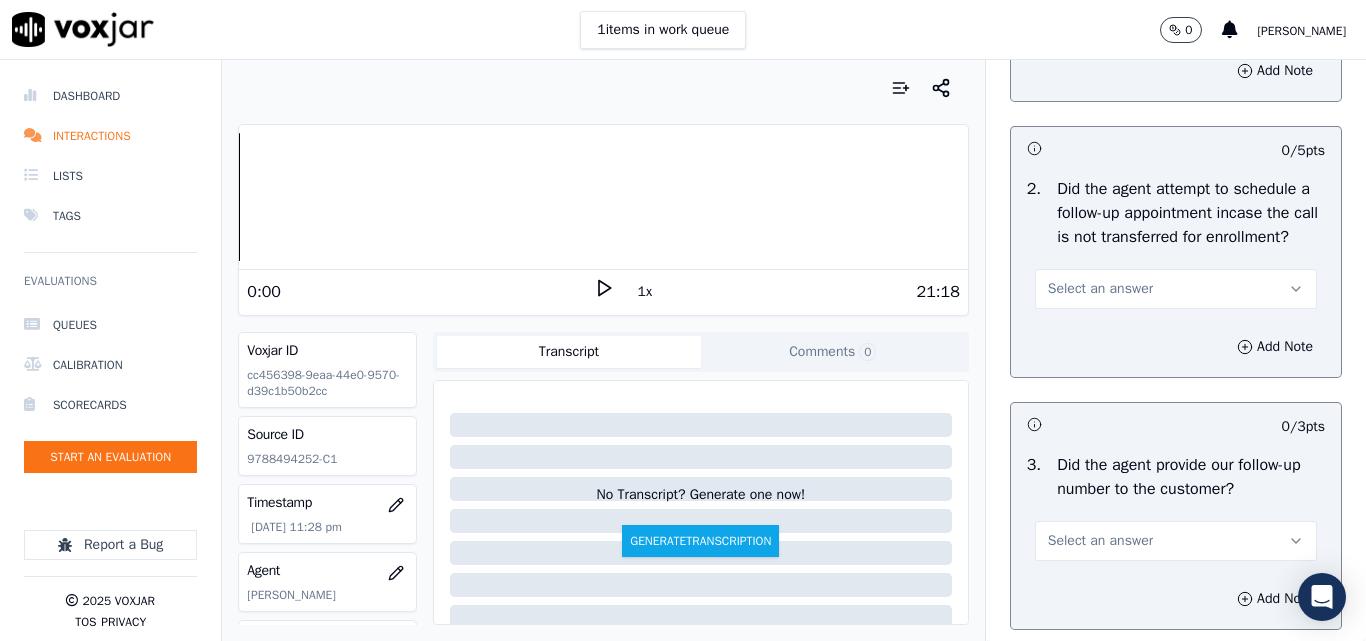 click on "Select an answer" at bounding box center (1176, 289) 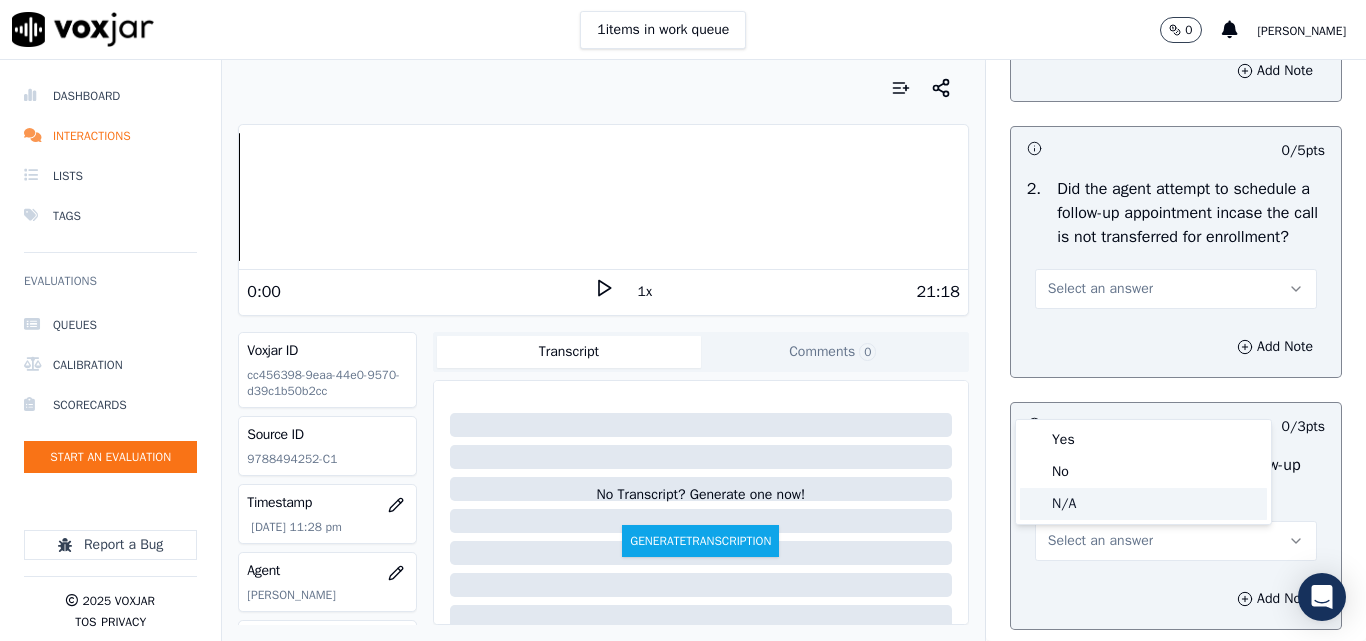 click on "N/A" 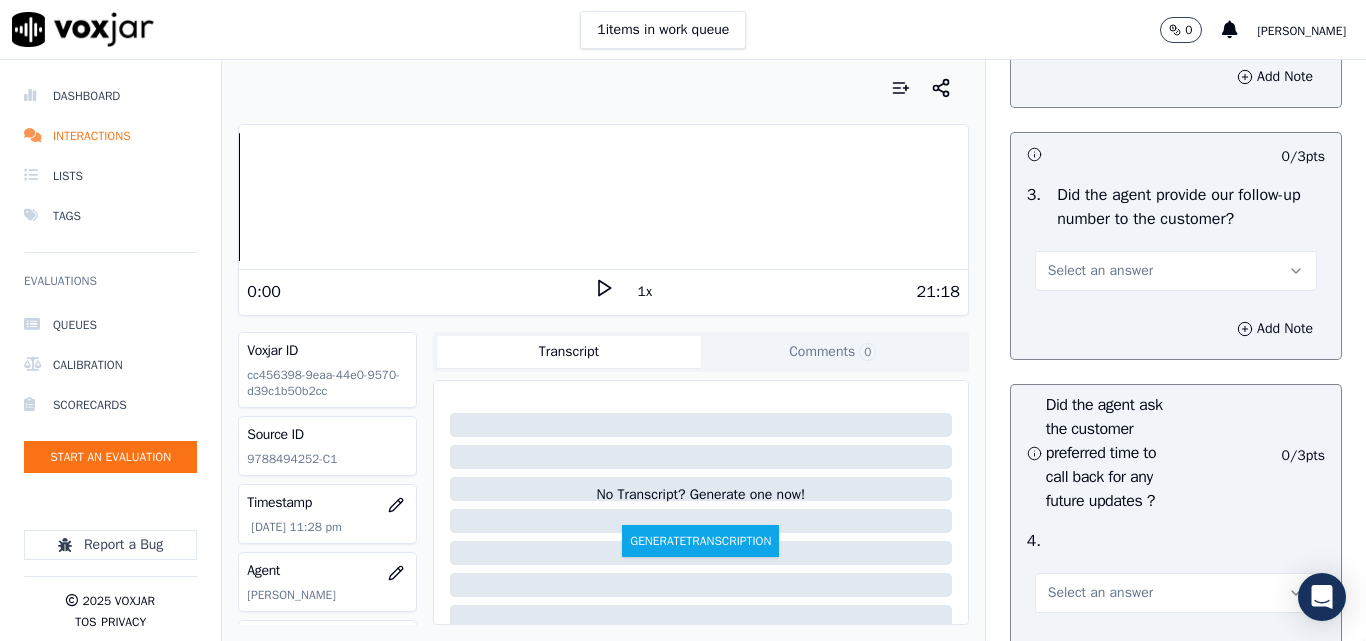 scroll, scrollTop: 5000, scrollLeft: 0, axis: vertical 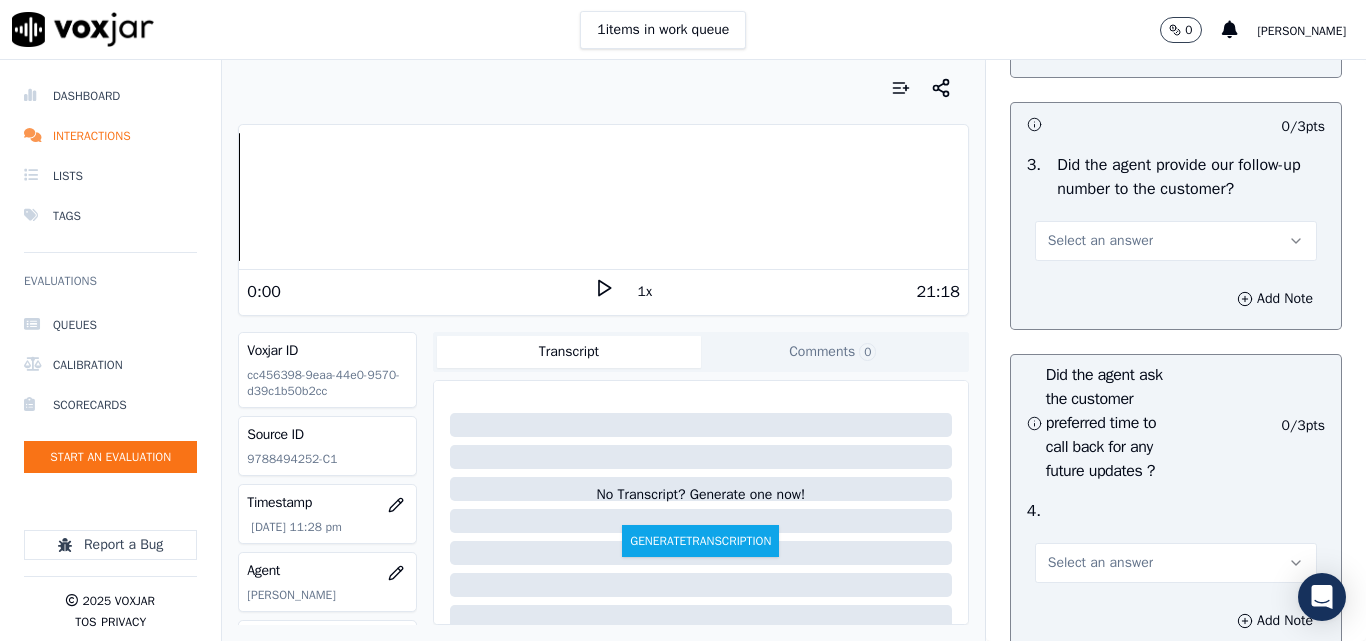 click on "Select an answer" at bounding box center (1100, 241) 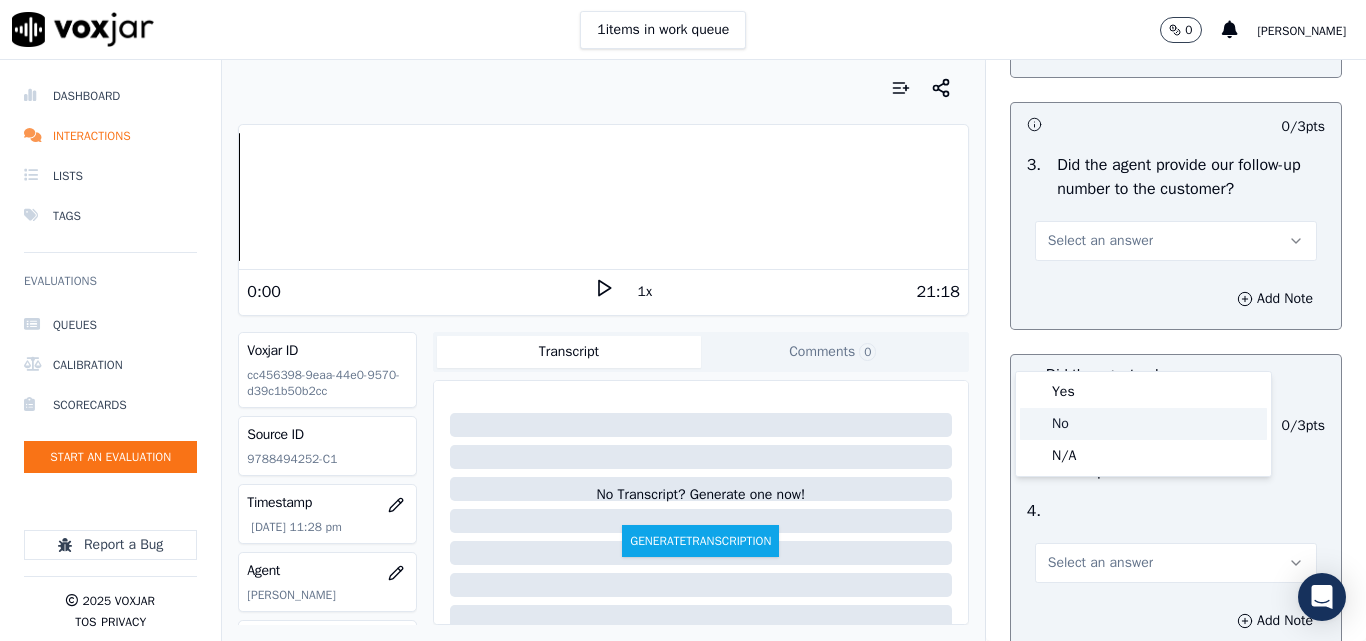 click on "No" 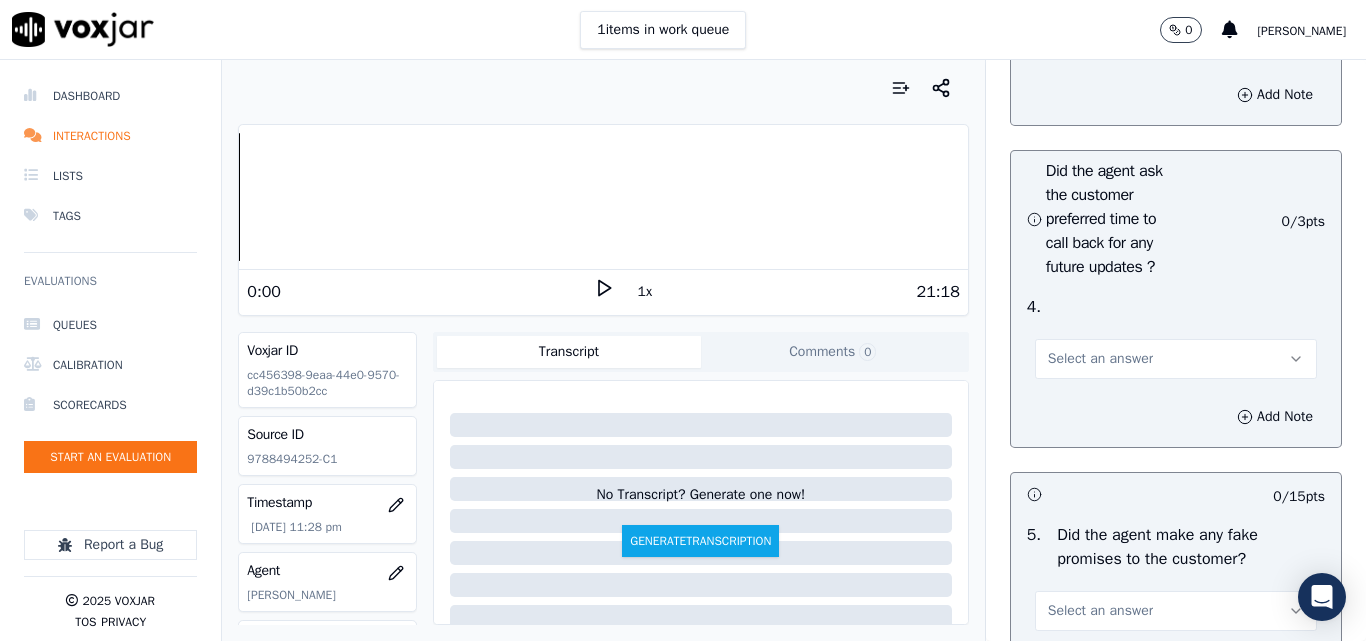 scroll, scrollTop: 5300, scrollLeft: 0, axis: vertical 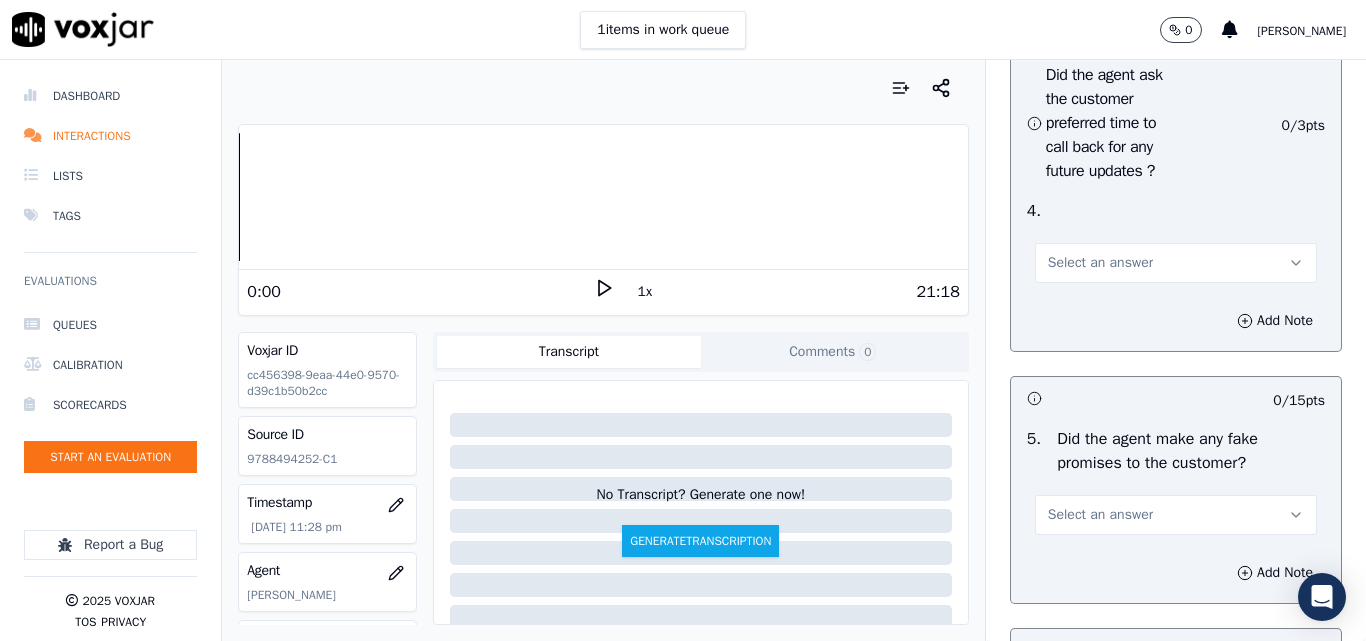 click on "Select an answer" at bounding box center (1100, 263) 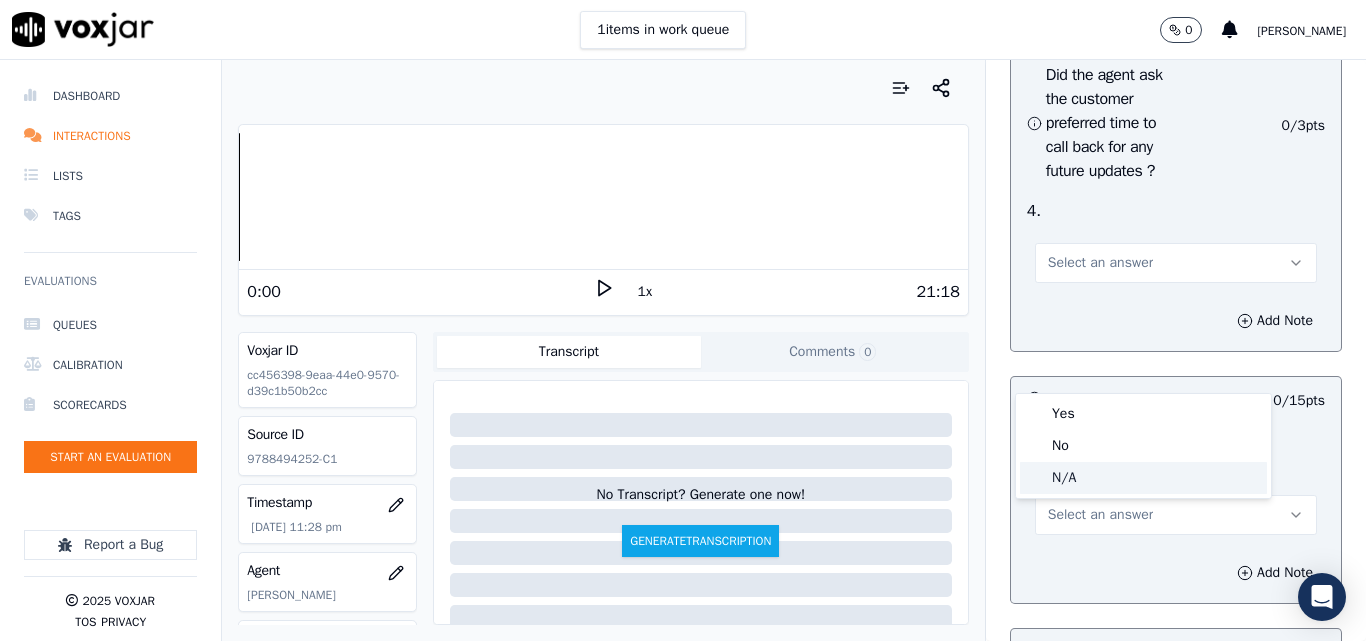 click on "N/A" 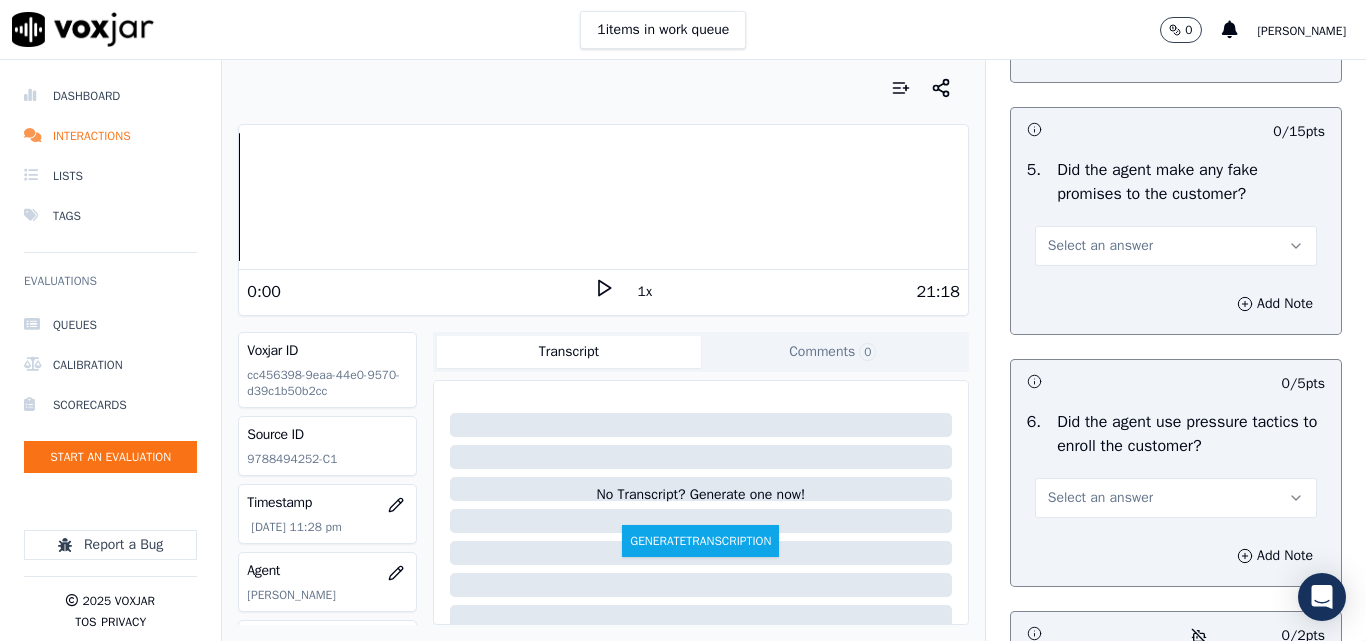 scroll, scrollTop: 5600, scrollLeft: 0, axis: vertical 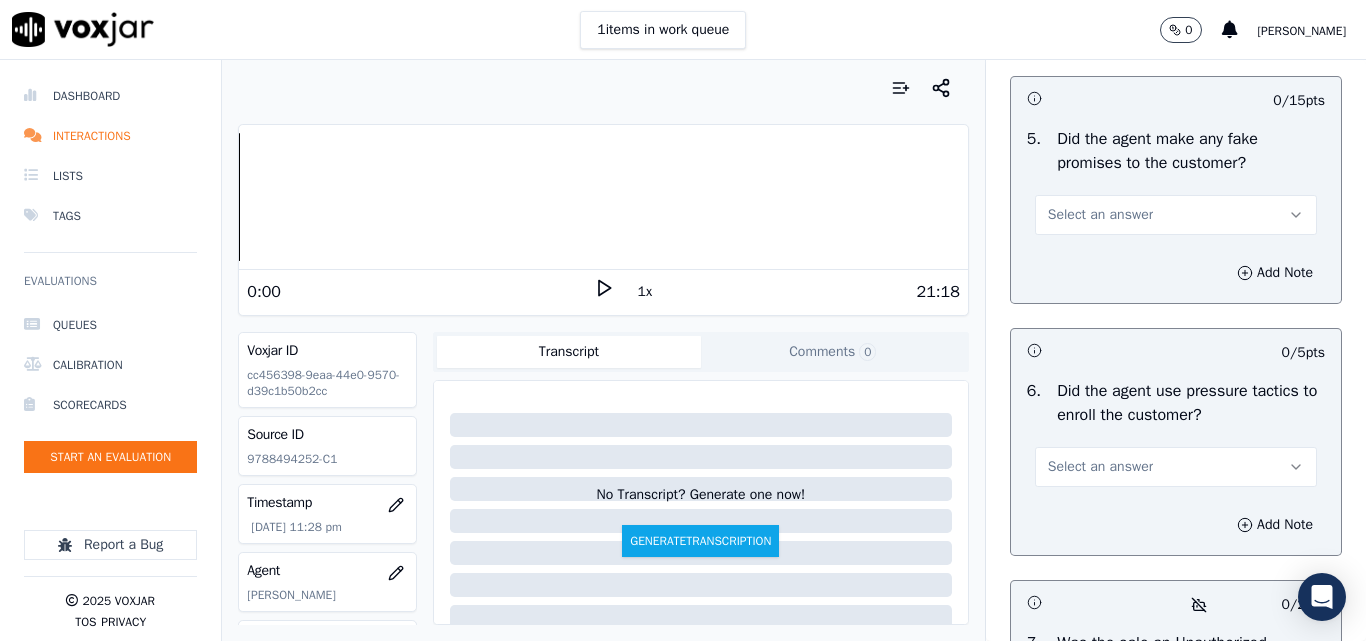 click on "Select an answer" at bounding box center (1100, 215) 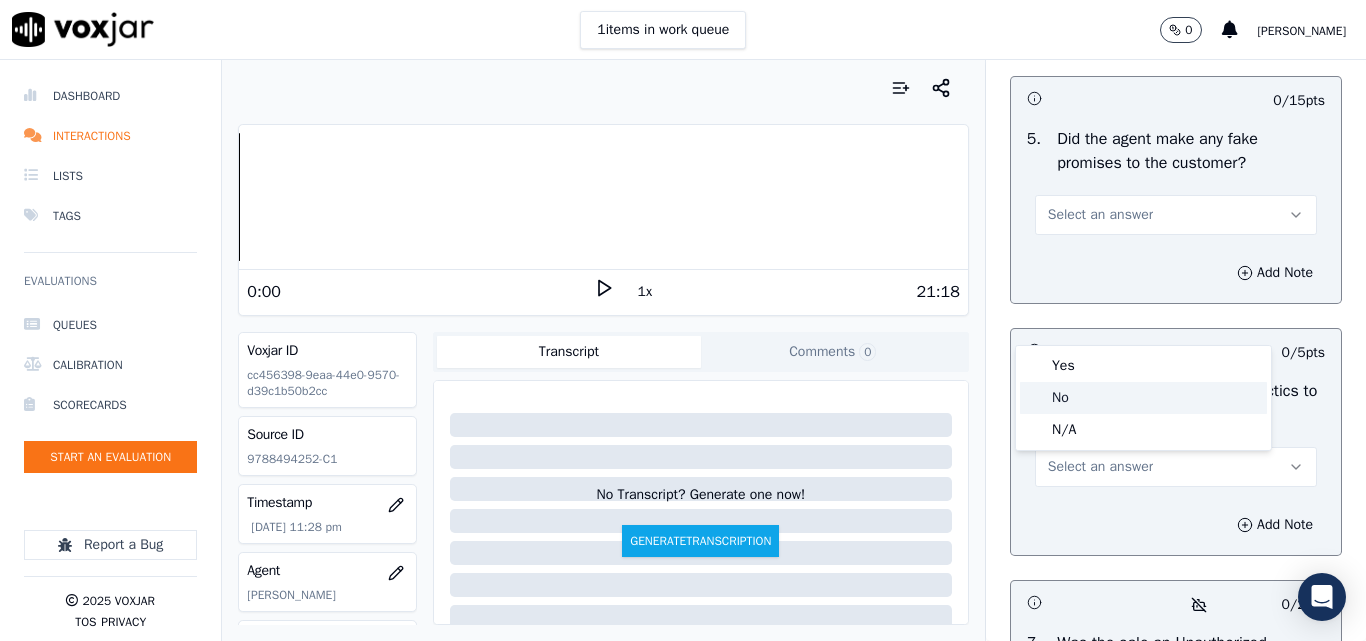 click on "No" 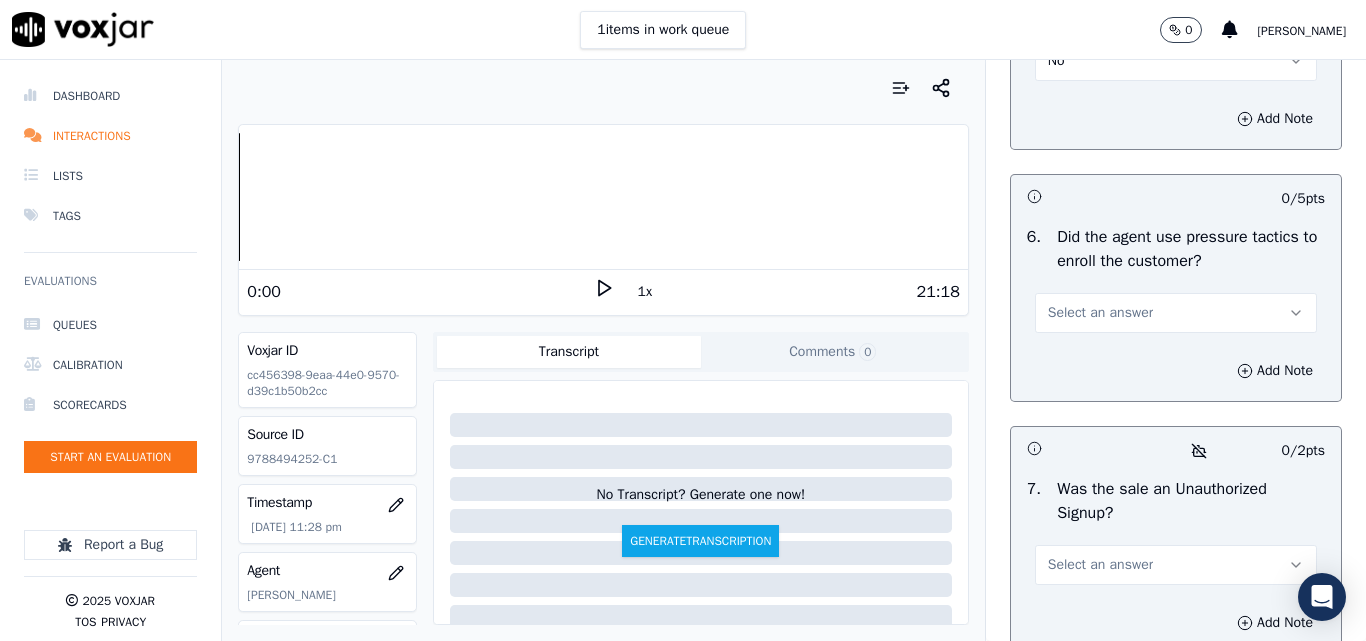 scroll, scrollTop: 5800, scrollLeft: 0, axis: vertical 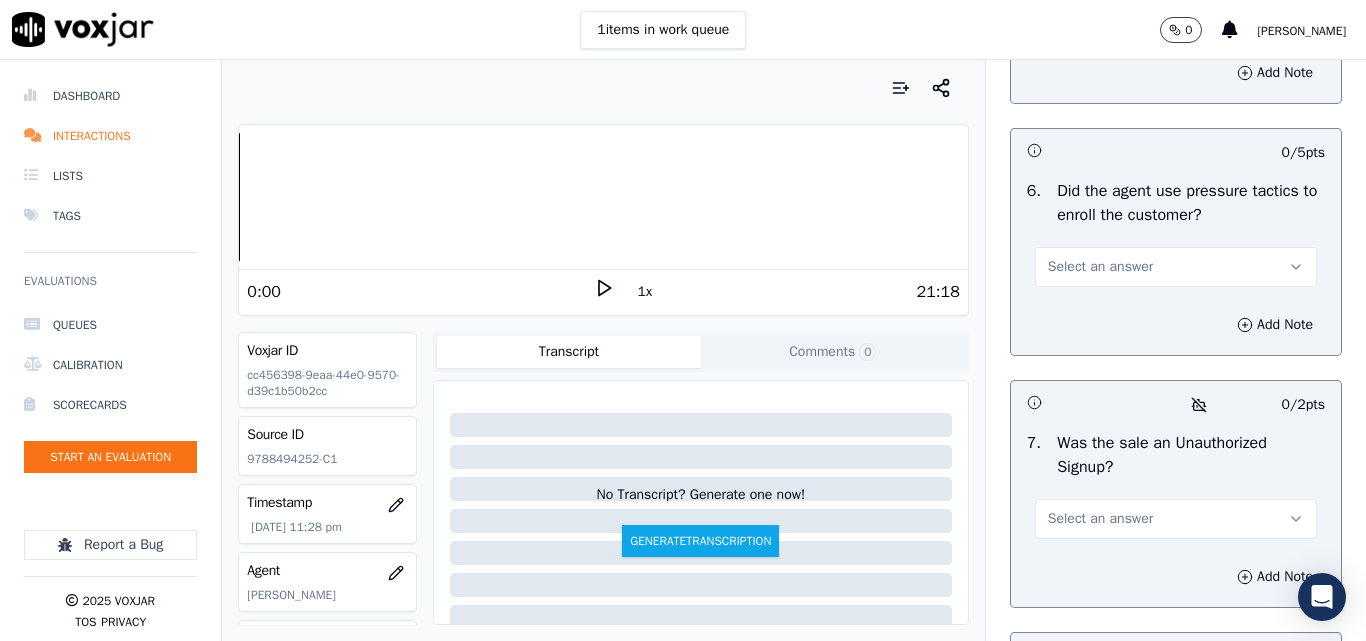click on "Select an answer" at bounding box center (1100, 267) 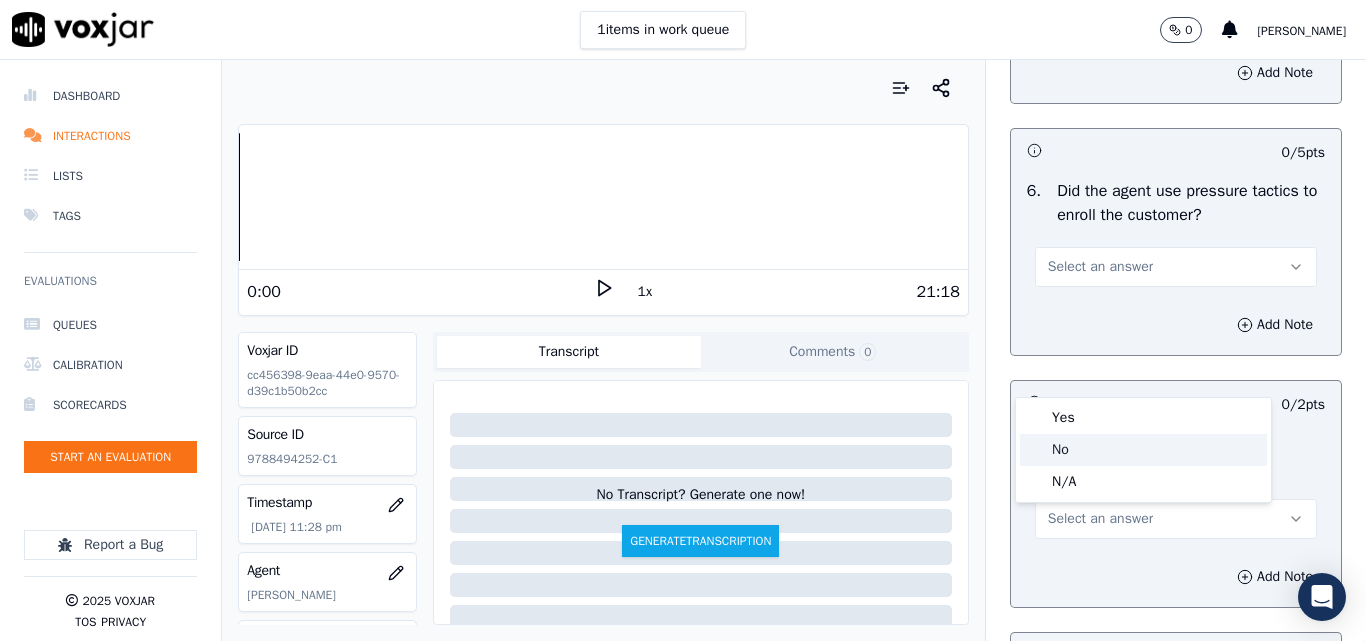 click on "No" 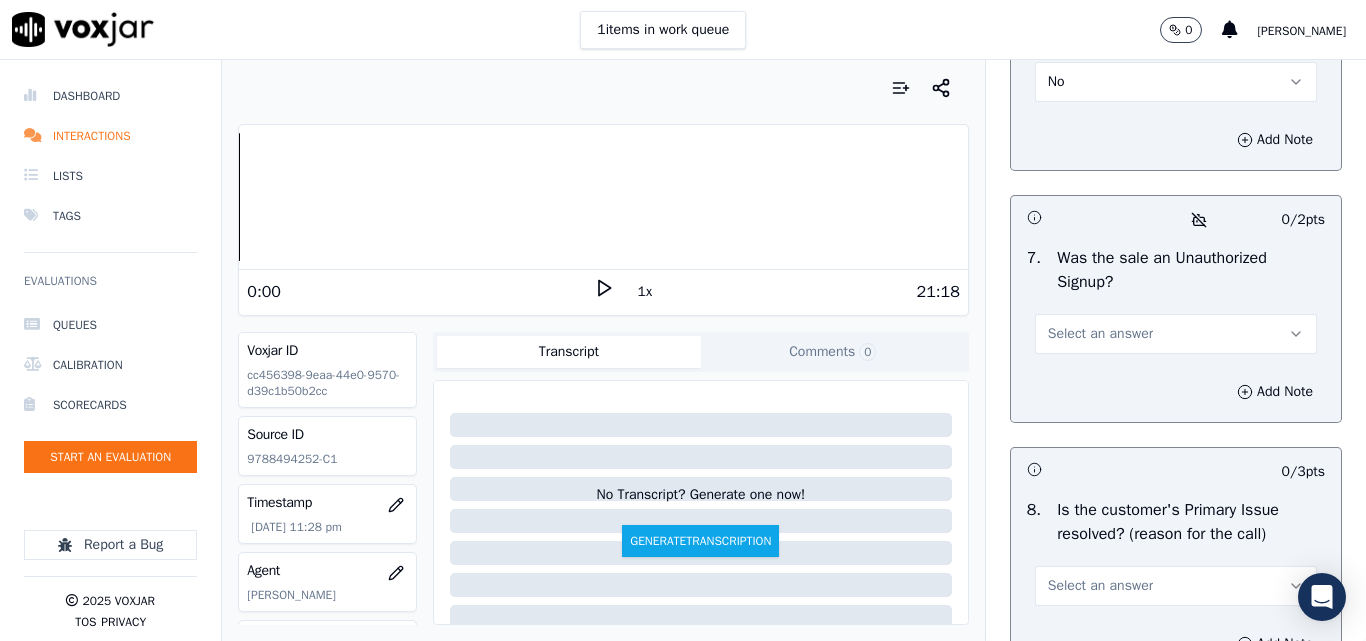 scroll, scrollTop: 6000, scrollLeft: 0, axis: vertical 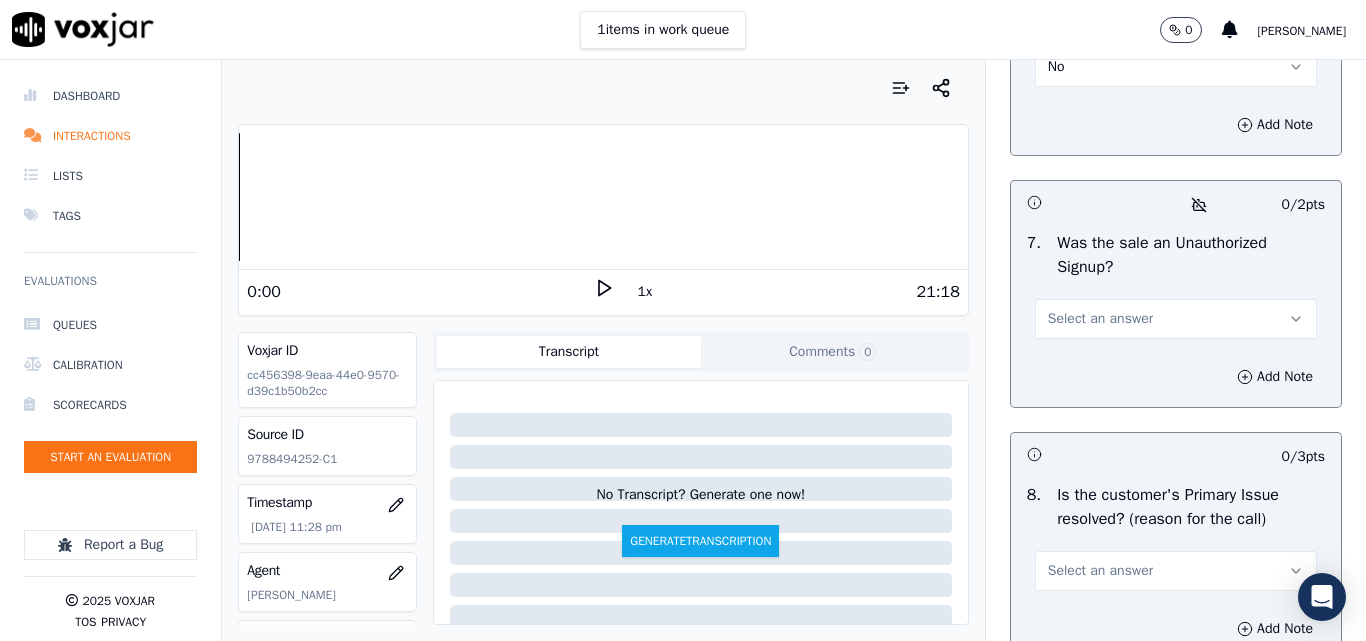 click on "Select an answer" at bounding box center [1100, 319] 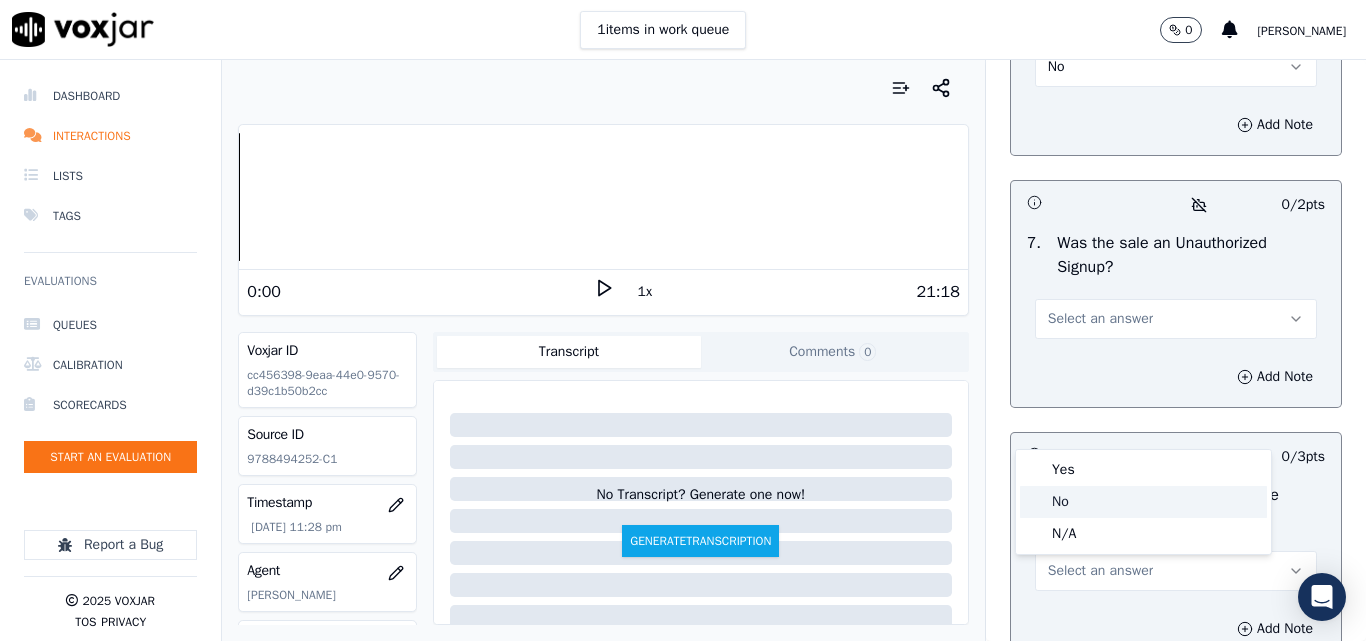 click on "No" 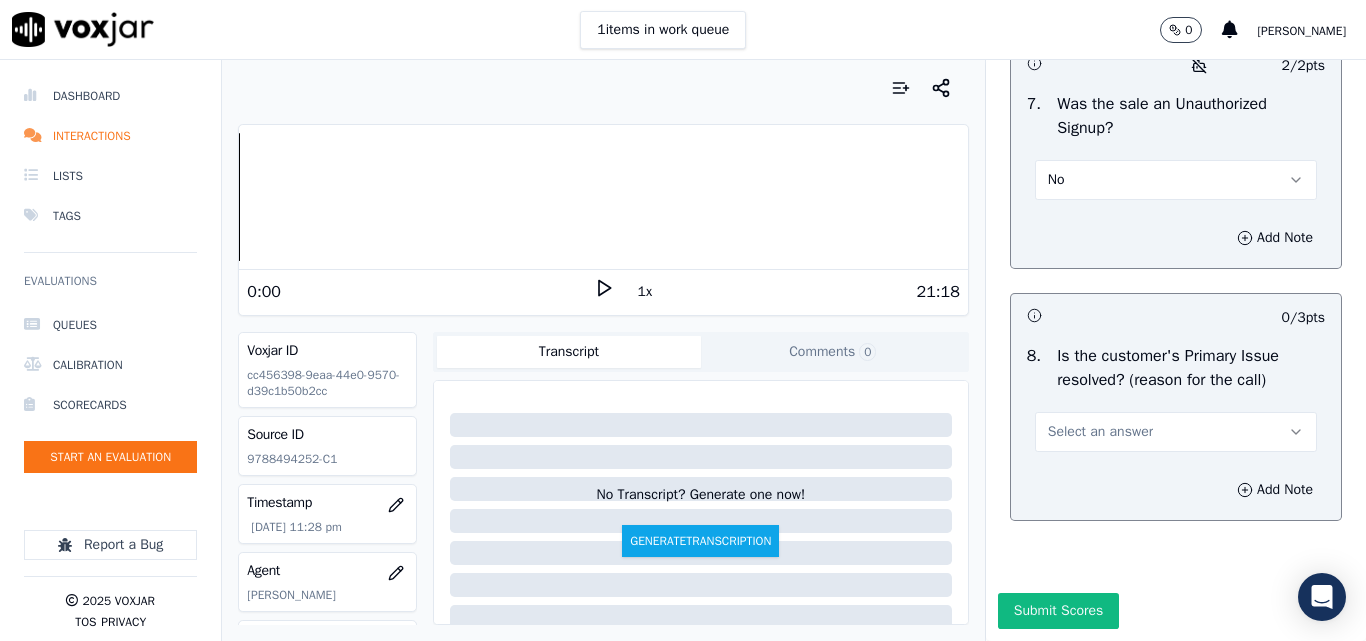 scroll, scrollTop: 6200, scrollLeft: 0, axis: vertical 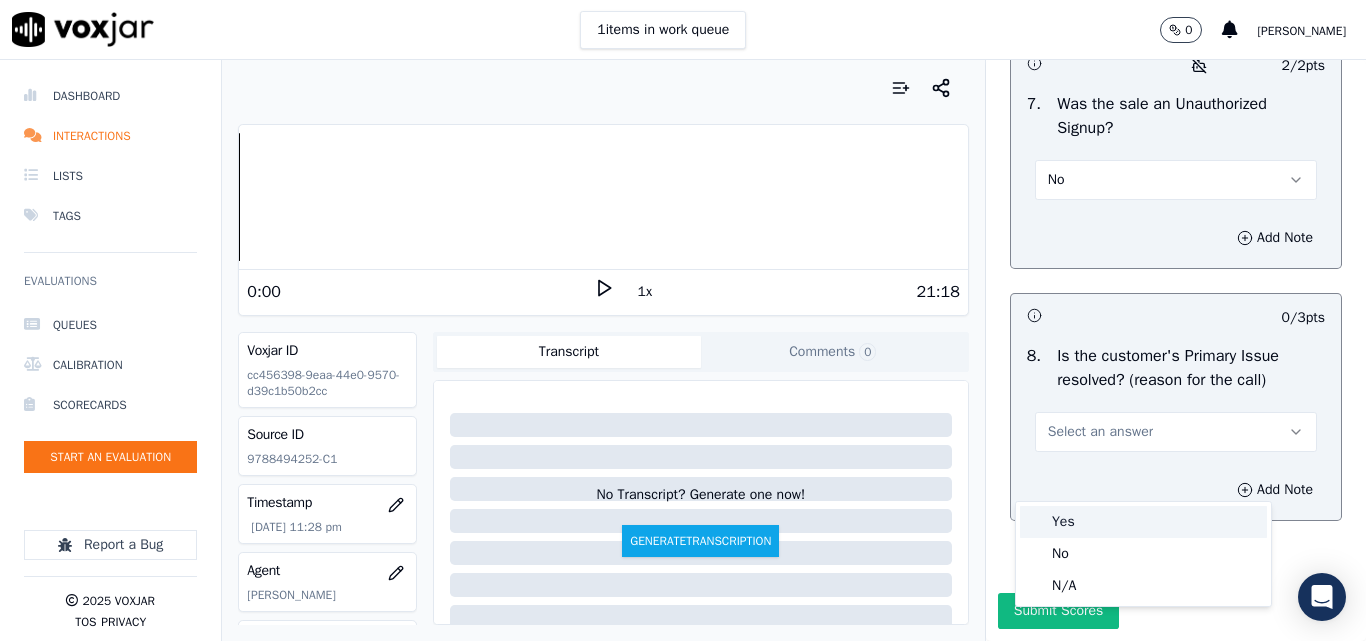 click on "Yes" at bounding box center [1143, 522] 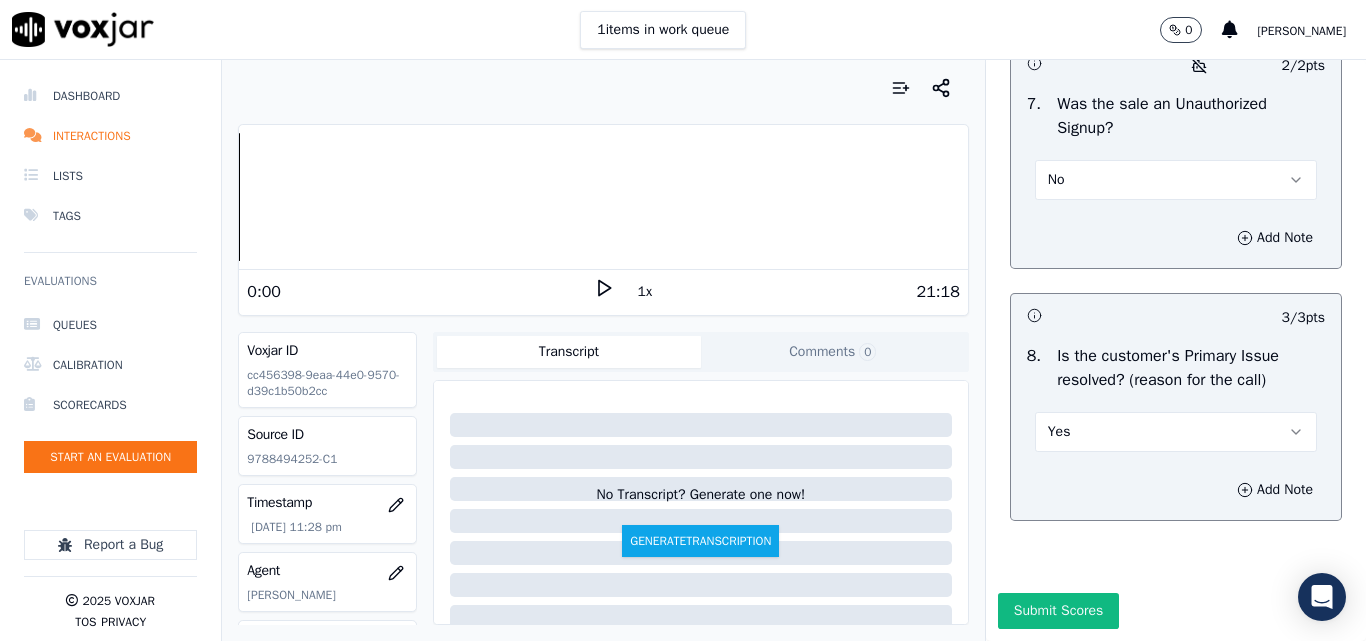 scroll, scrollTop: 6290, scrollLeft: 0, axis: vertical 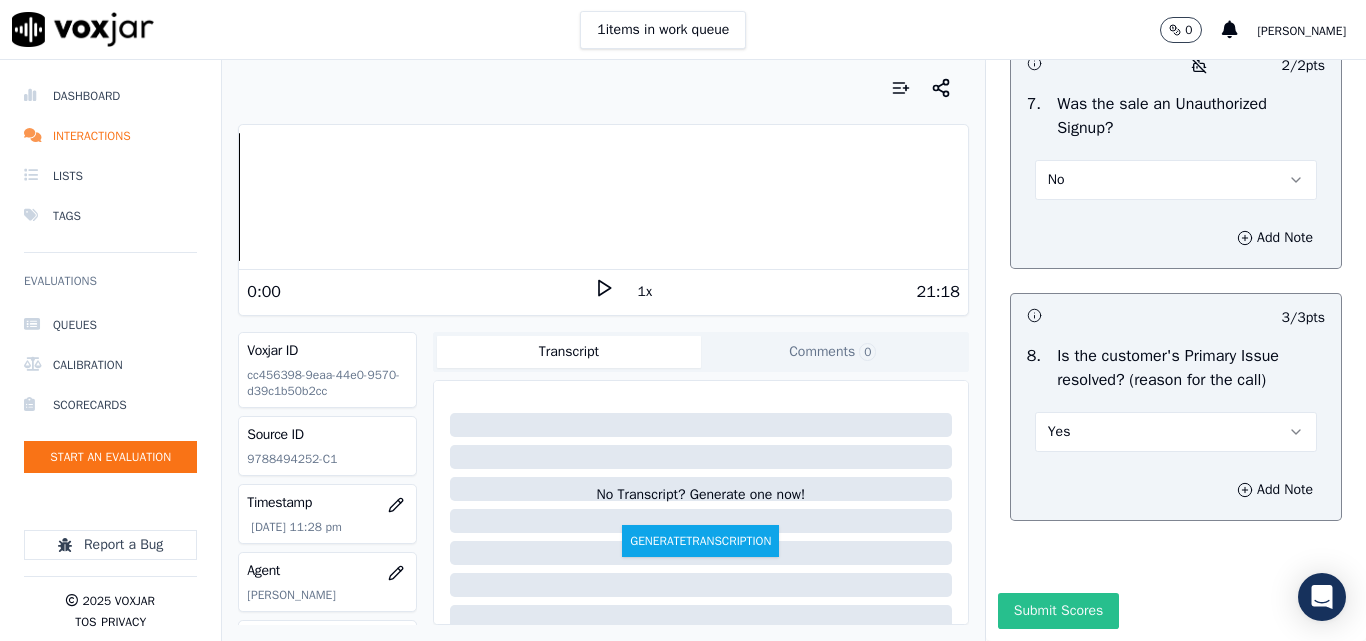 click on "Submit Scores" at bounding box center [1058, 611] 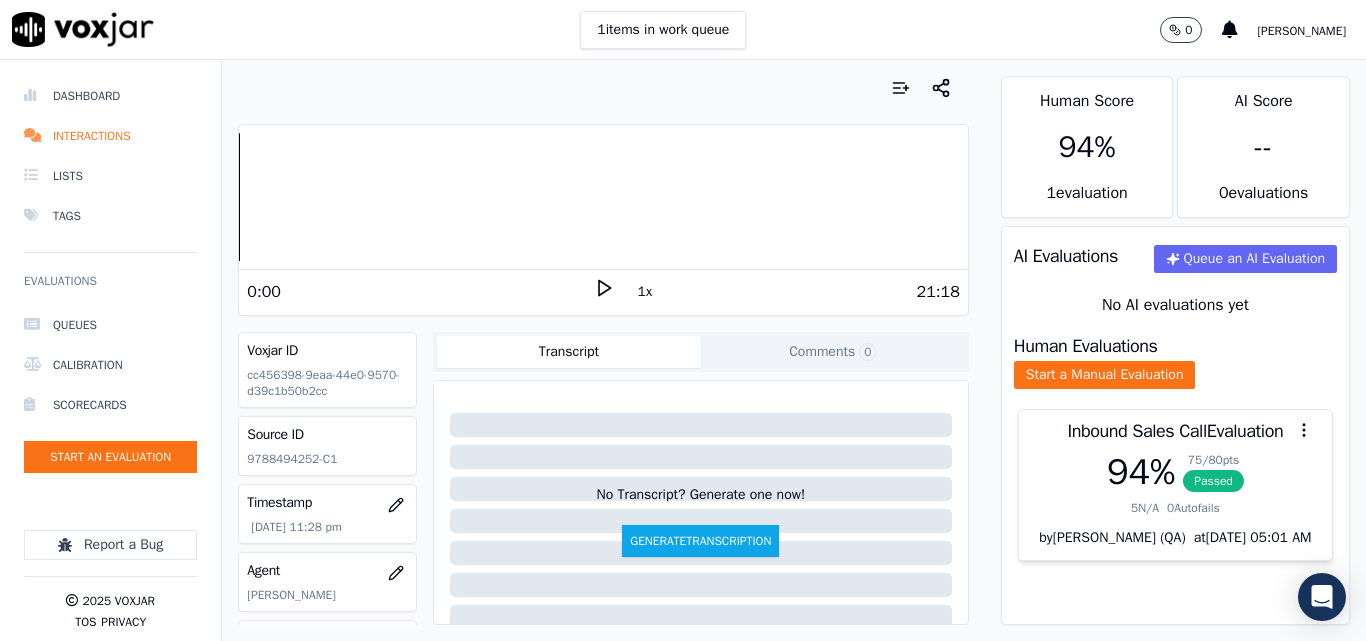 click on "Inbound Sales Call  Evaluation   94 %   75 / 80  pts   Passed   5  N/A   0  Autofails     by
[PERSON_NAME] (QA)   at  [DATE] 05:01 AM" at bounding box center [1175, 493] 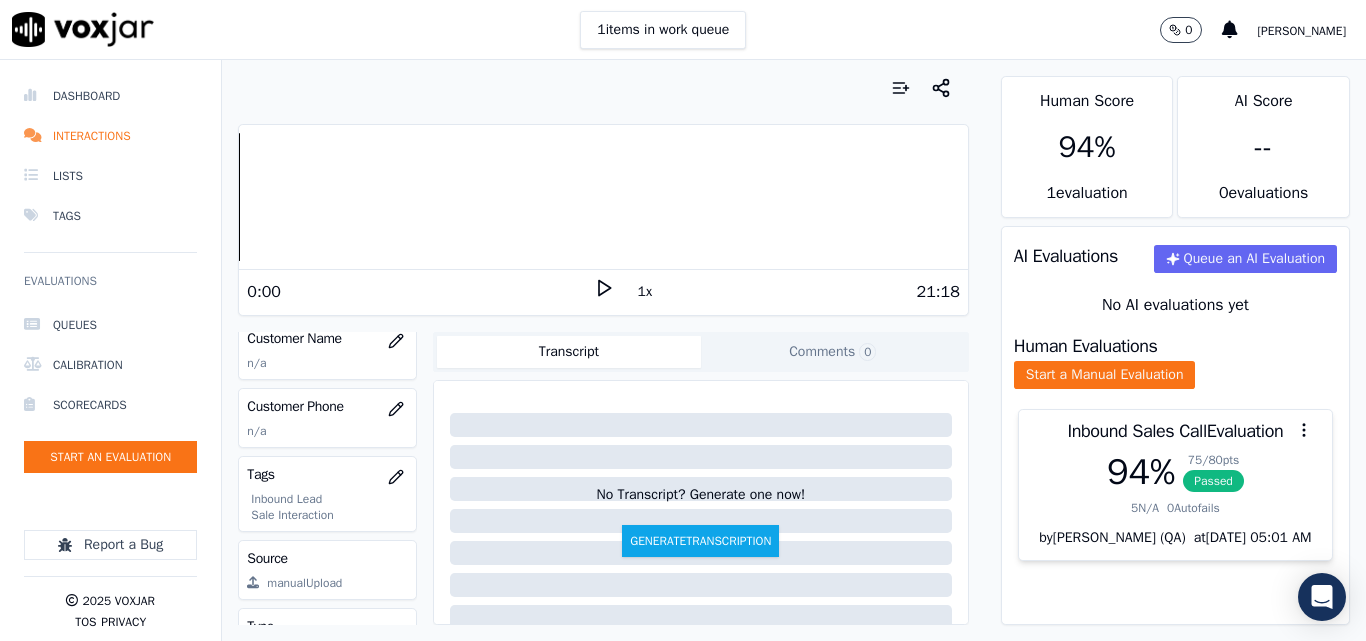 scroll, scrollTop: 200, scrollLeft: 0, axis: vertical 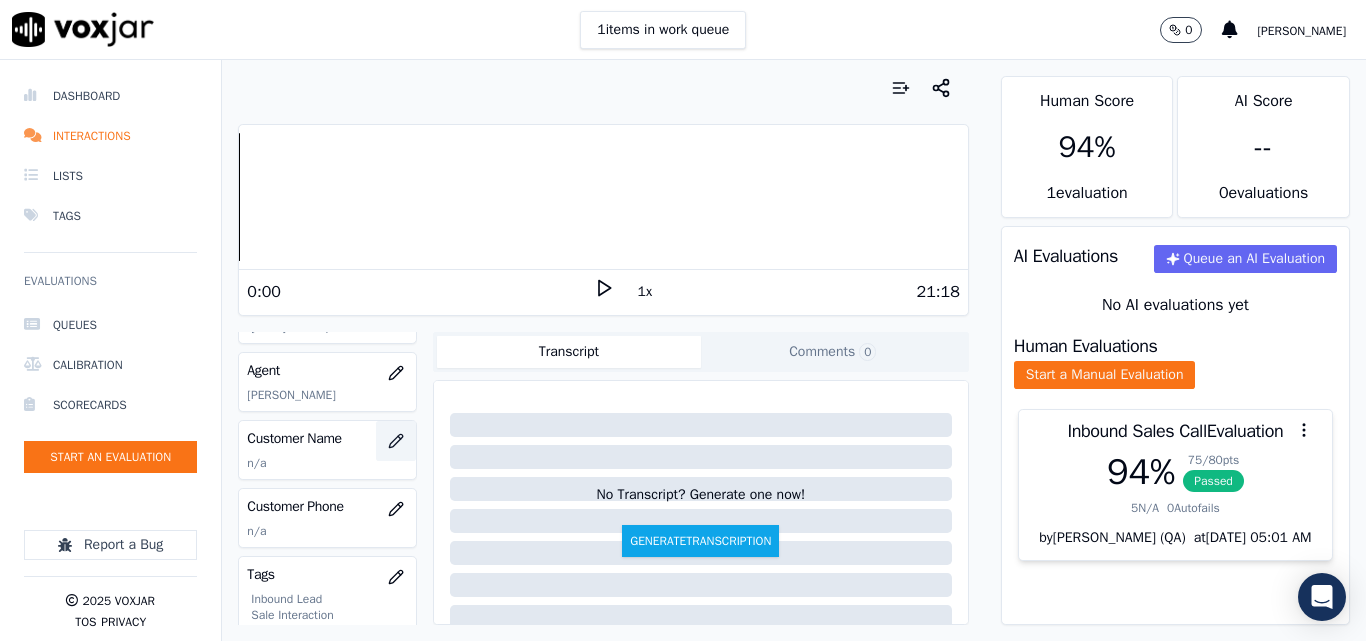 click 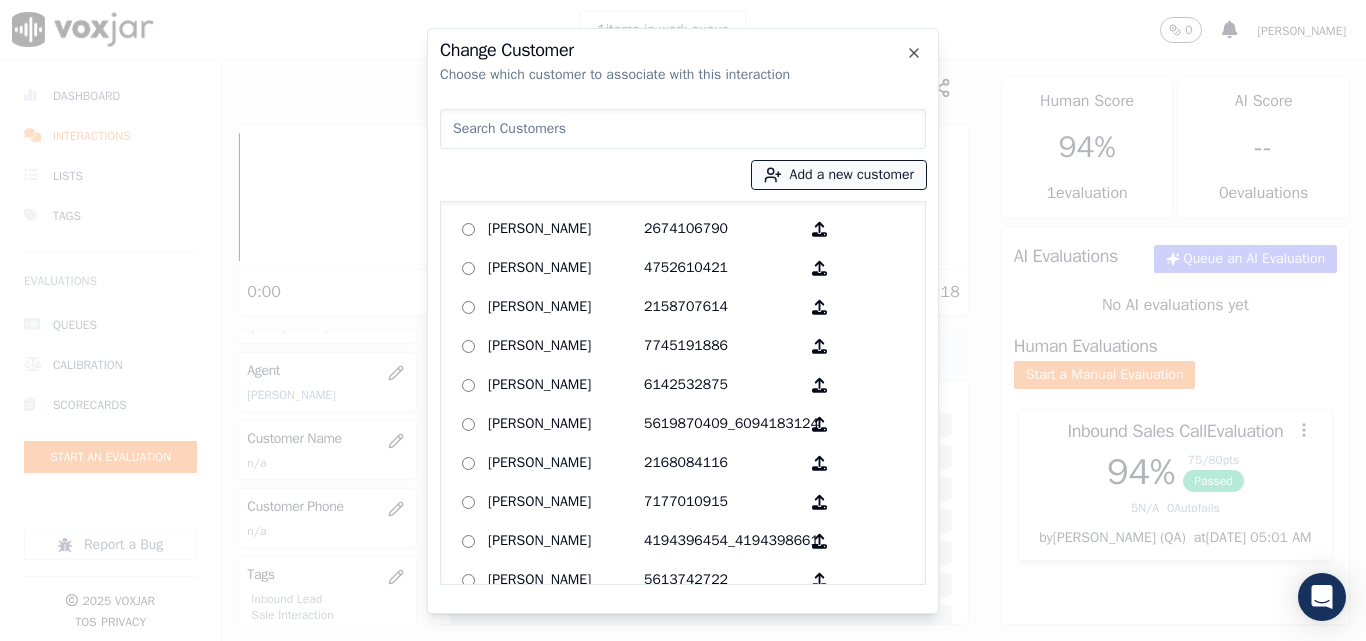 drag, startPoint x: 792, startPoint y: 176, endPoint x: 786, endPoint y: 186, distance: 11.661903 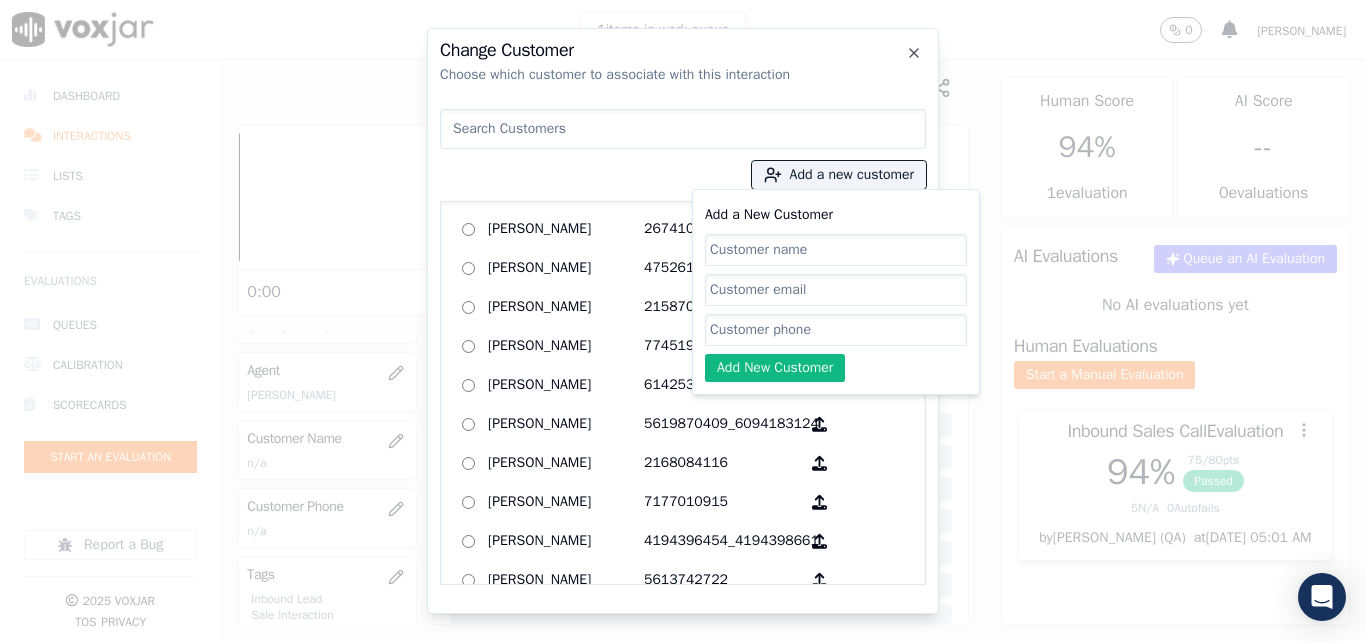 click on "Add a New Customer" 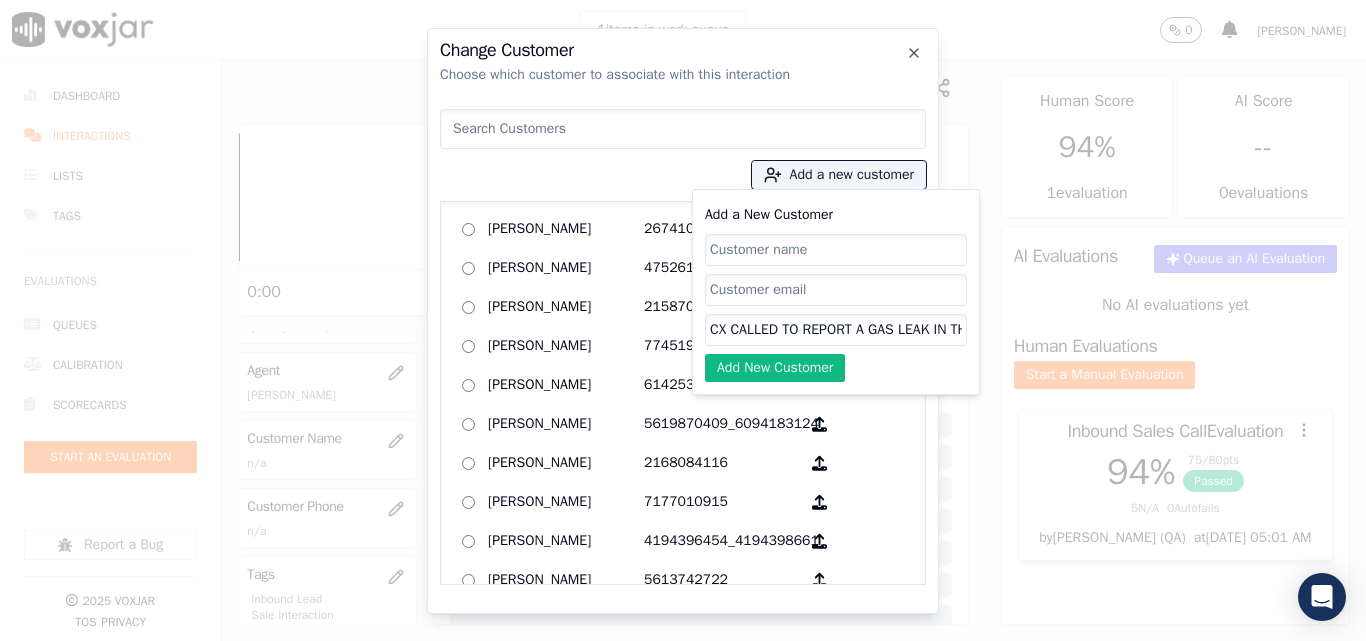 scroll, scrollTop: 0, scrollLeft: 312, axis: horizontal 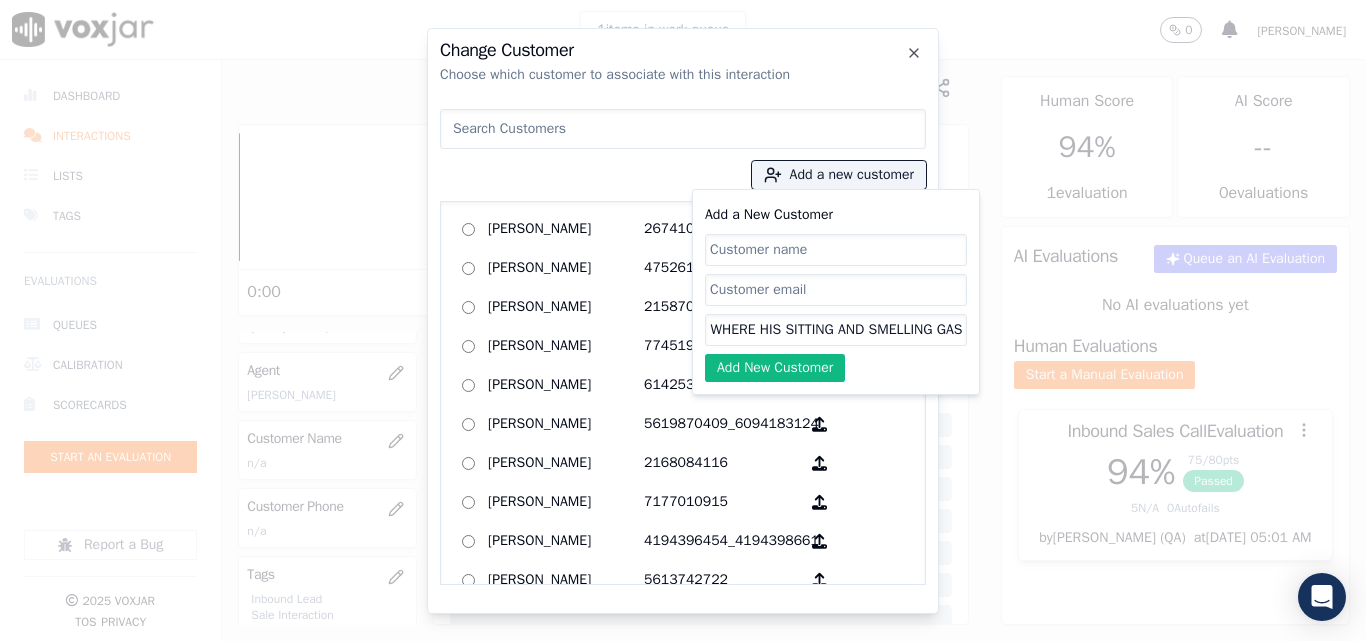 click on "CX CALLED TO REPORT A GAS LEAK IN THE DECK WHERE HIS SITTING AND SMELLING GAS" 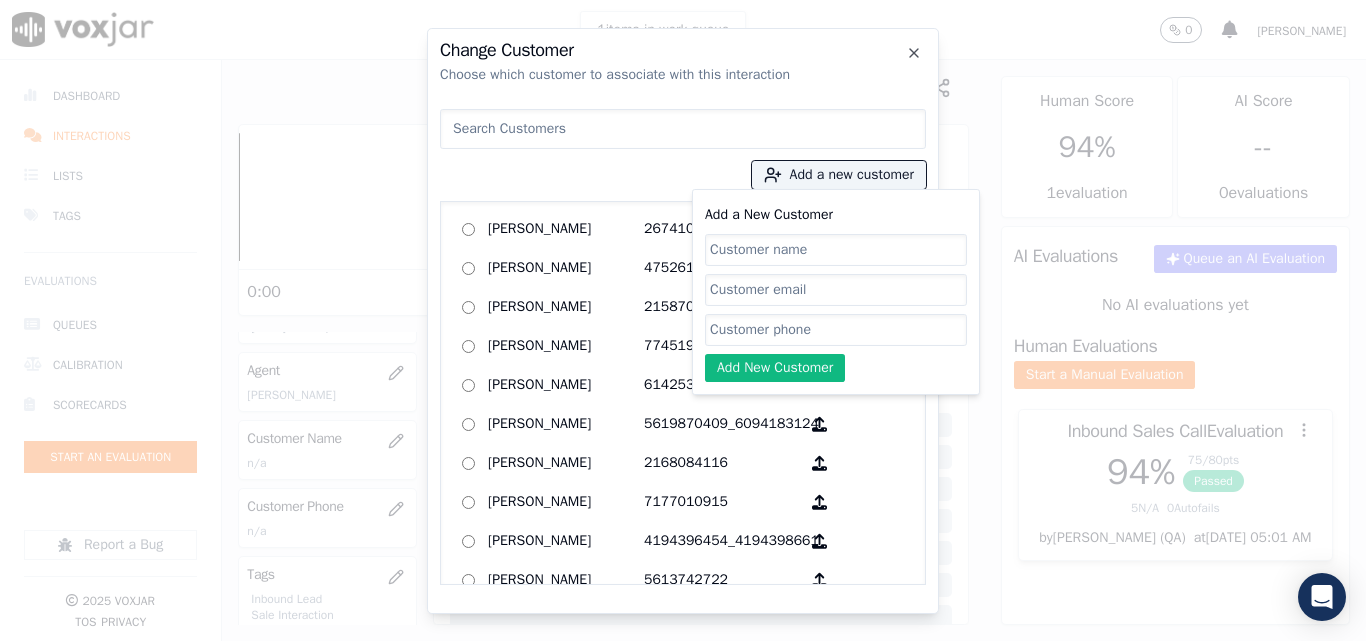 scroll, scrollTop: 0, scrollLeft: 0, axis: both 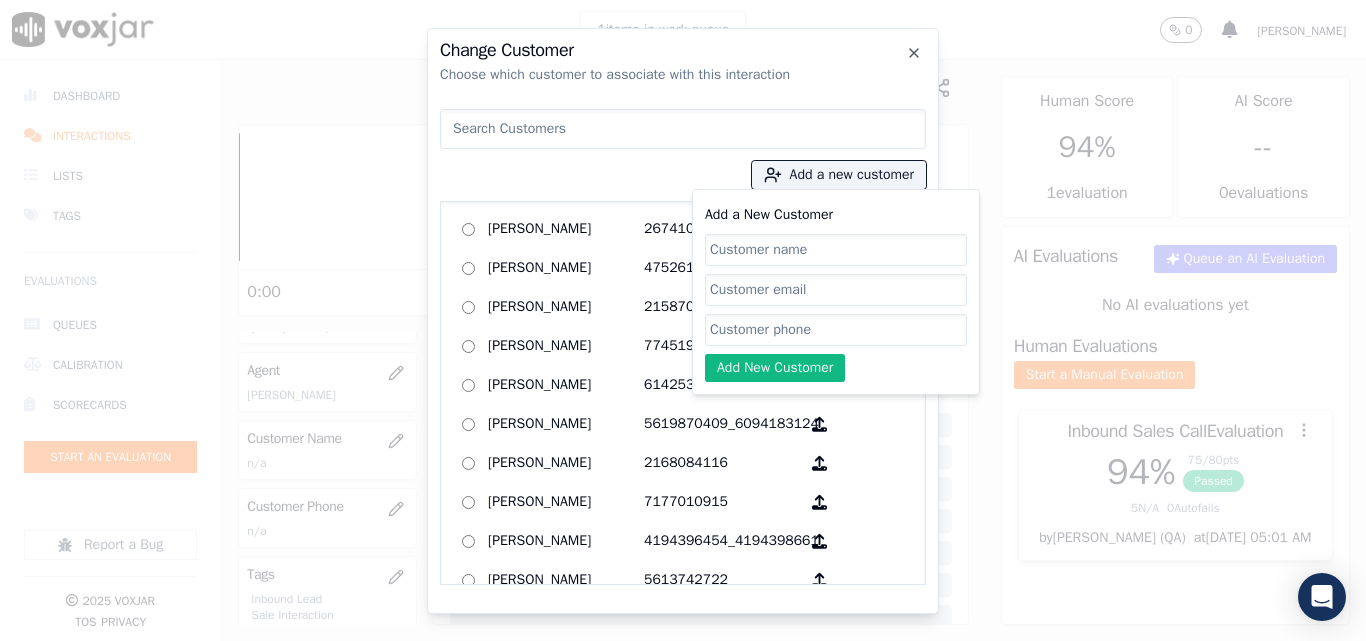 paste on "9788494252" 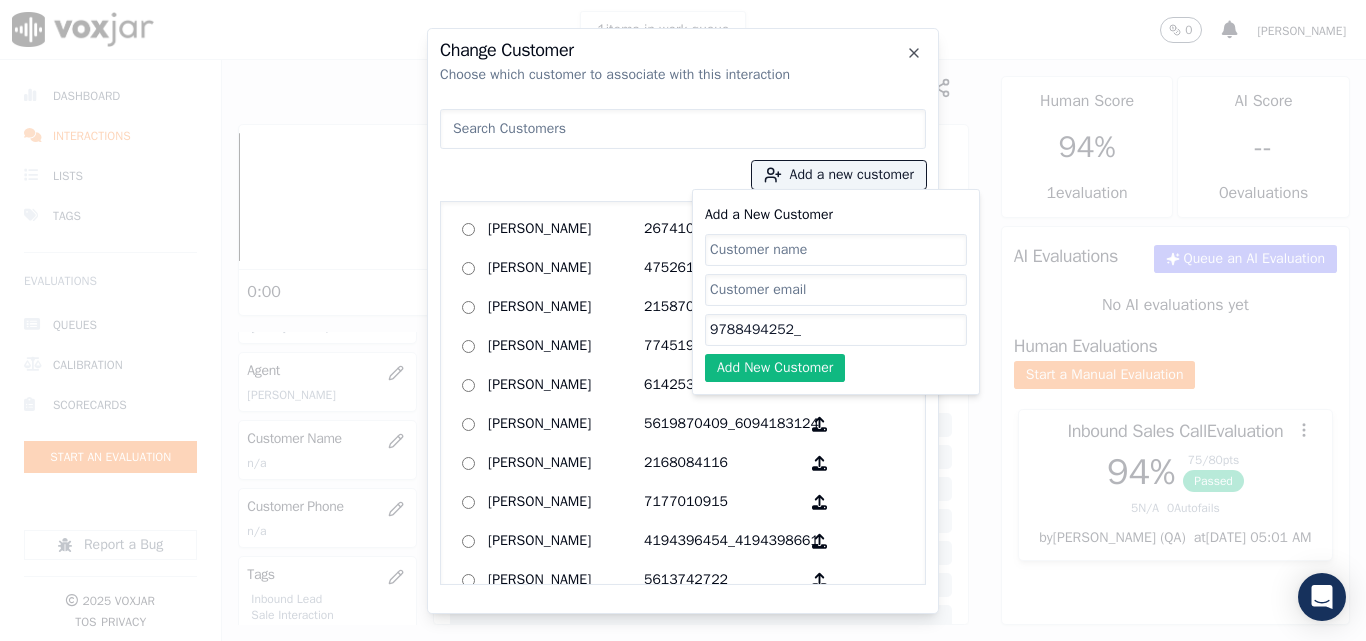 paste on "5083943918" 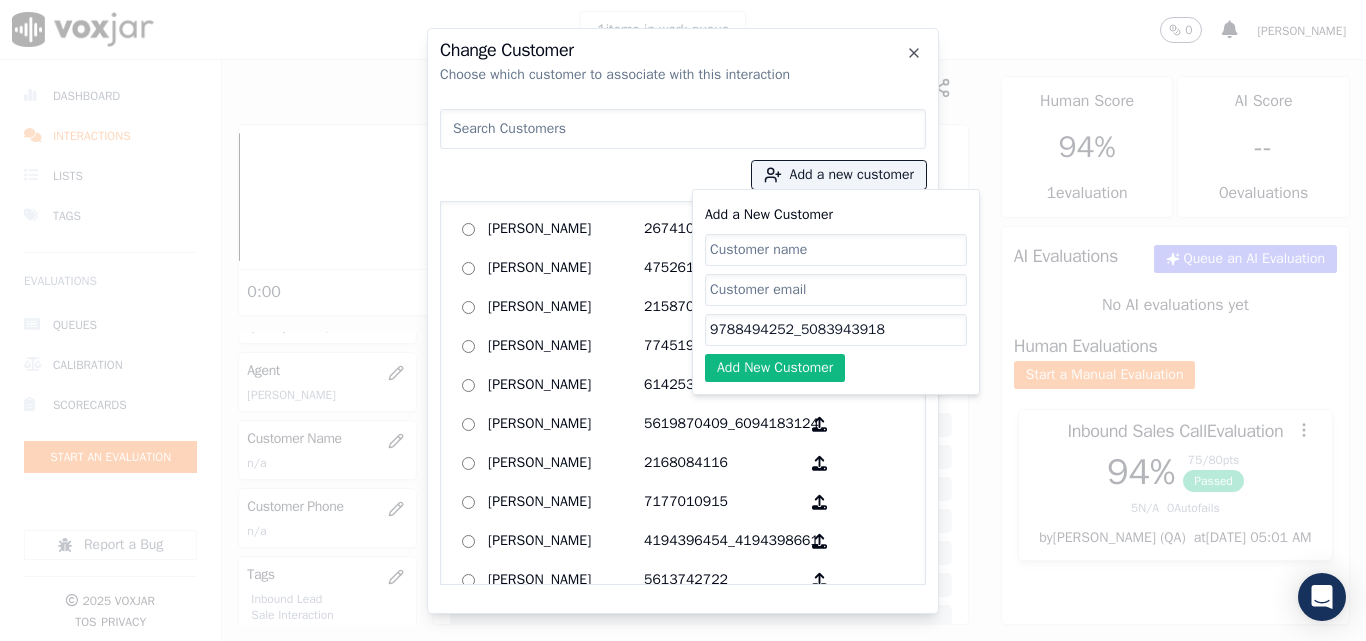 type on "9788494252_5083943918" 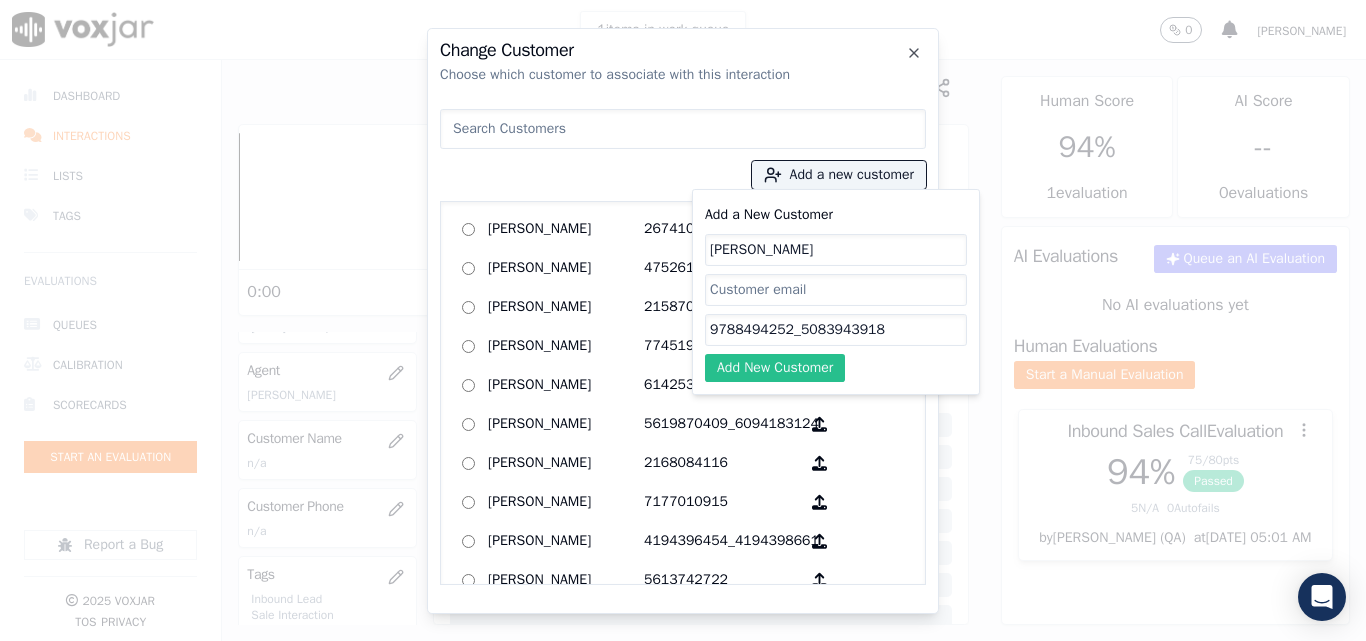 type on "[PERSON_NAME]" 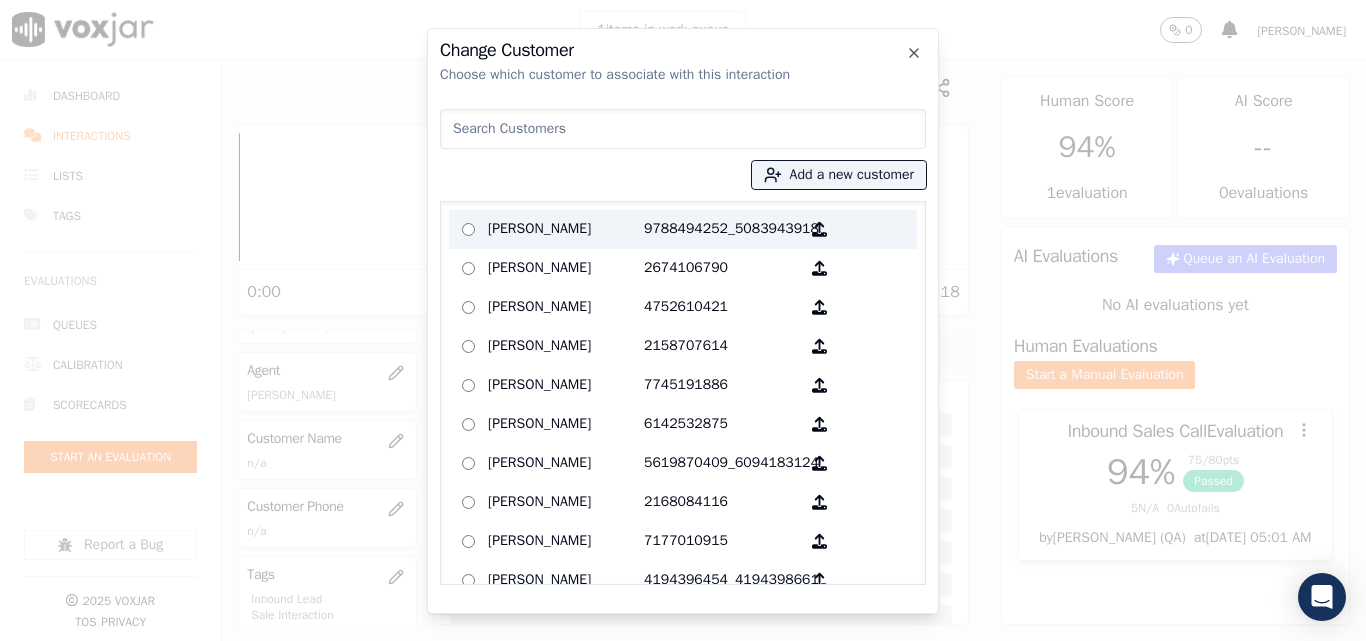 click on "[PERSON_NAME]" at bounding box center (566, 229) 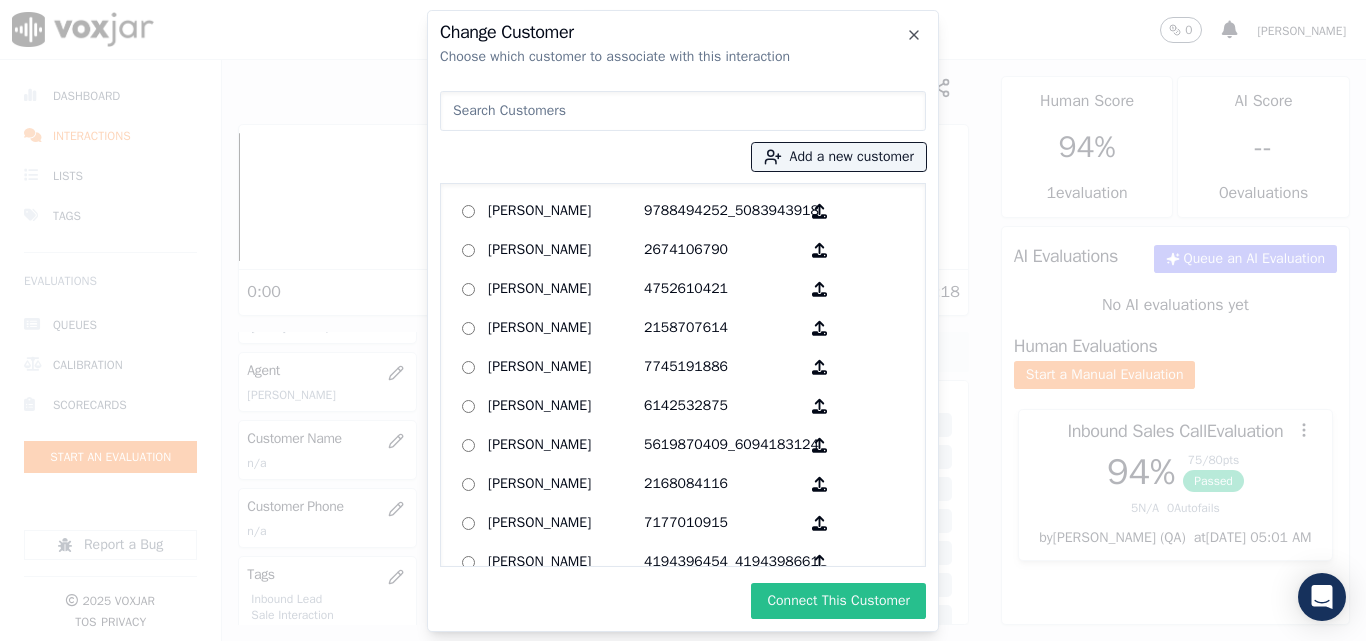 click on "Connect This Customer" at bounding box center (838, 601) 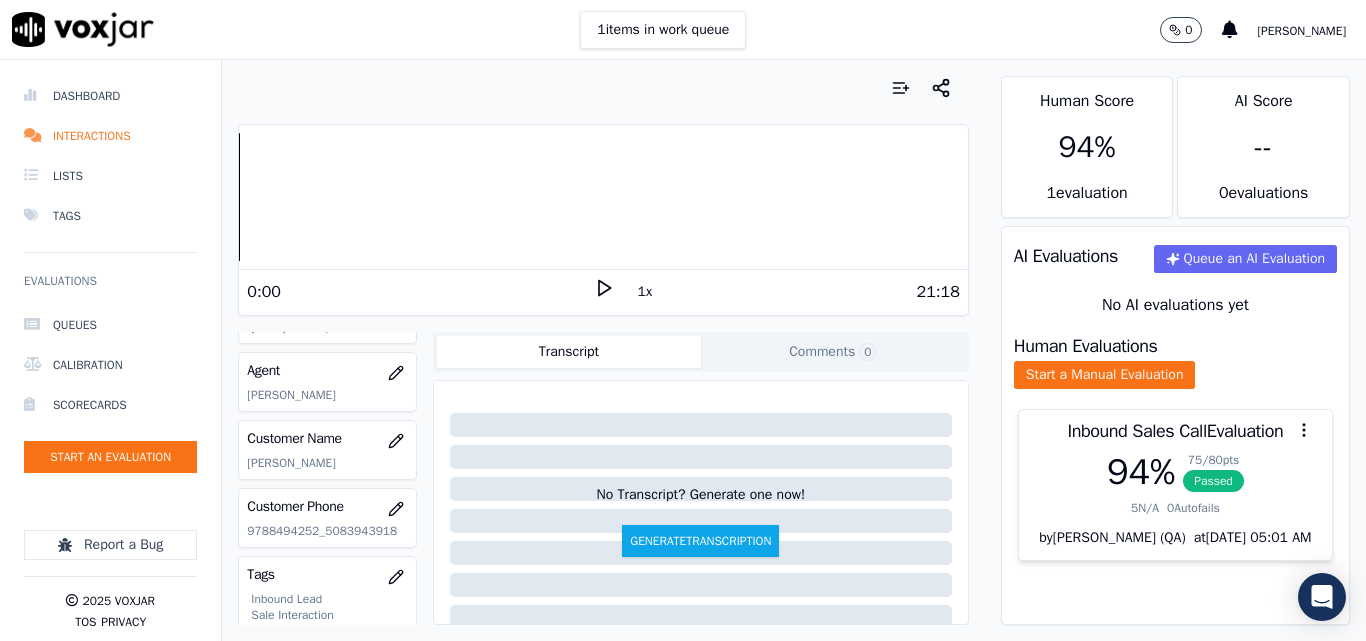 click on "No AI evaluations yet" at bounding box center (1175, 305) 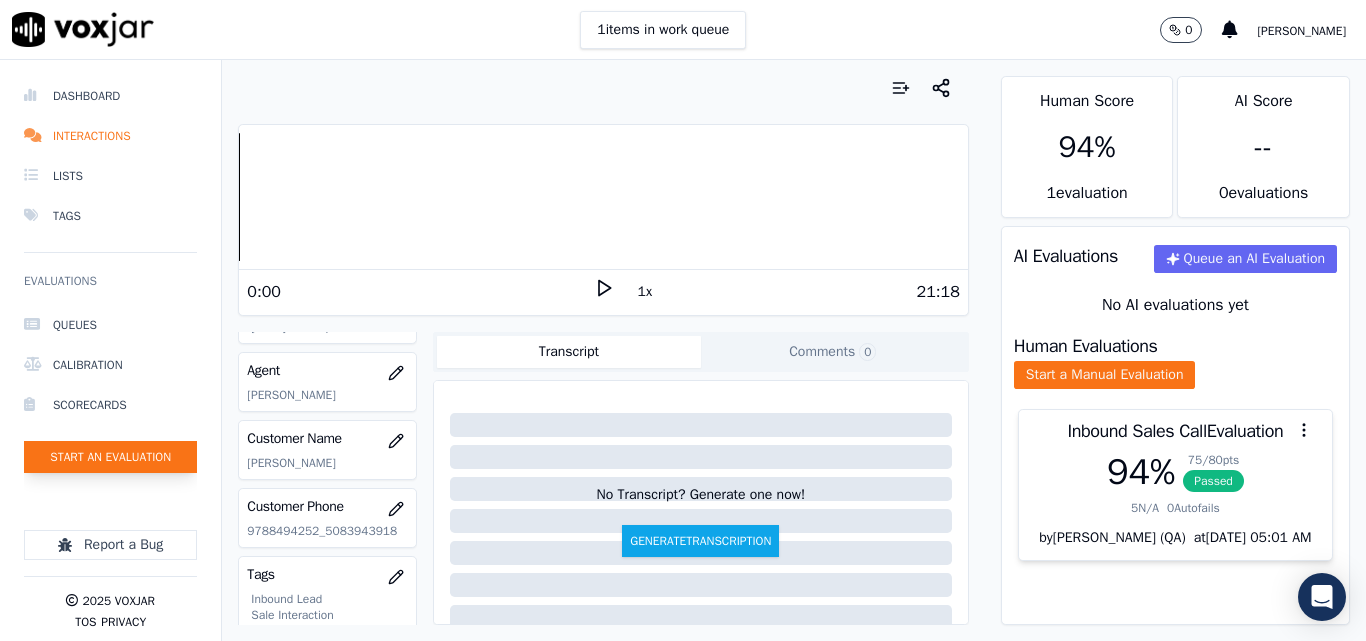 click on "Start an Evaluation" 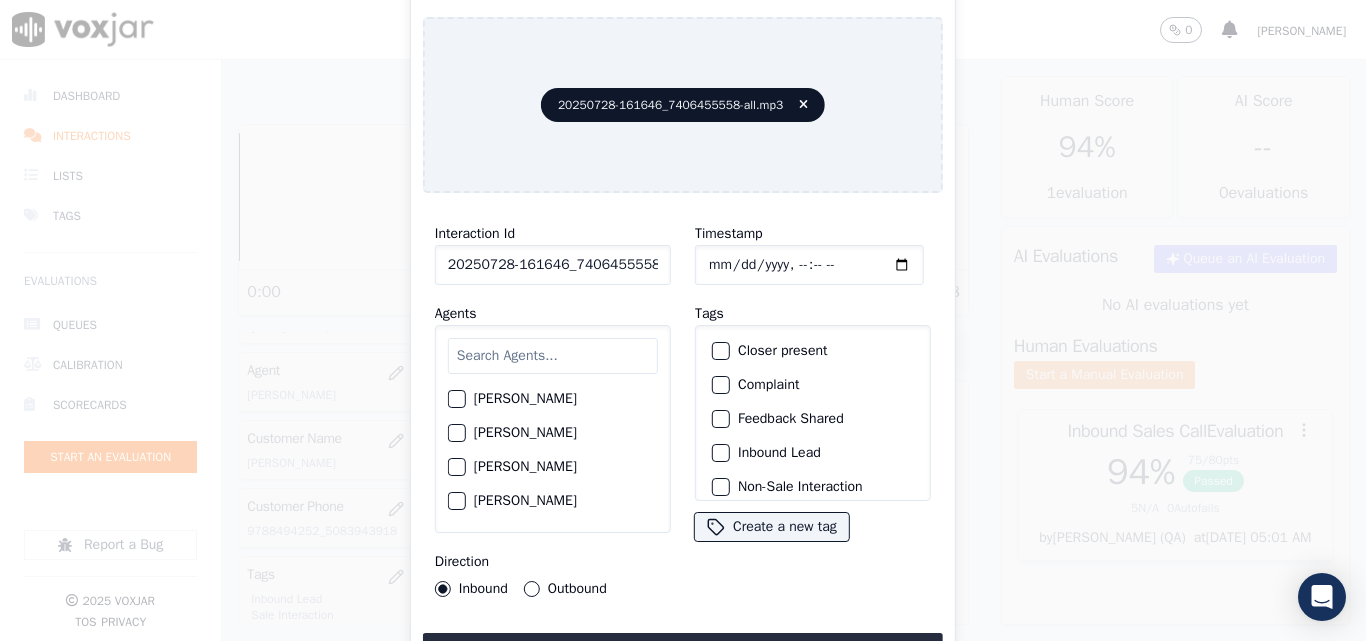 scroll, scrollTop: 0, scrollLeft: 40, axis: horizontal 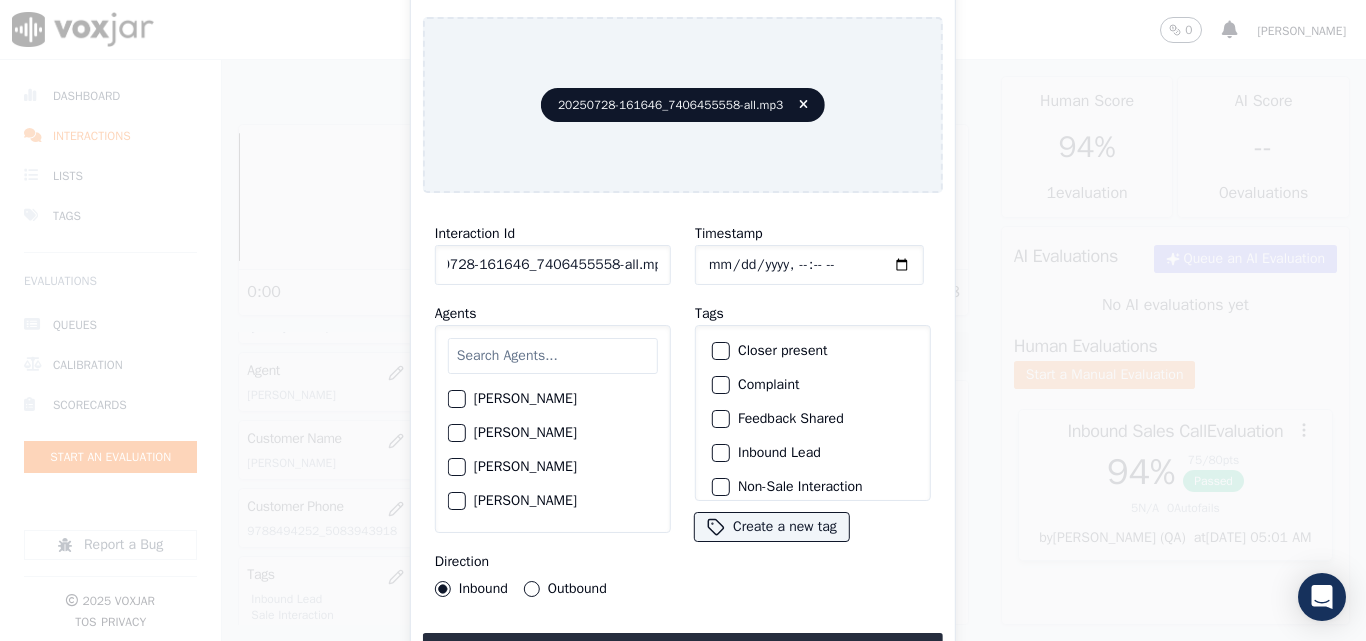 drag, startPoint x: 637, startPoint y: 255, endPoint x: 765, endPoint y: 268, distance: 128.65846 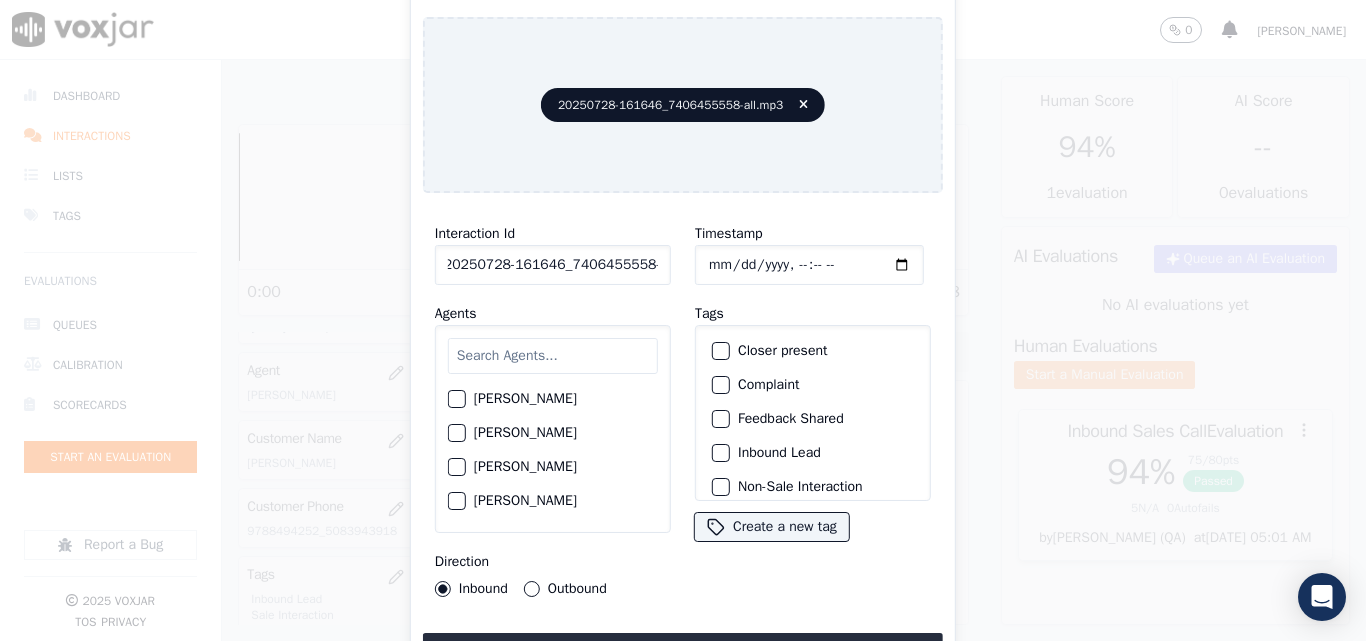 scroll, scrollTop: 0, scrollLeft: 11, axis: horizontal 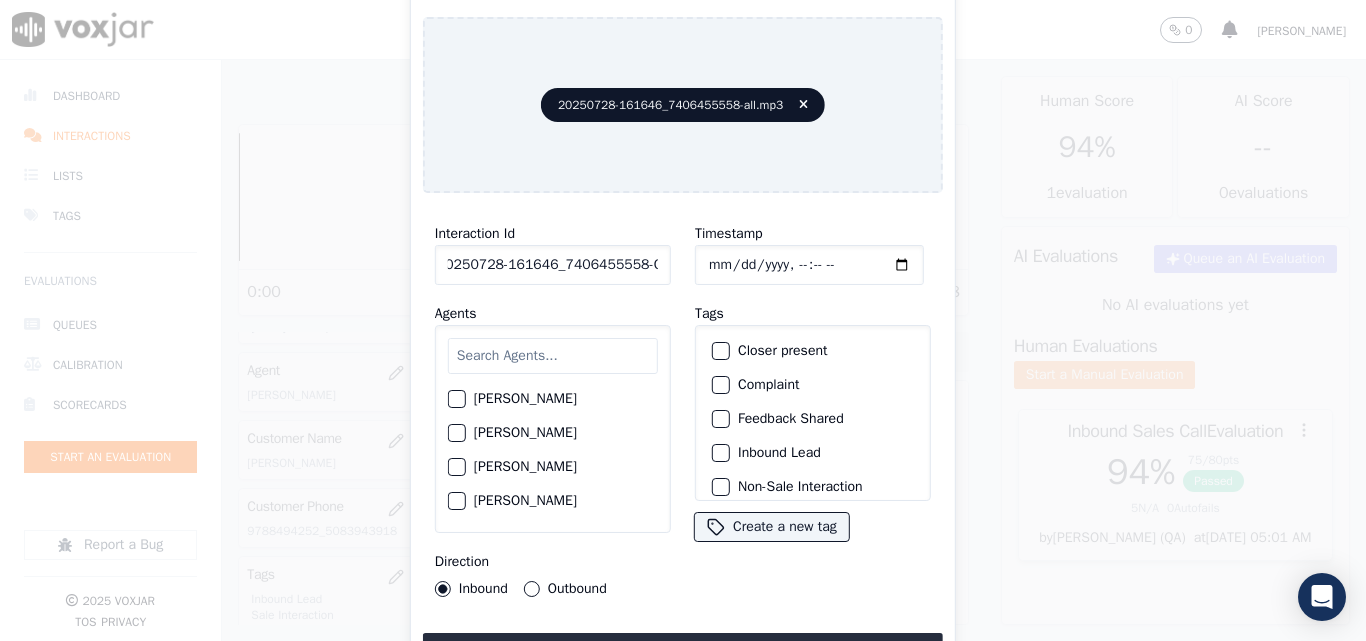 type on "20250728-161646_7406455558-C1" 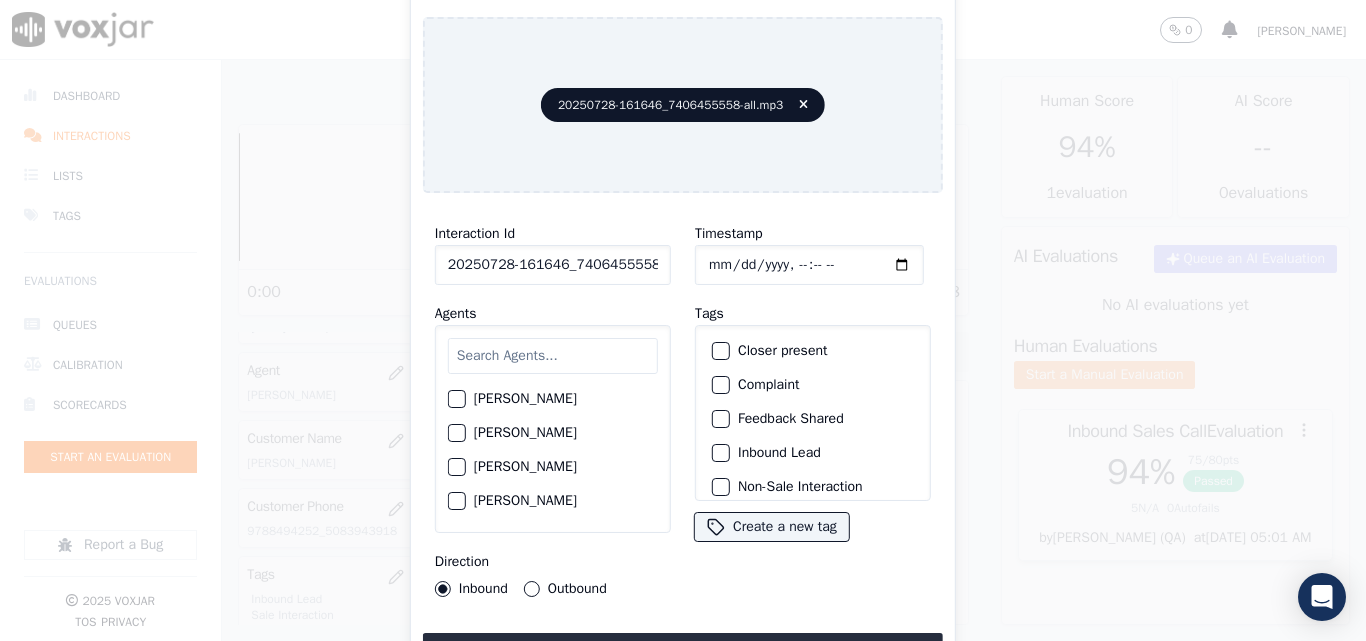 type on "[DATE]T23:40" 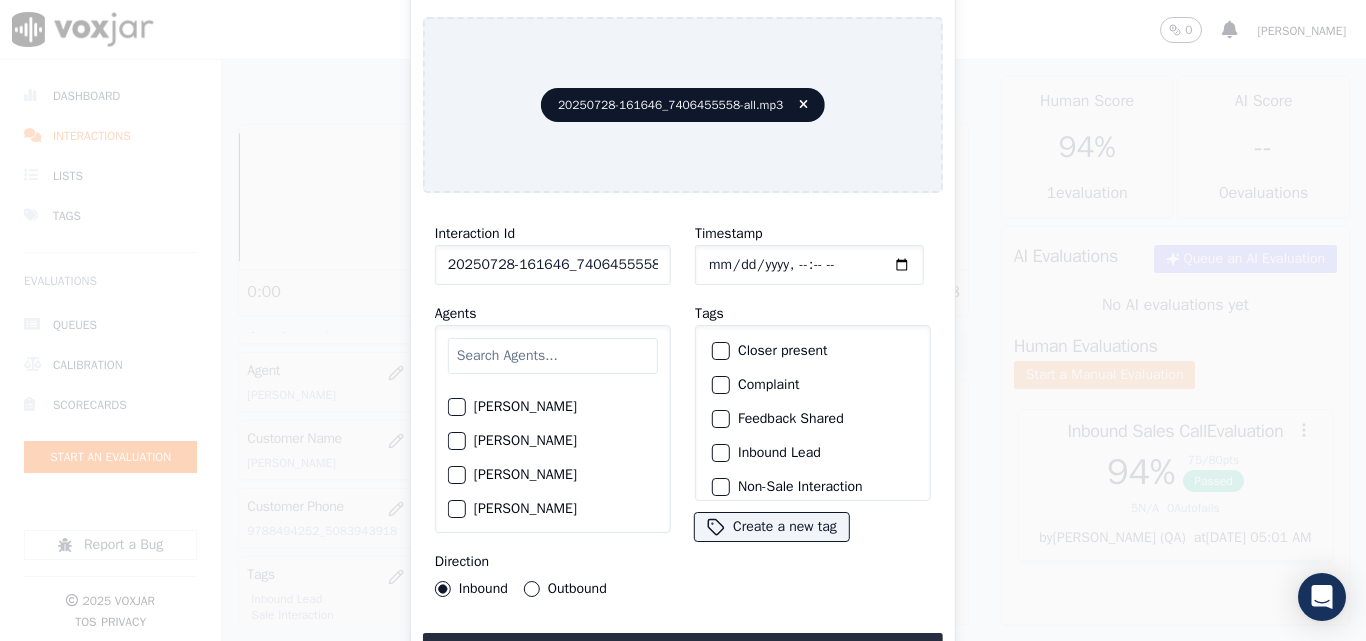 scroll, scrollTop: 400, scrollLeft: 0, axis: vertical 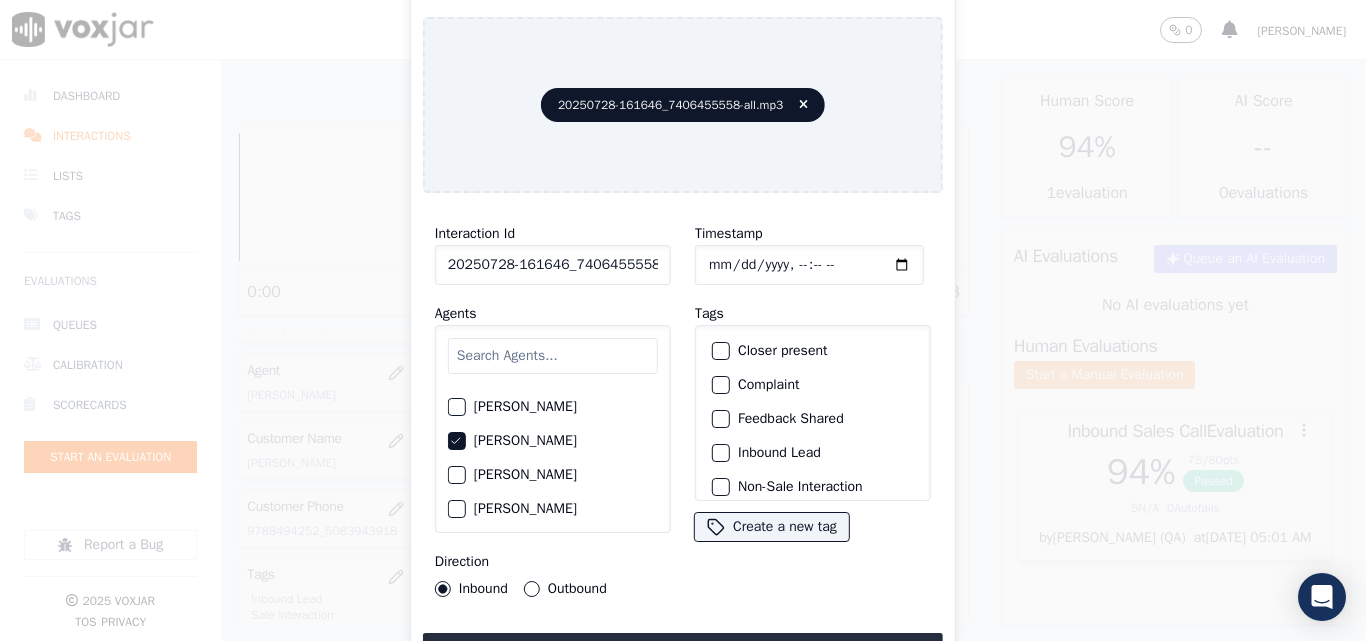 click on "Outbound" at bounding box center [532, 589] 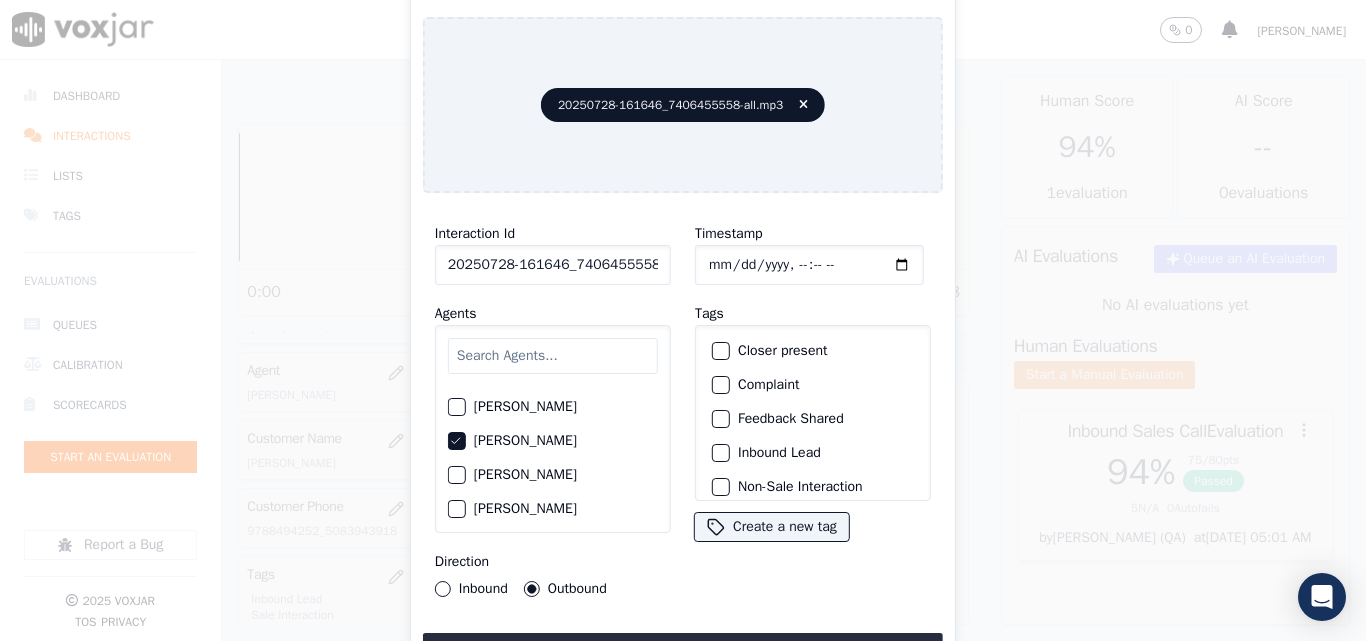 click on "Closer present" 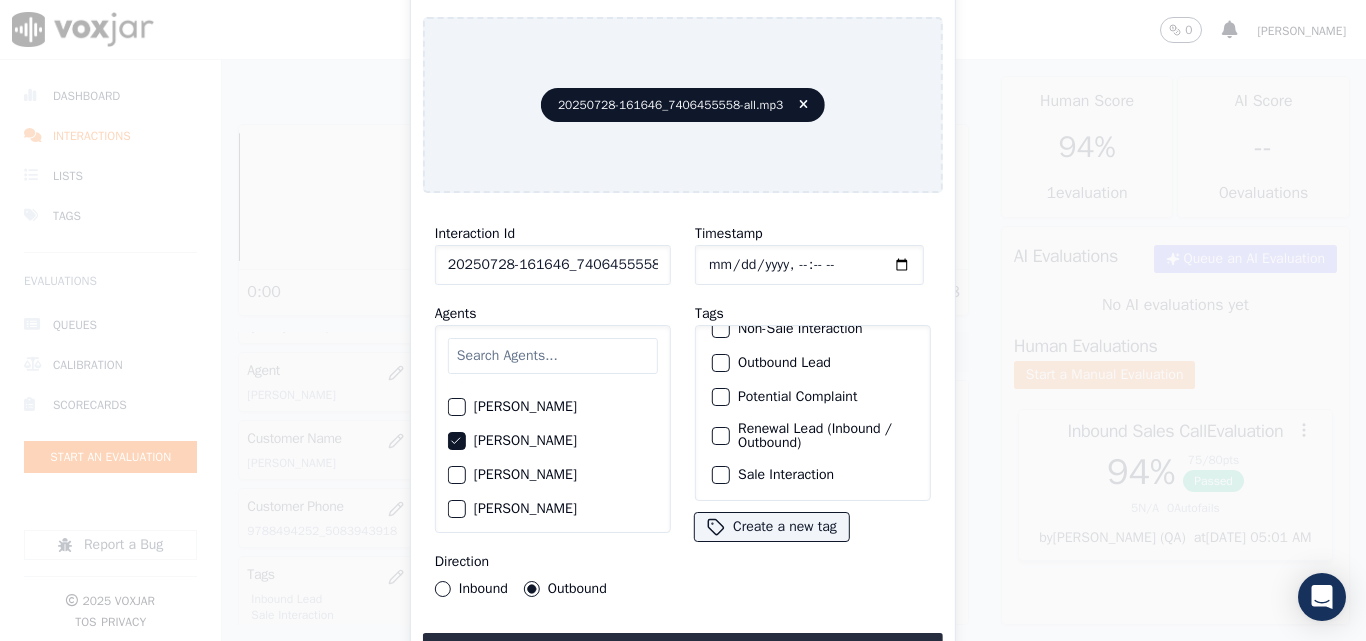 scroll, scrollTop: 173, scrollLeft: 0, axis: vertical 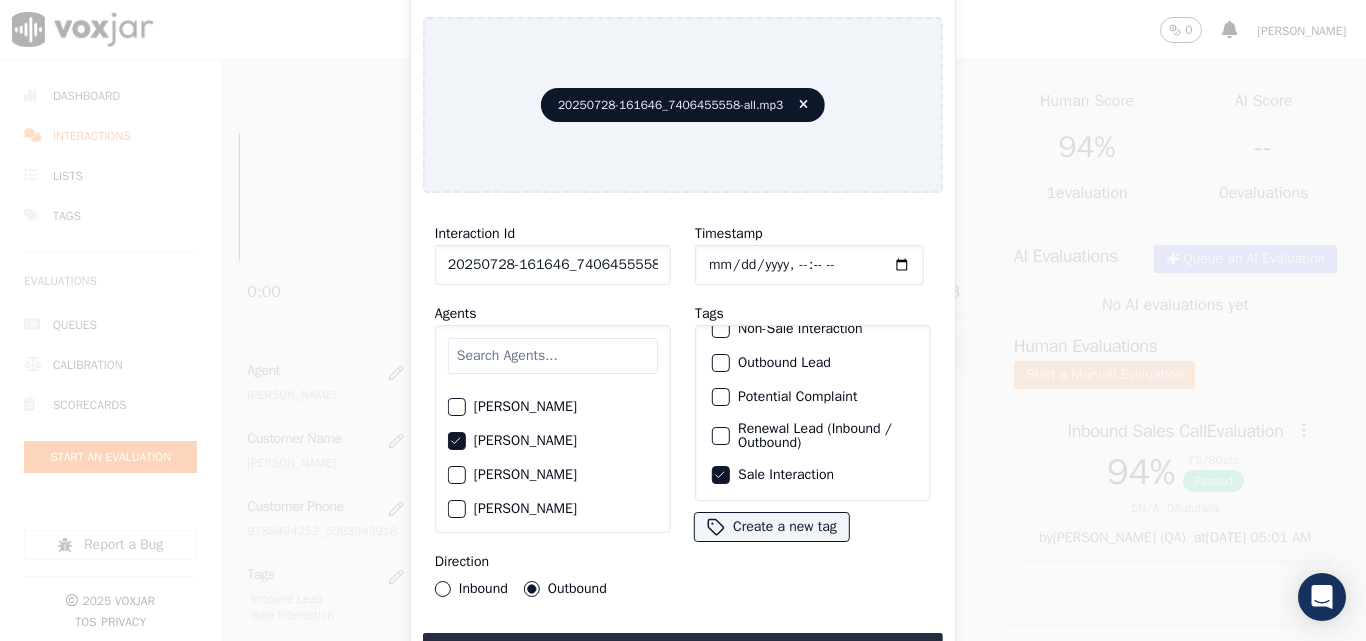click at bounding box center [720, 436] 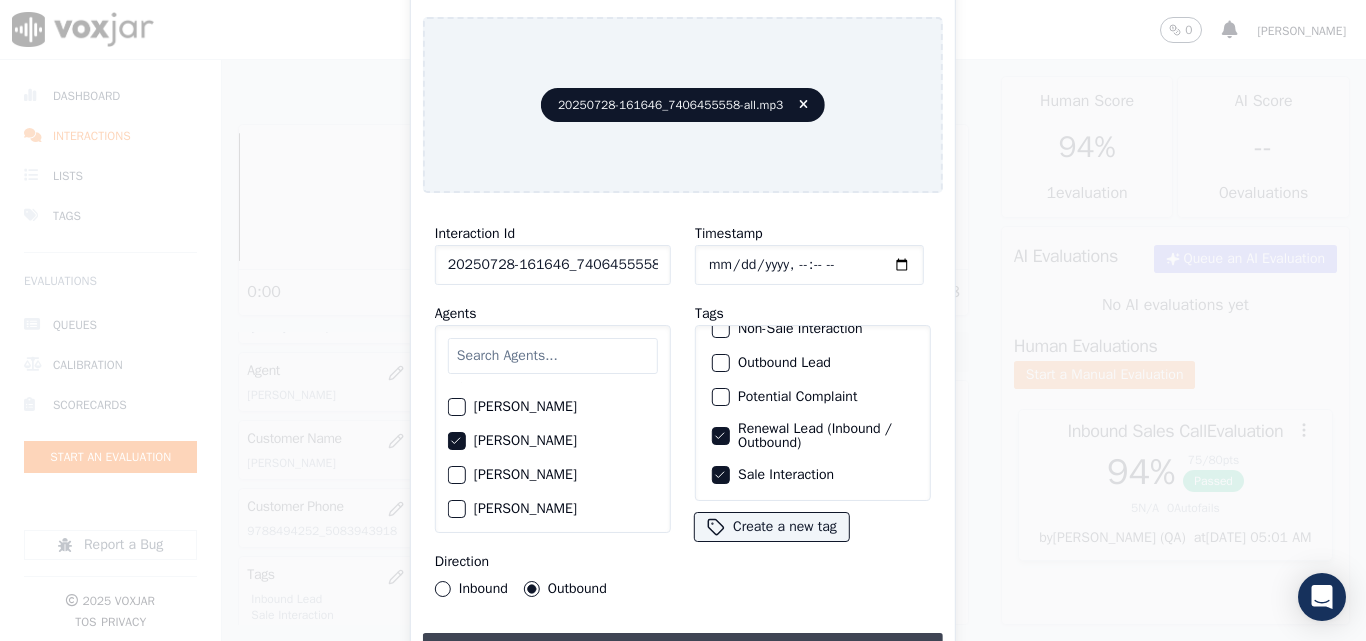 click on "Upload interaction to start evaluation" at bounding box center [683, 651] 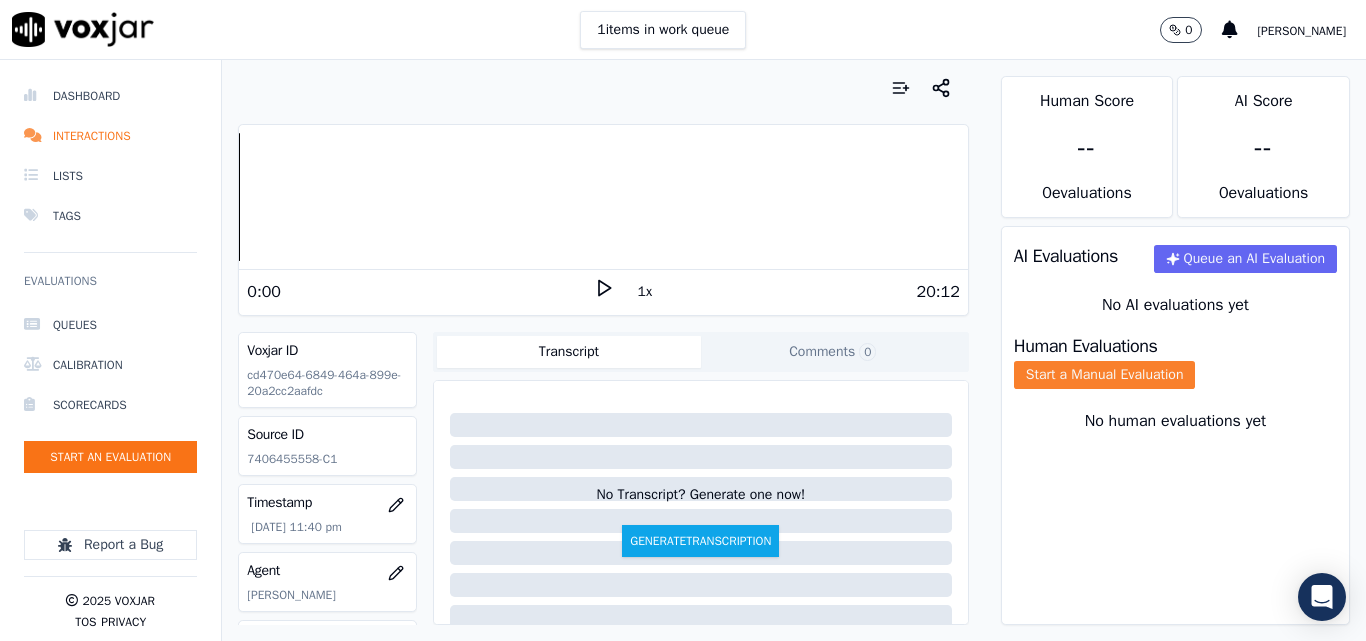 click on "Start a Manual Evaluation" 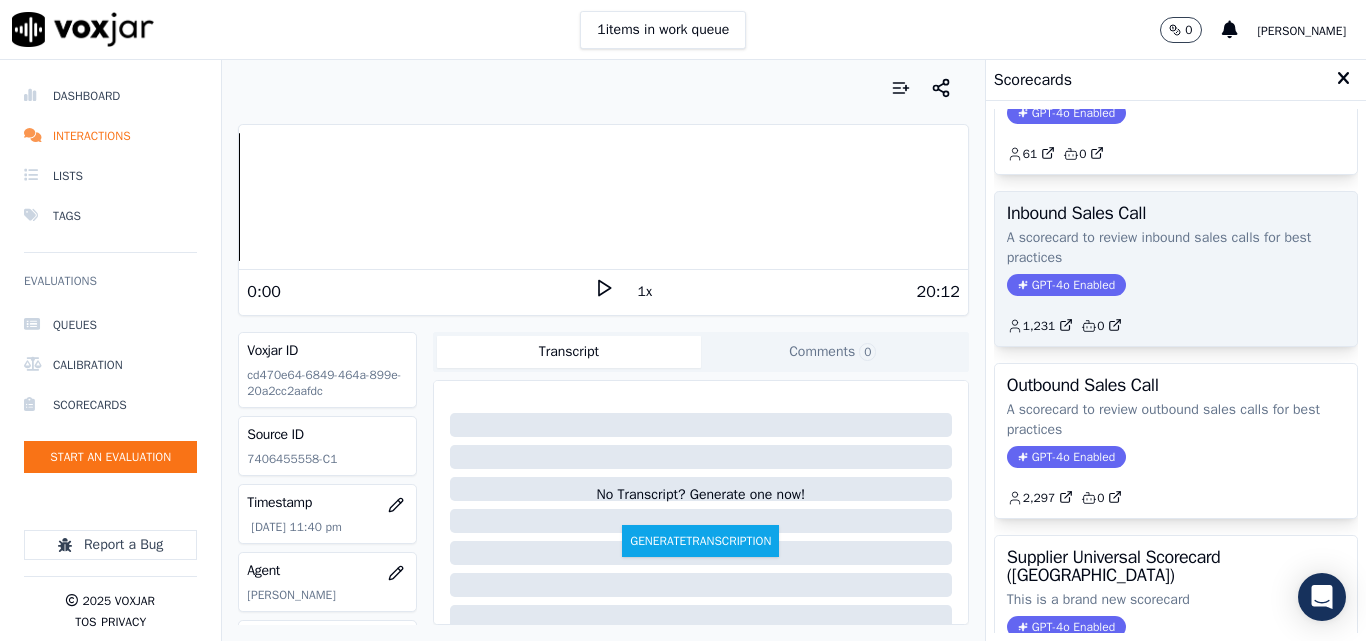 scroll, scrollTop: 200, scrollLeft: 0, axis: vertical 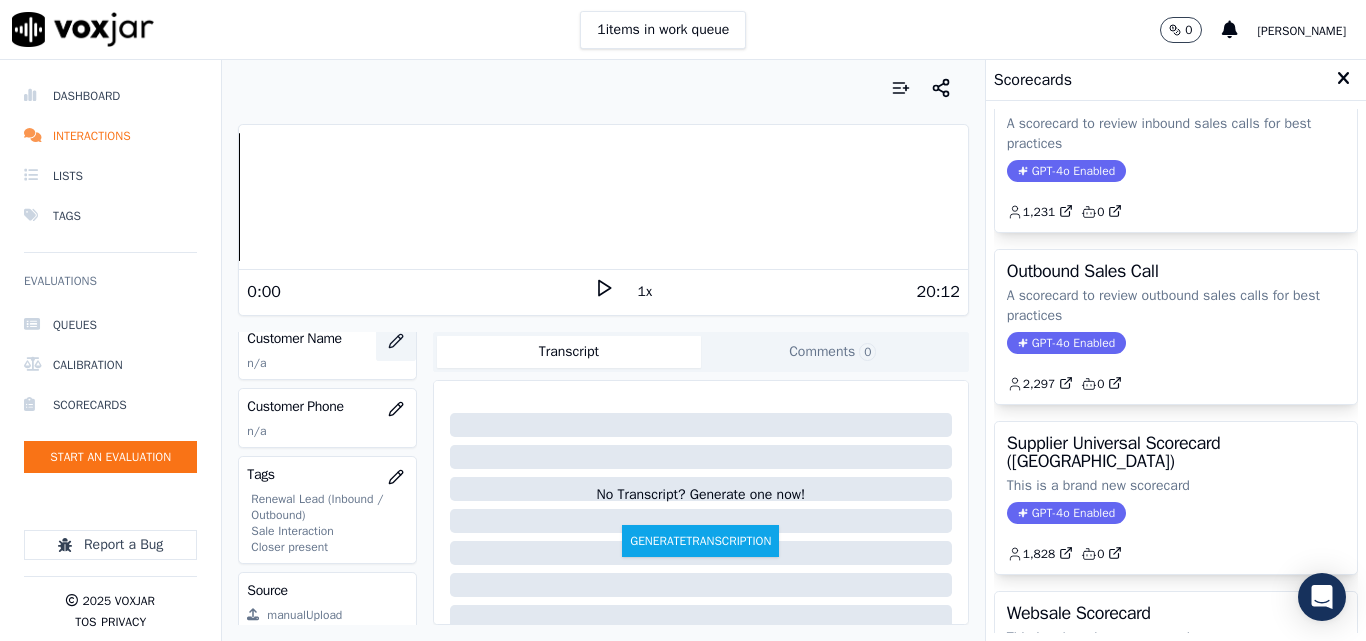 click 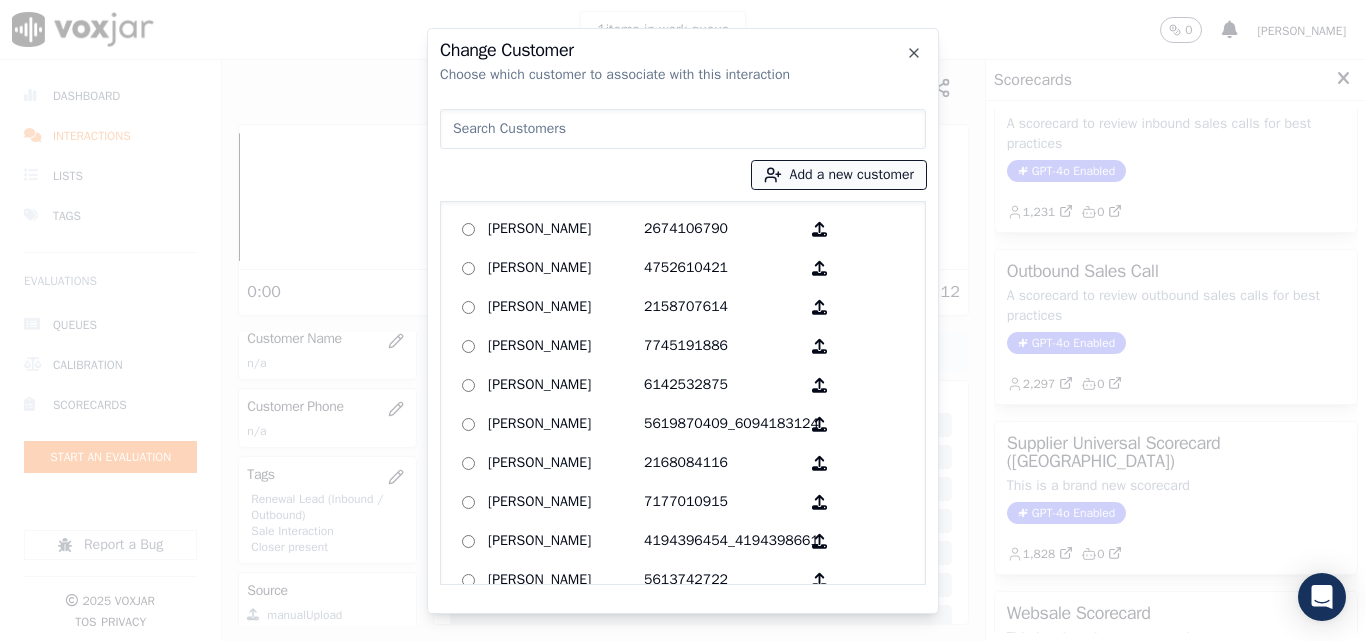 click on "Add a new customer" at bounding box center (839, 175) 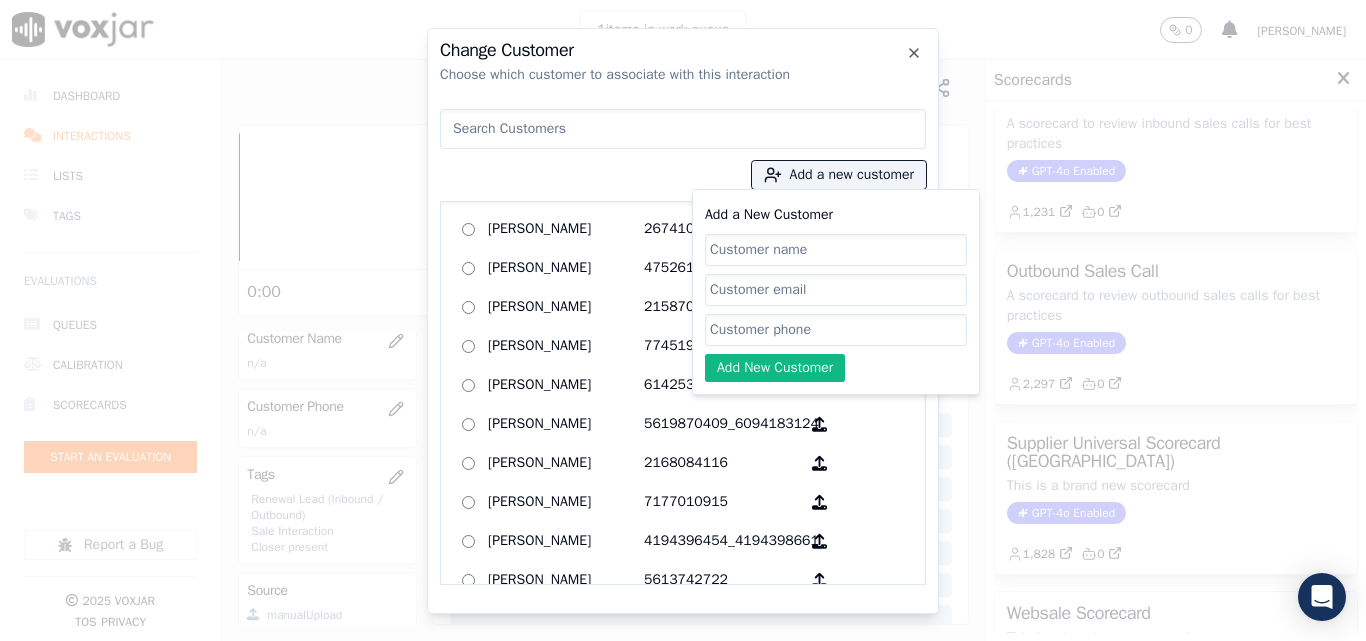 click on "Add a New Customer" 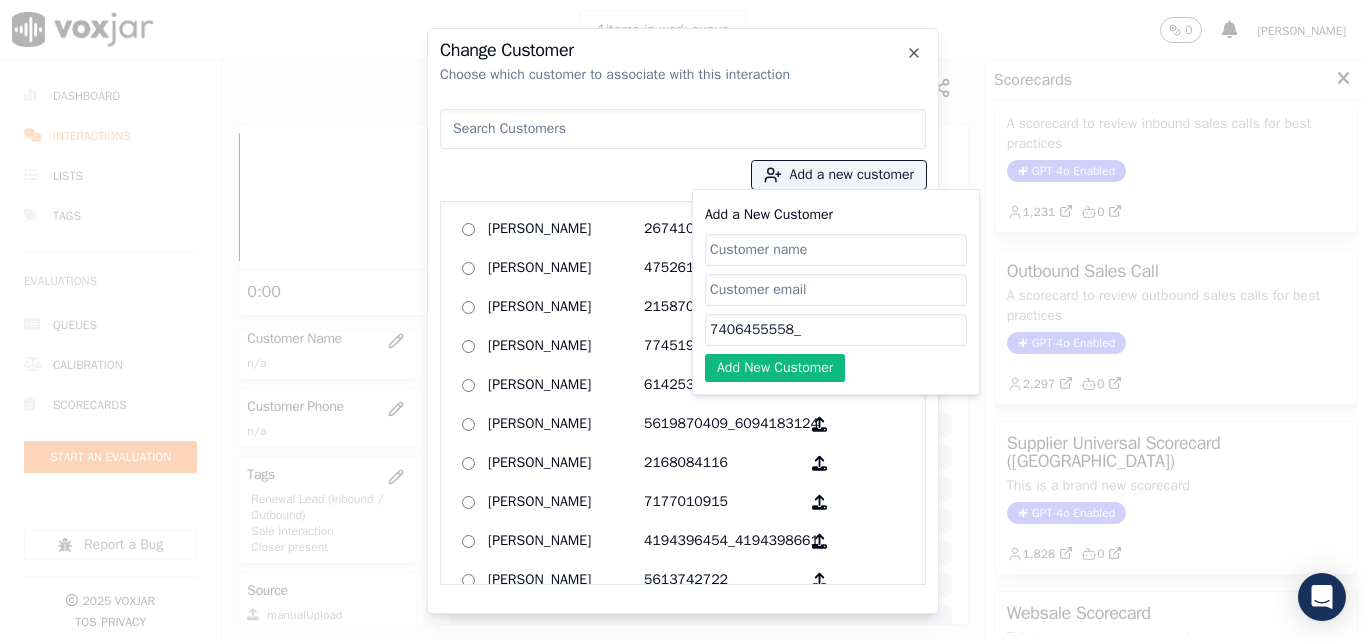 paste on "7406693407" 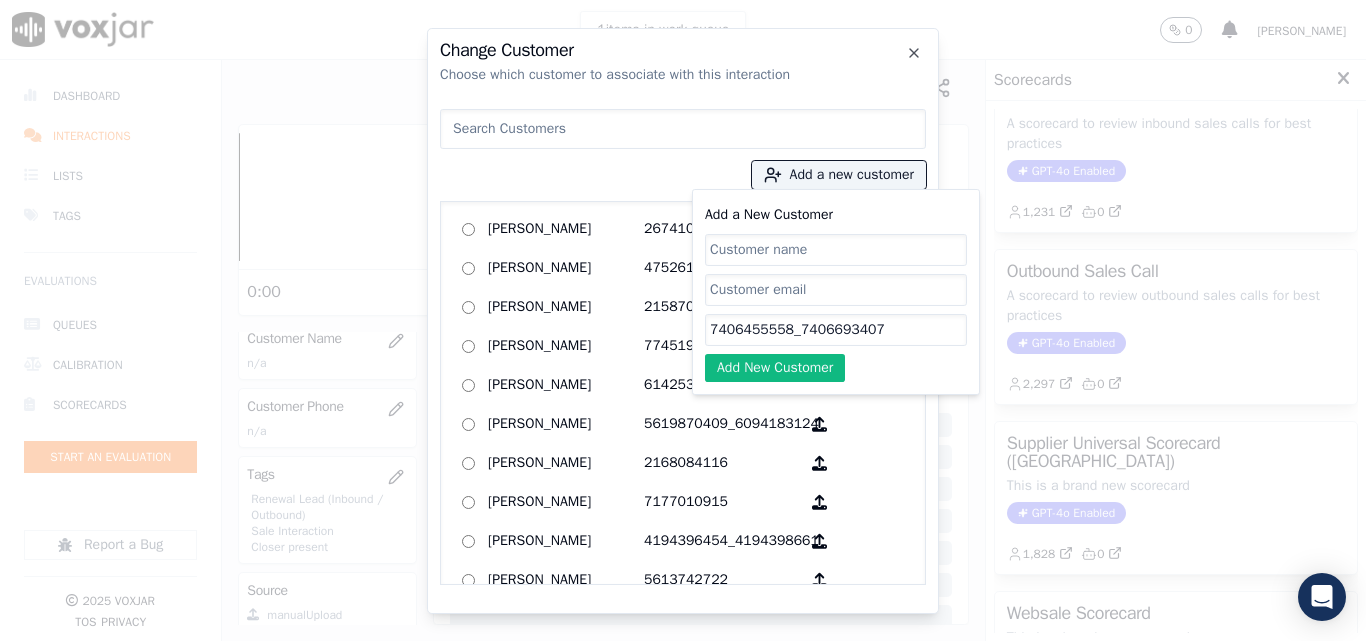 type on "7406455558_7406693407" 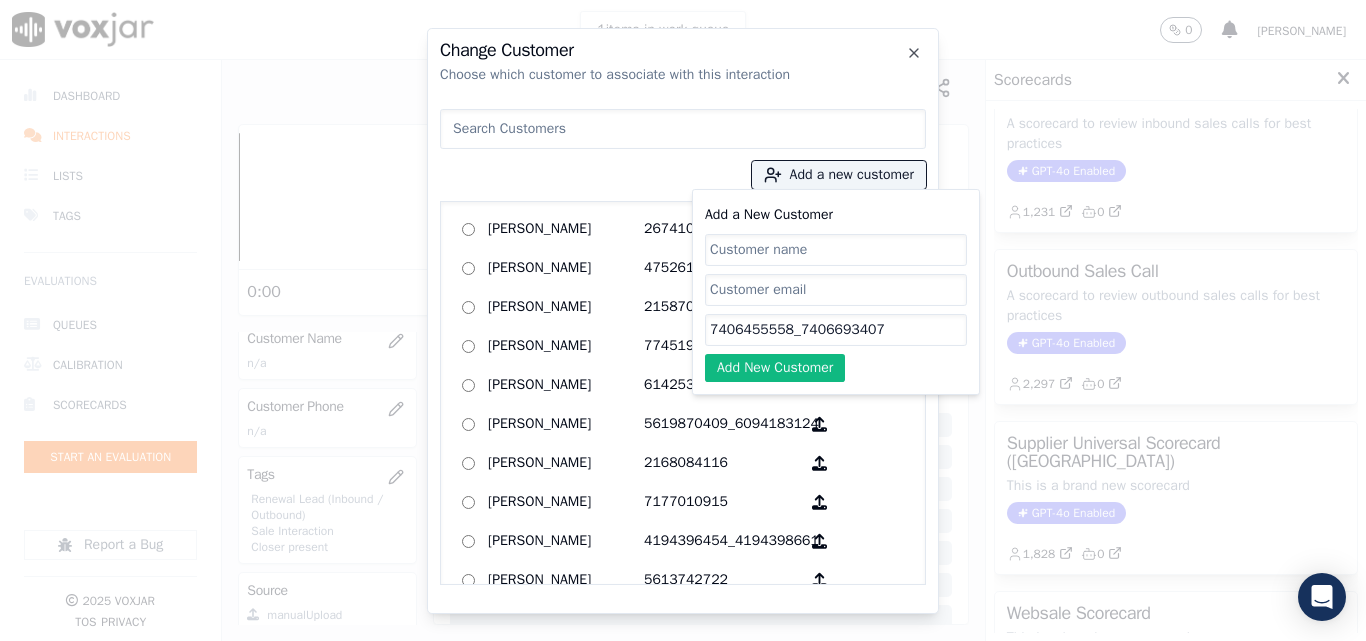 paste on "[PERSON_NAME]" 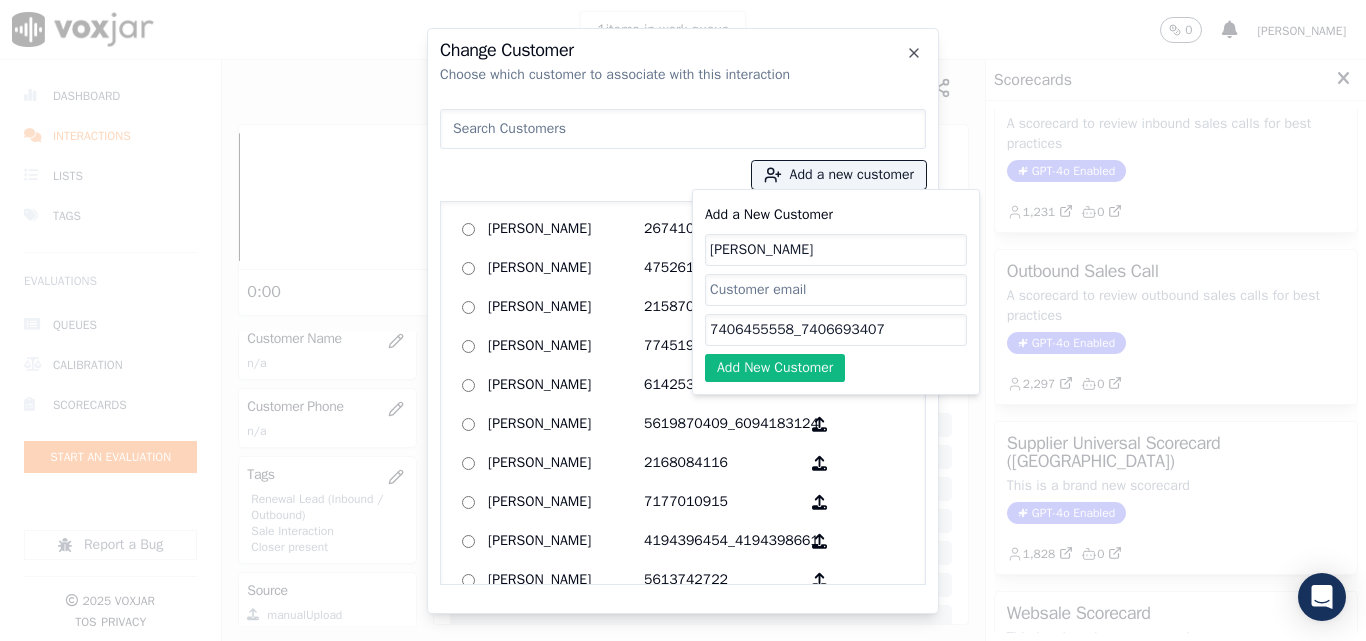 click on "[PERSON_NAME]" 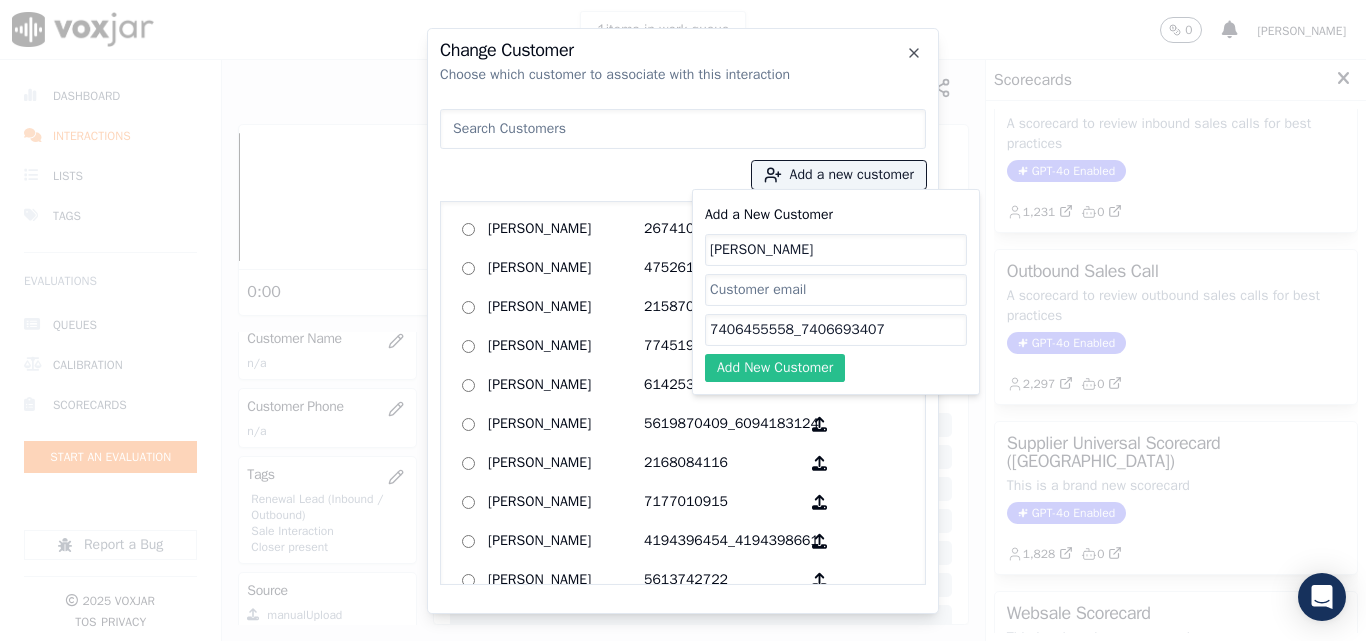 type on "[PERSON_NAME]" 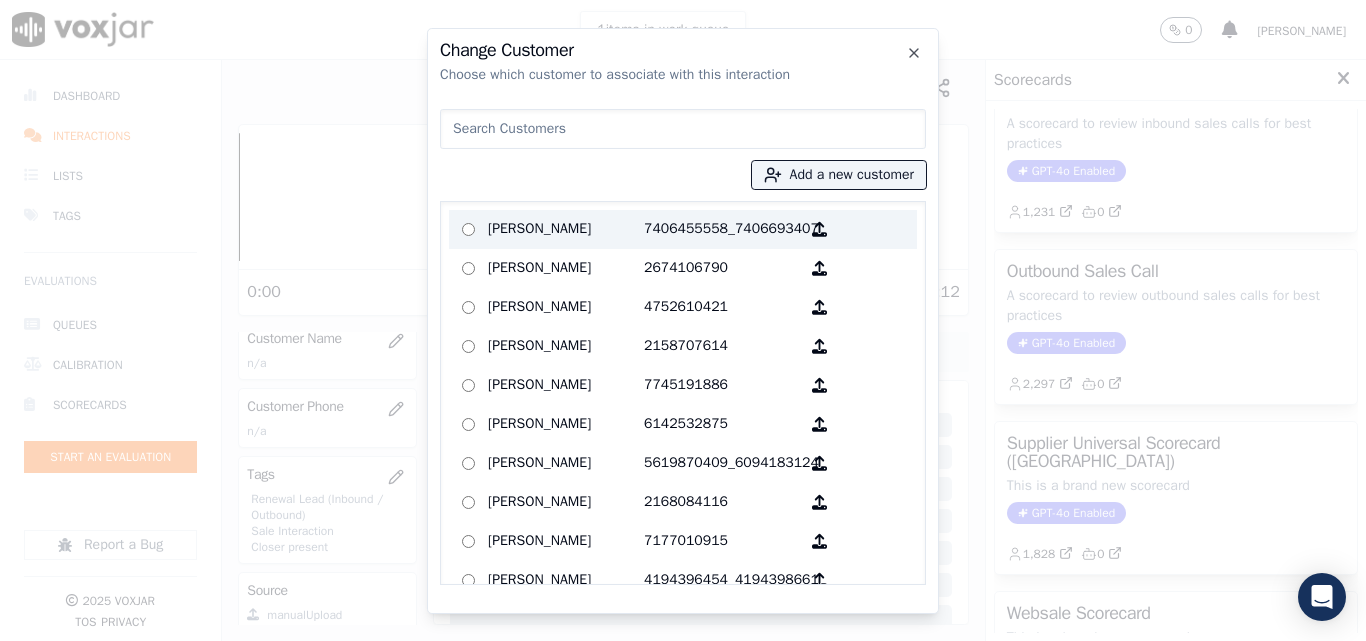 drag, startPoint x: 530, startPoint y: 230, endPoint x: 723, endPoint y: 378, distance: 243.2139 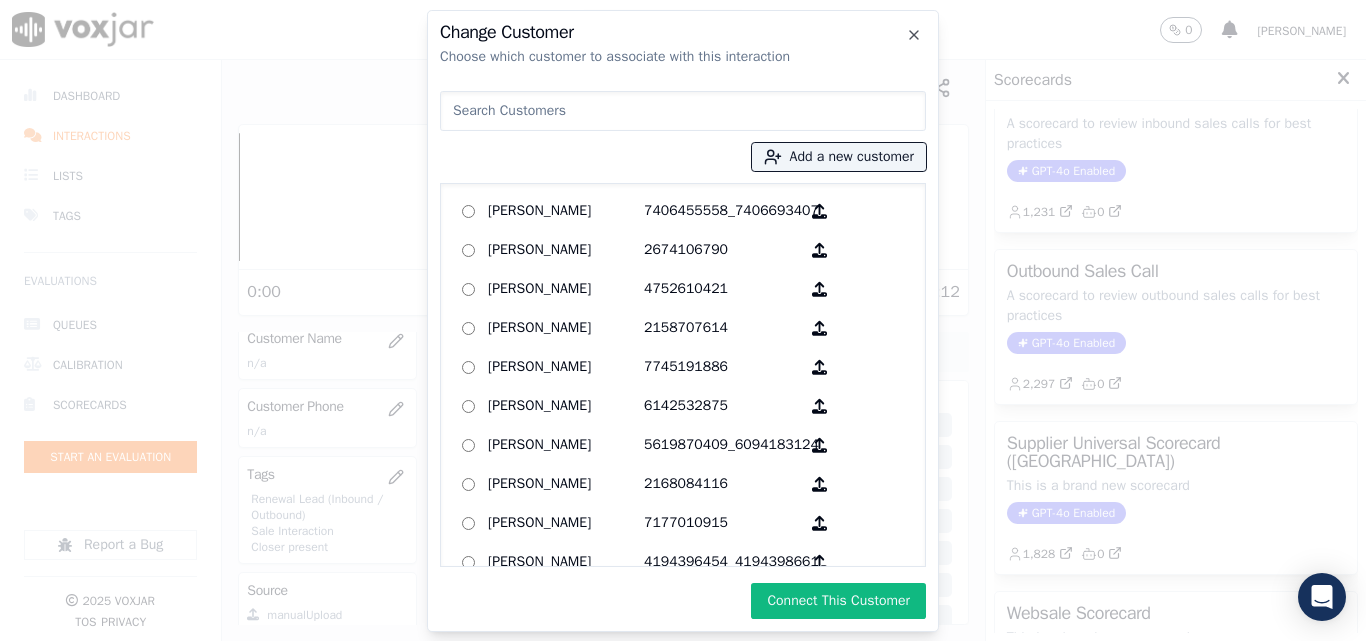 click on "Connect This Customer" at bounding box center [838, 601] 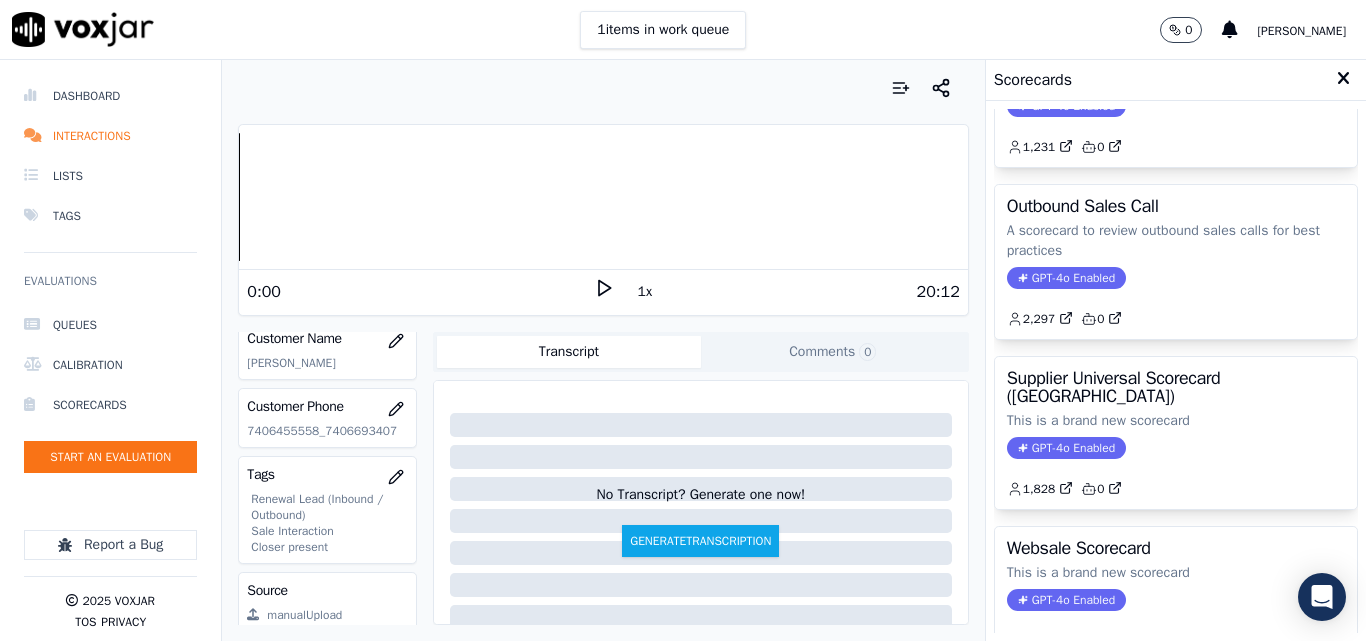 scroll, scrollTop: 300, scrollLeft: 0, axis: vertical 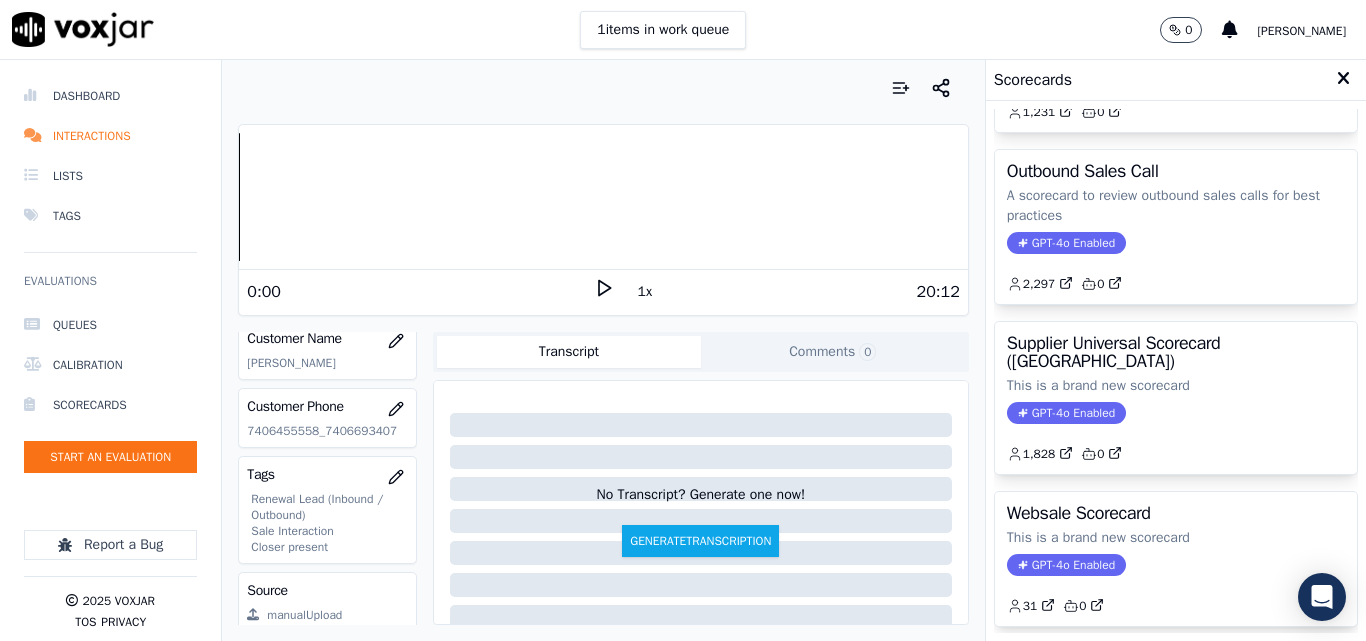 click on "GPT-4o Enabled" 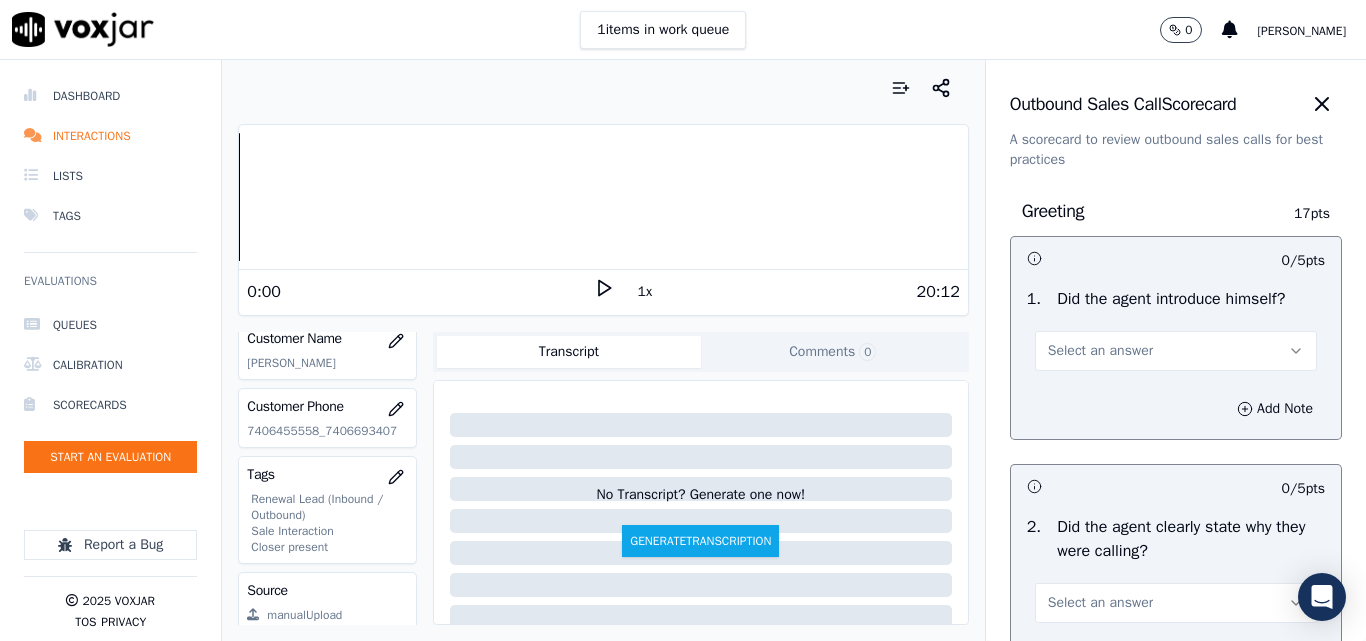 click on "Select an answer" at bounding box center (1100, 351) 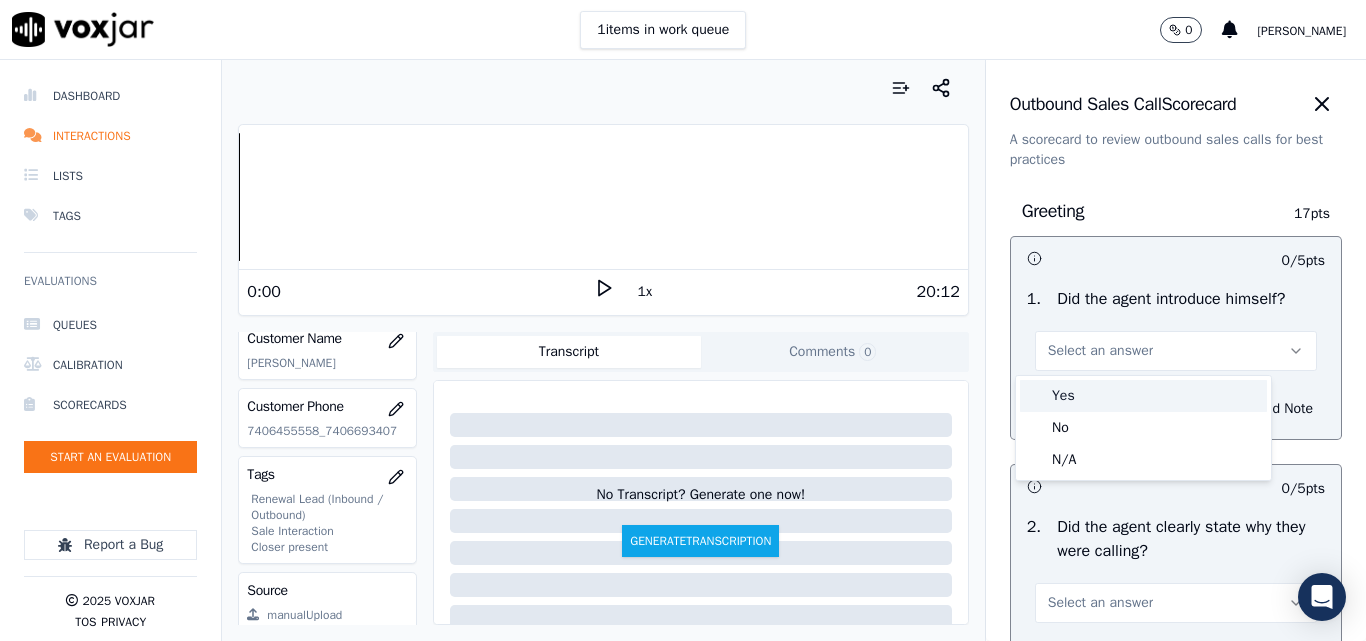 click on "Yes" at bounding box center [1143, 396] 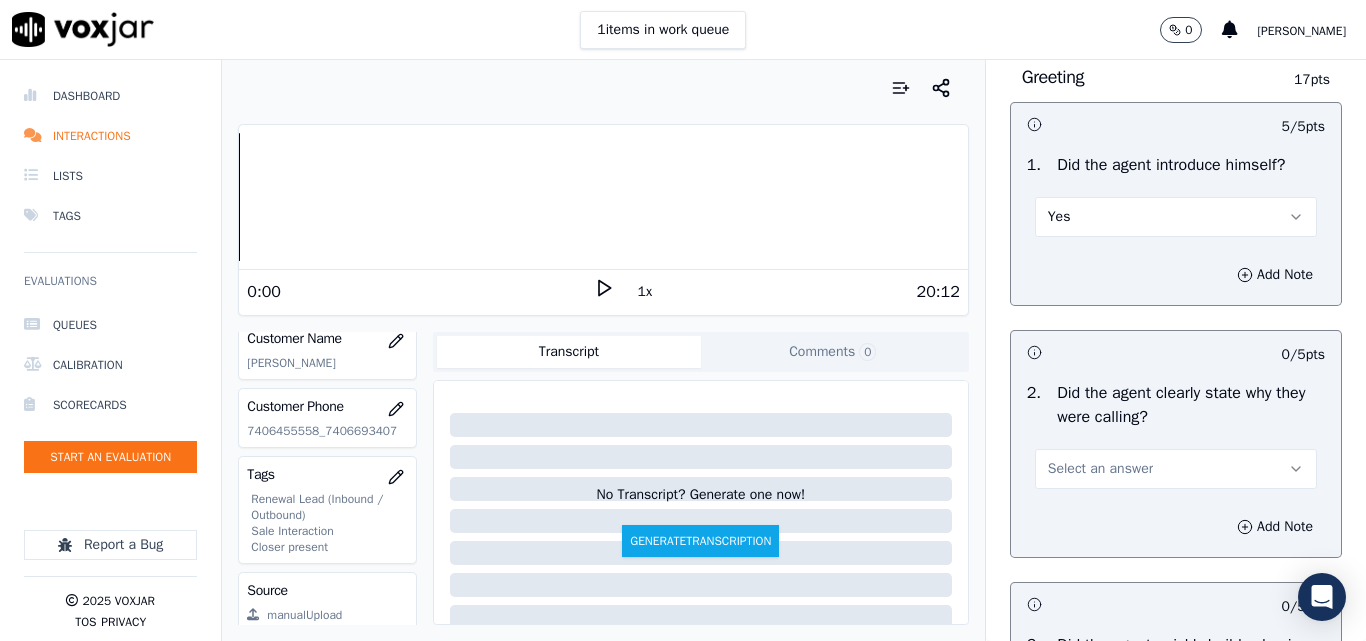 scroll, scrollTop: 300, scrollLeft: 0, axis: vertical 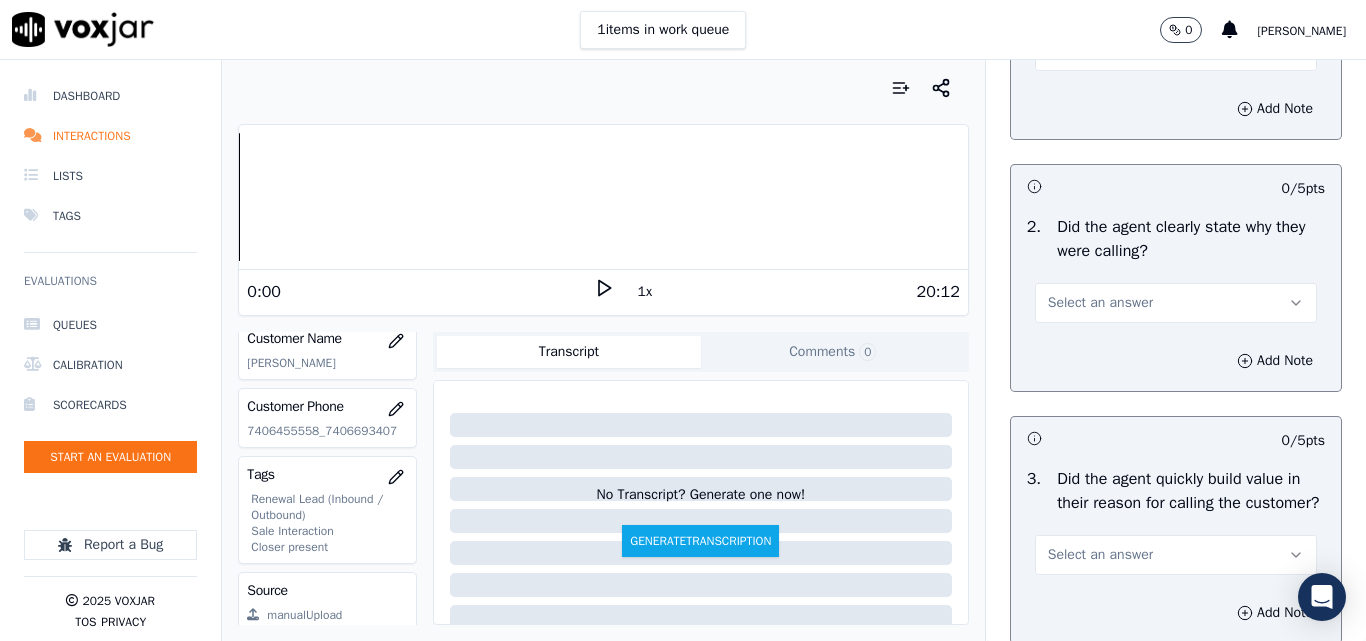 click on "Select an answer" at bounding box center (1100, 303) 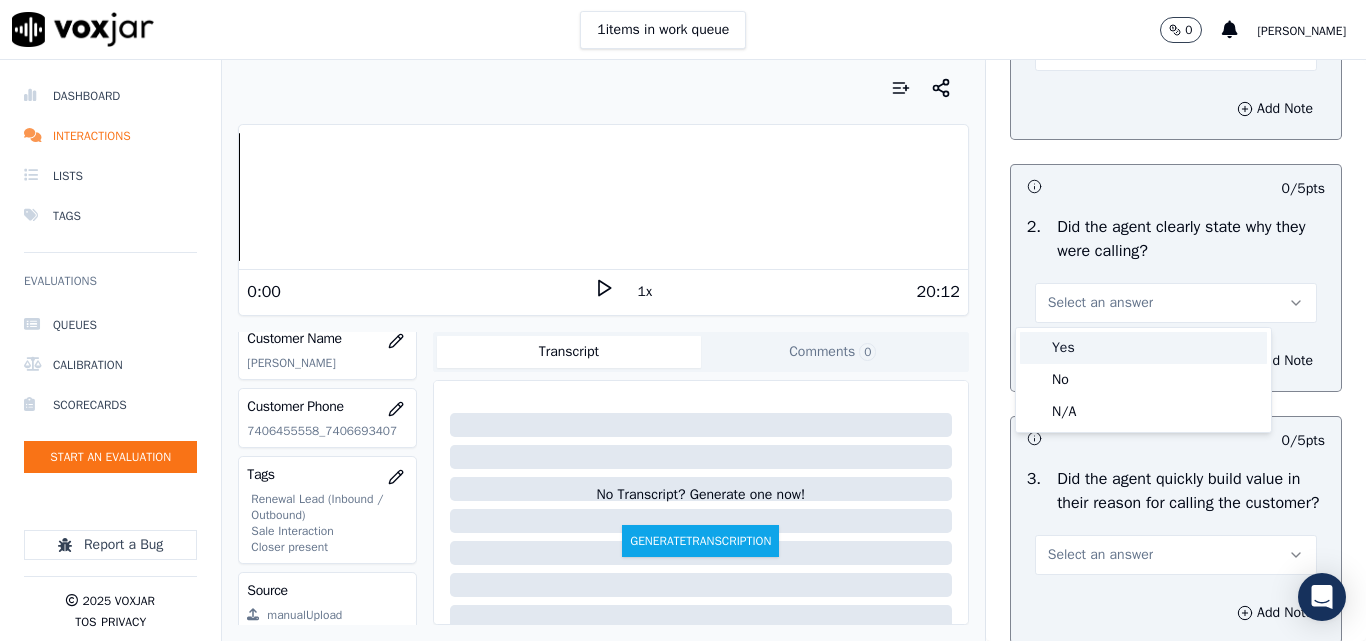 click on "Yes" at bounding box center [1143, 348] 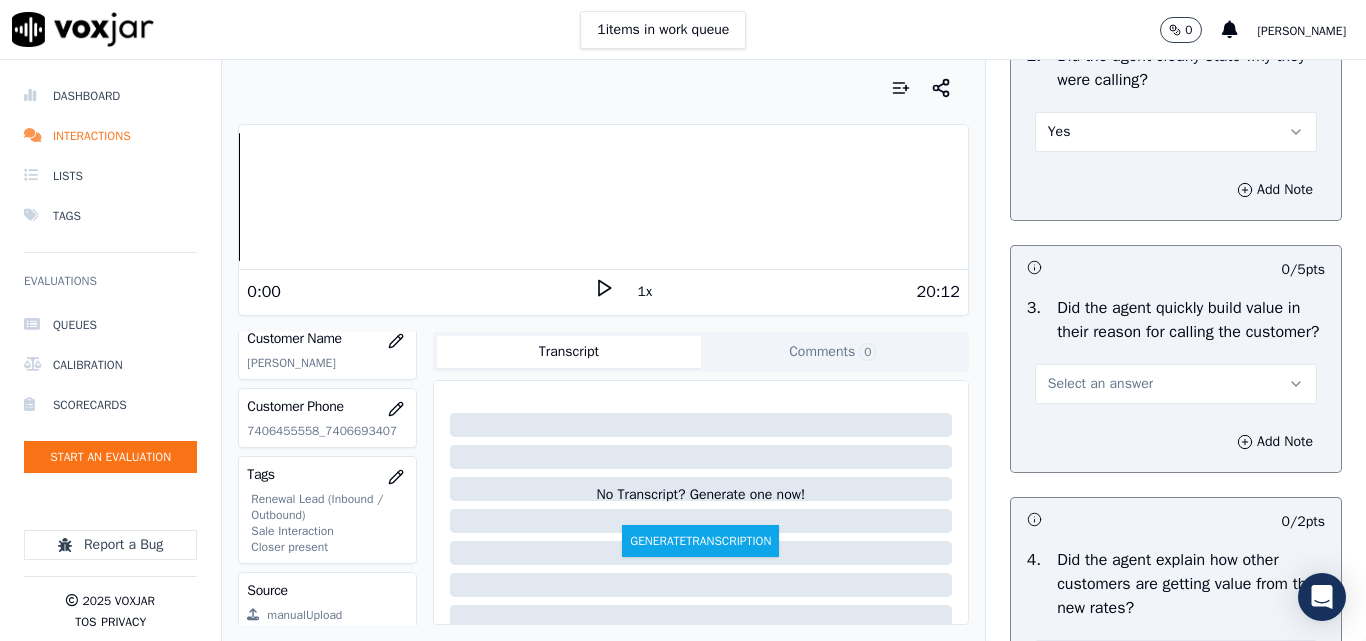 scroll, scrollTop: 700, scrollLeft: 0, axis: vertical 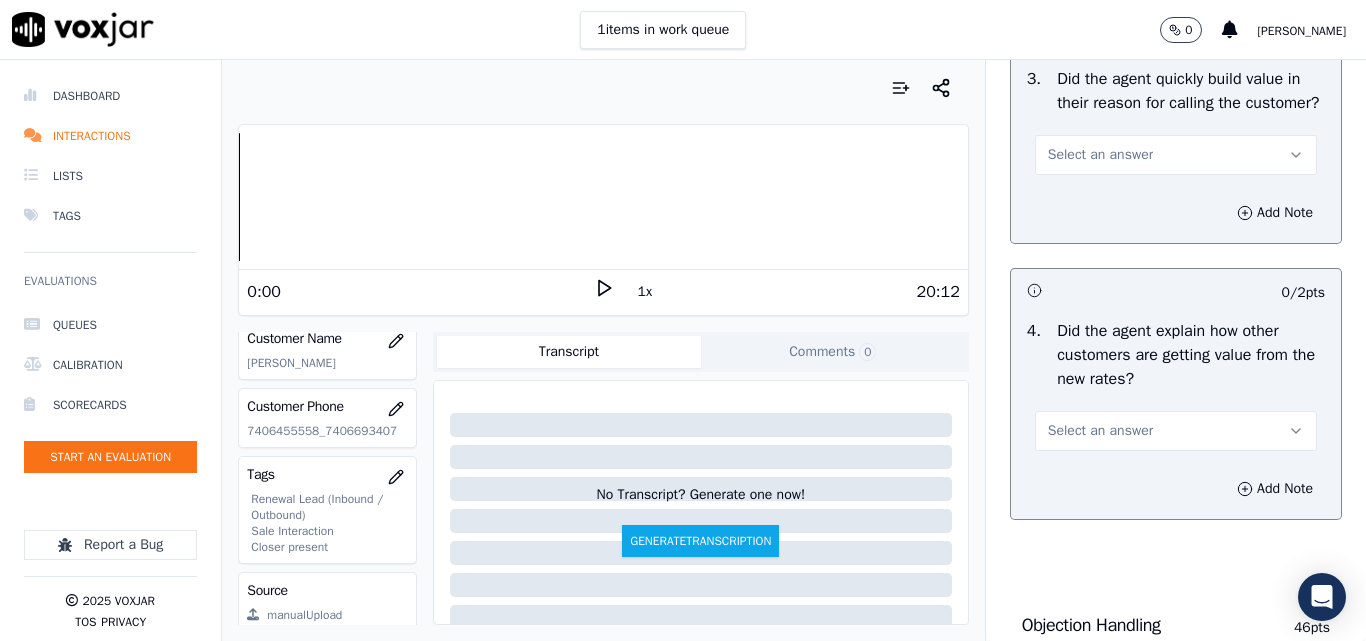 click on "Select an answer" at bounding box center [1176, 155] 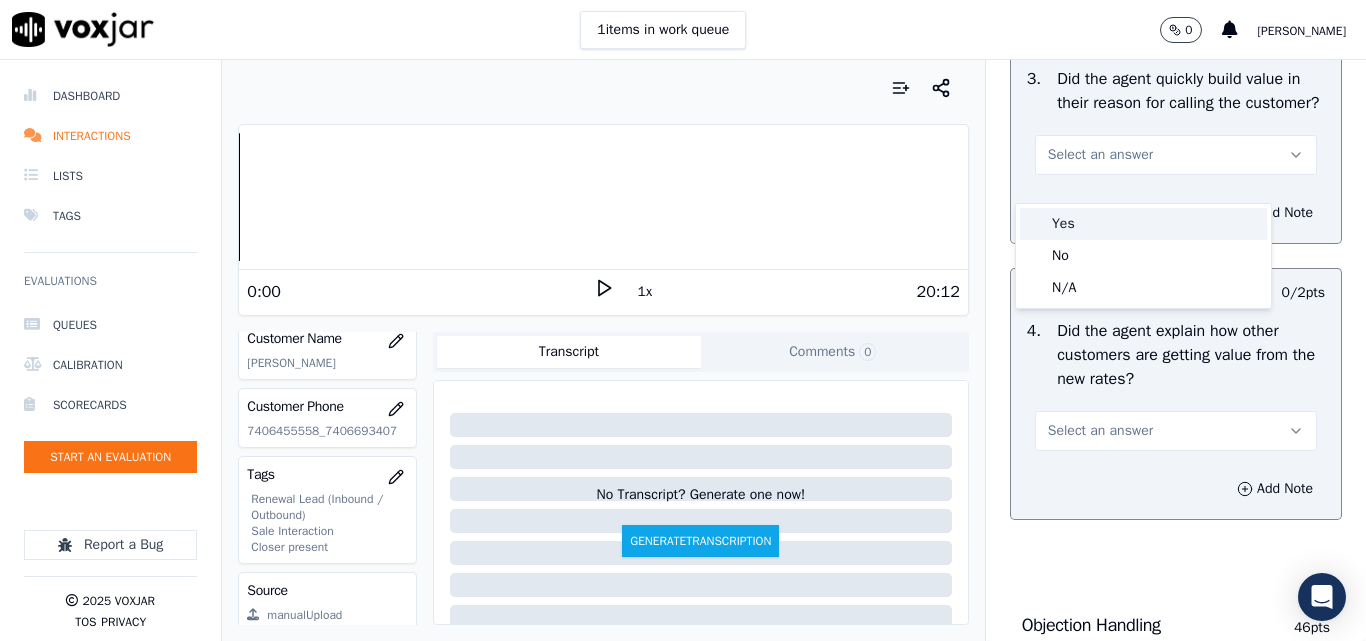 click on "Yes" at bounding box center (1143, 224) 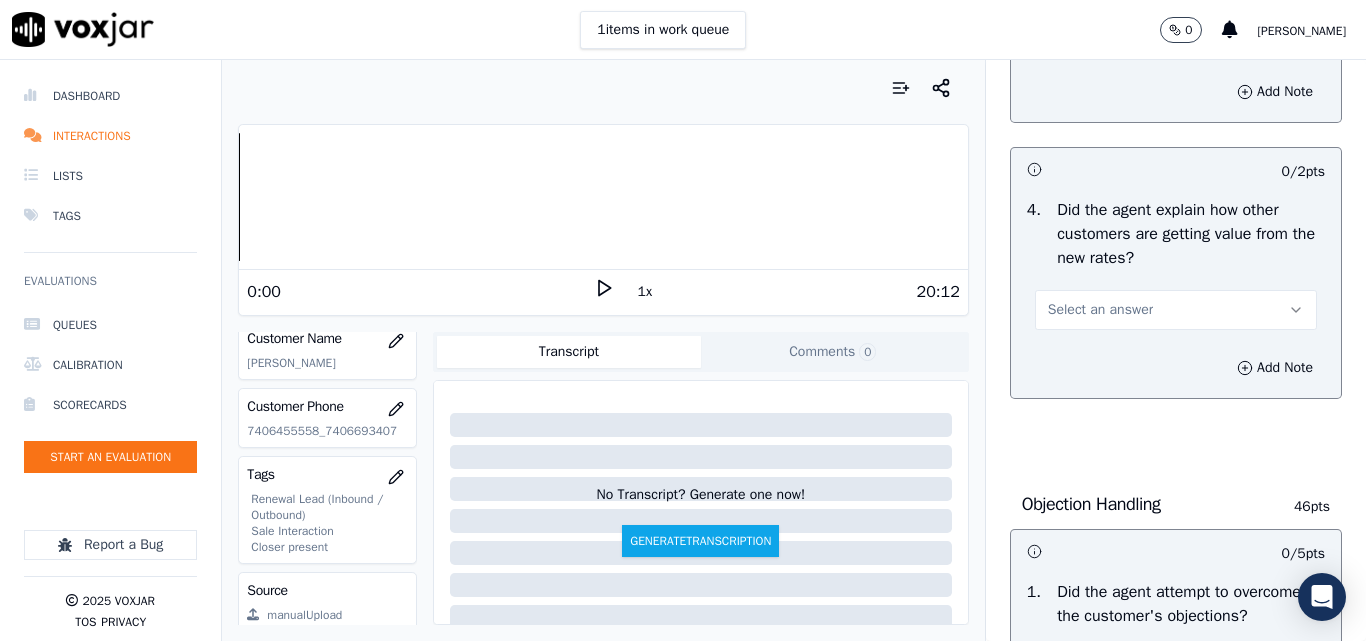 scroll, scrollTop: 1000, scrollLeft: 0, axis: vertical 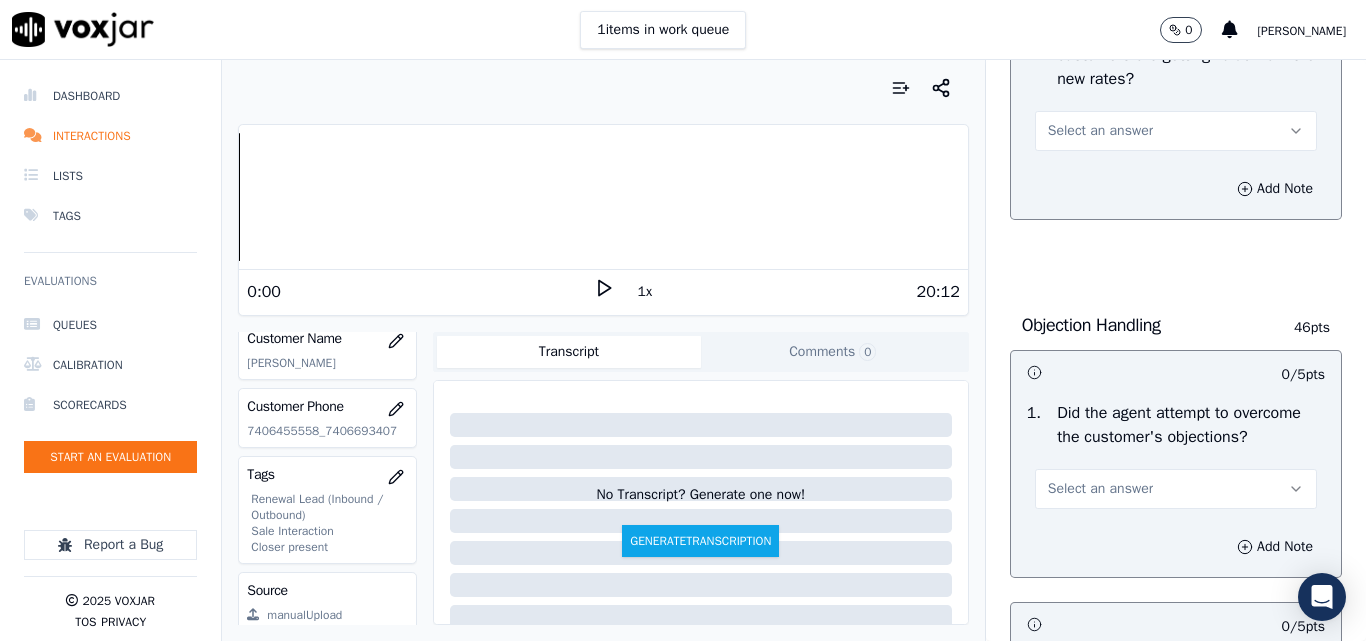 click on "Select an answer" at bounding box center [1100, 131] 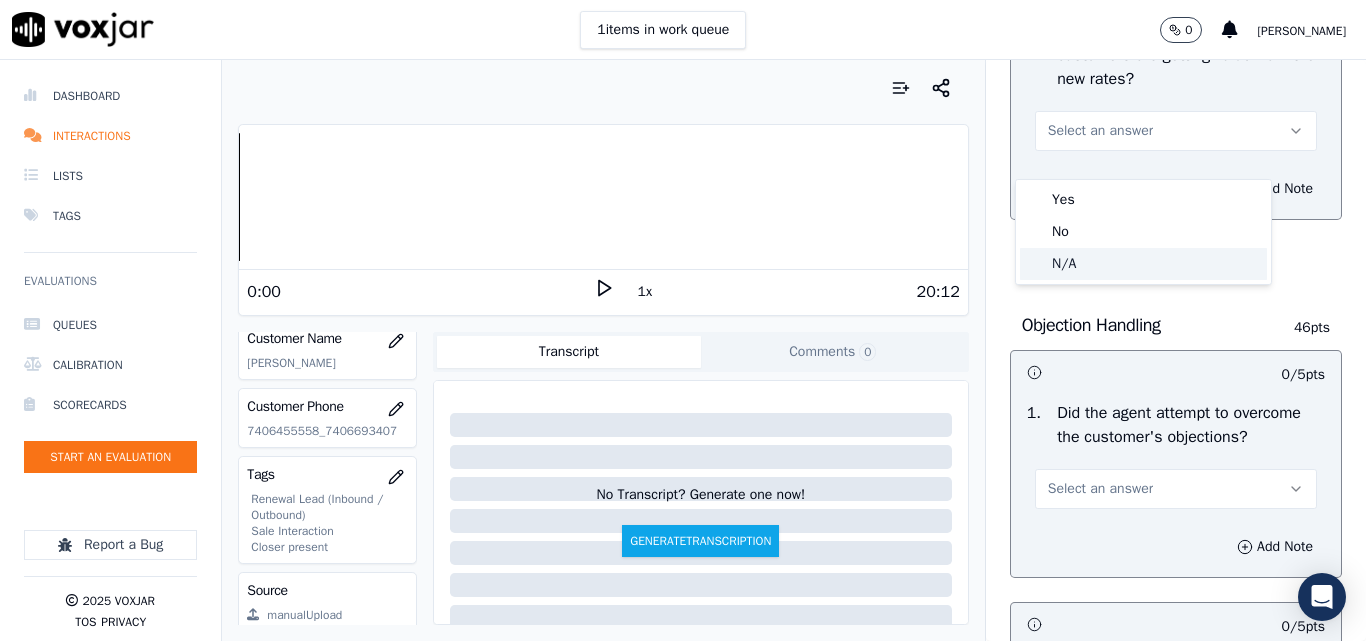click on "N/A" 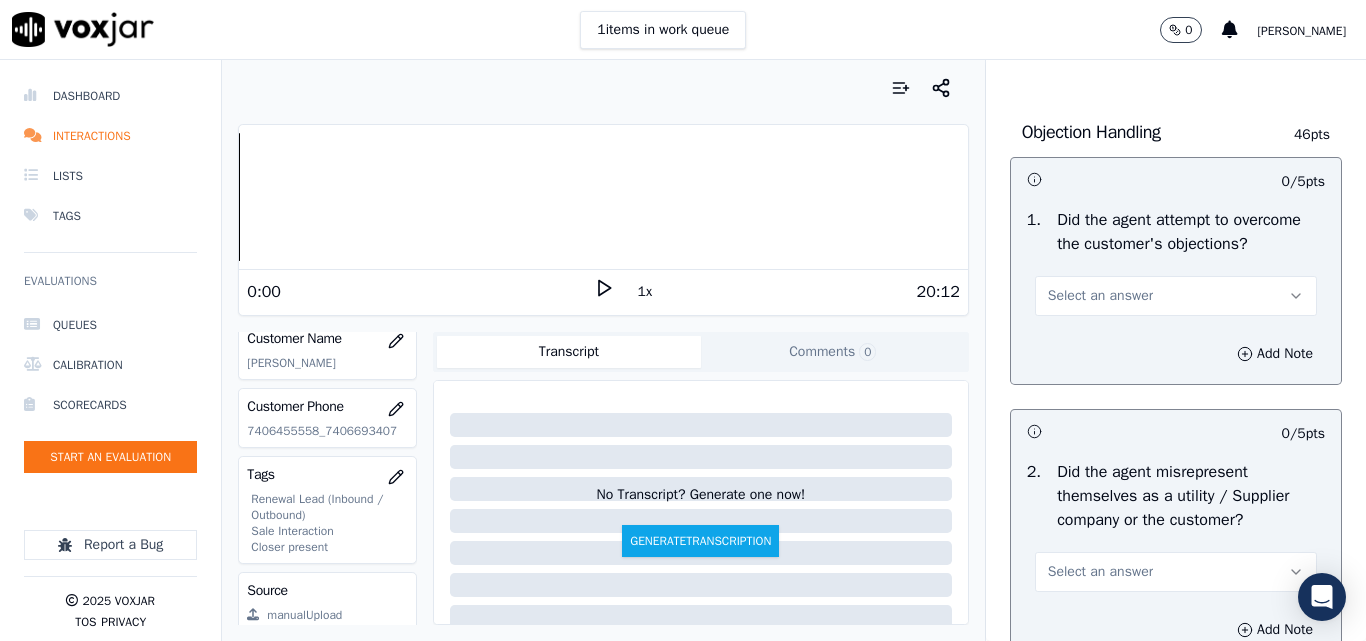 scroll, scrollTop: 1300, scrollLeft: 0, axis: vertical 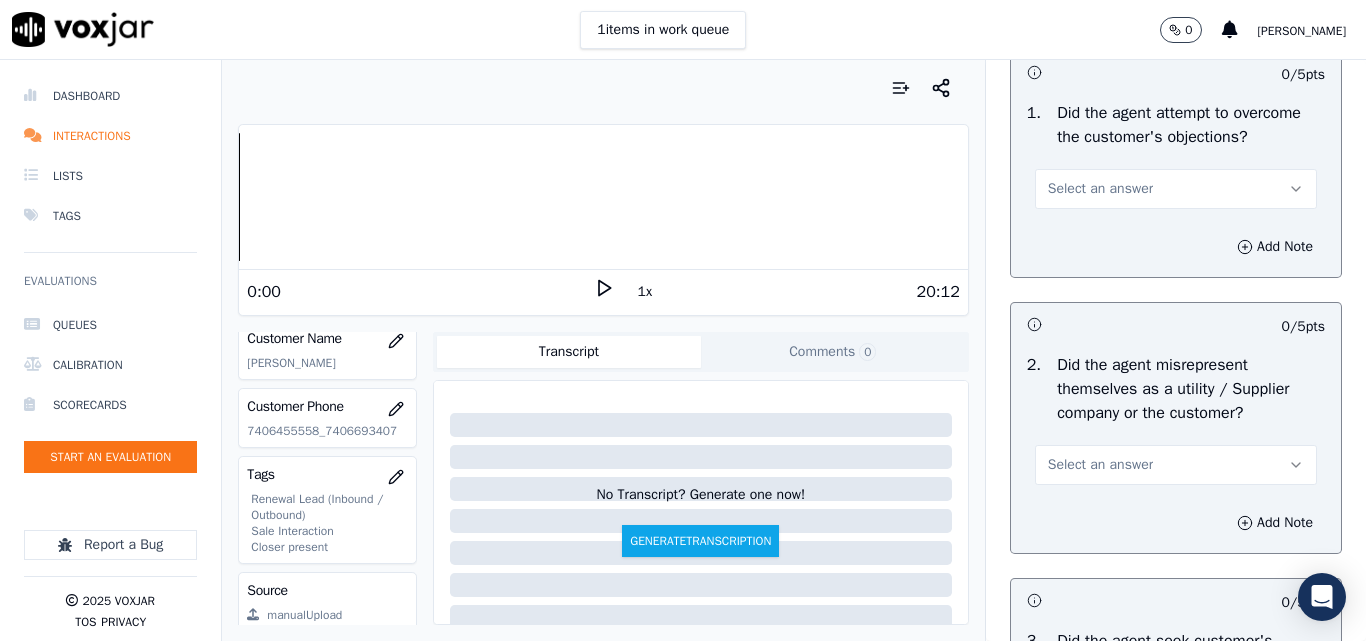 click on "Select an answer" at bounding box center (1176, 189) 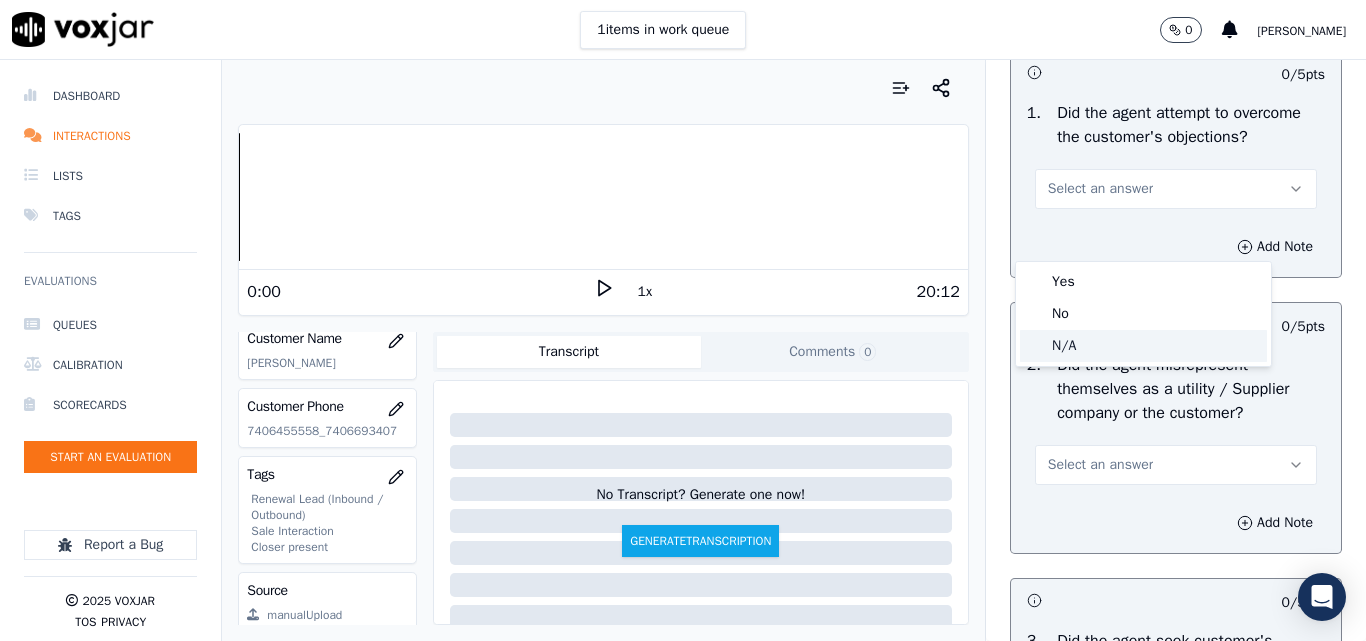 click on "N/A" 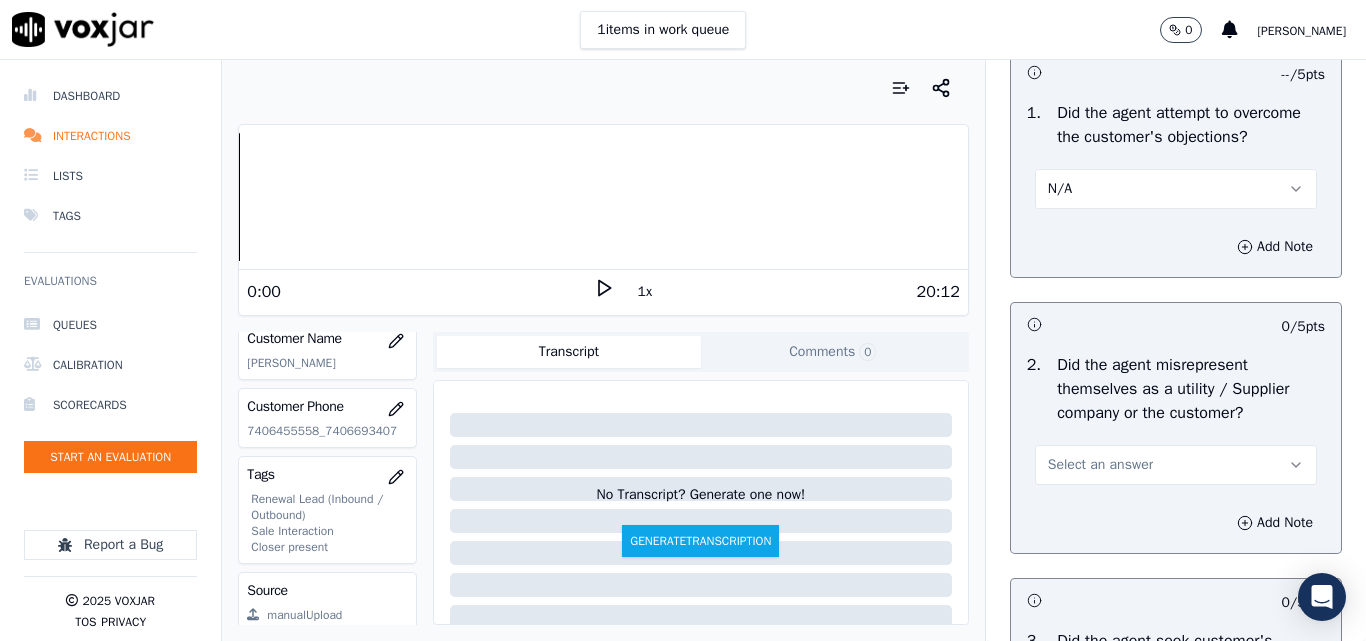 scroll, scrollTop: 1500, scrollLeft: 0, axis: vertical 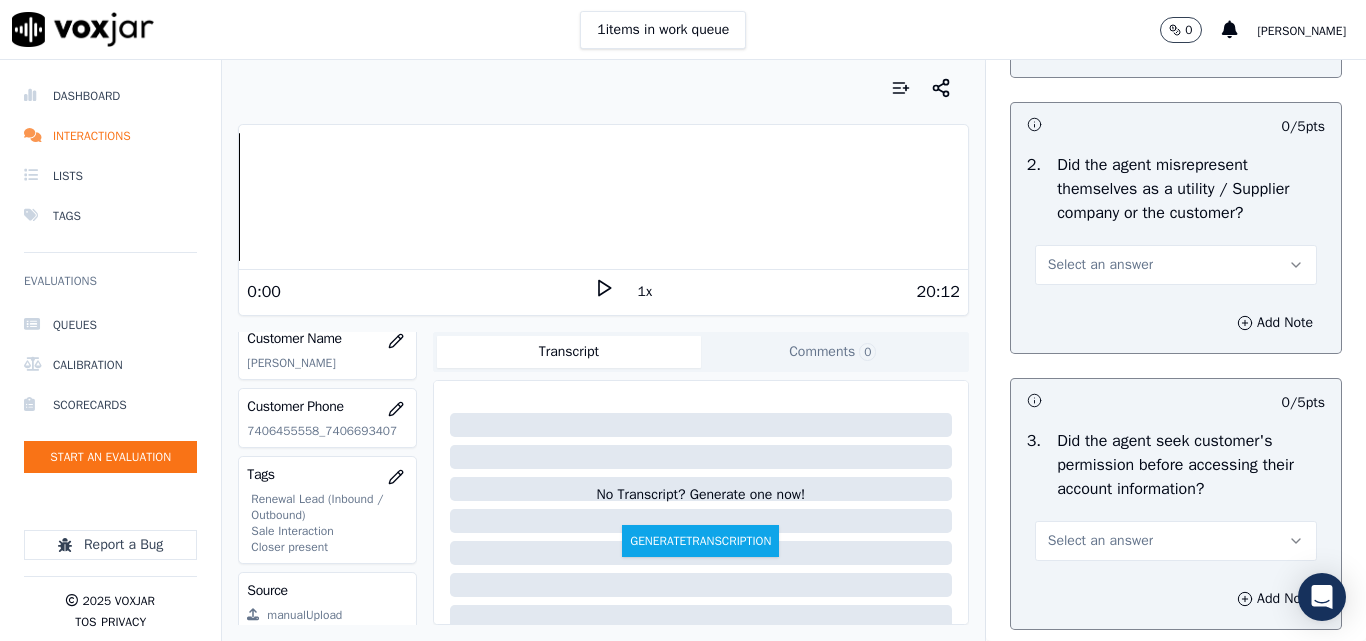 click on "Select an answer" at bounding box center [1176, 265] 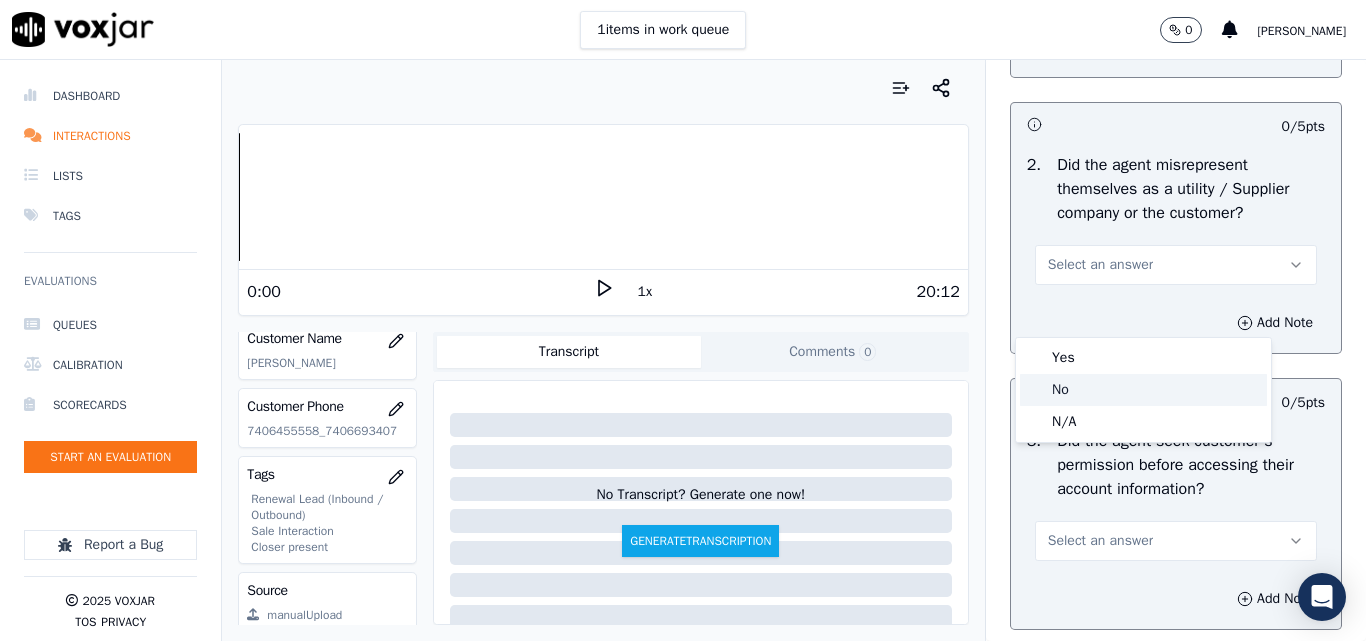 click on "No" 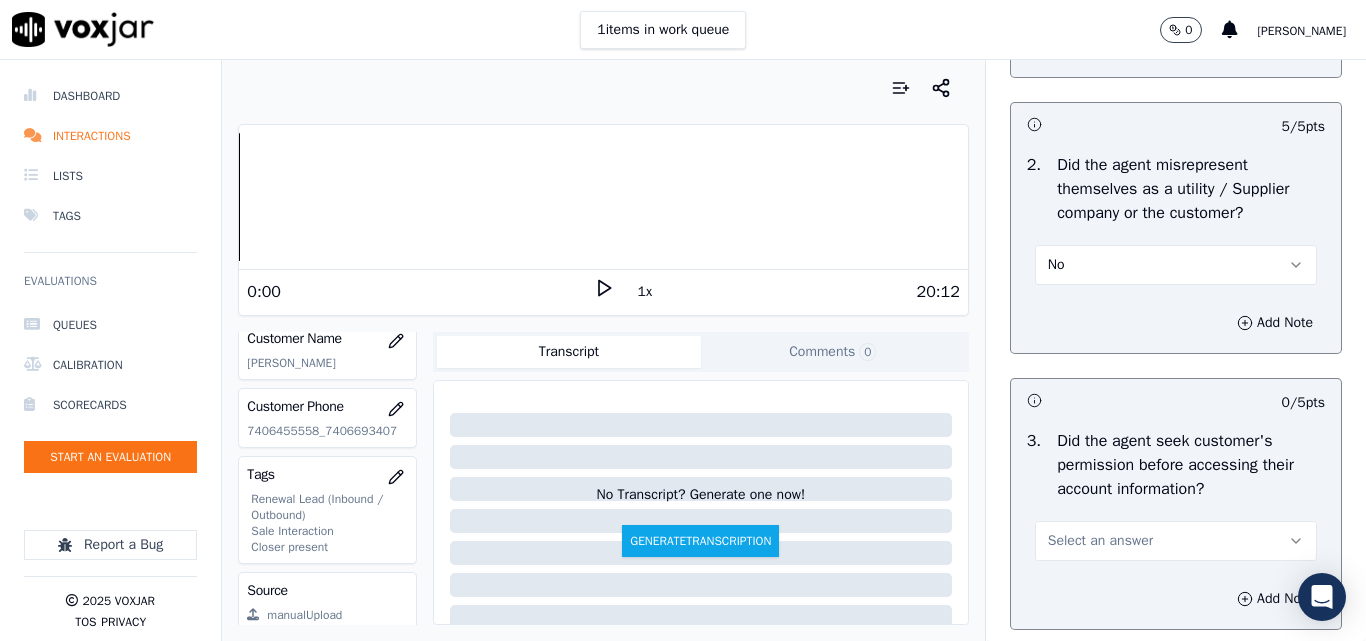 scroll, scrollTop: 1700, scrollLeft: 0, axis: vertical 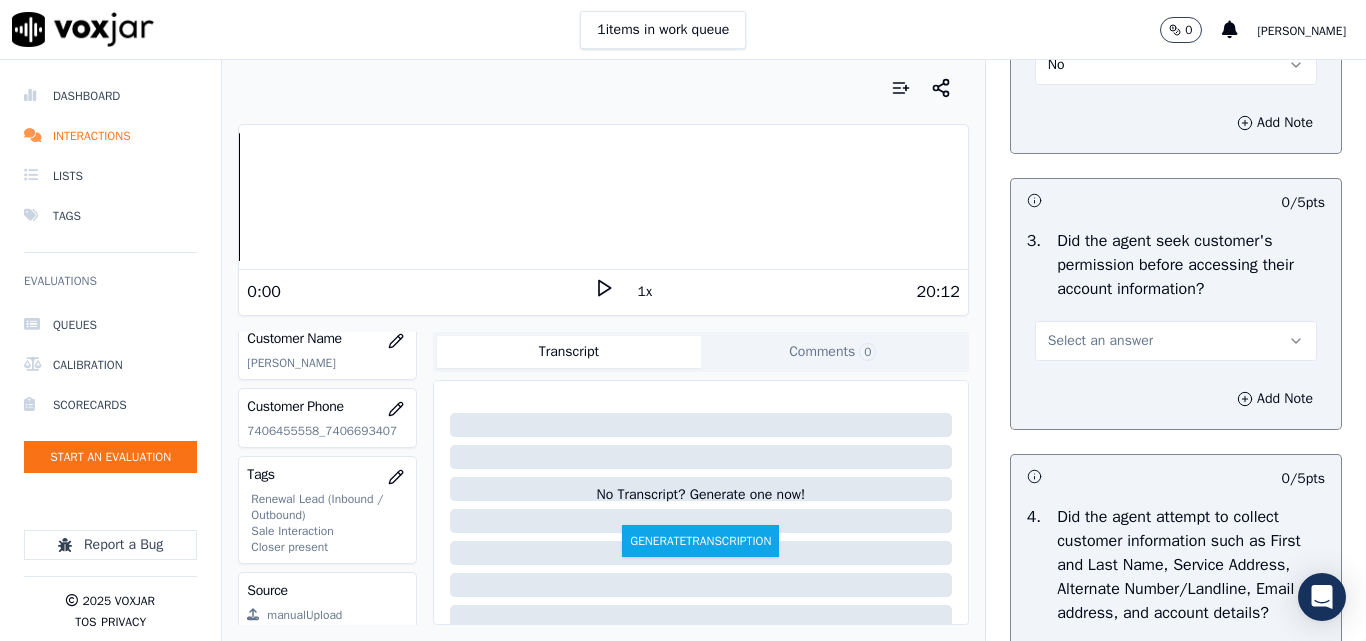 click on "Select an answer" at bounding box center (1176, 331) 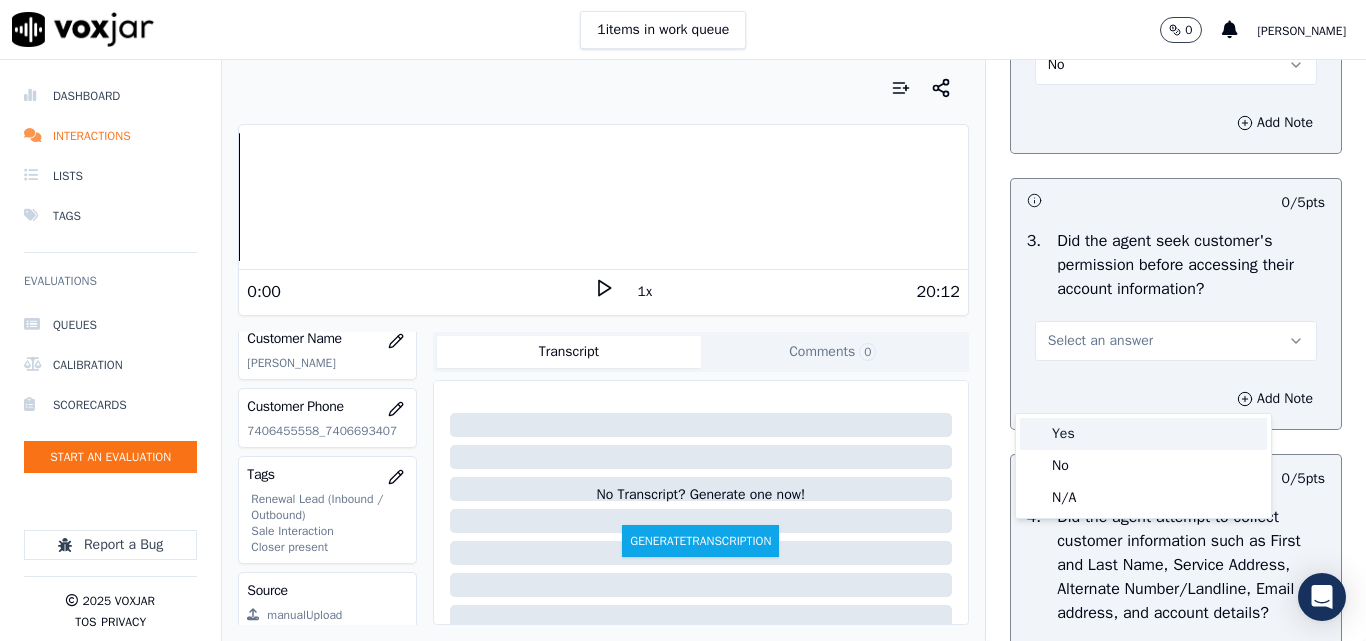 click on "Yes" at bounding box center [1143, 434] 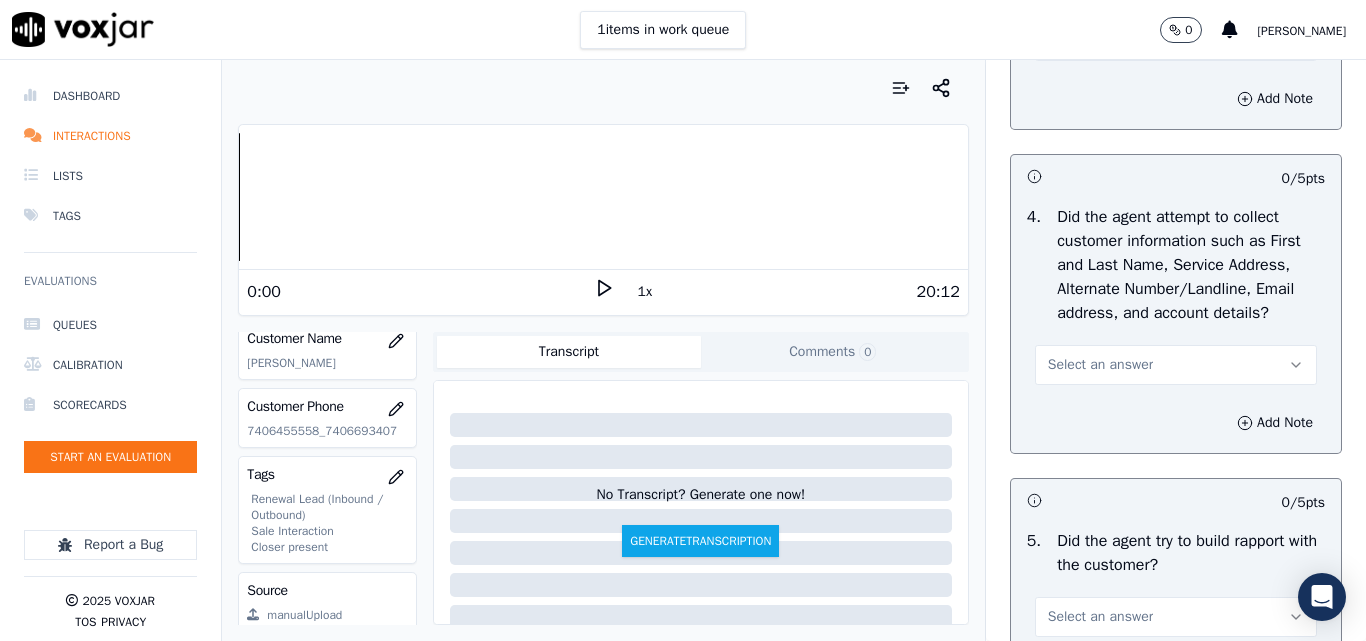 scroll, scrollTop: 2100, scrollLeft: 0, axis: vertical 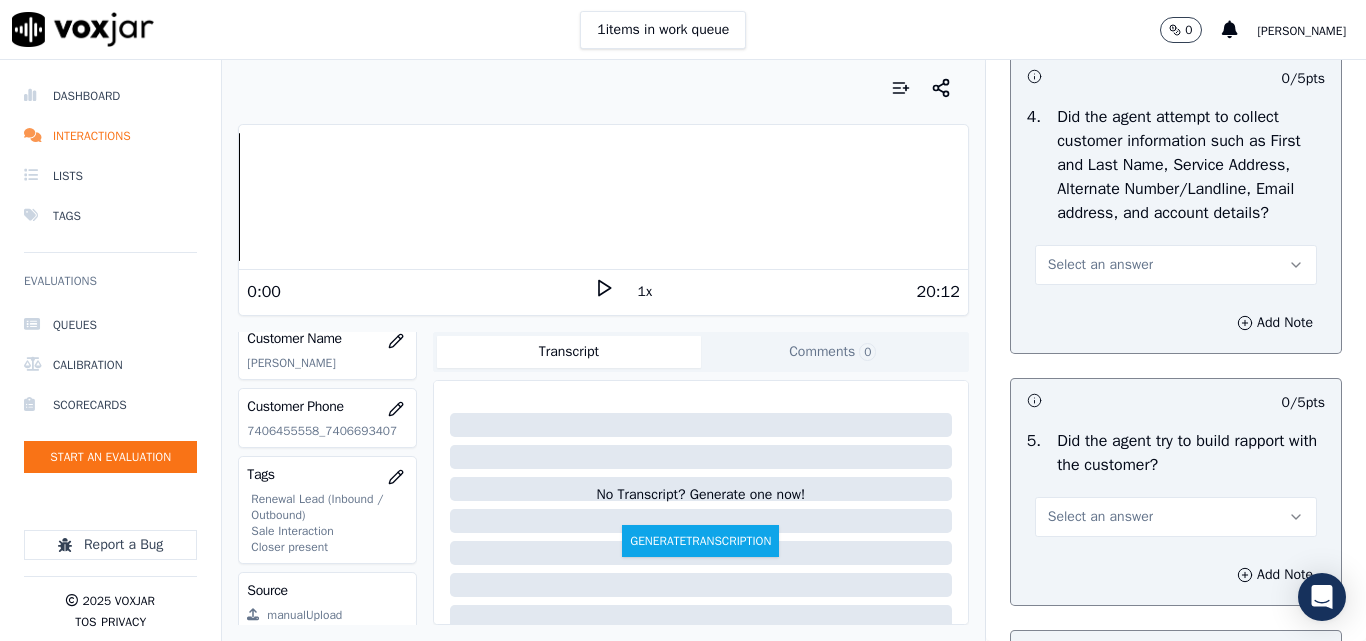 click on "Select an answer" at bounding box center [1100, 265] 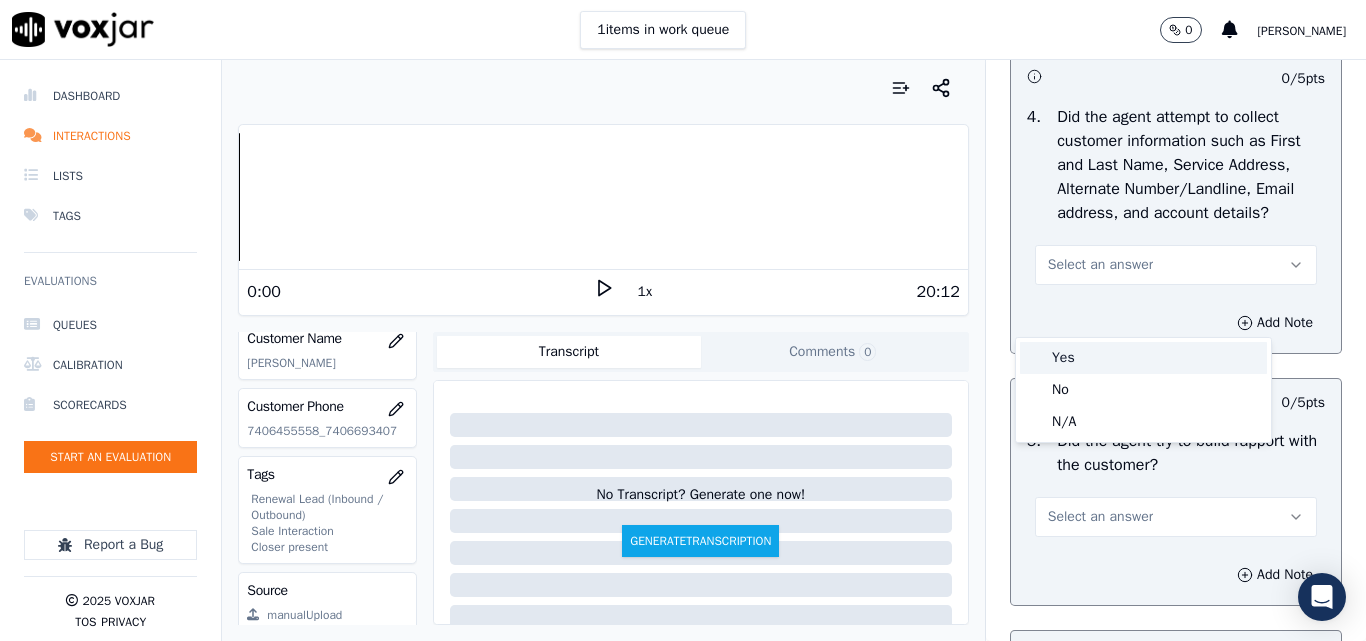 click on "Yes" at bounding box center [1143, 358] 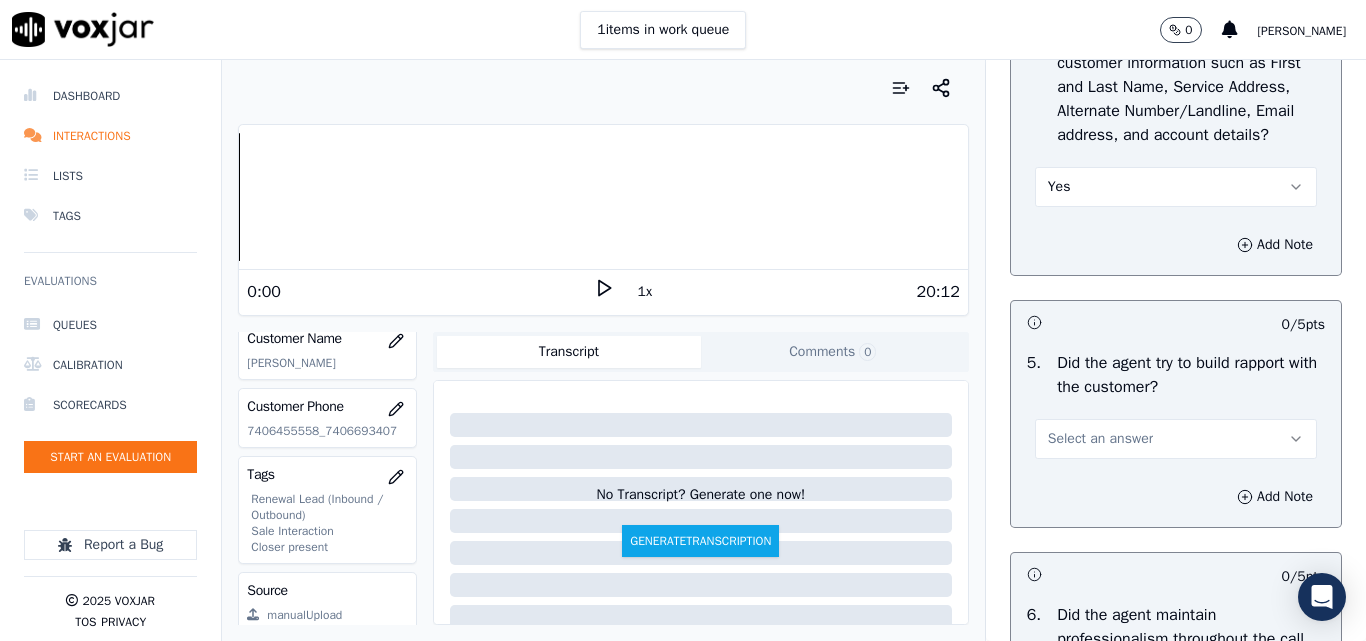 scroll, scrollTop: 2200, scrollLeft: 0, axis: vertical 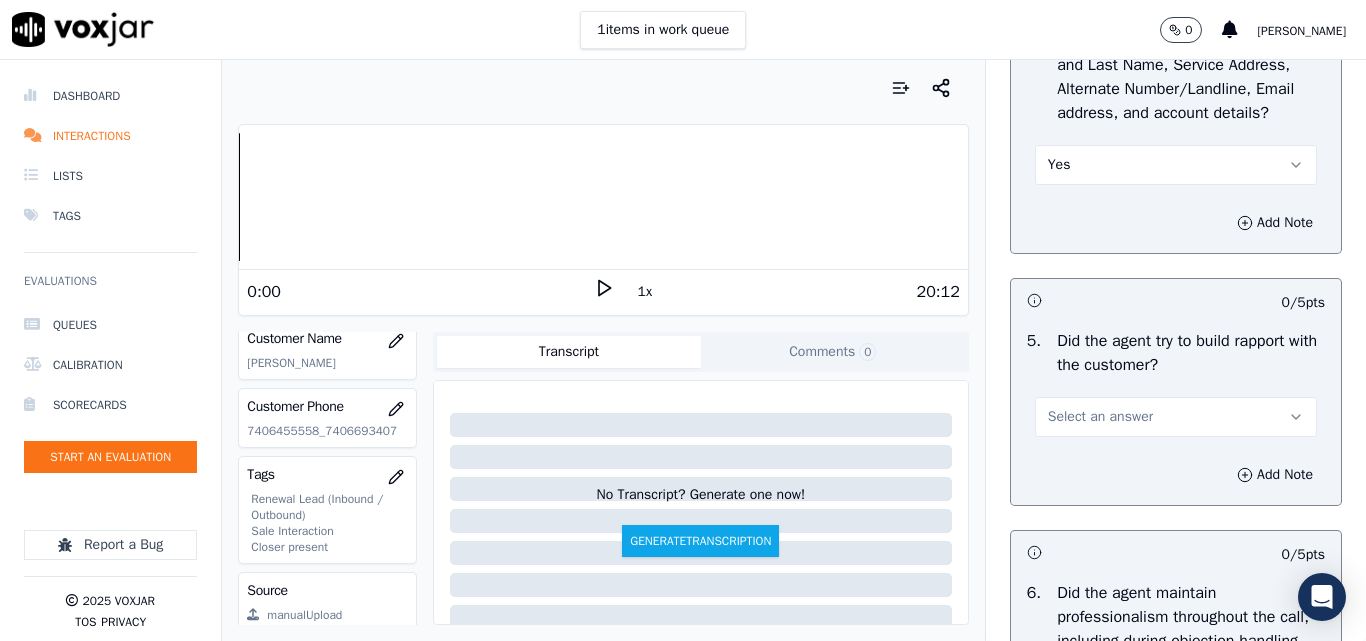click on "Select an answer" at bounding box center (1100, 417) 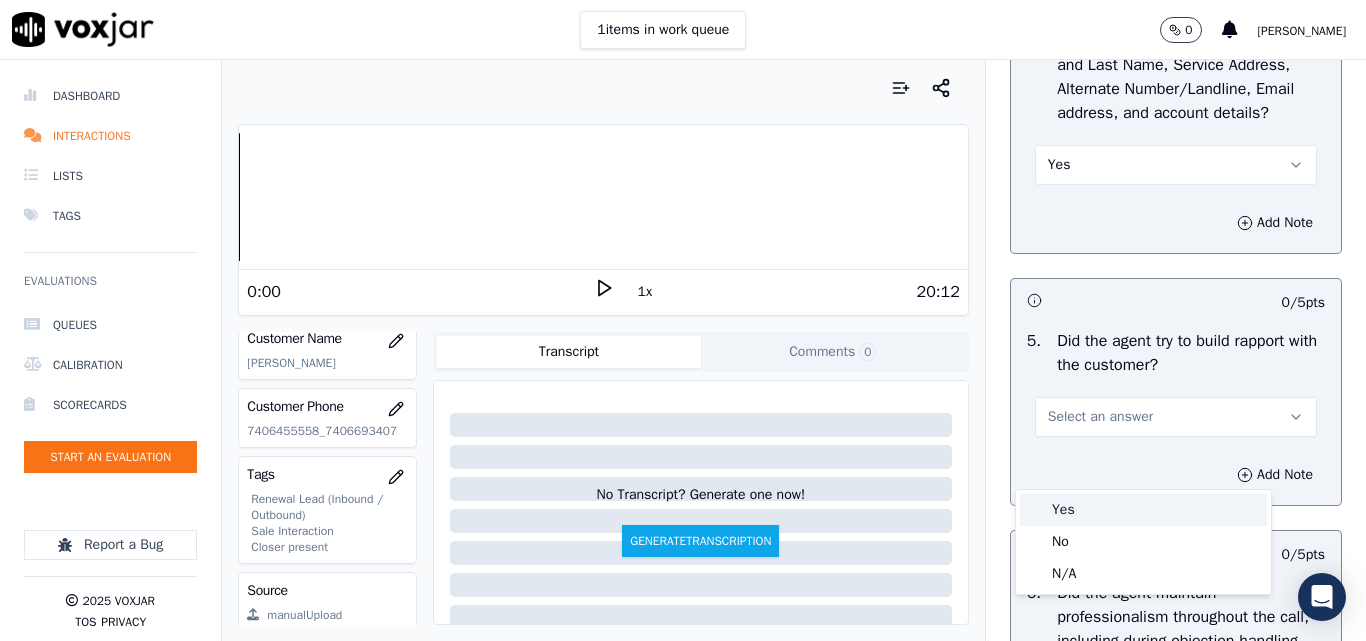 click on "Yes" at bounding box center [1143, 510] 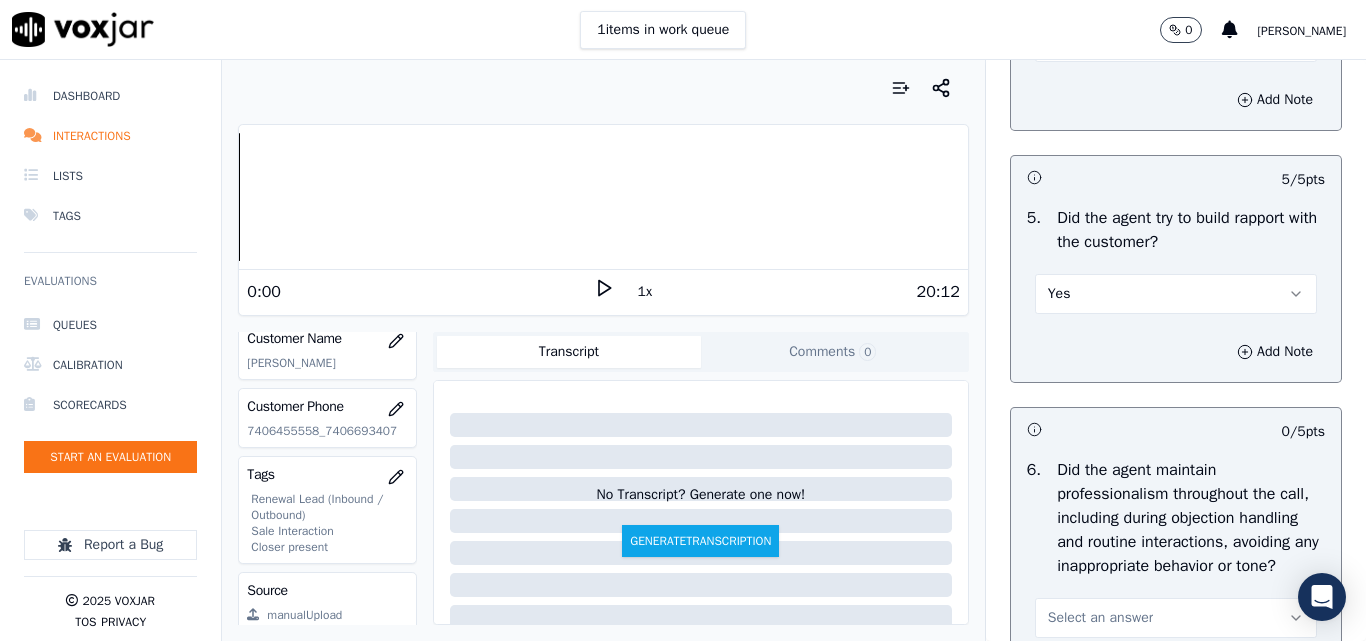 scroll, scrollTop: 2200, scrollLeft: 0, axis: vertical 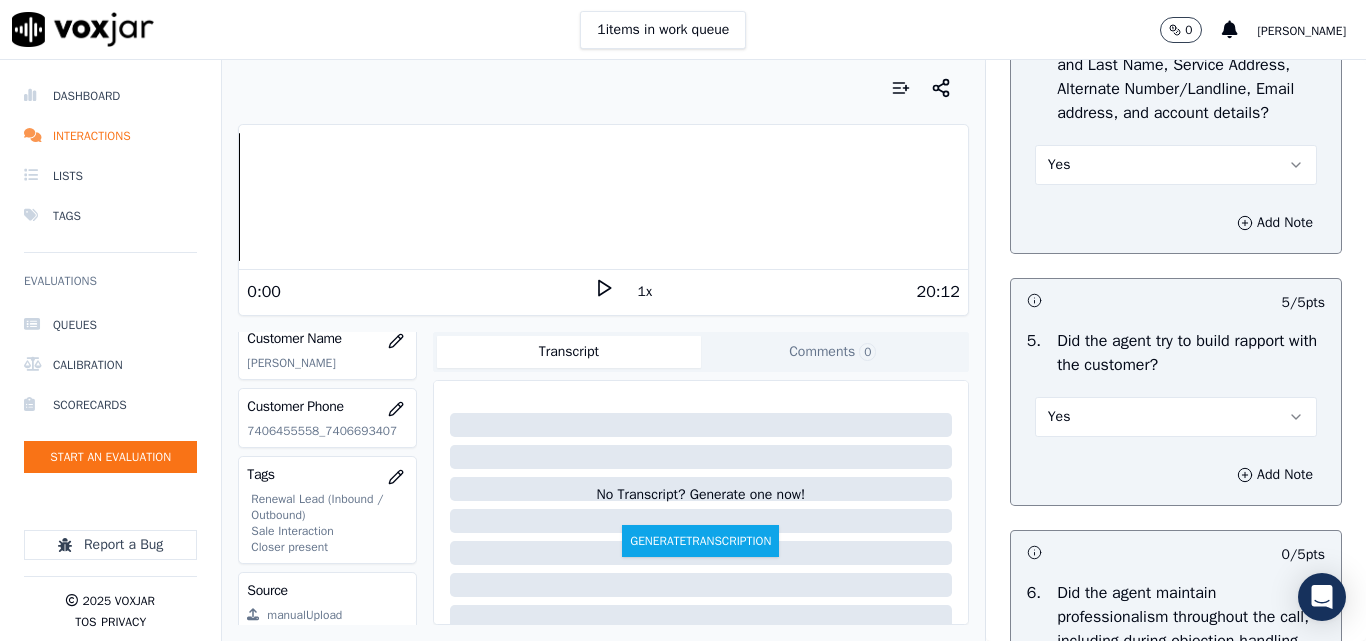click on "Yes" at bounding box center [1176, 165] 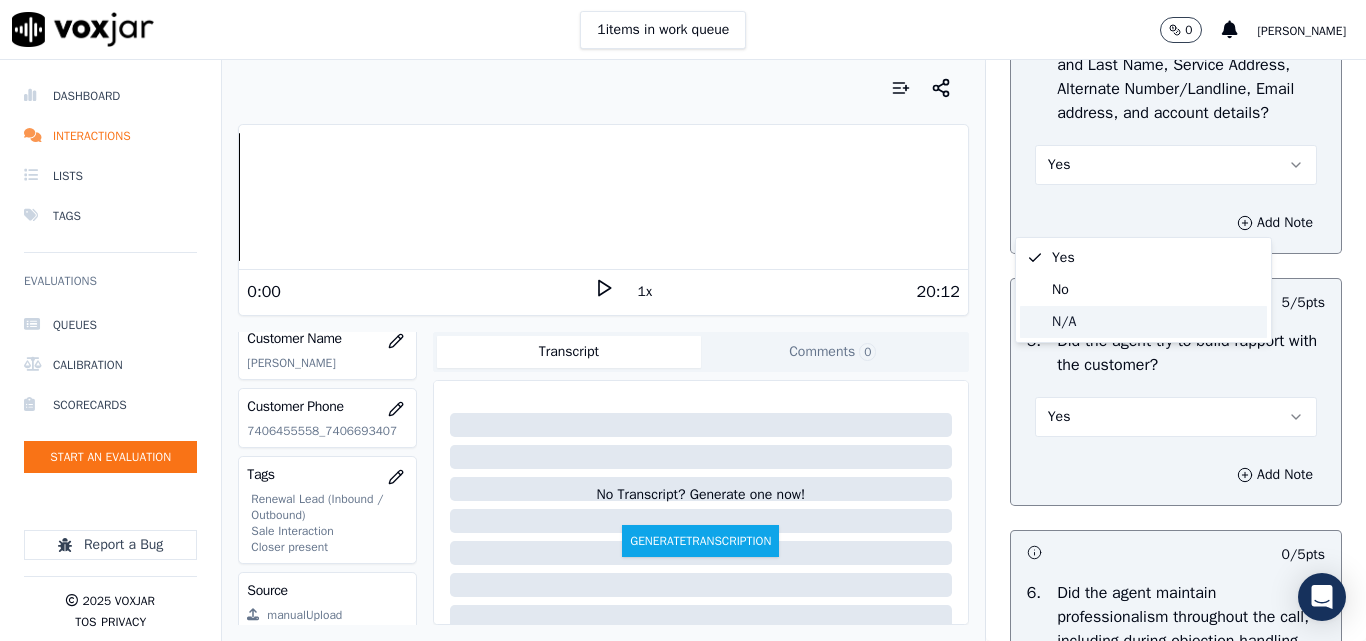 click on "N/A" 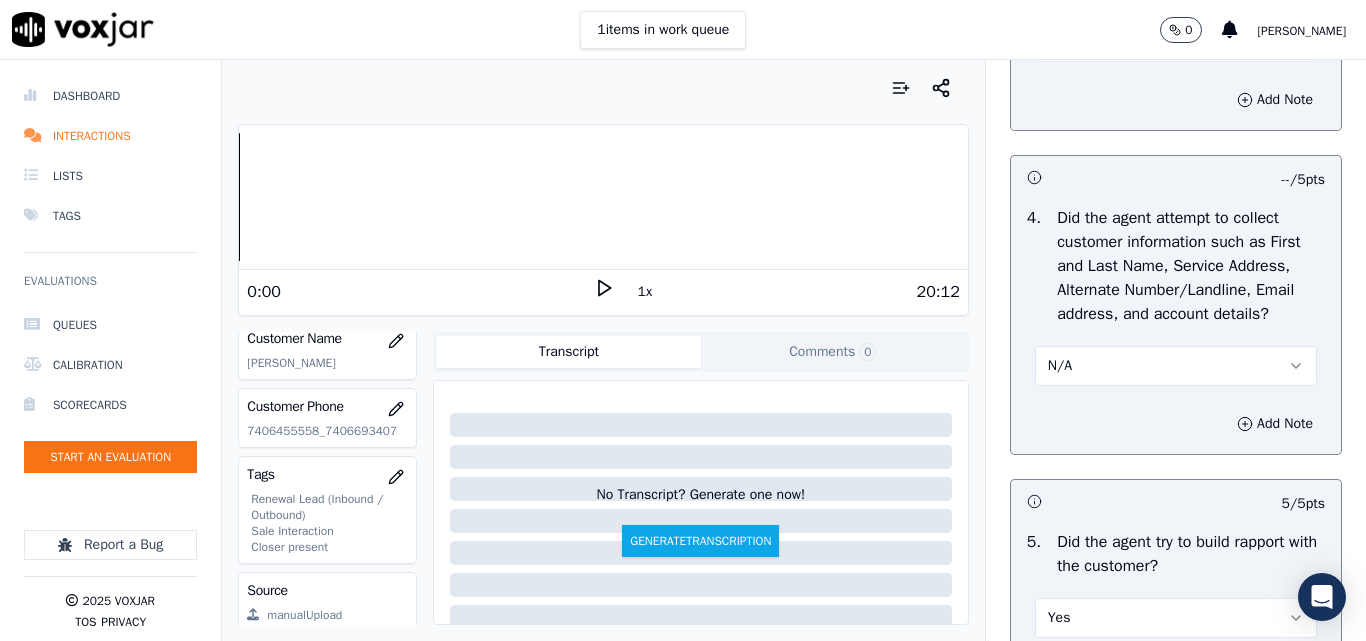 scroll, scrollTop: 2000, scrollLeft: 0, axis: vertical 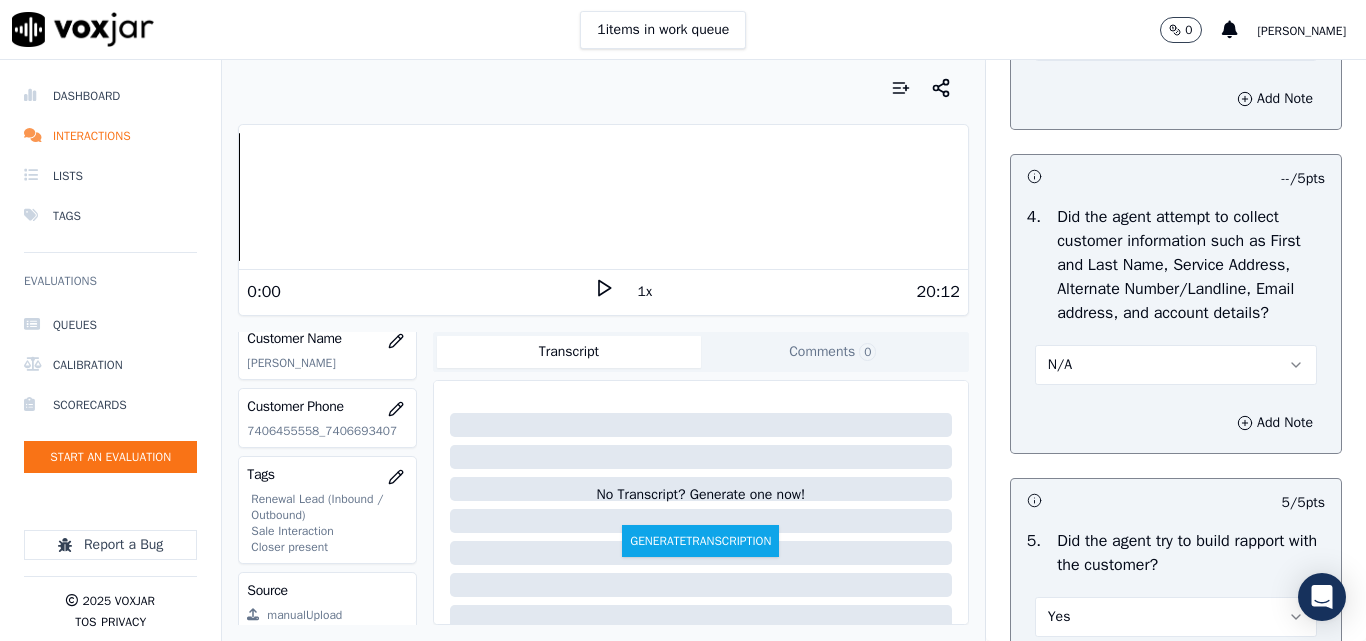 click on "N/A" at bounding box center (1176, 365) 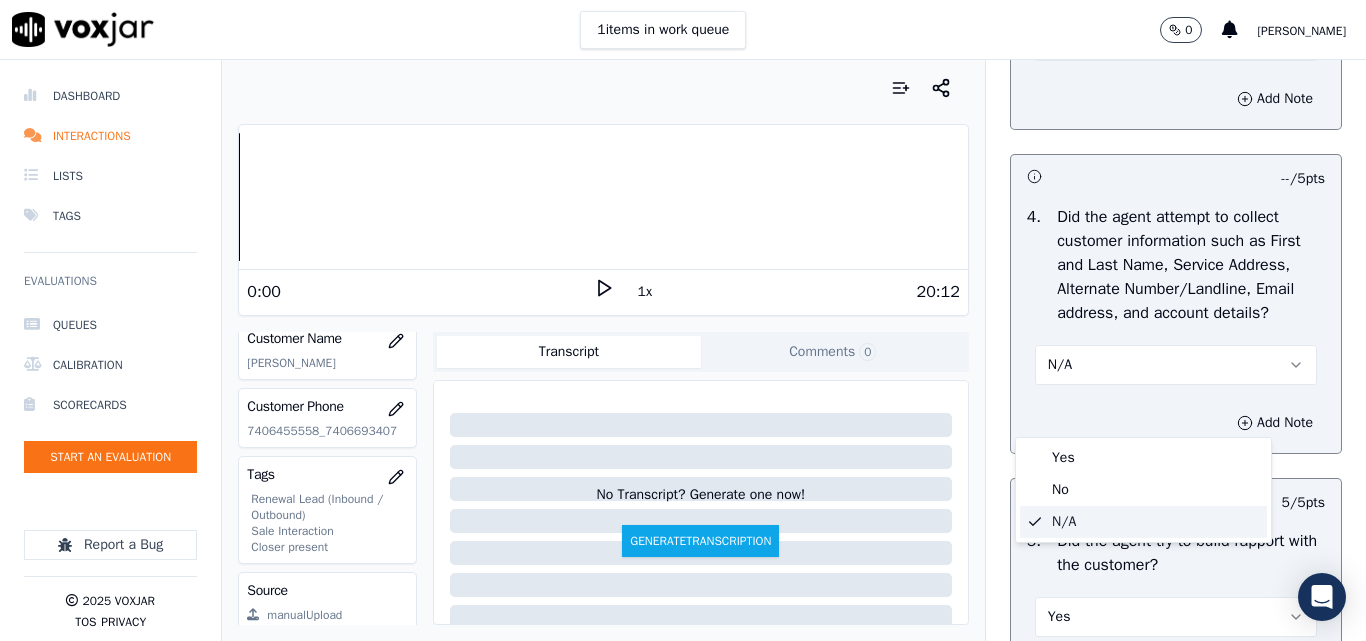 click on "Yes   No     N/A" at bounding box center (1143, 490) 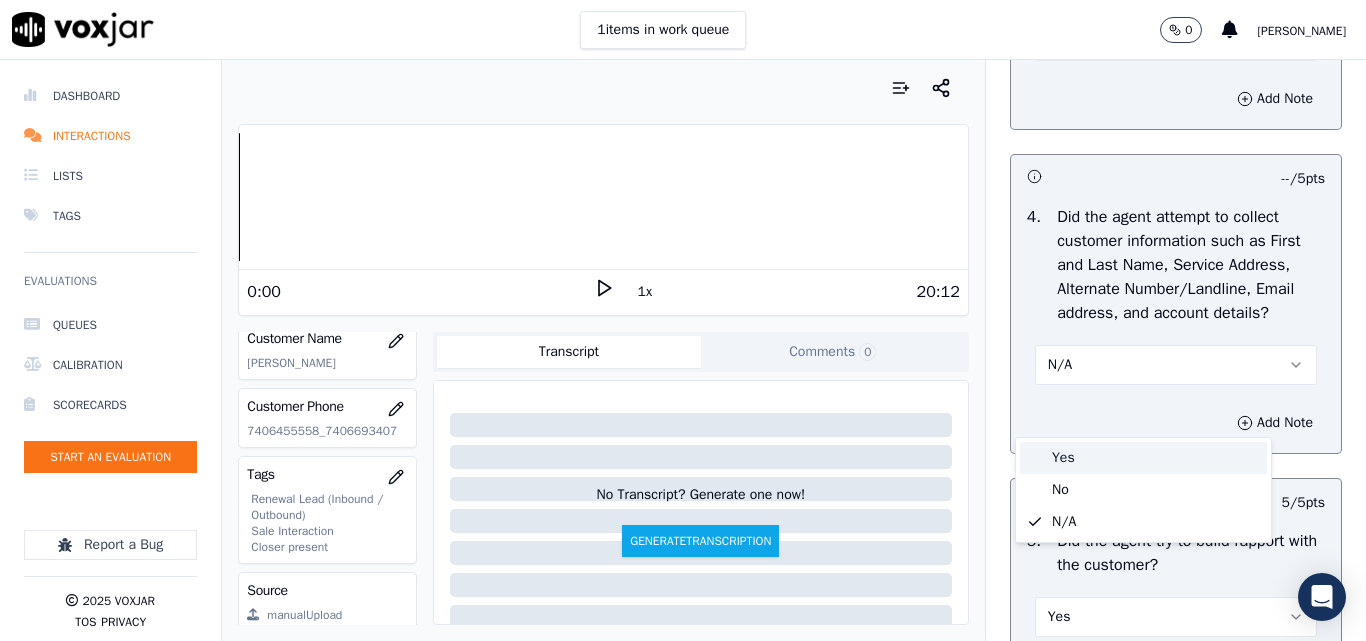 click on "Yes" at bounding box center (1143, 458) 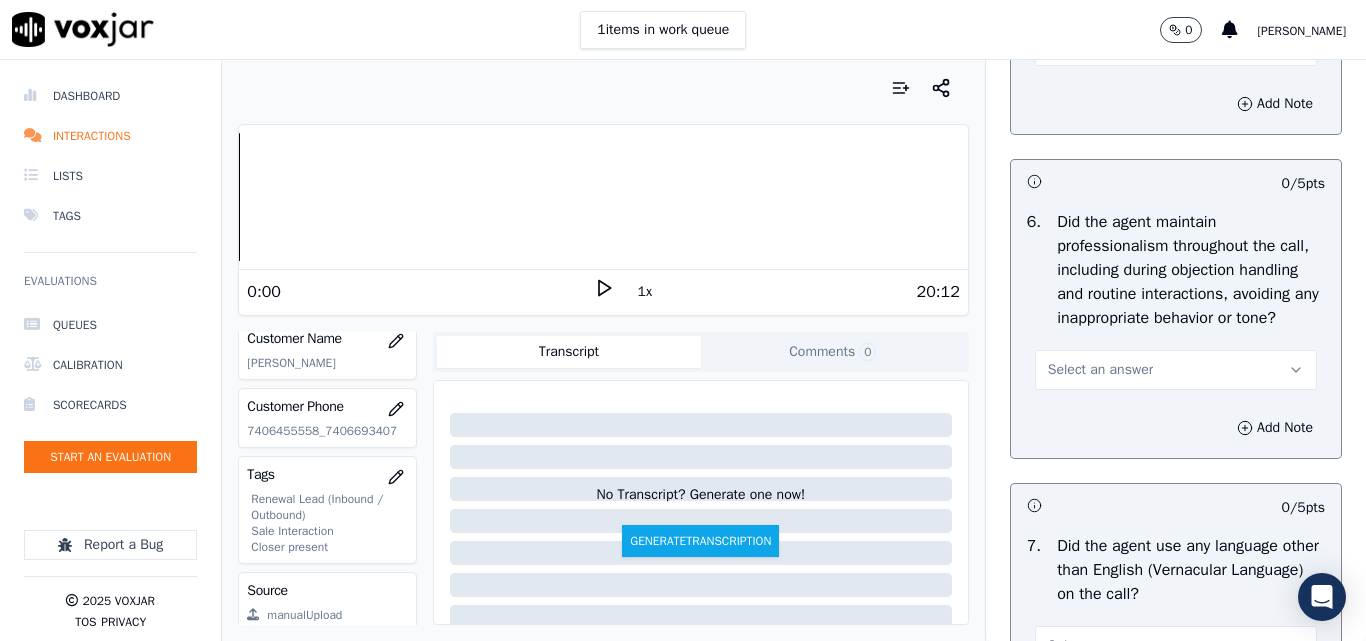 scroll, scrollTop: 2700, scrollLeft: 0, axis: vertical 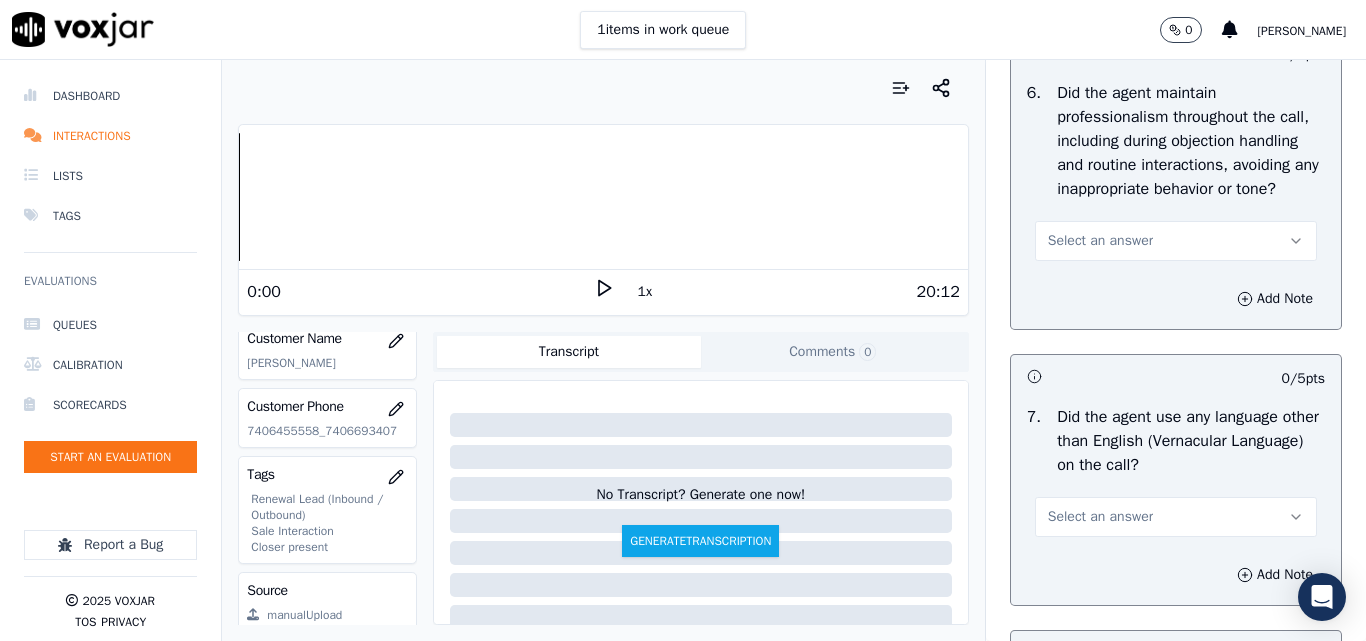 drag, startPoint x: 1087, startPoint y: 315, endPoint x: 1083, endPoint y: 334, distance: 19.416489 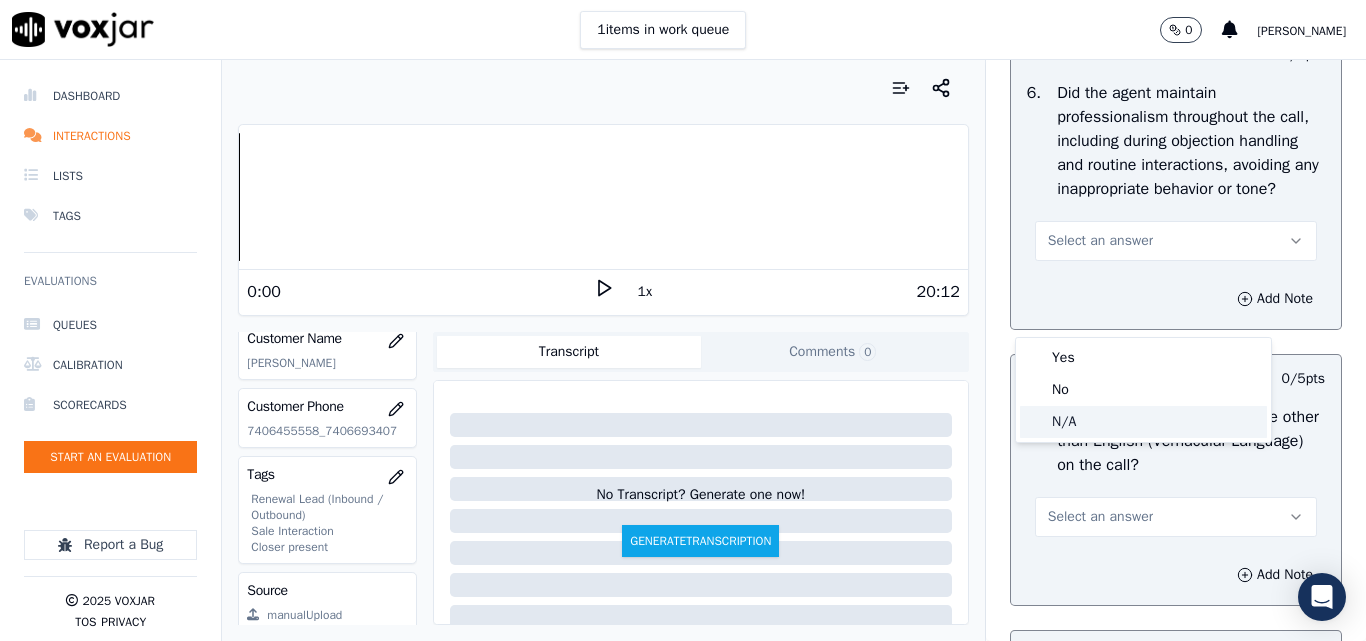 click on "N/A" 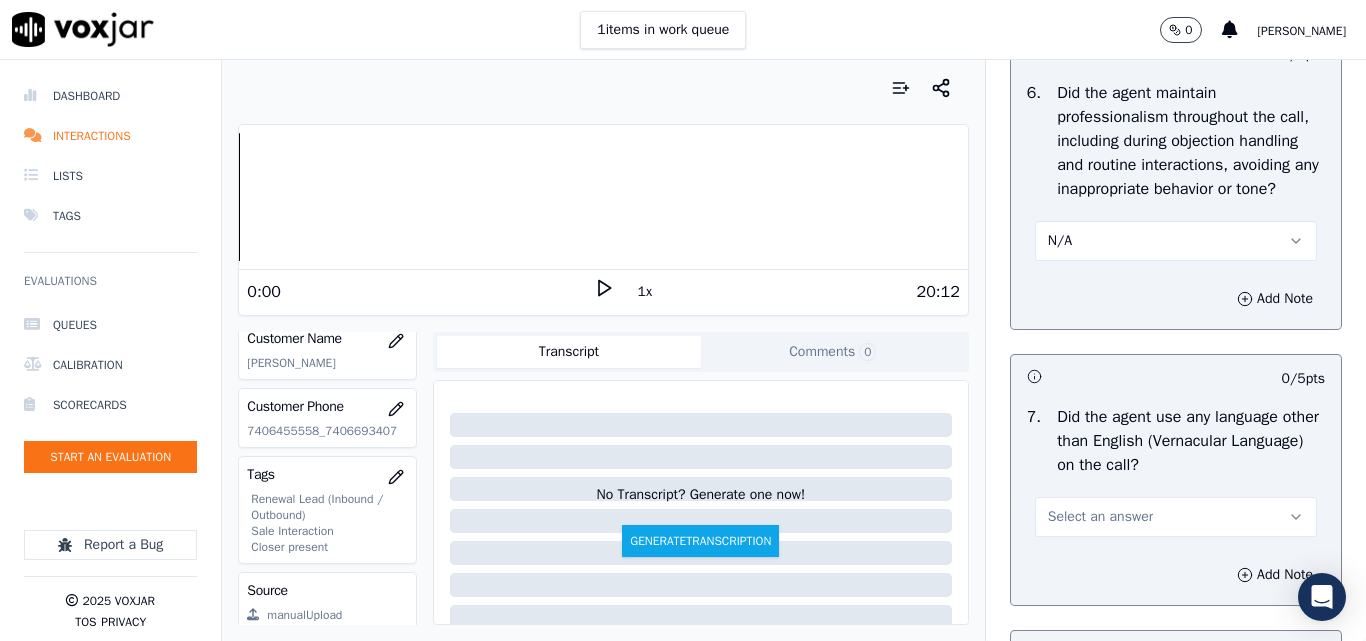 scroll, scrollTop: 2900, scrollLeft: 0, axis: vertical 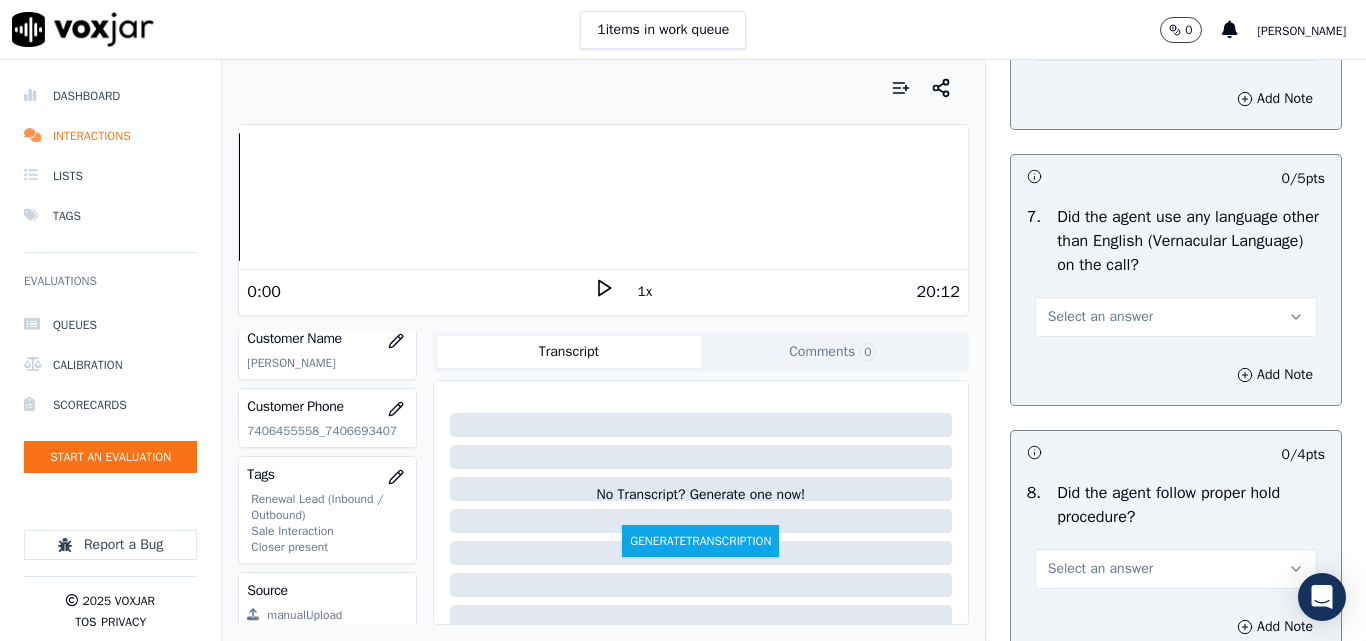 click on "Select an answer" at bounding box center (1100, 317) 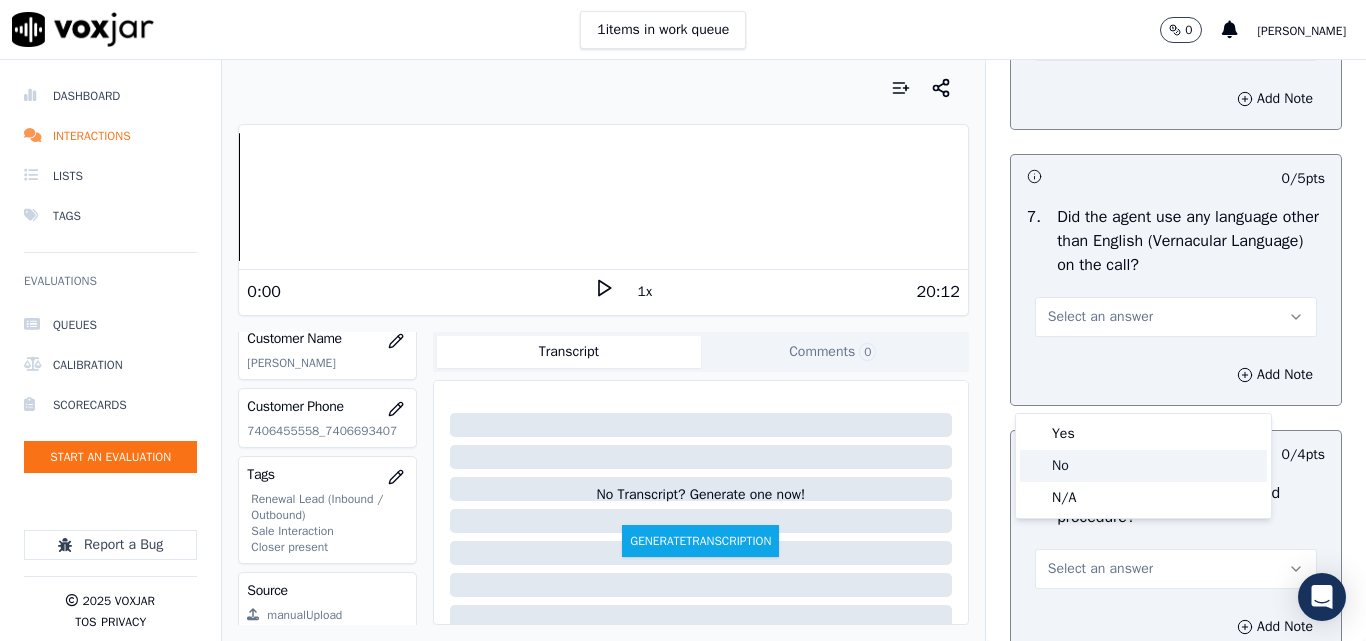 click on "No" 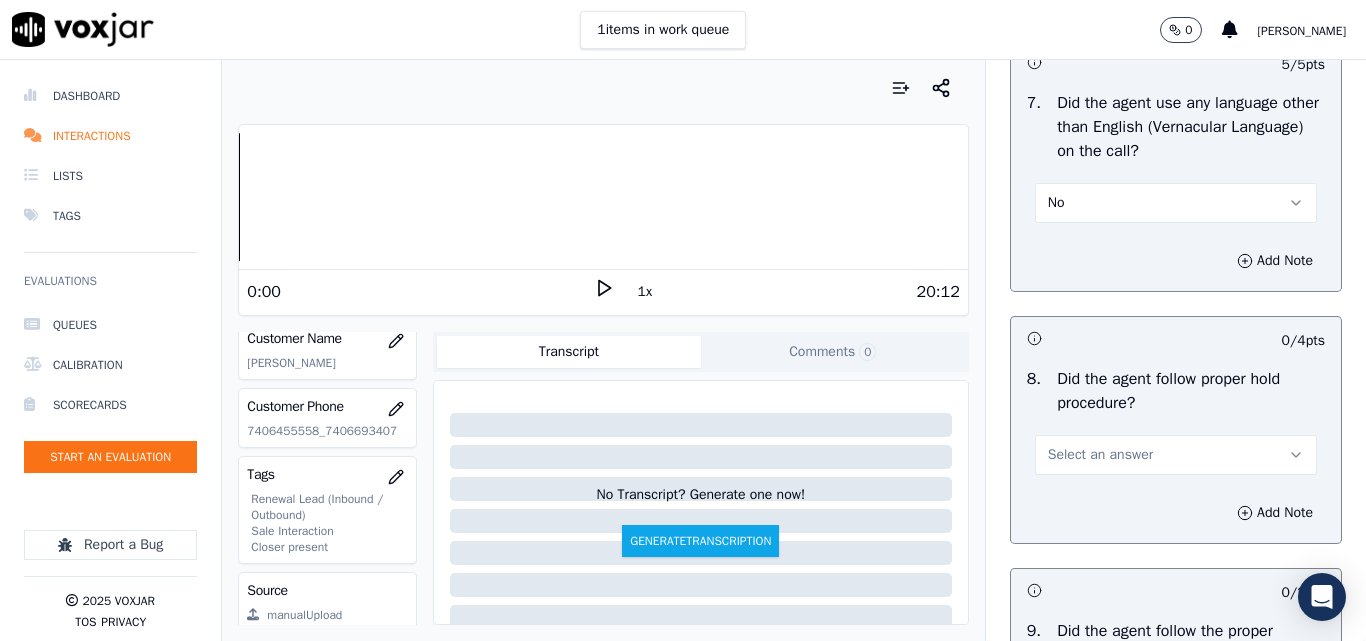 scroll, scrollTop: 3200, scrollLeft: 0, axis: vertical 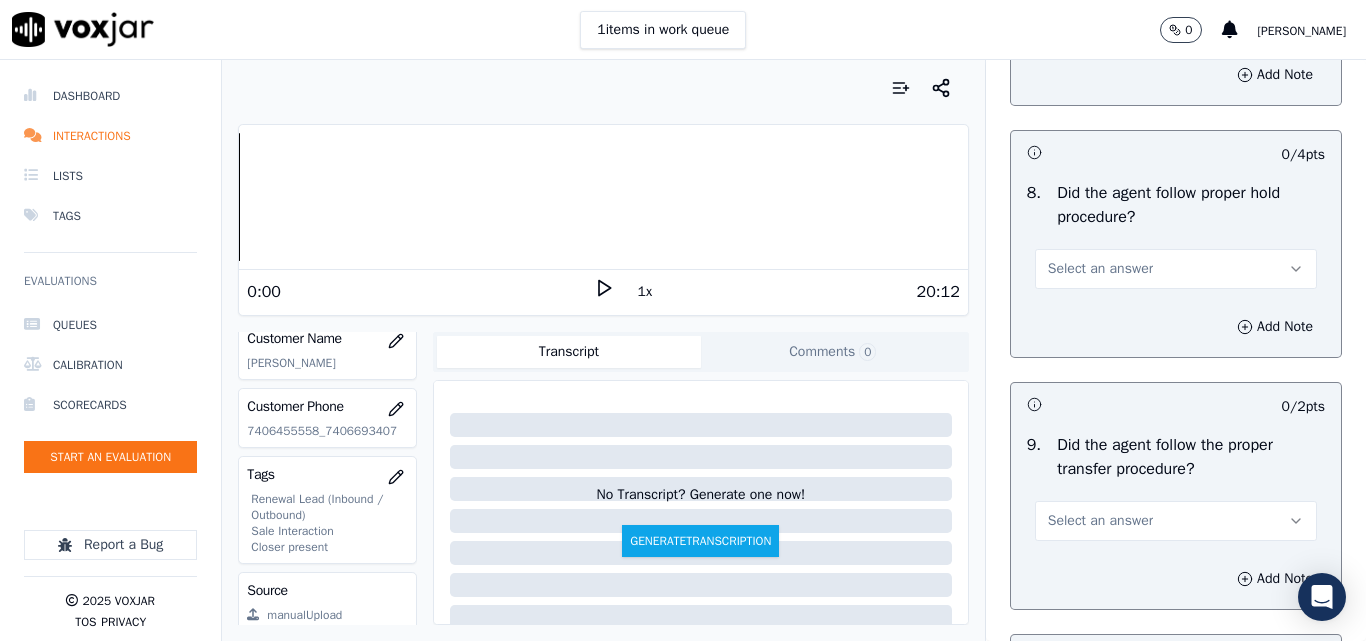 click on "Select an answer" at bounding box center (1100, 269) 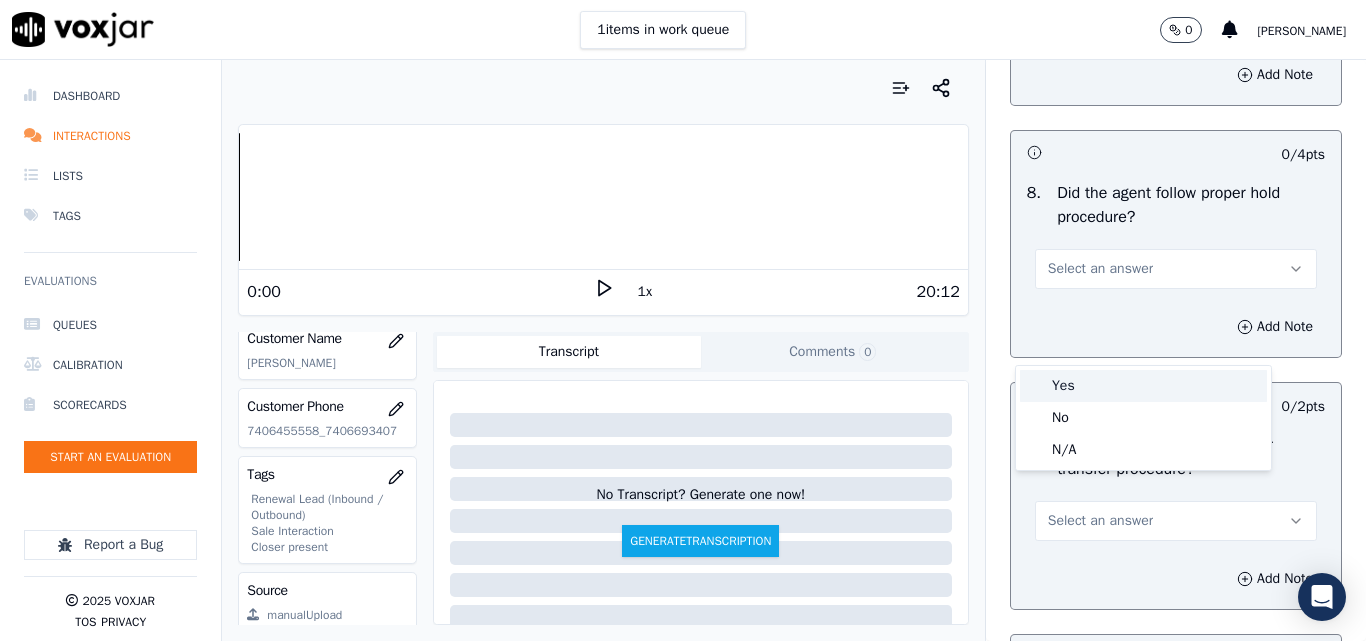 click on "Yes" at bounding box center (1143, 386) 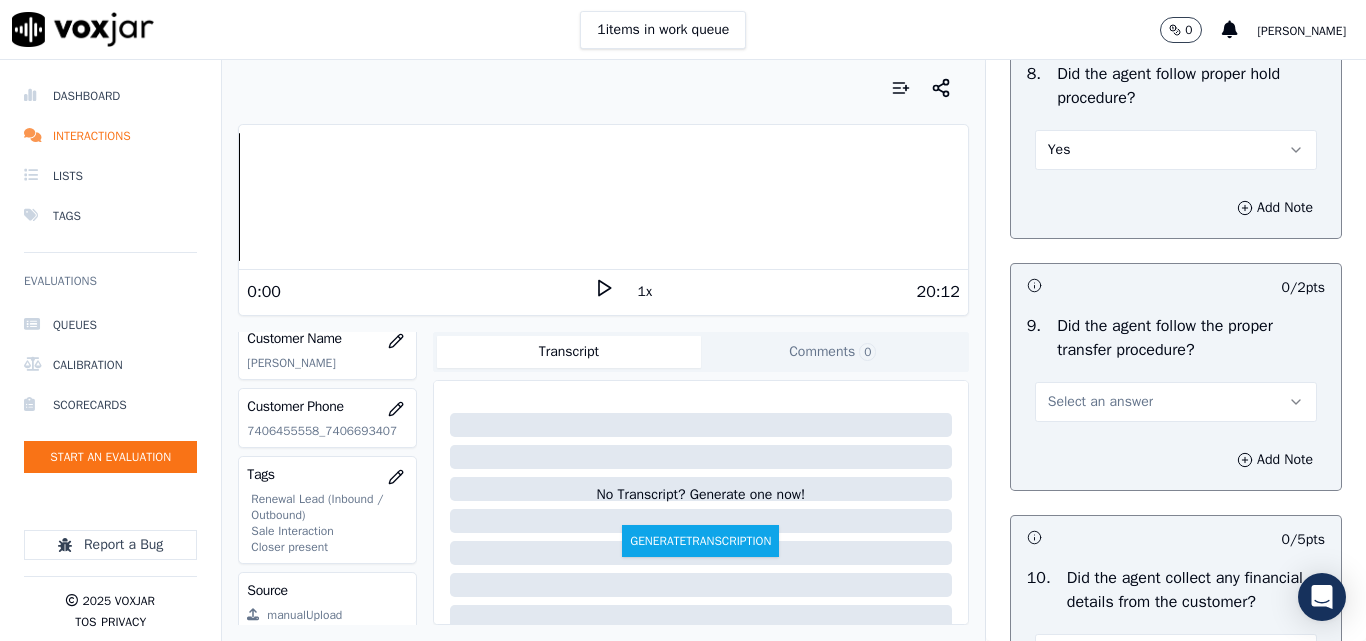 scroll, scrollTop: 3500, scrollLeft: 0, axis: vertical 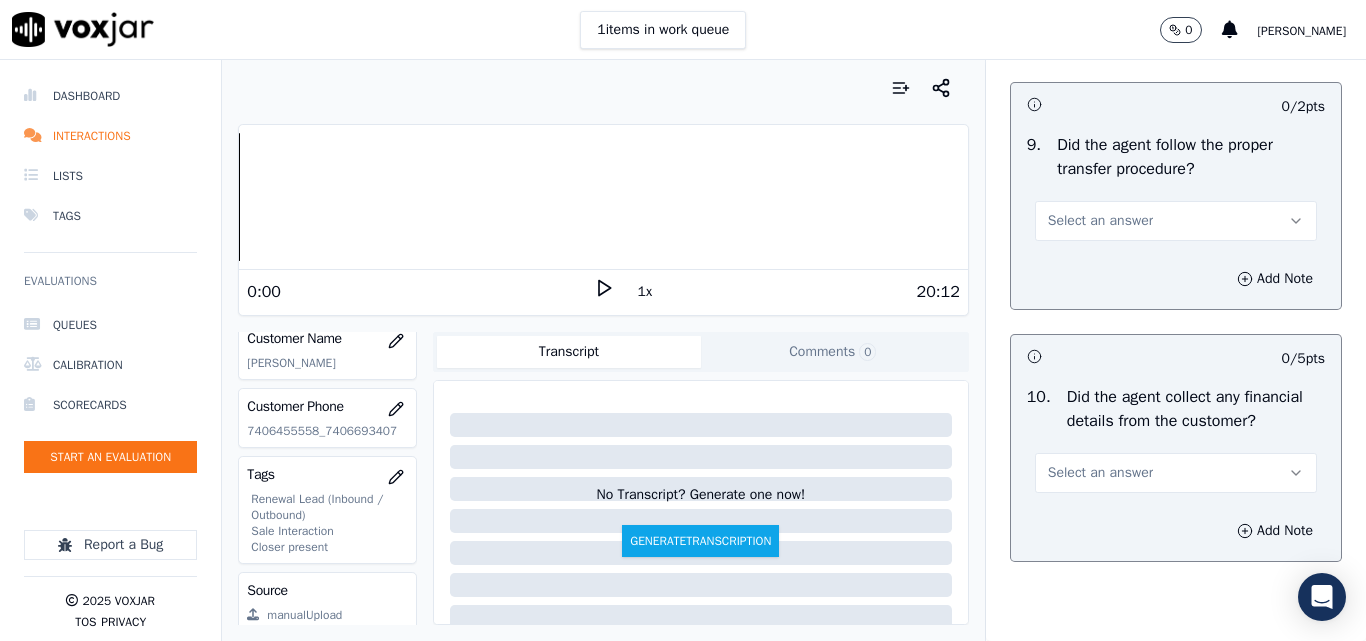 click on "Select an answer" at bounding box center (1100, 221) 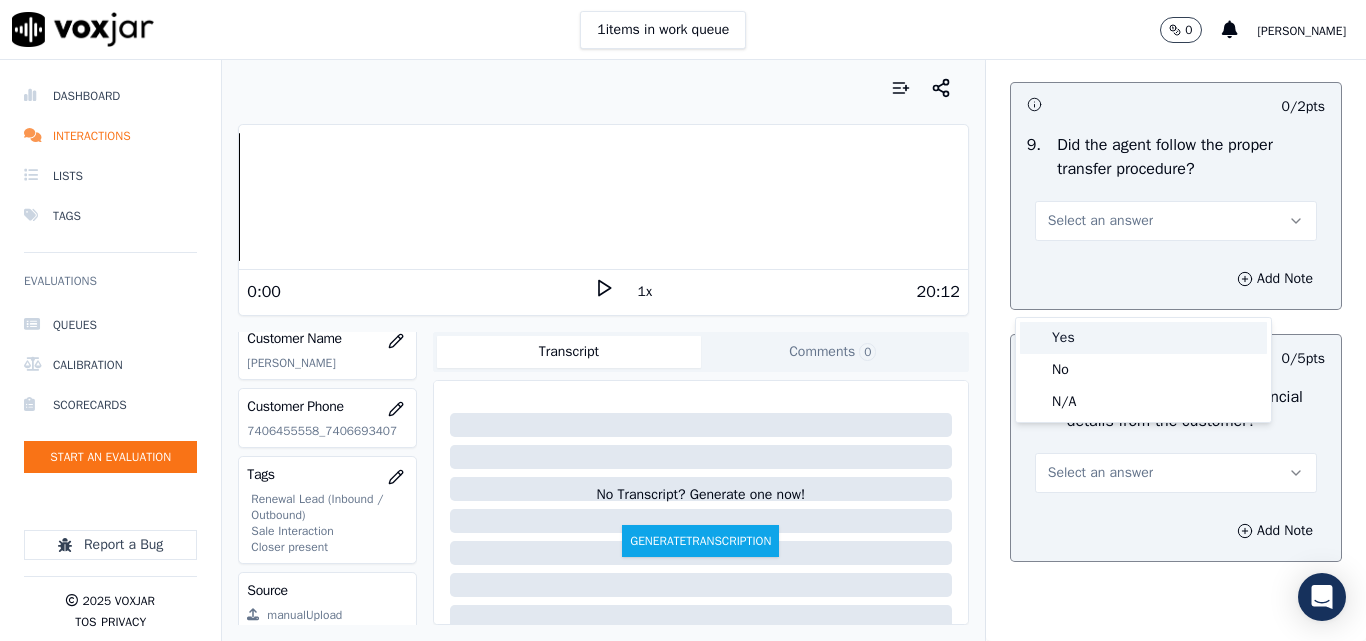 drag, startPoint x: 1066, startPoint y: 331, endPoint x: 1070, endPoint y: 341, distance: 10.770329 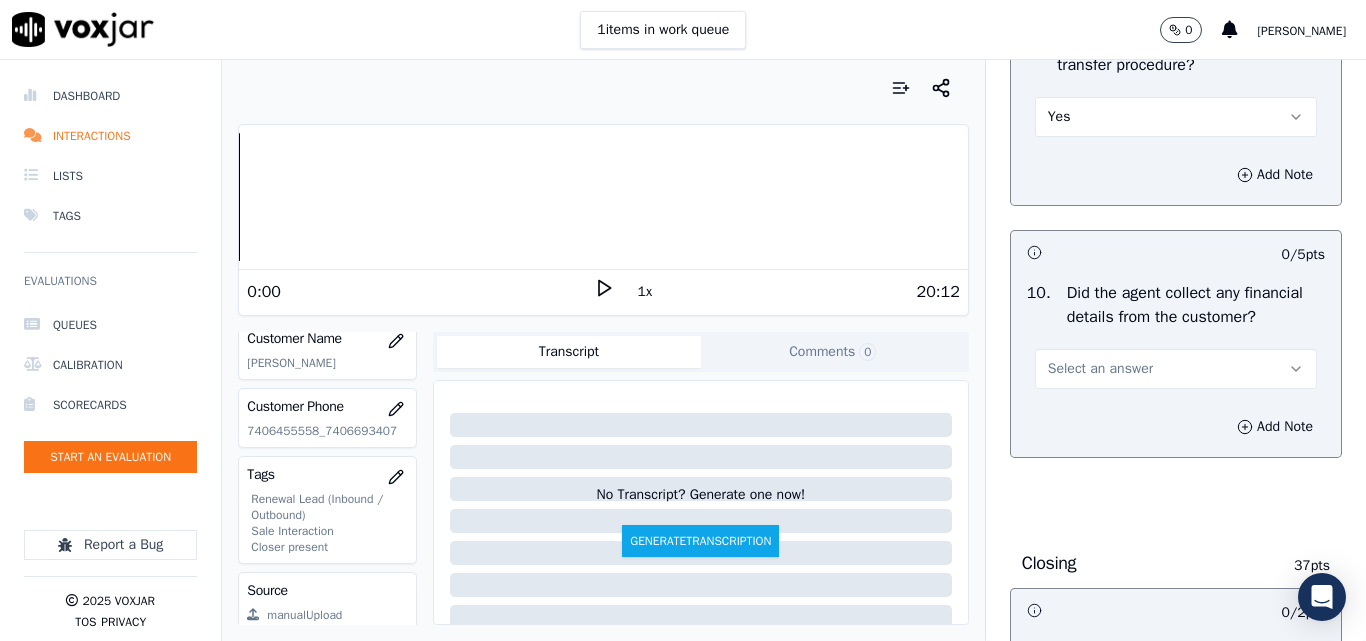 scroll, scrollTop: 3700, scrollLeft: 0, axis: vertical 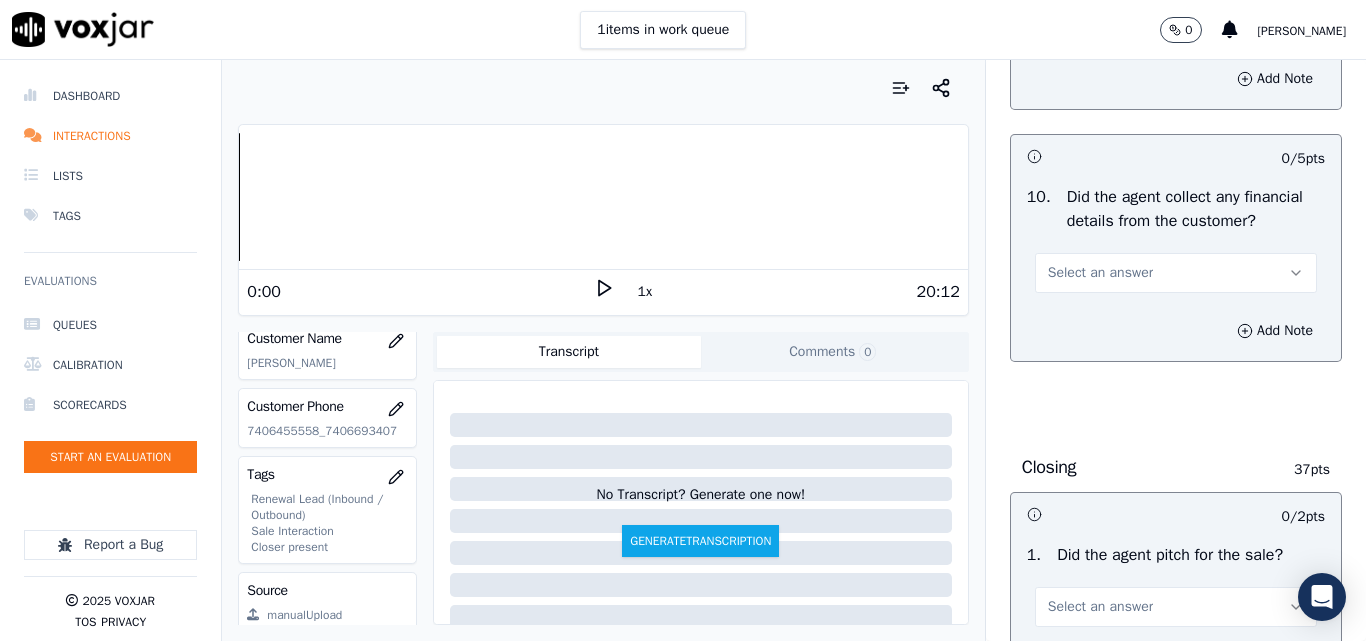 drag, startPoint x: 1085, startPoint y: 365, endPoint x: 1090, endPoint y: 376, distance: 12.083046 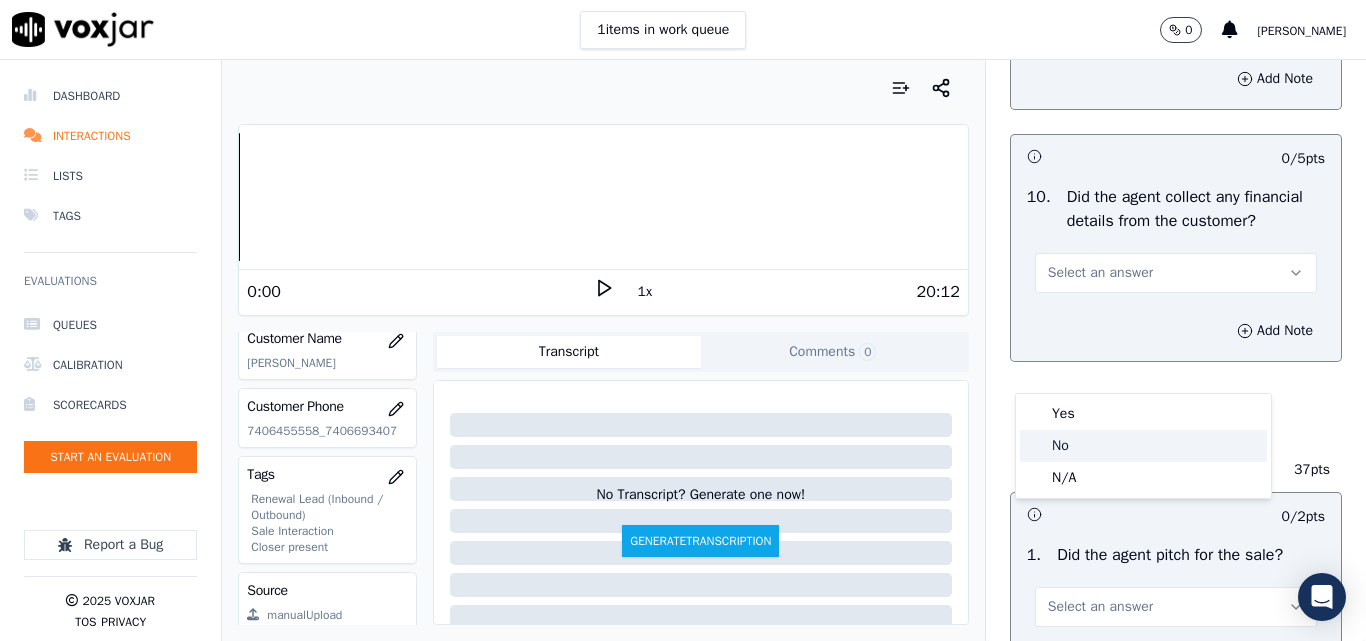 click on "No" 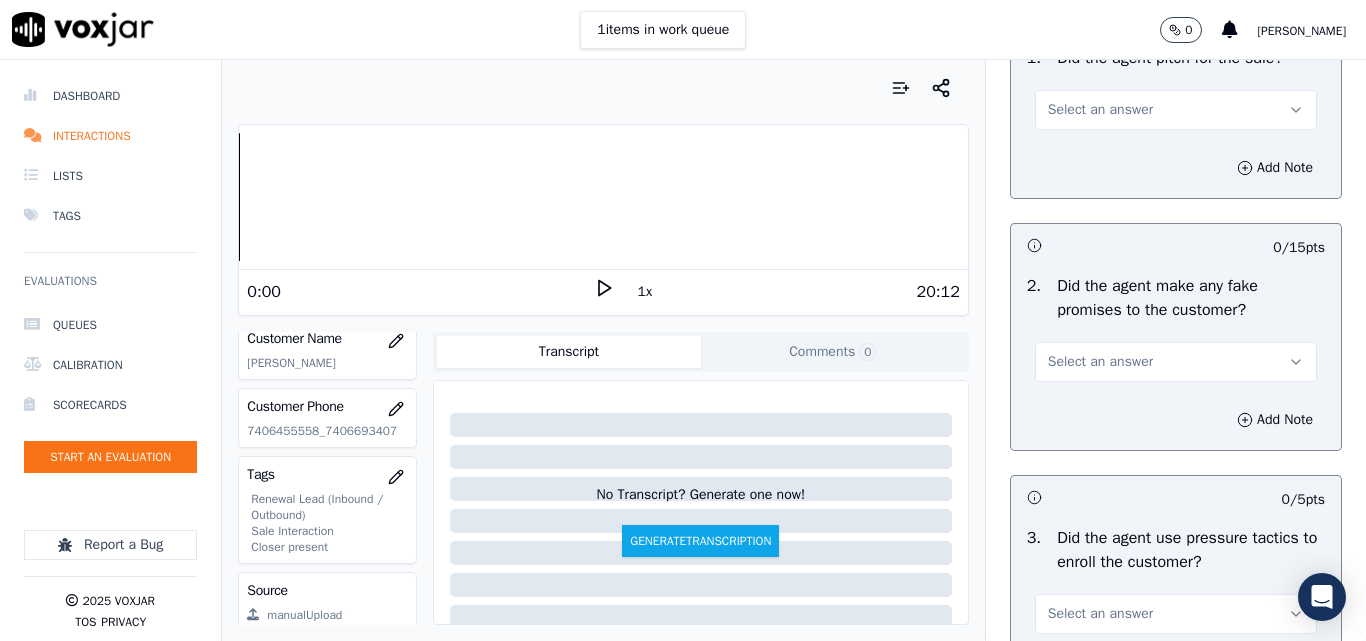 scroll, scrollTop: 4200, scrollLeft: 0, axis: vertical 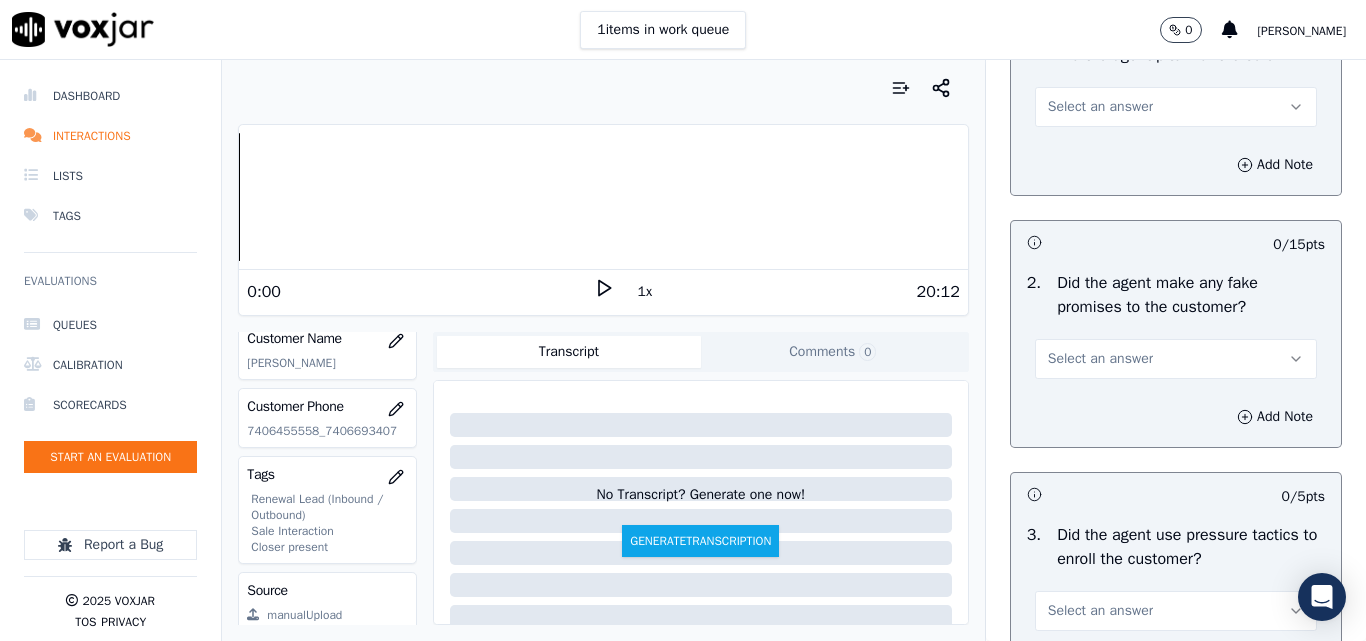 click on "Select an answer" at bounding box center [1100, 107] 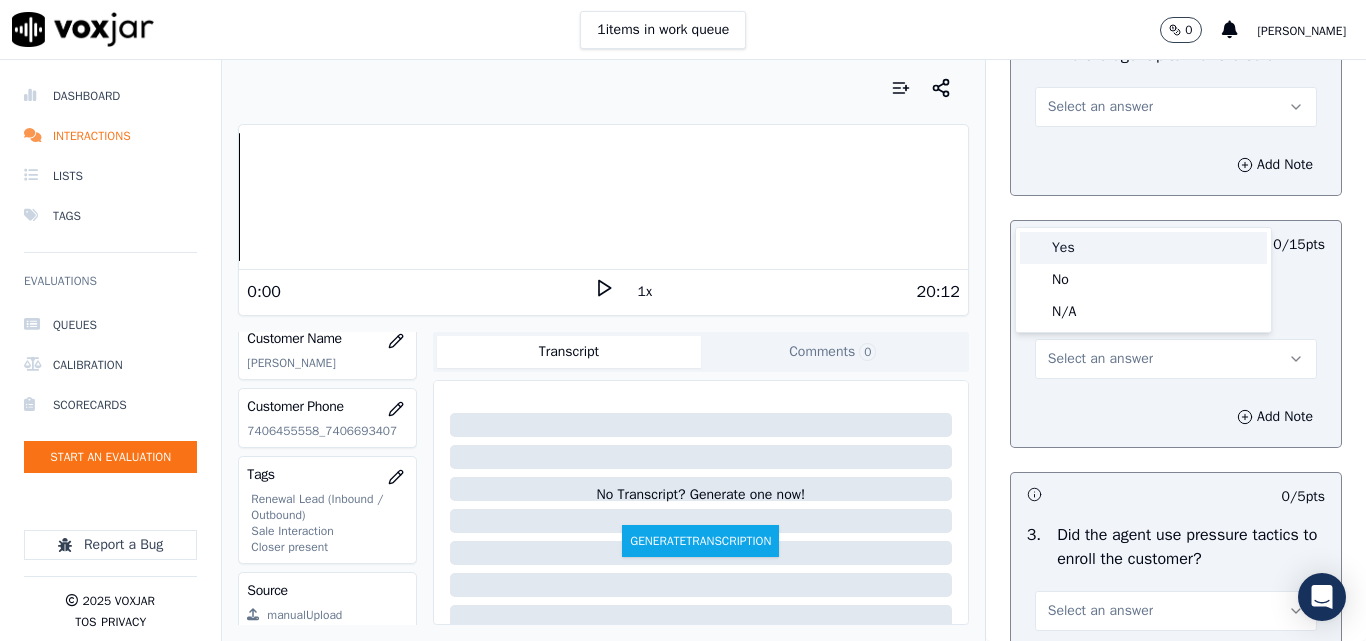 click on "Yes" at bounding box center [1143, 248] 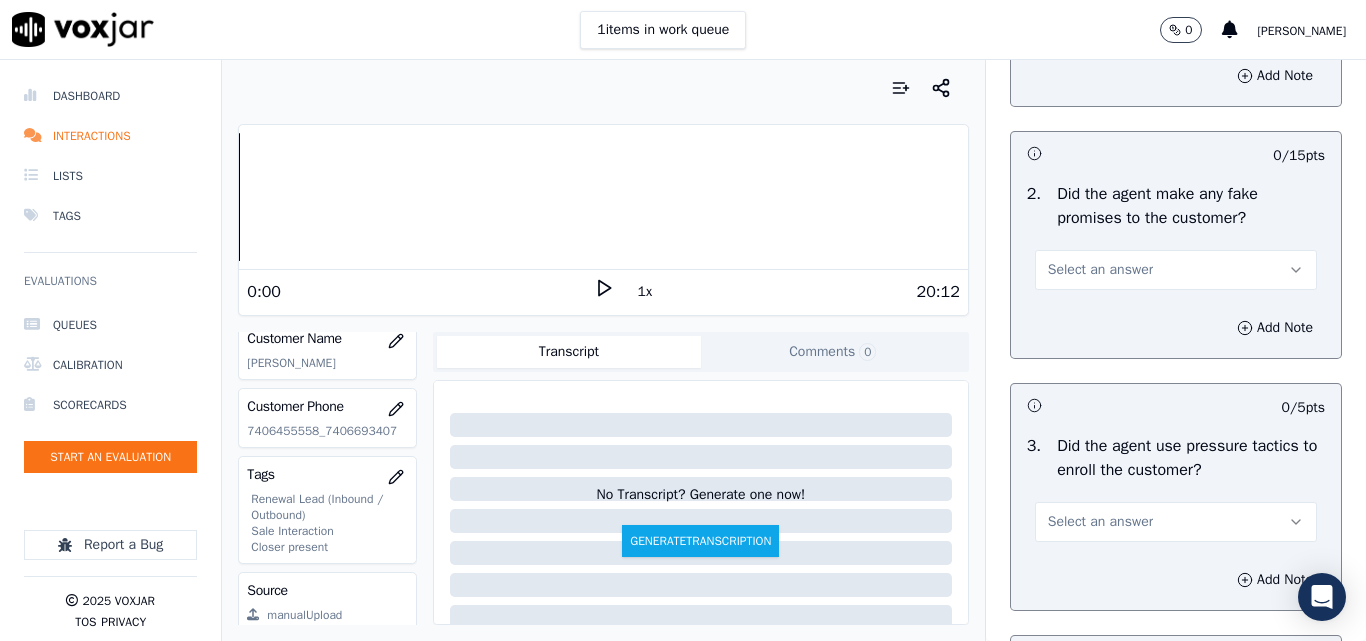 scroll, scrollTop: 4400, scrollLeft: 0, axis: vertical 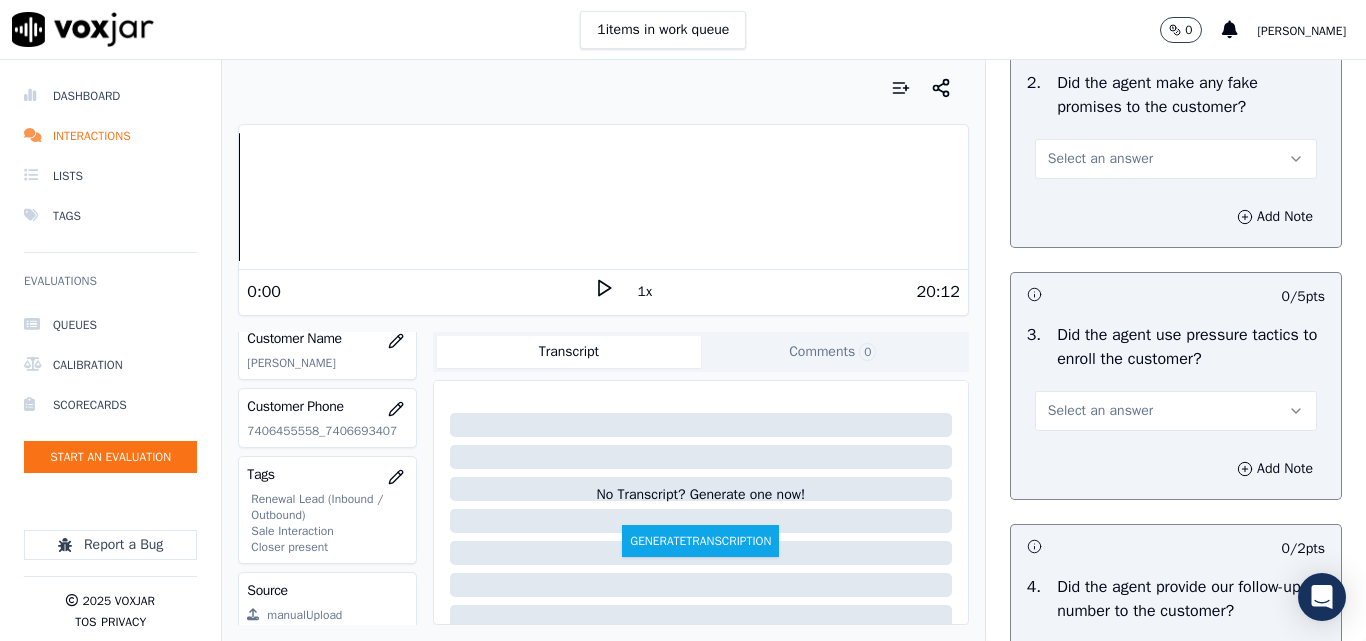 click on "Select an answer" at bounding box center (1100, 159) 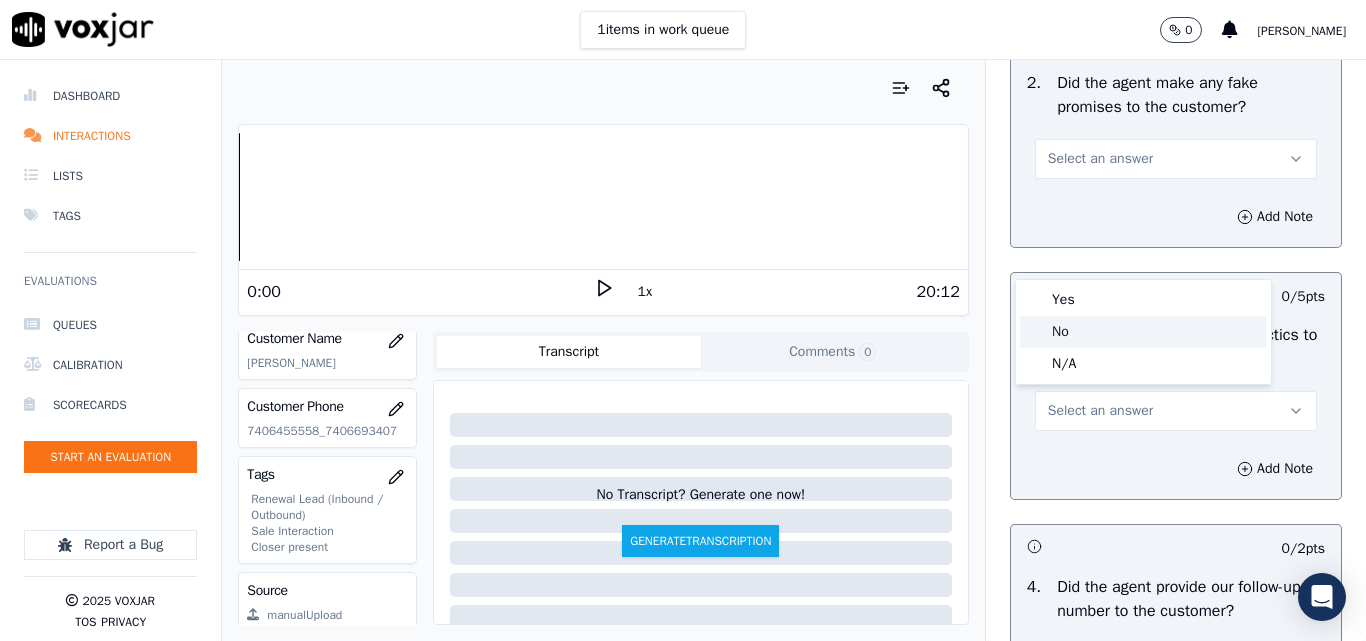click on "No" 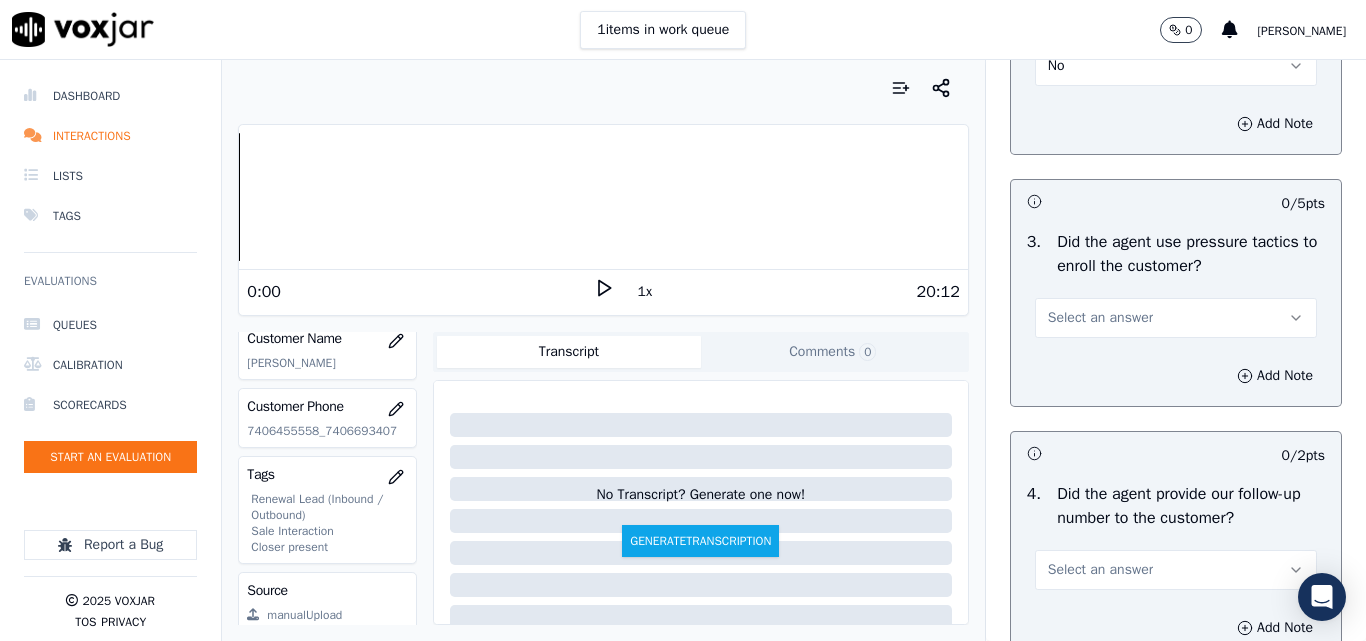 scroll, scrollTop: 4600, scrollLeft: 0, axis: vertical 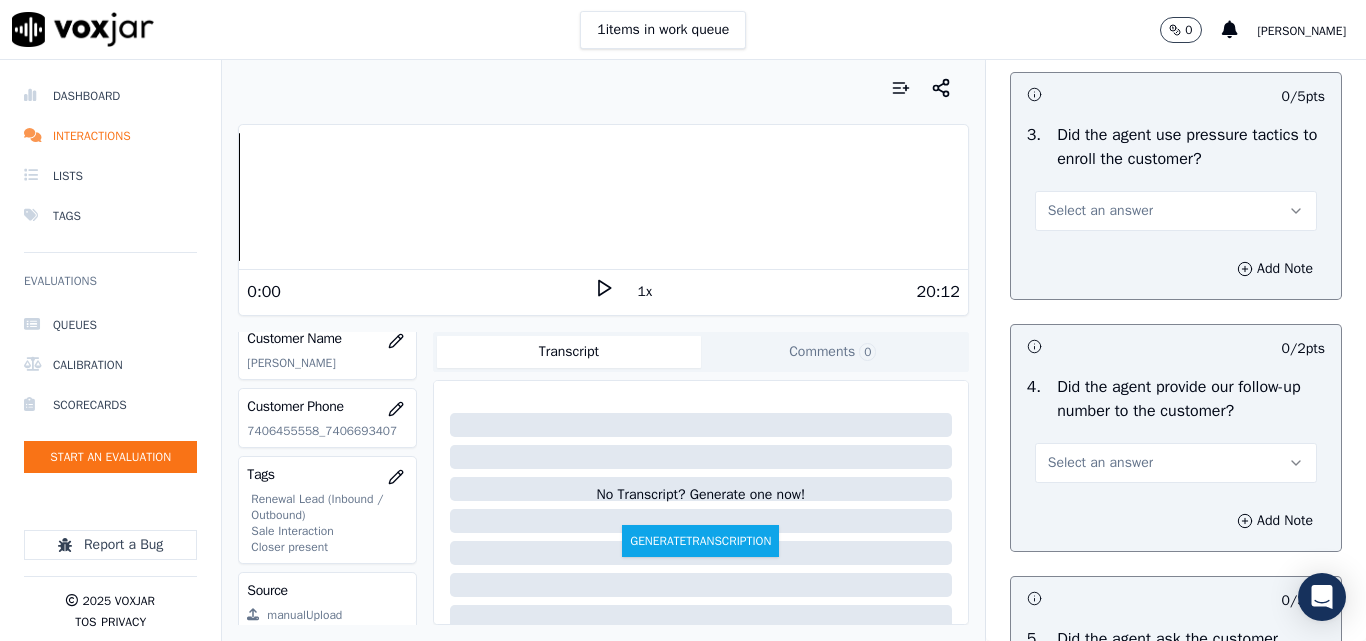 click on "Select an answer" at bounding box center (1100, 211) 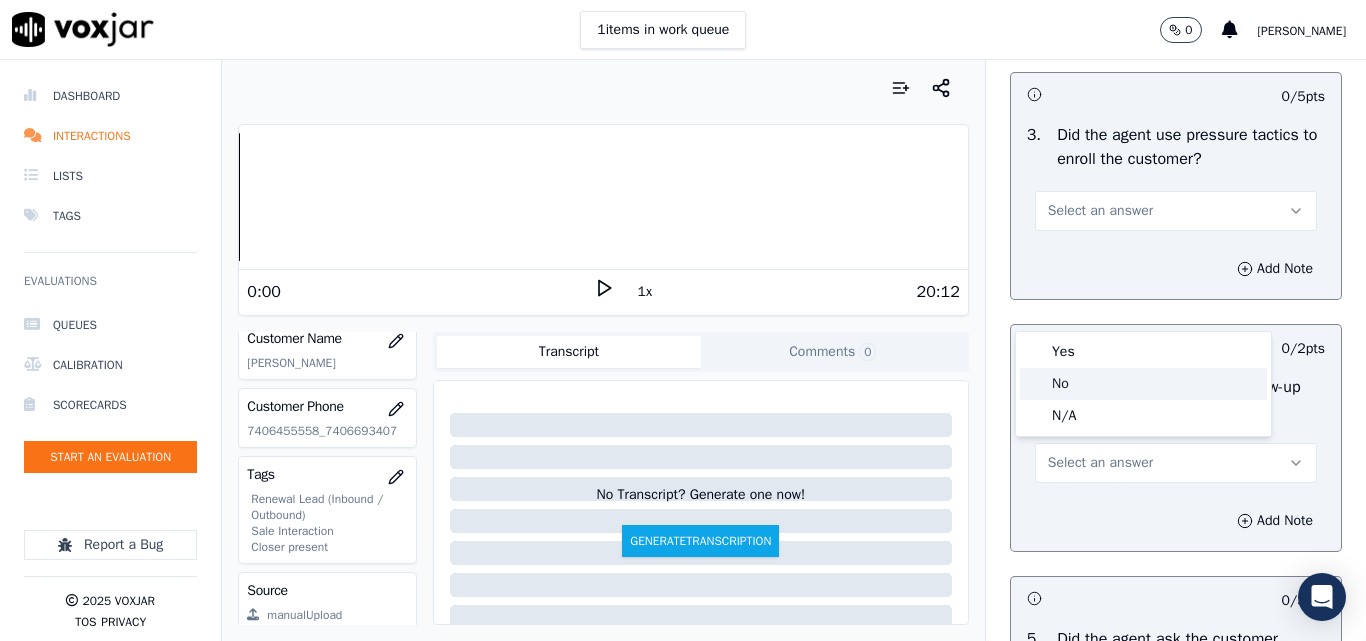 click on "No" 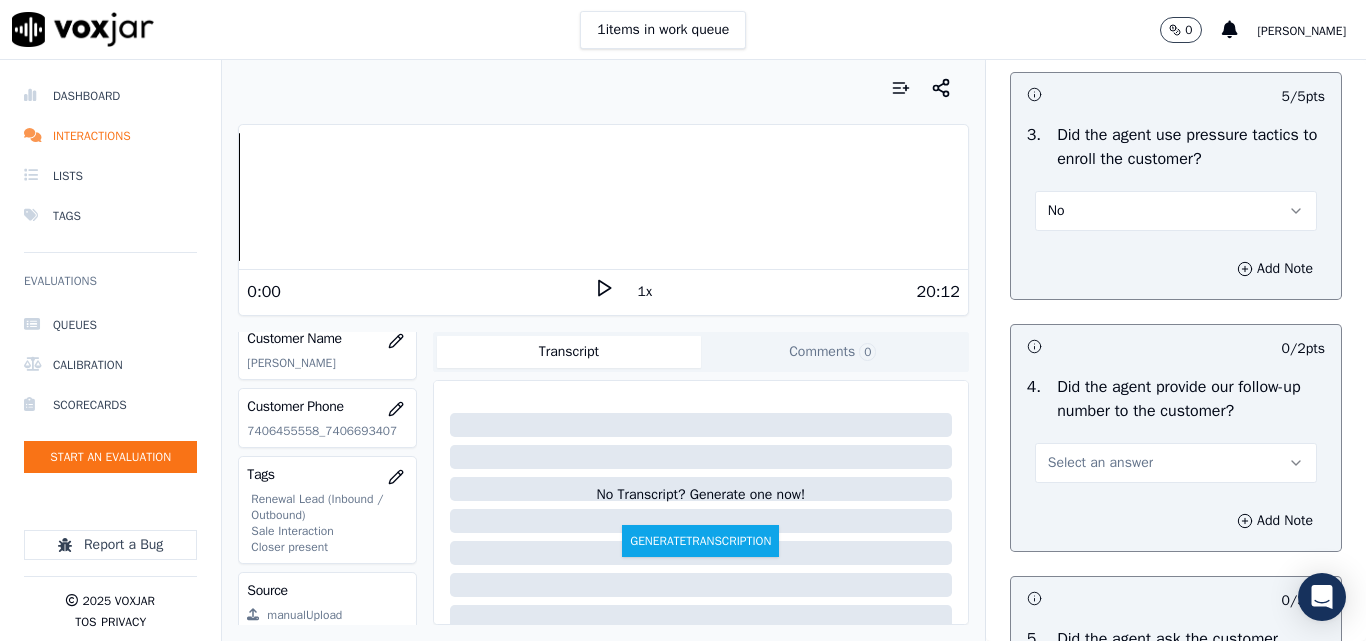 scroll, scrollTop: 4900, scrollLeft: 0, axis: vertical 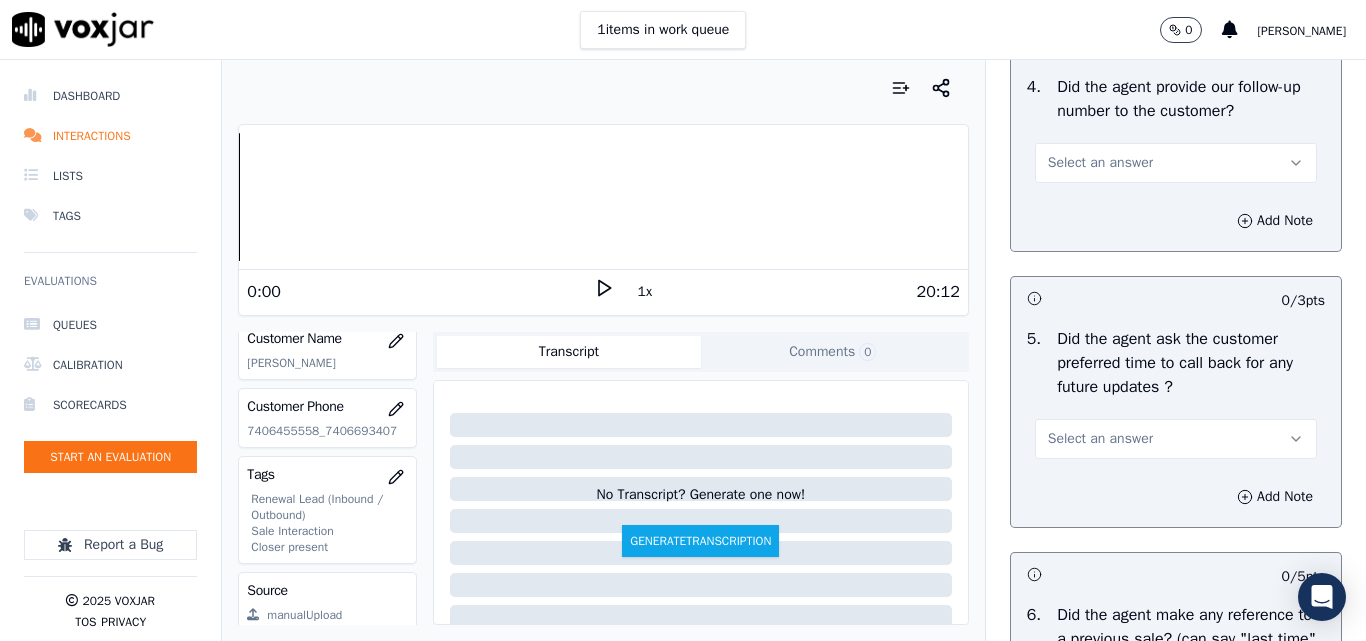 click on "Select an answer" at bounding box center [1100, 163] 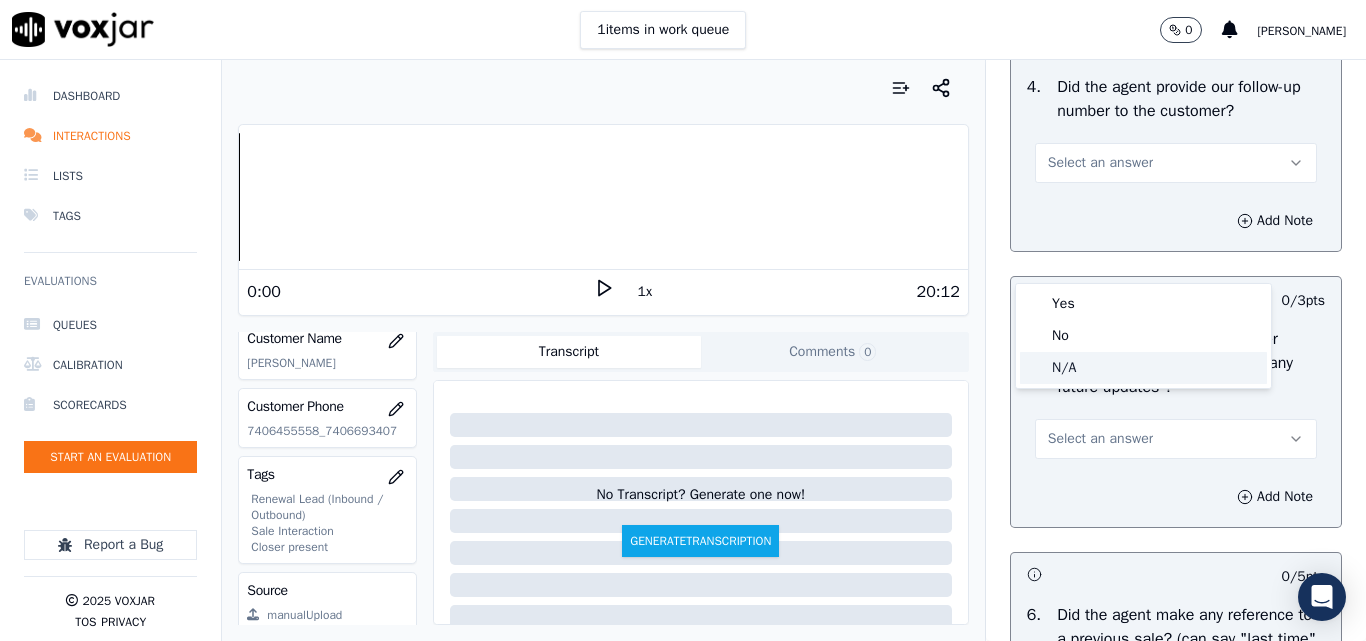 click on "N/A" 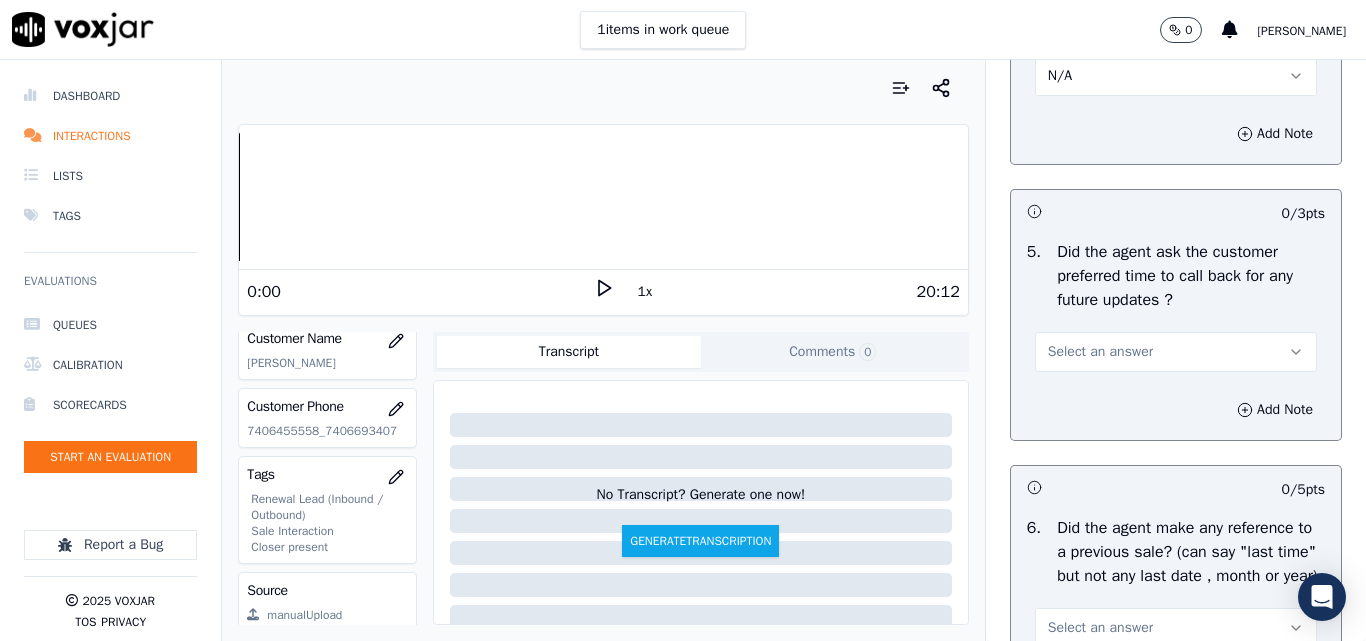 scroll, scrollTop: 5100, scrollLeft: 0, axis: vertical 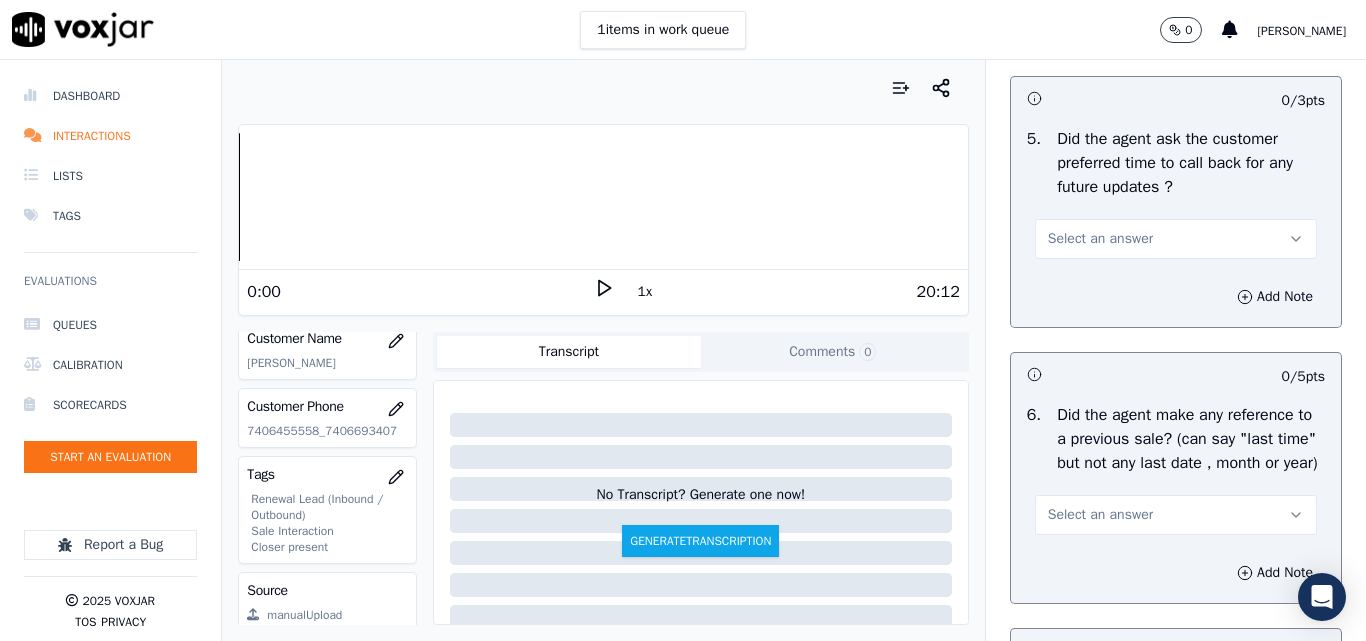 click on "Select an answer" at bounding box center (1100, 239) 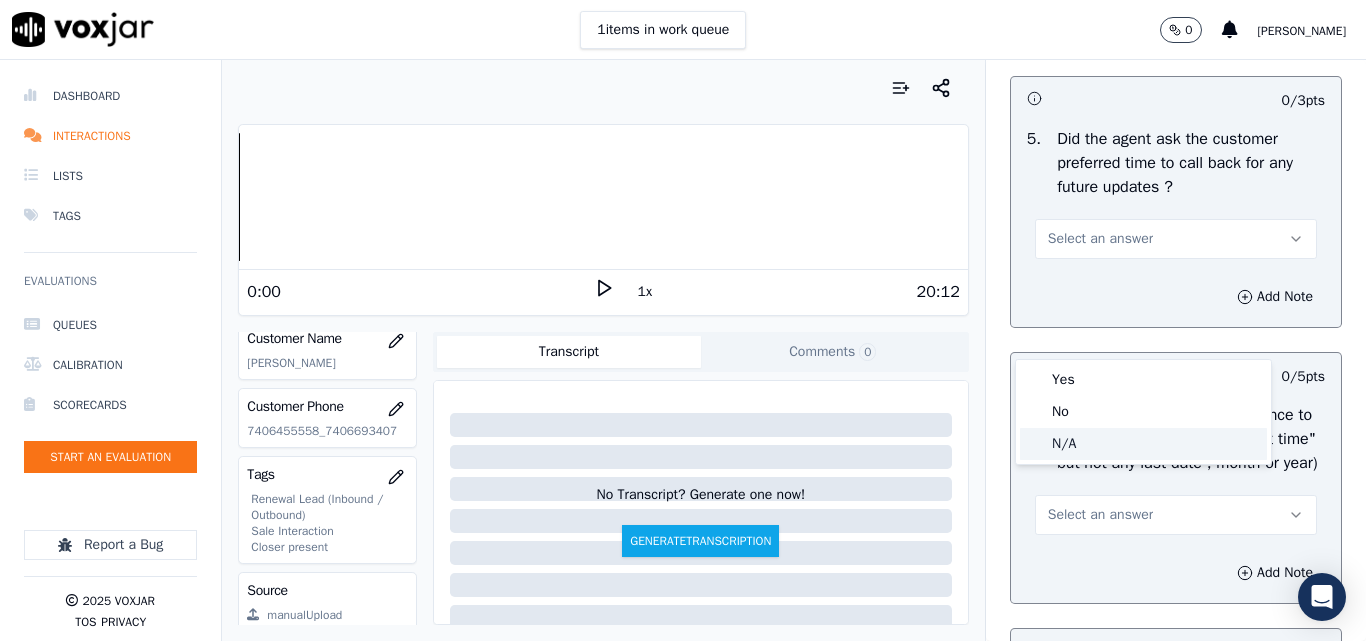 drag, startPoint x: 1076, startPoint y: 440, endPoint x: 1105, endPoint y: 363, distance: 82.28001 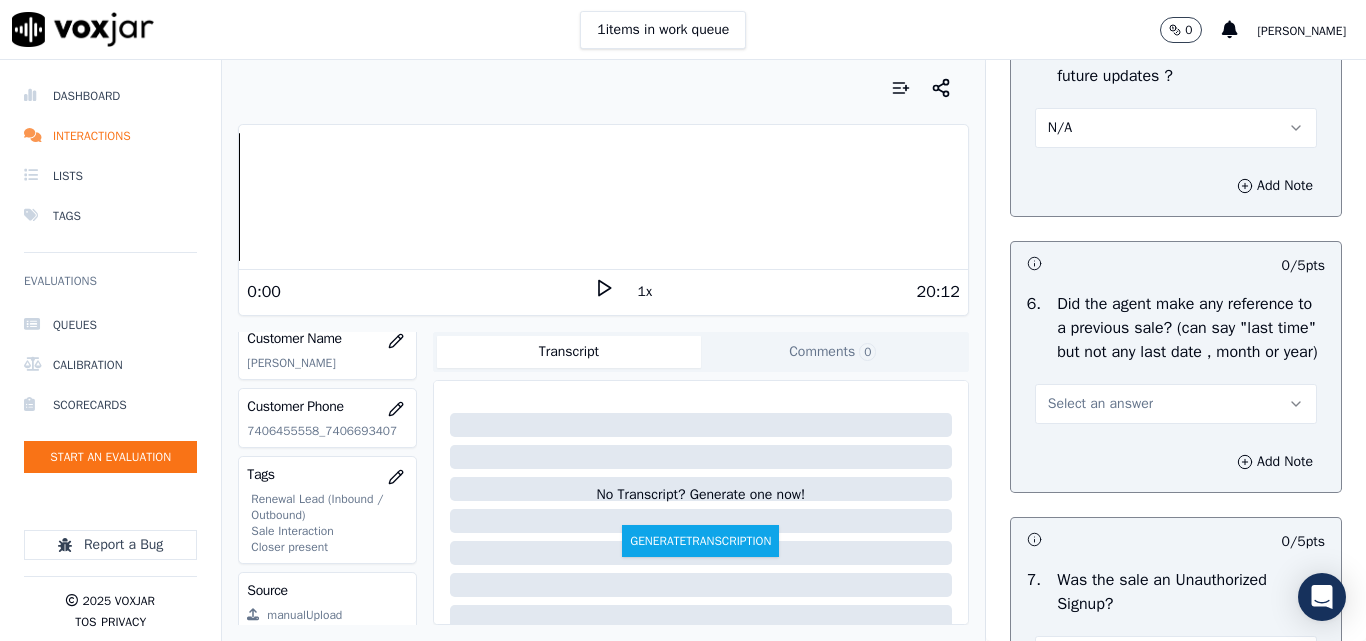 scroll, scrollTop: 5500, scrollLeft: 0, axis: vertical 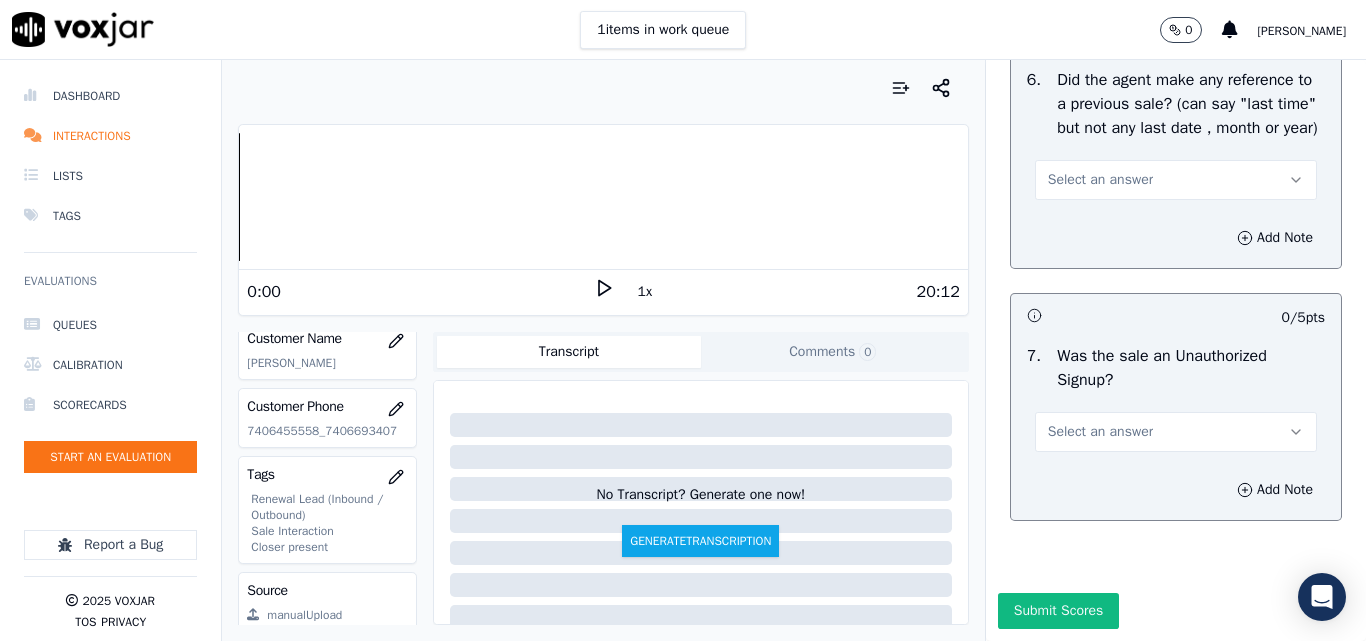click on "Select an answer" at bounding box center (1100, 180) 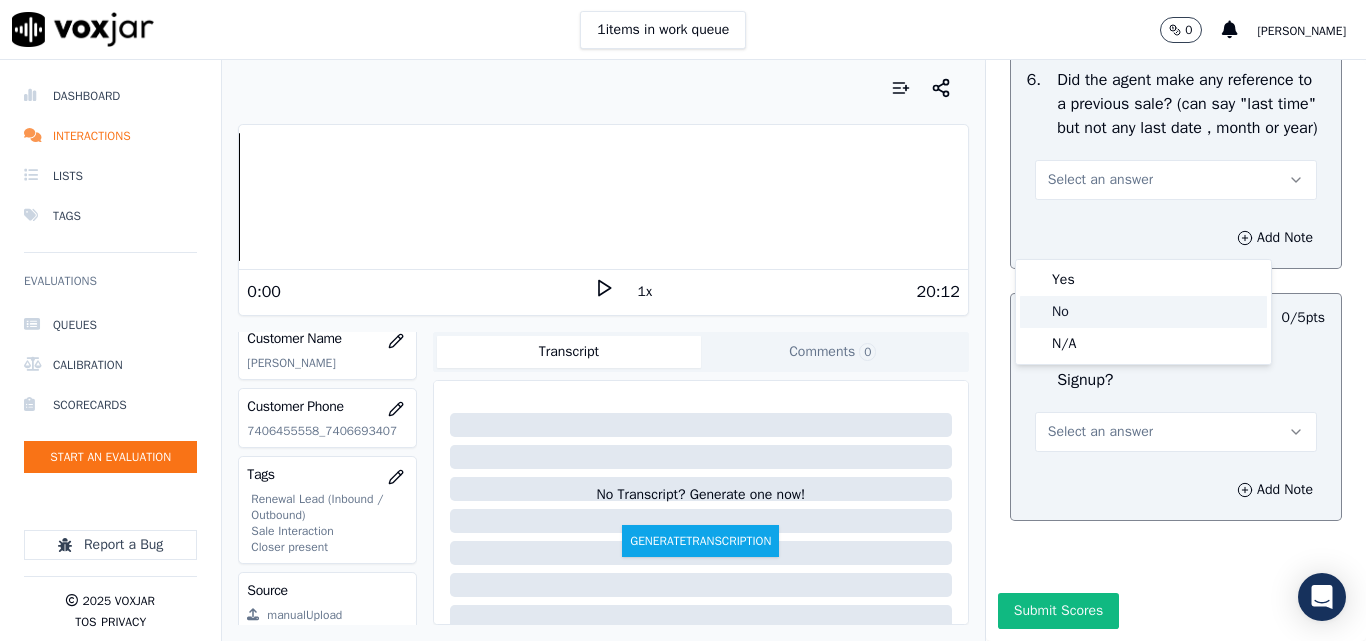 click on "No" 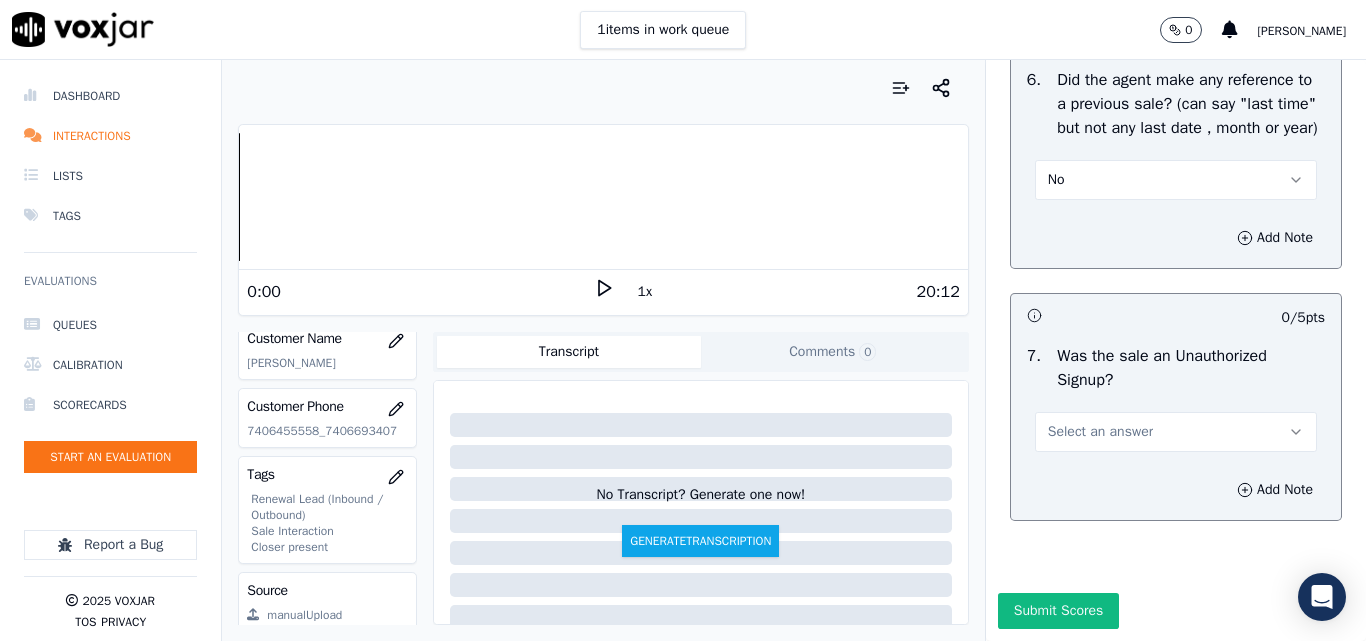 scroll, scrollTop: 5600, scrollLeft: 0, axis: vertical 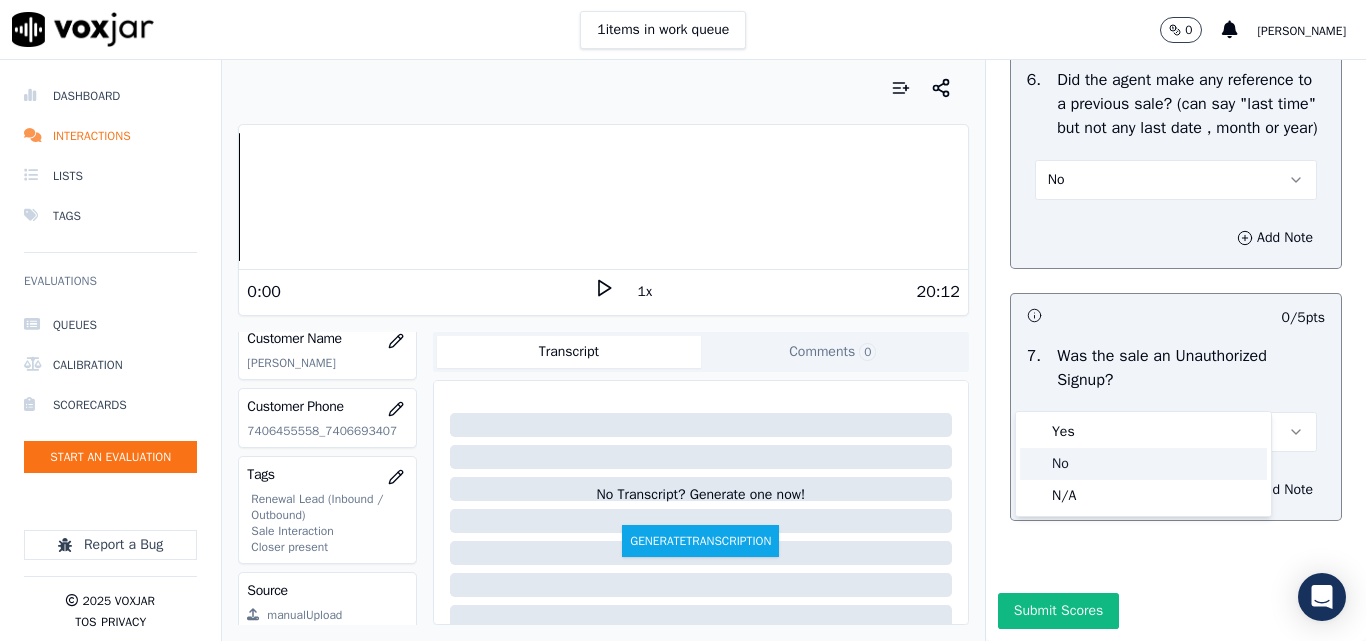 click on "No" 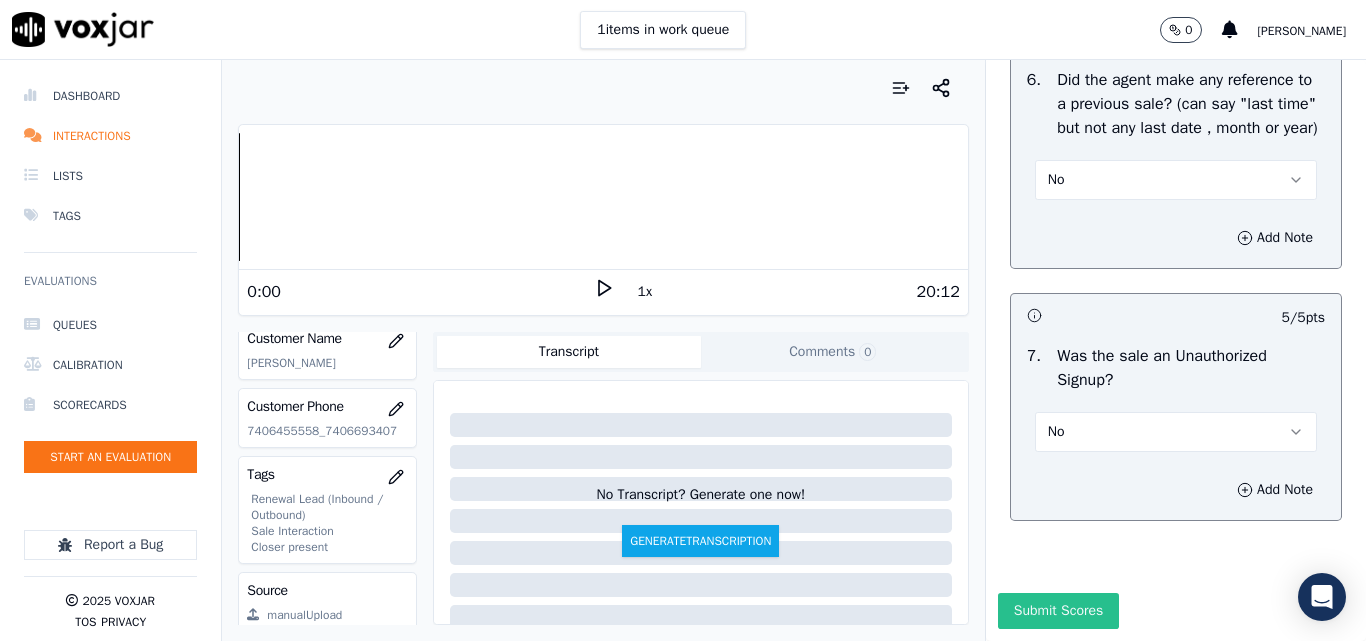 click on "Submit Scores" at bounding box center [1058, 611] 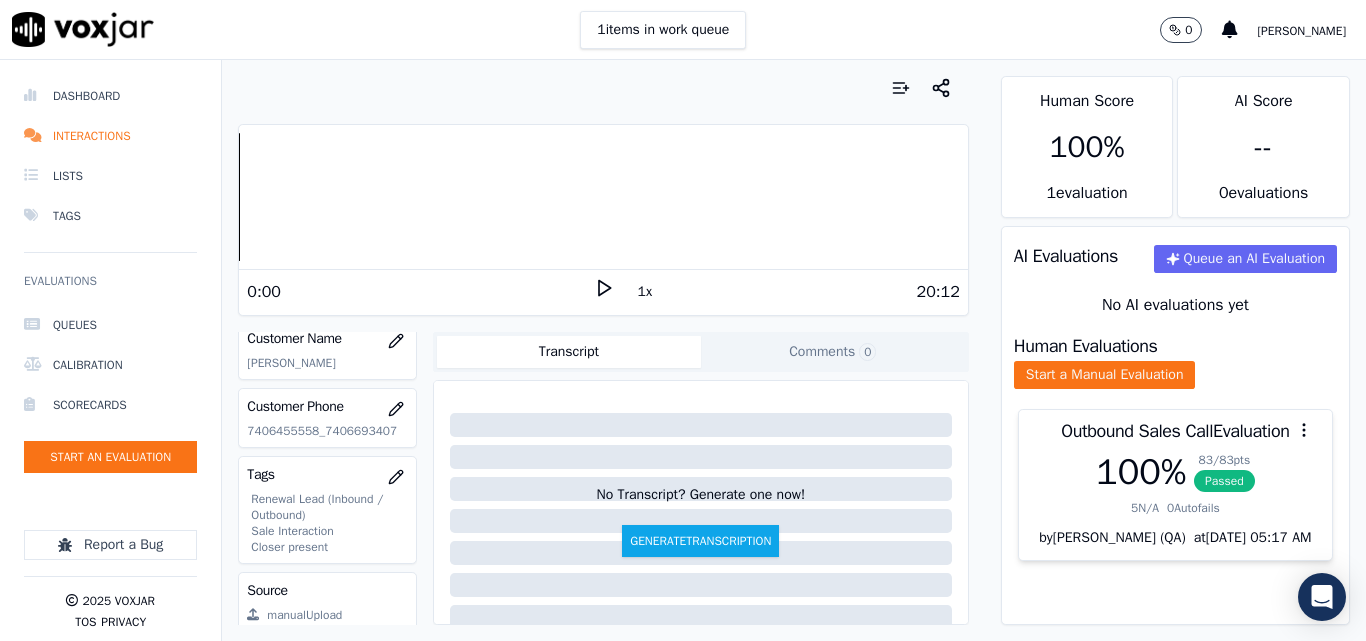 click on "Queues   Calibration   Scorecards   Start an Evaluation" 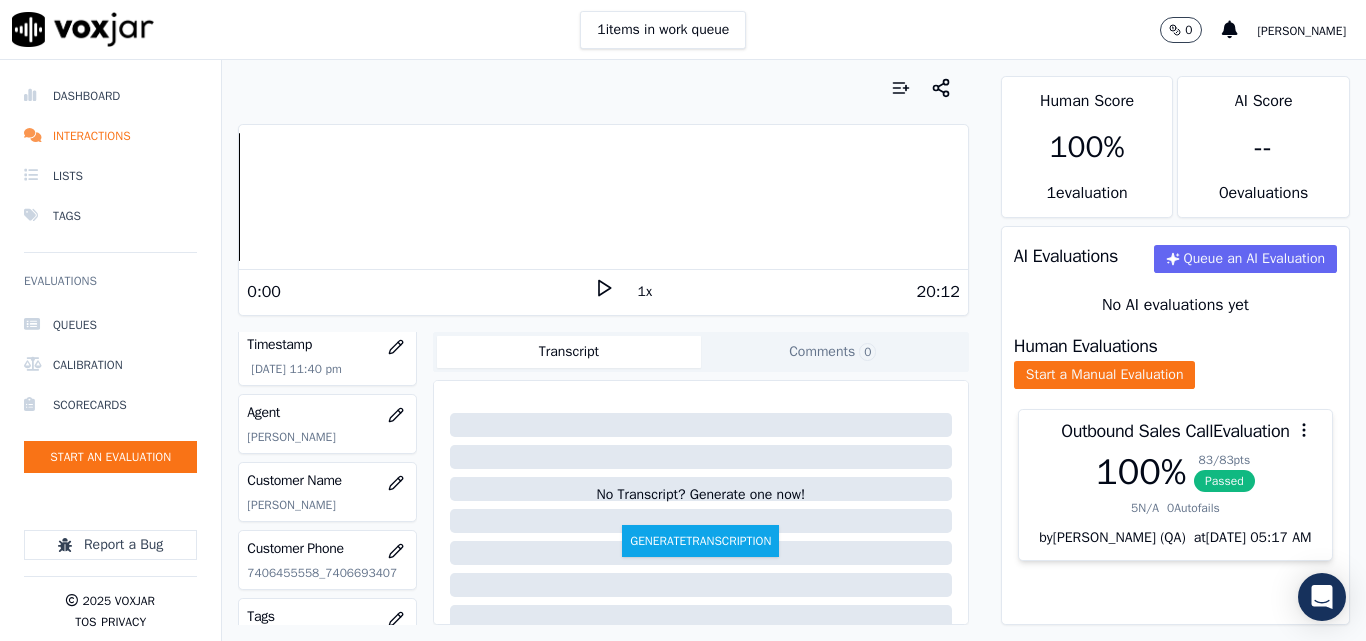 scroll, scrollTop: 120, scrollLeft: 0, axis: vertical 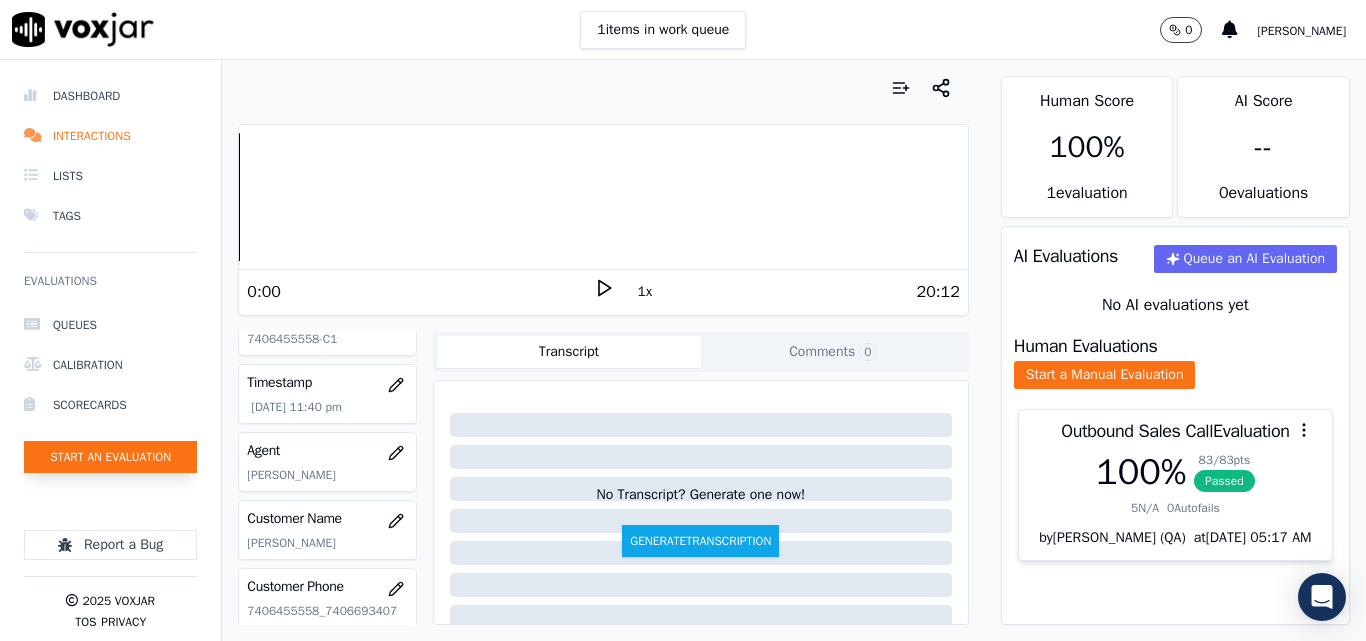 click on "Start an Evaluation" 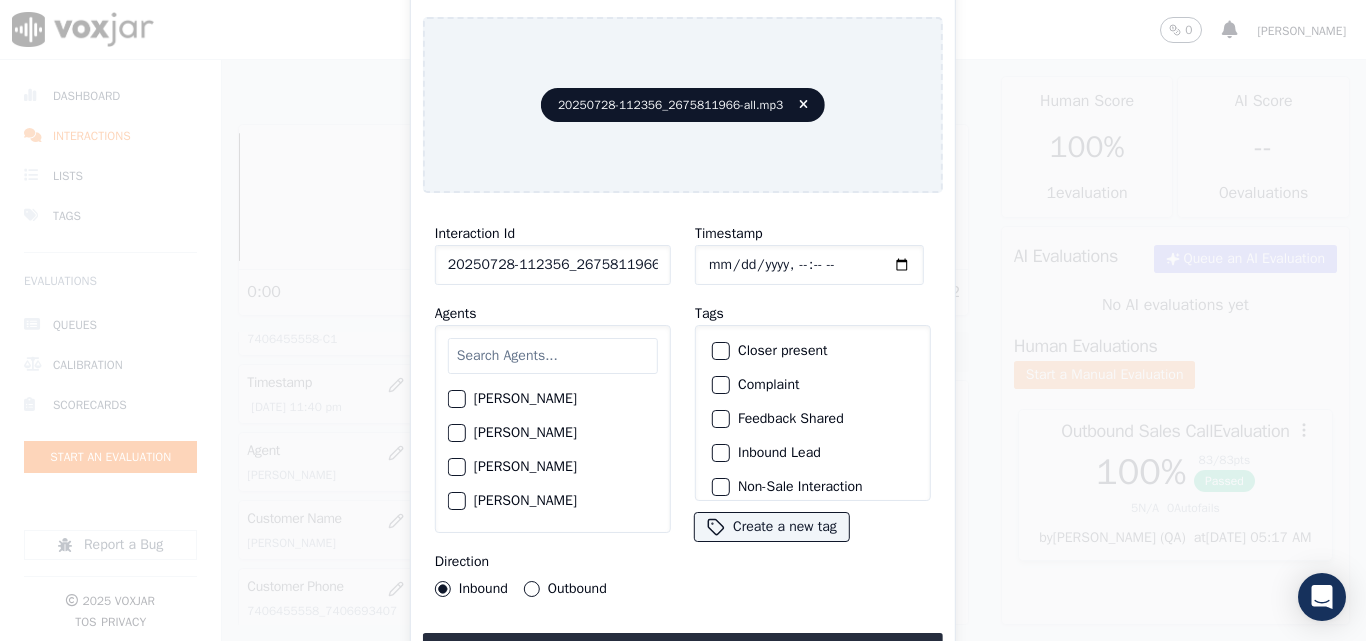 scroll, scrollTop: 0, scrollLeft: 40, axis: horizontal 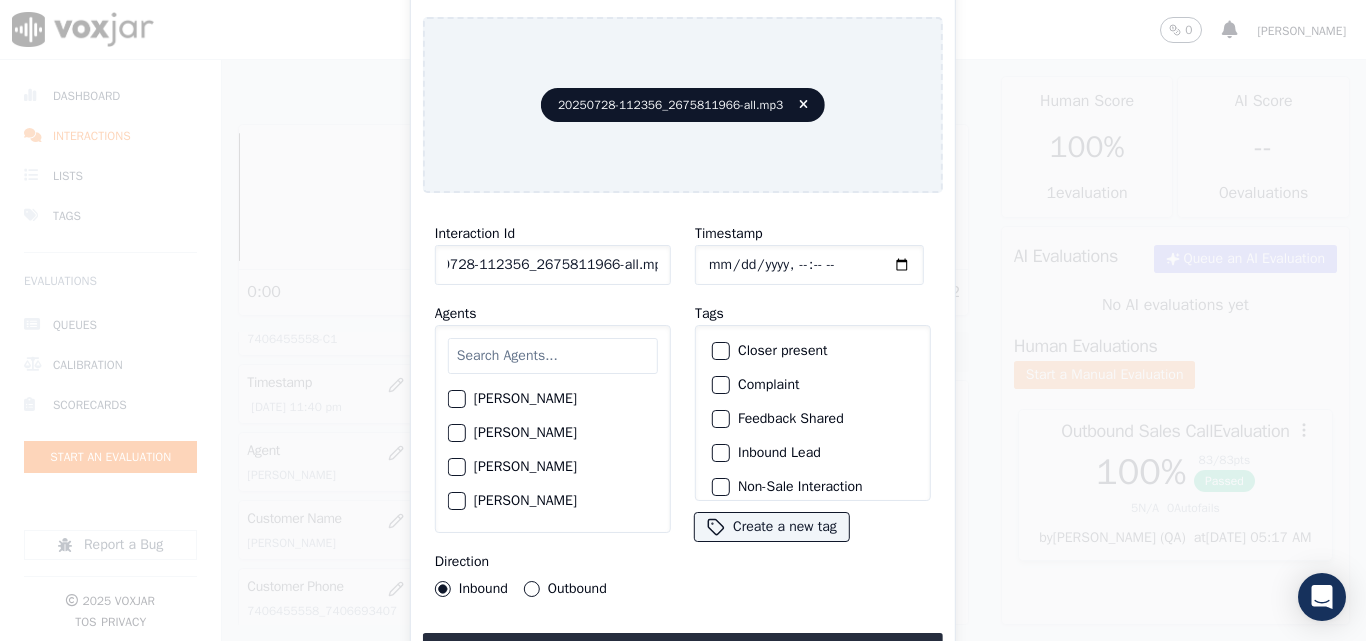 drag, startPoint x: 641, startPoint y: 248, endPoint x: 766, endPoint y: 280, distance: 129.031 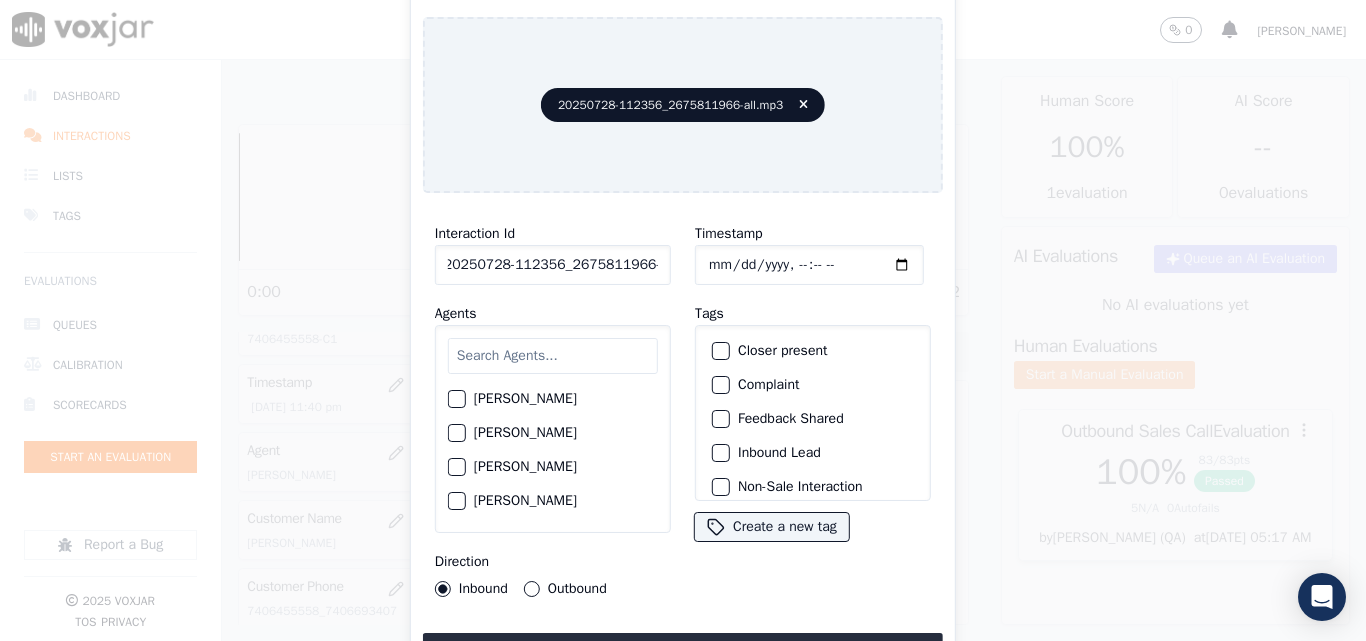 scroll, scrollTop: 0, scrollLeft: 11, axis: horizontal 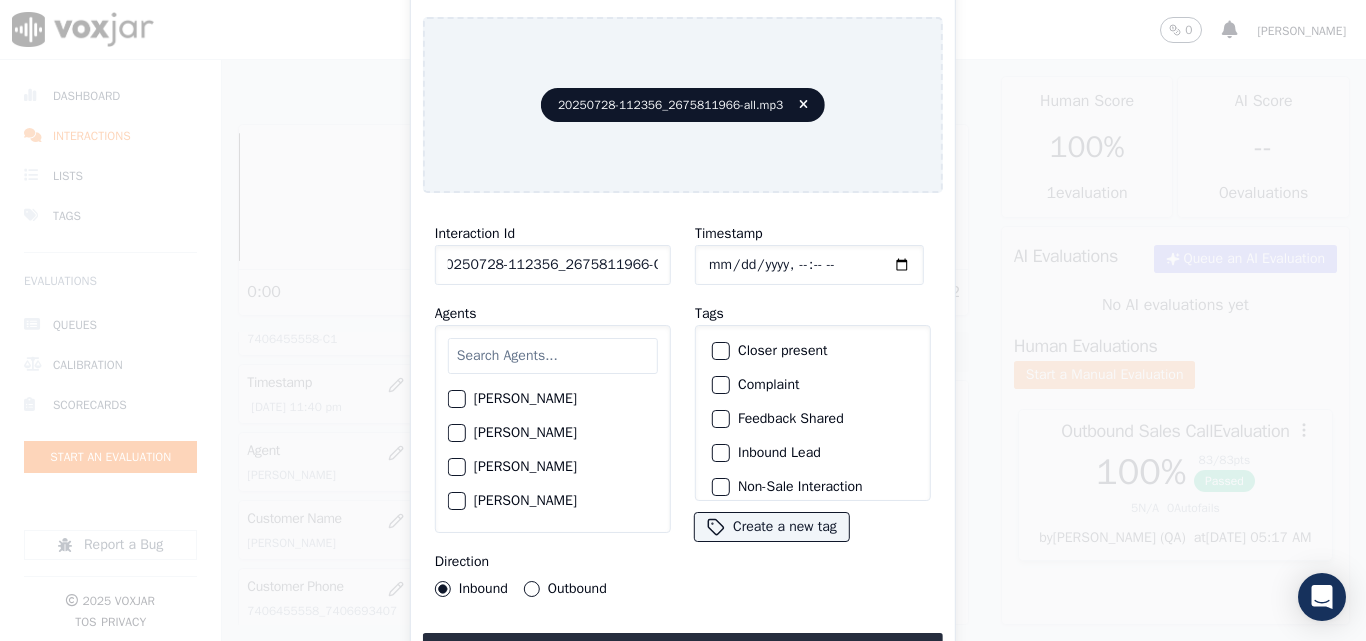 type on "20250728-112356_2675811966-C1" 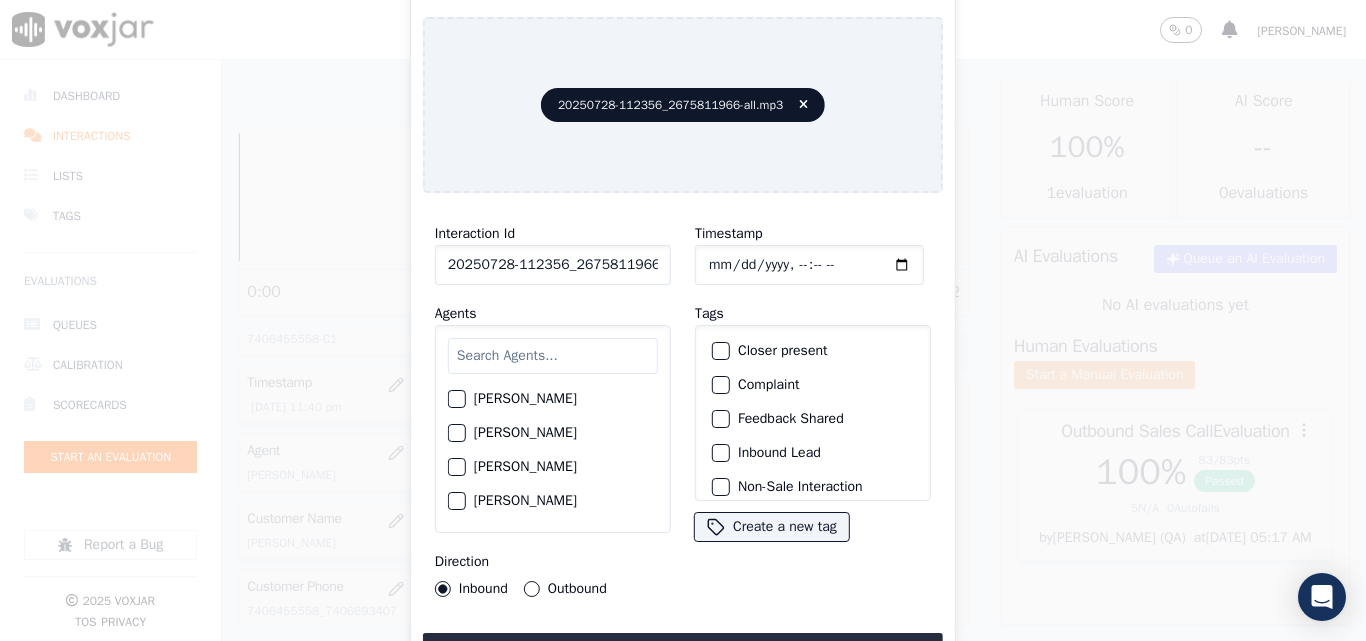type on "[DATE]T23:51" 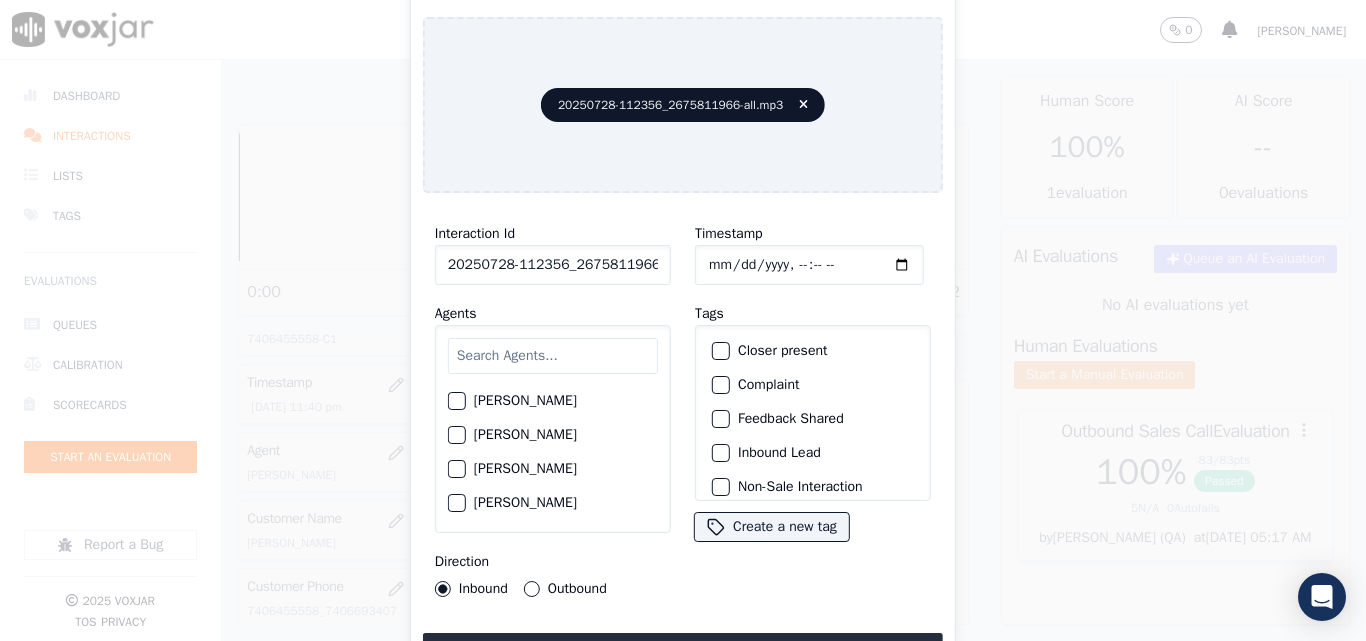 click on "Closer present" at bounding box center (813, 351) 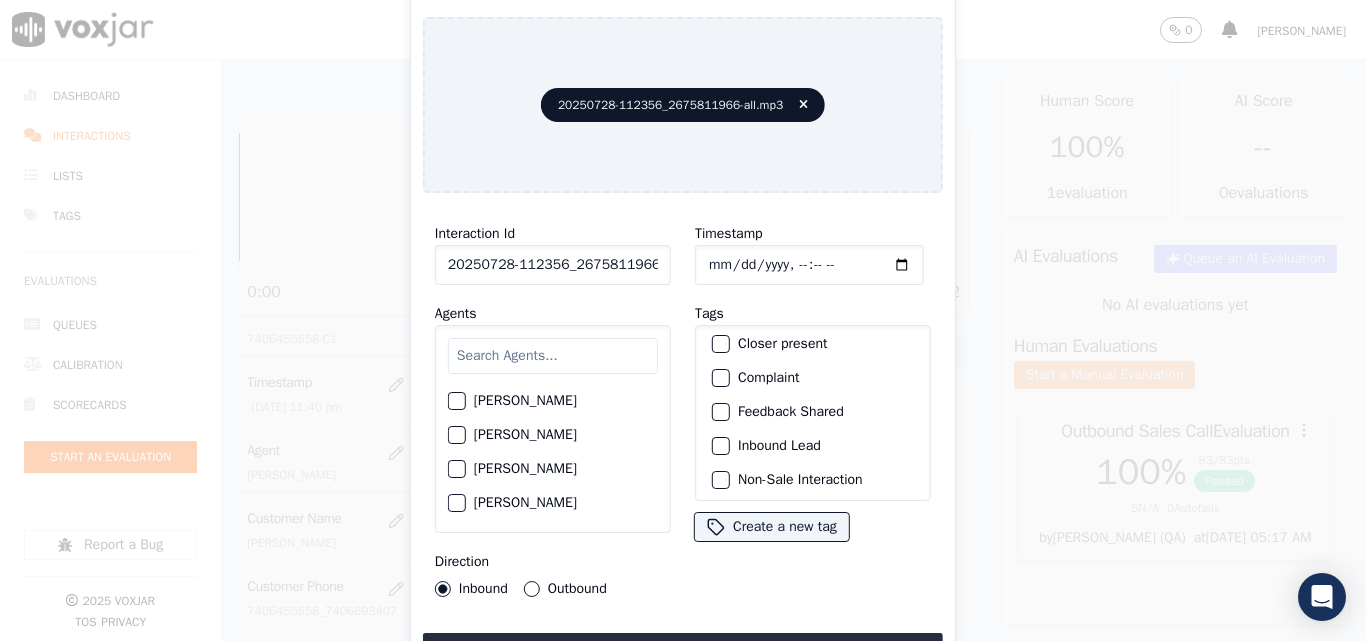 scroll, scrollTop: 0, scrollLeft: 0, axis: both 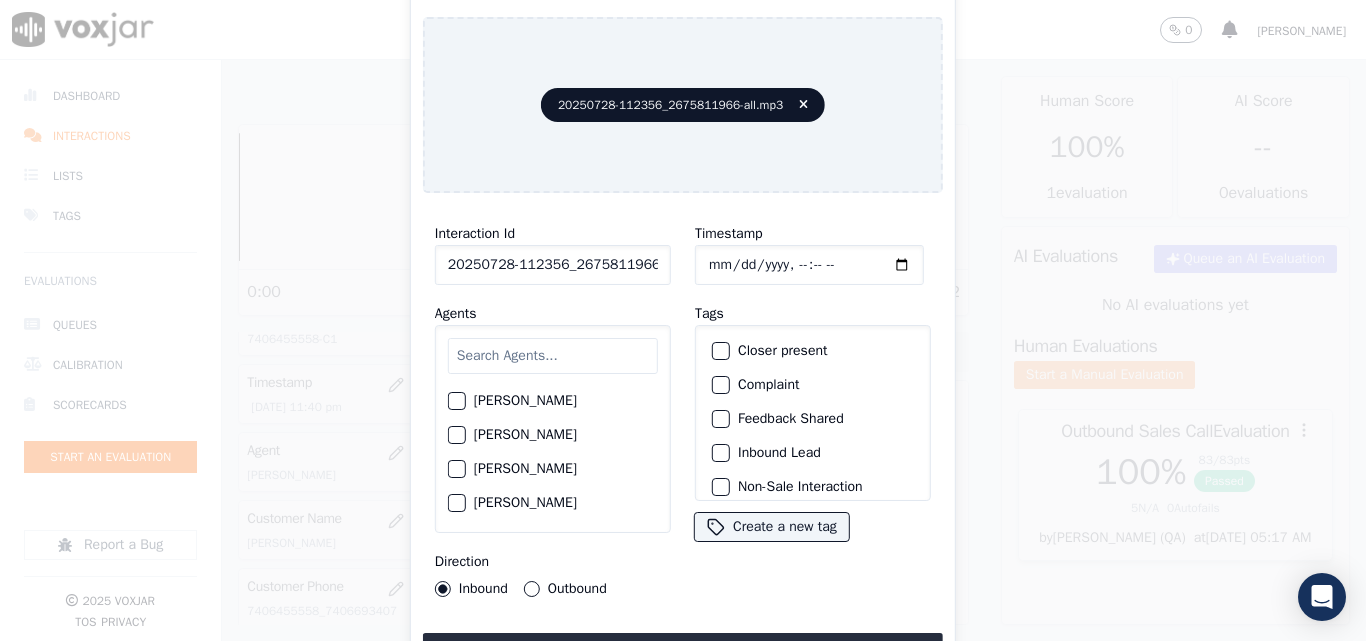 click on "Interaction Id   20250728-112356_2675811966-C1     Agents        [PERSON_NAME]      [PERSON_NAME]     [PERSON_NAME]     [PERSON_NAME]      [PERSON_NAME]     [PERSON_NAME]      [PERSON_NAME]     [PERSON_NAME]     [PERSON_NAME]     [PERSON_NAME]     [PERSON_NAME]     [PERSON_NAME]     [PERSON_NAME]     [PERSON_NAME]     [PERSON_NAME]     [PERSON_NAME]     [PERSON_NAME]     Do not Count     [PERSON_NAME]     [PERSON_NAME]       [PERSON_NAME]     [PERSON_NAME]     [PERSON_NAME]     [PERSON_NAME]     [PERSON_NAME]     [PERSON_NAME]     [PERSON_NAME]     [PERSON_NAME]     [PERSON_NAME]     [PERSON_NAME]     [PERSON_NAME]     [PERSON_NAME]     [PERSON_NAME]     [PERSON_NAME]     [PERSON_NAME]     [PERSON_NAME]     [PERSON_NAME]     [PERSON_NAME]      [PERSON_NAME]     [PERSON_NAME]         MD [PERSON_NAME] - [PERSON_NAME]     [PERSON_NAME]     [PERSON_NAME]     [PERSON_NAME]     [PERSON_NAME]     [PERSON_NAME]     [PERSON_NAME]     [PERSON_NAME]     [PERSON_NAME]     [PERSON_NAME] [PERSON_NAME] [PERSON_NAME]     [PERSON_NAME]     [PERSON_NAME]" at bounding box center [553, 409] 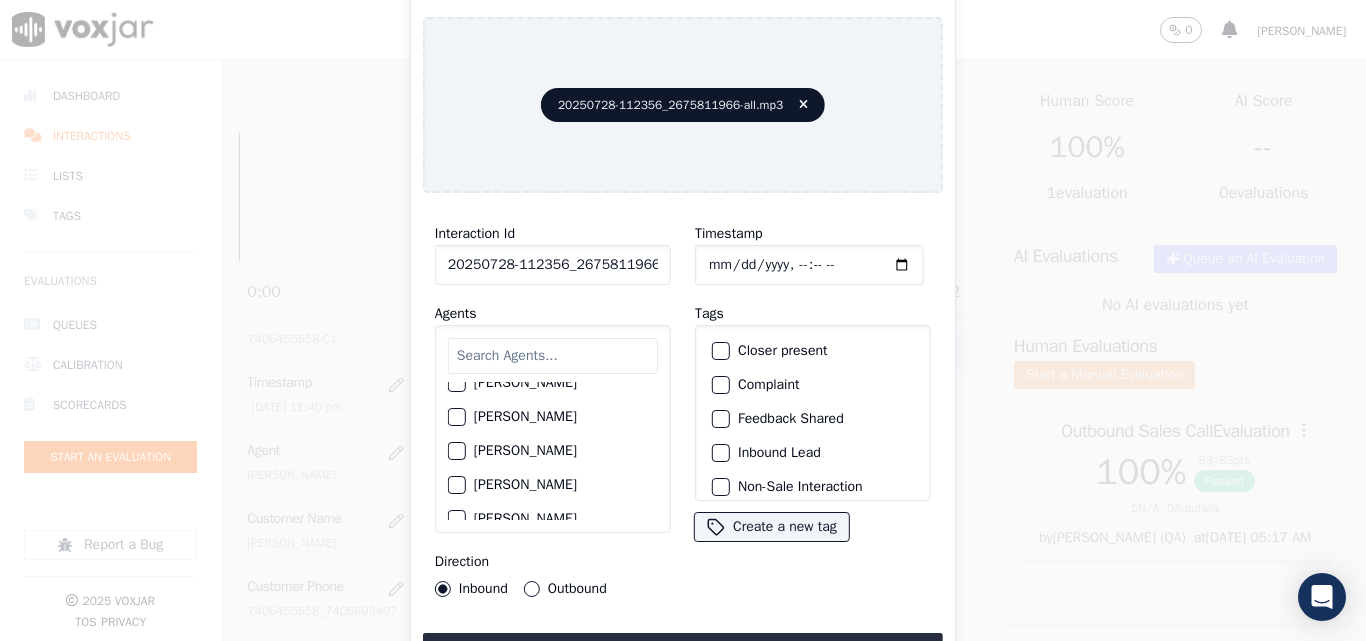 scroll, scrollTop: 400, scrollLeft: 0, axis: vertical 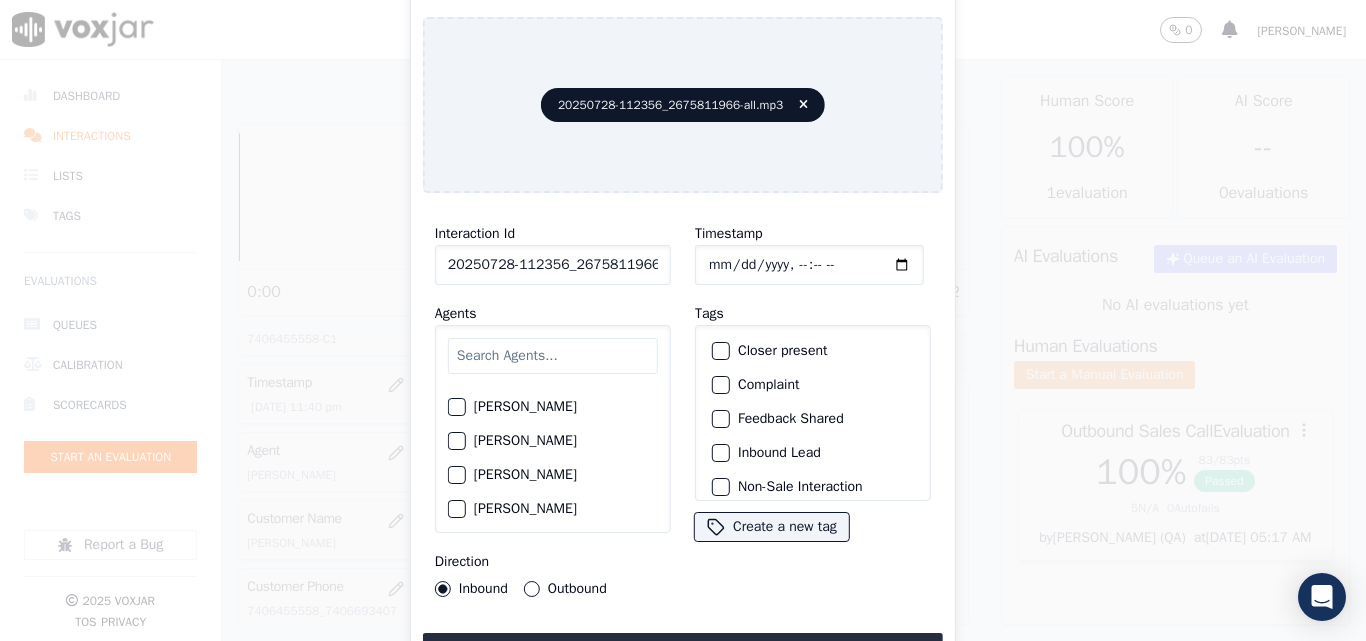 click on "[PERSON_NAME]" 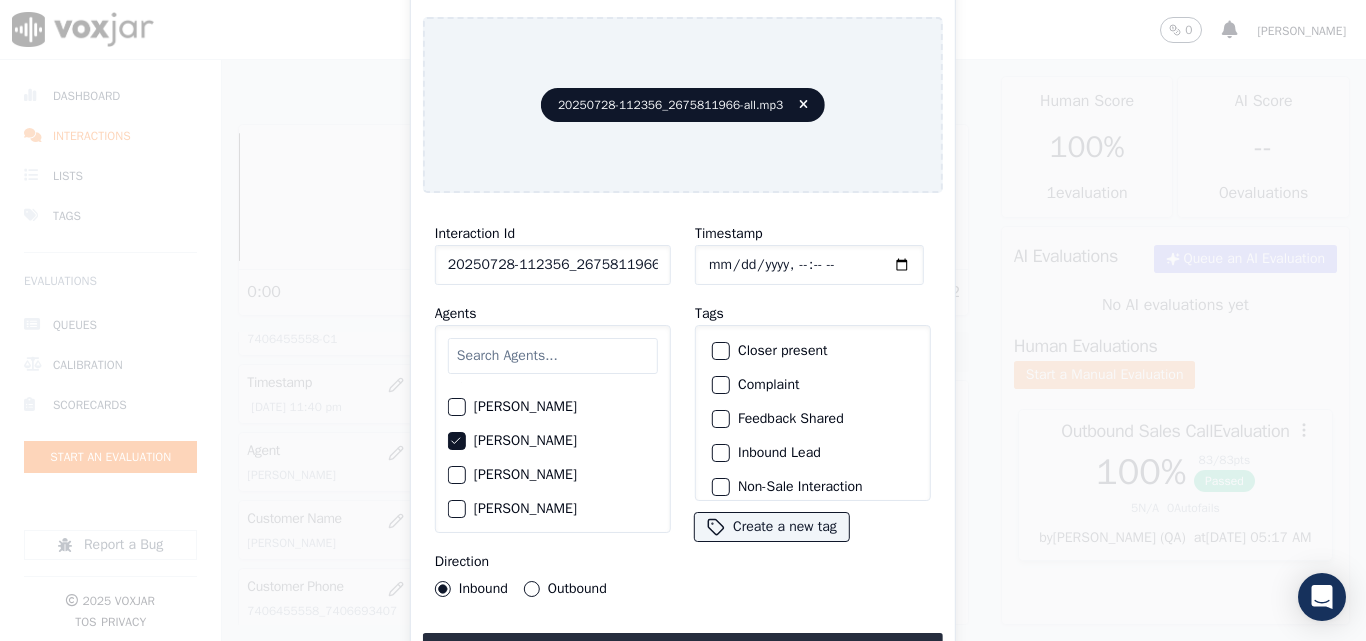 click at bounding box center [720, 351] 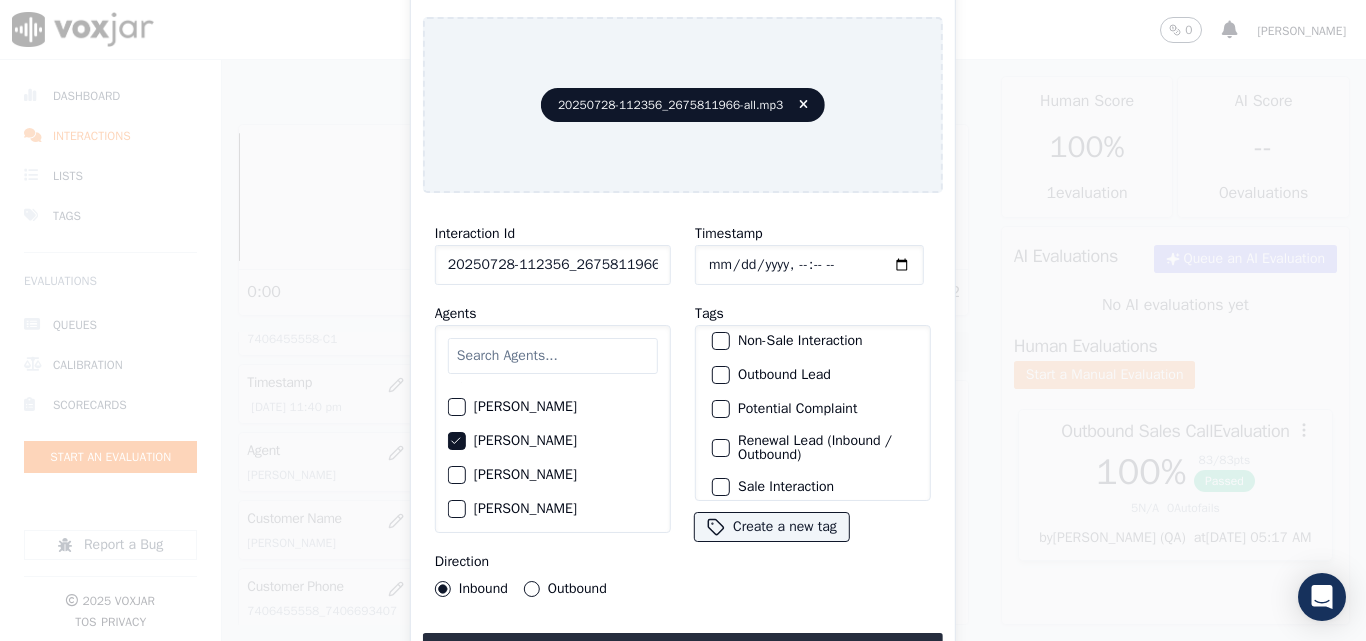 scroll, scrollTop: 73, scrollLeft: 0, axis: vertical 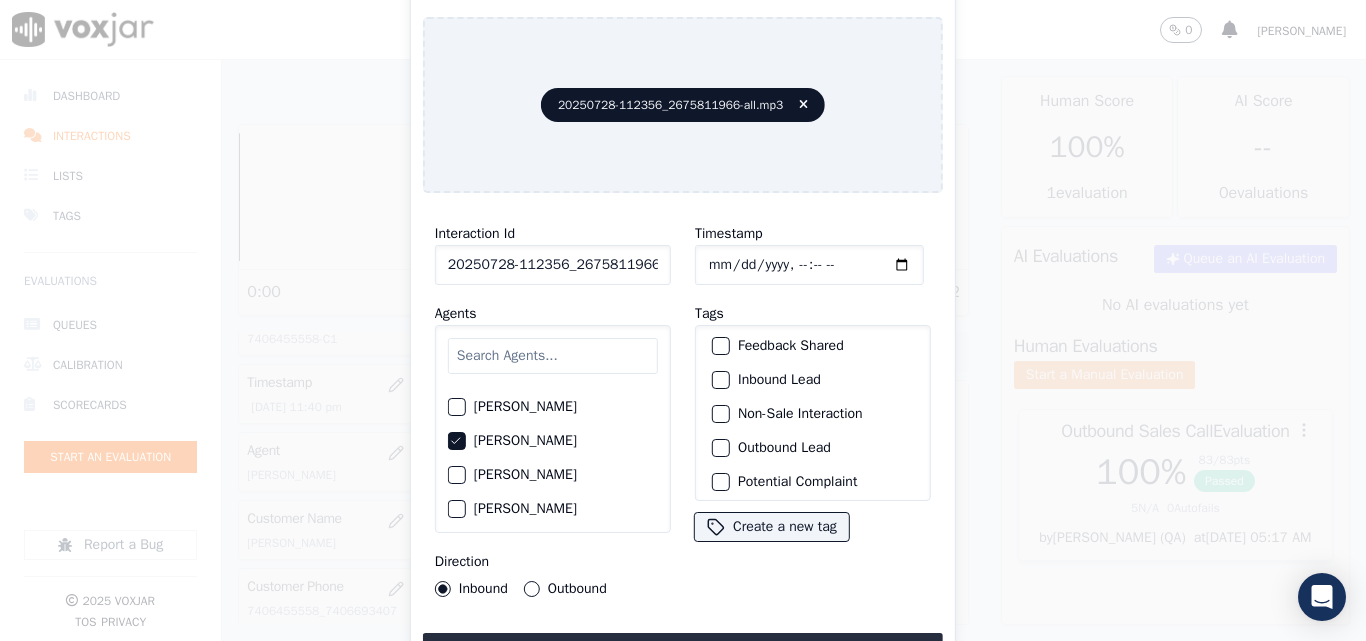 click on "Inbound Lead" at bounding box center [721, 380] 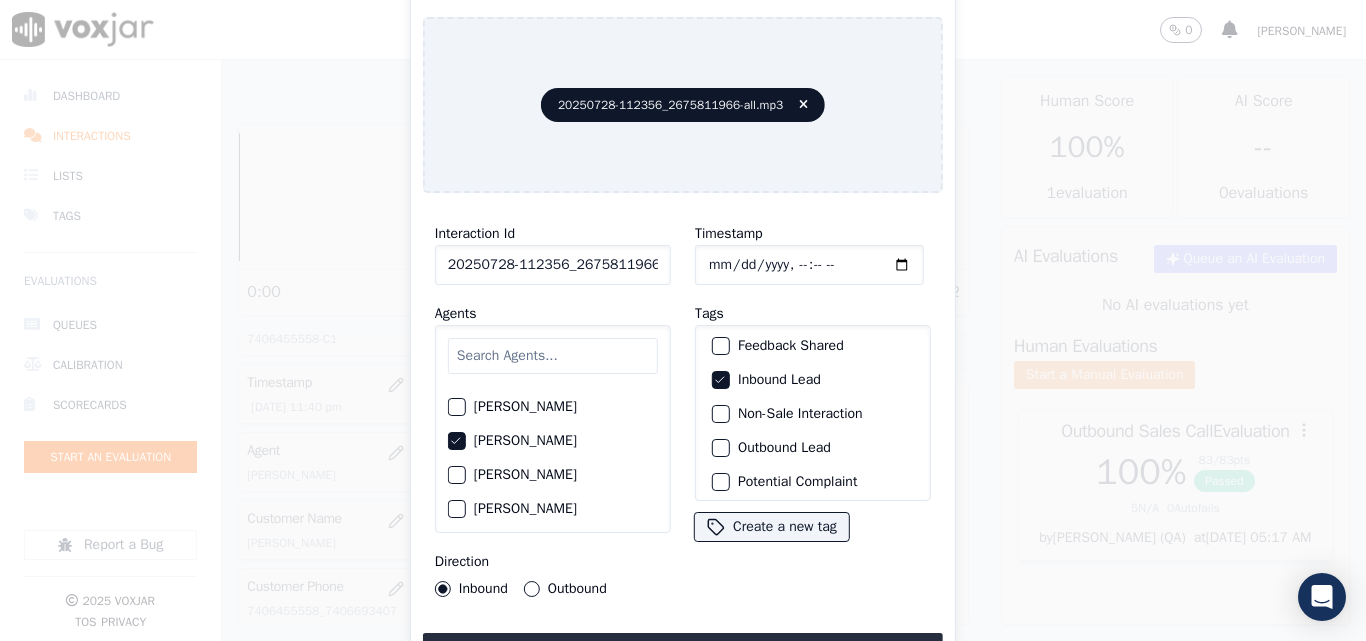 scroll, scrollTop: 173, scrollLeft: 0, axis: vertical 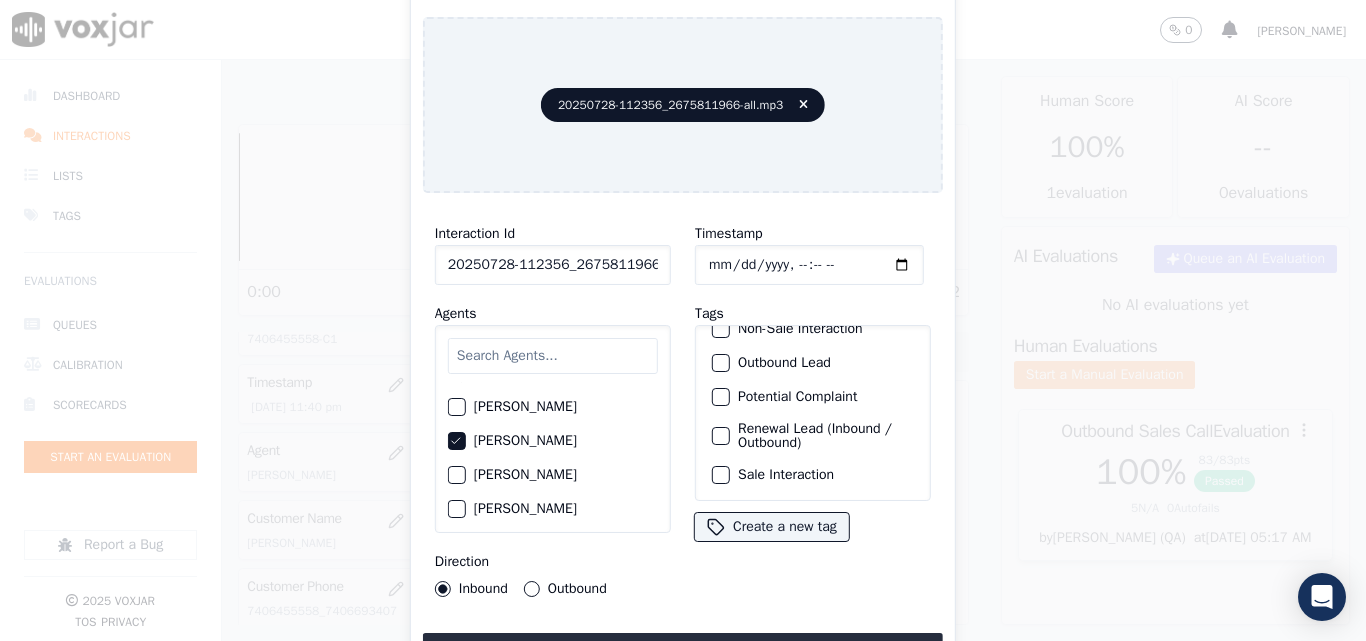 click at bounding box center (720, 475) 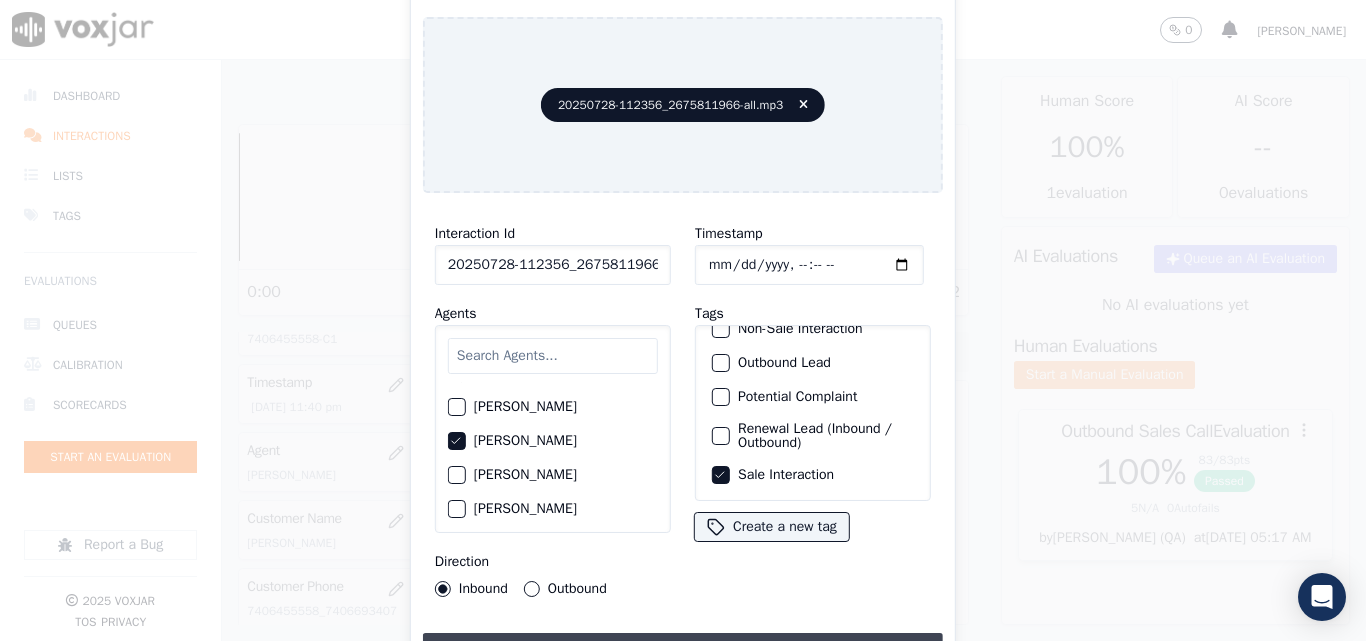 click on "Upload interaction to start evaluation" at bounding box center (683, 651) 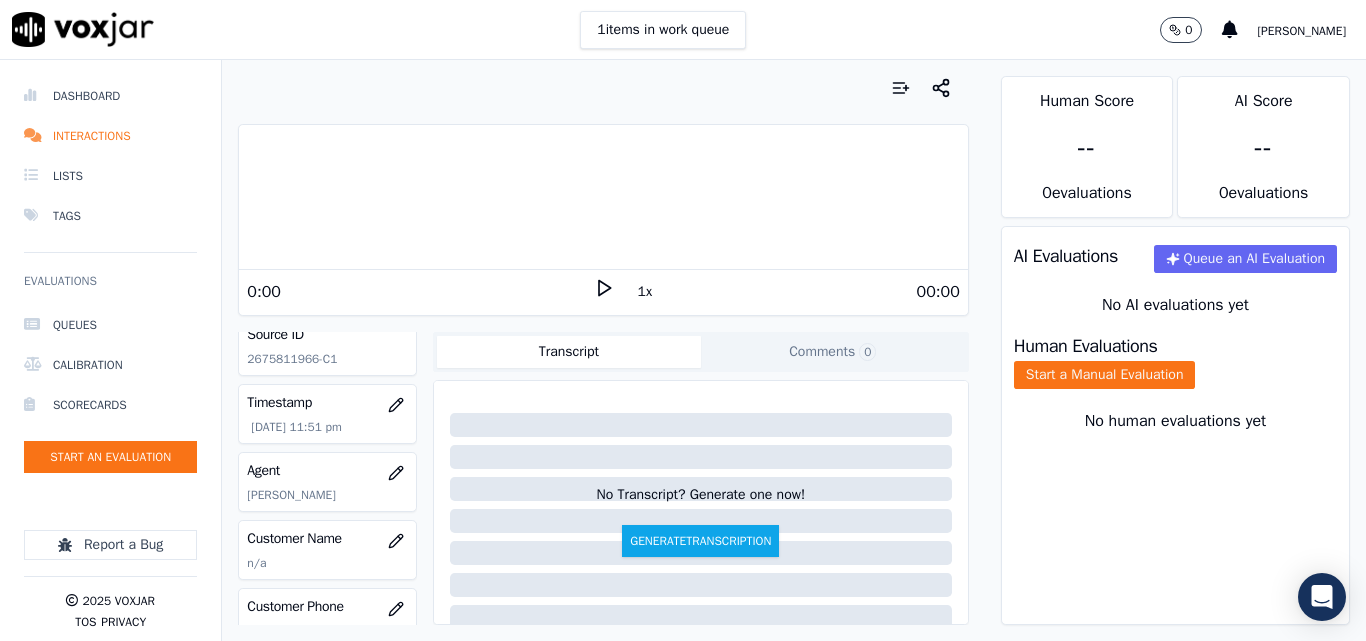 scroll, scrollTop: 200, scrollLeft: 0, axis: vertical 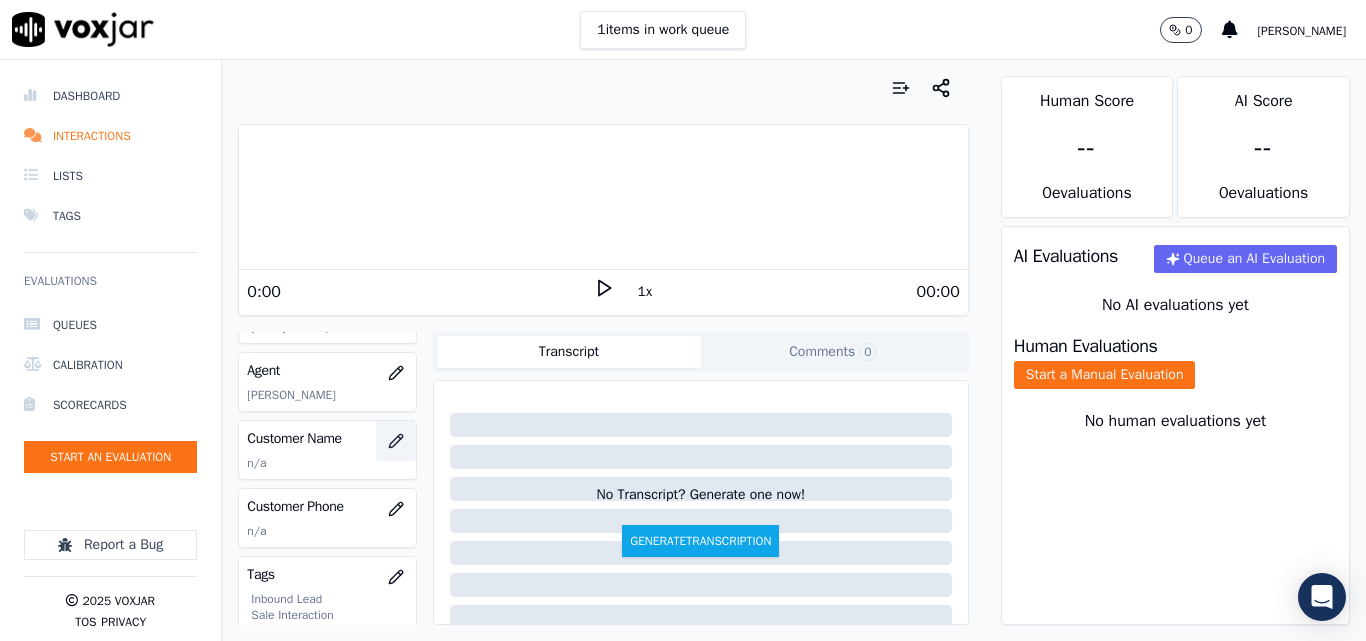 click at bounding box center [396, 441] 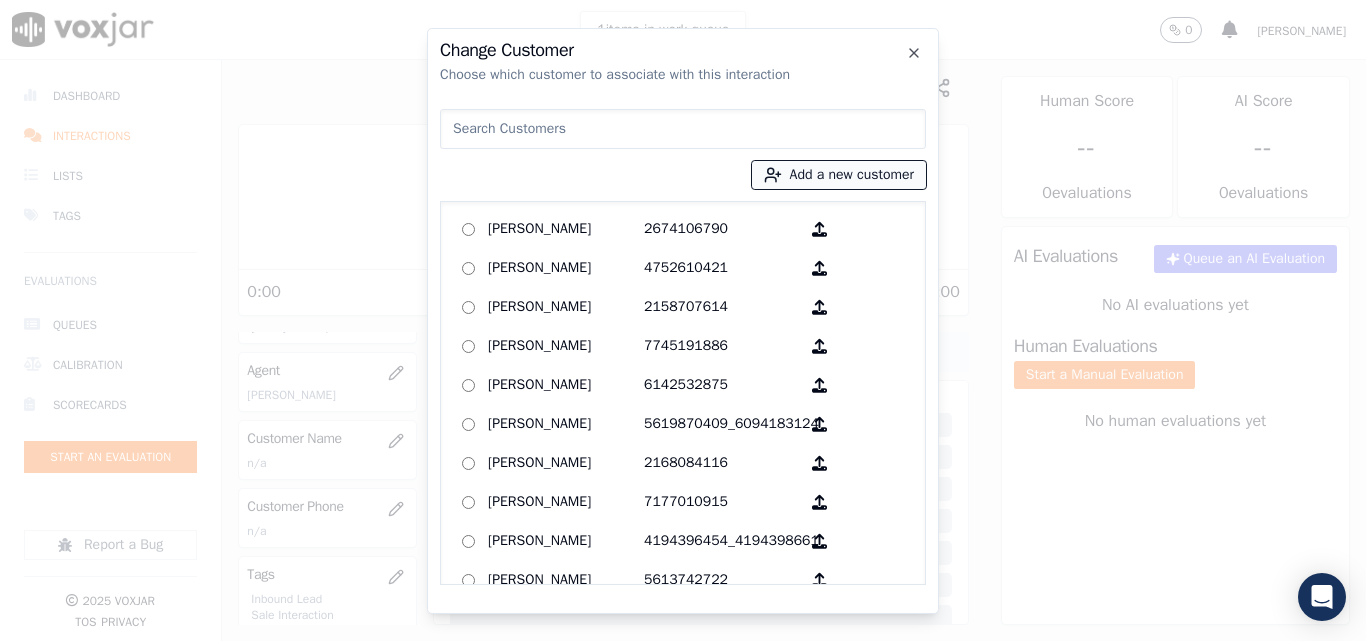 click on "Add a new customer" at bounding box center (839, 175) 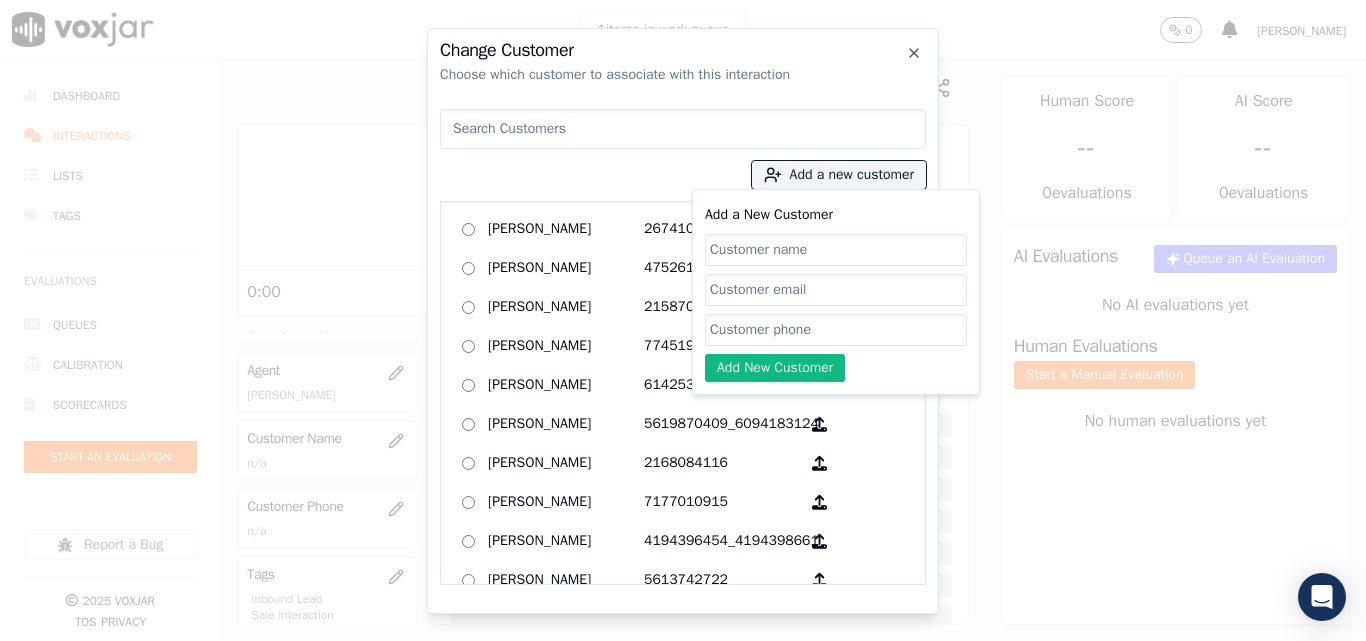 click on "Add a New Customer" 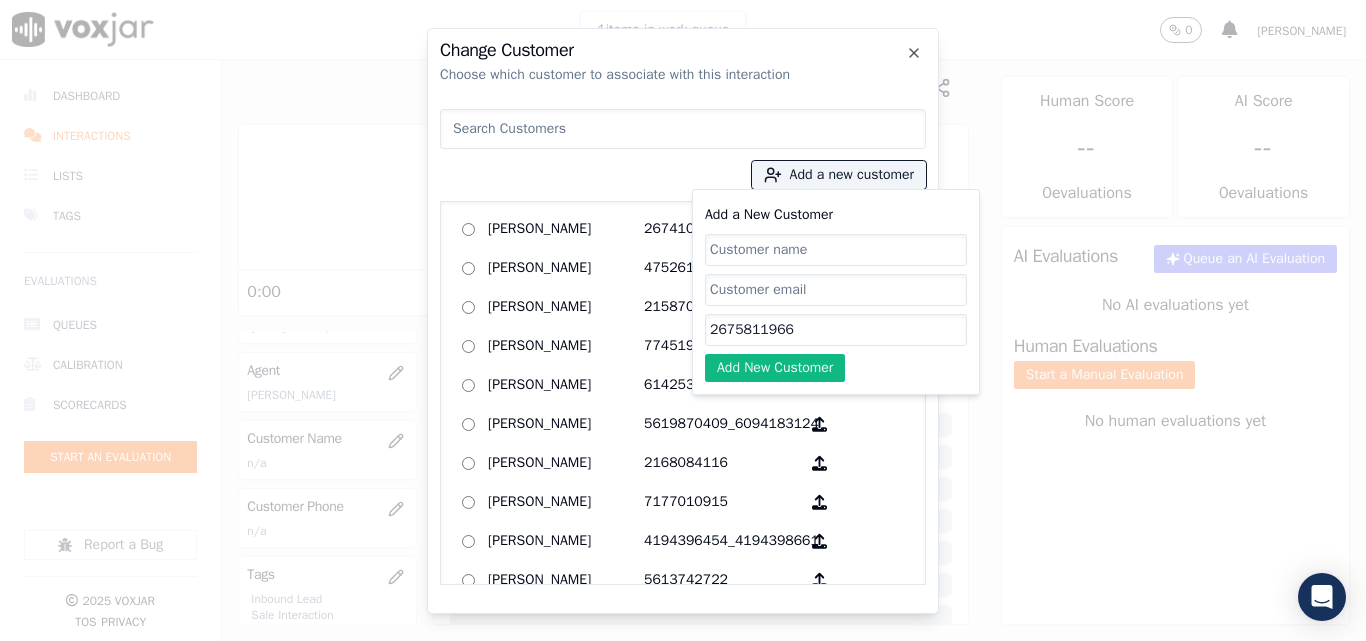 type on "2675811966" 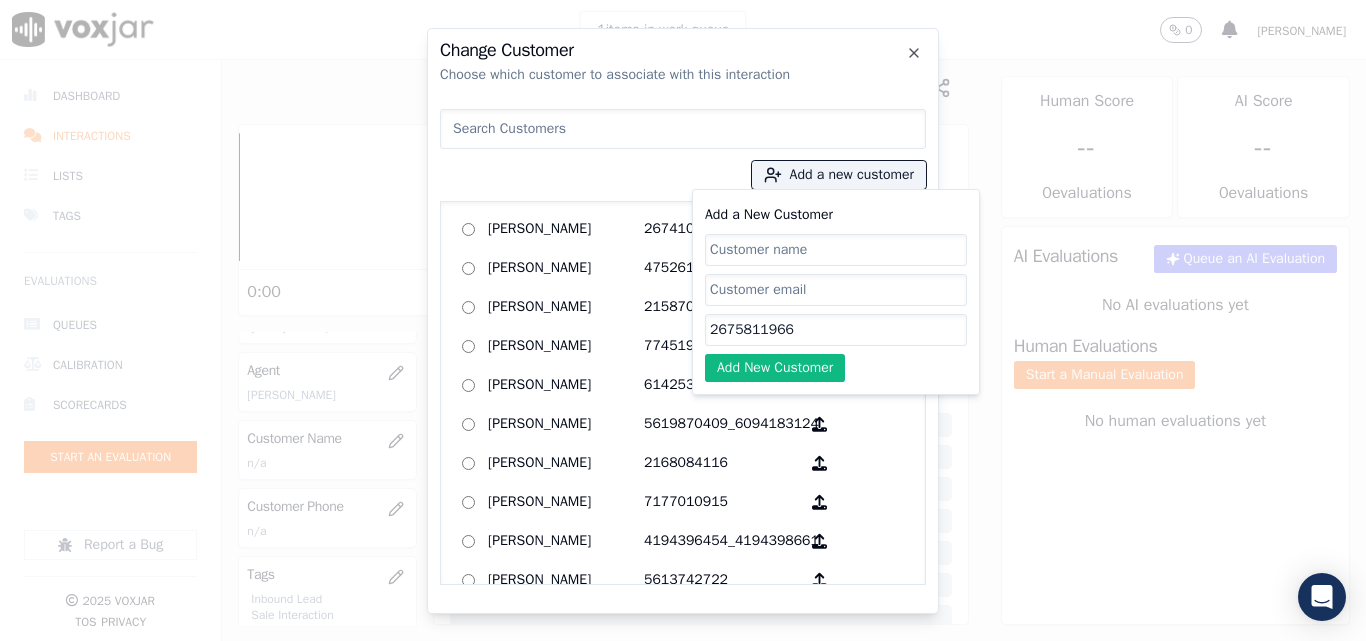 paste on "[PERSON_NAME]" 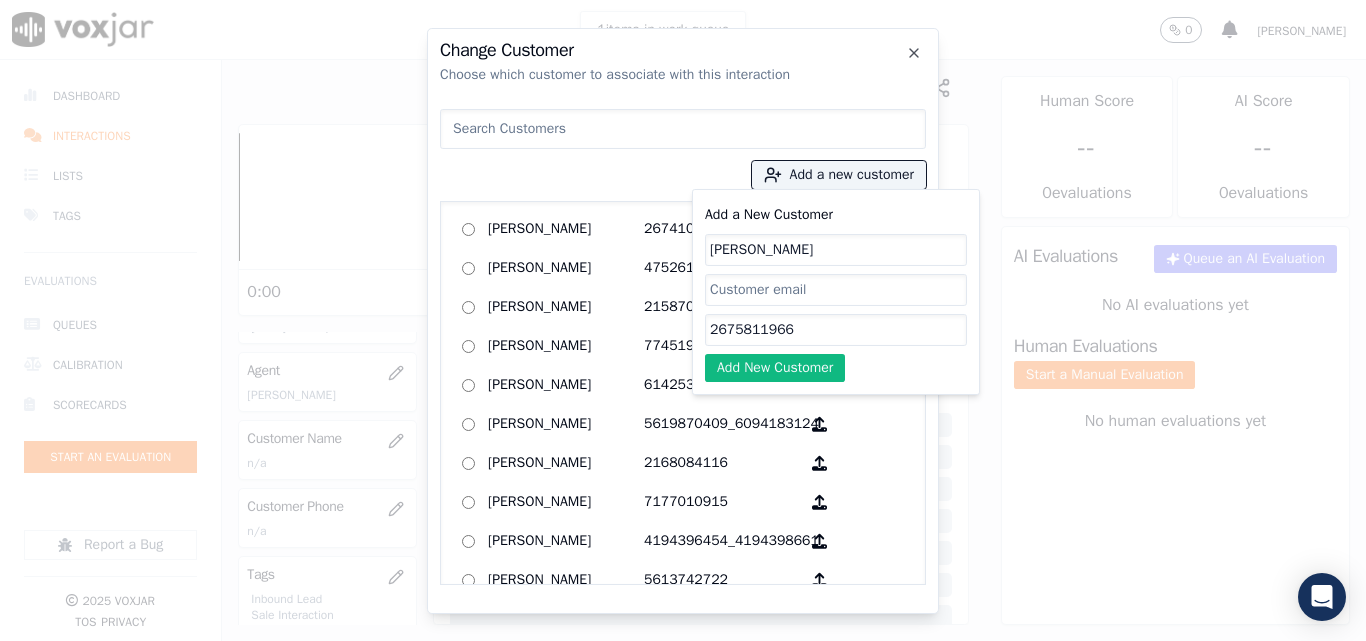type on "[PERSON_NAME]" 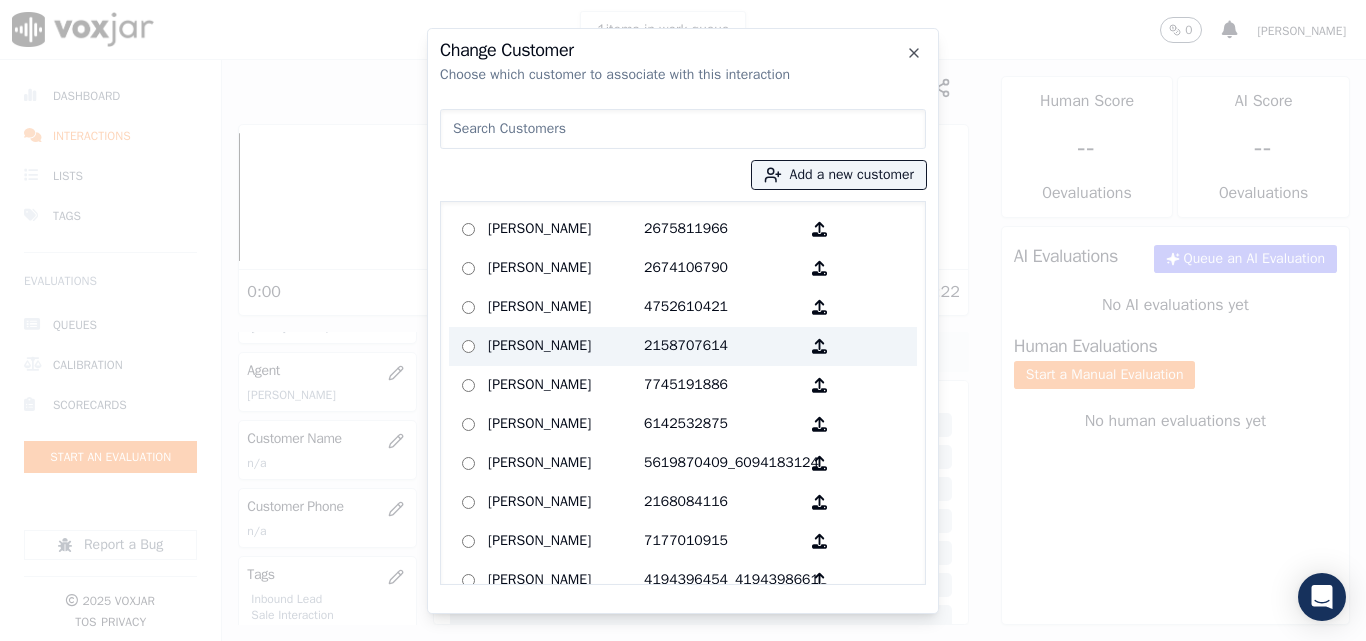 drag, startPoint x: 512, startPoint y: 232, endPoint x: 653, endPoint y: 346, distance: 181.32016 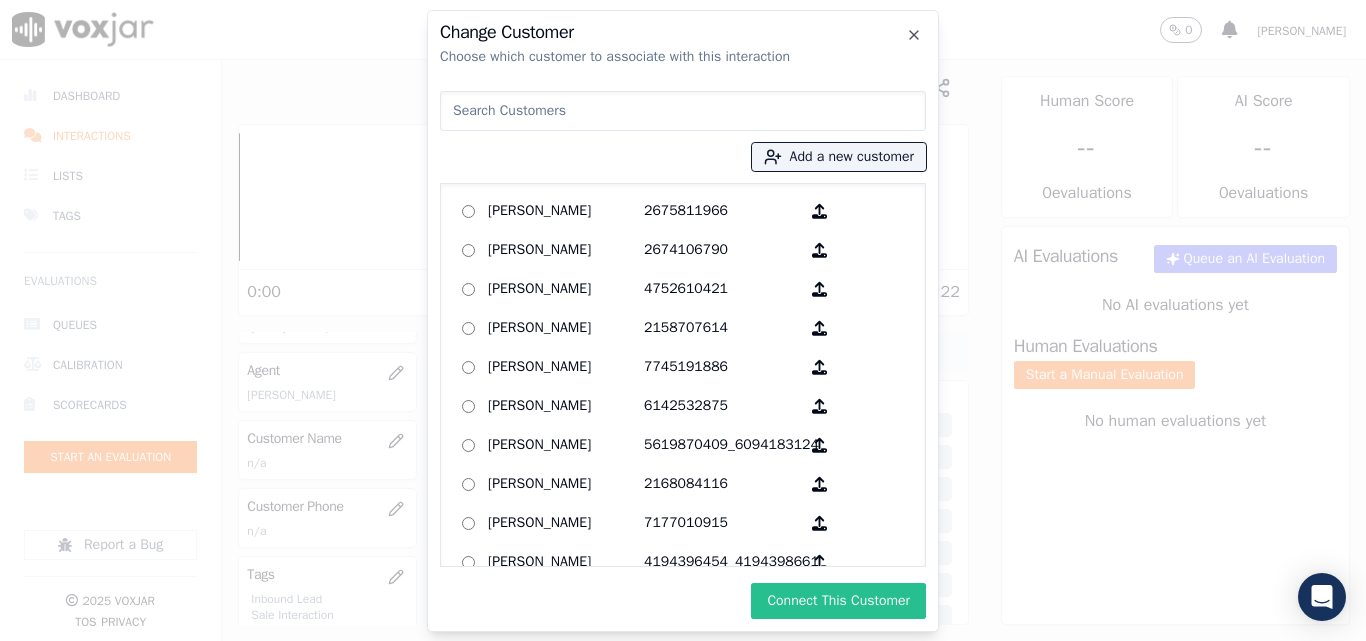 click on "Connect This Customer" at bounding box center (838, 601) 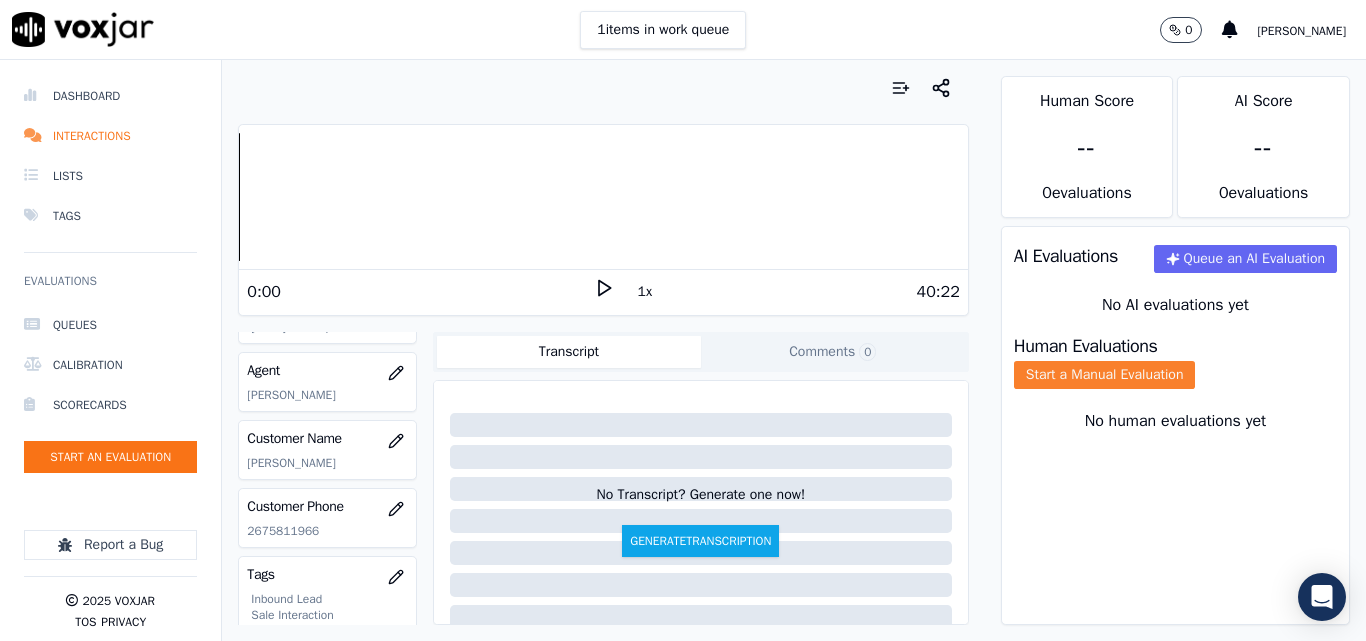 drag, startPoint x: 1052, startPoint y: 395, endPoint x: 1075, endPoint y: 394, distance: 23.021729 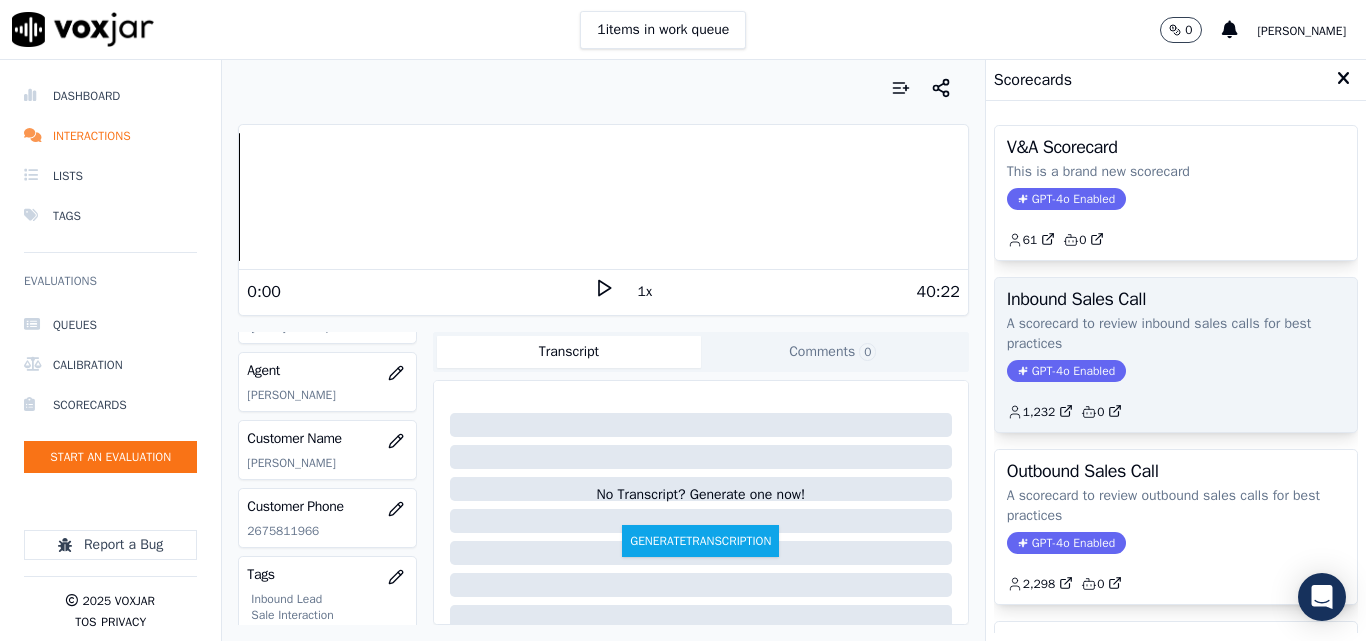 scroll, scrollTop: 300, scrollLeft: 0, axis: vertical 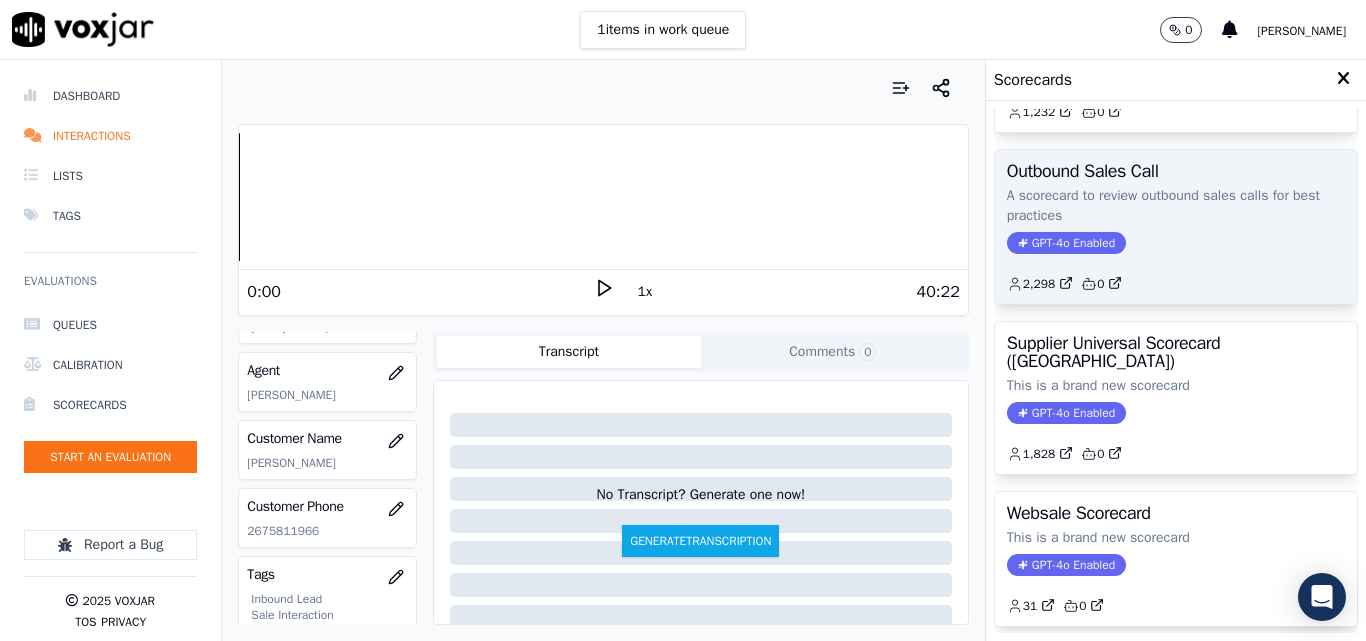 click on "2,298         0" 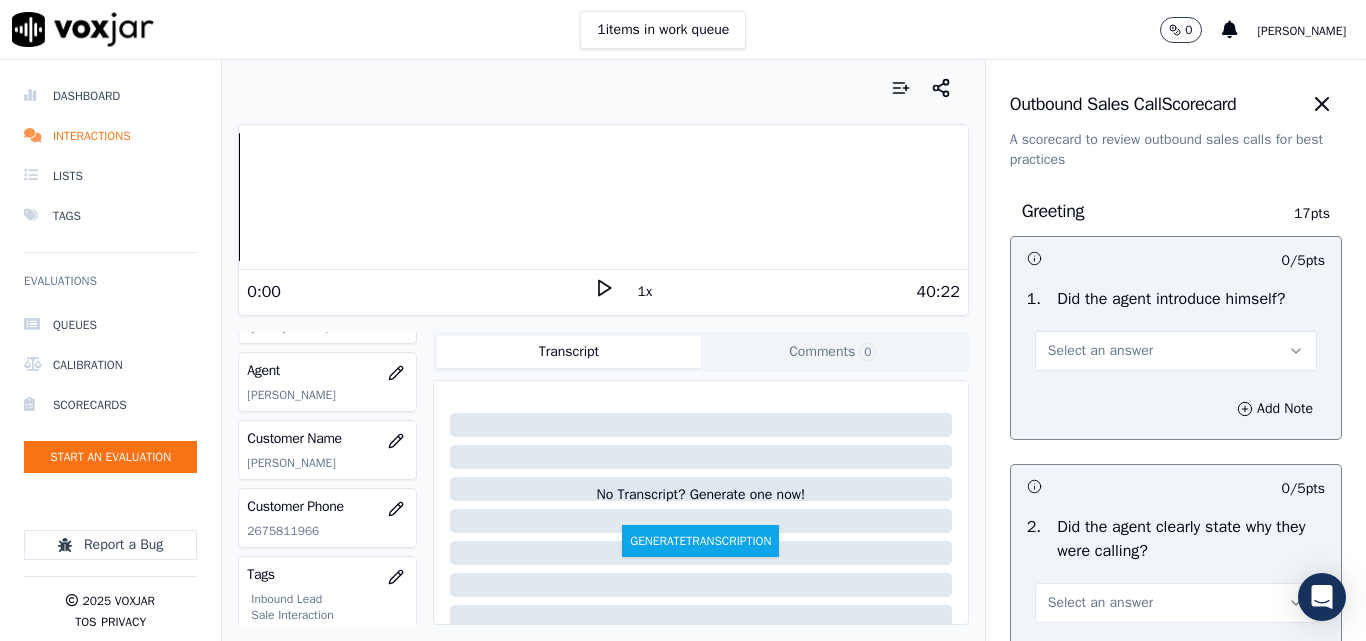 drag, startPoint x: 1108, startPoint y: 310, endPoint x: 1107, endPoint y: 346, distance: 36.013885 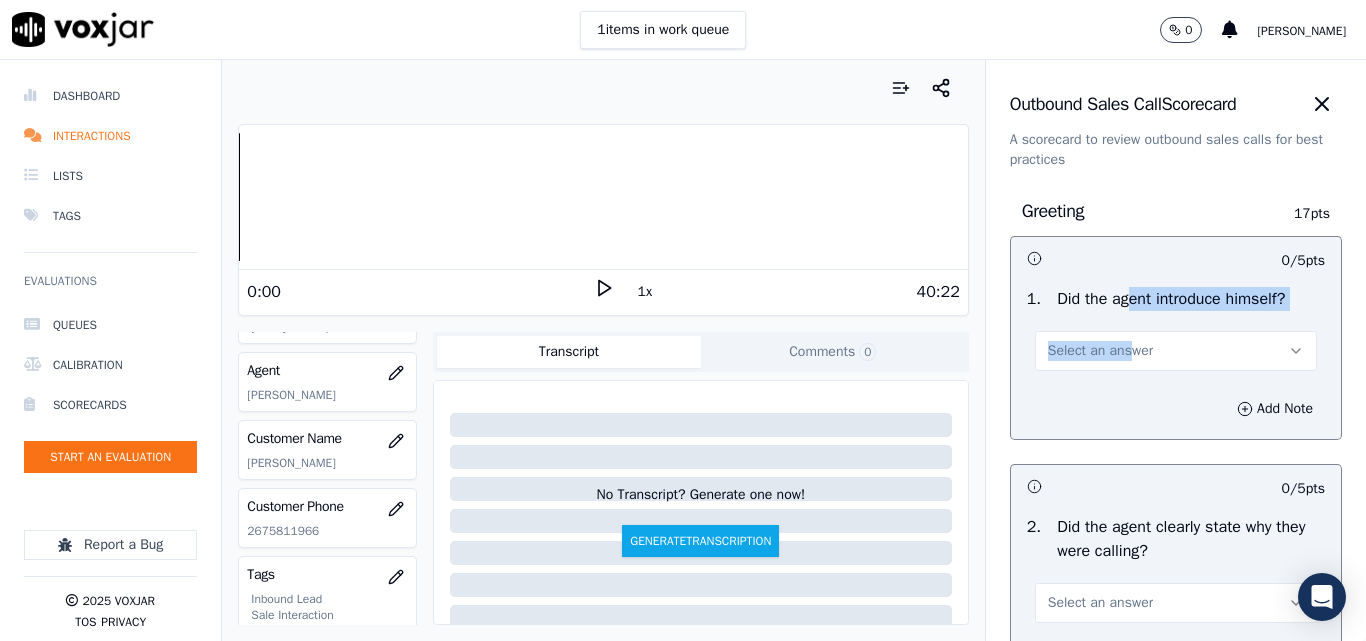click on "Select an answer" at bounding box center (1100, 351) 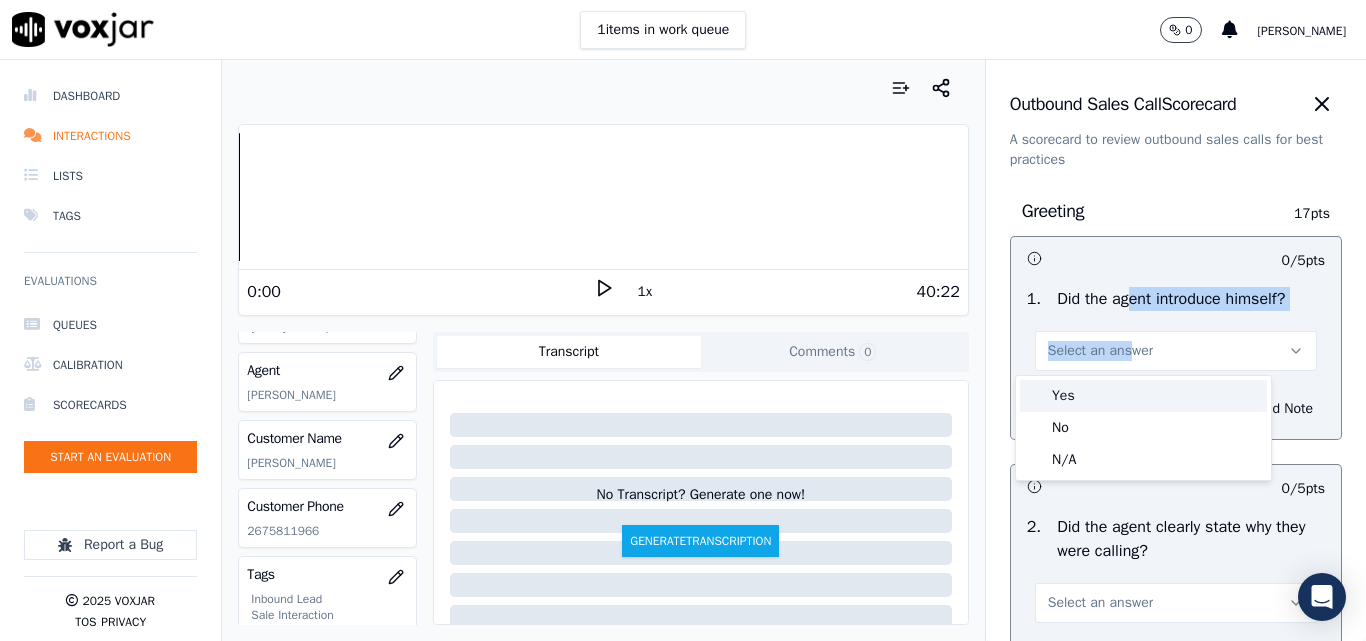 click on "Yes" at bounding box center [1143, 396] 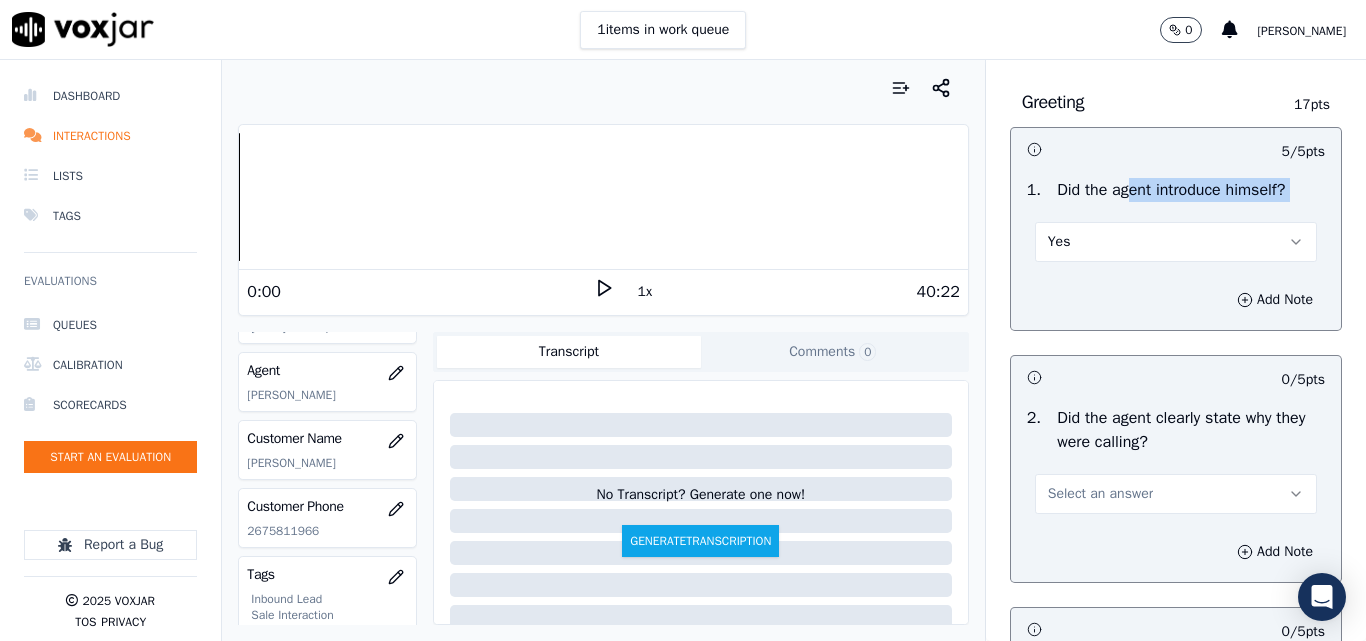 scroll, scrollTop: 200, scrollLeft: 0, axis: vertical 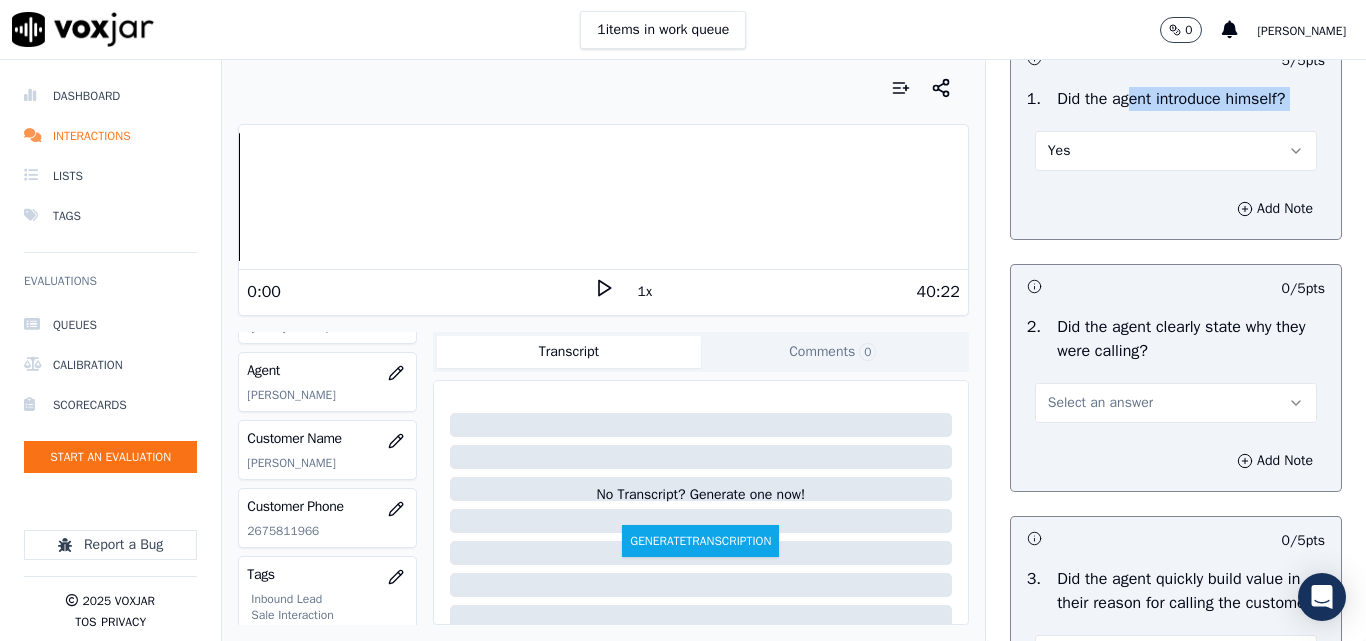 click on "Select an answer" at bounding box center (1100, 403) 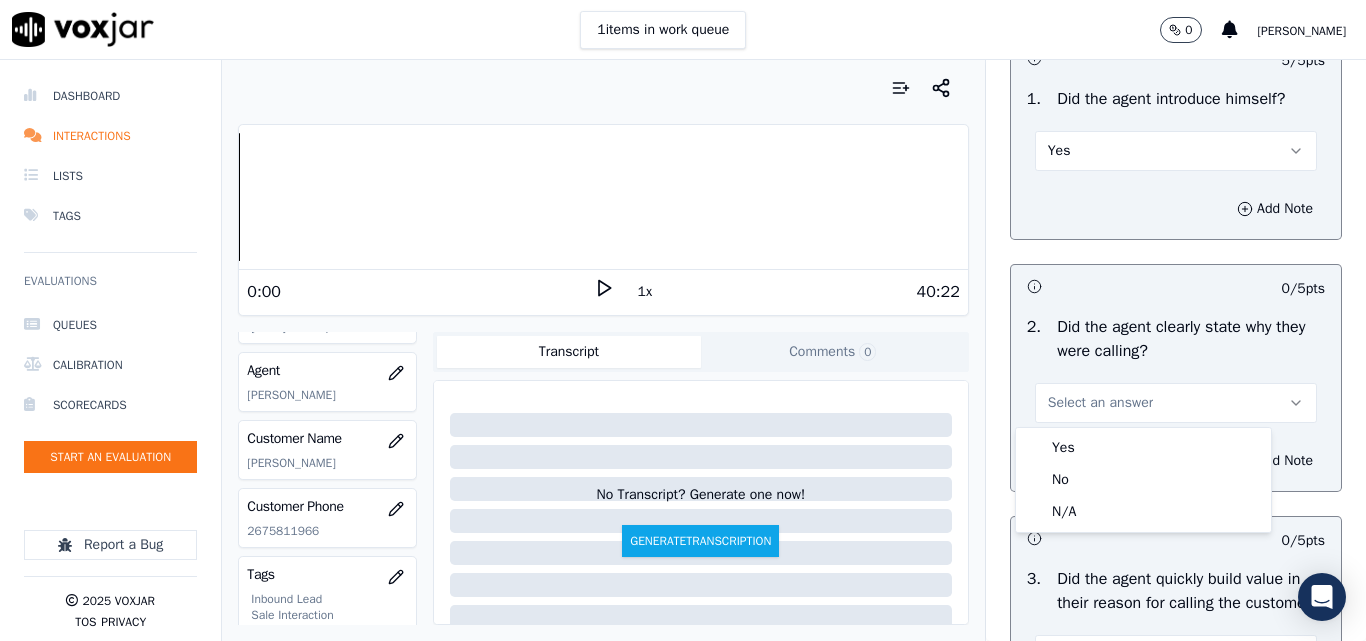 click on "Yes   No     N/A" at bounding box center (1143, 480) 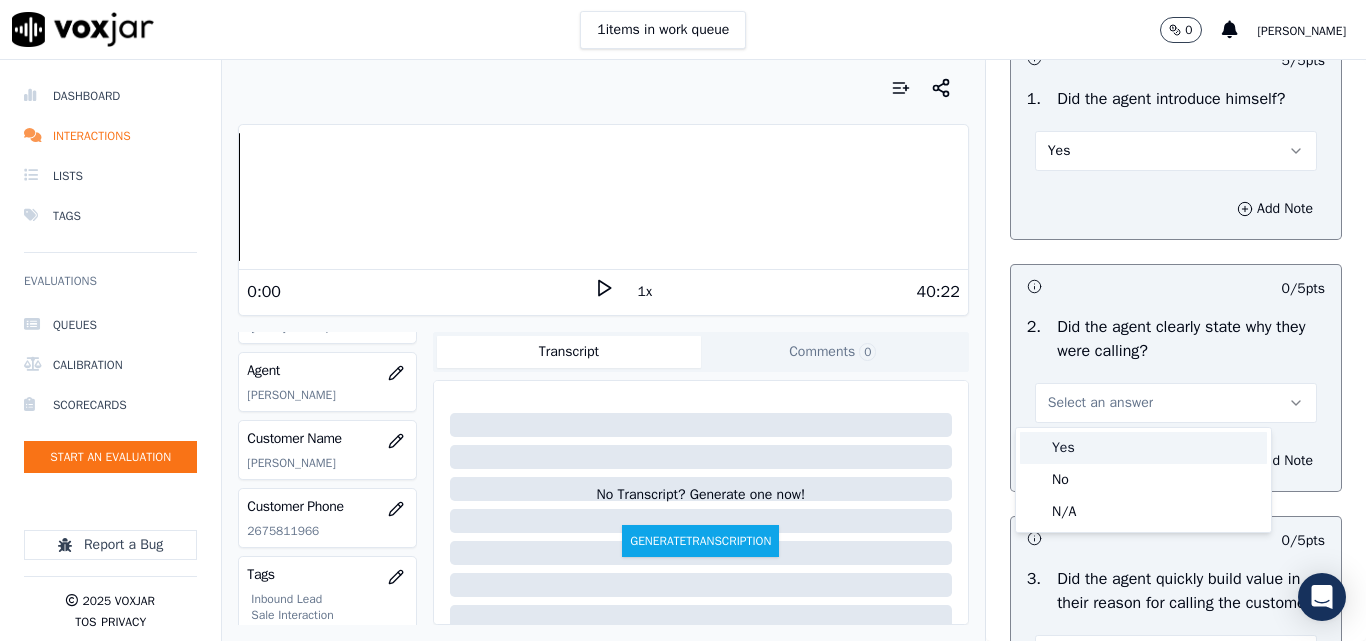 click on "Yes" at bounding box center (1143, 448) 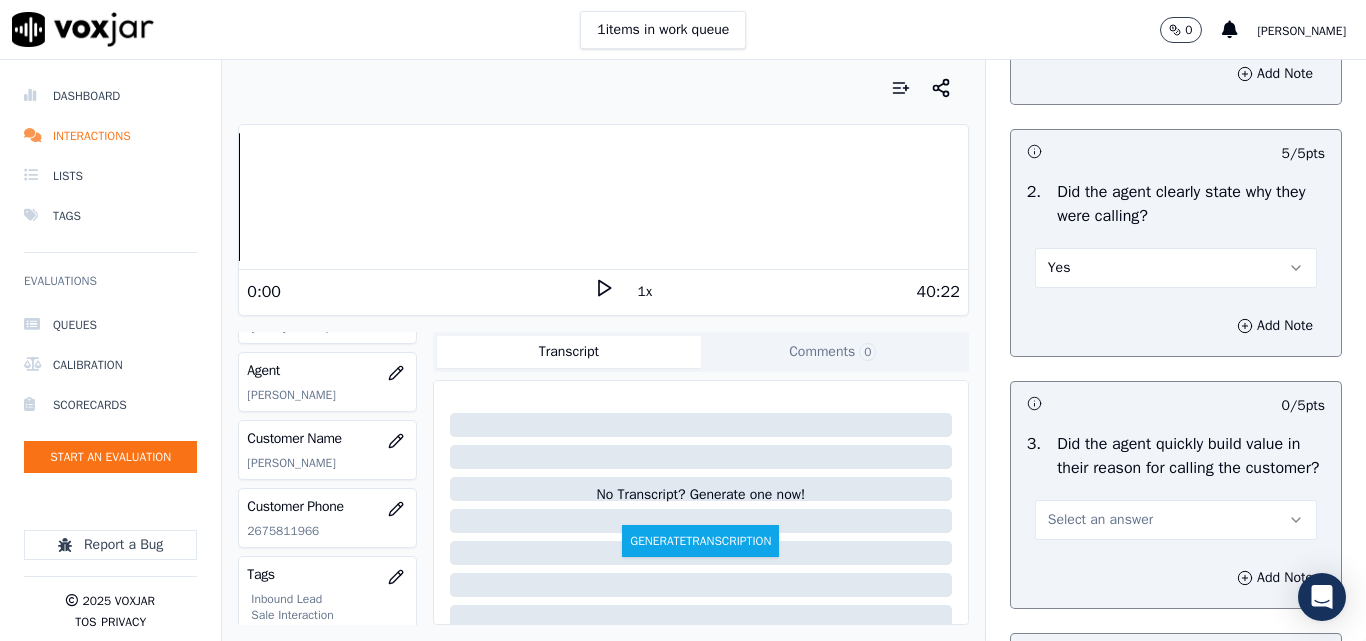 scroll, scrollTop: 600, scrollLeft: 0, axis: vertical 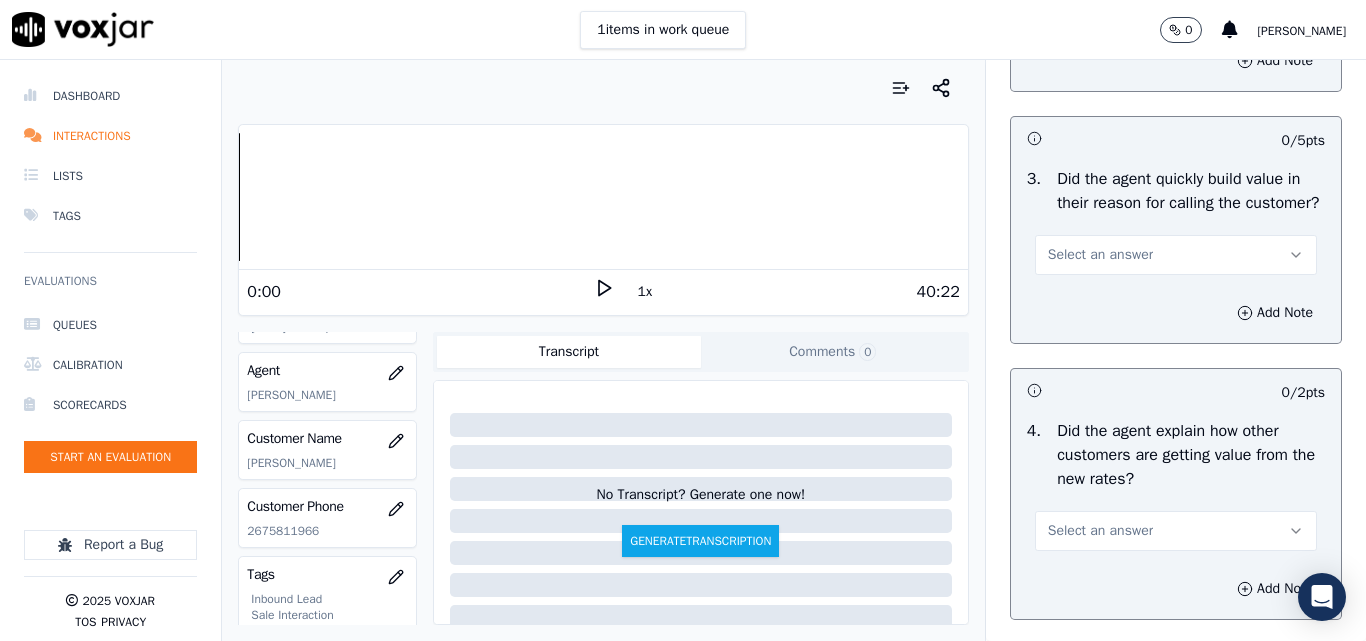 drag, startPoint x: 1074, startPoint y: 278, endPoint x: 1077, endPoint y: 291, distance: 13.341664 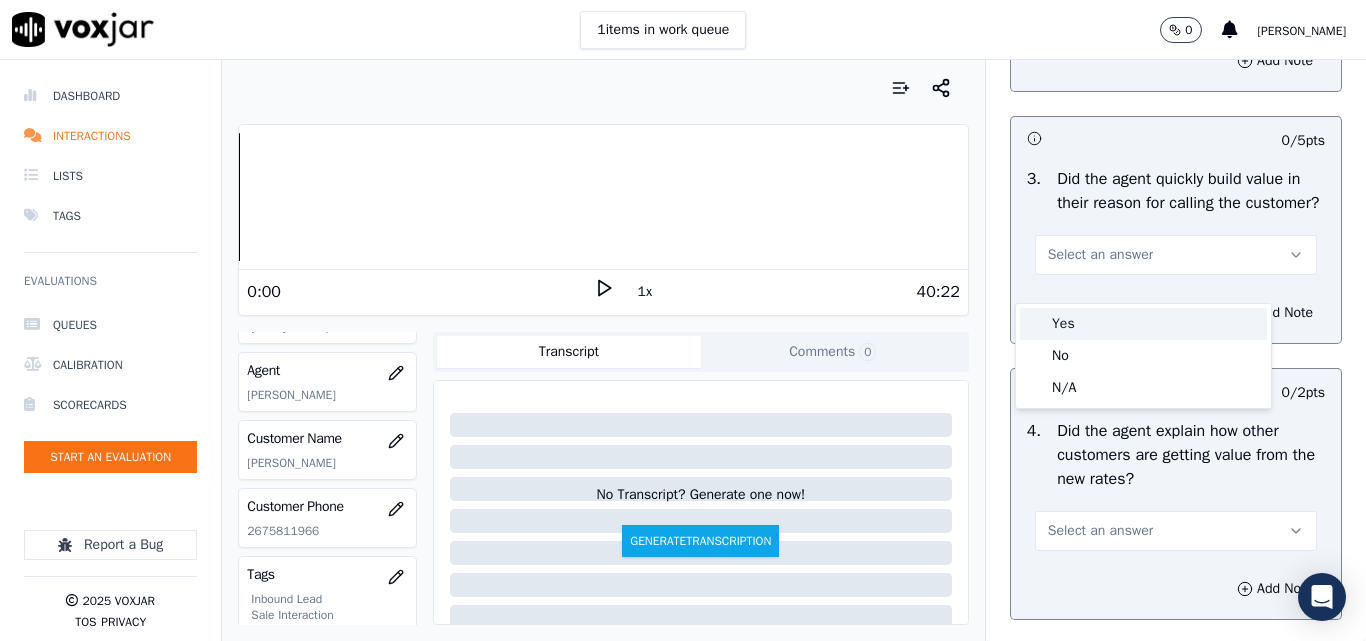 click on "Yes" at bounding box center (1143, 324) 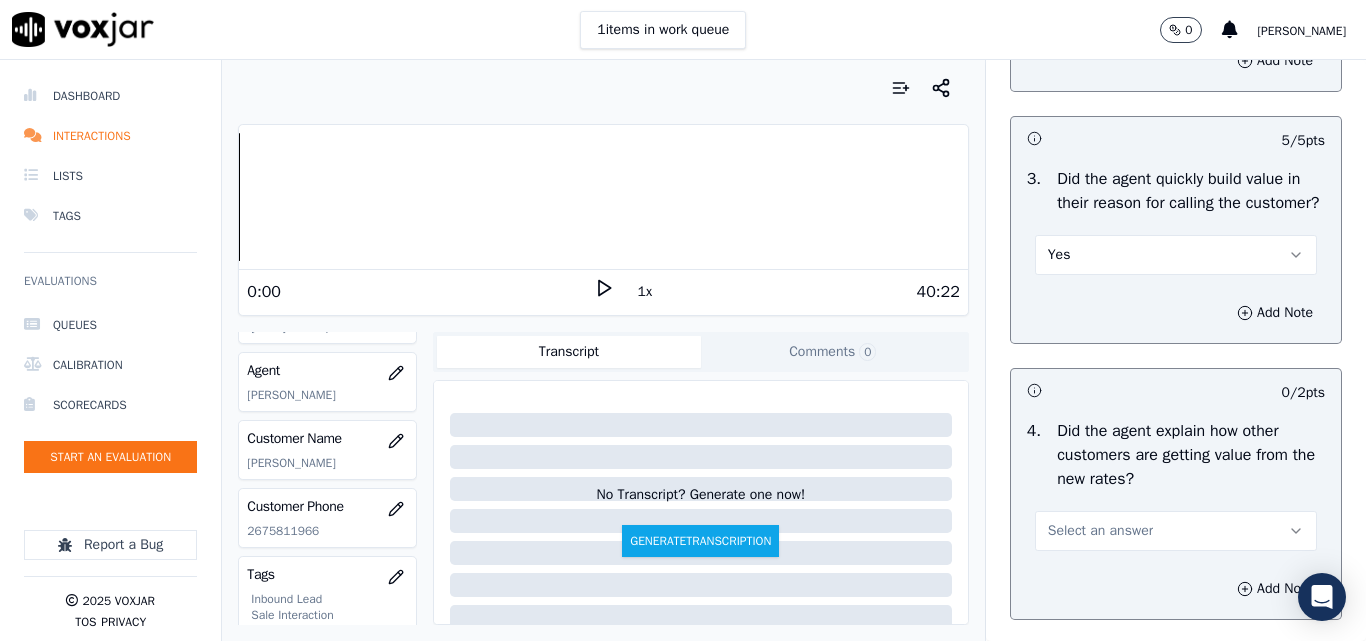 scroll, scrollTop: 900, scrollLeft: 0, axis: vertical 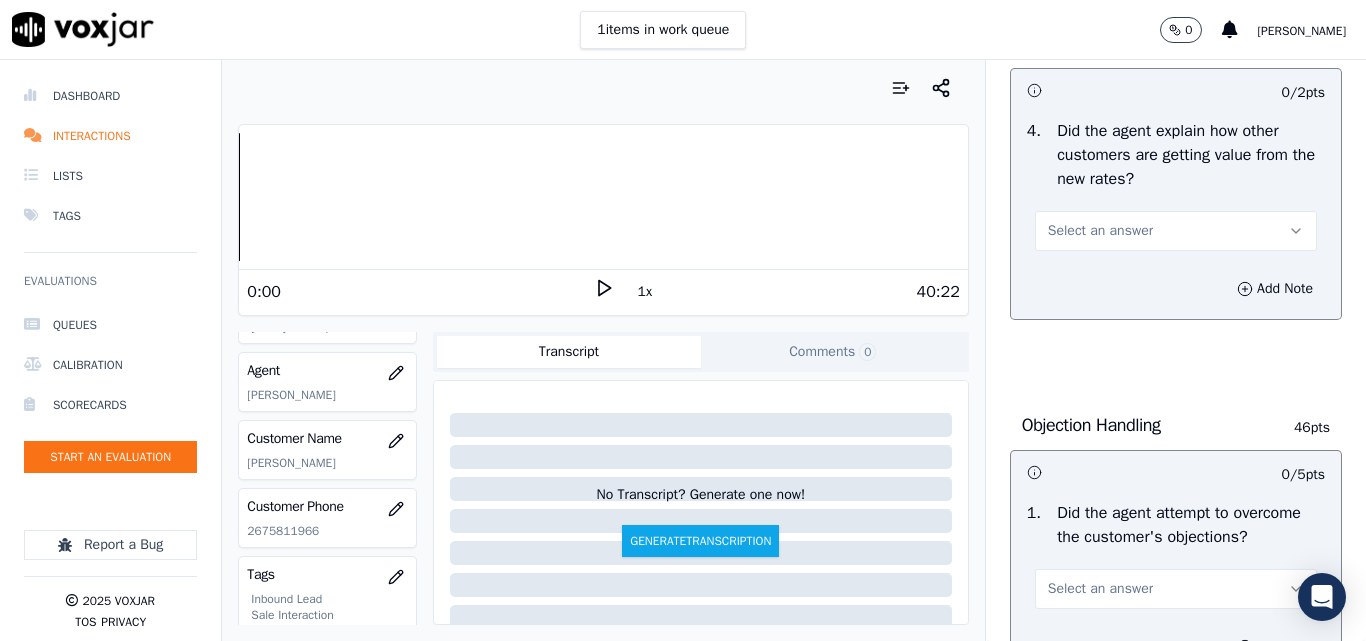 click on "Select an answer" at bounding box center (1100, 231) 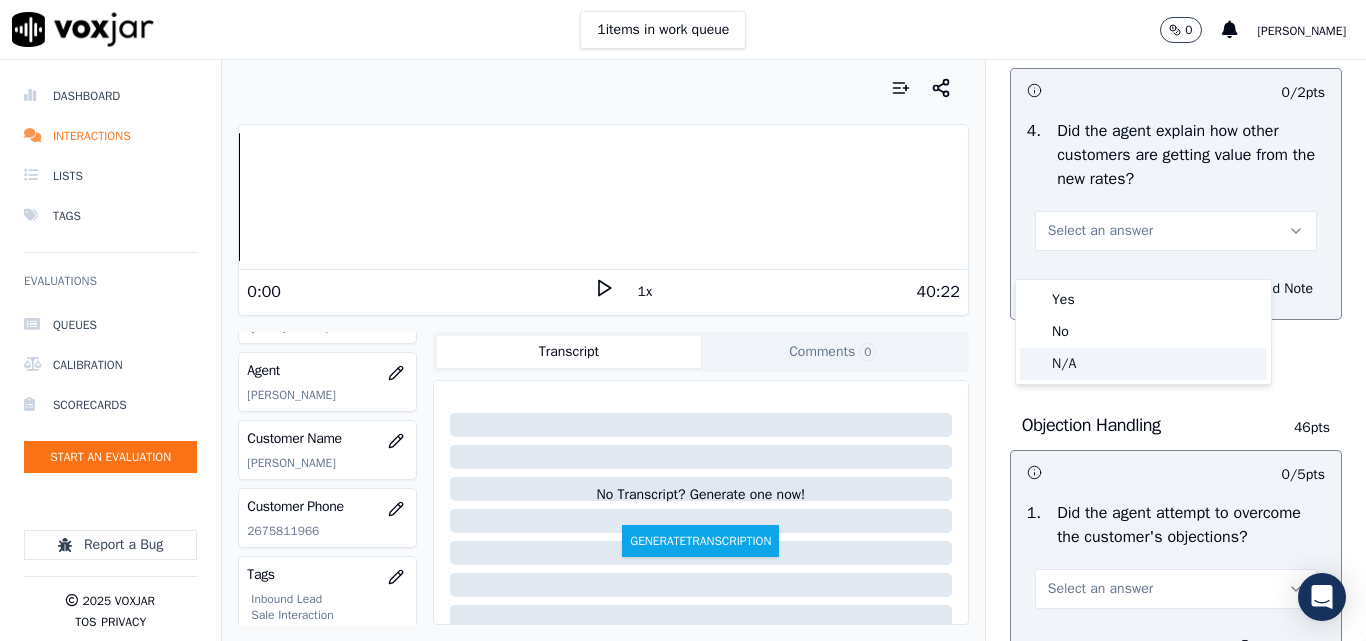 click on "N/A" 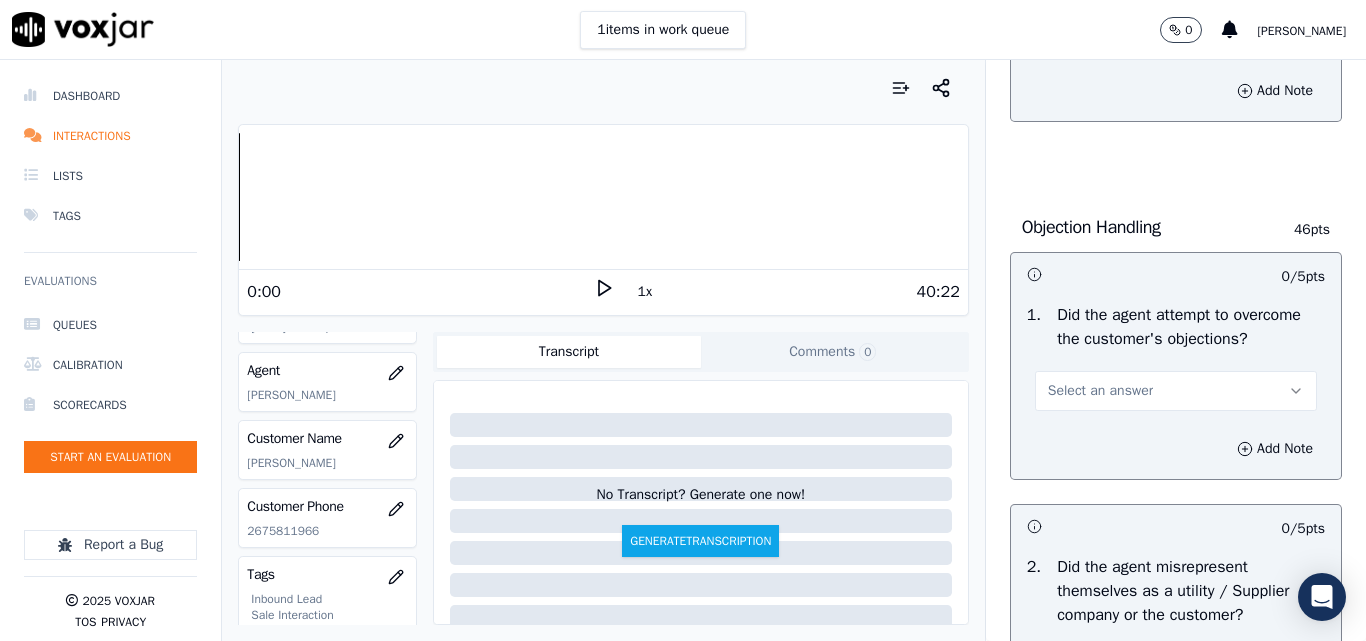 scroll, scrollTop: 1100, scrollLeft: 0, axis: vertical 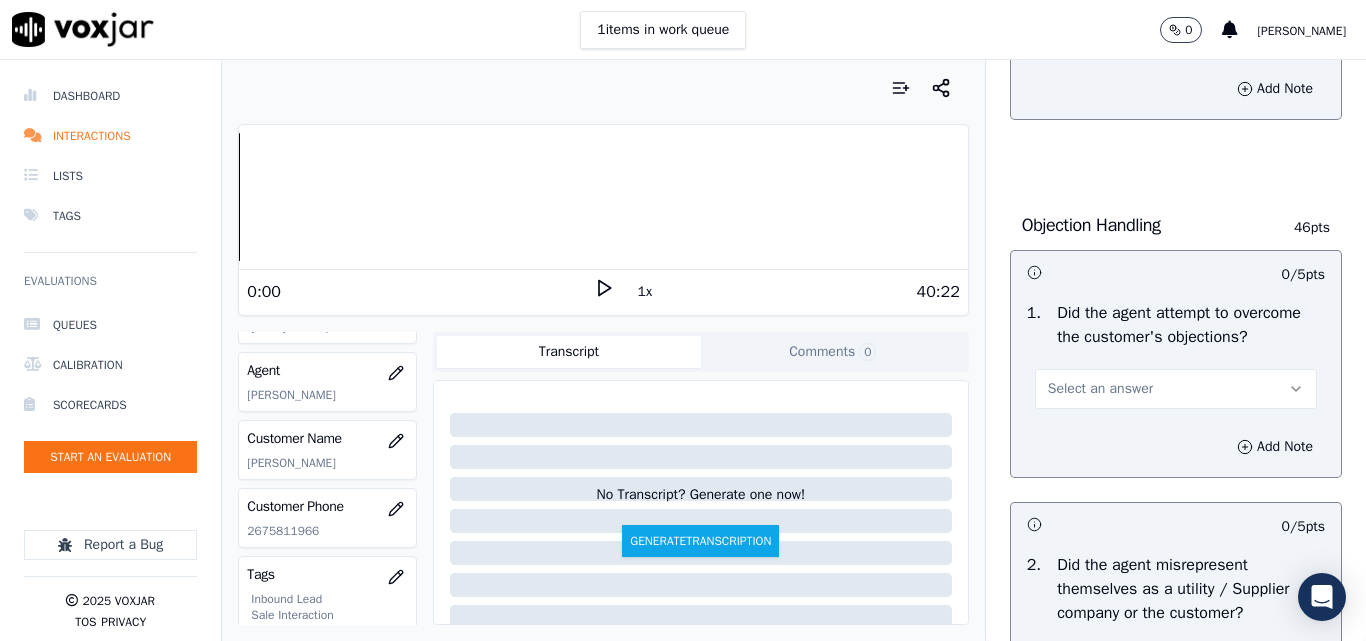 click on "Select an answer" at bounding box center [1100, 389] 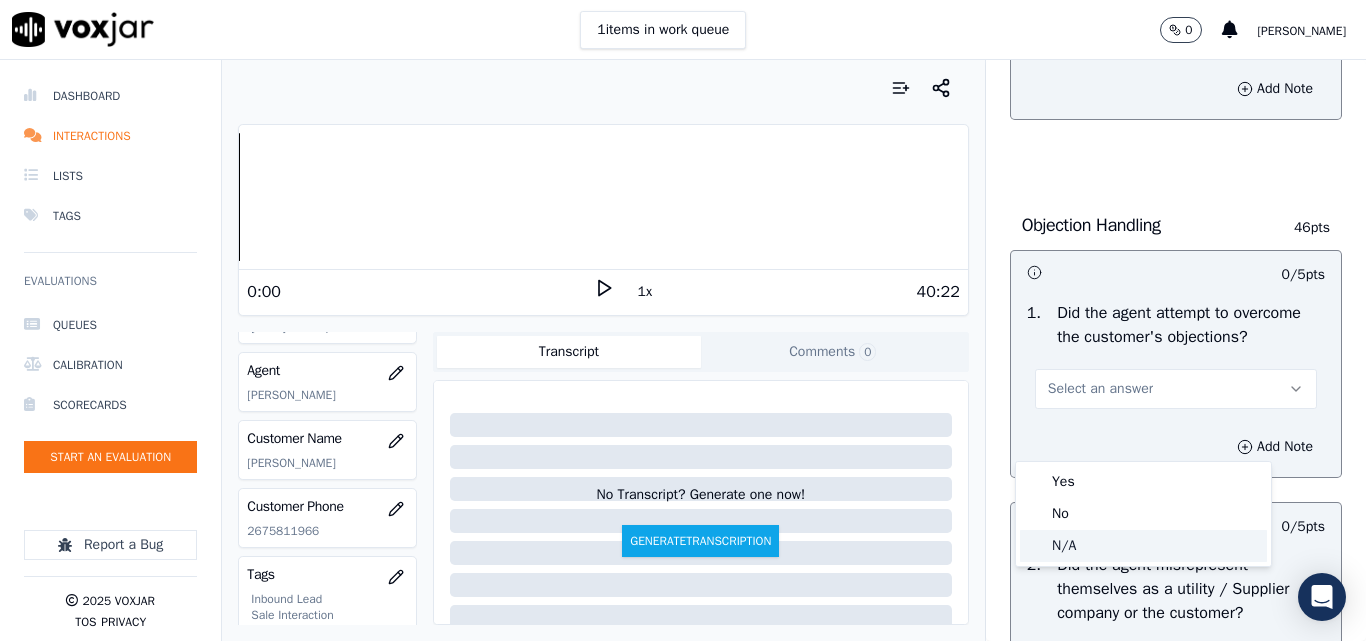 click on "N/A" 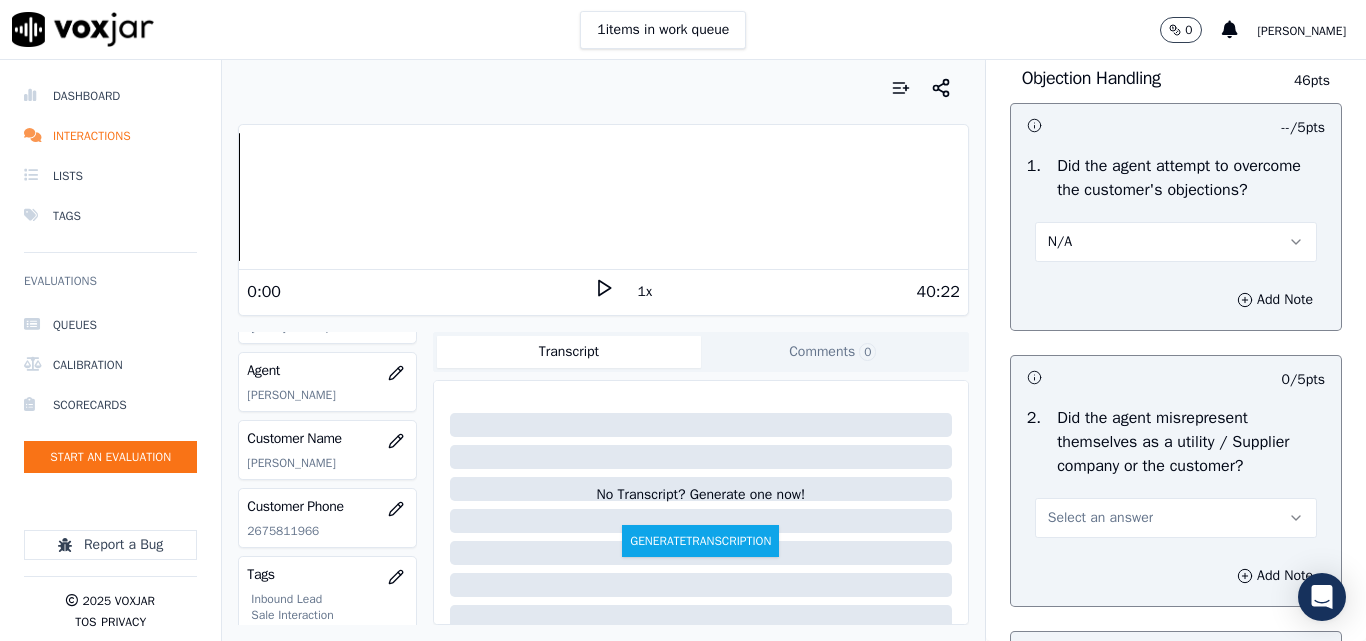 scroll, scrollTop: 1400, scrollLeft: 0, axis: vertical 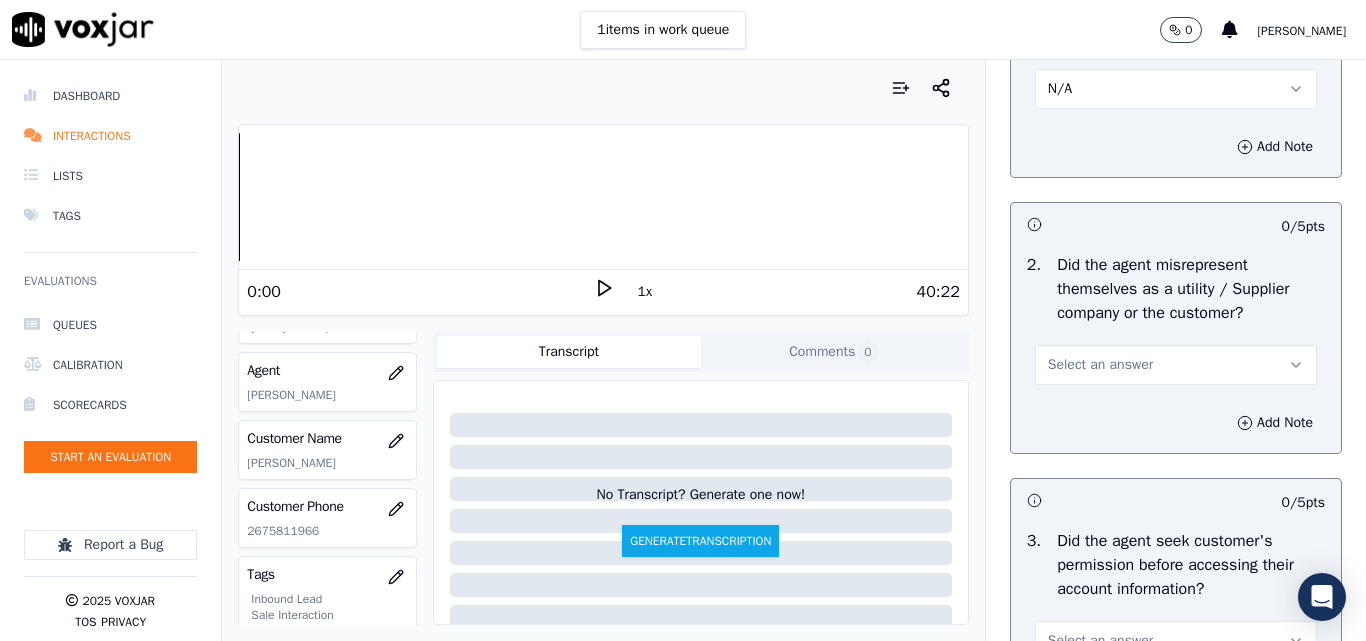 click on "Select an answer" at bounding box center [1100, 365] 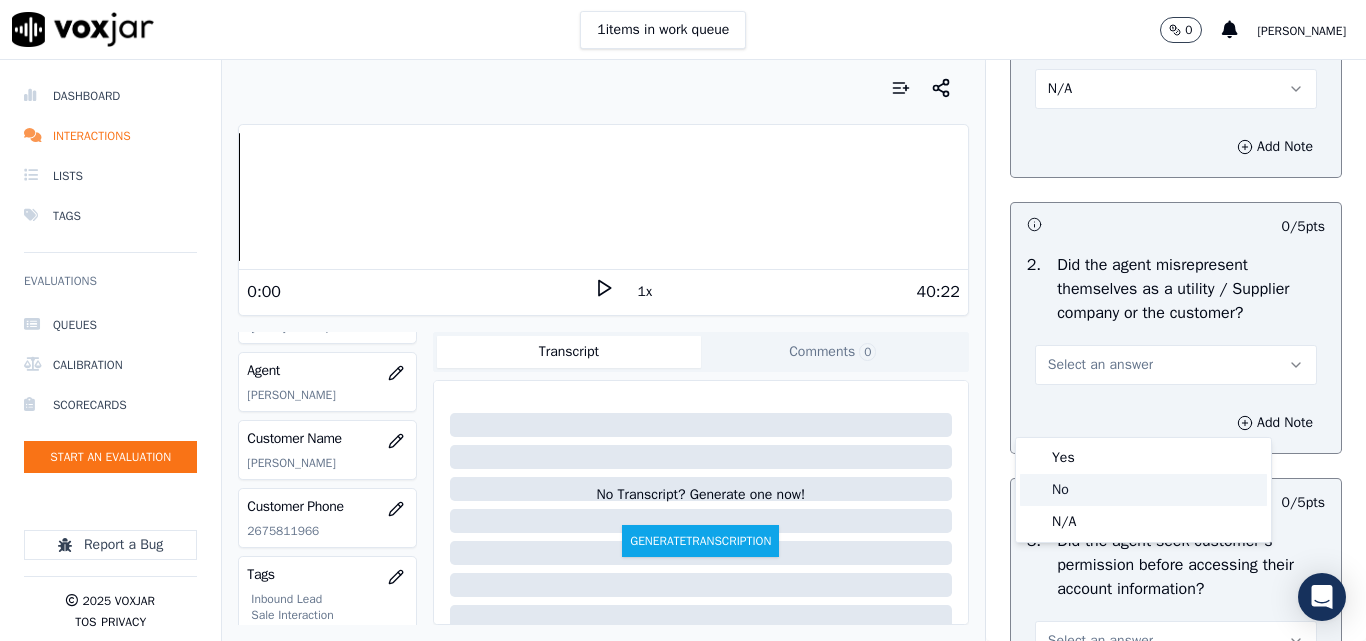 click on "No" 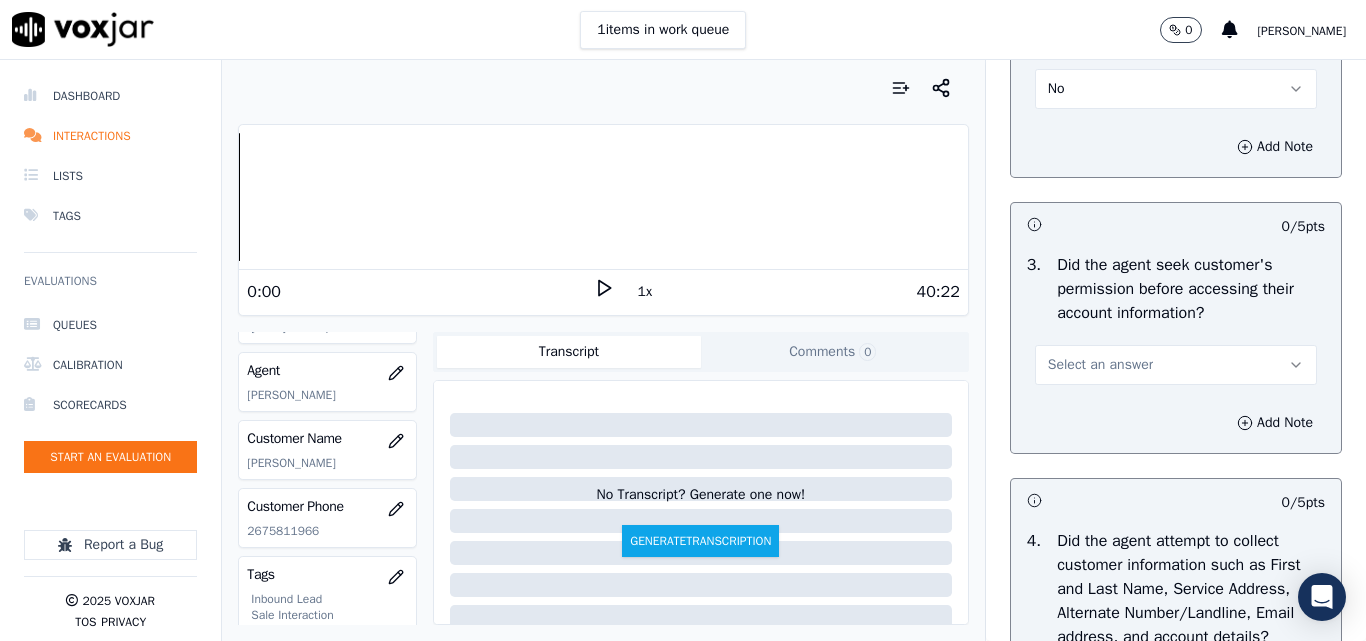 scroll, scrollTop: 1700, scrollLeft: 0, axis: vertical 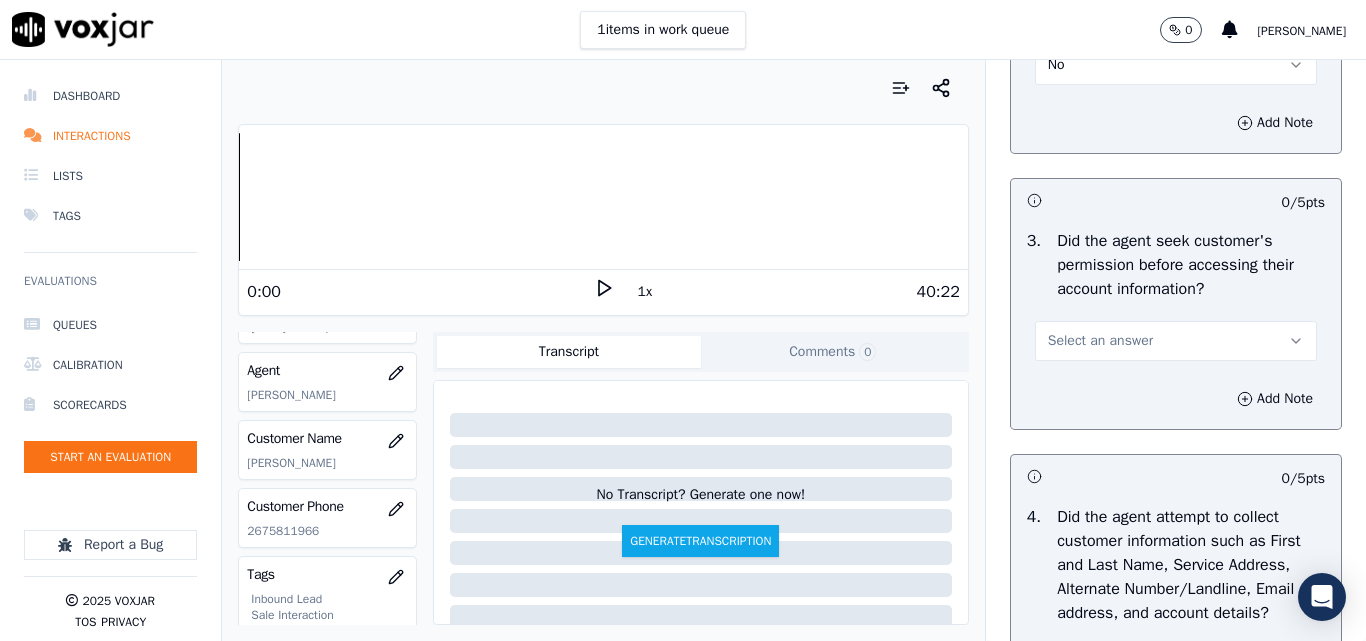 click on "Select an answer" at bounding box center [1100, 341] 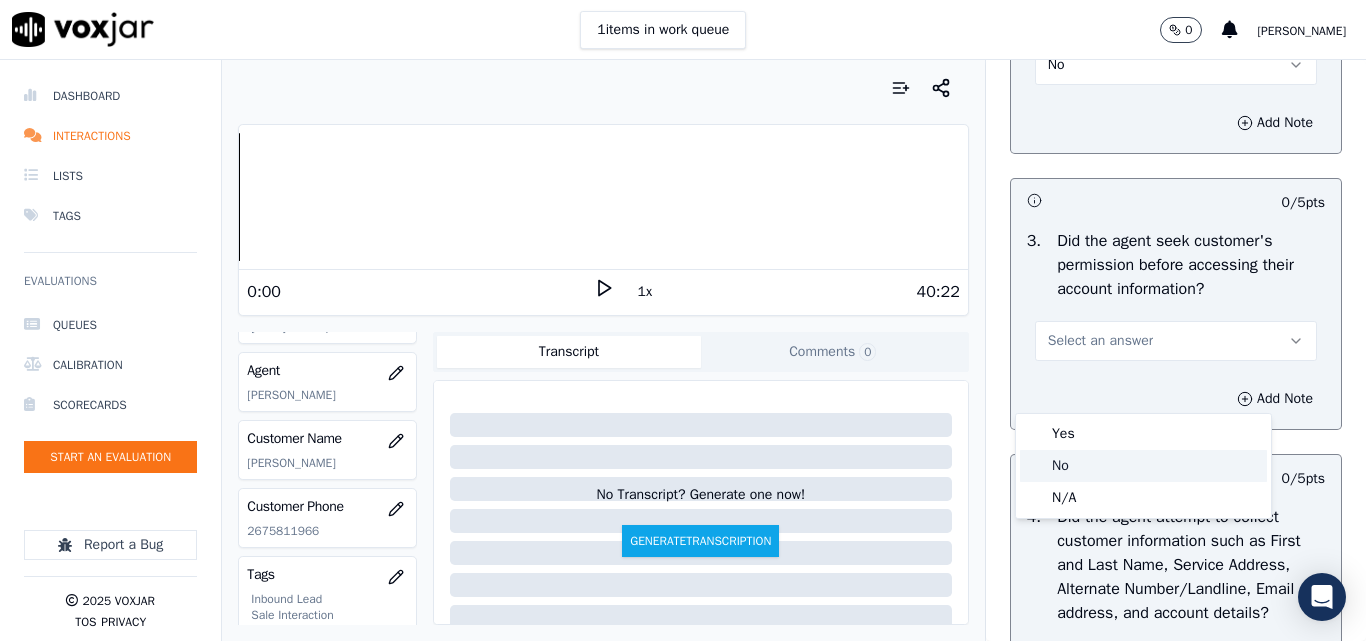 click on "No" 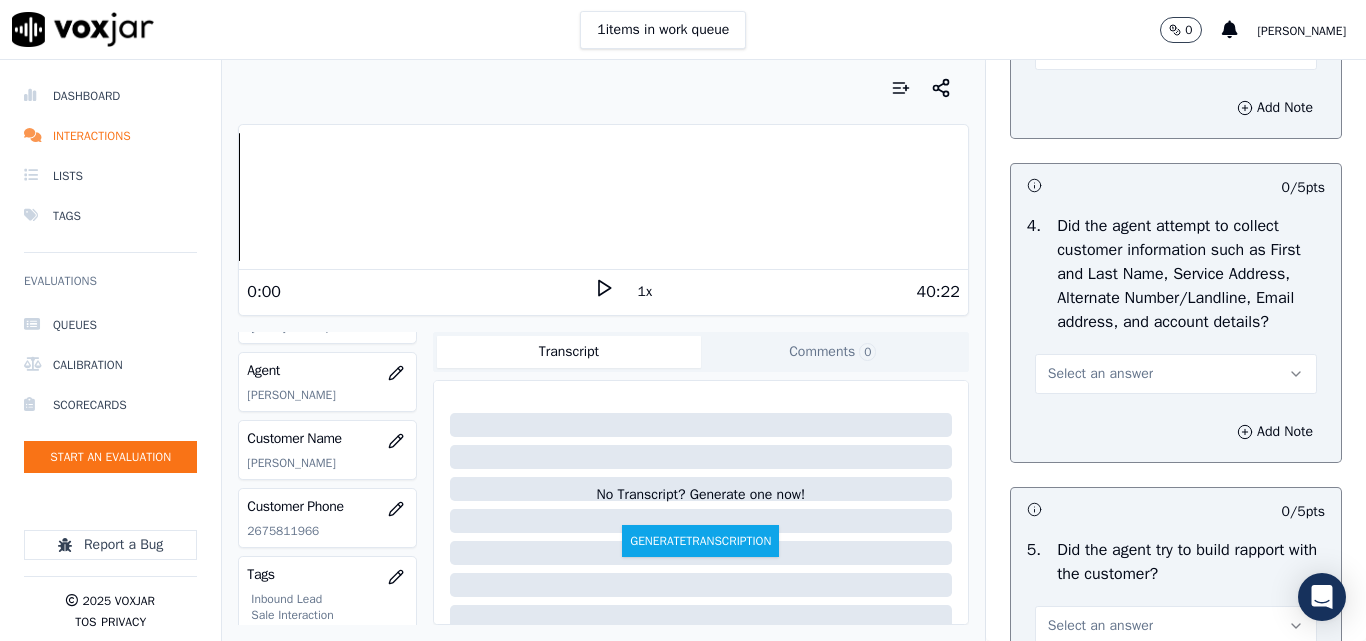 scroll, scrollTop: 2000, scrollLeft: 0, axis: vertical 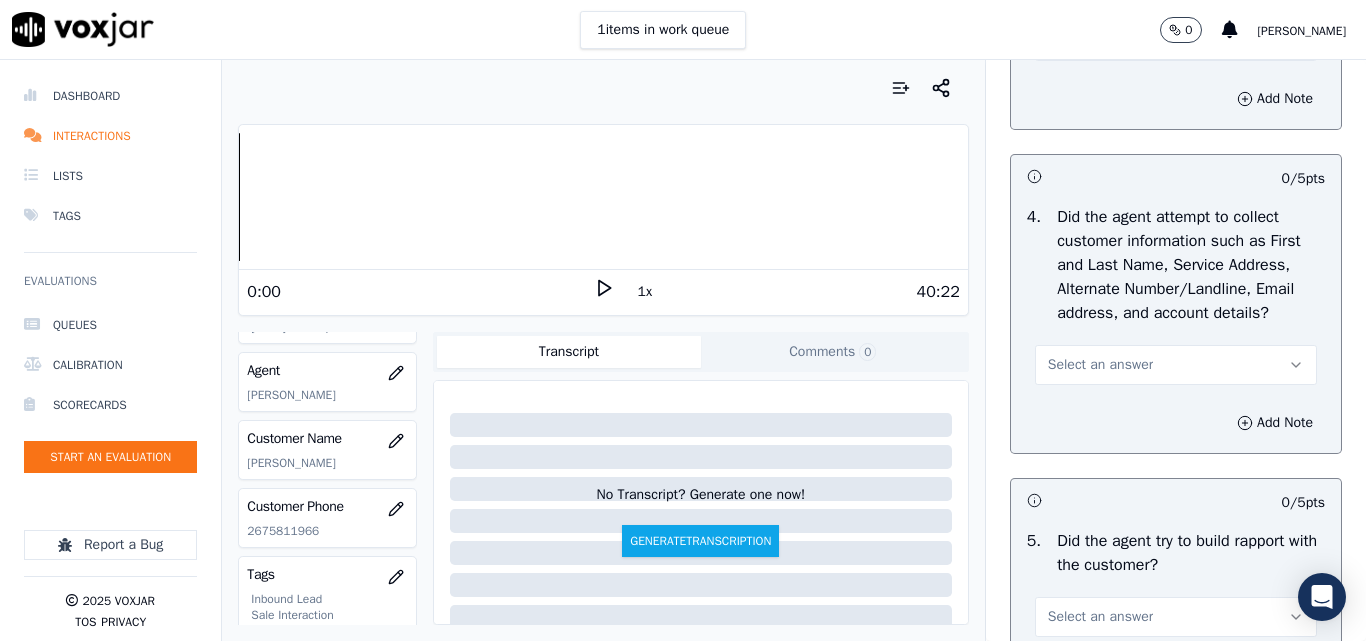 click on "Select an answer" at bounding box center [1100, 365] 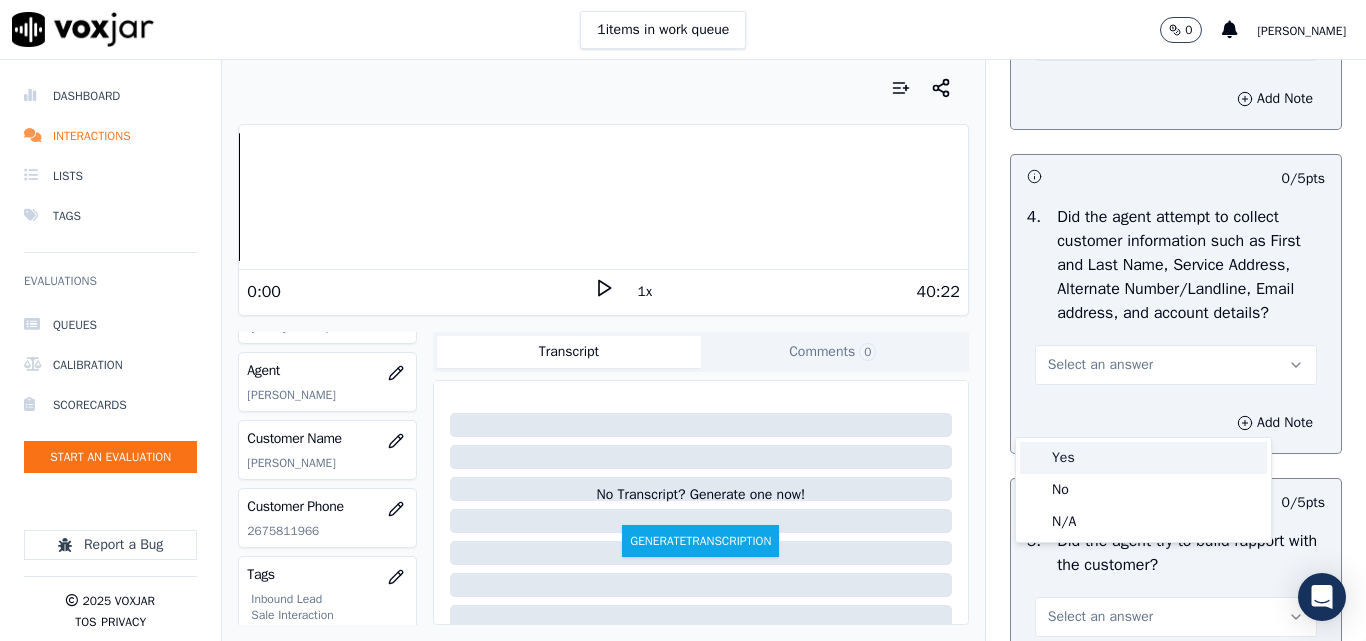 click on "Yes" at bounding box center (1143, 458) 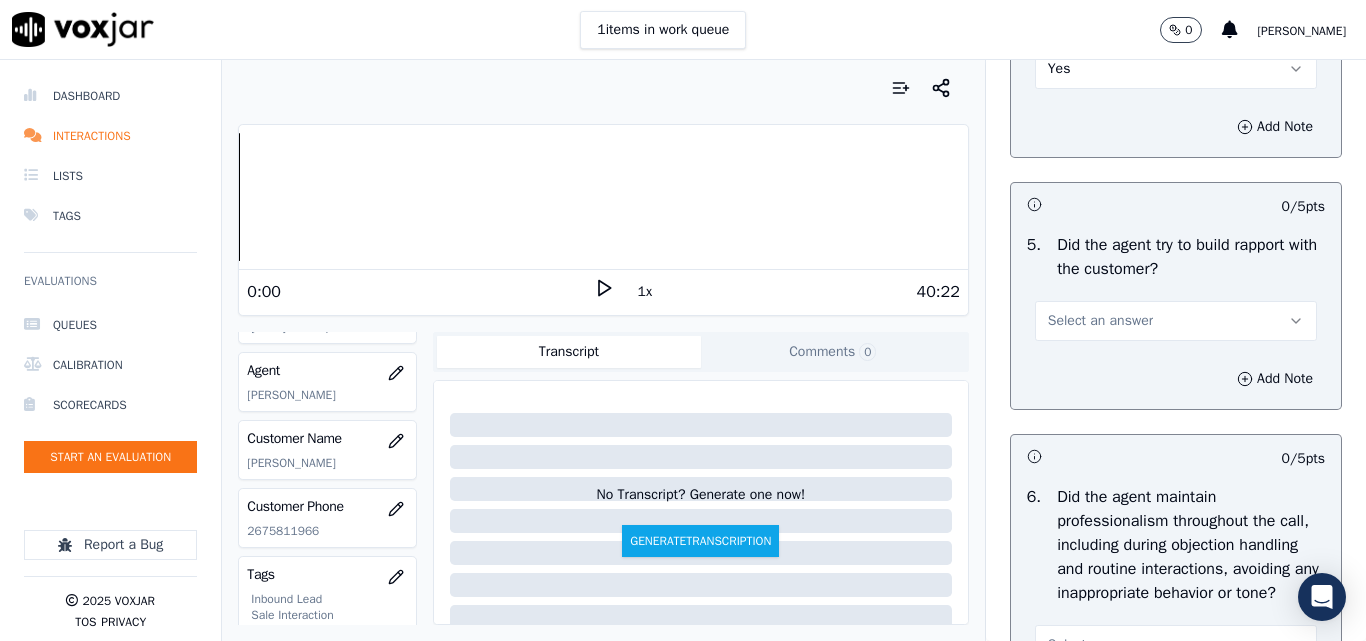 scroll, scrollTop: 2300, scrollLeft: 0, axis: vertical 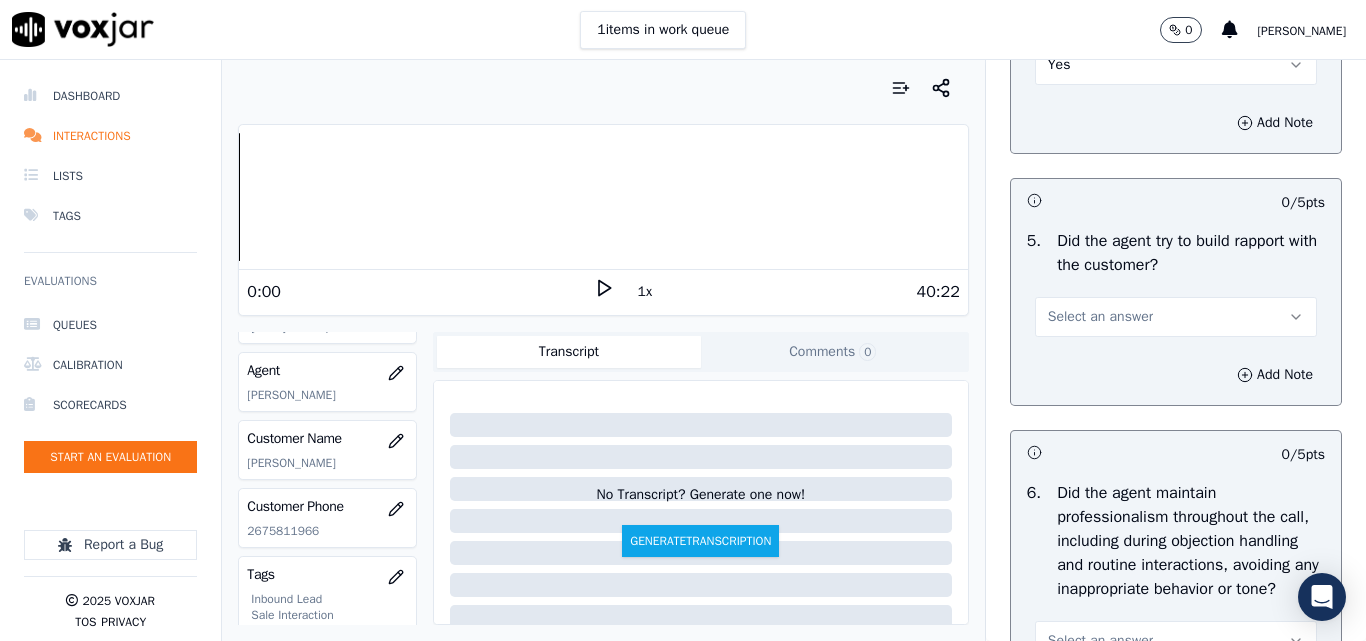 click on "Select an answer" at bounding box center (1100, 317) 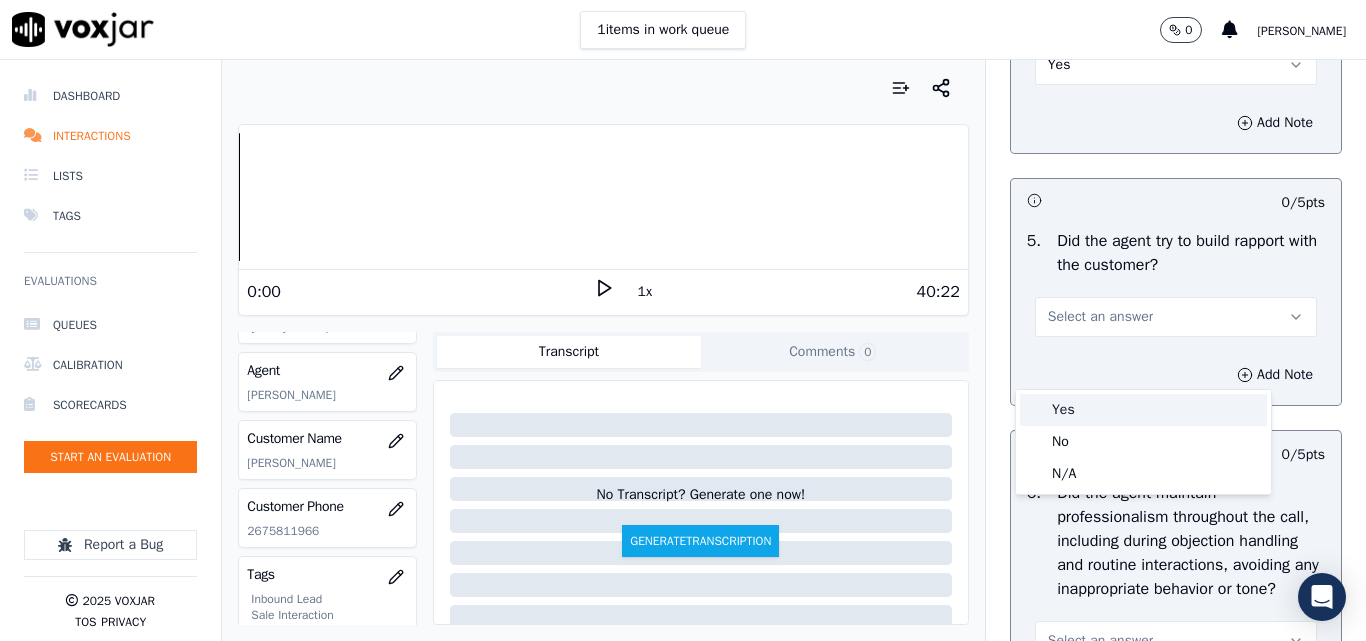 click on "Yes" at bounding box center (1143, 410) 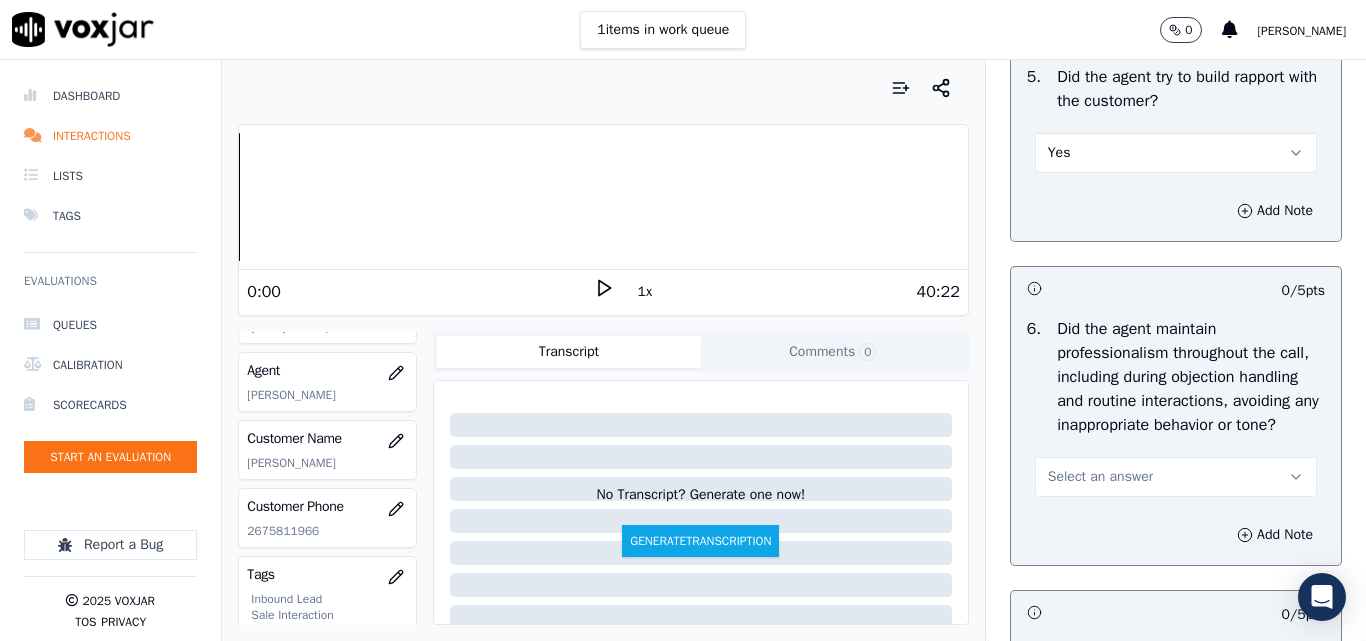 scroll, scrollTop: 2600, scrollLeft: 0, axis: vertical 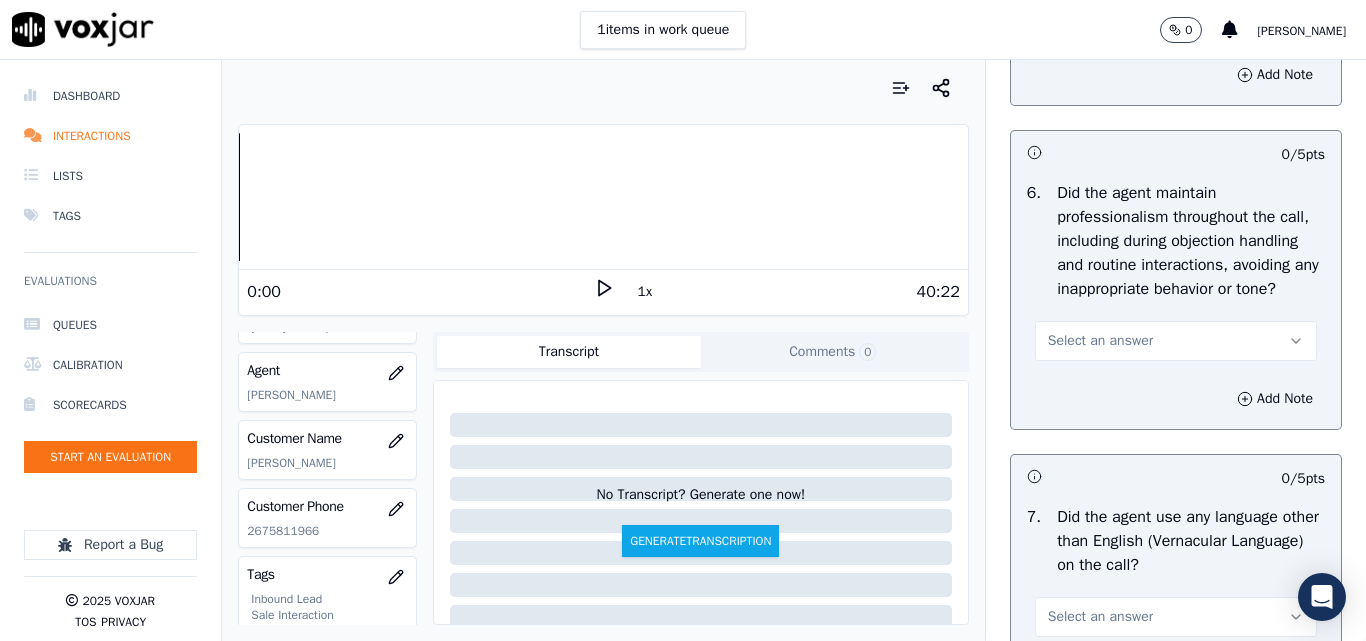 click on "Select an answer" at bounding box center [1100, 341] 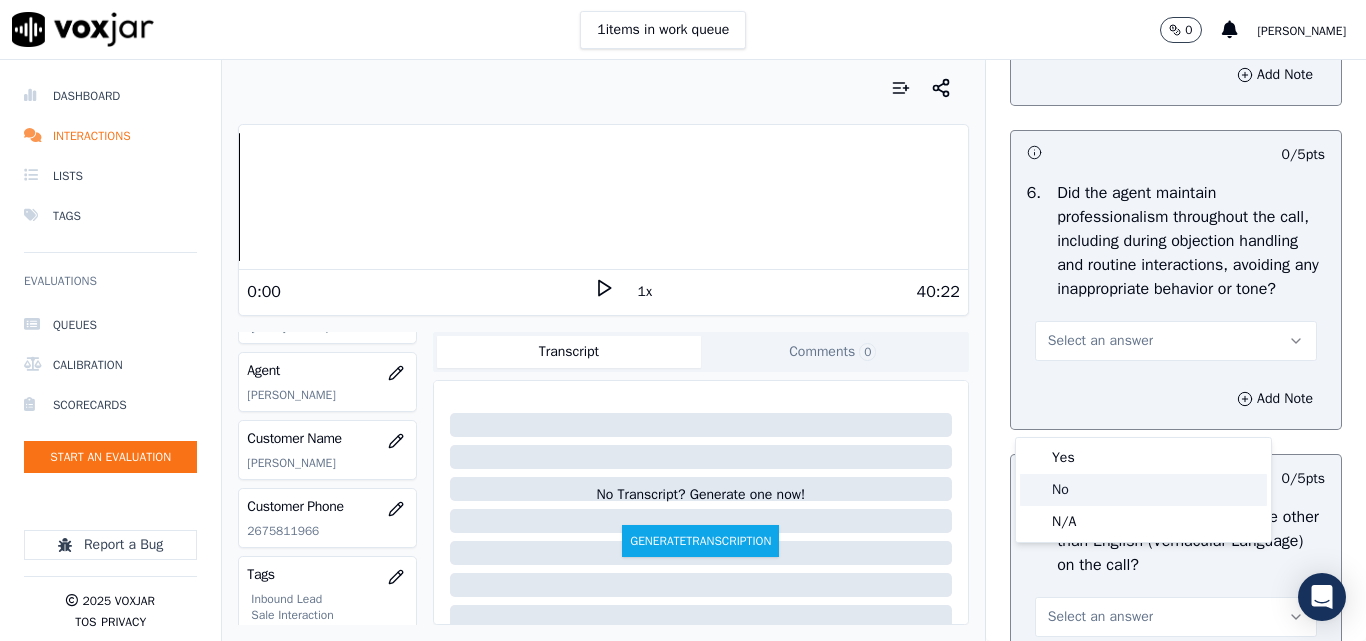 click on "N/A" 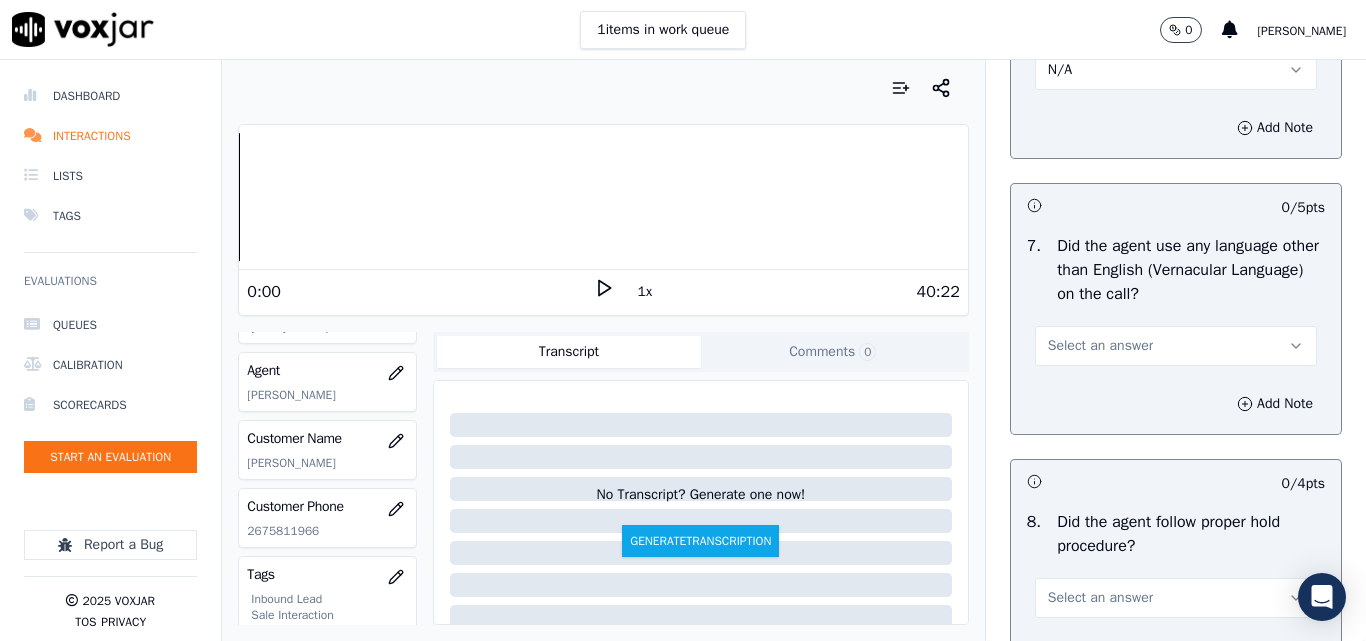 scroll, scrollTop: 3000, scrollLeft: 0, axis: vertical 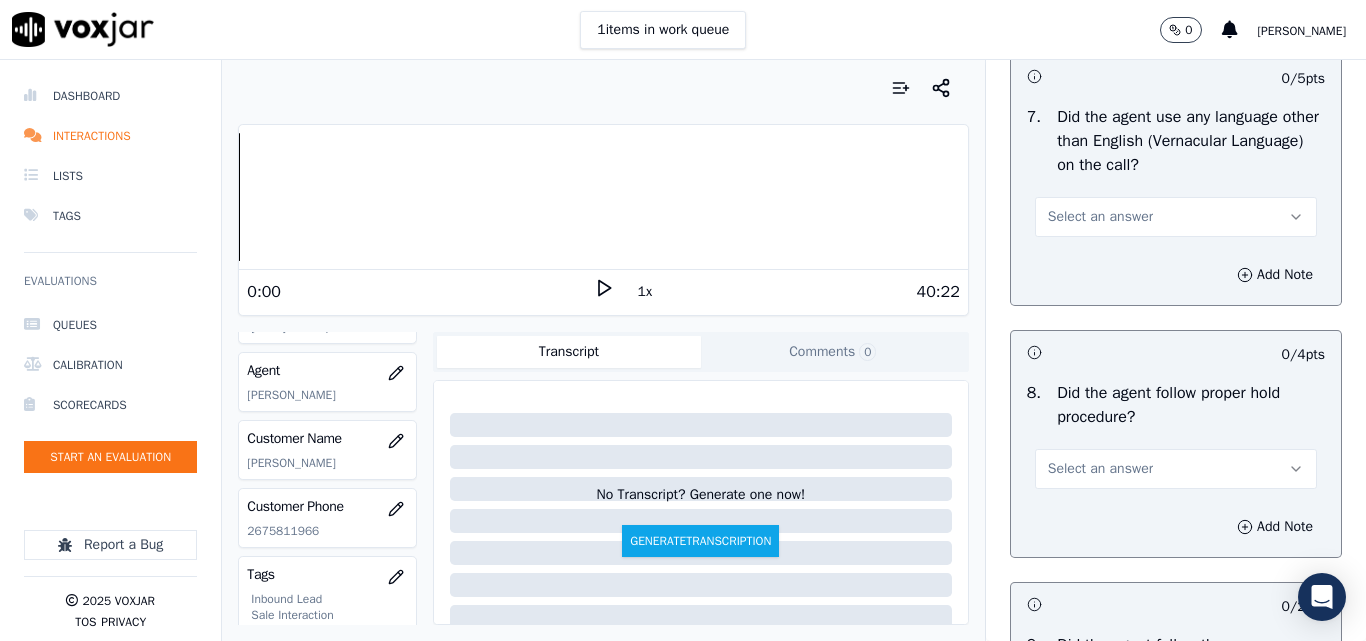 drag, startPoint x: 1045, startPoint y: 276, endPoint x: 1078, endPoint y: 308, distance: 45.96738 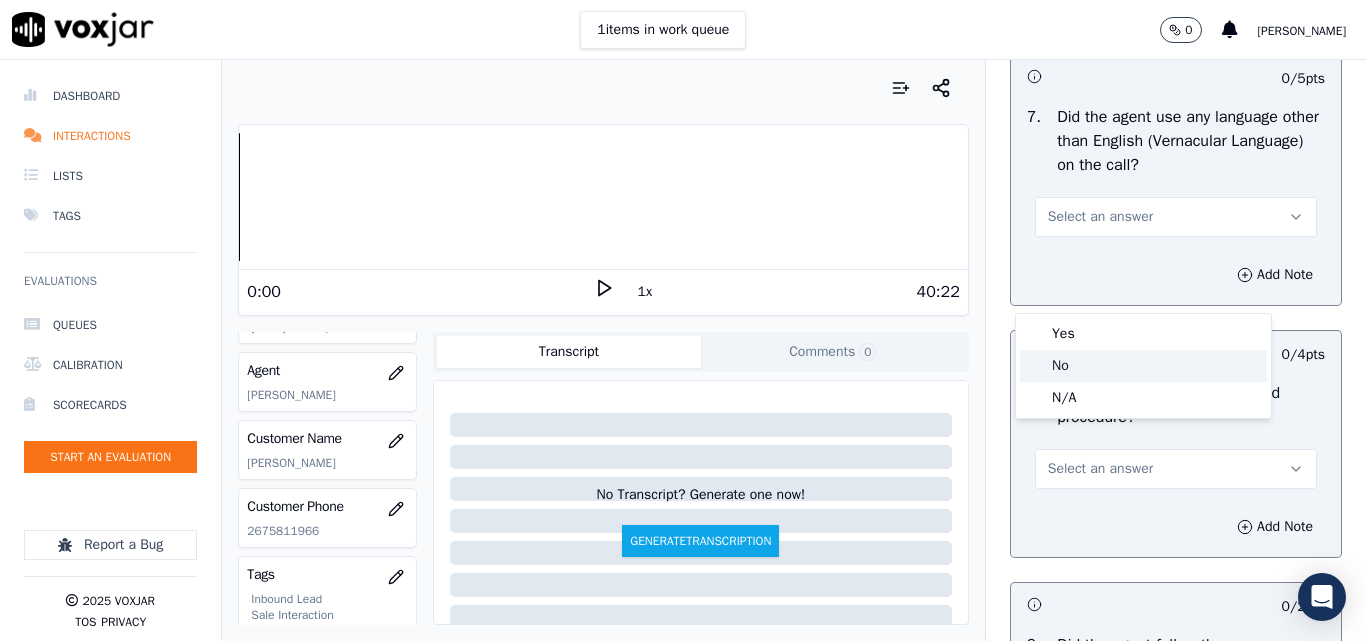 drag, startPoint x: 1074, startPoint y: 365, endPoint x: 1101, endPoint y: 331, distance: 43.416588 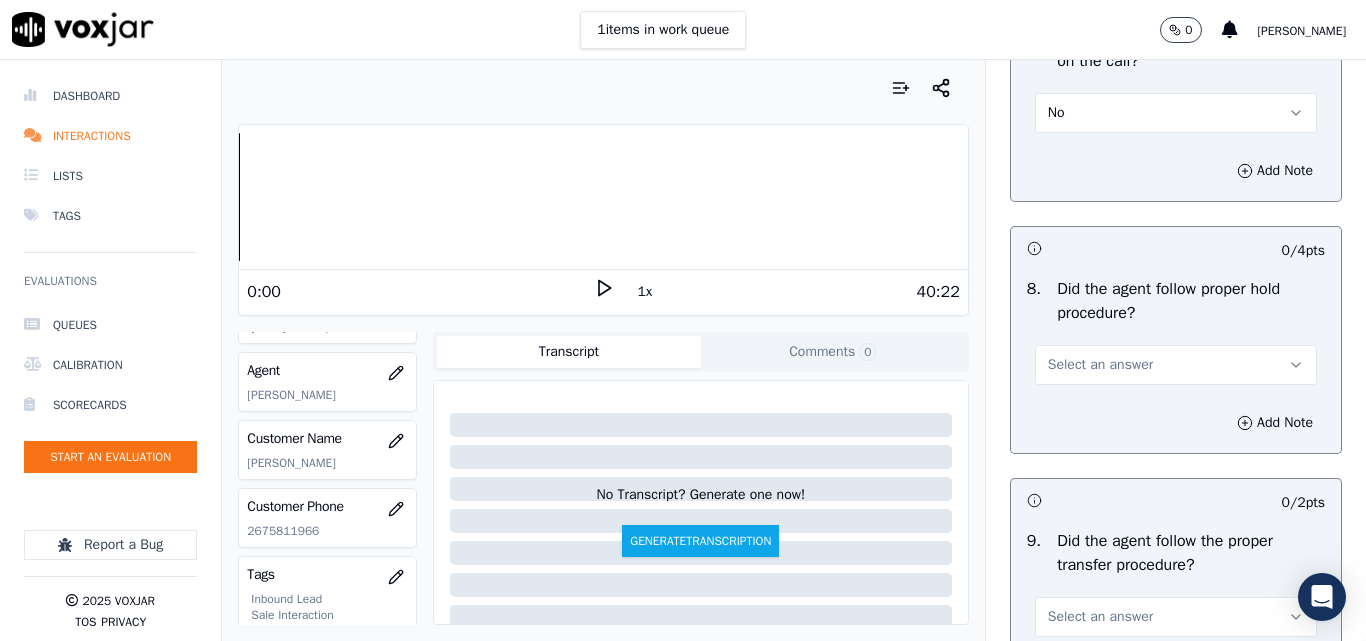 scroll, scrollTop: 3200, scrollLeft: 0, axis: vertical 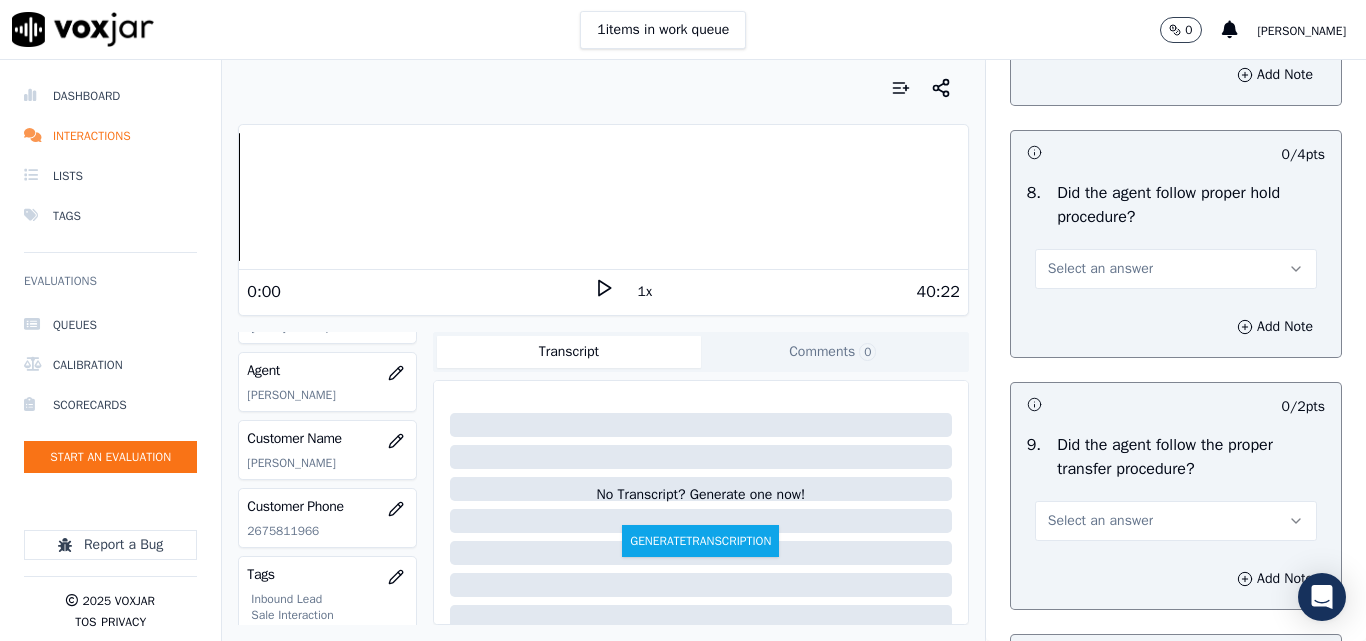 click on "Select an answer" at bounding box center (1100, 269) 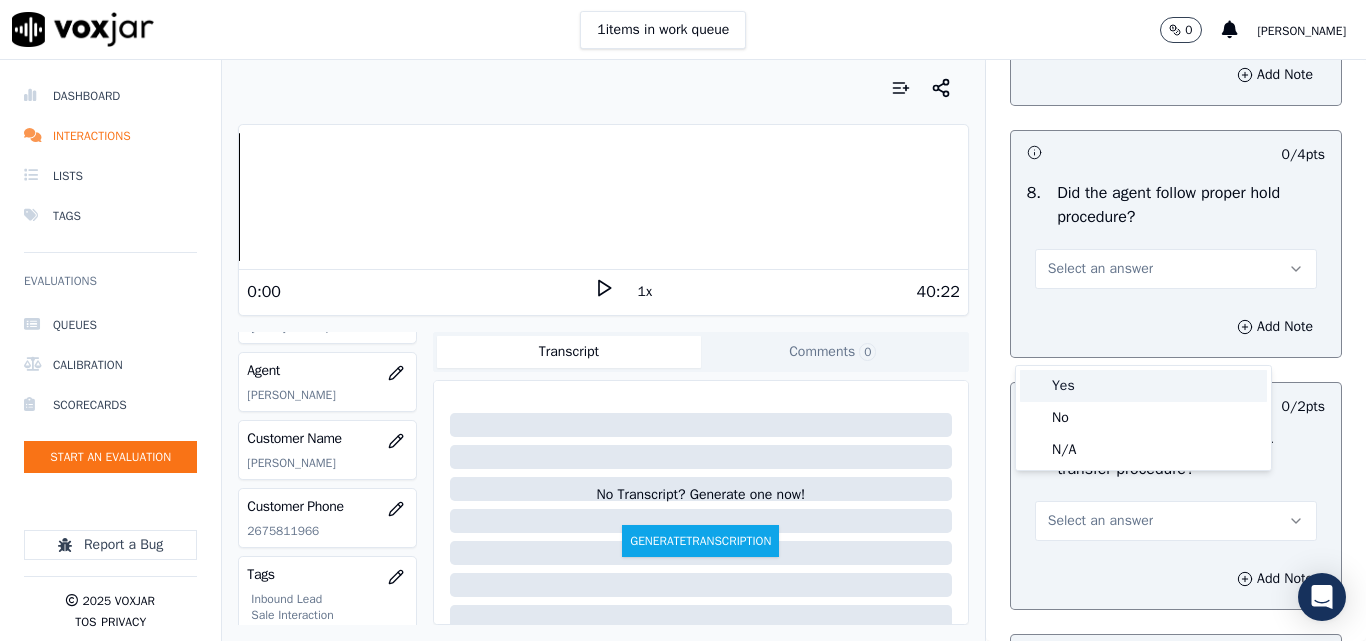 click on "Yes" at bounding box center [1143, 386] 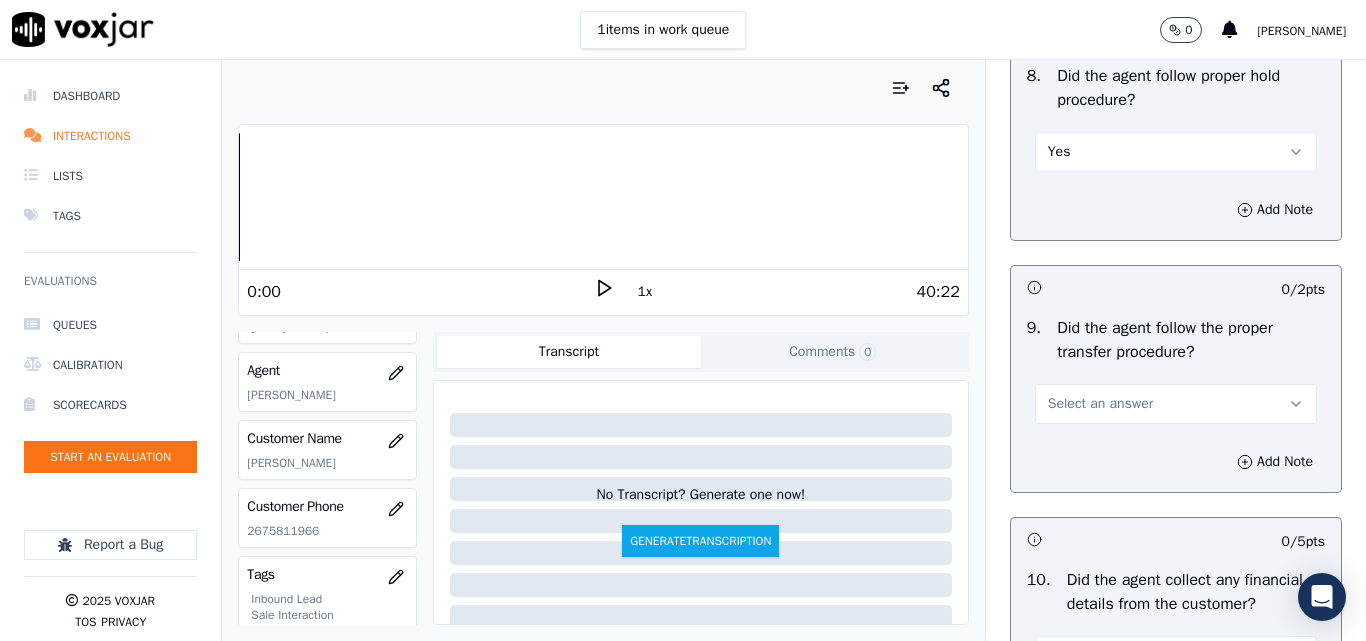 scroll, scrollTop: 3500, scrollLeft: 0, axis: vertical 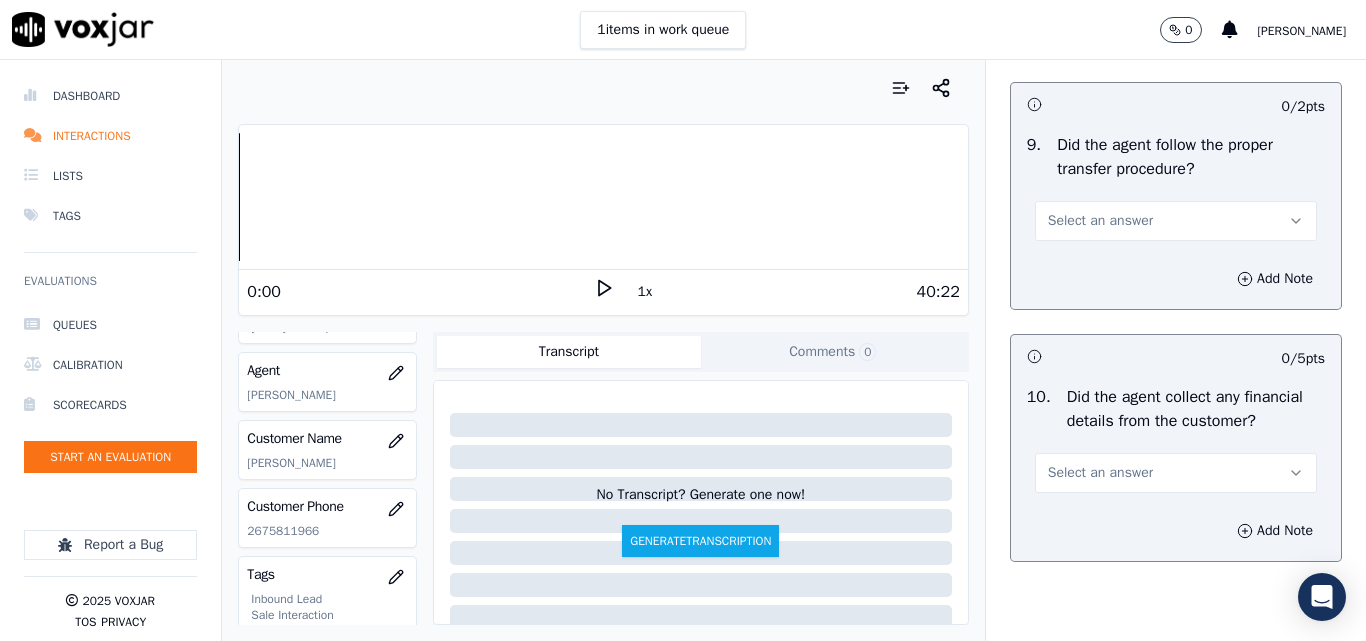 click on "Select an answer" at bounding box center (1100, 221) 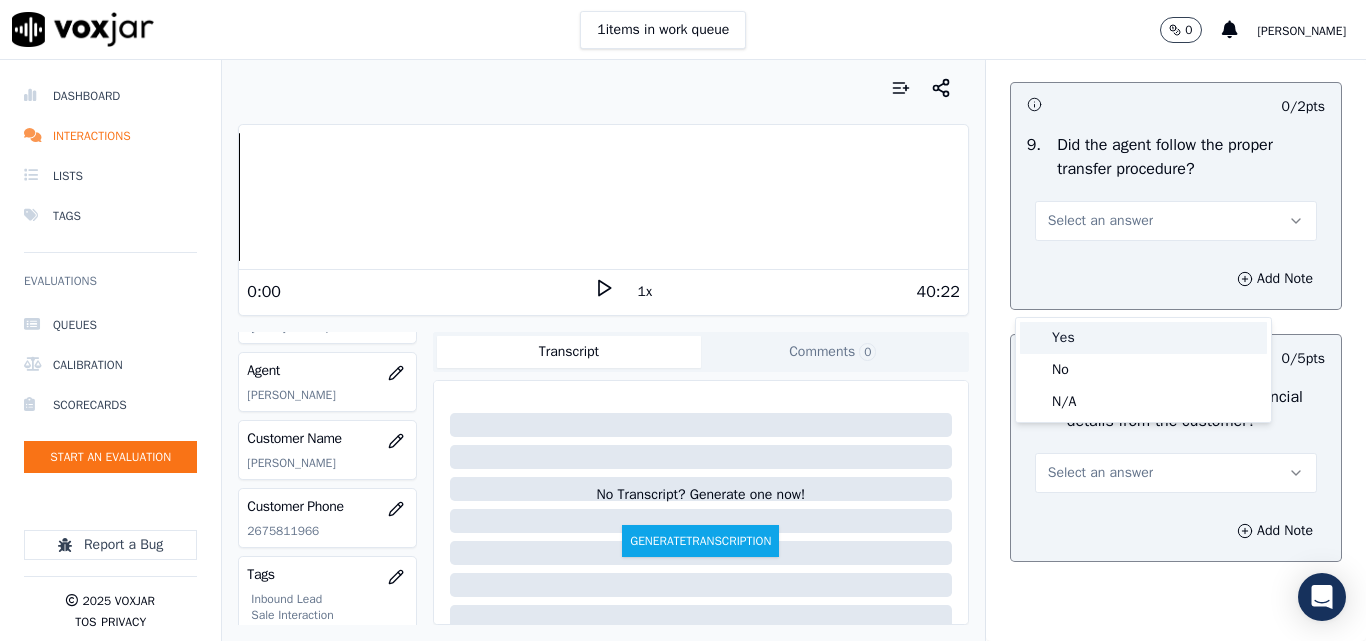 click on "Yes" at bounding box center (1143, 338) 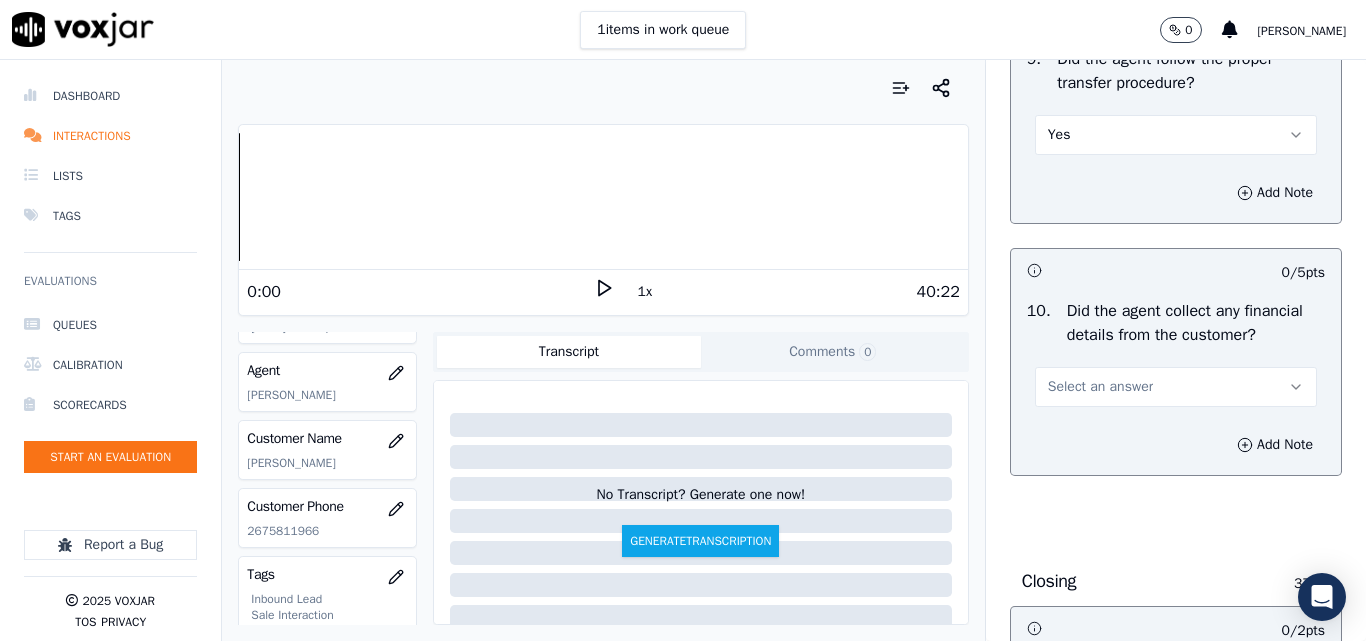 scroll, scrollTop: 3700, scrollLeft: 0, axis: vertical 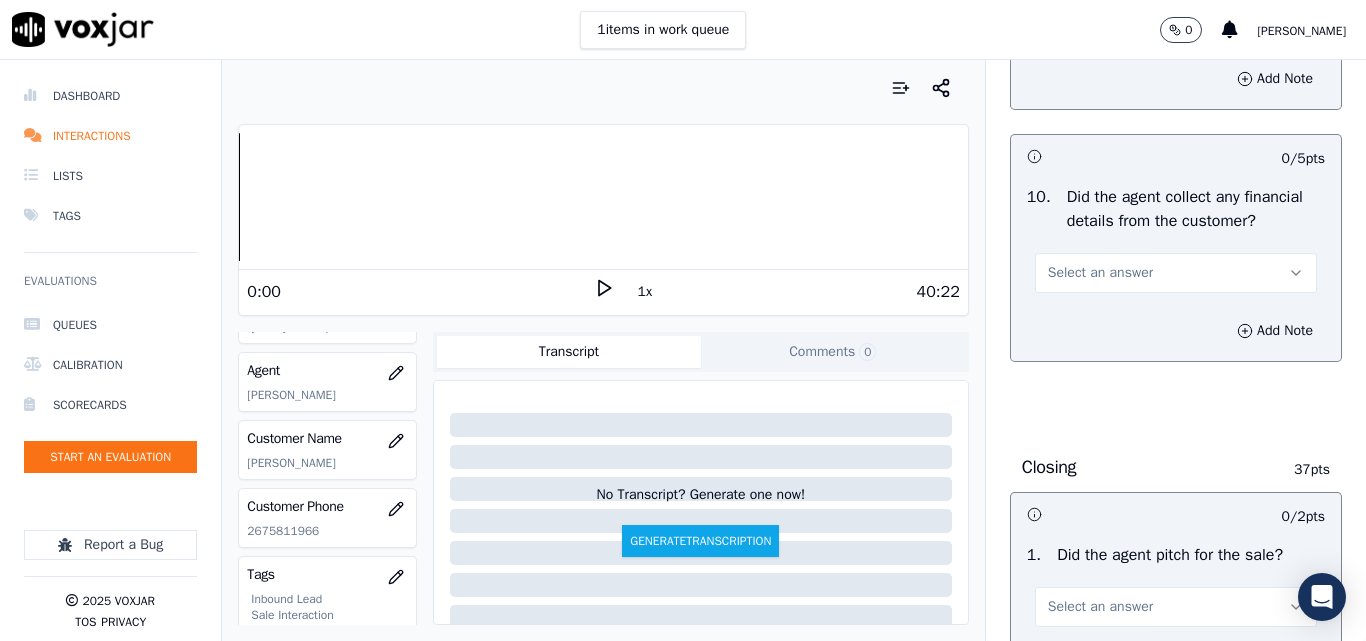 click on "Select an answer" at bounding box center [1100, 273] 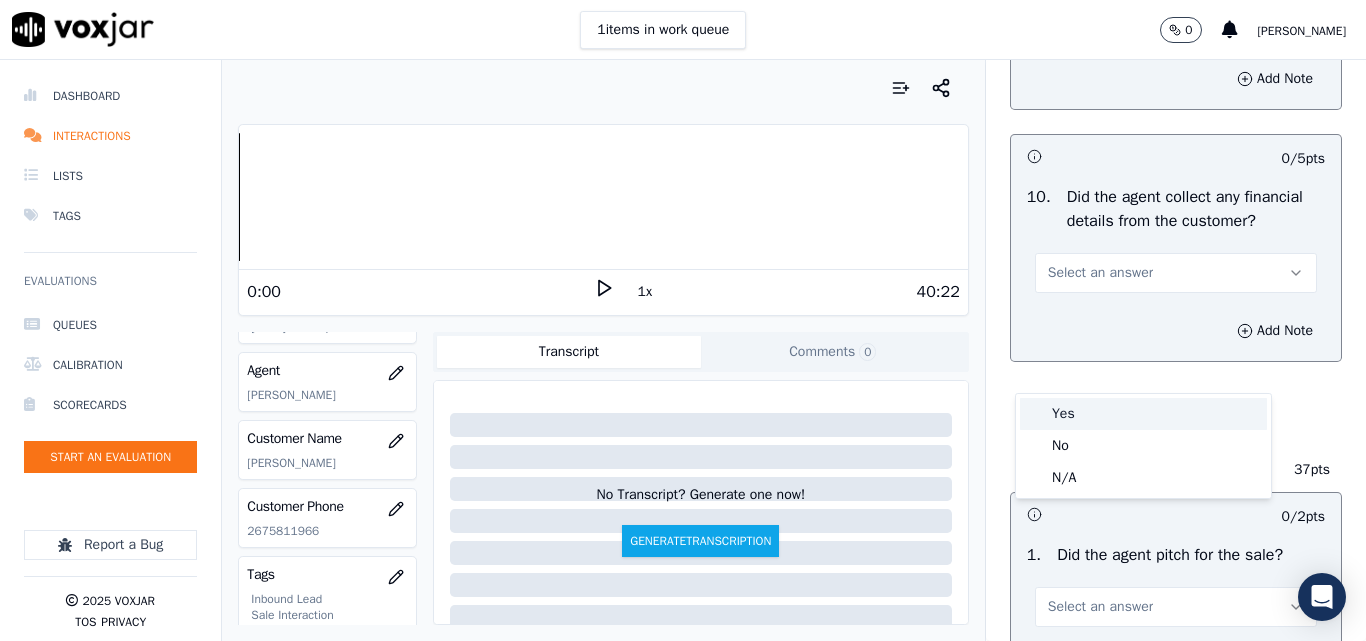click on "No" 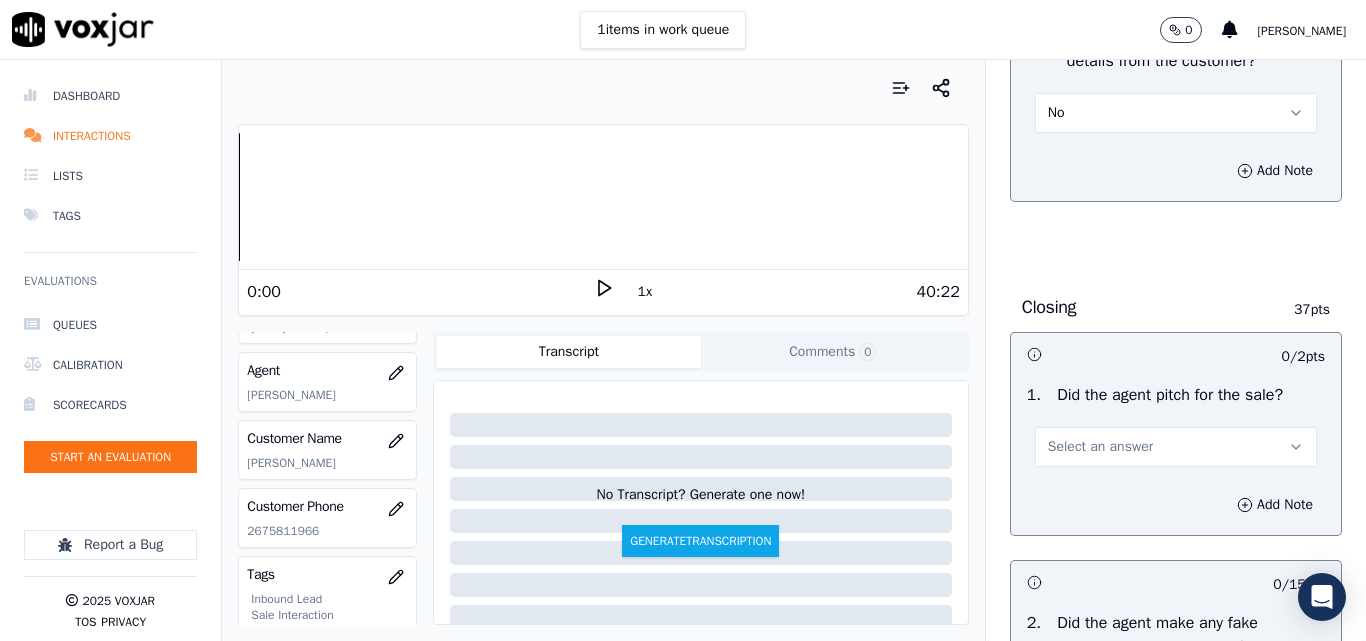 scroll, scrollTop: 4000, scrollLeft: 0, axis: vertical 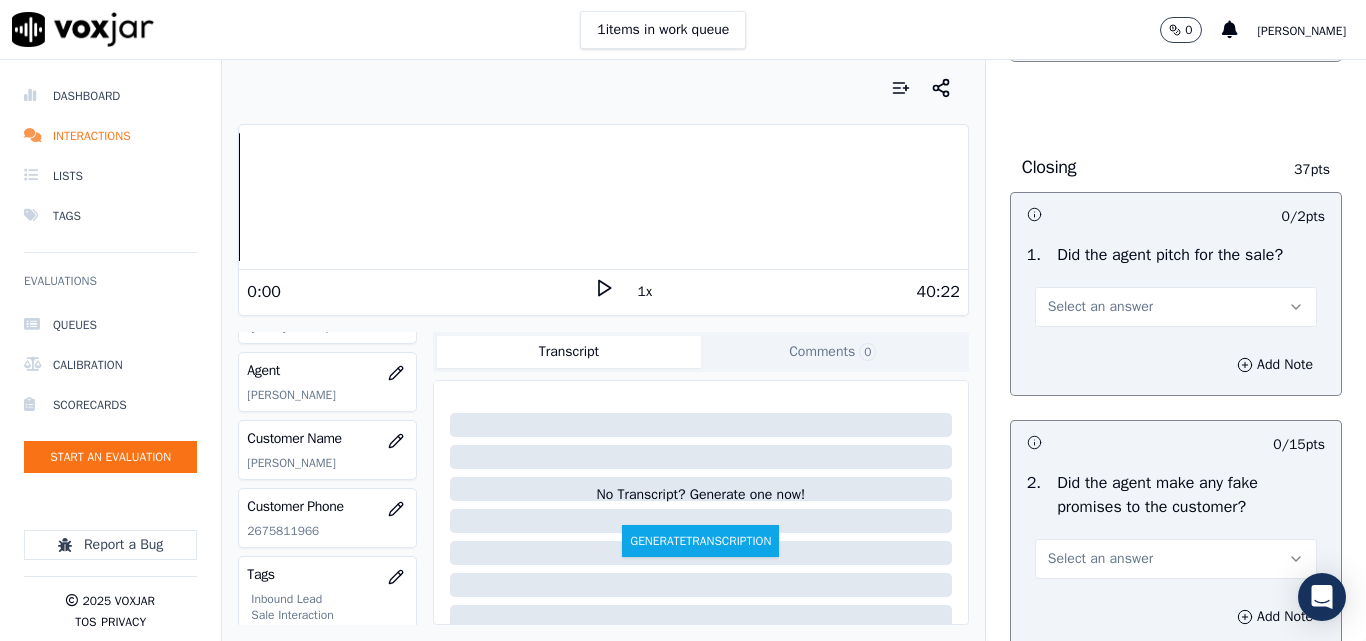 click on "Select an answer" at bounding box center [1100, 307] 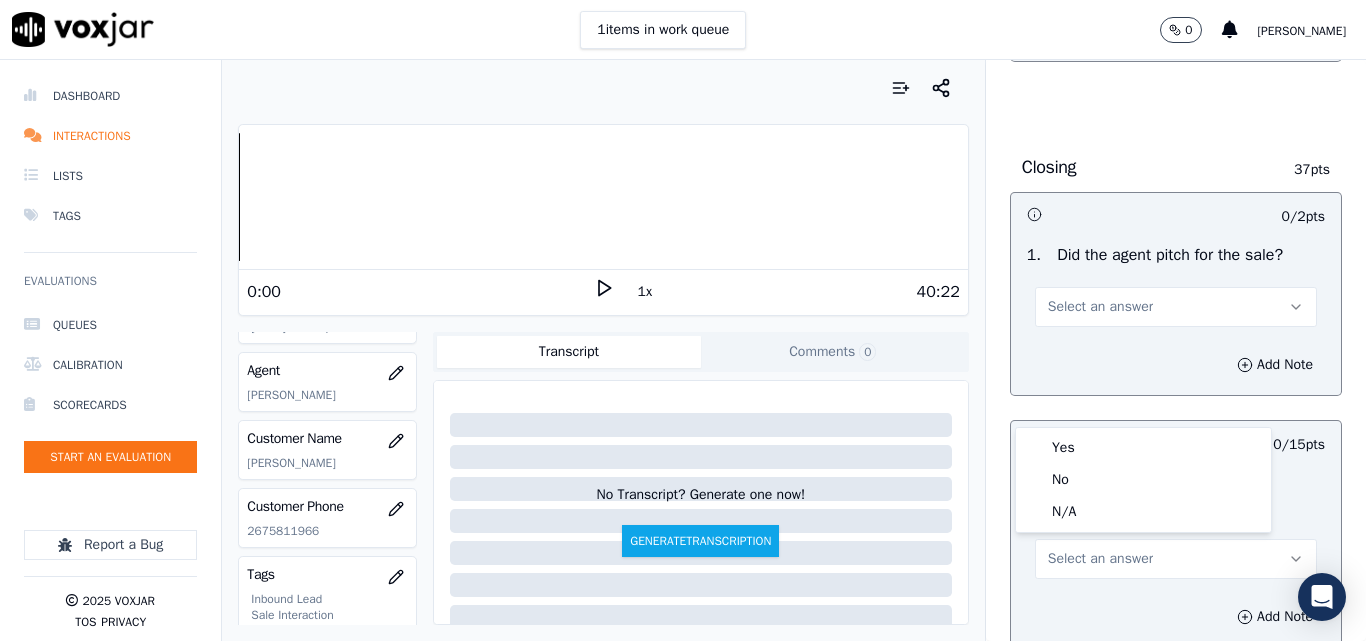 click on "Yes   No     N/A" at bounding box center [1143, 480] 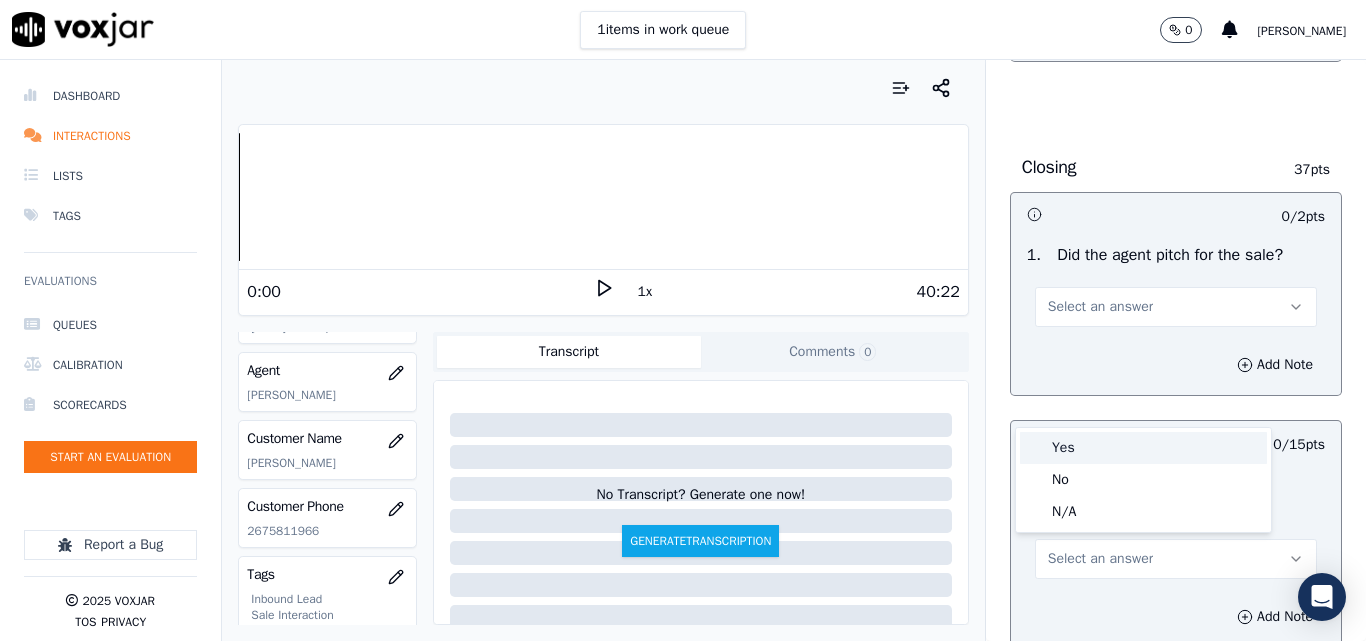 click on "Yes" at bounding box center (1143, 448) 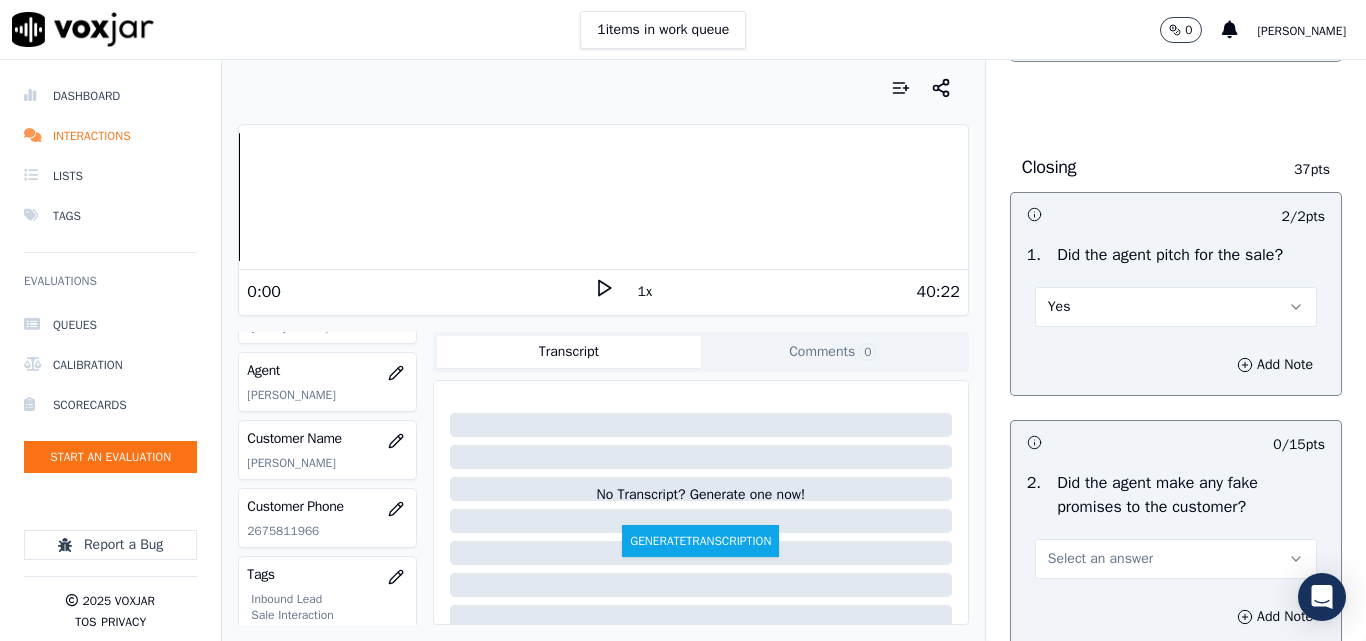 scroll, scrollTop: 4300, scrollLeft: 0, axis: vertical 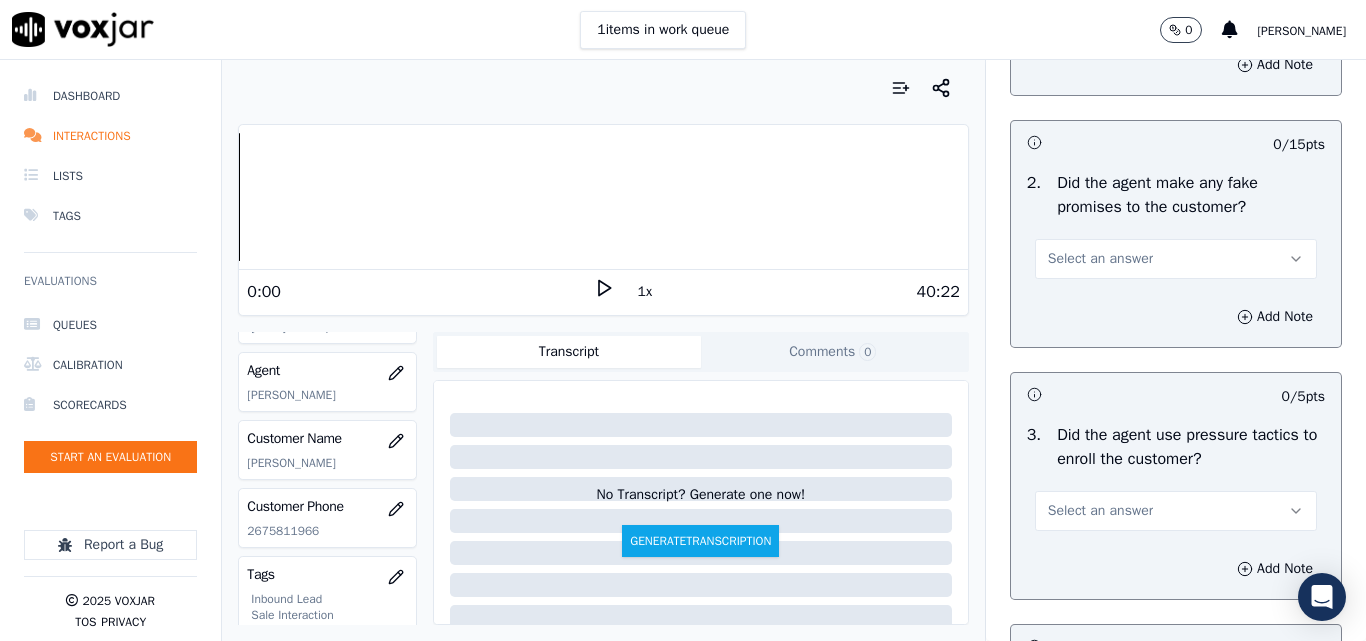 click on "Select an answer" at bounding box center [1100, 259] 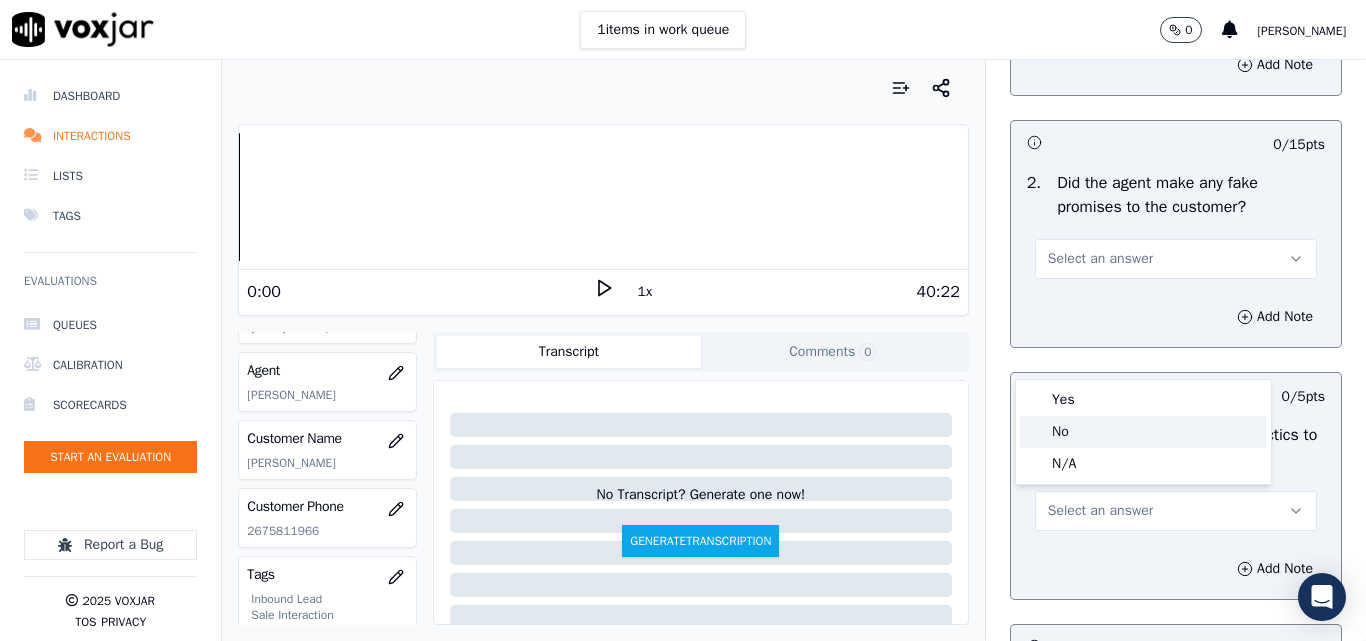 click on "No" 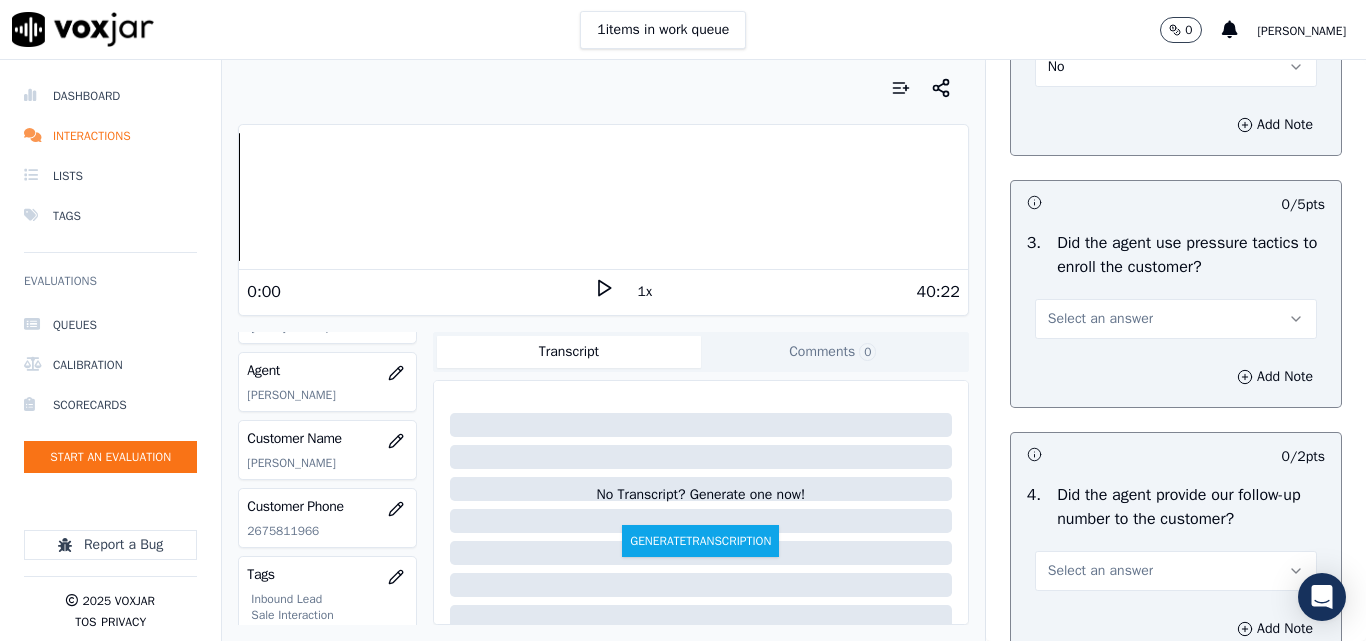 scroll, scrollTop: 4500, scrollLeft: 0, axis: vertical 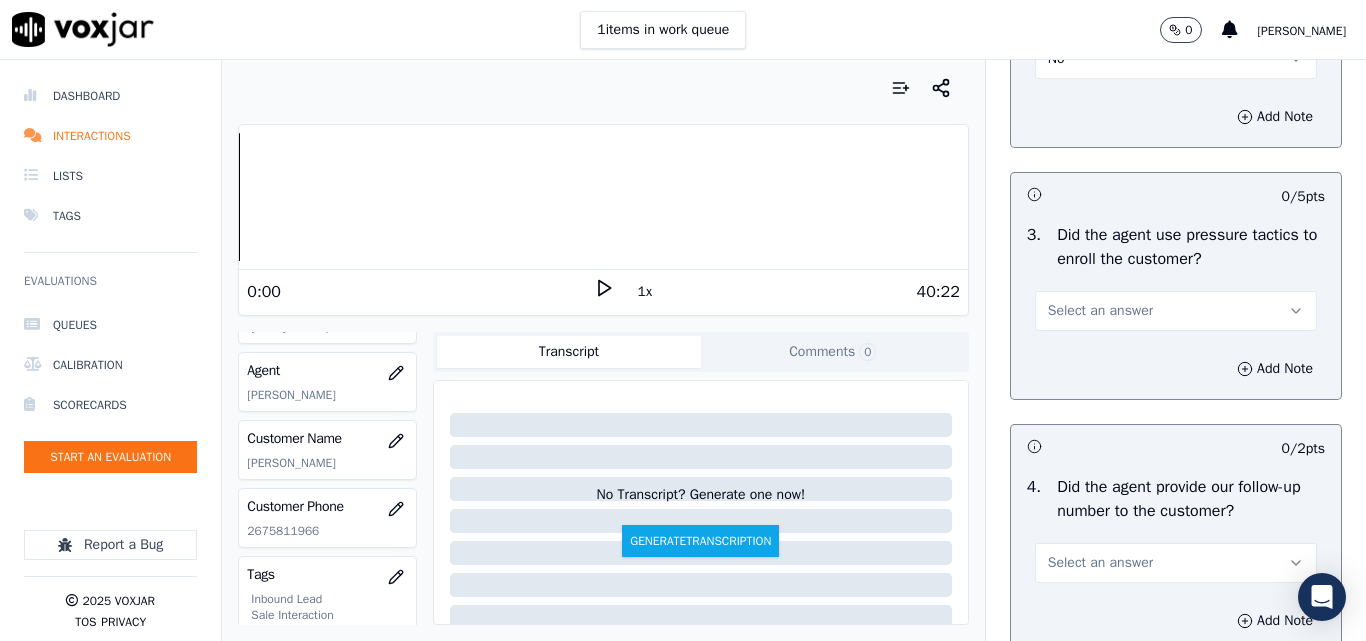 click on "Select an answer" at bounding box center (1100, 311) 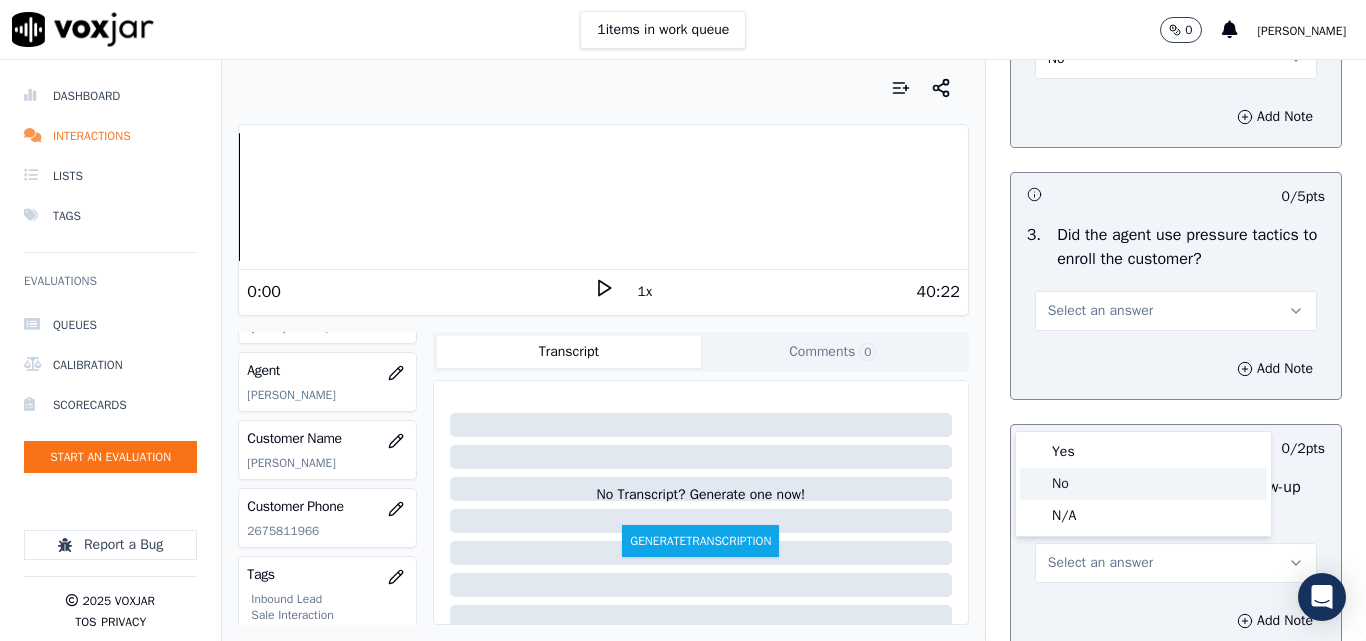 click on "No" 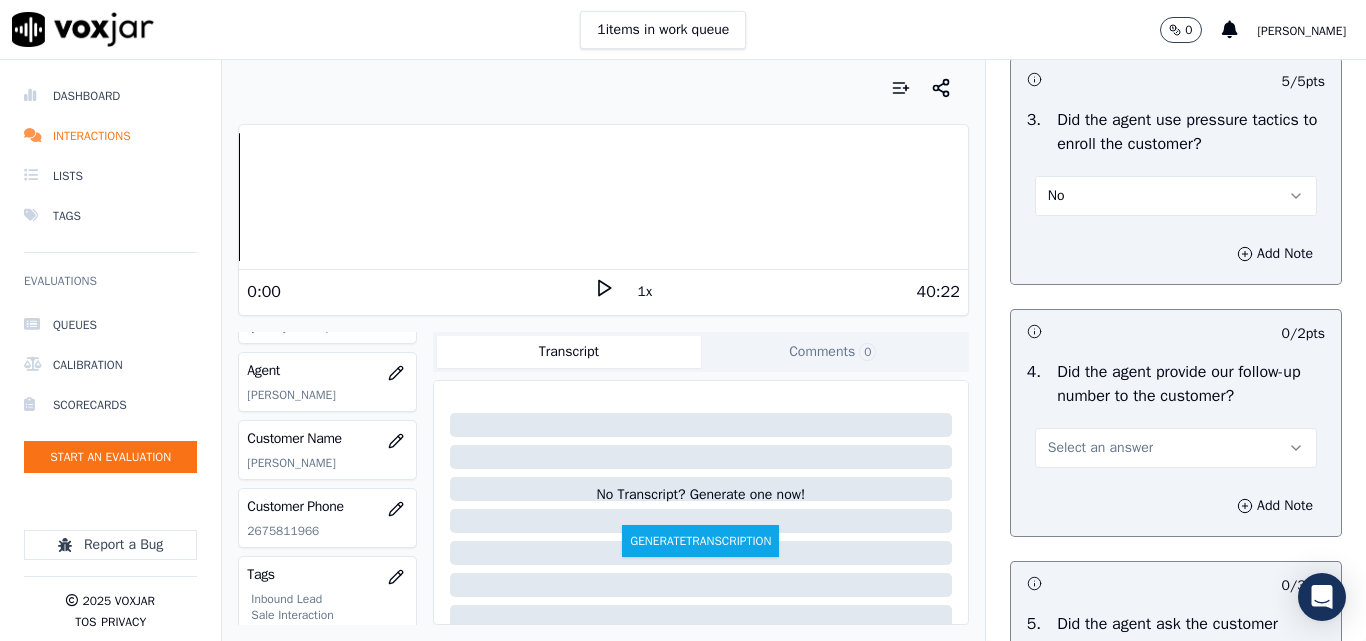scroll, scrollTop: 4800, scrollLeft: 0, axis: vertical 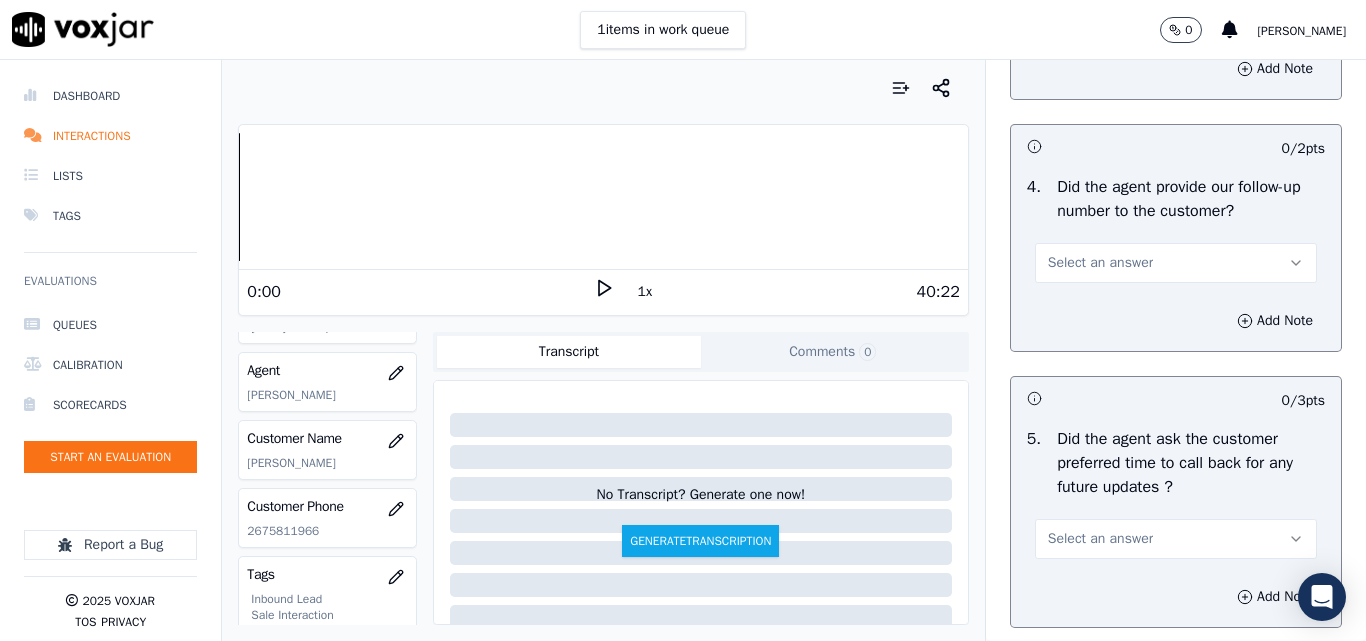 click on "Select an answer" at bounding box center [1176, 263] 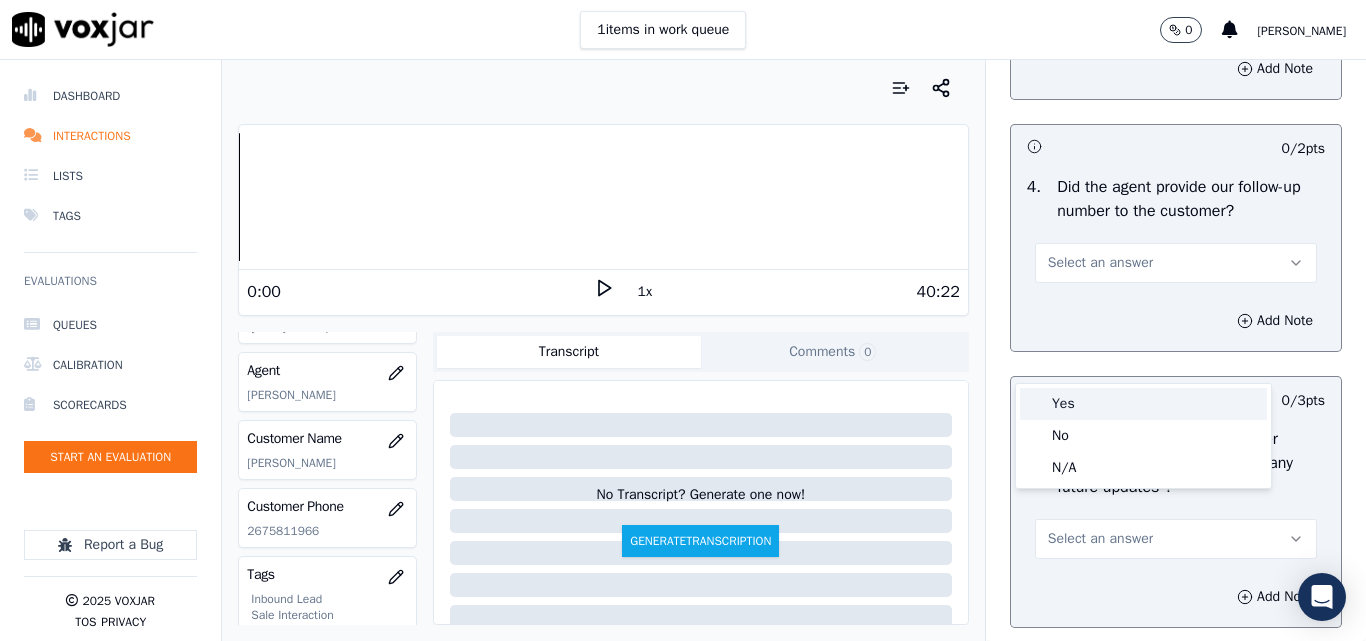 click on "Yes" at bounding box center (1143, 404) 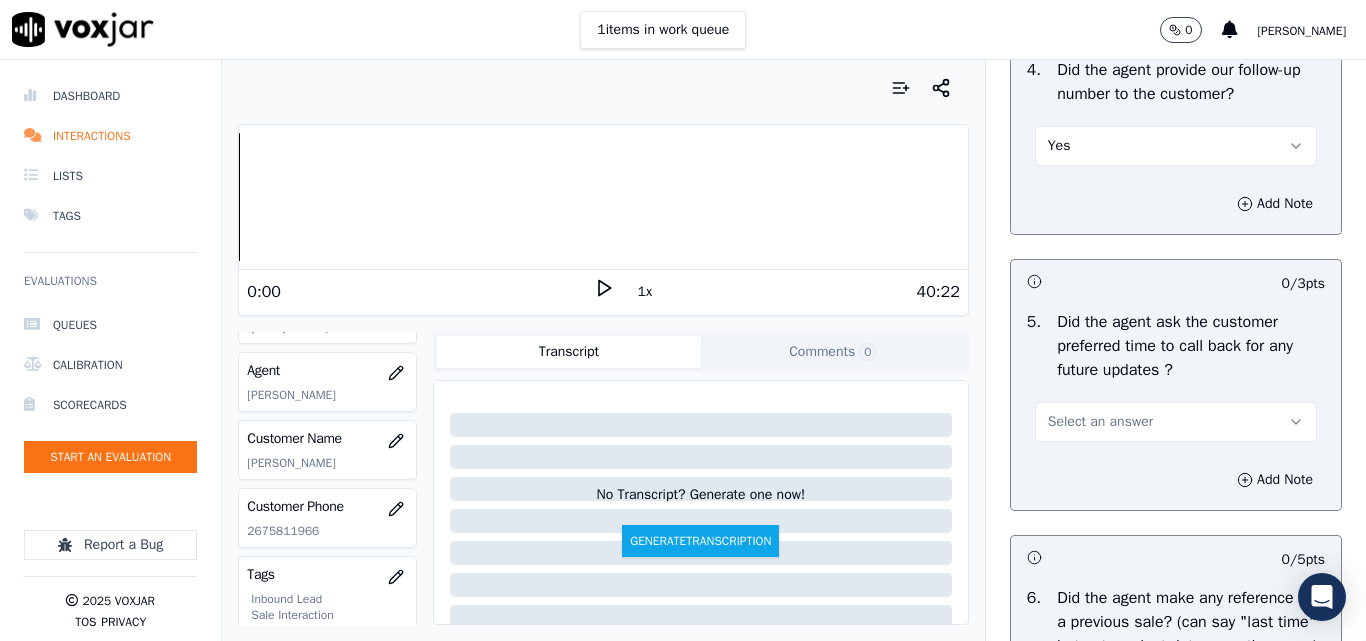 scroll, scrollTop: 5000, scrollLeft: 0, axis: vertical 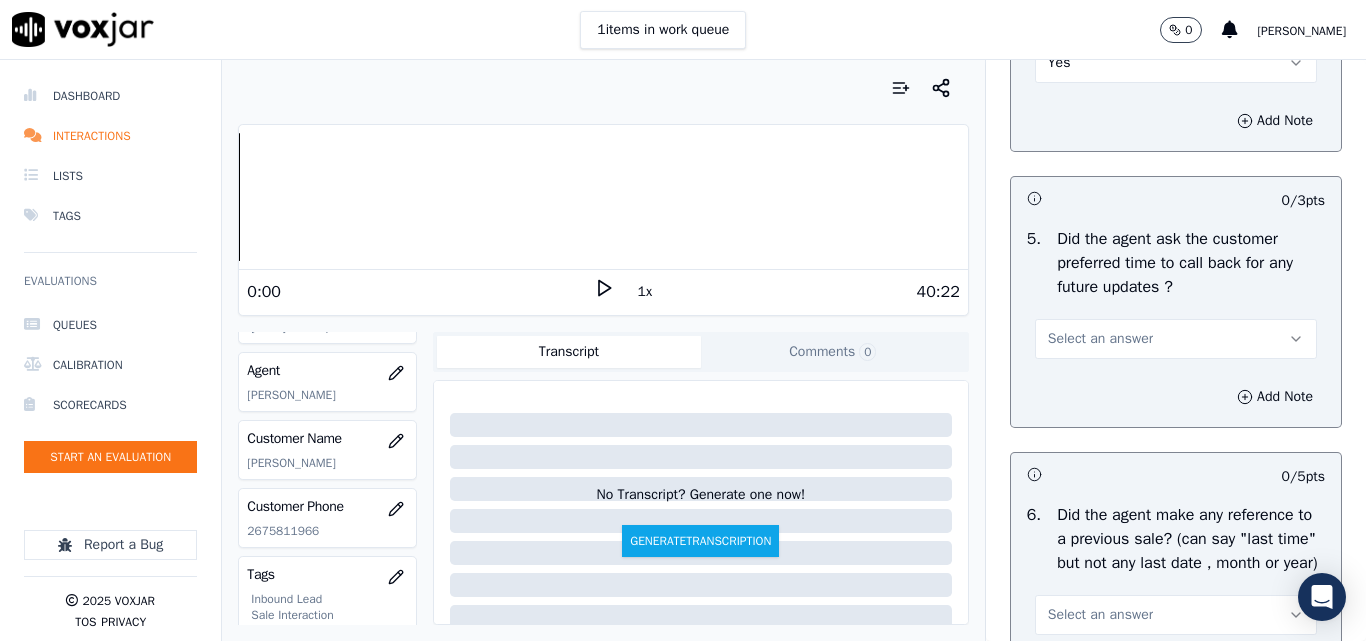 click on "Select an answer" at bounding box center (1100, 339) 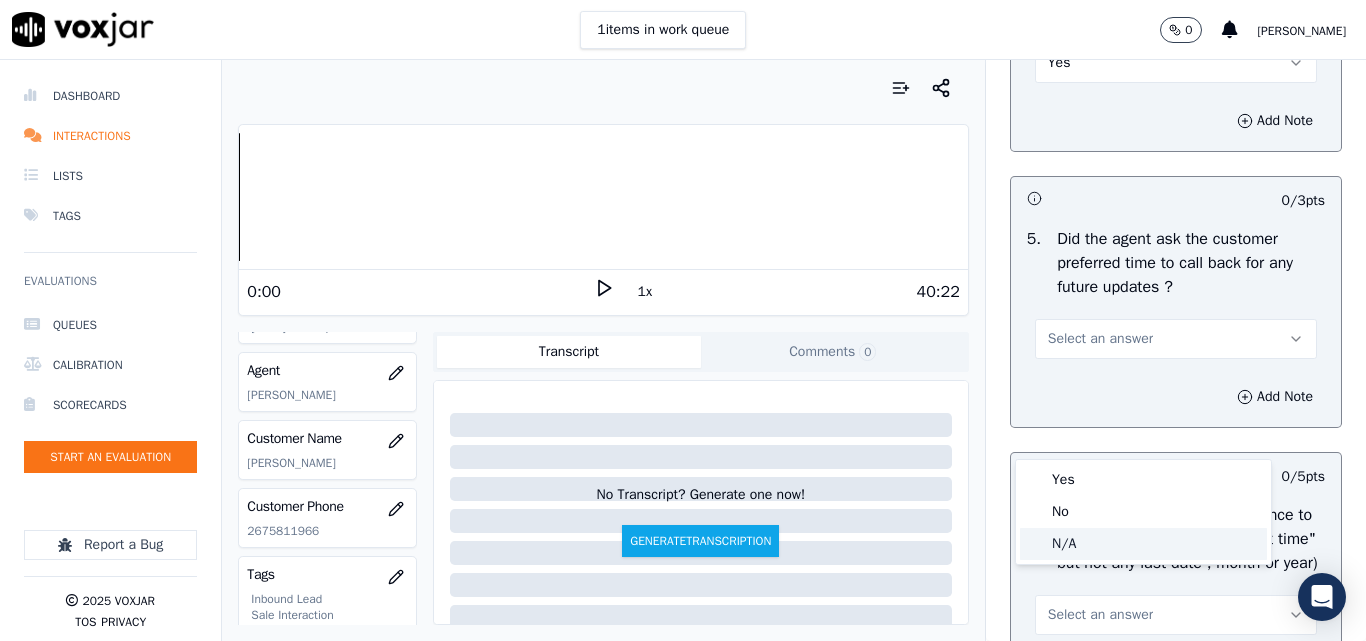 click on "N/A" 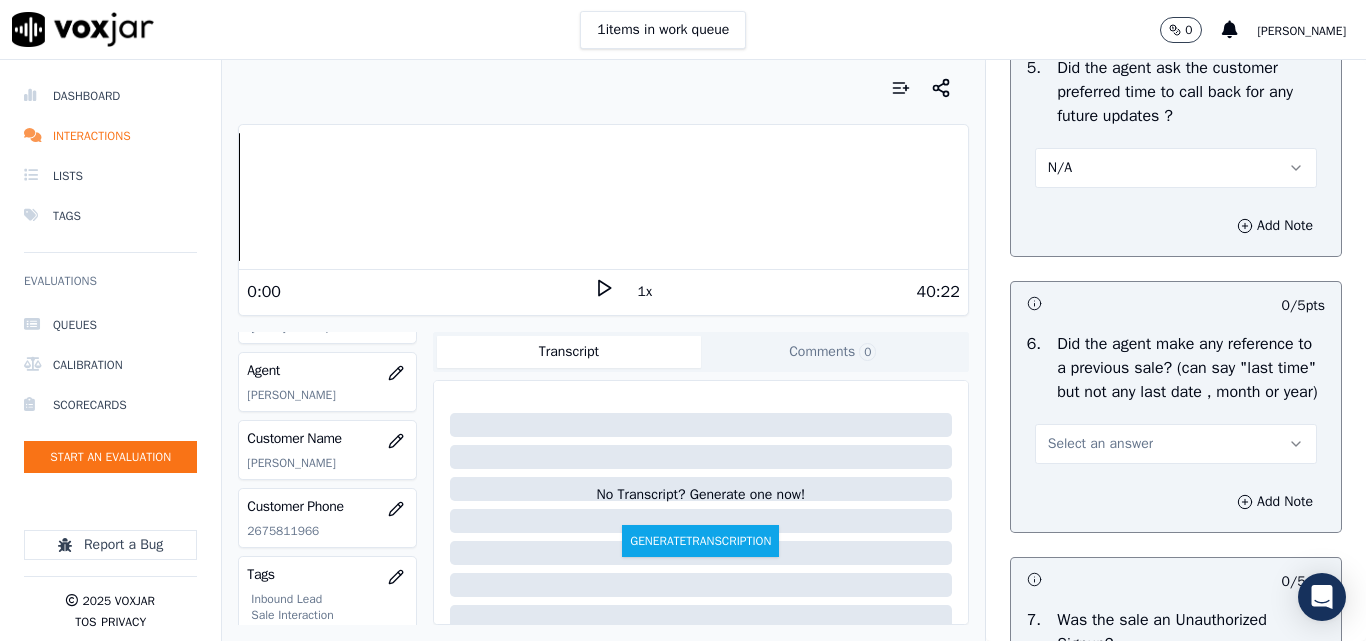 scroll, scrollTop: 5400, scrollLeft: 0, axis: vertical 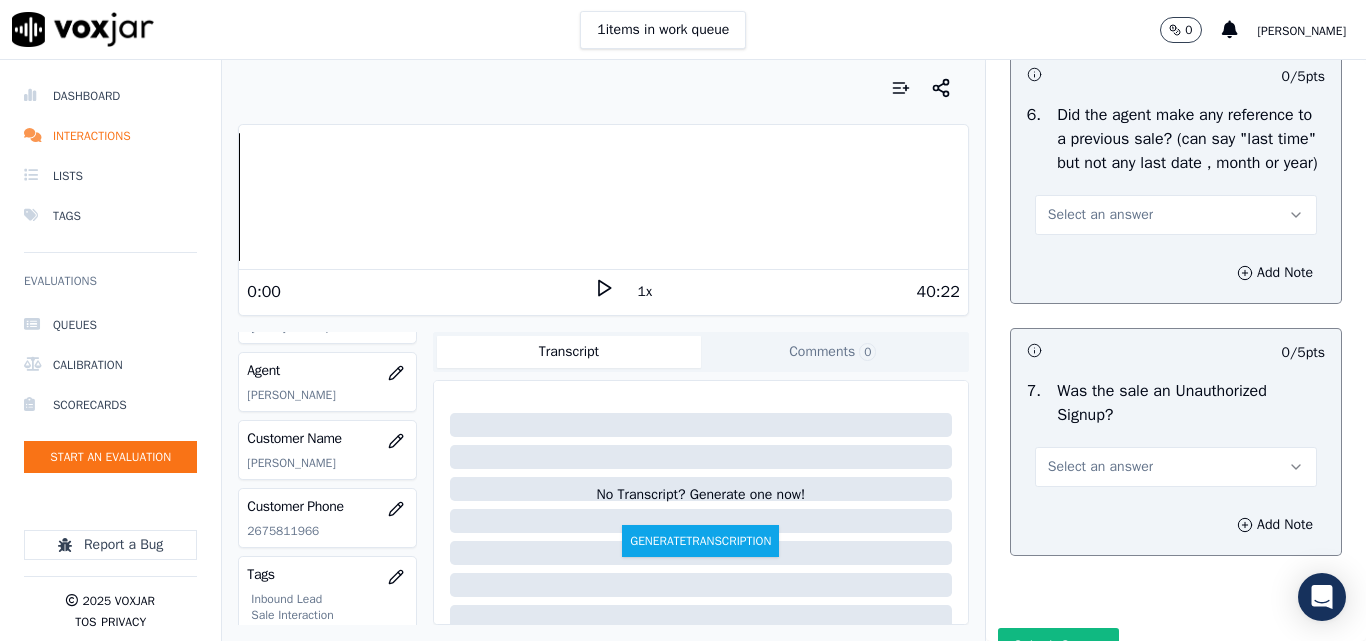 click on "Select an answer" at bounding box center (1176, 215) 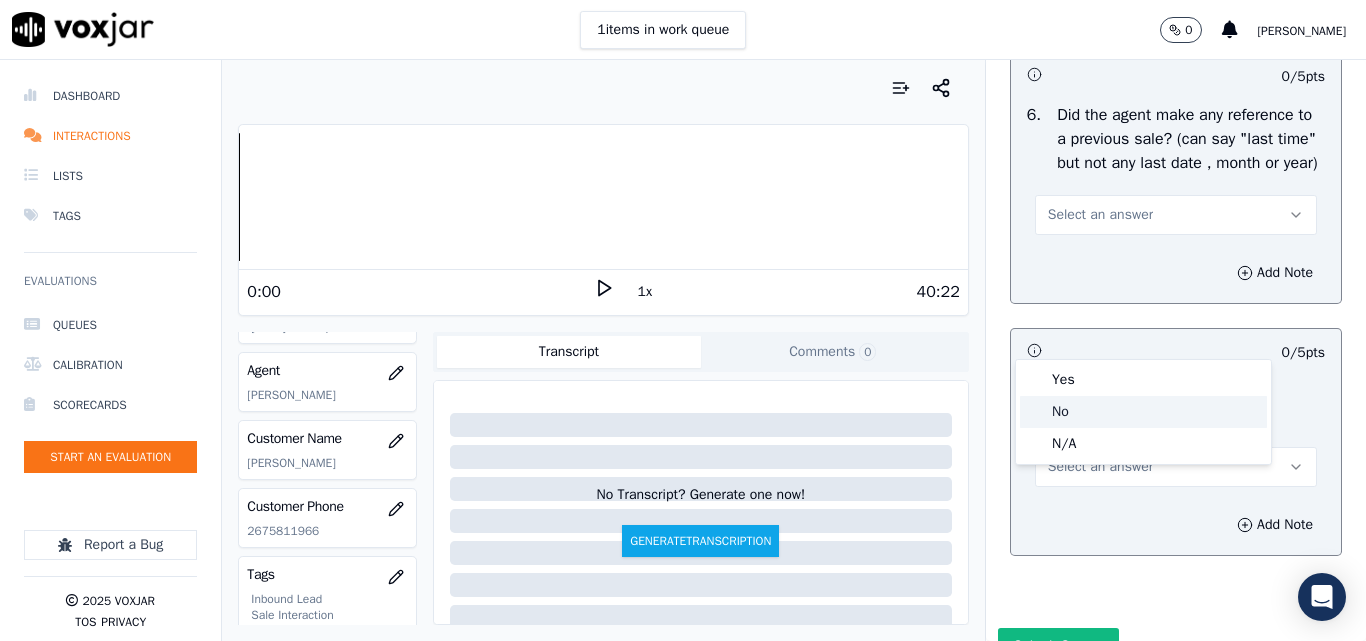 click on "No" 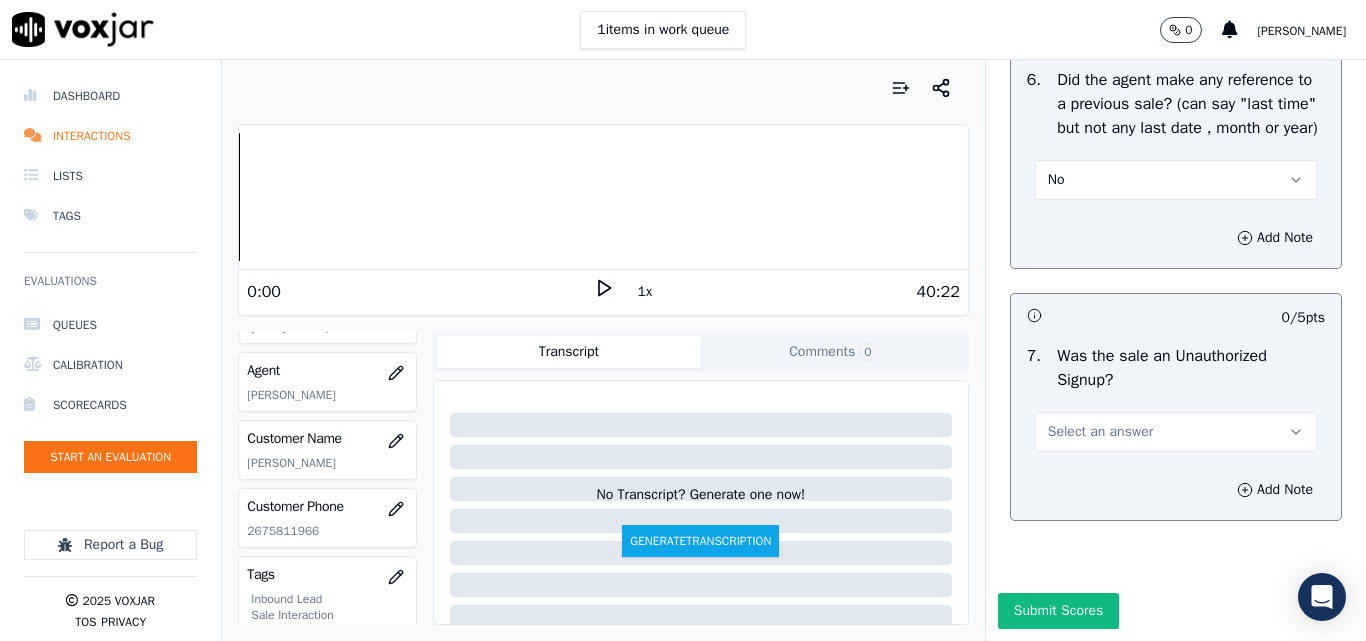 scroll, scrollTop: 5600, scrollLeft: 0, axis: vertical 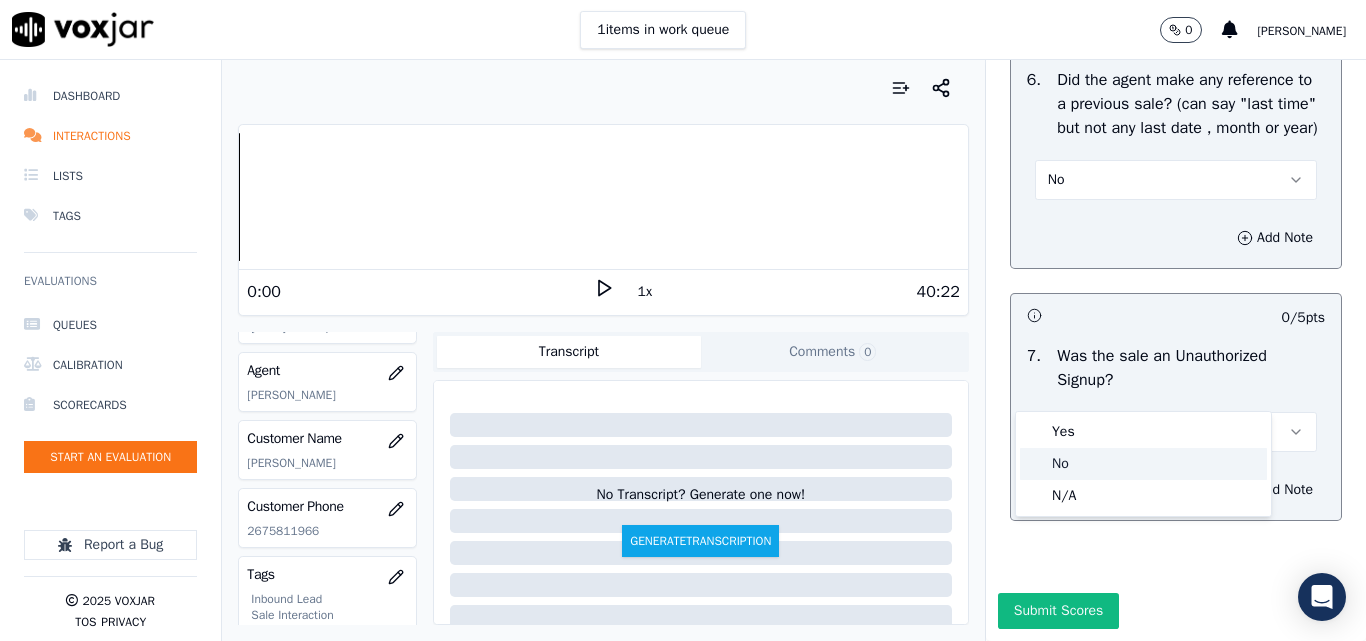 click on "No" 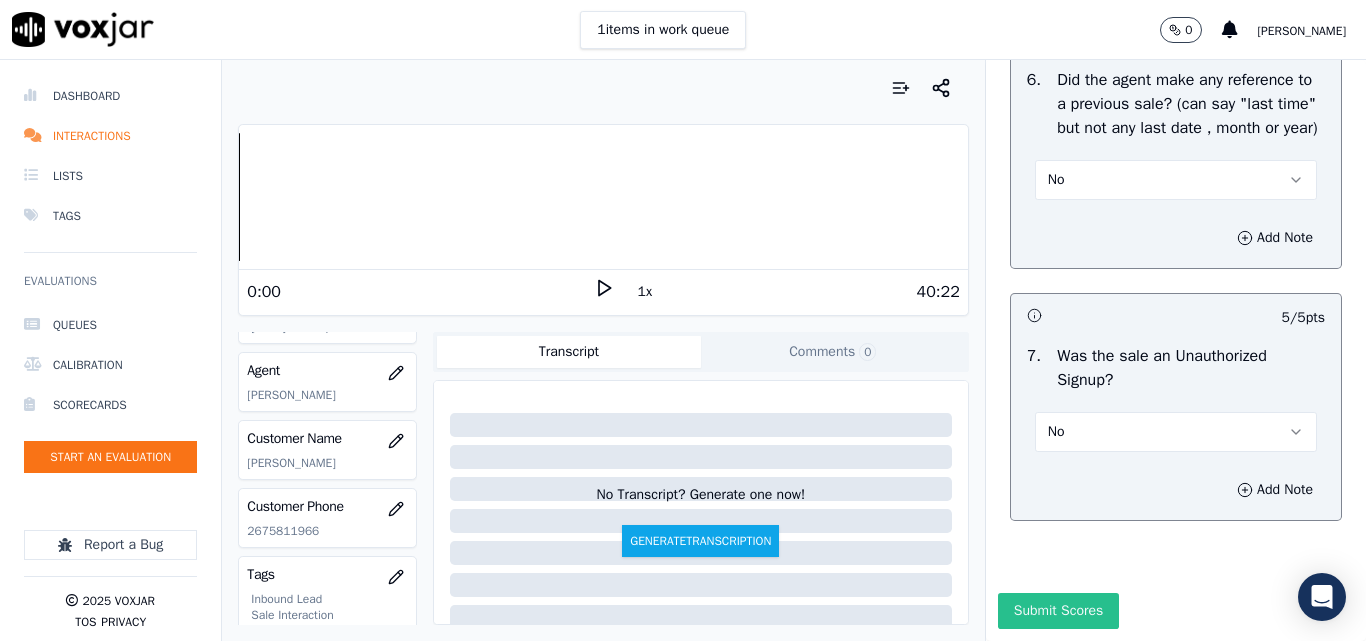 click on "Submit Scores" at bounding box center [1058, 611] 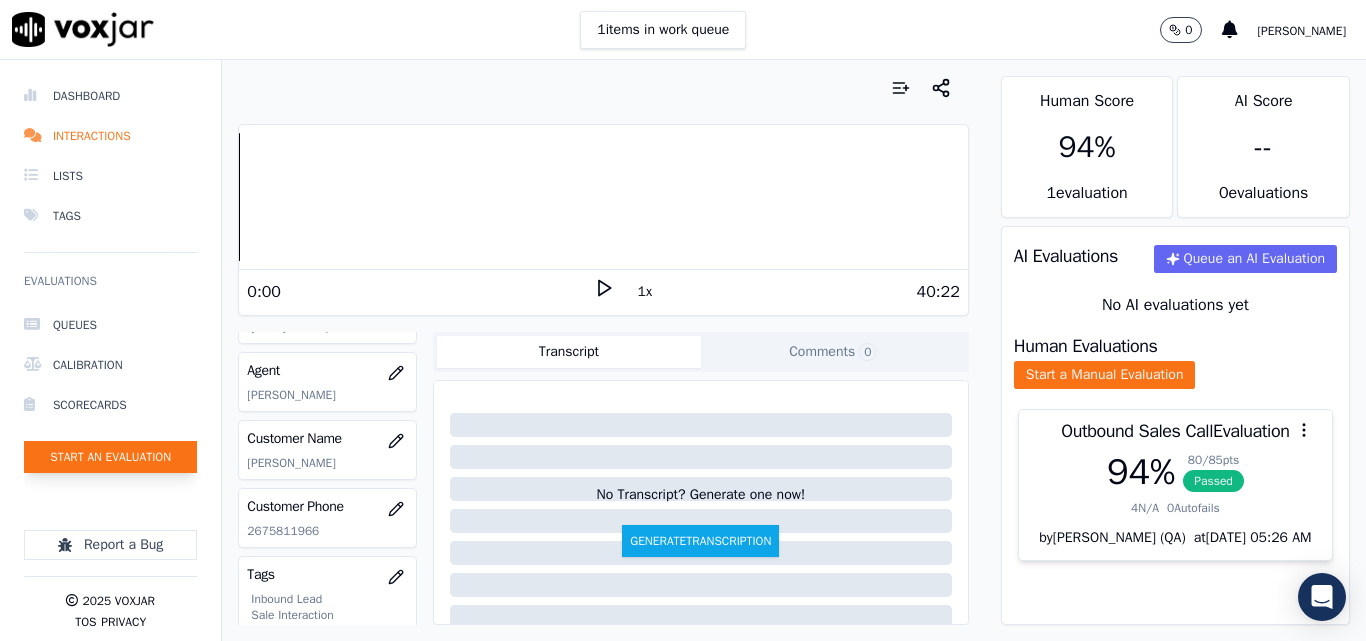 click on "Start an Evaluation" 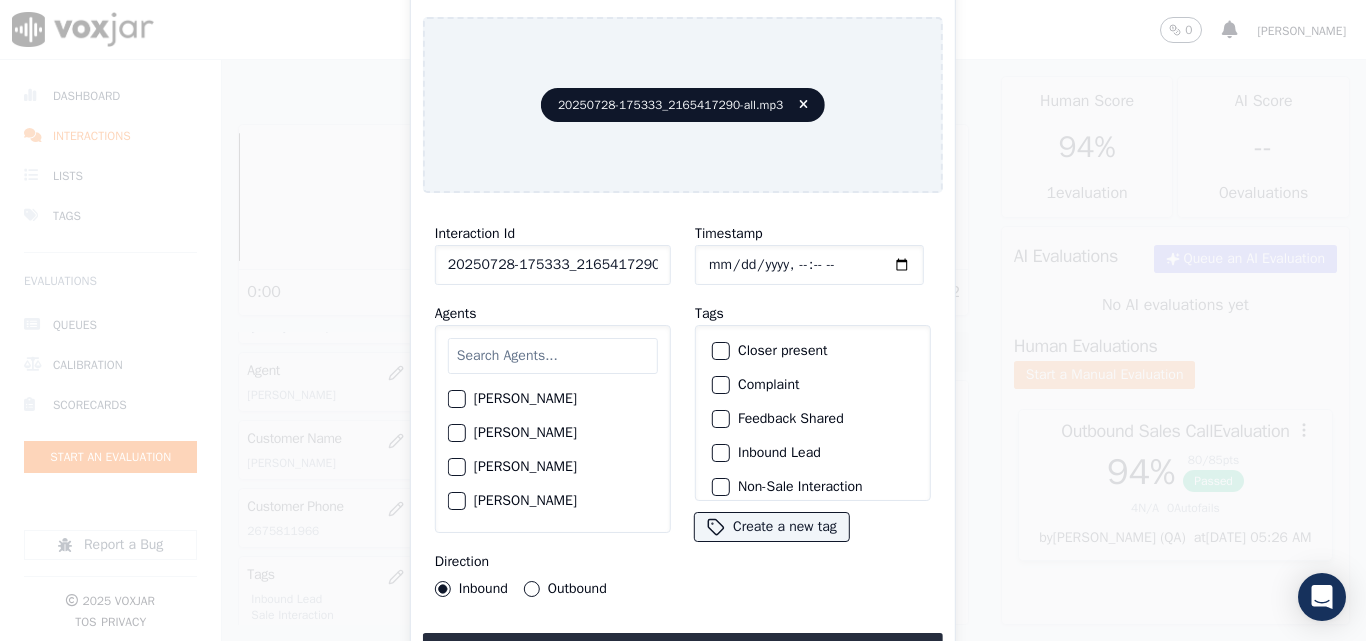 scroll, scrollTop: 0, scrollLeft: 40, axis: horizontal 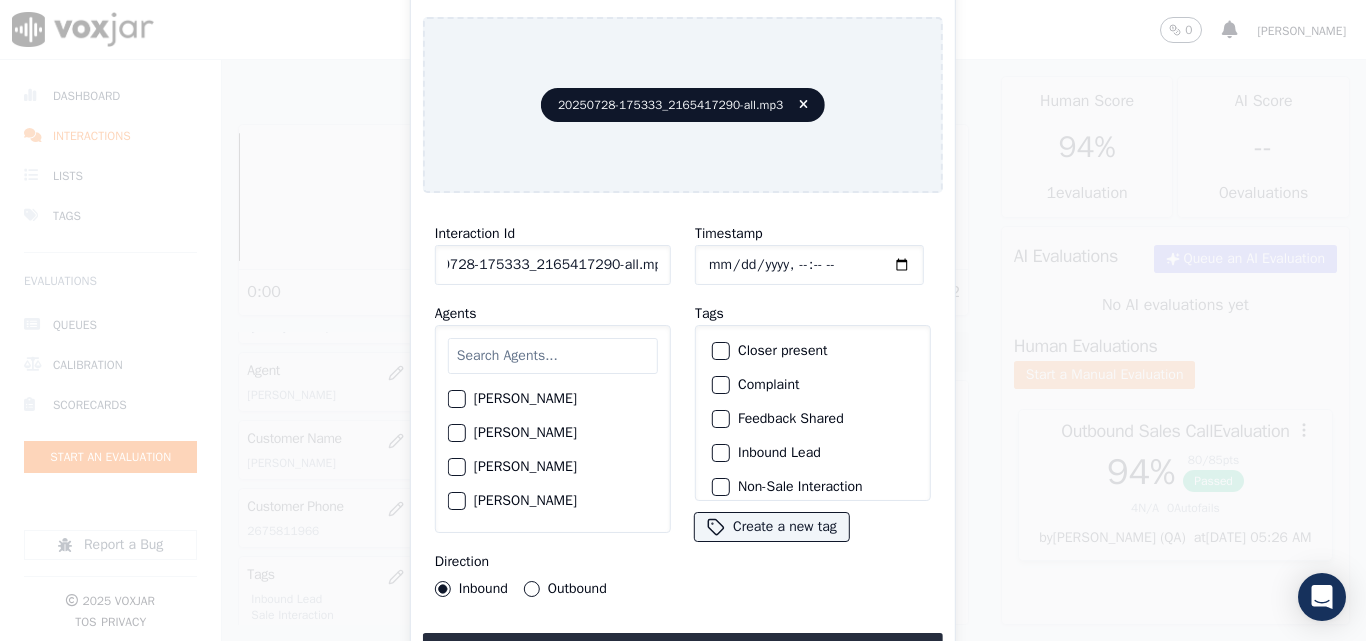 drag, startPoint x: 639, startPoint y: 263, endPoint x: 759, endPoint y: 262, distance: 120.004166 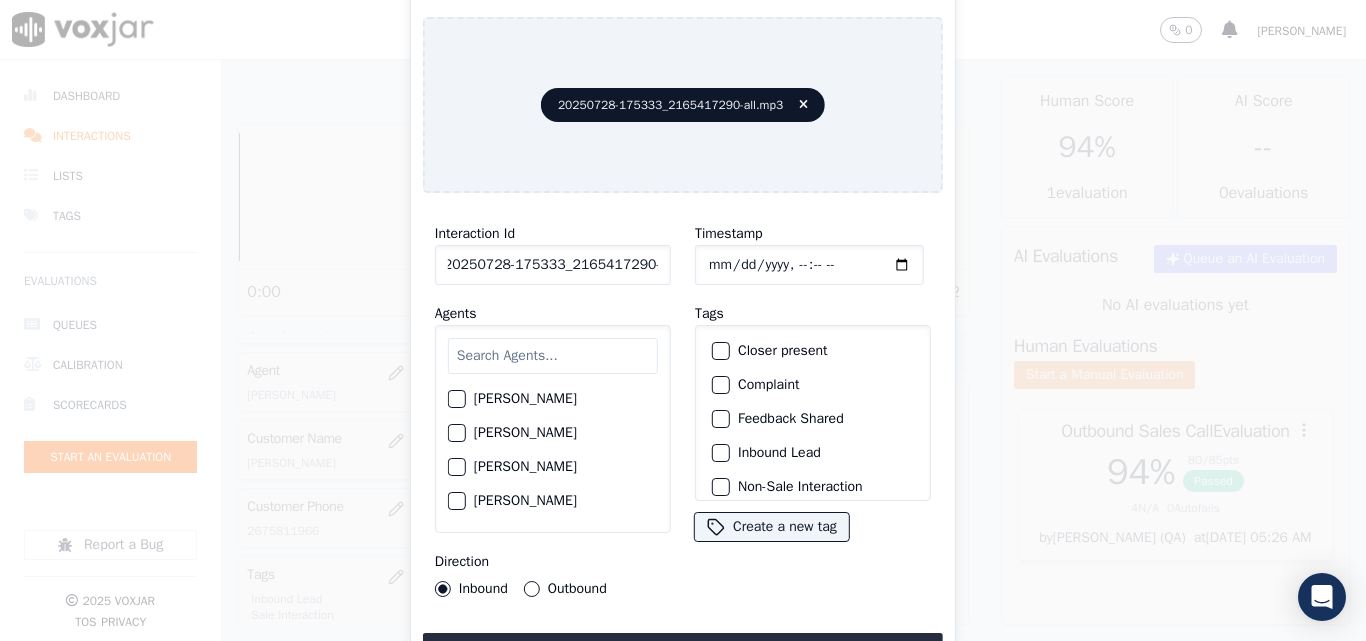 scroll, scrollTop: 0, scrollLeft: 11, axis: horizontal 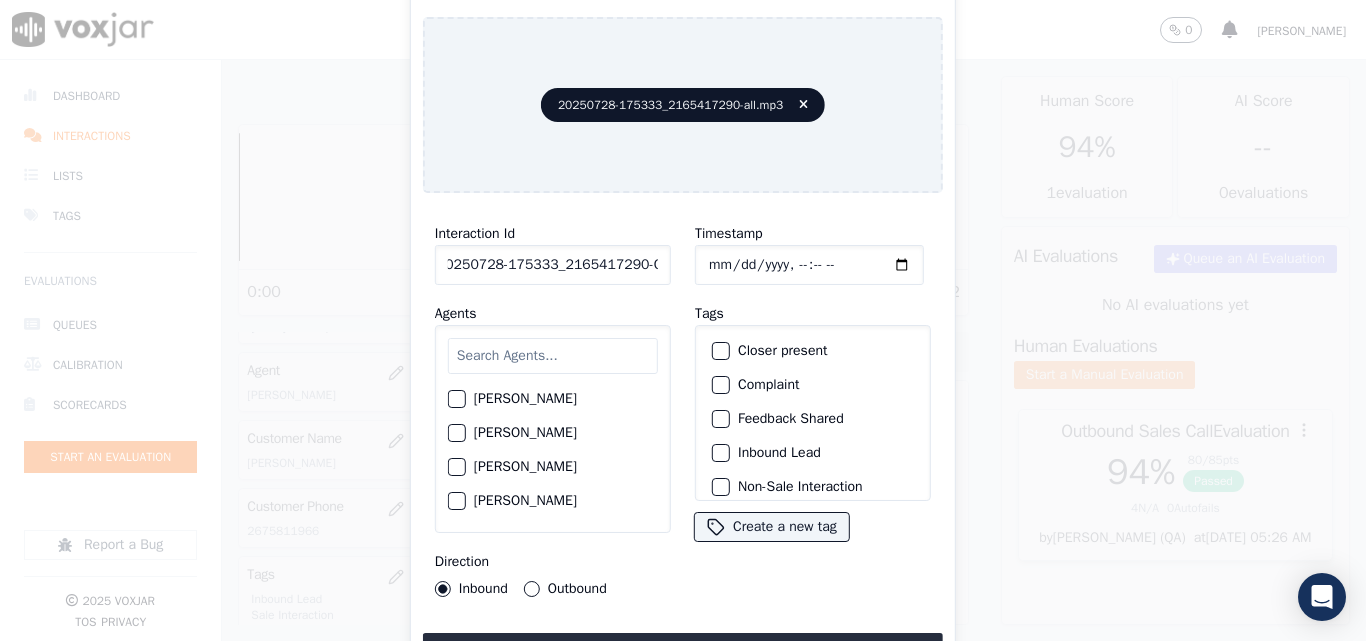 type on "20250728-175333_2165417290-C1" 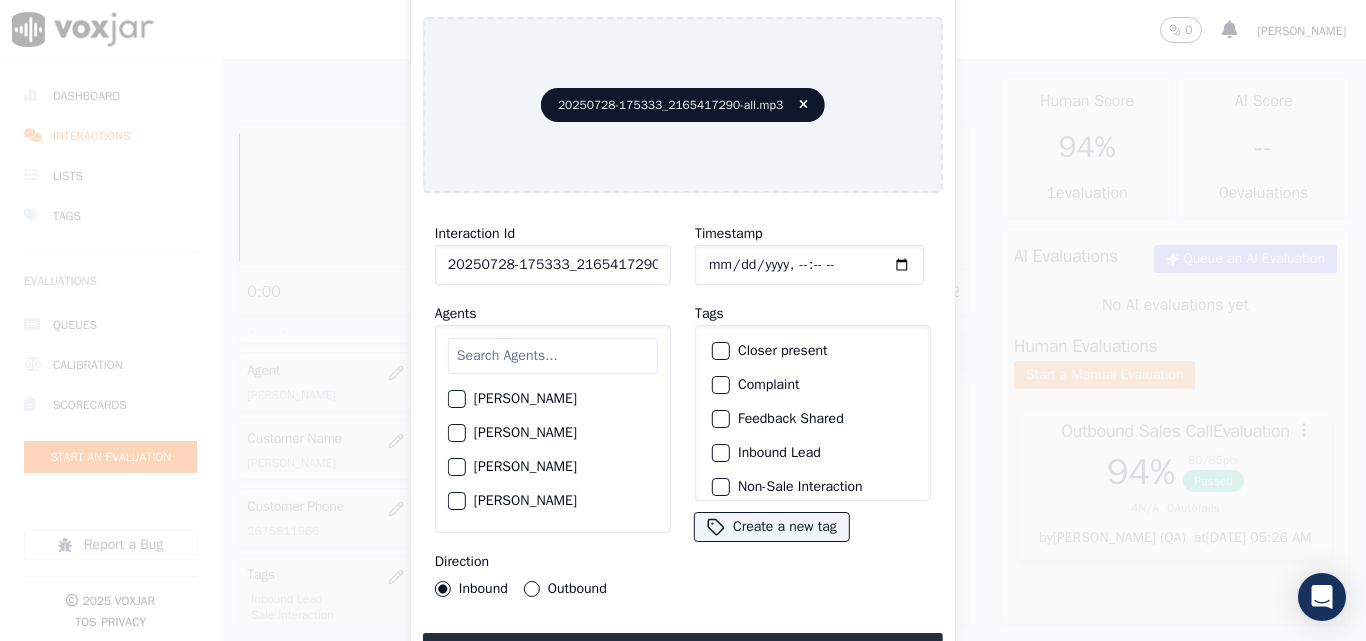 type on "[DATE]T00:06" 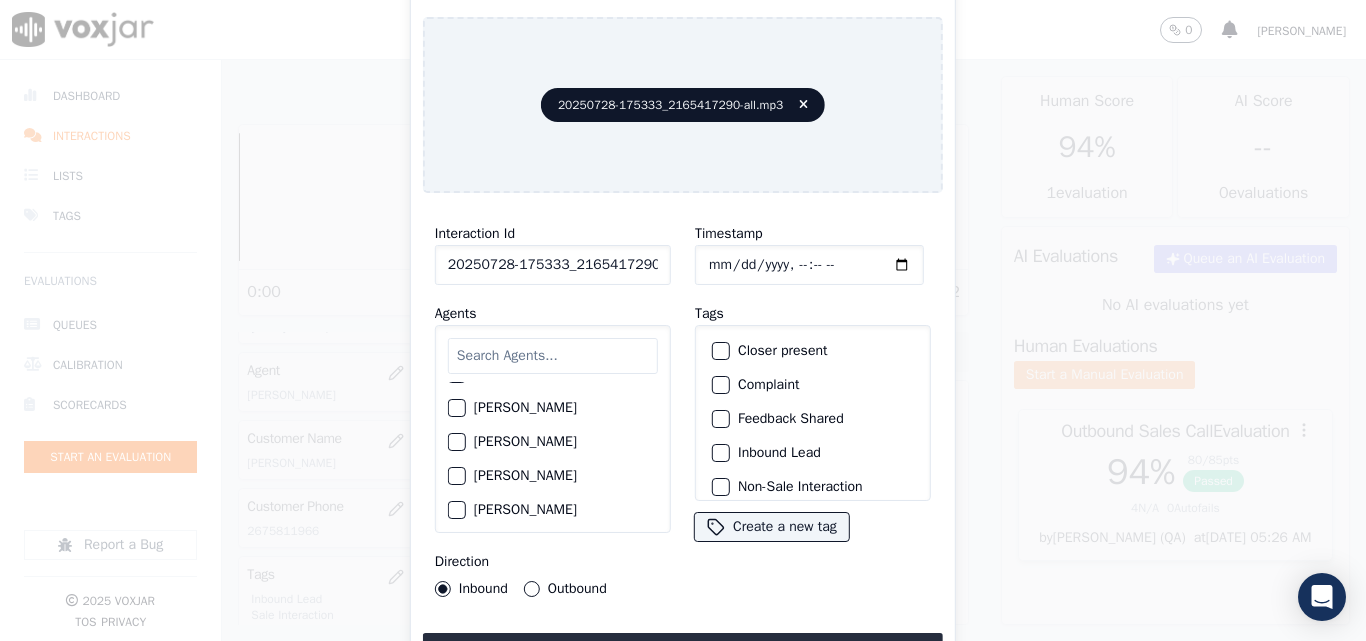scroll, scrollTop: 1400, scrollLeft: 0, axis: vertical 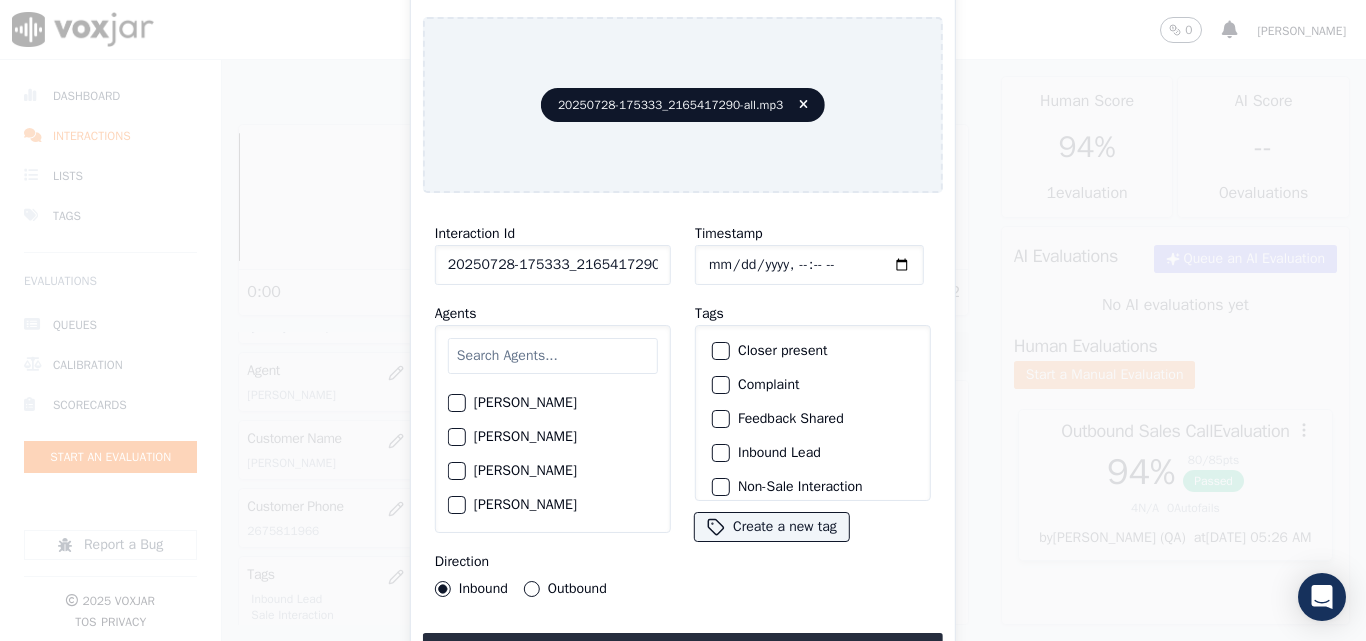click on "[PERSON_NAME]" 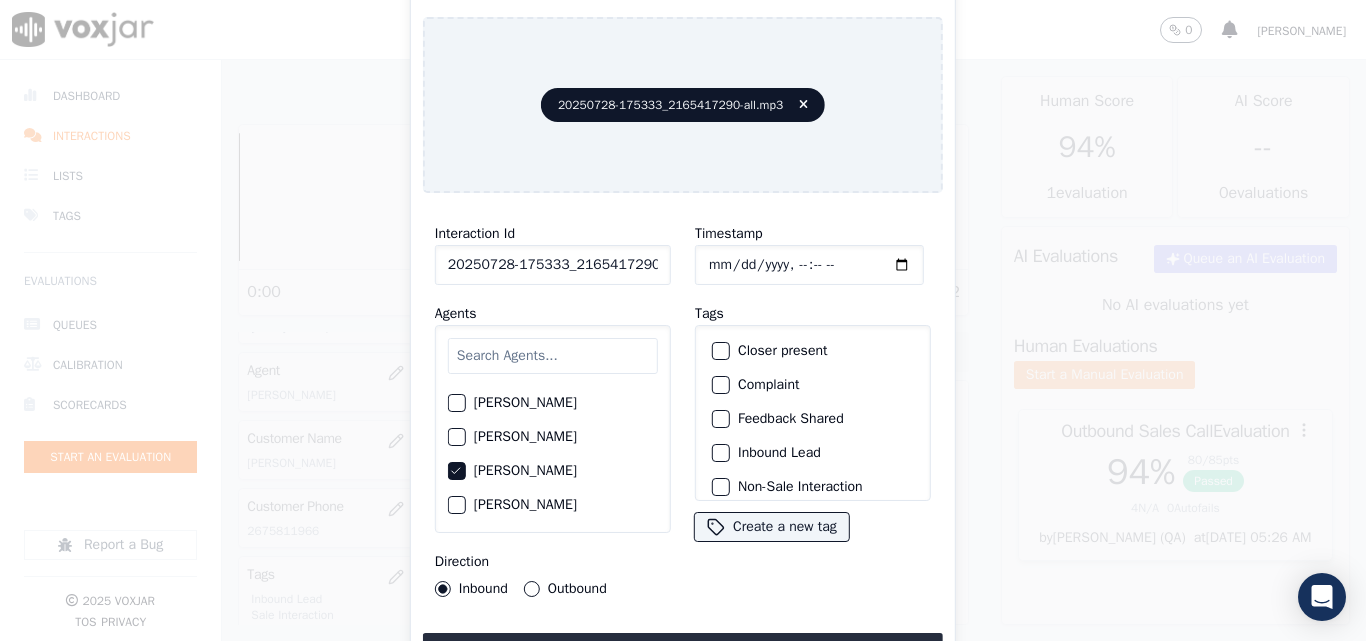 click on "Outbound" at bounding box center [565, 589] 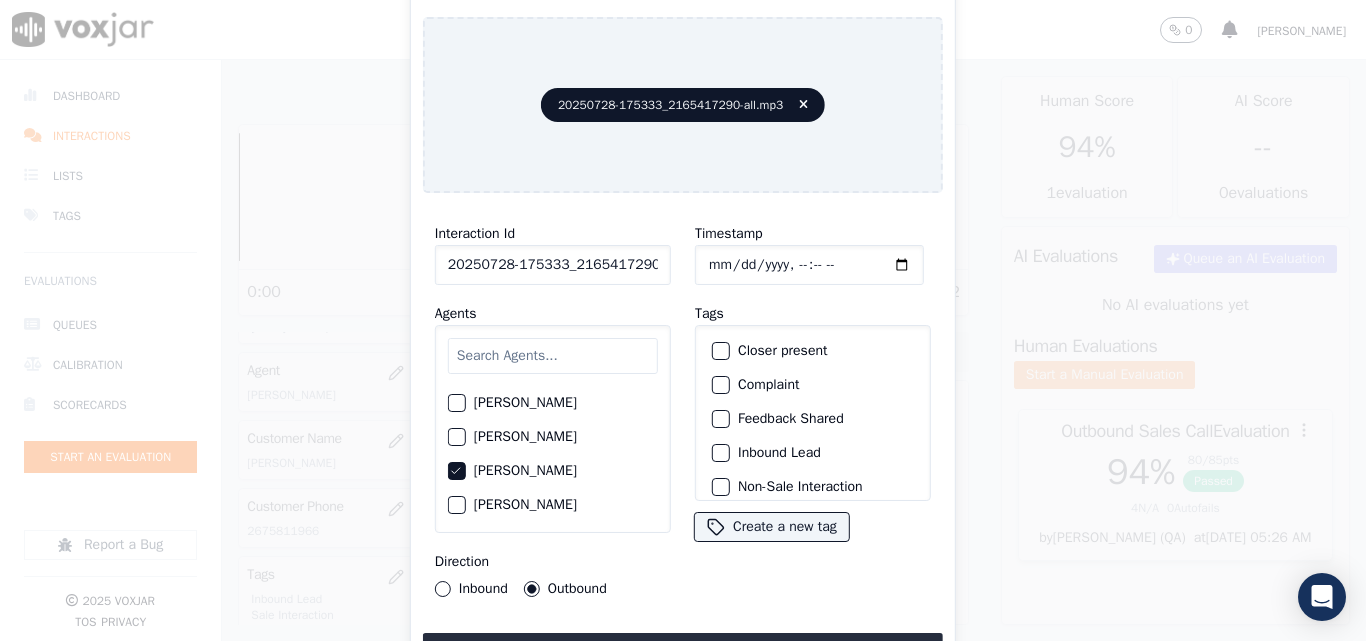 click on "Closer present" 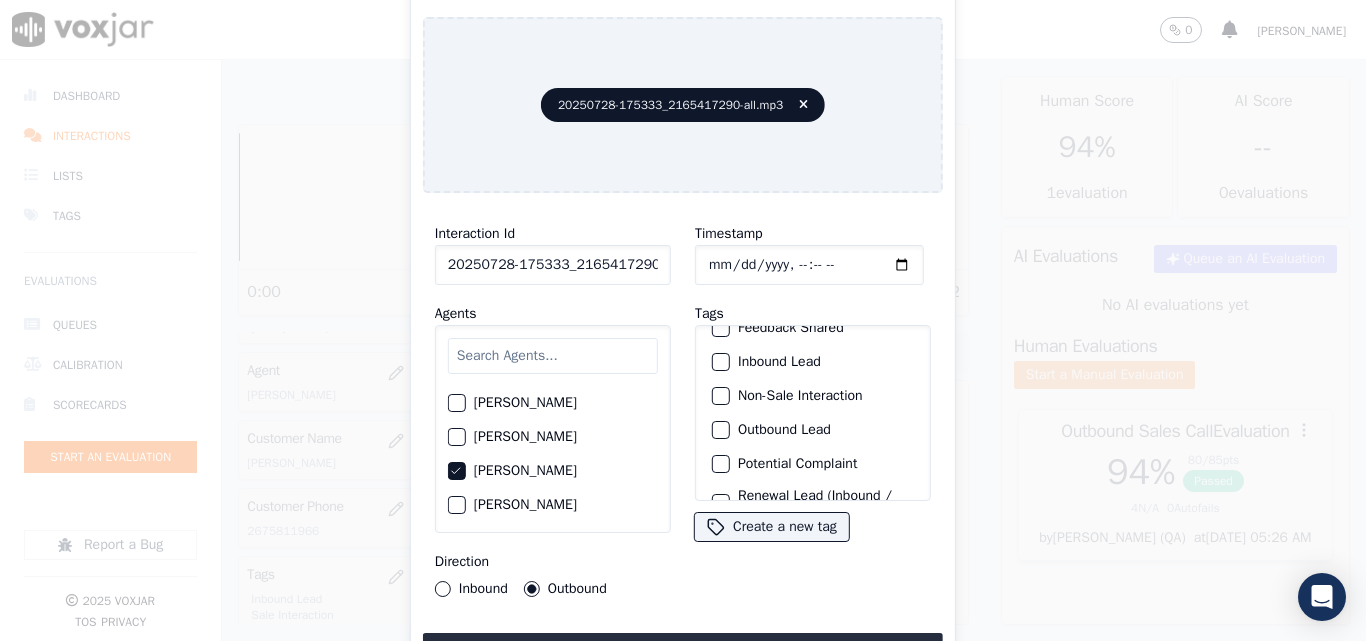 scroll, scrollTop: 173, scrollLeft: 0, axis: vertical 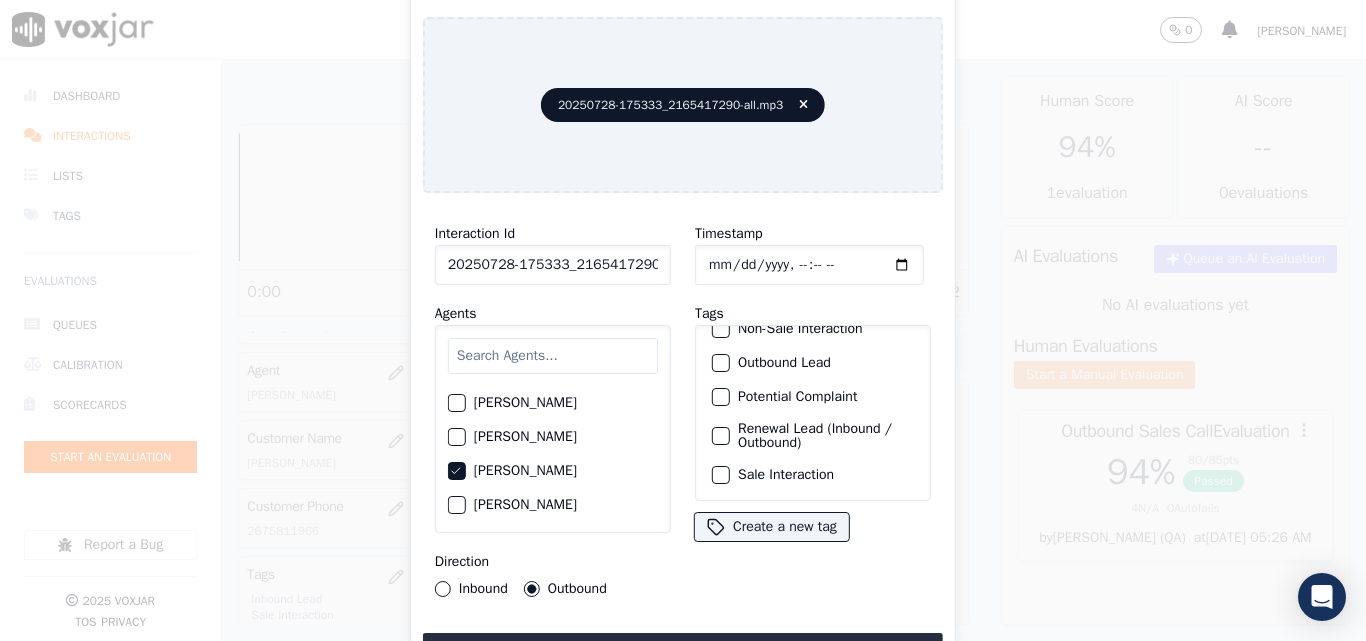click on "Renewal Lead (Inbound / Outbound)" at bounding box center [721, 436] 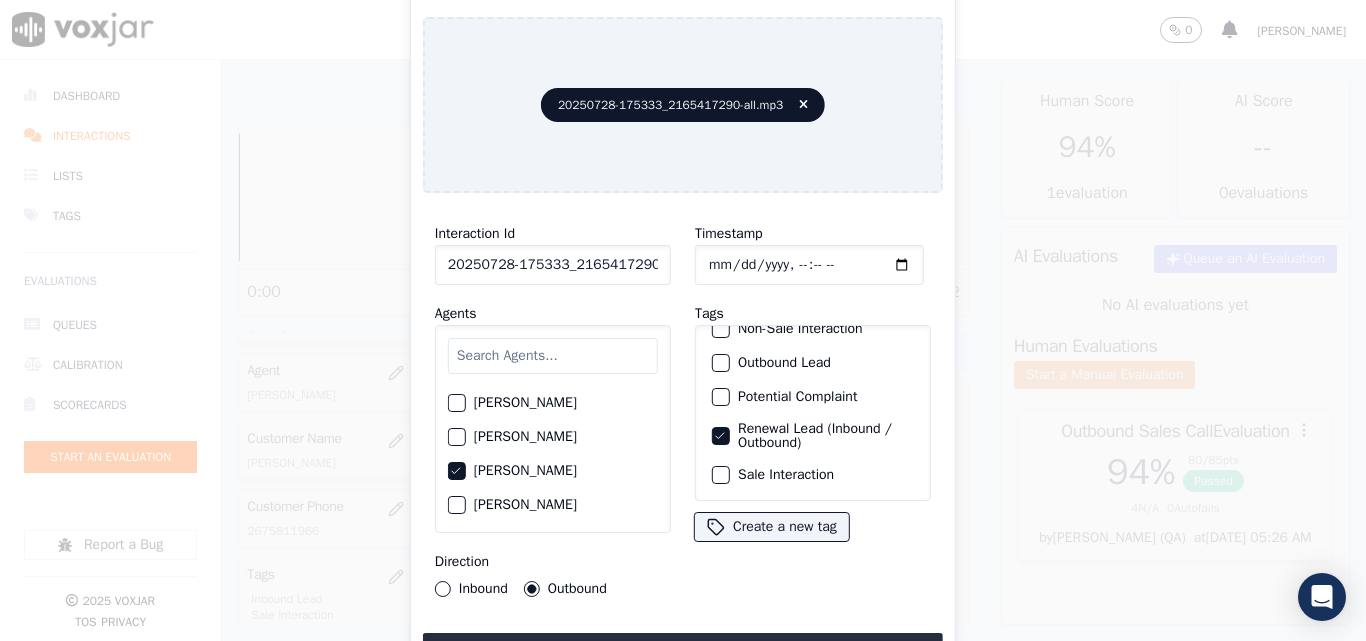 click at bounding box center (720, 475) 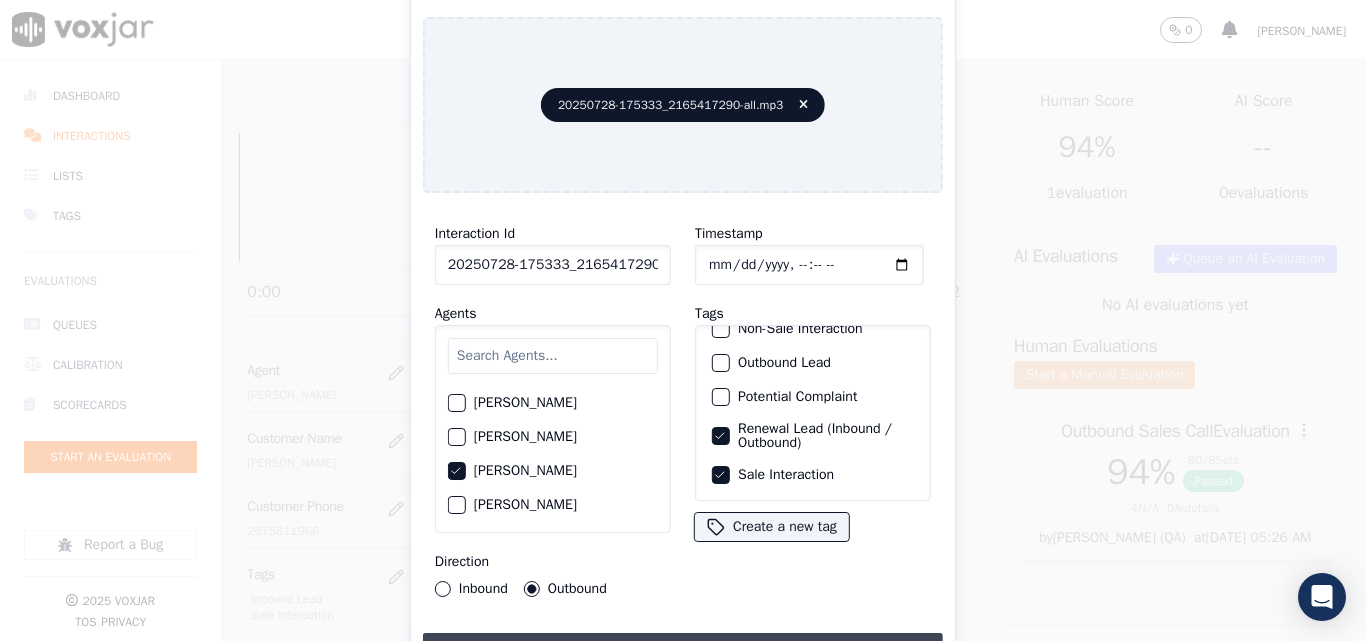 drag, startPoint x: 678, startPoint y: 637, endPoint x: 754, endPoint y: 628, distance: 76.53104 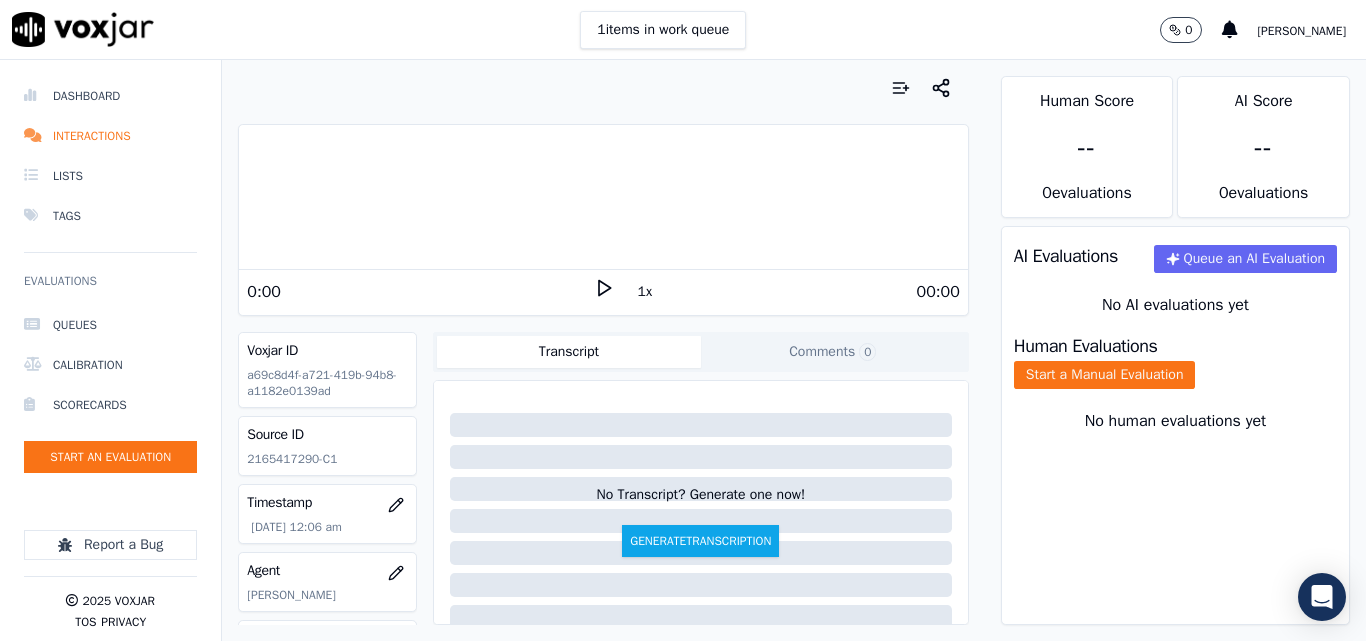 scroll, scrollTop: 200, scrollLeft: 0, axis: vertical 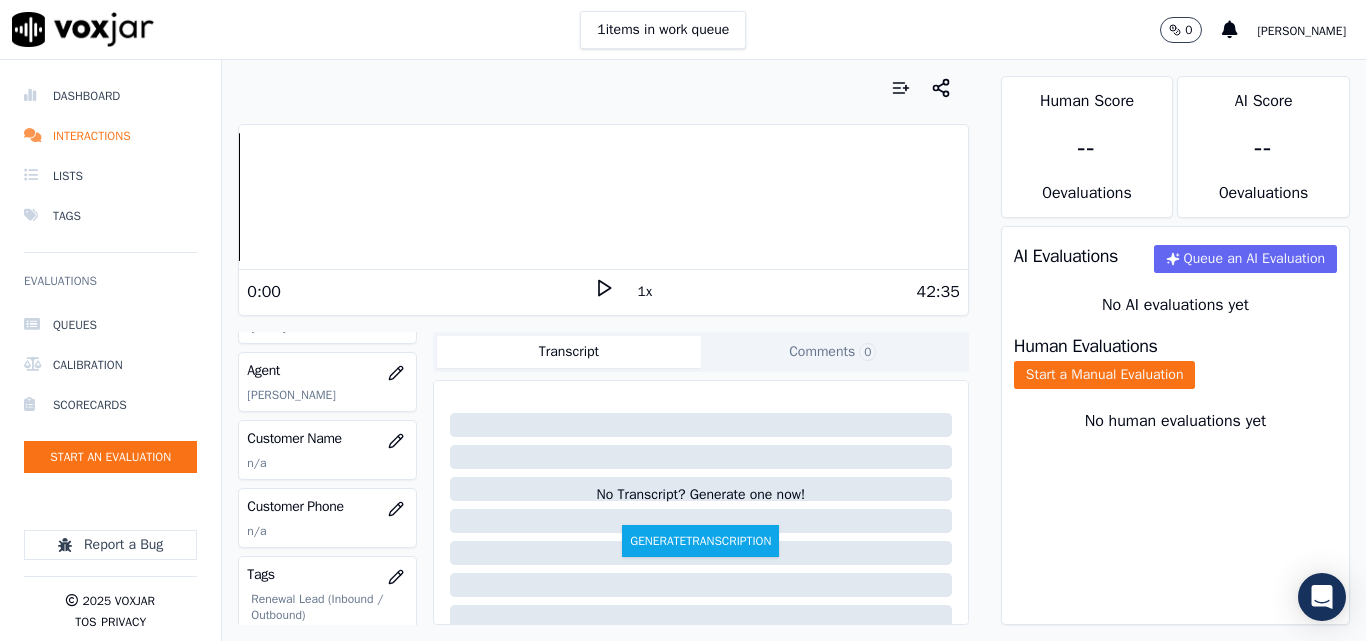 click 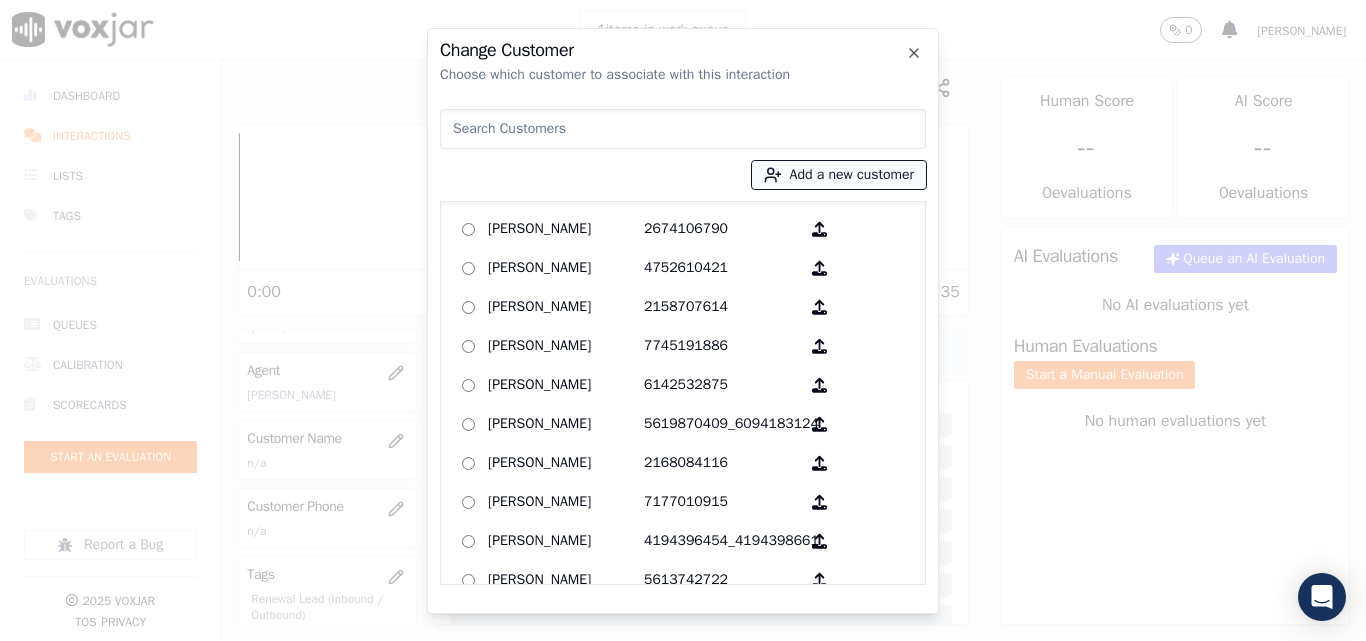 click on "Add a new customer" at bounding box center [839, 175] 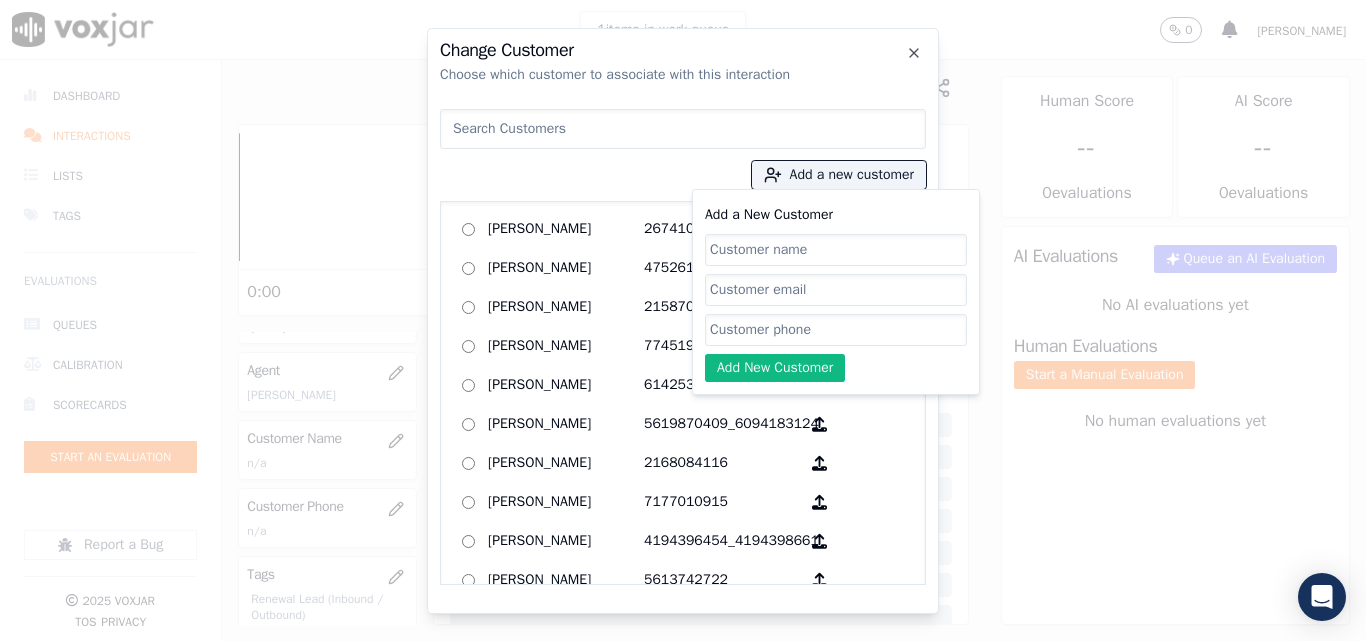 click on "Add a New Customer" 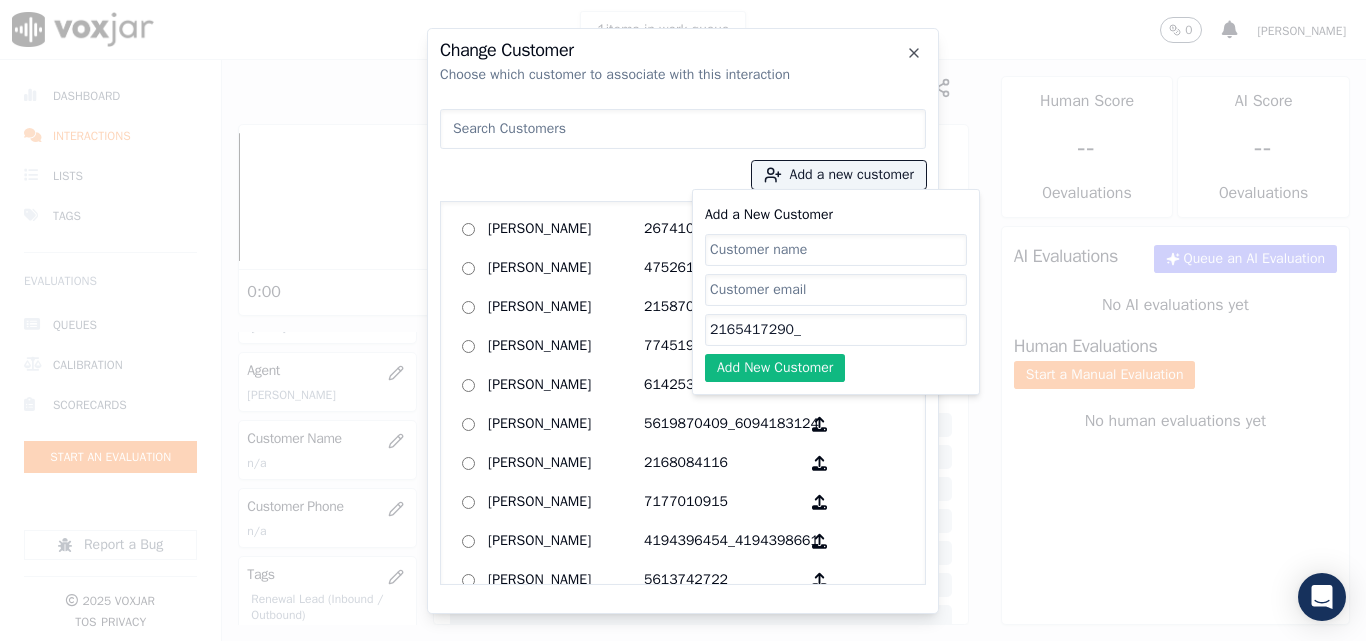 paste on "4407494195" 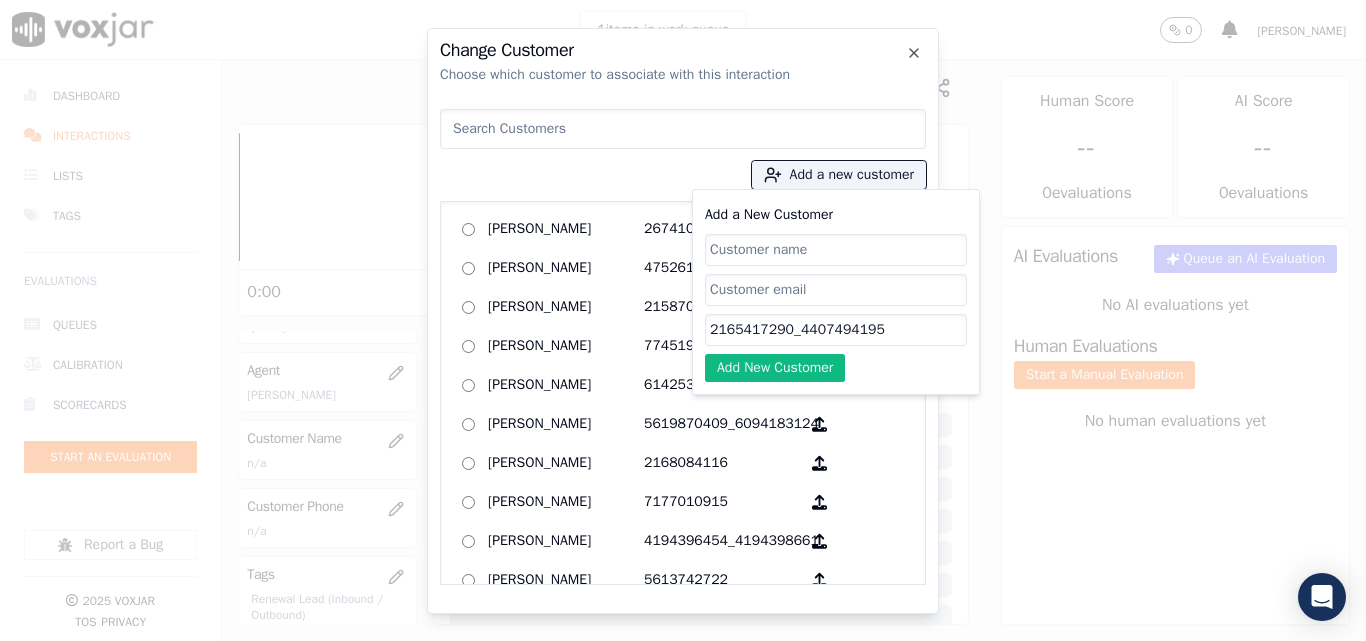type on "2165417290_4407494195" 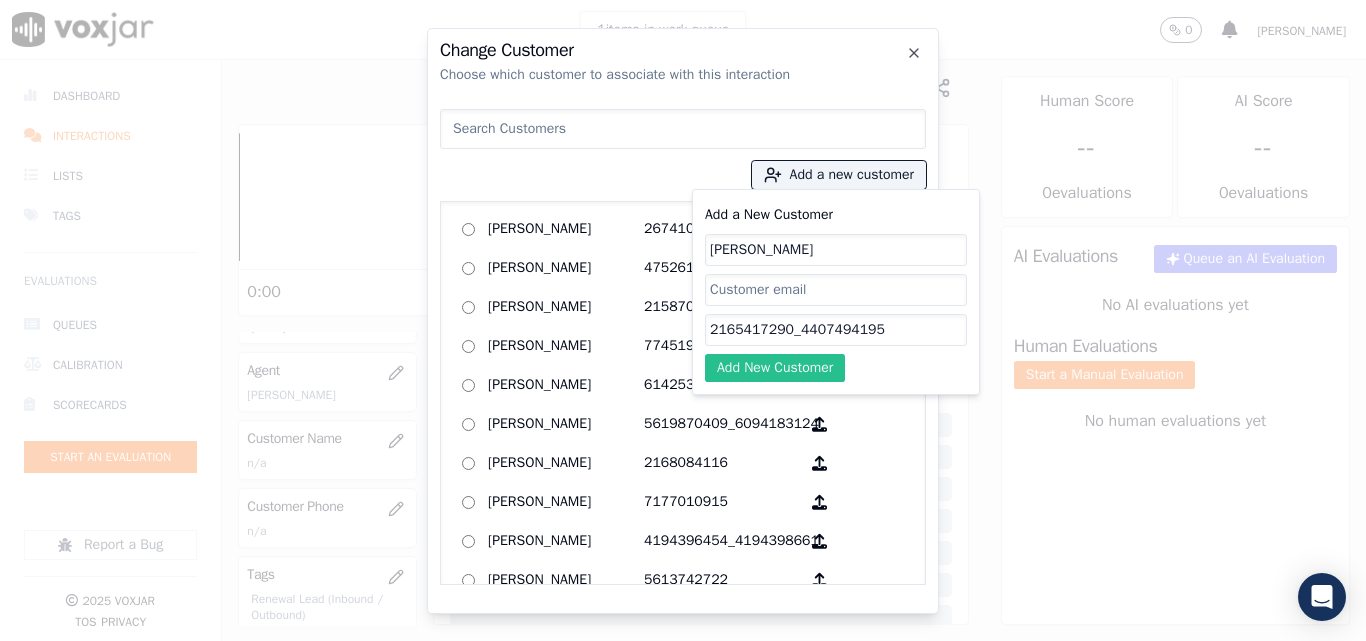 type on "[PERSON_NAME]" 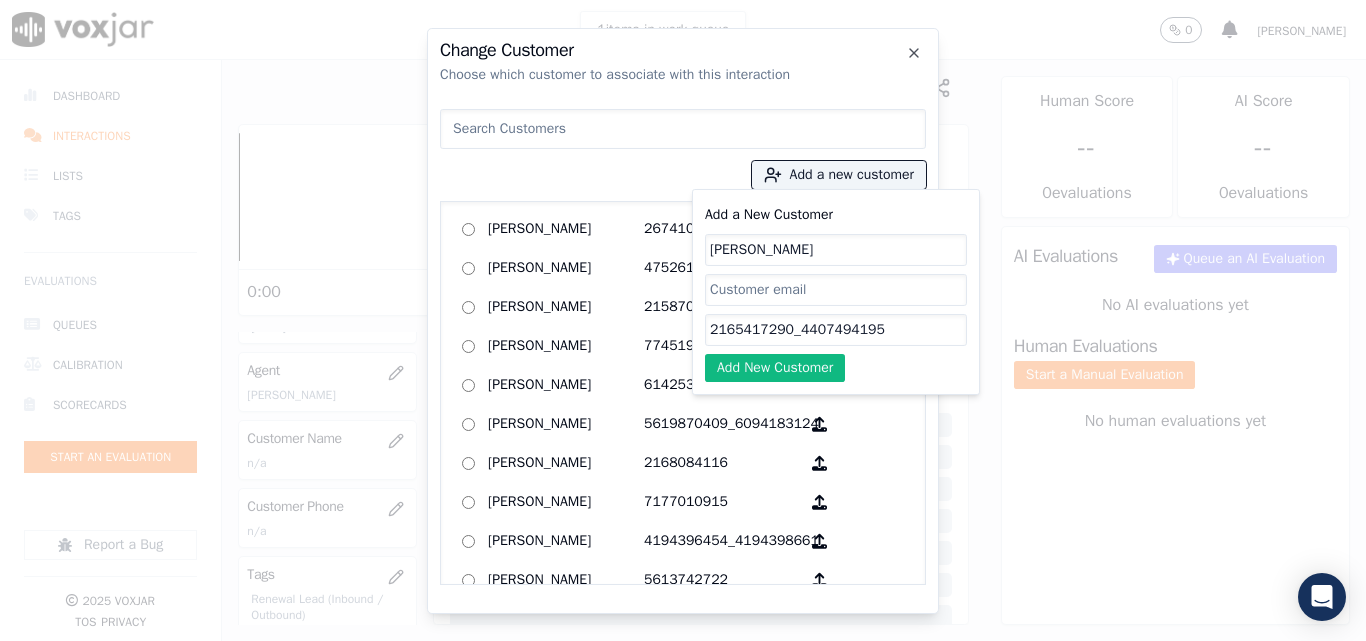 click on "Add New Customer" 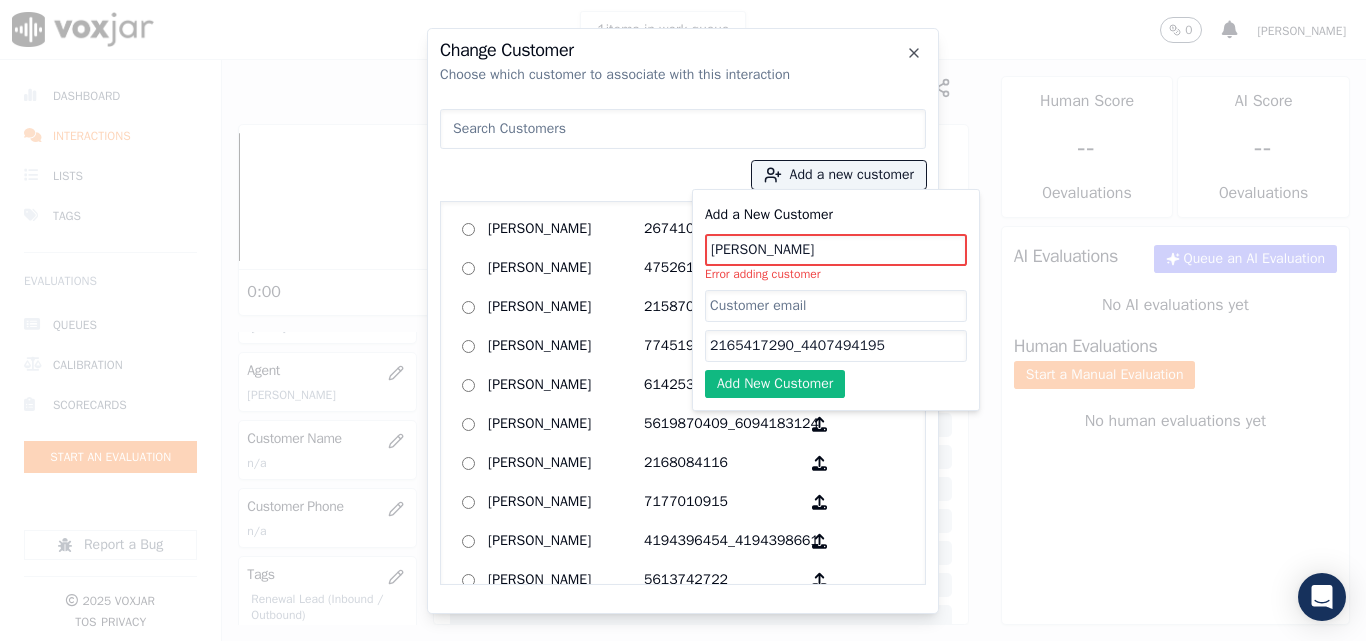 click at bounding box center (683, 129) 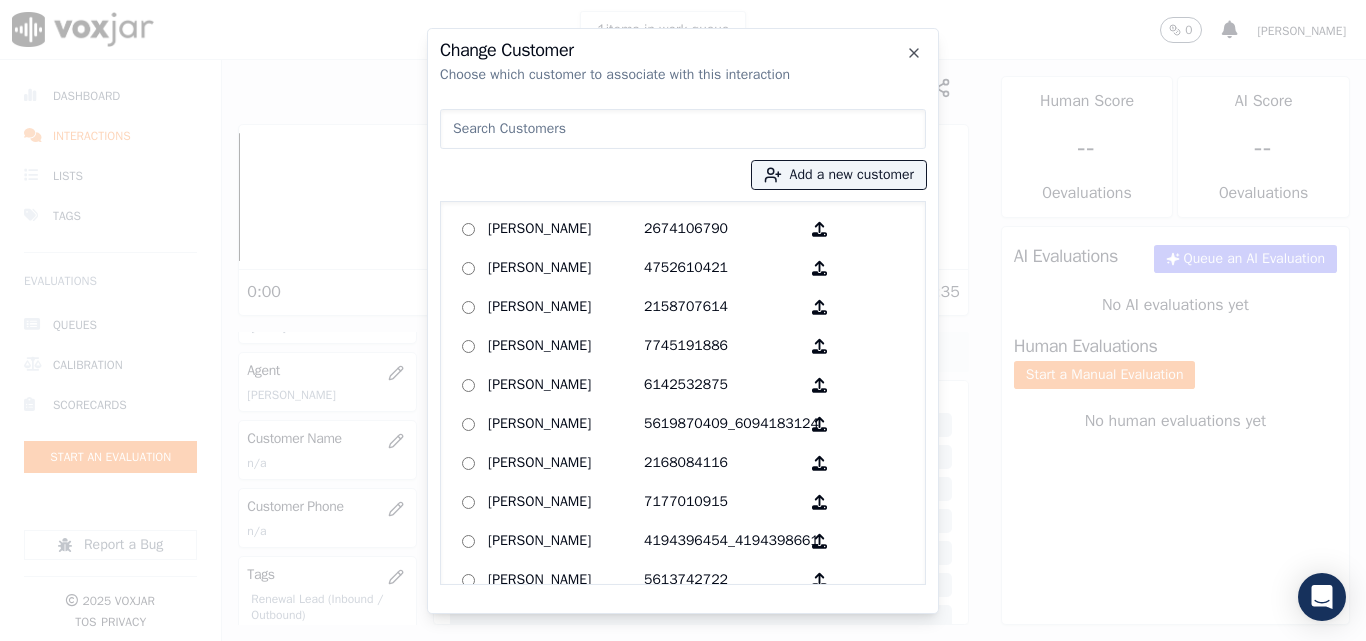 click at bounding box center [683, 129] 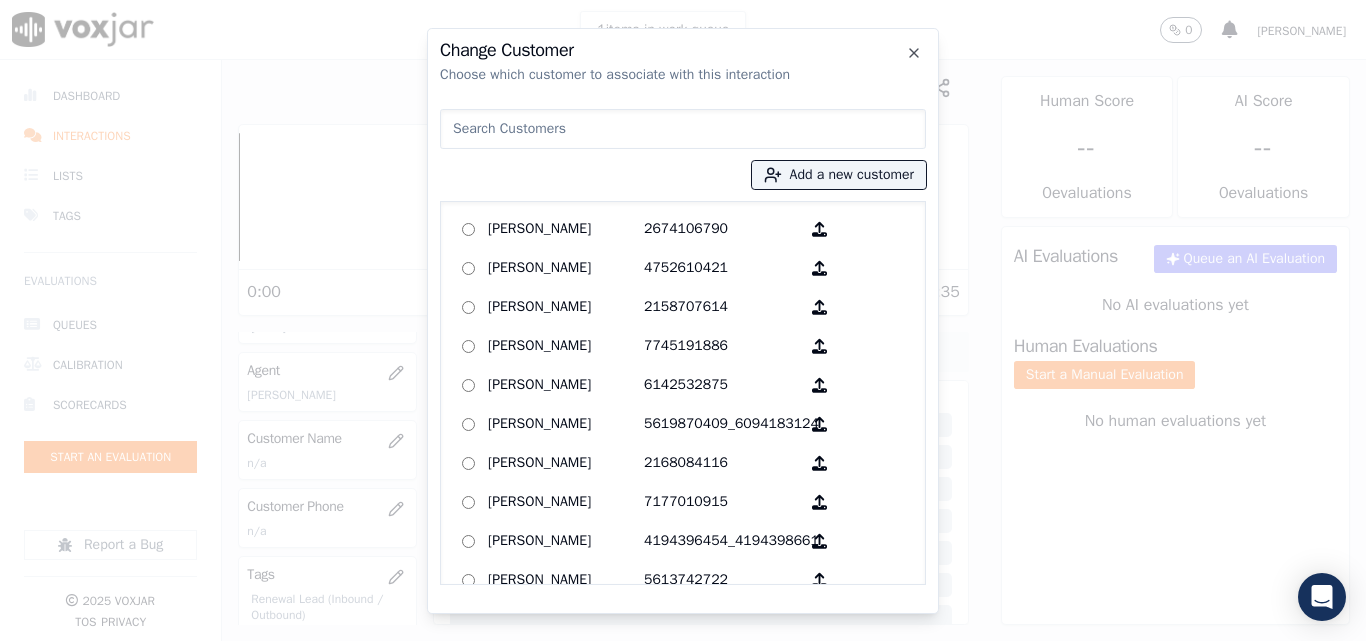 paste on "[PERSON_NAME]" 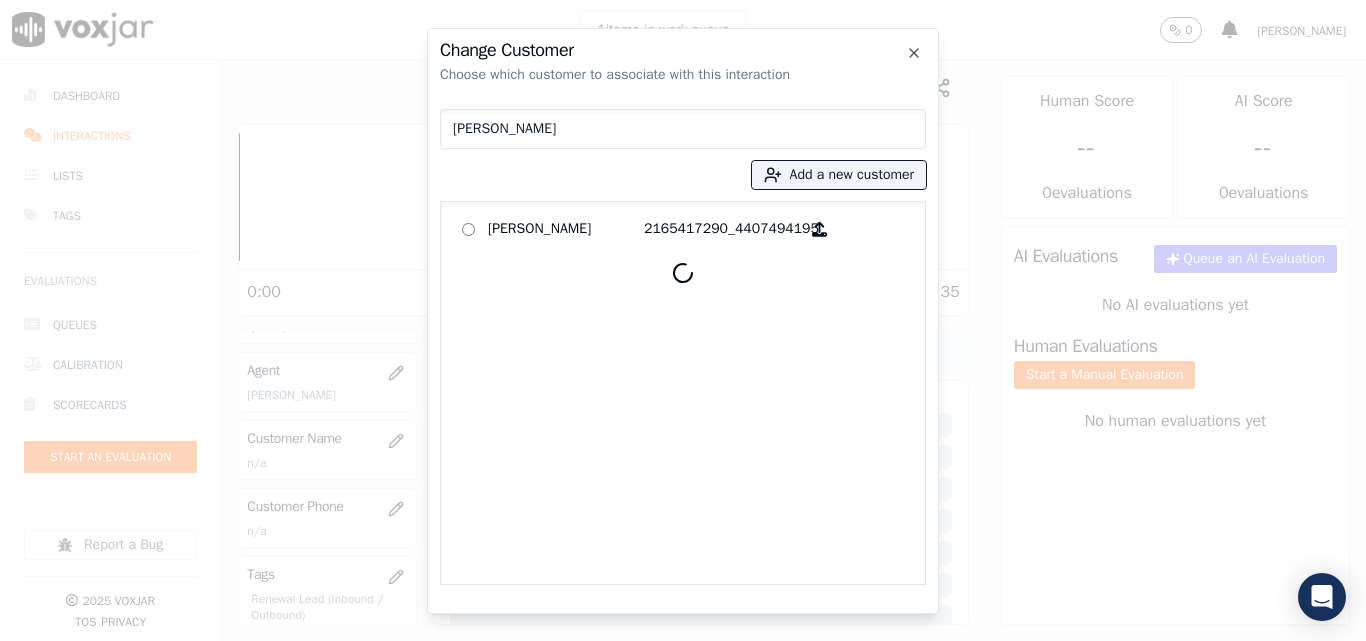 type on "[PERSON_NAME]" 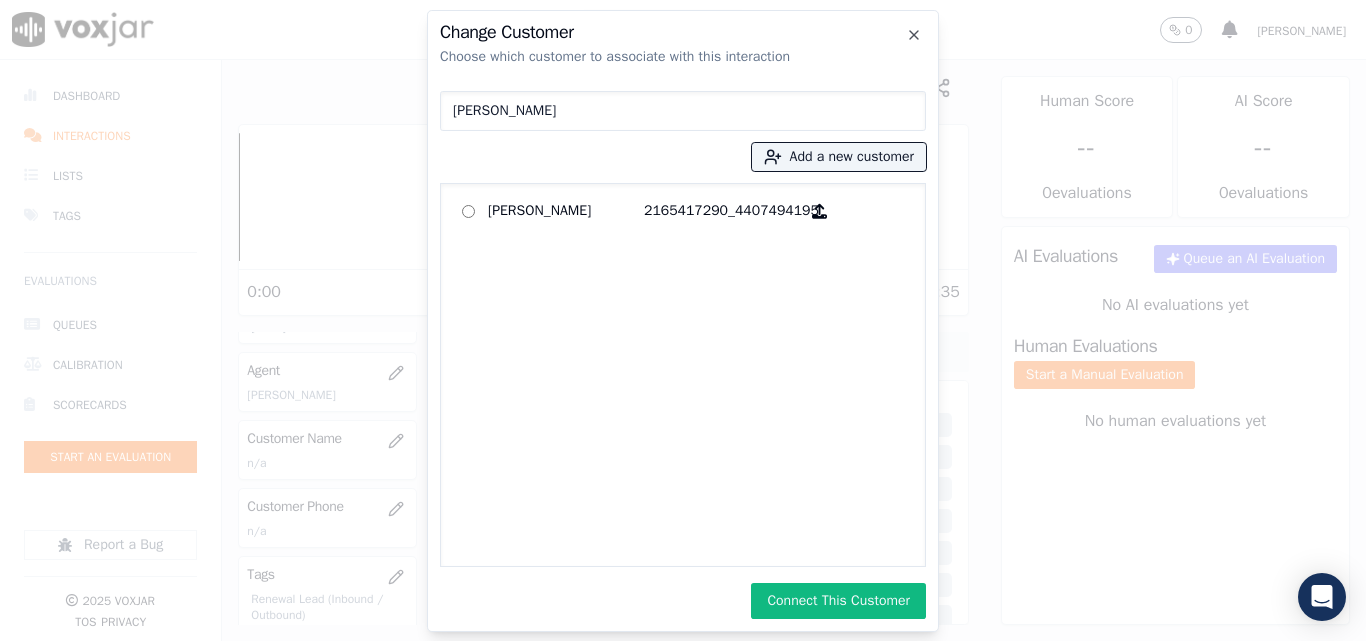click on "Connect This Customer" at bounding box center (838, 601) 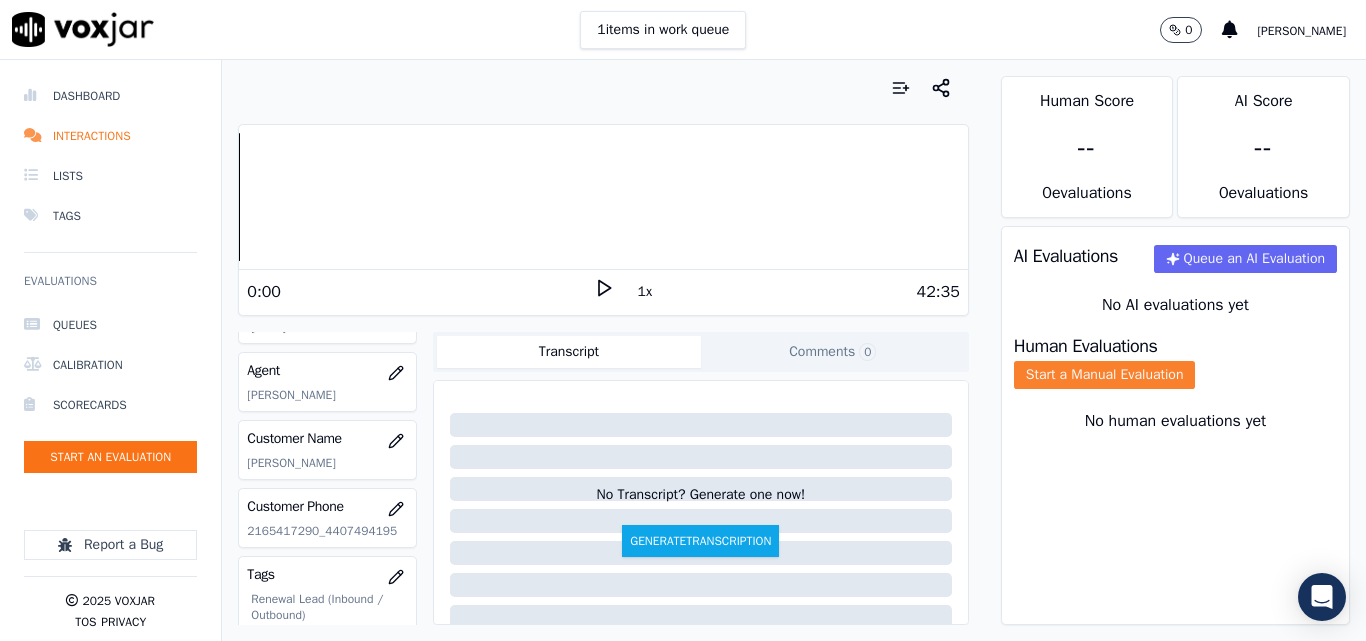 click on "Start a Manual Evaluation" 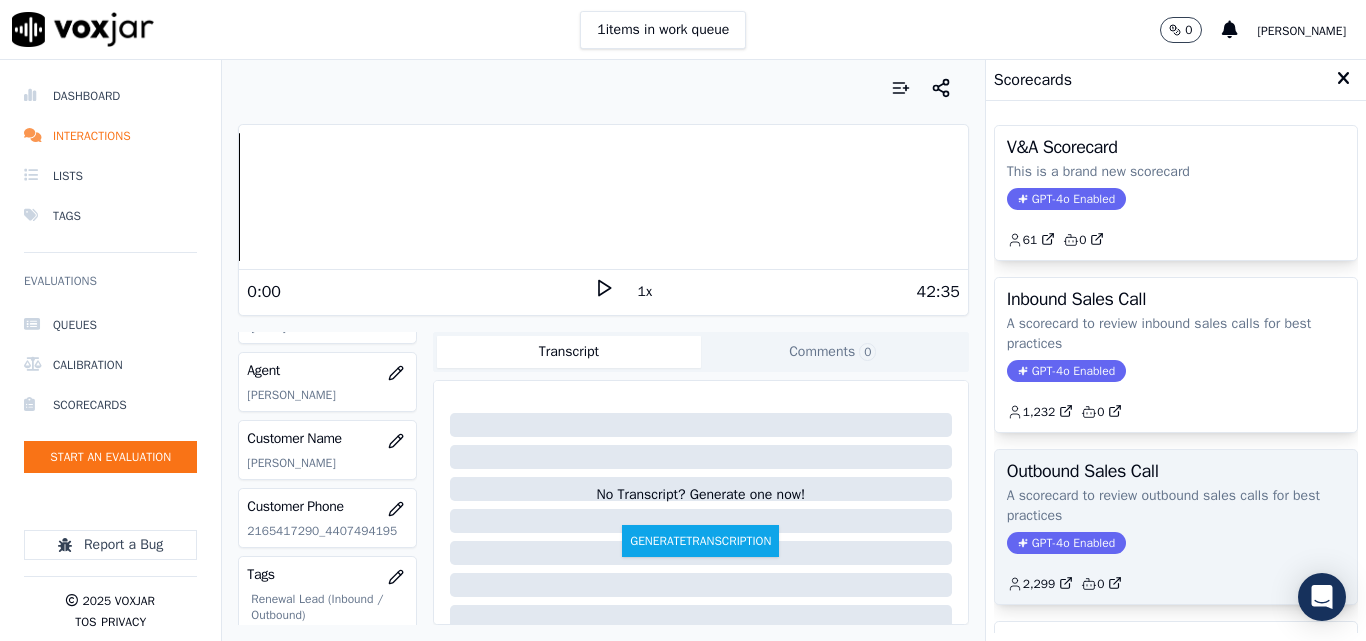 click on "A scorecard to review outbound sales calls for best practices" 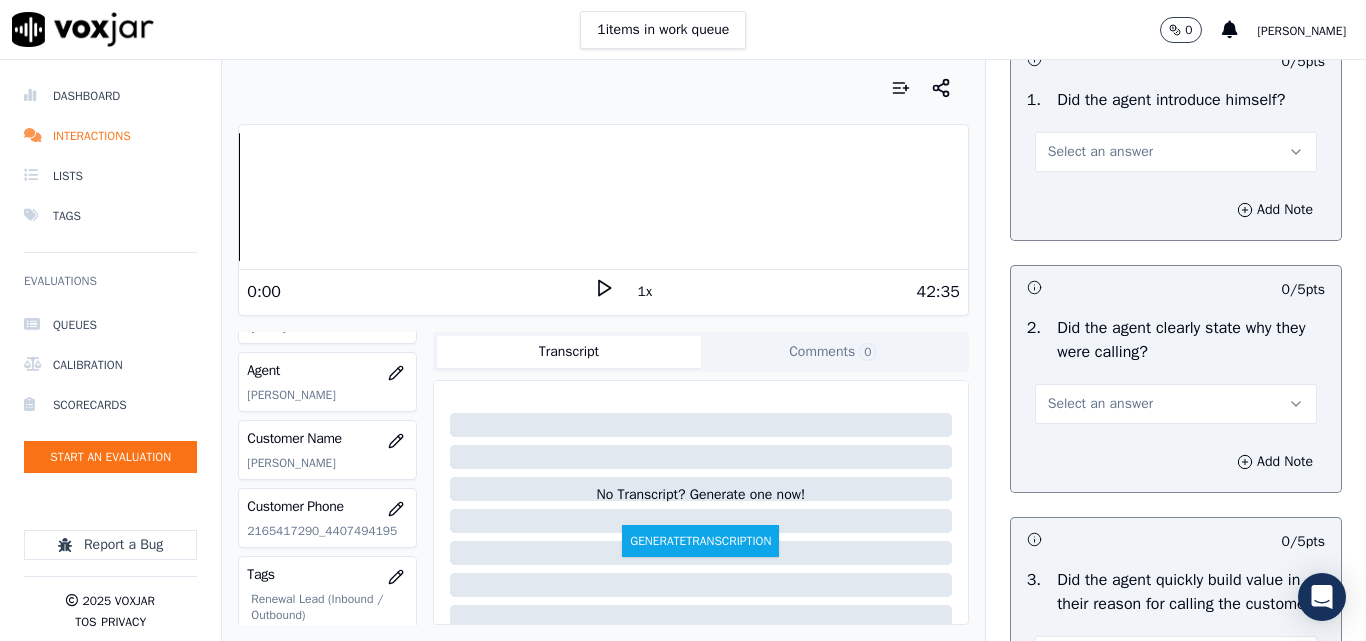 scroll, scrollTop: 200, scrollLeft: 0, axis: vertical 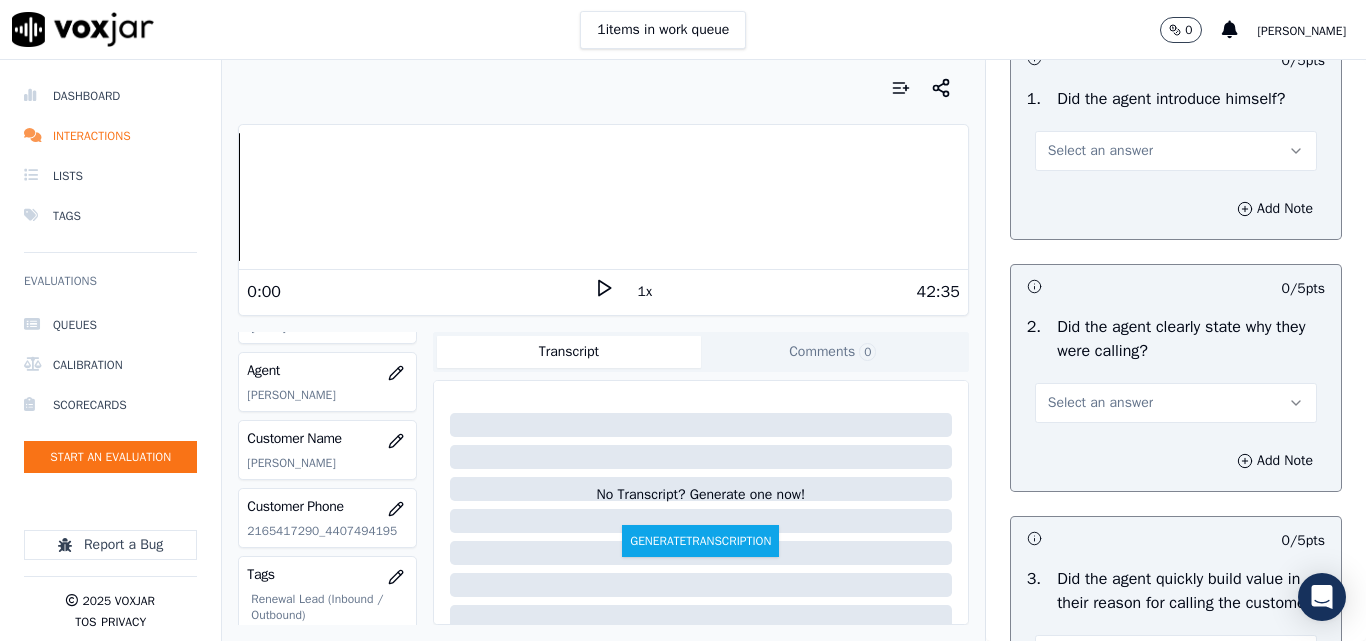 click on "Select an answer" at bounding box center [1100, 151] 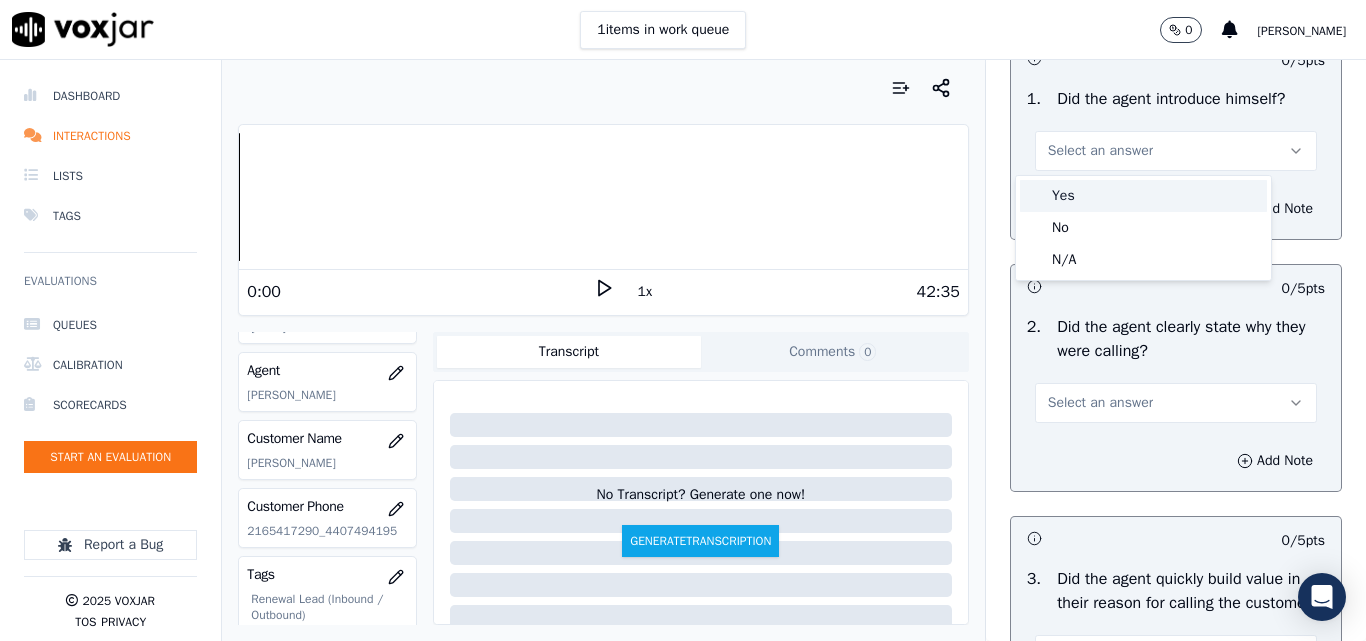 click on "Yes" at bounding box center (1143, 196) 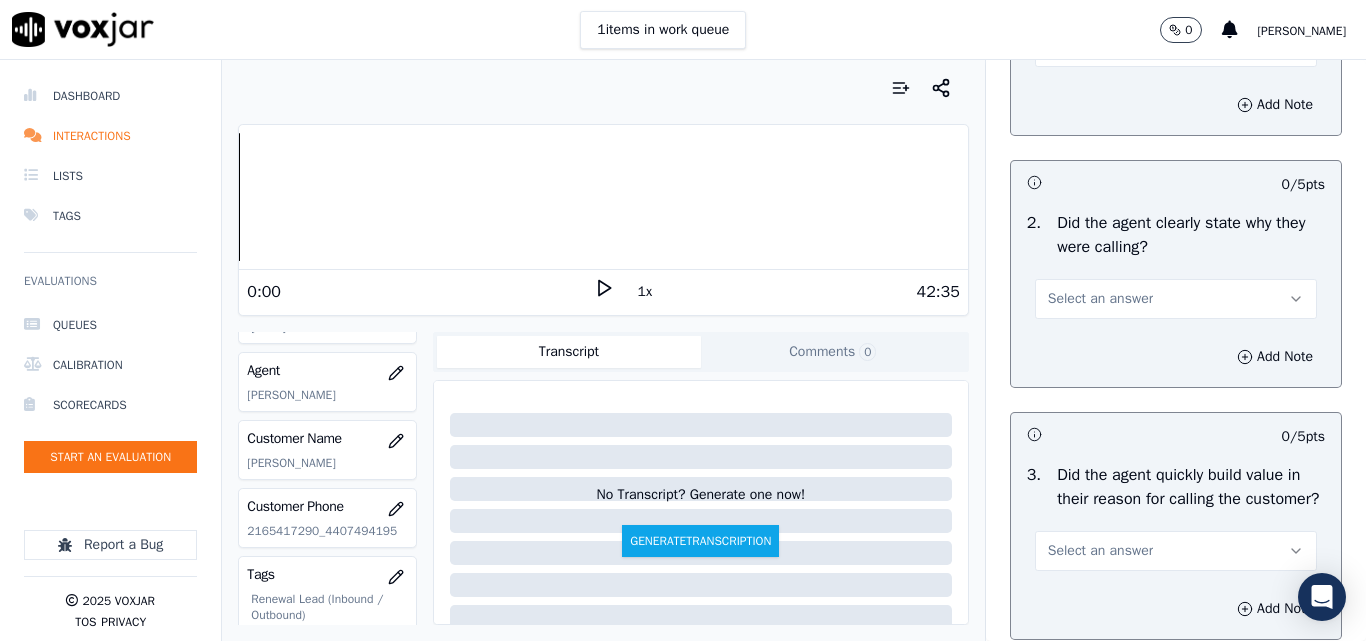 scroll, scrollTop: 400, scrollLeft: 0, axis: vertical 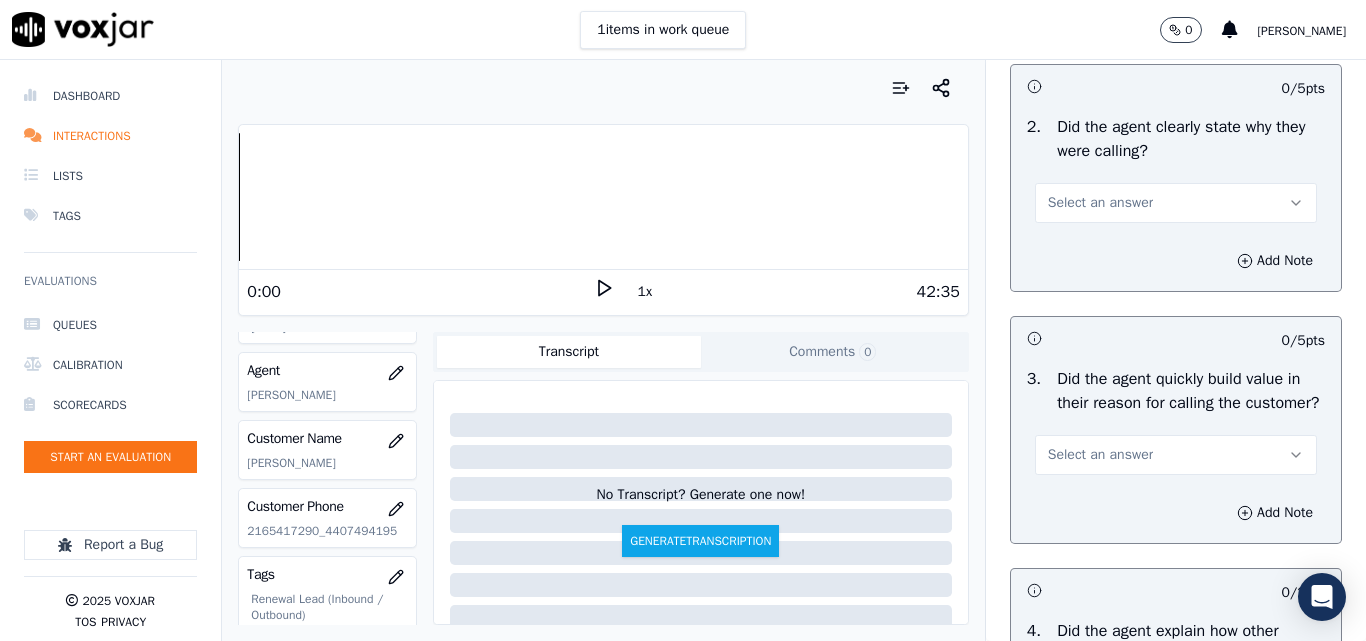 drag, startPoint x: 1055, startPoint y: 196, endPoint x: 1057, endPoint y: 219, distance: 23.086792 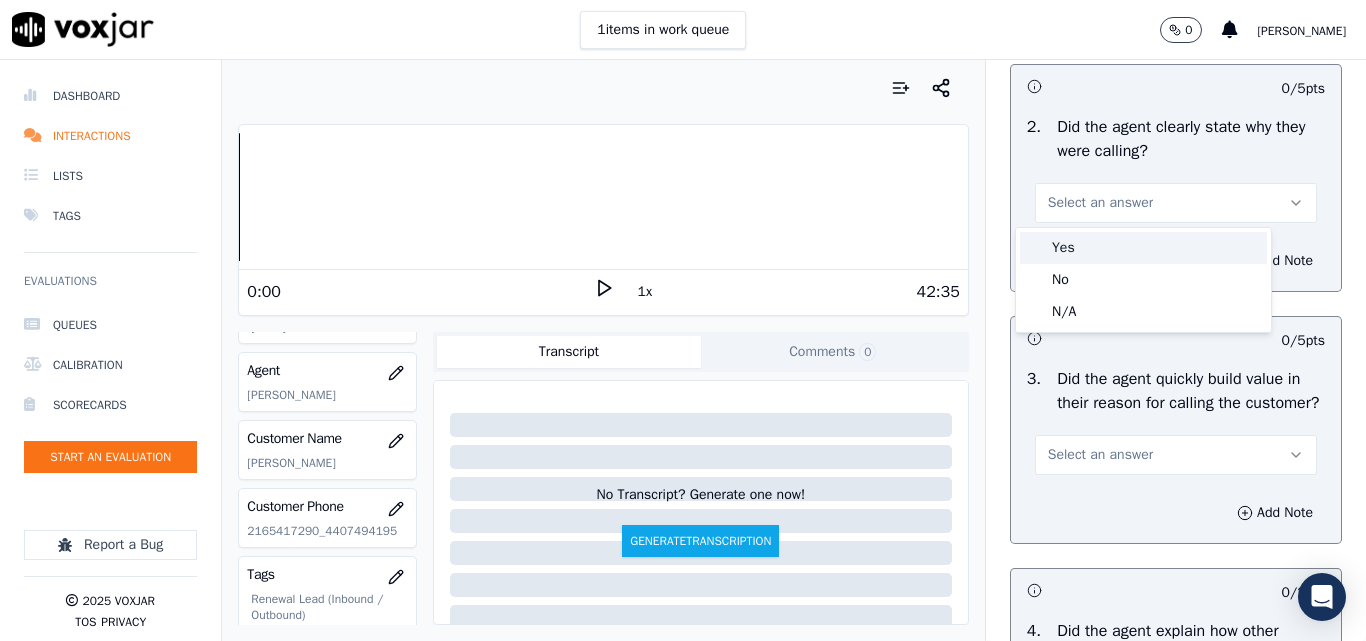 click on "Yes" at bounding box center (1143, 248) 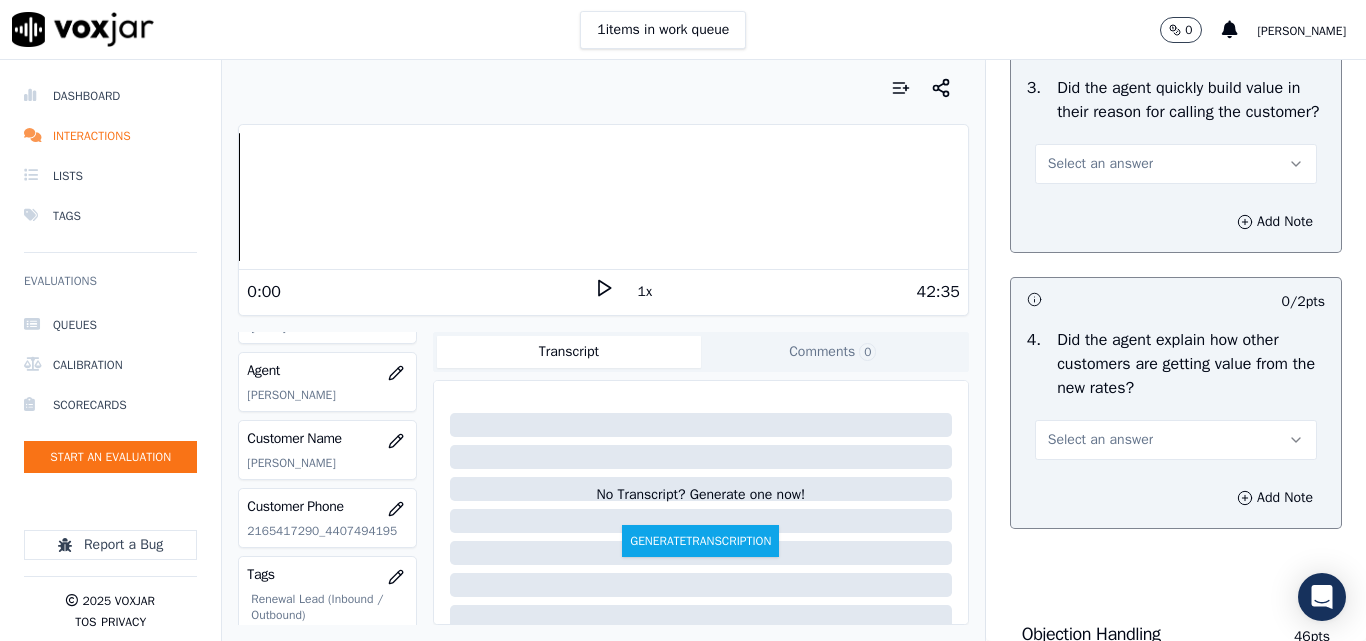 scroll, scrollTop: 700, scrollLeft: 0, axis: vertical 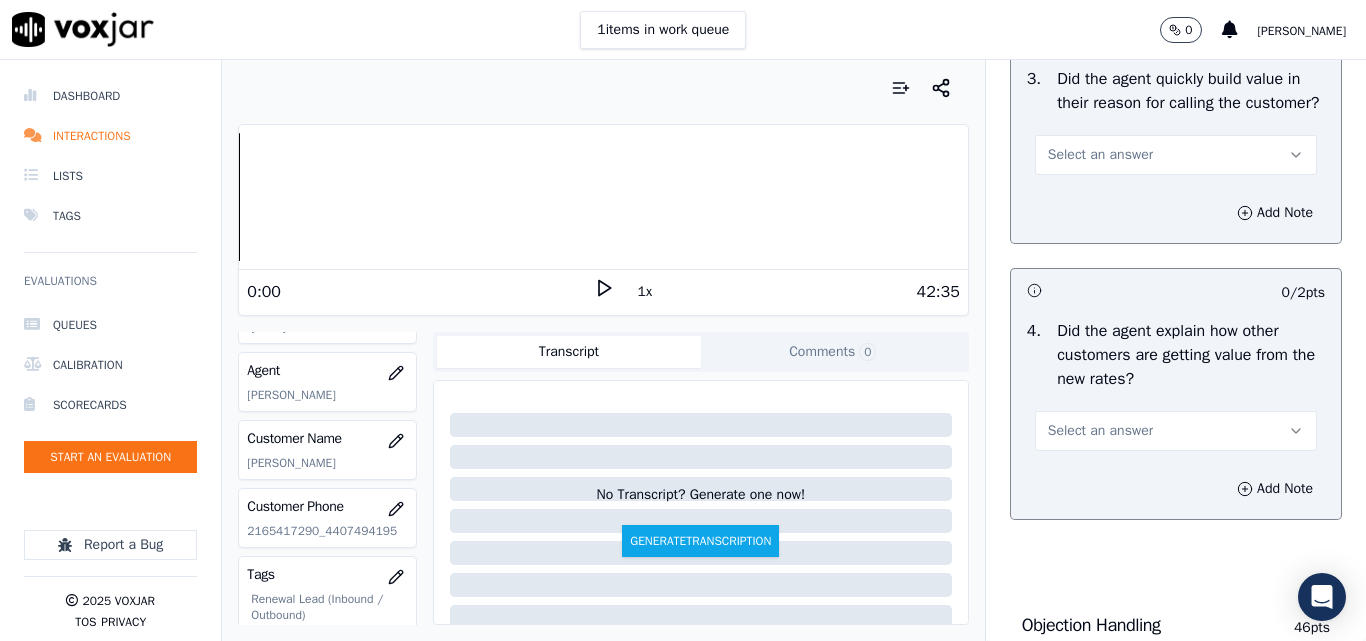 click on "Select an answer" at bounding box center [1100, 155] 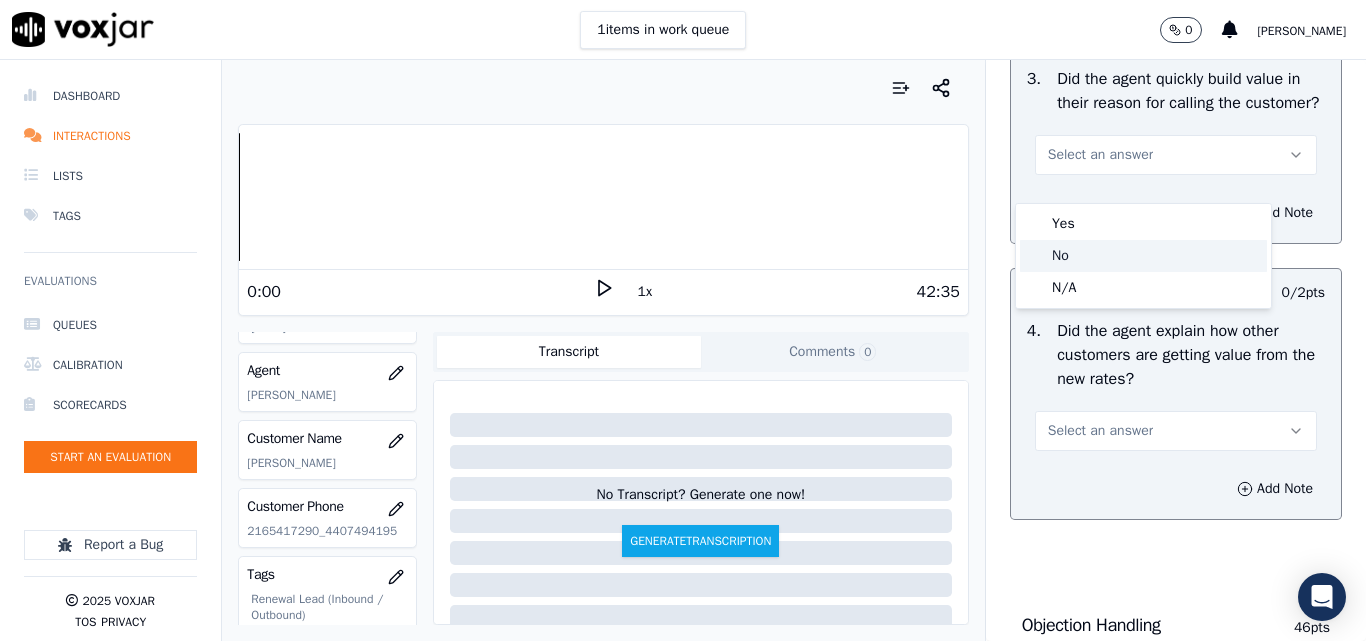 click on "No" 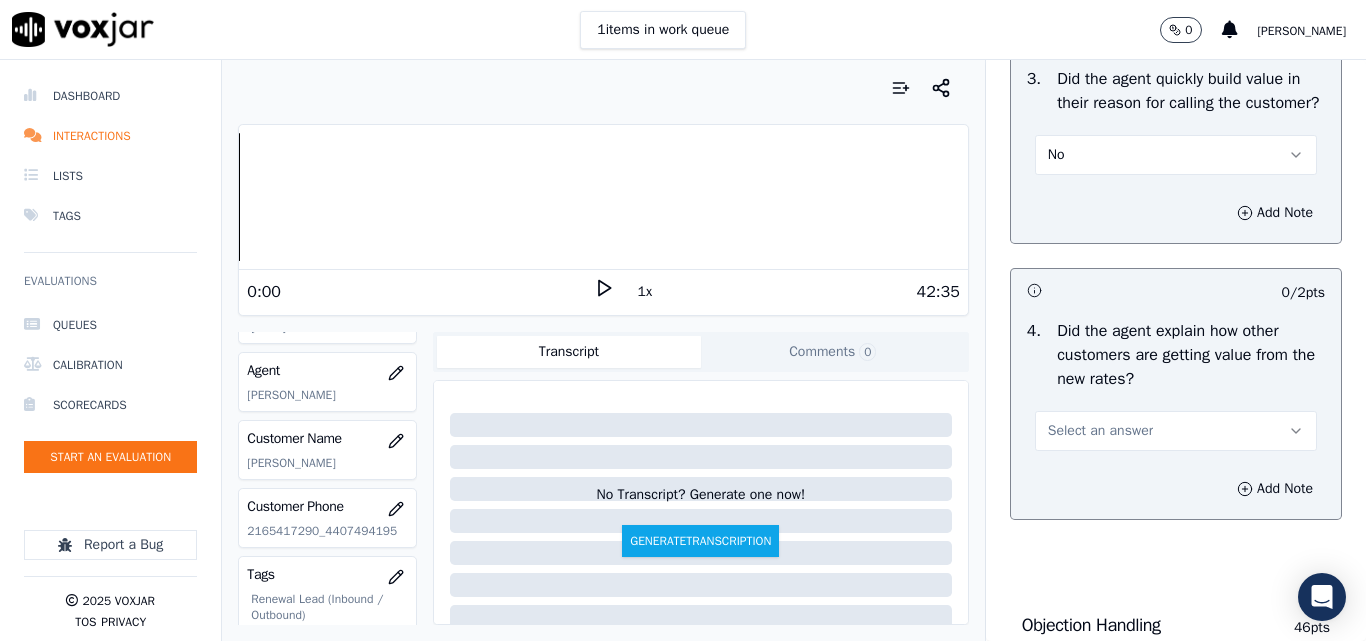 click on "No" at bounding box center (1176, 155) 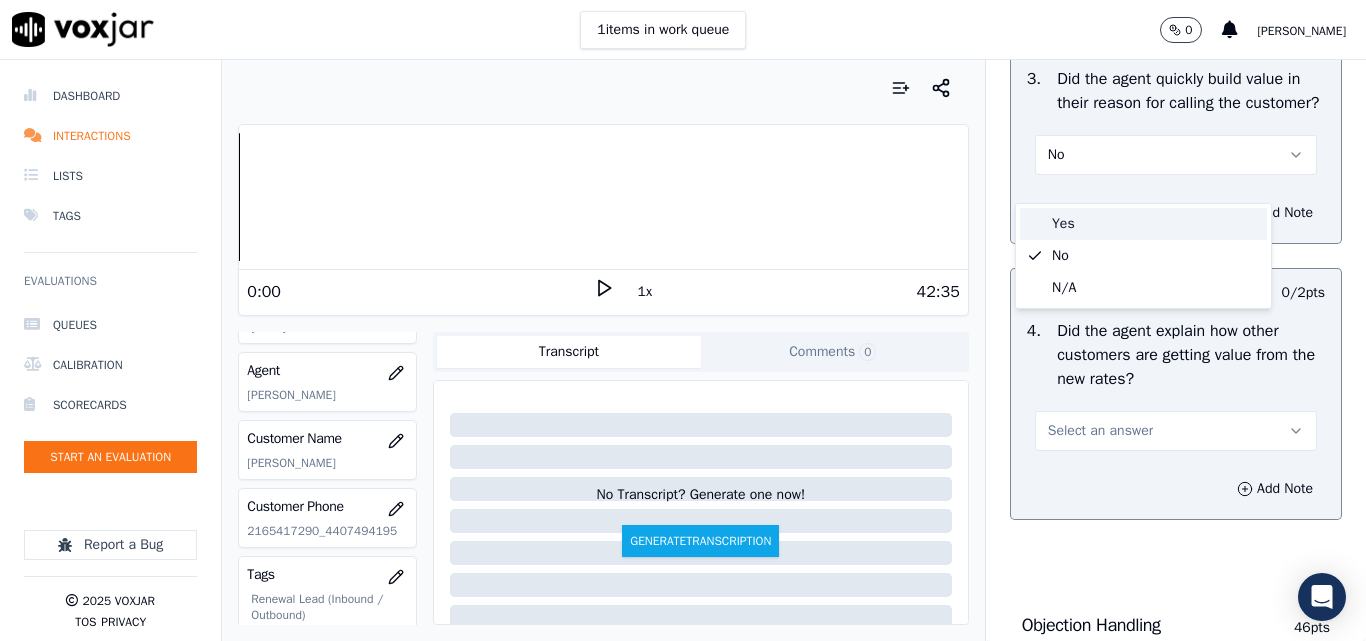 drag, startPoint x: 1067, startPoint y: 226, endPoint x: 1077, endPoint y: 217, distance: 13.453624 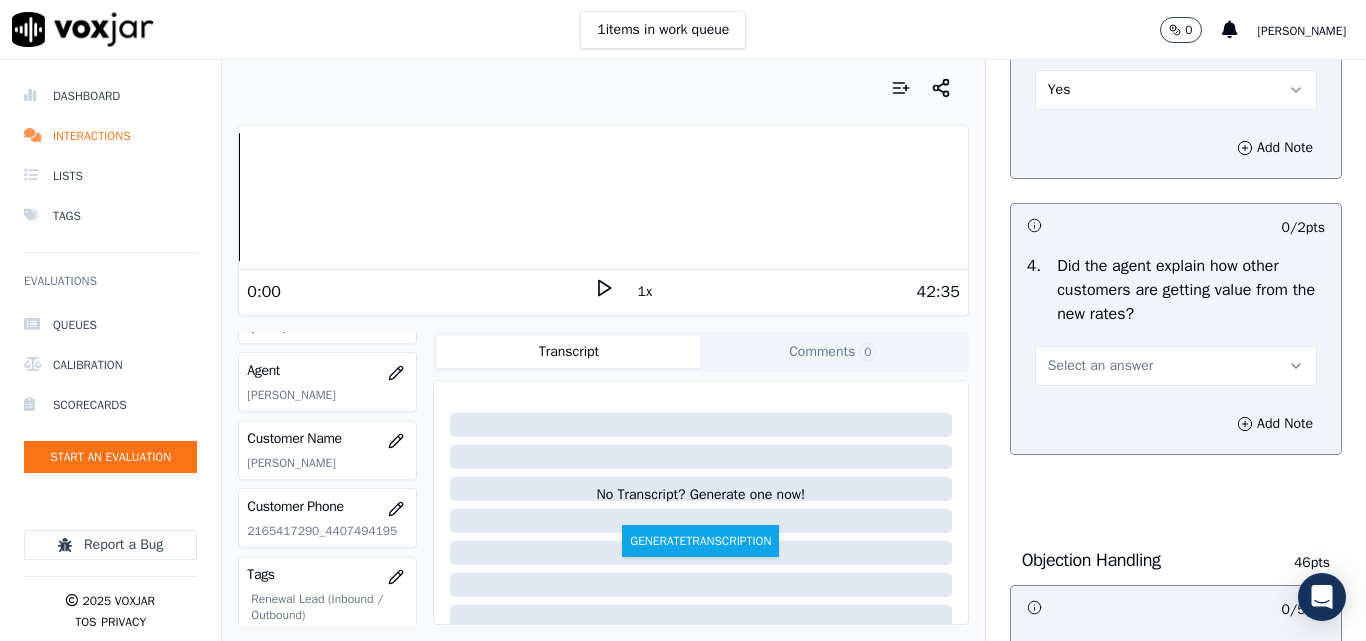 scroll, scrollTop: 800, scrollLeft: 0, axis: vertical 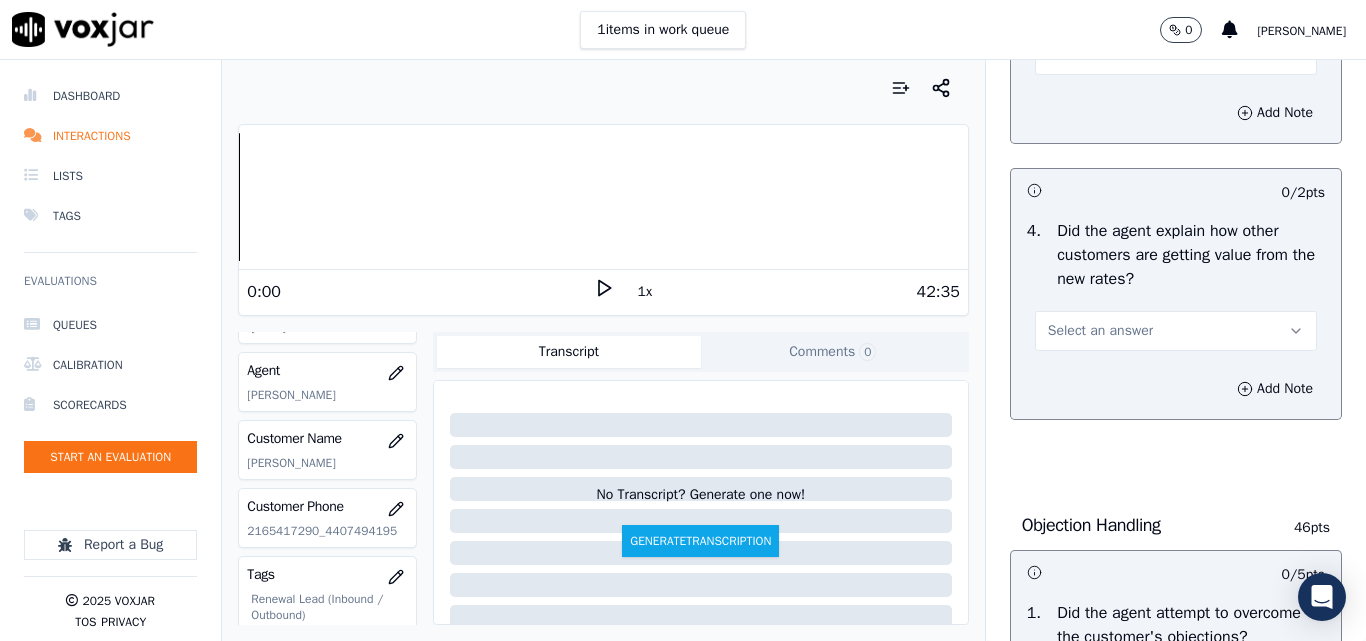 drag, startPoint x: 1083, startPoint y: 345, endPoint x: 1054, endPoint y: 371, distance: 38.948685 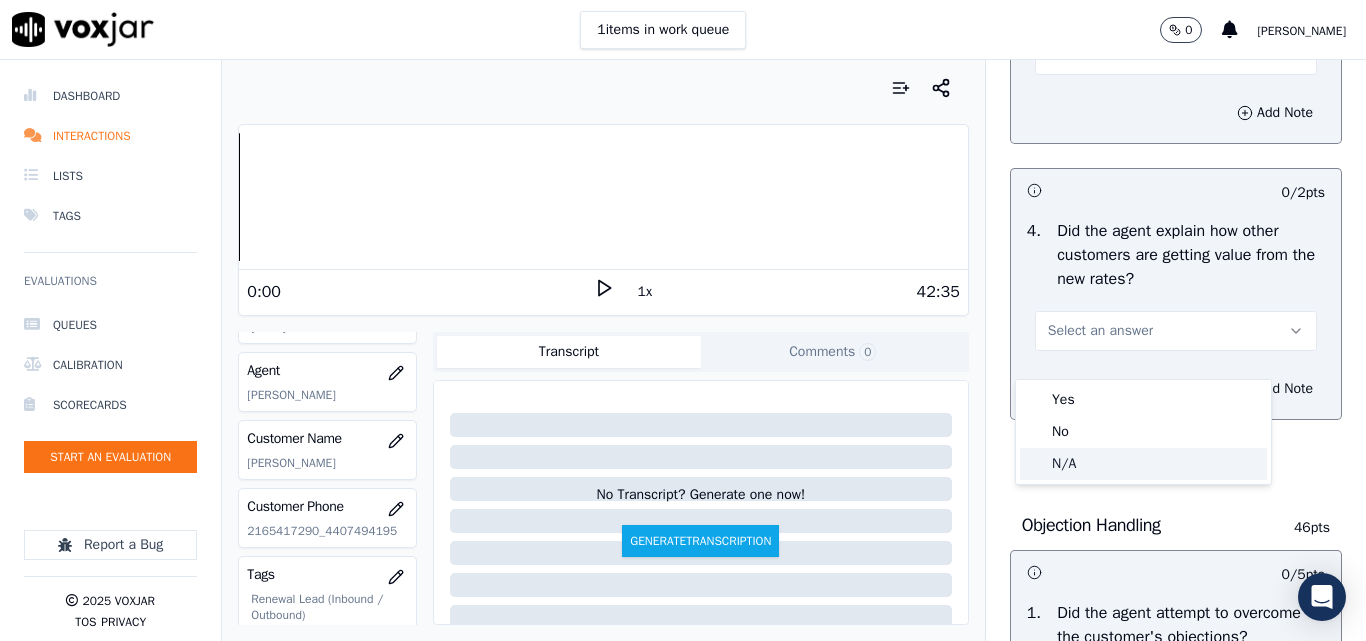 click on "N/A" 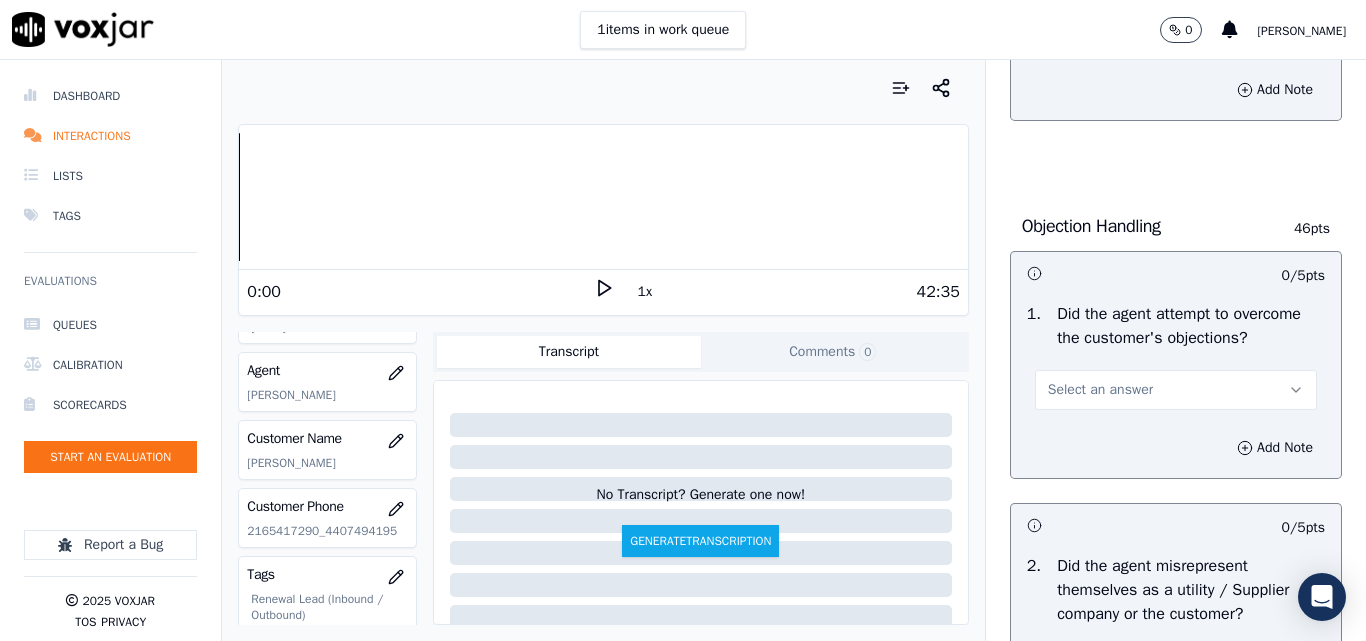 scroll, scrollTop: 1100, scrollLeft: 0, axis: vertical 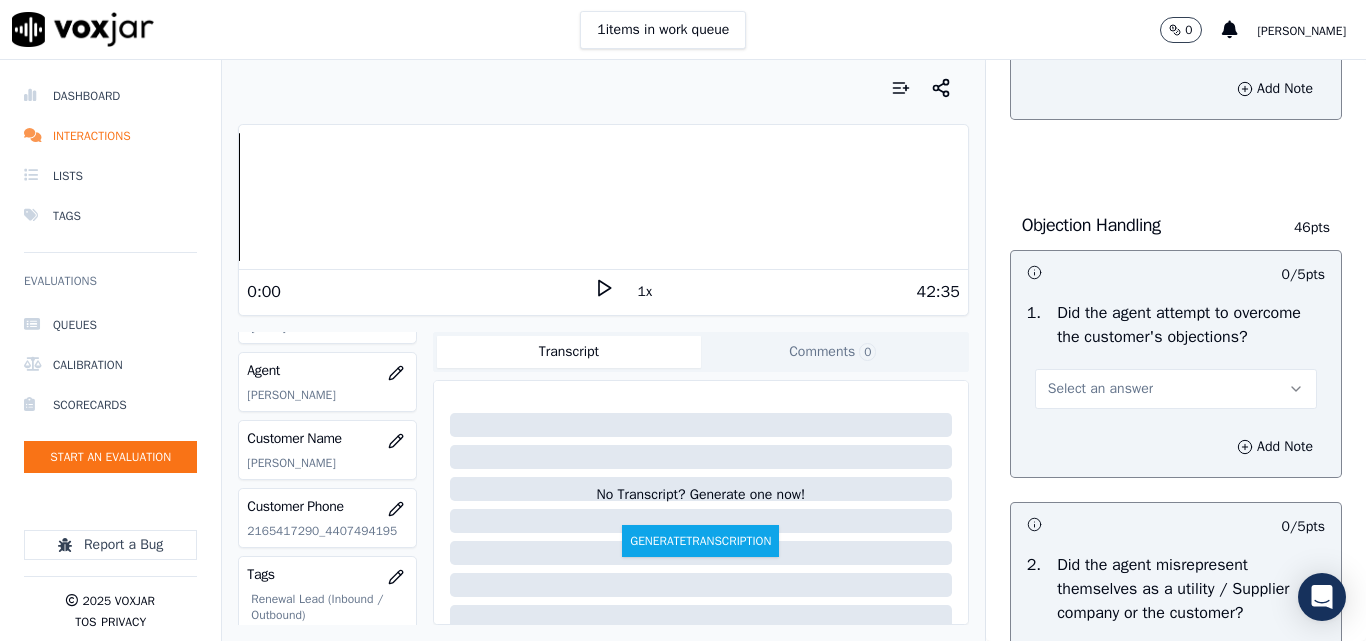 click on "Select an answer" at bounding box center (1100, 389) 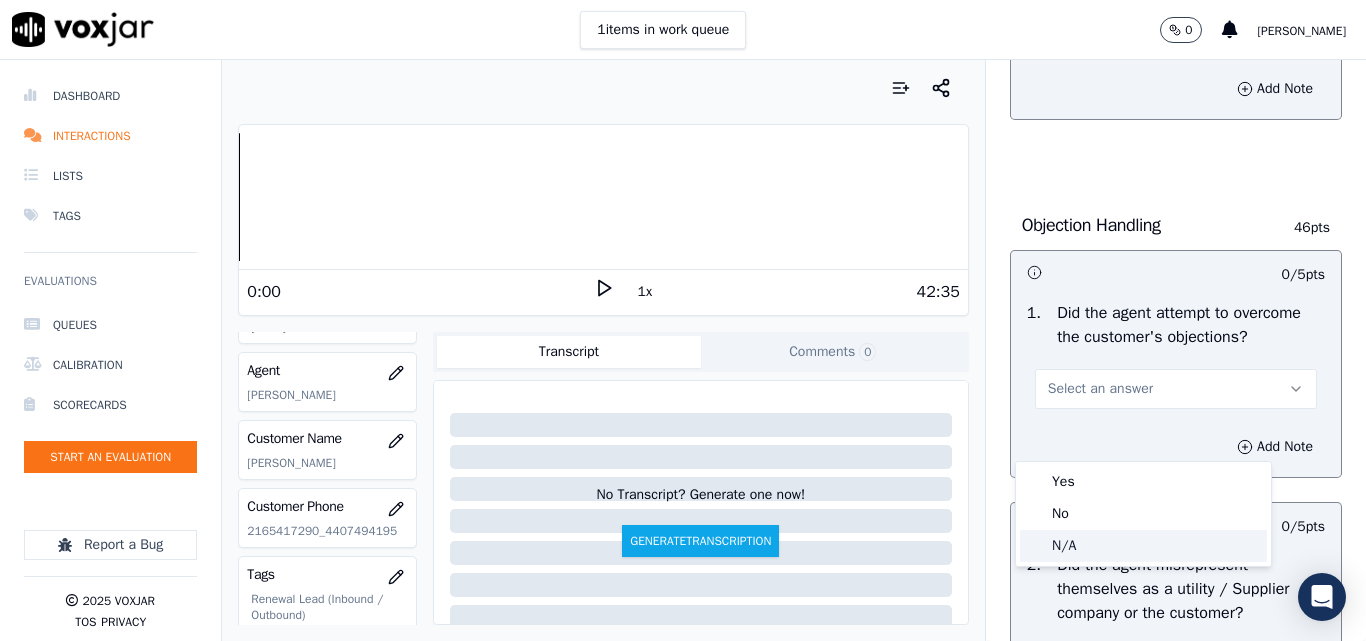 click on "N/A" 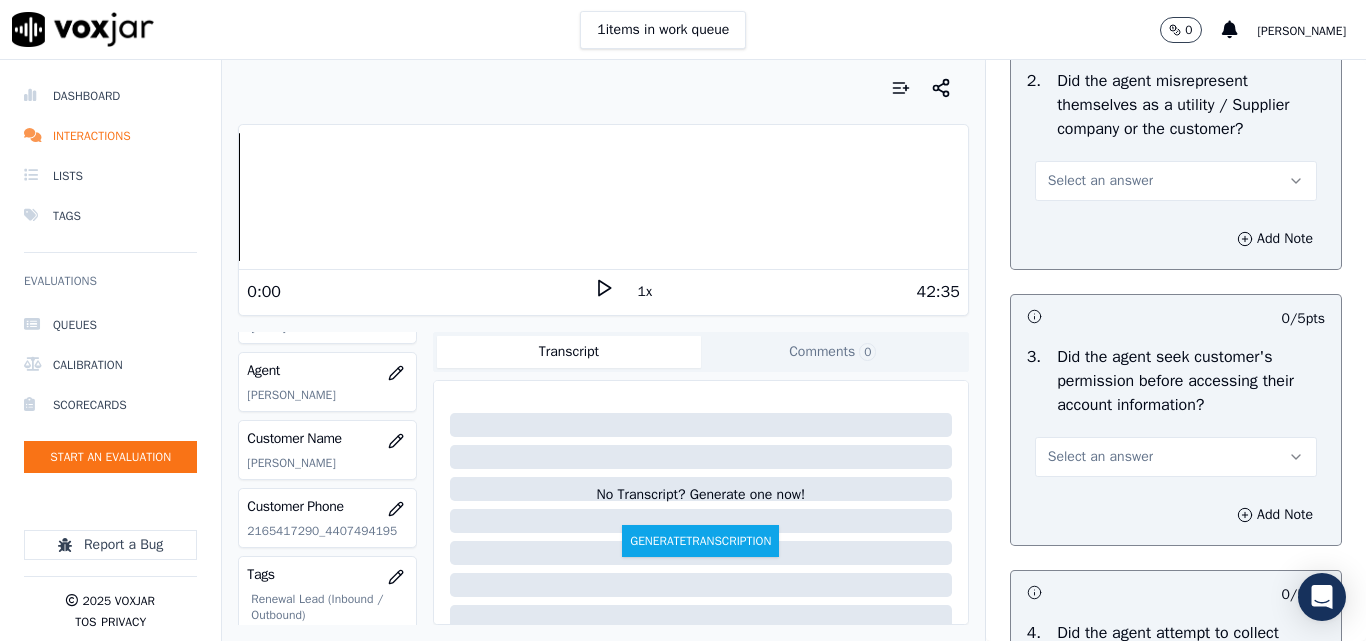 scroll, scrollTop: 1700, scrollLeft: 0, axis: vertical 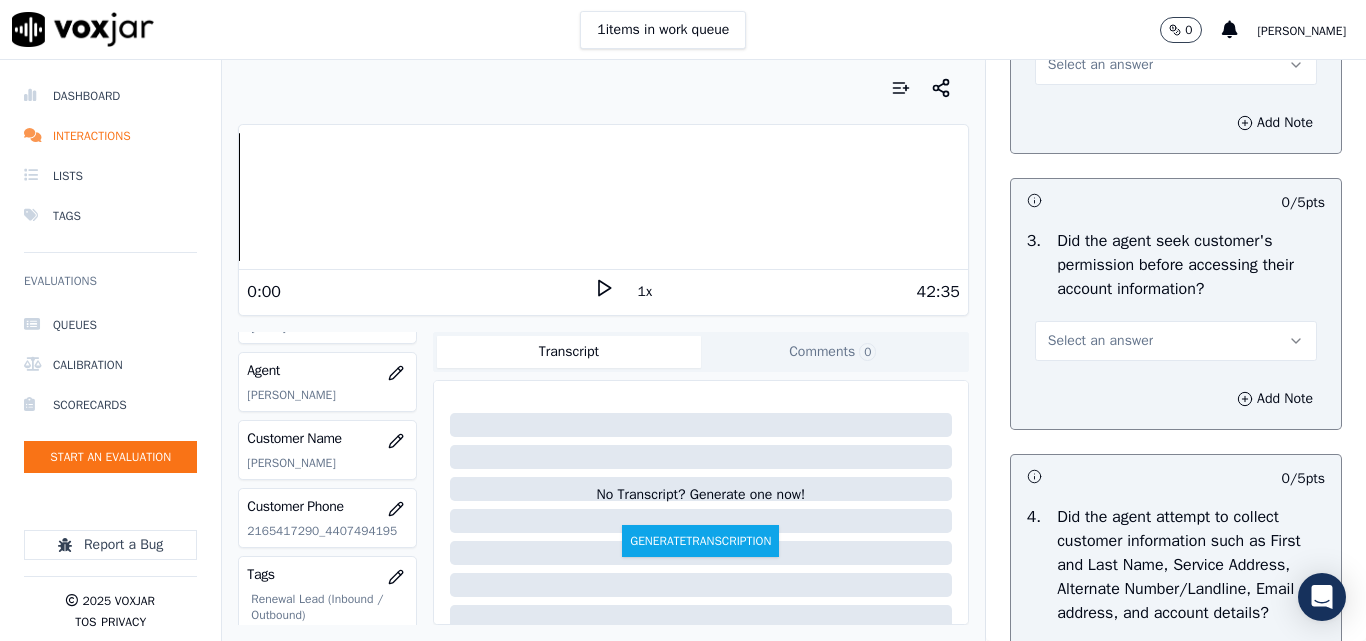 click on "Select an answer" at bounding box center [1100, 65] 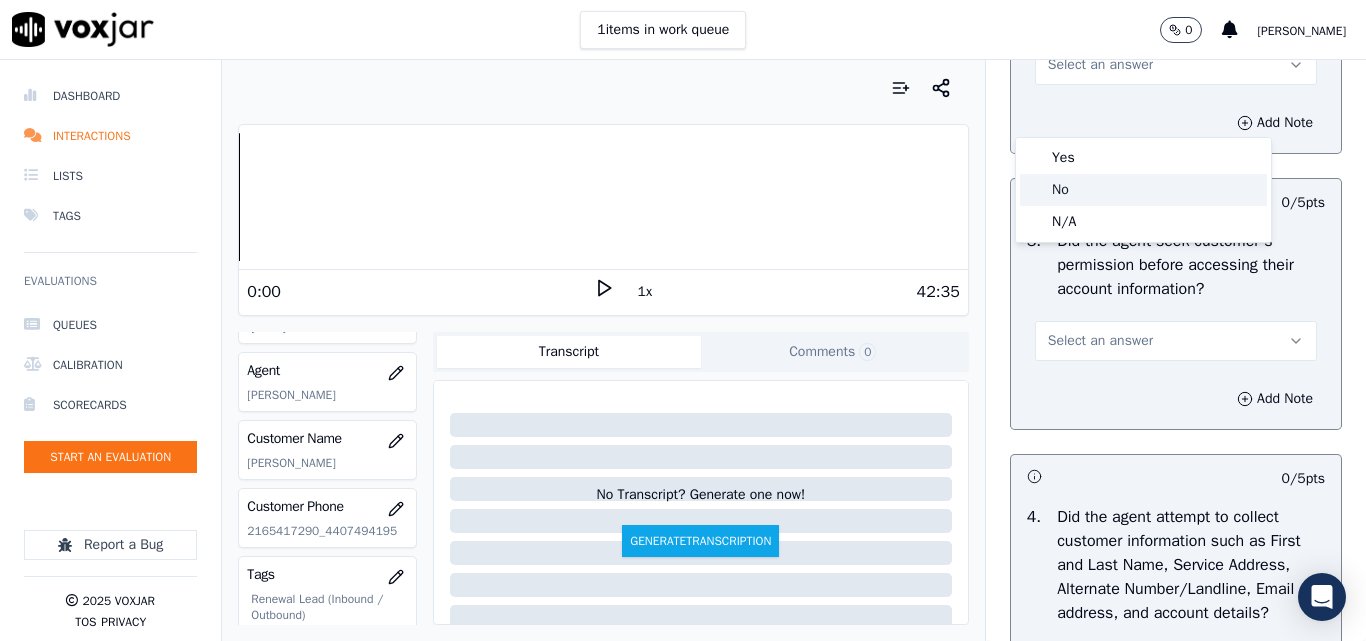 click on "No" 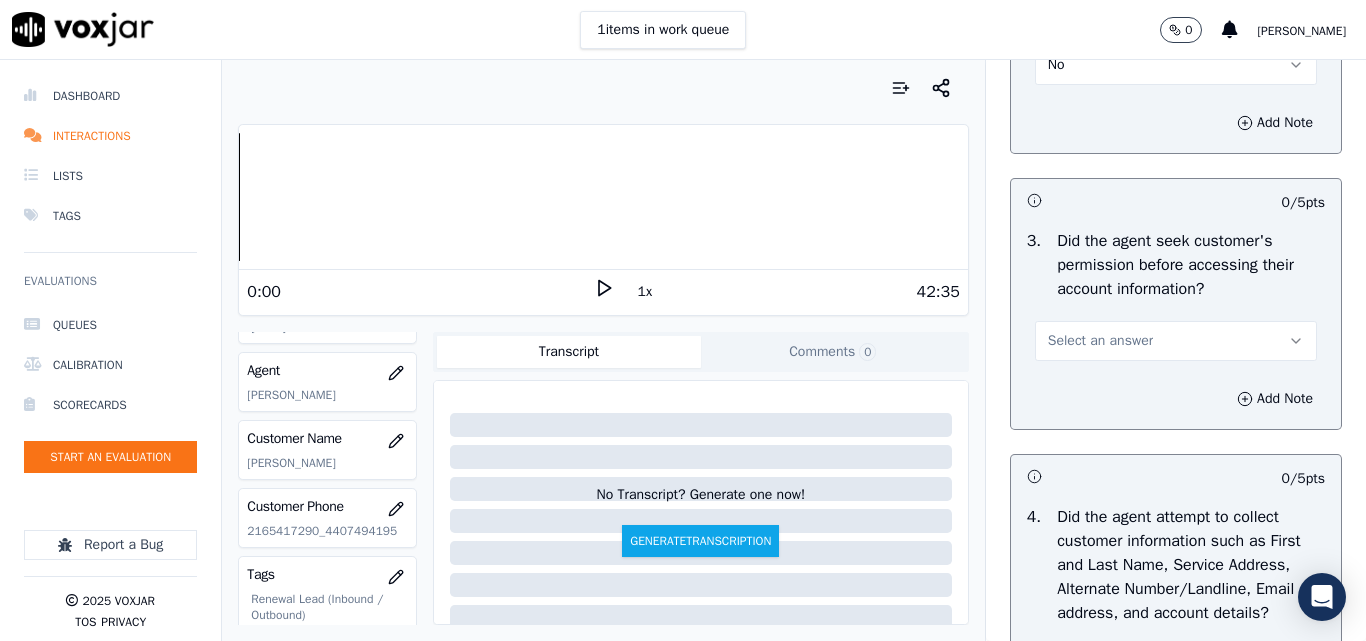 click on "Select an answer" at bounding box center [1176, 341] 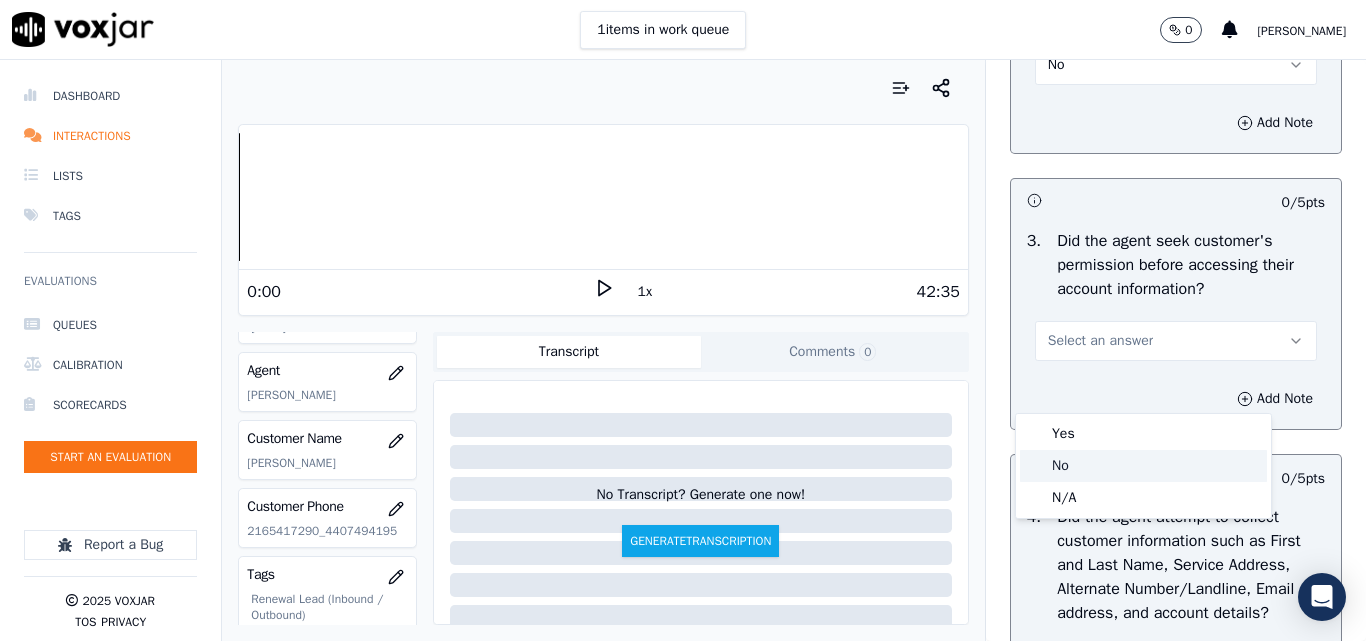 click on "No" 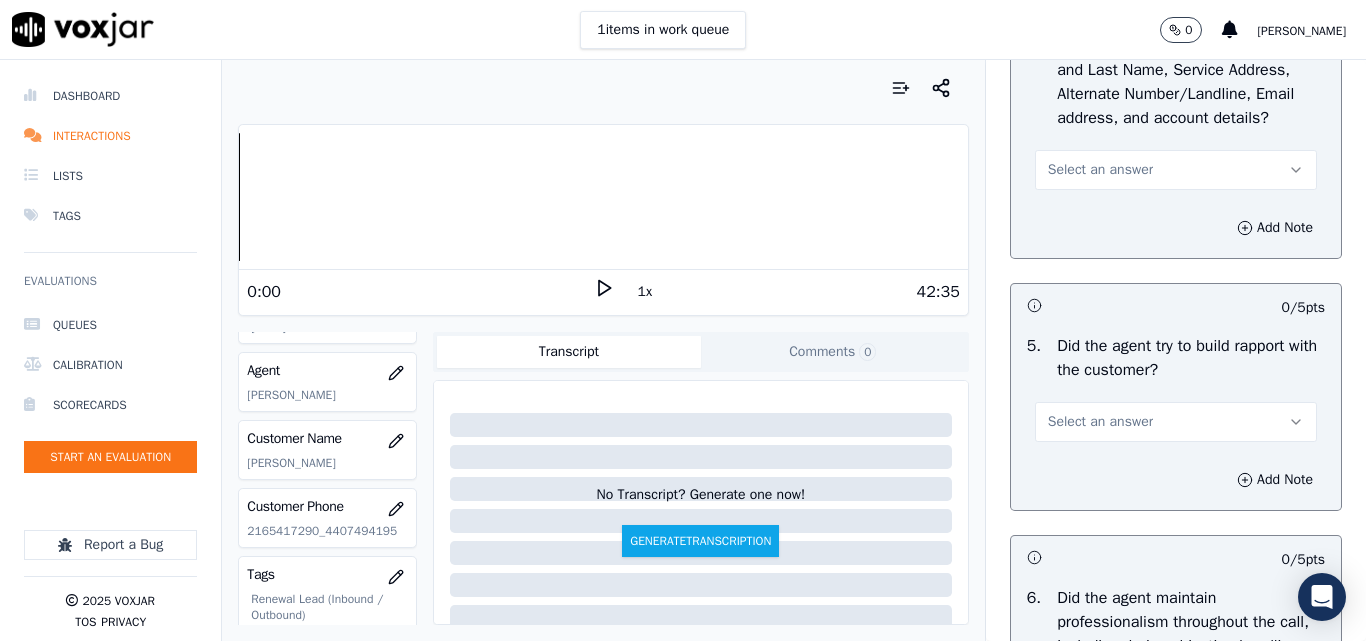 scroll, scrollTop: 2200, scrollLeft: 0, axis: vertical 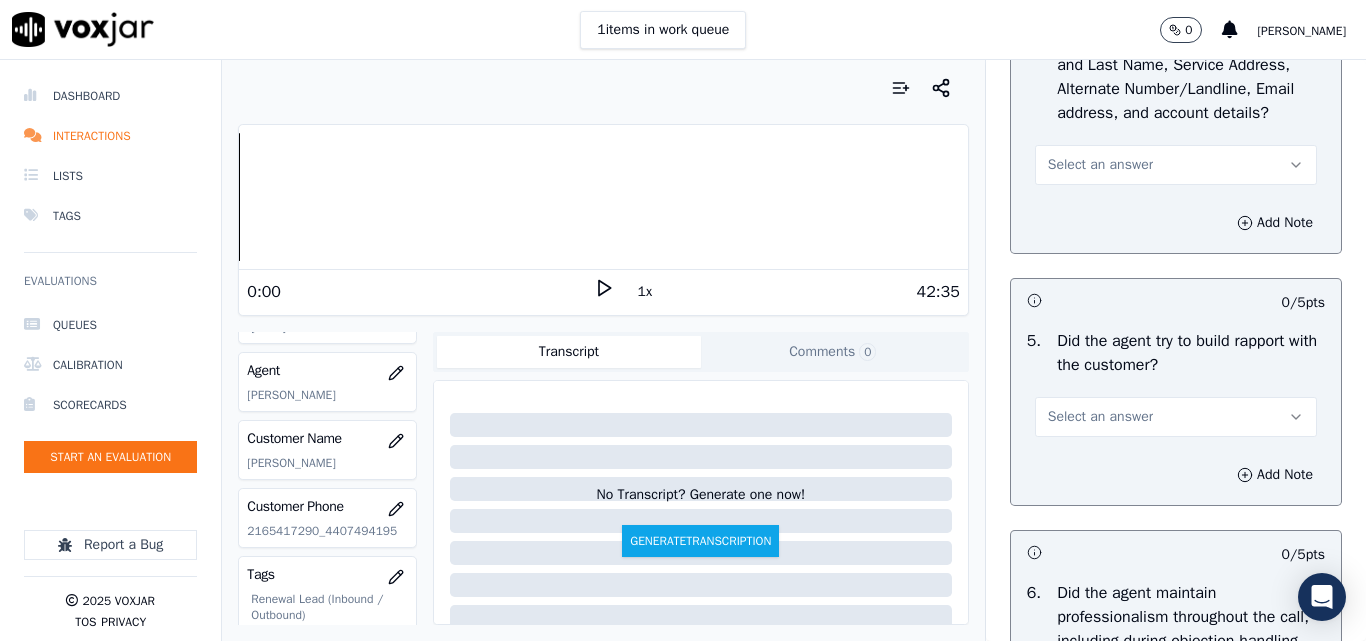 click on "Select an answer" at bounding box center (1100, 165) 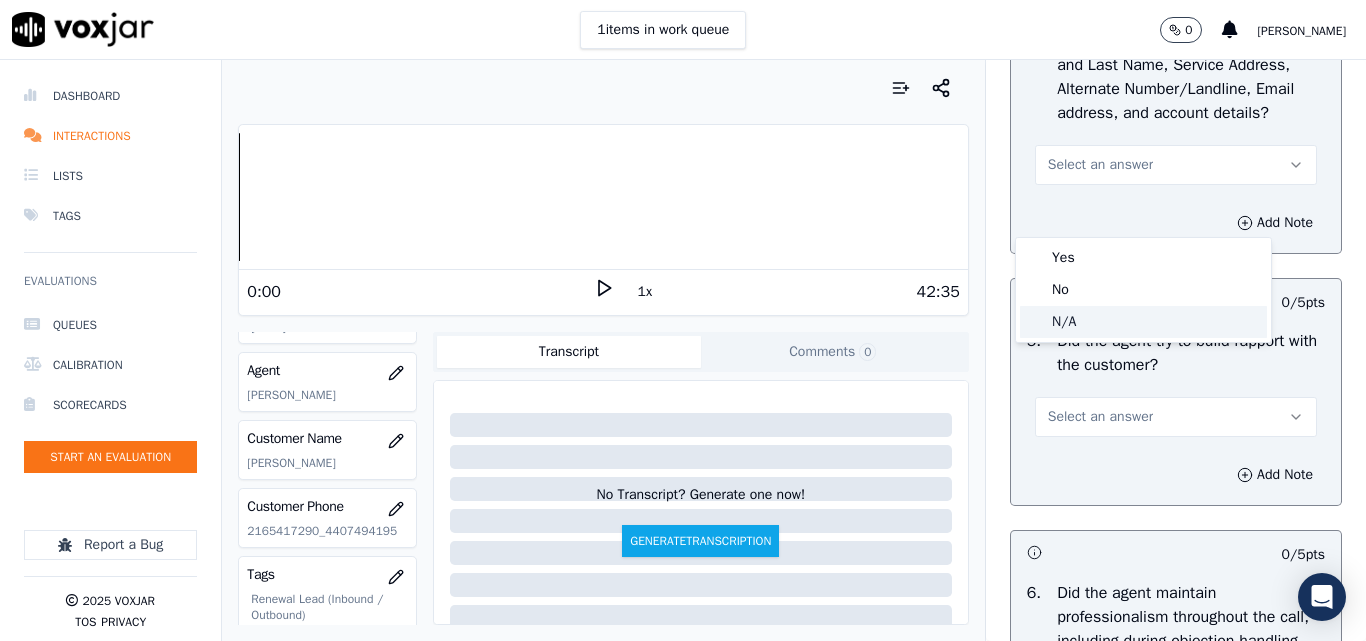 click on "N/A" 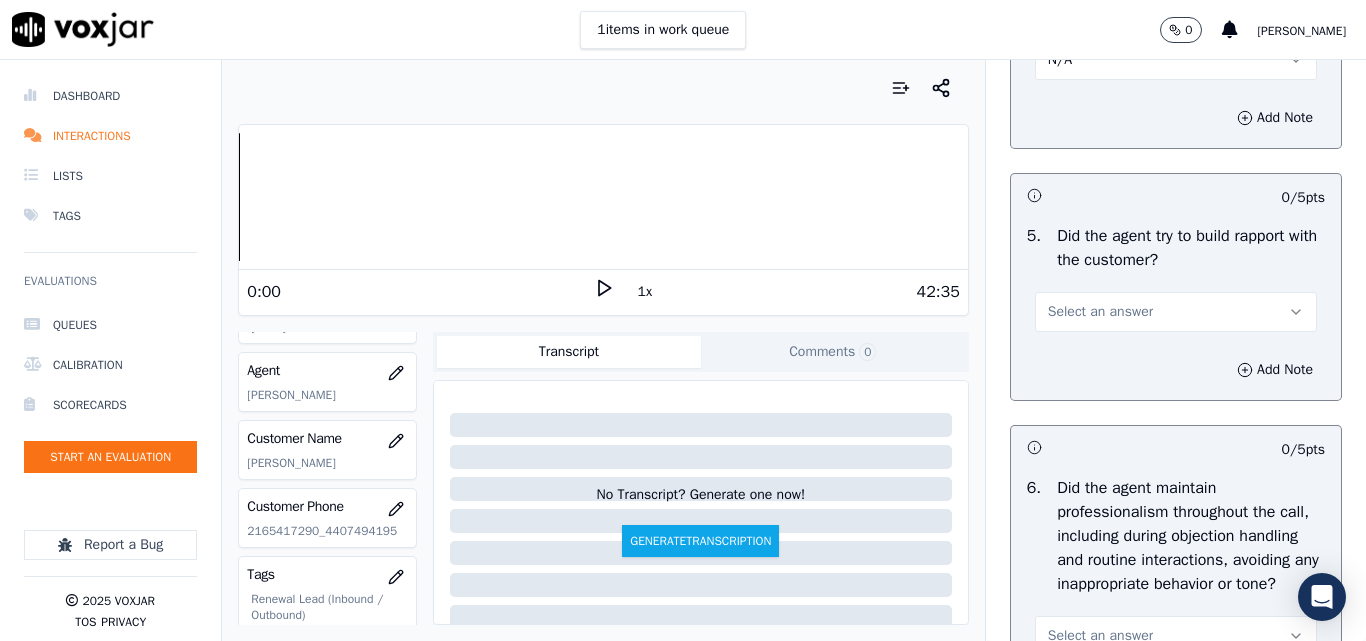 scroll, scrollTop: 2400, scrollLeft: 0, axis: vertical 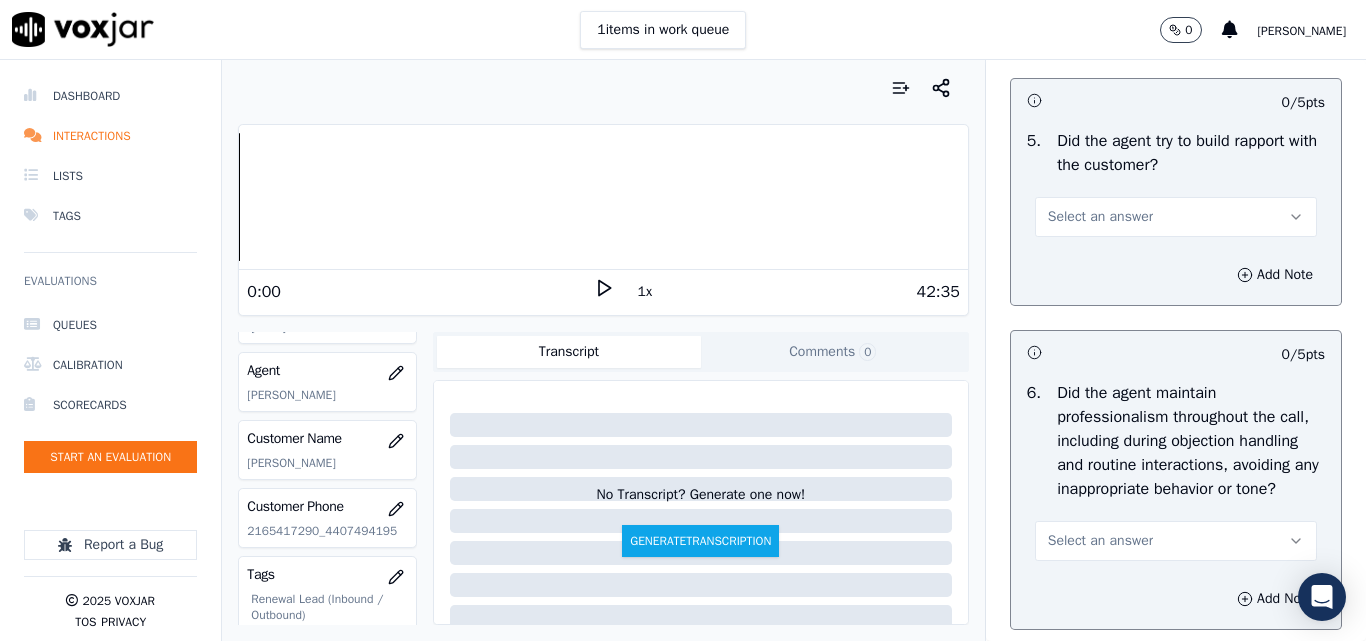 click on "Select an answer" at bounding box center [1176, 217] 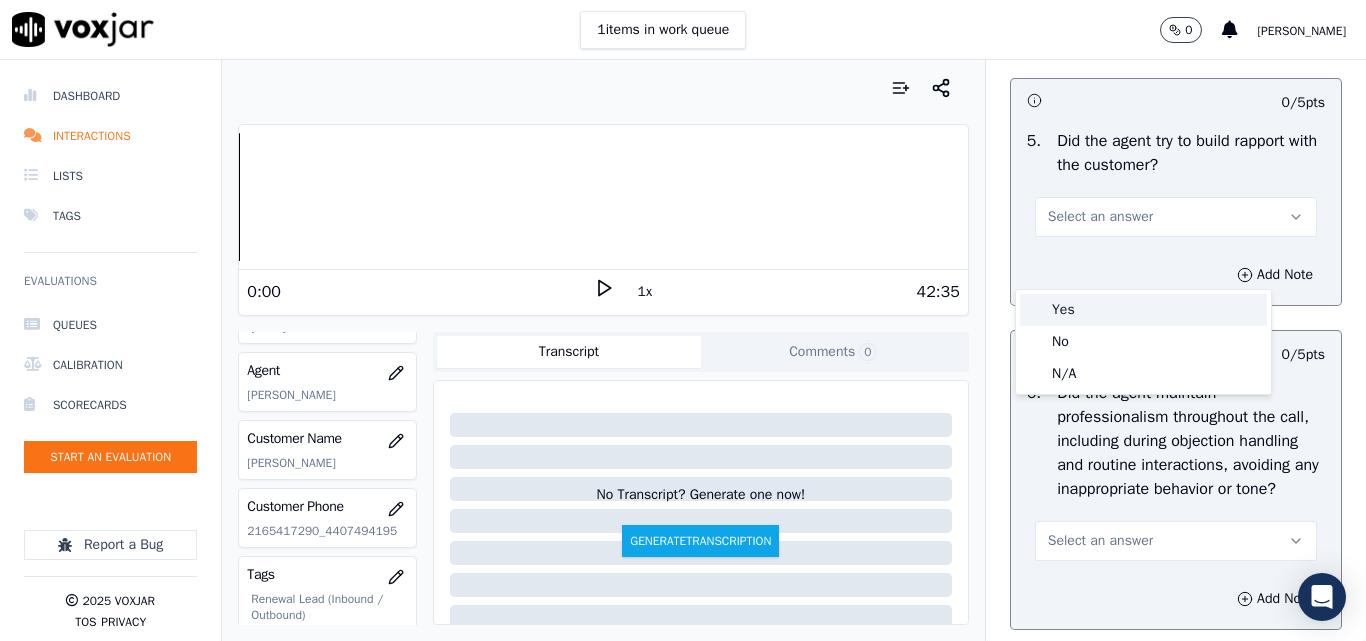 click on "Yes" at bounding box center [1143, 310] 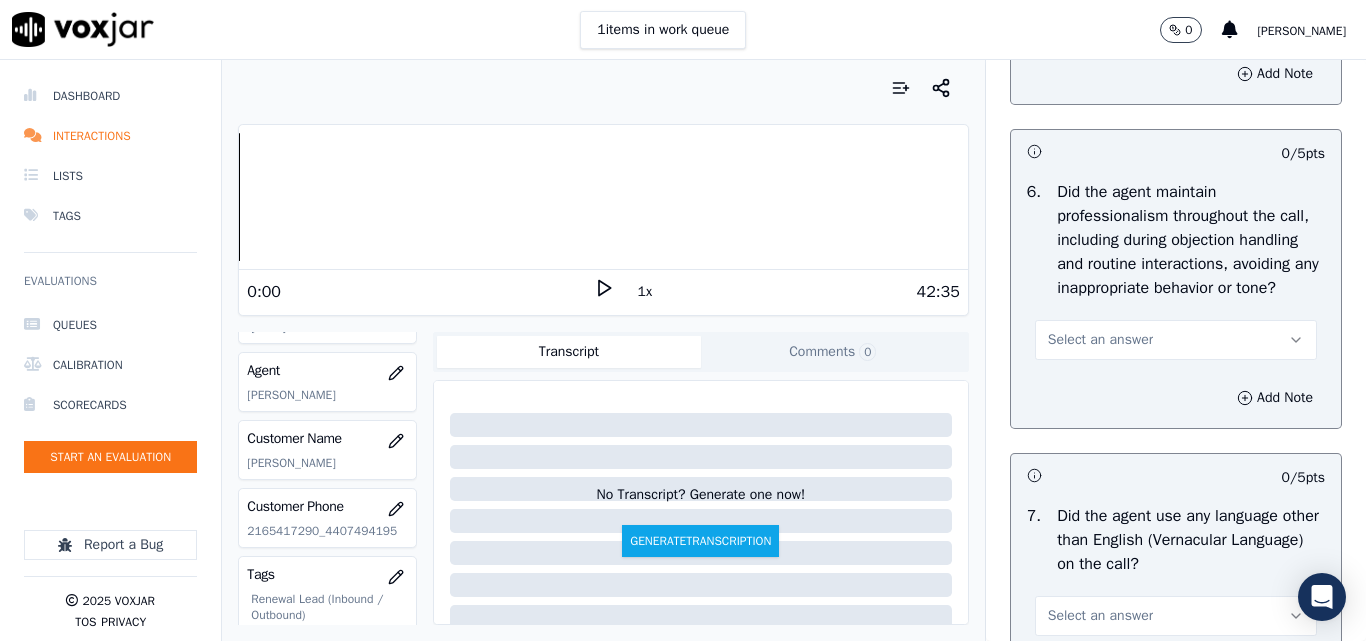 scroll, scrollTop: 2700, scrollLeft: 0, axis: vertical 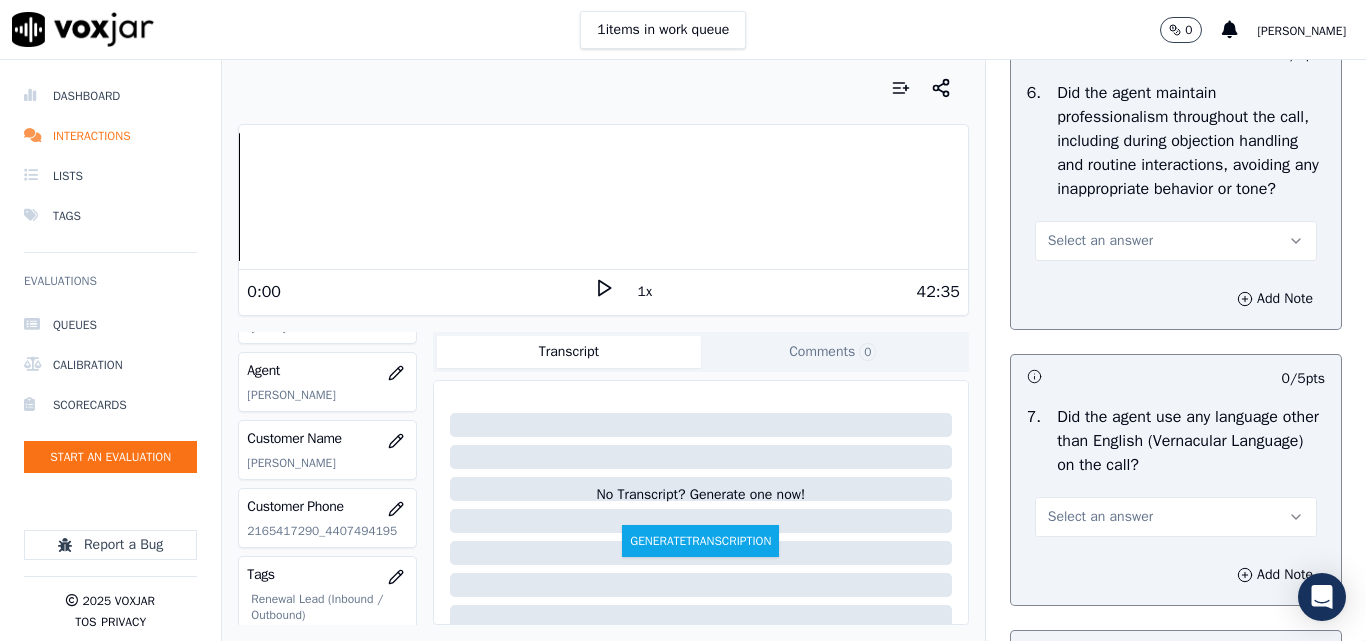 click on "Select an answer" at bounding box center [1100, 241] 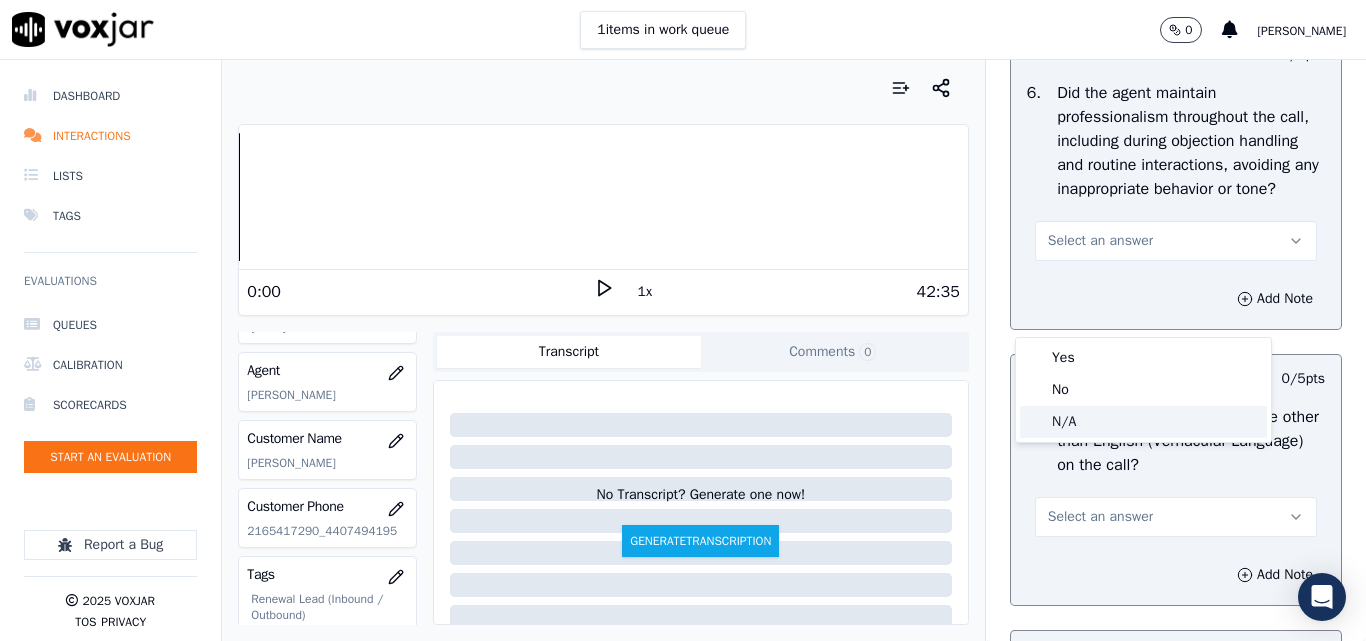 click on "N/A" 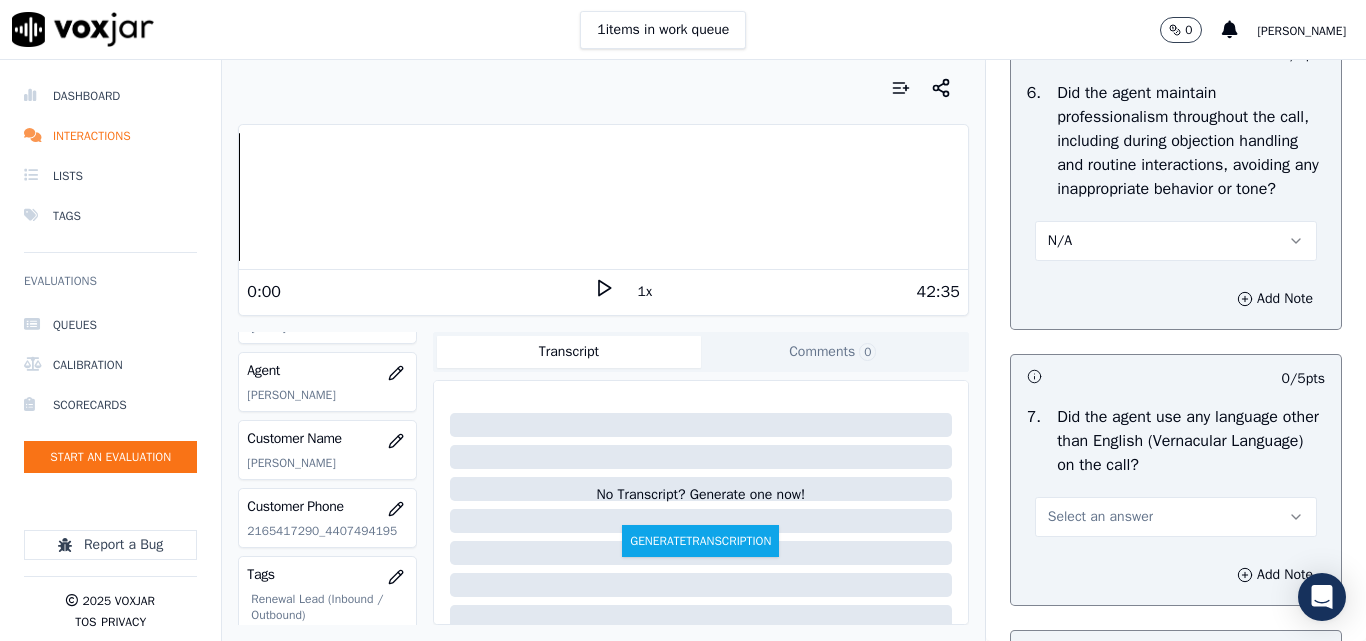 scroll, scrollTop: 2900, scrollLeft: 0, axis: vertical 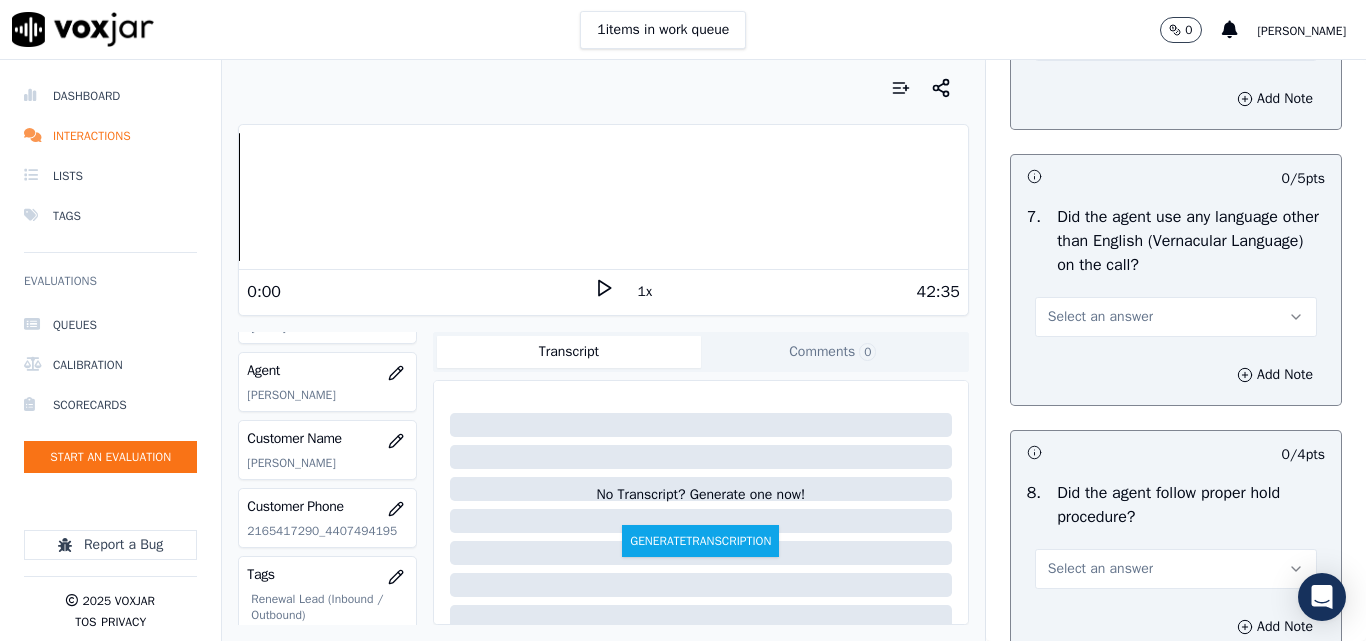 click on "Select an answer" at bounding box center [1176, 317] 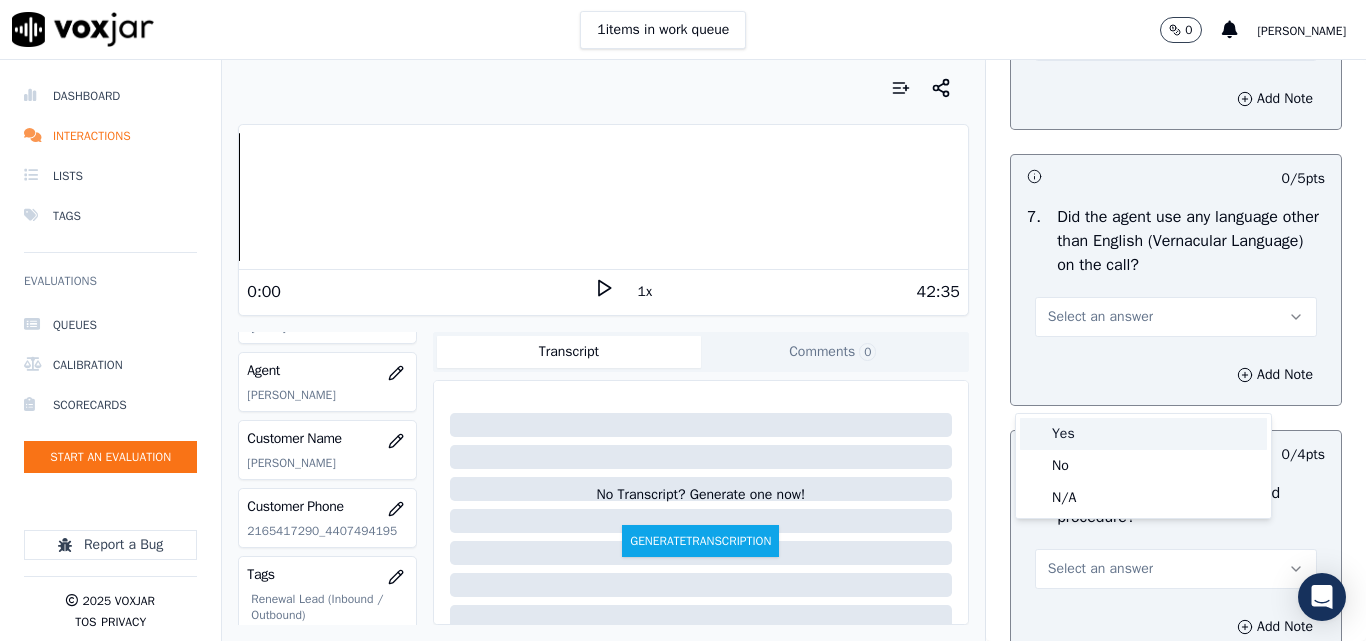 click on "Yes" at bounding box center [1143, 434] 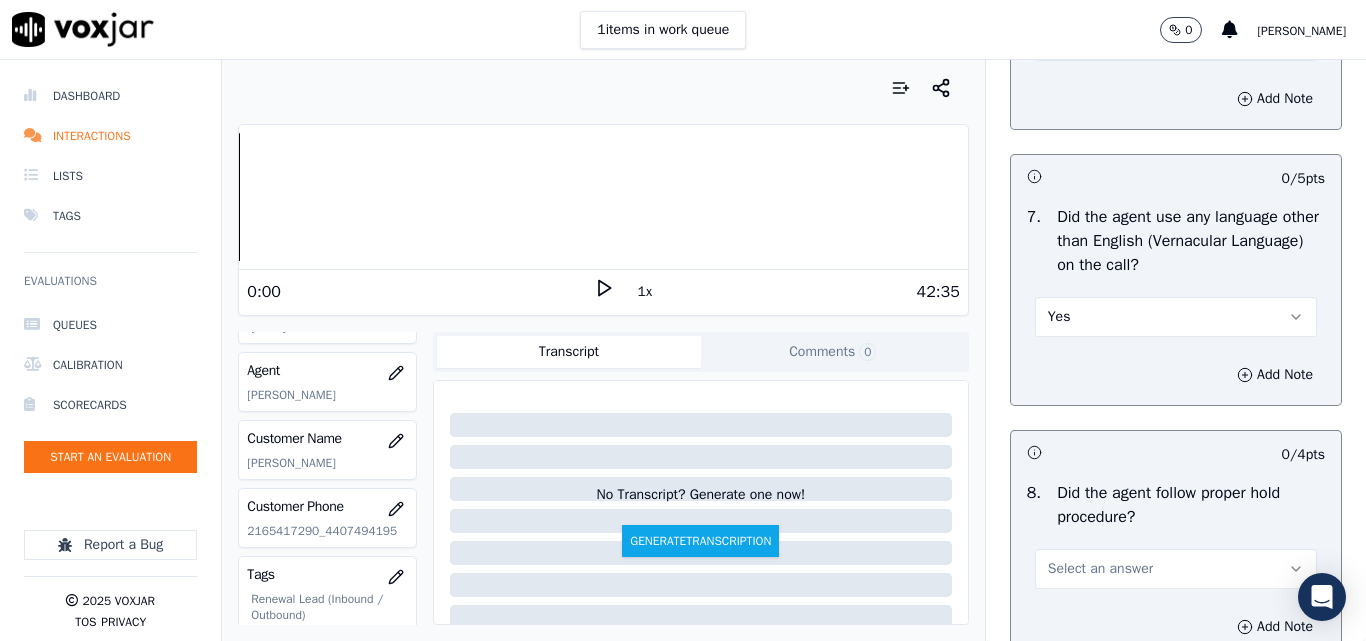 click on "Yes" at bounding box center (1176, 317) 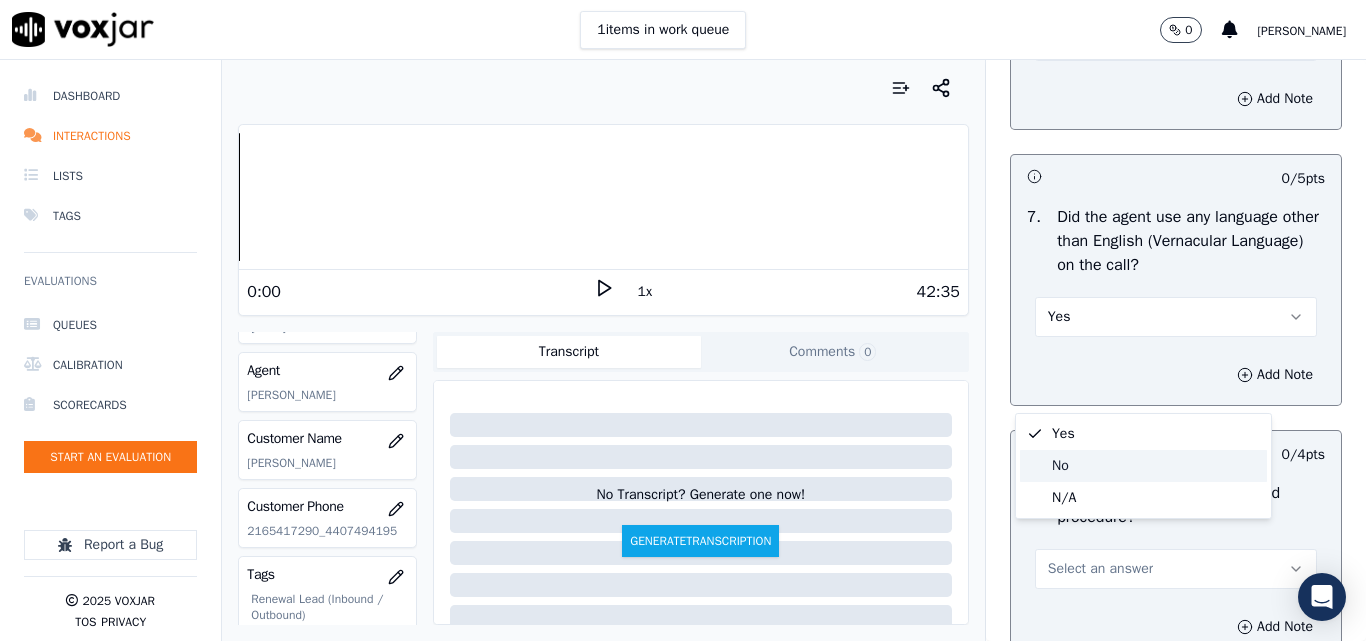 click on "No" 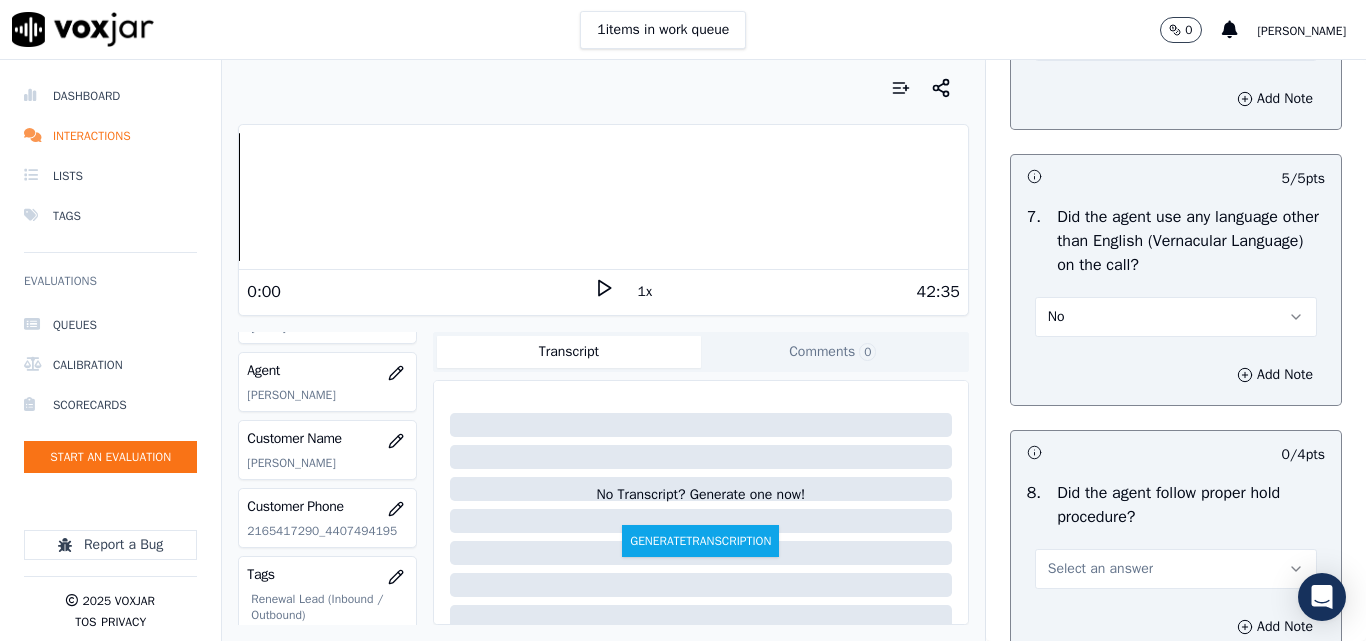 scroll, scrollTop: 3200, scrollLeft: 0, axis: vertical 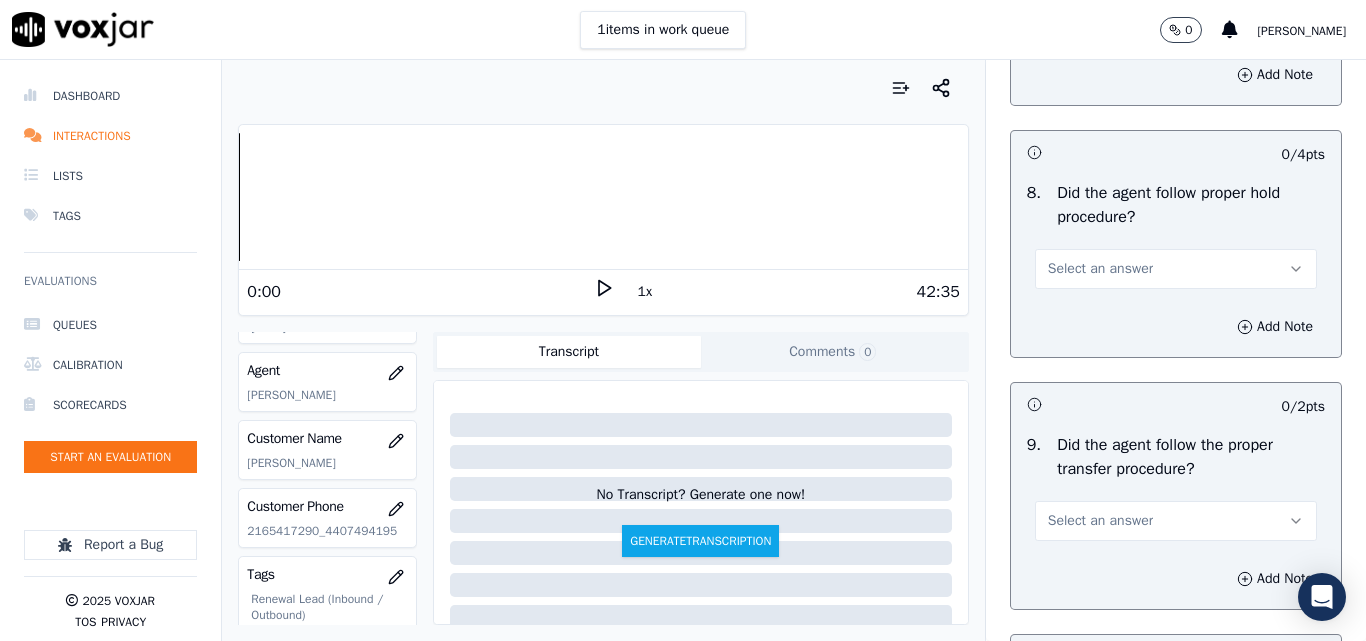 click on "Select an answer" at bounding box center (1100, 269) 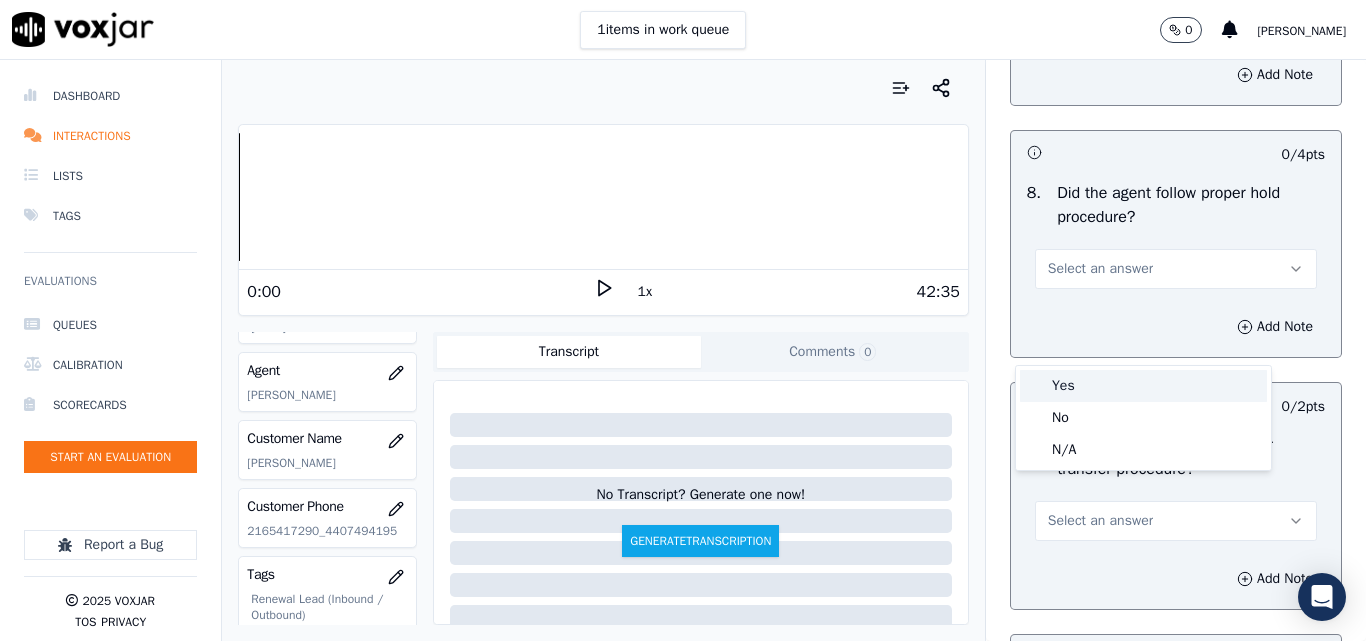 click on "Yes" at bounding box center [1143, 386] 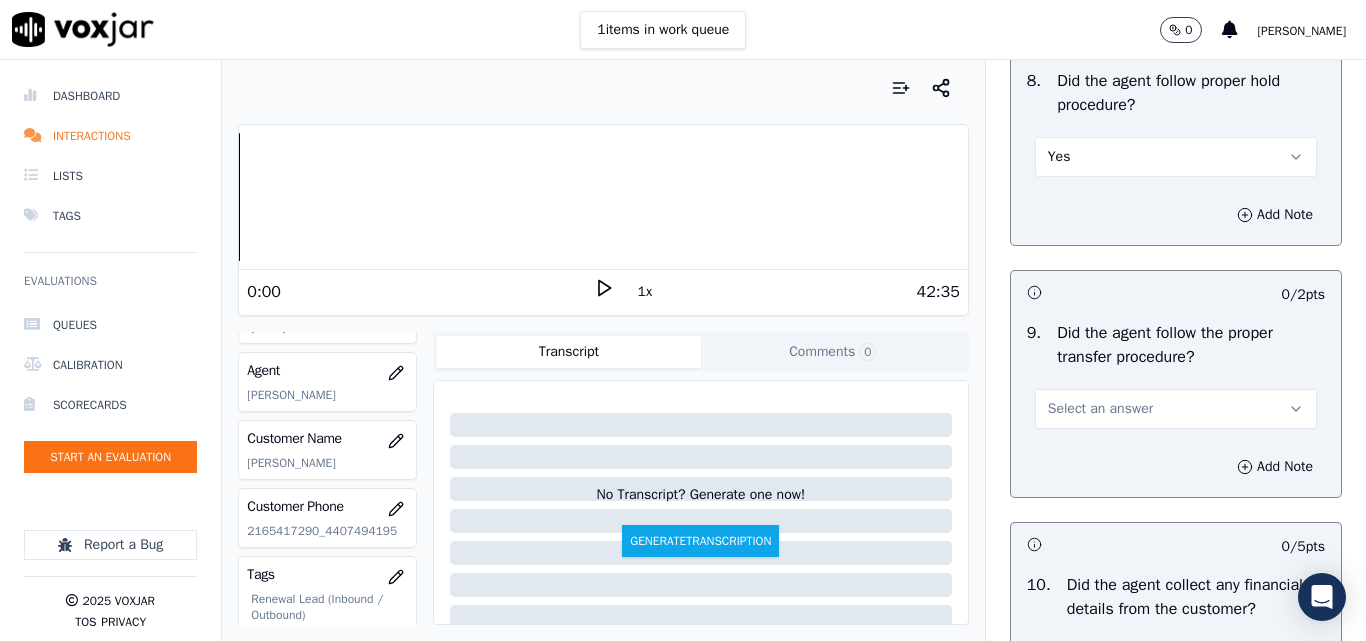 scroll, scrollTop: 3400, scrollLeft: 0, axis: vertical 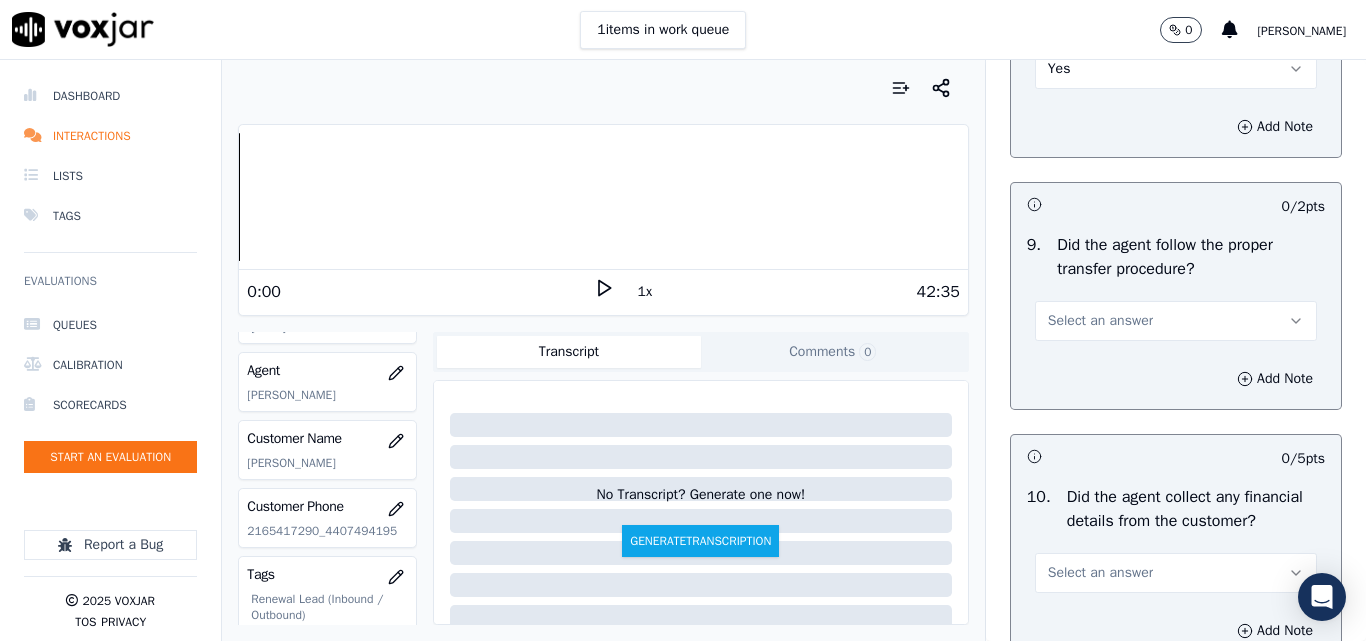 drag, startPoint x: 1074, startPoint y: 386, endPoint x: 1075, endPoint y: 413, distance: 27.018513 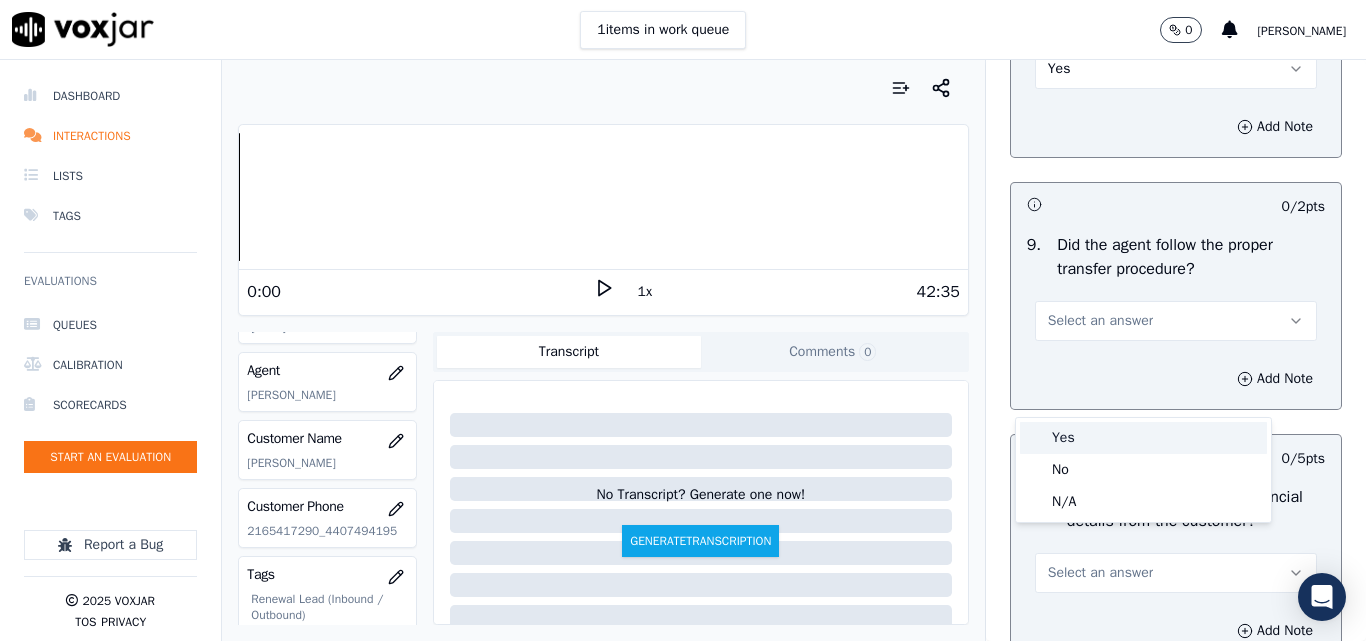 click on "Yes" at bounding box center (1143, 438) 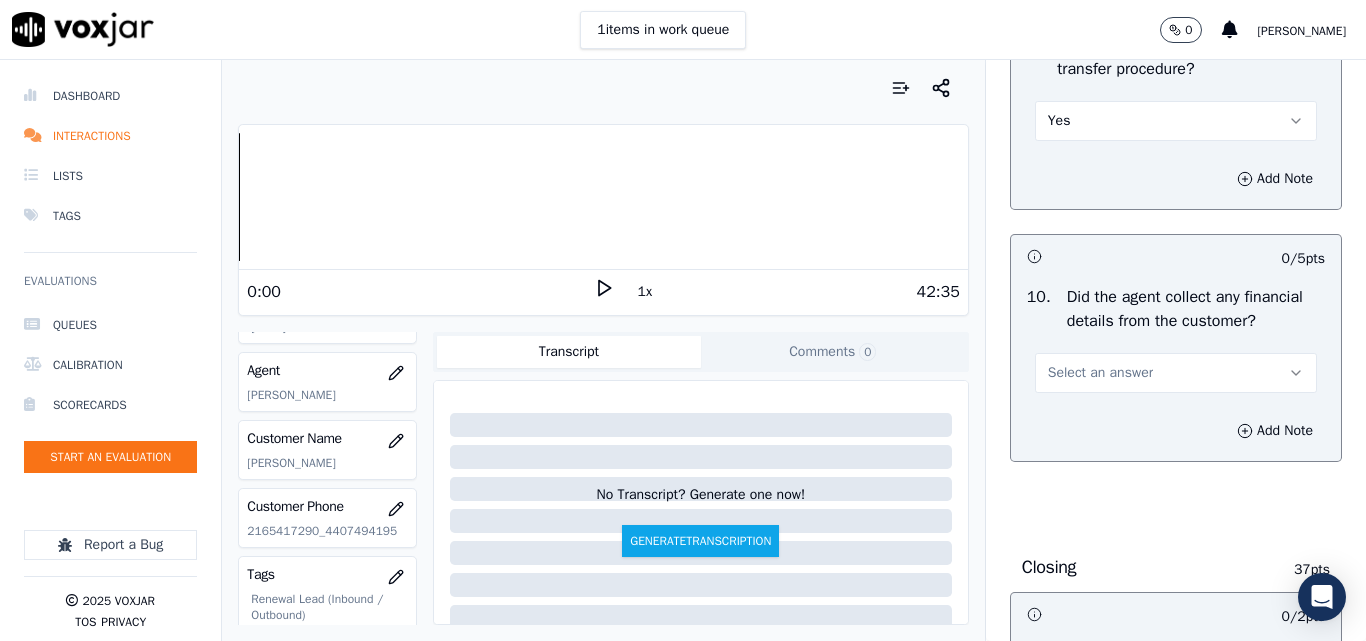 scroll, scrollTop: 3700, scrollLeft: 0, axis: vertical 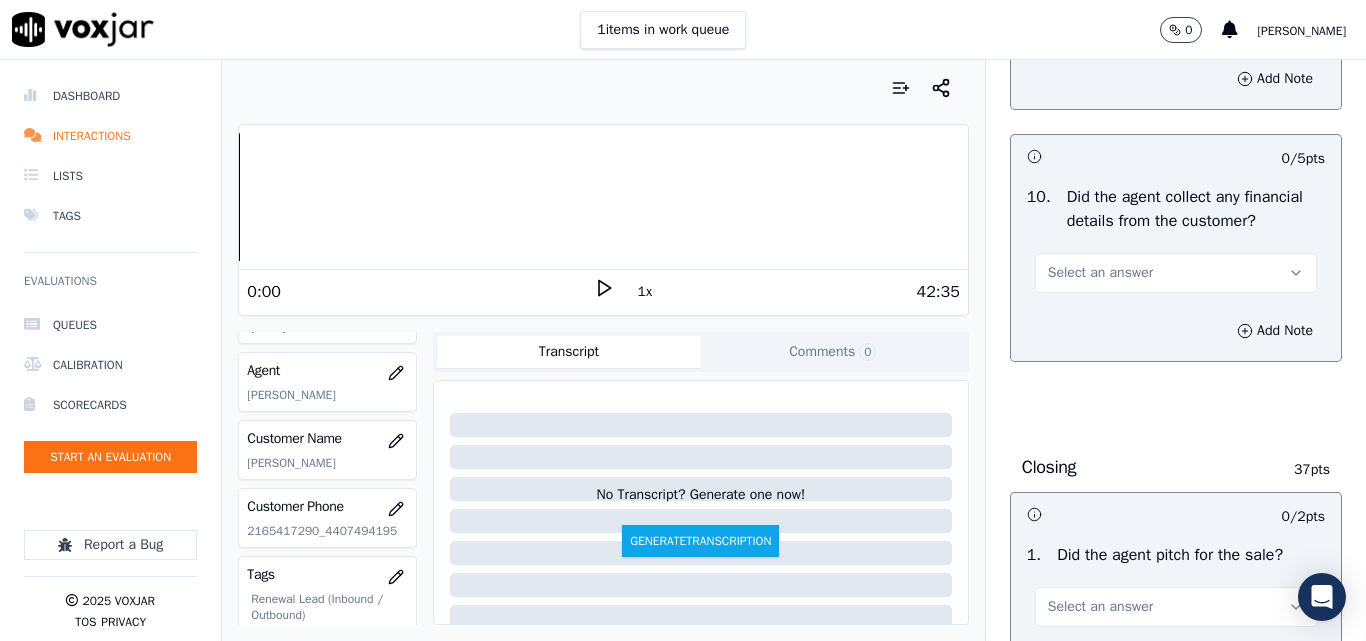 click on "Select an answer" at bounding box center (1100, 273) 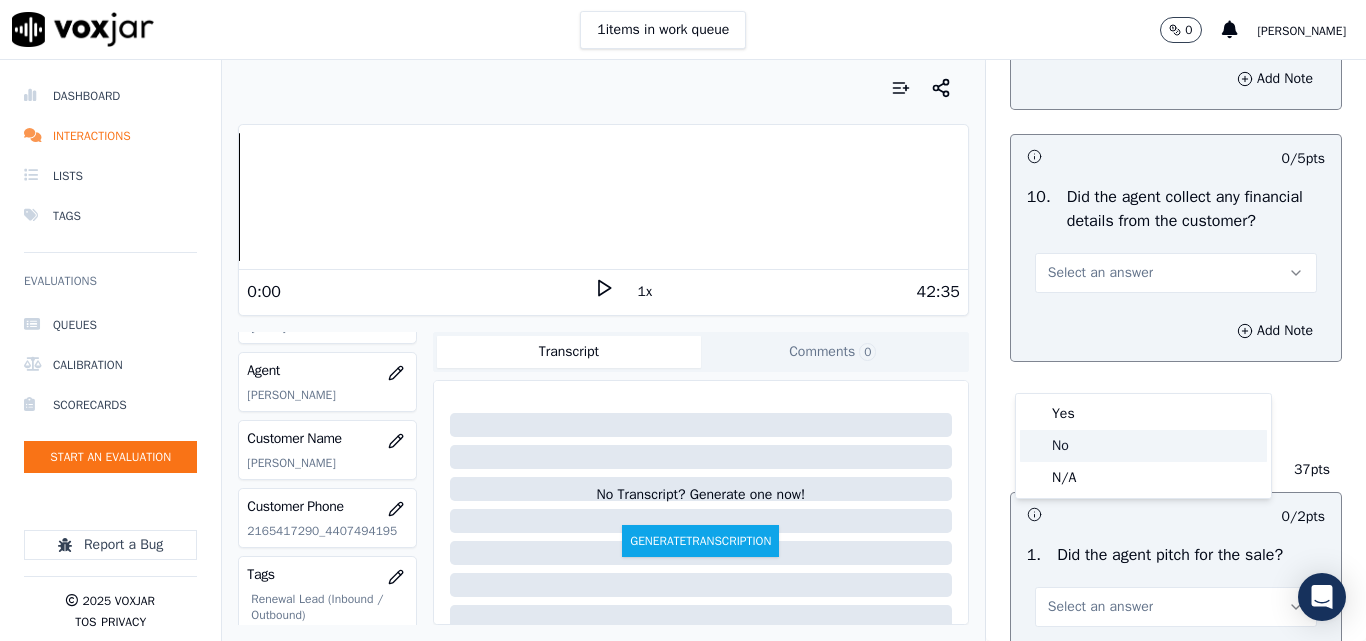 click on "No" 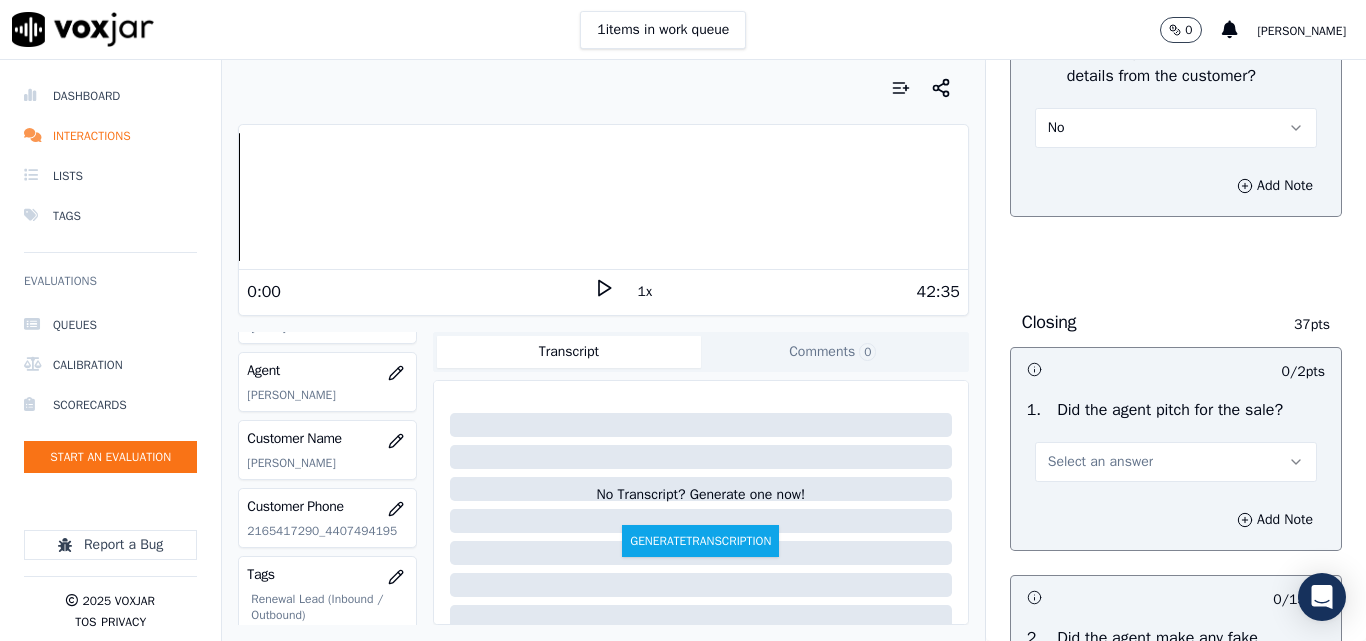 scroll, scrollTop: 4000, scrollLeft: 0, axis: vertical 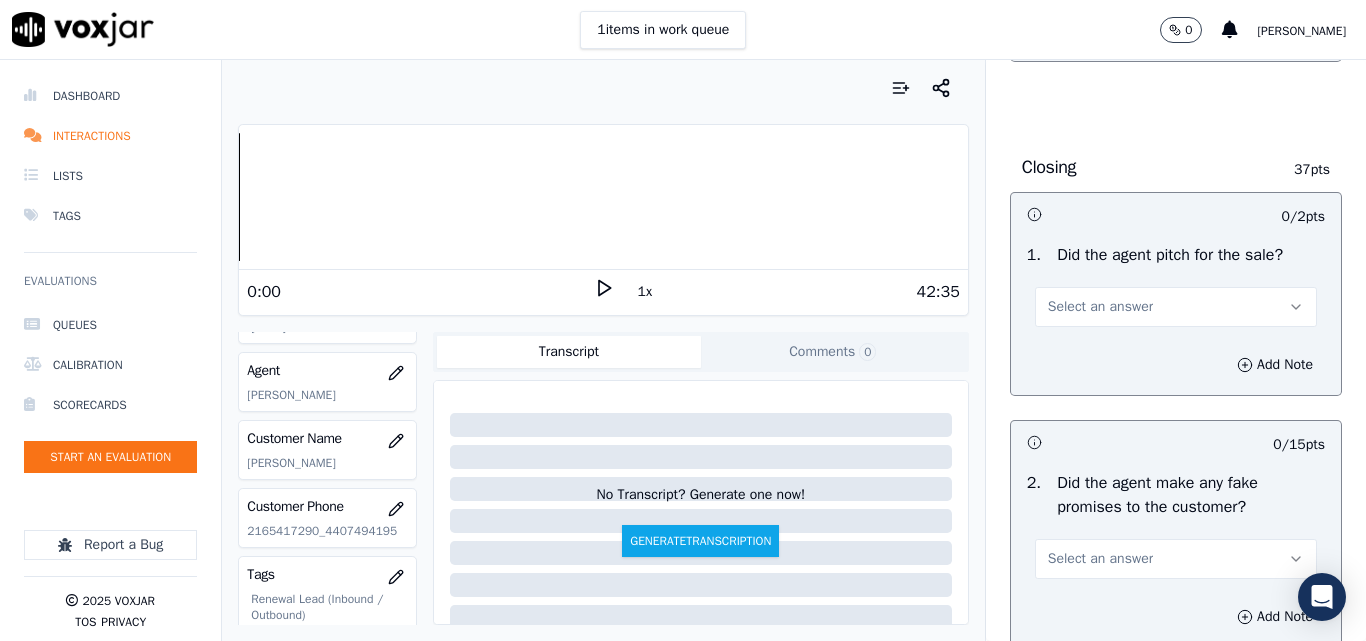 click on "Select an answer" at bounding box center [1100, 307] 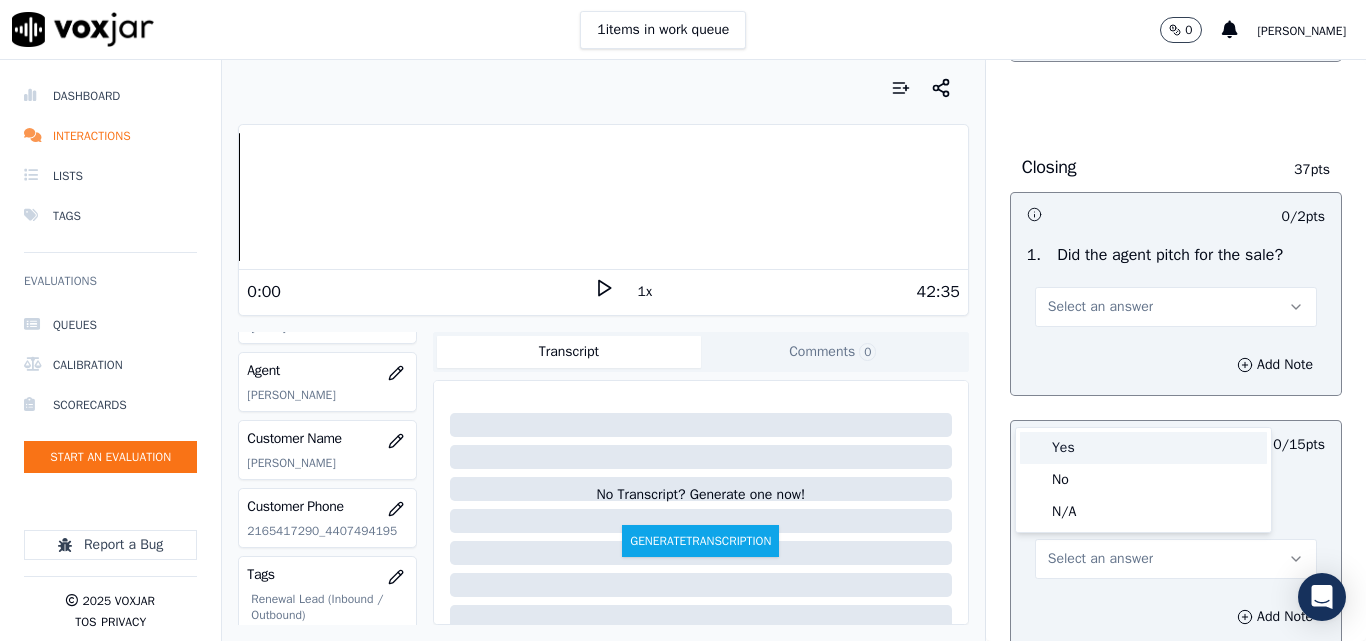 click on "Yes" at bounding box center [1143, 448] 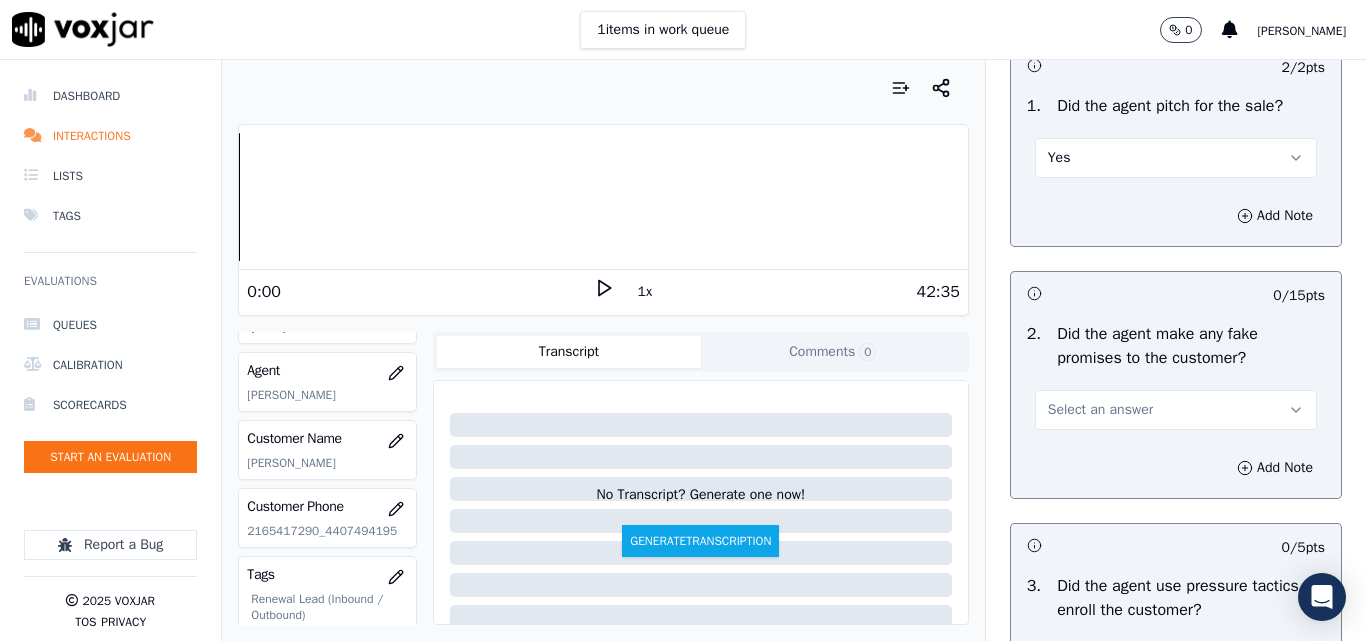 scroll, scrollTop: 4300, scrollLeft: 0, axis: vertical 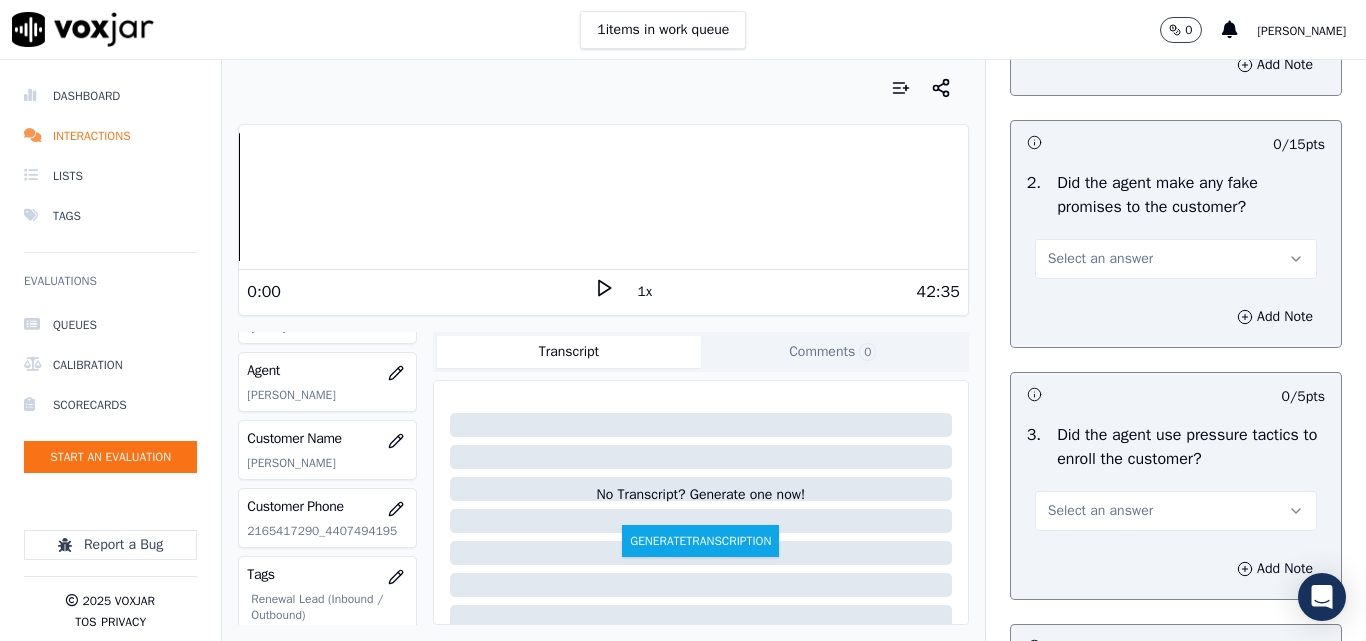click on "Select an answer" at bounding box center [1100, 259] 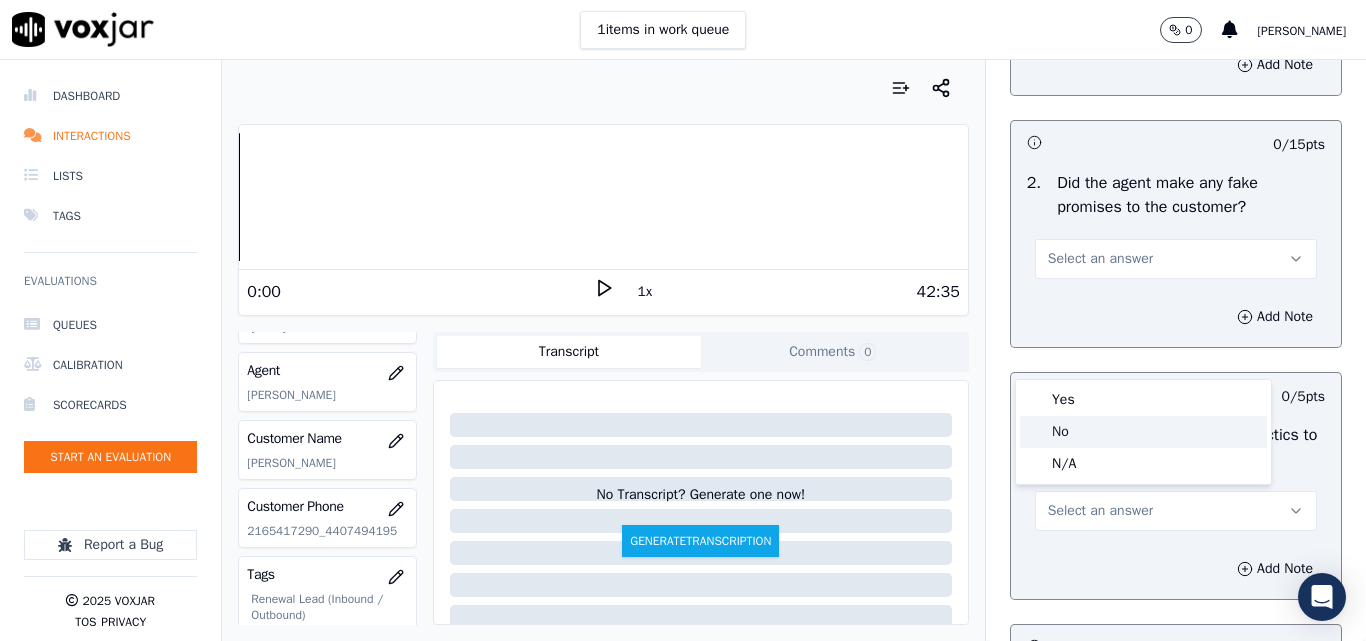 click on "No" 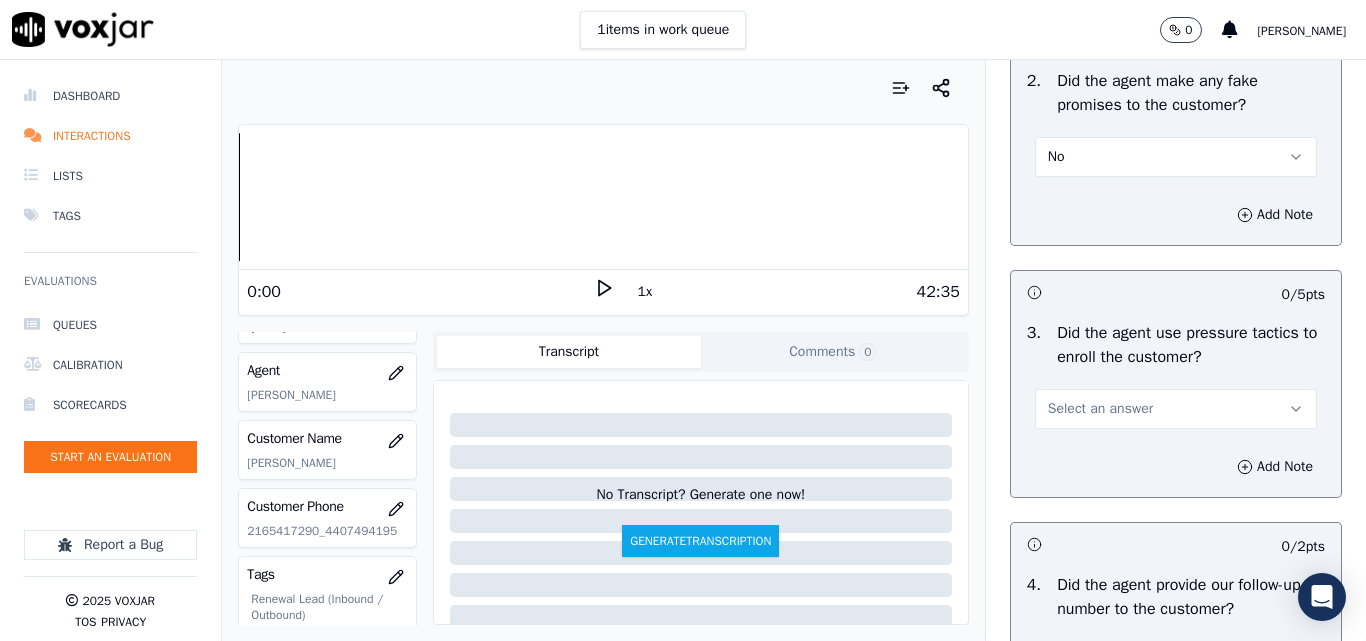 scroll, scrollTop: 4500, scrollLeft: 0, axis: vertical 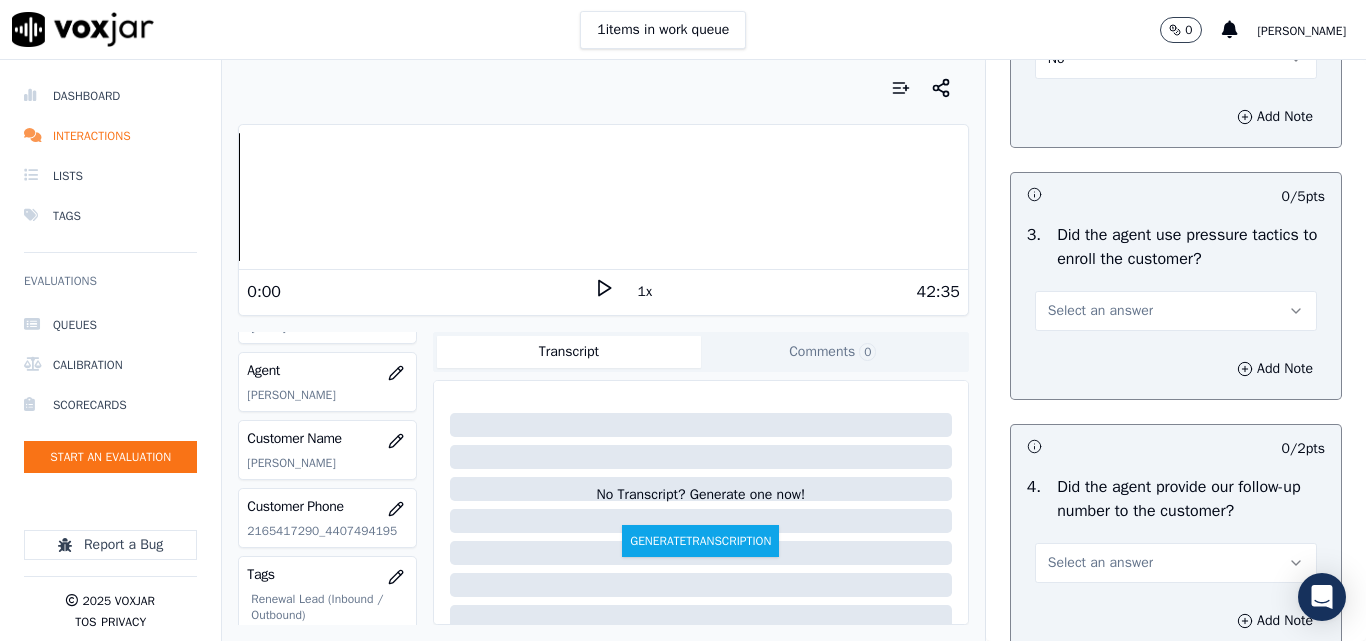 click on "Select an answer" at bounding box center [1176, 311] 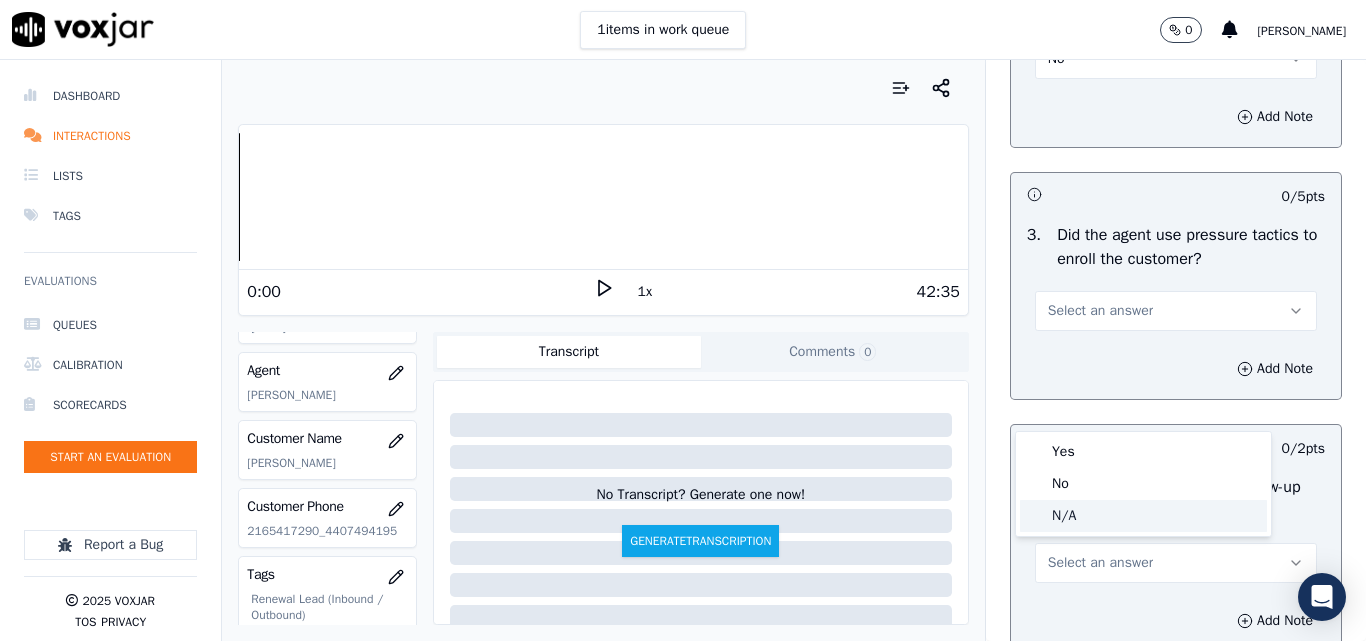 click on "N/A" 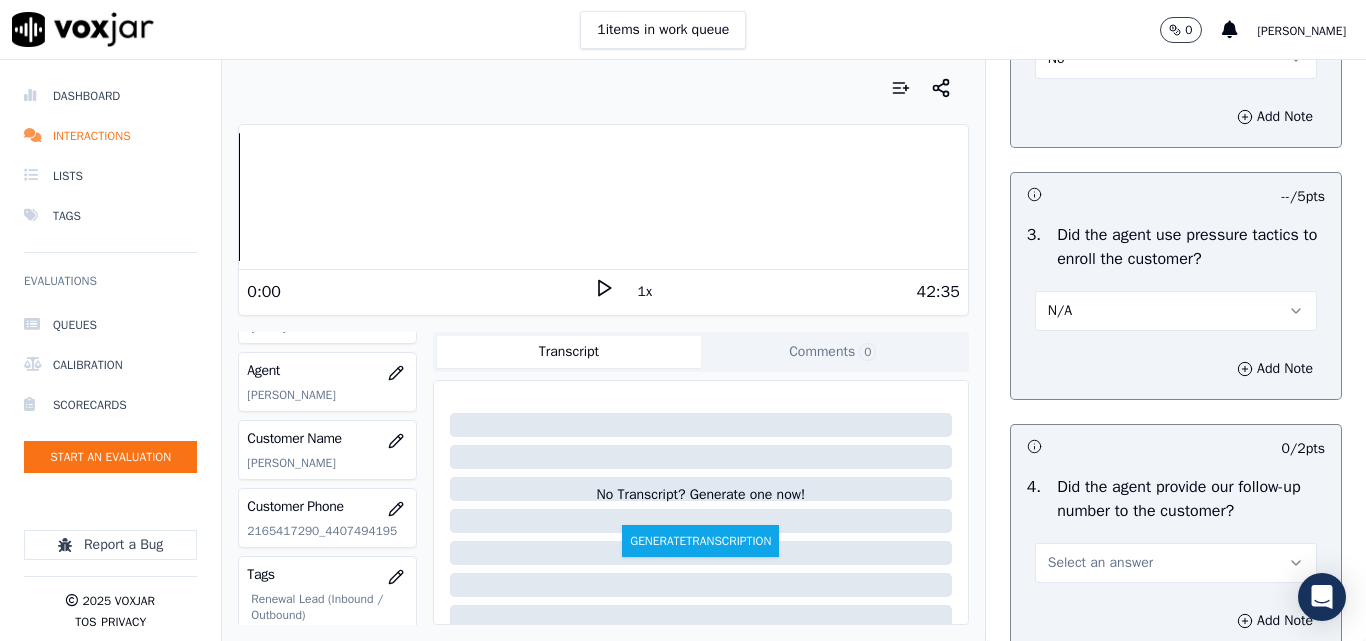 click on "N/A" at bounding box center (1060, 311) 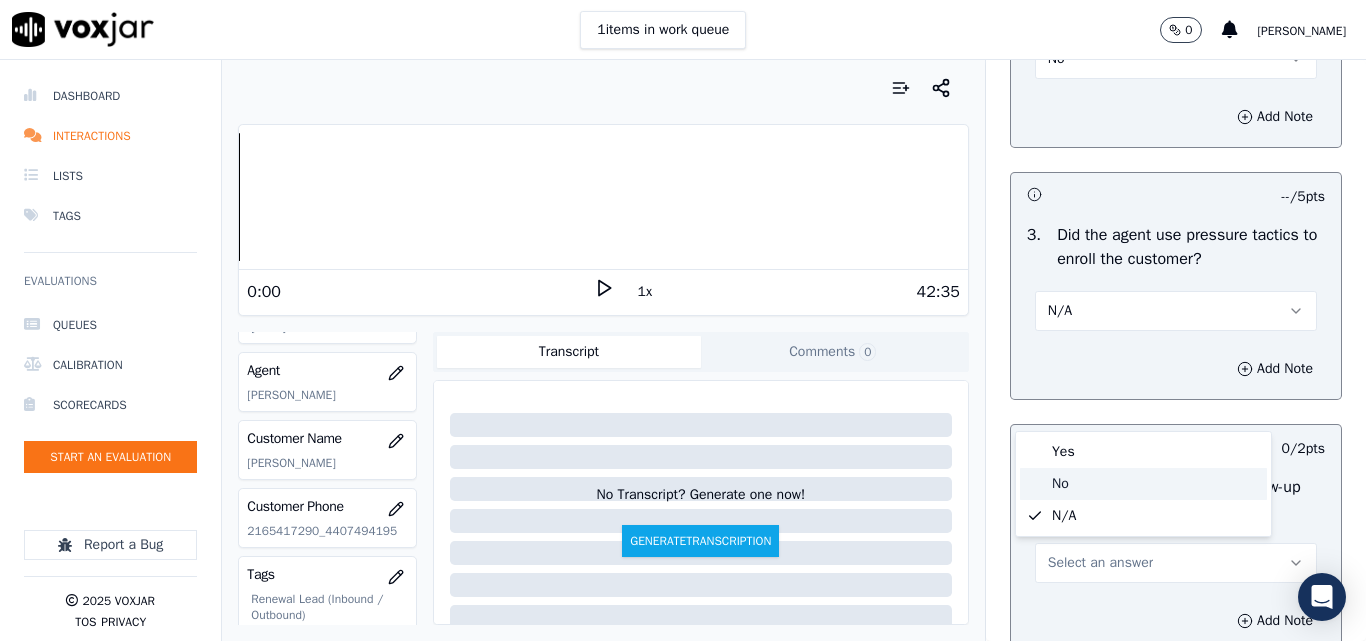 click on "No" 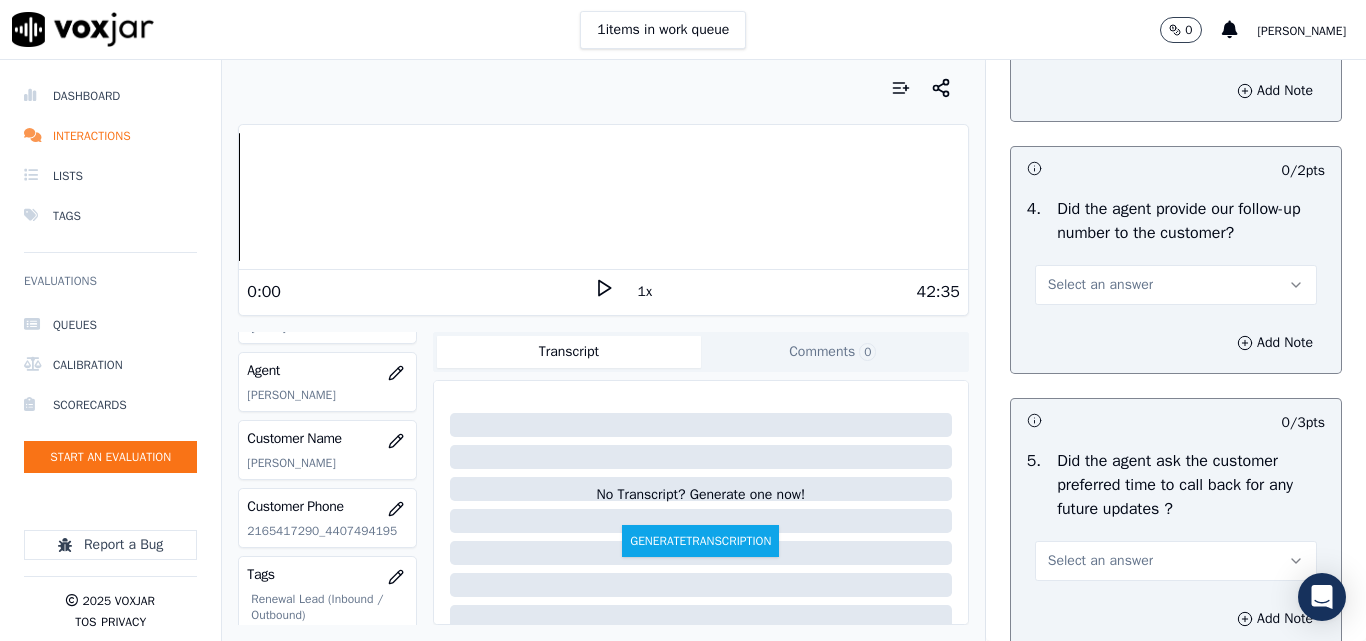 scroll, scrollTop: 4800, scrollLeft: 0, axis: vertical 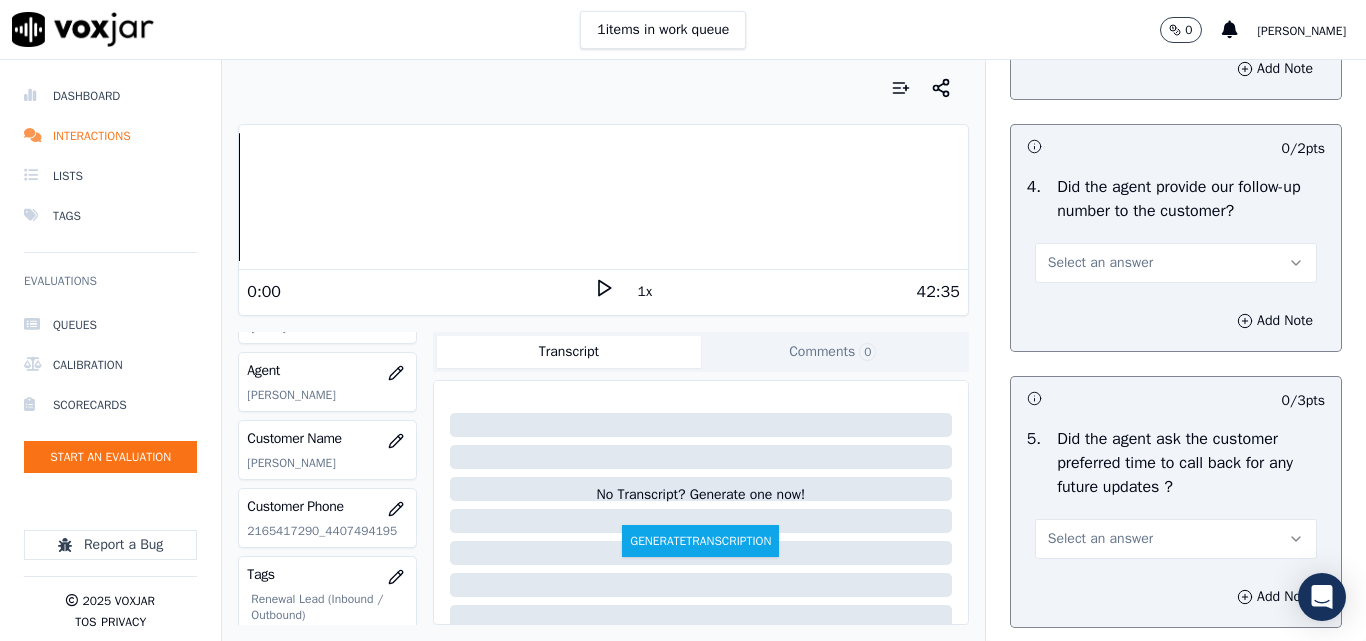 click on "Select an answer" at bounding box center (1100, 263) 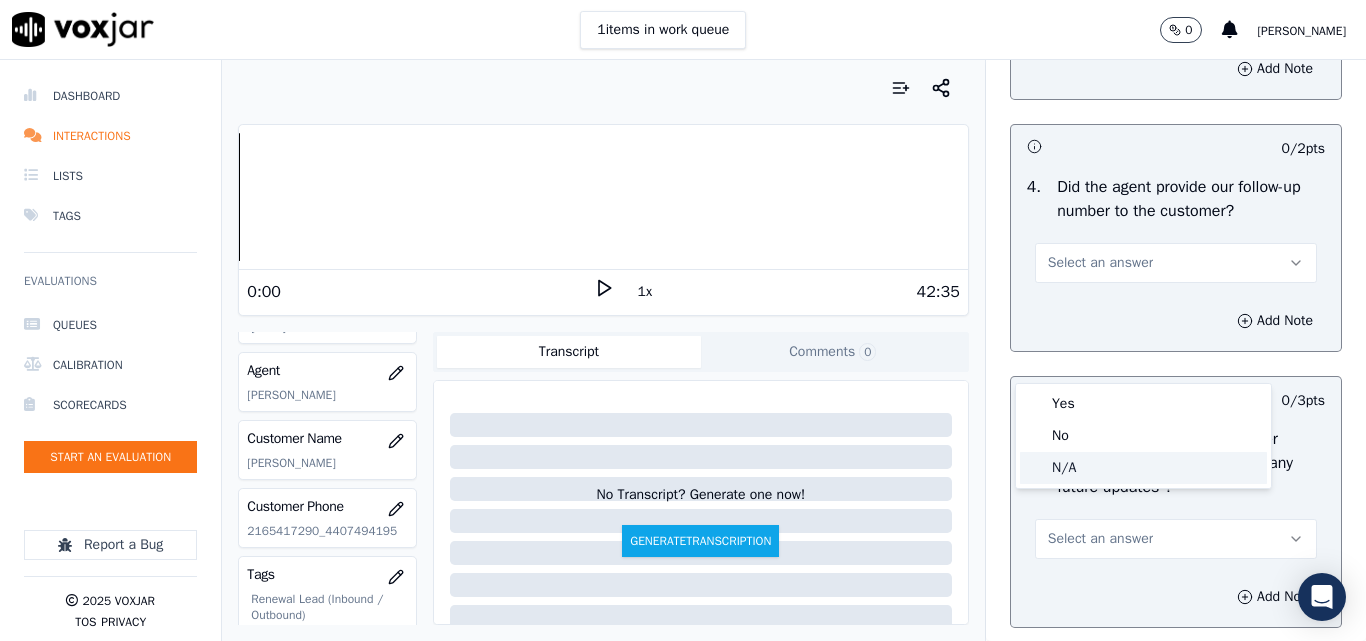 drag, startPoint x: 1077, startPoint y: 464, endPoint x: 1089, endPoint y: 461, distance: 12.369317 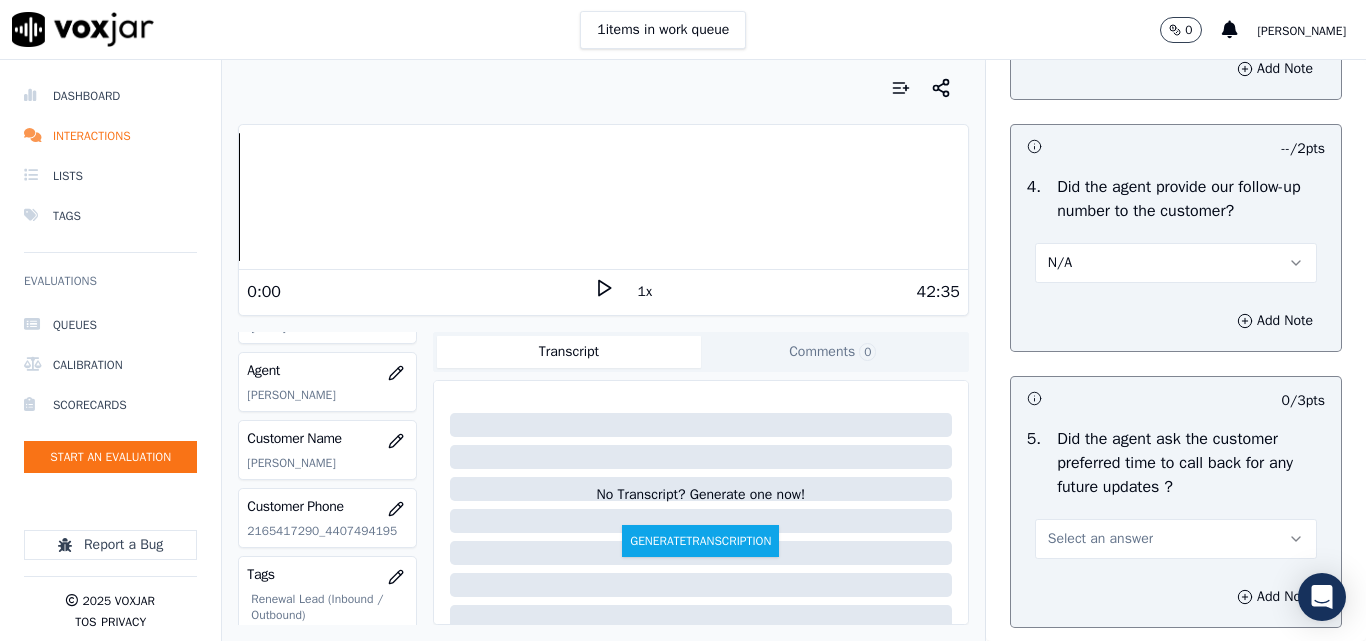 click on "N/A" at bounding box center (1176, 263) 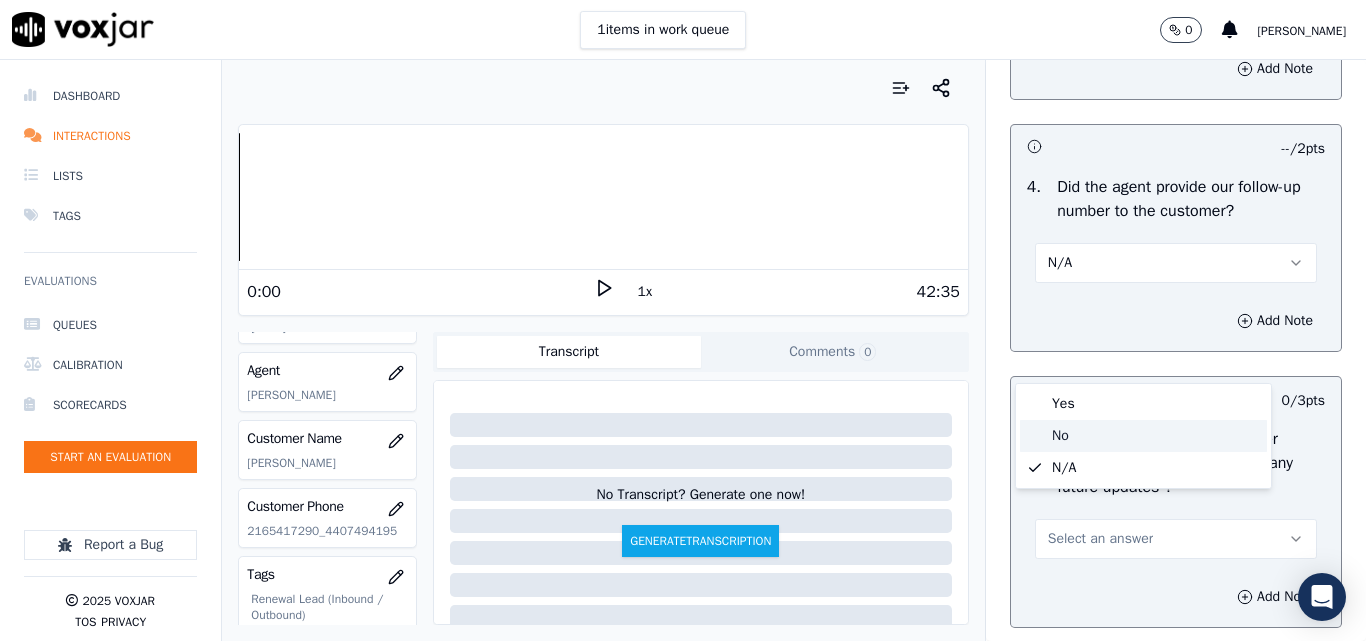 click on "No" 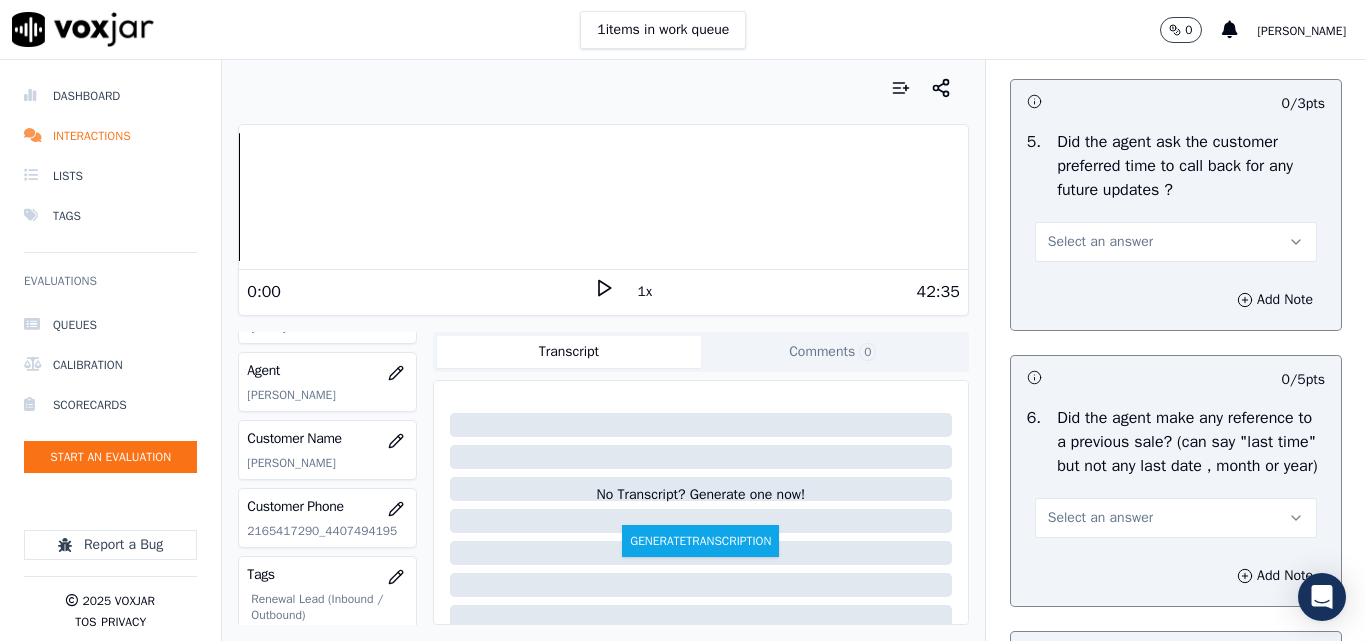 scroll, scrollTop: 5100, scrollLeft: 0, axis: vertical 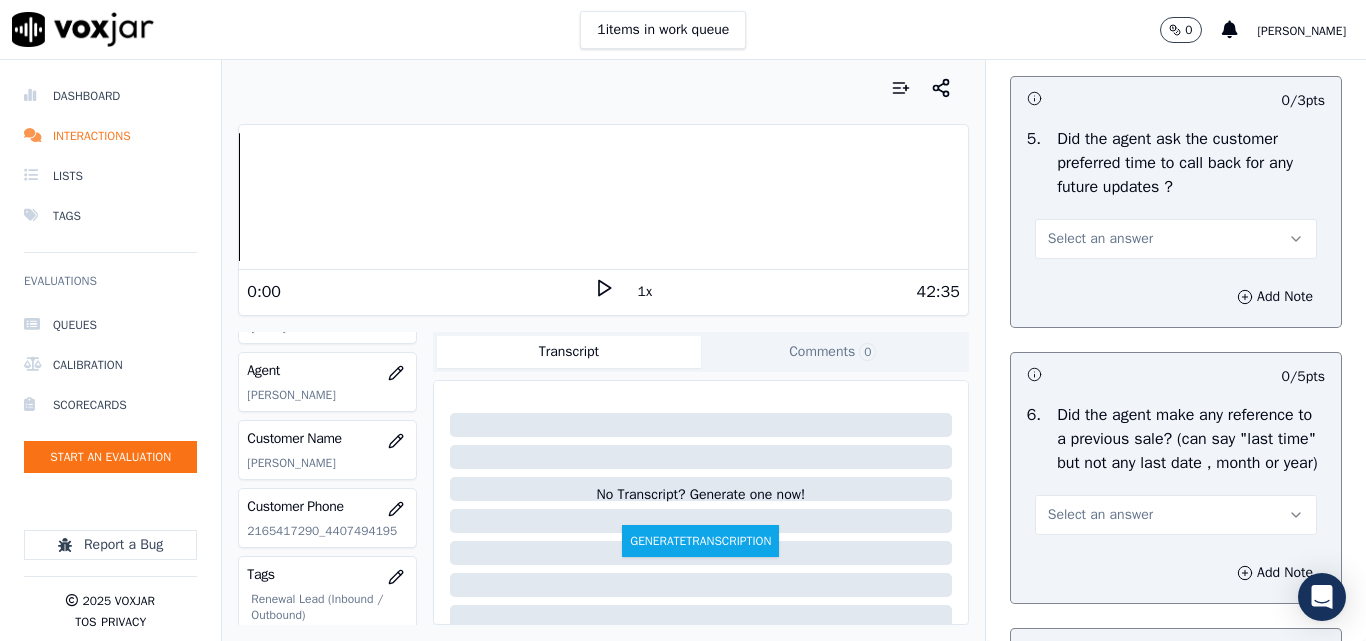 click on "Select an answer" at bounding box center [1100, 239] 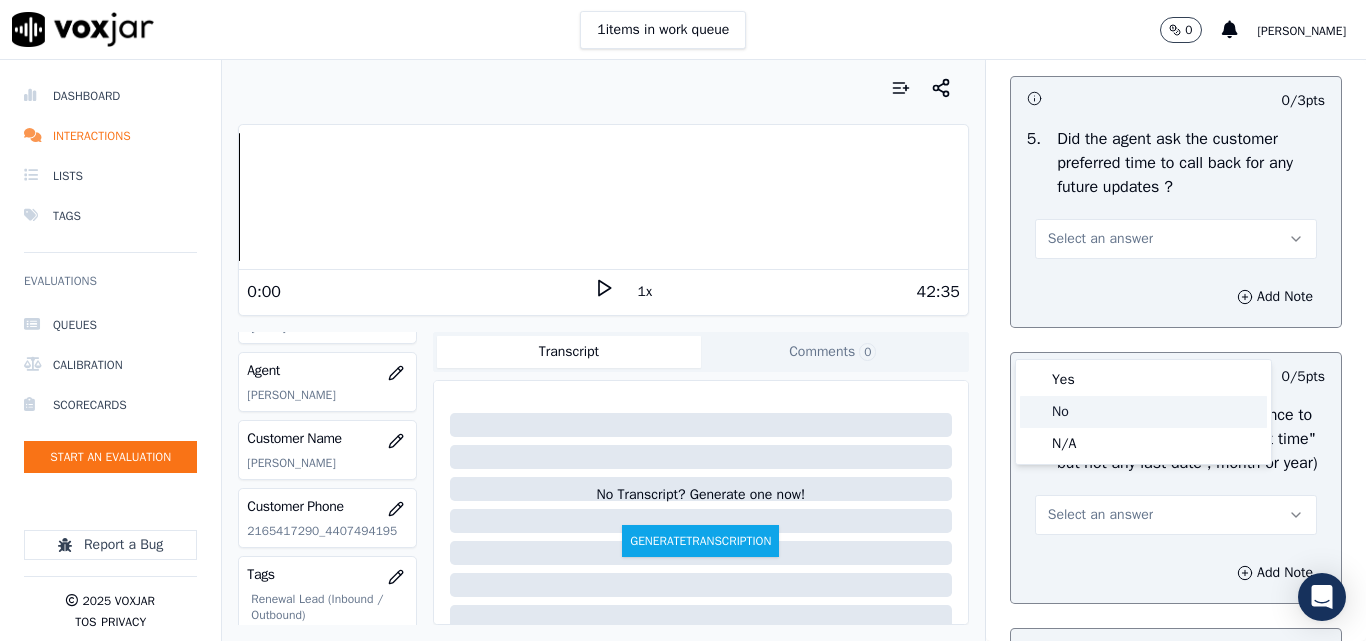 click on "N/A" 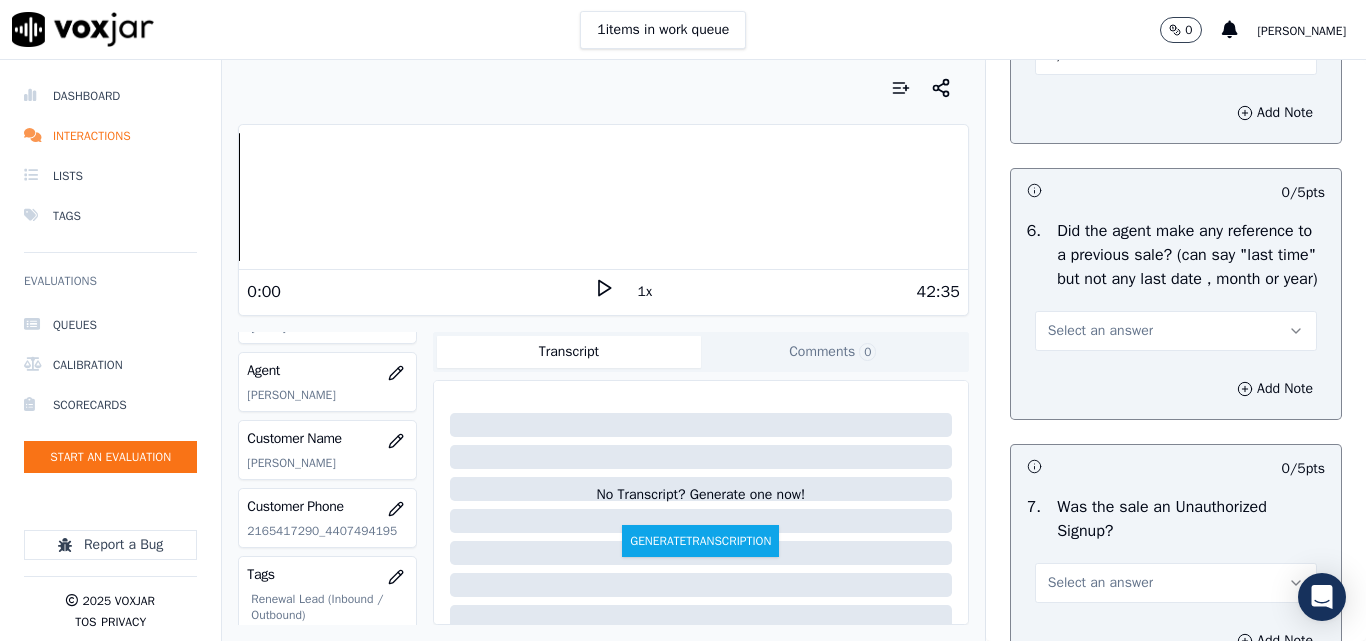 scroll, scrollTop: 5300, scrollLeft: 0, axis: vertical 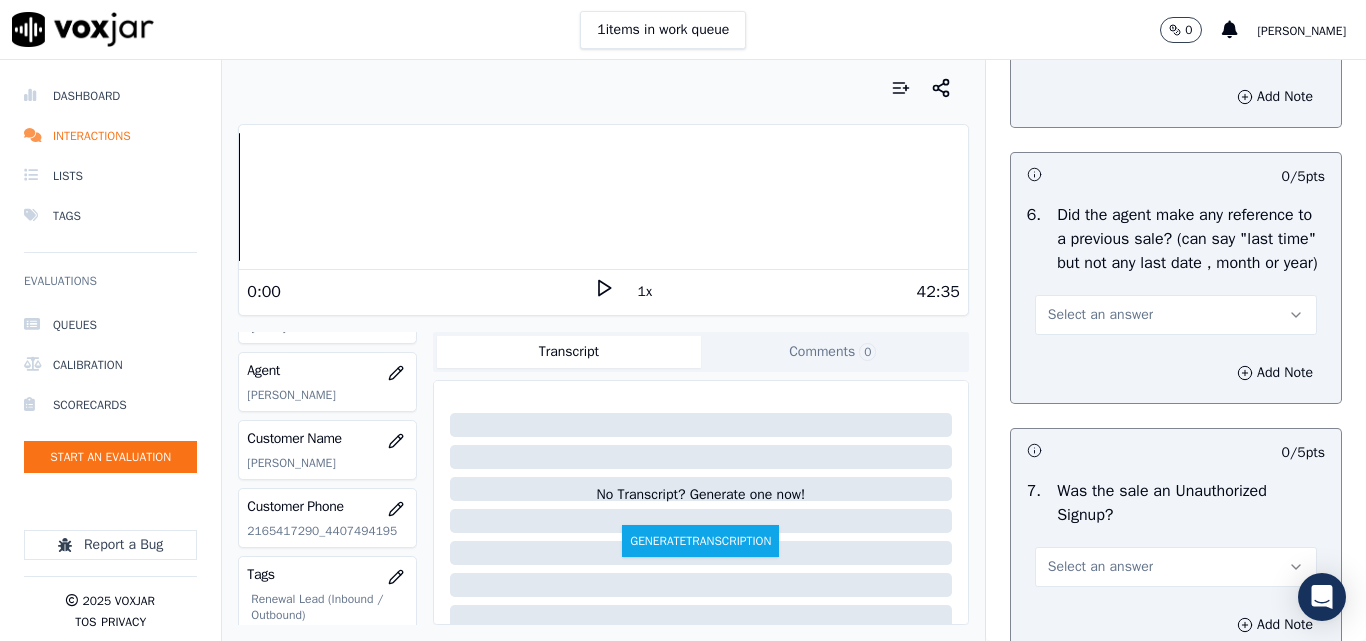 click on "Select an answer" at bounding box center (1100, 315) 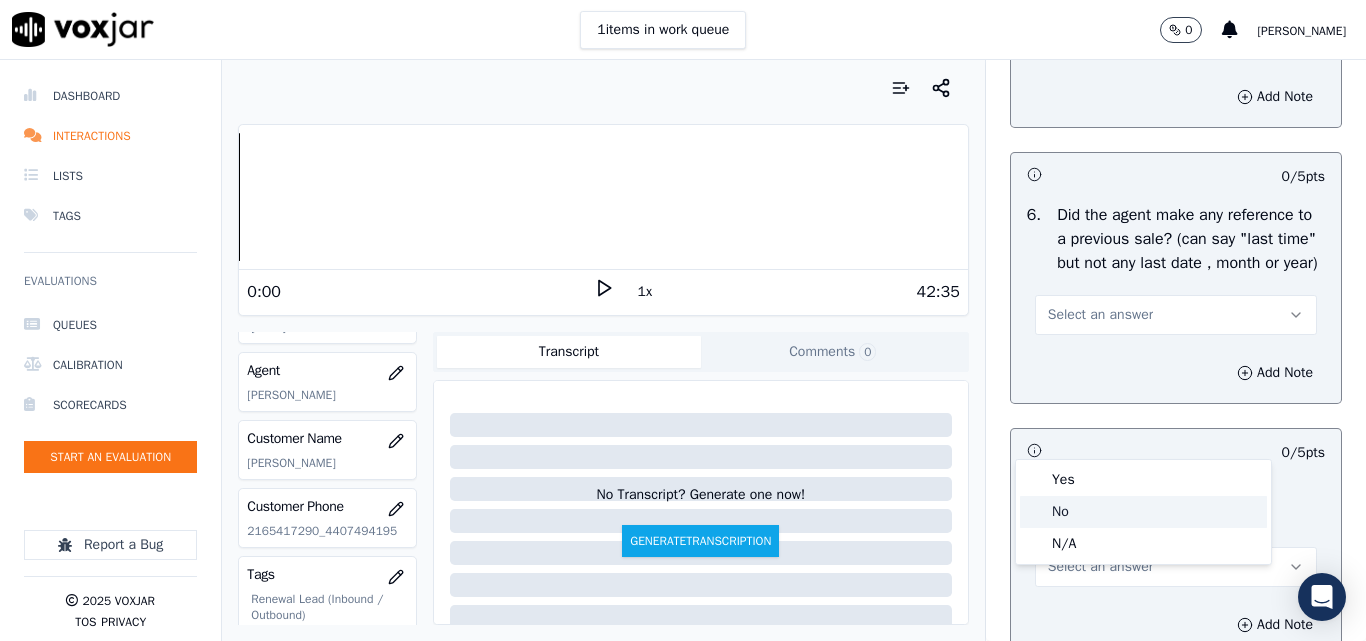 drag, startPoint x: 1071, startPoint y: 511, endPoint x: 1104, endPoint y: 427, distance: 90.24966 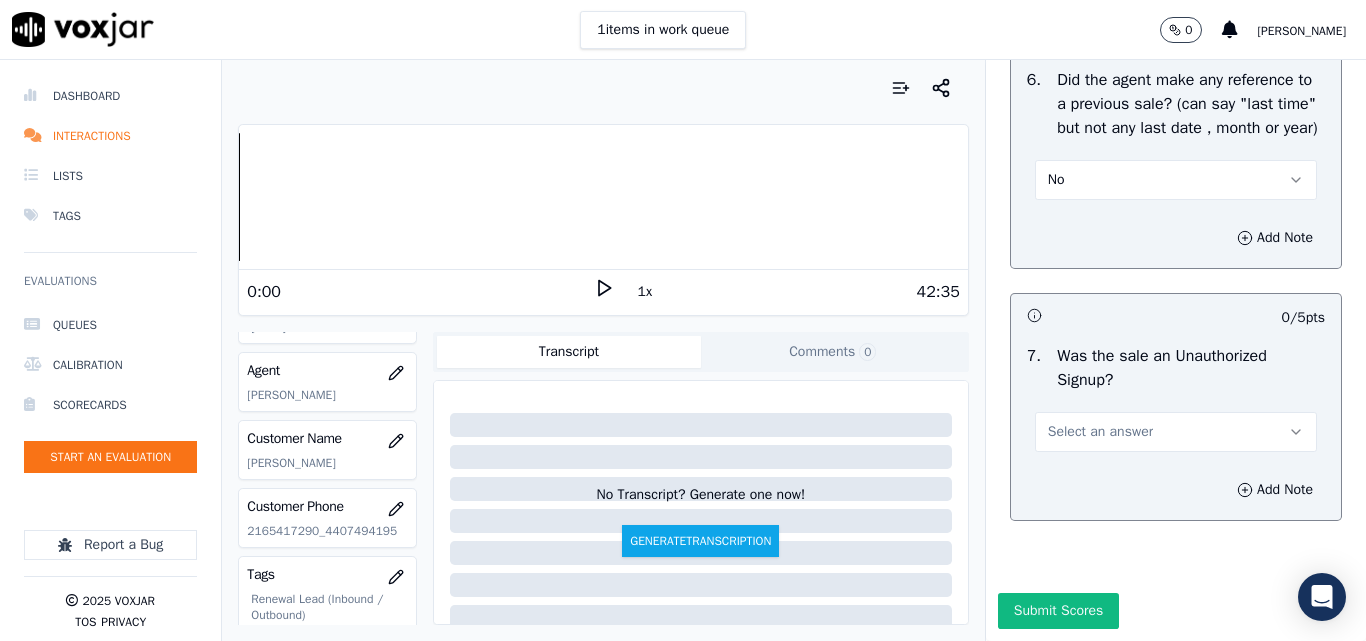 scroll, scrollTop: 5600, scrollLeft: 0, axis: vertical 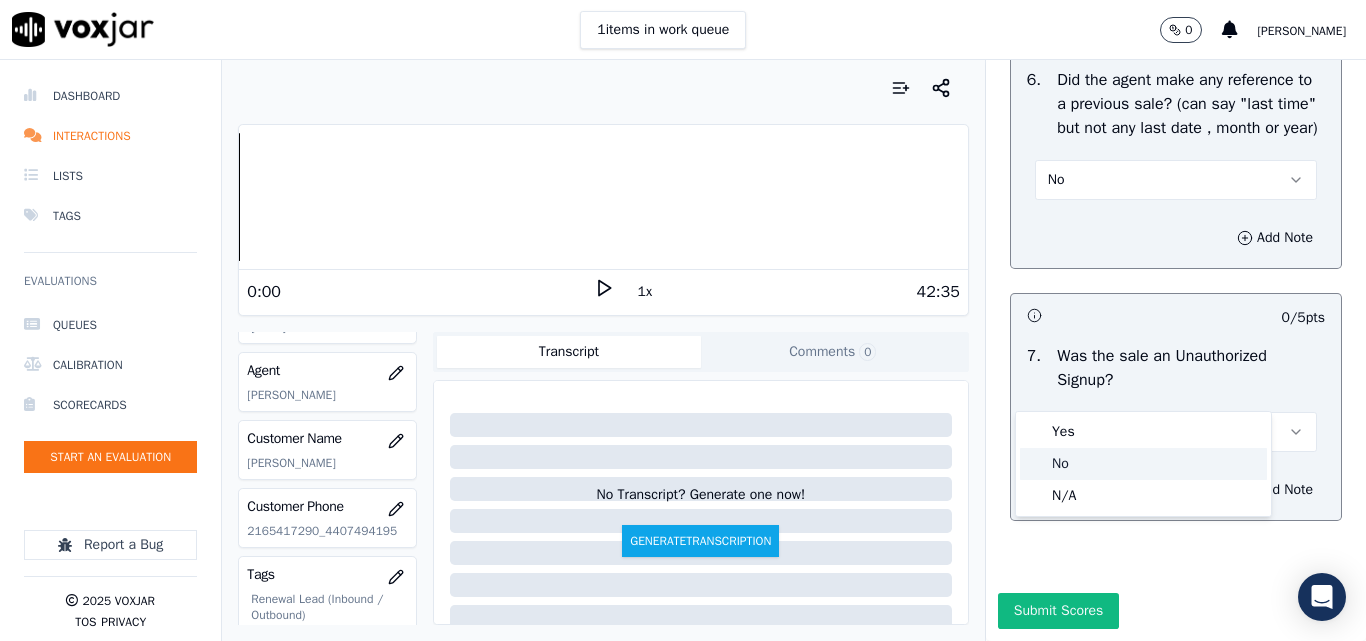 drag, startPoint x: 1074, startPoint y: 469, endPoint x: 1074, endPoint y: 513, distance: 44 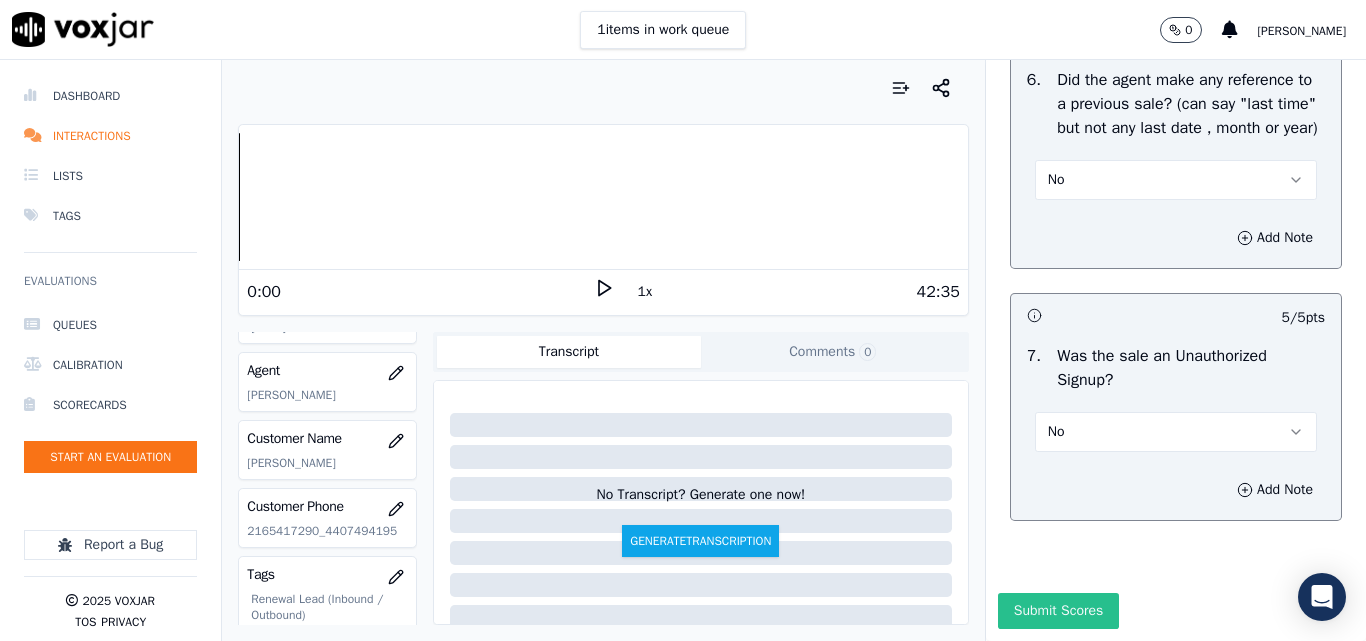 click on "Submit Scores" at bounding box center (1058, 611) 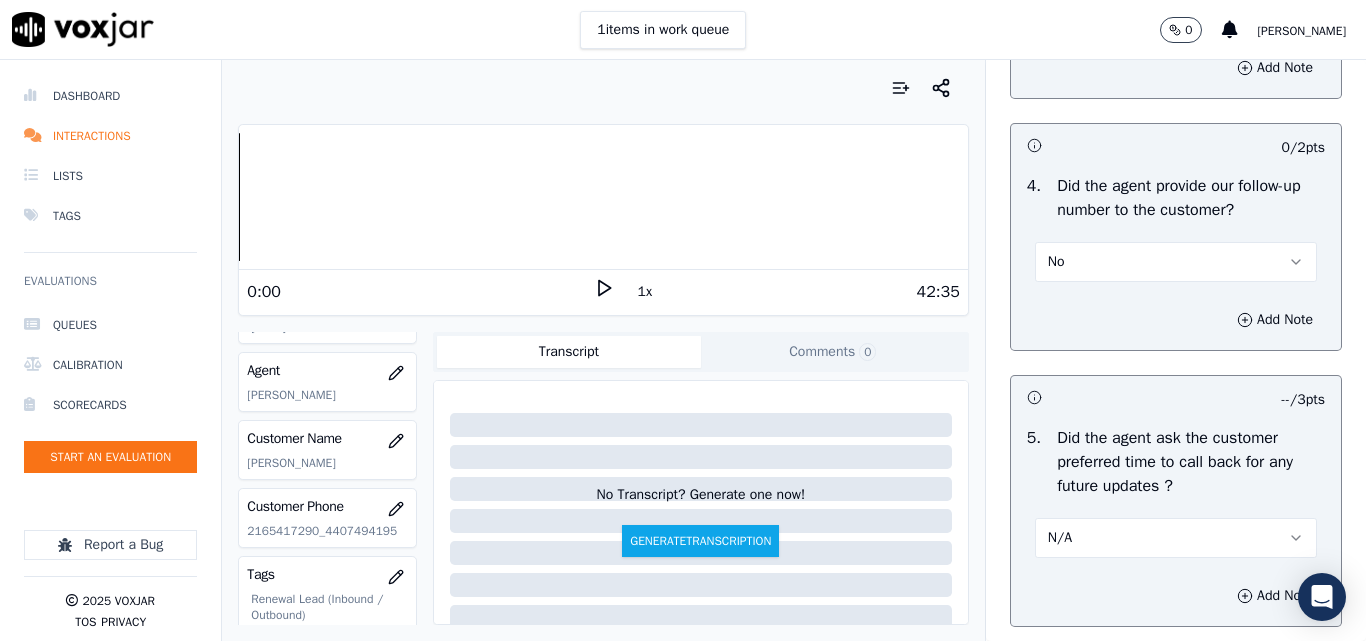 scroll, scrollTop: 4800, scrollLeft: 0, axis: vertical 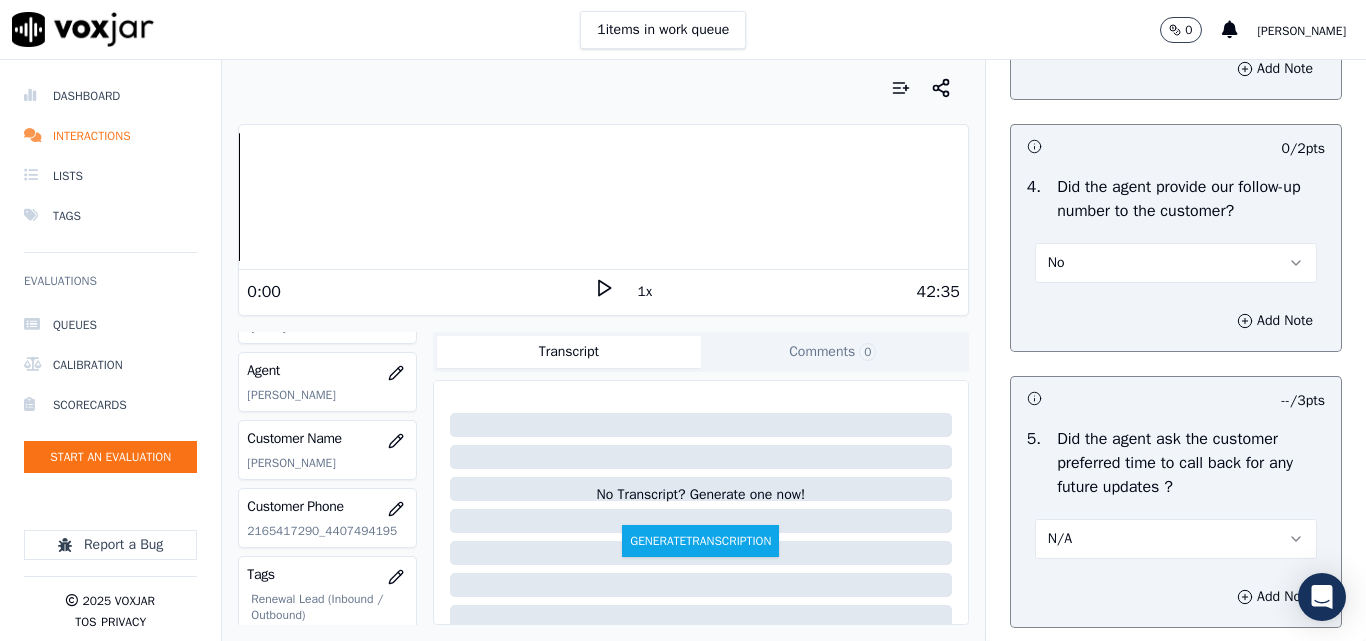 click on "No" at bounding box center (1176, 263) 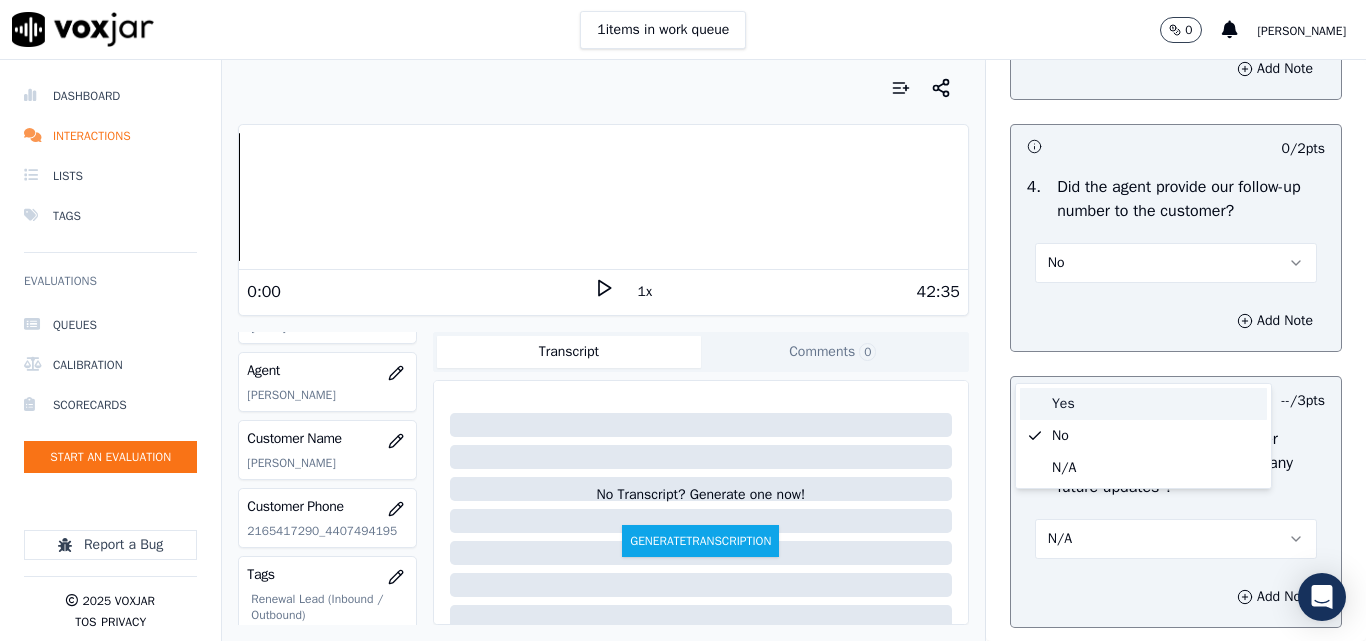 click on "Yes" at bounding box center [1143, 404] 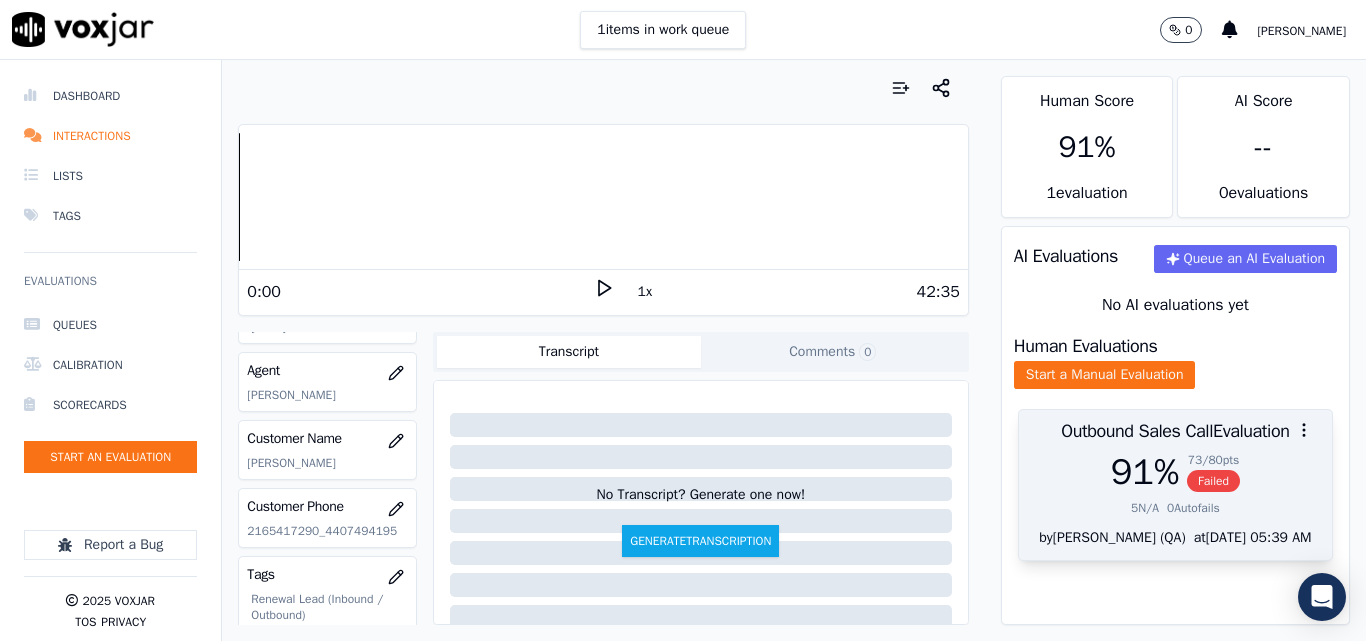 scroll, scrollTop: 24, scrollLeft: 0, axis: vertical 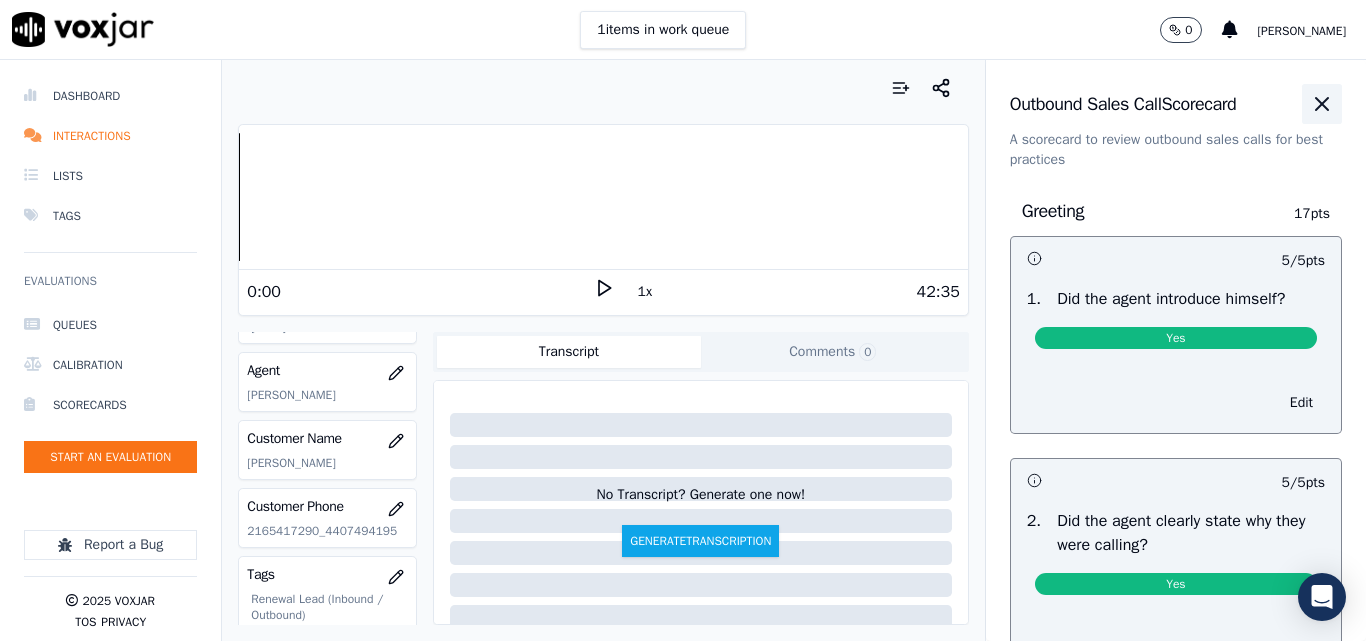 click 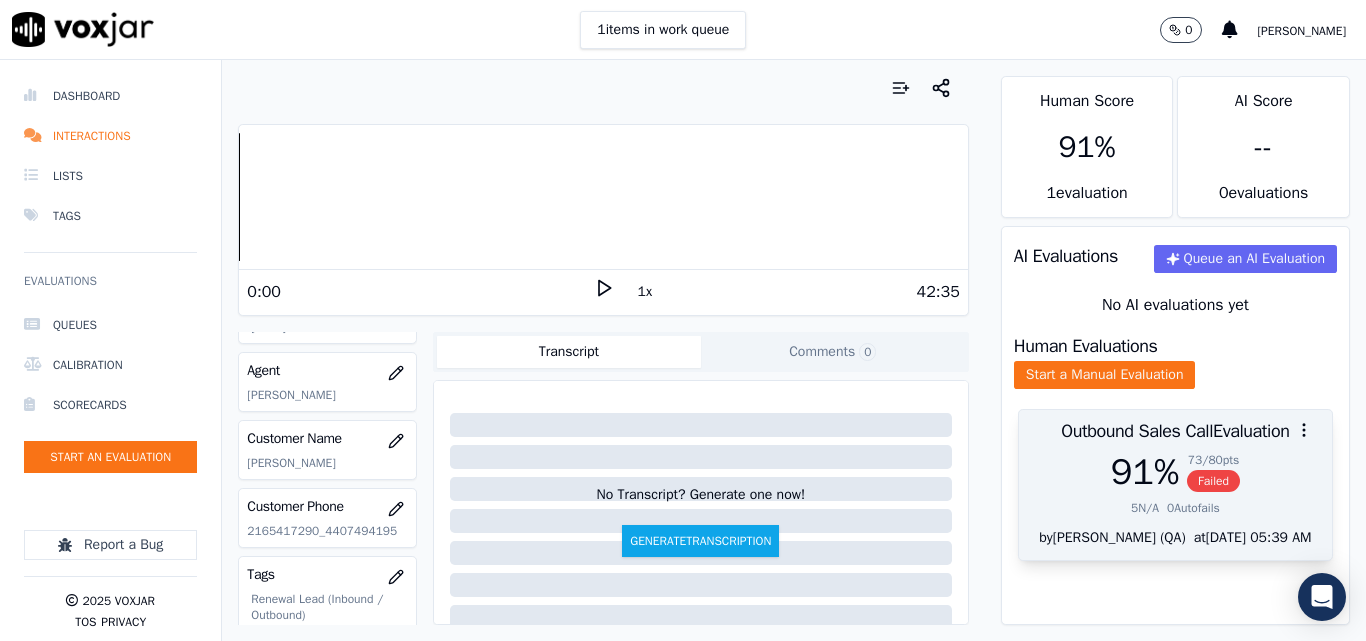 click on "Failed" at bounding box center (1213, 481) 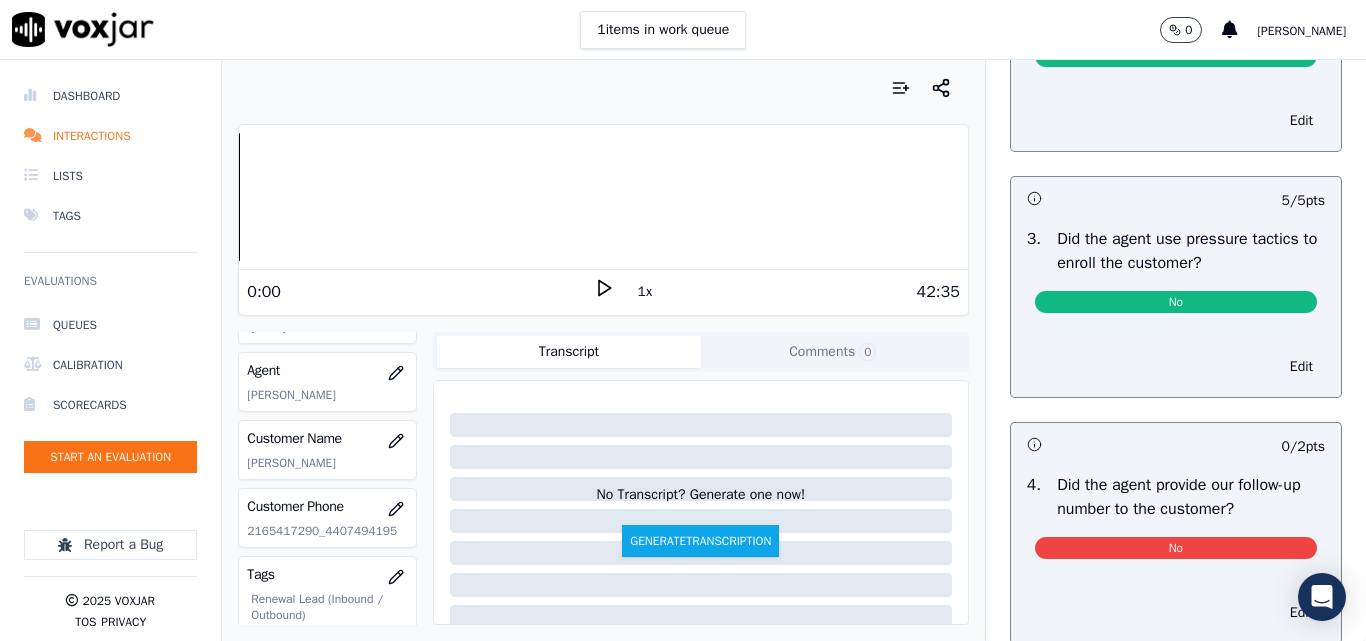 scroll, scrollTop: 4700, scrollLeft: 0, axis: vertical 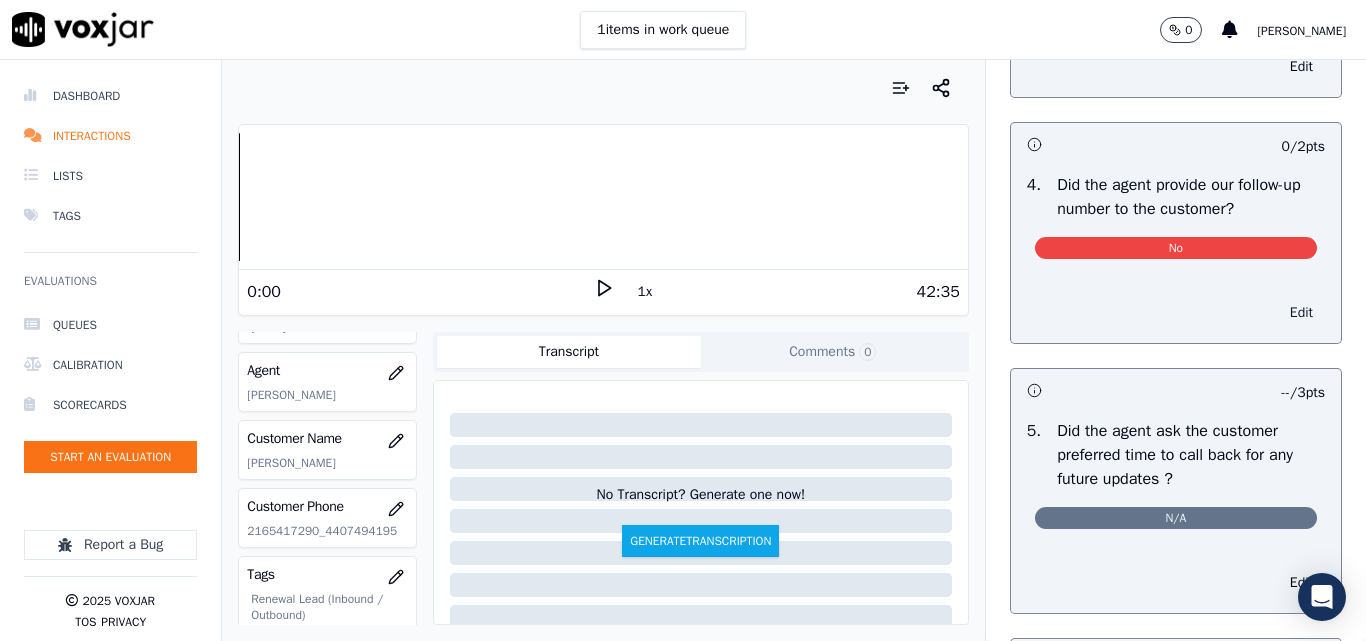 click on "Edit" at bounding box center (1301, 313) 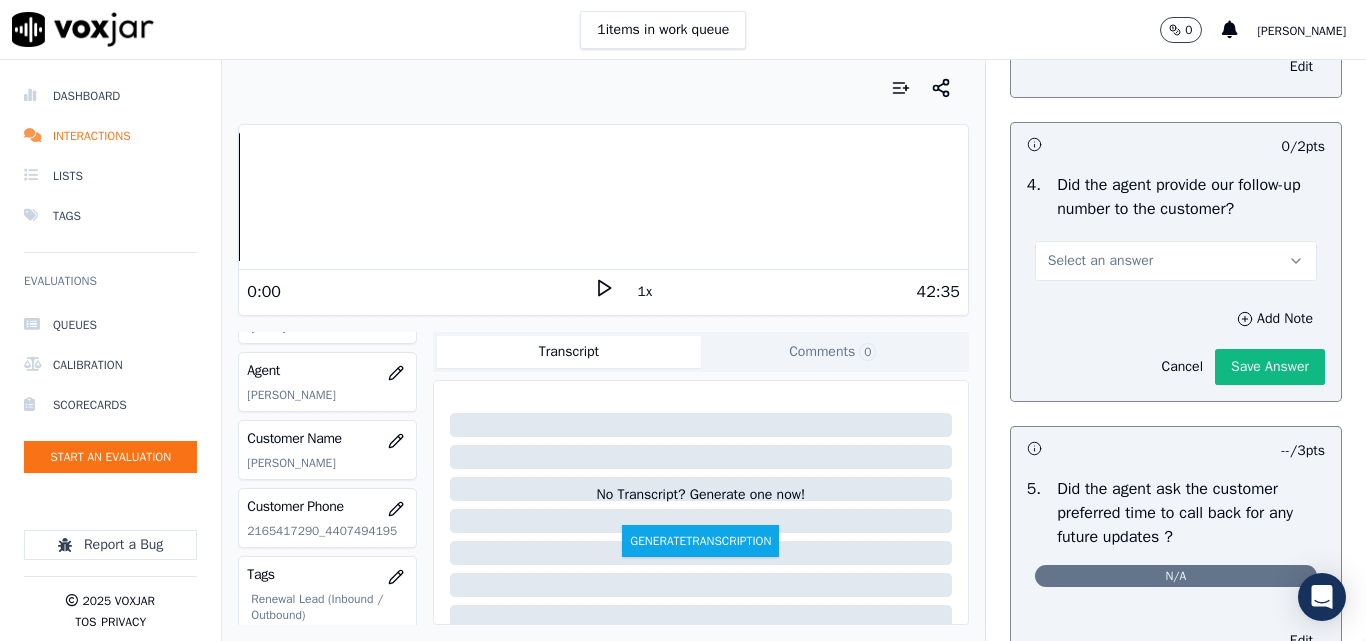 click on "Select an answer" at bounding box center (1176, 261) 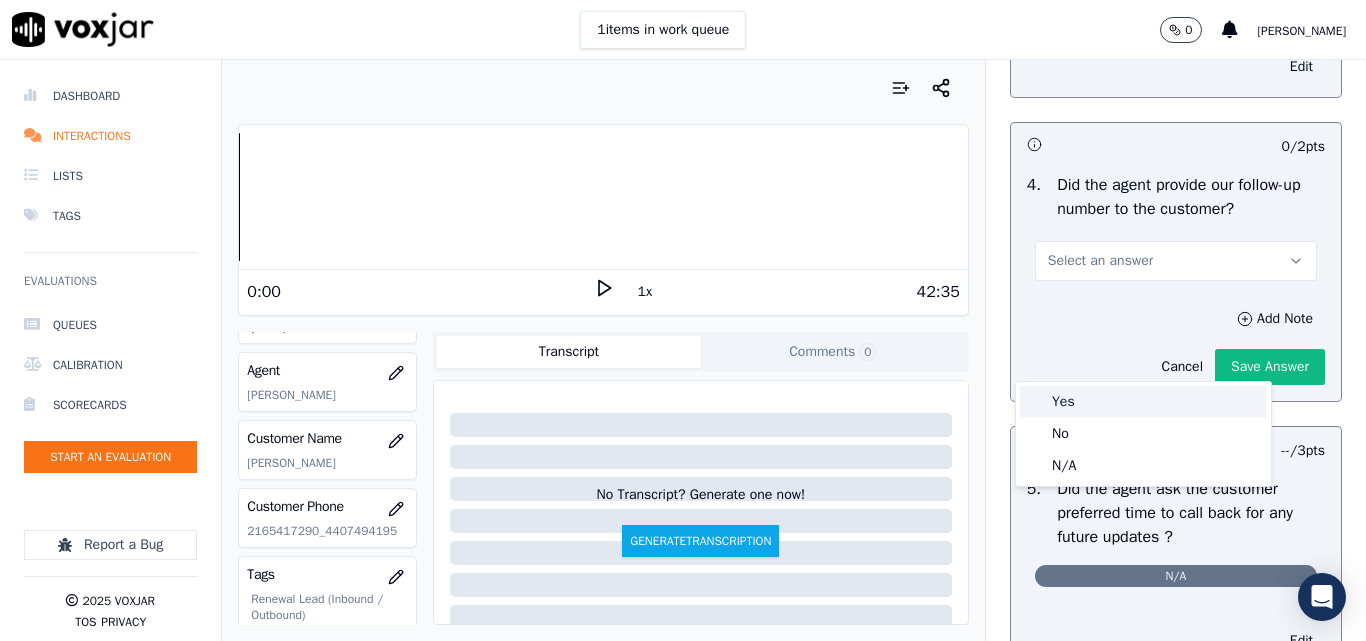 click on "Yes" at bounding box center (1143, 402) 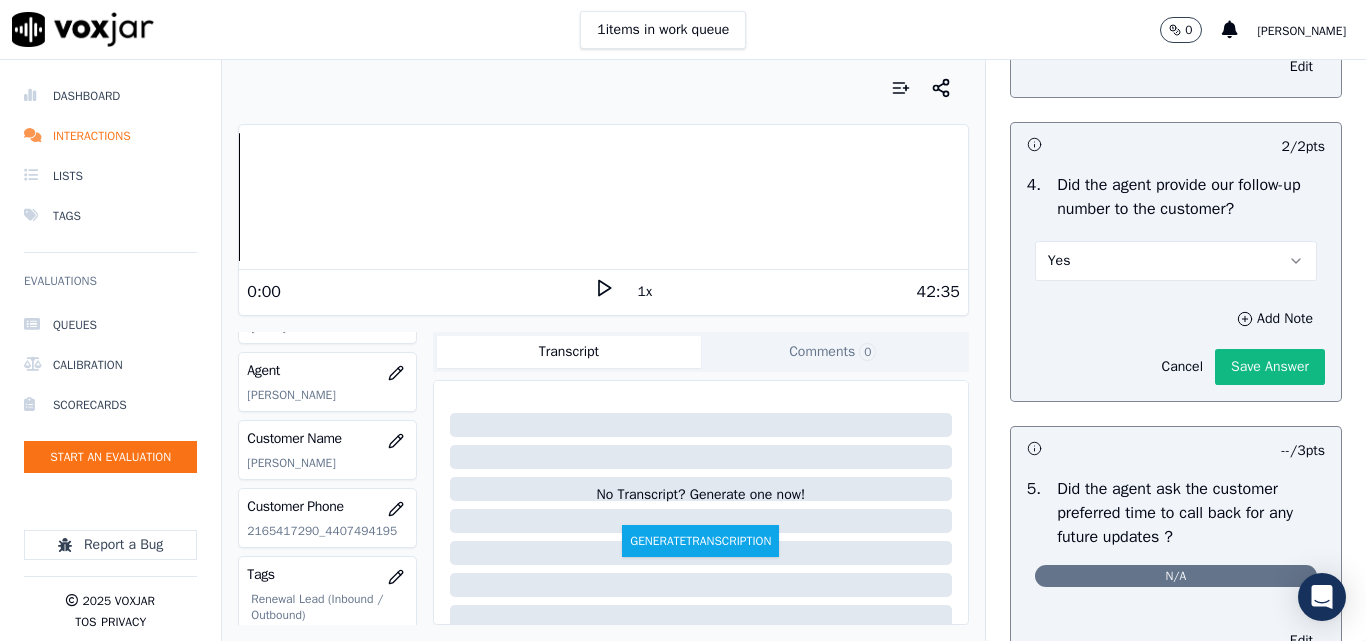 click on "Save Answer" 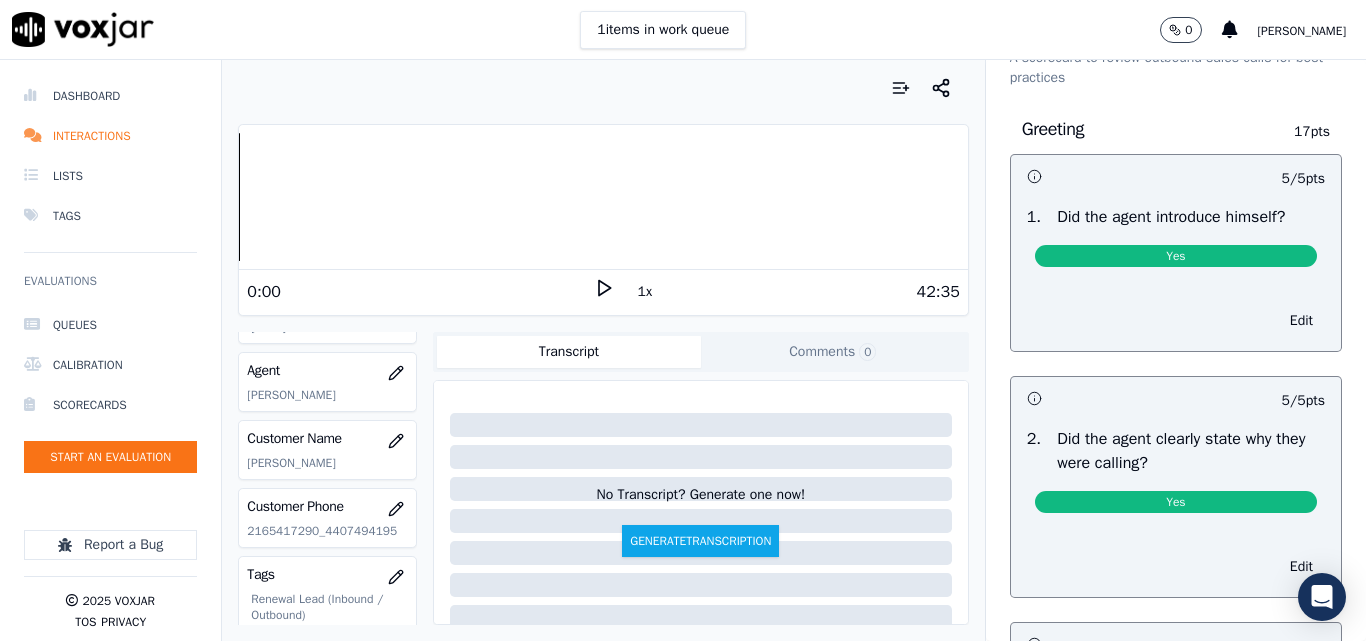 scroll, scrollTop: 0, scrollLeft: 0, axis: both 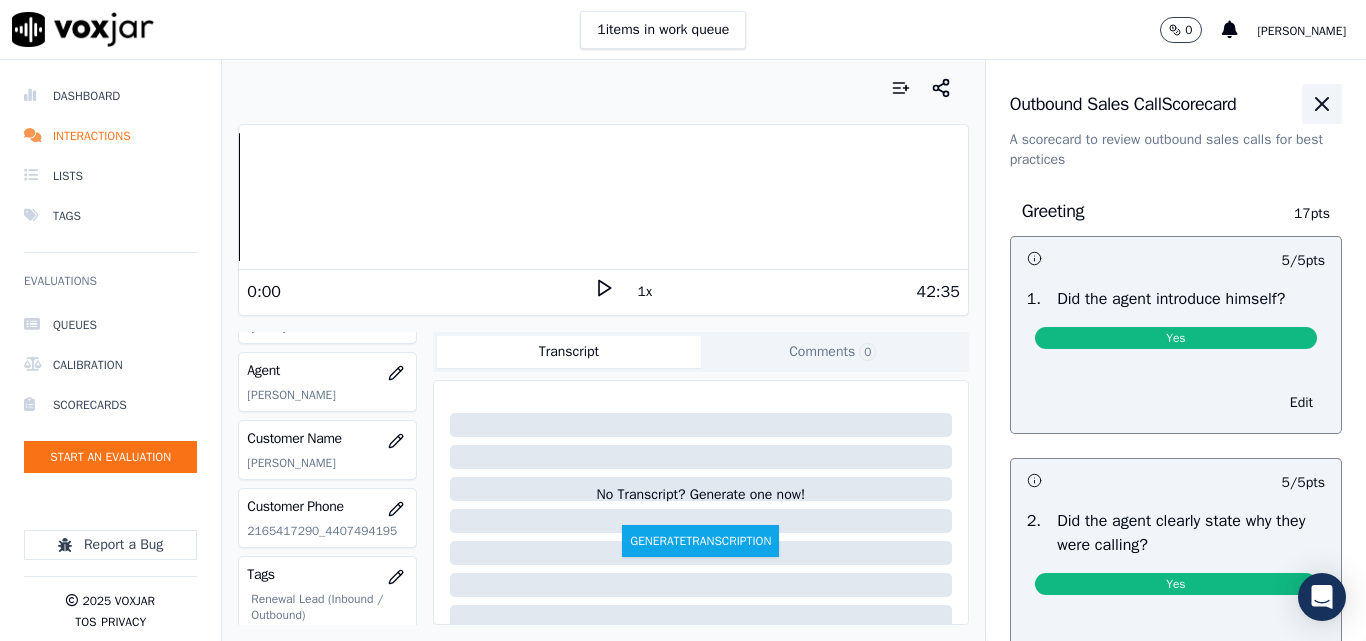 click 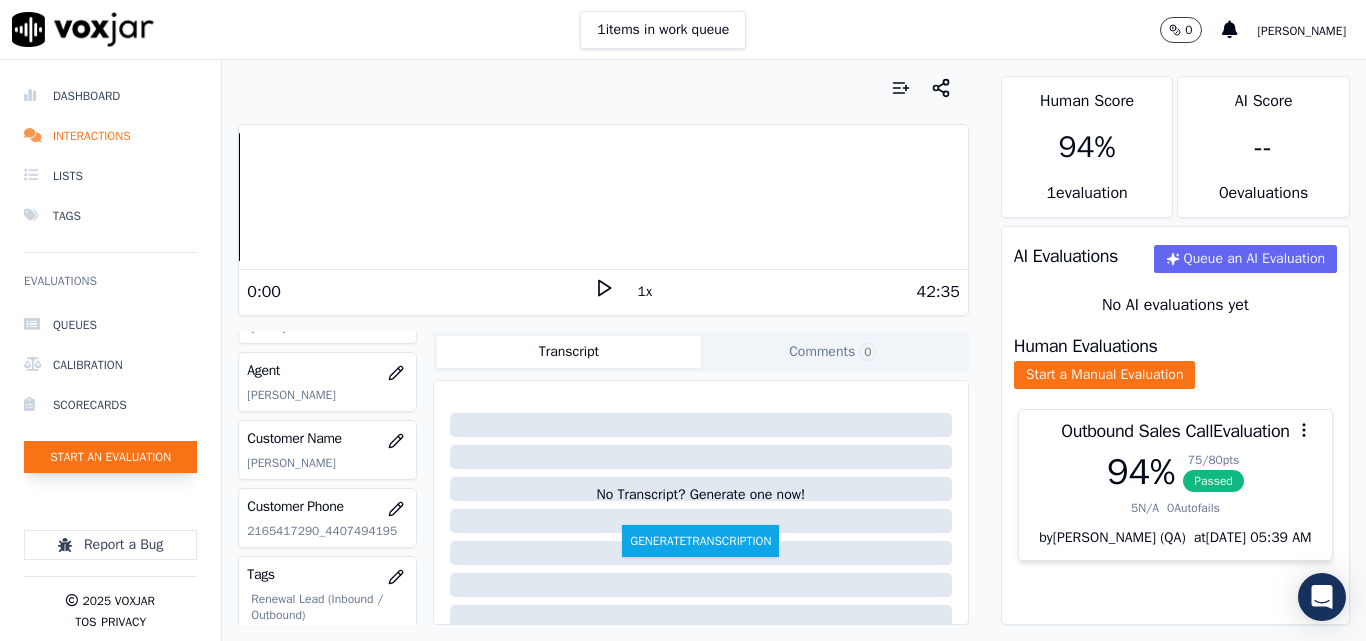 click on "Start an Evaluation" 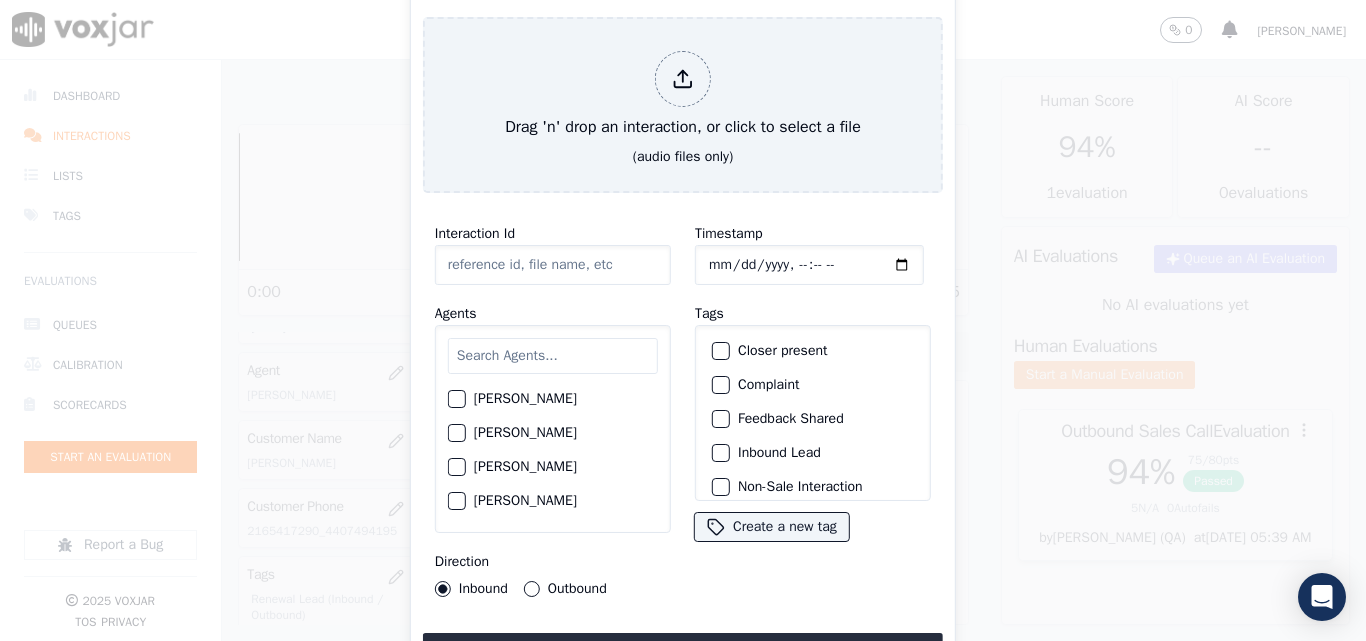 click on "Interaction Id" at bounding box center [553, 253] 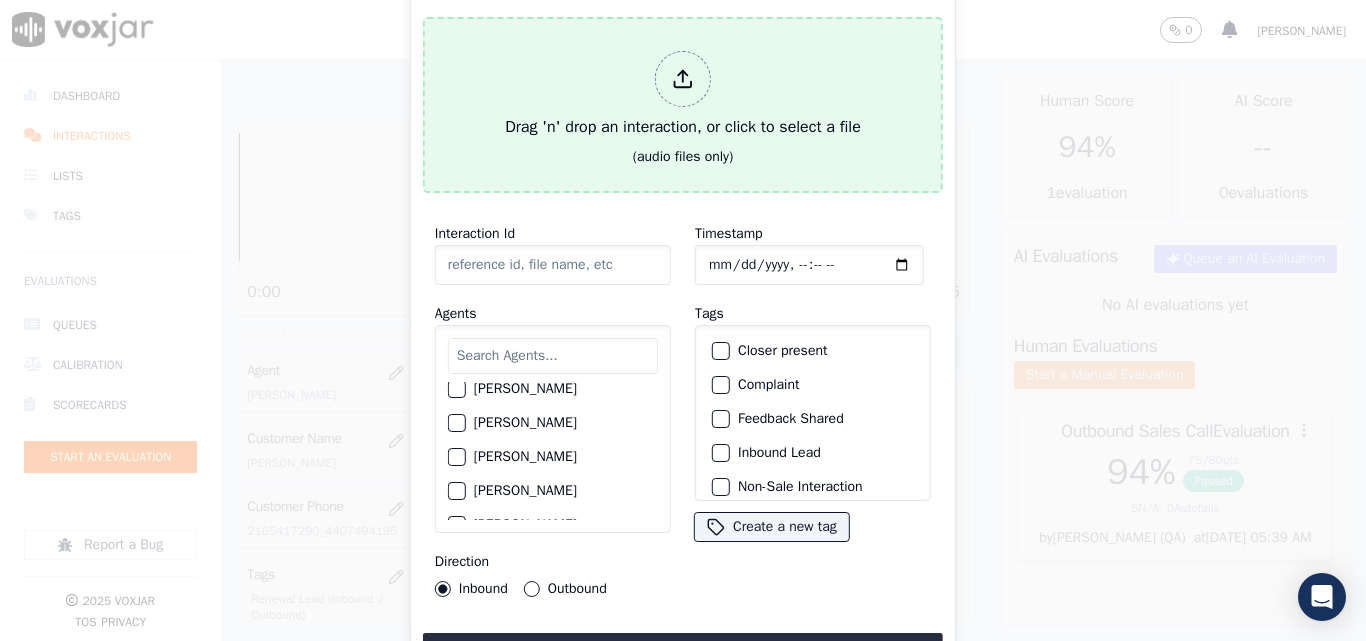 scroll, scrollTop: 1400, scrollLeft: 0, axis: vertical 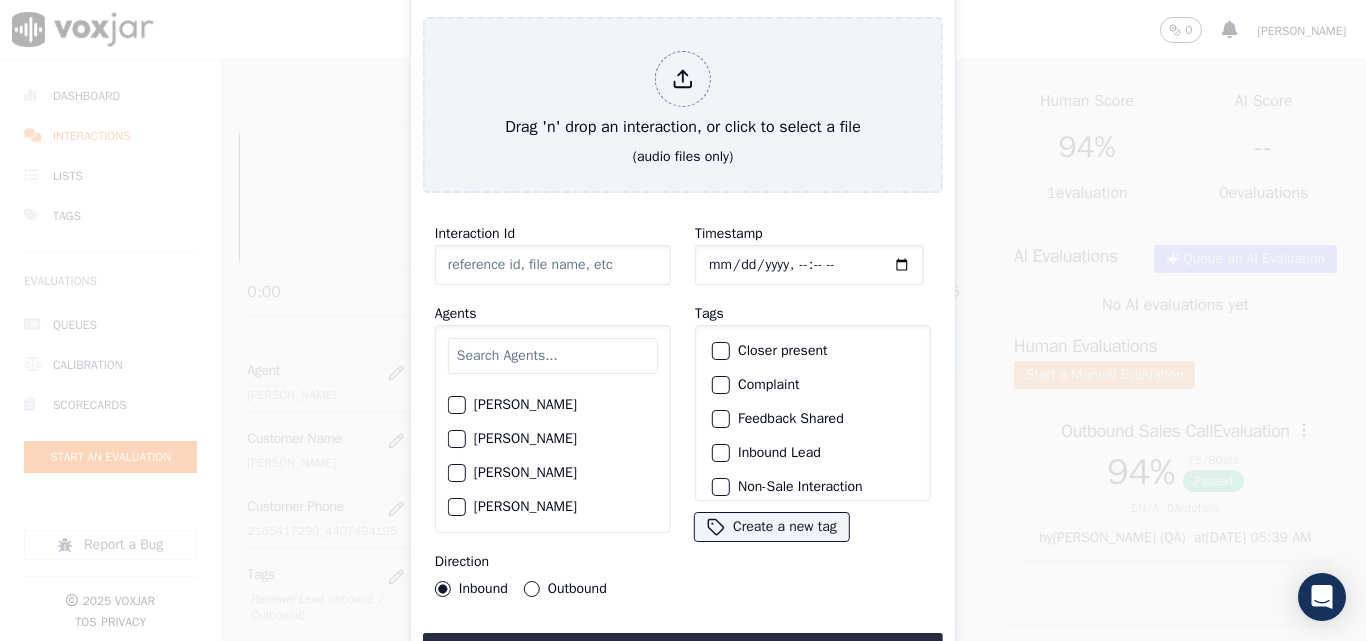 click on "[PERSON_NAME]" 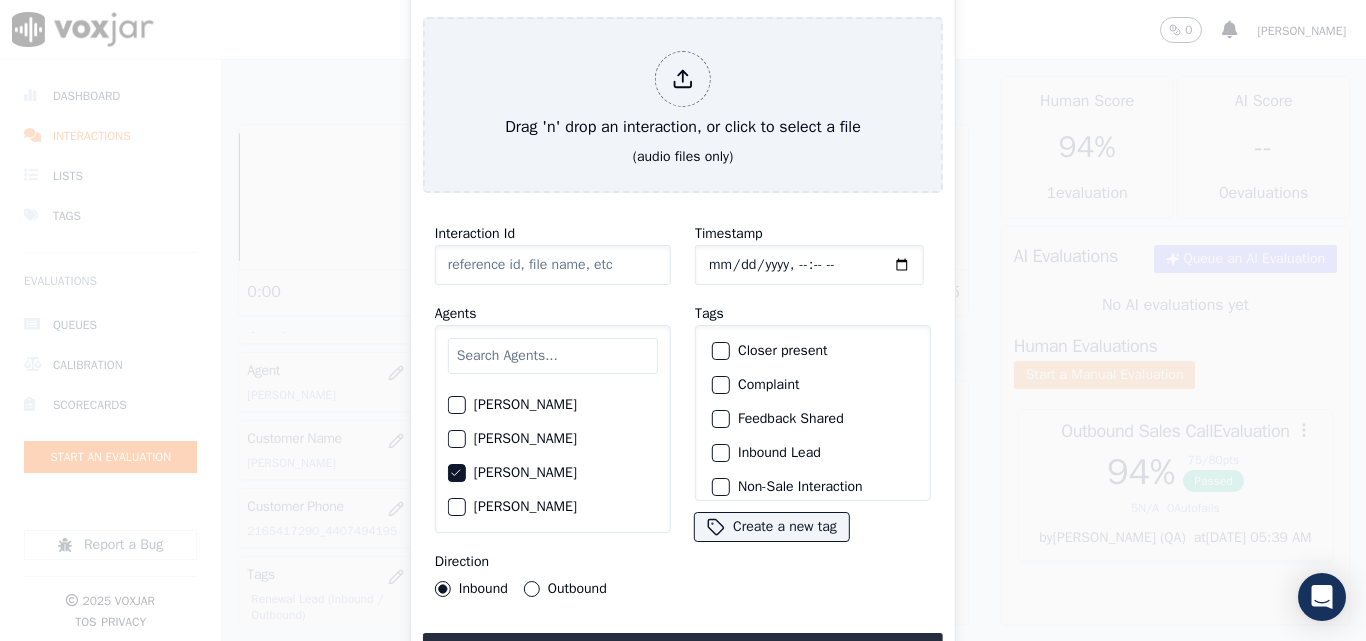 click at bounding box center (720, 351) 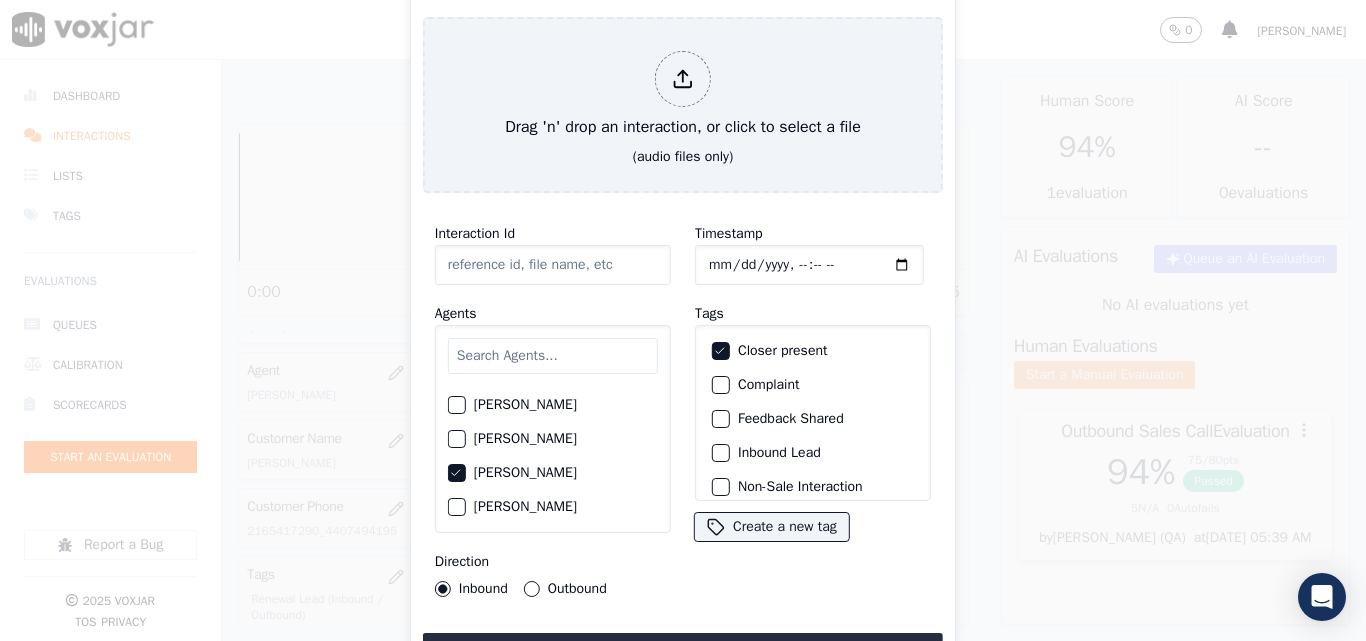 scroll, scrollTop: 173, scrollLeft: 0, axis: vertical 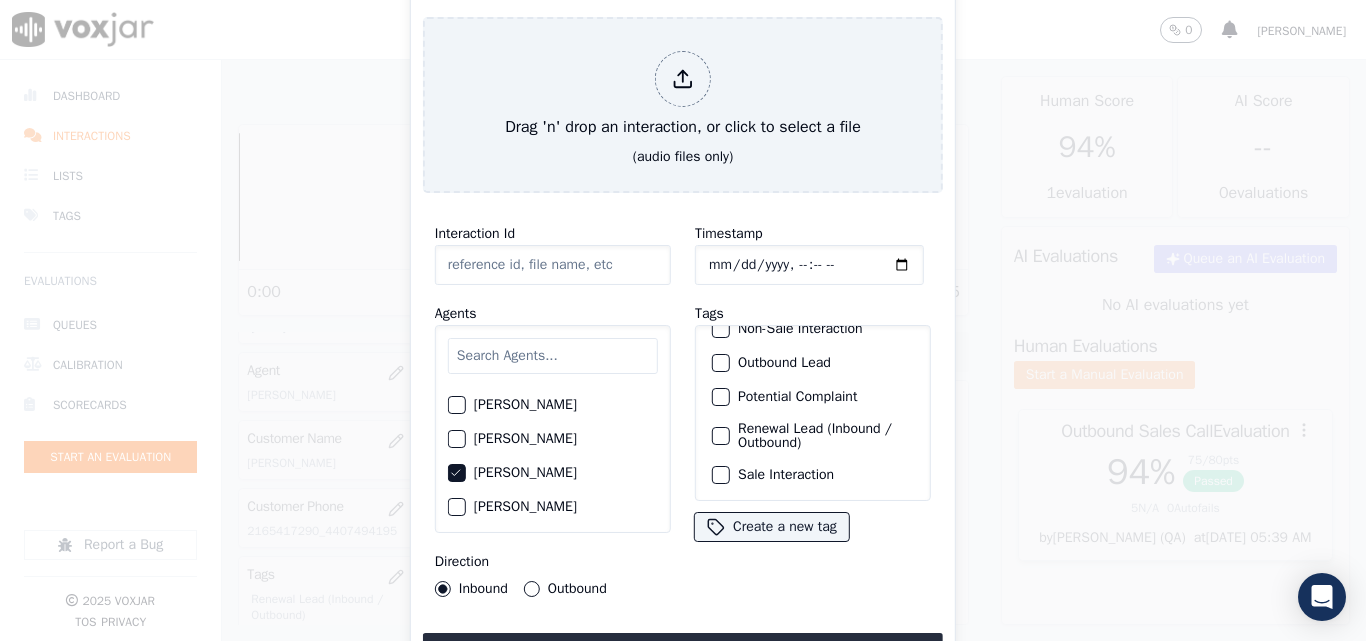 click on "Renewal Lead (Inbound / Outbound)" at bounding box center [721, 436] 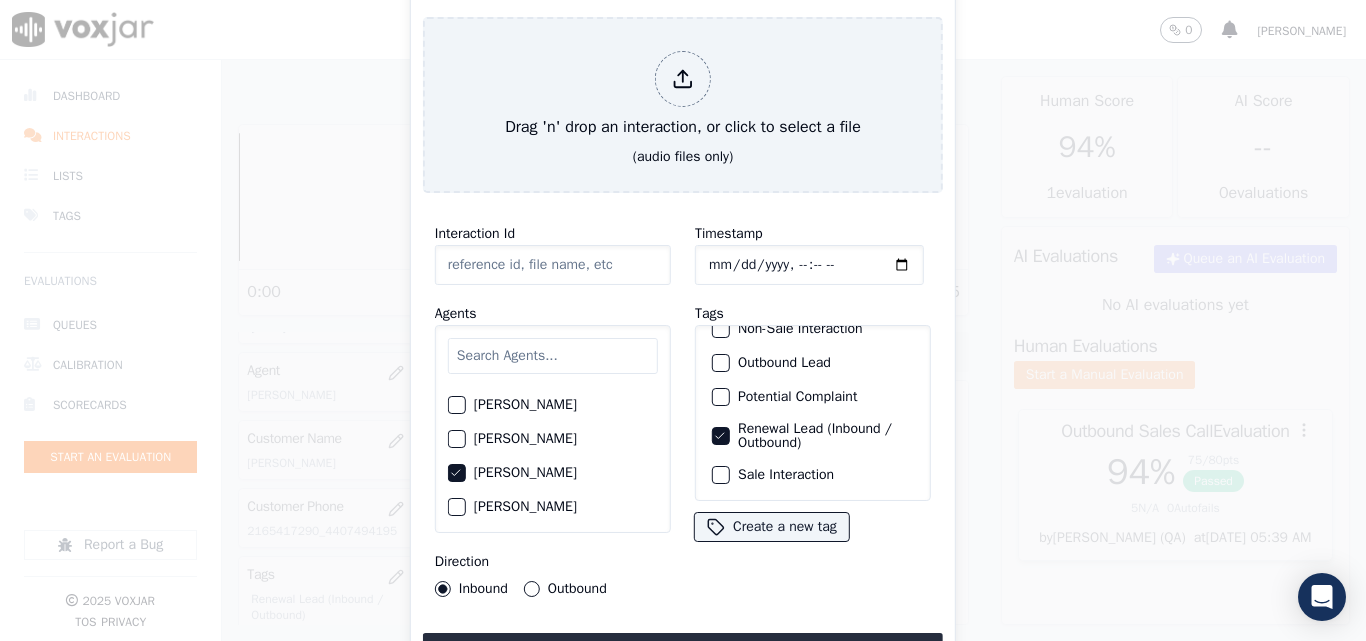 click at bounding box center [720, 475] 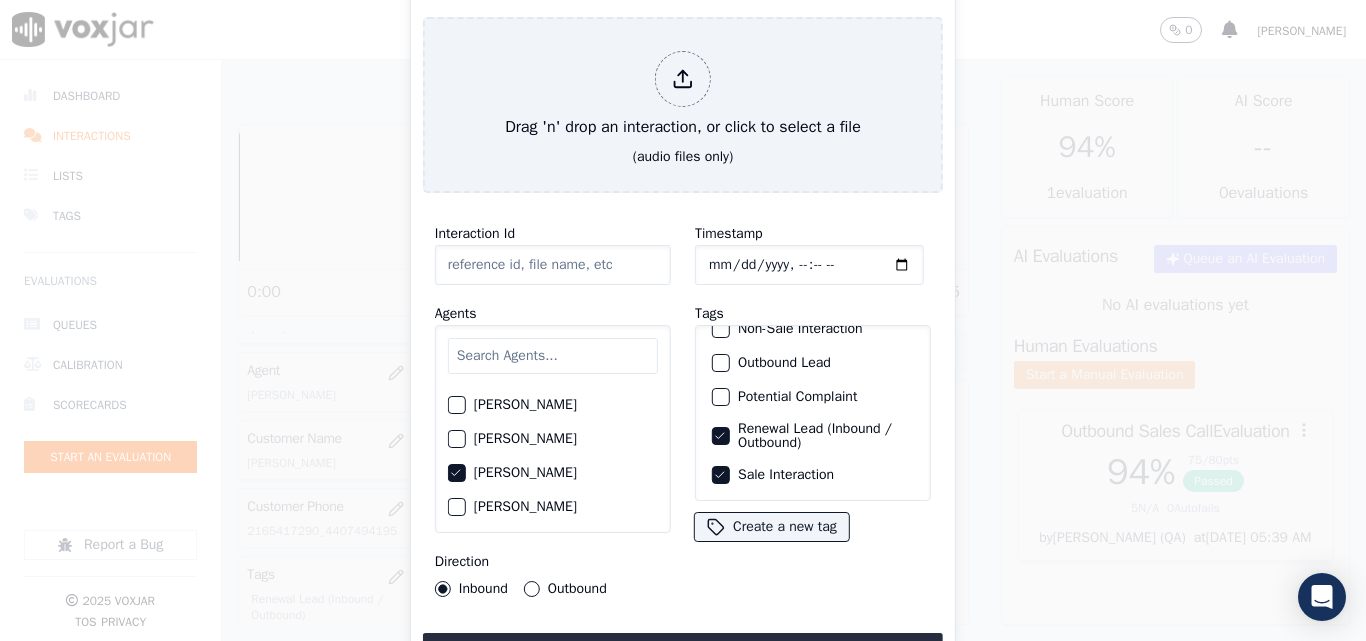 click on "Outbound" at bounding box center [532, 589] 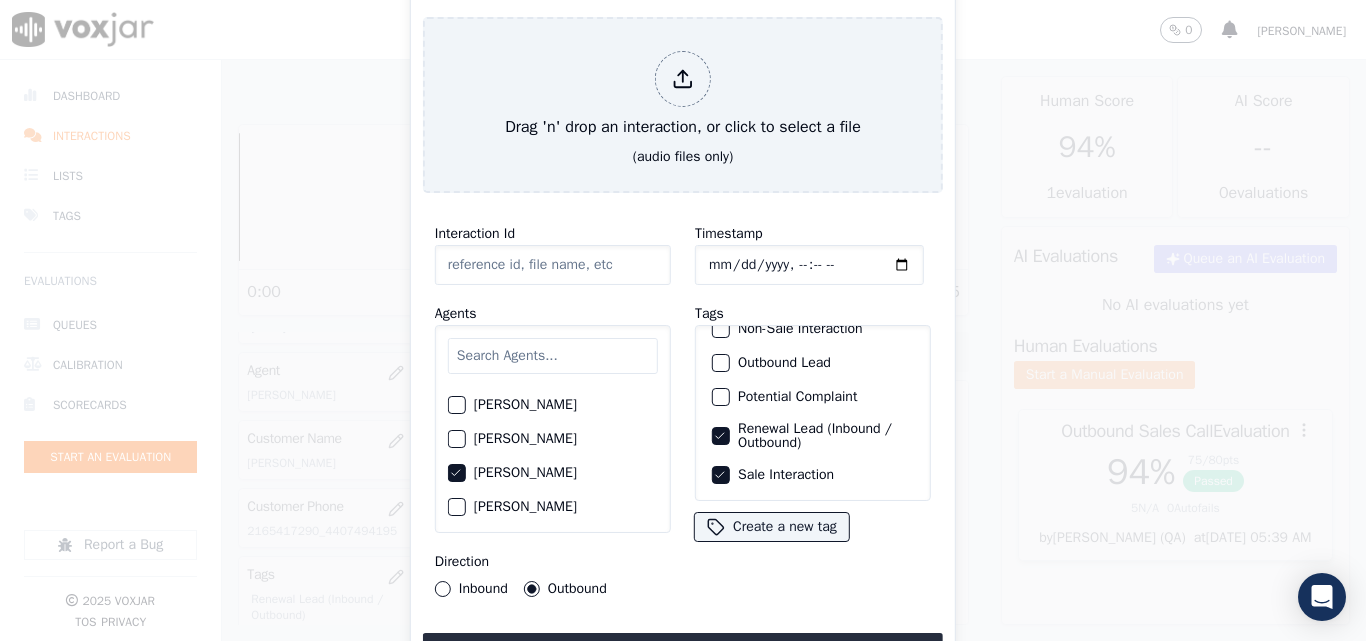 click on "Inbound" 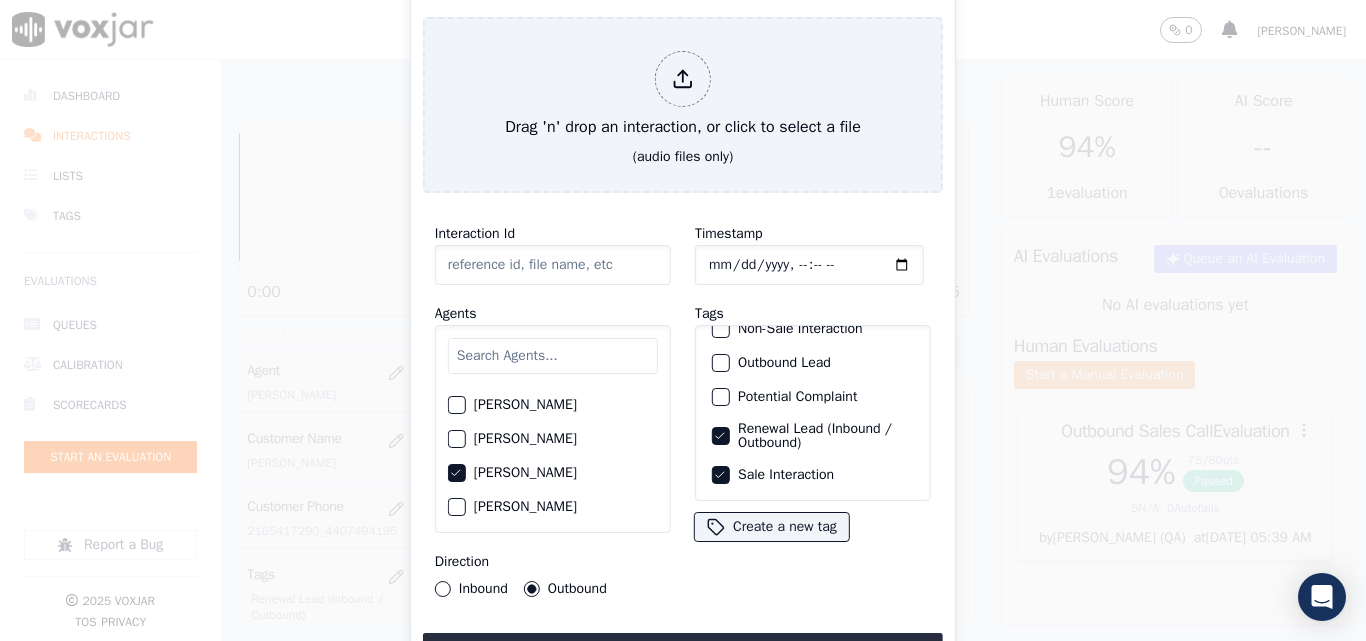 click on "Inbound" at bounding box center (443, 589) 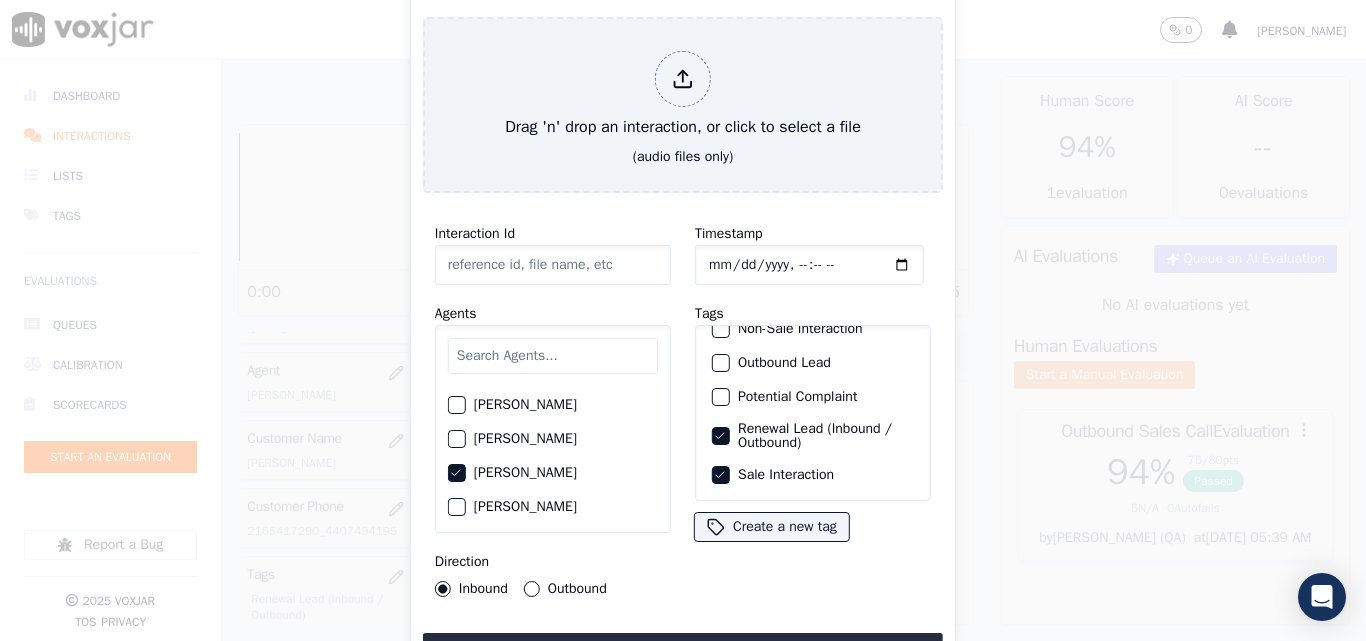 click on "Outbound" at bounding box center (565, 589) 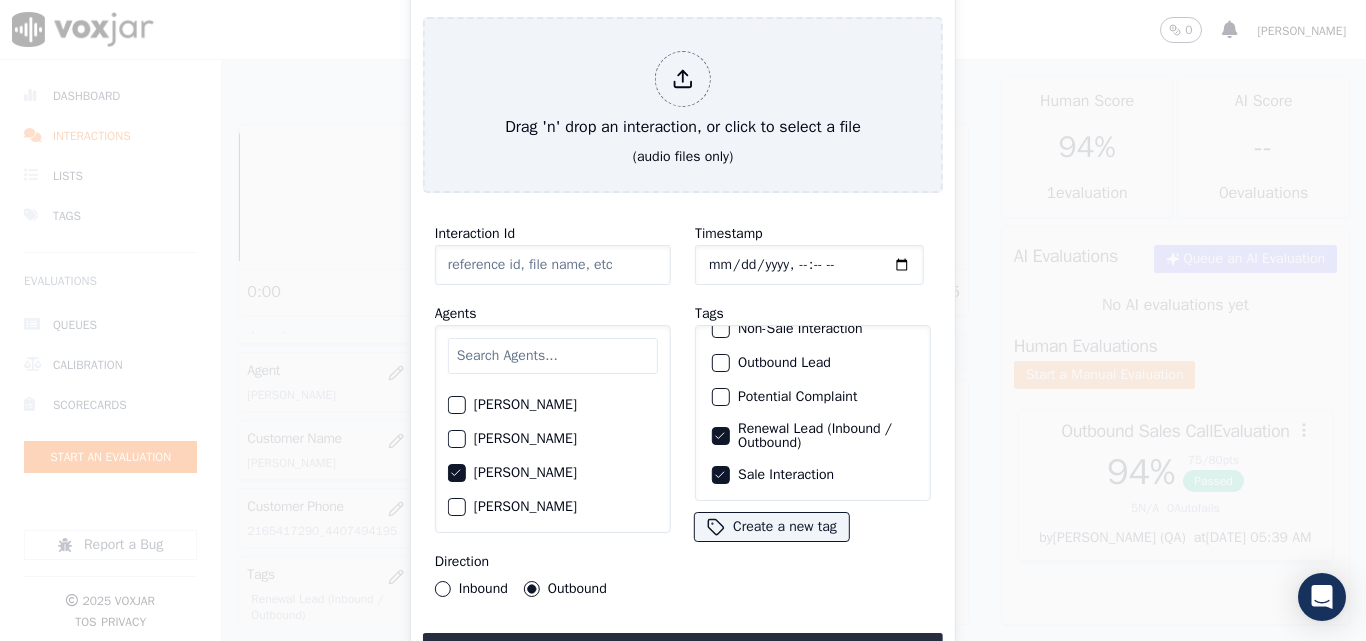 click on "Timestamp" 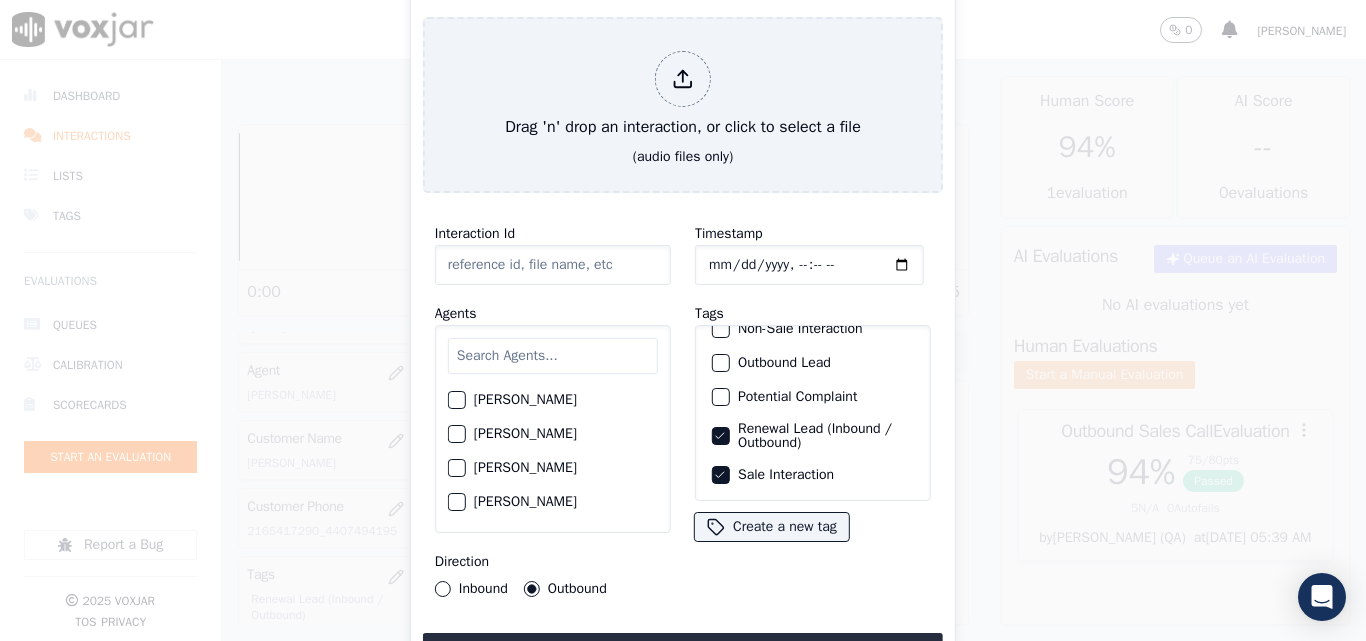 scroll, scrollTop: 1000, scrollLeft: 0, axis: vertical 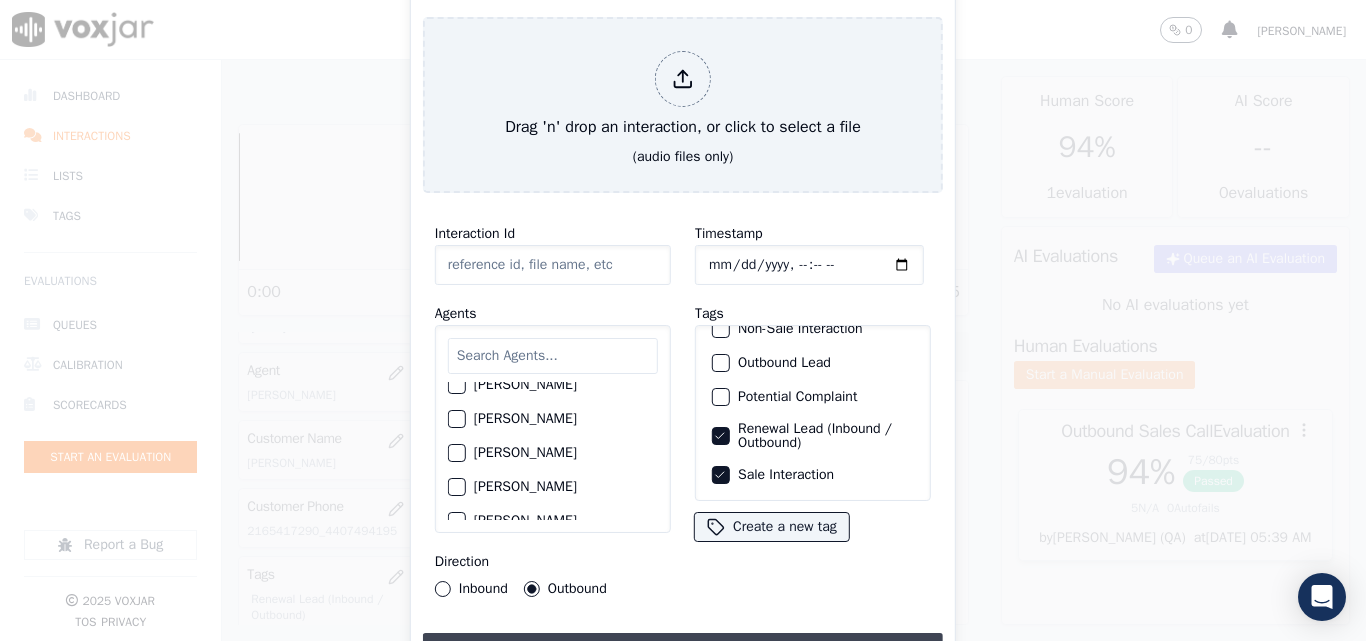 click on "Upload interaction to start evaluation" at bounding box center (683, 651) 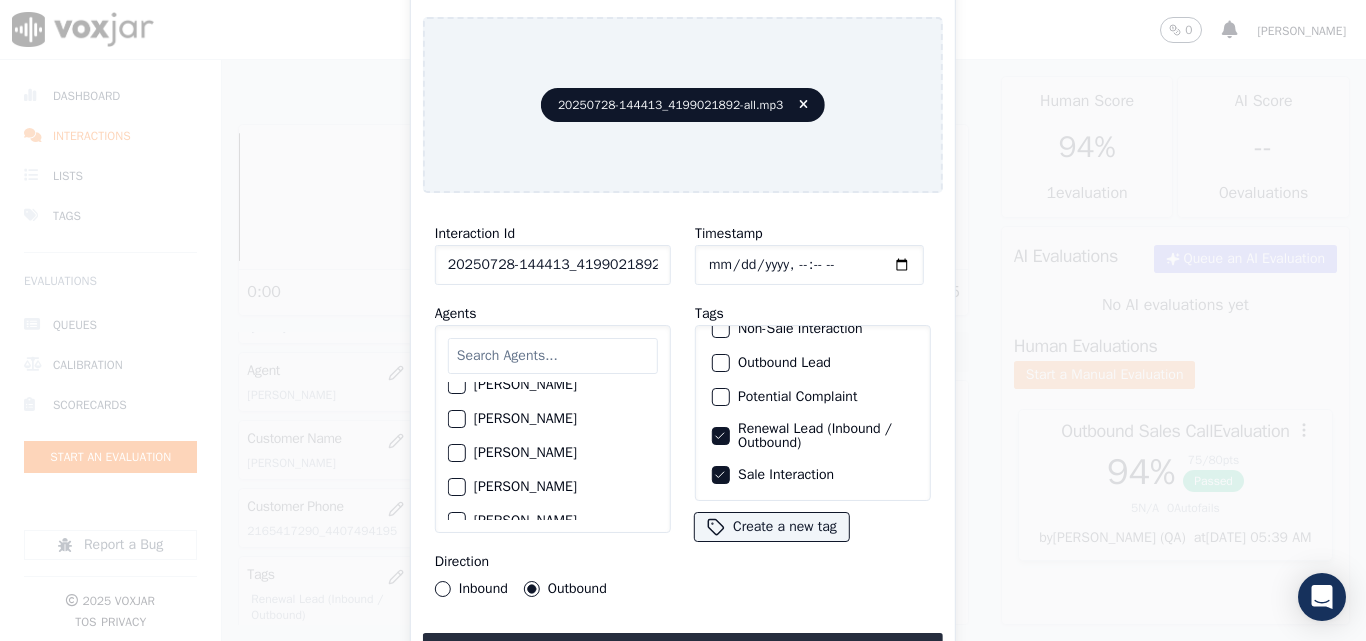 scroll, scrollTop: 0, scrollLeft: 40, axis: horizontal 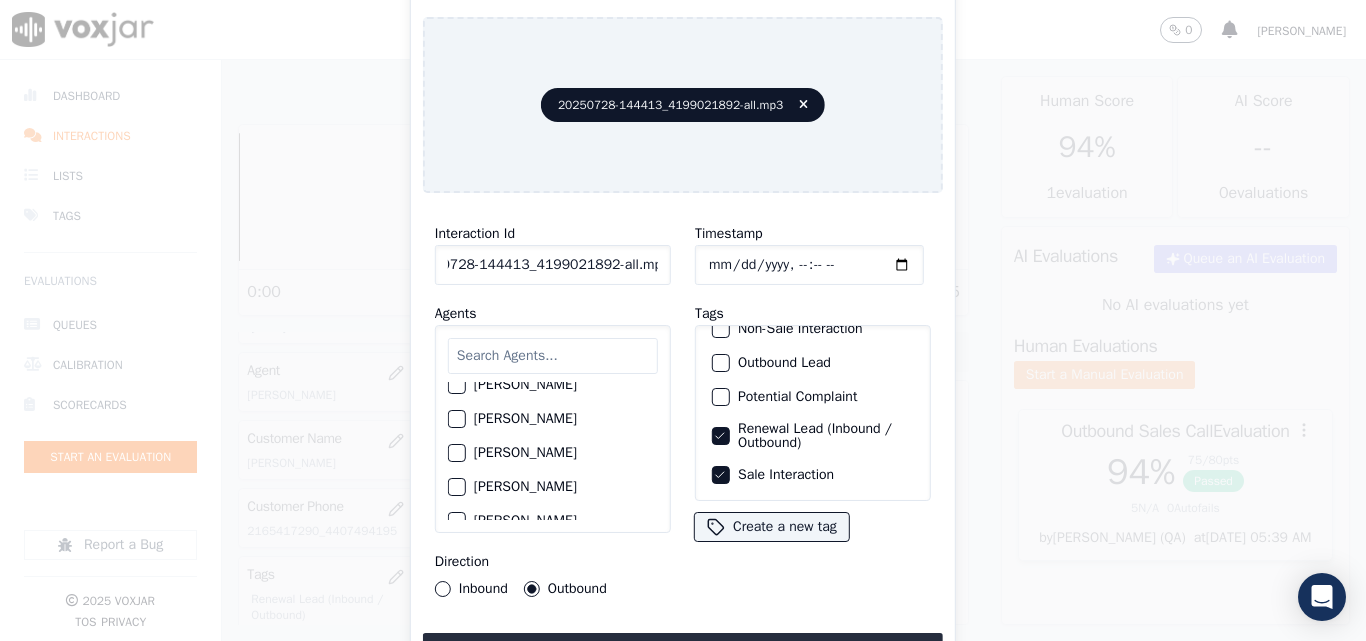 drag, startPoint x: 641, startPoint y: 253, endPoint x: 821, endPoint y: 277, distance: 181.59296 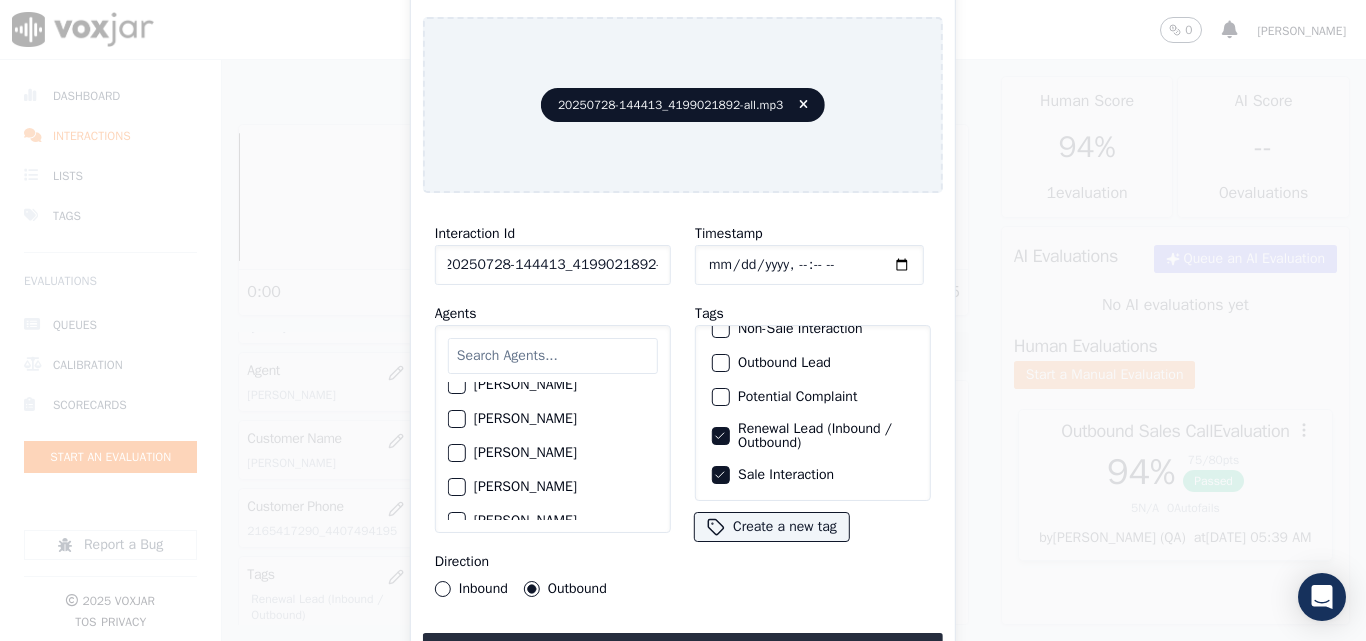 scroll, scrollTop: 0, scrollLeft: 11, axis: horizontal 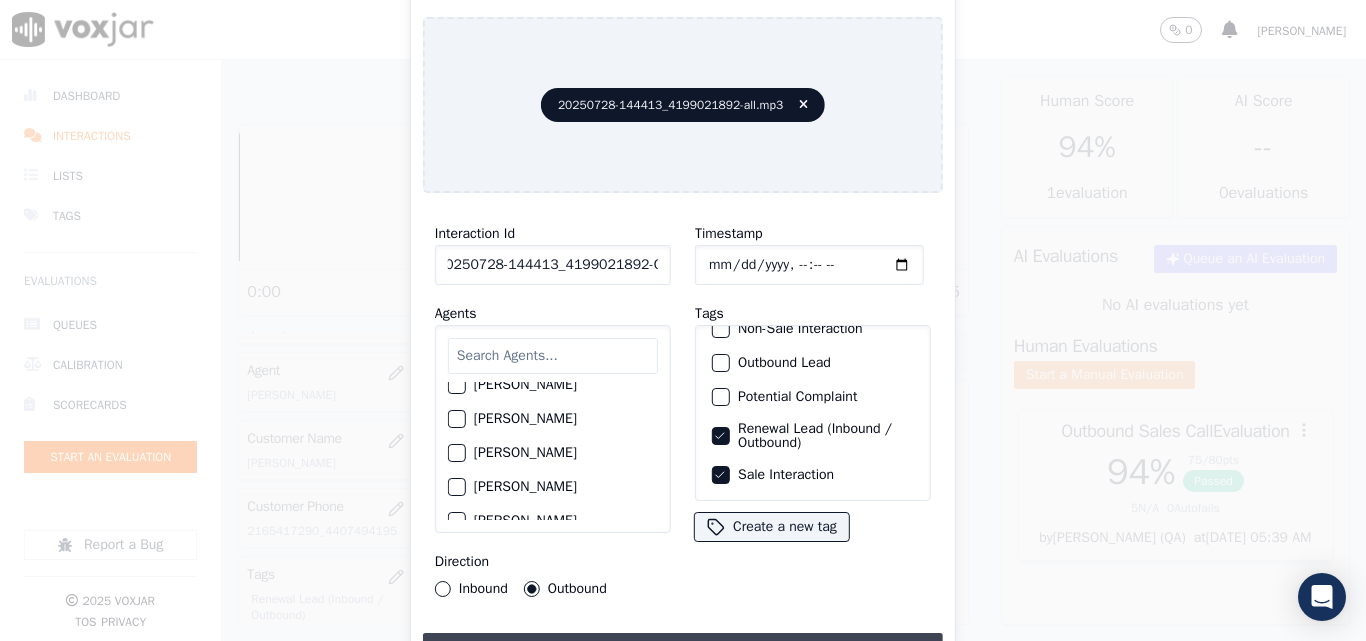 type on "20250728-144413_4199021892-C1" 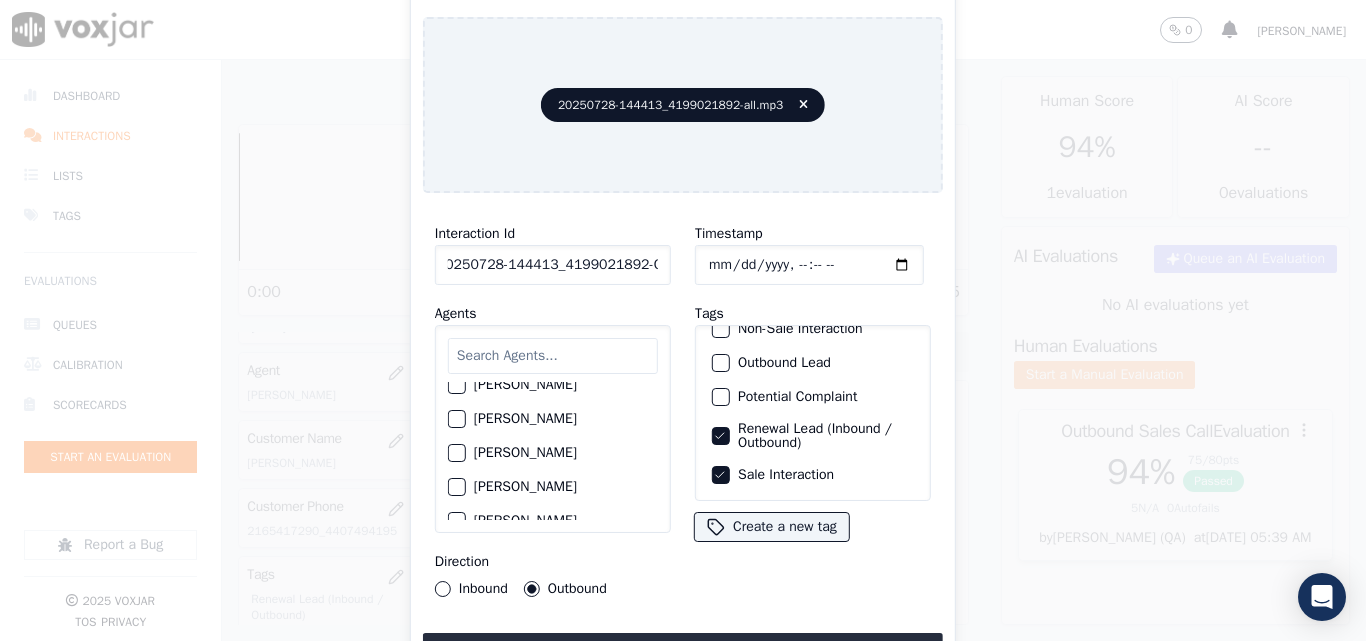 scroll, scrollTop: 0, scrollLeft: 0, axis: both 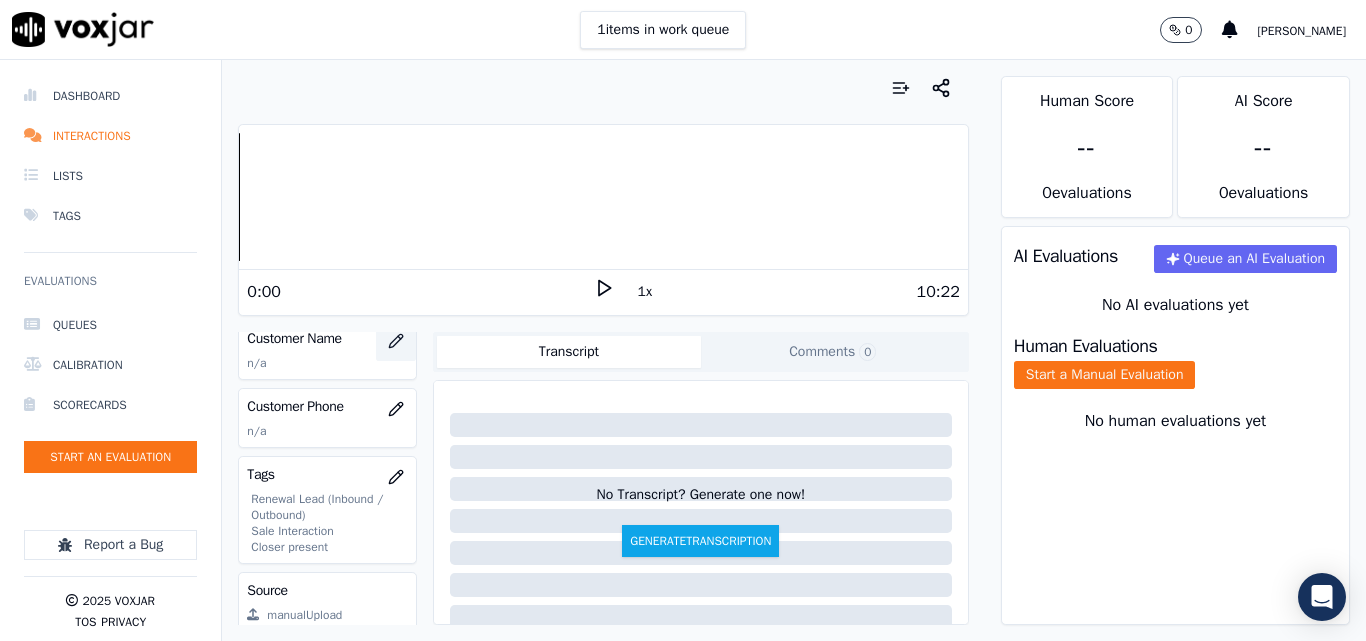 click 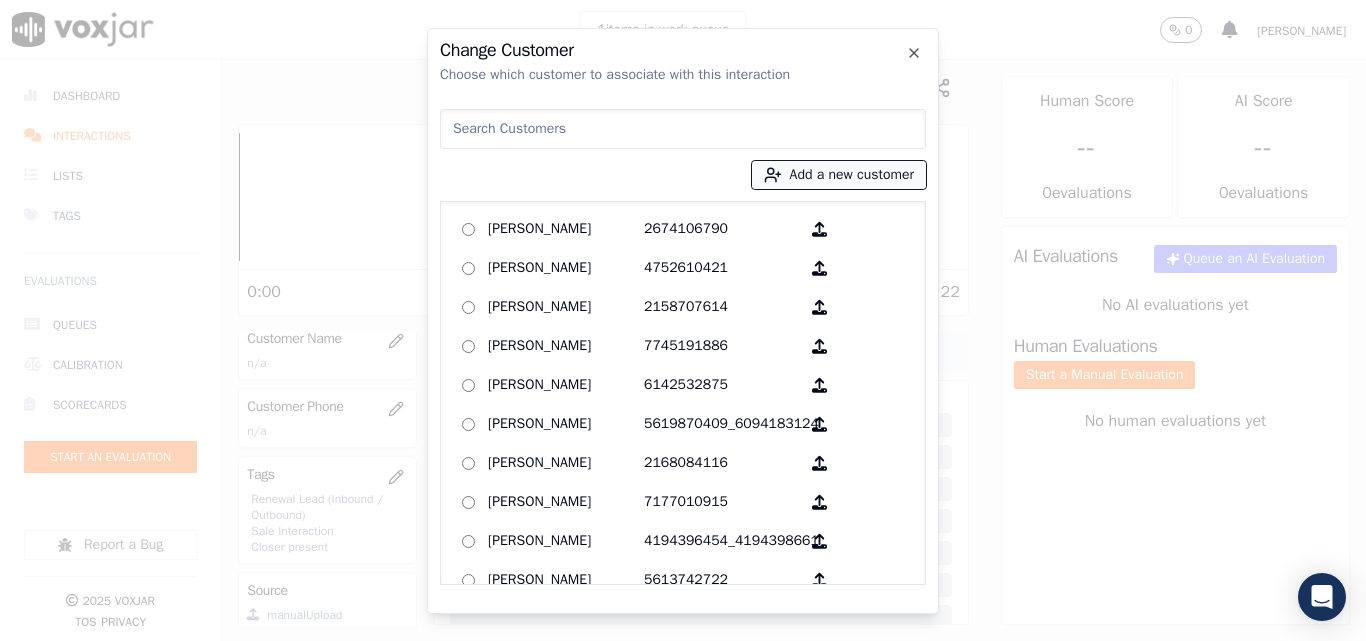 click on "Add a new customer" at bounding box center (839, 175) 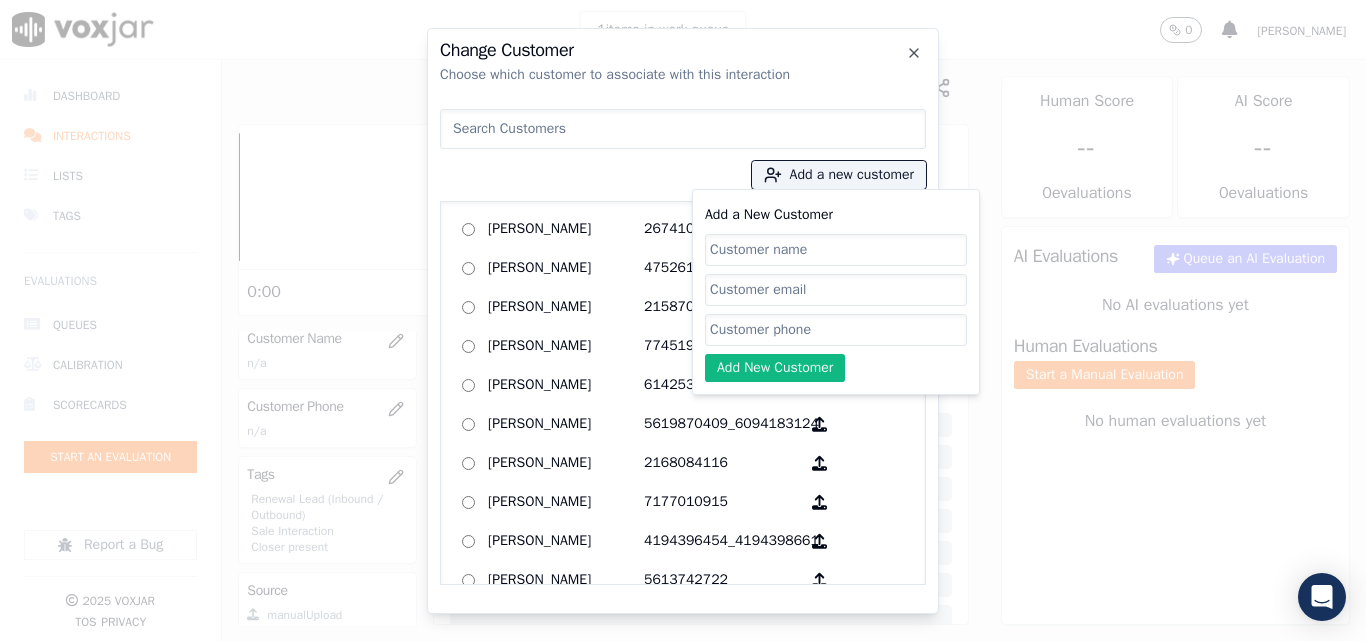 click on "Add a New Customer" 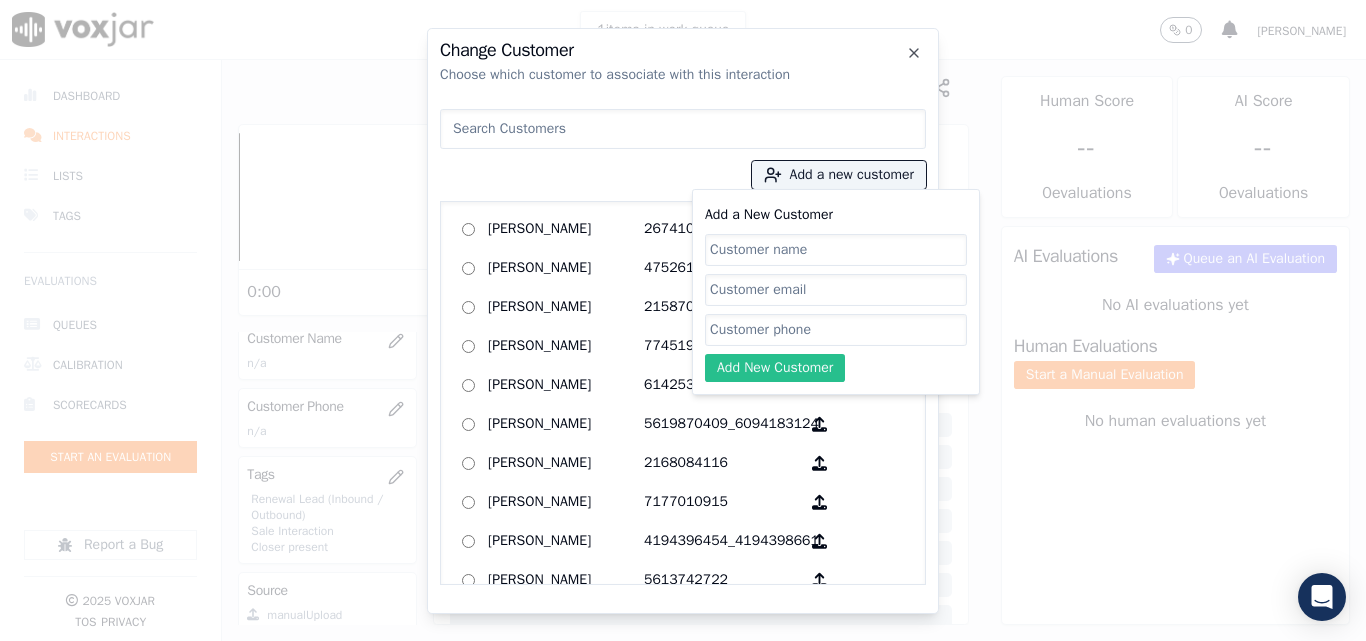 paste on "[PERSON_NAME]" 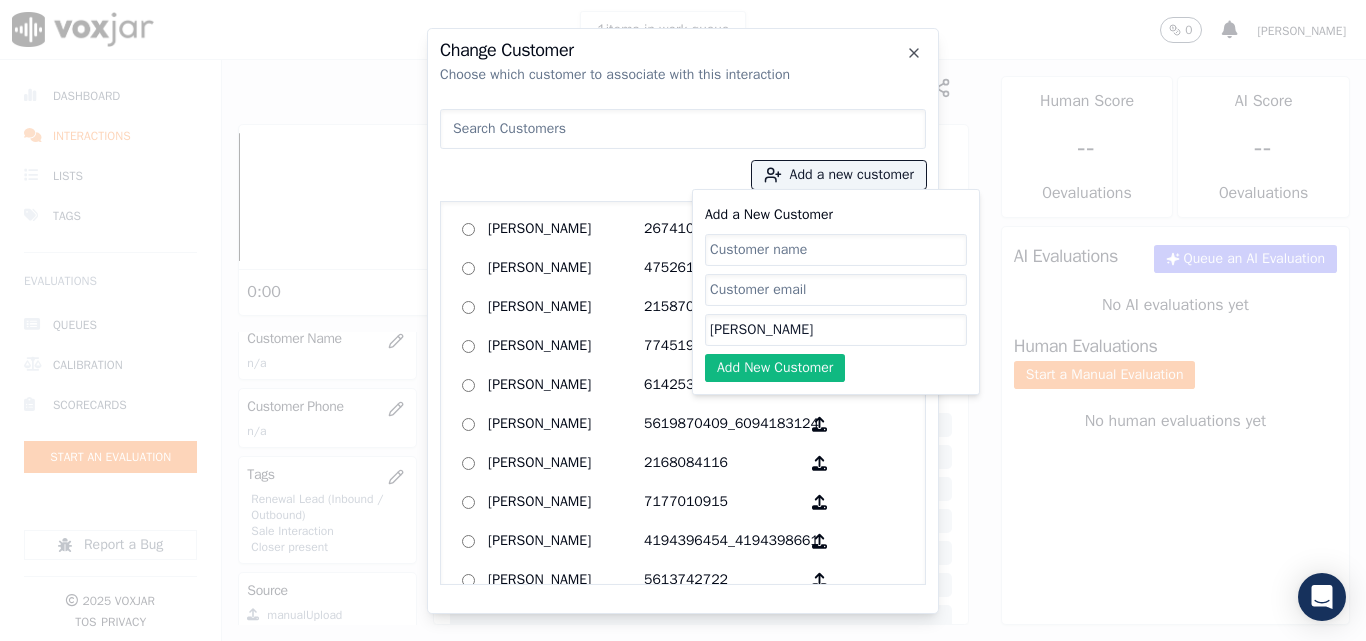 type on "[PERSON_NAME]" 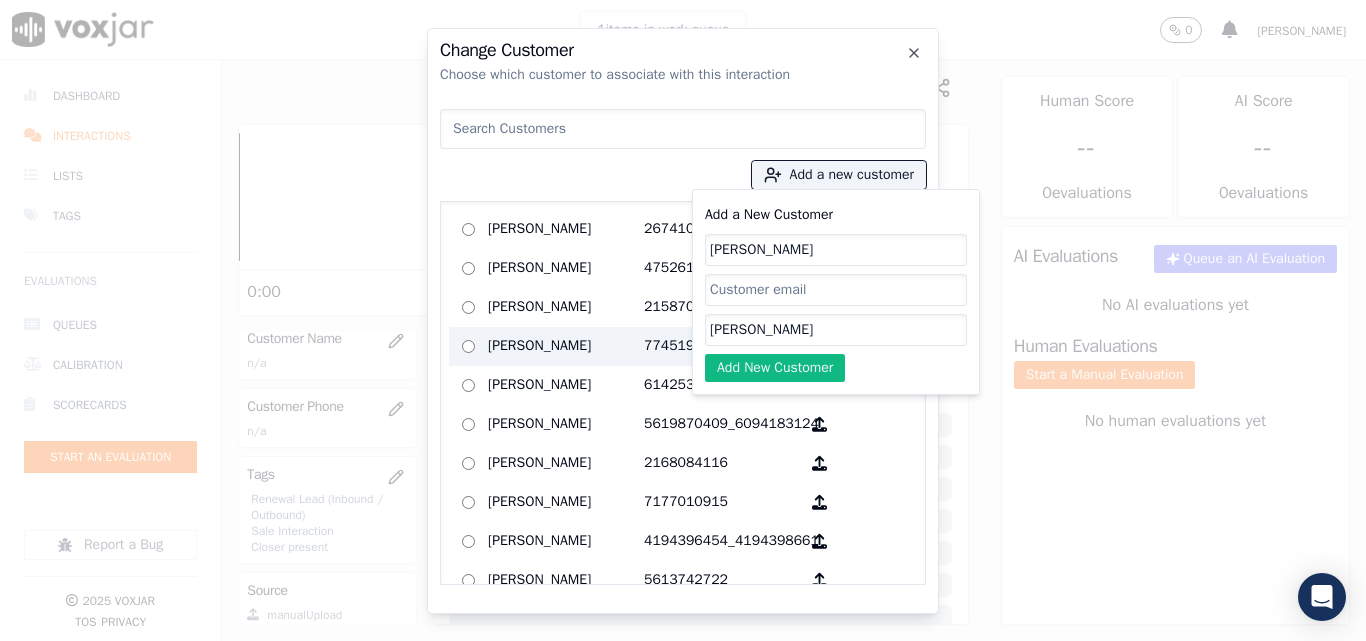 type on "[PERSON_NAME]" 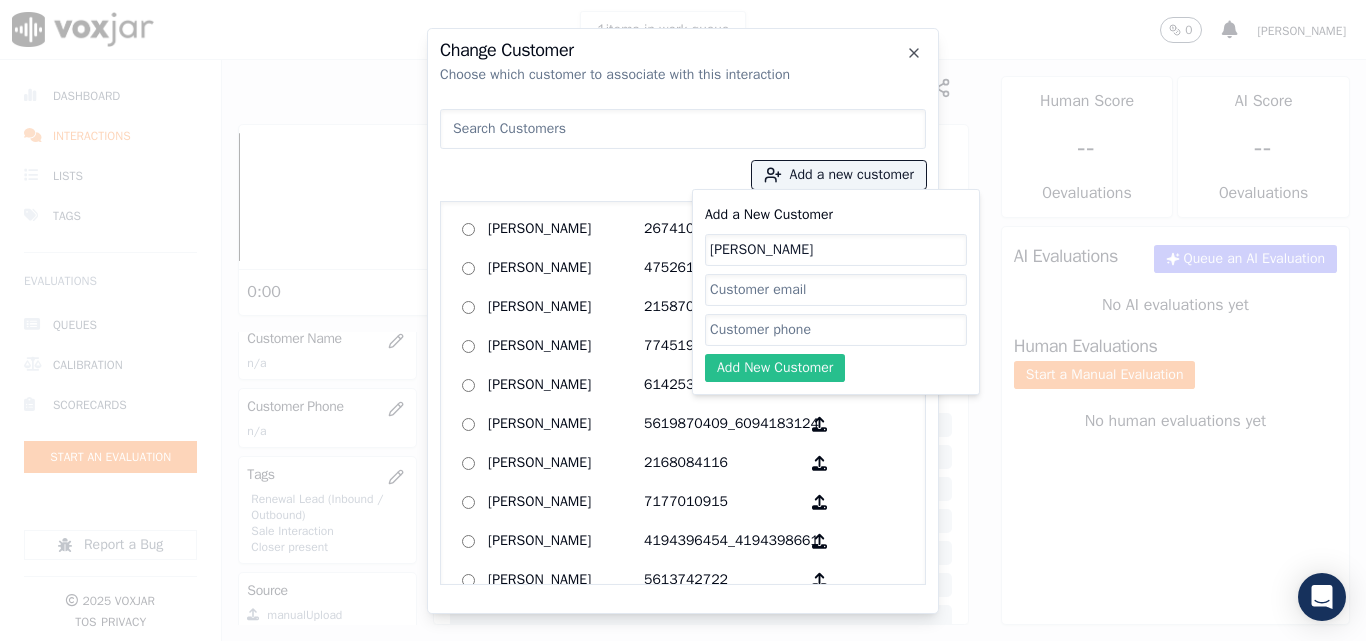 paste on "4199021892" 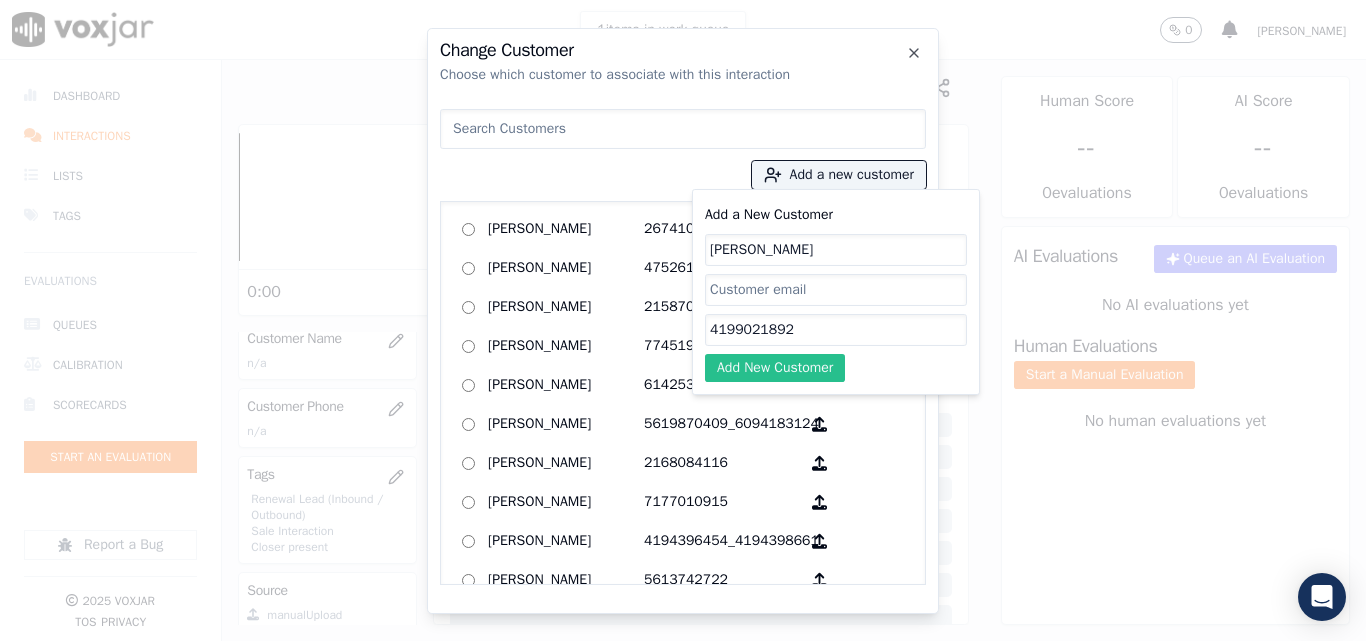 type on "4199021892" 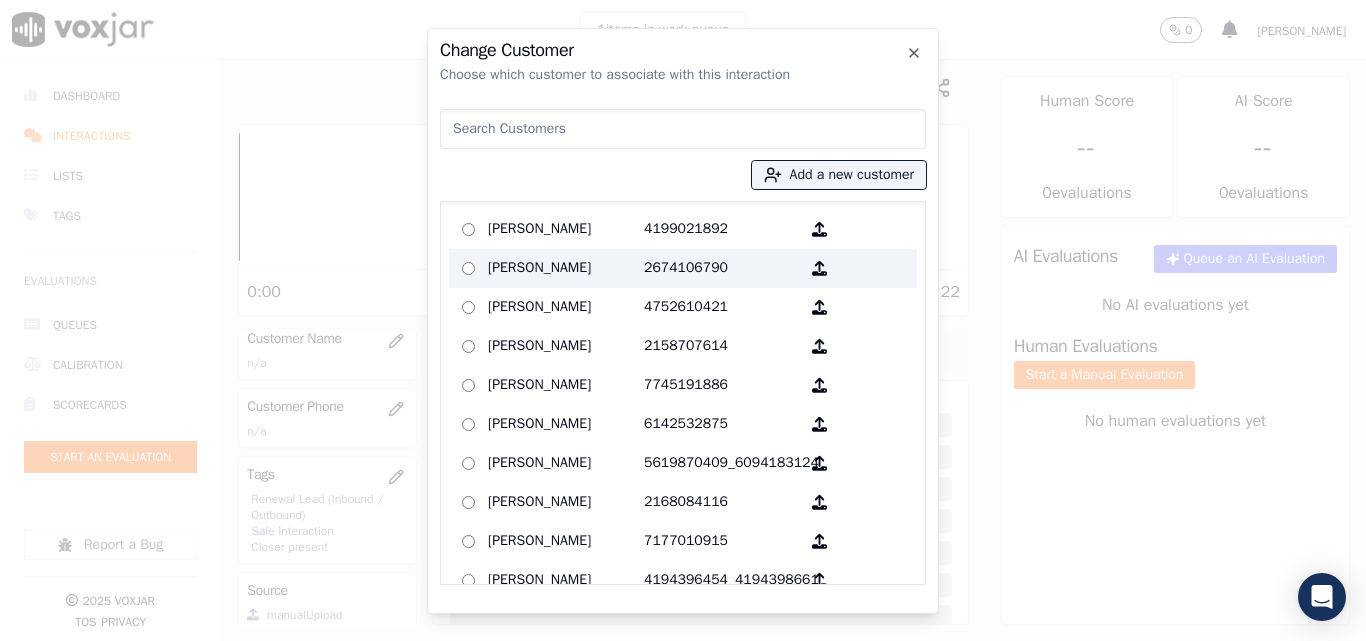 click on "[PERSON_NAME]" at bounding box center (566, 229) 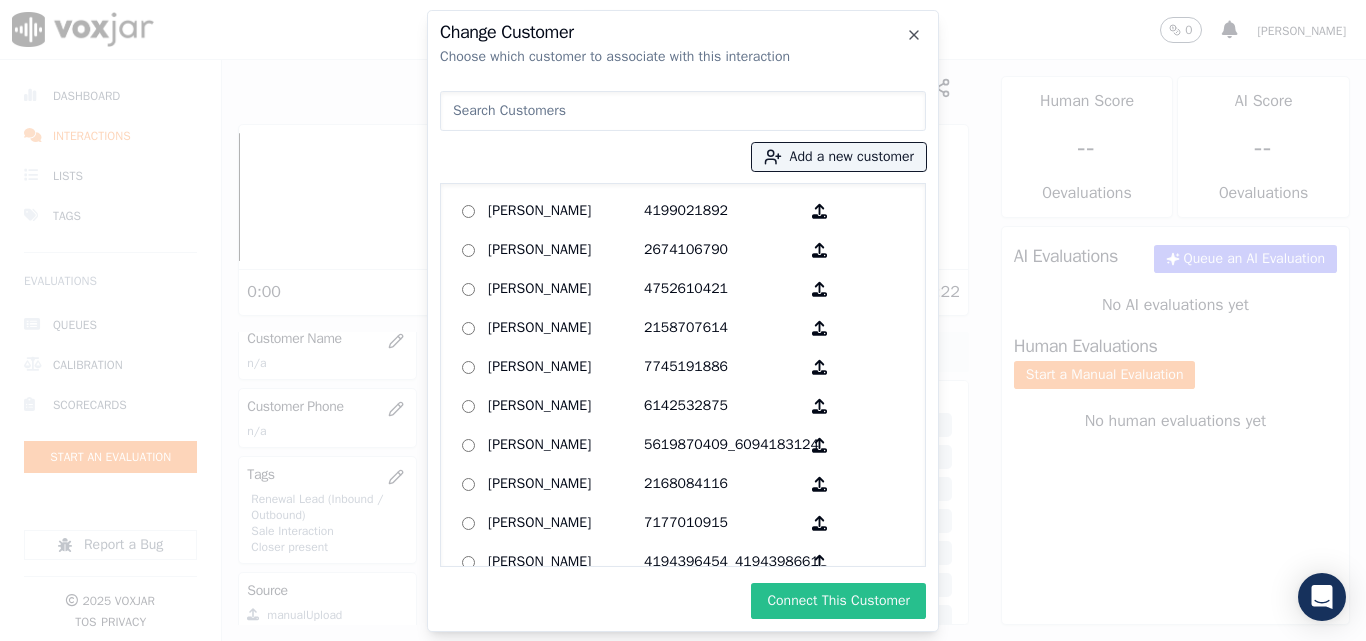 drag, startPoint x: 795, startPoint y: 601, endPoint x: 381, endPoint y: 77, distance: 667.81134 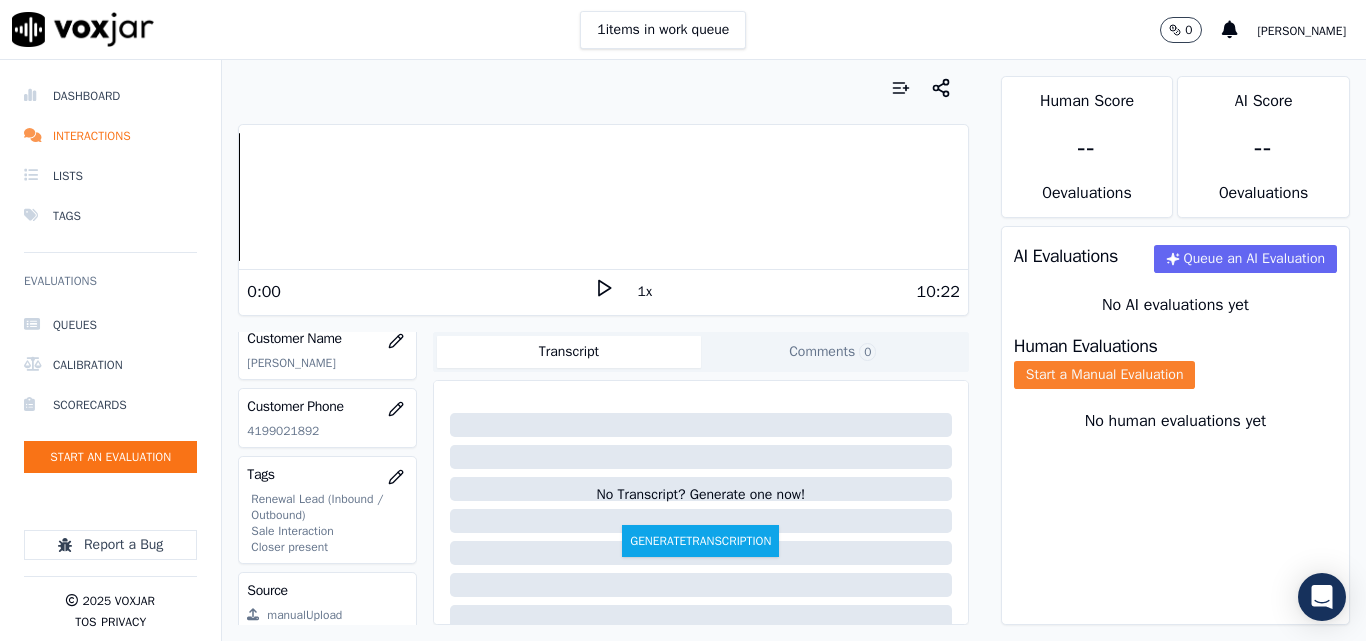 click on "Start a Manual Evaluation" 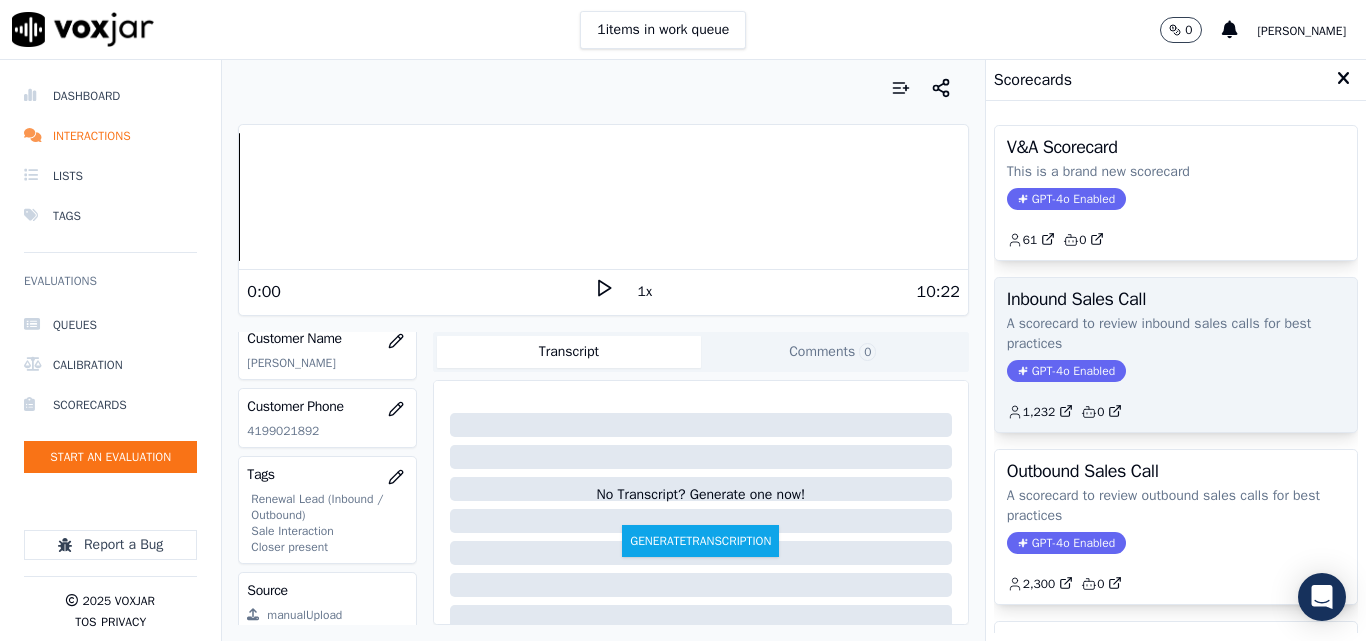 scroll, scrollTop: 100, scrollLeft: 0, axis: vertical 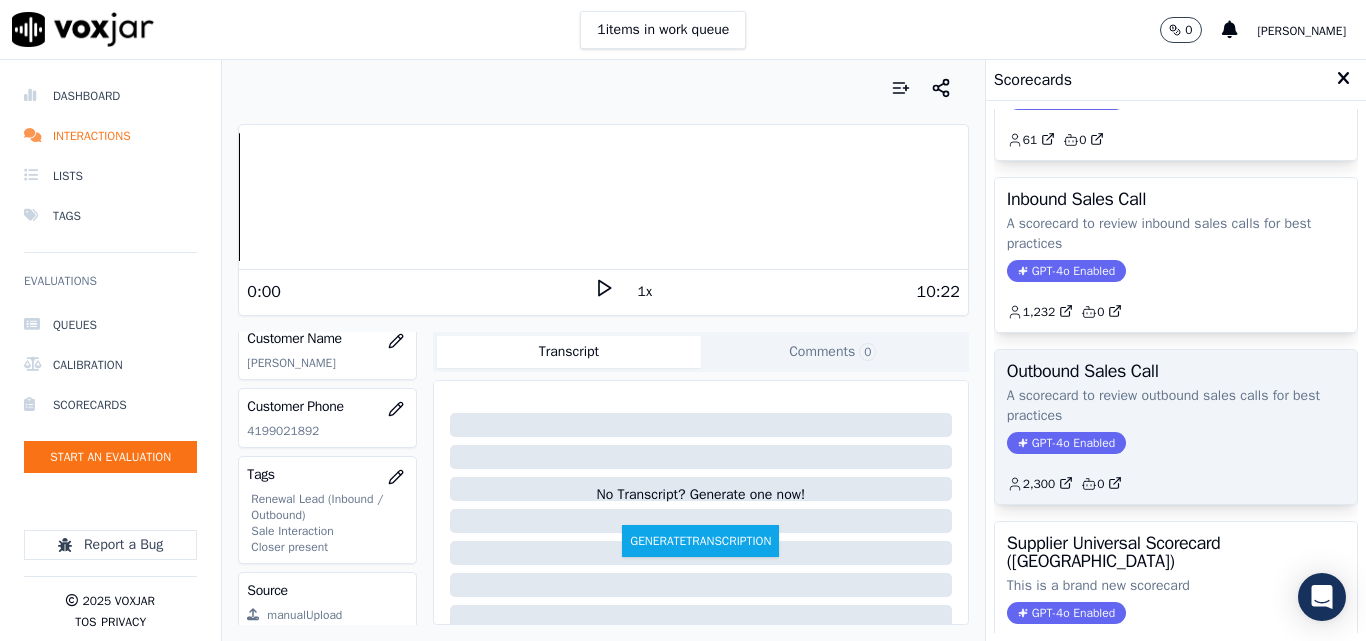 click on "A scorecard to review outbound sales calls for best practices" 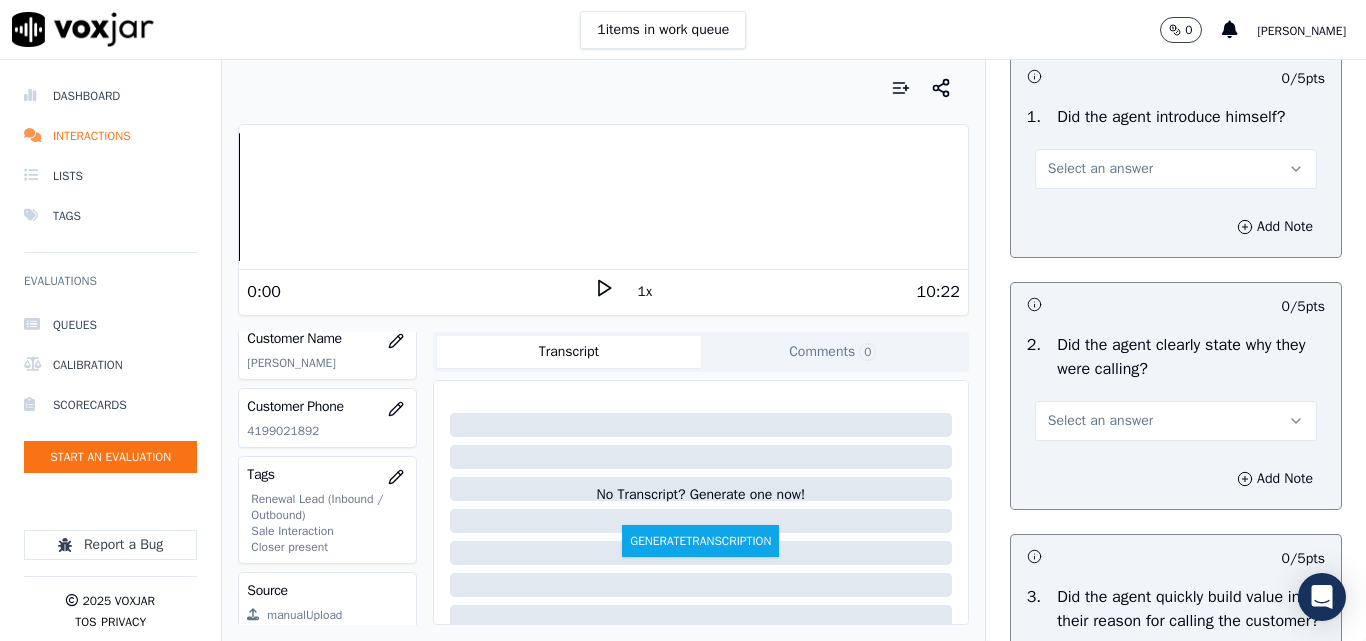 scroll, scrollTop: 200, scrollLeft: 0, axis: vertical 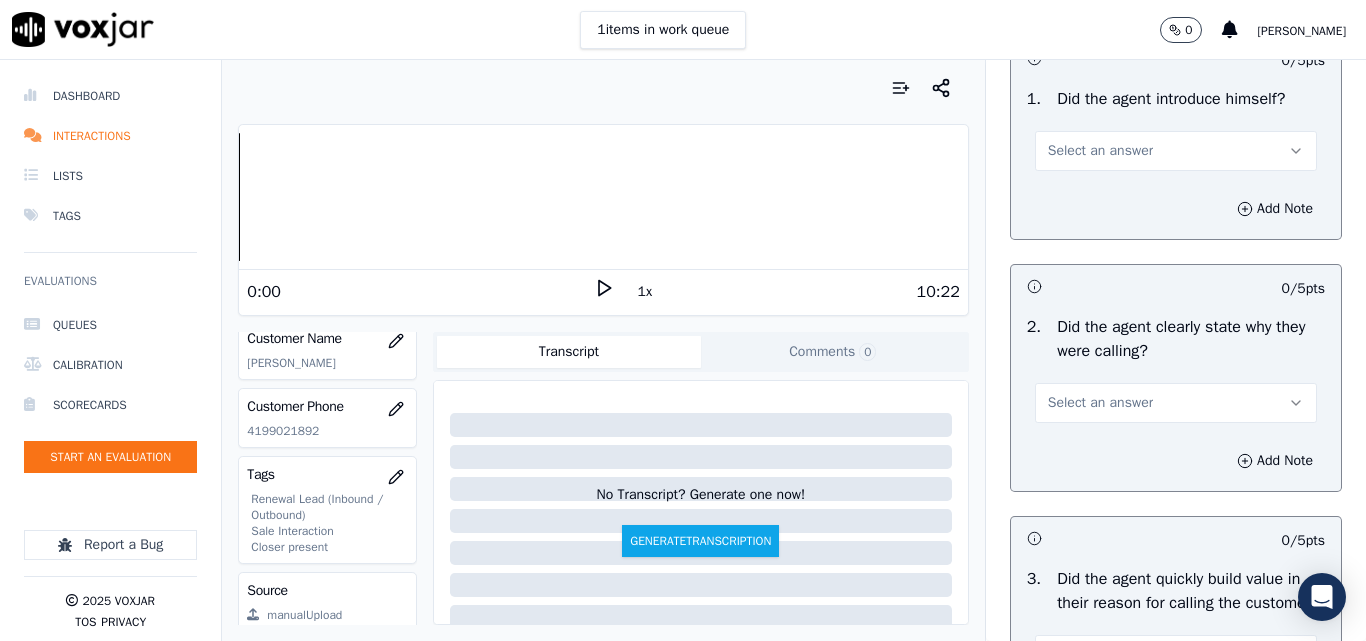 click on "Select an answer" at bounding box center (1176, 151) 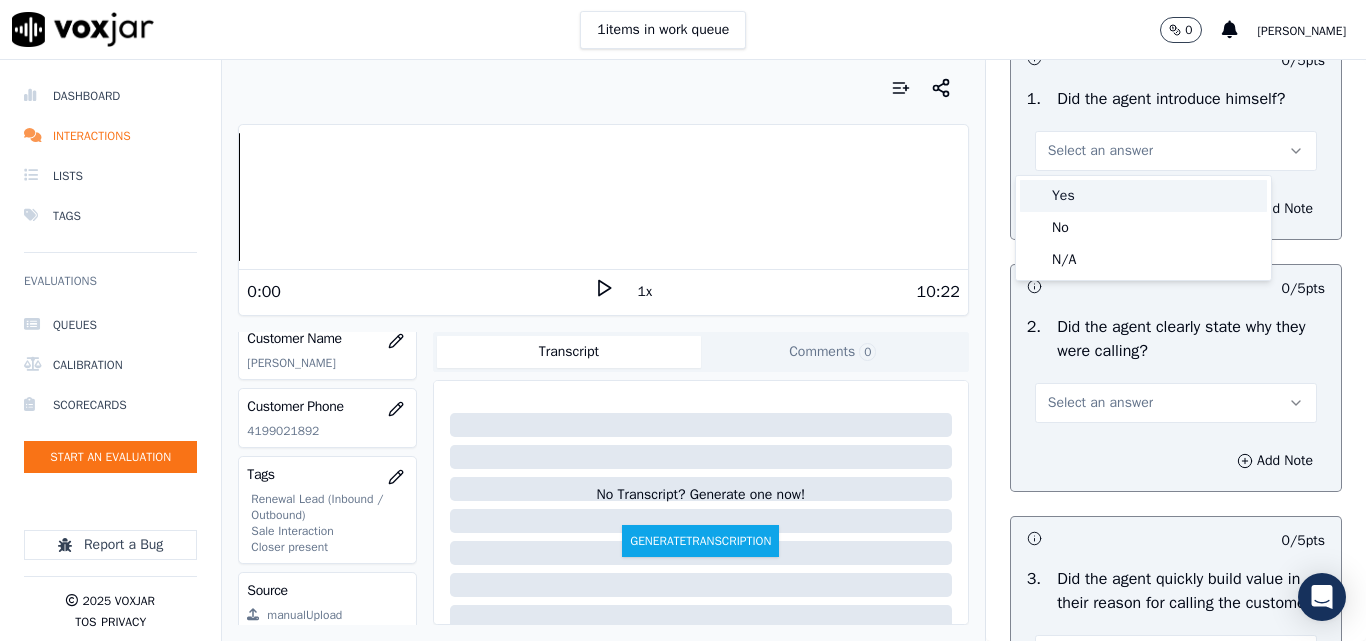 click on "Yes" at bounding box center [1143, 196] 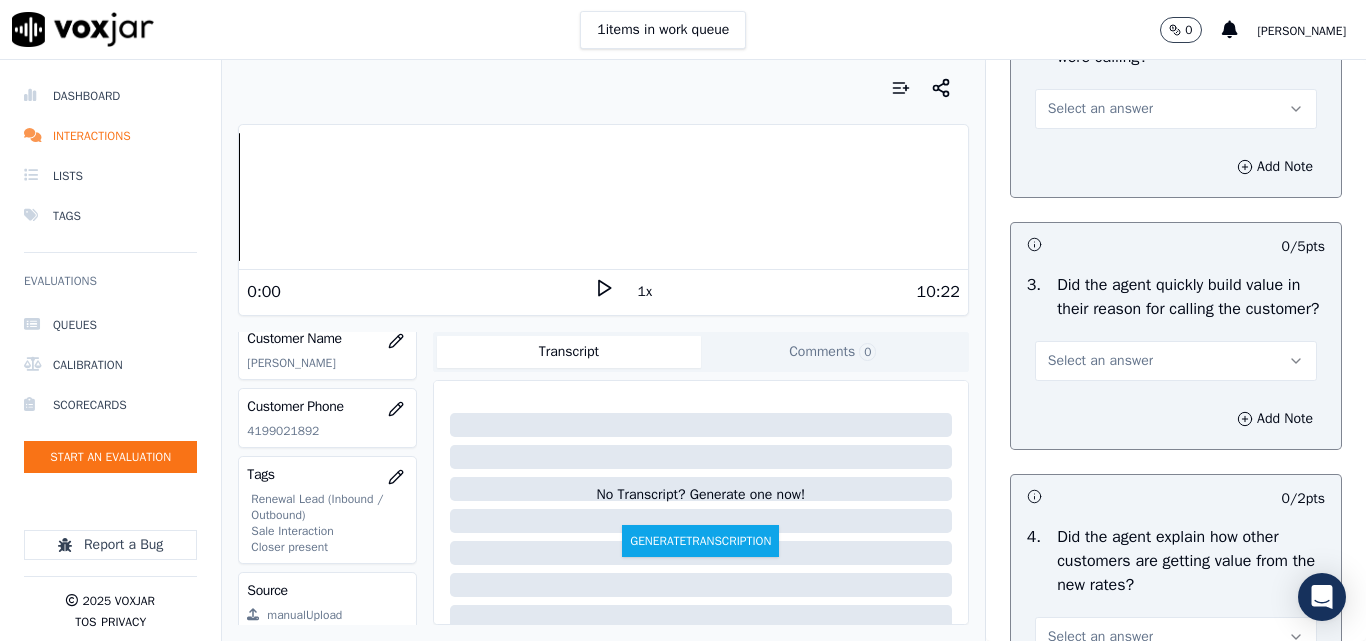 scroll, scrollTop: 500, scrollLeft: 0, axis: vertical 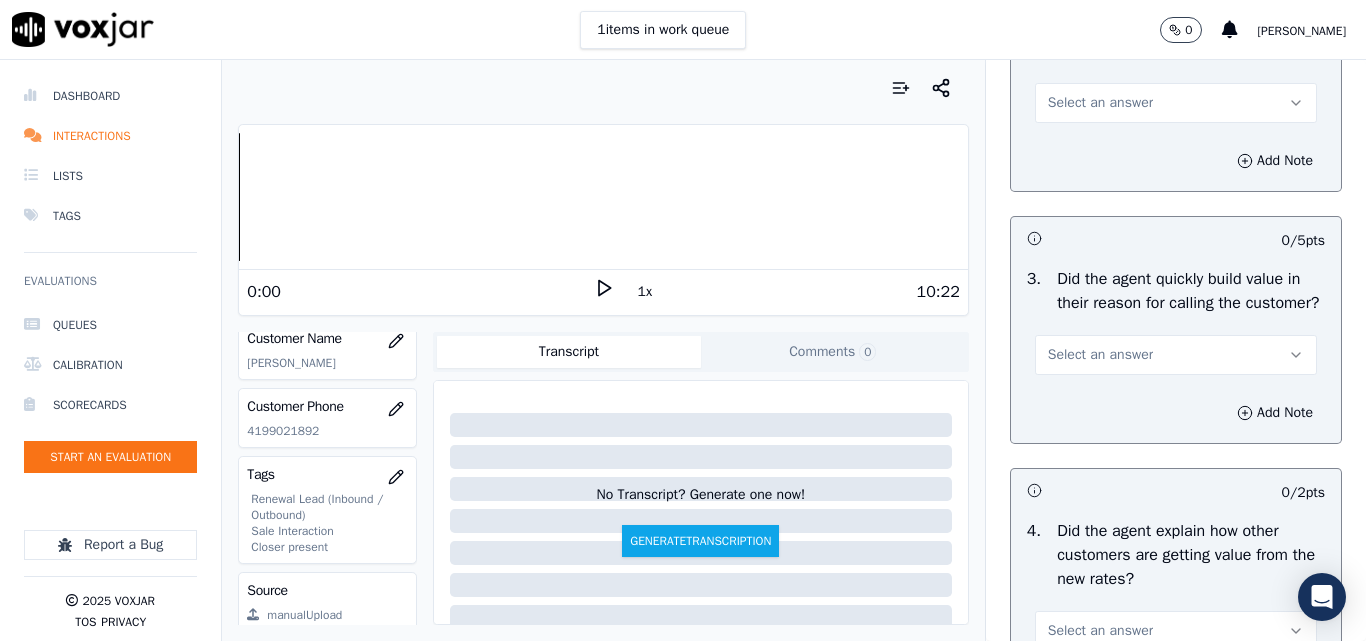 click on "Select an answer" at bounding box center [1100, 103] 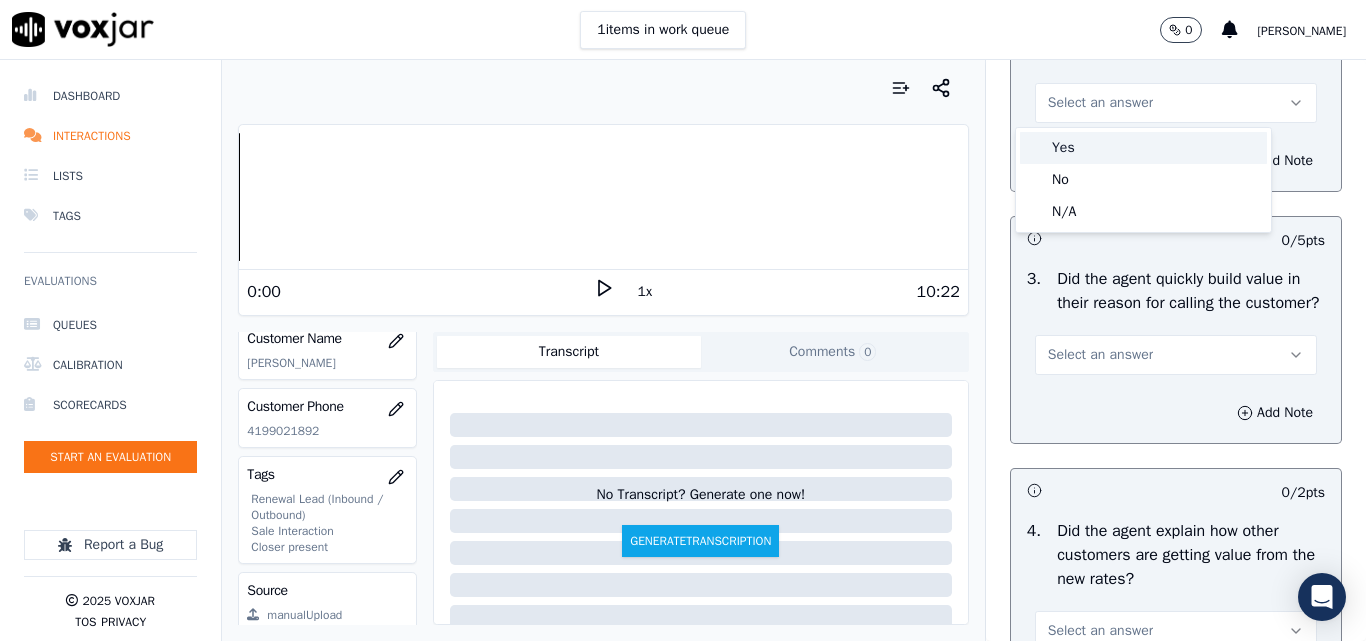 click on "Yes" at bounding box center (1143, 148) 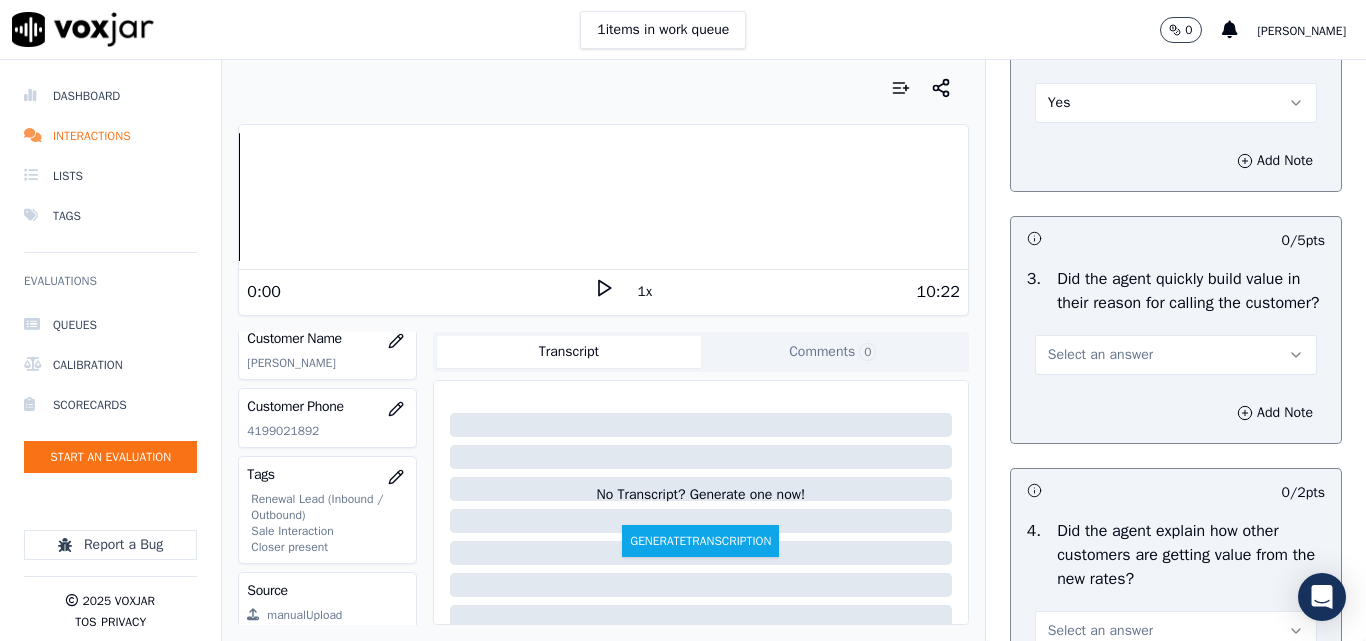 click on "Select an answer" at bounding box center (1176, 355) 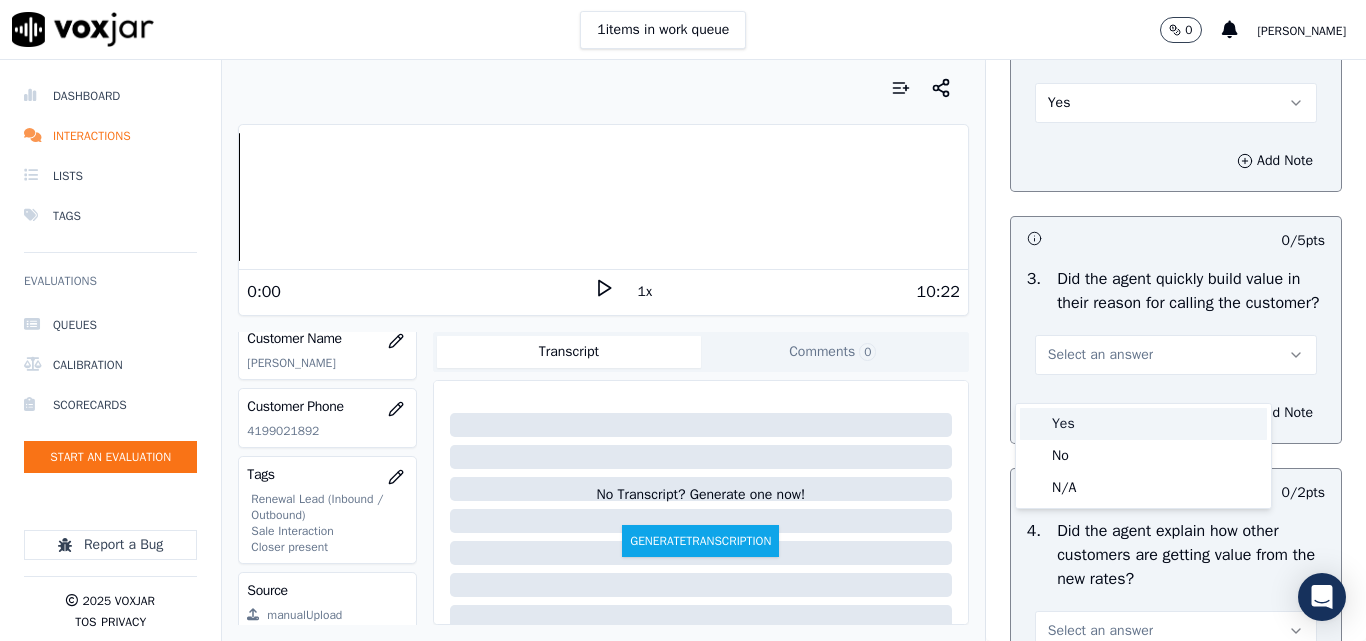 click on "Yes" at bounding box center [1143, 424] 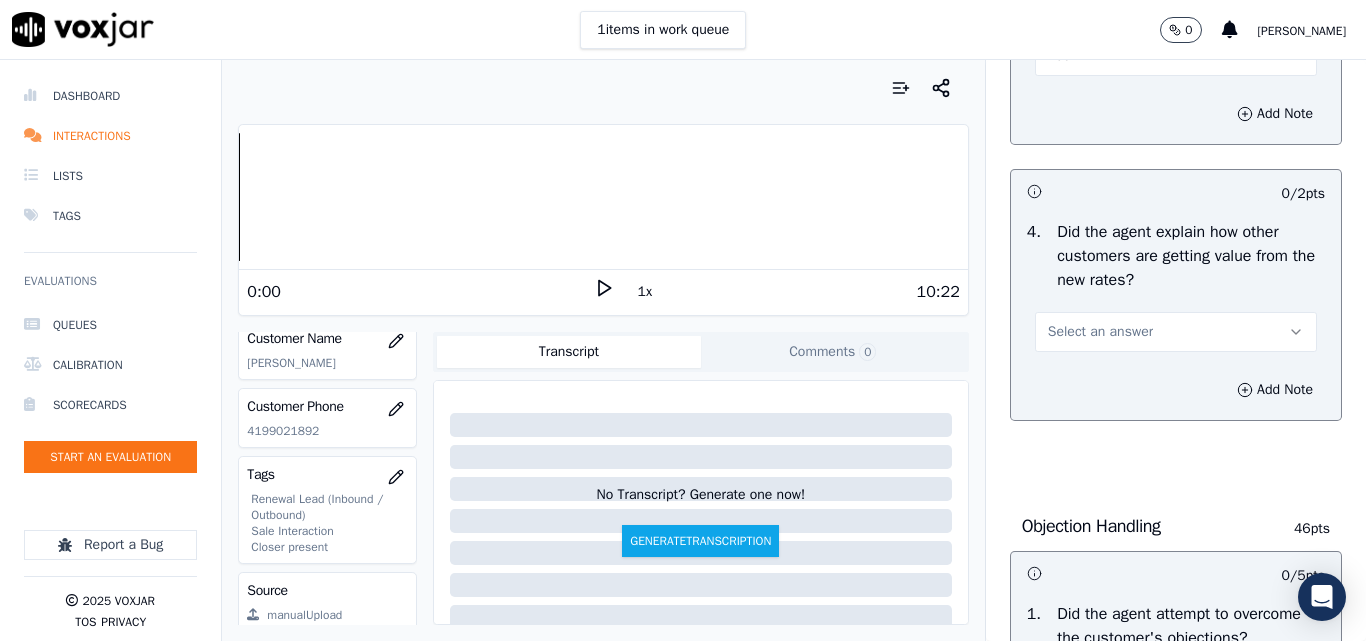 scroll, scrollTop: 800, scrollLeft: 0, axis: vertical 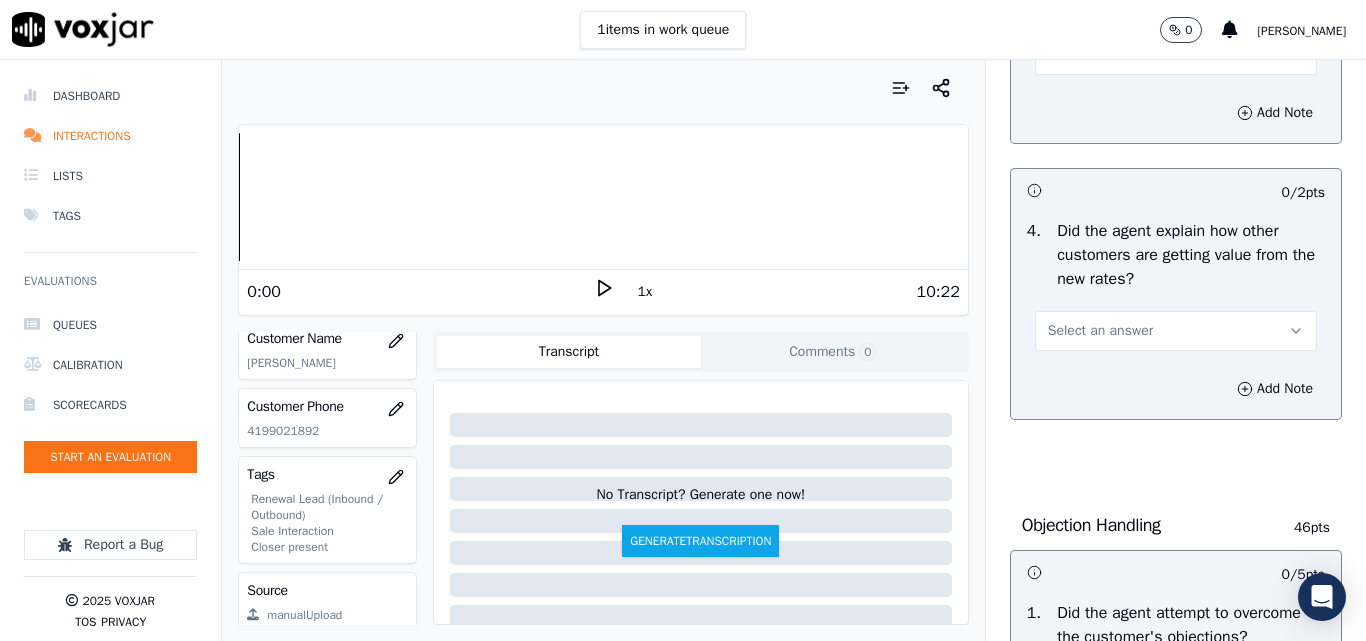 click on "Select an answer" at bounding box center [1100, 331] 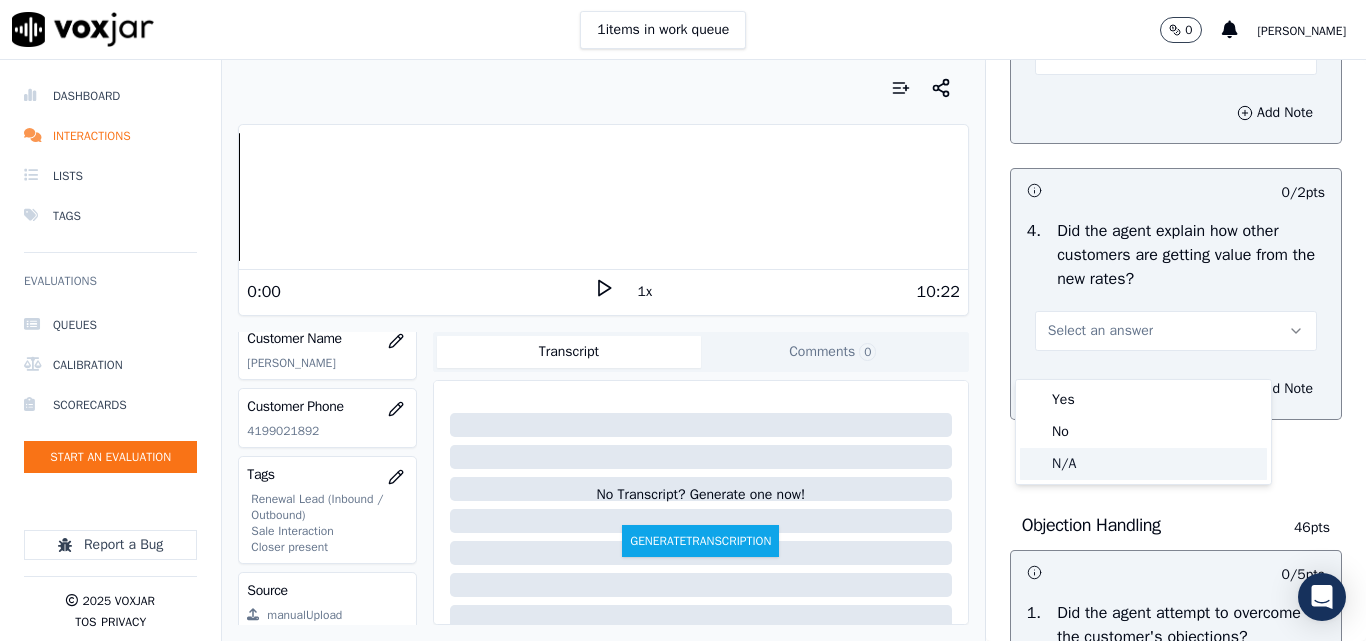 click on "N/A" 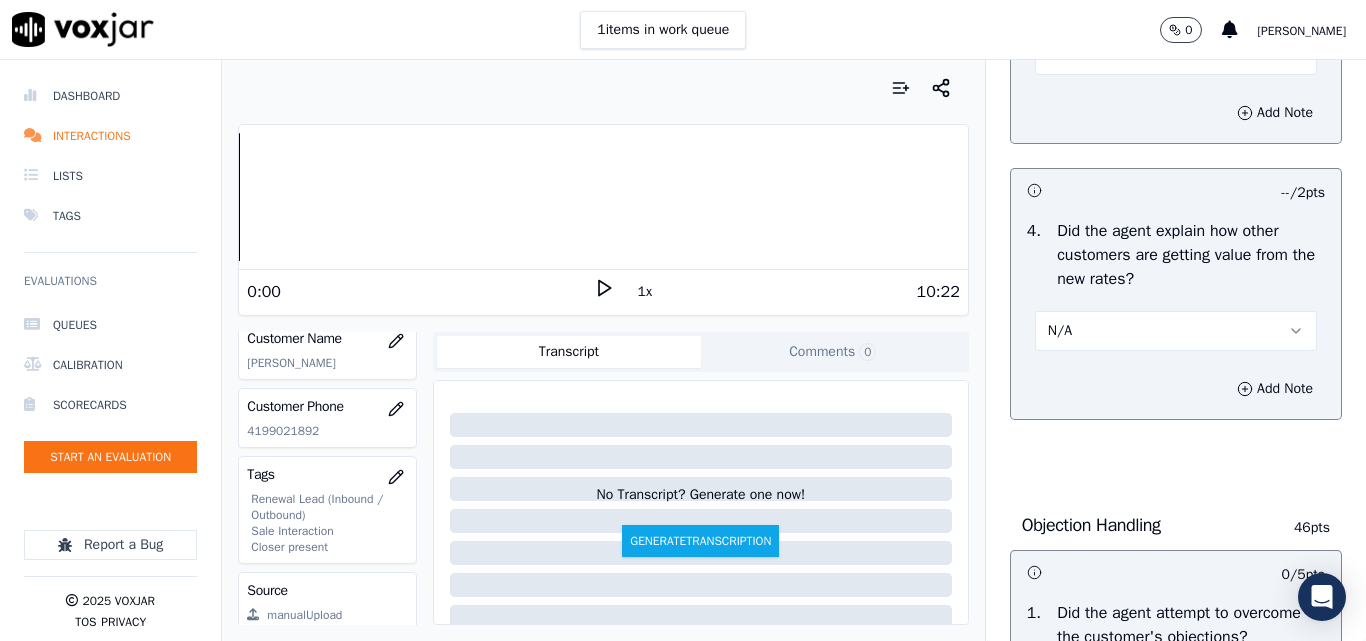 scroll, scrollTop: 1100, scrollLeft: 0, axis: vertical 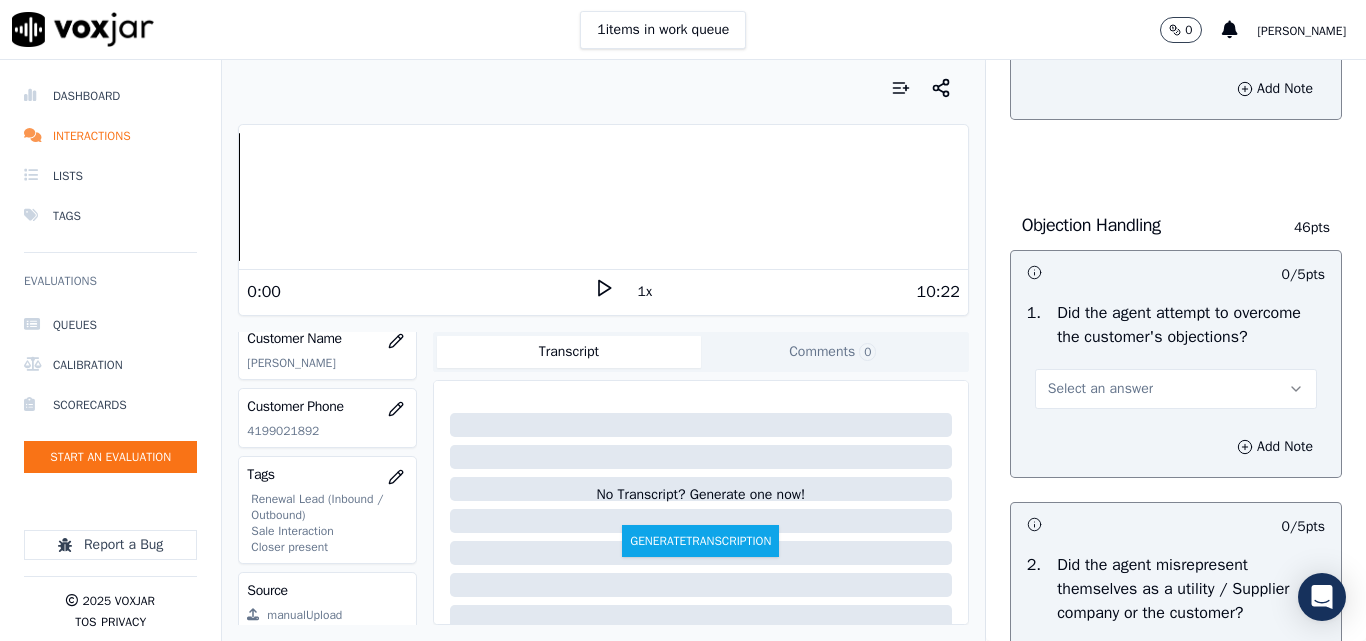click on "Select an answer" at bounding box center (1100, 389) 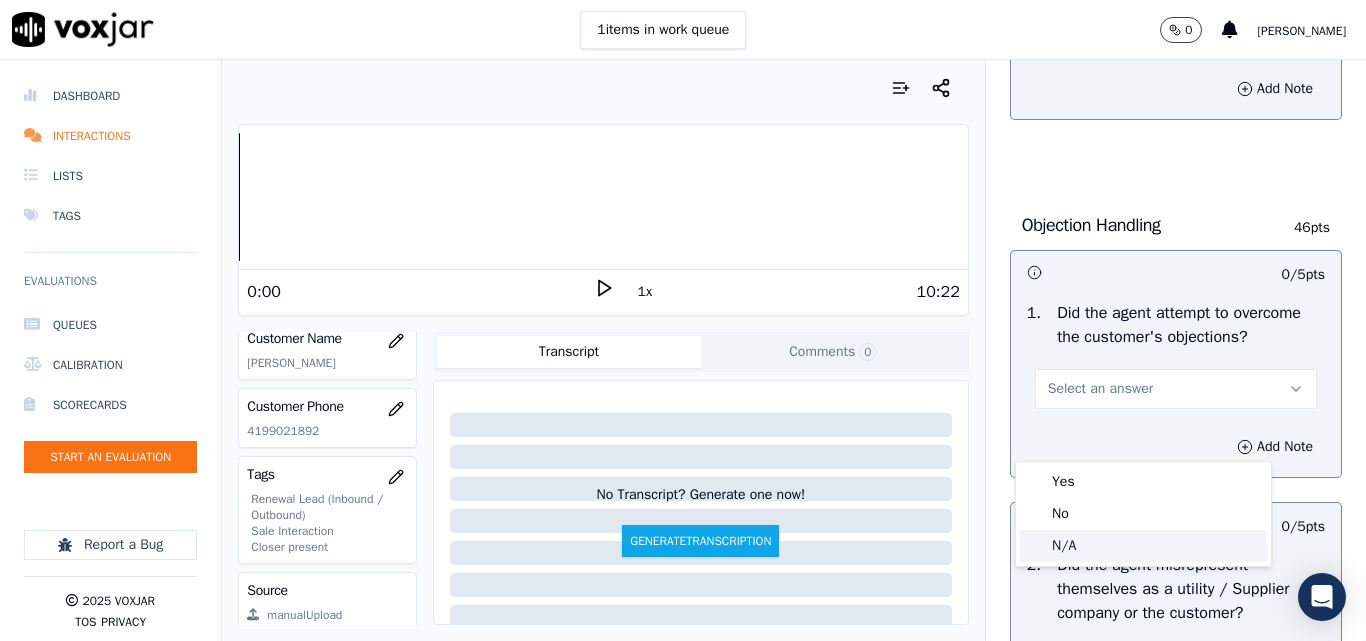 drag, startPoint x: 1082, startPoint y: 530, endPoint x: 1106, endPoint y: 473, distance: 61.846584 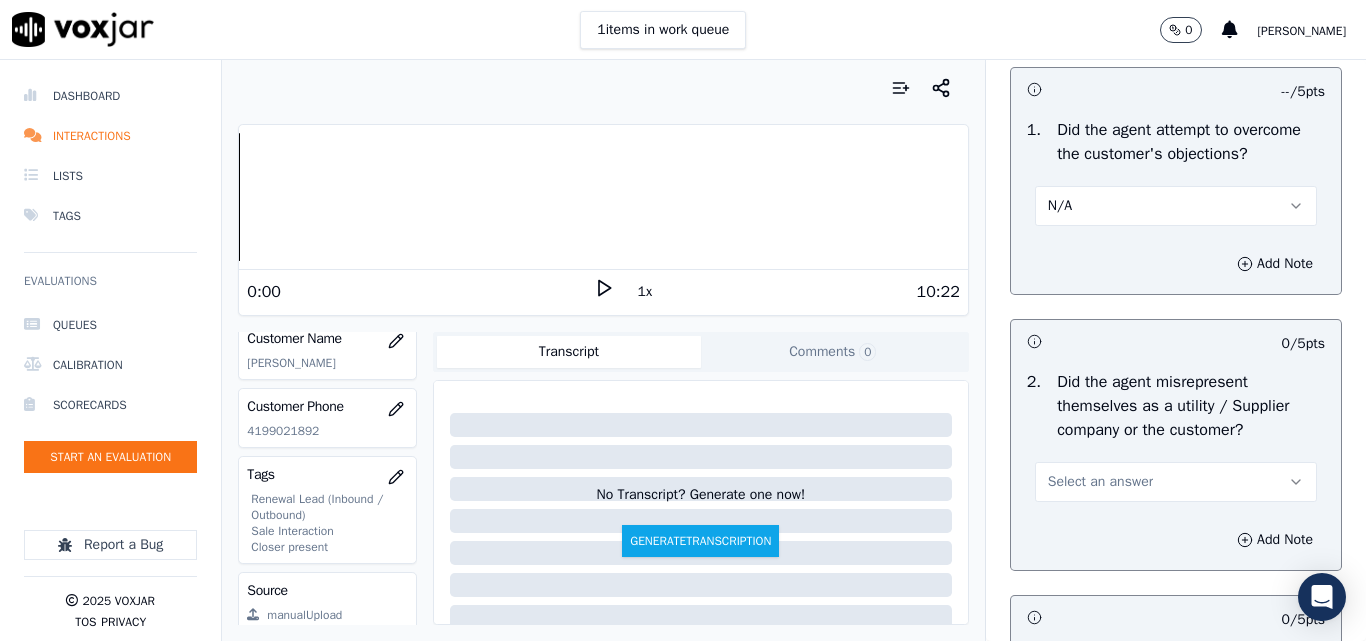 scroll, scrollTop: 1500, scrollLeft: 0, axis: vertical 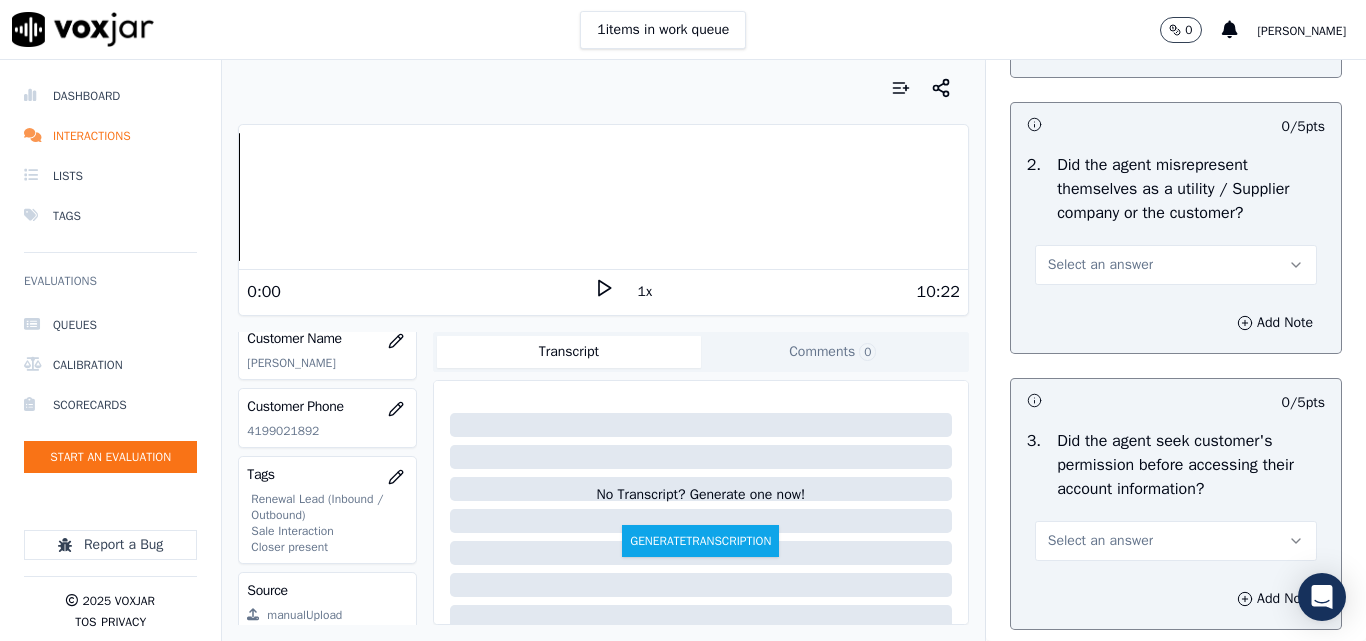 click on "Select an answer" at bounding box center (1176, 265) 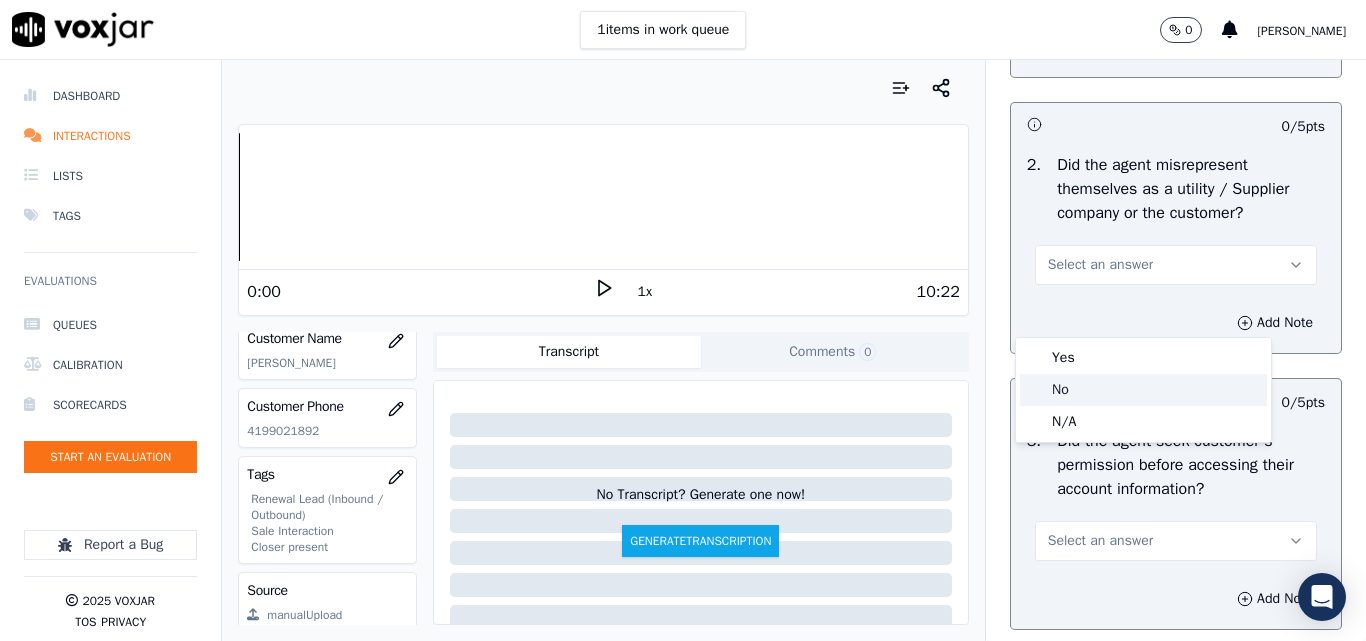 click on "No" 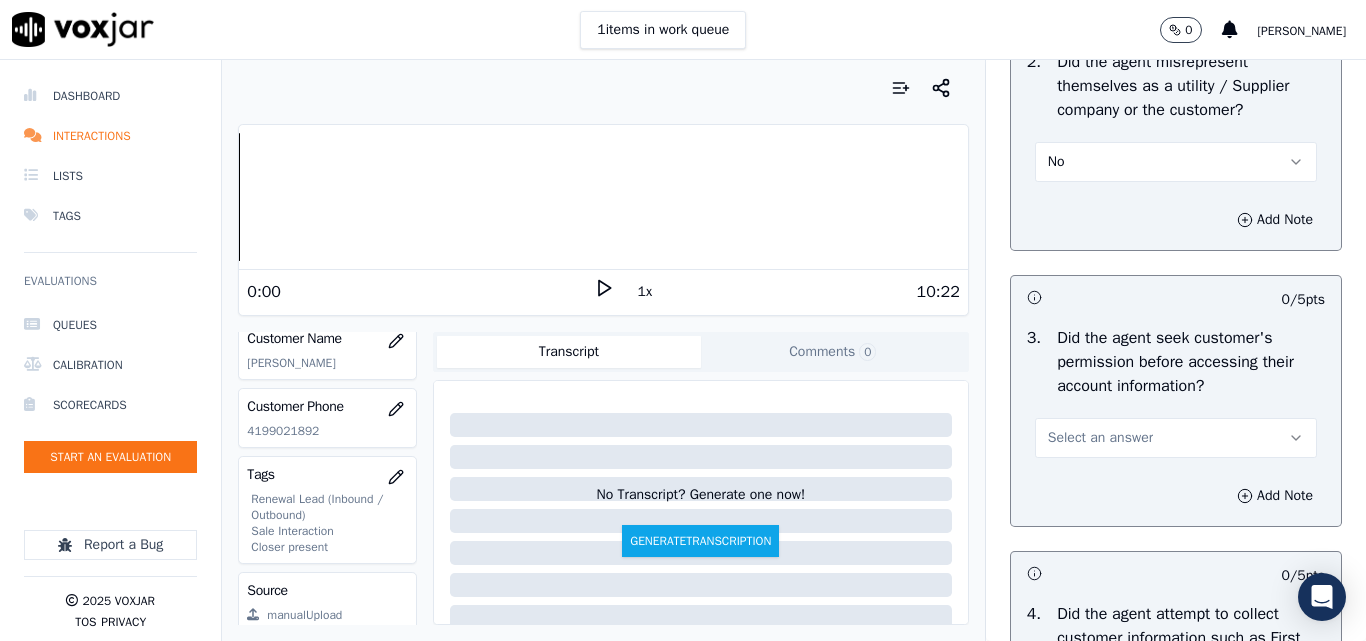 scroll, scrollTop: 1700, scrollLeft: 0, axis: vertical 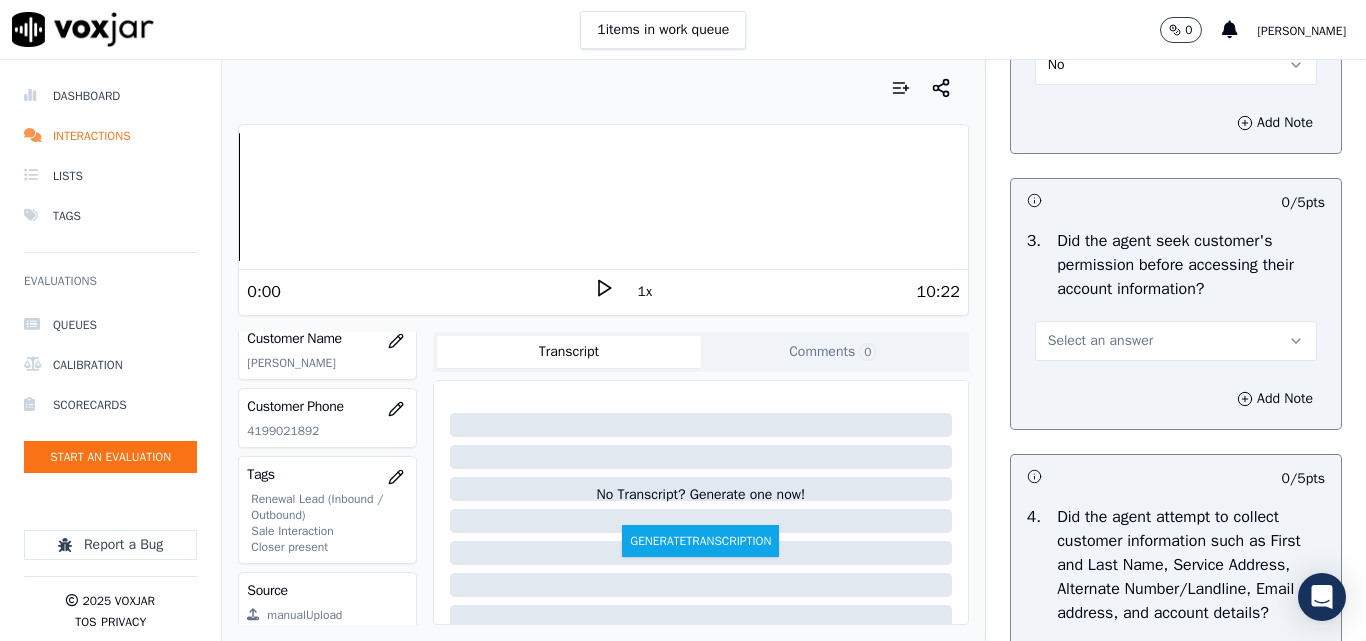 click on "Select an answer" at bounding box center [1100, 341] 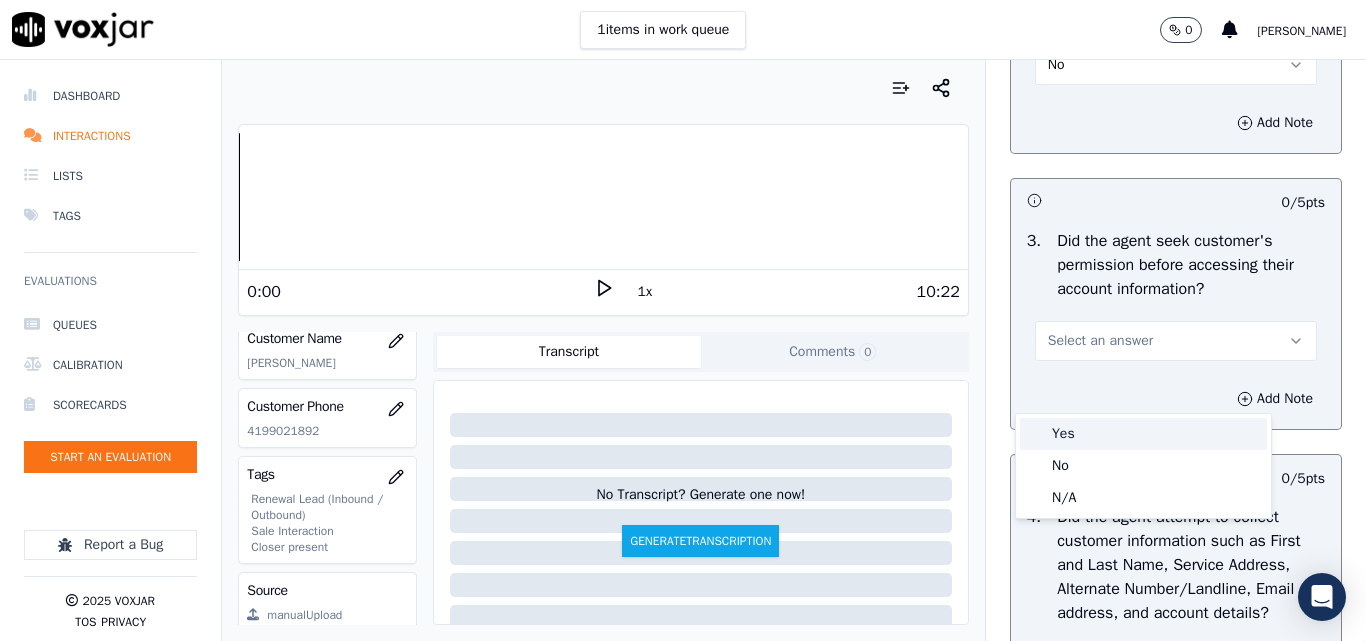 click on "Yes" at bounding box center (1143, 434) 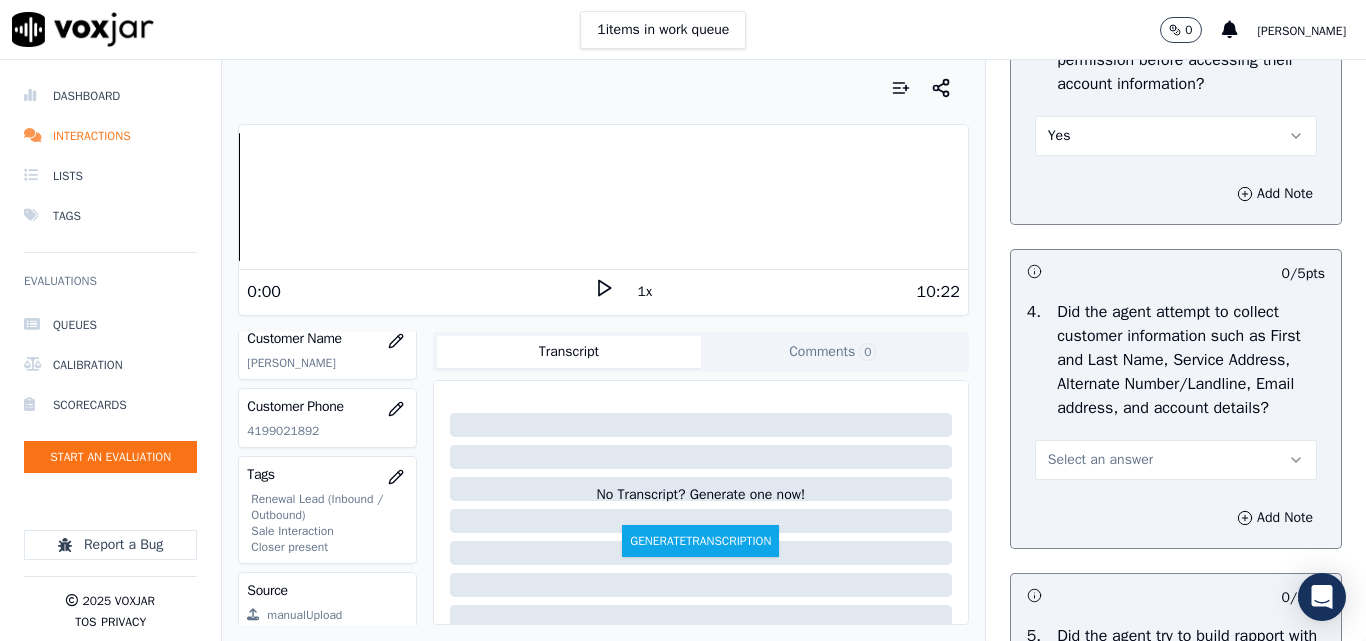 scroll, scrollTop: 1900, scrollLeft: 0, axis: vertical 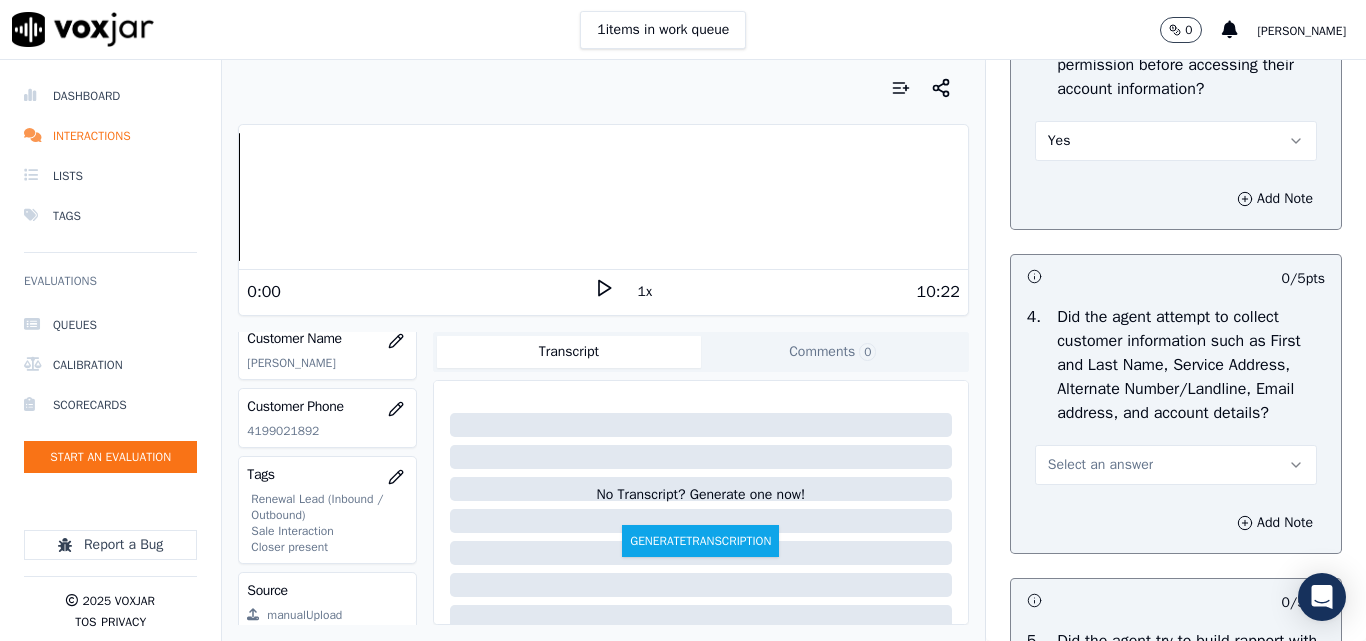 click on "Yes" at bounding box center [1176, 141] 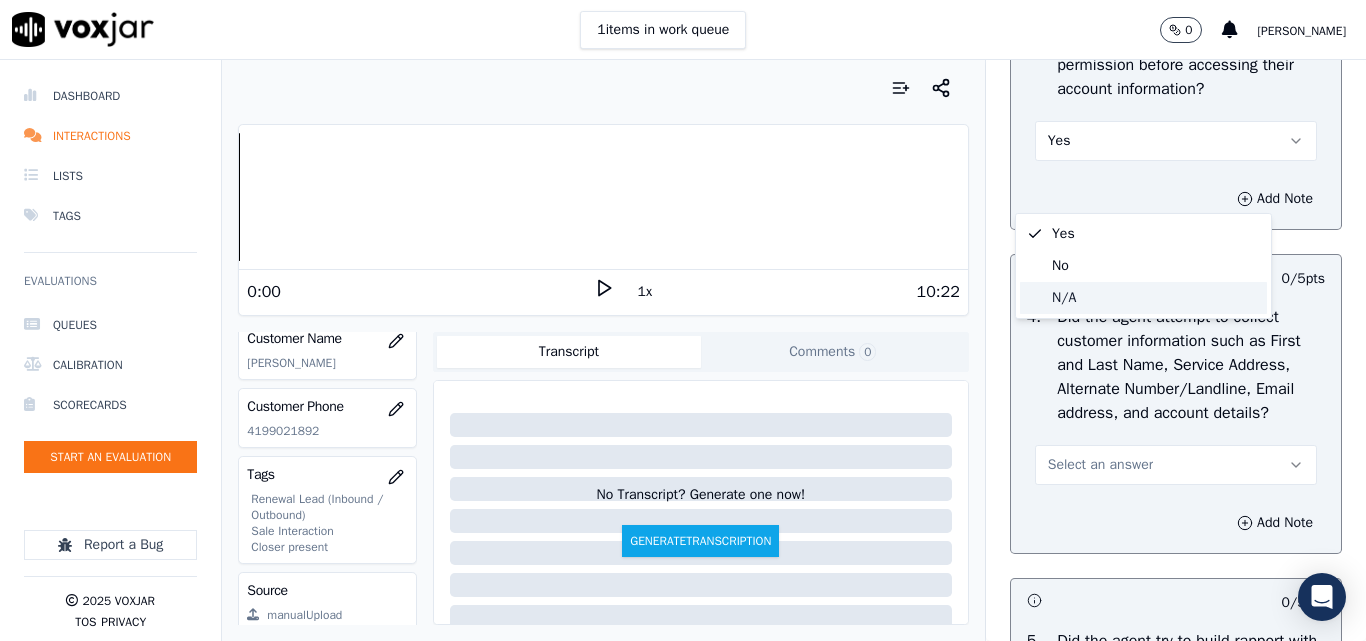 click on "N/A" 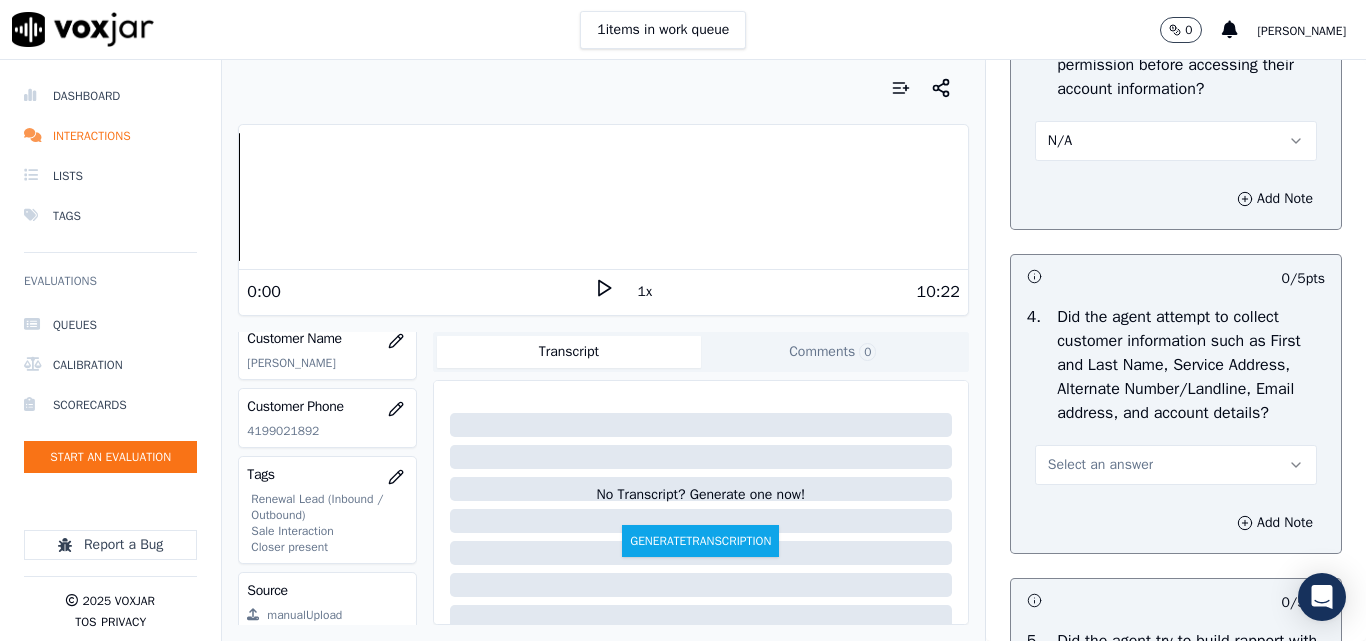 click on "N/A" at bounding box center (1176, 141) 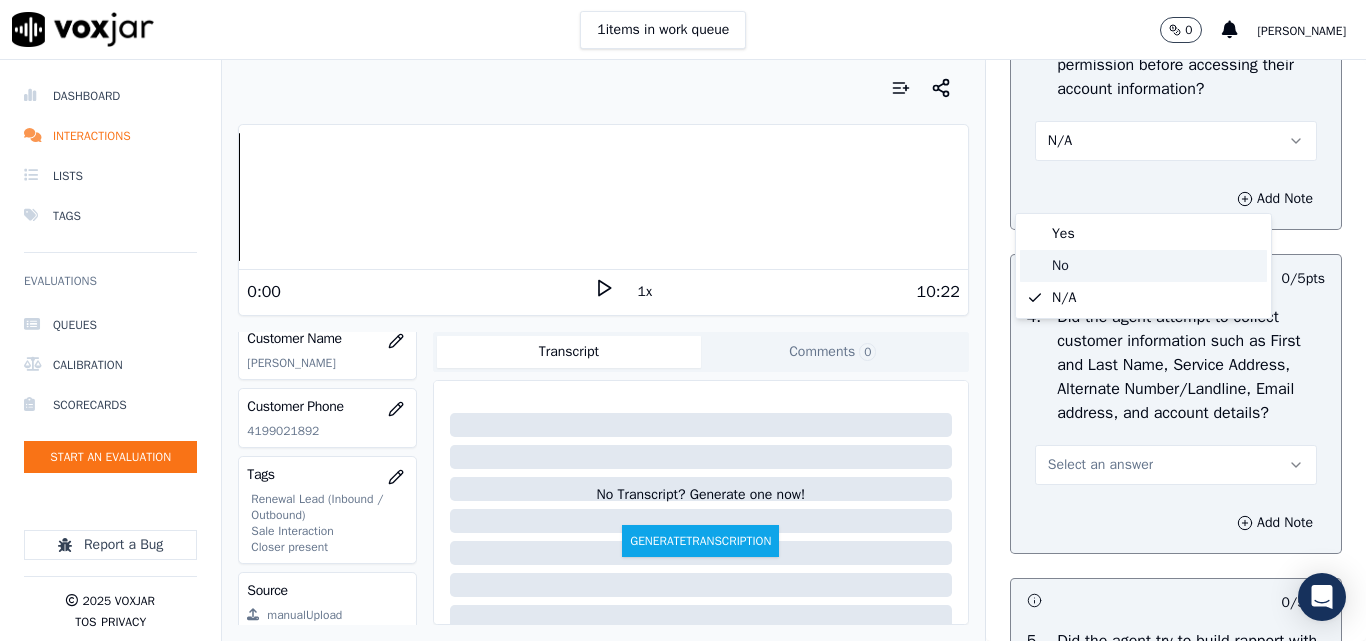 click on "No" 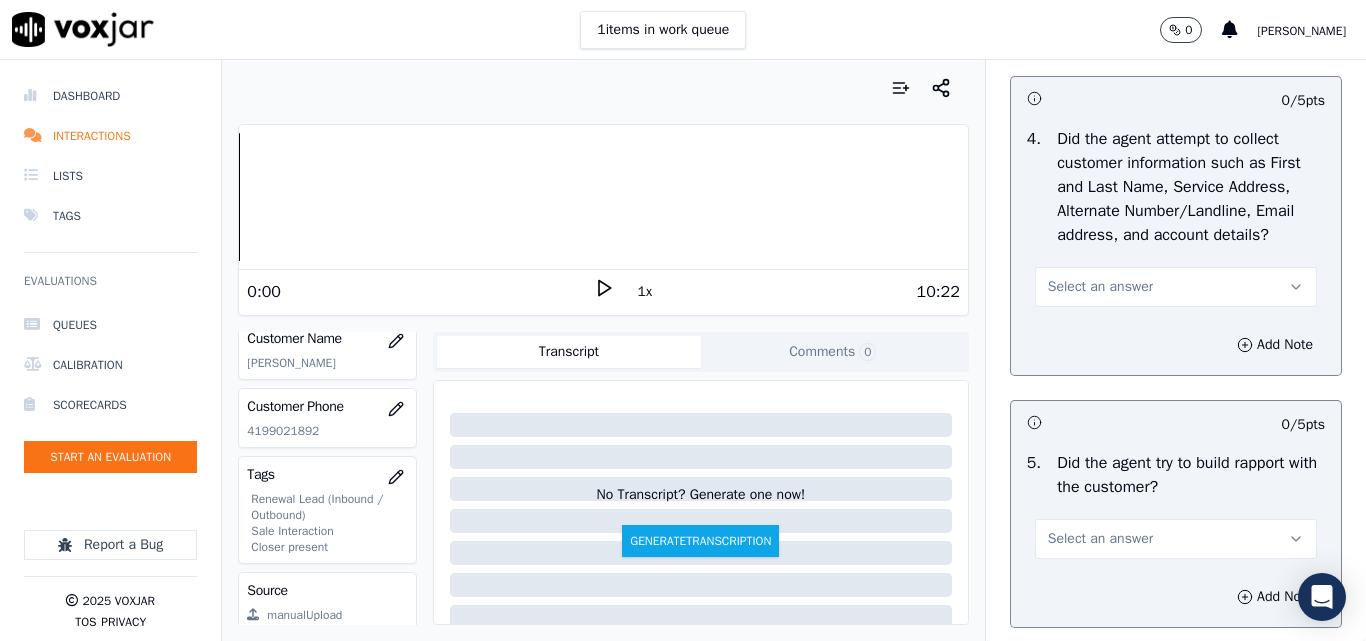 scroll, scrollTop: 2100, scrollLeft: 0, axis: vertical 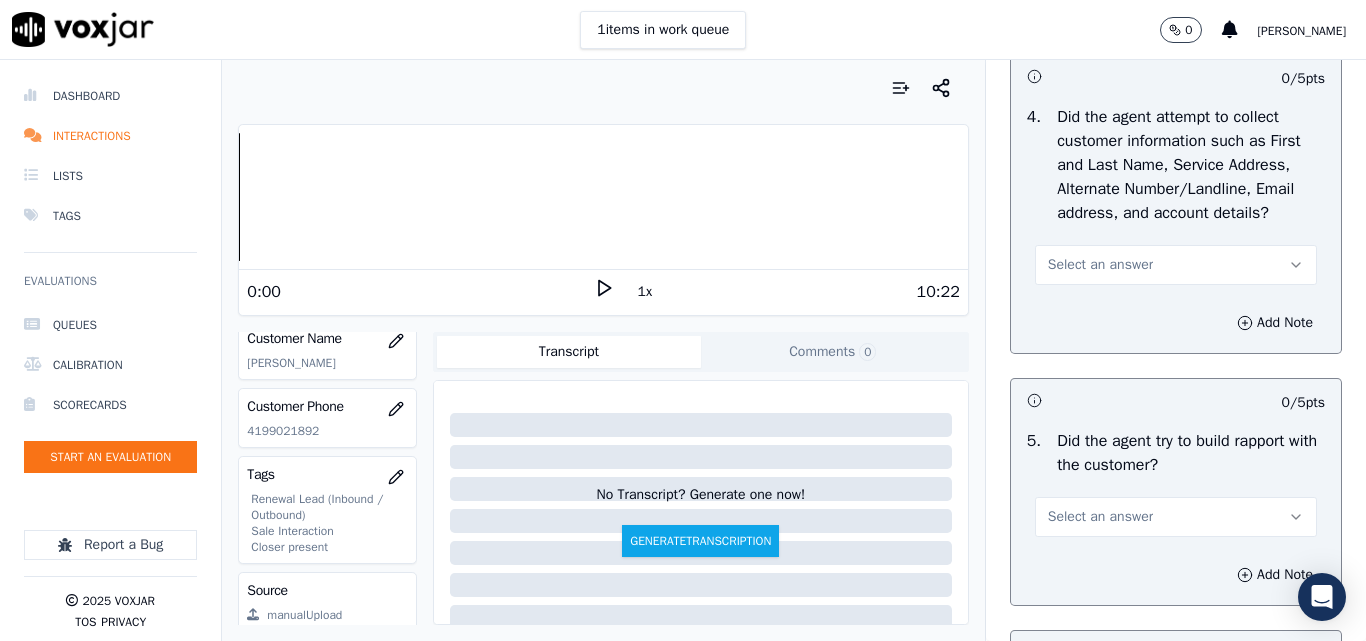 click on "Select an answer" at bounding box center [1100, 265] 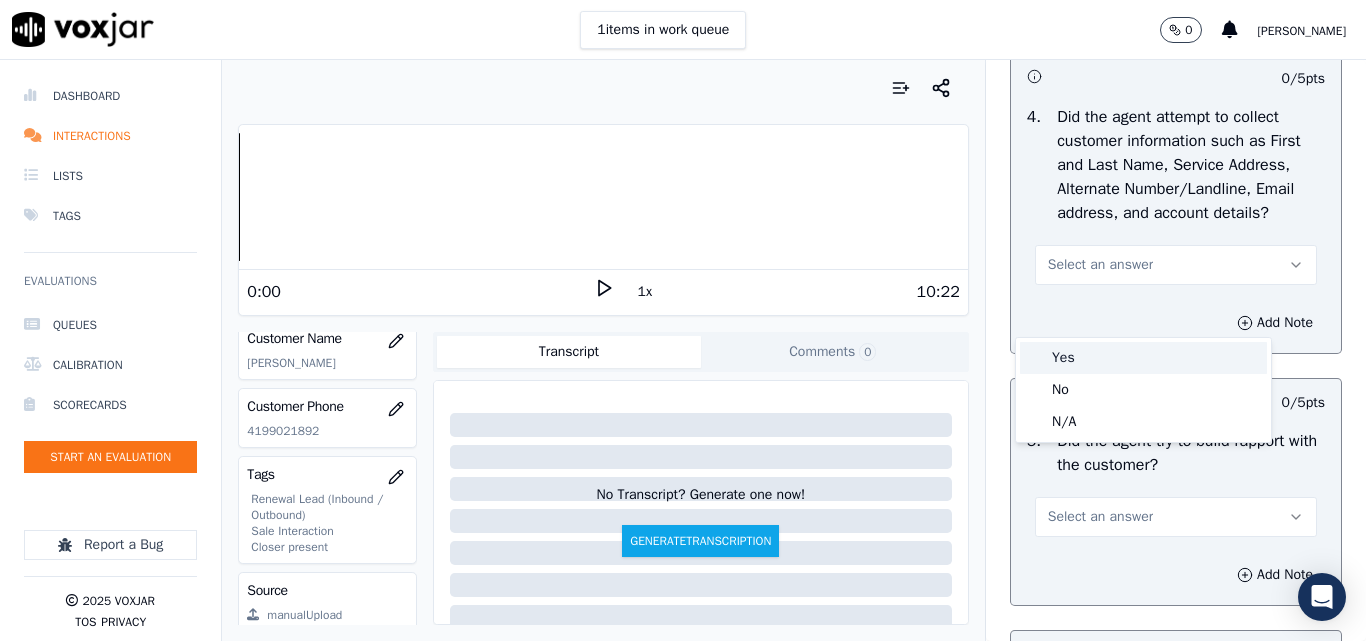 click on "Yes" at bounding box center [1143, 358] 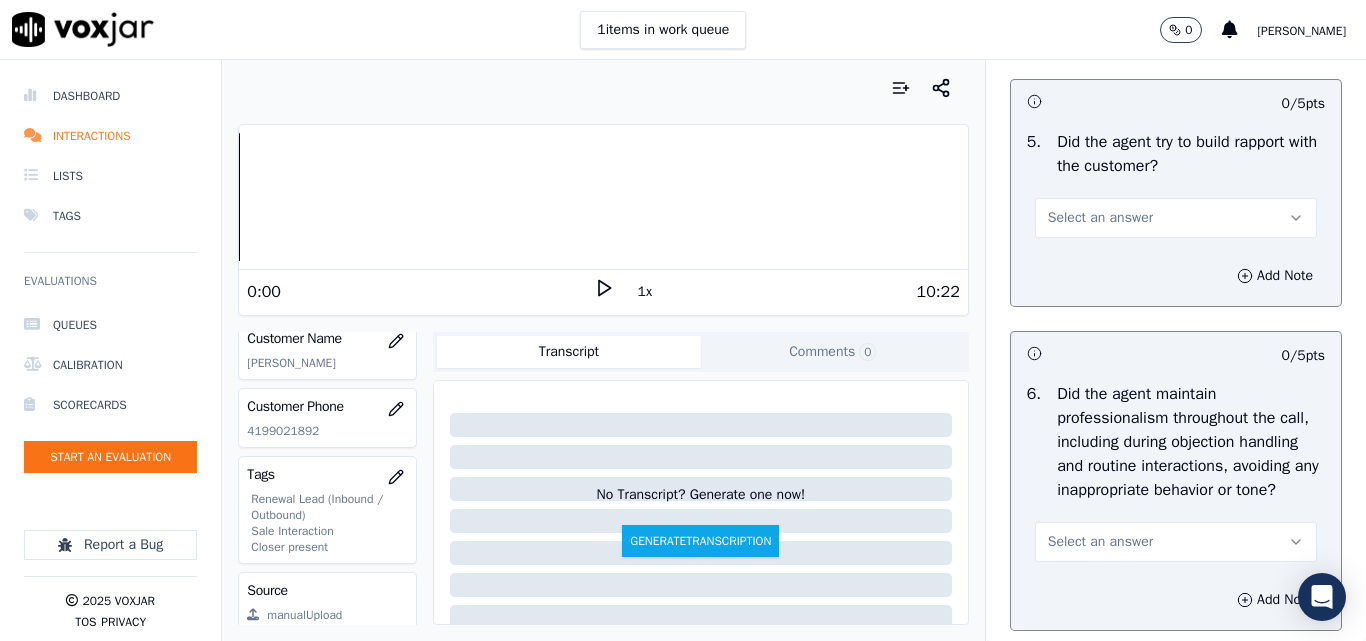 scroll, scrollTop: 2400, scrollLeft: 0, axis: vertical 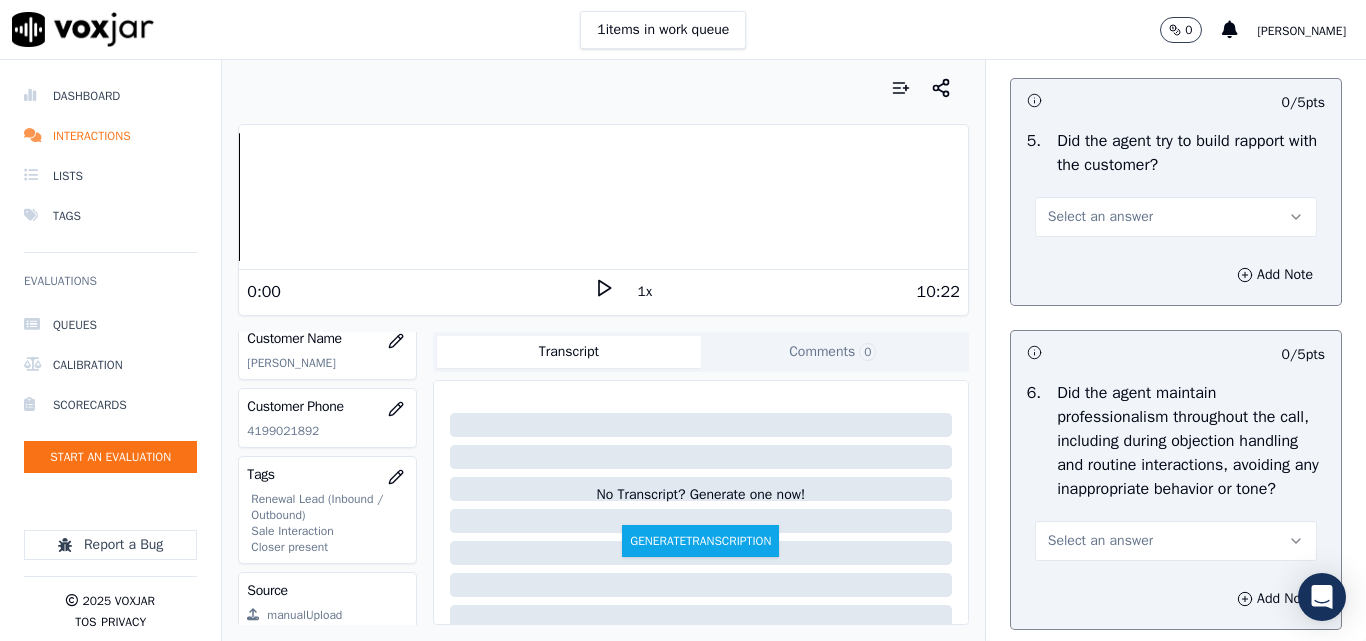 click on "Select an answer" at bounding box center [1100, 217] 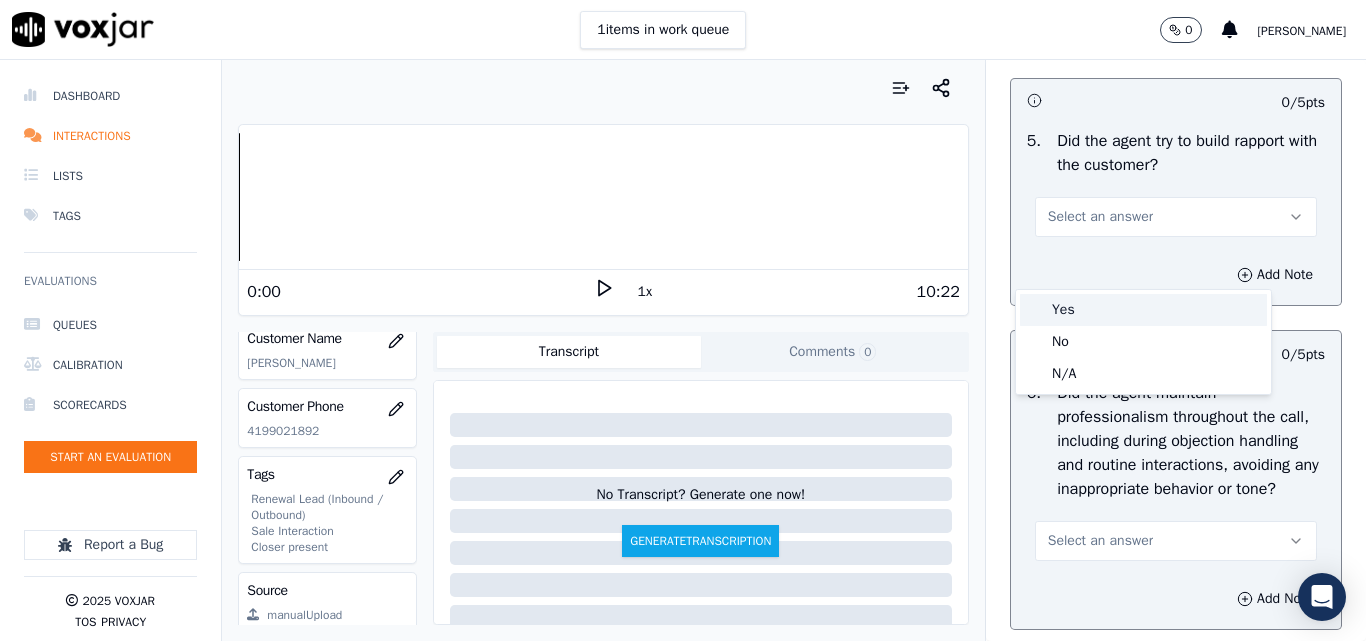 click on "Yes" at bounding box center [1143, 310] 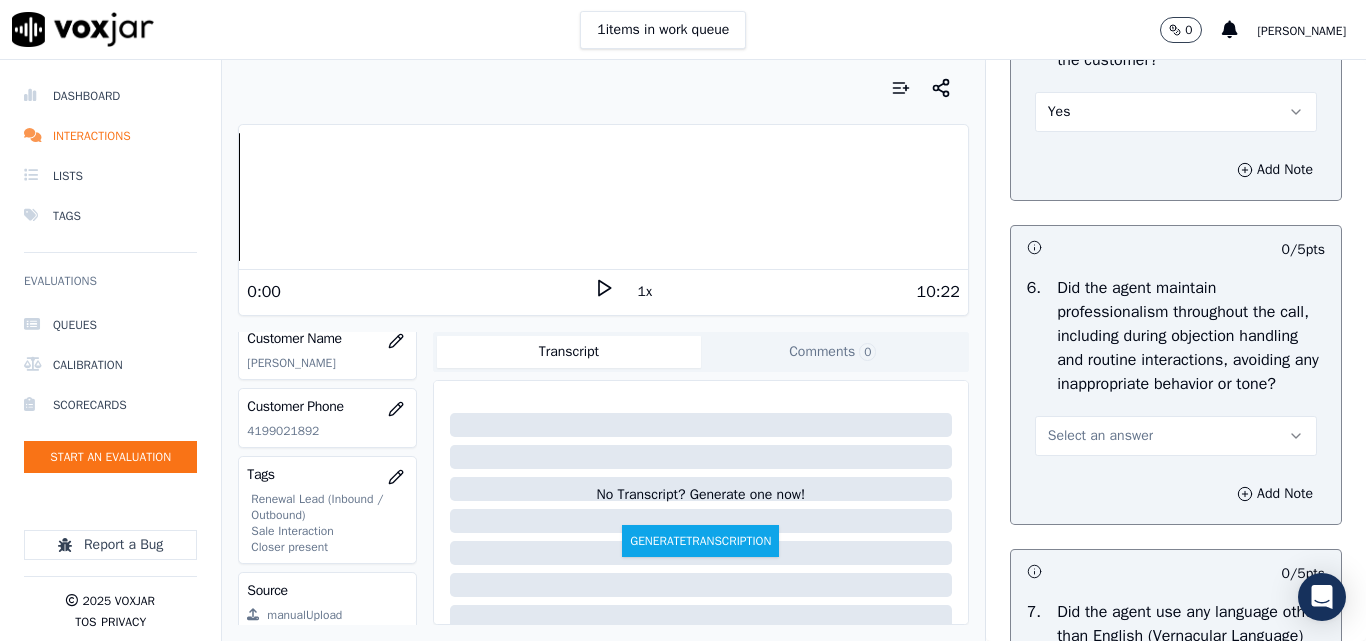 scroll, scrollTop: 2600, scrollLeft: 0, axis: vertical 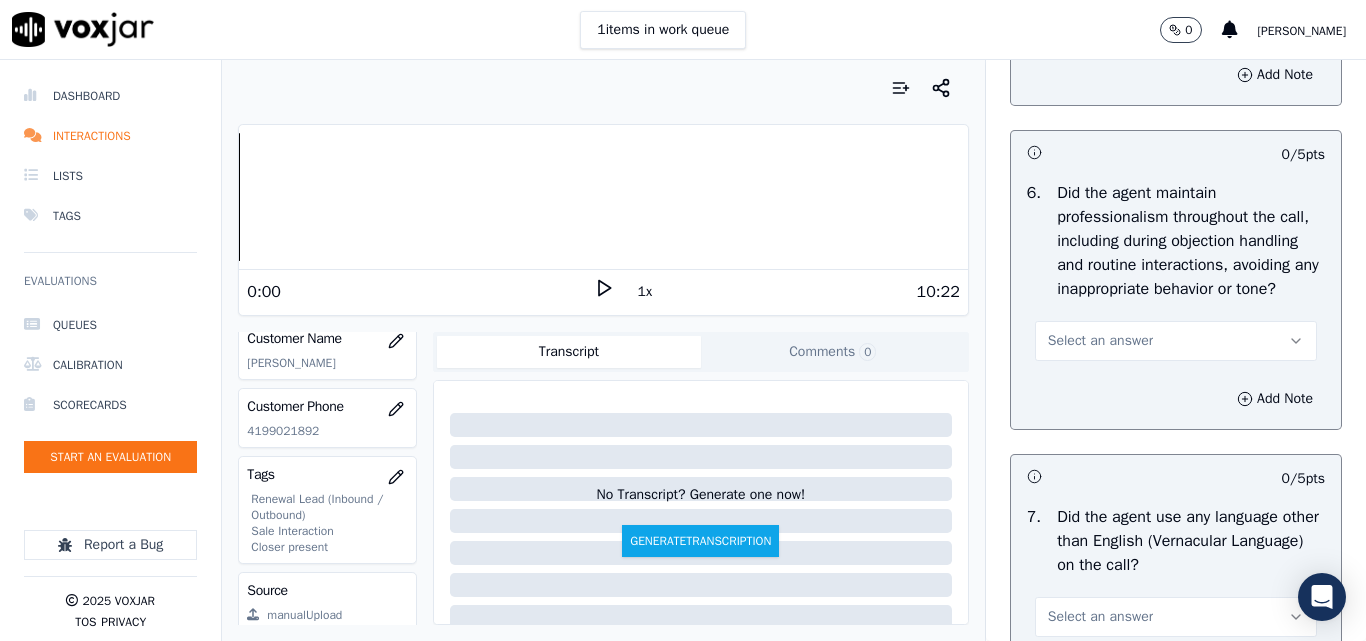 click on "Select an answer" at bounding box center (1100, 341) 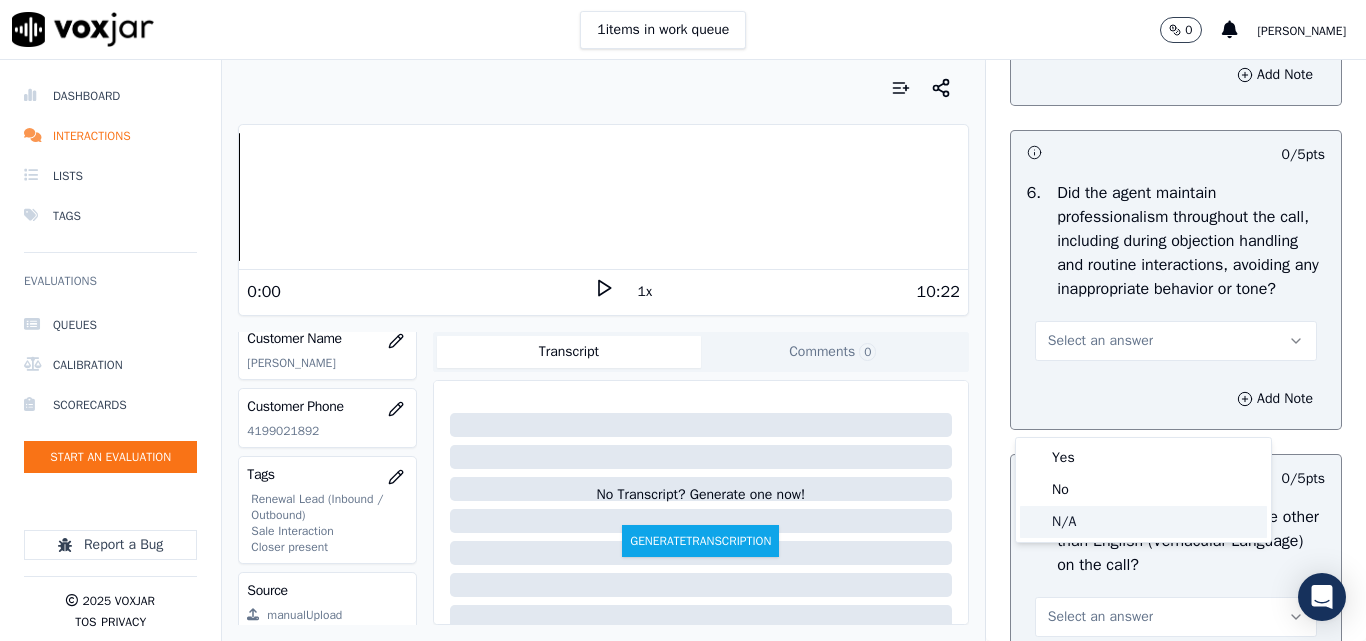 click on "N/A" 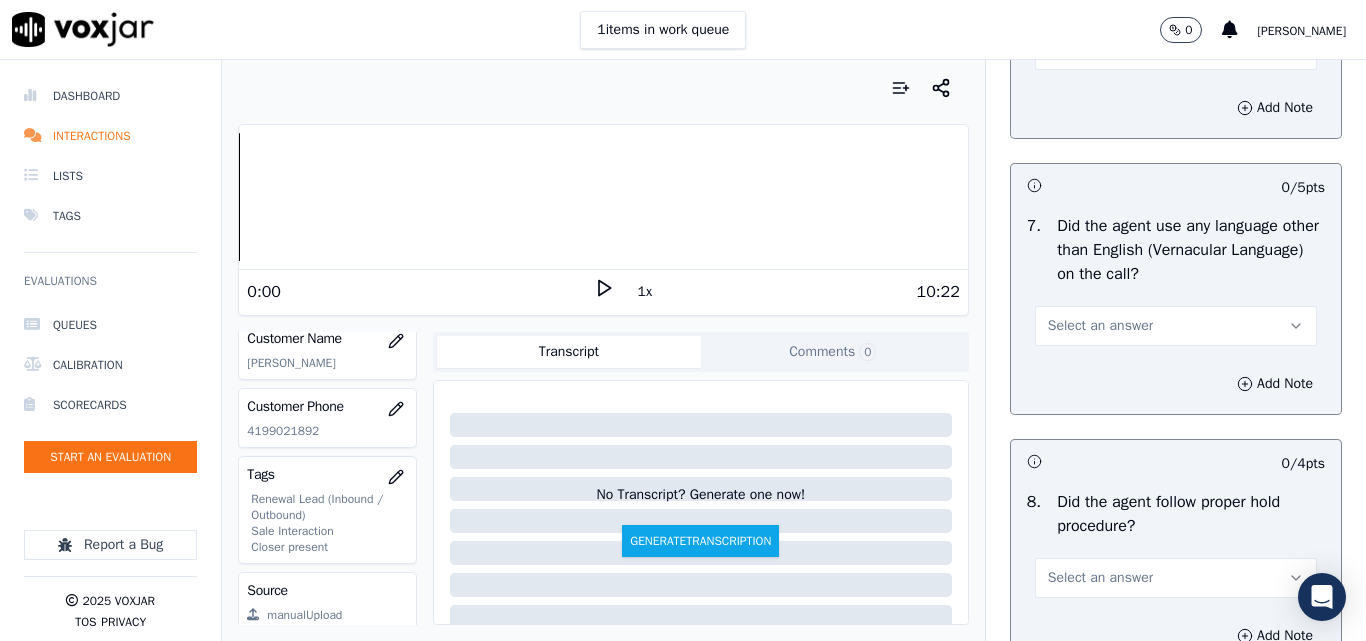 scroll, scrollTop: 2900, scrollLeft: 0, axis: vertical 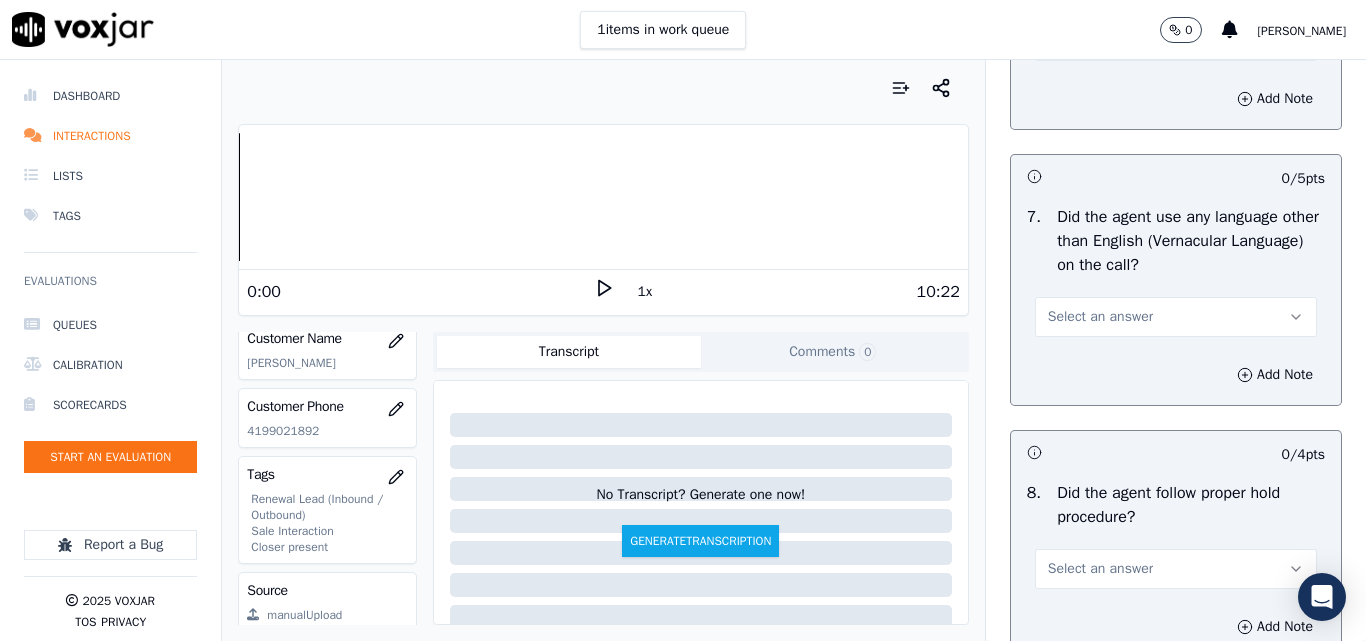 drag, startPoint x: 1239, startPoint y: 339, endPoint x: 1297, endPoint y: 365, distance: 63.560993 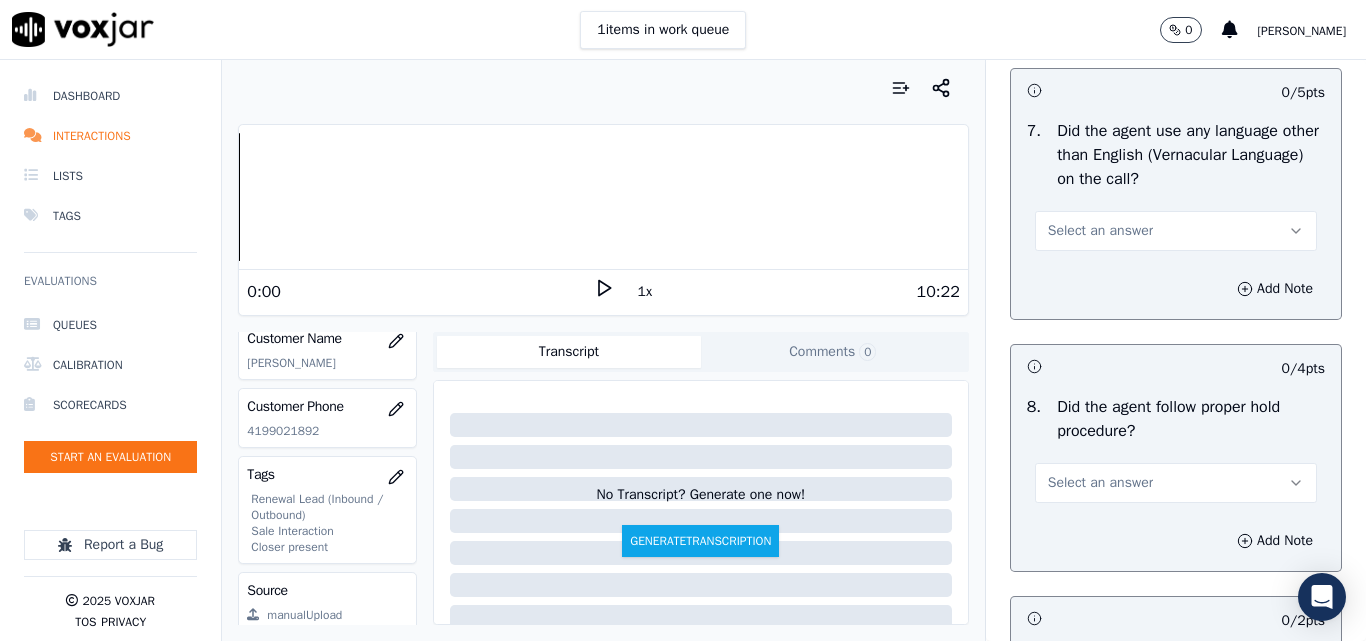scroll, scrollTop: 3000, scrollLeft: 0, axis: vertical 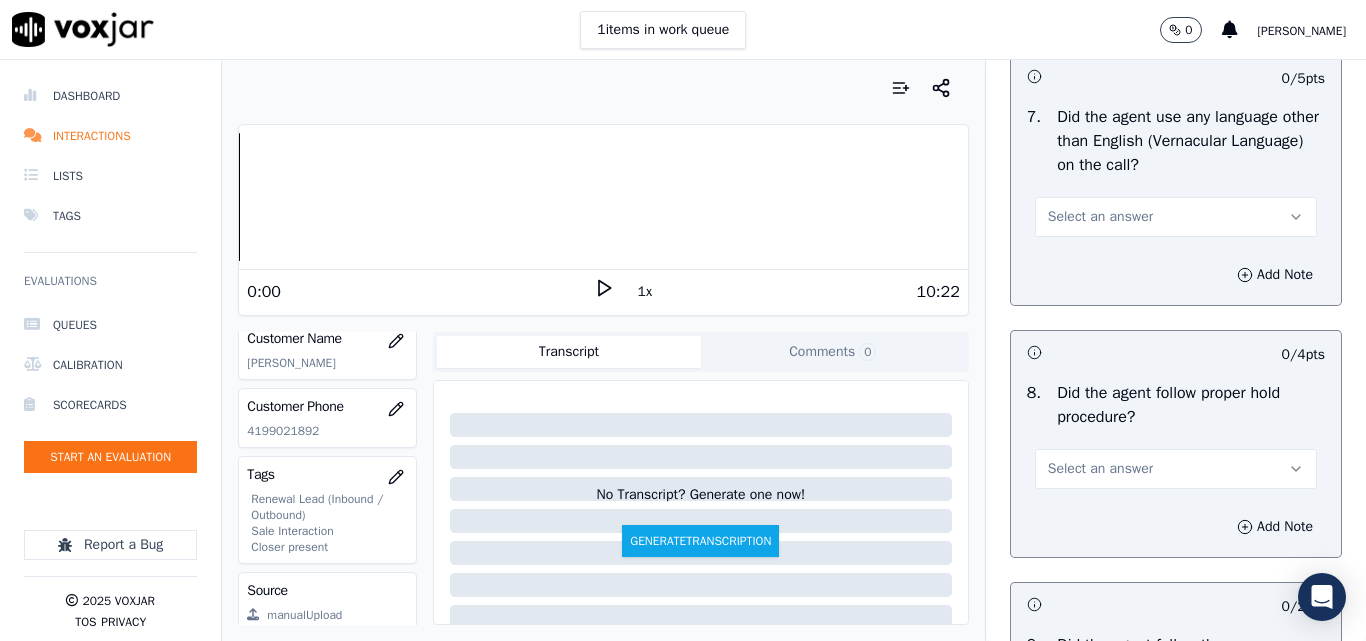 click on "Select an answer" at bounding box center (1100, 217) 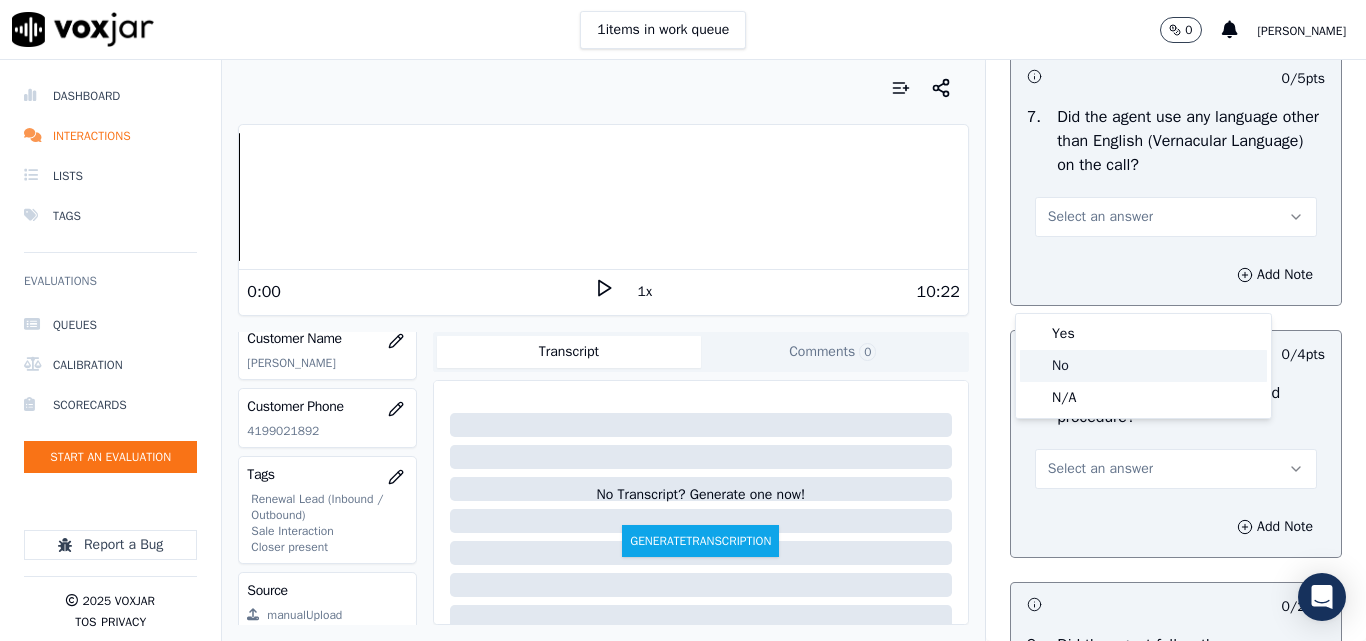 click on "No" 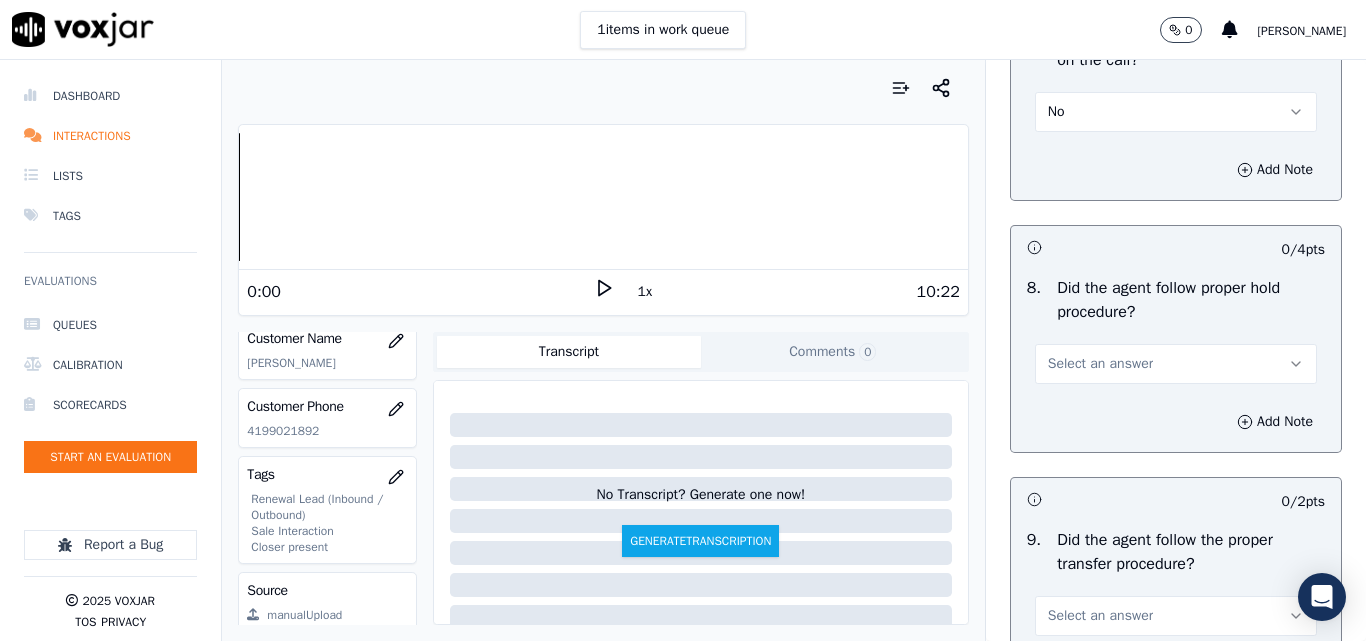 scroll, scrollTop: 3200, scrollLeft: 0, axis: vertical 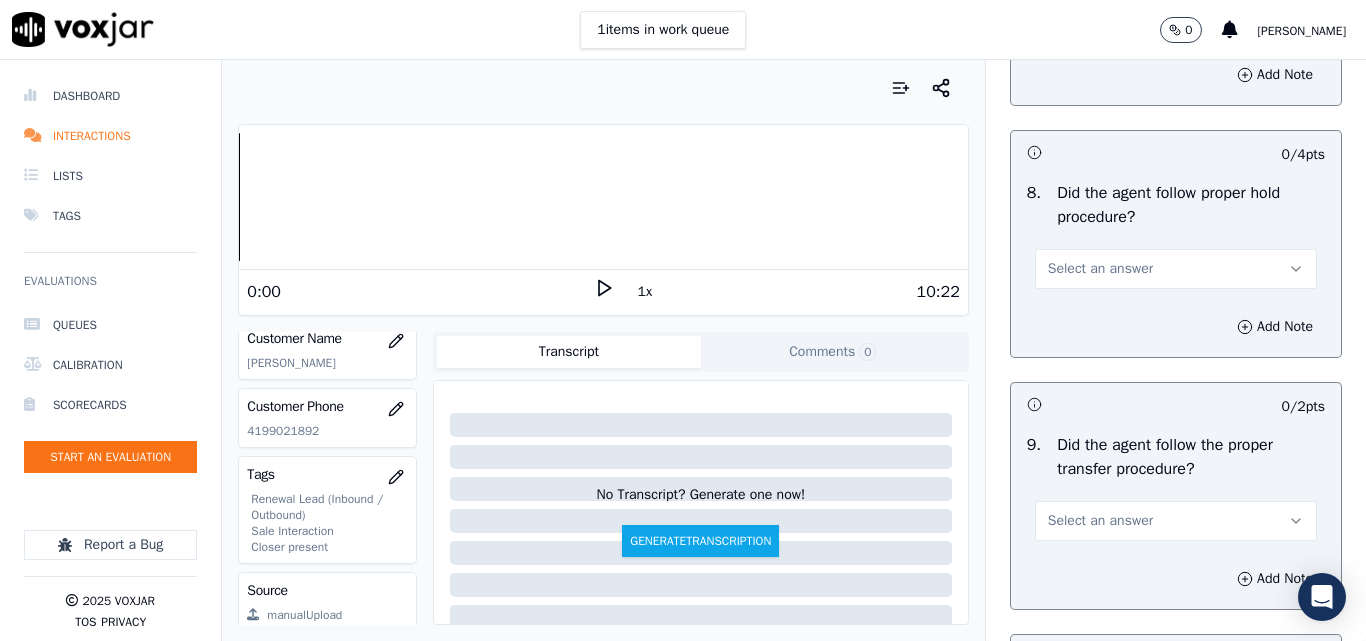 click on "Select an answer" at bounding box center [1100, 269] 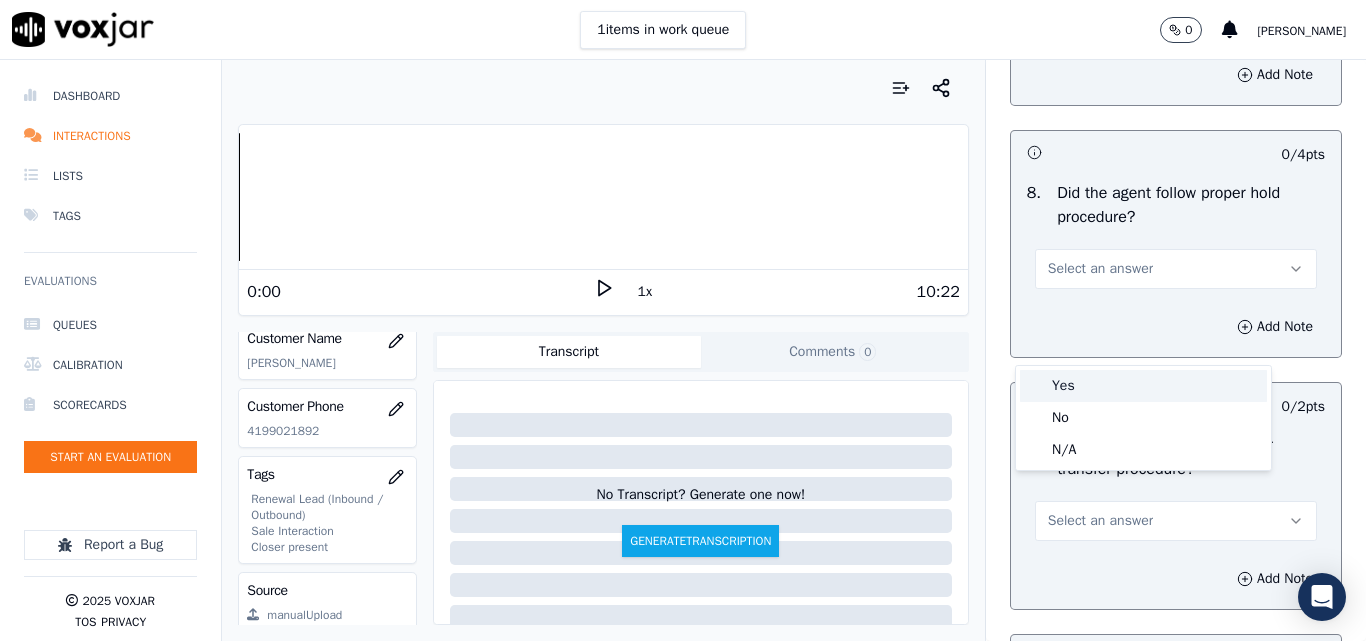 click on "Yes" at bounding box center [1143, 386] 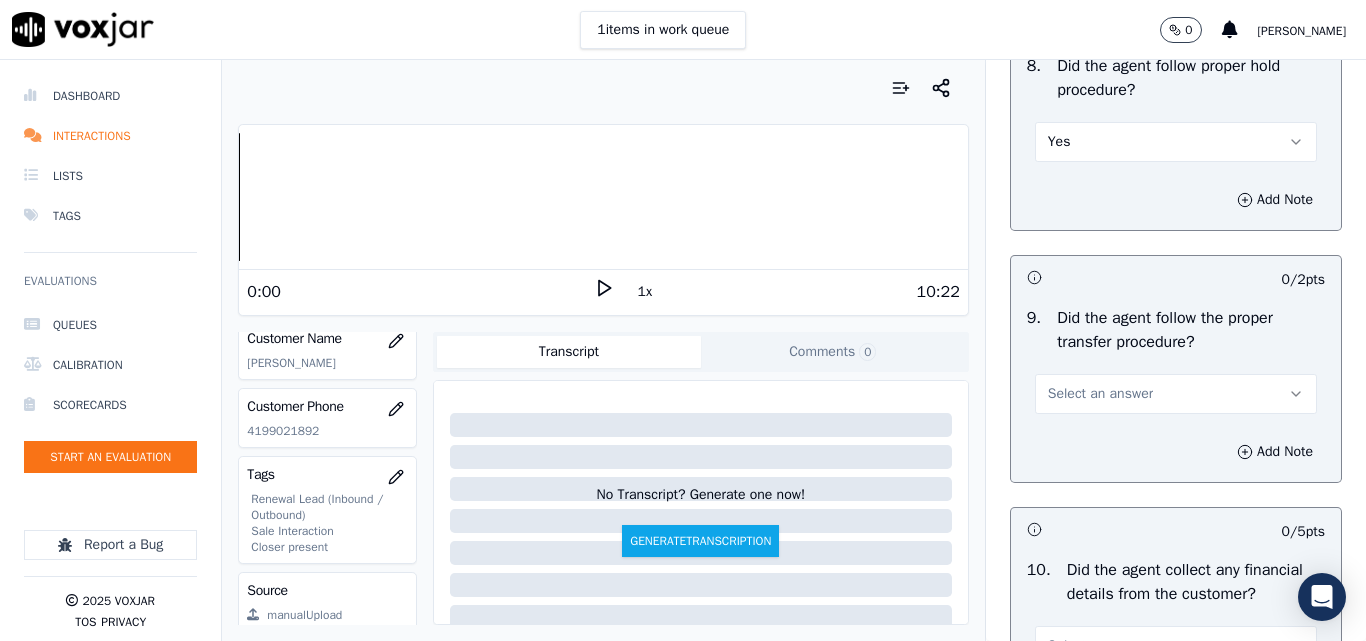 scroll, scrollTop: 3500, scrollLeft: 0, axis: vertical 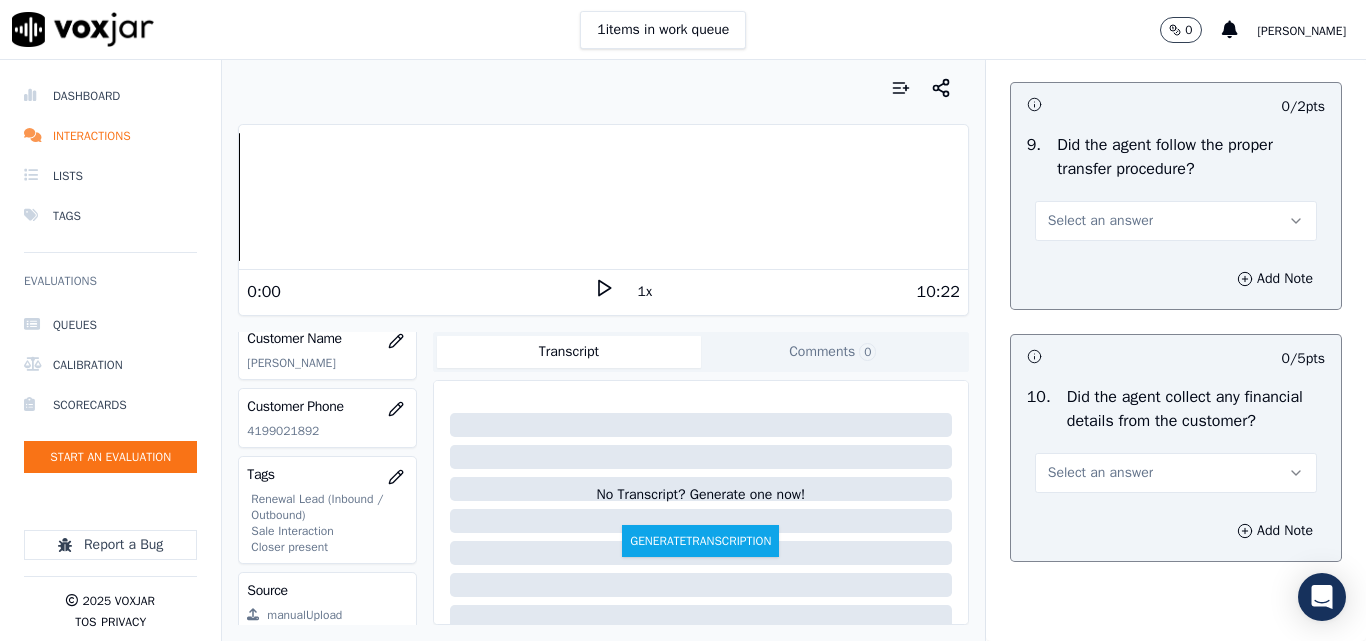 click on "Select an answer" at bounding box center (1100, 221) 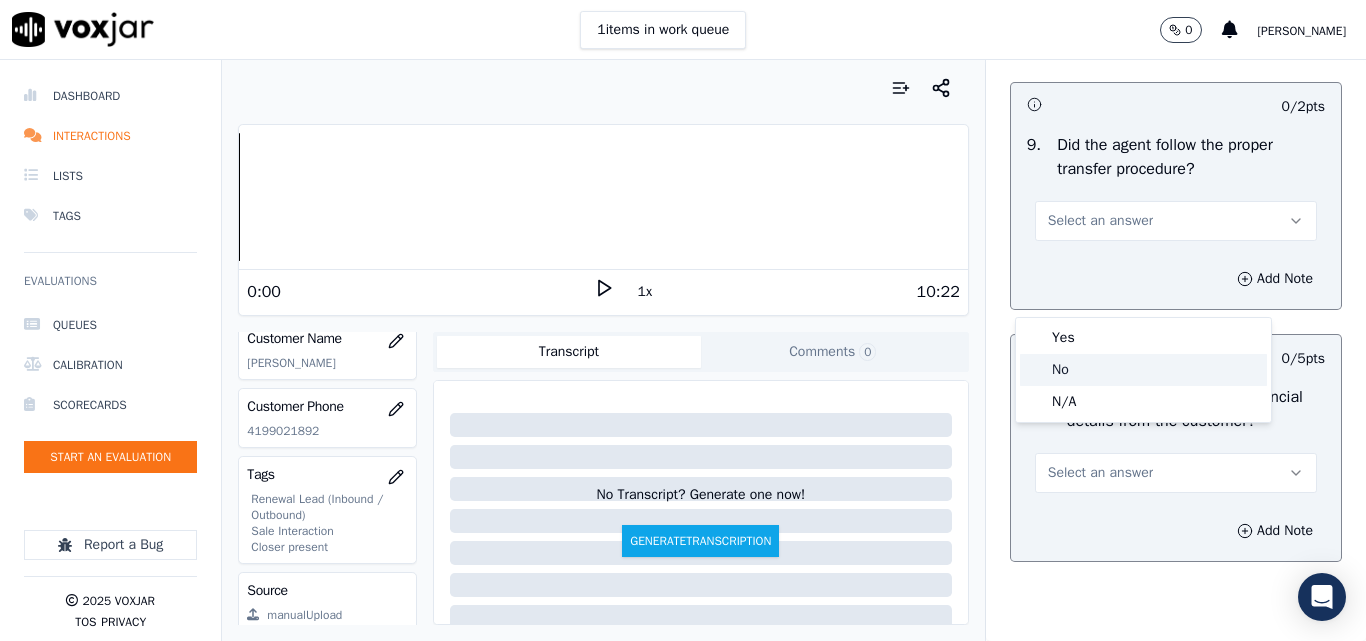 click on "No" 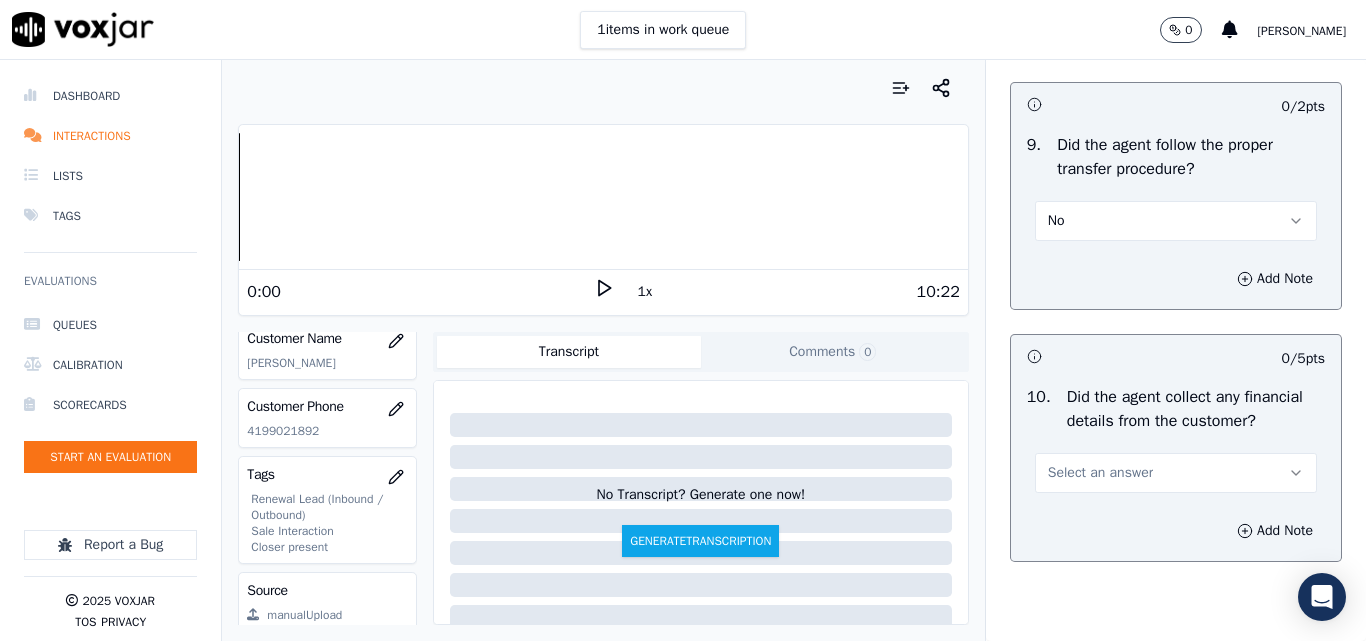 scroll, scrollTop: 3700, scrollLeft: 0, axis: vertical 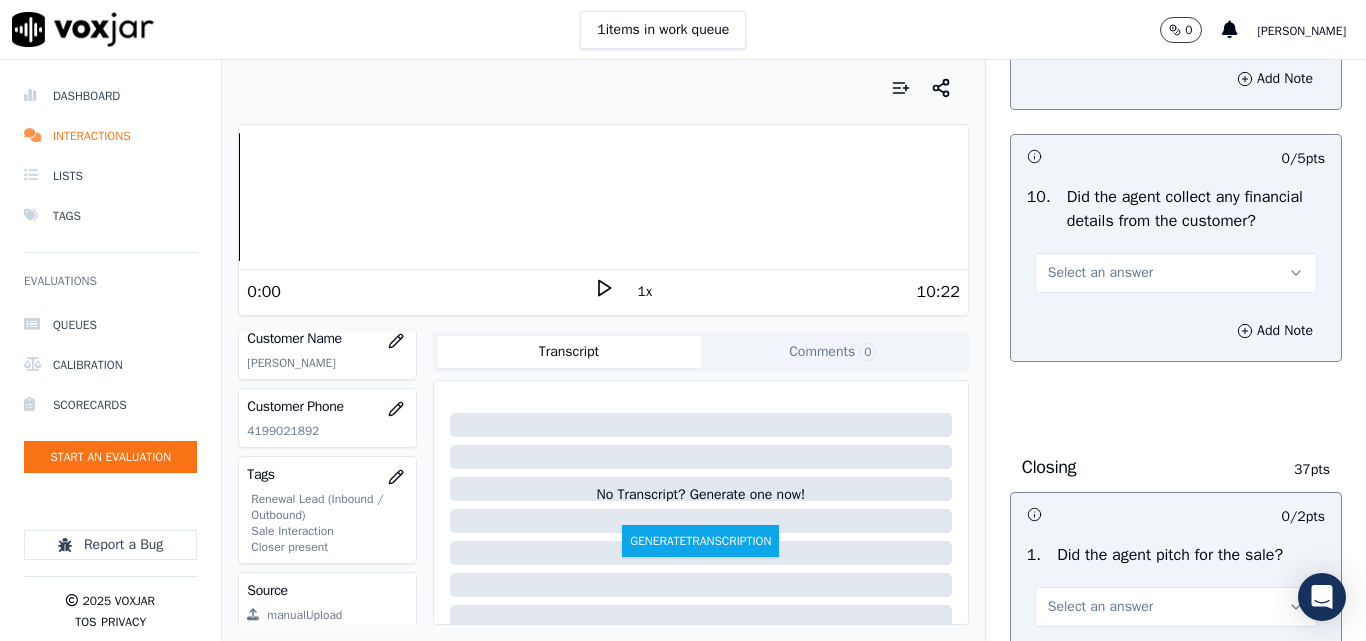 click on "Select an answer" at bounding box center [1100, 273] 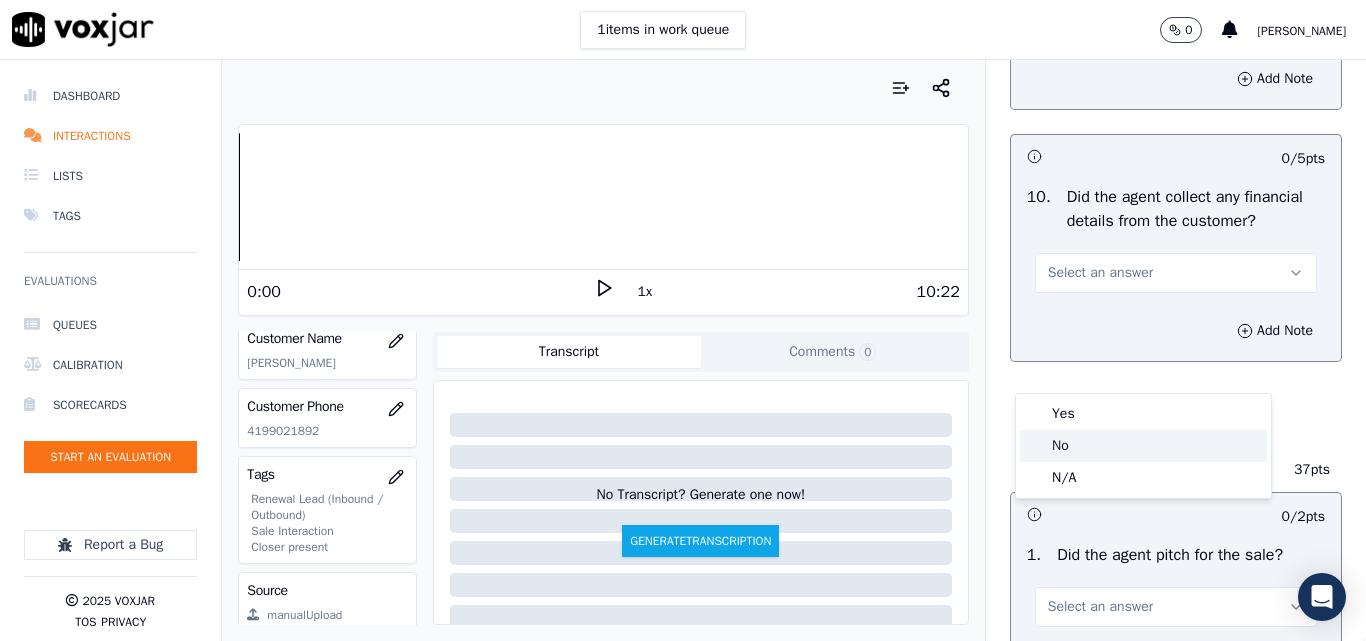 click on "No" 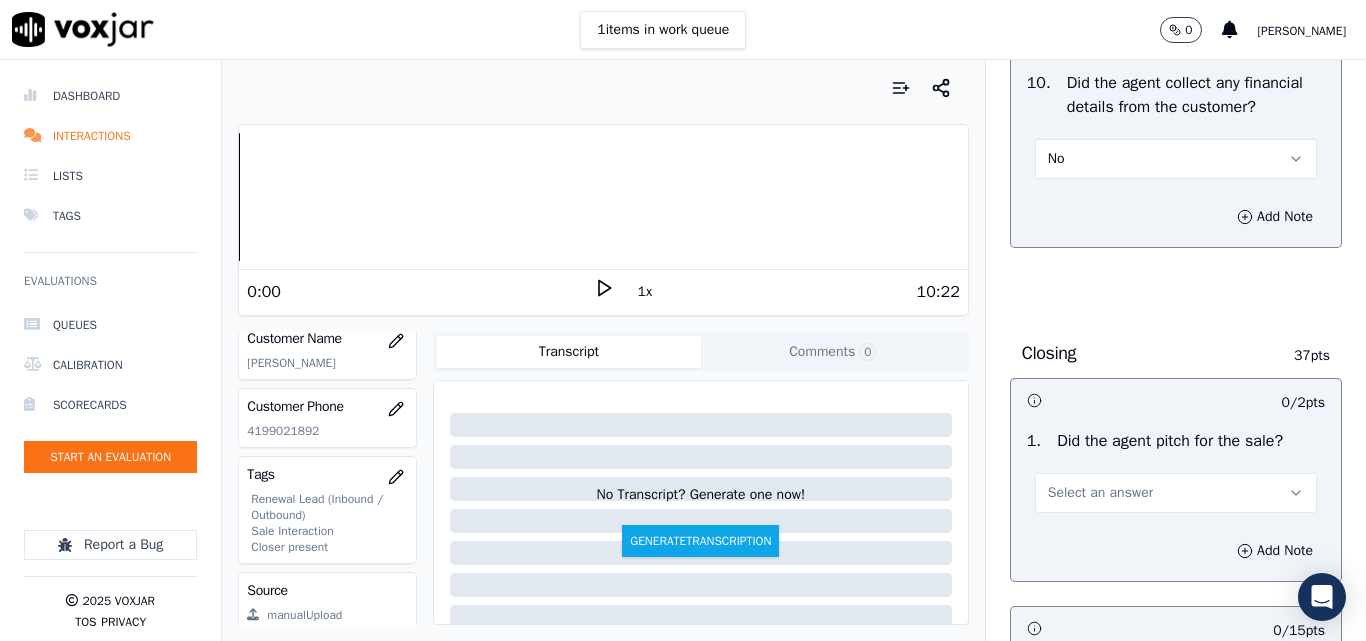scroll, scrollTop: 4000, scrollLeft: 0, axis: vertical 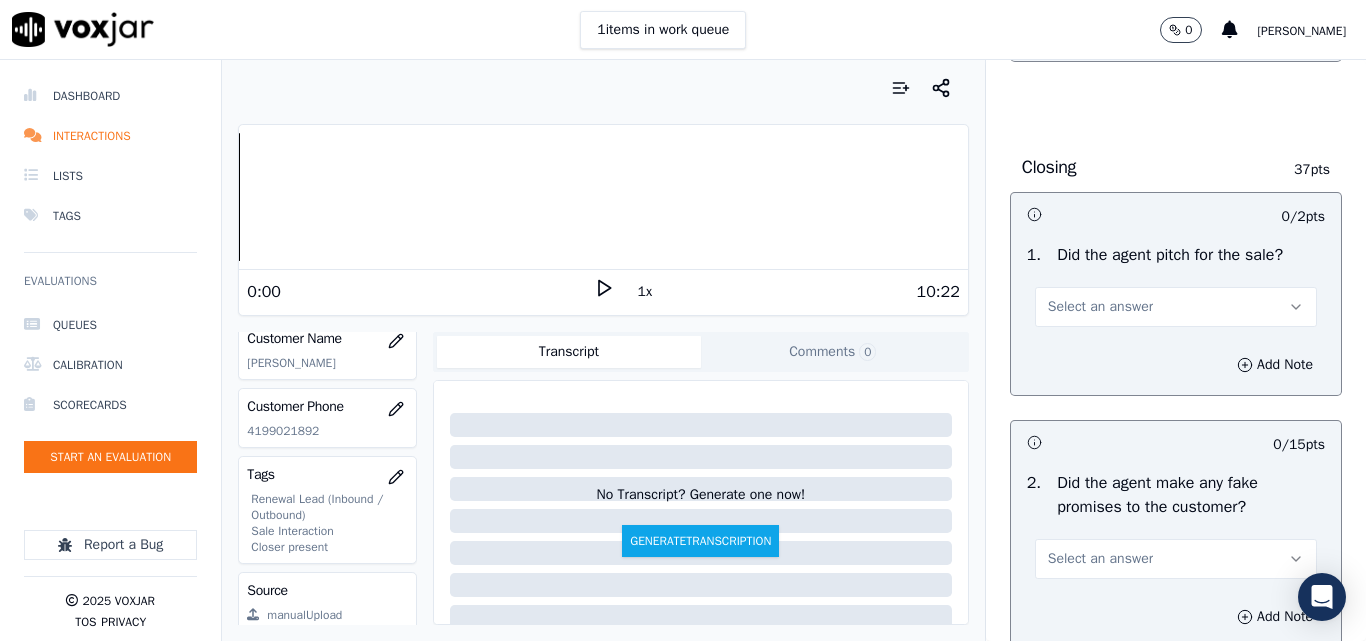 drag, startPoint x: 1062, startPoint y: 407, endPoint x: 1068, endPoint y: 423, distance: 17.088007 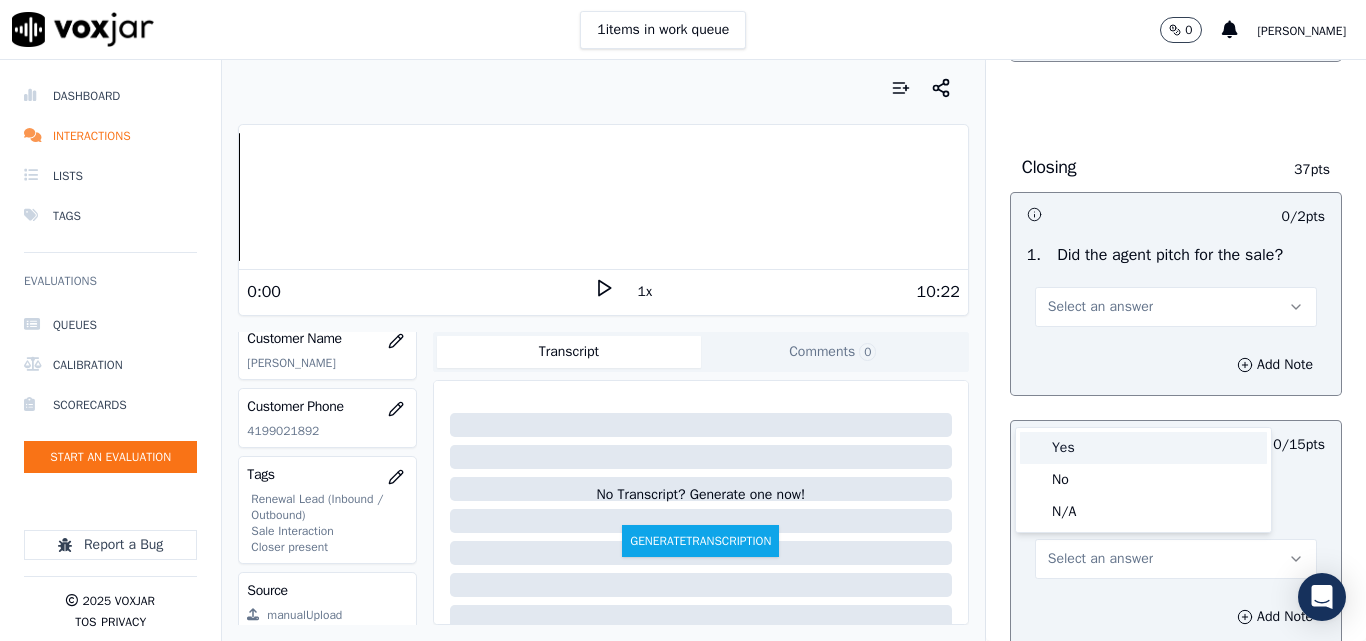 click on "Yes" at bounding box center [1143, 448] 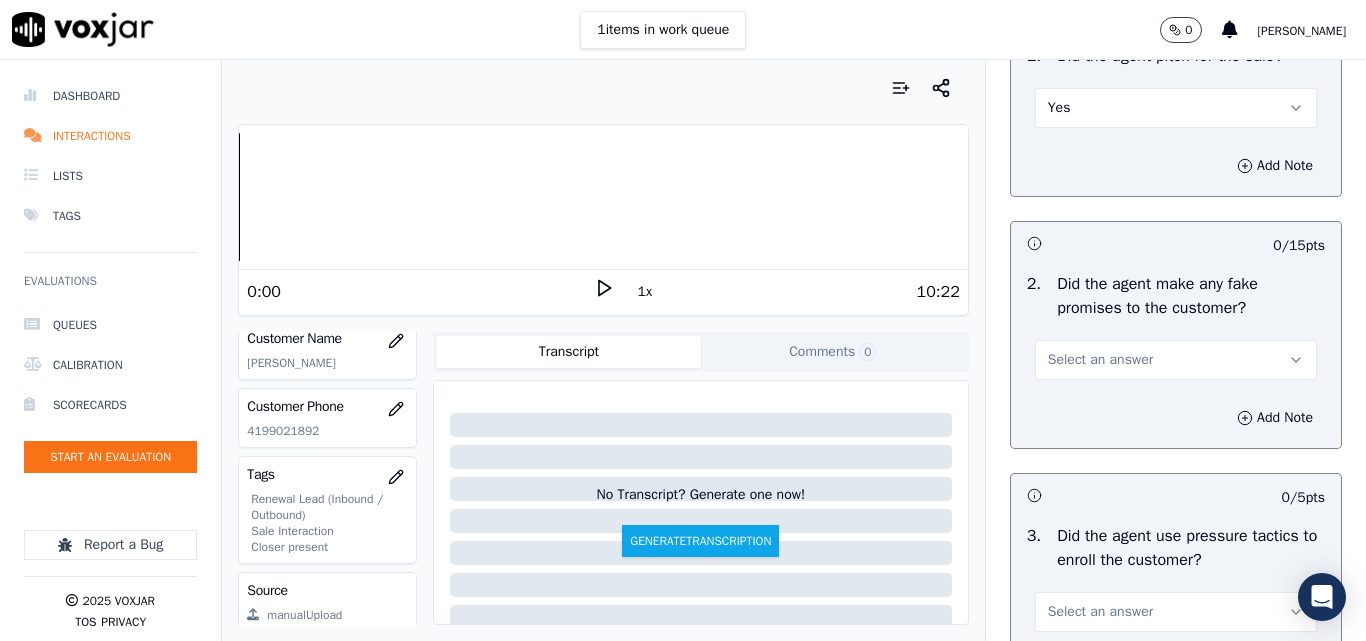 scroll, scrollTop: 4200, scrollLeft: 0, axis: vertical 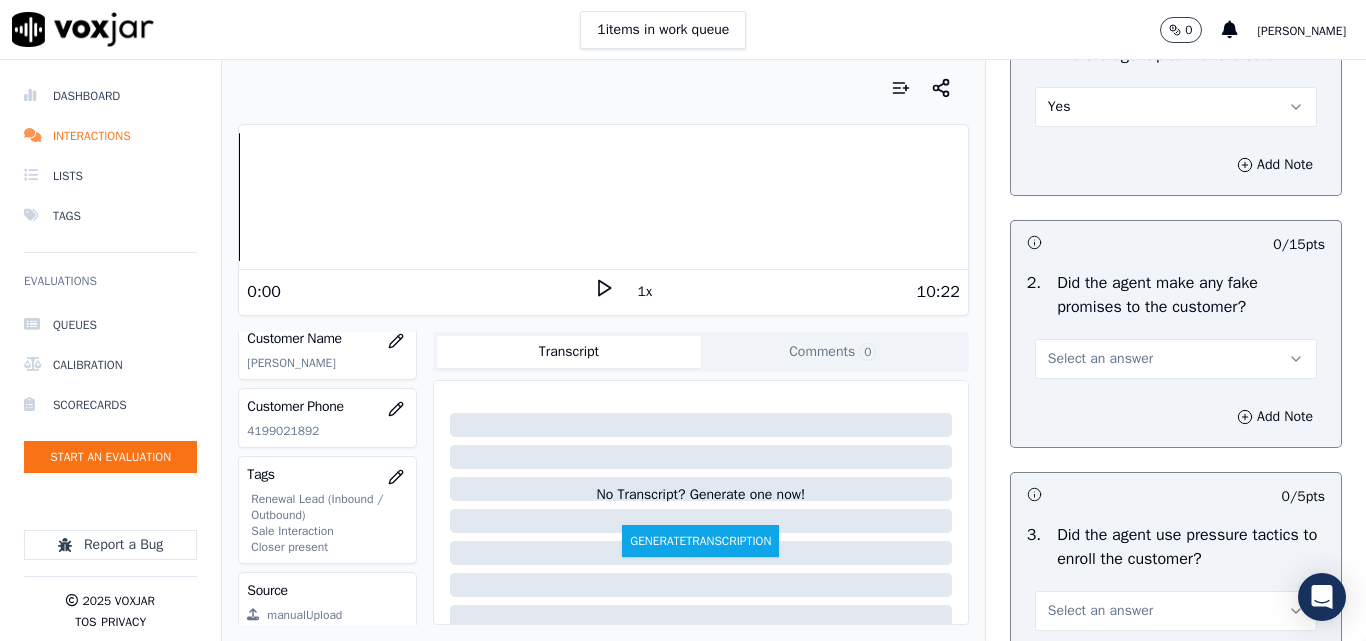 click on "Select an answer" at bounding box center [1100, 359] 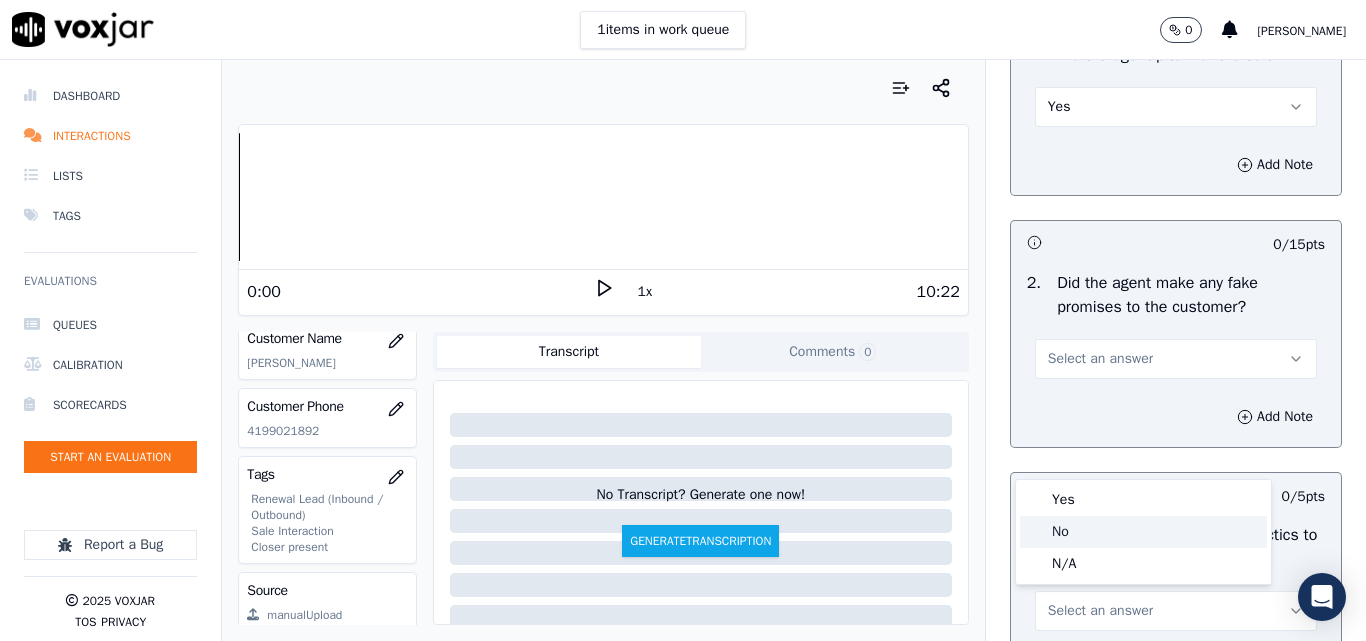 click on "No" 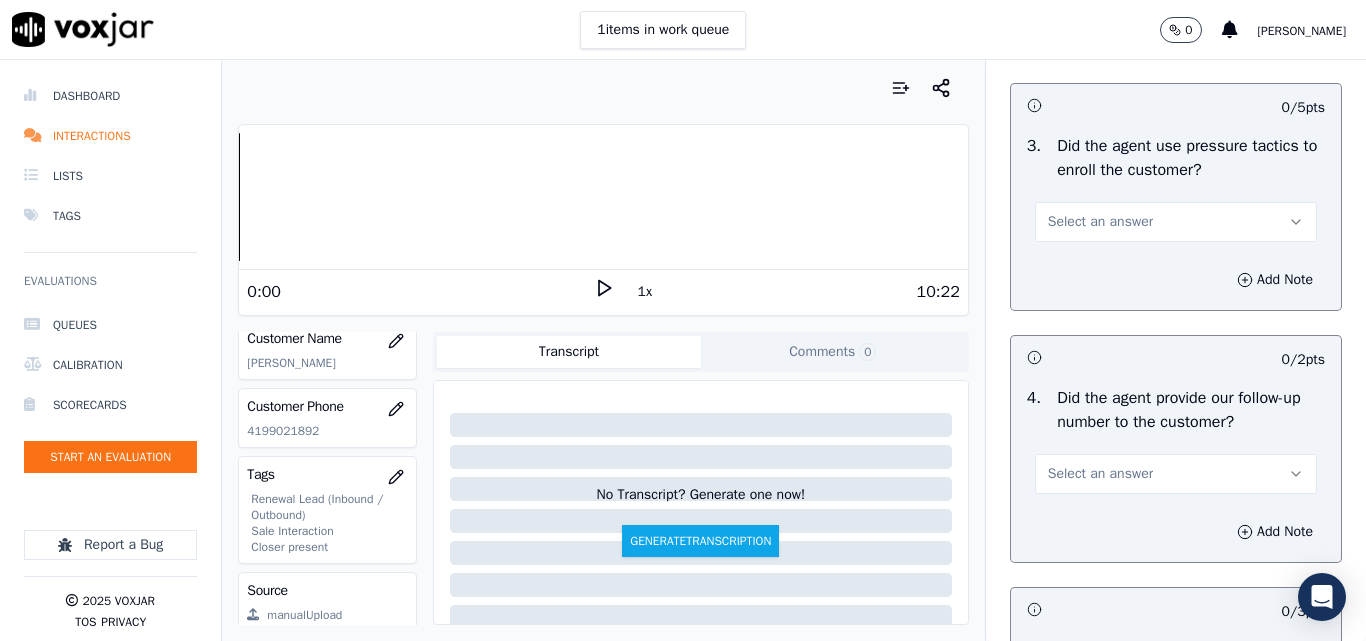 scroll, scrollTop: 4600, scrollLeft: 0, axis: vertical 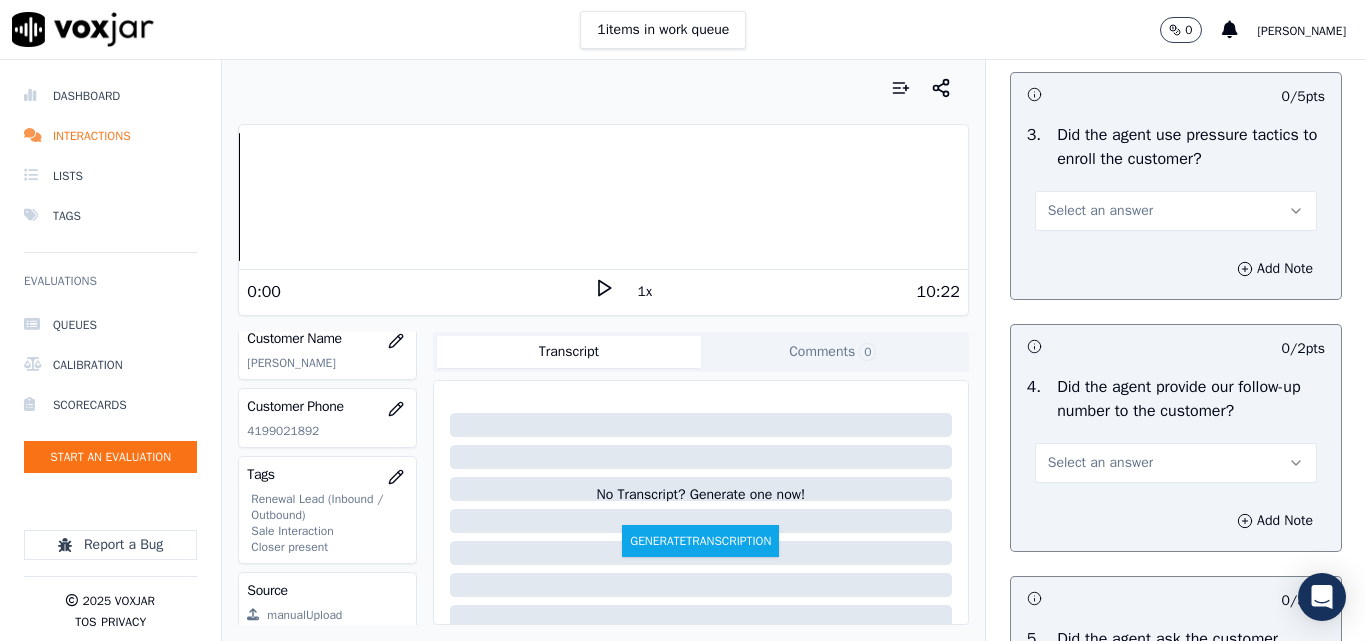 click on "Select an answer" at bounding box center (1100, 211) 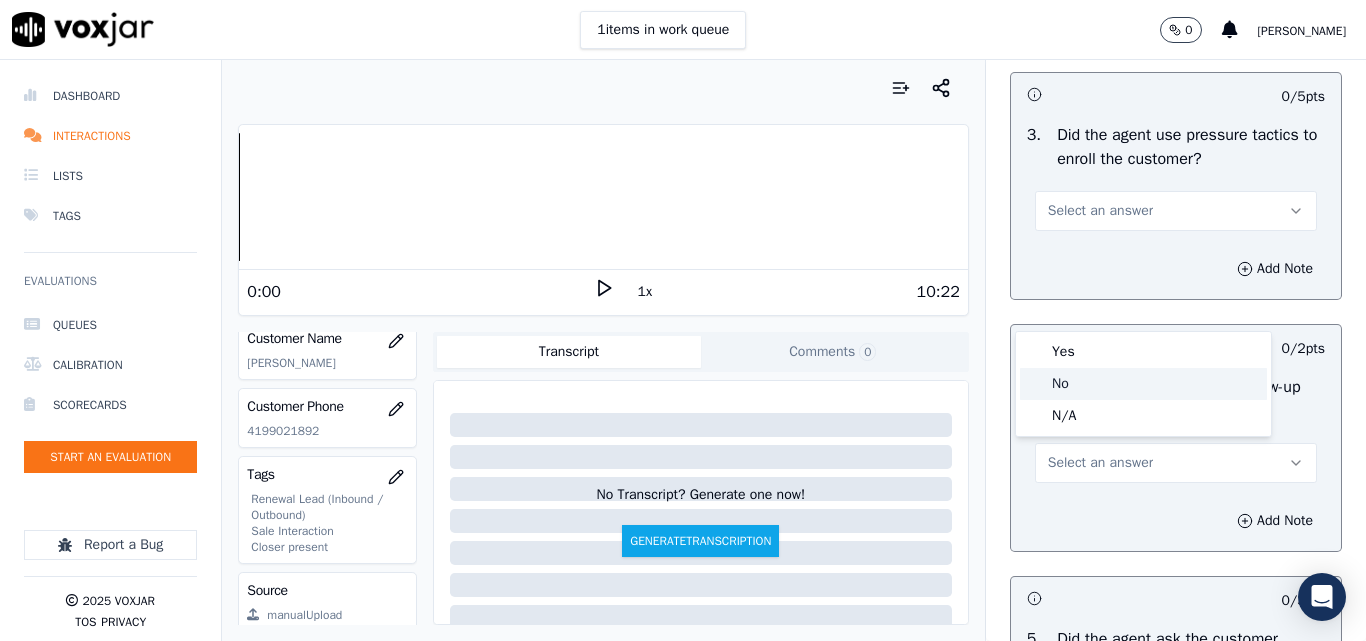 click on "No" 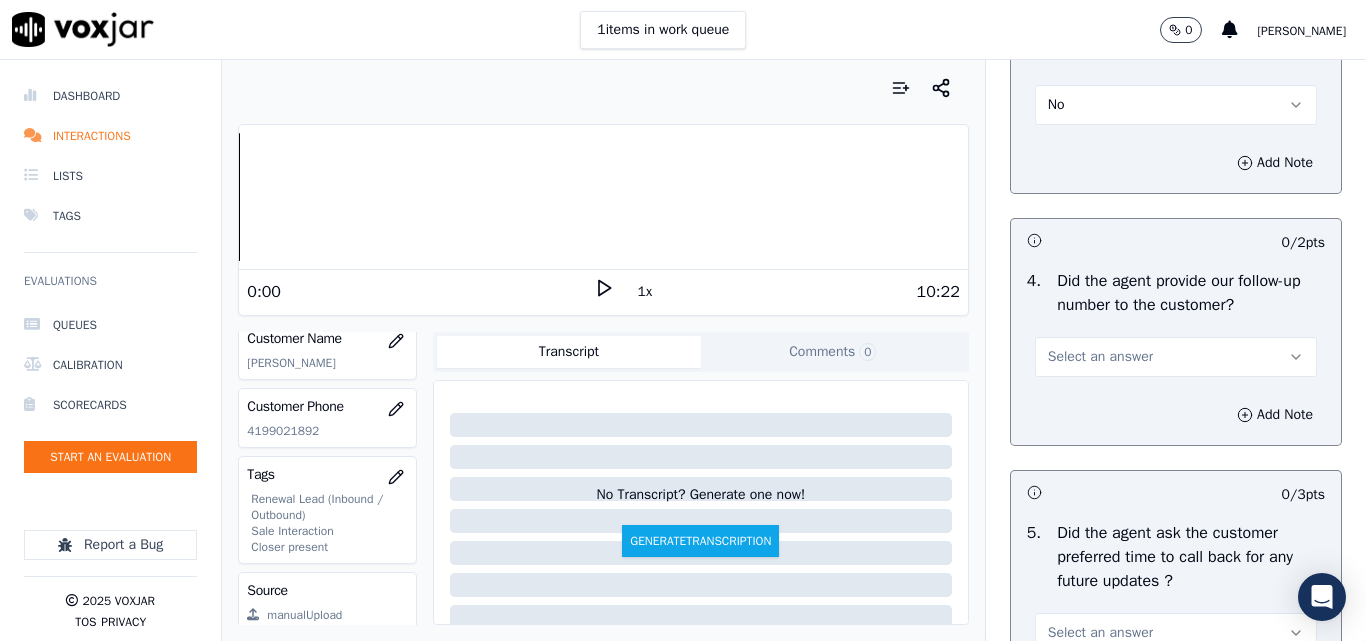 scroll, scrollTop: 4800, scrollLeft: 0, axis: vertical 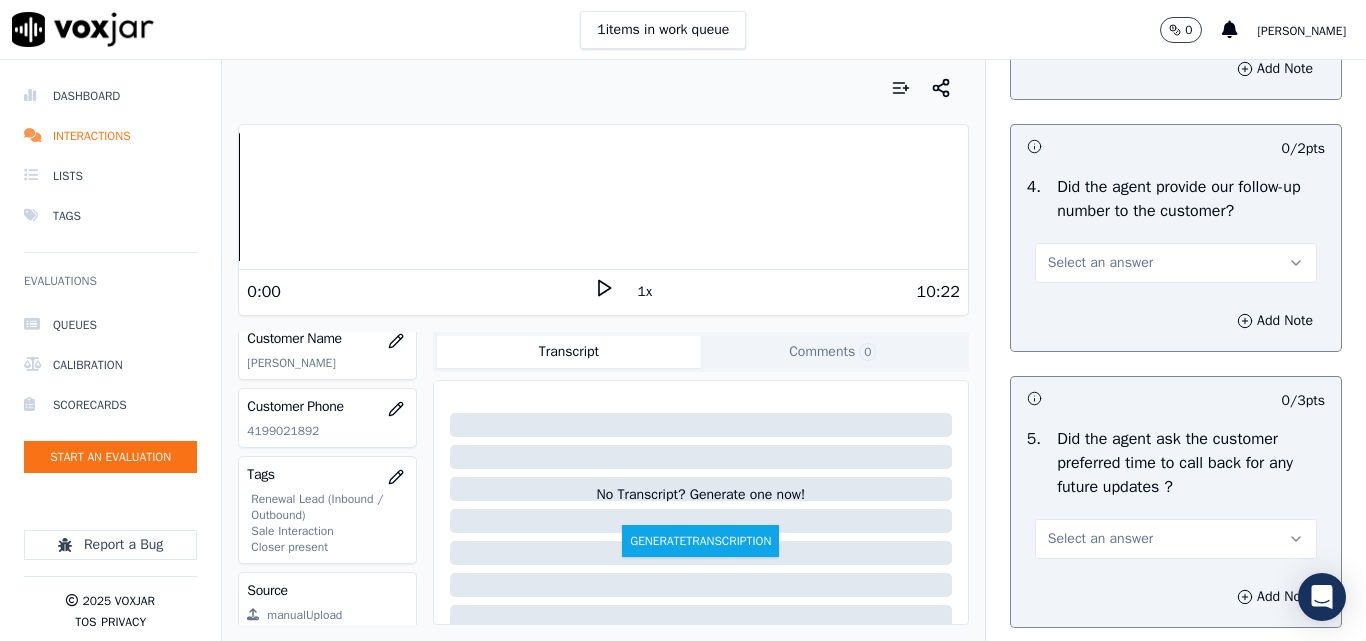 click on "Select an answer" at bounding box center (1176, 263) 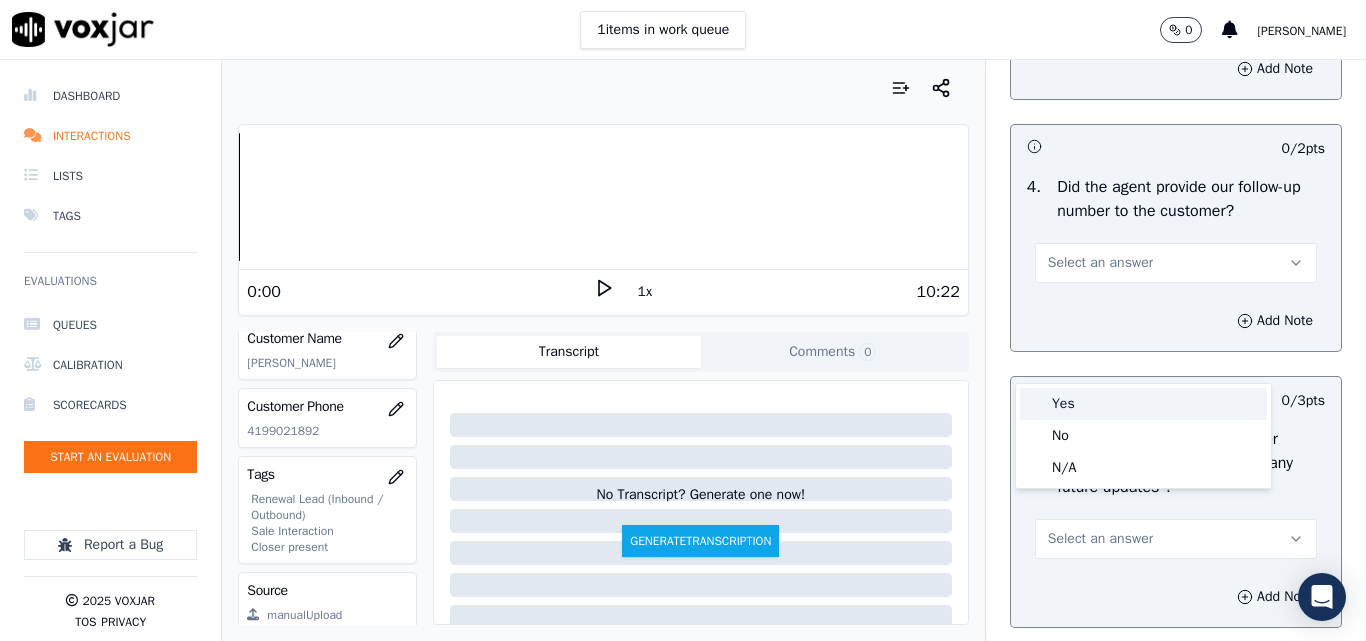 click on "Yes" at bounding box center (1143, 404) 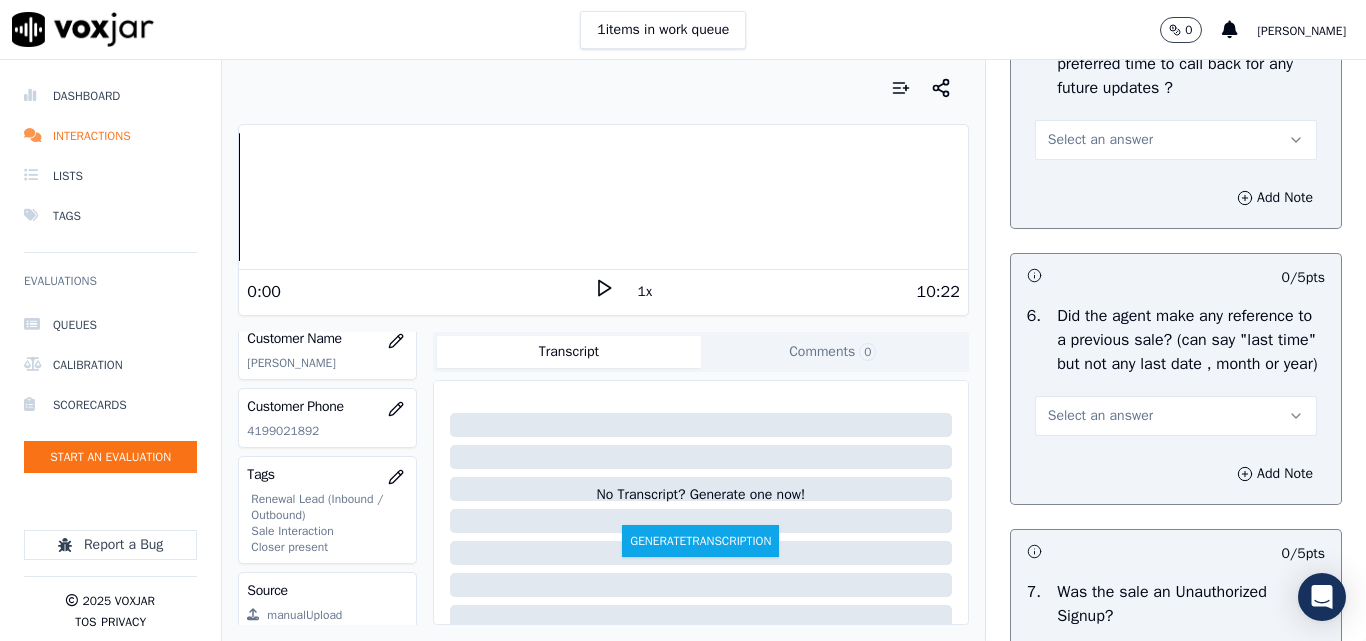 scroll, scrollTop: 5200, scrollLeft: 0, axis: vertical 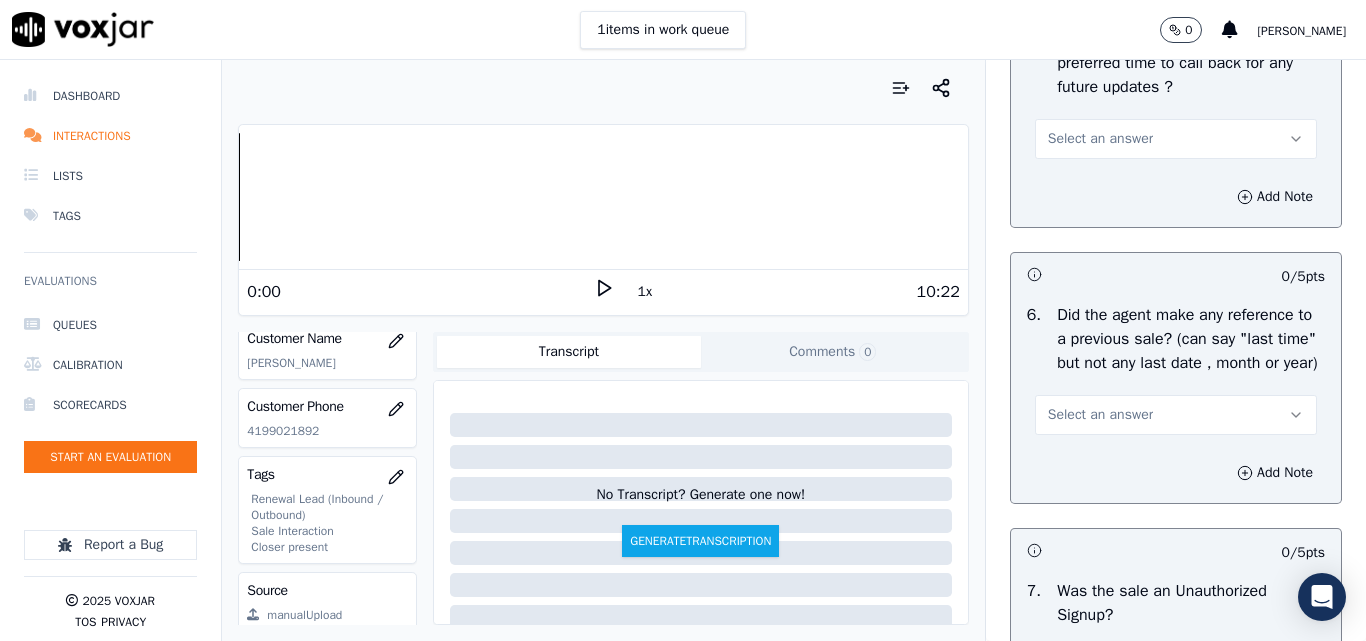 click on "Select an answer" at bounding box center (1176, 139) 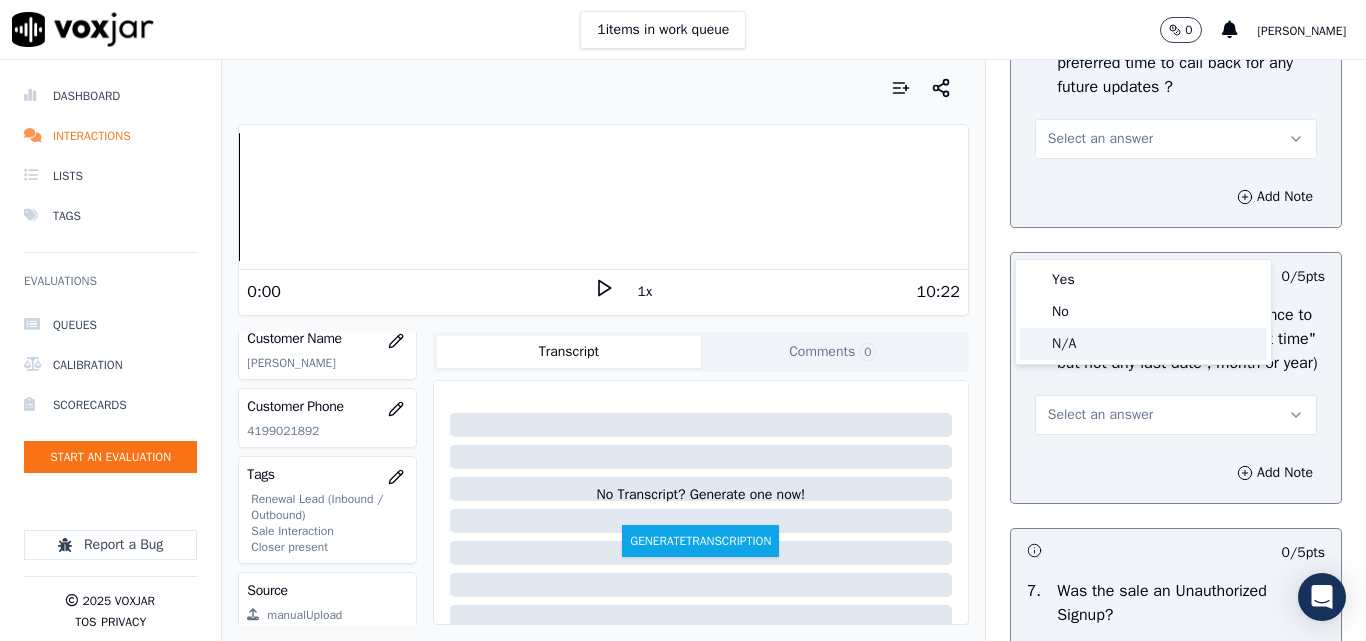 click on "N/A" 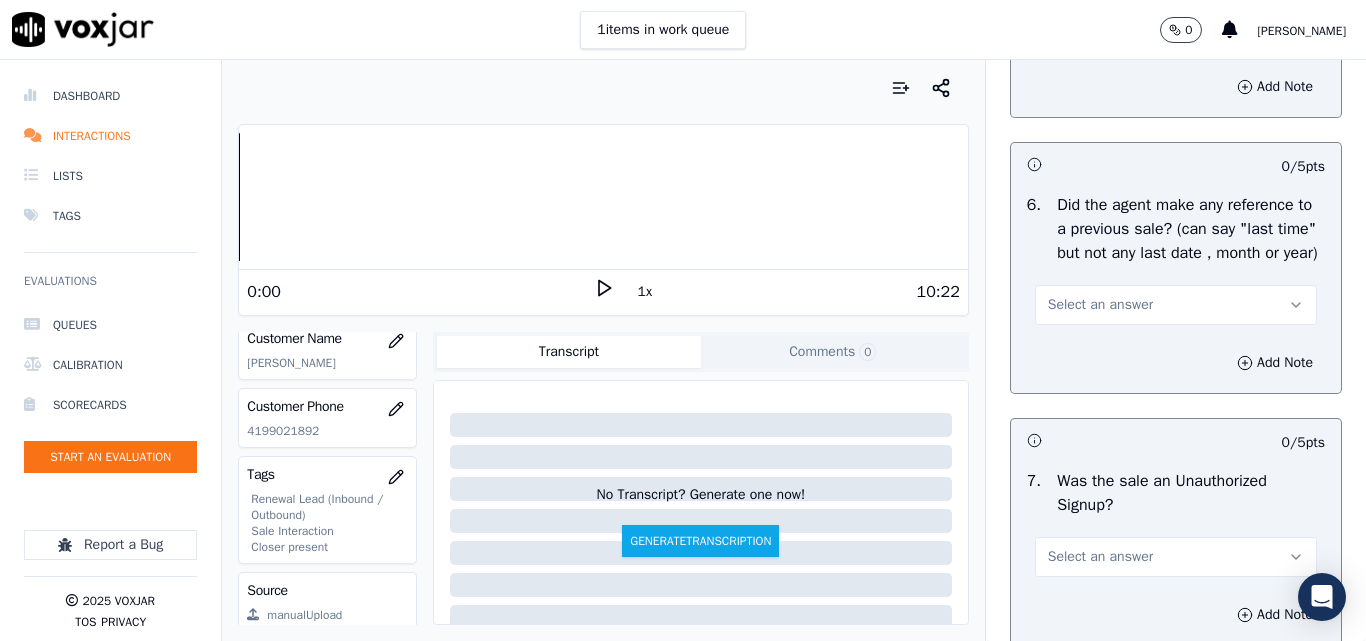 scroll, scrollTop: 5400, scrollLeft: 0, axis: vertical 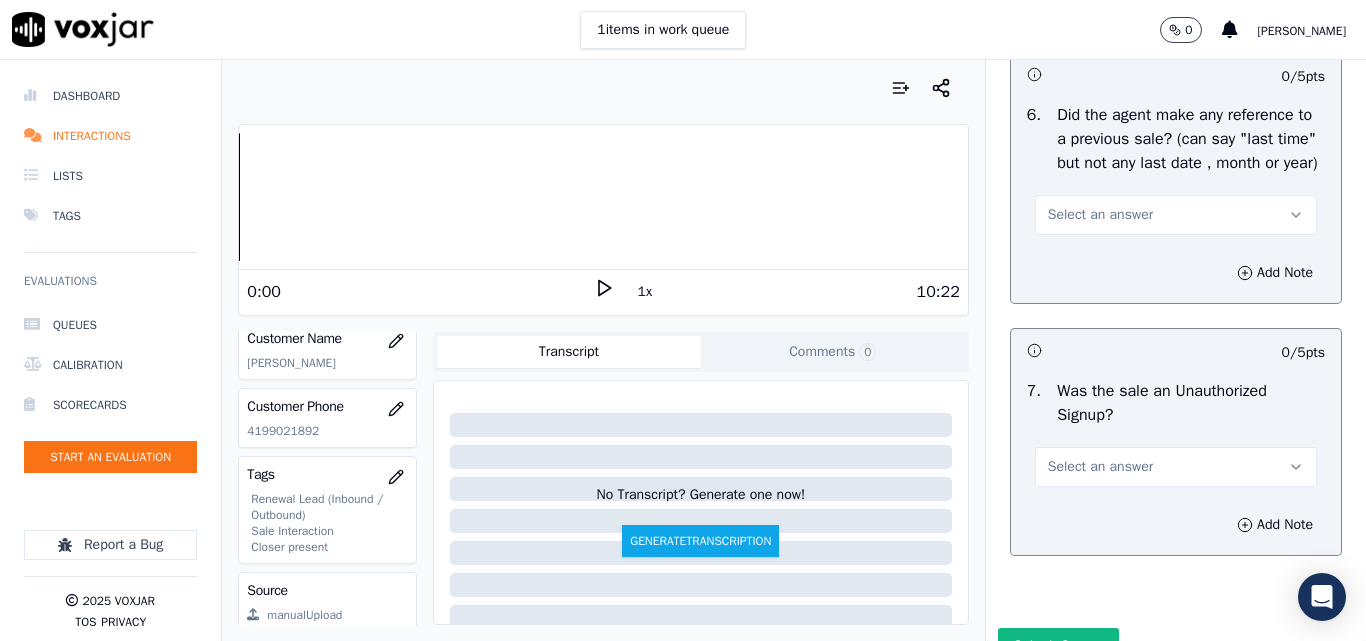 click on "Select an answer" at bounding box center (1100, 215) 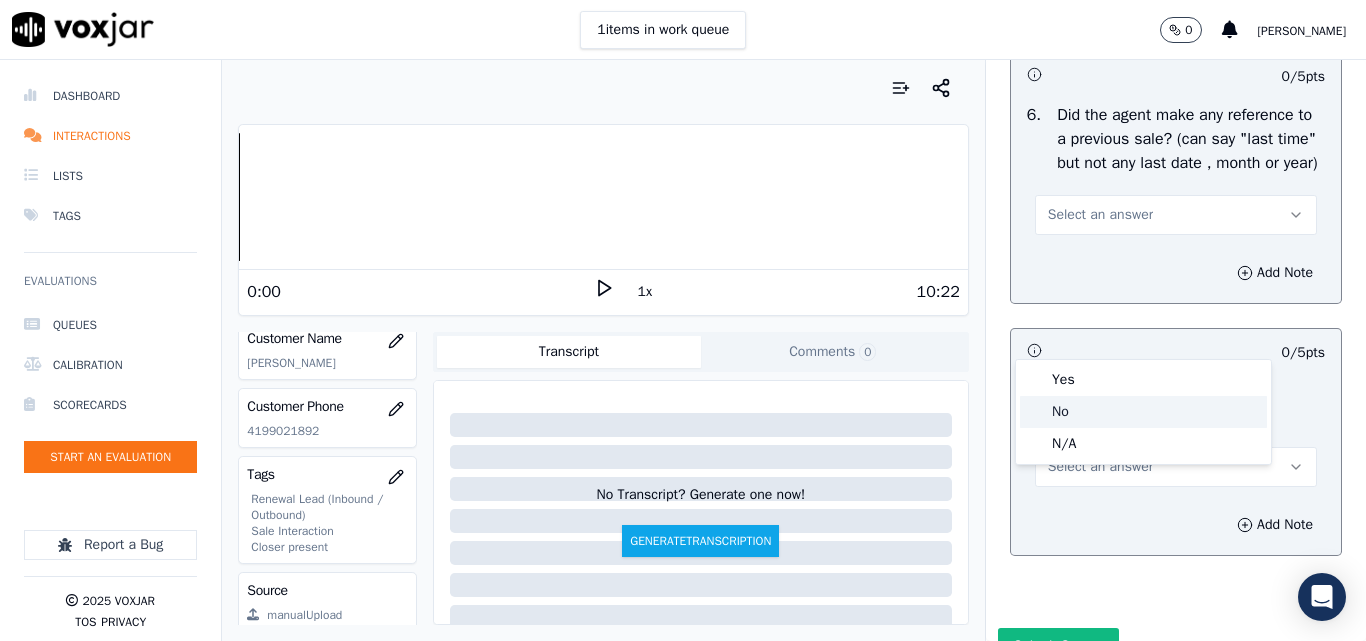 click on "No" 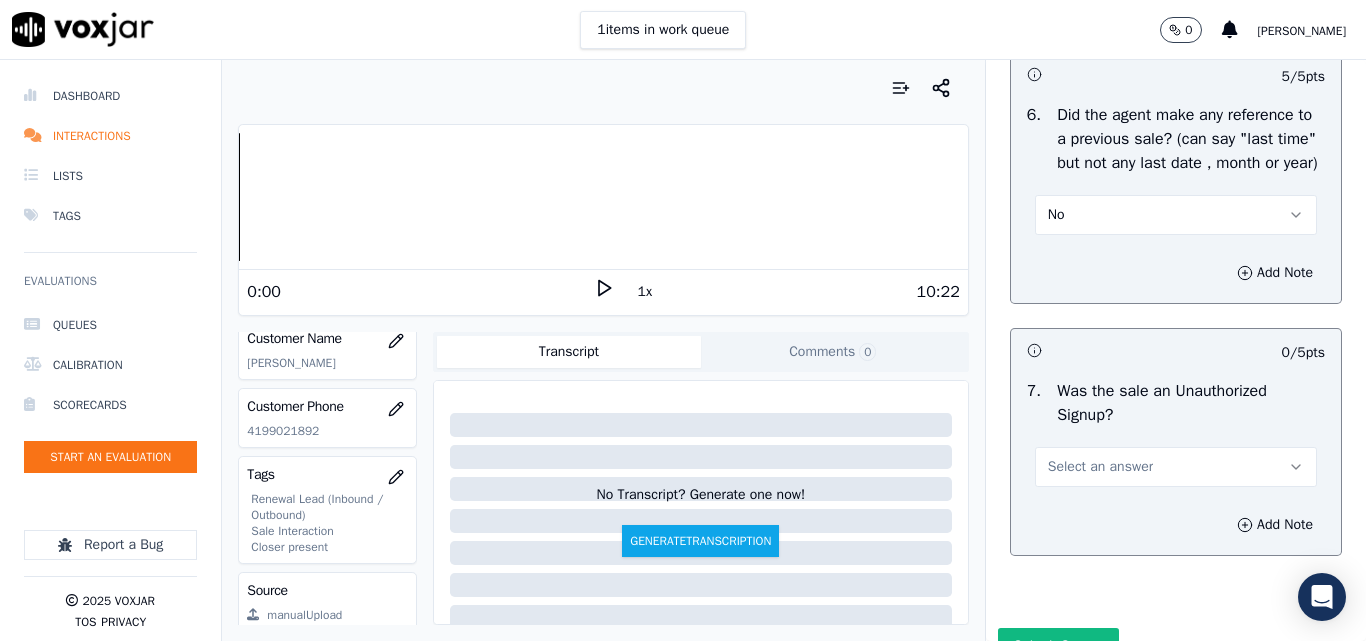 scroll, scrollTop: 5600, scrollLeft: 0, axis: vertical 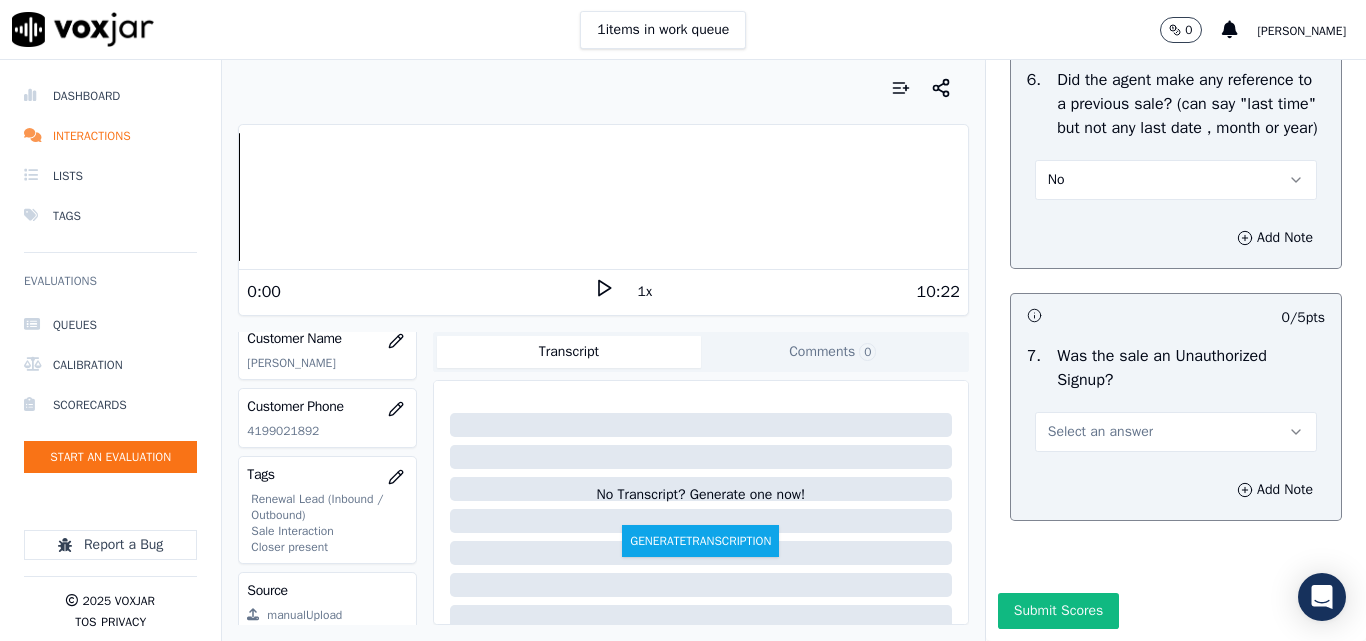 click on "Select an answer" at bounding box center [1176, 432] 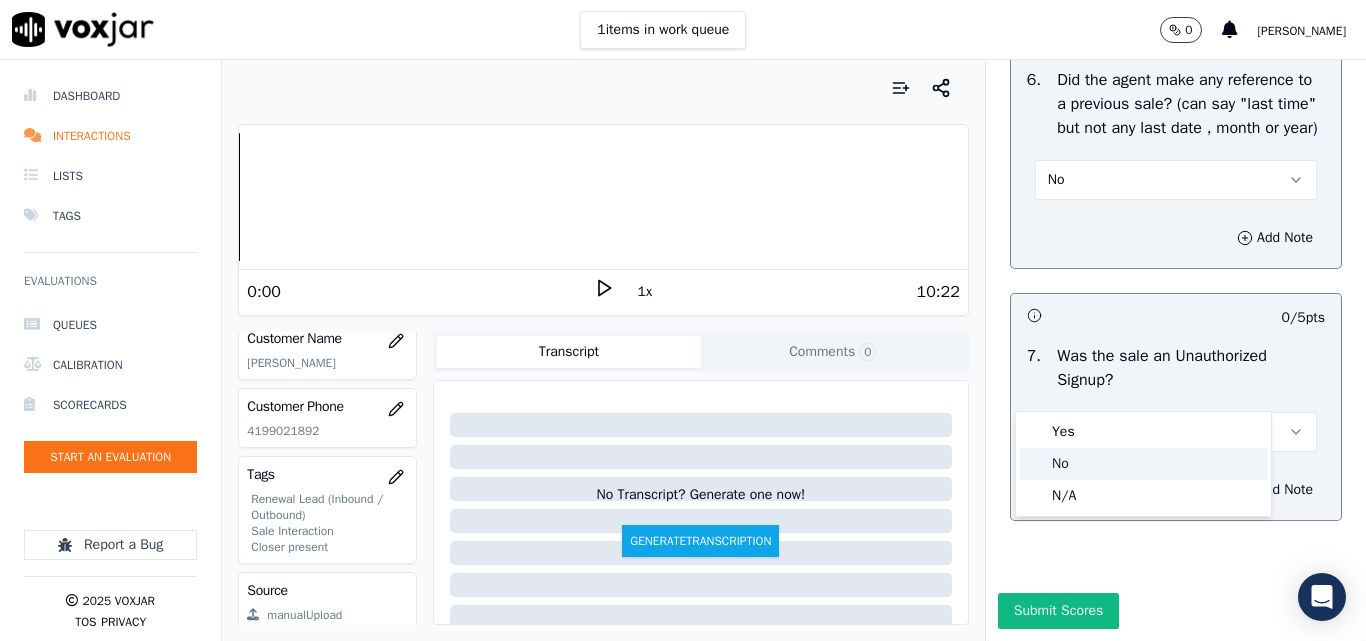 click on "No" 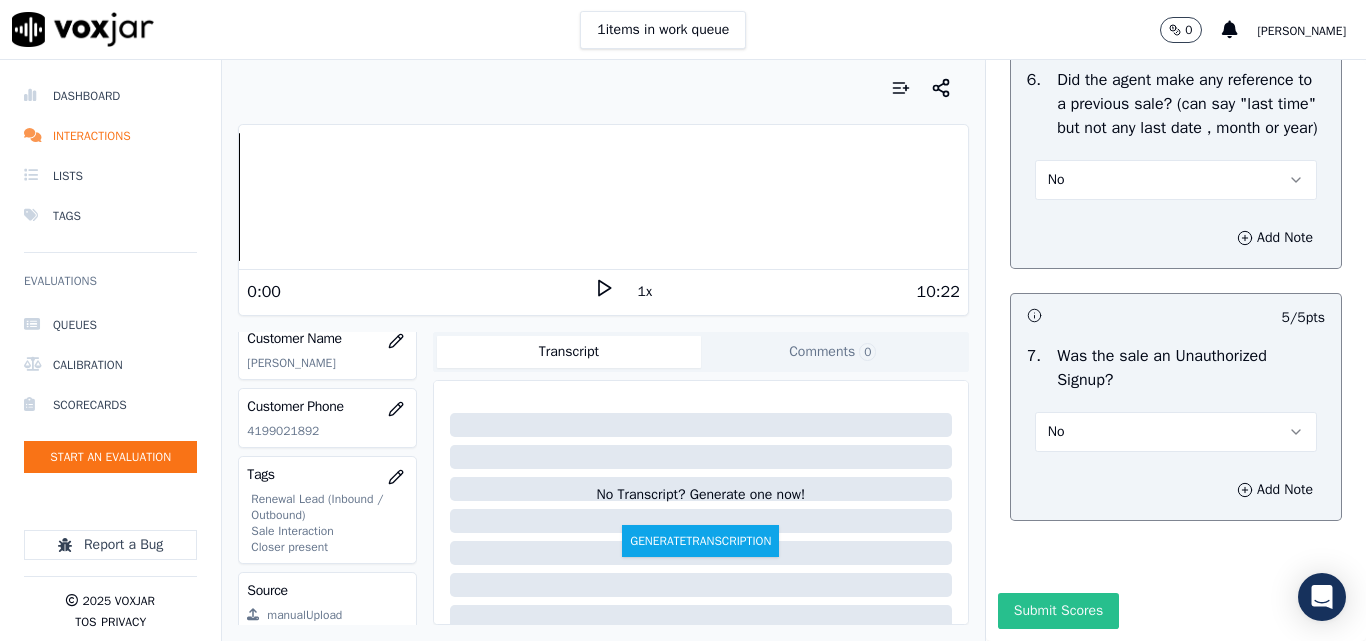click on "Submit Scores" at bounding box center [1058, 611] 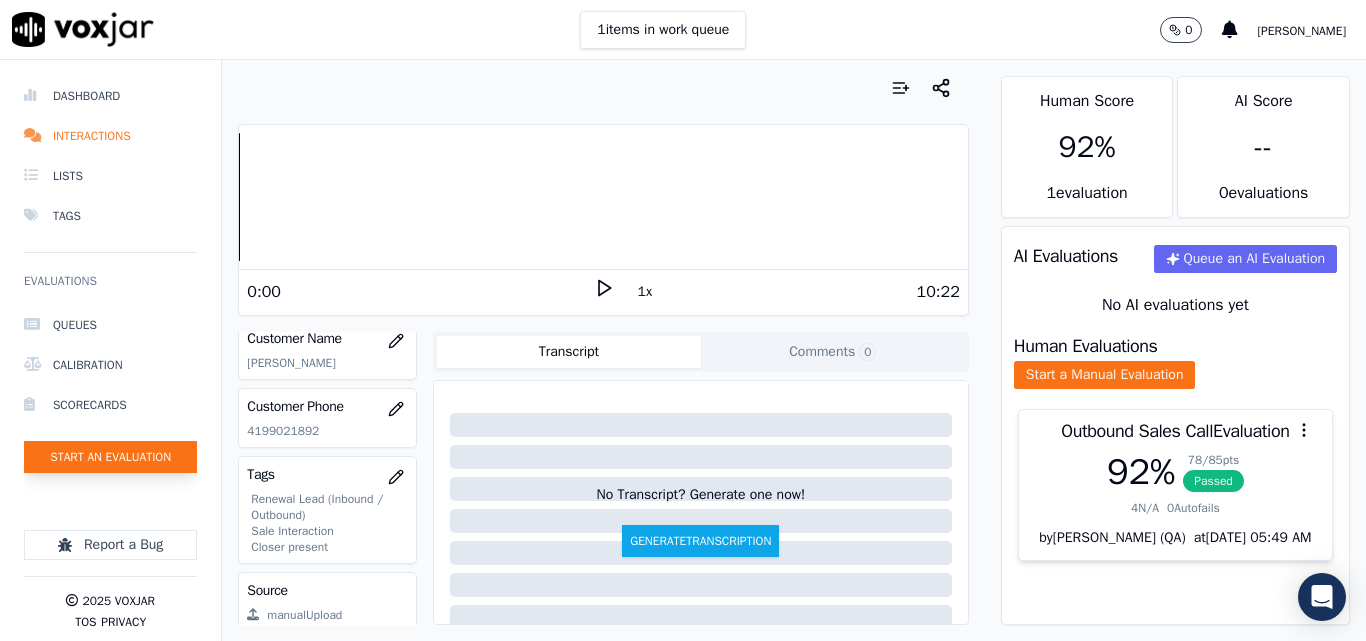 click on "Start an Evaluation" 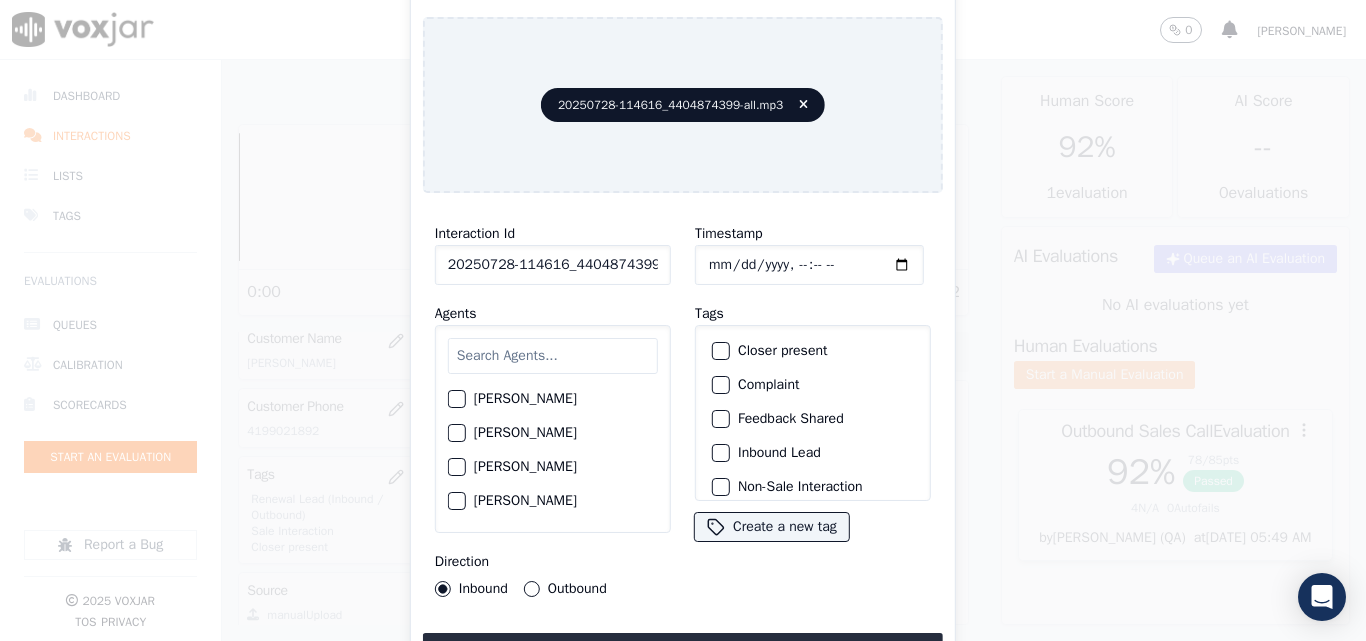 scroll, scrollTop: 0, scrollLeft: 40, axis: horizontal 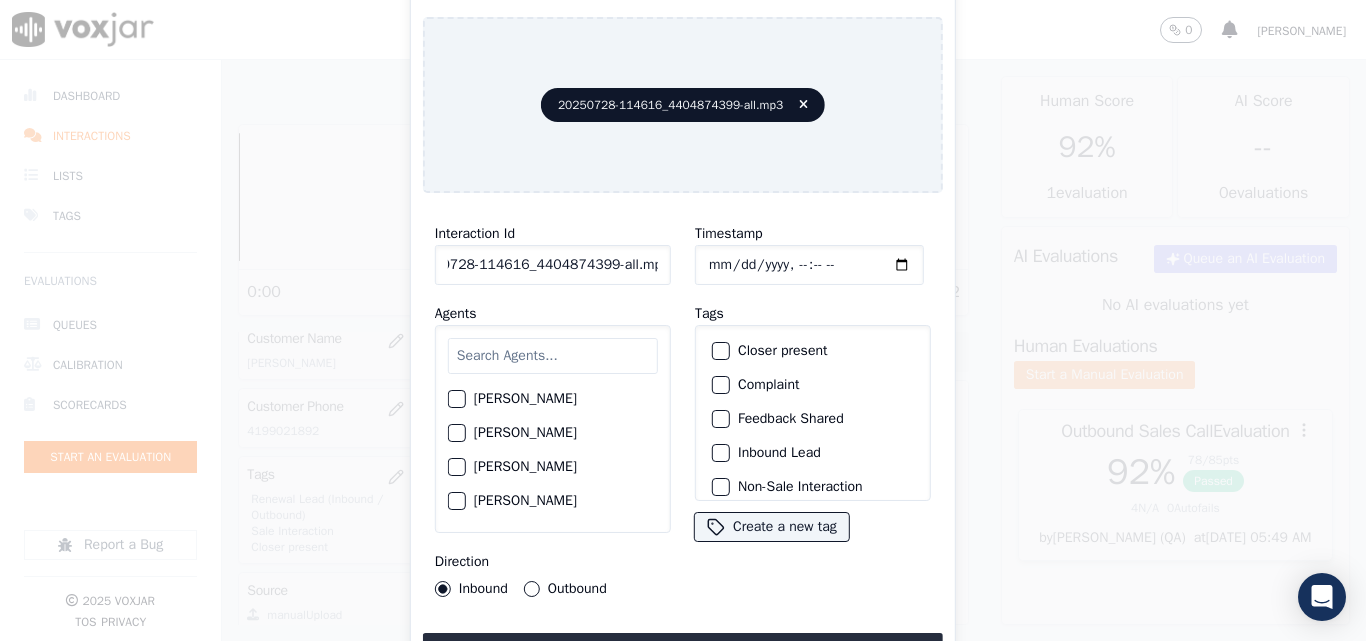 drag, startPoint x: 641, startPoint y: 261, endPoint x: 741, endPoint y: 261, distance: 100 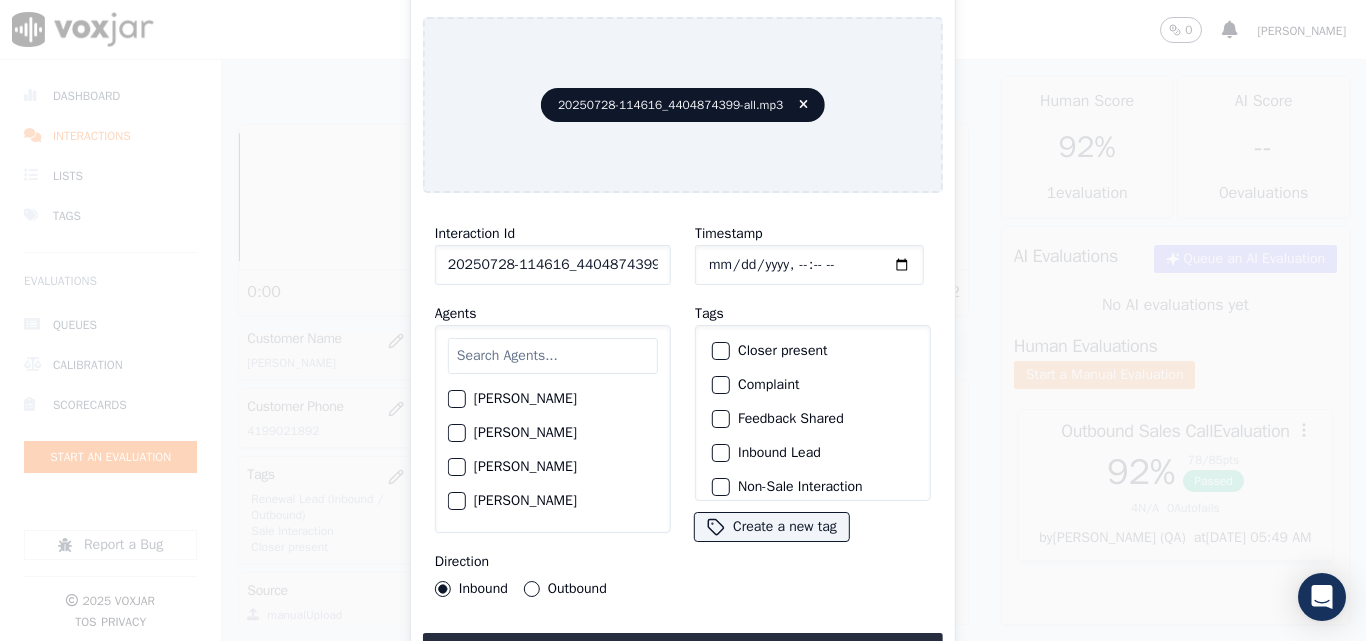 scroll, scrollTop: 0, scrollLeft: 6, axis: horizontal 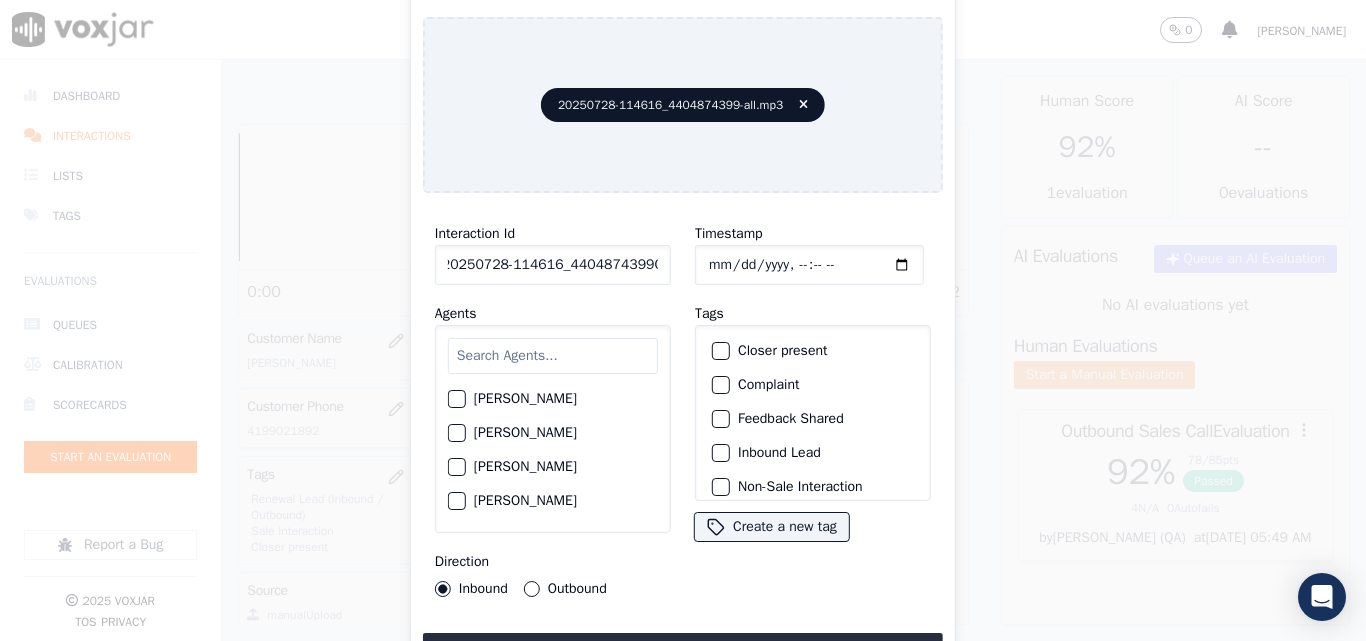 click on "20250728-114616_4404874399C1" 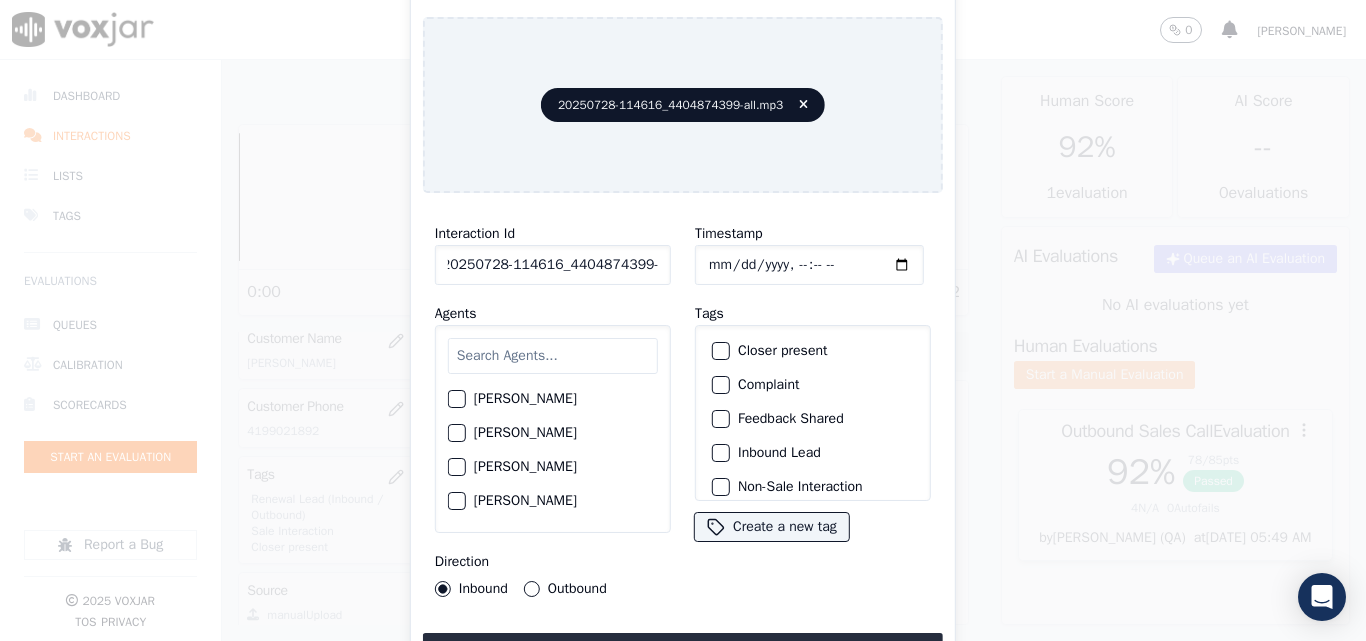 type on "20250728-114616_4404874399-C1" 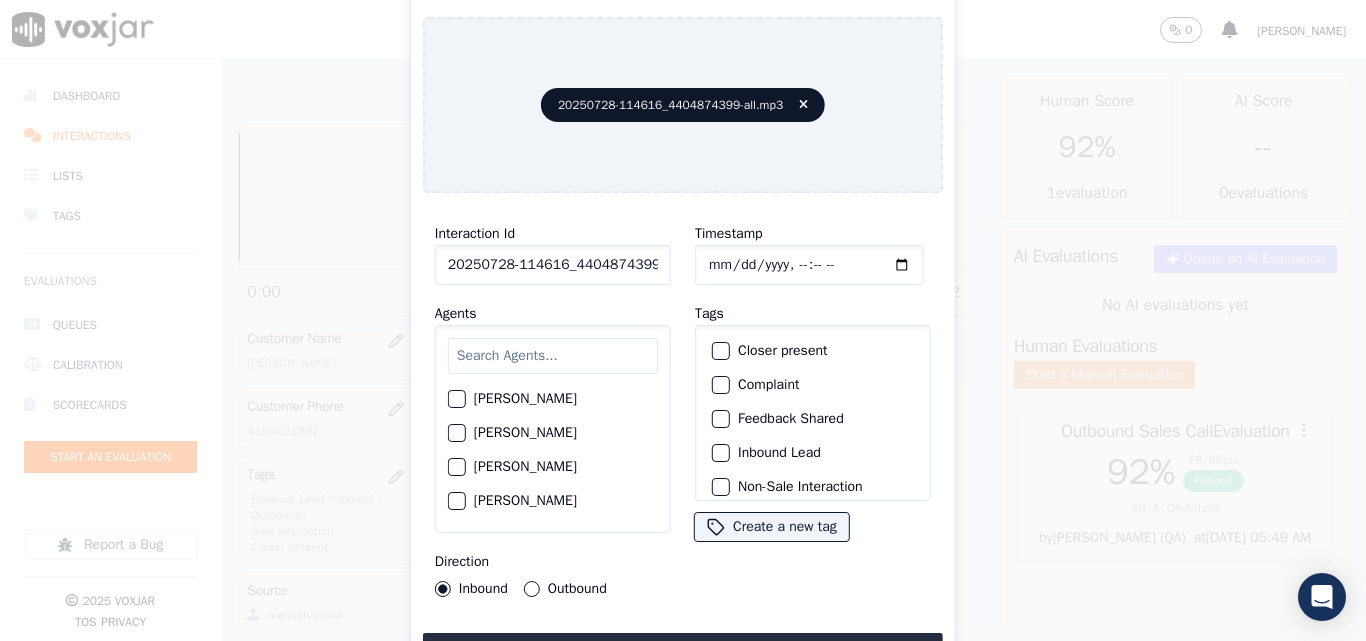 type on "[DATE]T00:21" 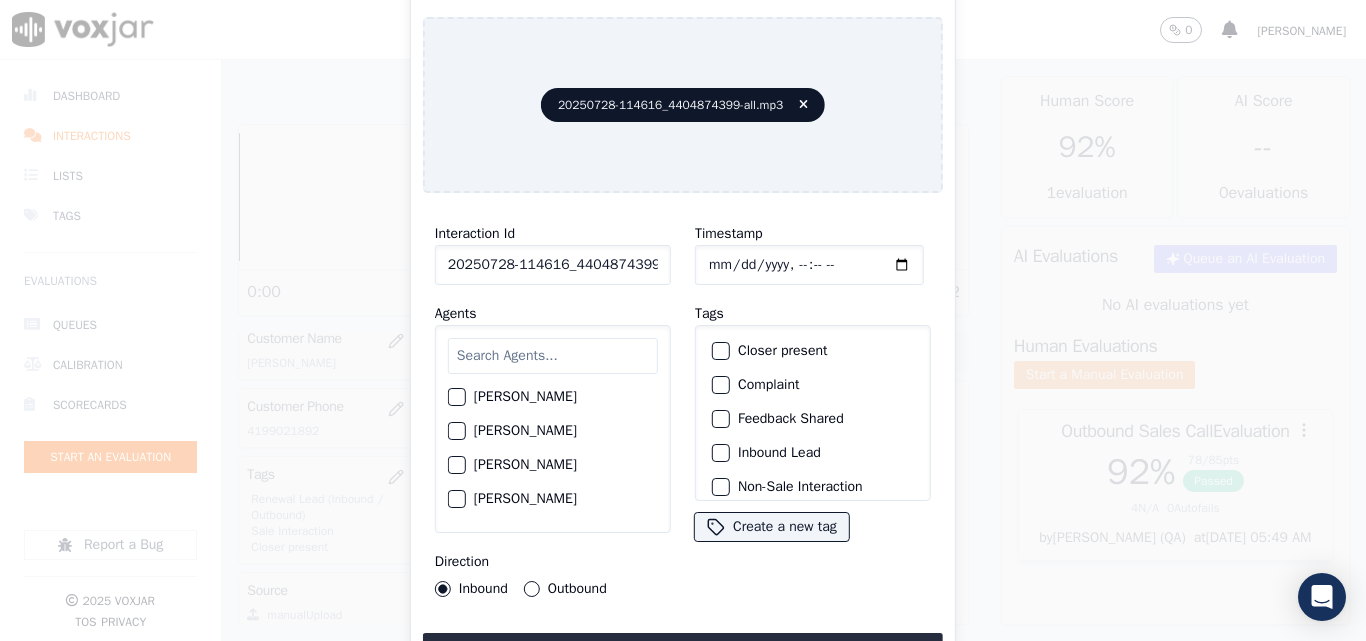 scroll, scrollTop: 2107, scrollLeft: 0, axis: vertical 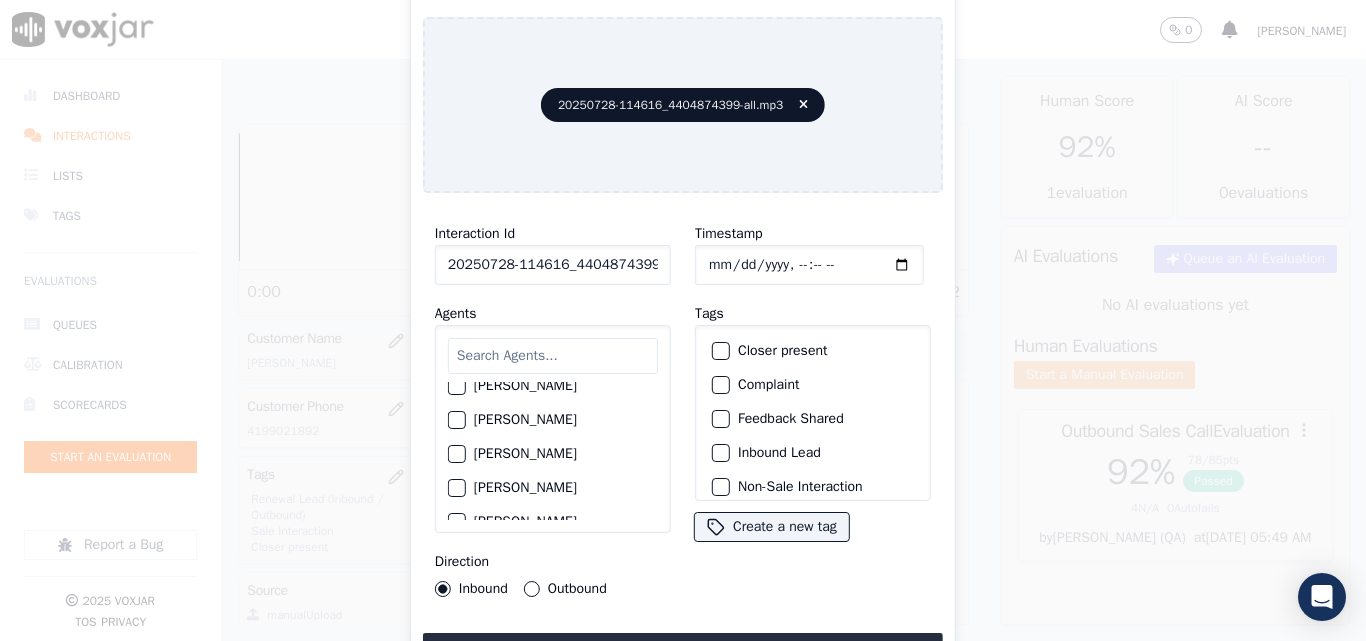 click on "[PERSON_NAME]" 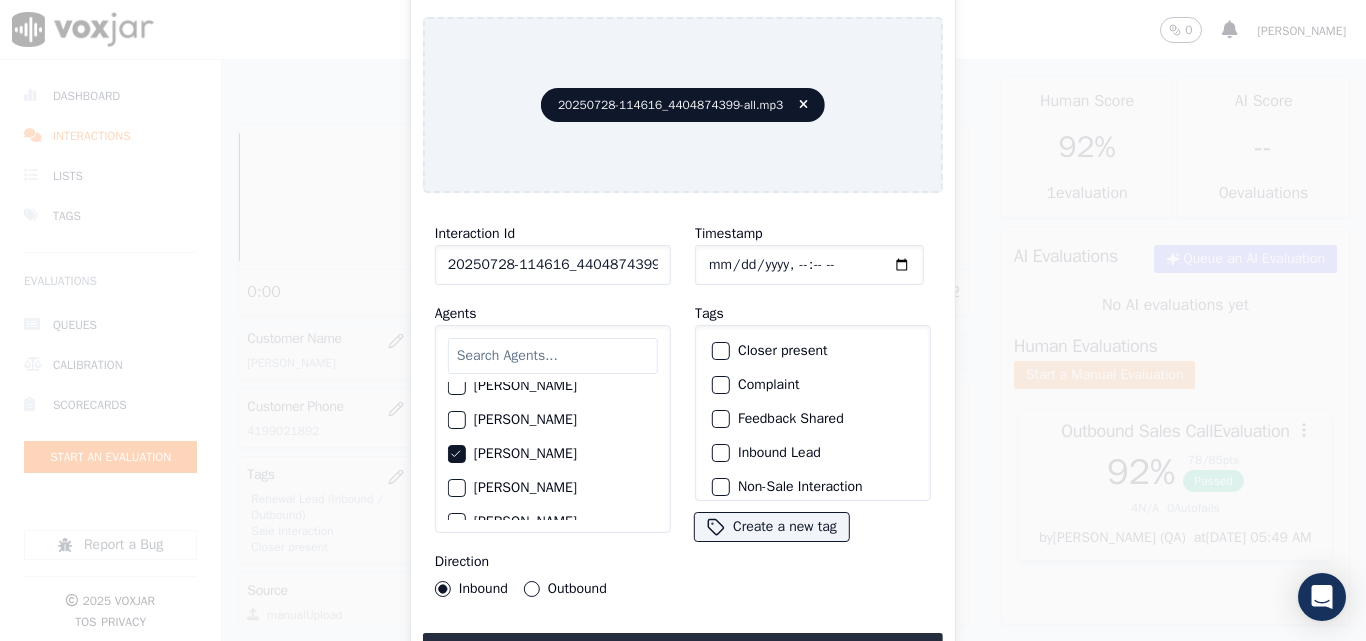 drag, startPoint x: 764, startPoint y: 342, endPoint x: 764, endPoint y: 371, distance: 29 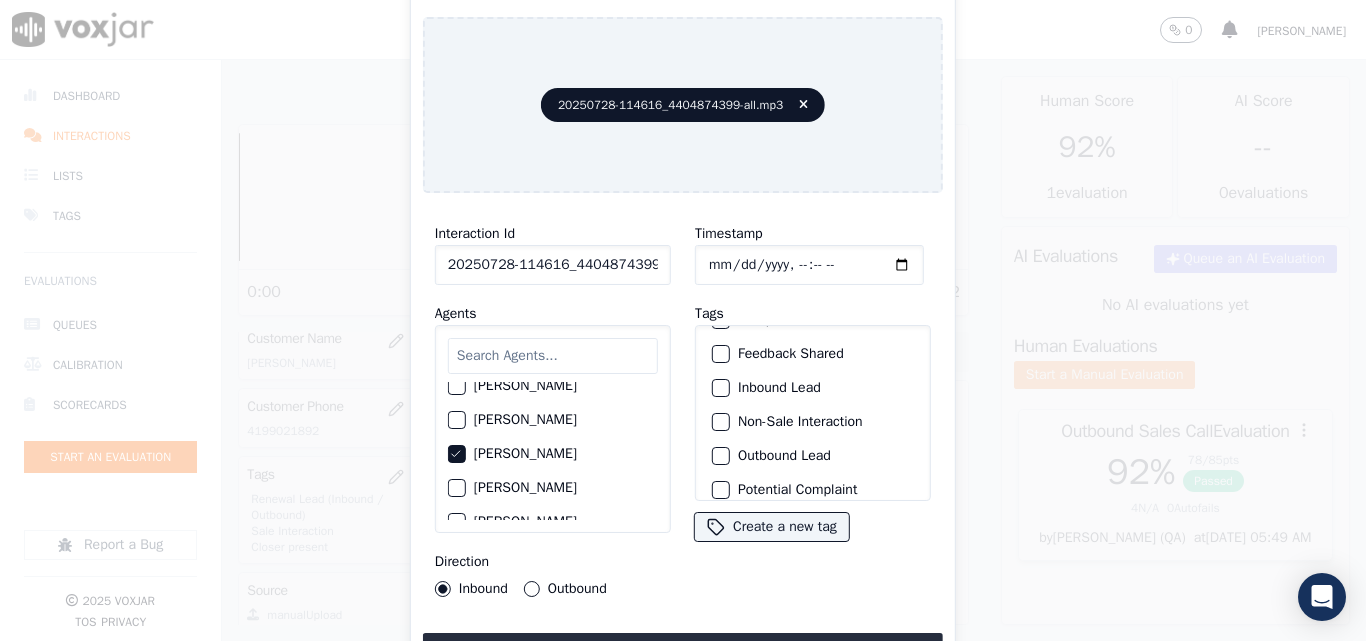 scroll, scrollTop: 100, scrollLeft: 0, axis: vertical 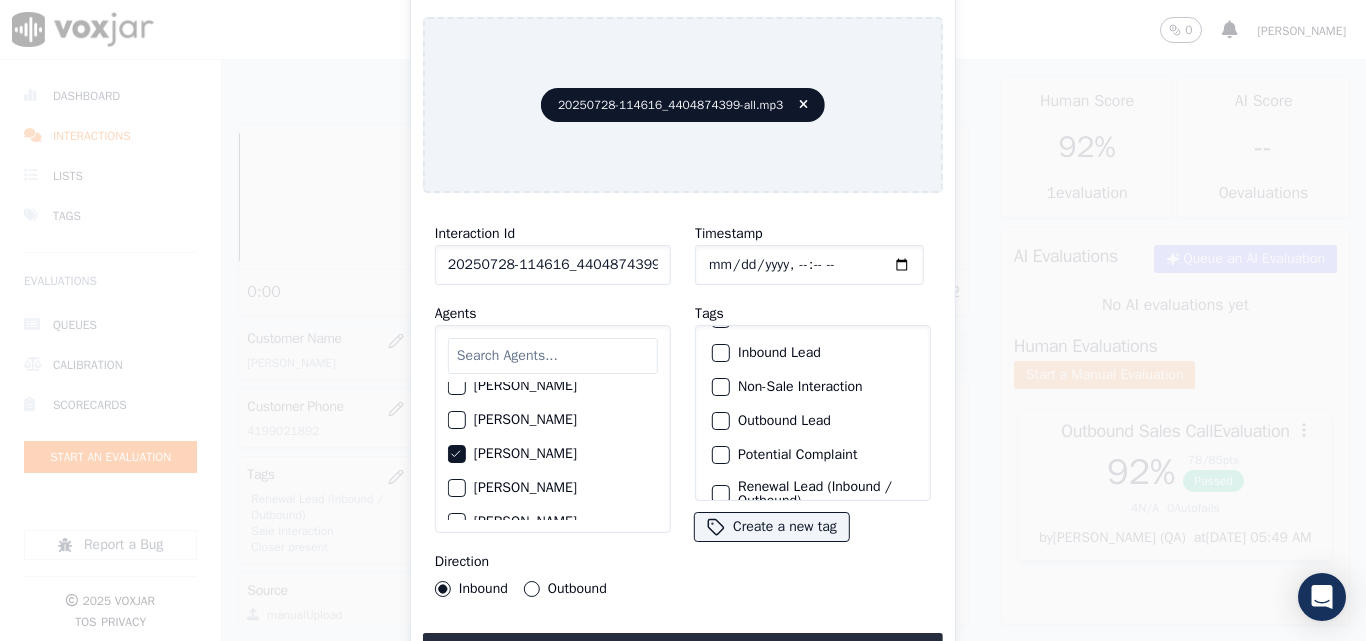 click at bounding box center [720, 455] 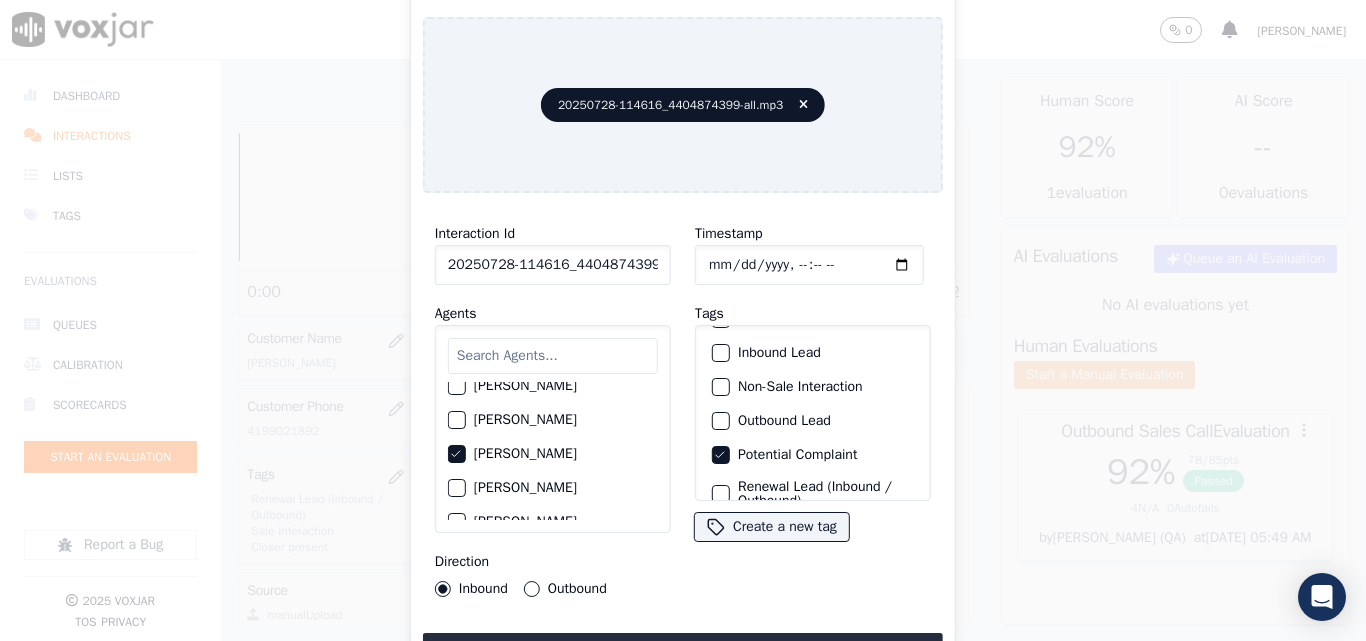 click 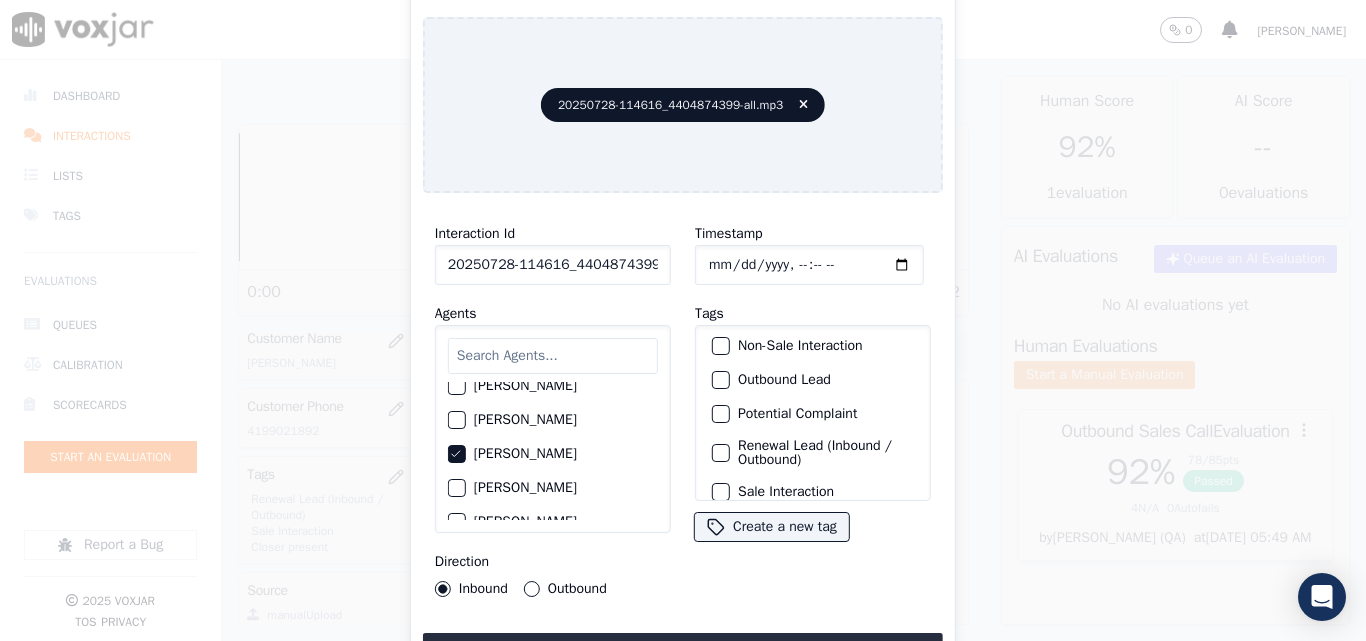 scroll, scrollTop: 173, scrollLeft: 0, axis: vertical 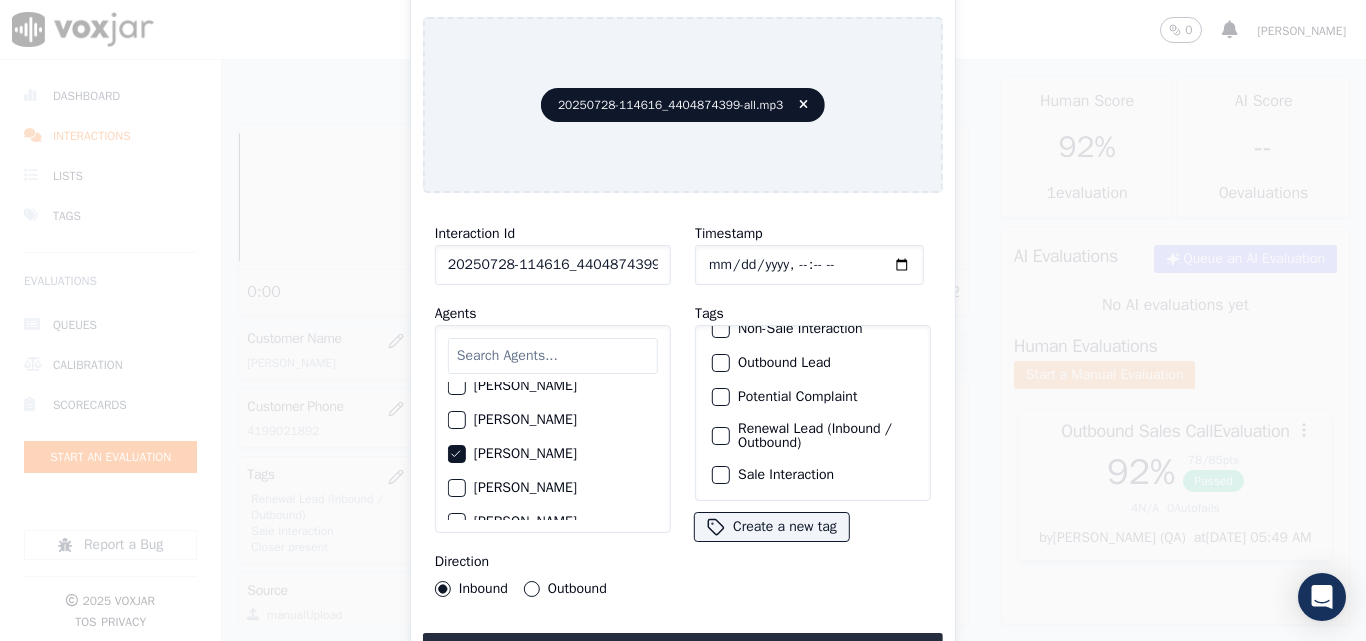 click at bounding box center [720, 436] 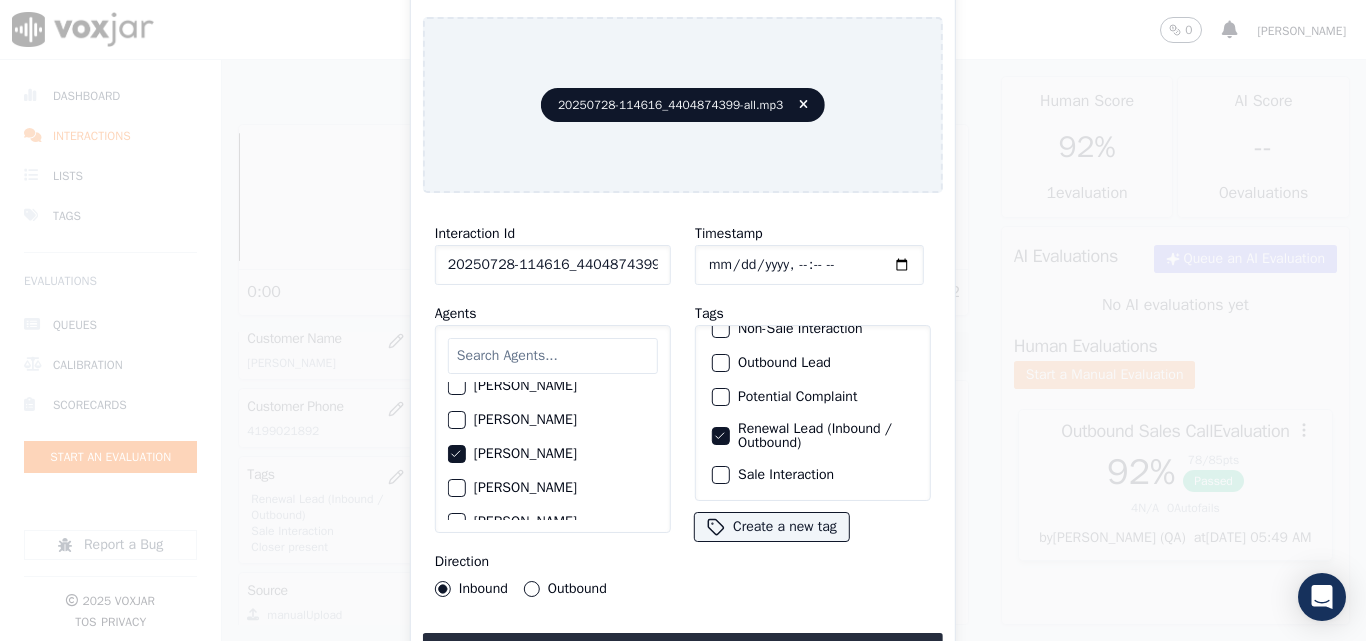 click on "Sale Interaction" at bounding box center [721, 475] 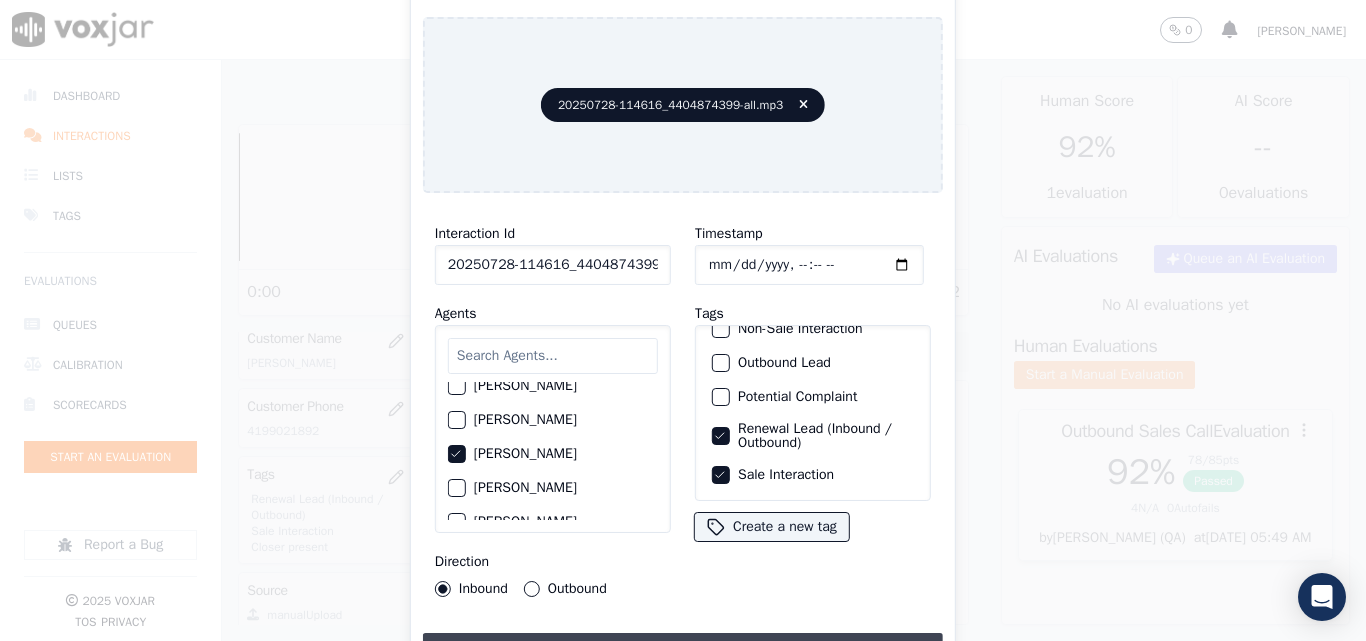 click on "Upload interaction to start evaluation" at bounding box center (683, 651) 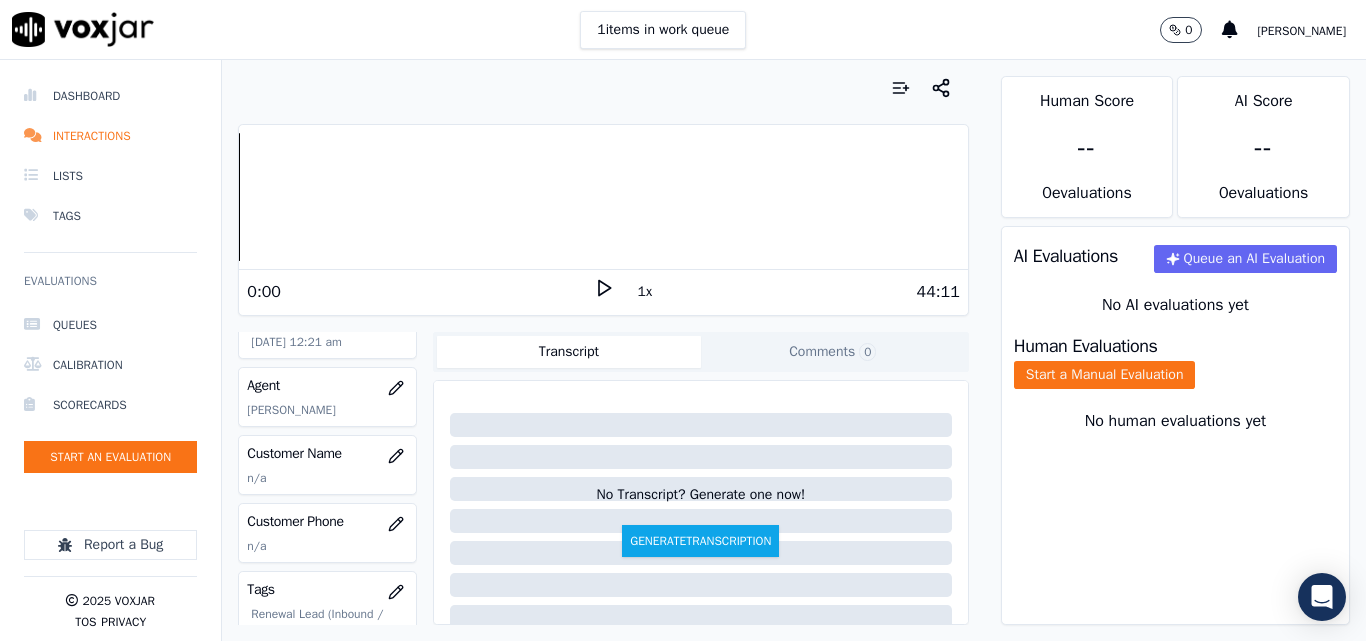 scroll, scrollTop: 200, scrollLeft: 0, axis: vertical 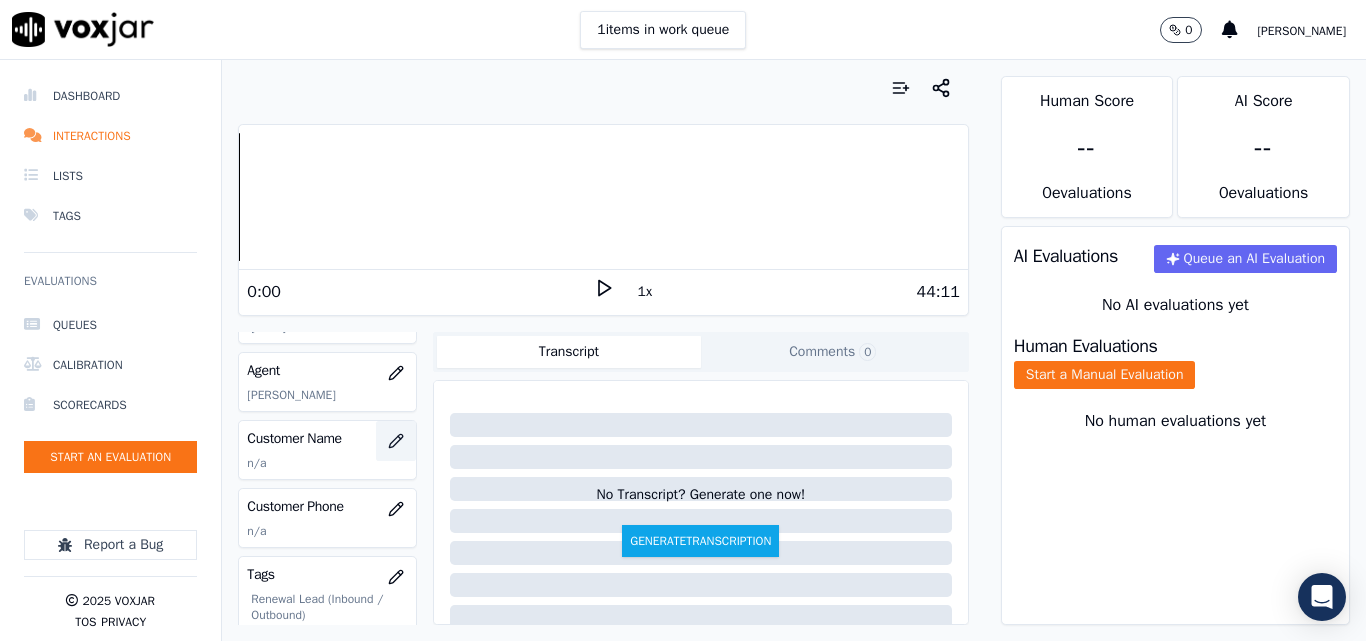 click 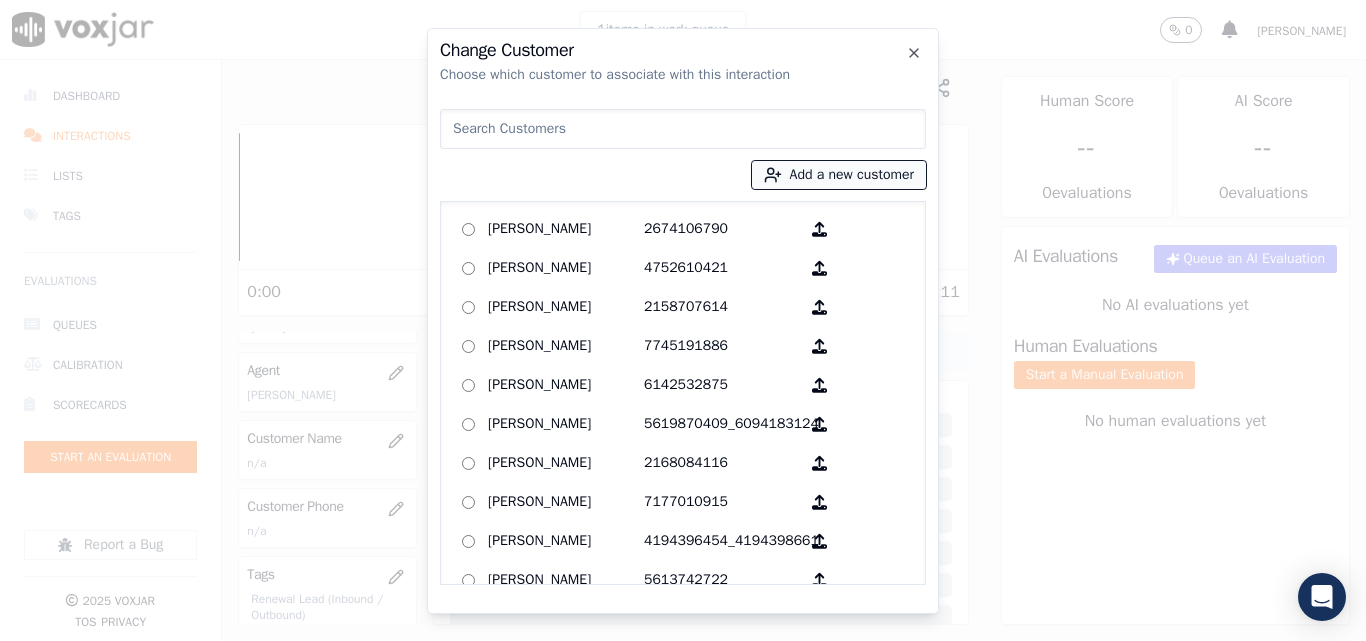 click on "Add a new customer" at bounding box center [839, 175] 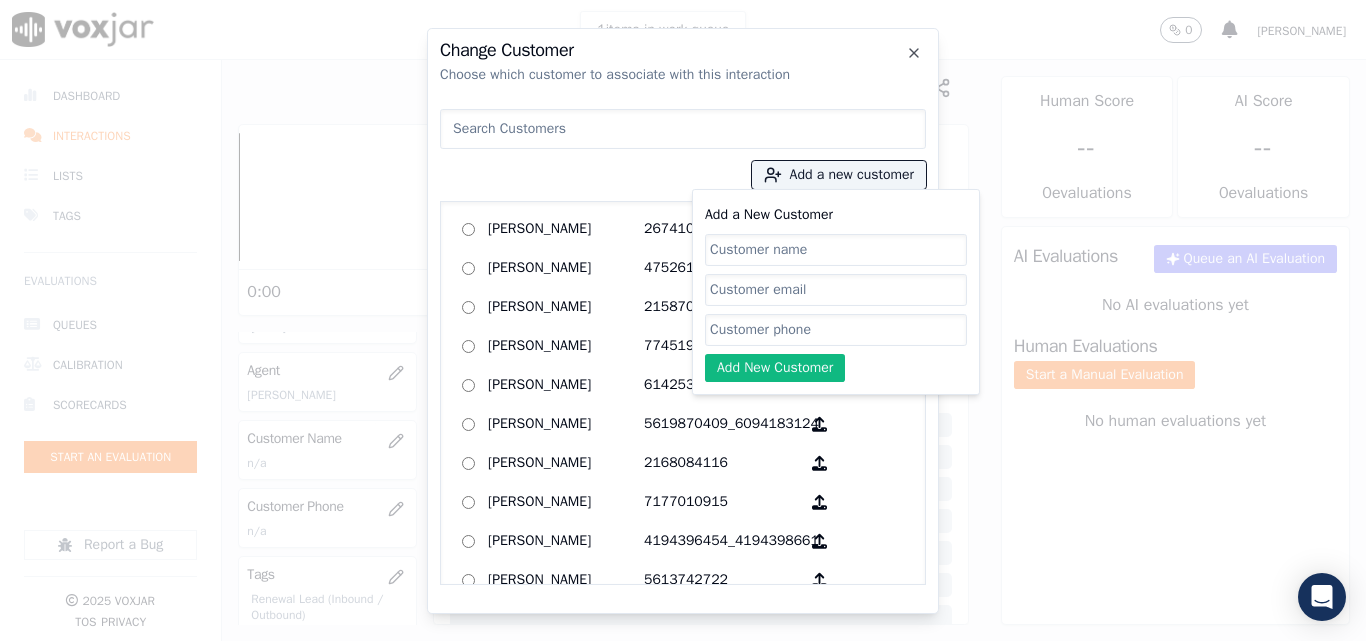 click on "Add a New Customer" 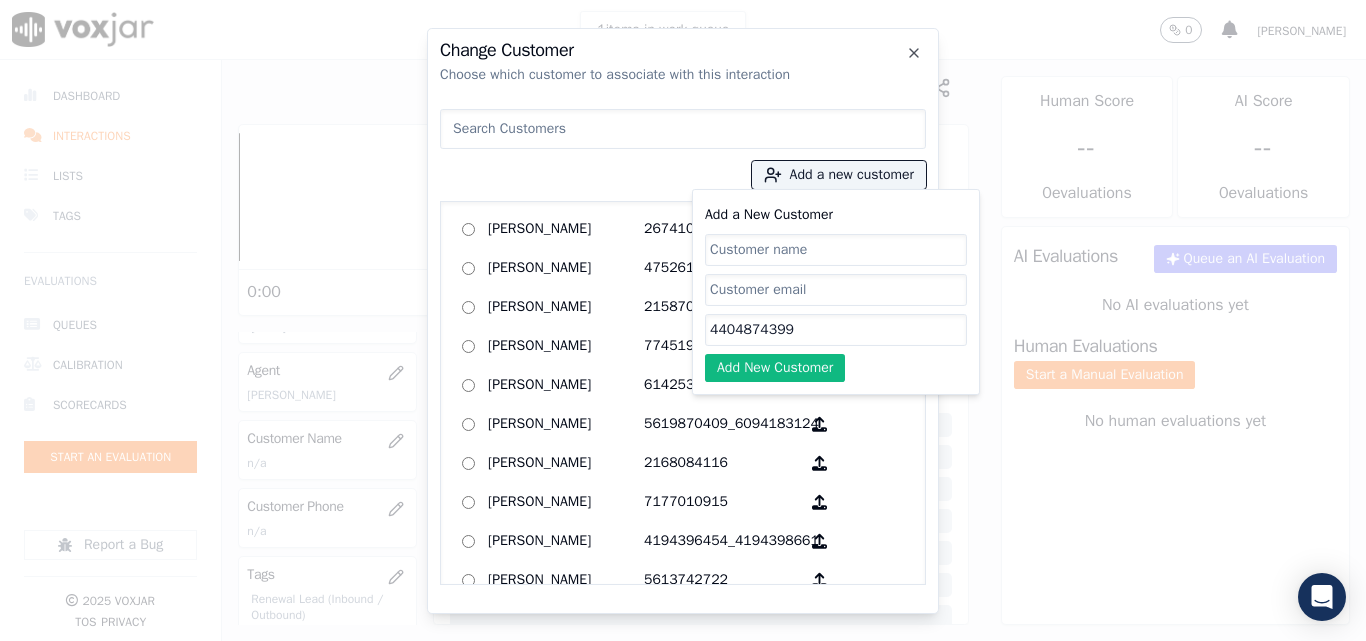 type on "4404874399" 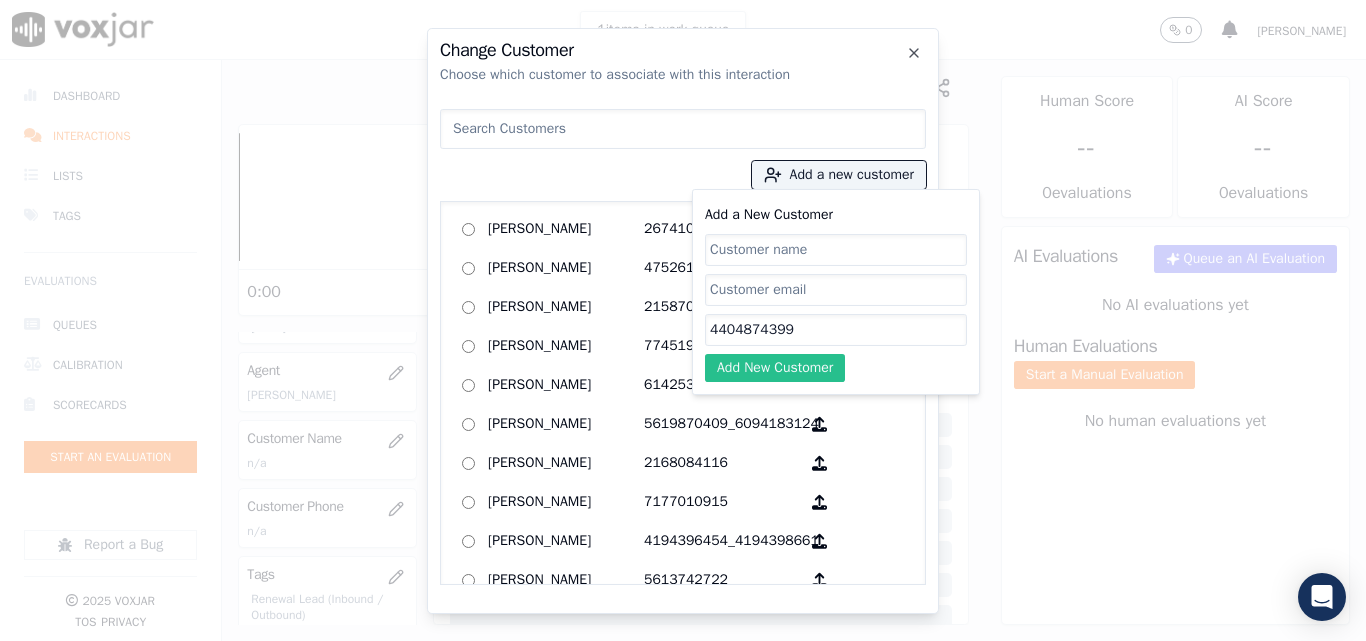 paste on "[PERSON_NAME]" 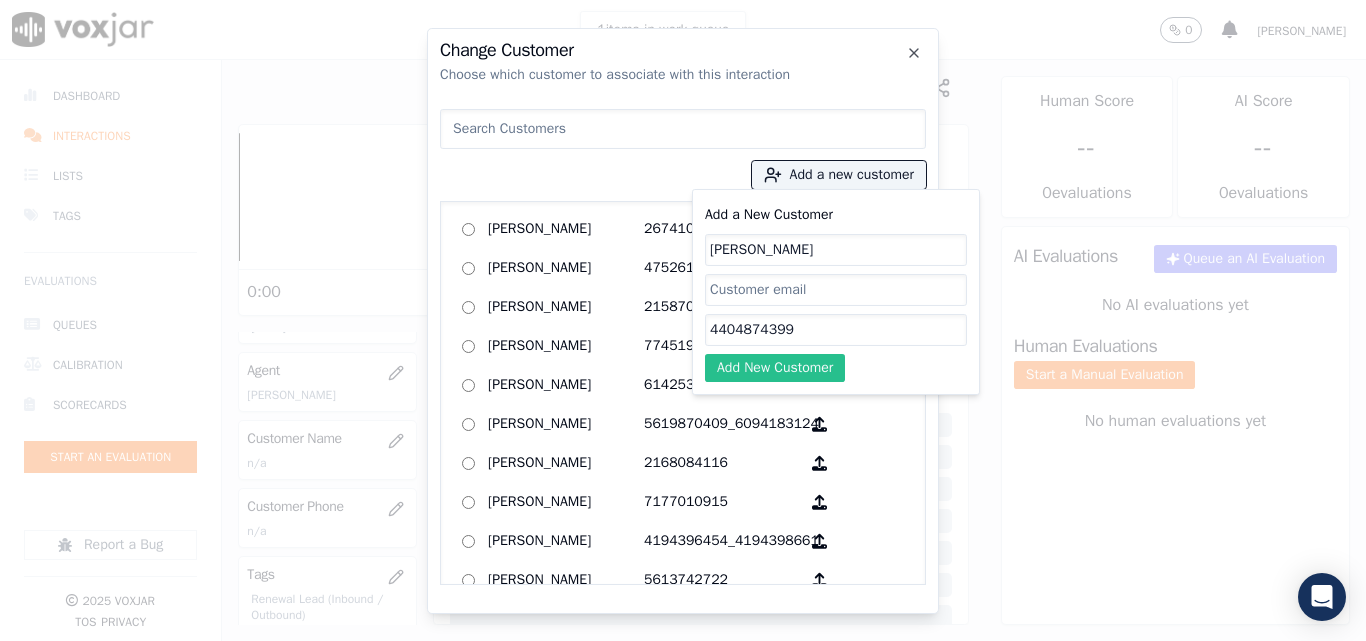 type on "[PERSON_NAME]" 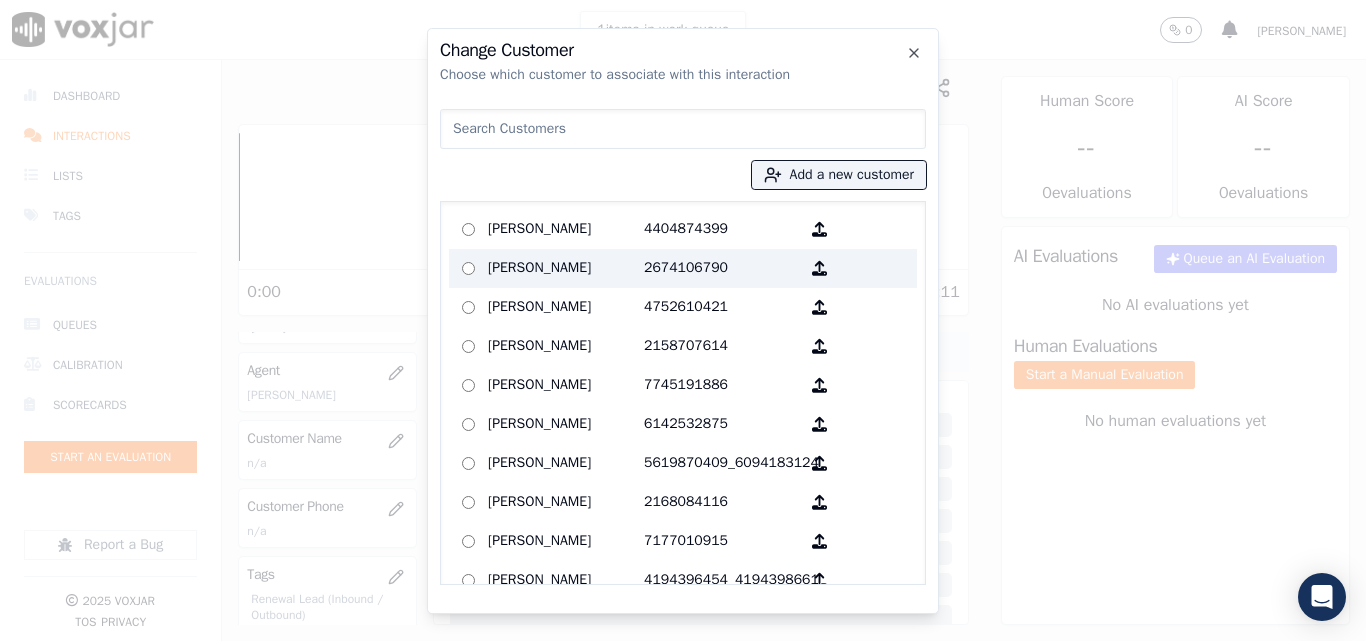 drag, startPoint x: 605, startPoint y: 235, endPoint x: 609, endPoint y: 251, distance: 16.492422 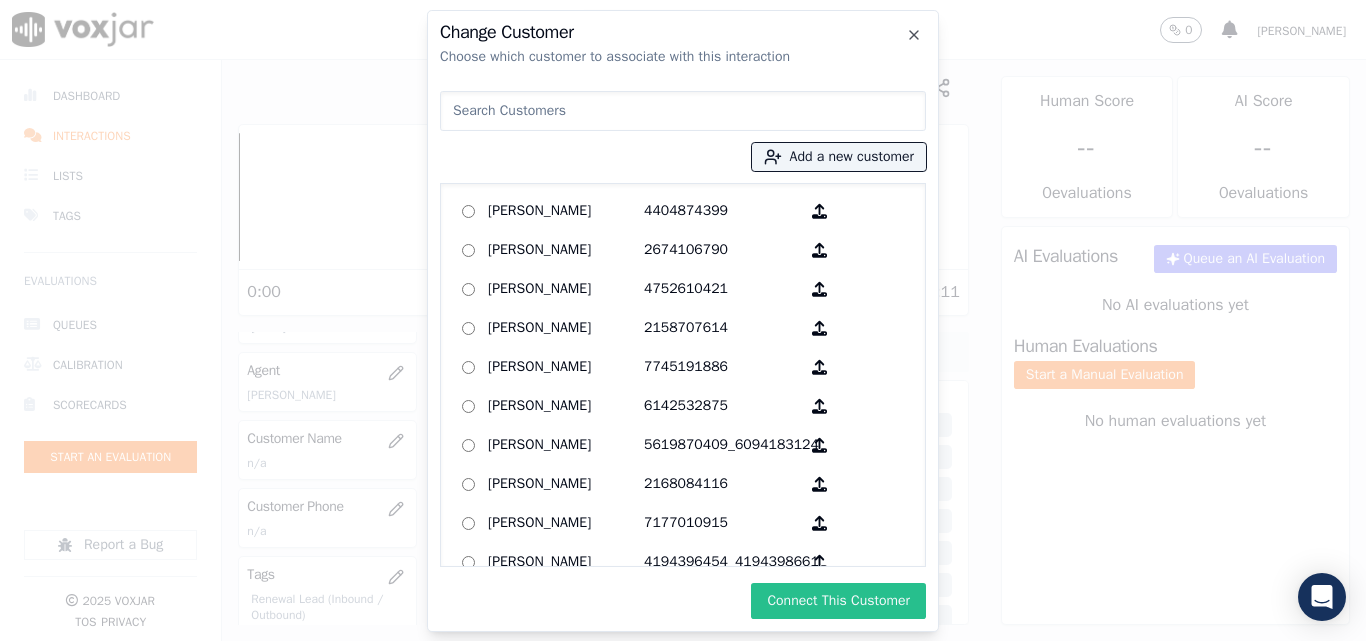 click on "Connect This Customer" at bounding box center [838, 601] 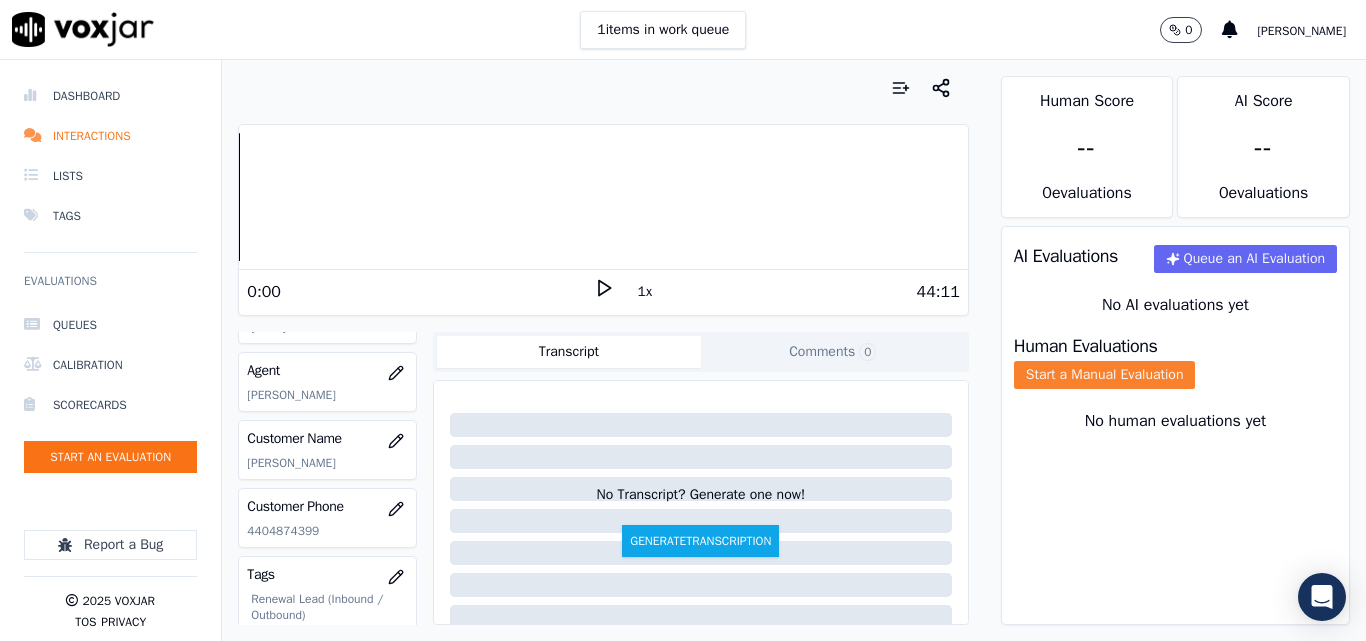 click on "Start a Manual Evaluation" 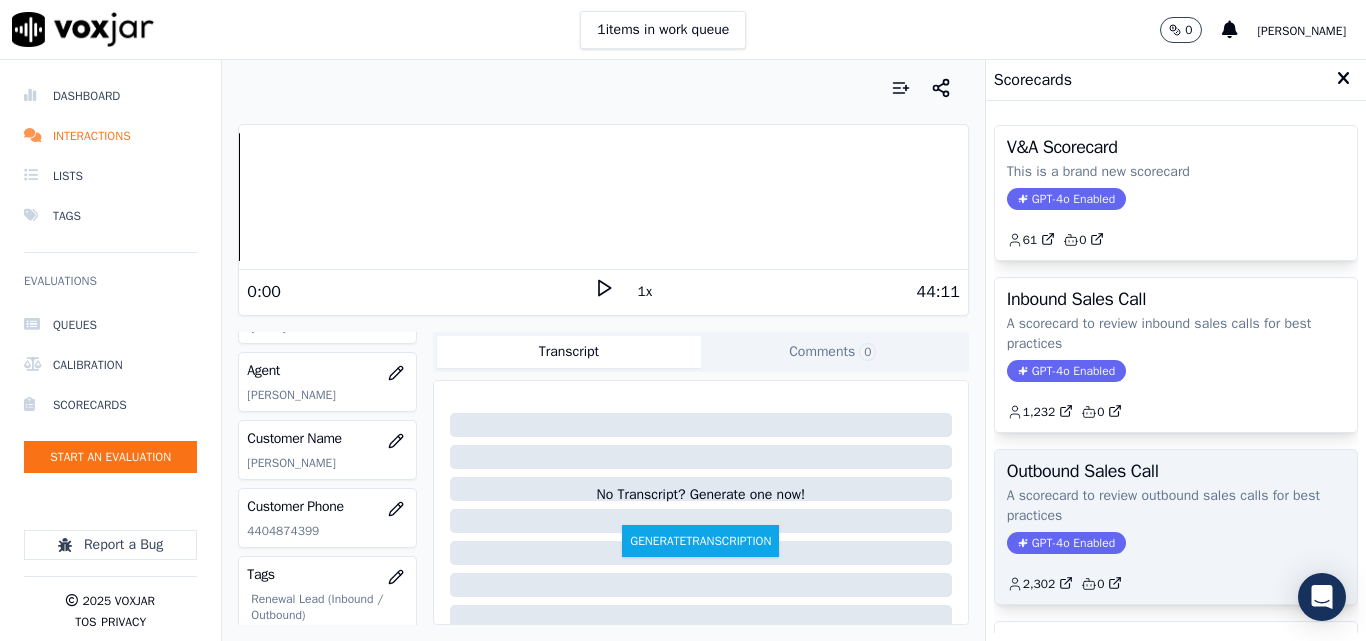 click on "A scorecard to review outbound sales calls for best practices" 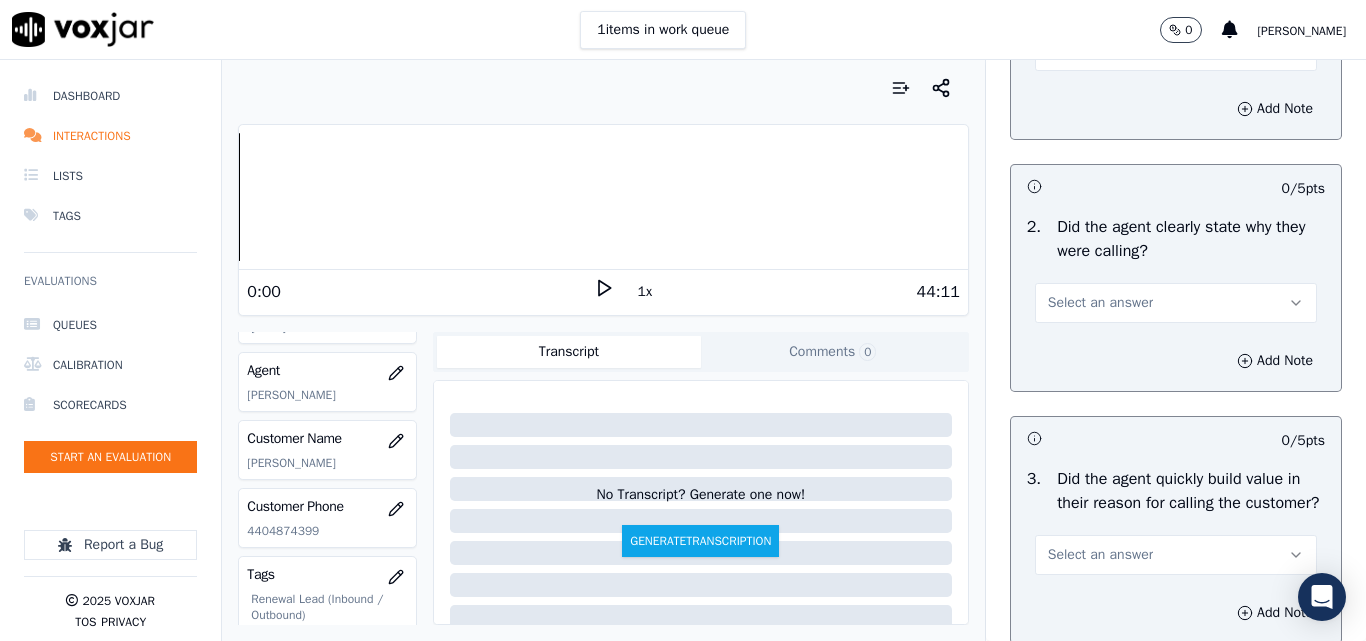scroll, scrollTop: 200, scrollLeft: 0, axis: vertical 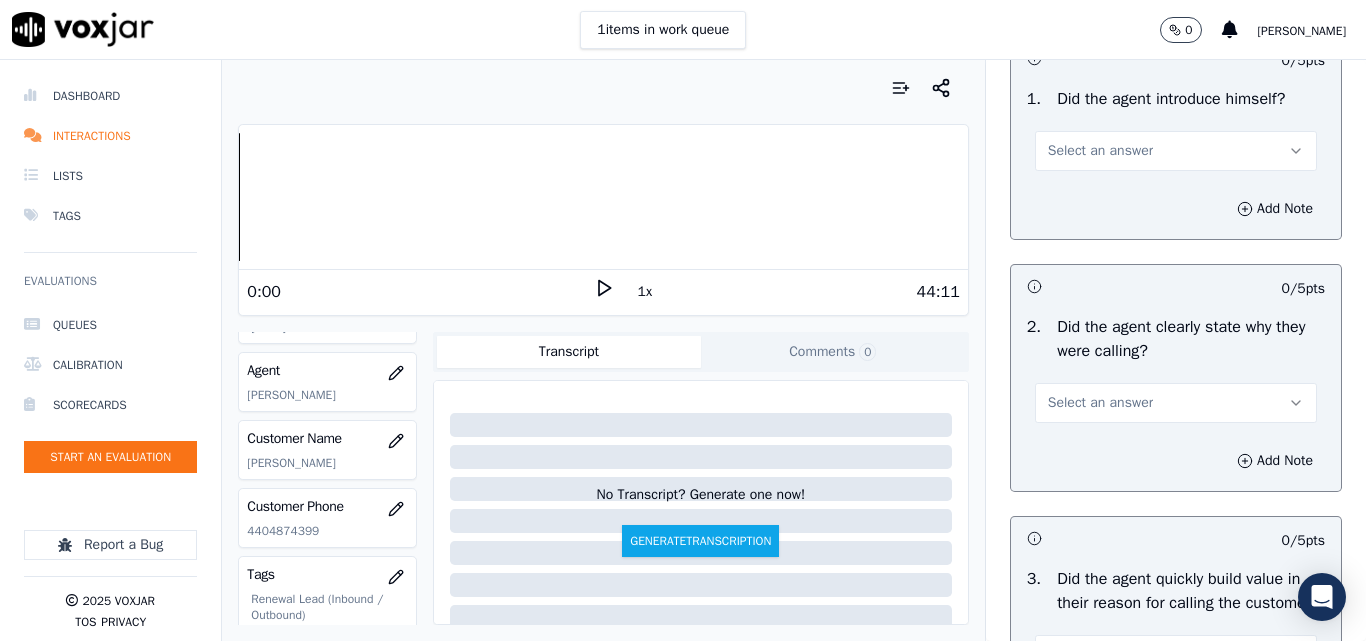 click on "Select an answer" at bounding box center (1100, 151) 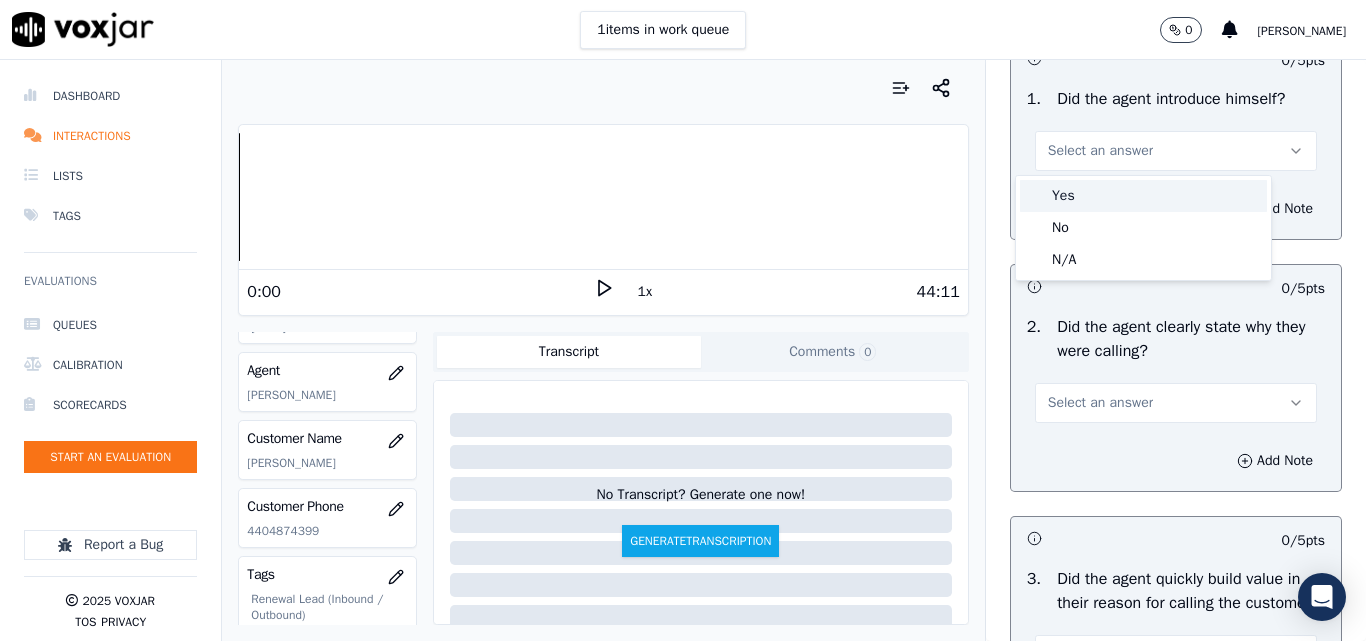 click on "Yes" at bounding box center [1143, 196] 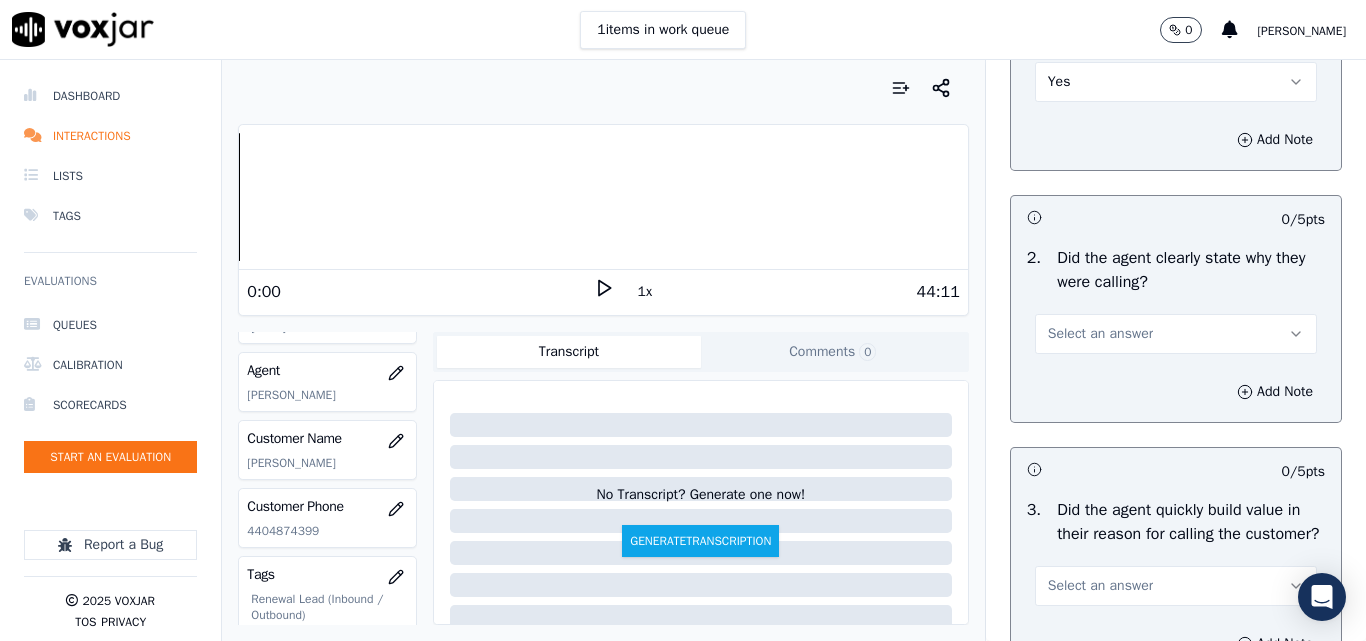 scroll, scrollTop: 300, scrollLeft: 0, axis: vertical 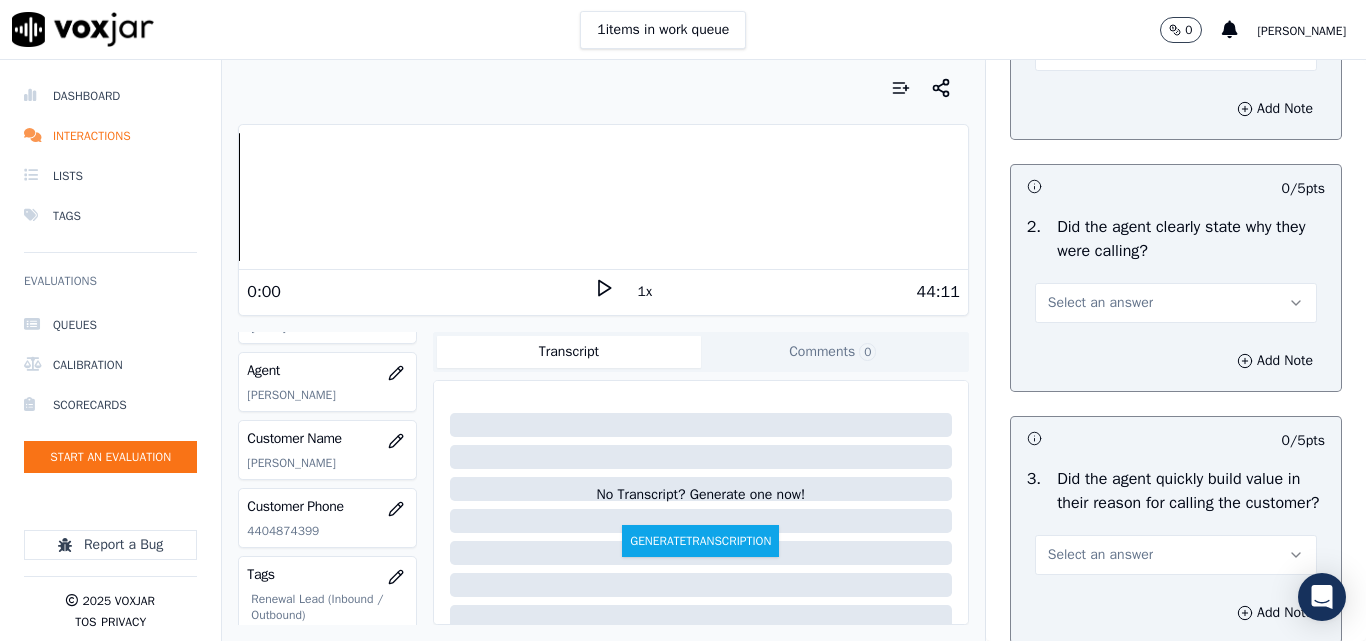 drag, startPoint x: 1085, startPoint y: 305, endPoint x: 1089, endPoint y: 316, distance: 11.7046995 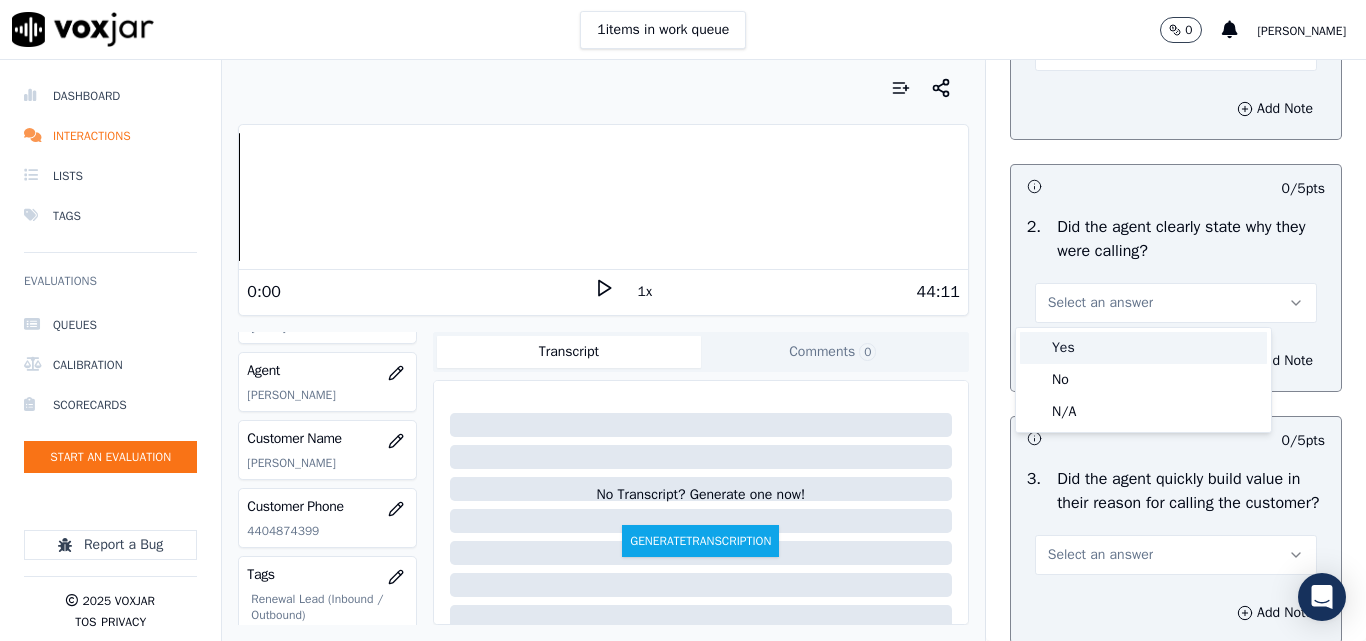 click on "Yes" at bounding box center [1143, 348] 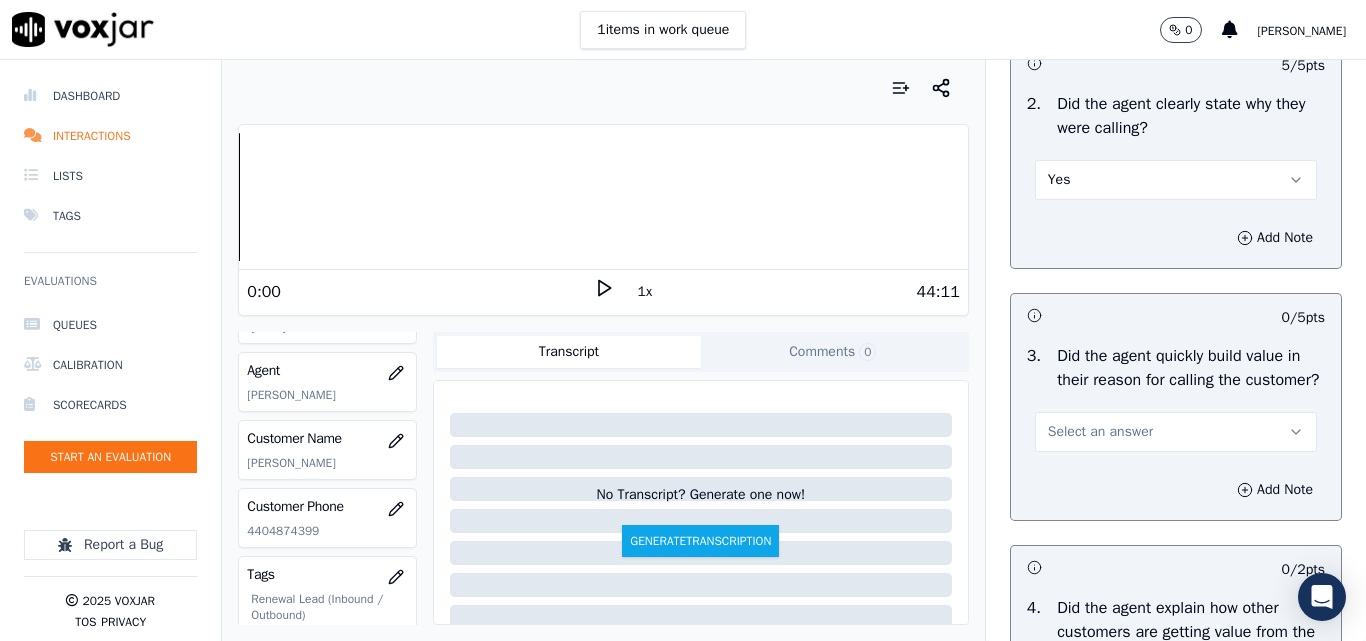 scroll, scrollTop: 600, scrollLeft: 0, axis: vertical 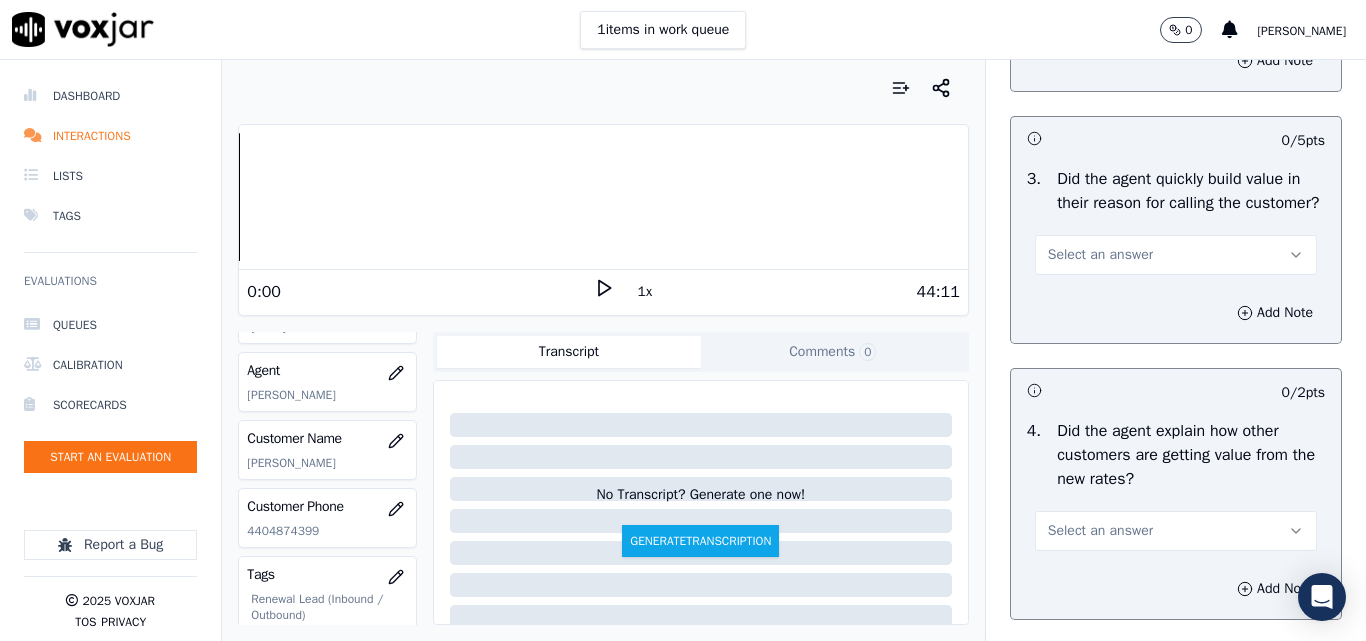 click on "Select an answer" at bounding box center (1176, 255) 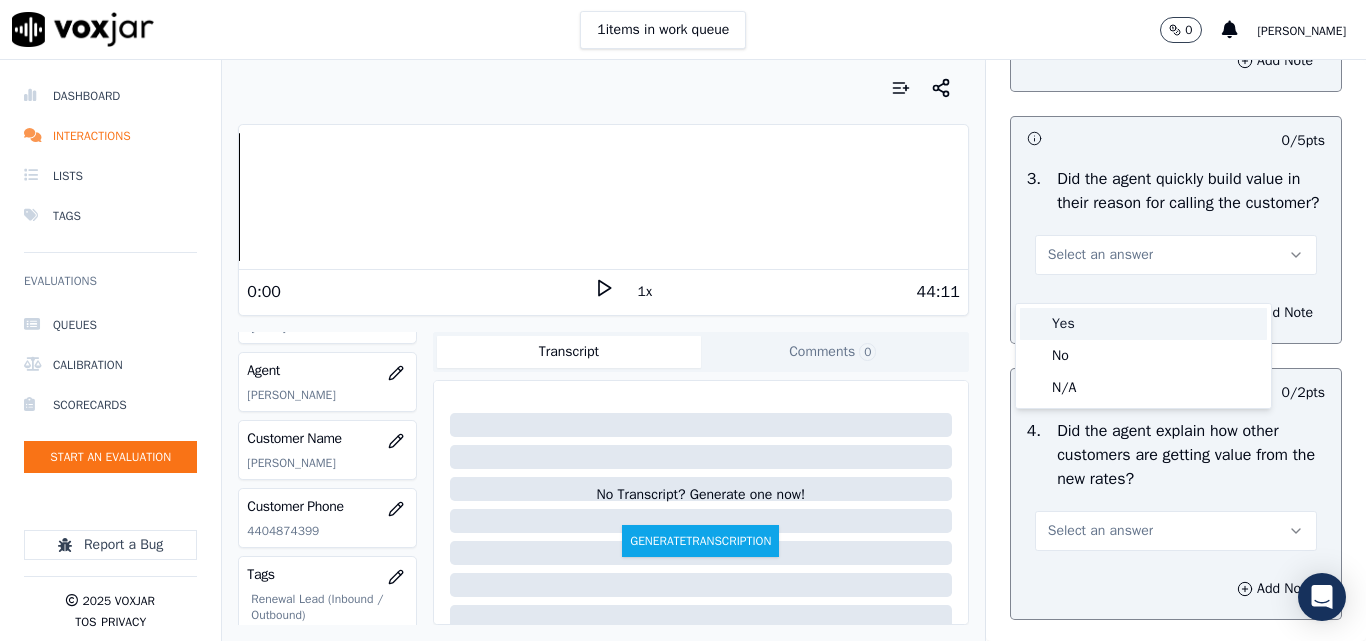 click on "Yes" at bounding box center [1143, 324] 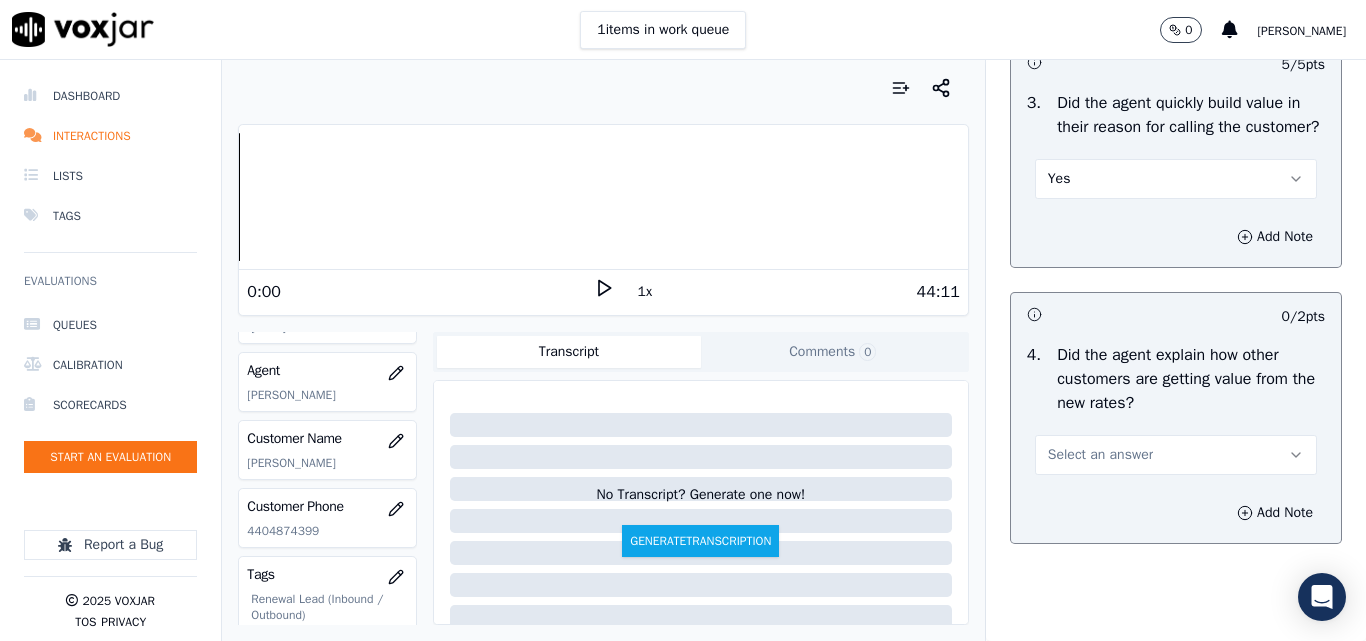 scroll, scrollTop: 800, scrollLeft: 0, axis: vertical 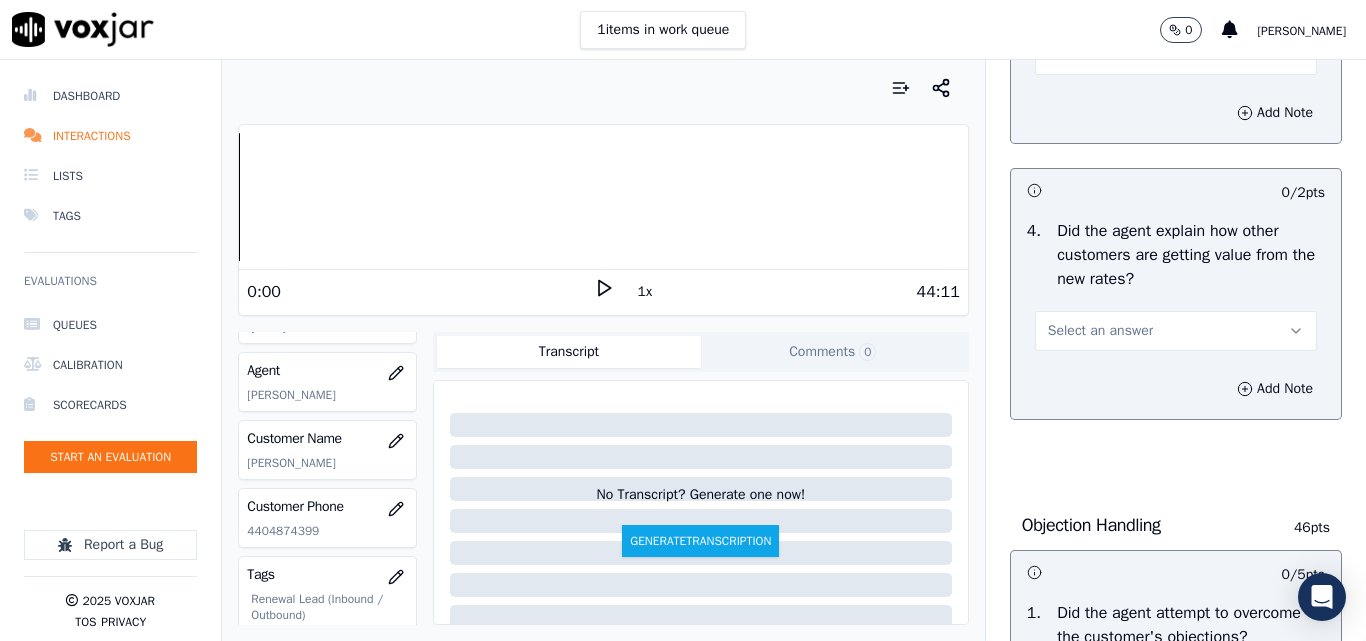 click on "Select an answer" at bounding box center [1100, 331] 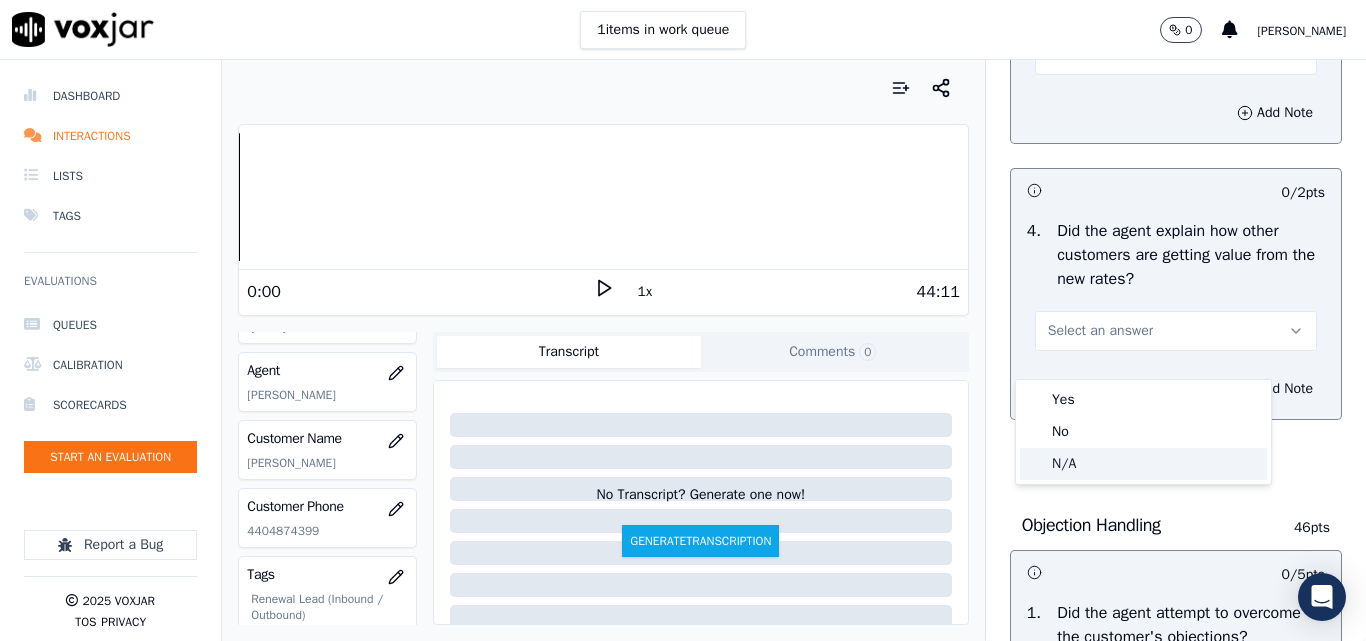 click on "N/A" 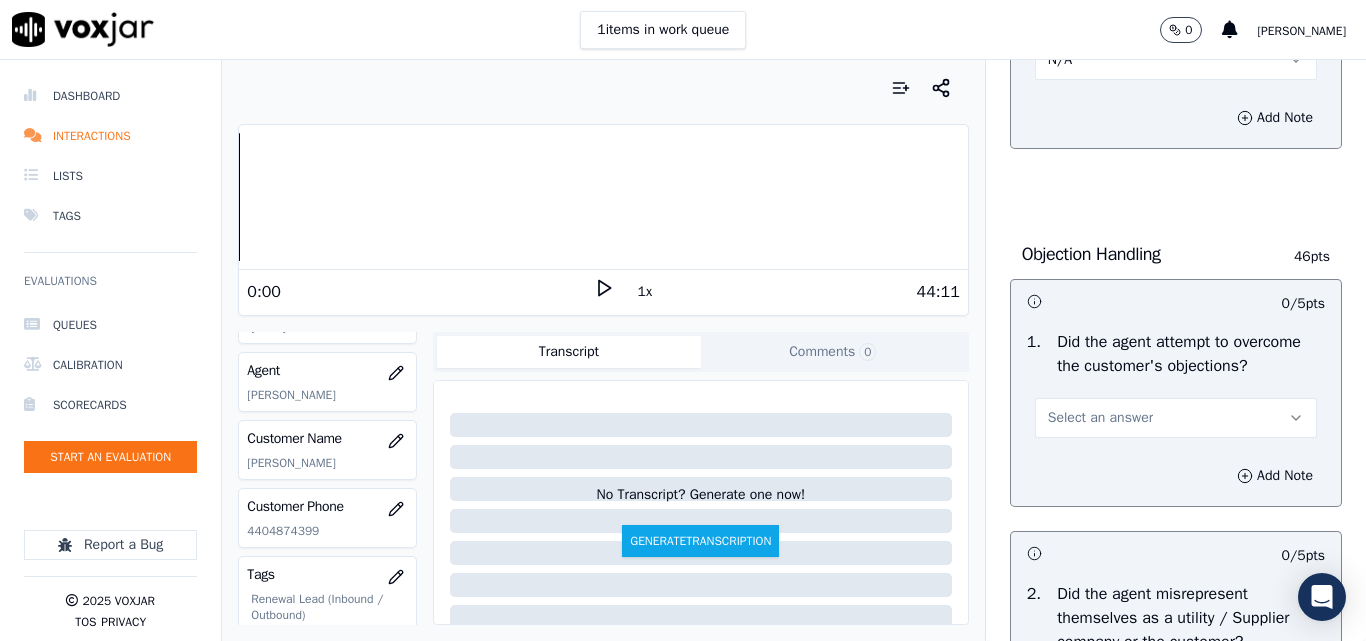 scroll, scrollTop: 1100, scrollLeft: 0, axis: vertical 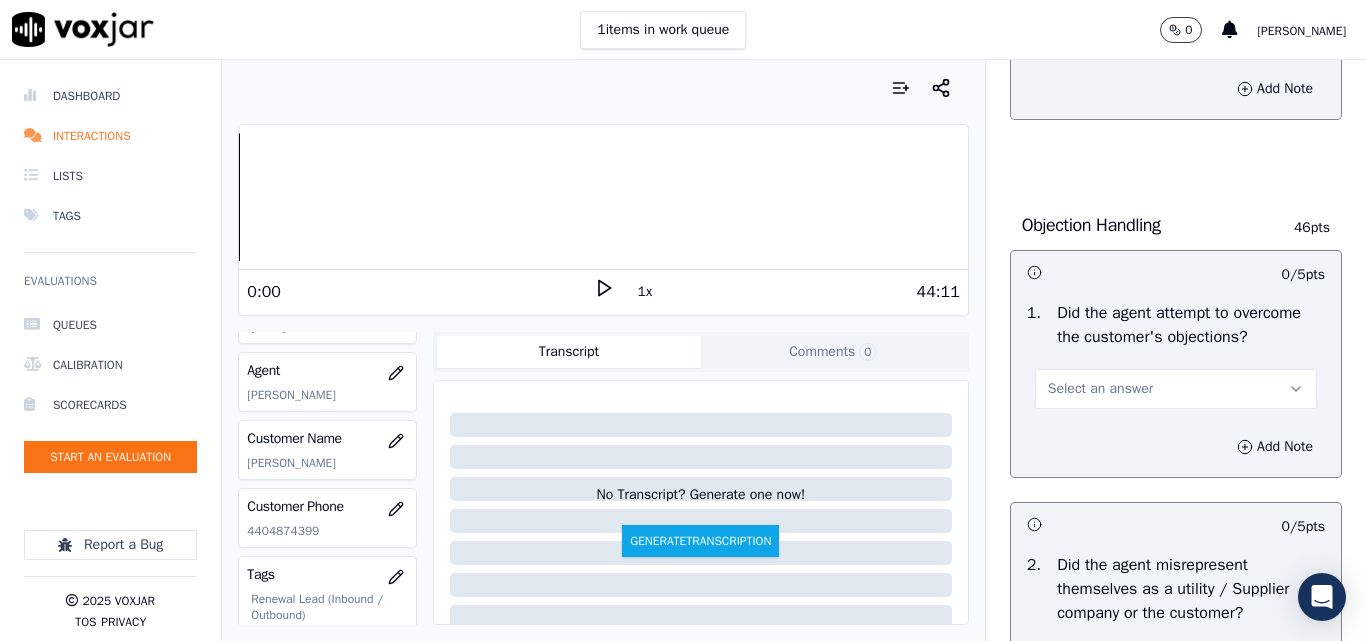 drag, startPoint x: 1086, startPoint y: 433, endPoint x: 1092, endPoint y: 455, distance: 22.803509 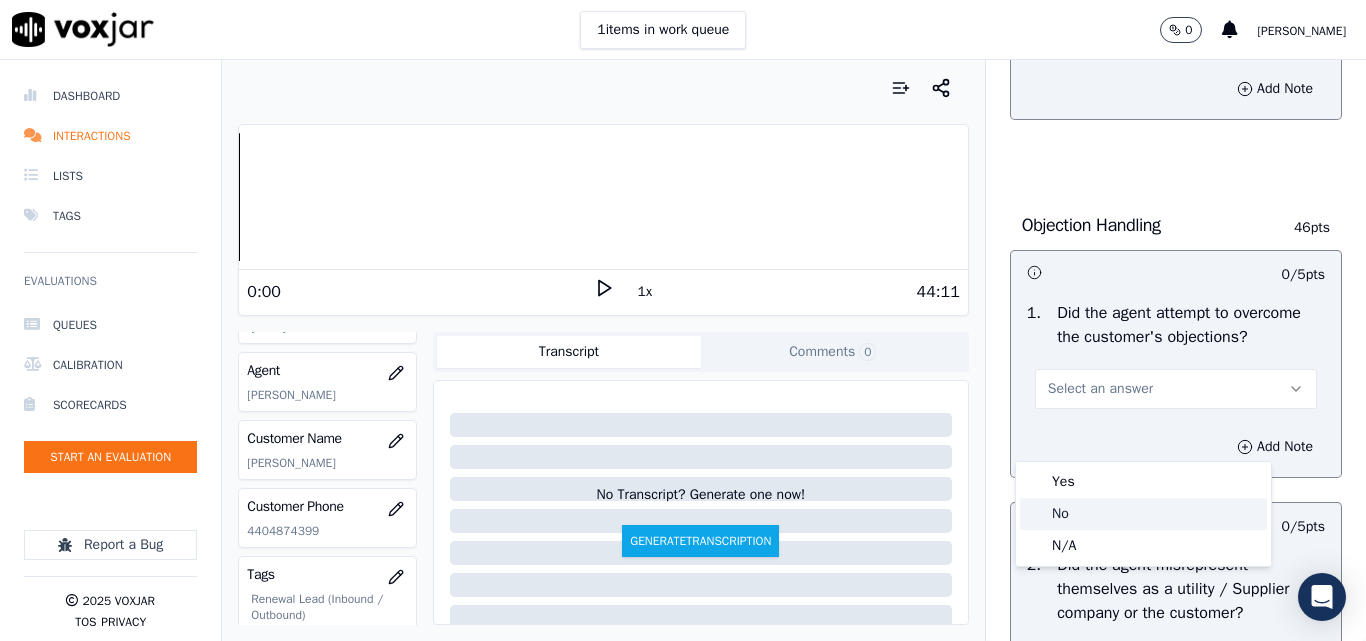 click on "No" 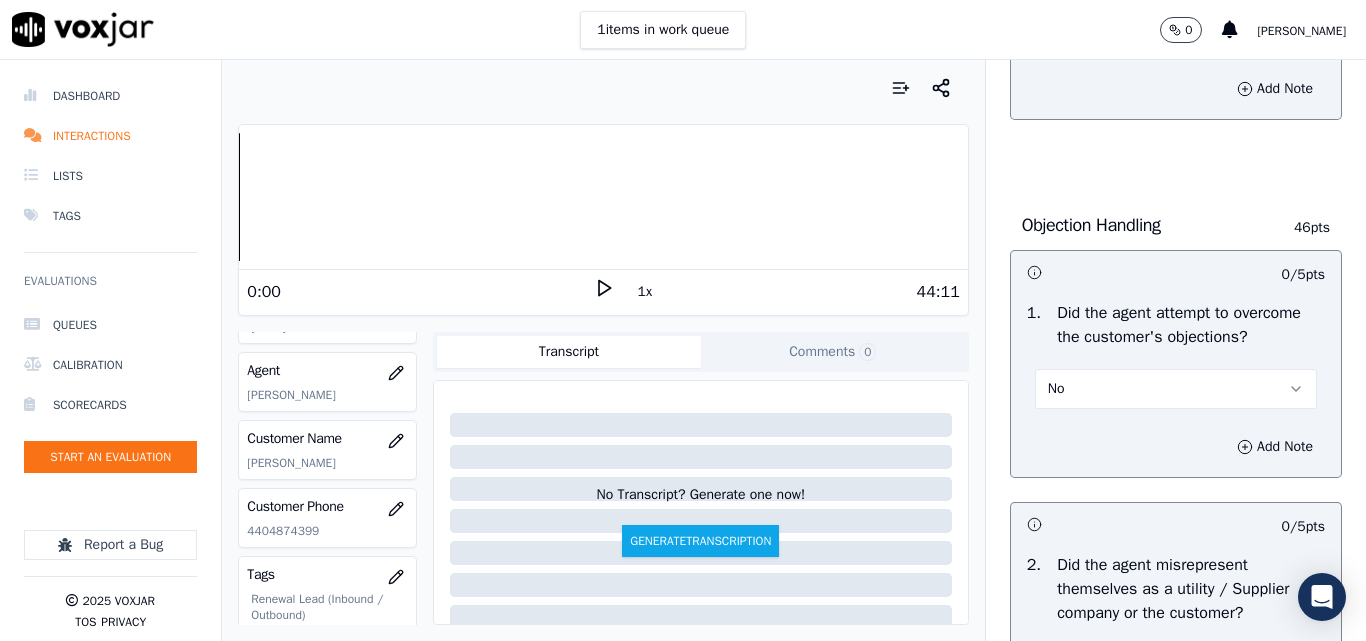 scroll, scrollTop: 1200, scrollLeft: 0, axis: vertical 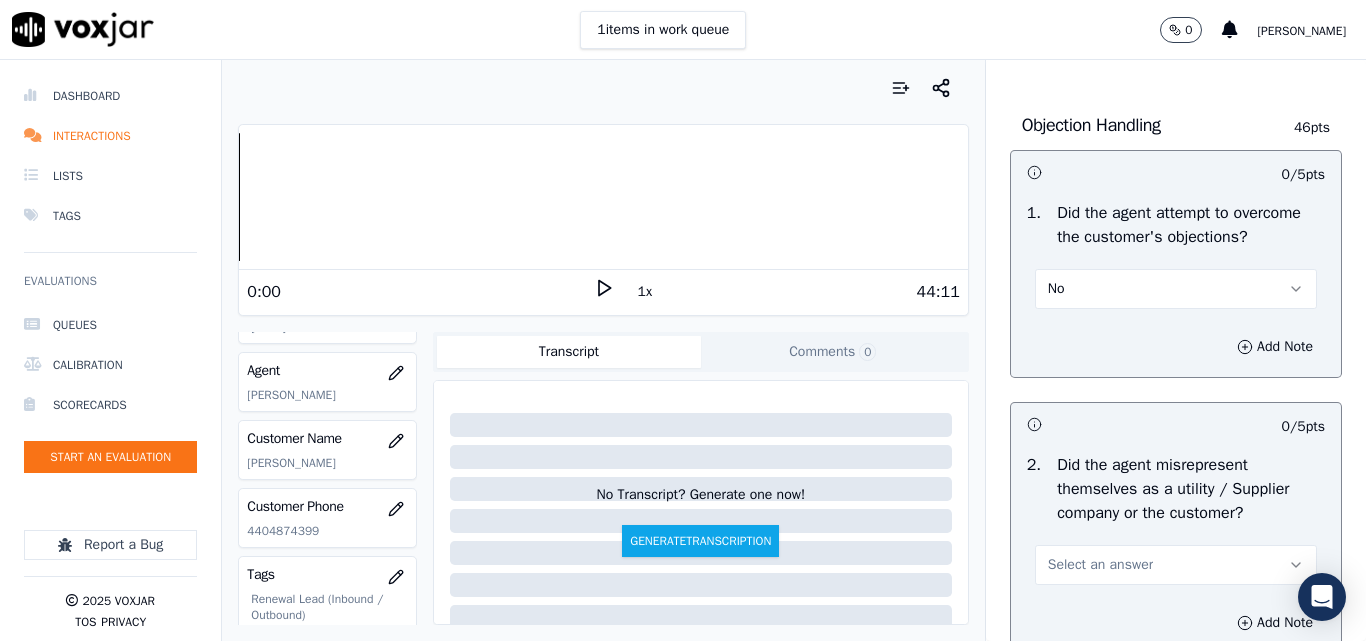 click on "No" at bounding box center (1176, 289) 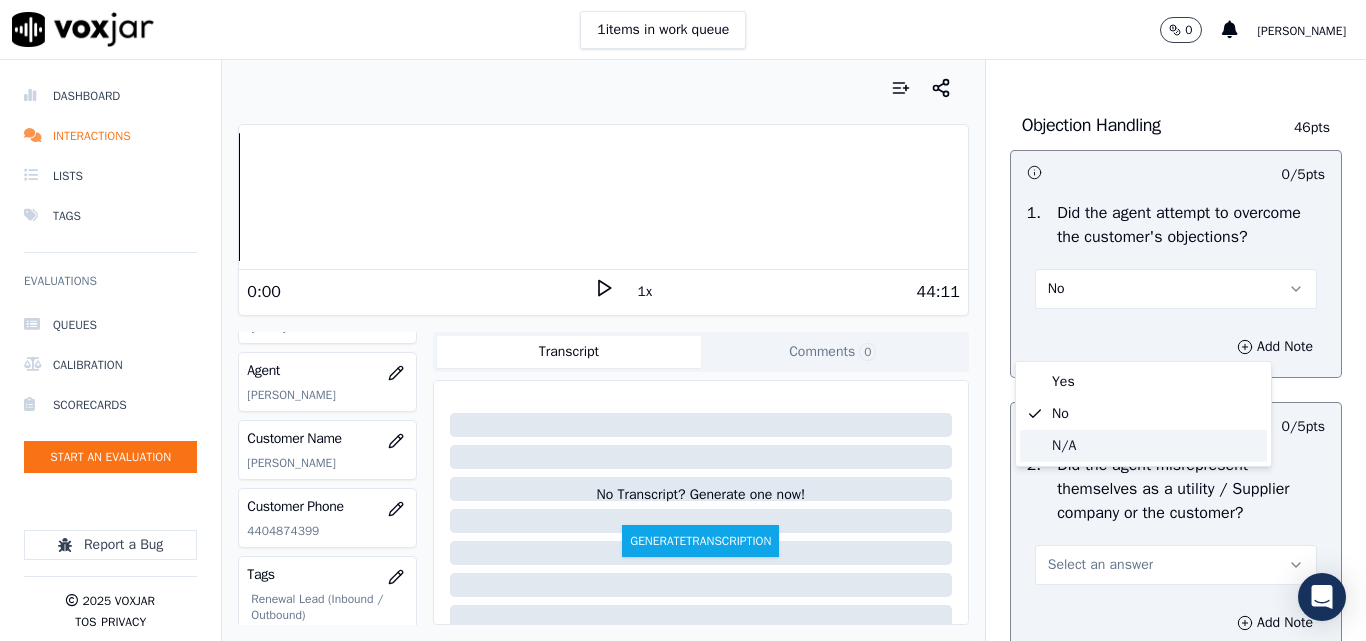 click on "N/A" 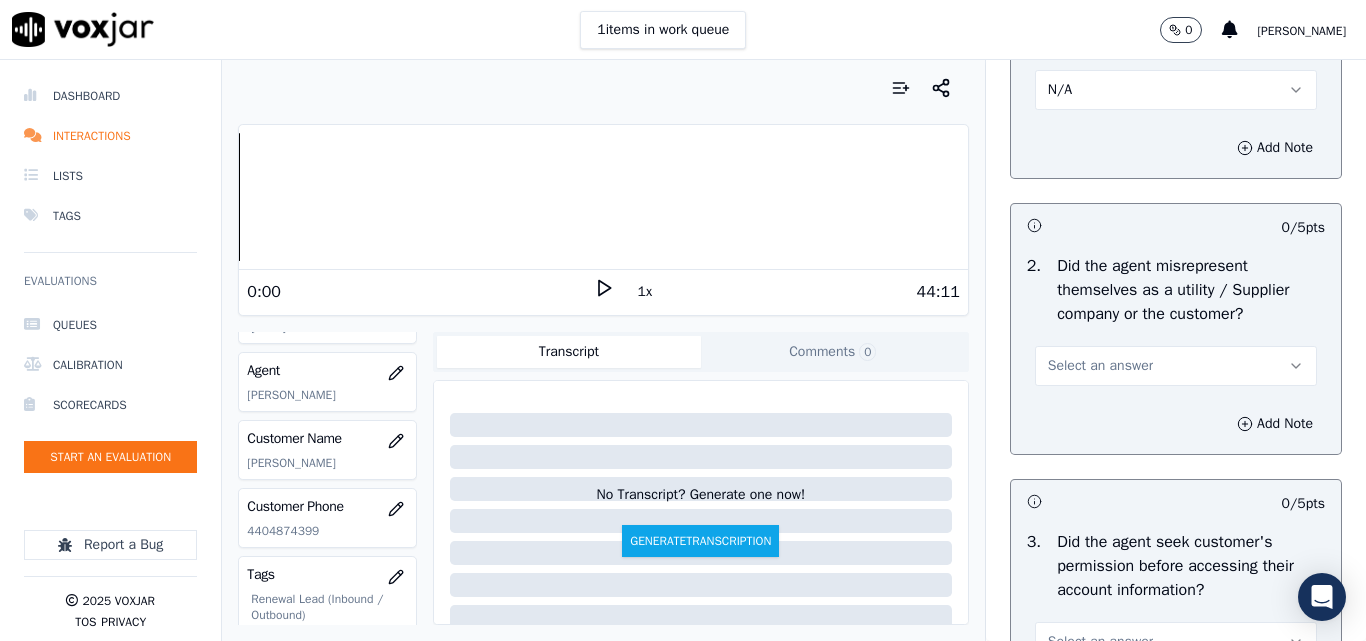 scroll, scrollTop: 1400, scrollLeft: 0, axis: vertical 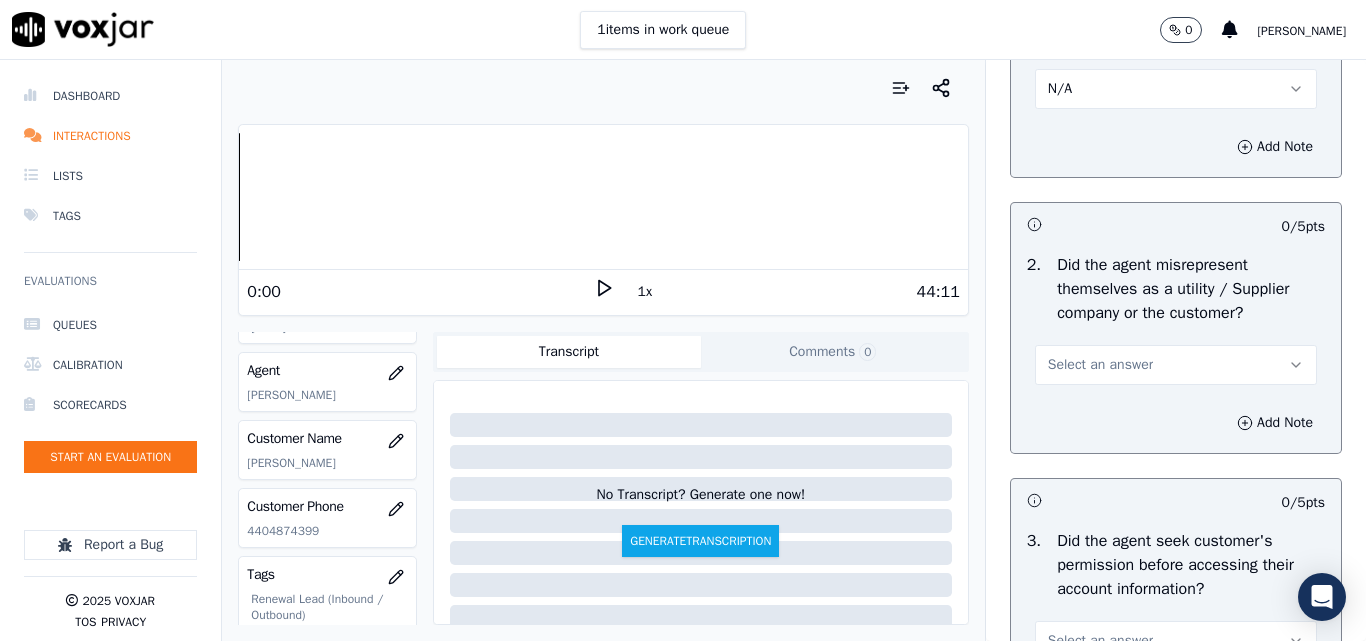 click on "Select an answer" at bounding box center (1100, 365) 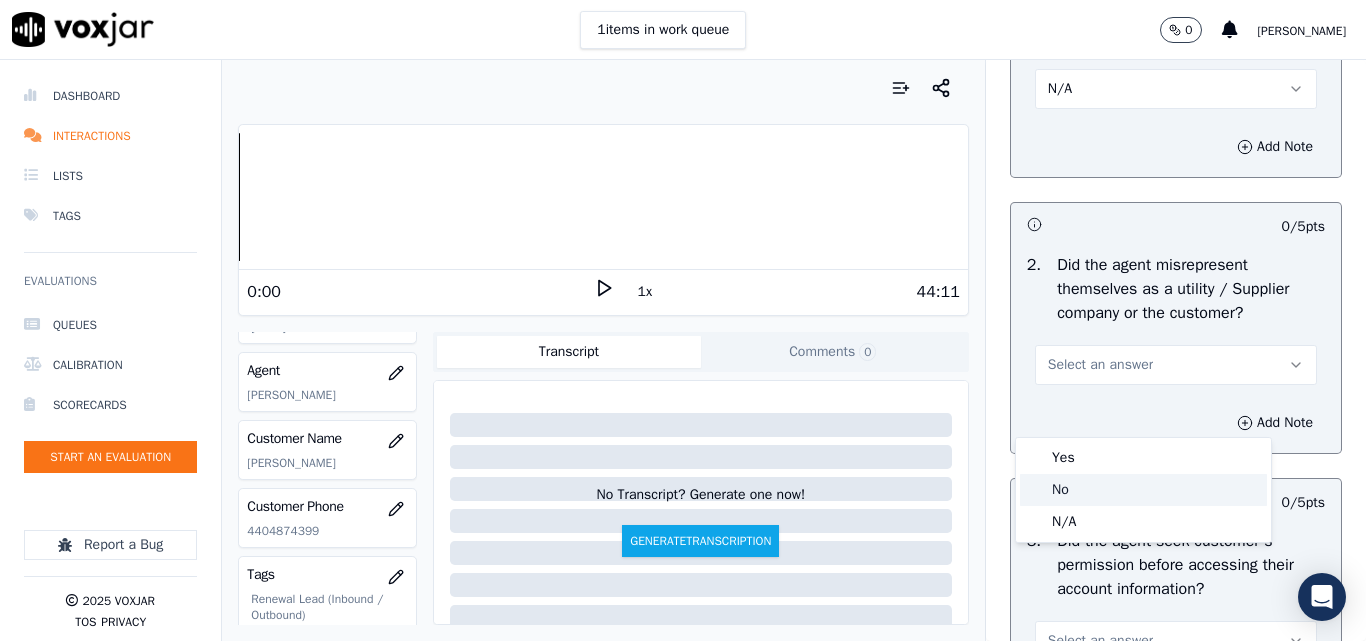click on "No" 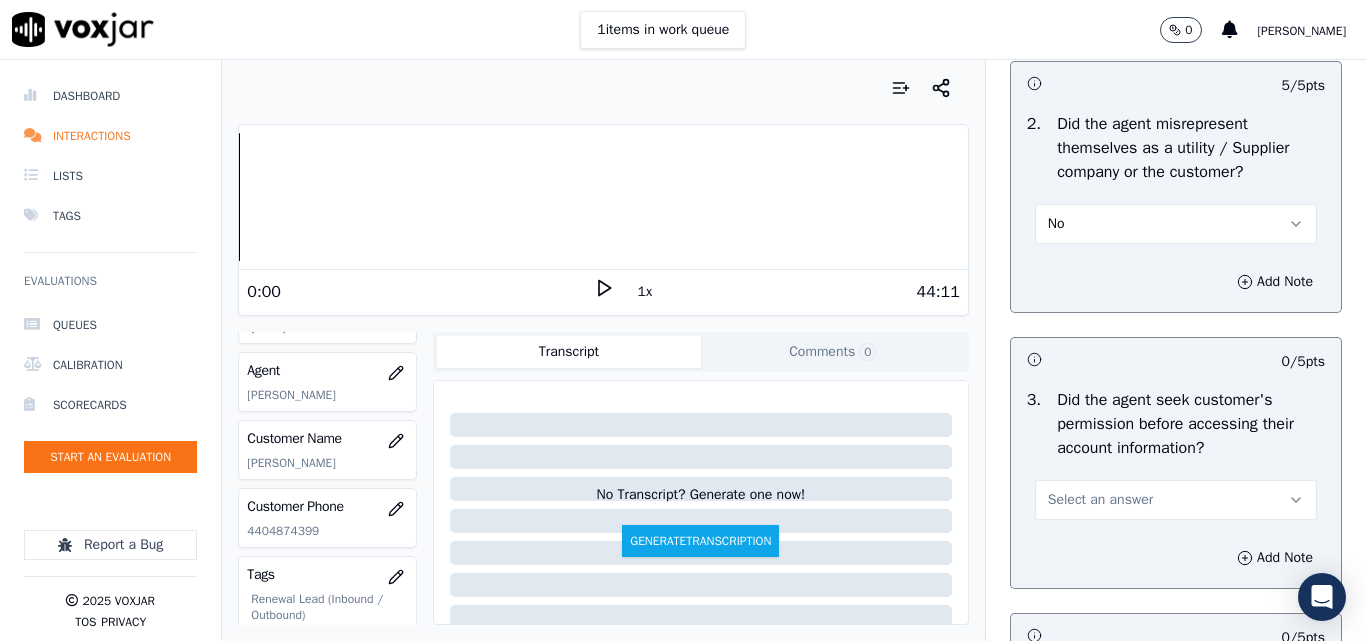 scroll, scrollTop: 1800, scrollLeft: 0, axis: vertical 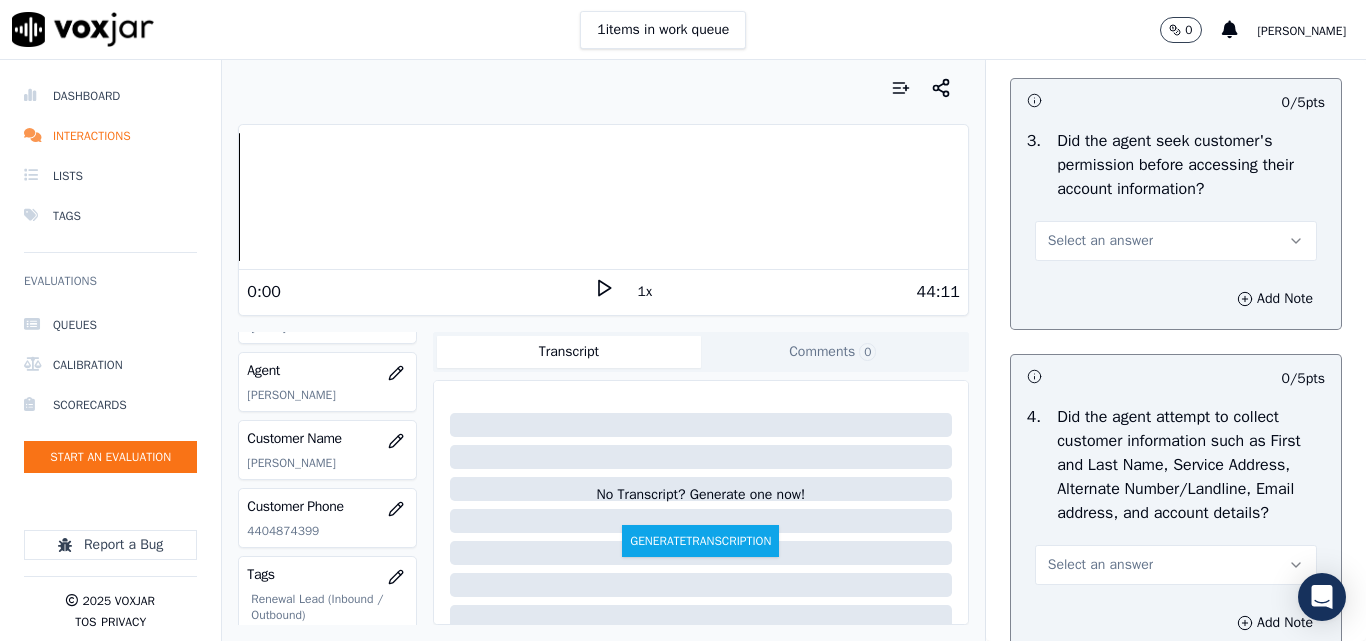 click on "Select an answer" at bounding box center (1100, 241) 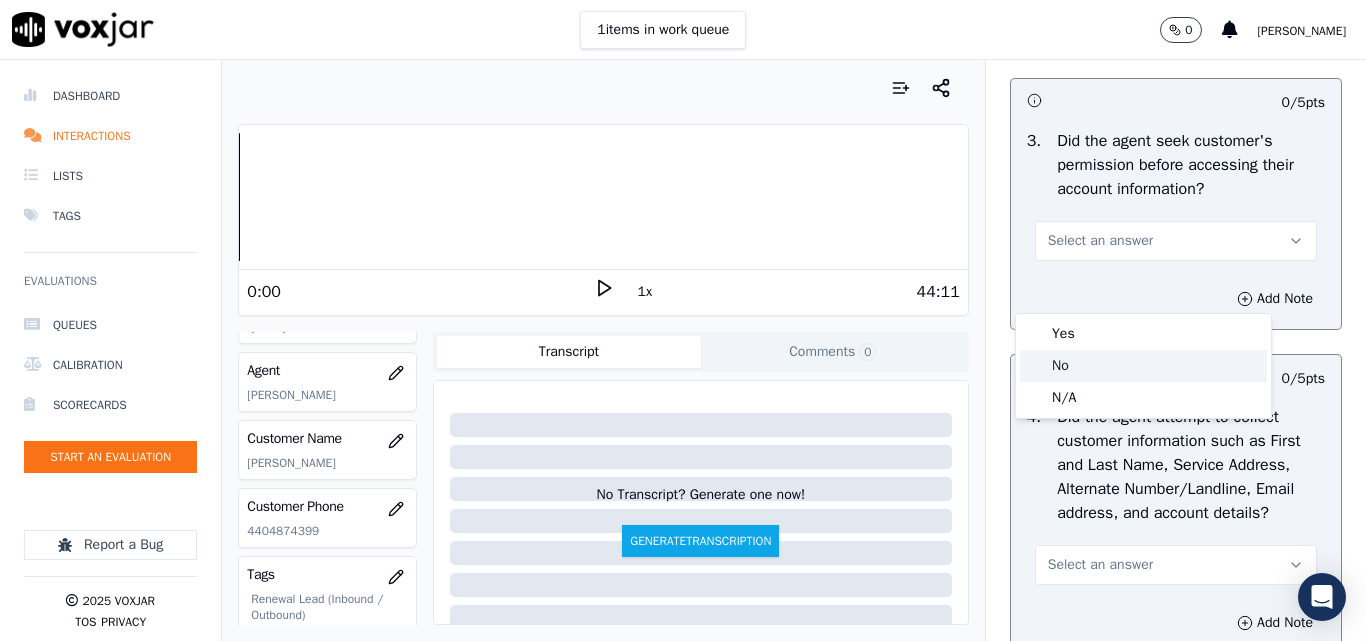 click on "No" 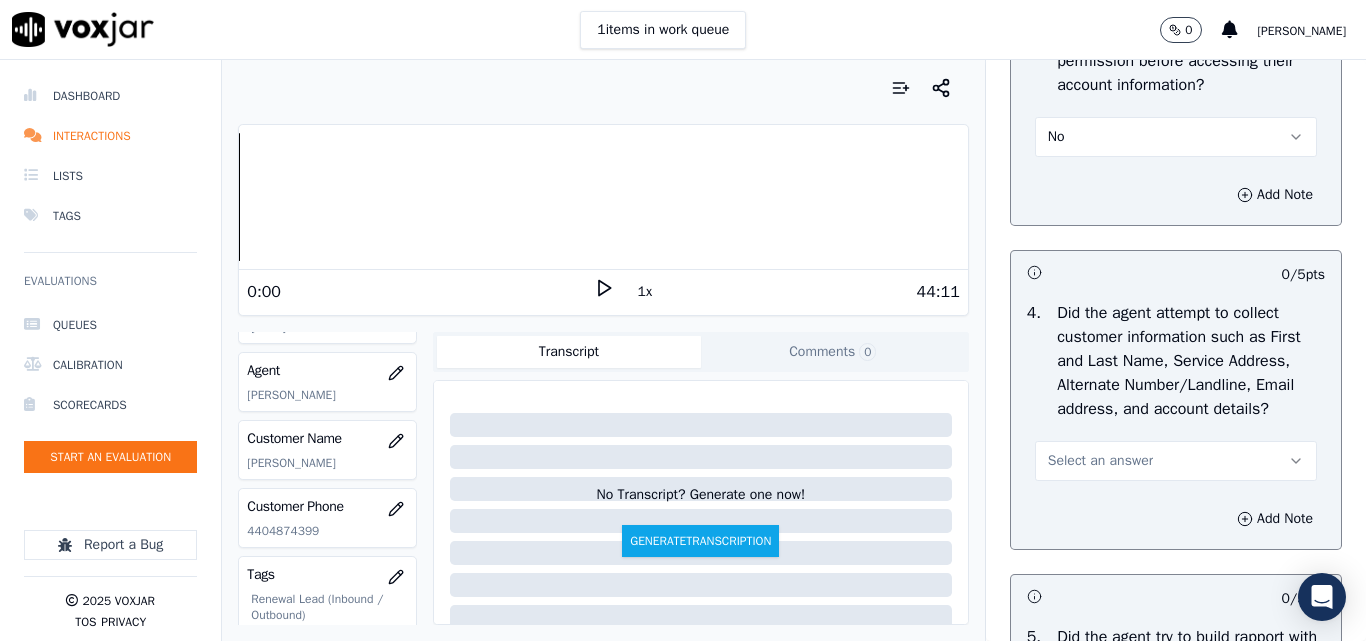 scroll, scrollTop: 2000, scrollLeft: 0, axis: vertical 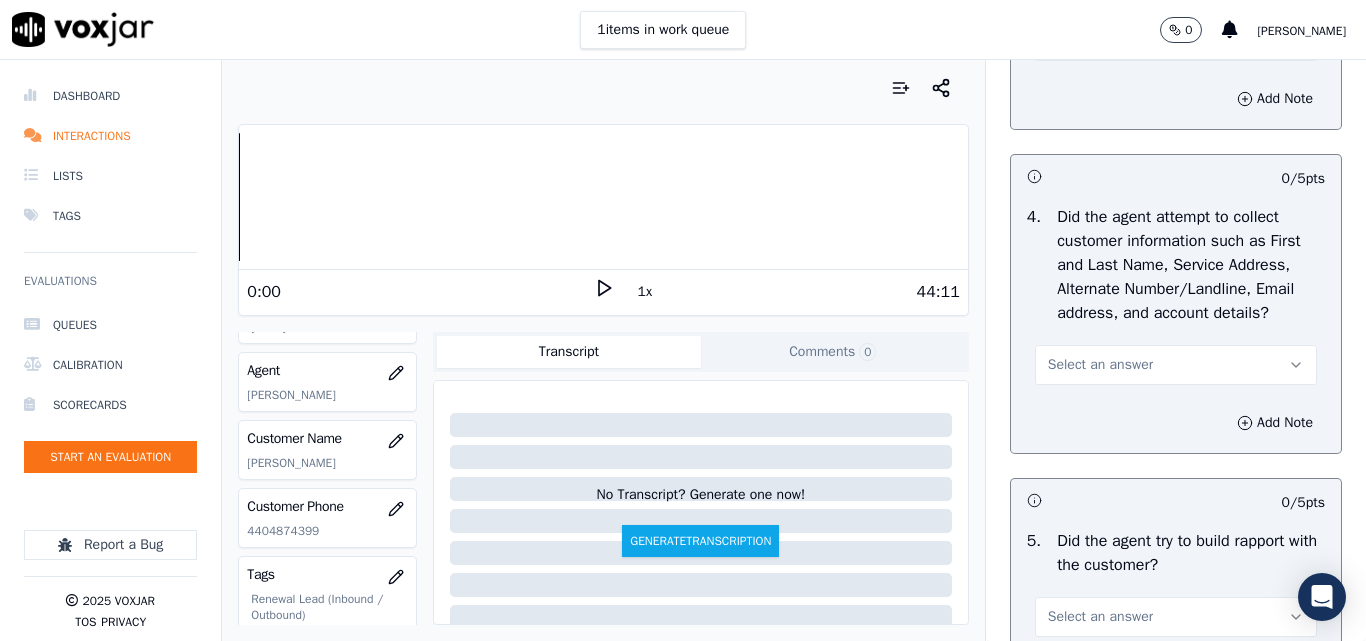 click on "Select an answer" at bounding box center (1100, 365) 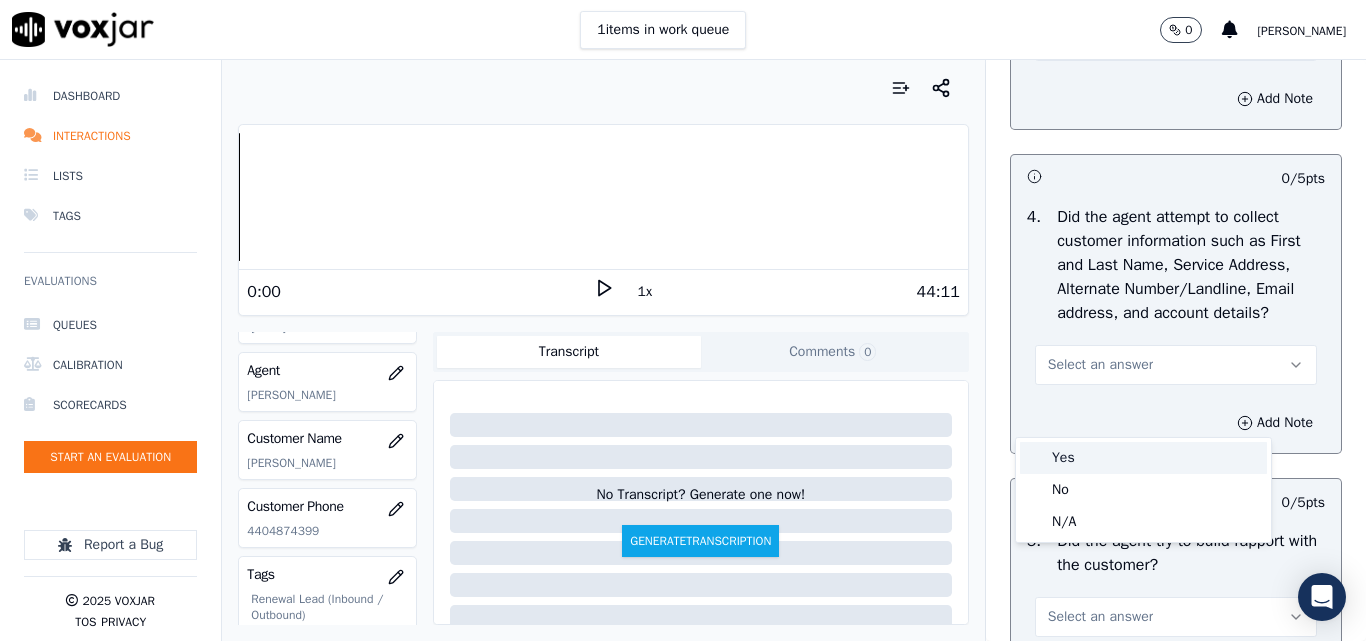 click on "Yes" at bounding box center [1143, 458] 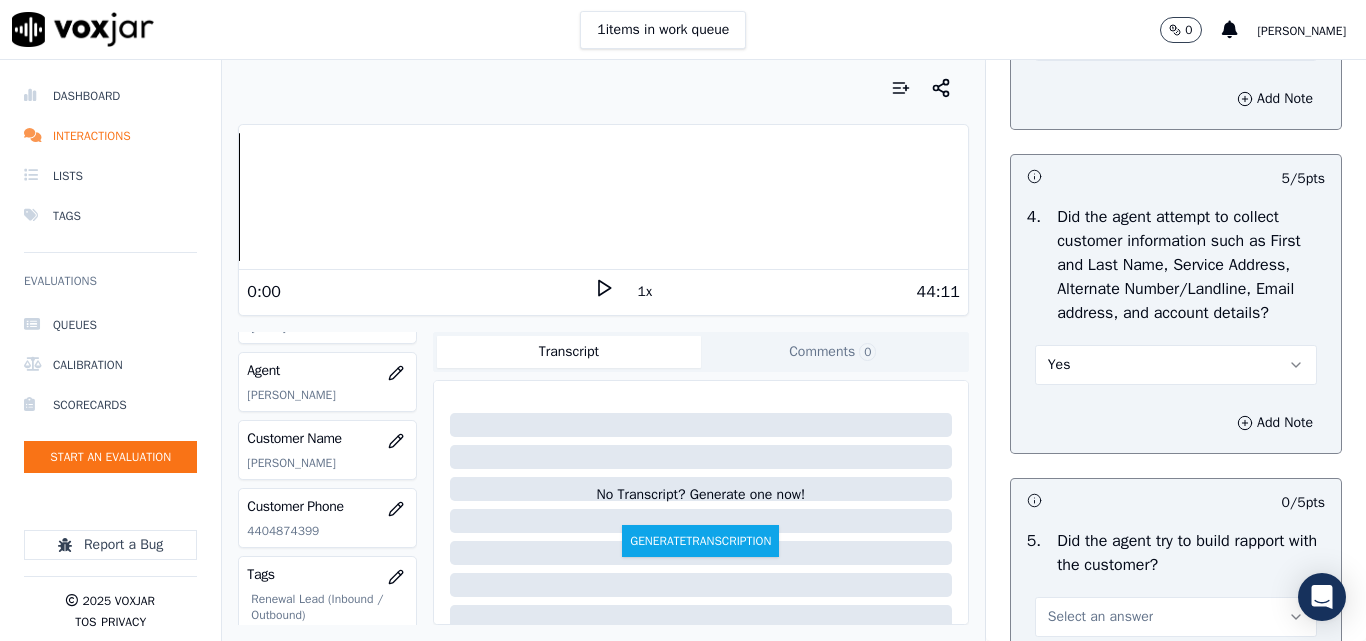 scroll, scrollTop: 2300, scrollLeft: 0, axis: vertical 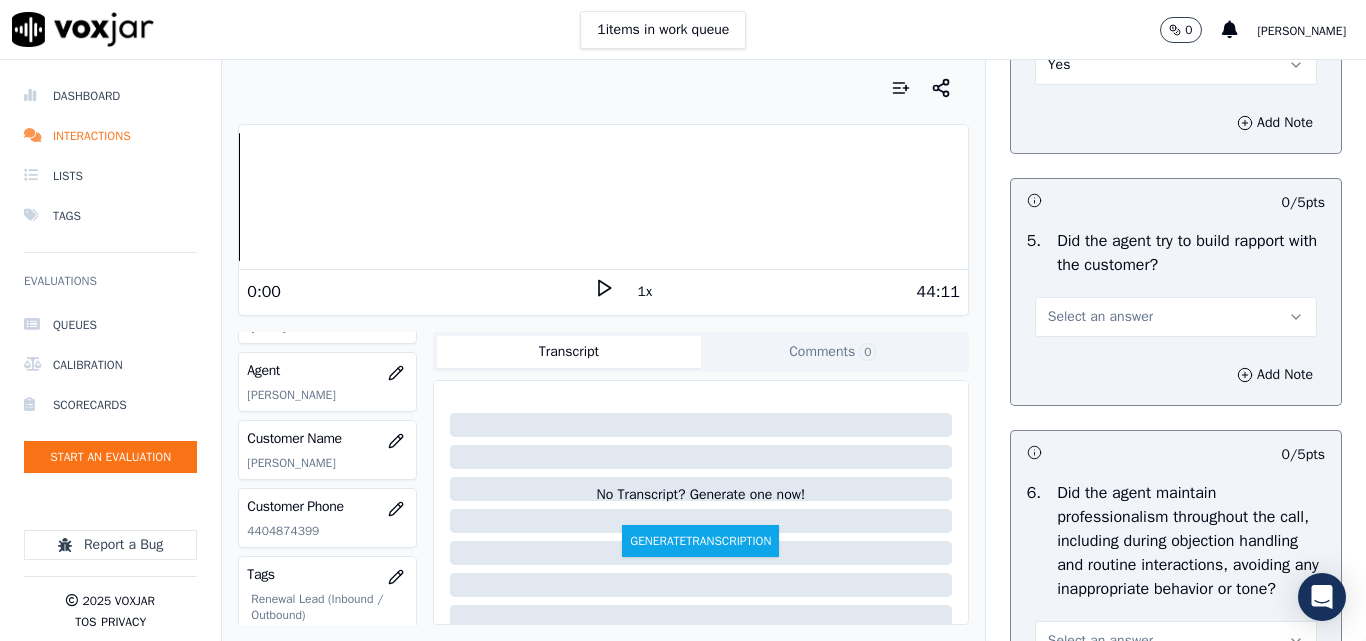 click on "Select an answer" at bounding box center (1100, 317) 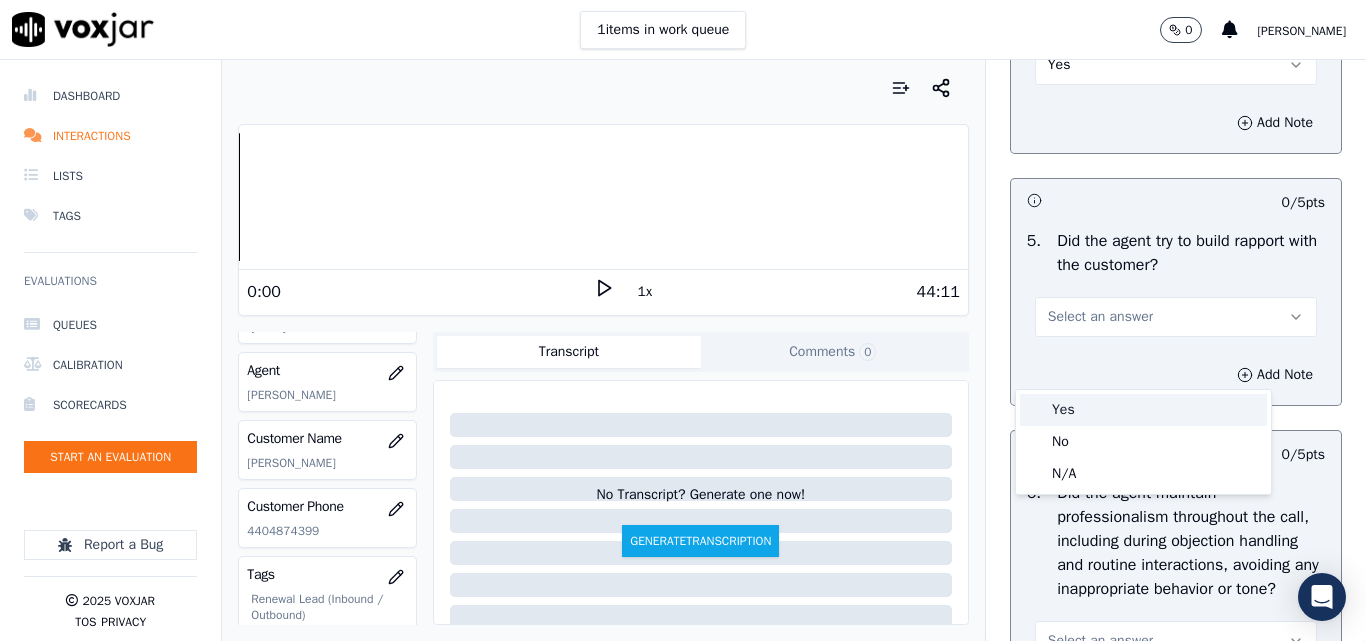click on "Yes" at bounding box center [1143, 410] 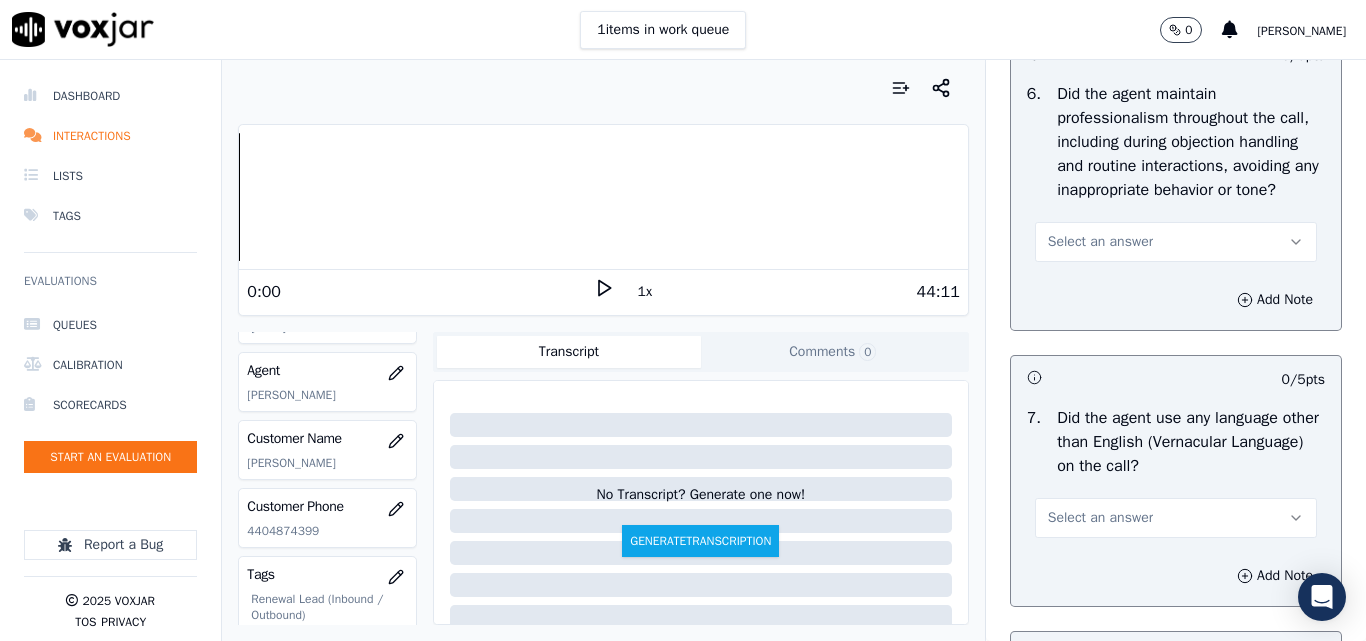 scroll, scrollTop: 2700, scrollLeft: 0, axis: vertical 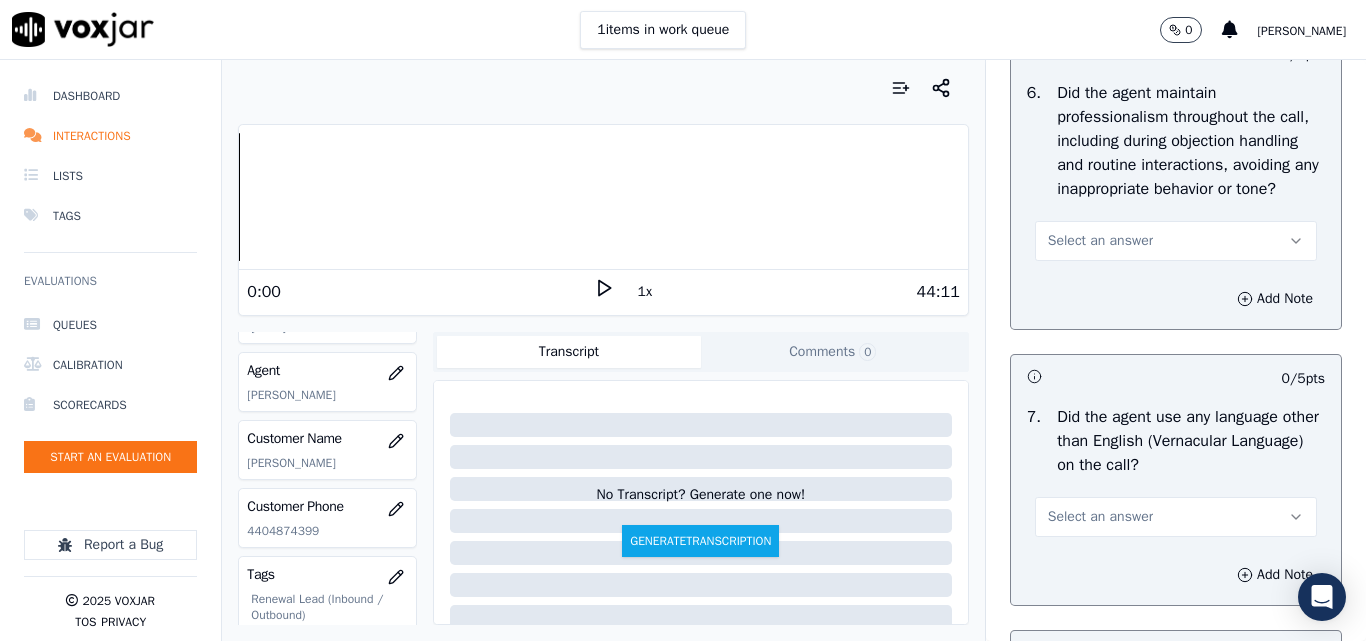 click on "Select an answer" at bounding box center (1100, 241) 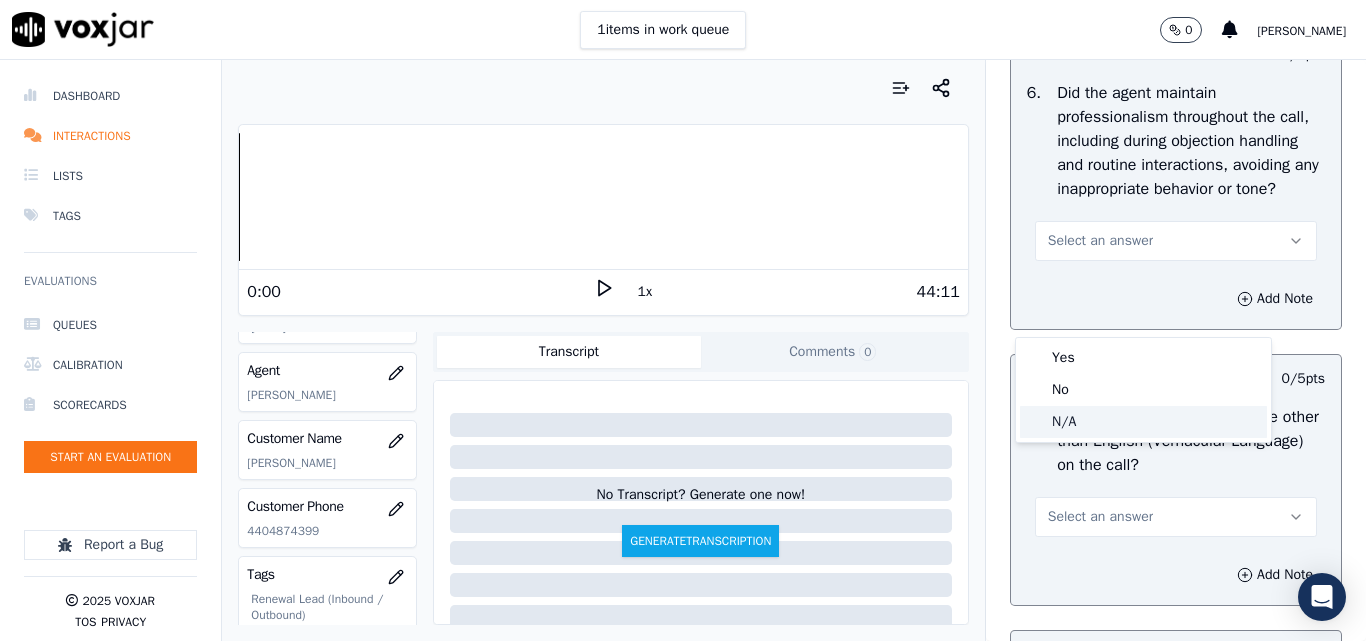 click on "N/A" 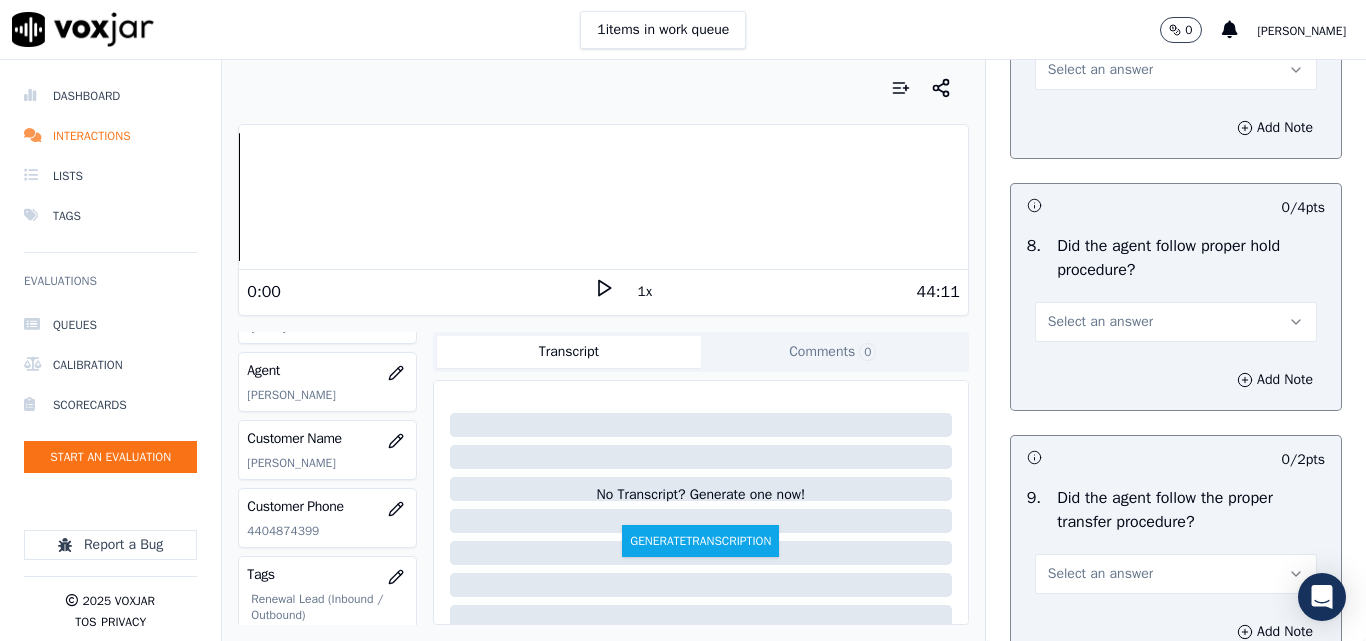 scroll, scrollTop: 3100, scrollLeft: 0, axis: vertical 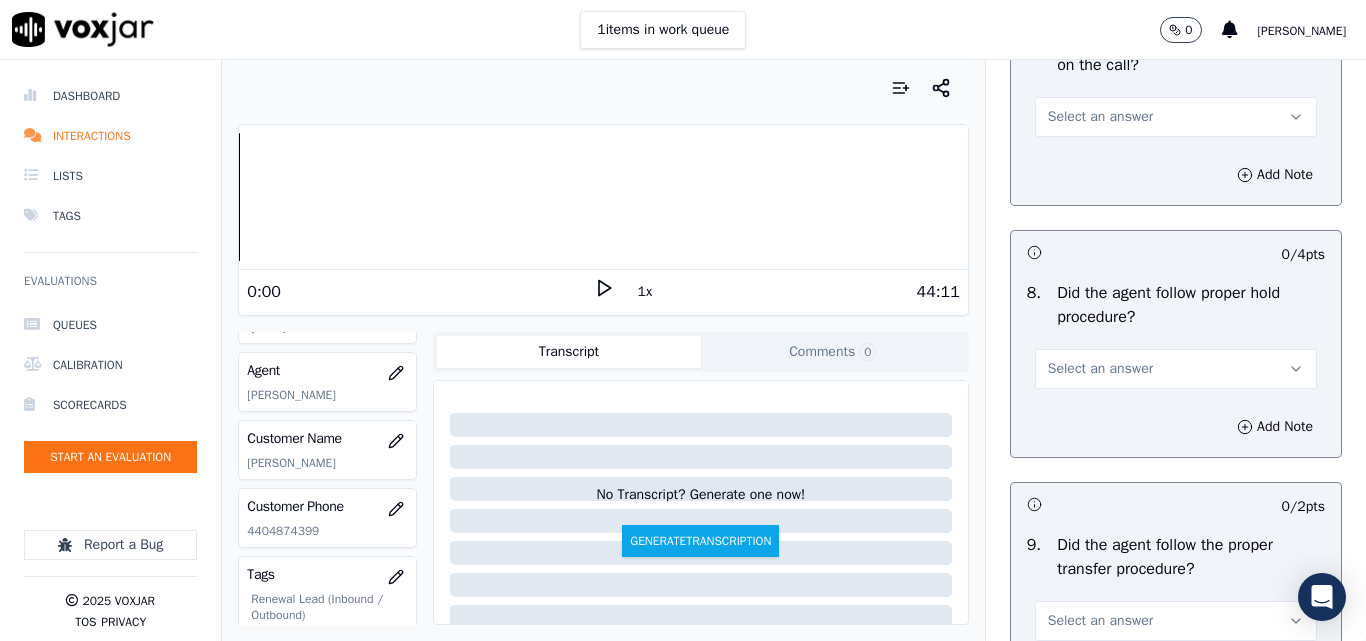 click on "Select an answer" at bounding box center [1100, 117] 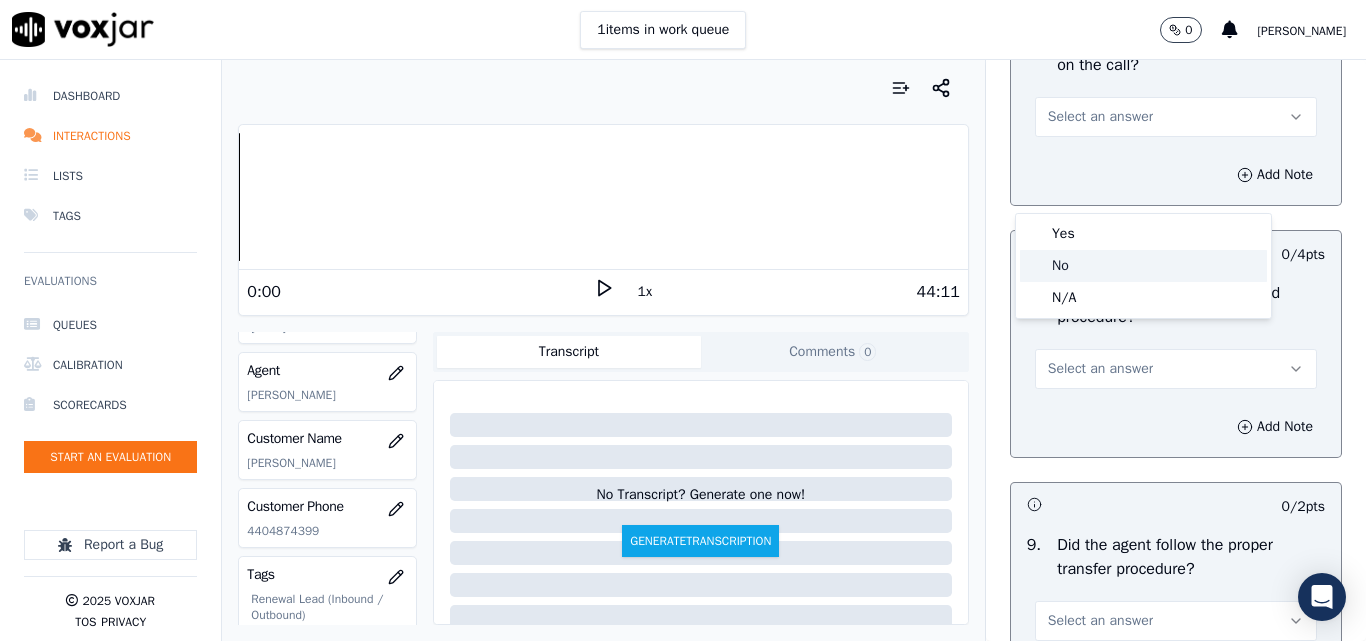 click on "No" 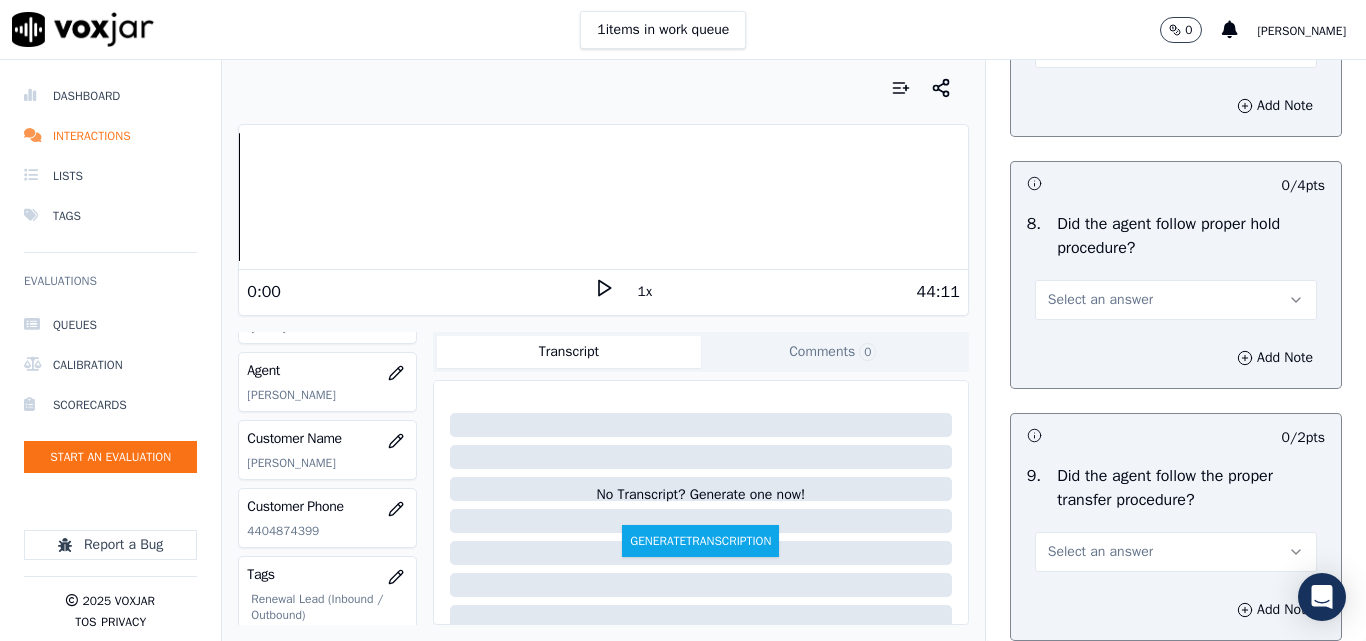 scroll, scrollTop: 3200, scrollLeft: 0, axis: vertical 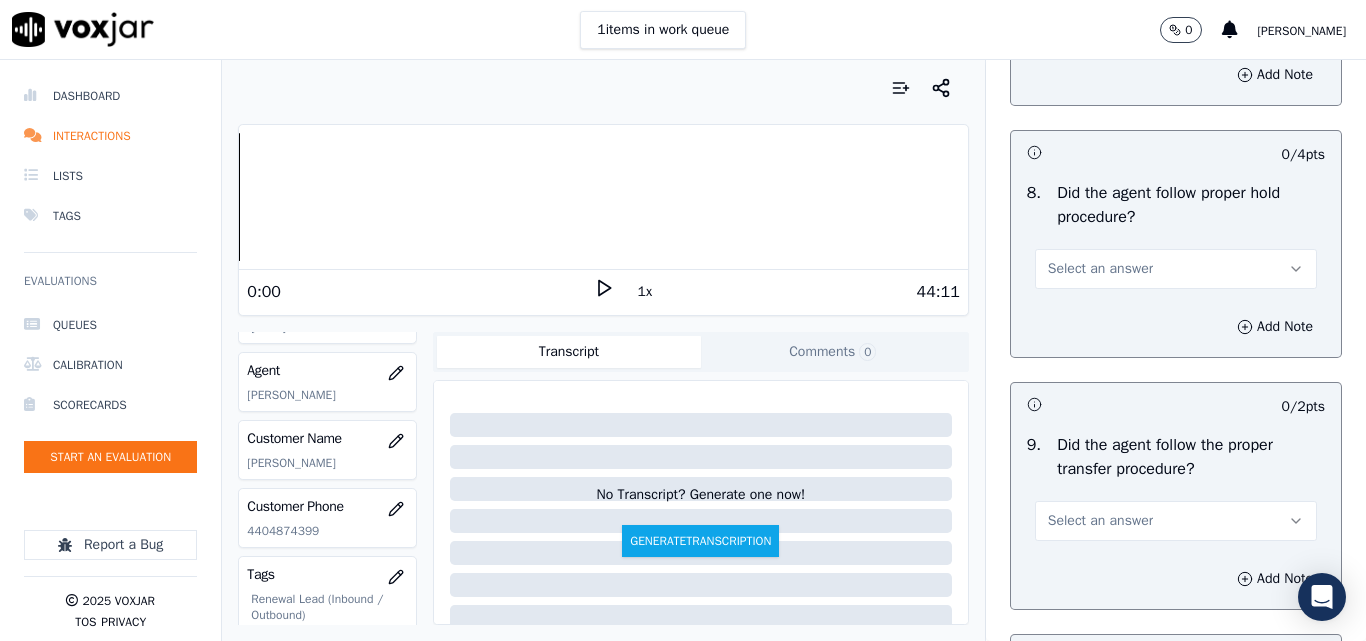 click on "Select an answer" at bounding box center [1100, 269] 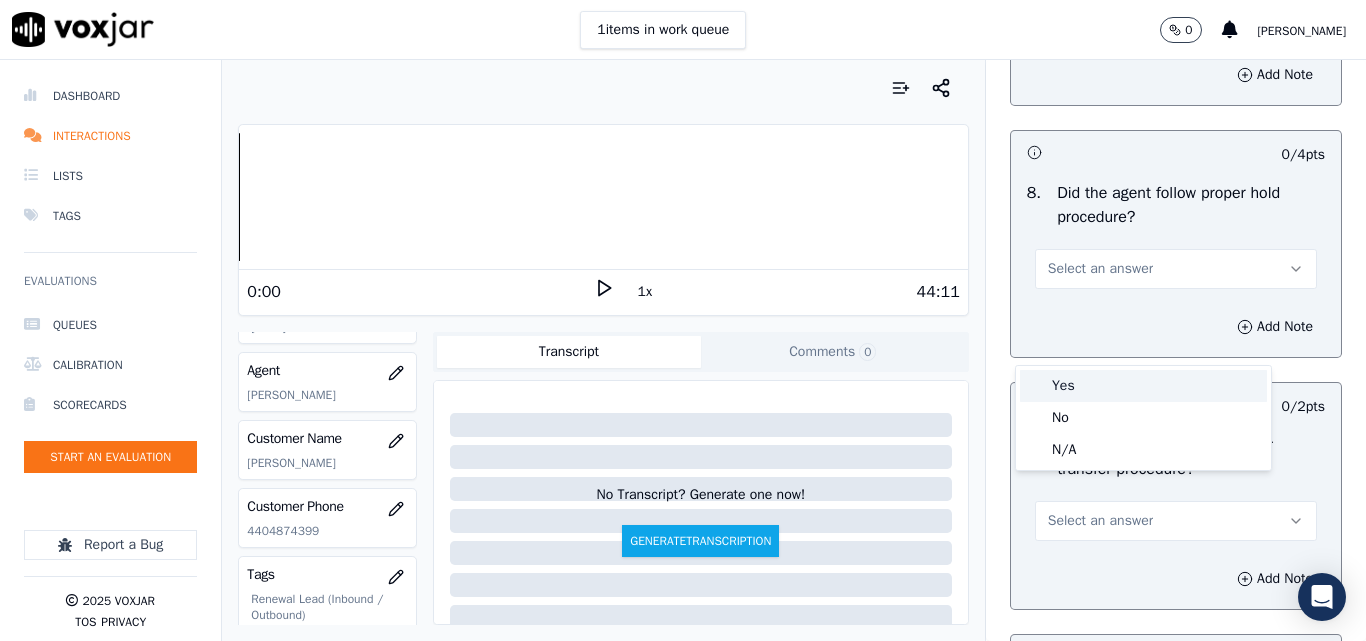 click on "Yes" at bounding box center [1143, 386] 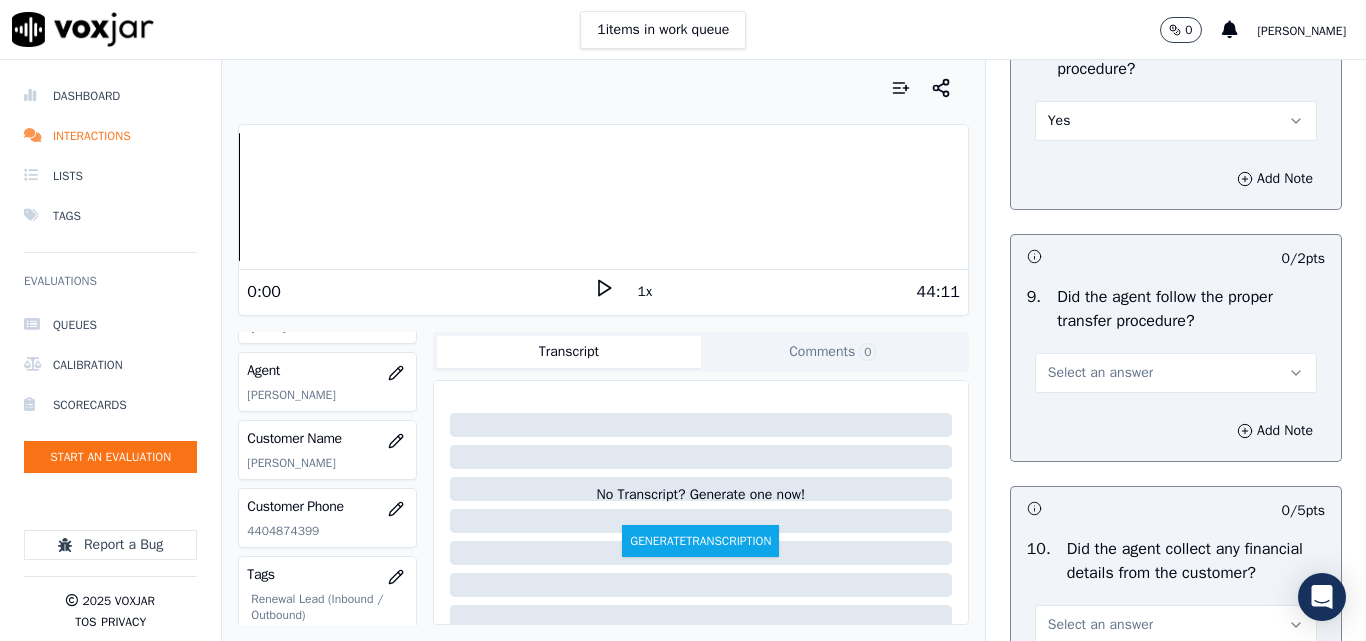 scroll, scrollTop: 3500, scrollLeft: 0, axis: vertical 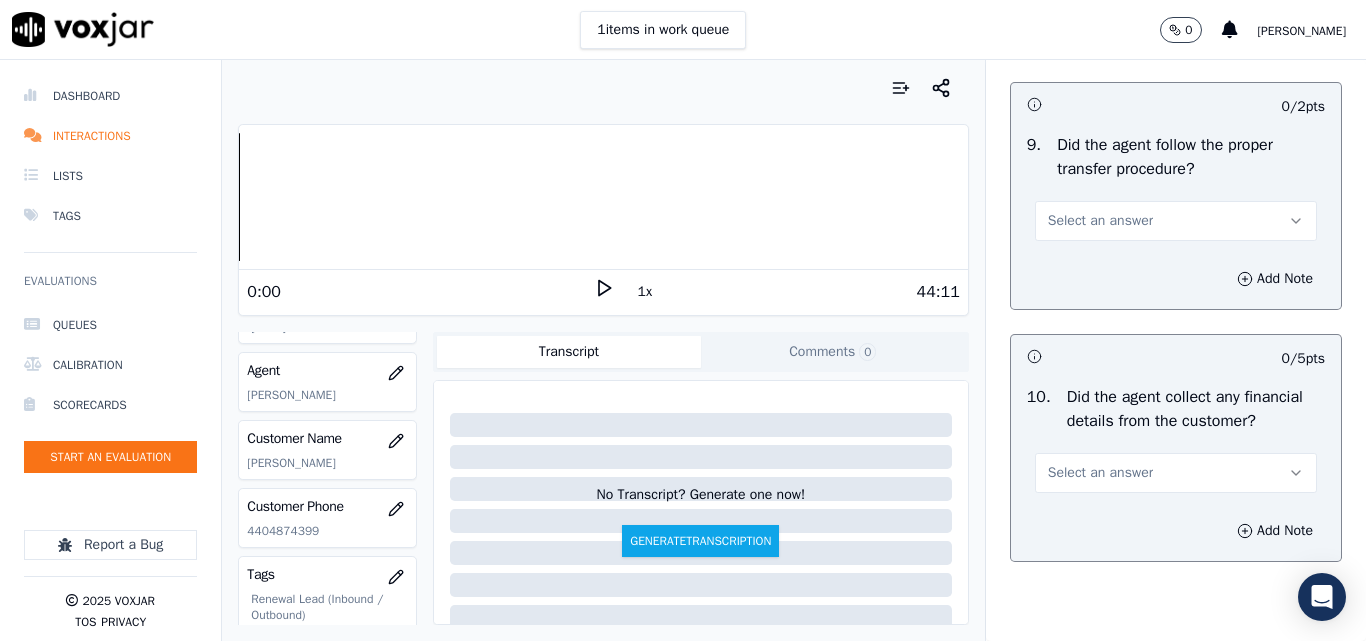 click on "Select an answer" at bounding box center (1100, 221) 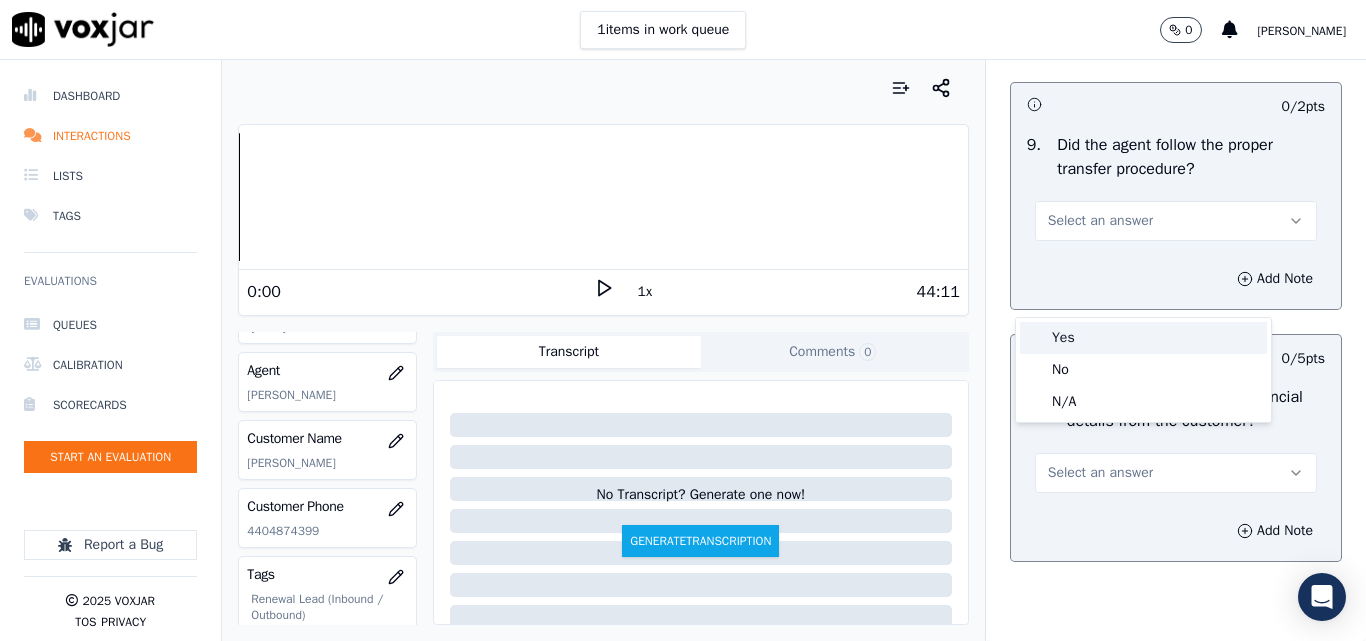 click on "Yes" at bounding box center (1143, 338) 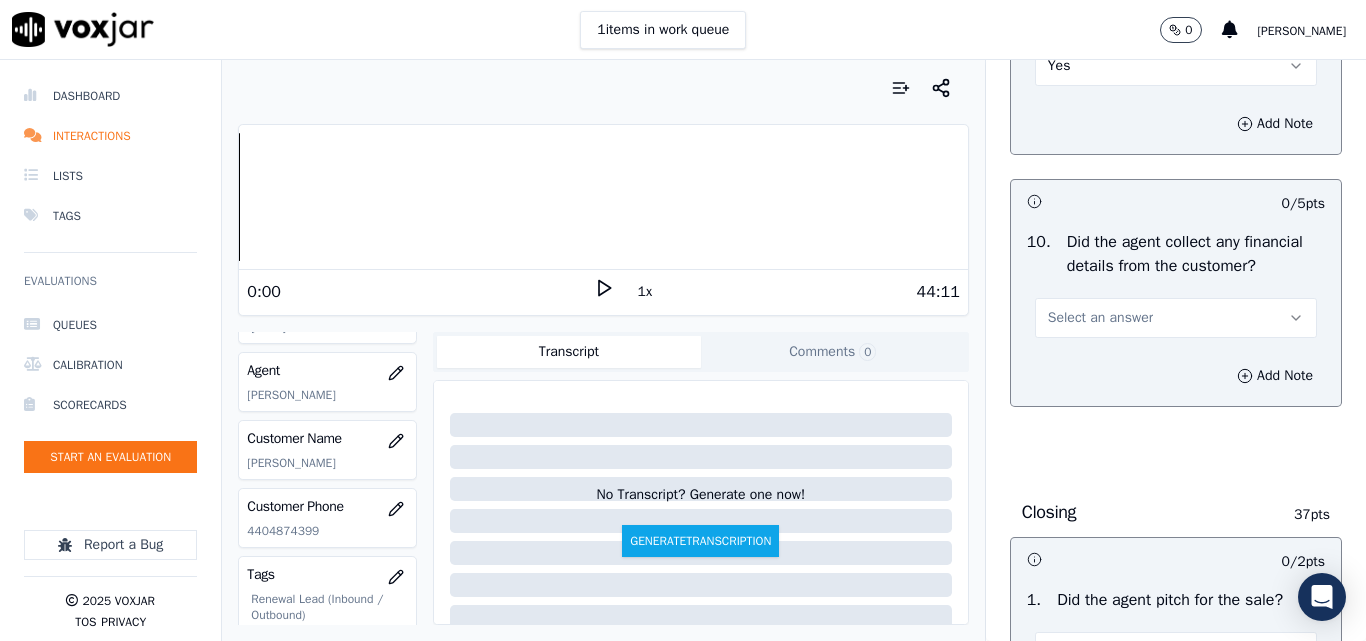 scroll, scrollTop: 3800, scrollLeft: 0, axis: vertical 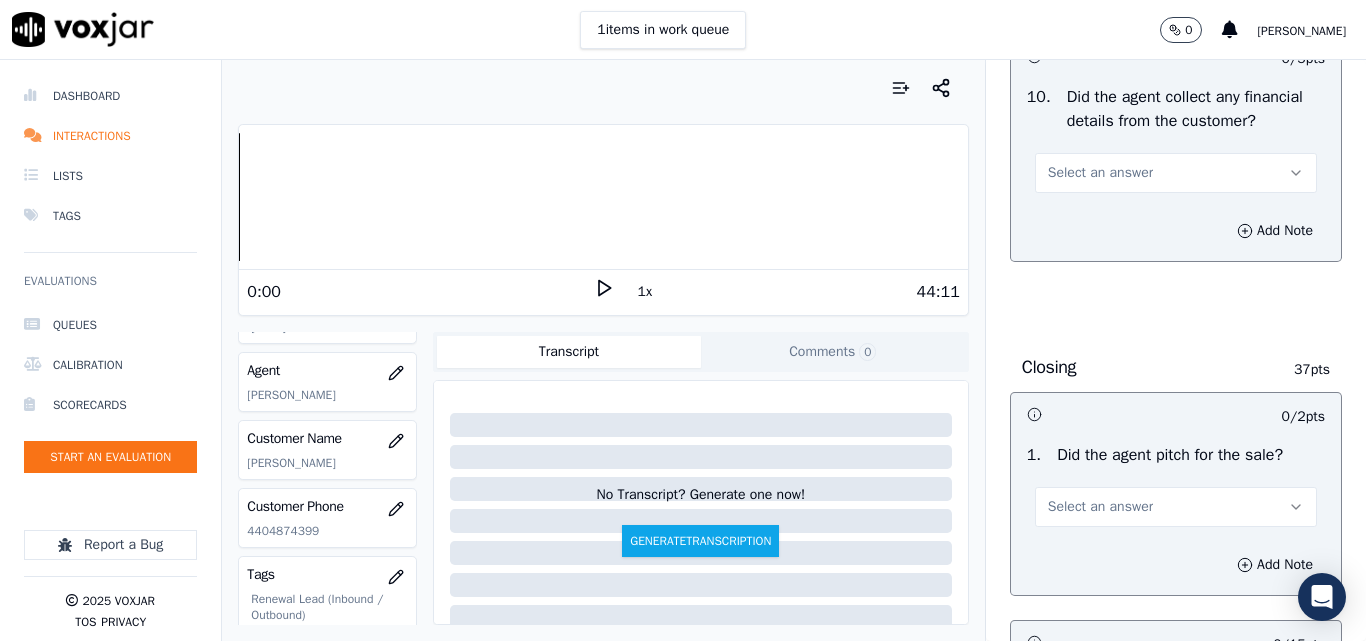 click on "Select an answer" at bounding box center (1100, 173) 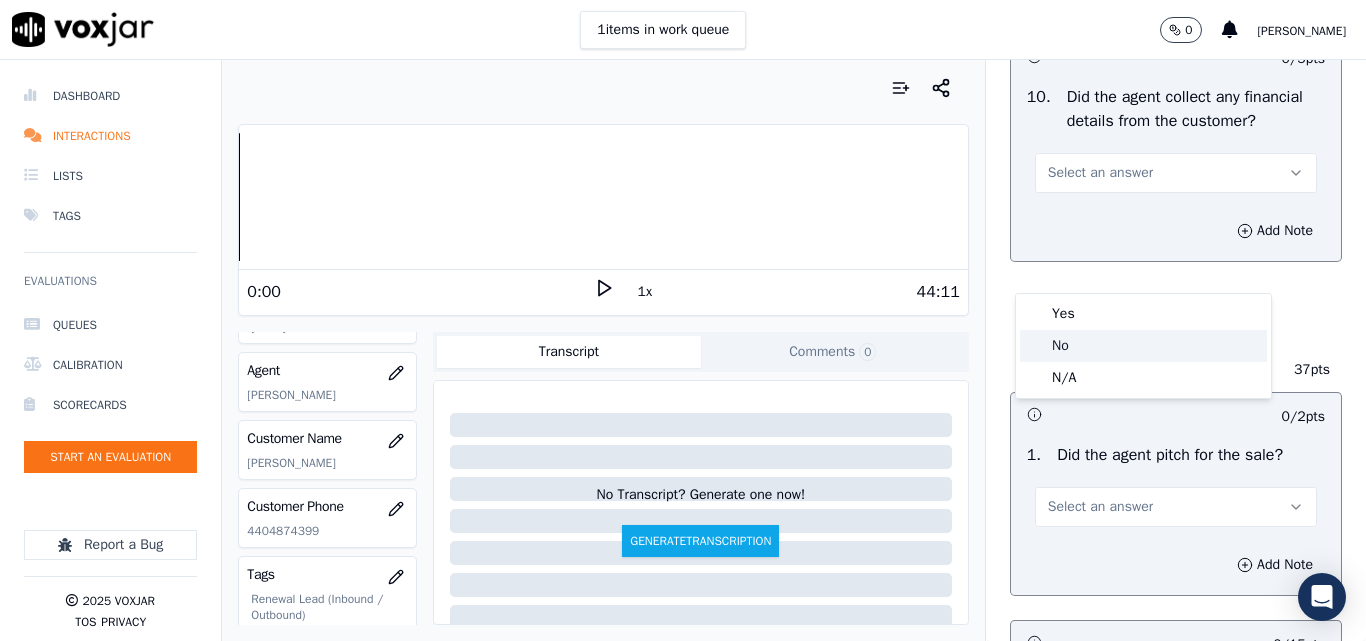 click on "No" 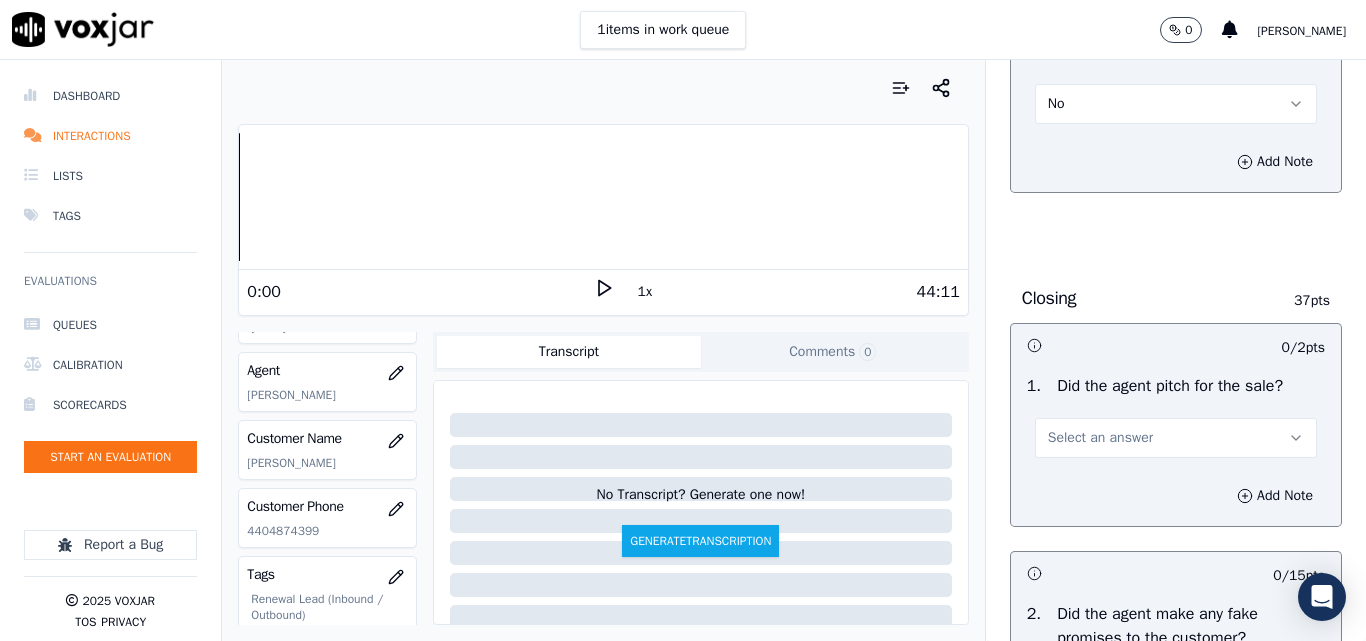 scroll, scrollTop: 4000, scrollLeft: 0, axis: vertical 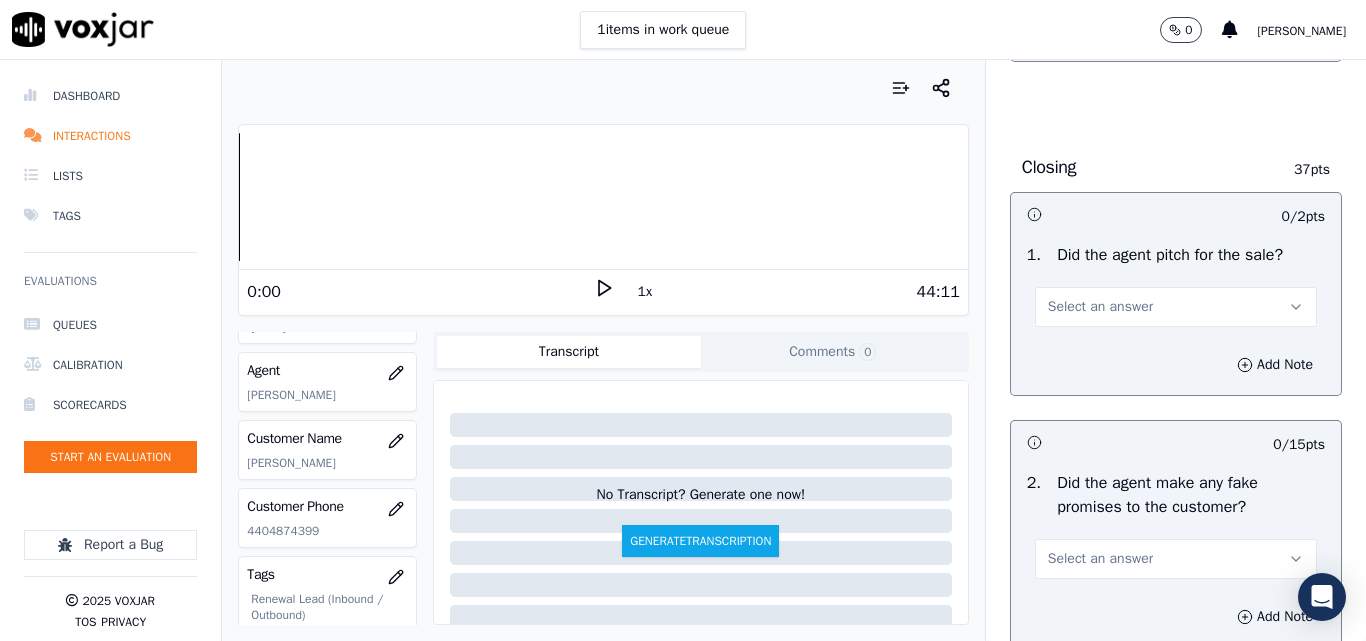 click on "Select an answer" at bounding box center (1100, 307) 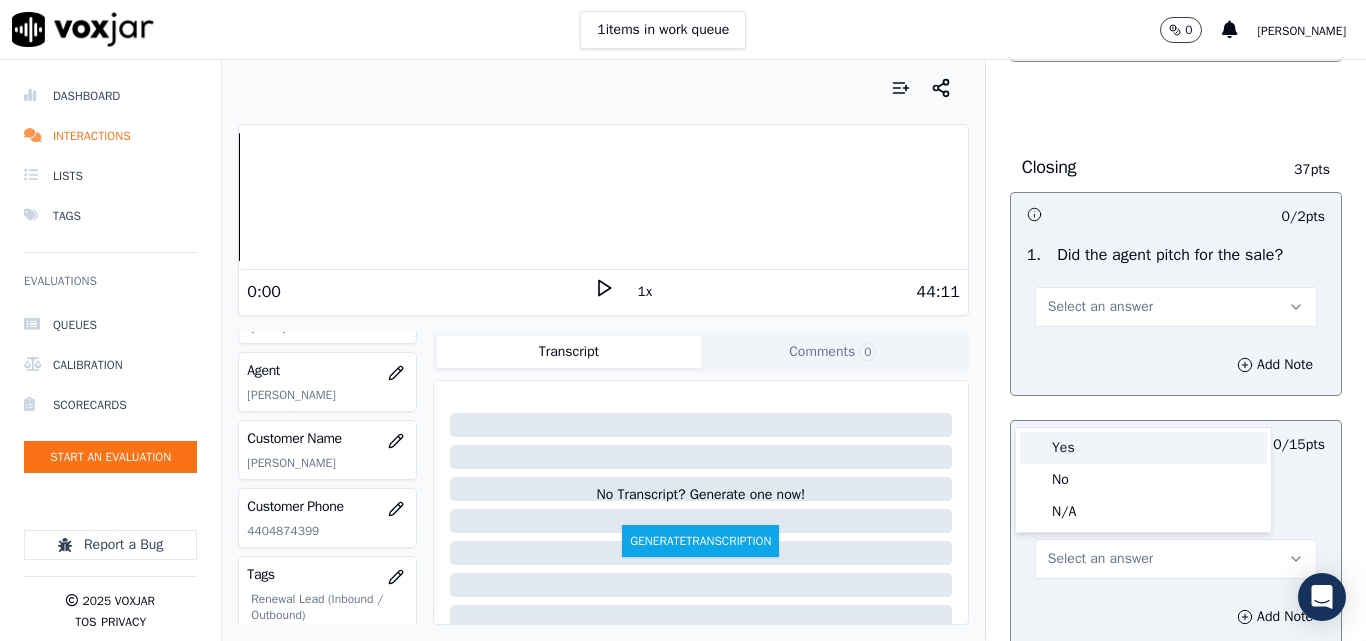 click on "Yes   No     N/A" at bounding box center [1143, 480] 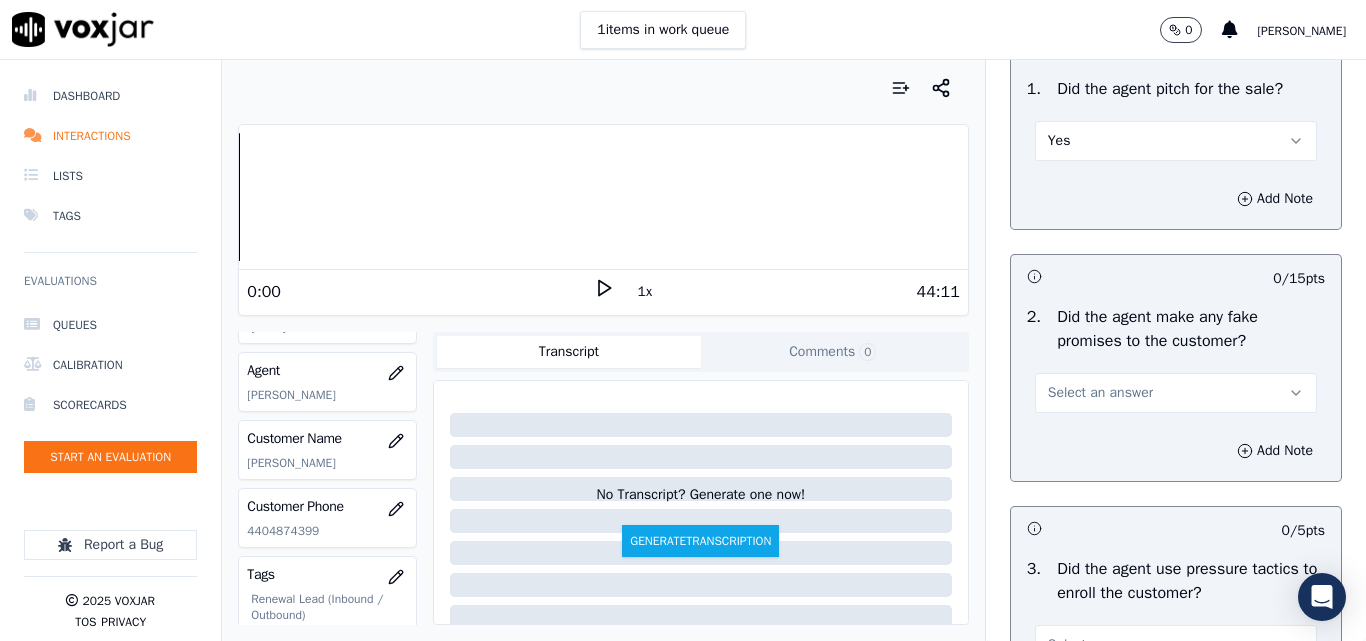 scroll, scrollTop: 4400, scrollLeft: 0, axis: vertical 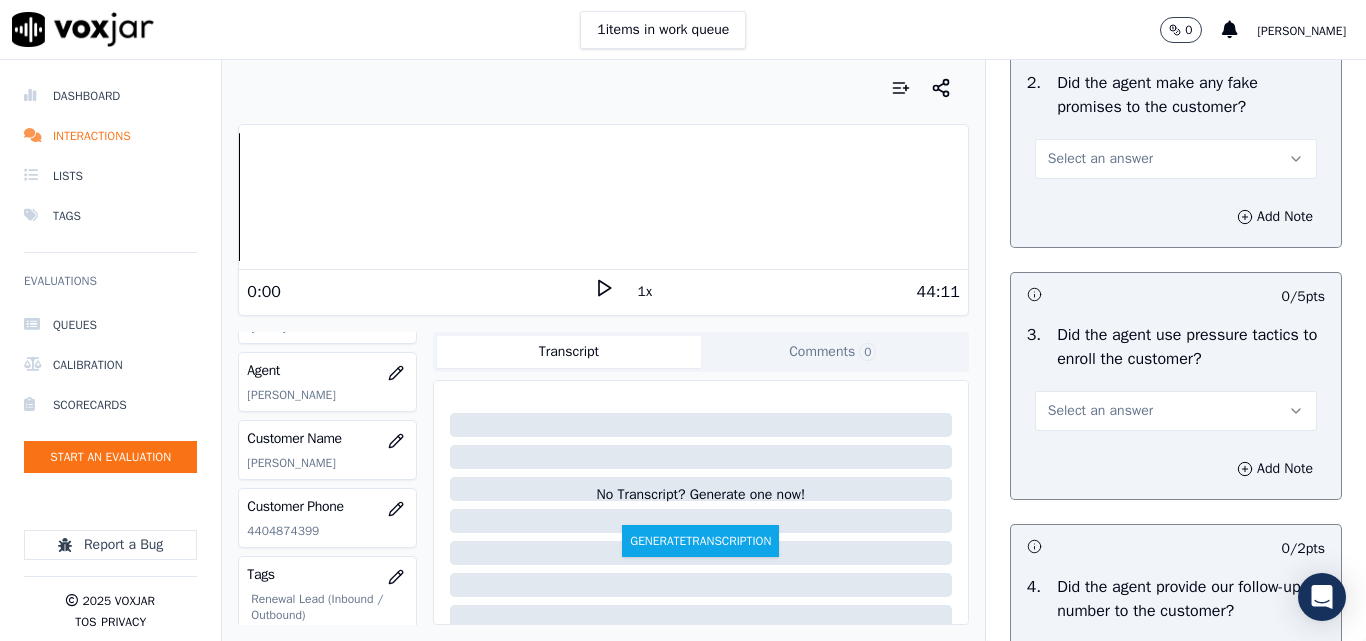drag, startPoint x: 1078, startPoint y: 245, endPoint x: 1079, endPoint y: 257, distance: 12.0415945 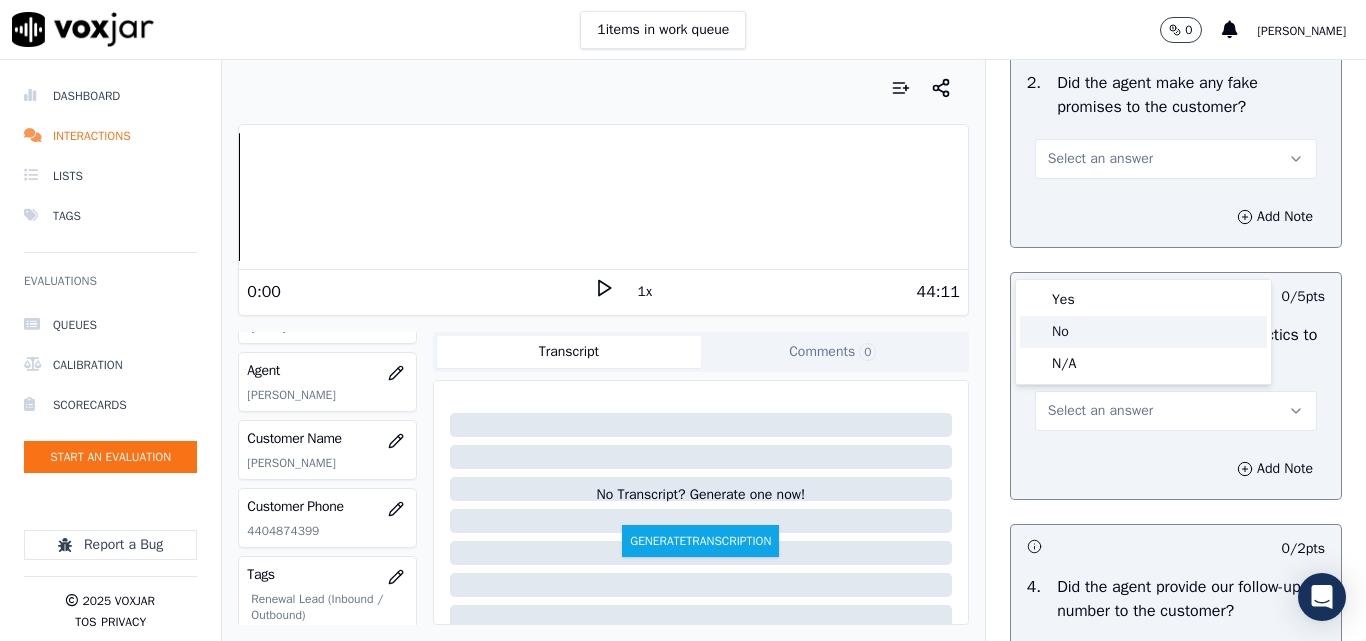 click on "No" 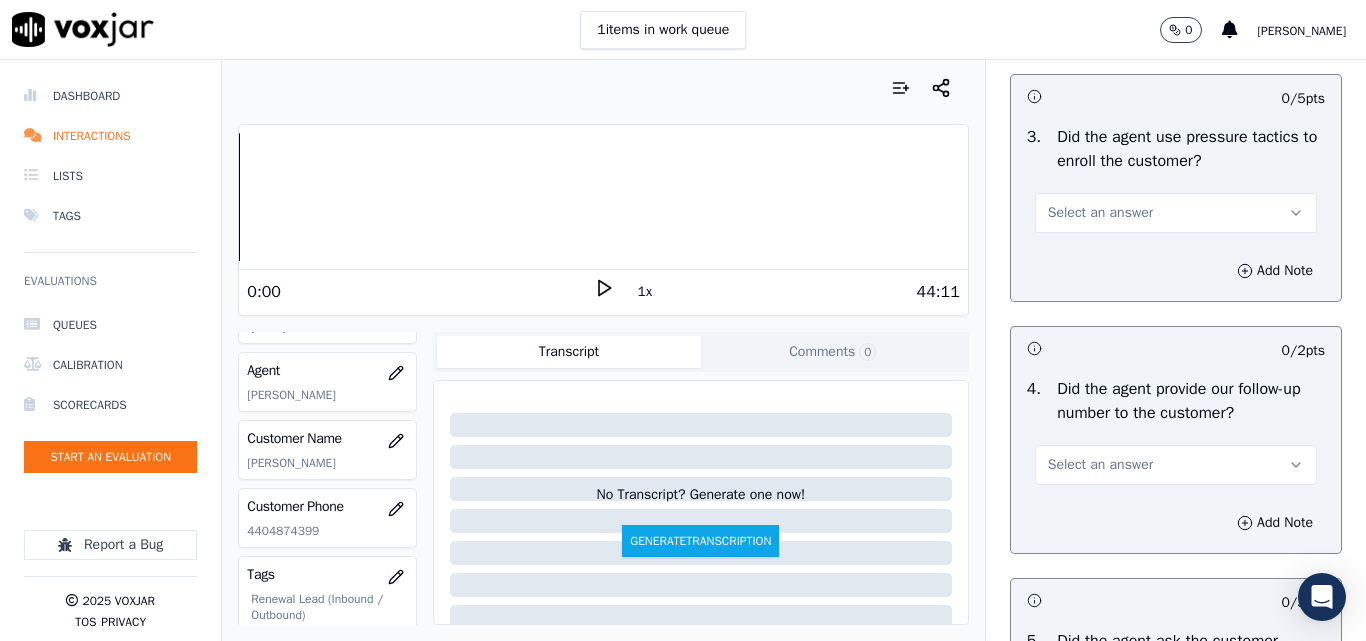 scroll, scrollTop: 4600, scrollLeft: 0, axis: vertical 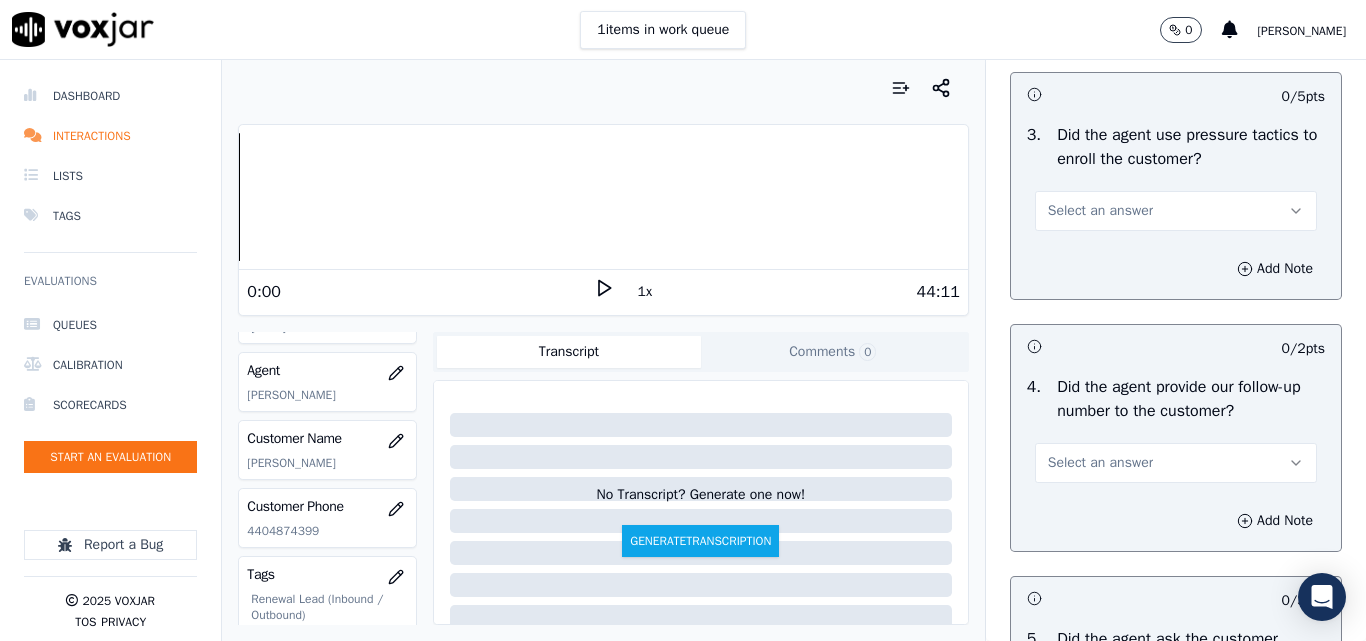 click on "Select an answer" at bounding box center [1100, 211] 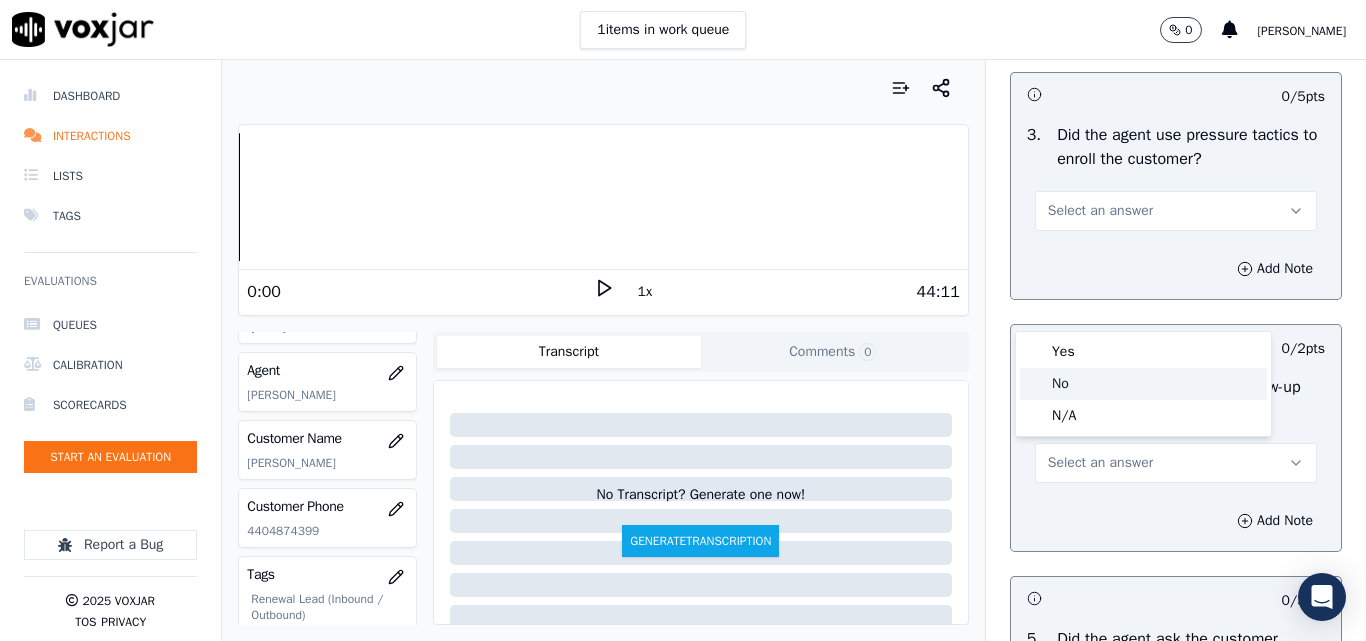 click on "No" 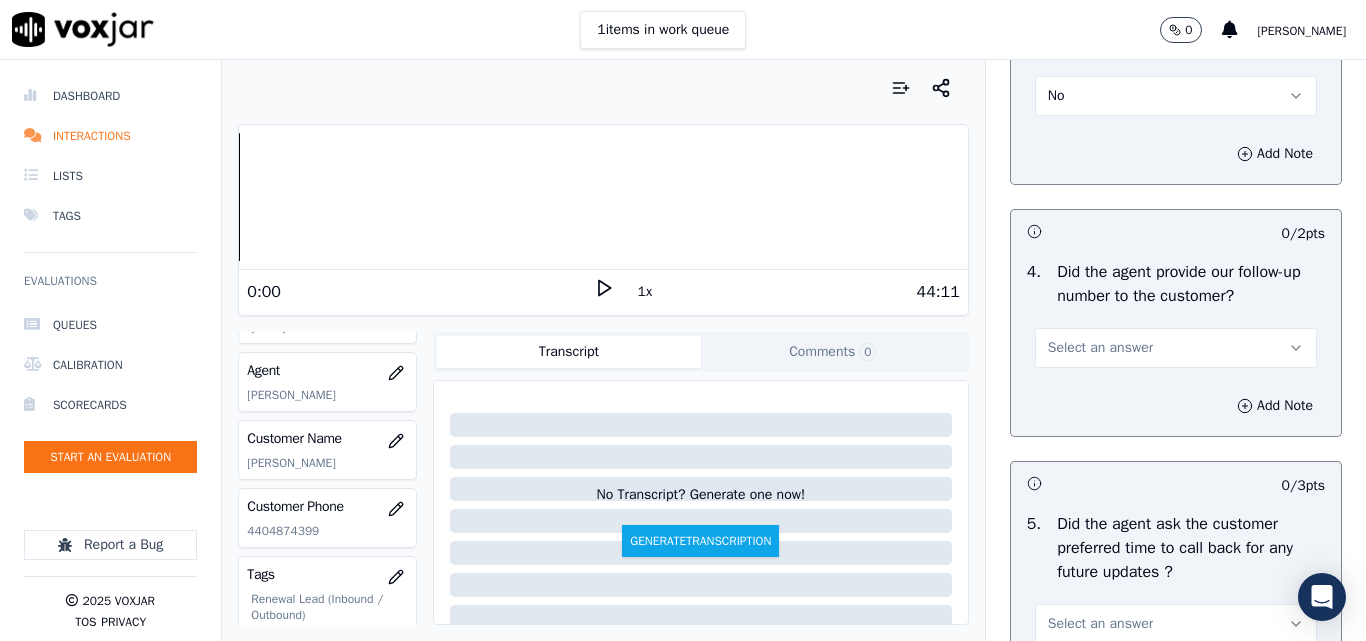 scroll, scrollTop: 4800, scrollLeft: 0, axis: vertical 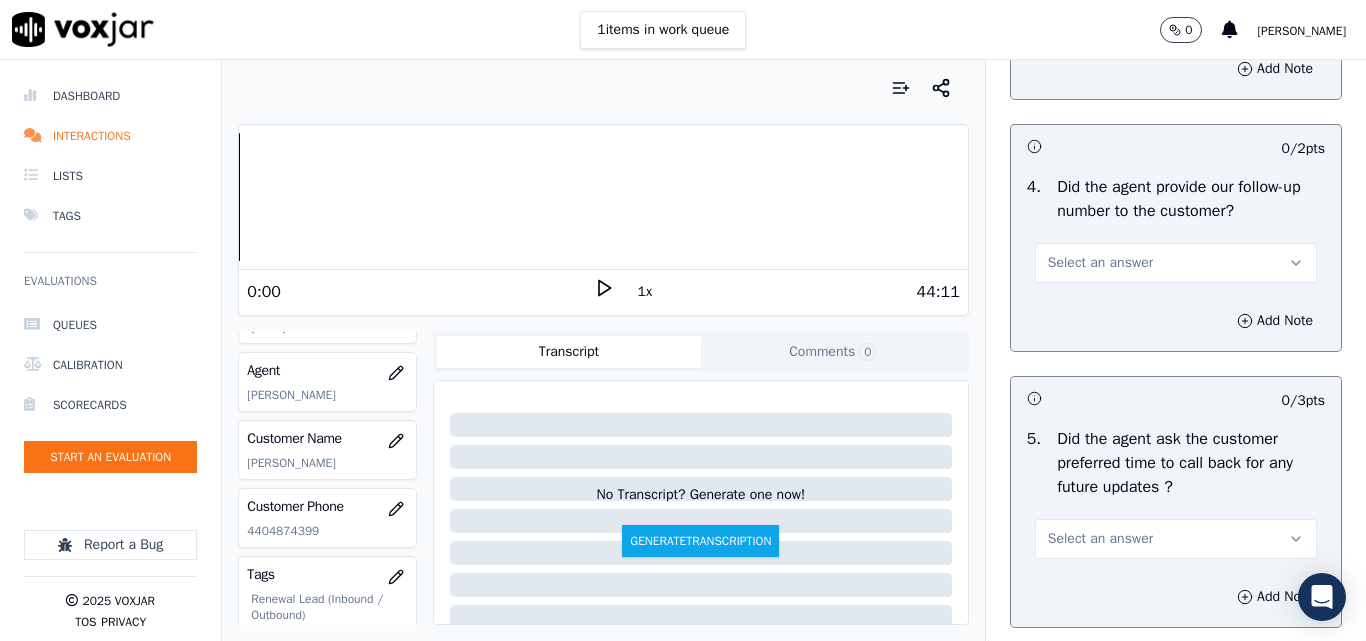 click on "Select an answer" at bounding box center [1100, 263] 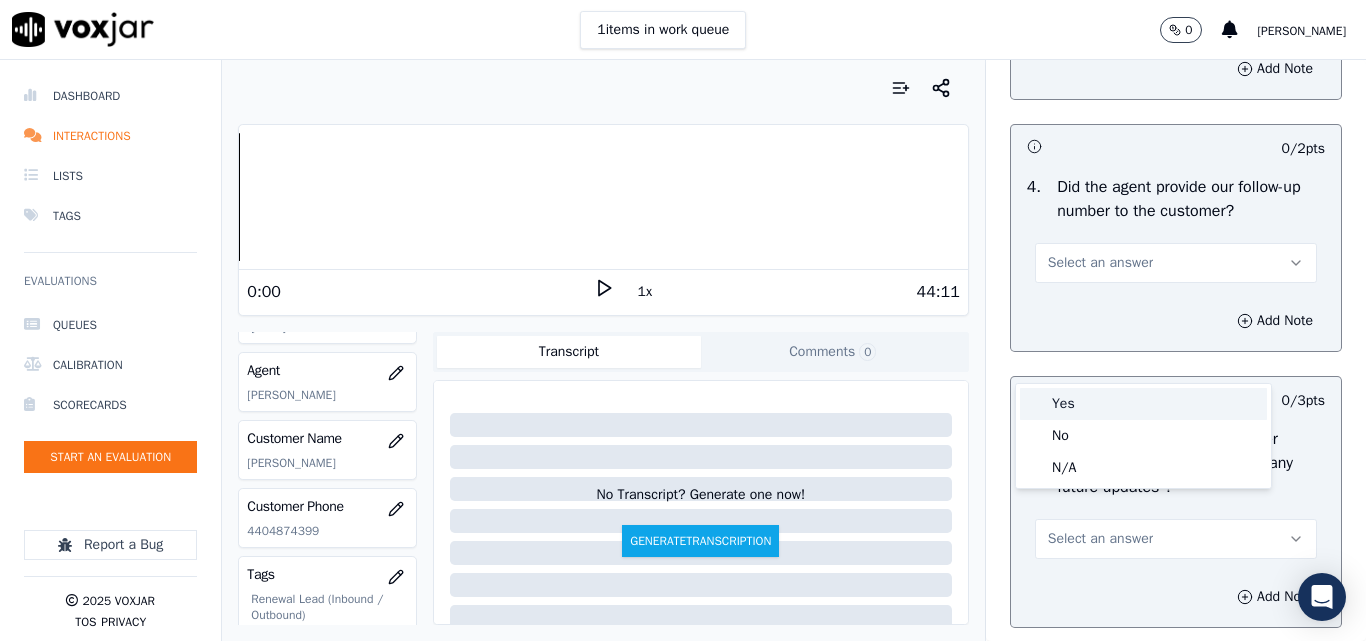 click on "Yes" at bounding box center [1143, 404] 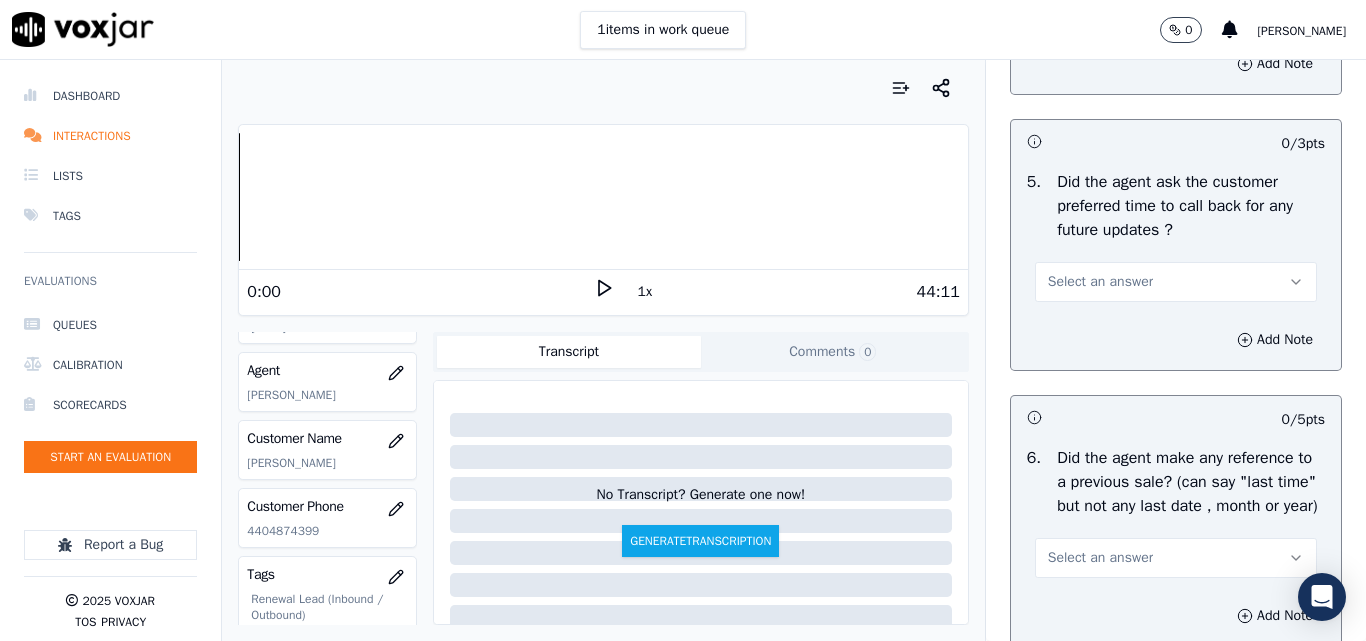 scroll, scrollTop: 5100, scrollLeft: 0, axis: vertical 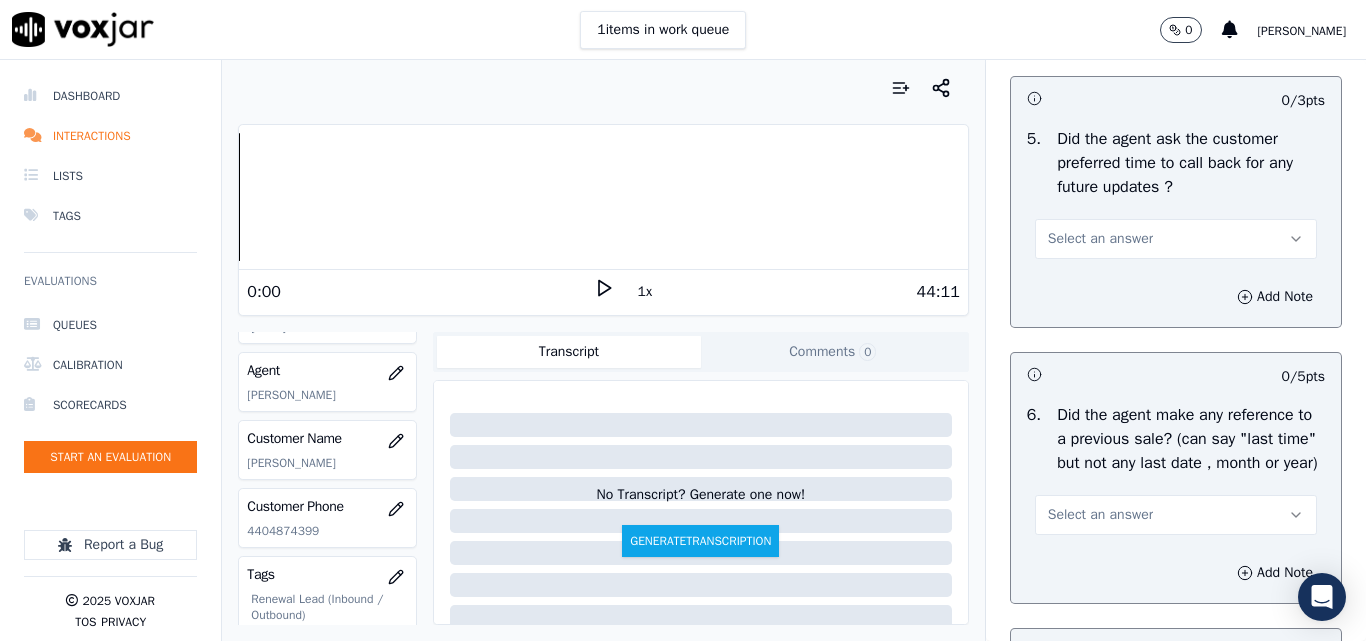 click on "Select an answer" at bounding box center [1100, 239] 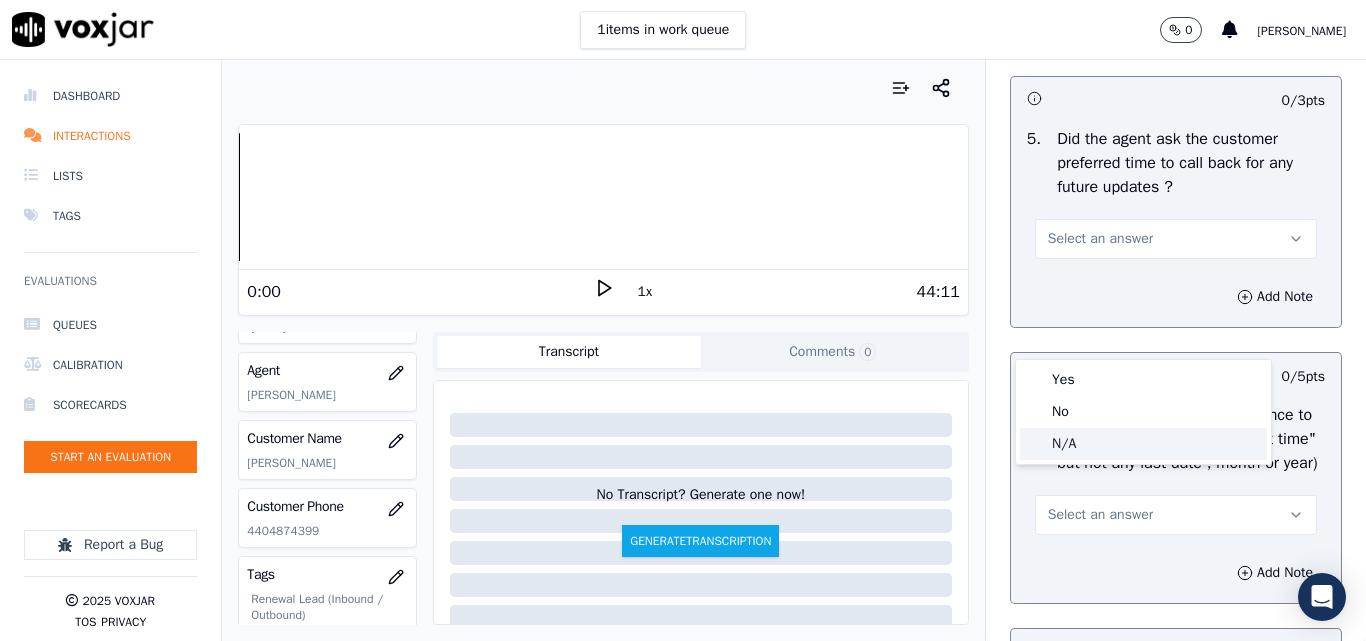 click on "N/A" 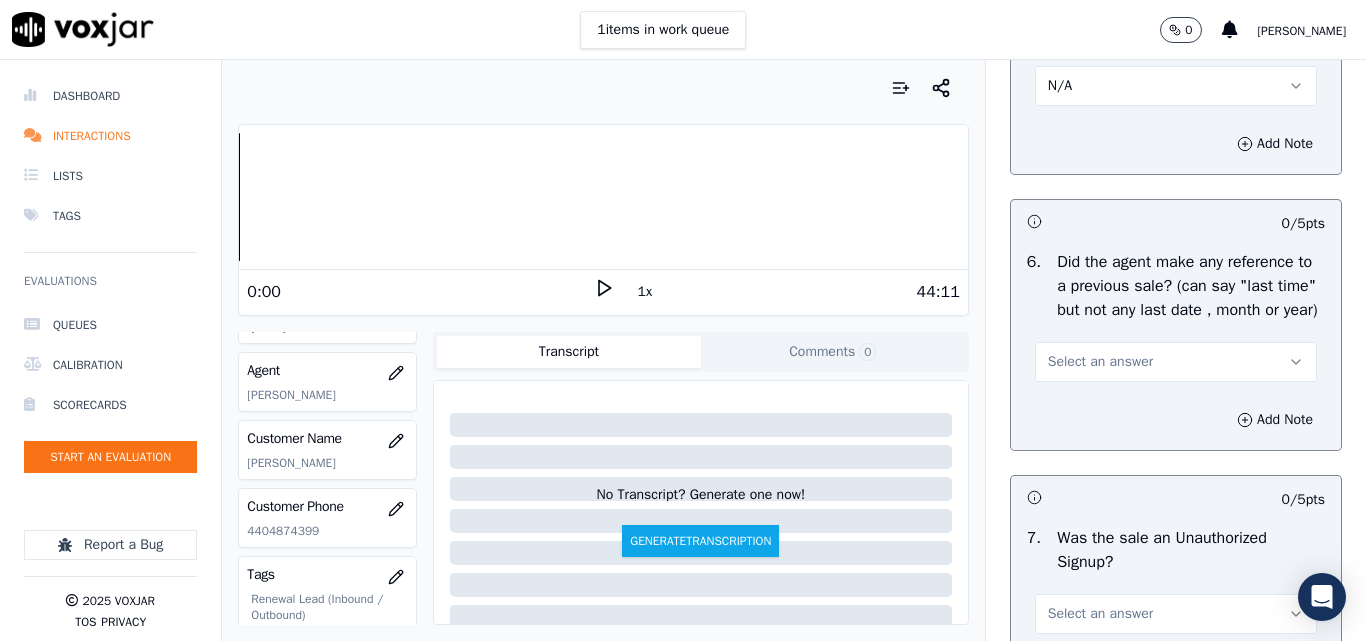 scroll, scrollTop: 5300, scrollLeft: 0, axis: vertical 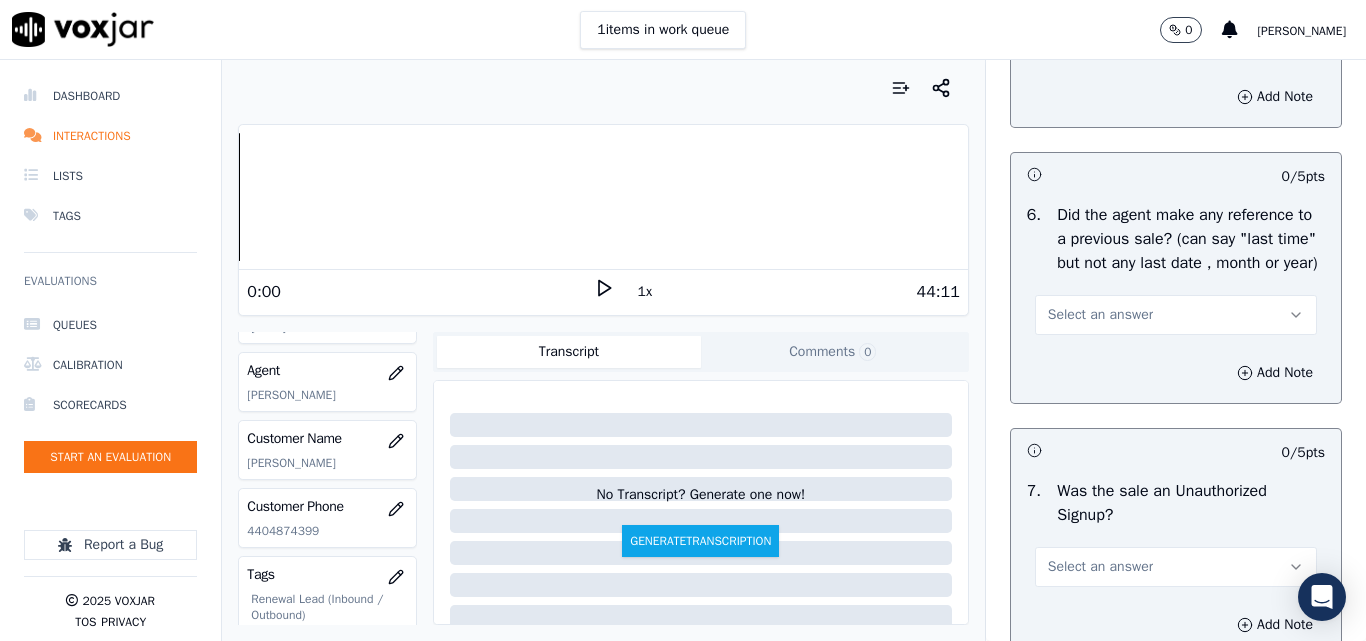click on "Select an answer" at bounding box center (1100, 315) 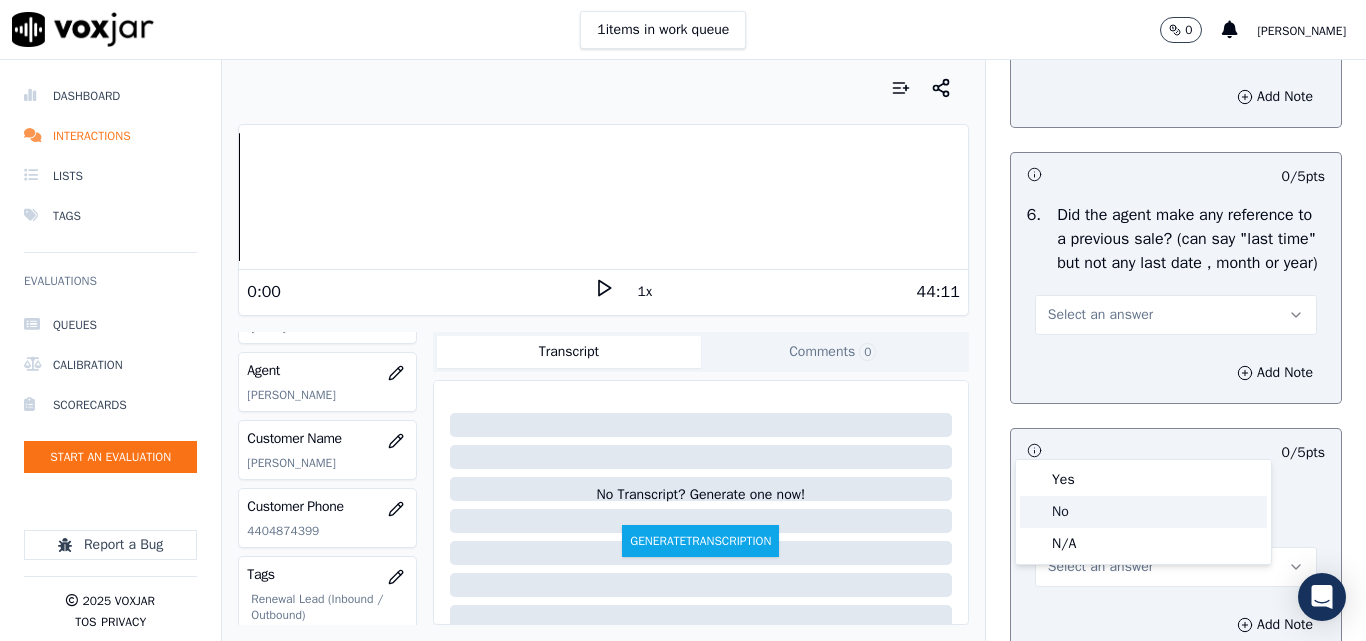 click on "No" 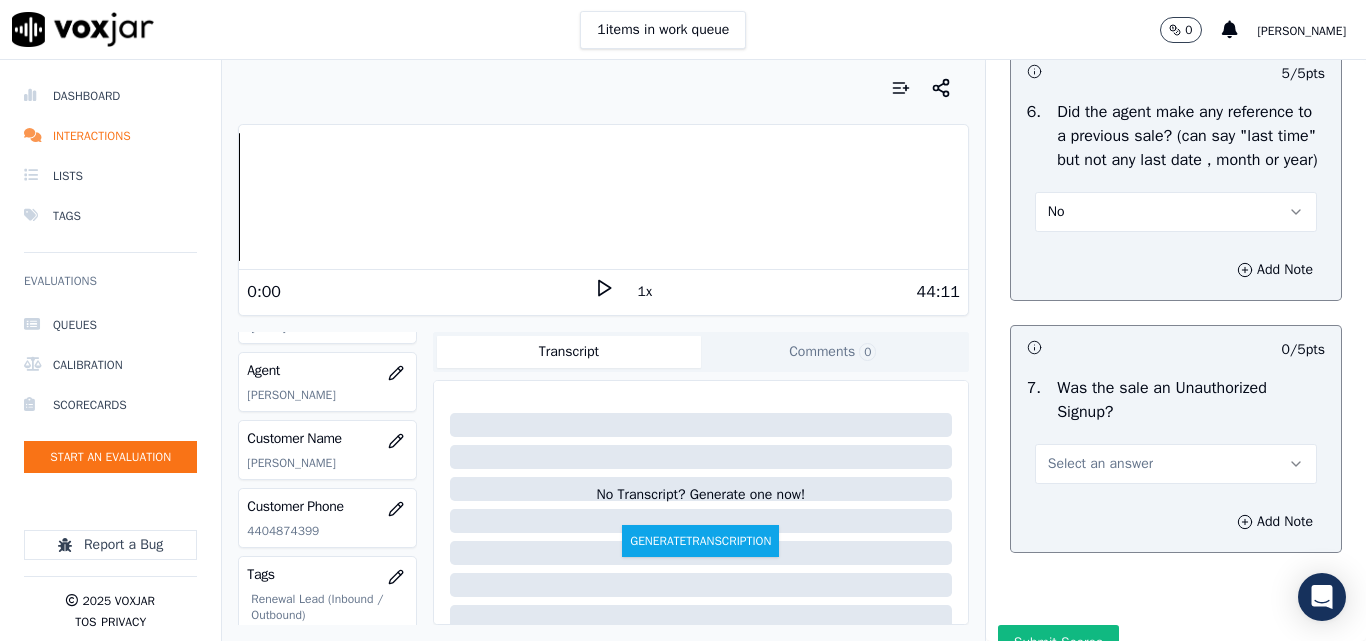 scroll, scrollTop: 5500, scrollLeft: 0, axis: vertical 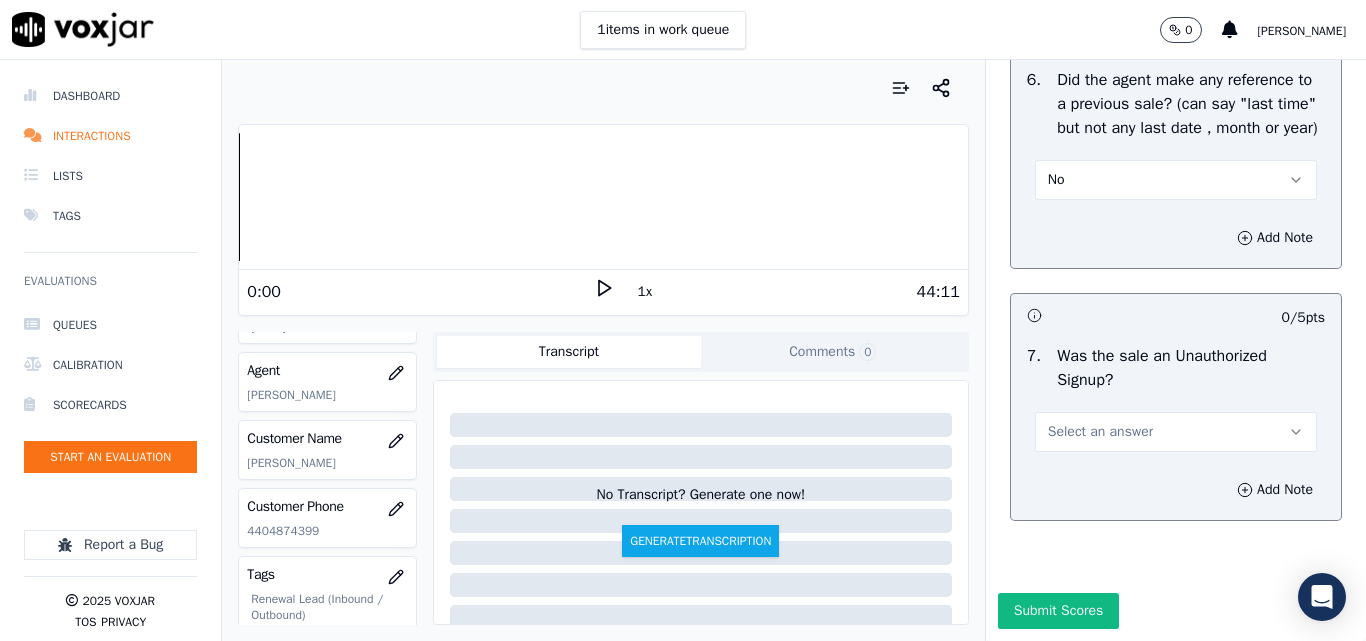 drag, startPoint x: 1081, startPoint y: 470, endPoint x: 1082, endPoint y: 482, distance: 12.0415945 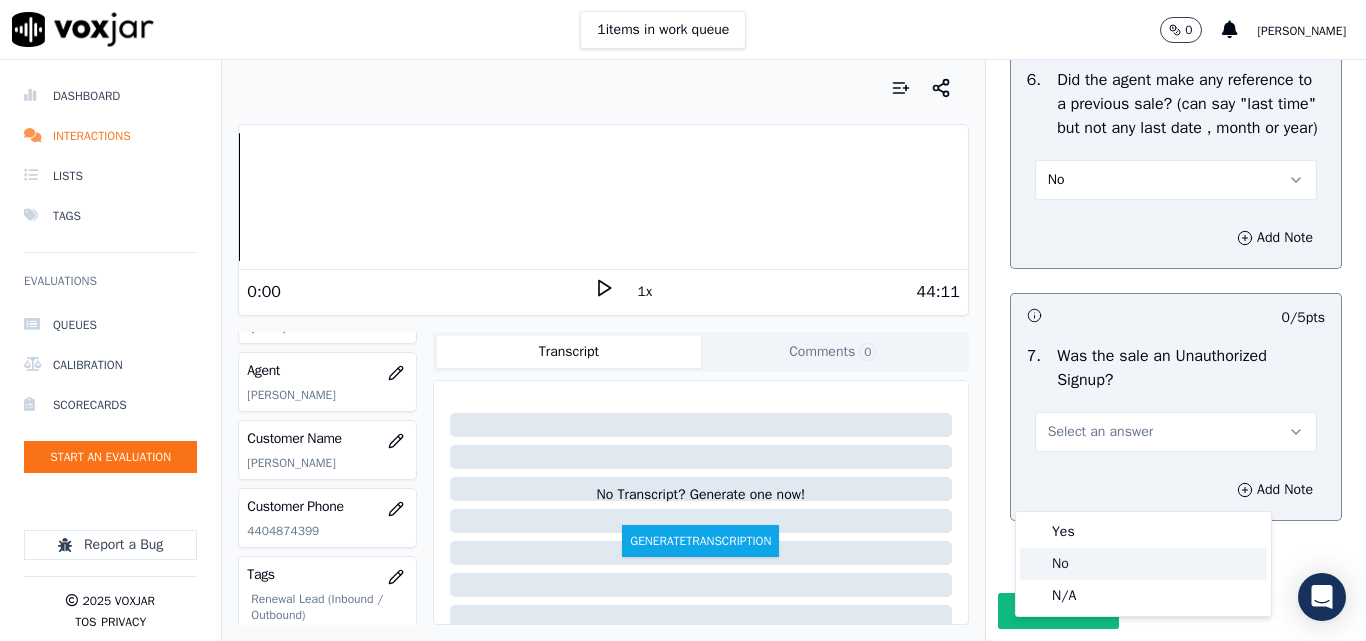 click on "No" 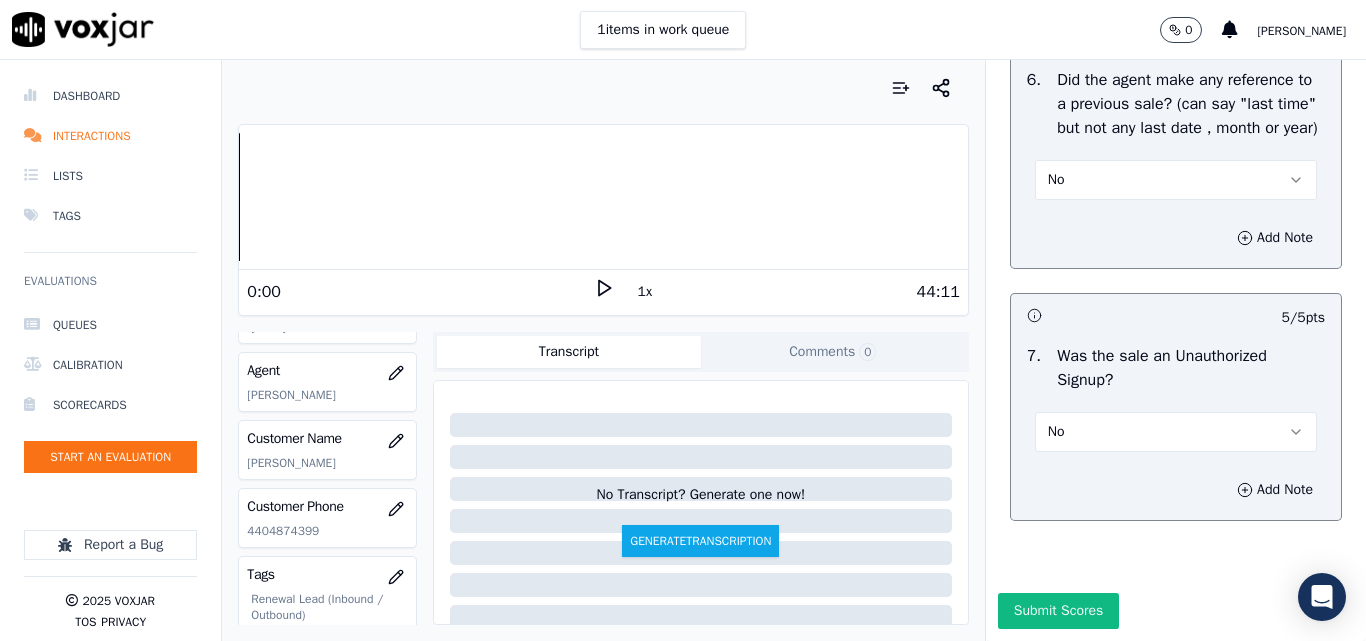 scroll, scrollTop: 5600, scrollLeft: 0, axis: vertical 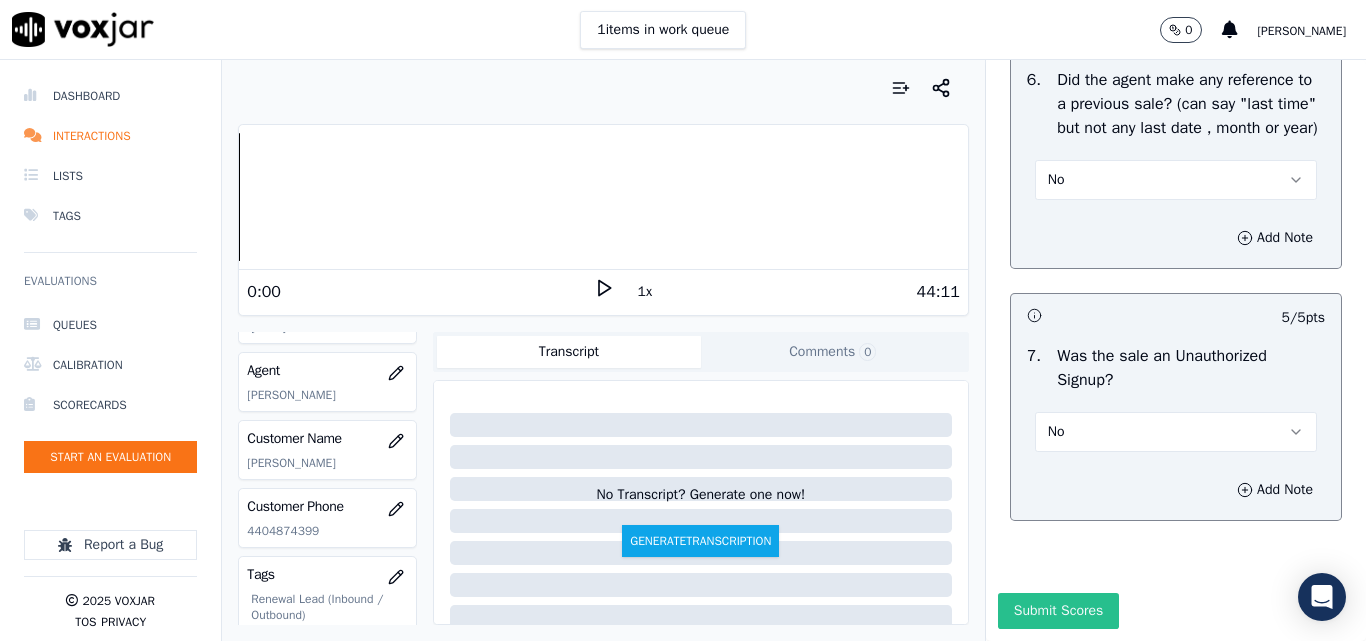 click on "Submit Scores" at bounding box center [1058, 611] 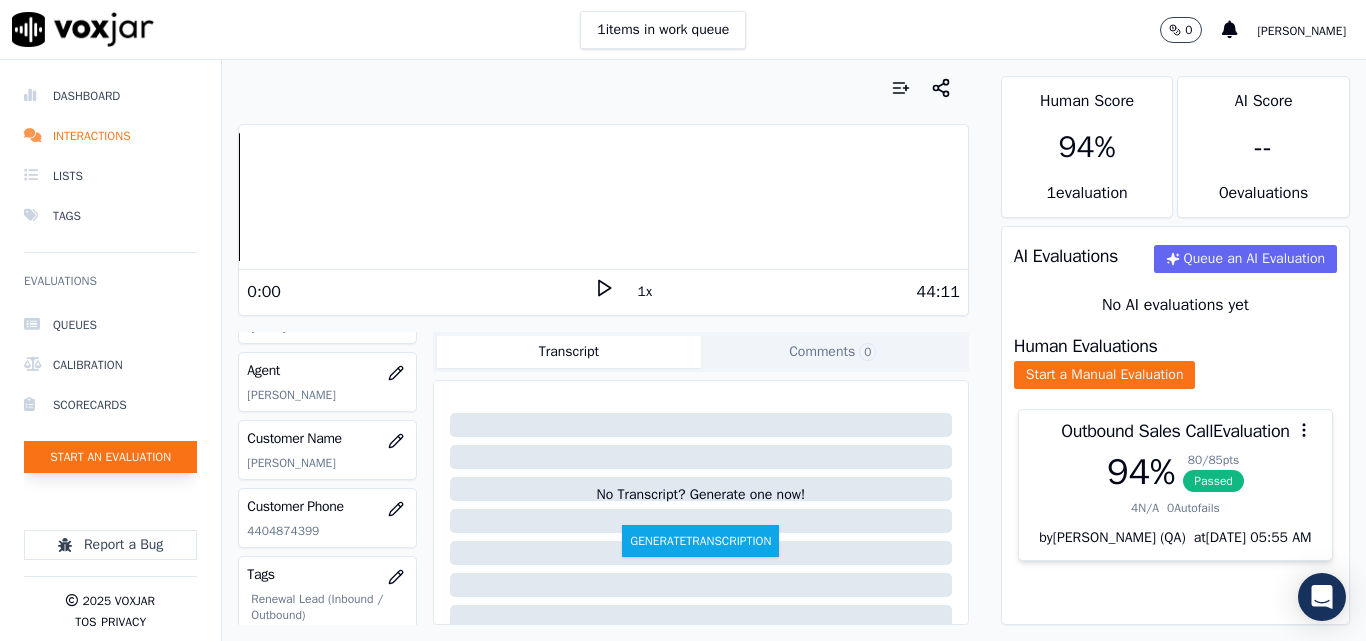 click on "Start an Evaluation" 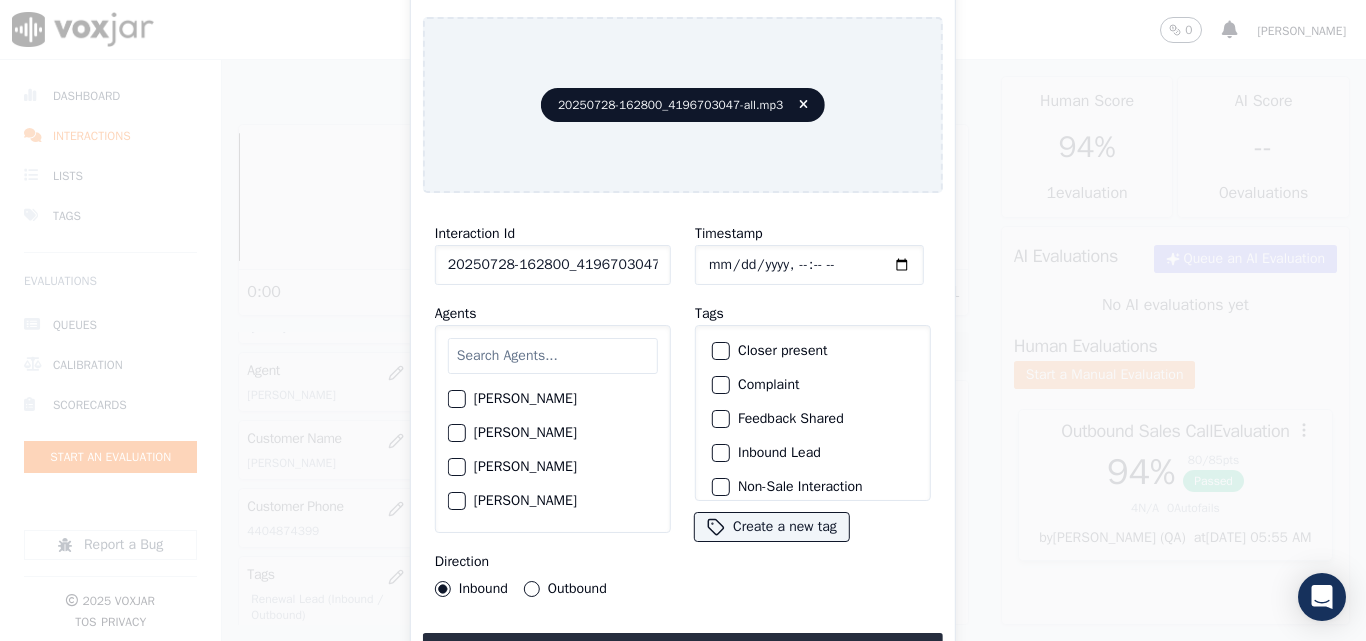 scroll, scrollTop: 0, scrollLeft: 40, axis: horizontal 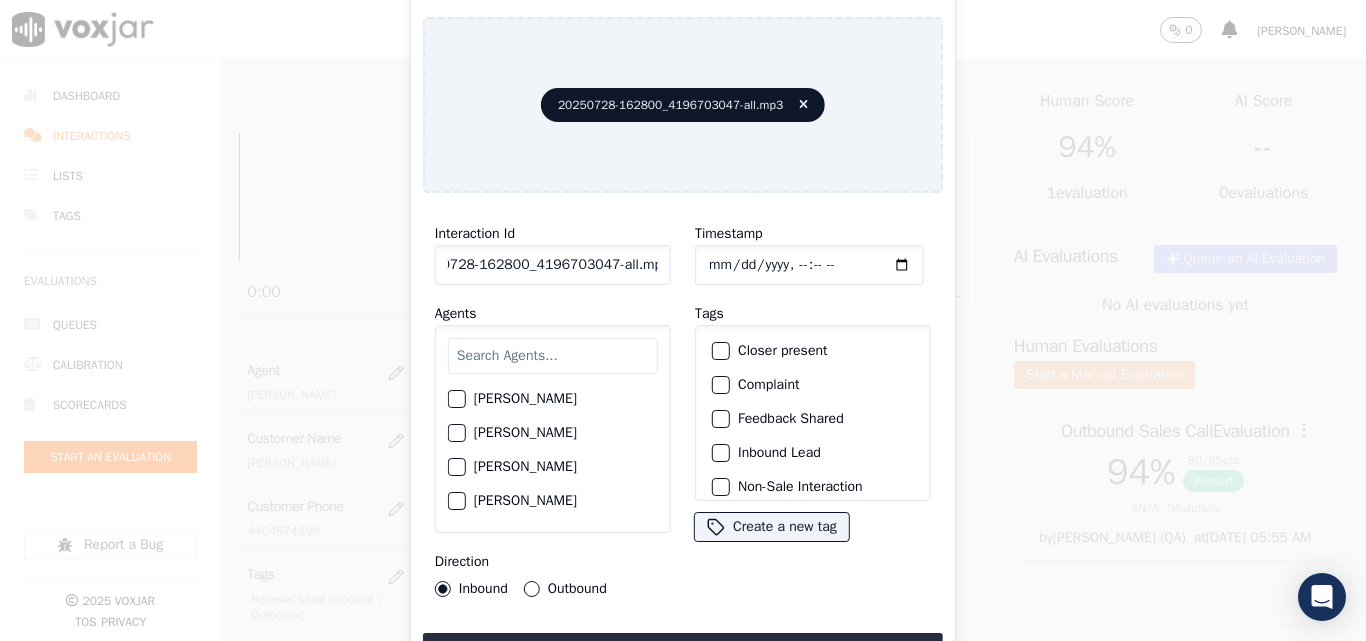 drag, startPoint x: 636, startPoint y: 260, endPoint x: 742, endPoint y: 259, distance: 106.004715 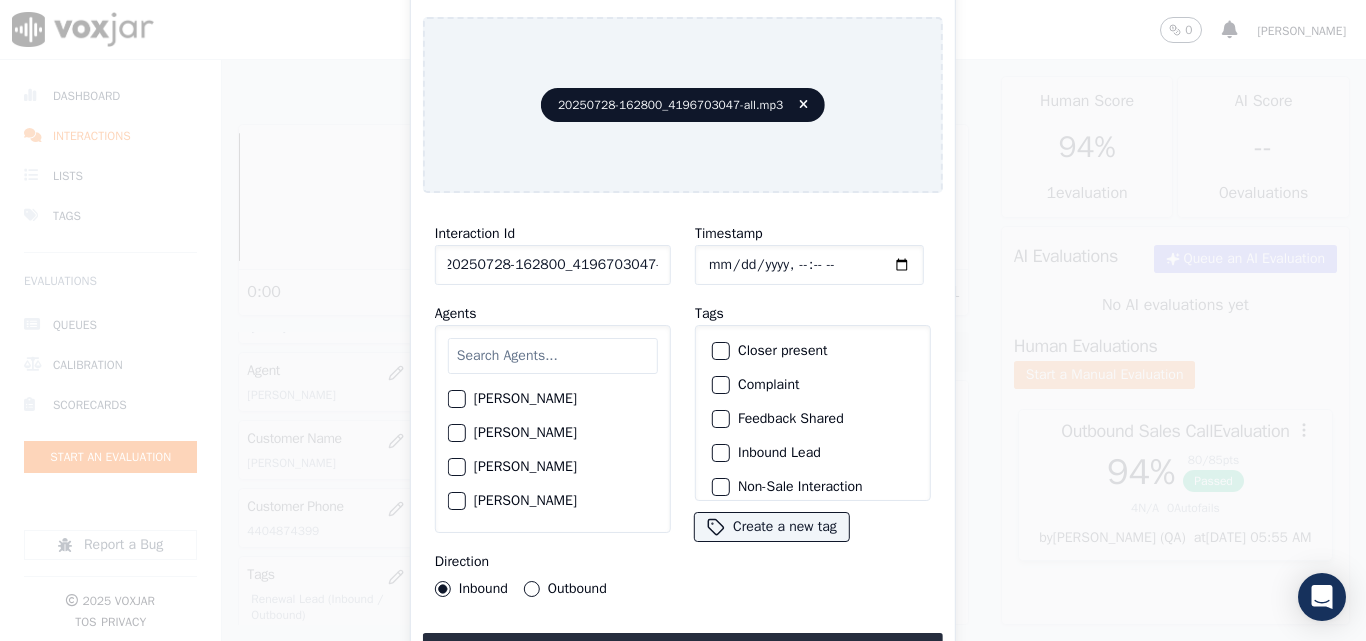 scroll, scrollTop: 0, scrollLeft: 11, axis: horizontal 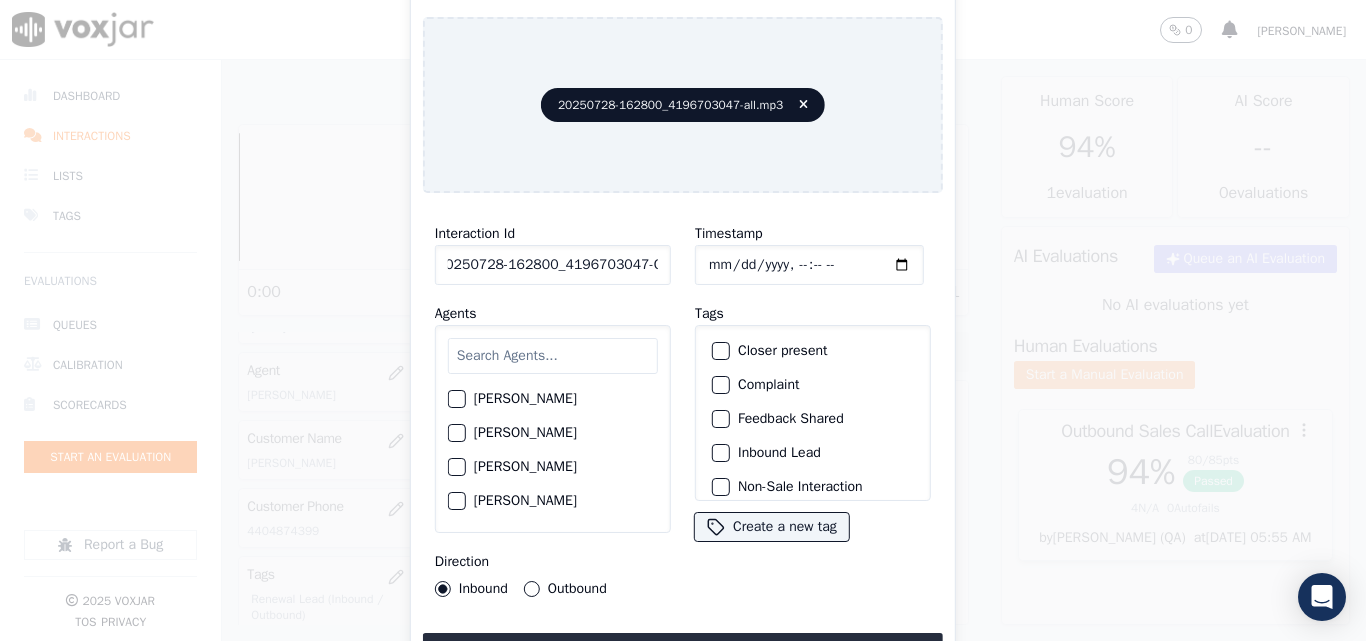 type on "20250728-162800_4196703047-C1" 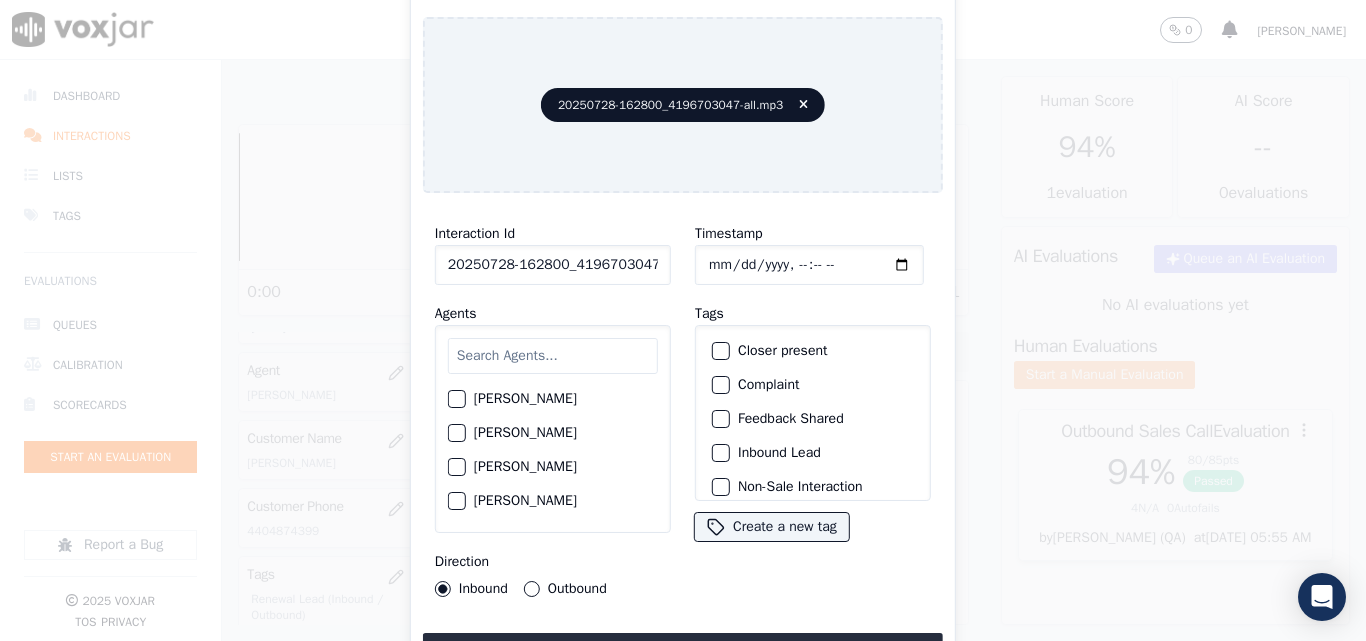 type on "[DATE]T00:26" 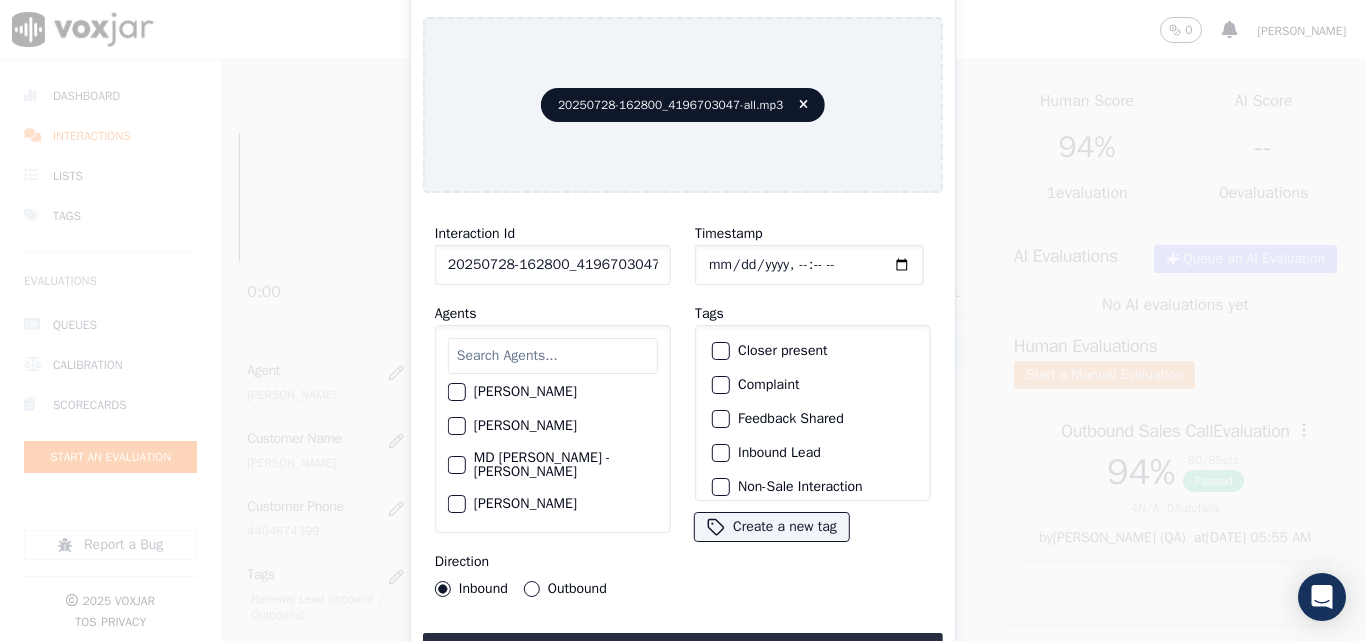 scroll, scrollTop: 1300, scrollLeft: 0, axis: vertical 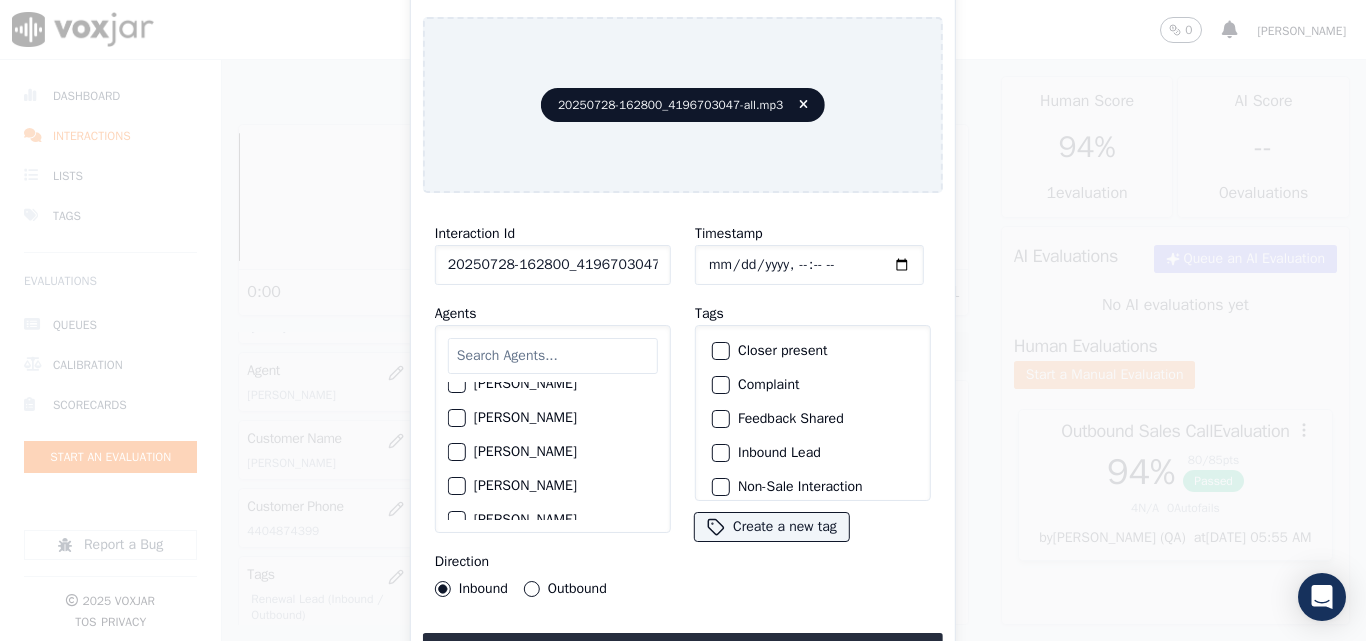 click on "[PERSON_NAME]" 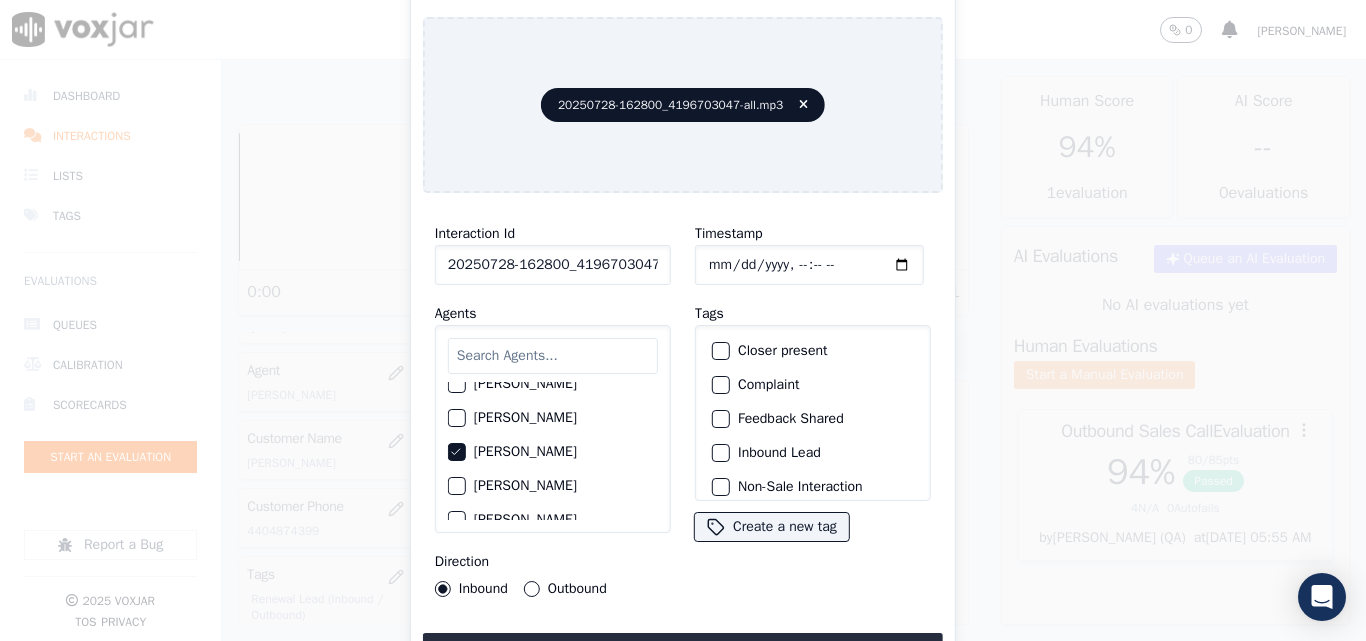 click at bounding box center (720, 351) 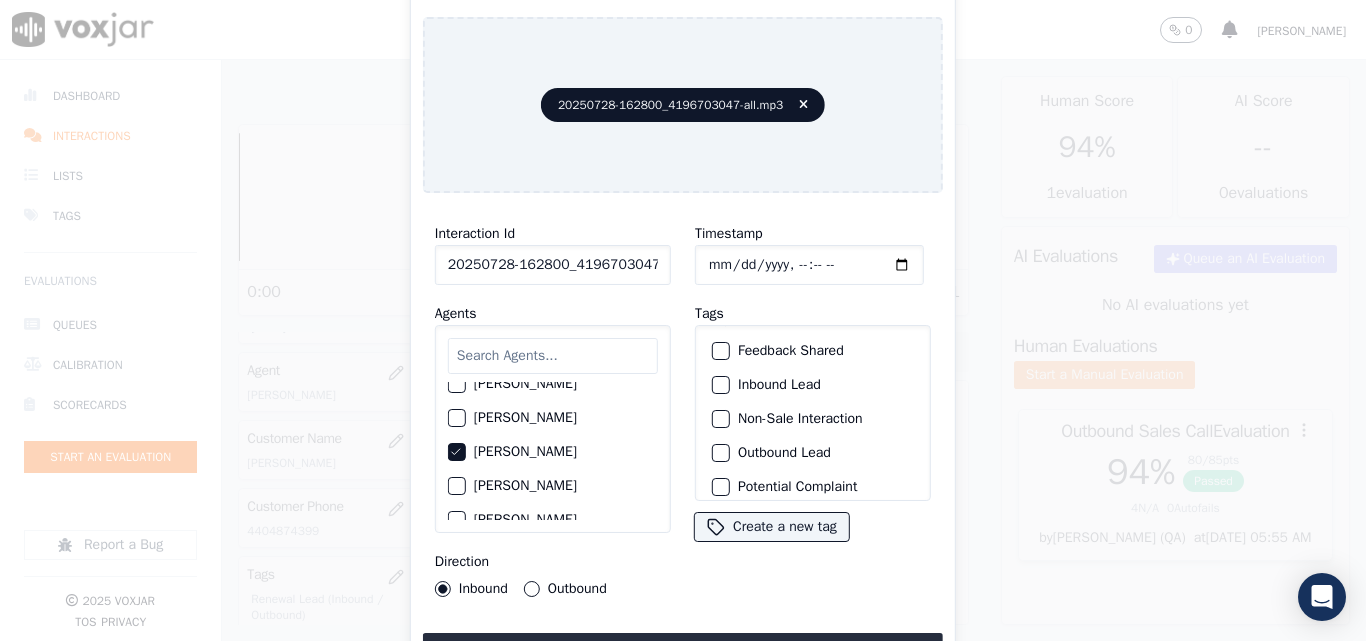 scroll, scrollTop: 173, scrollLeft: 0, axis: vertical 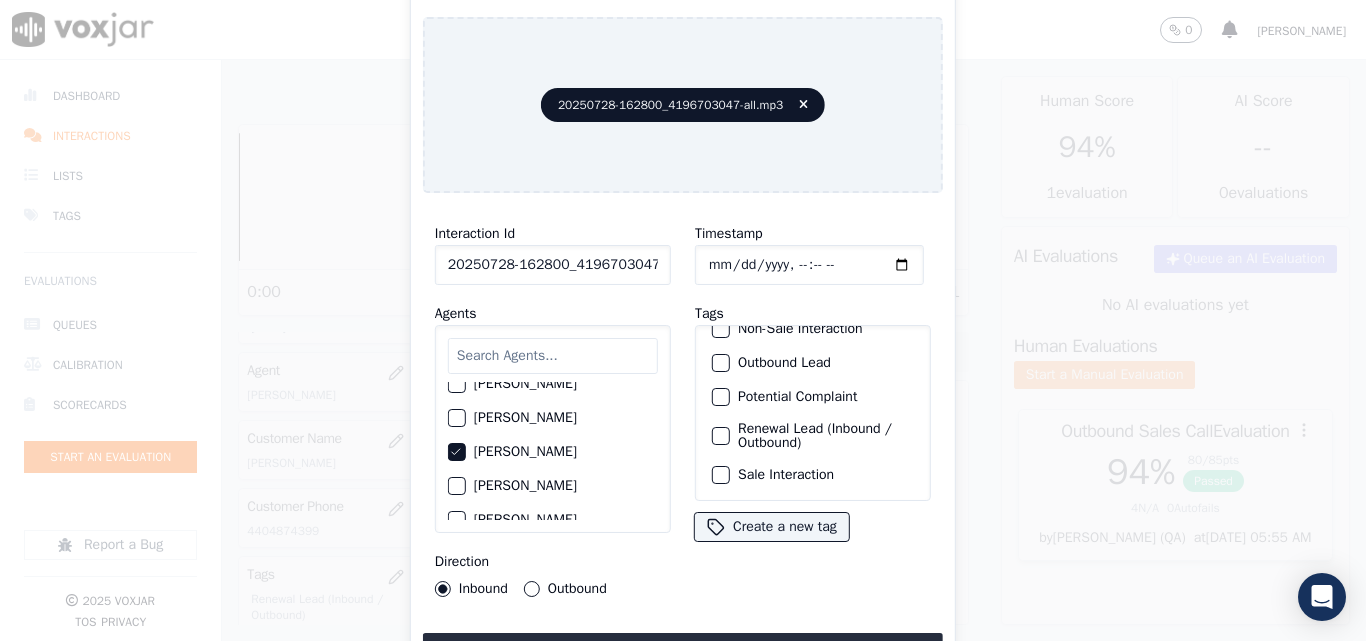 click at bounding box center (720, 436) 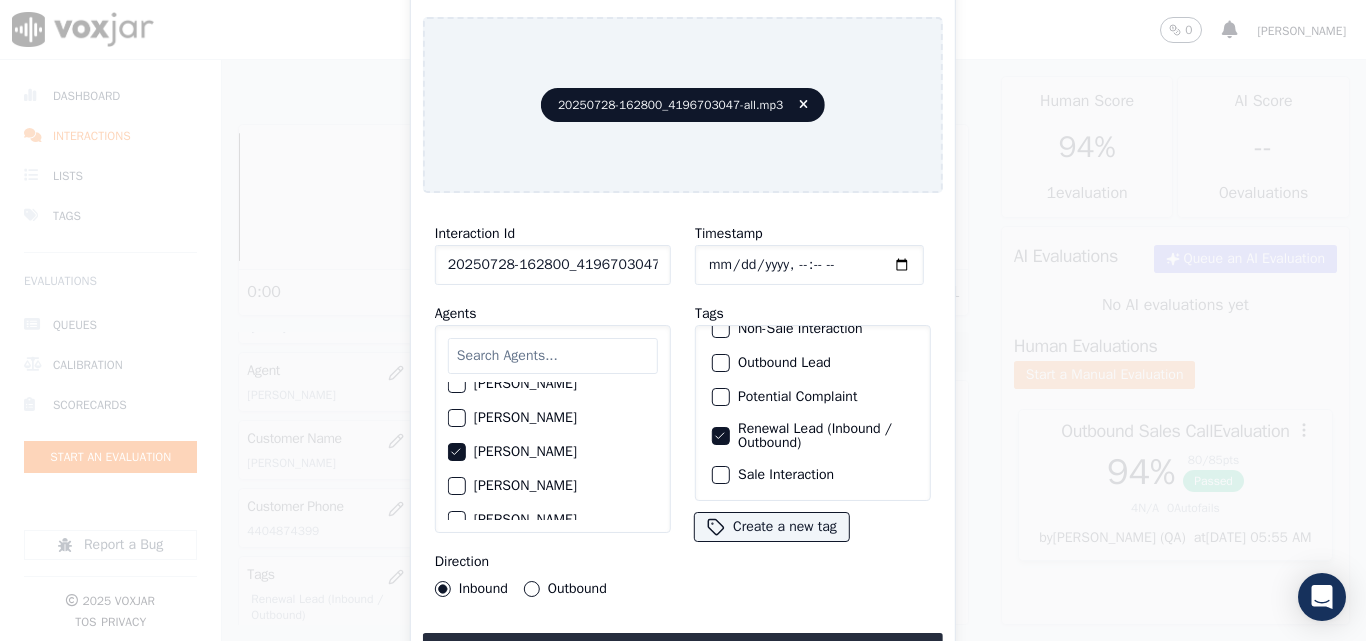 click 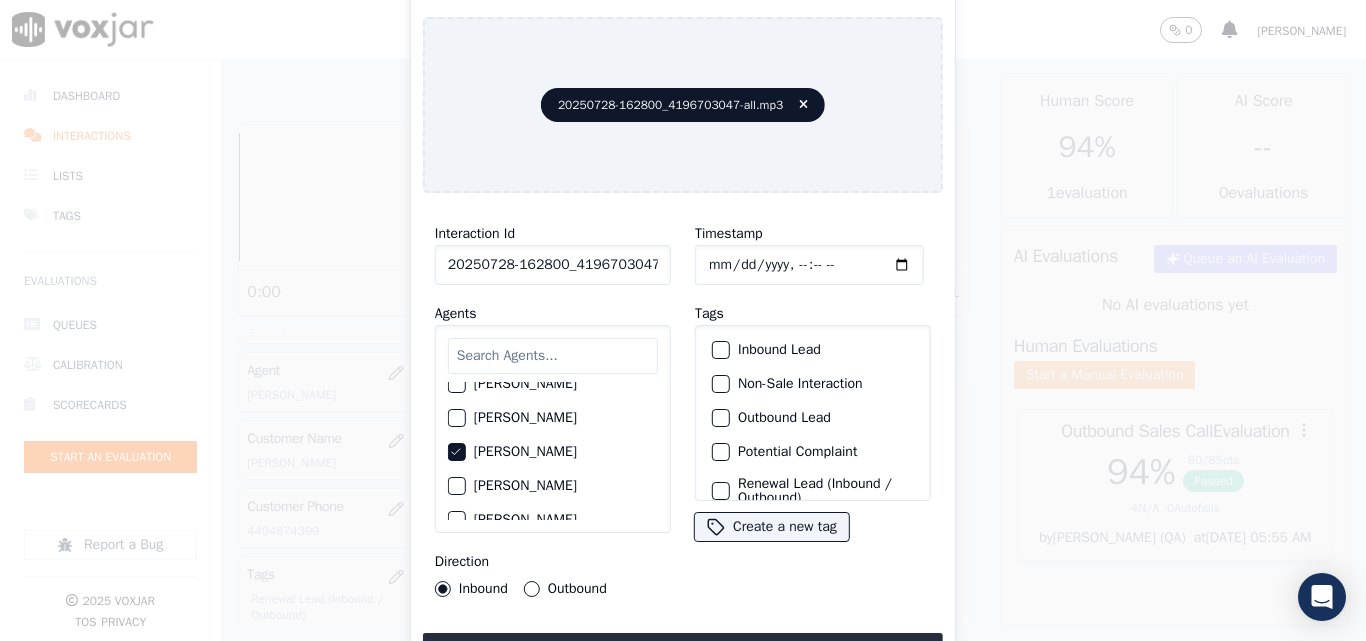 scroll, scrollTop: 73, scrollLeft: 0, axis: vertical 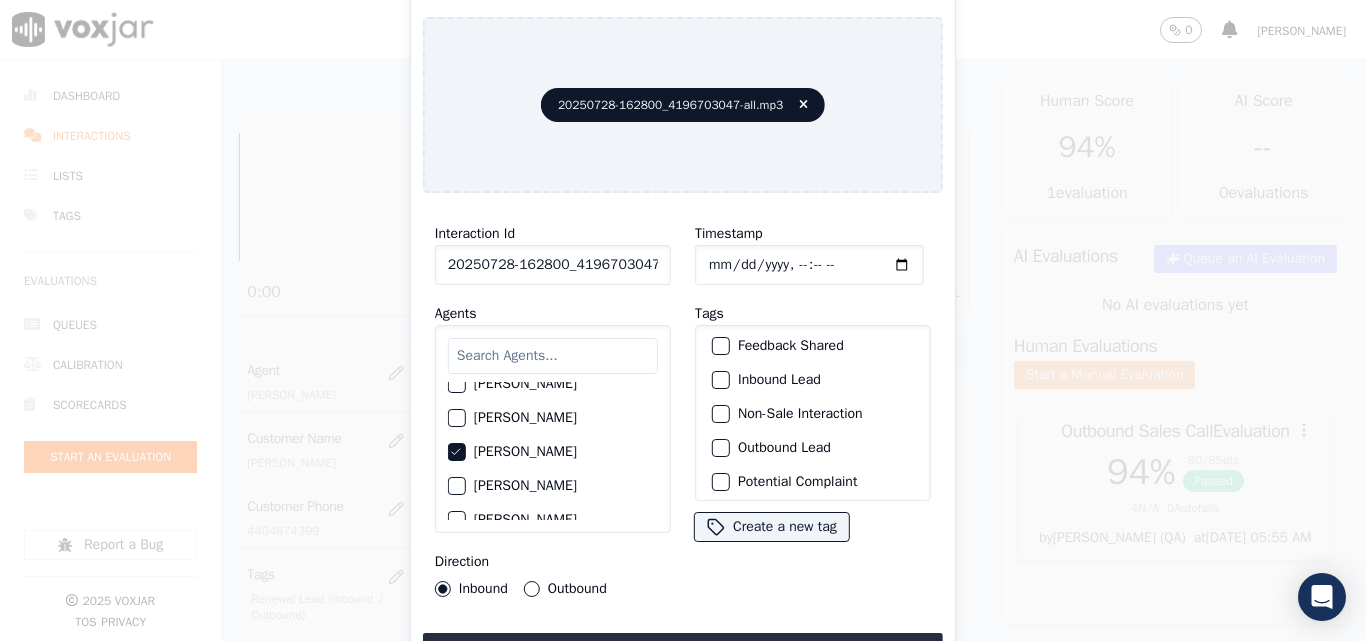 click on "Inbound Lead" at bounding box center (721, 380) 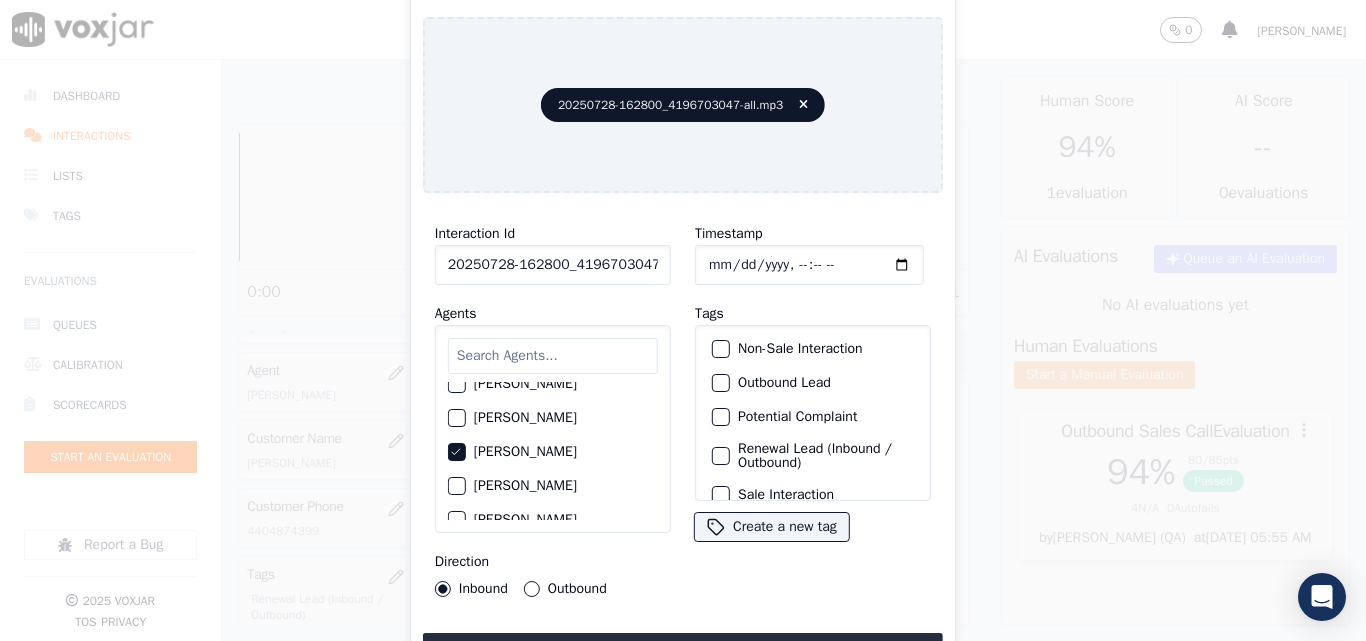 scroll, scrollTop: 173, scrollLeft: 0, axis: vertical 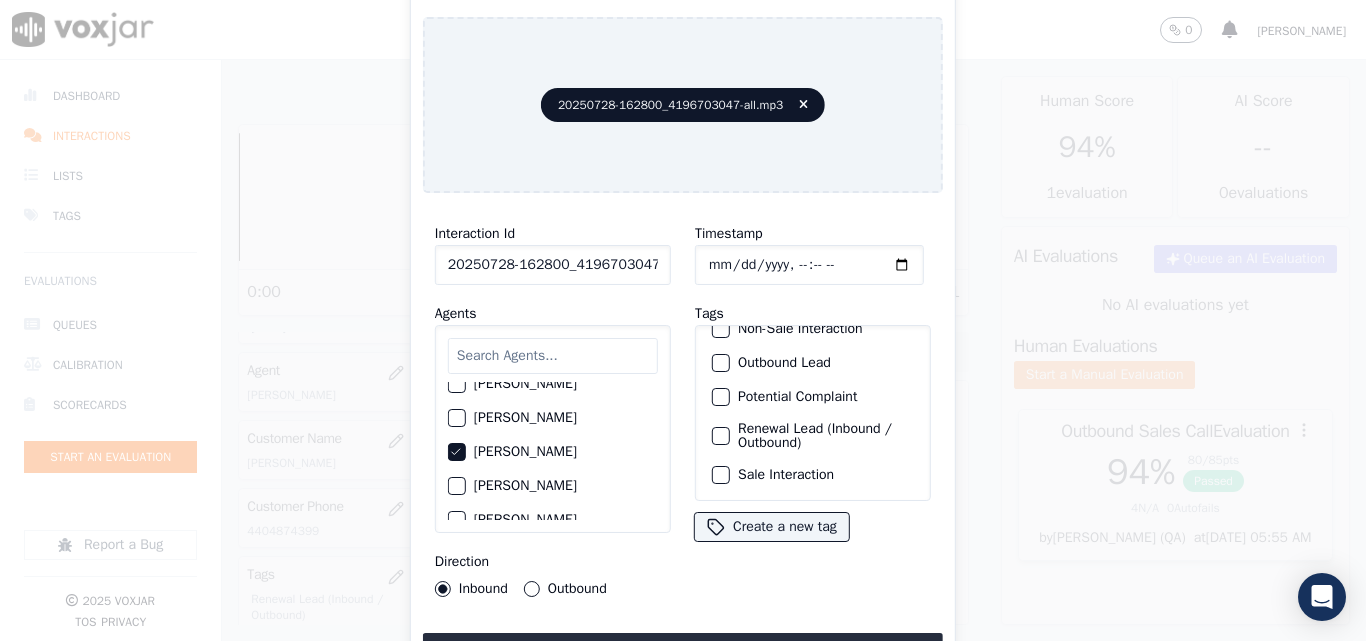 click at bounding box center (720, 475) 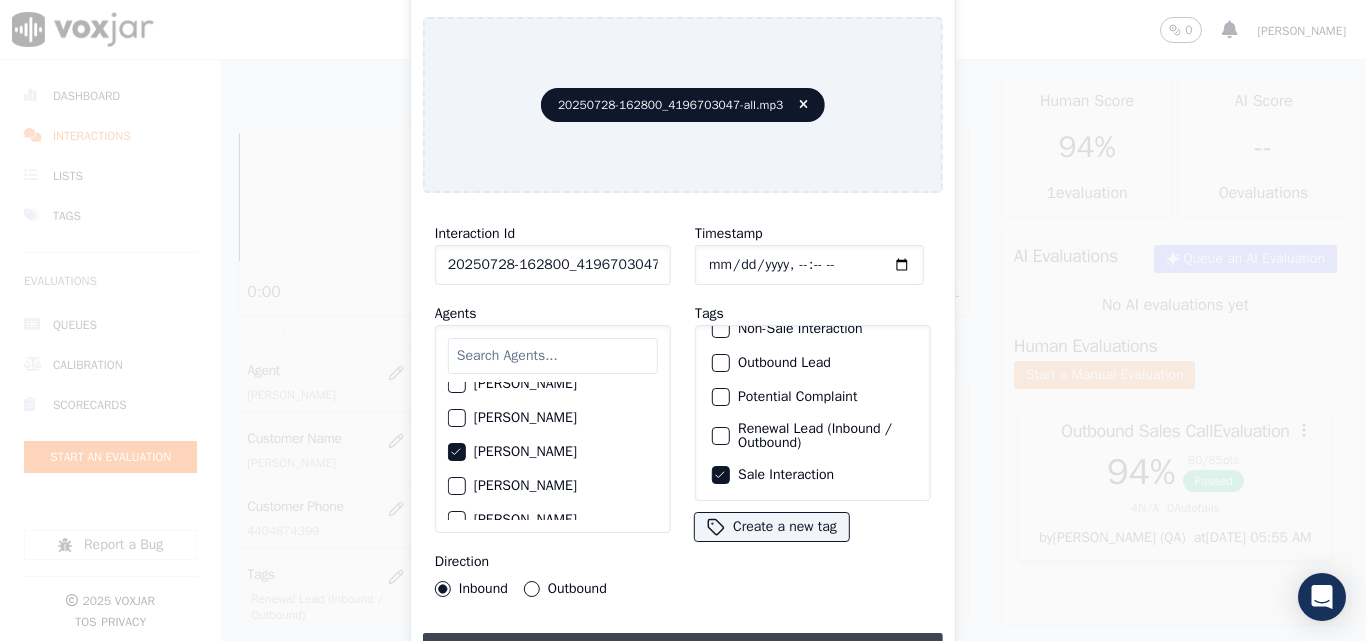 click on "Upload interaction to start evaluation" at bounding box center (683, 651) 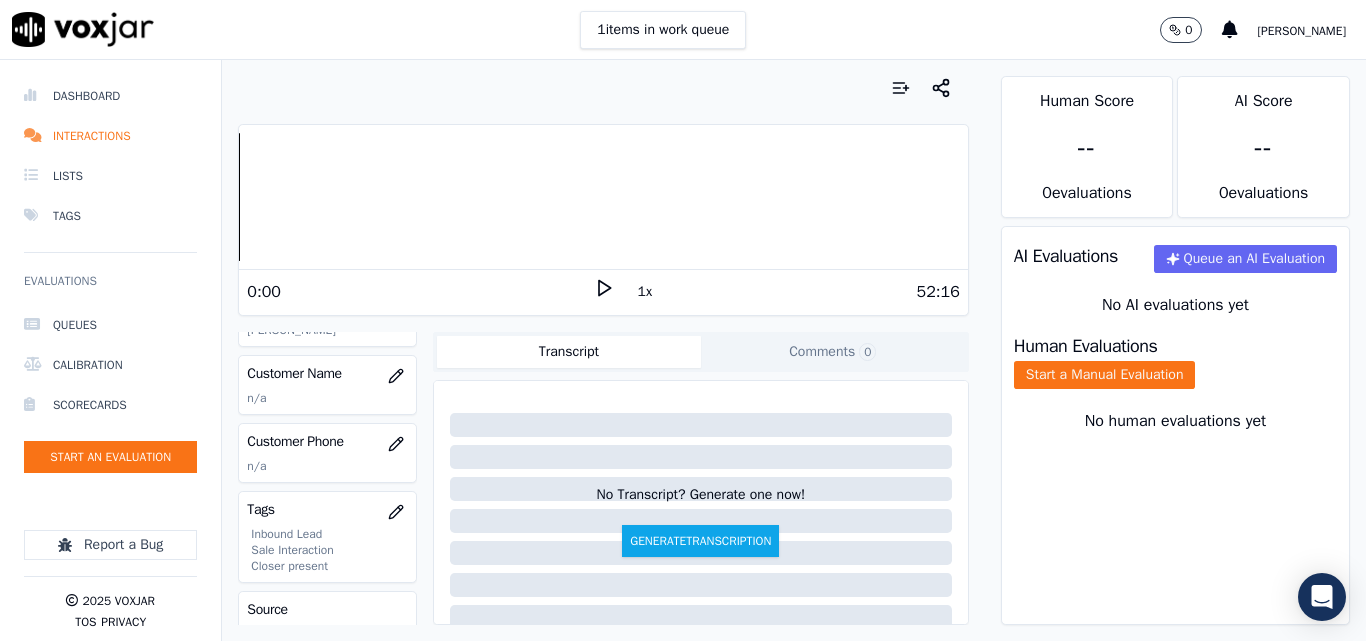 scroll, scrollTop: 300, scrollLeft: 0, axis: vertical 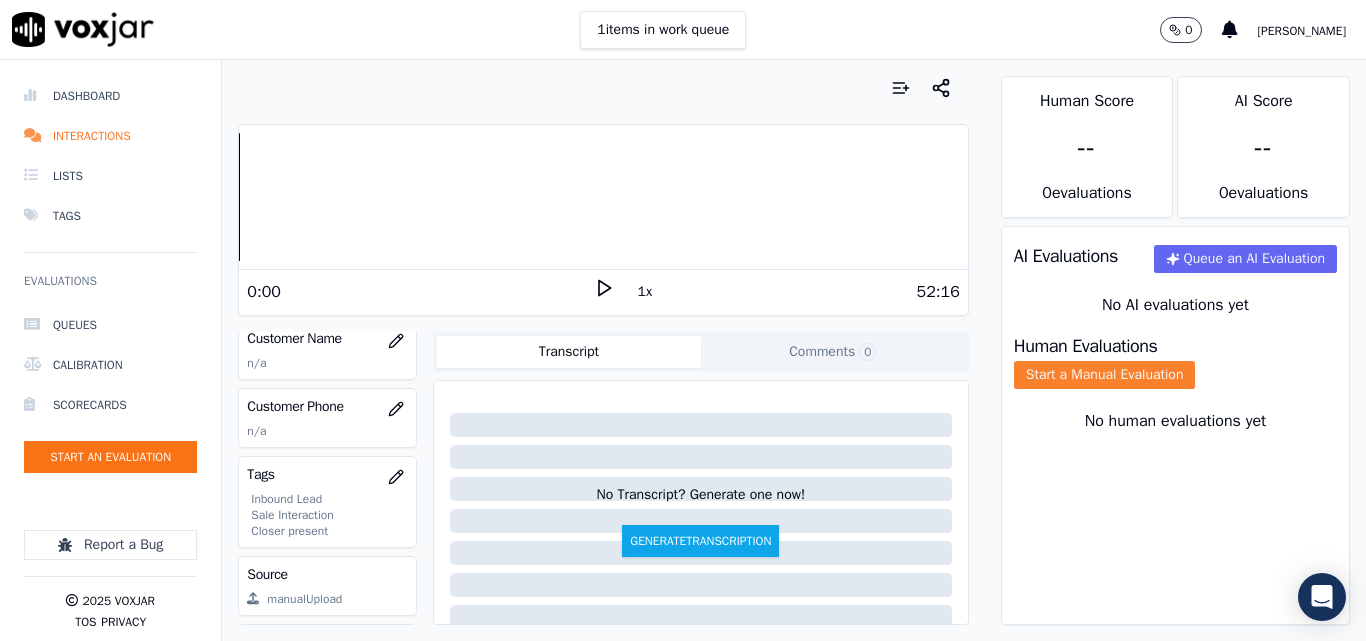 click on "Start a Manual Evaluation" 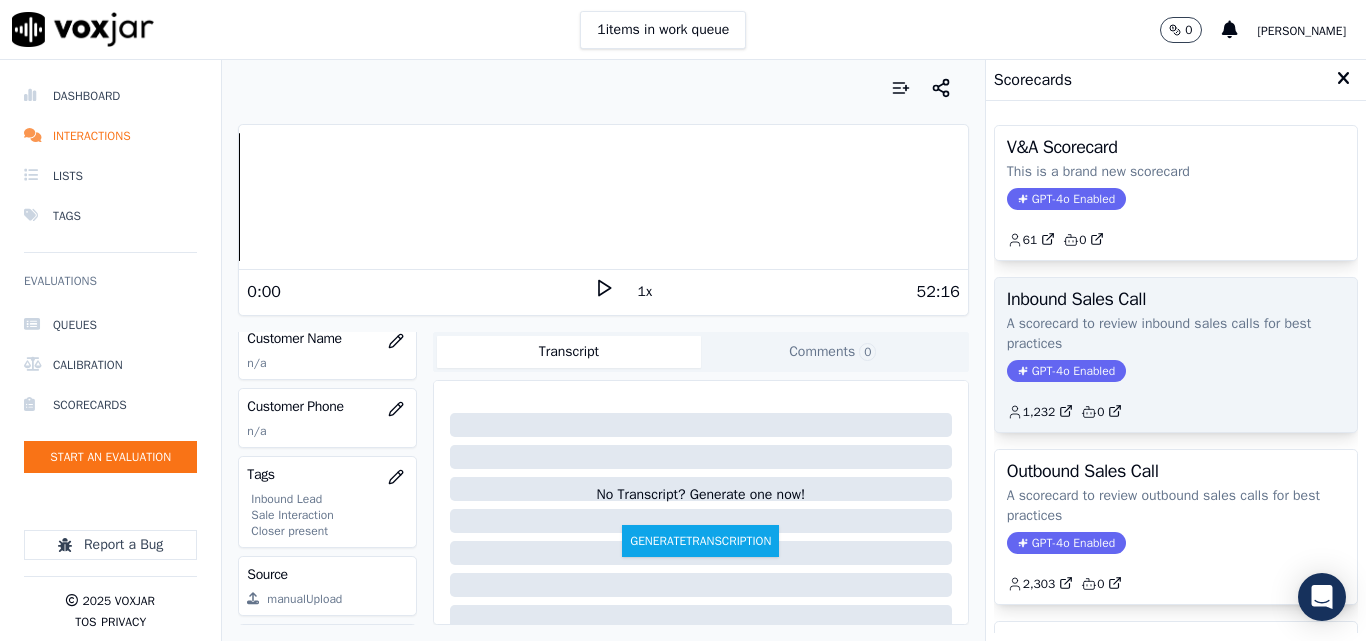click on "1,232         0" 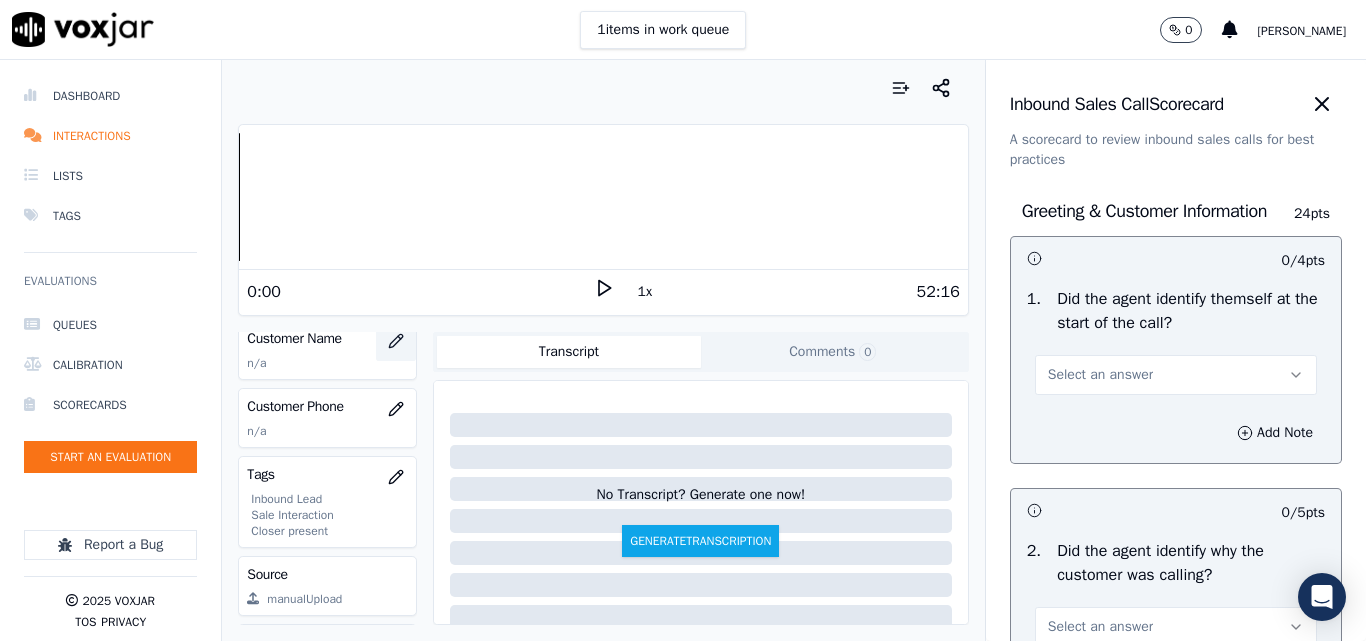 click 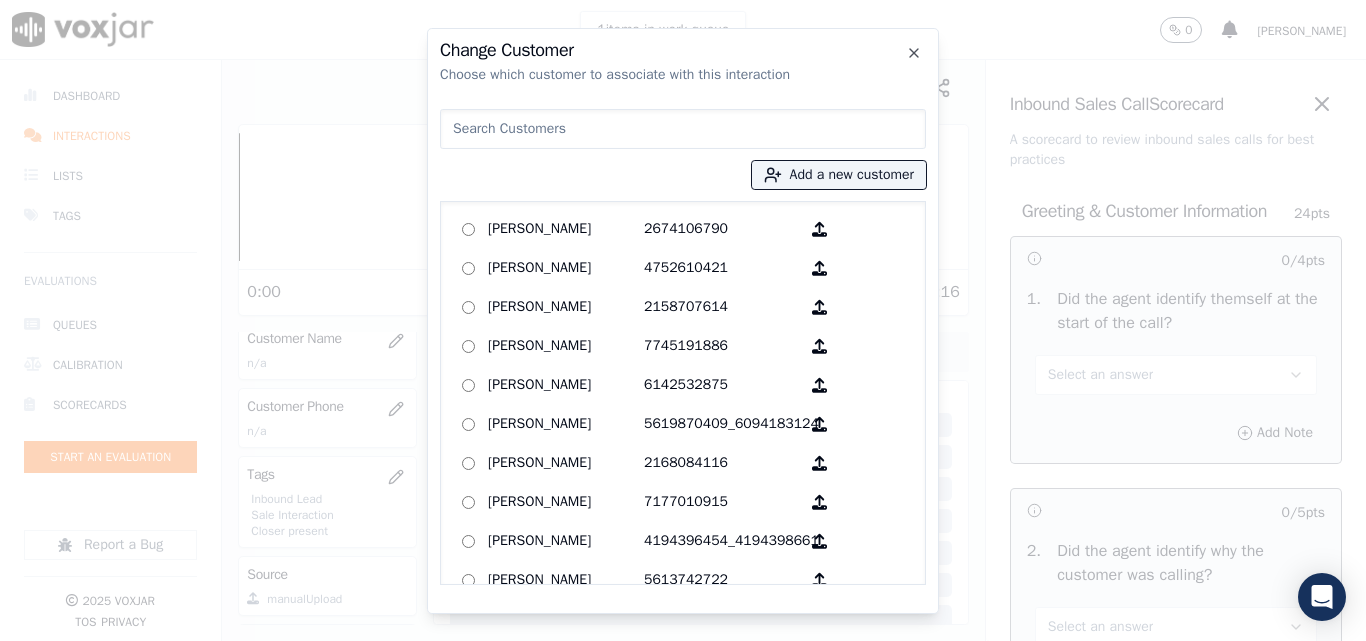 paste on "4196703047" 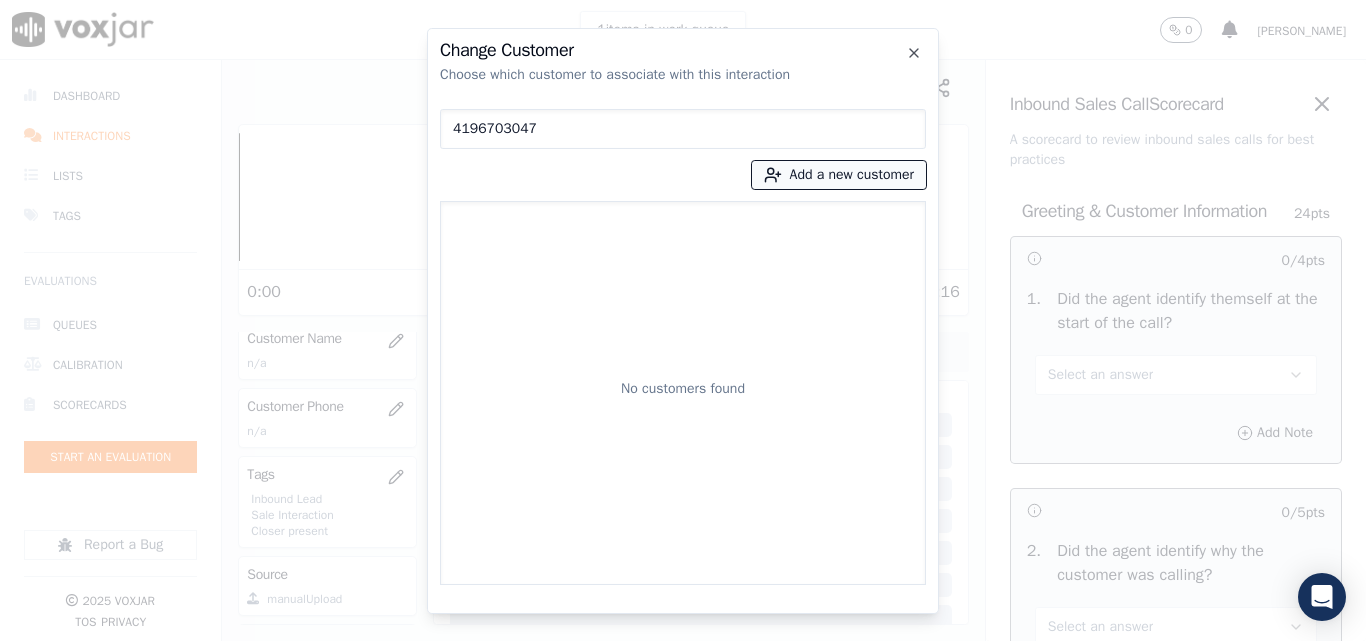 type on "4196703047" 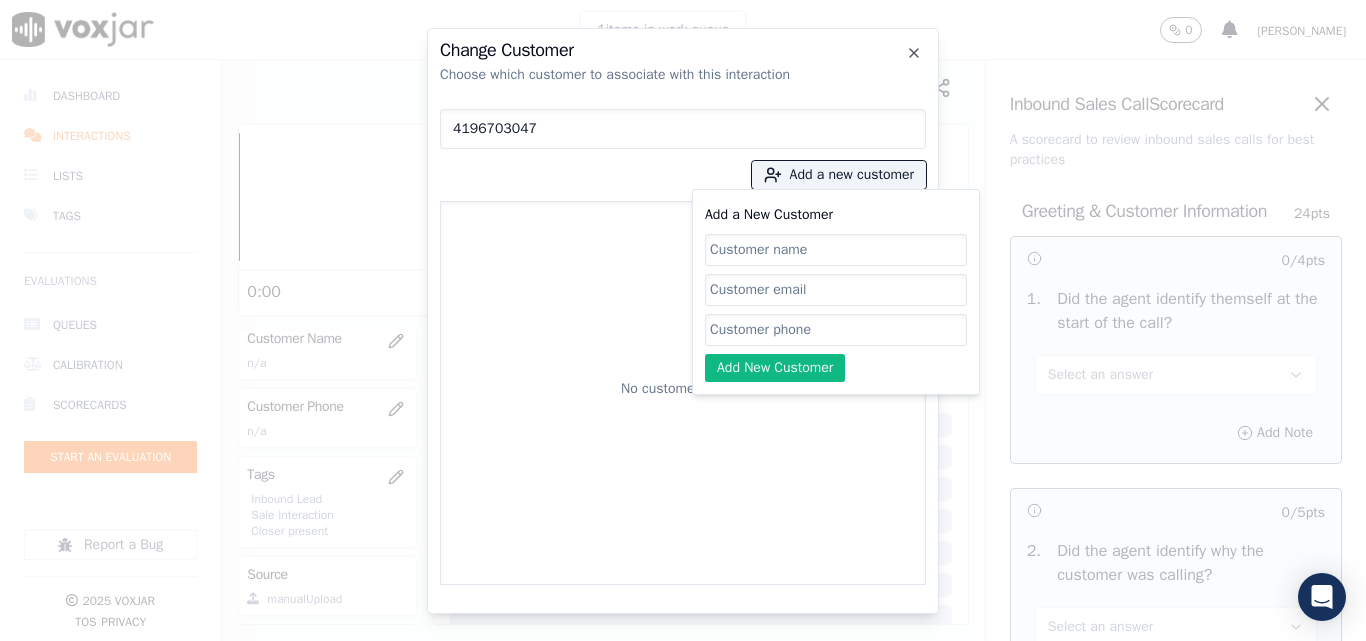 click on "Add a New Customer" 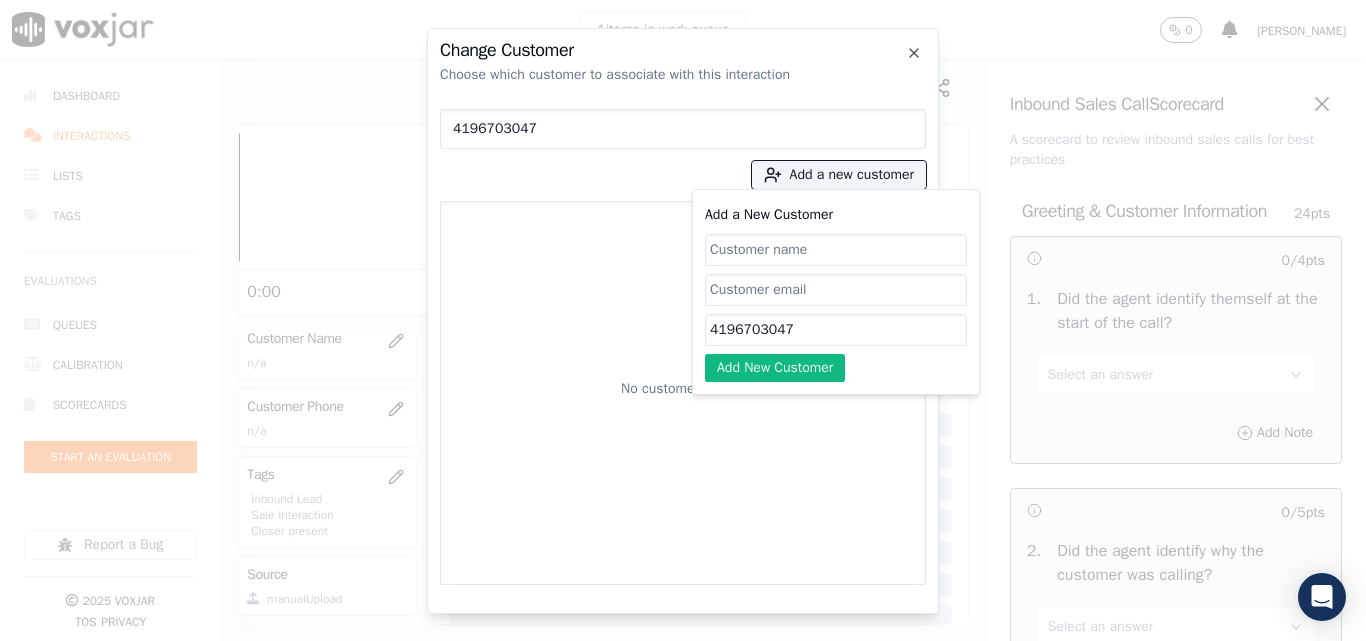 type on "4196703047" 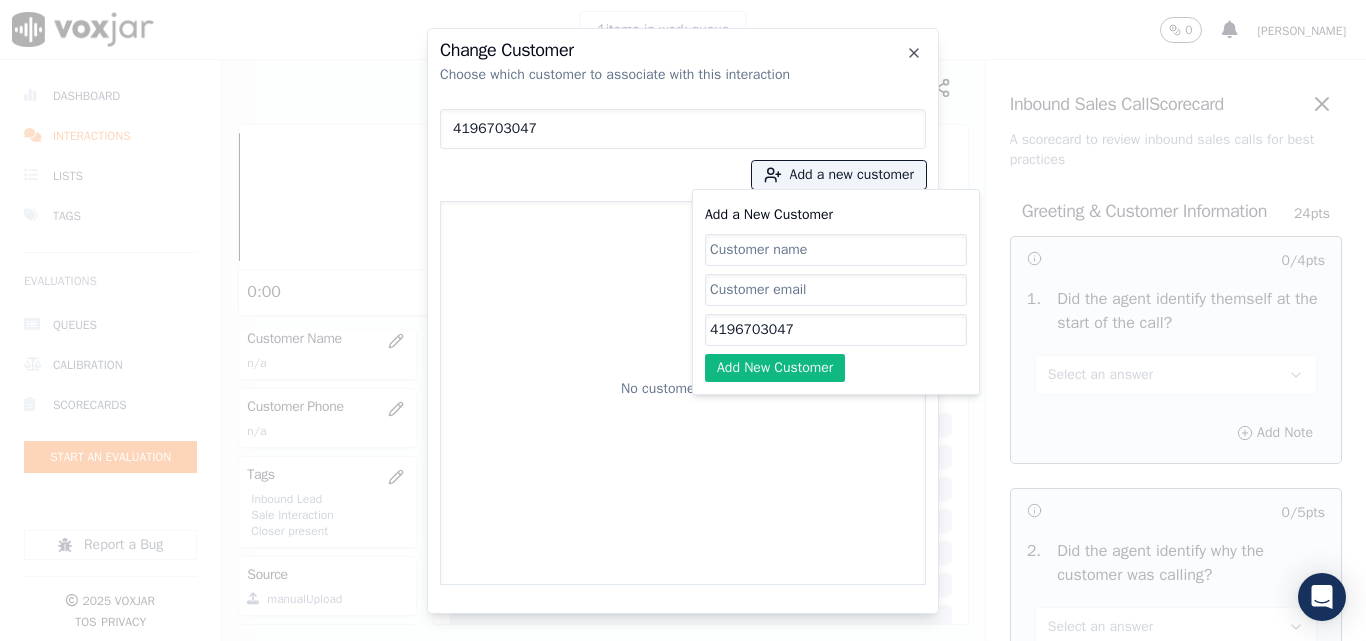 paste on "[PERSON_NAME]" 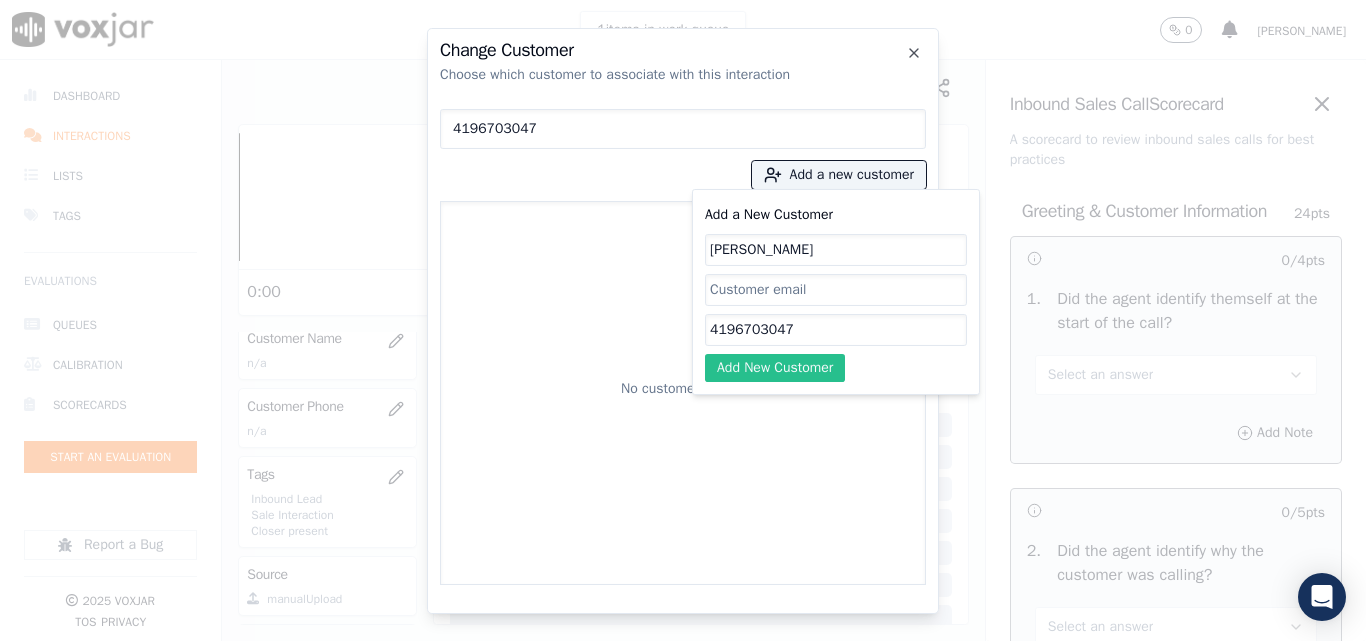 type on "[PERSON_NAME]" 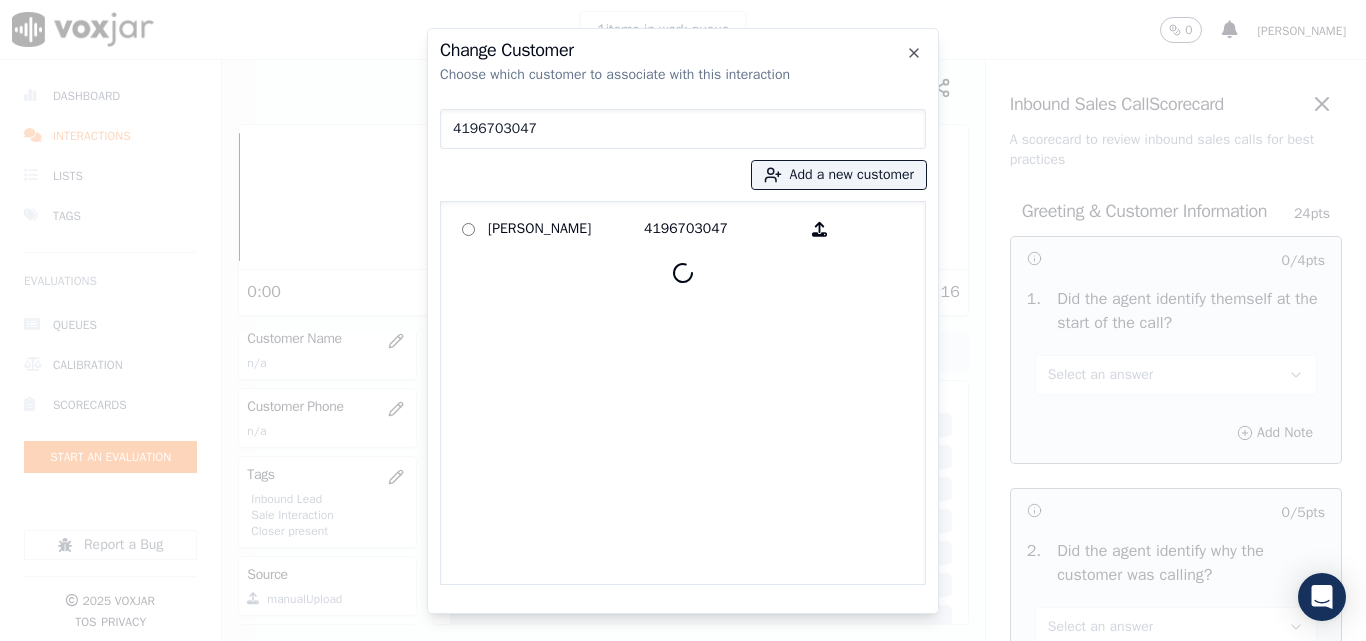click on "[PERSON_NAME]" at bounding box center [566, 229] 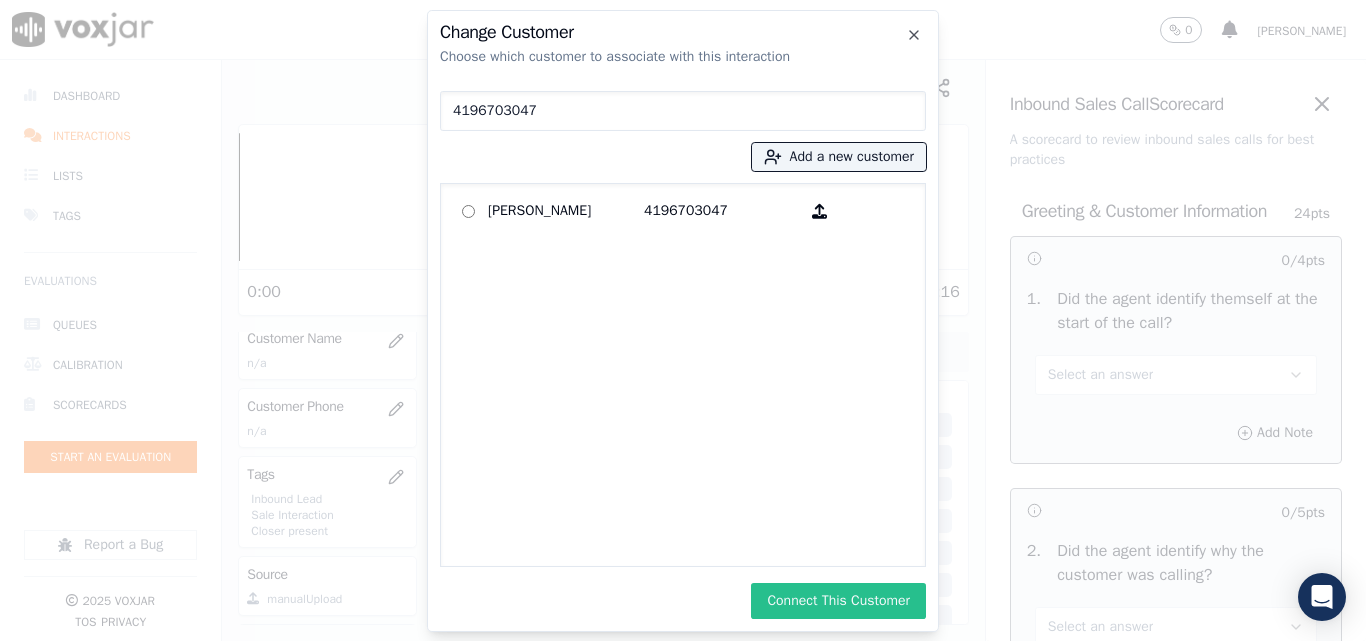 click on "Connect This Customer" at bounding box center [838, 601] 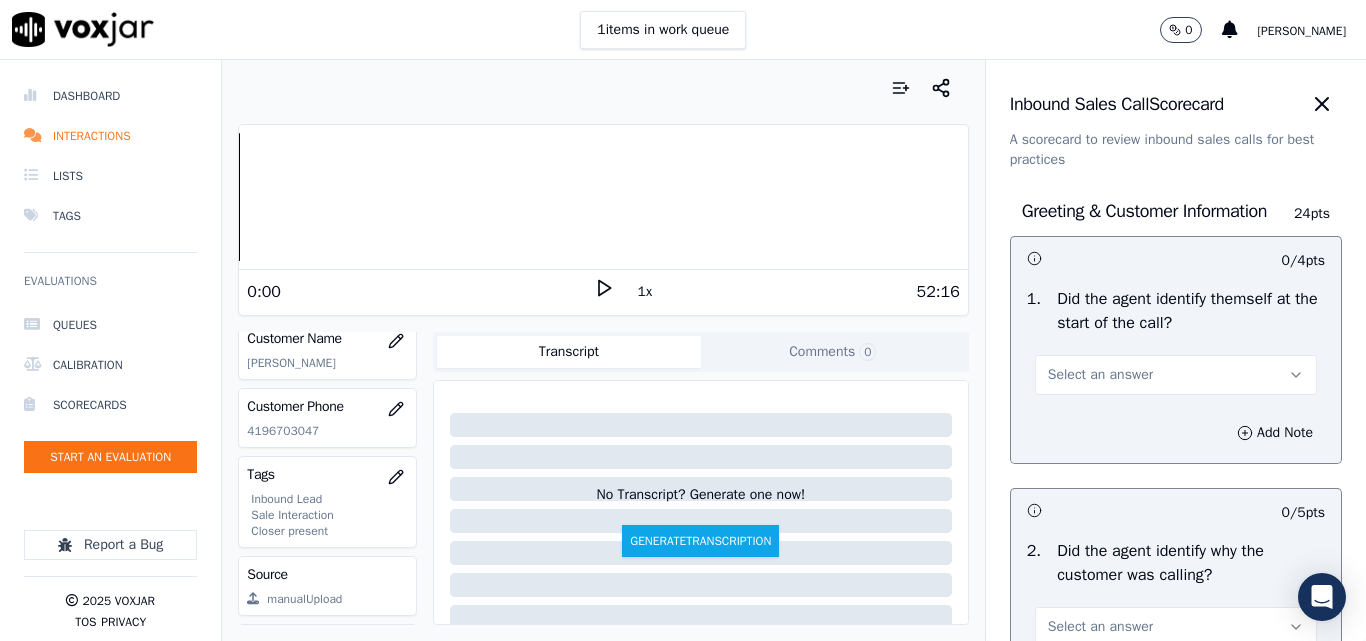 click on "Select an answer" at bounding box center [1100, 375] 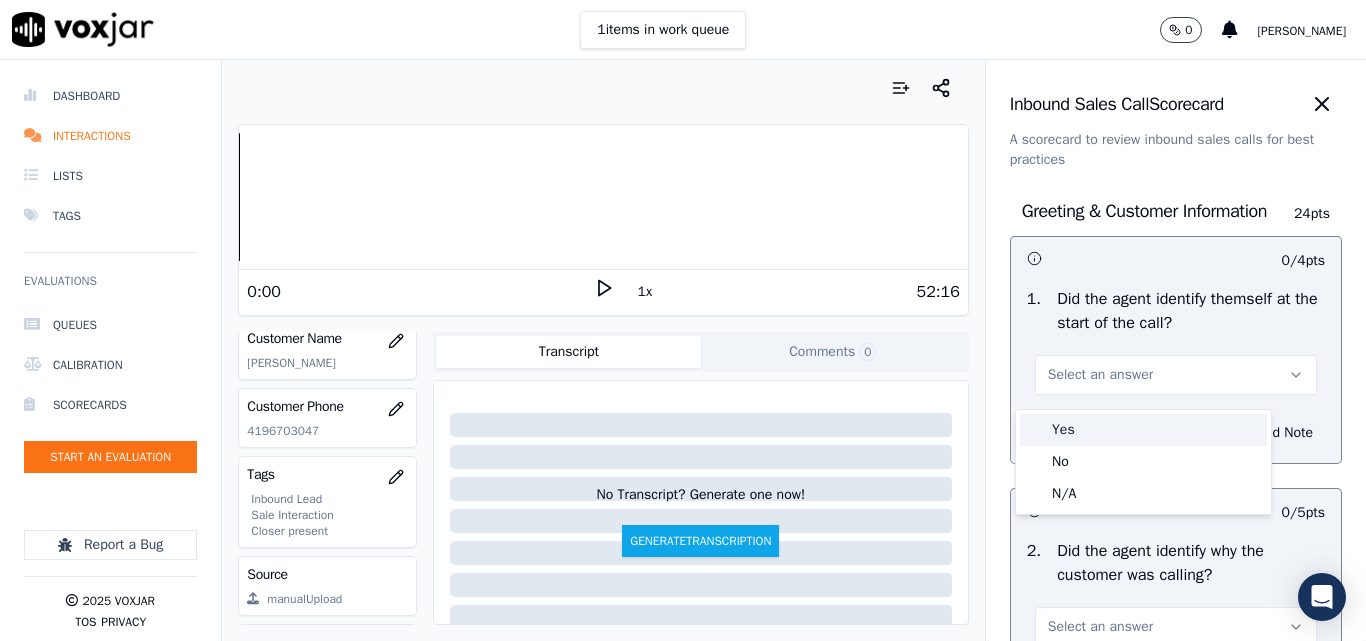 click on "Yes" at bounding box center (1143, 430) 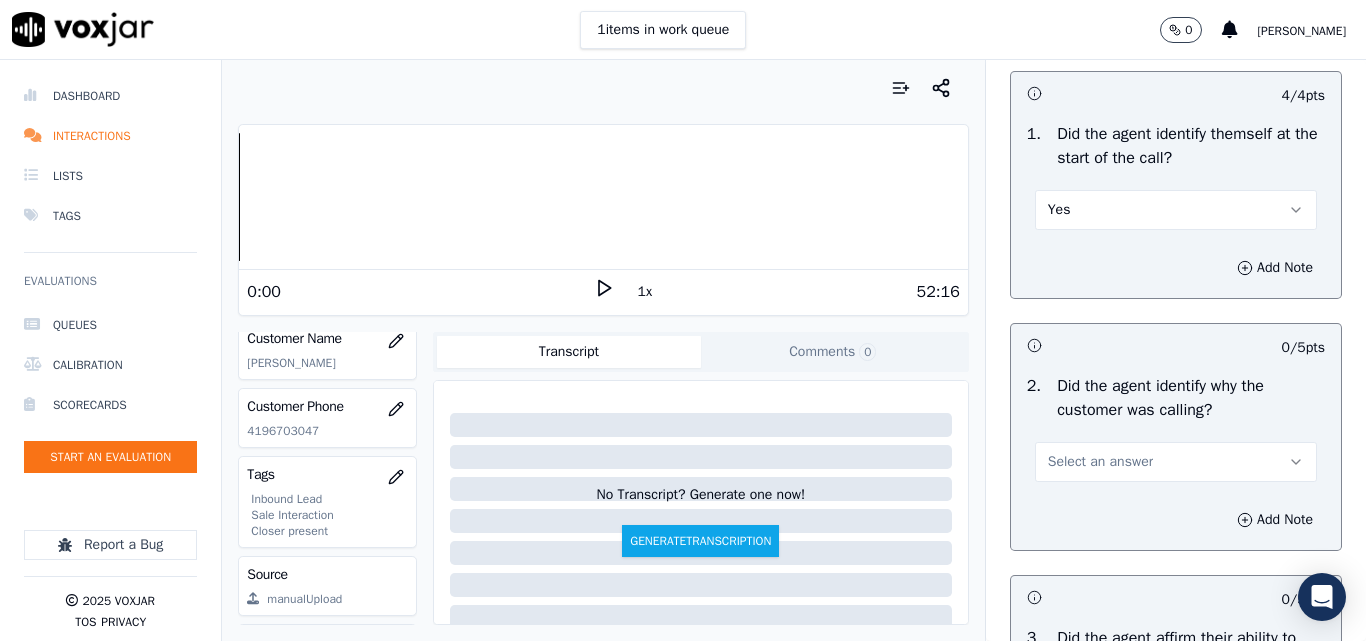 scroll, scrollTop: 200, scrollLeft: 0, axis: vertical 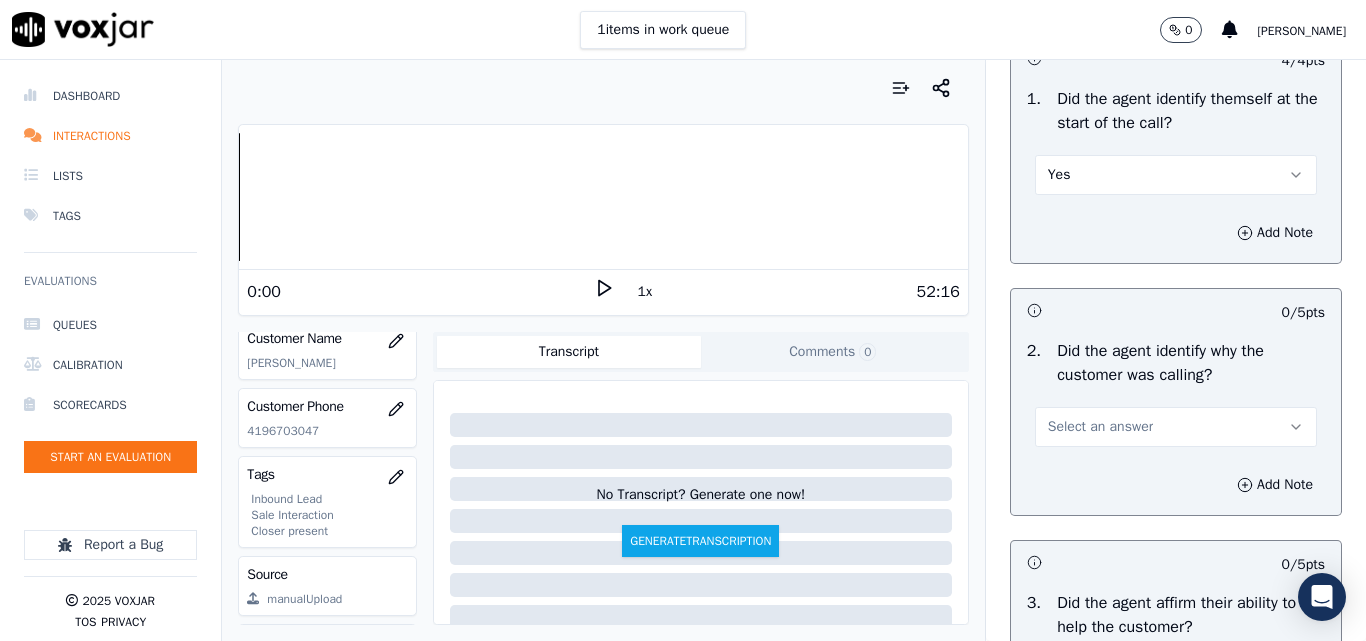 click on "Select an answer" at bounding box center (1100, 427) 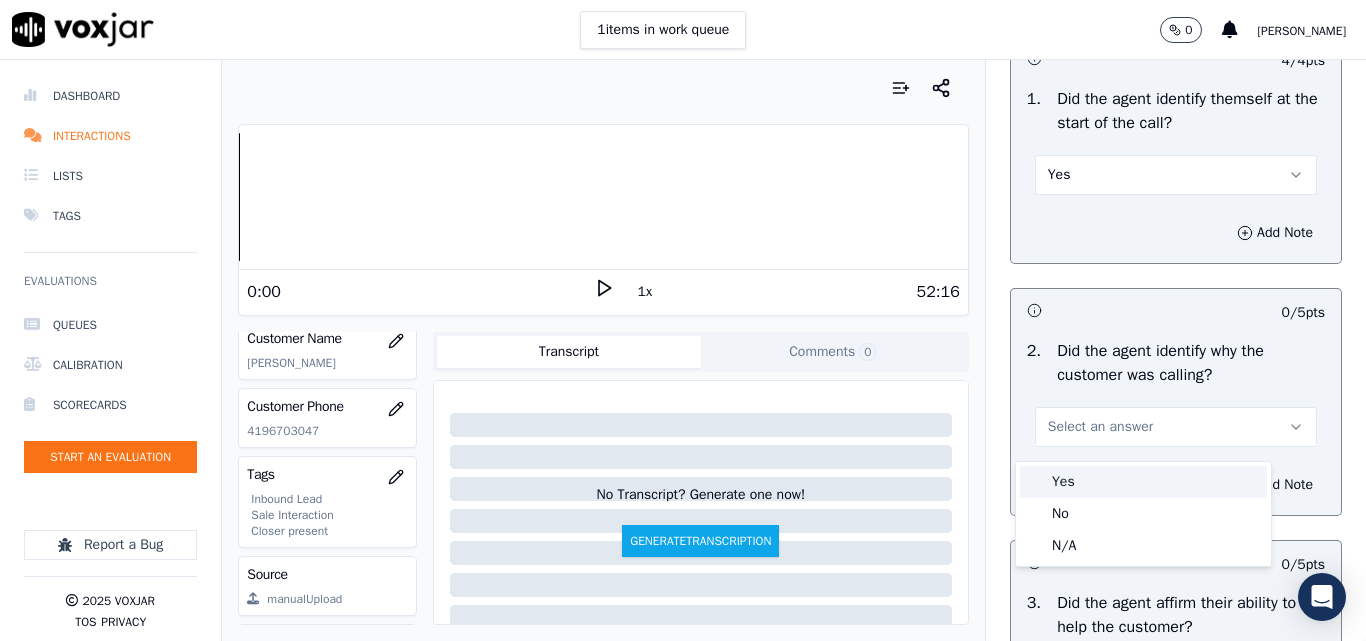 click on "Yes" at bounding box center [1143, 482] 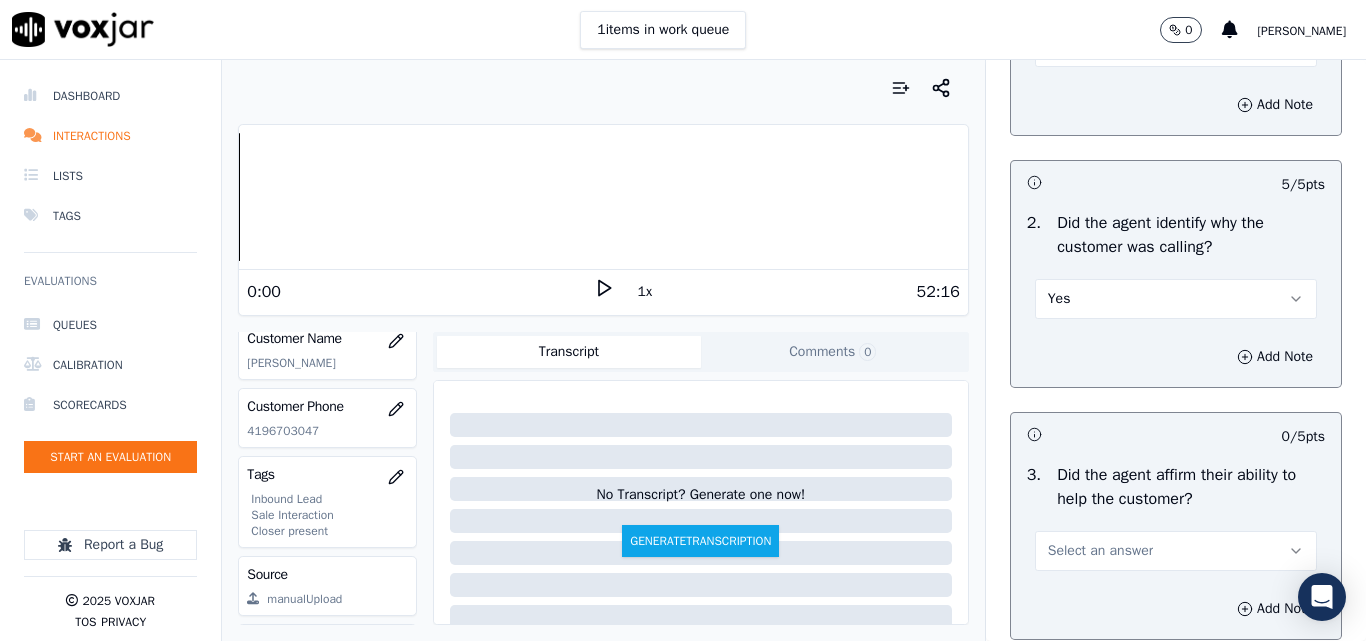 scroll, scrollTop: 500, scrollLeft: 0, axis: vertical 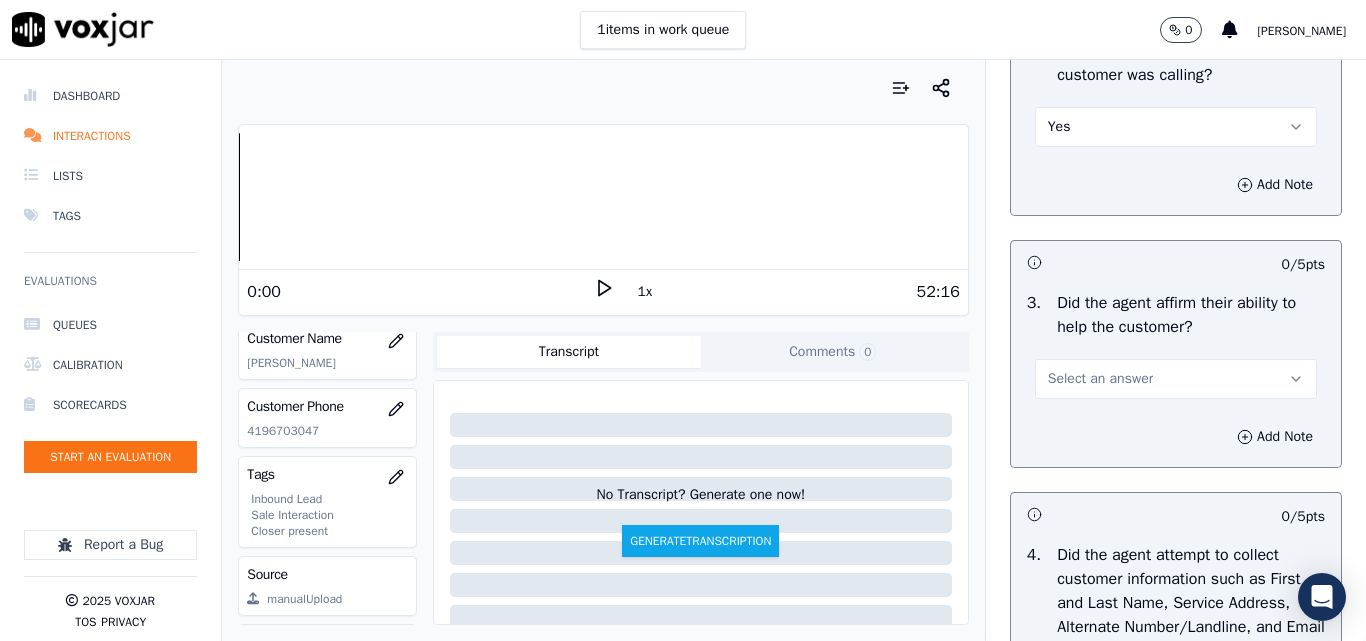 click on "Select an answer" at bounding box center (1100, 379) 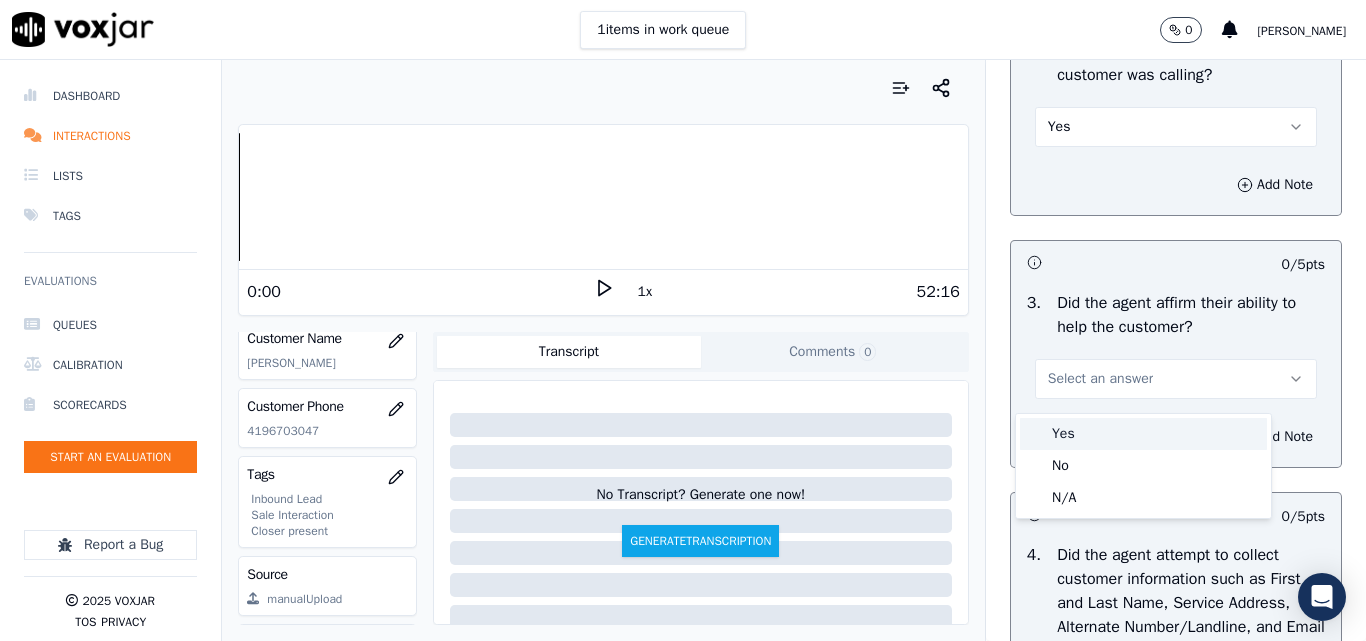 click on "Yes" at bounding box center (1143, 434) 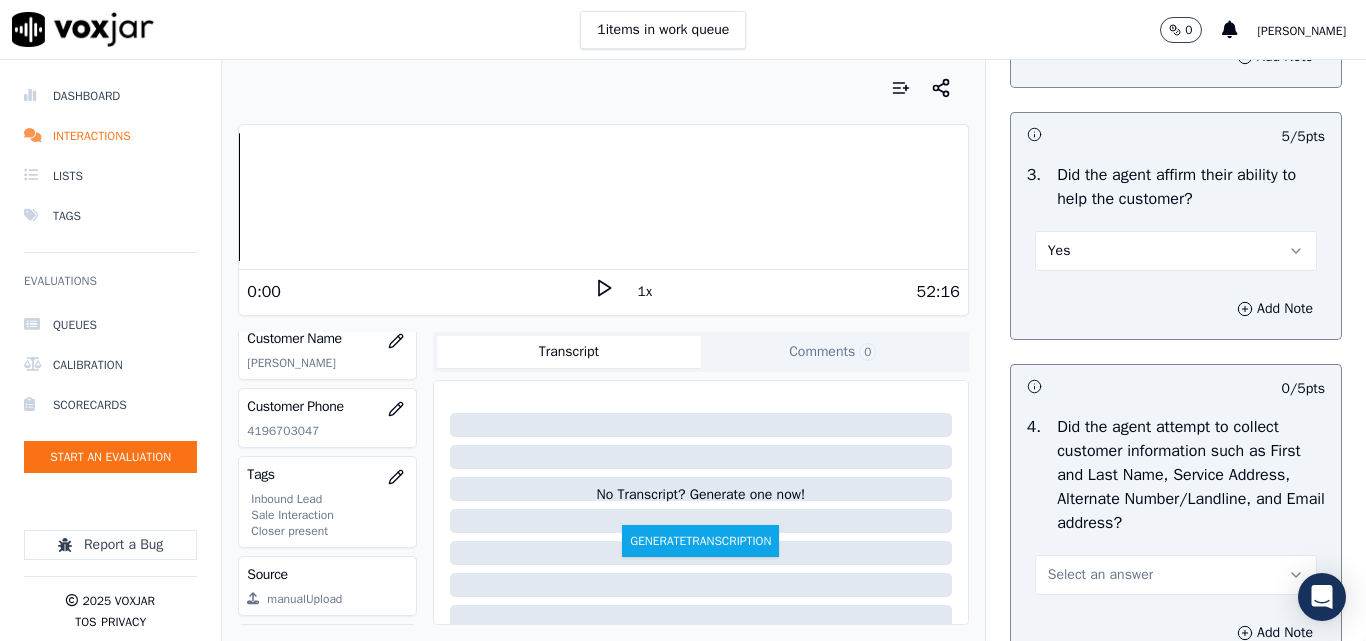 scroll, scrollTop: 800, scrollLeft: 0, axis: vertical 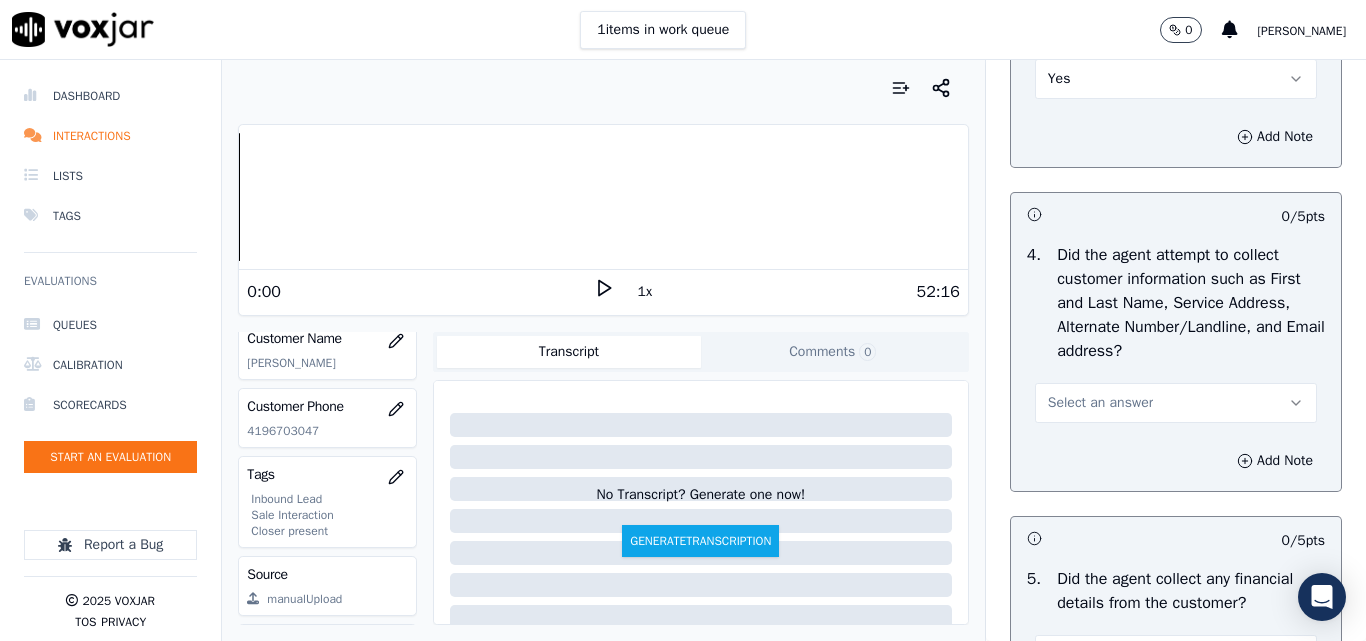 click on "Select an answer" at bounding box center [1100, 403] 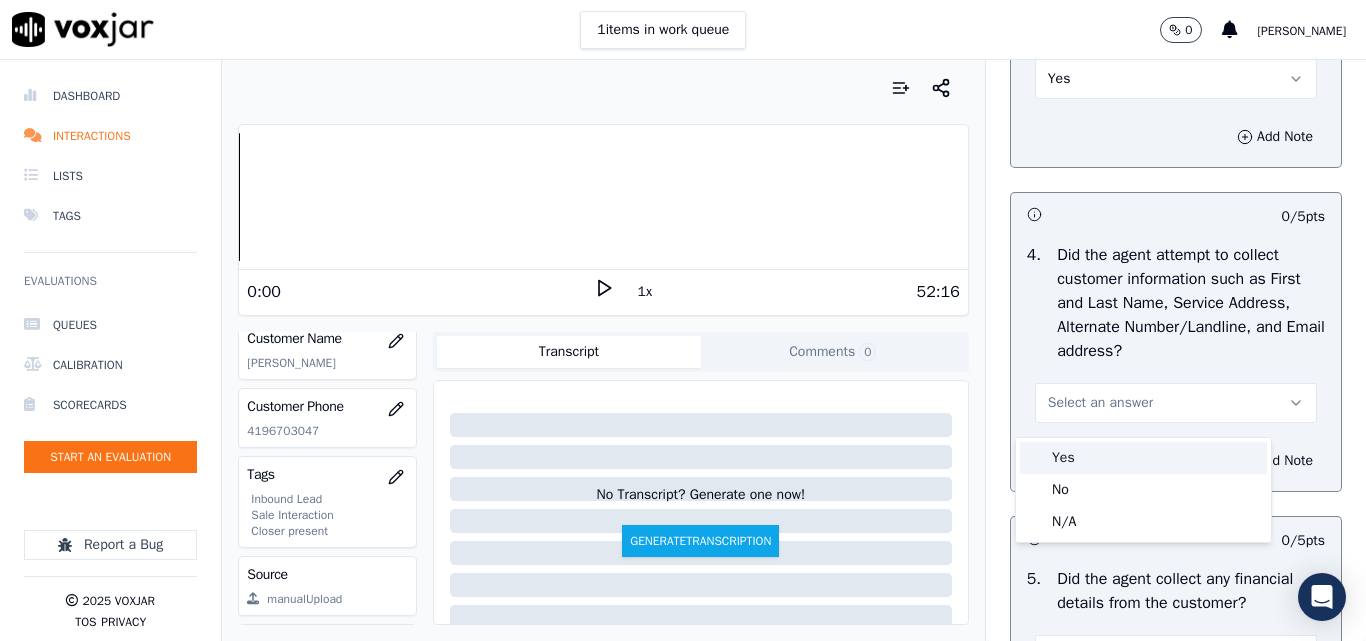 click on "Yes" at bounding box center [1143, 458] 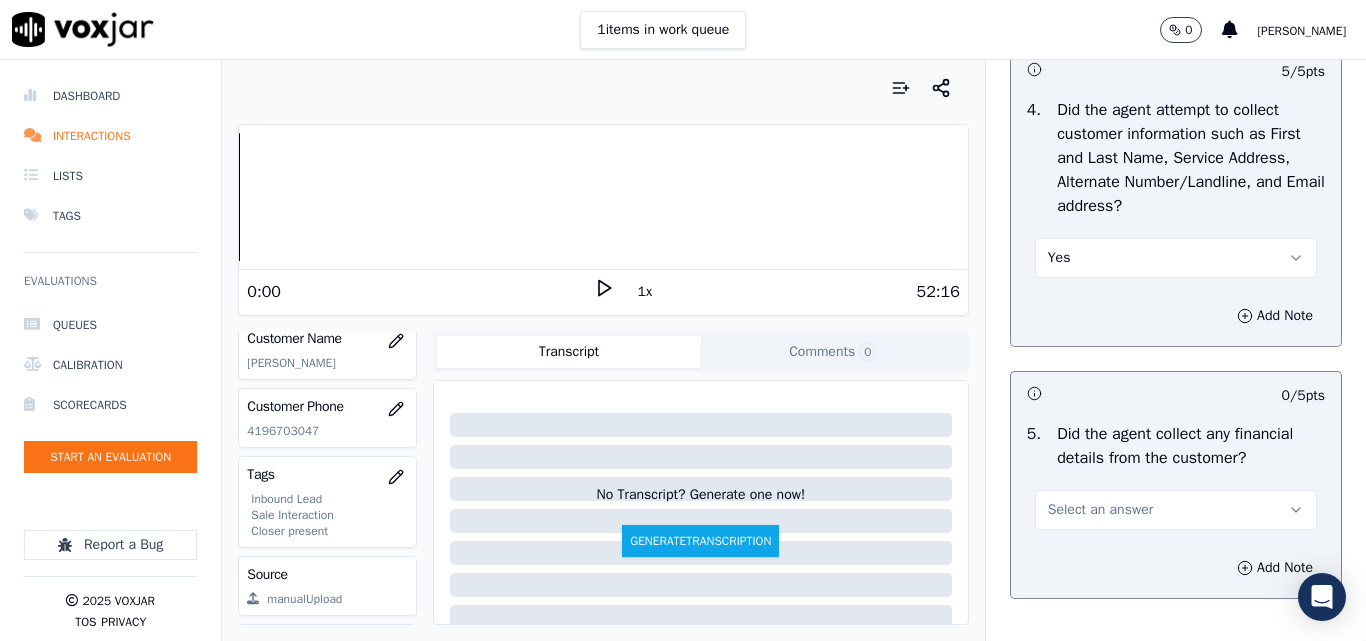 scroll, scrollTop: 1100, scrollLeft: 0, axis: vertical 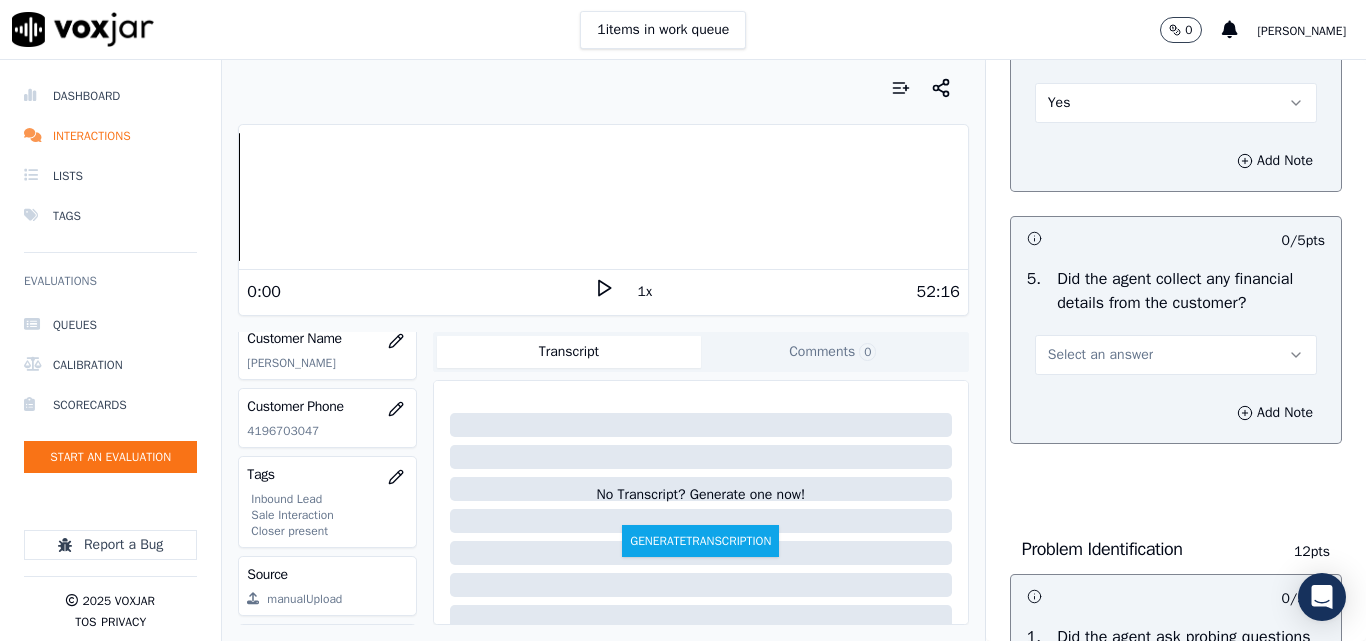 click on "Select an answer" at bounding box center (1100, 355) 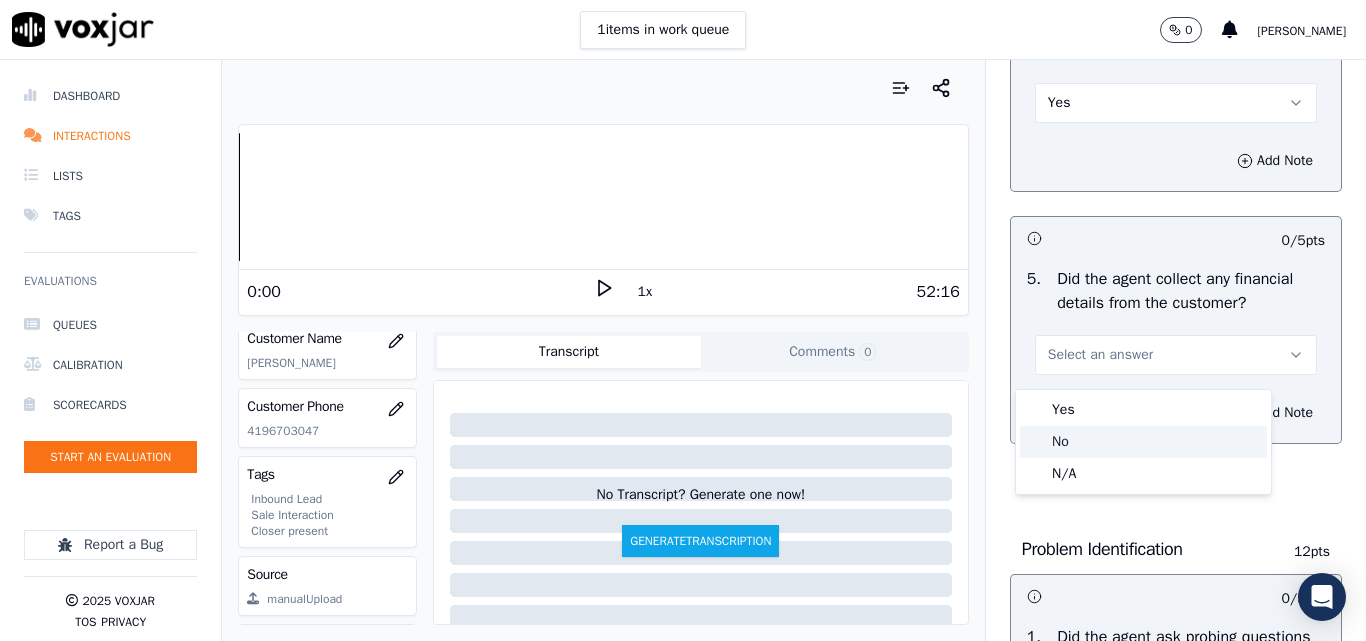 drag, startPoint x: 1068, startPoint y: 440, endPoint x: 1095, endPoint y: 425, distance: 30.88689 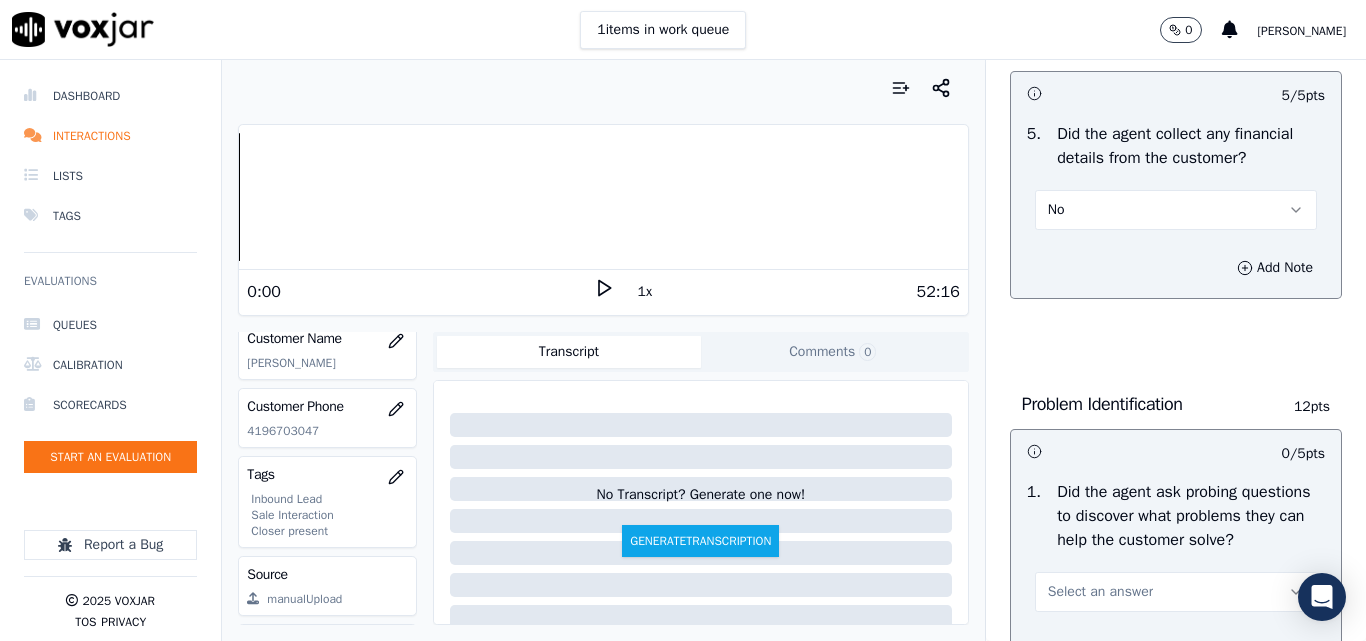 scroll, scrollTop: 1400, scrollLeft: 0, axis: vertical 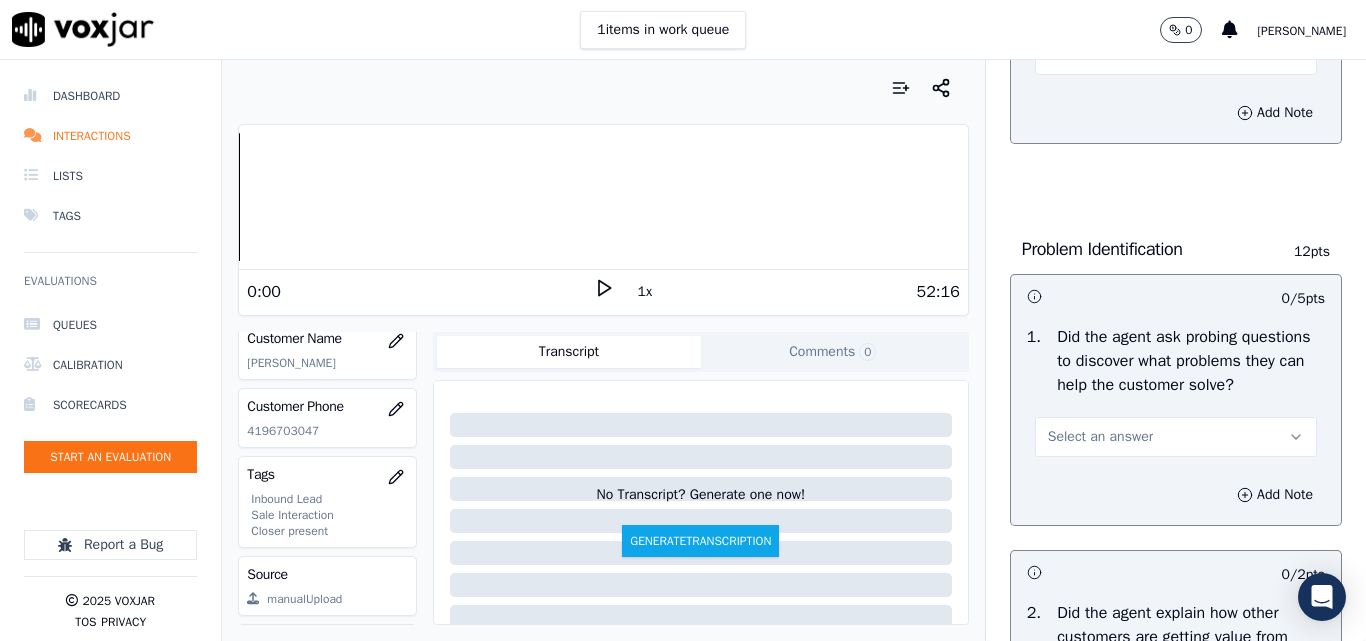 click on "Select an answer" at bounding box center [1100, 437] 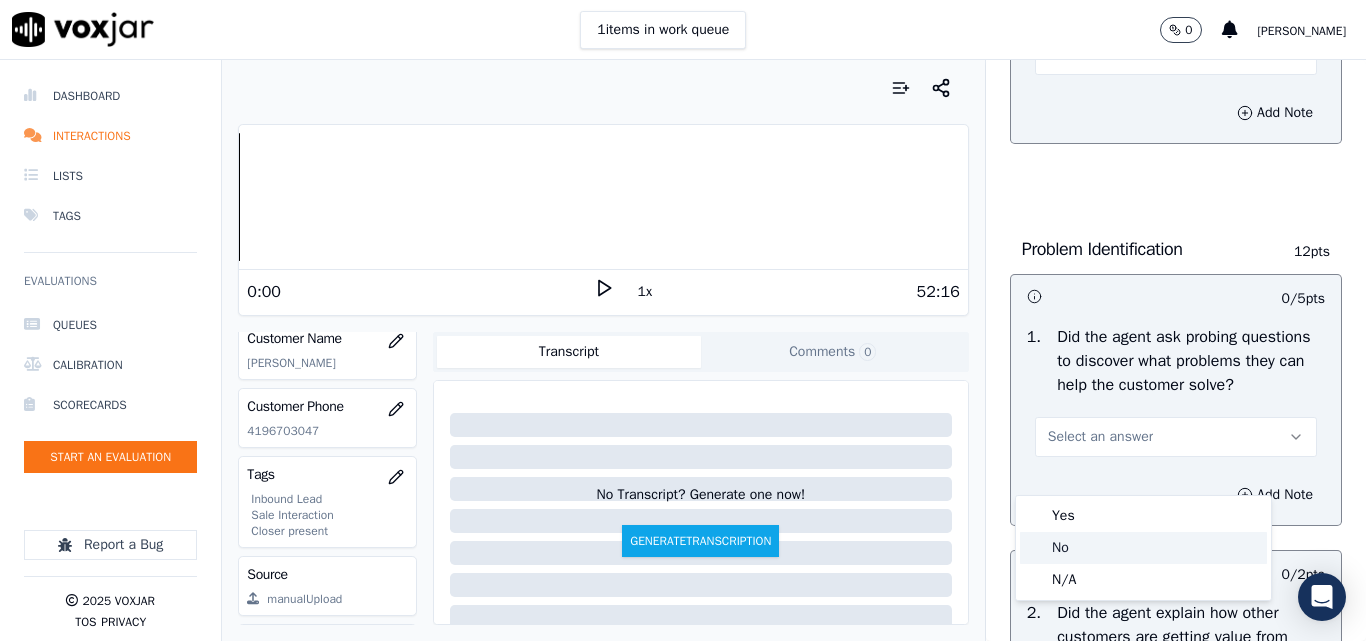 click on "No" 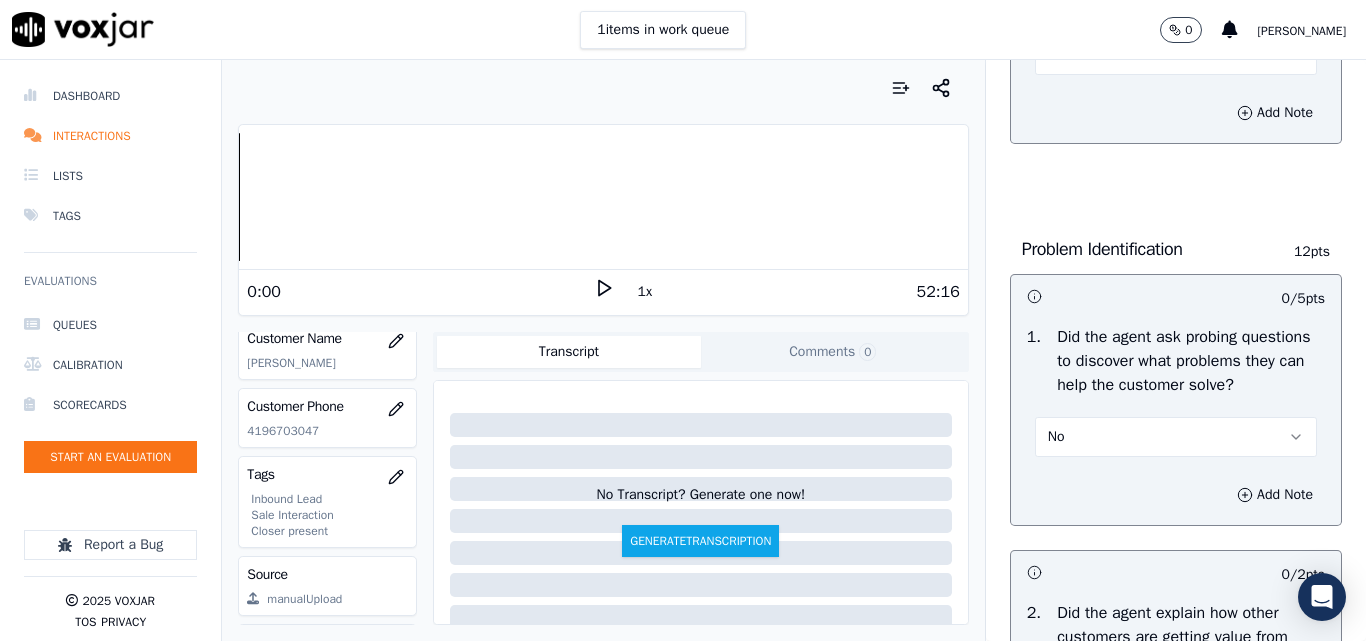 scroll, scrollTop: 1500, scrollLeft: 0, axis: vertical 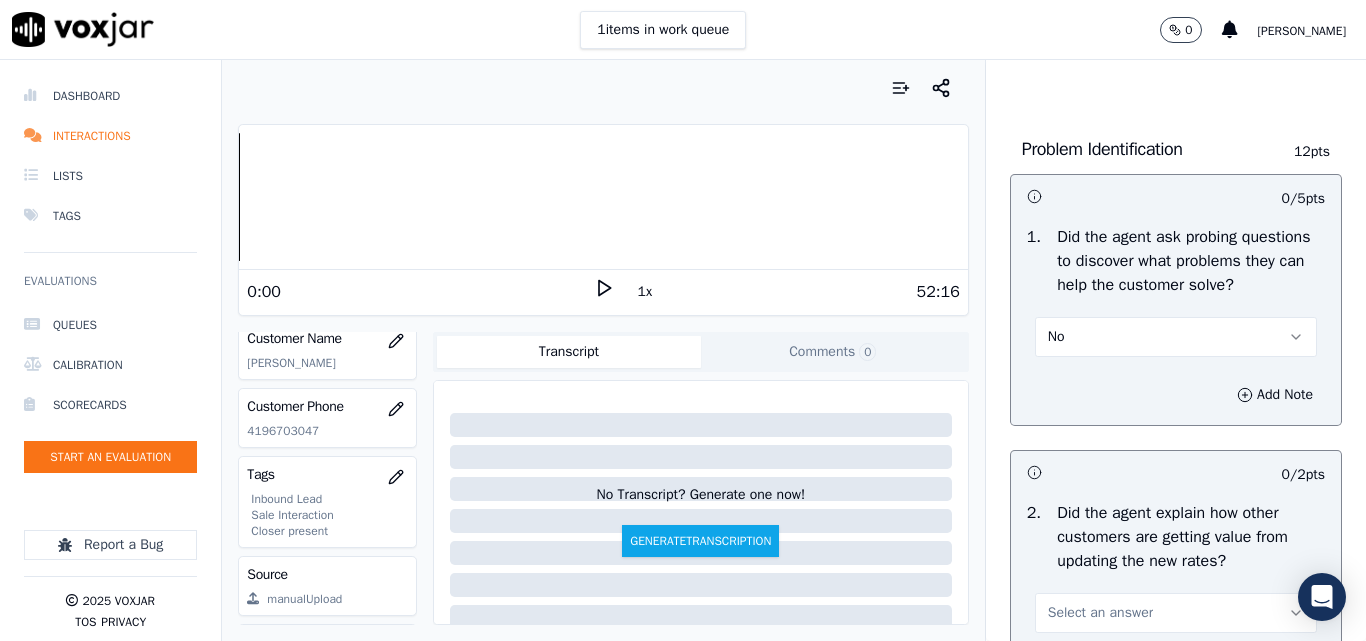 click on "No" at bounding box center (1176, 337) 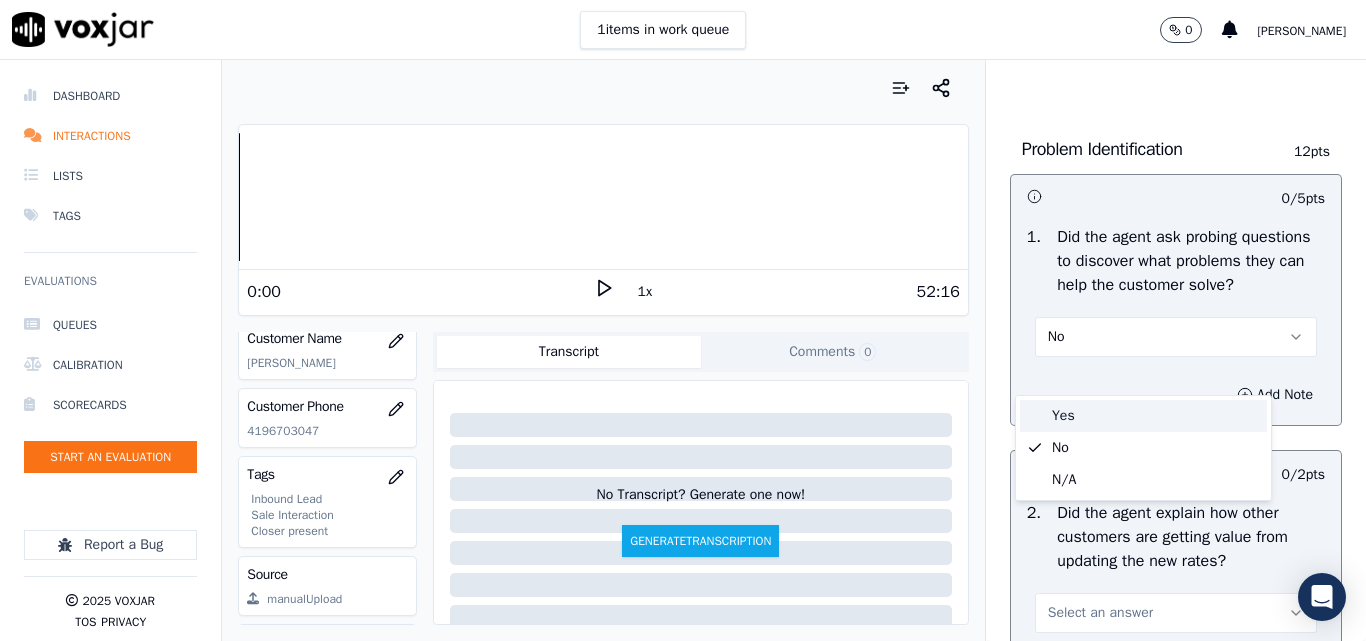 click on "Yes" at bounding box center [1143, 416] 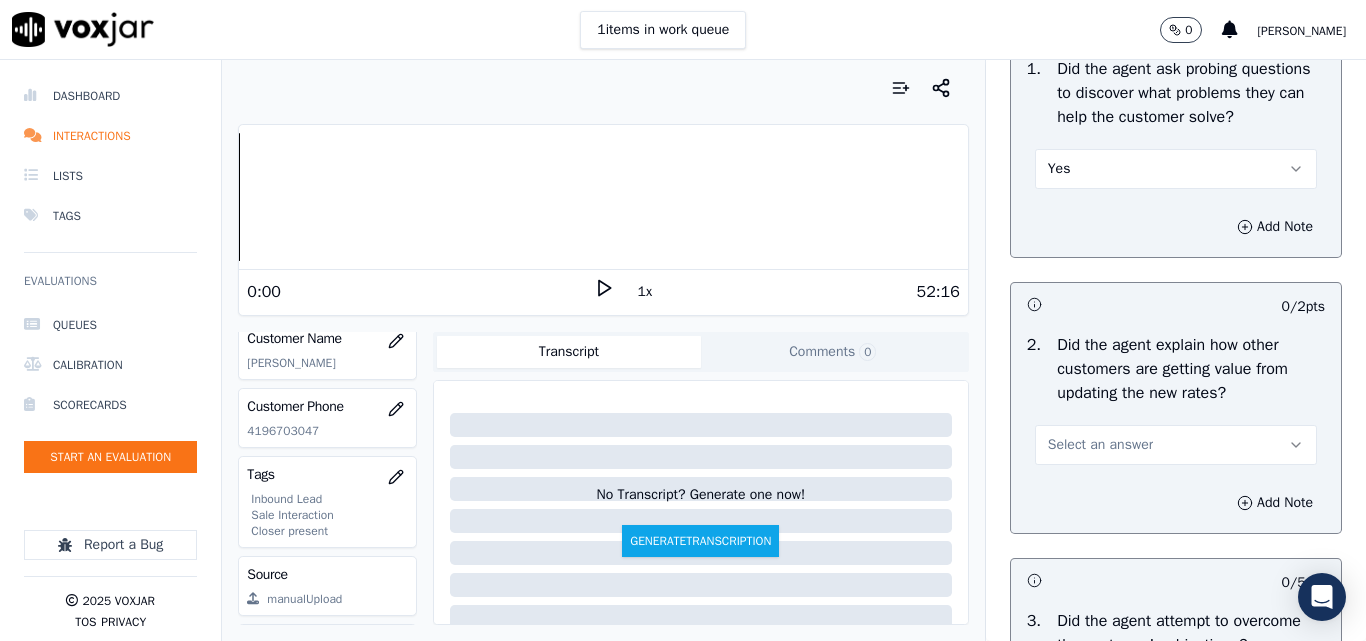 scroll, scrollTop: 1900, scrollLeft: 0, axis: vertical 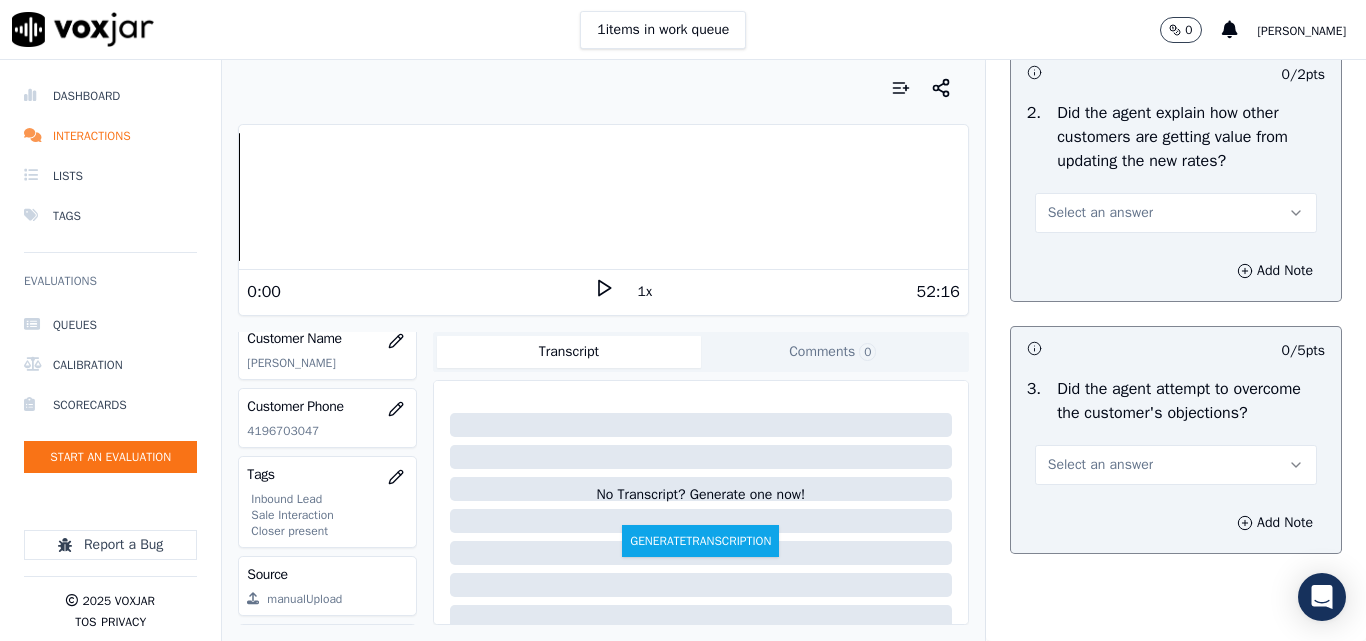 click on "Select an answer" at bounding box center (1176, 213) 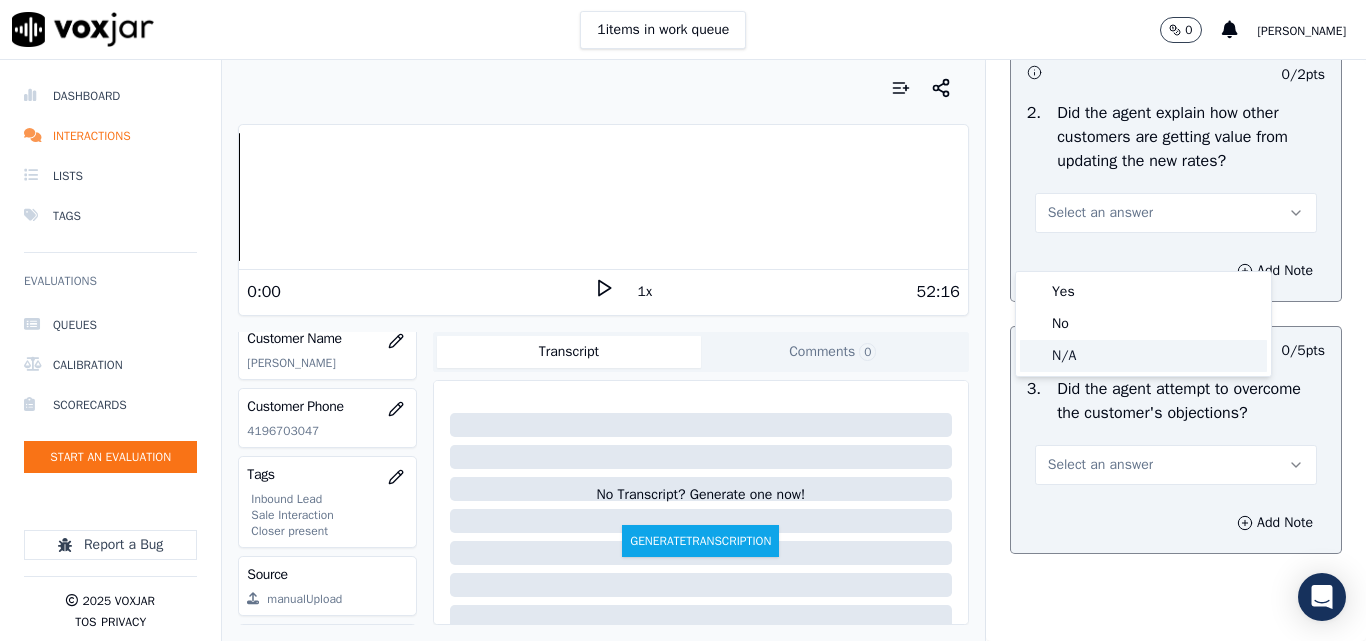 click on "N/A" 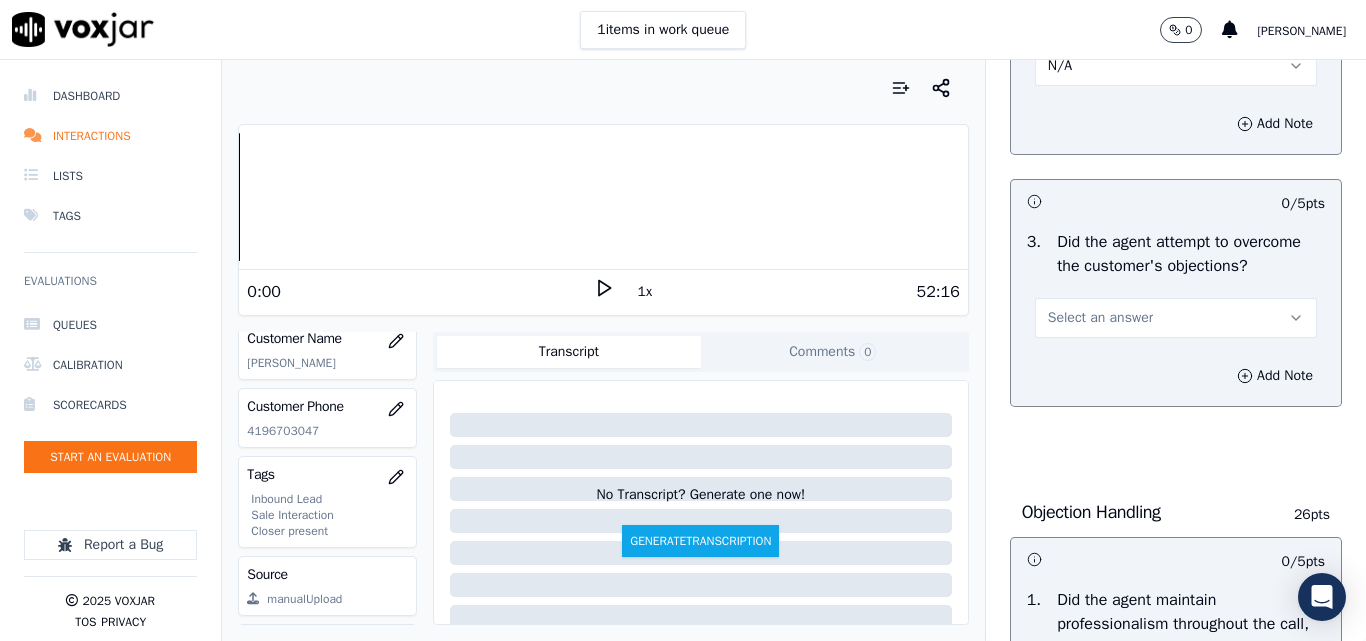 scroll, scrollTop: 2200, scrollLeft: 0, axis: vertical 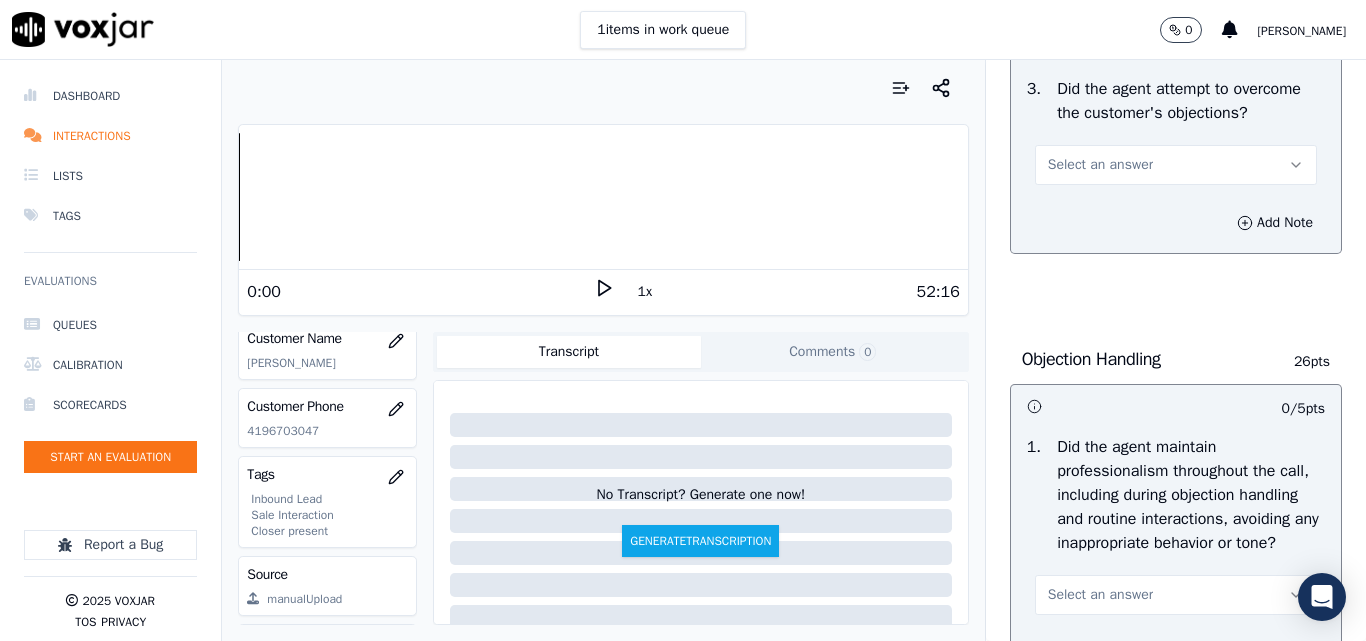 click on "Select an answer" at bounding box center [1100, 165] 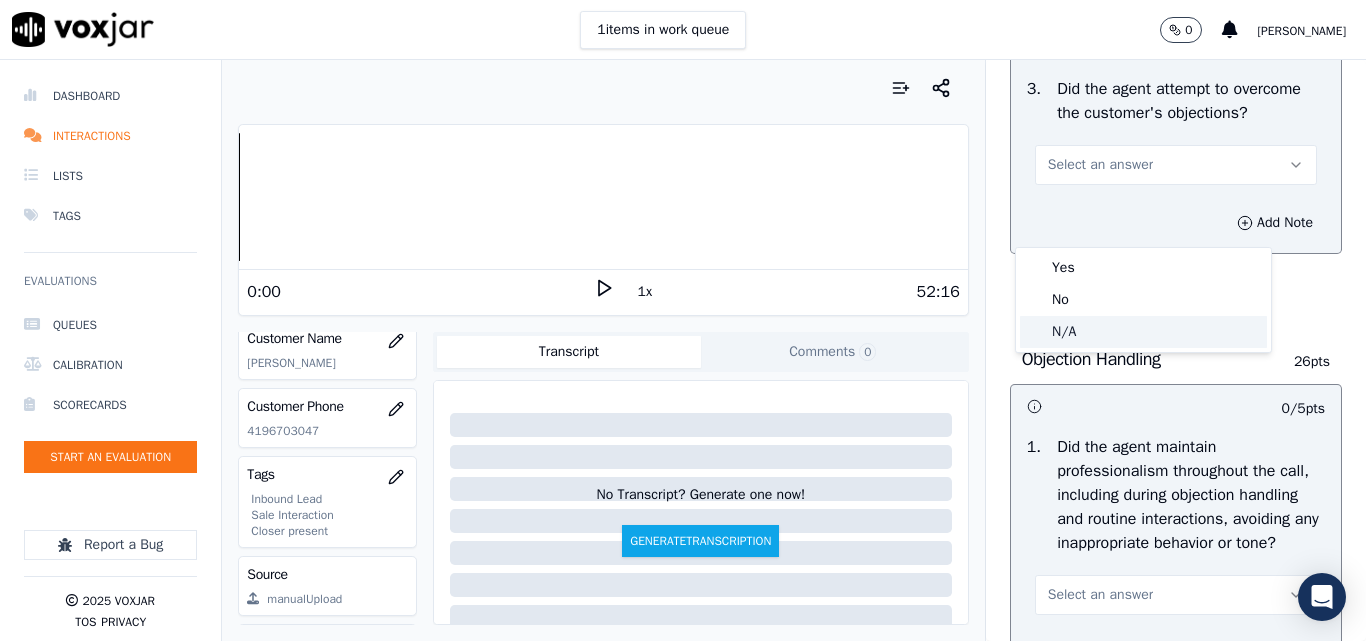click on "N/A" 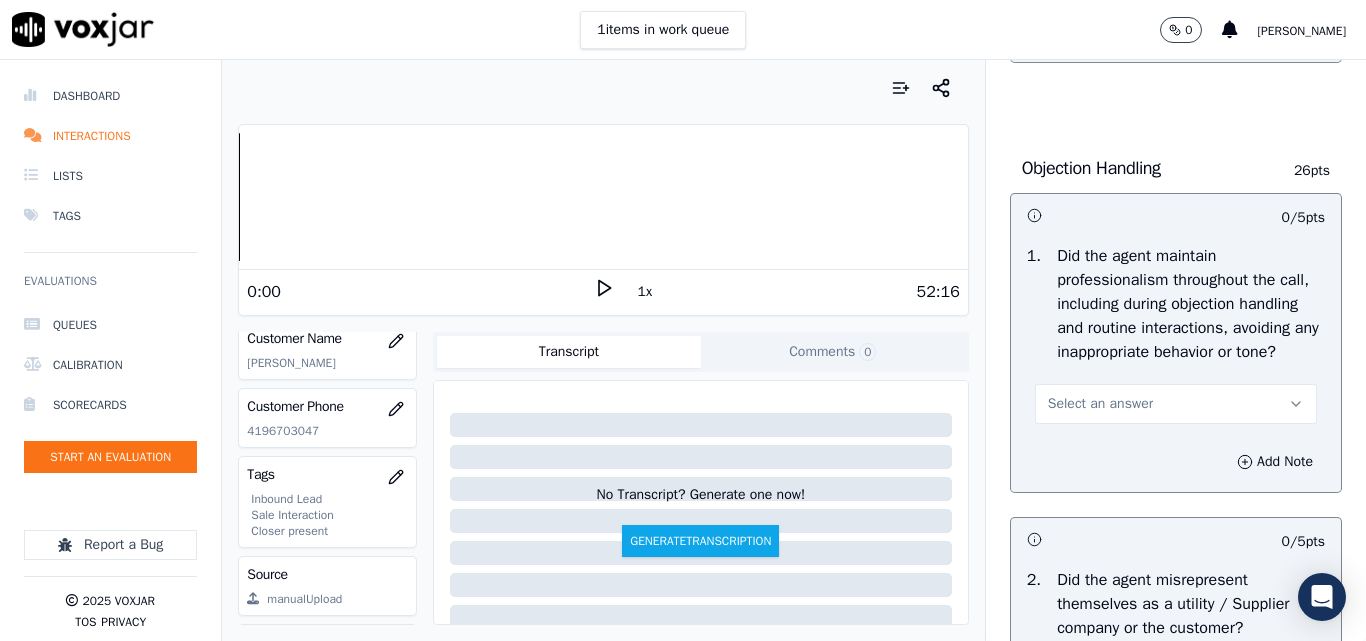 scroll, scrollTop: 2600, scrollLeft: 0, axis: vertical 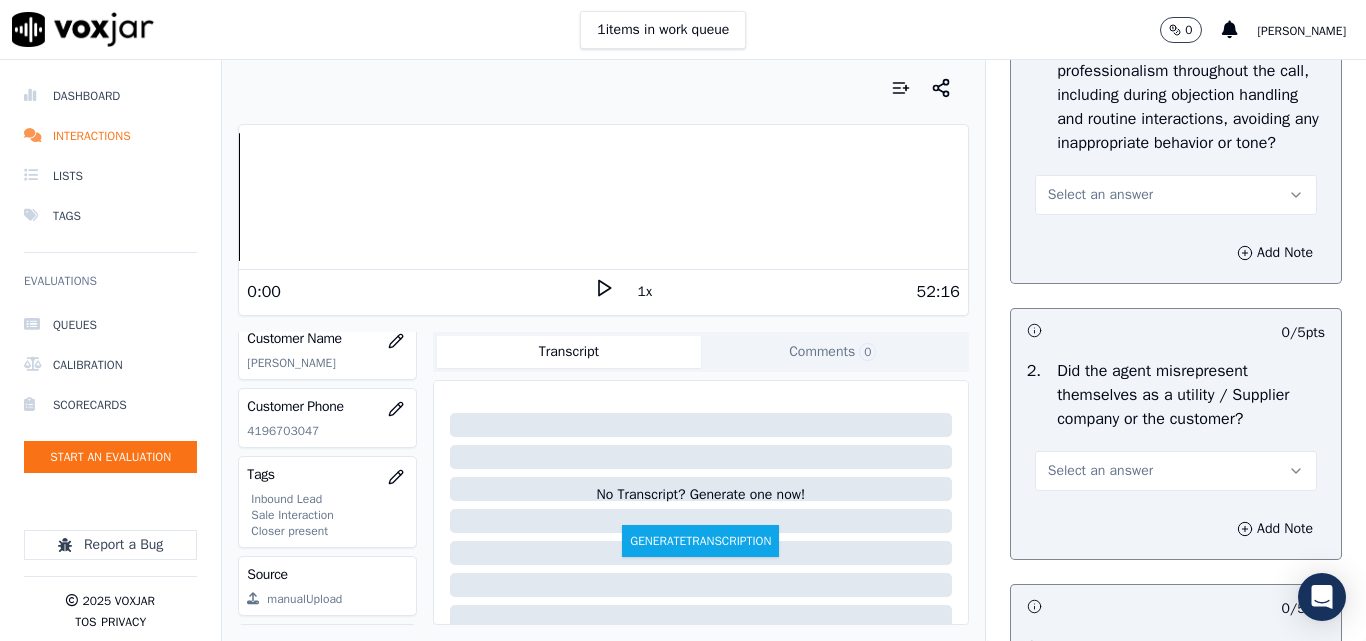 click on "Select an answer" at bounding box center [1100, 195] 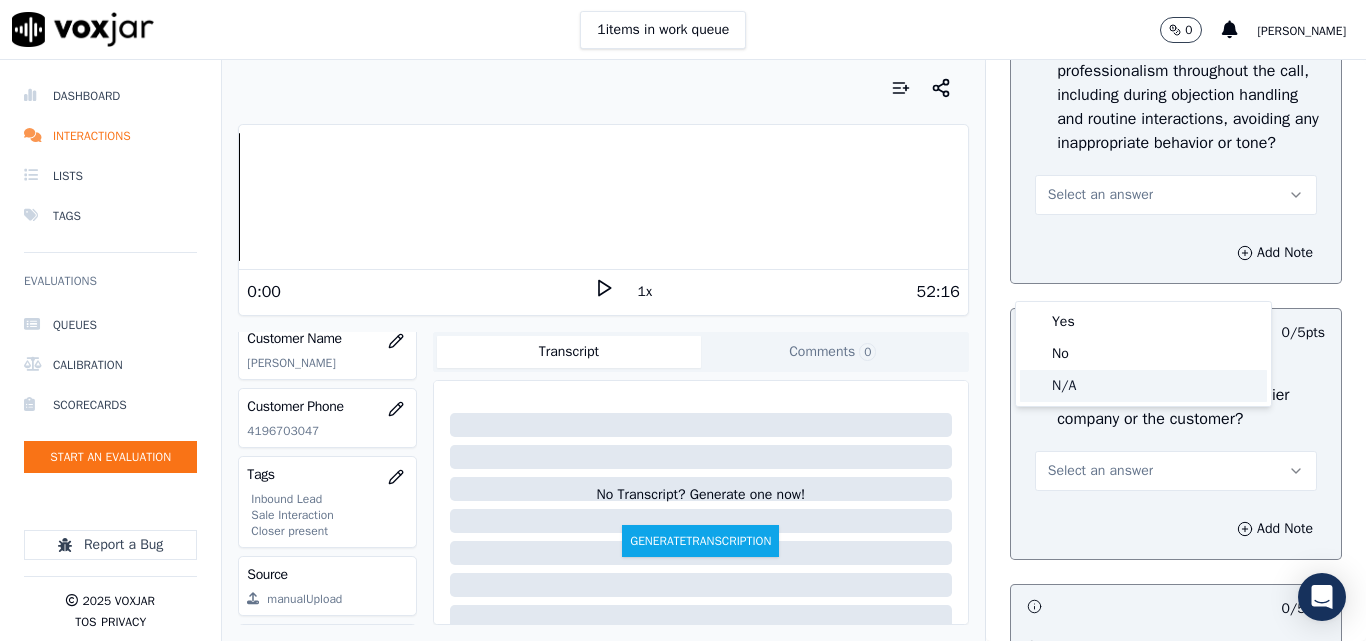 click on "N/A" 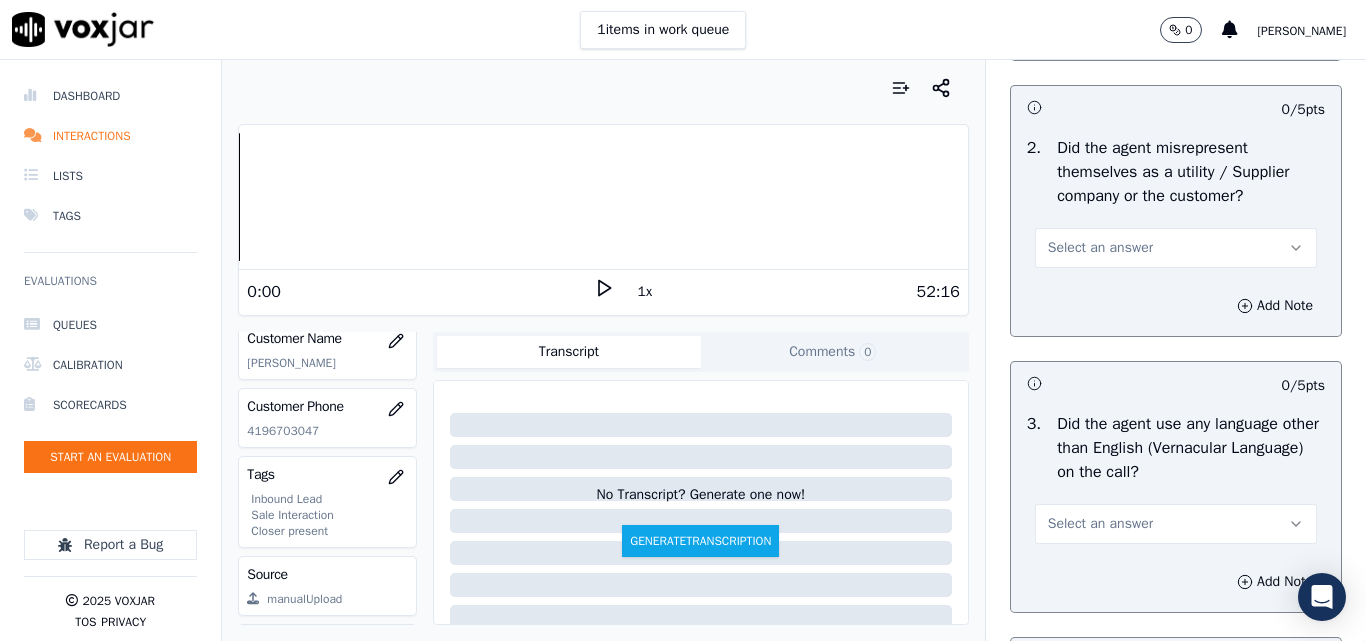 scroll, scrollTop: 2800, scrollLeft: 0, axis: vertical 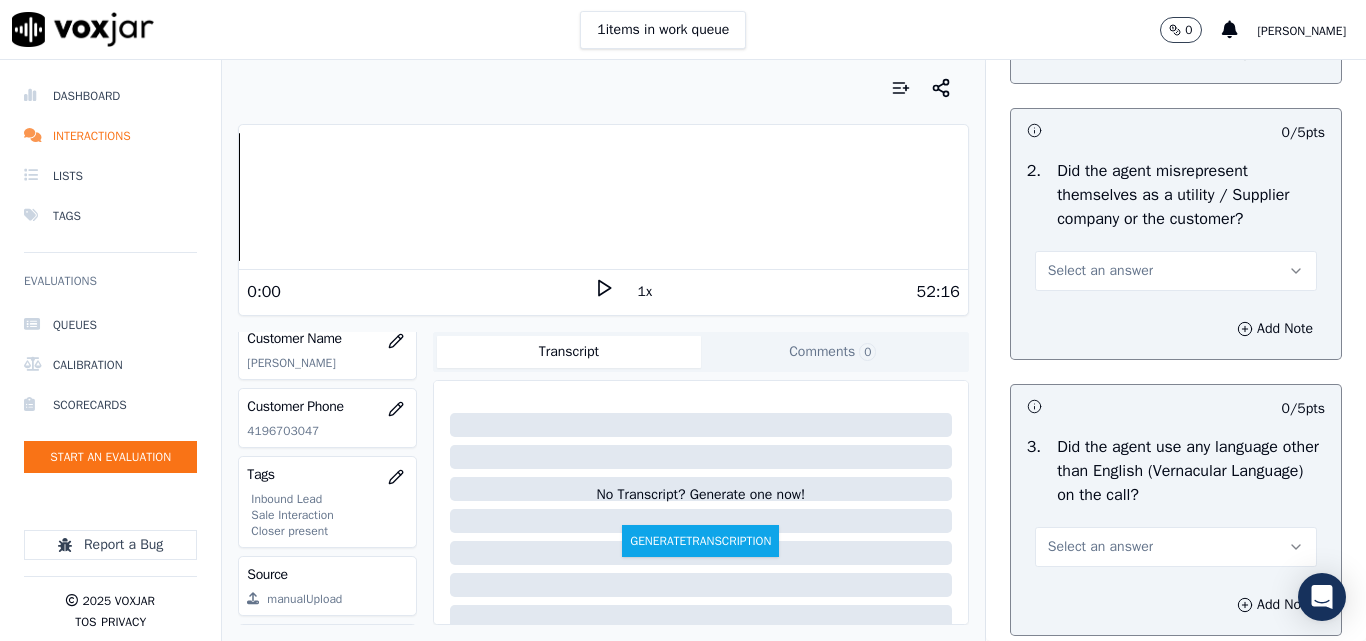 click on "Select an answer" at bounding box center (1100, 271) 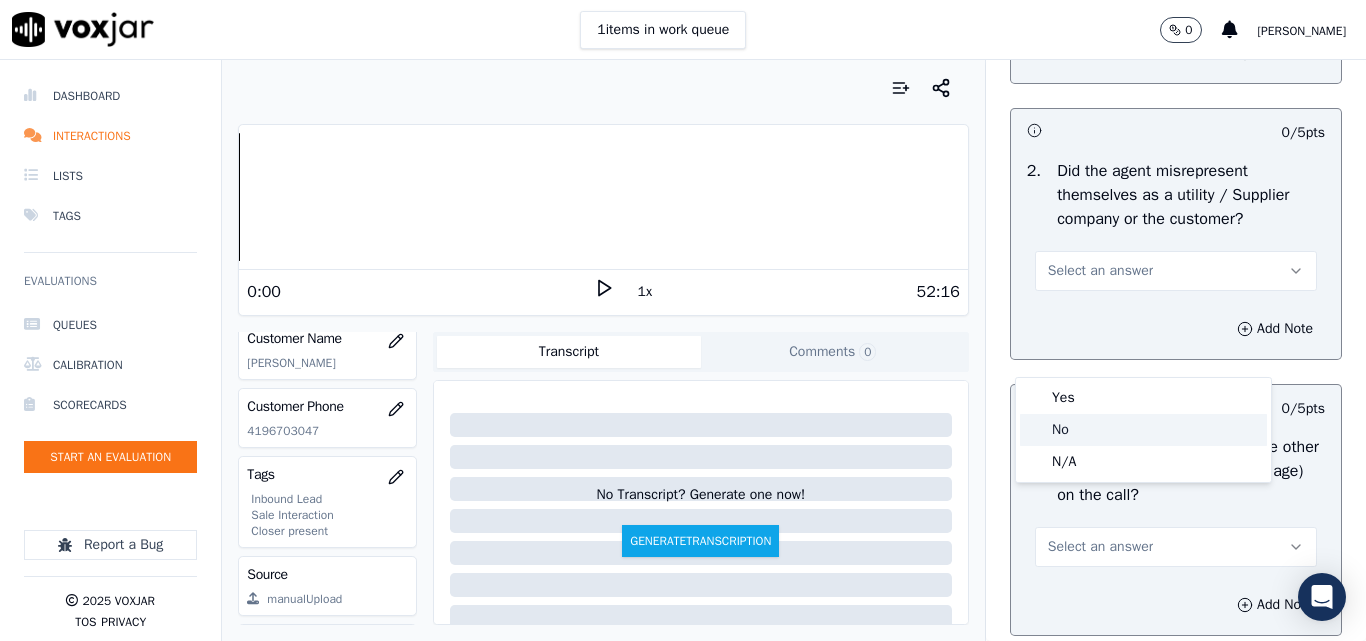 click on "No" 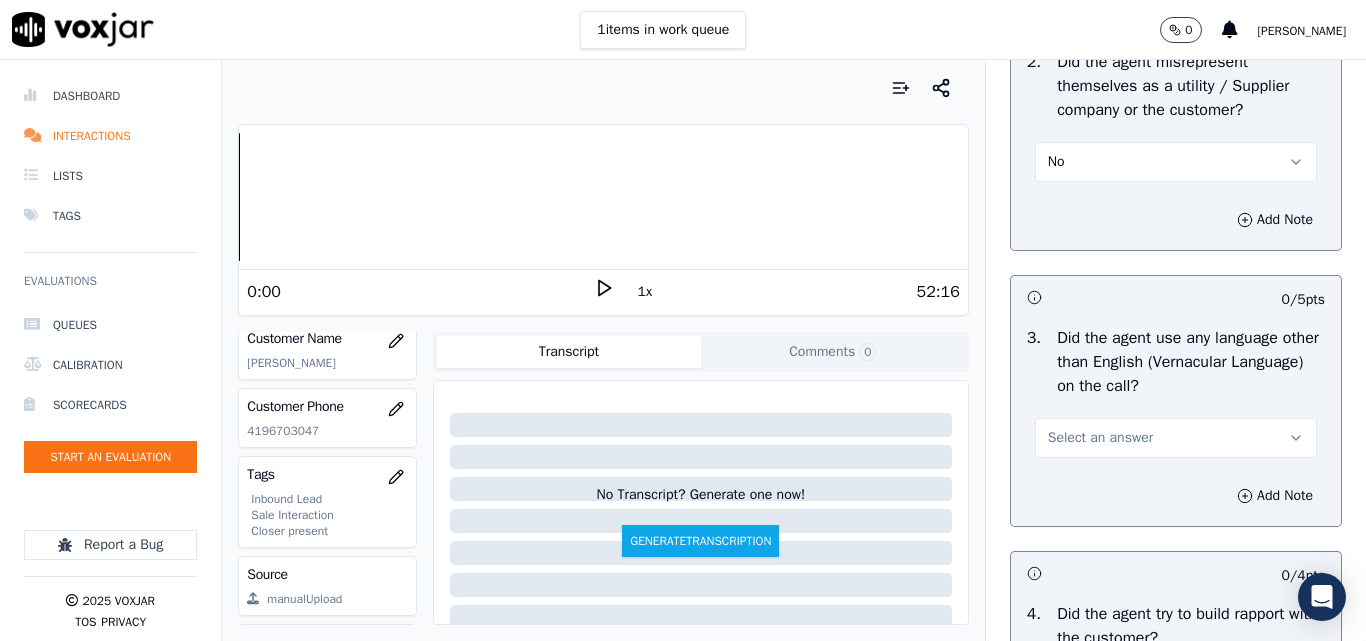 scroll, scrollTop: 3000, scrollLeft: 0, axis: vertical 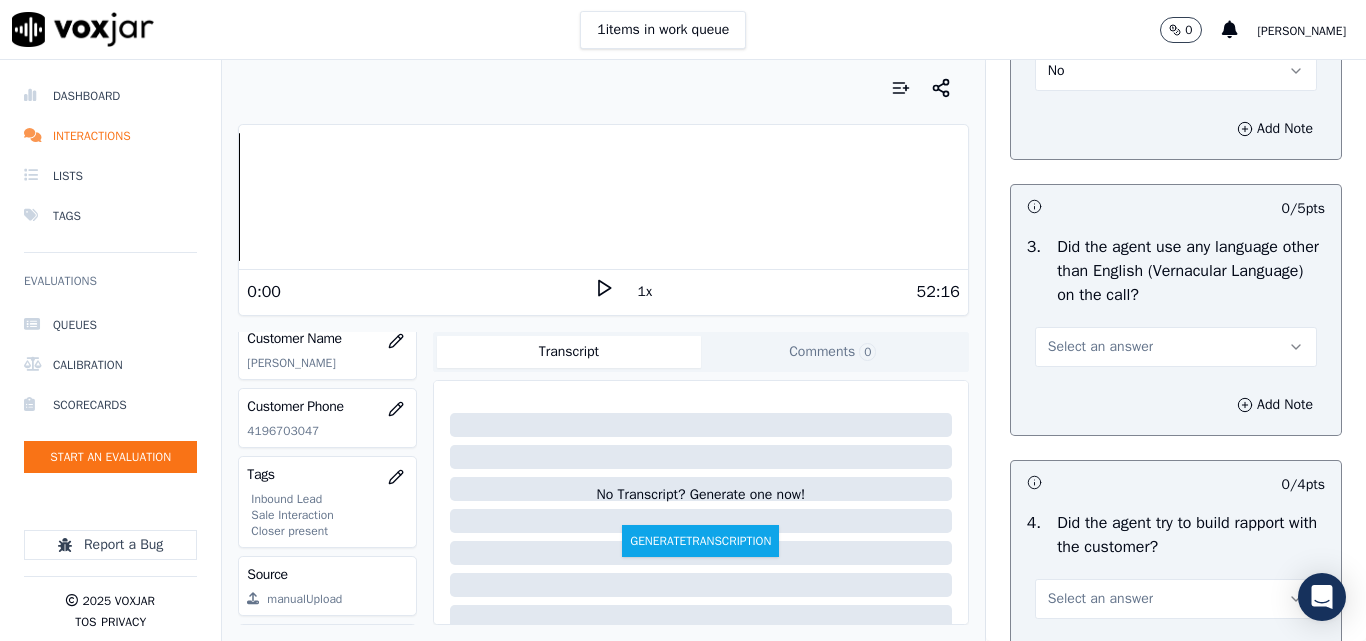 click on "Select an answer" at bounding box center (1100, 347) 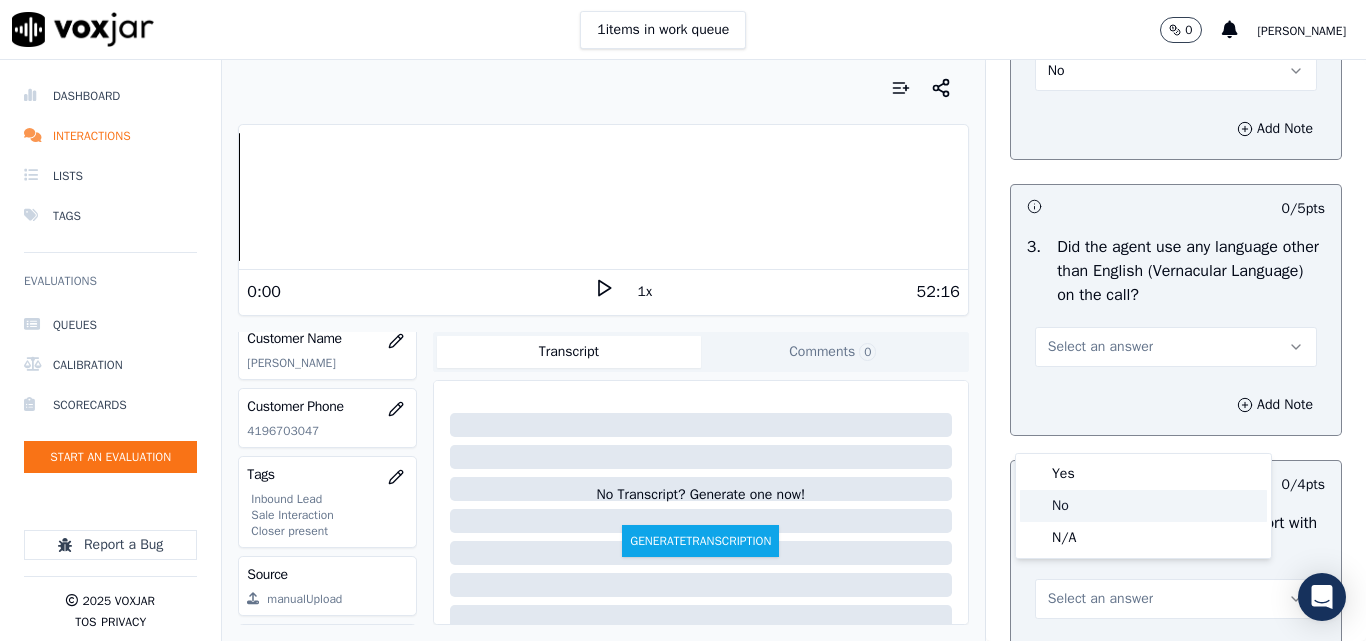 click on "No" 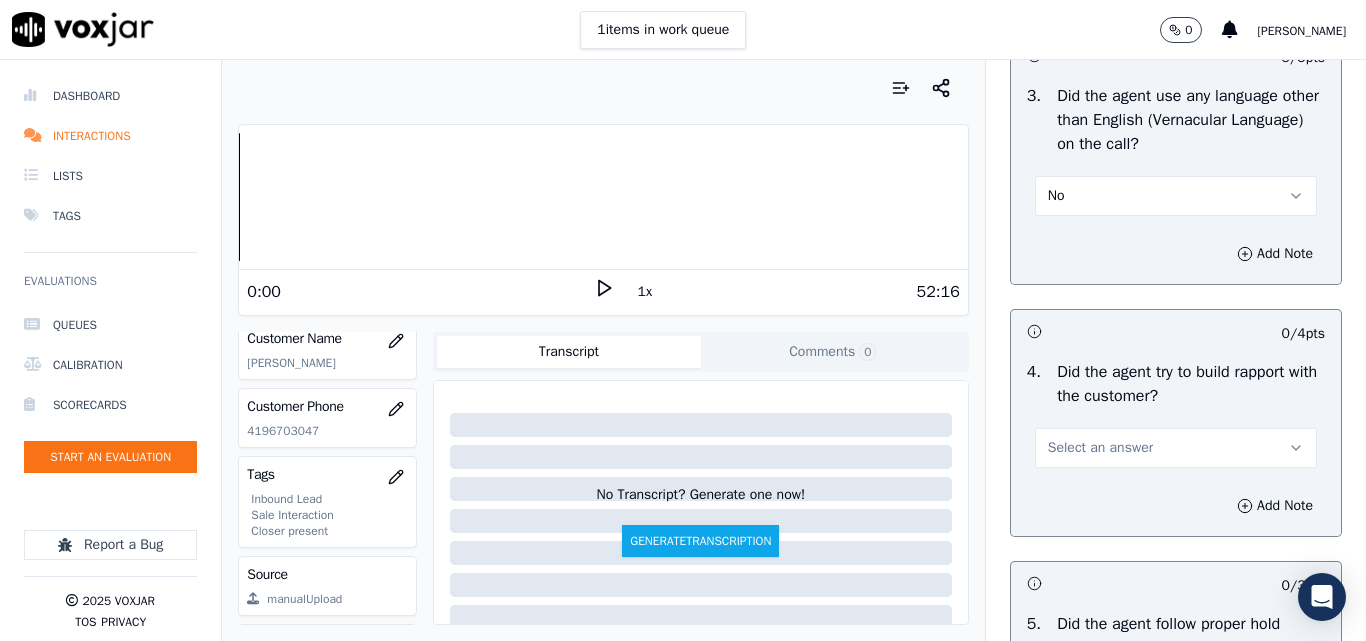 scroll, scrollTop: 3300, scrollLeft: 0, axis: vertical 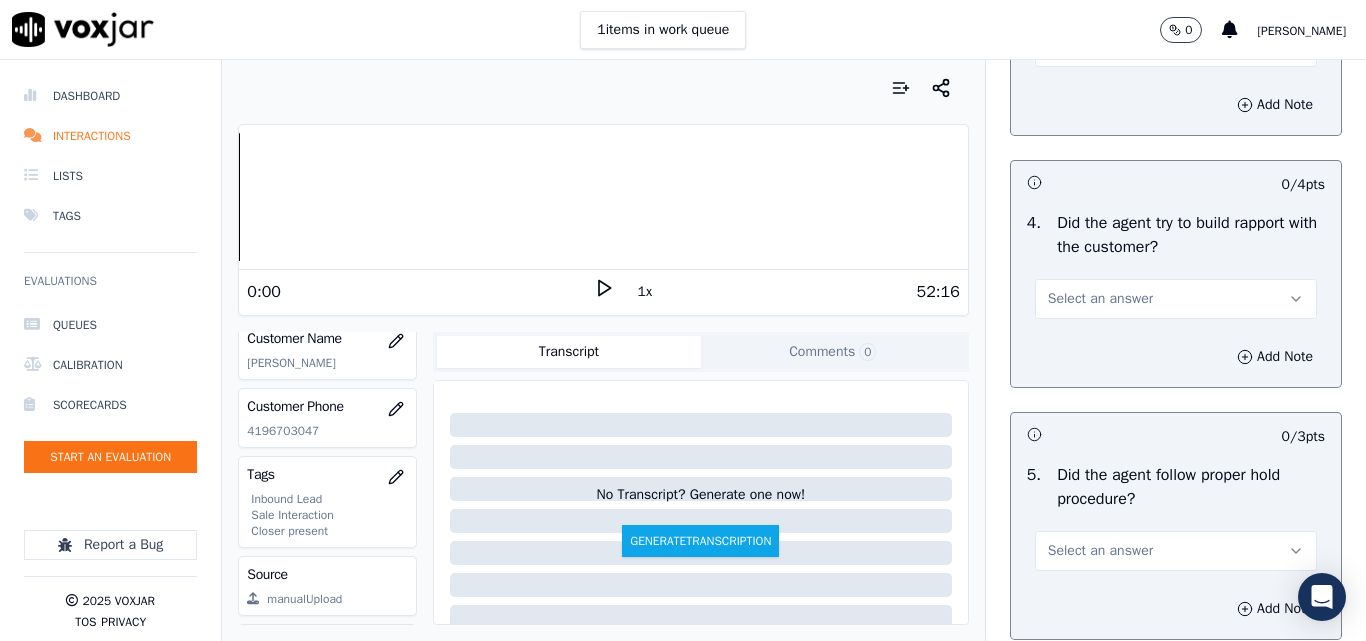 drag, startPoint x: 1082, startPoint y: 372, endPoint x: 1084, endPoint y: 382, distance: 10.198039 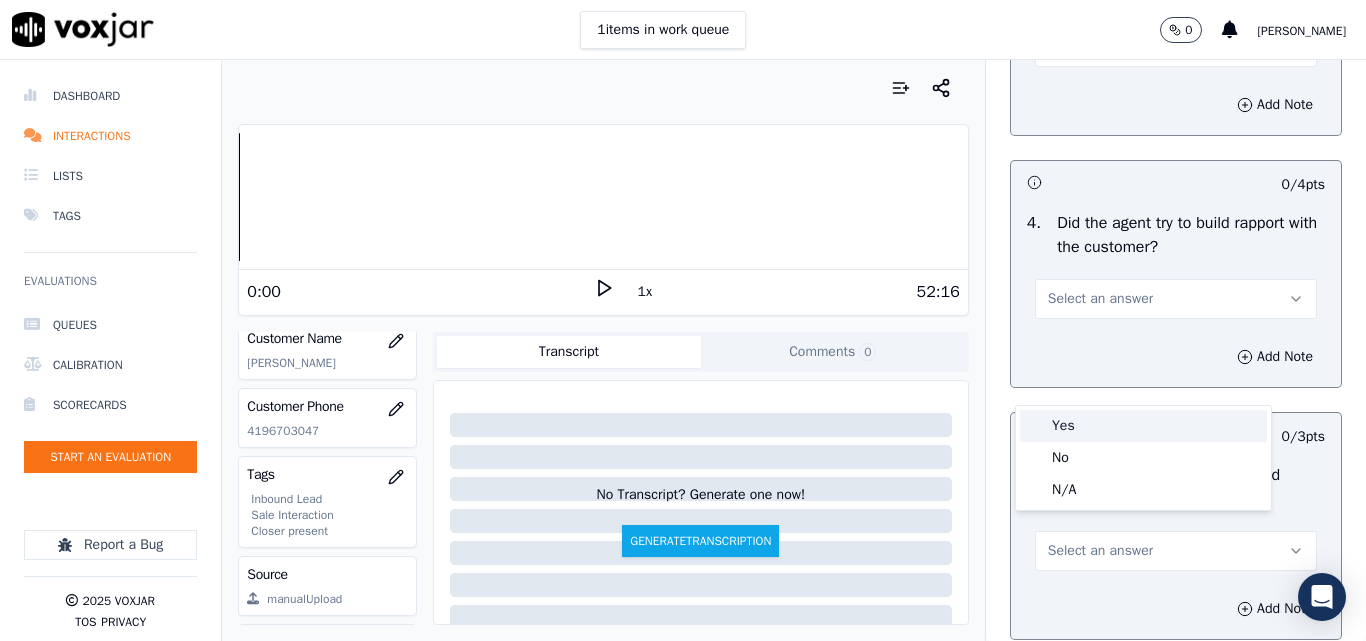 click on "Yes" at bounding box center [1143, 426] 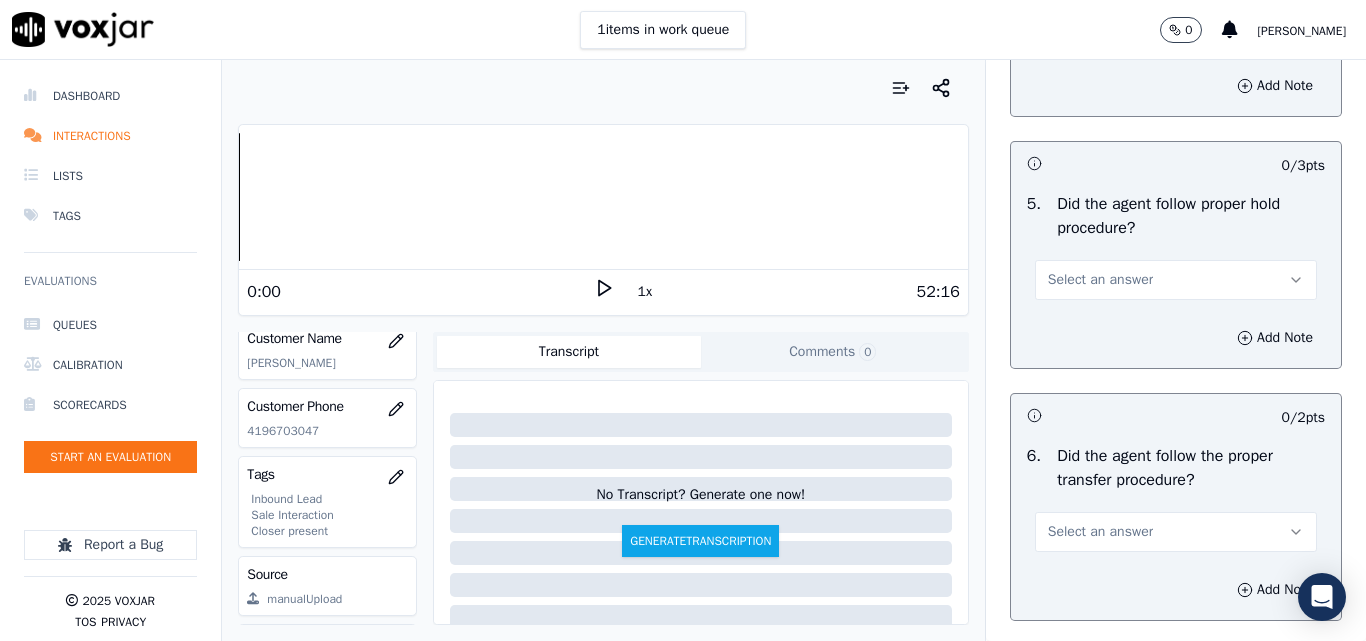 scroll, scrollTop: 3600, scrollLeft: 0, axis: vertical 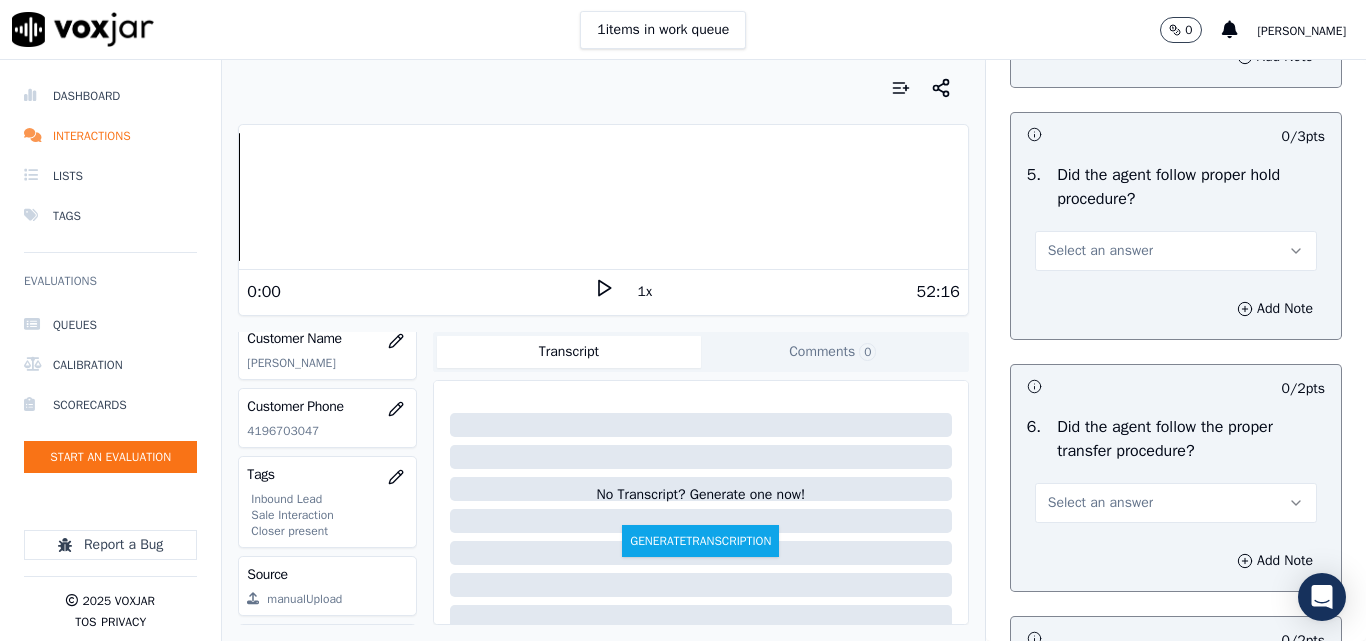 click on "Select an answer" at bounding box center (1100, 251) 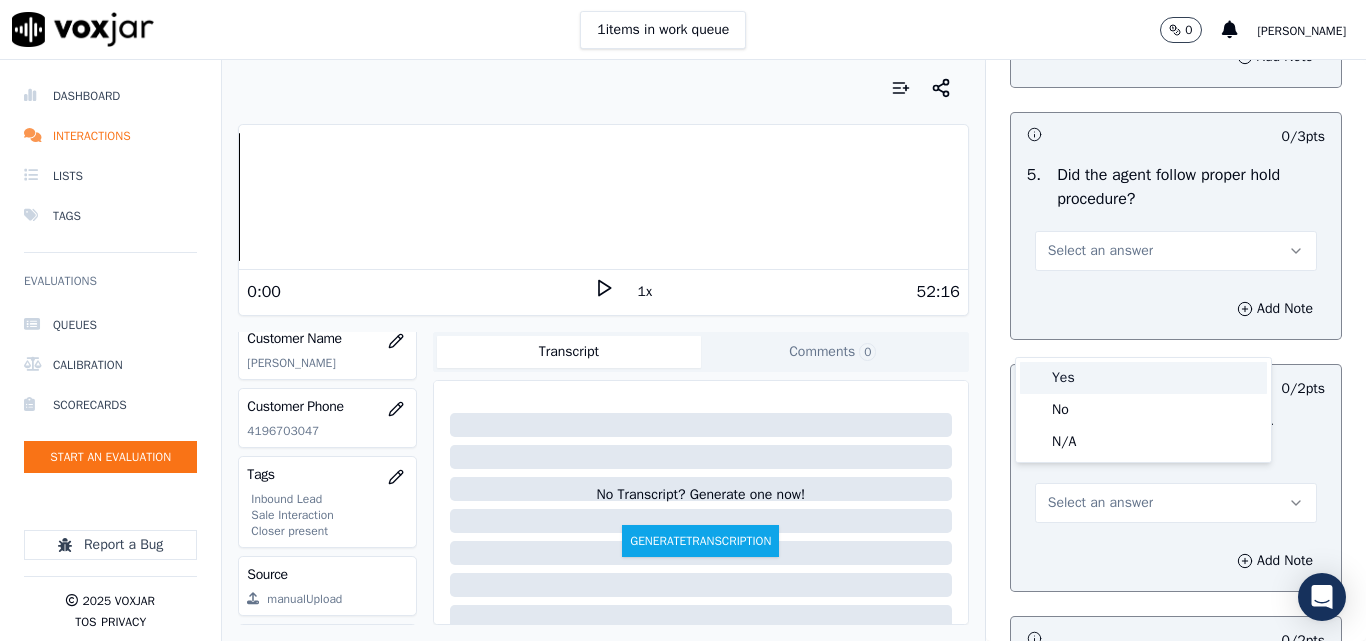 click on "Yes" at bounding box center [1143, 378] 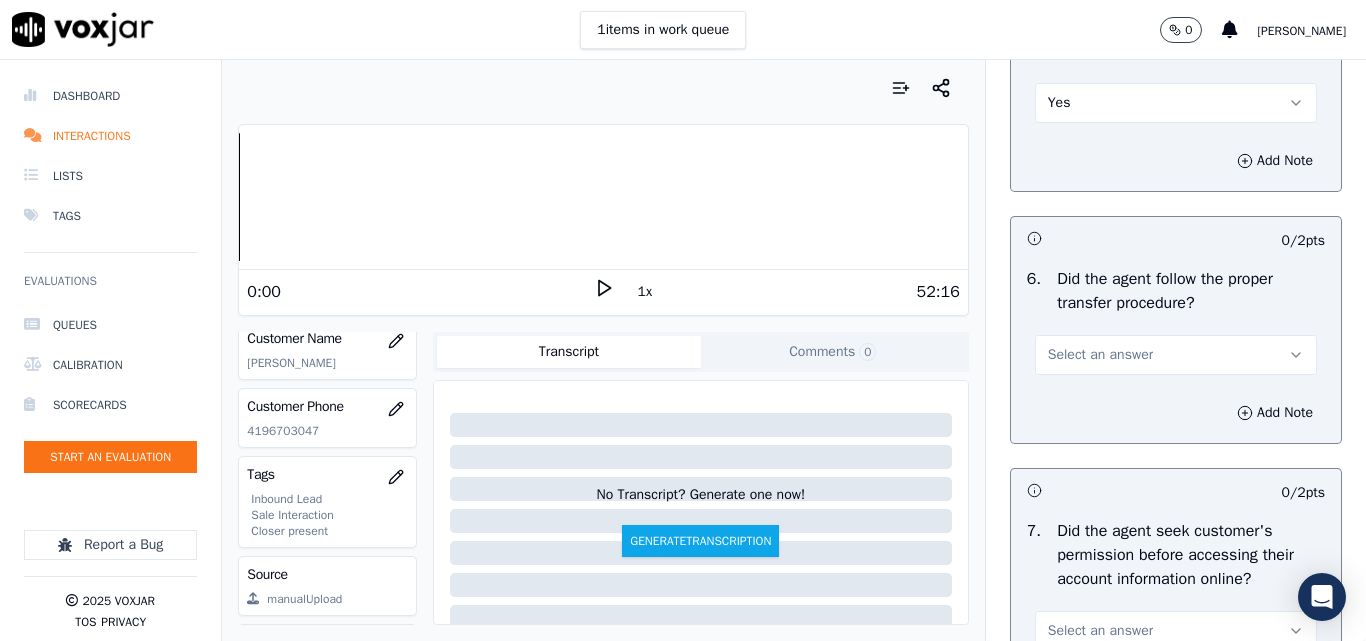scroll, scrollTop: 3900, scrollLeft: 0, axis: vertical 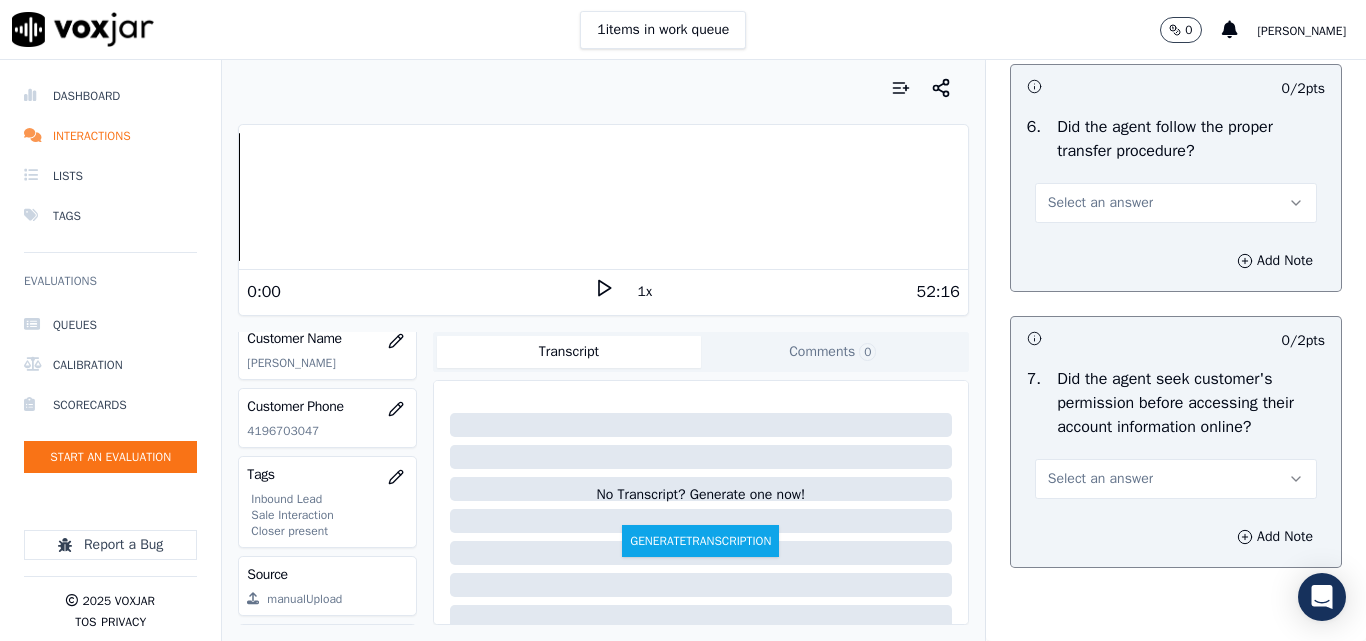 click on "Select an answer" at bounding box center (1100, 203) 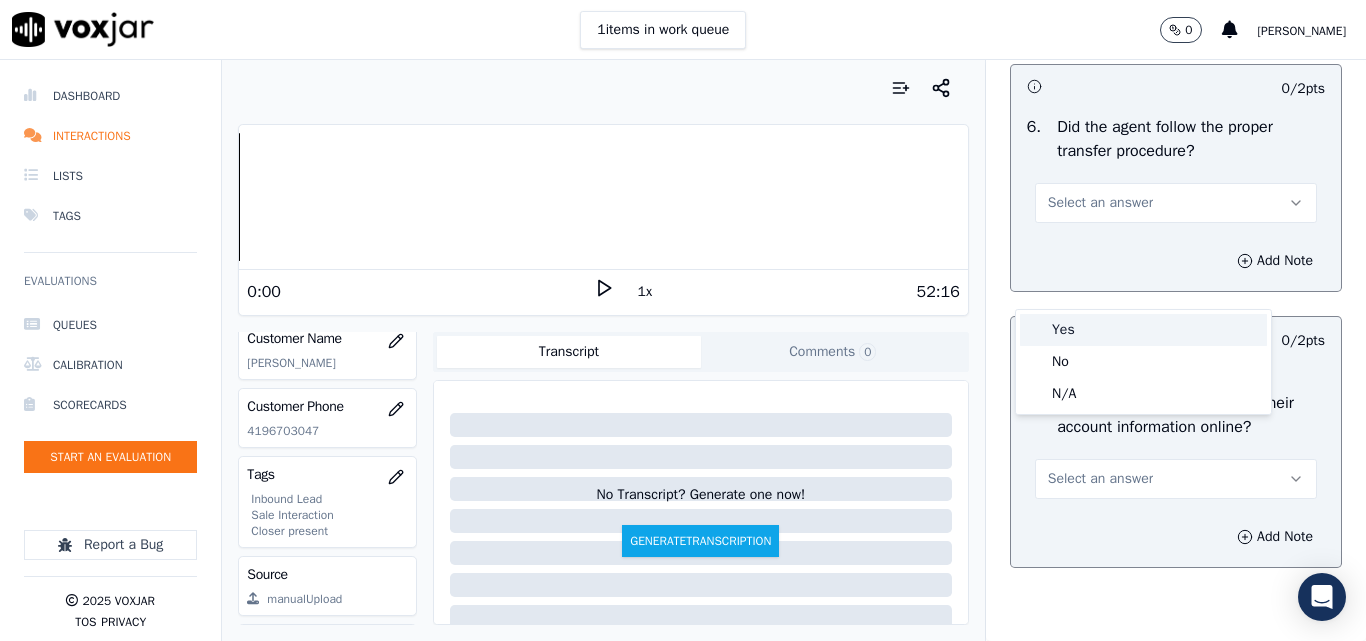 drag, startPoint x: 1067, startPoint y: 337, endPoint x: 1116, endPoint y: 323, distance: 50.96077 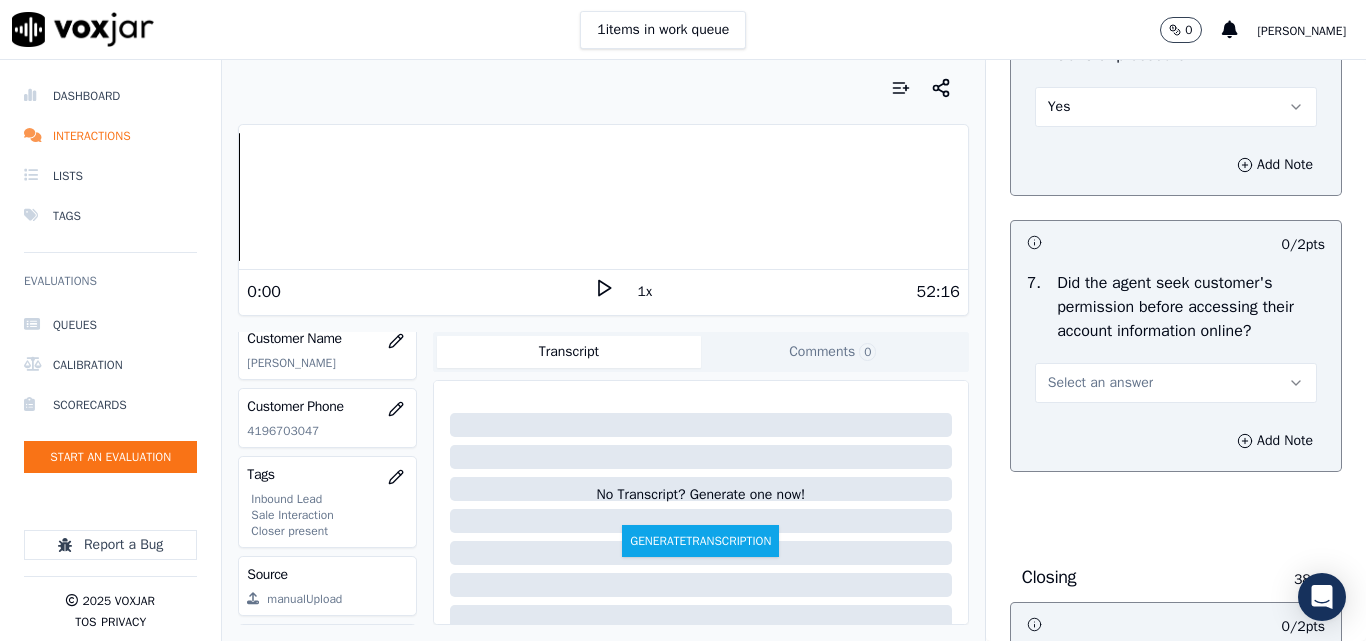 scroll, scrollTop: 4100, scrollLeft: 0, axis: vertical 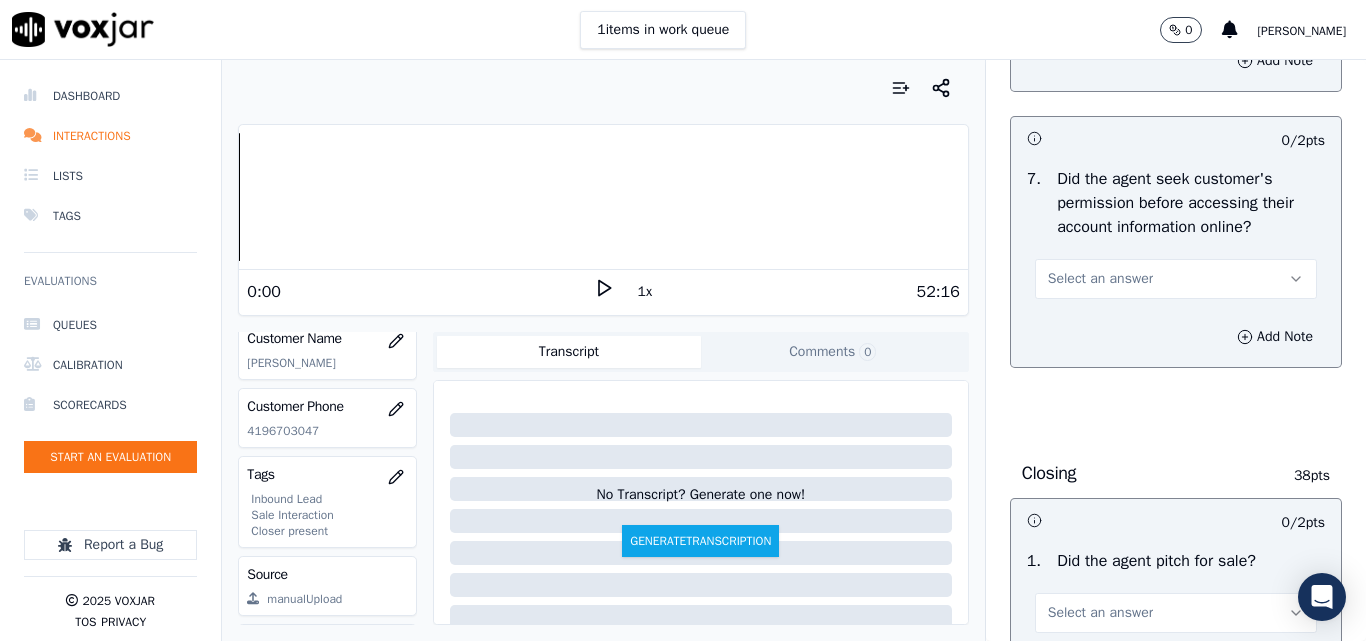 click on "Select an answer" at bounding box center [1100, 279] 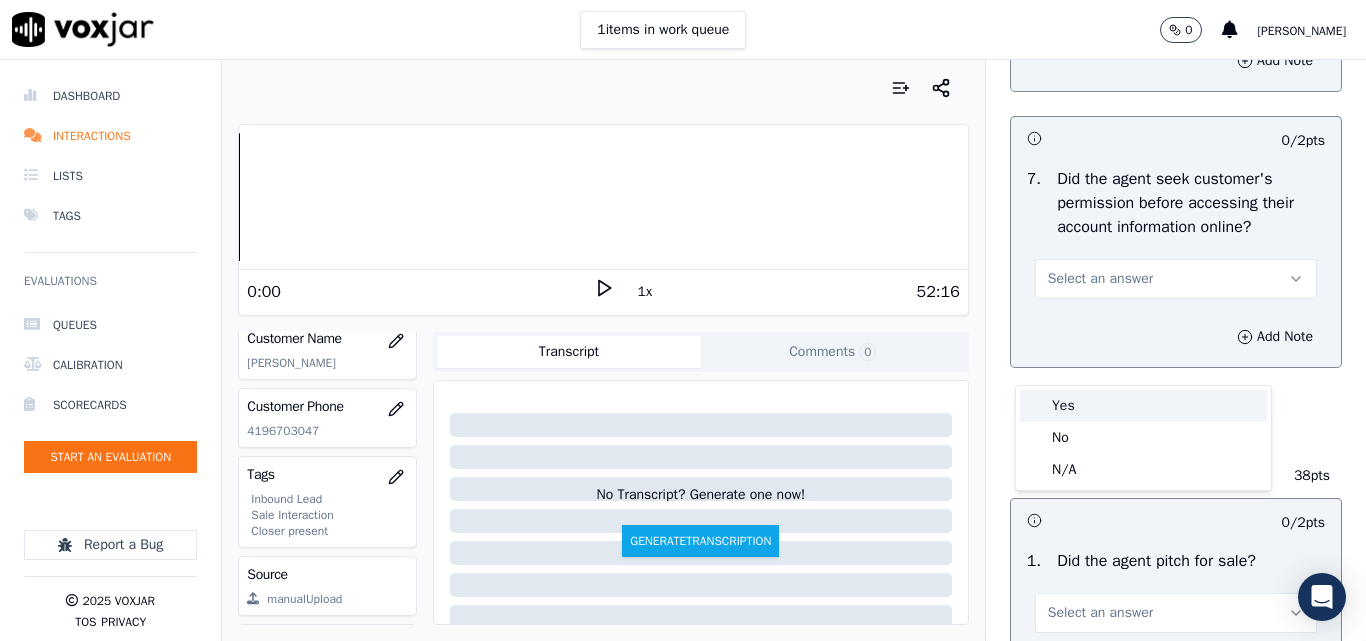 click on "Yes" at bounding box center [1143, 406] 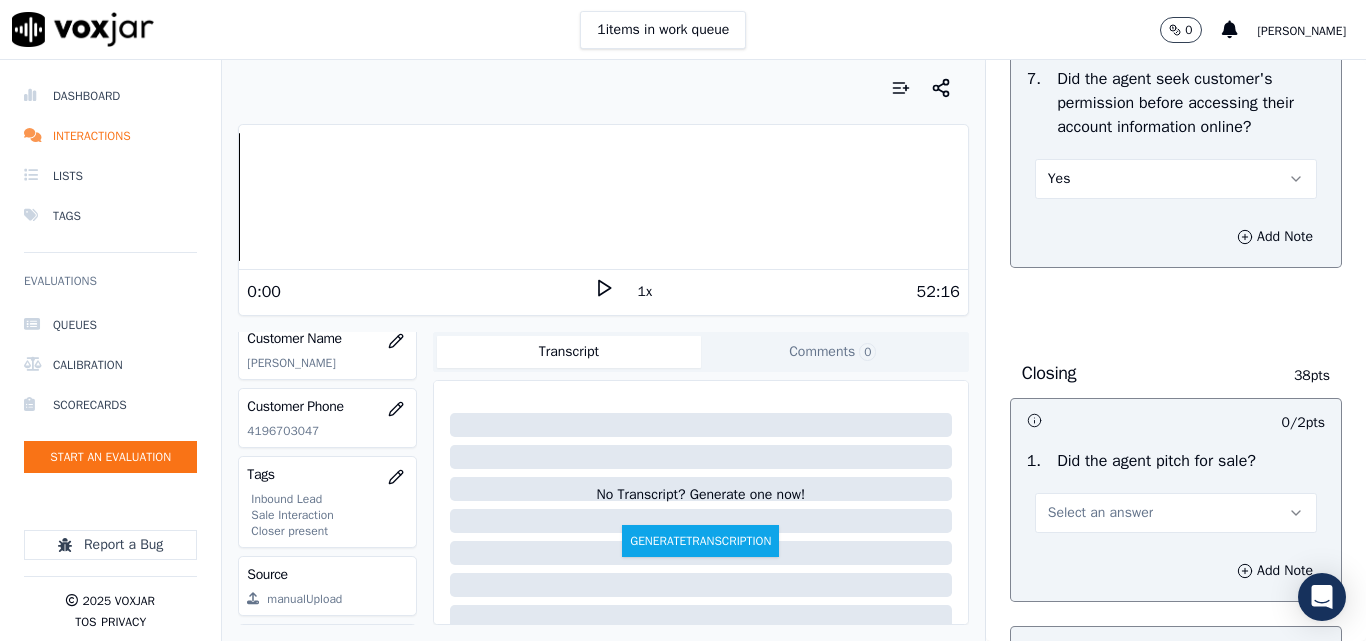 scroll, scrollTop: 4500, scrollLeft: 0, axis: vertical 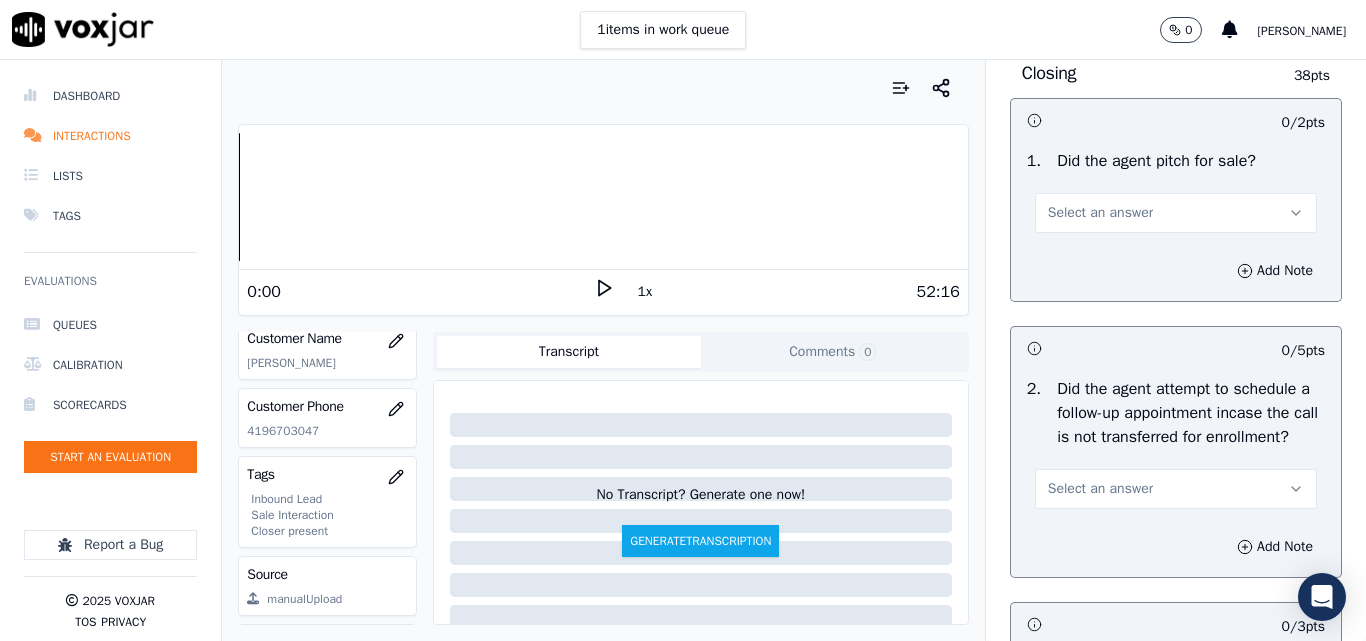 drag, startPoint x: 1089, startPoint y: 297, endPoint x: 1097, endPoint y: 308, distance: 13.601471 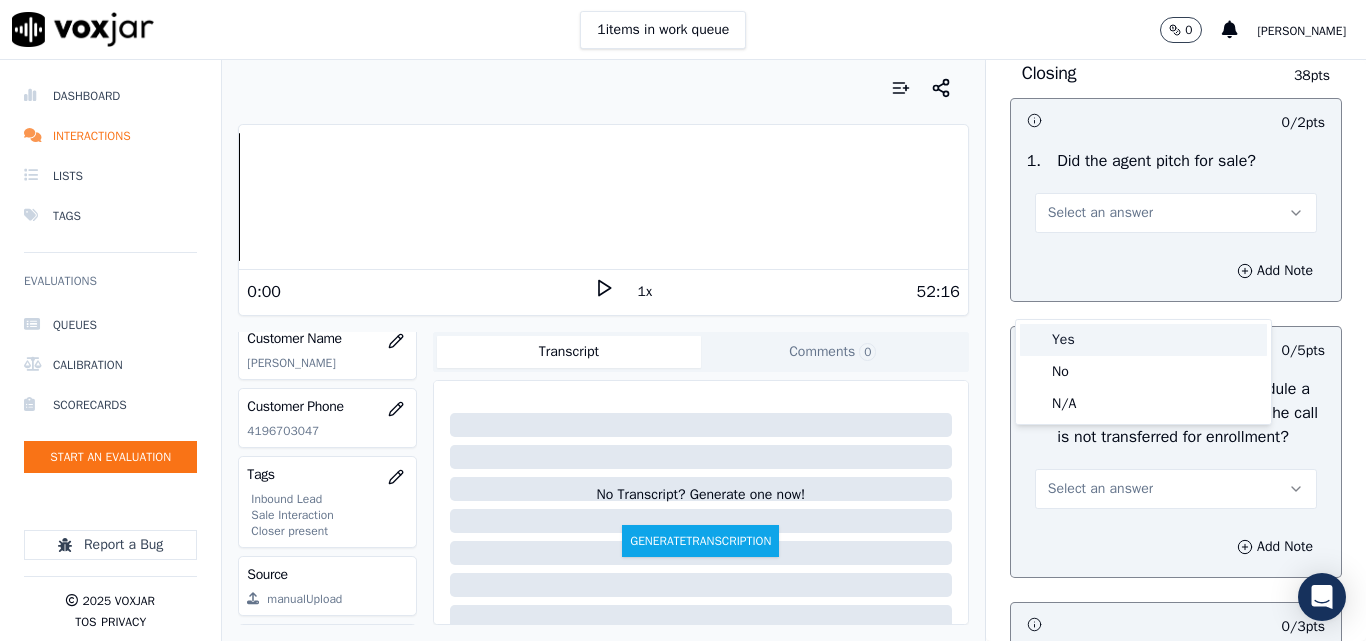 drag, startPoint x: 1070, startPoint y: 344, endPoint x: 1091, endPoint y: 325, distance: 28.319605 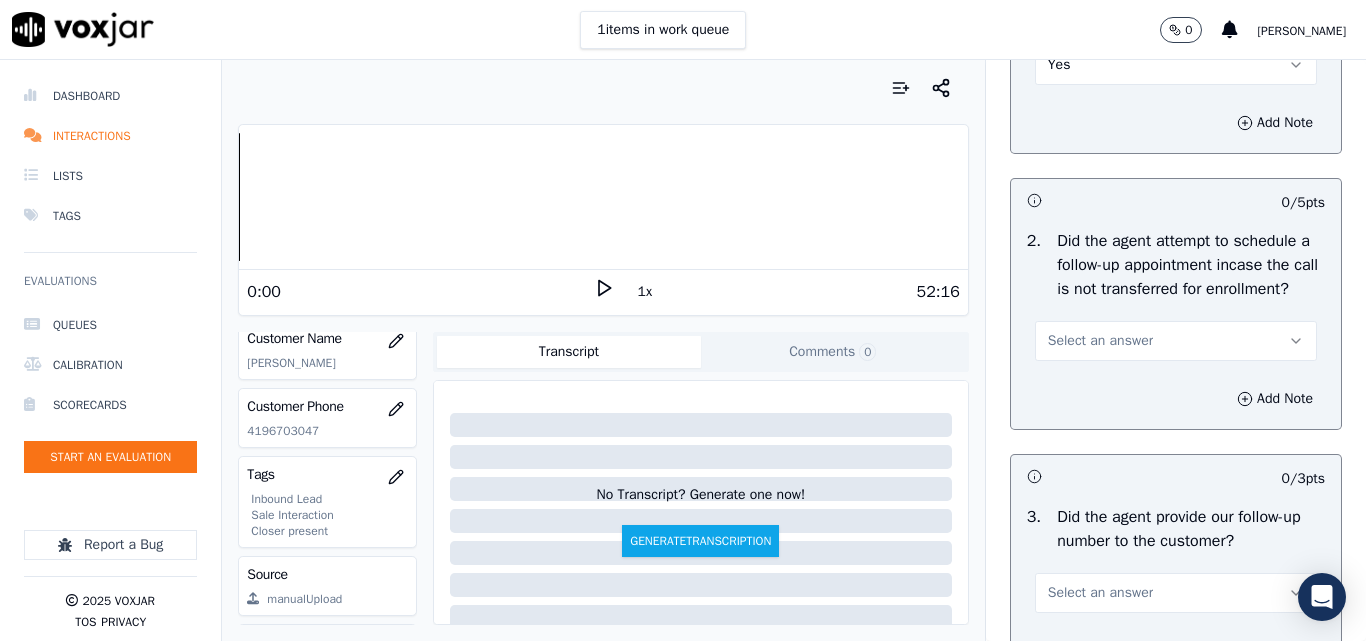 scroll, scrollTop: 4800, scrollLeft: 0, axis: vertical 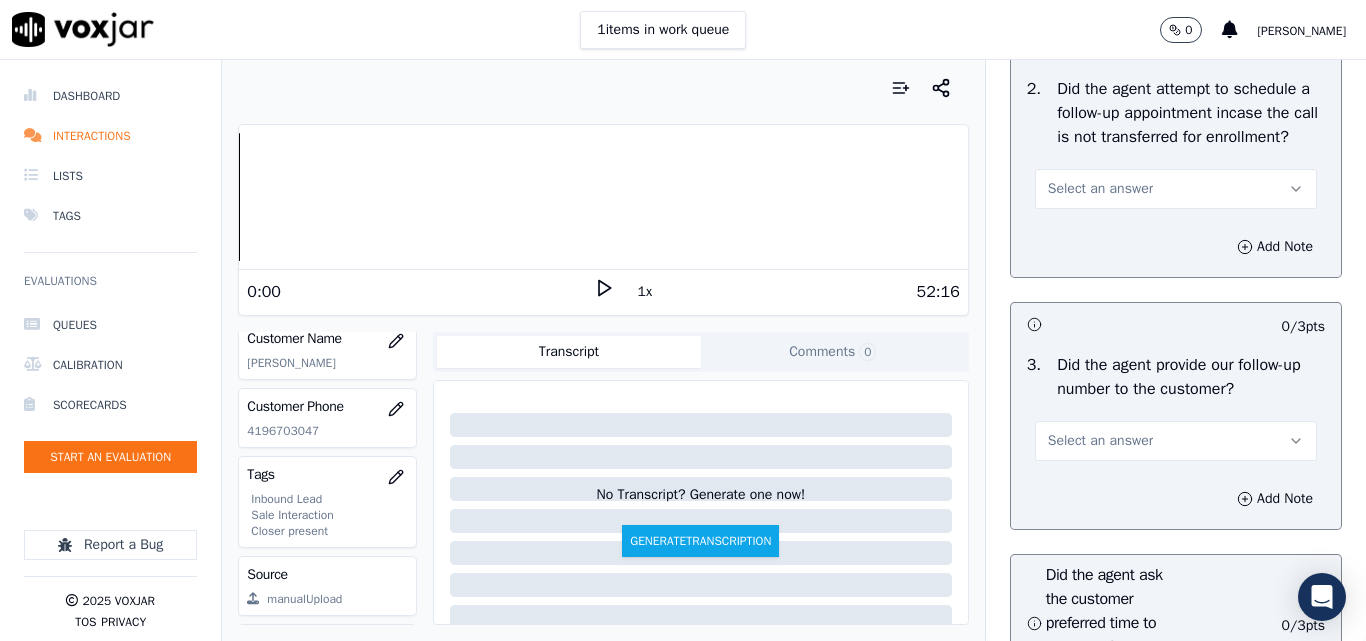 click on "Select an answer" at bounding box center (1100, 189) 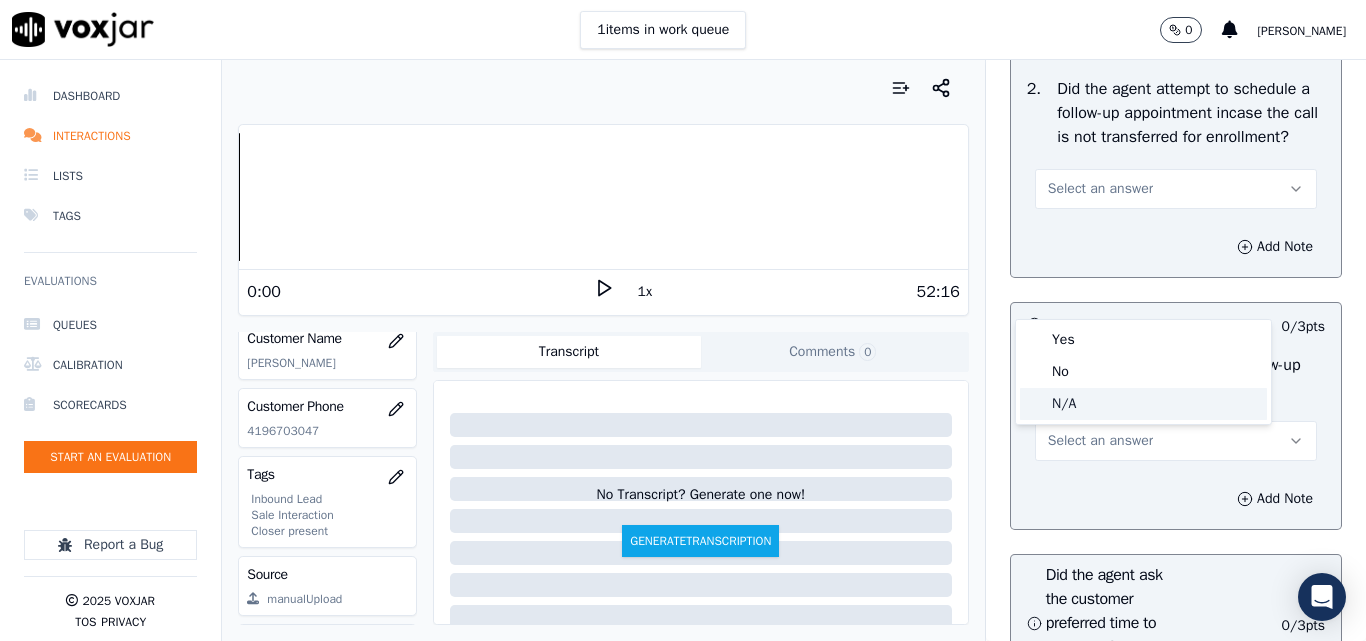 click on "N/A" 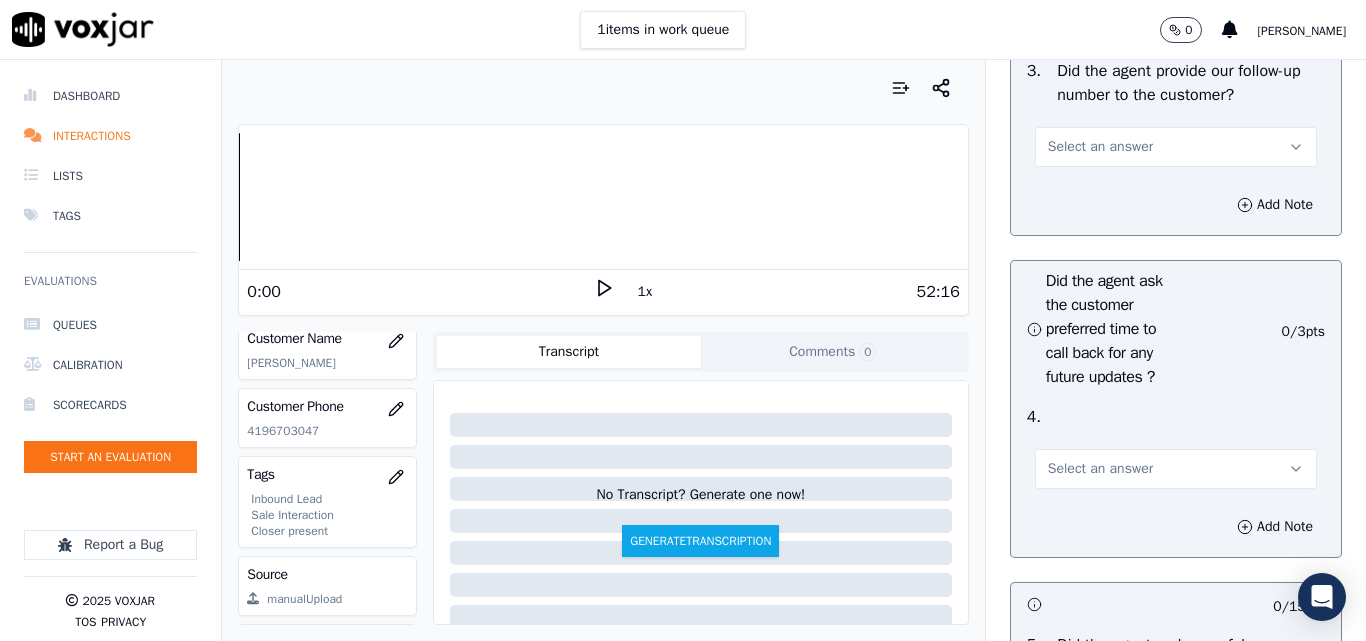 scroll, scrollTop: 5100, scrollLeft: 0, axis: vertical 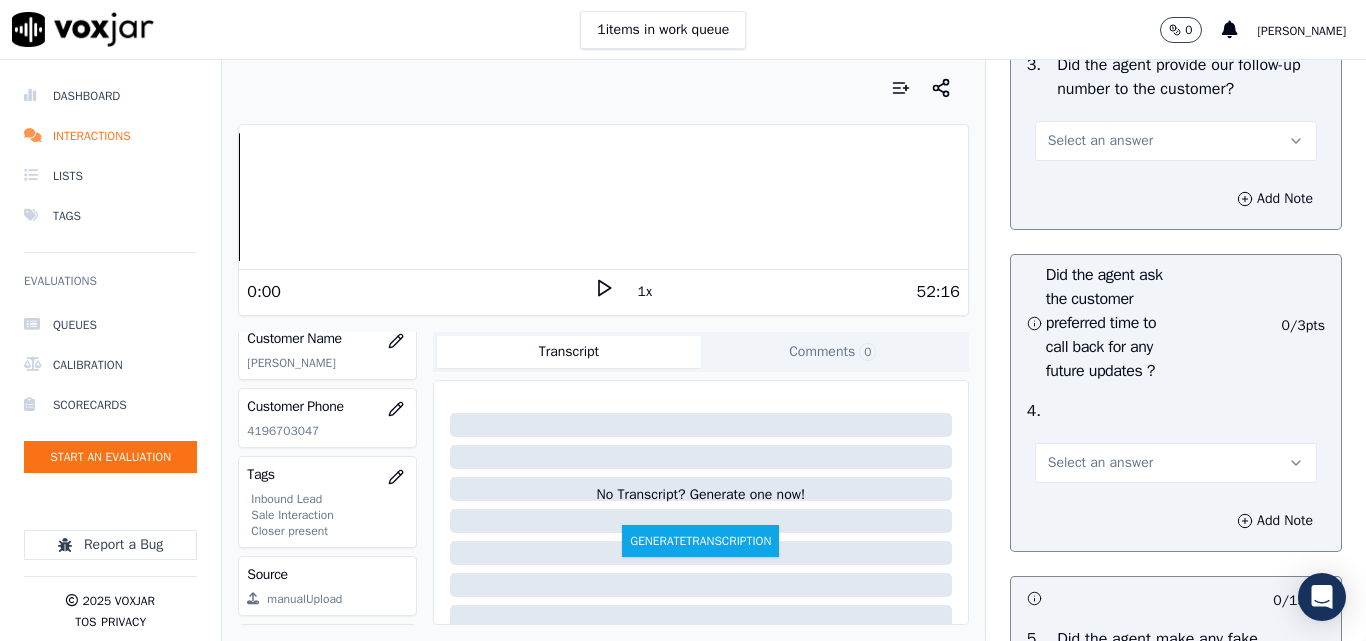 drag, startPoint x: 1076, startPoint y: 254, endPoint x: 1080, endPoint y: 267, distance: 13.601471 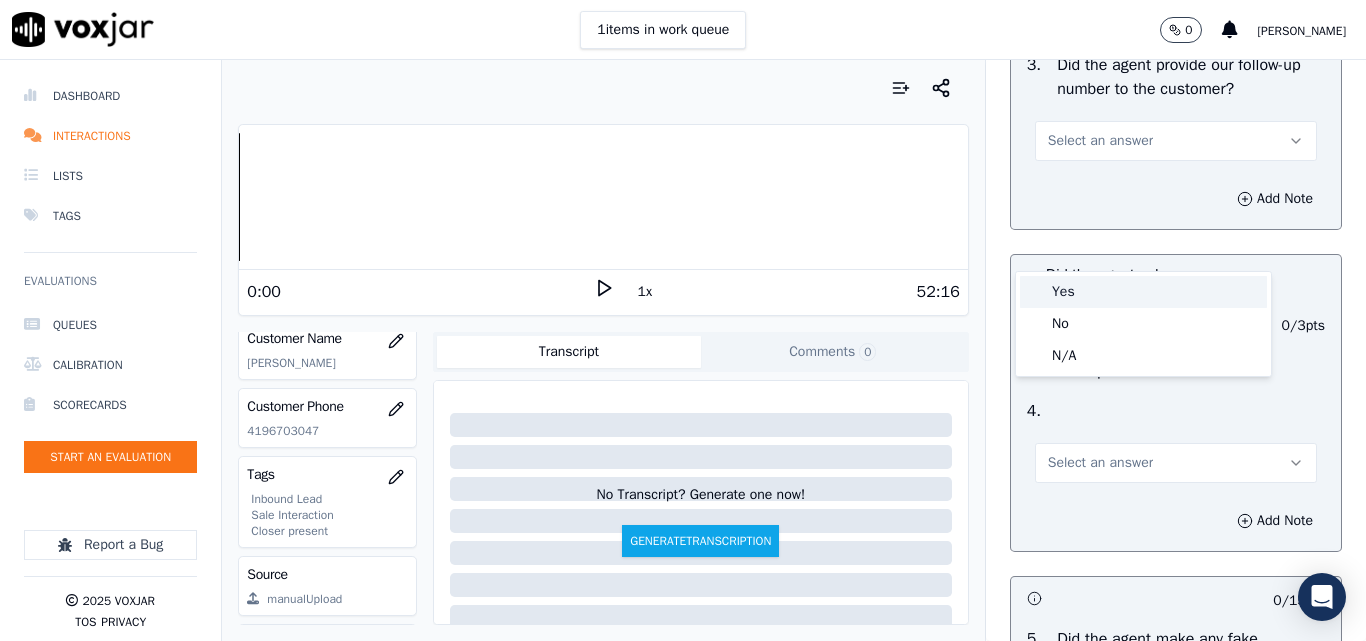 click on "Yes" at bounding box center (1143, 292) 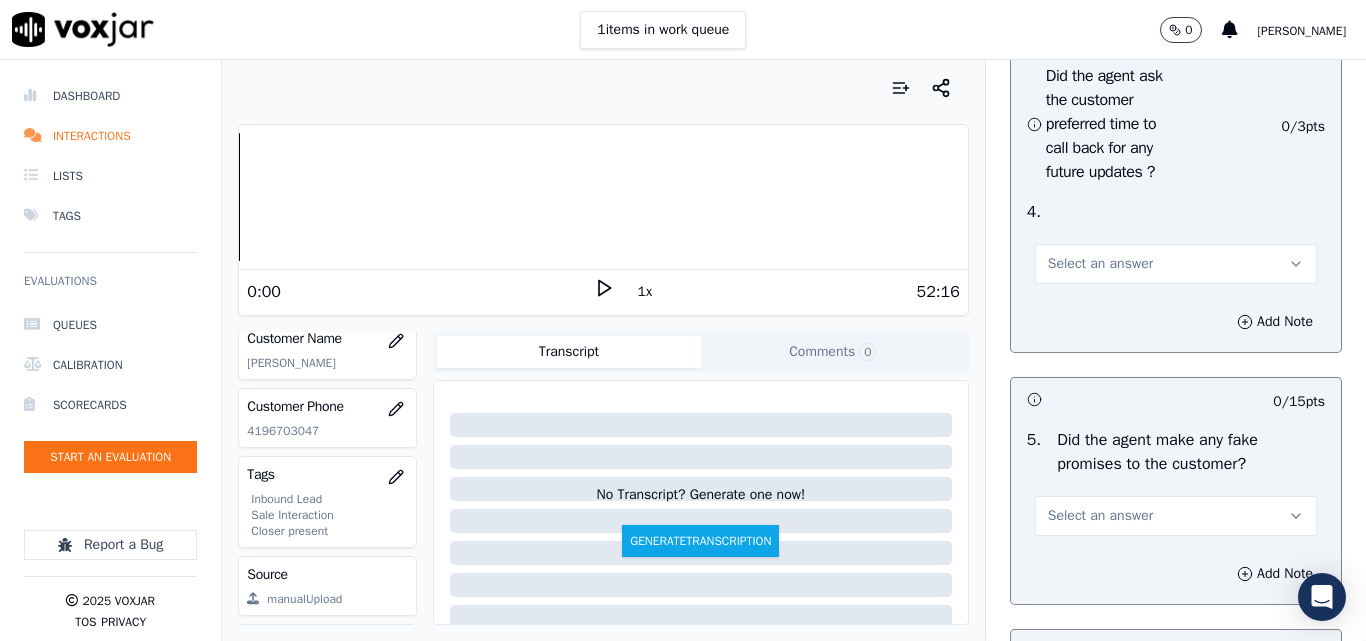 scroll, scrollTop: 5300, scrollLeft: 0, axis: vertical 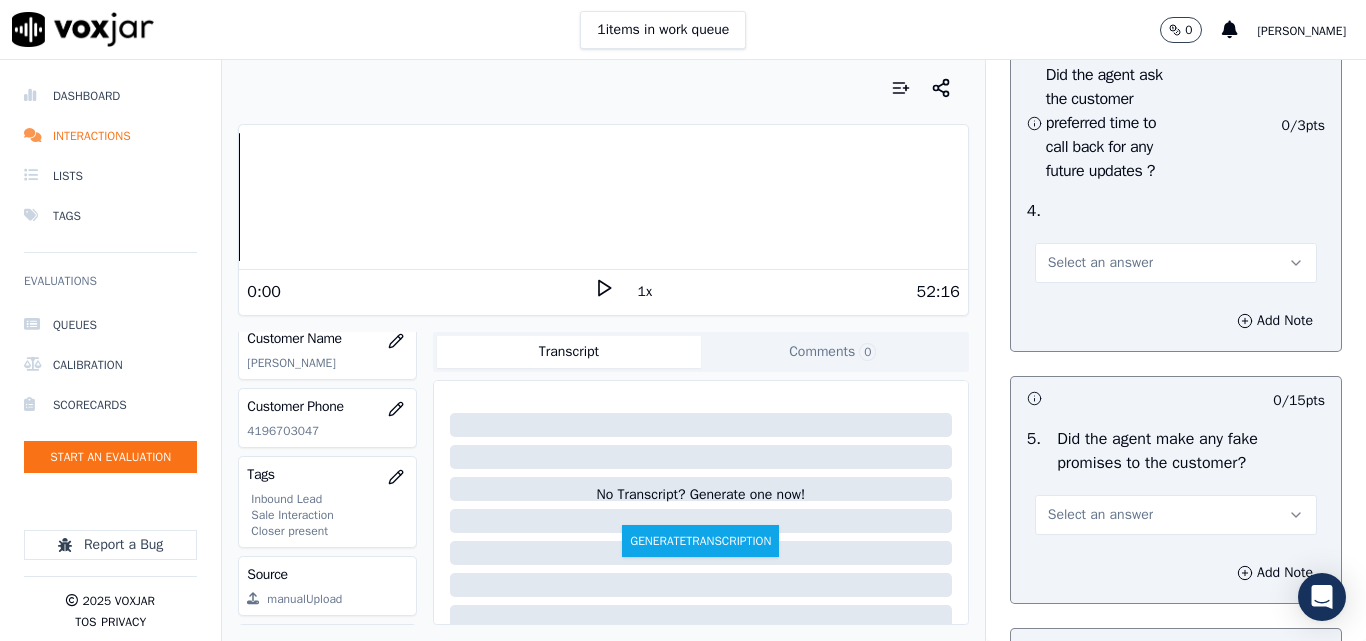 click on "Select an answer" at bounding box center (1176, 253) 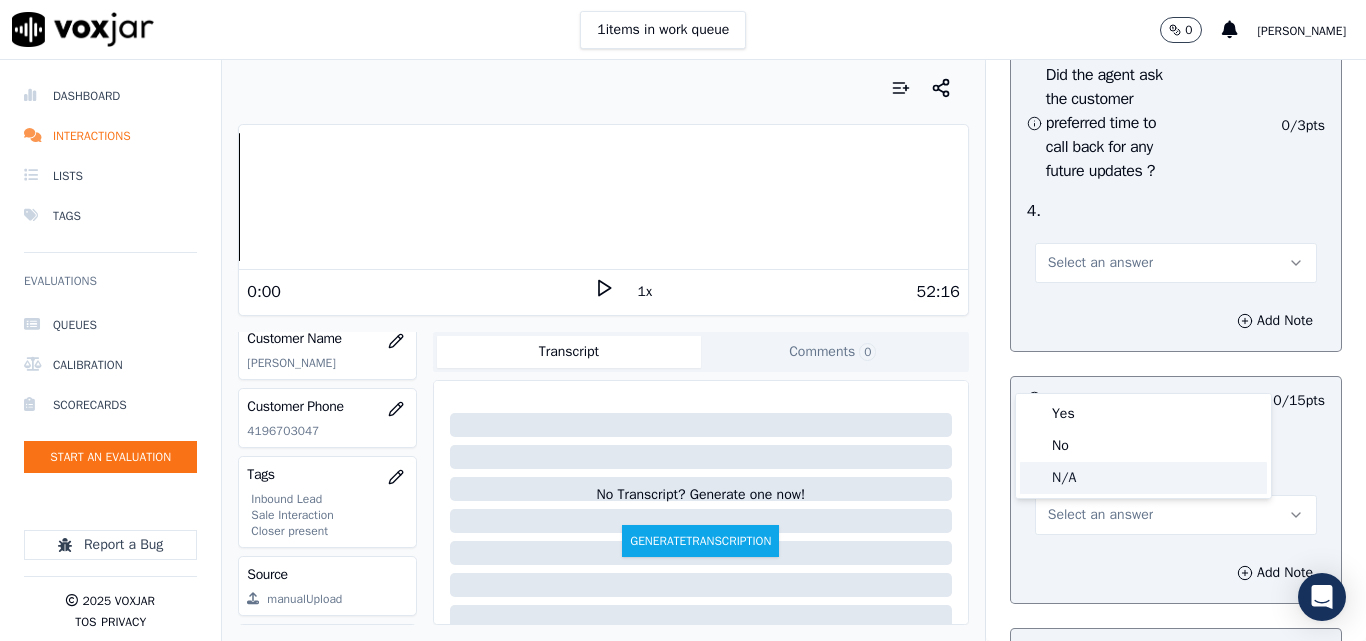 click on "N/A" 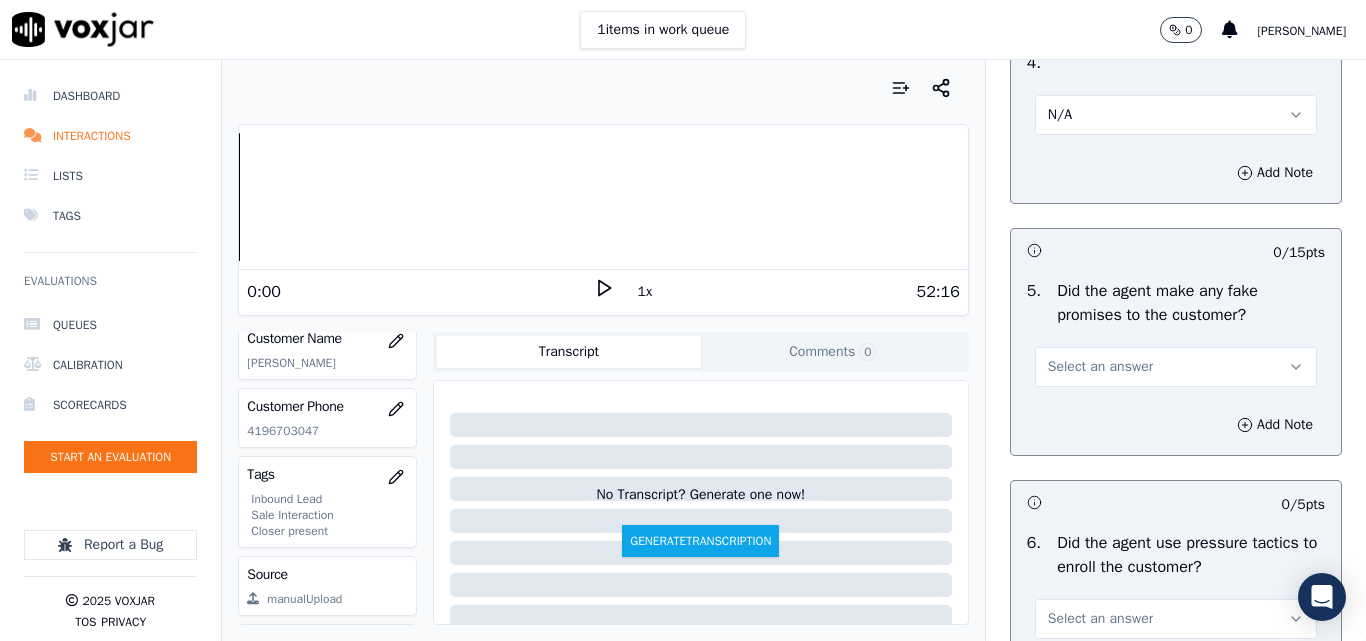 scroll, scrollTop: 5600, scrollLeft: 0, axis: vertical 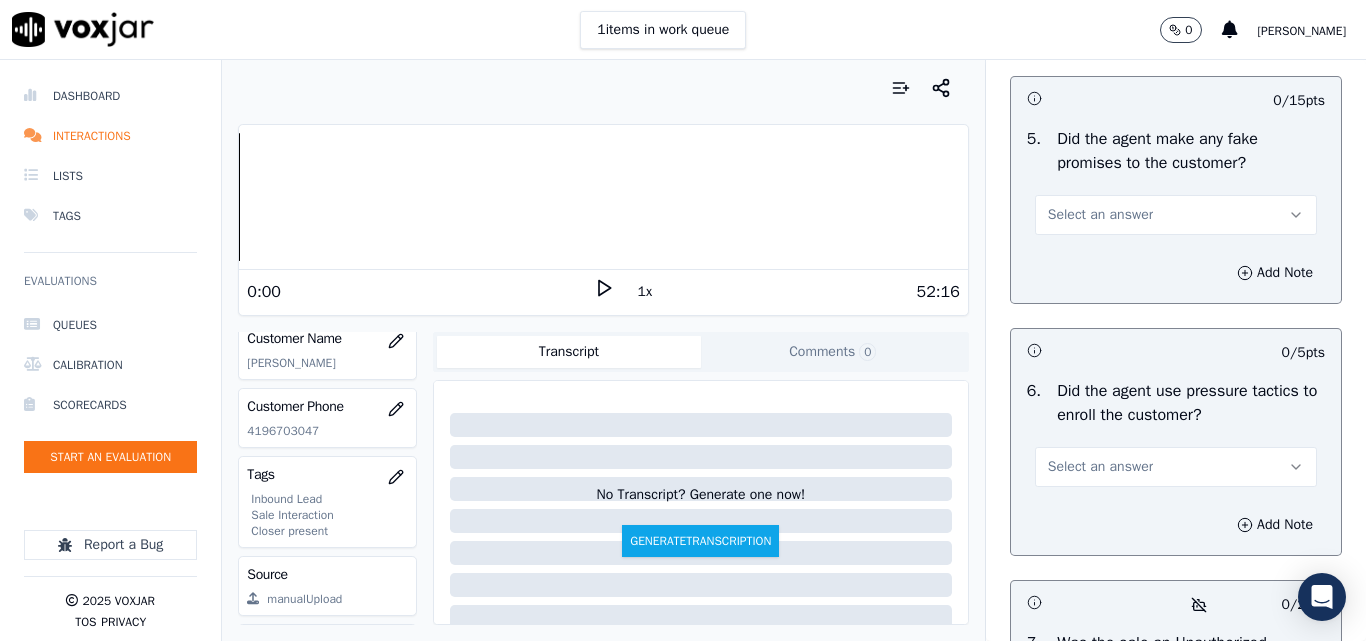 click on "Select an answer" at bounding box center (1100, 215) 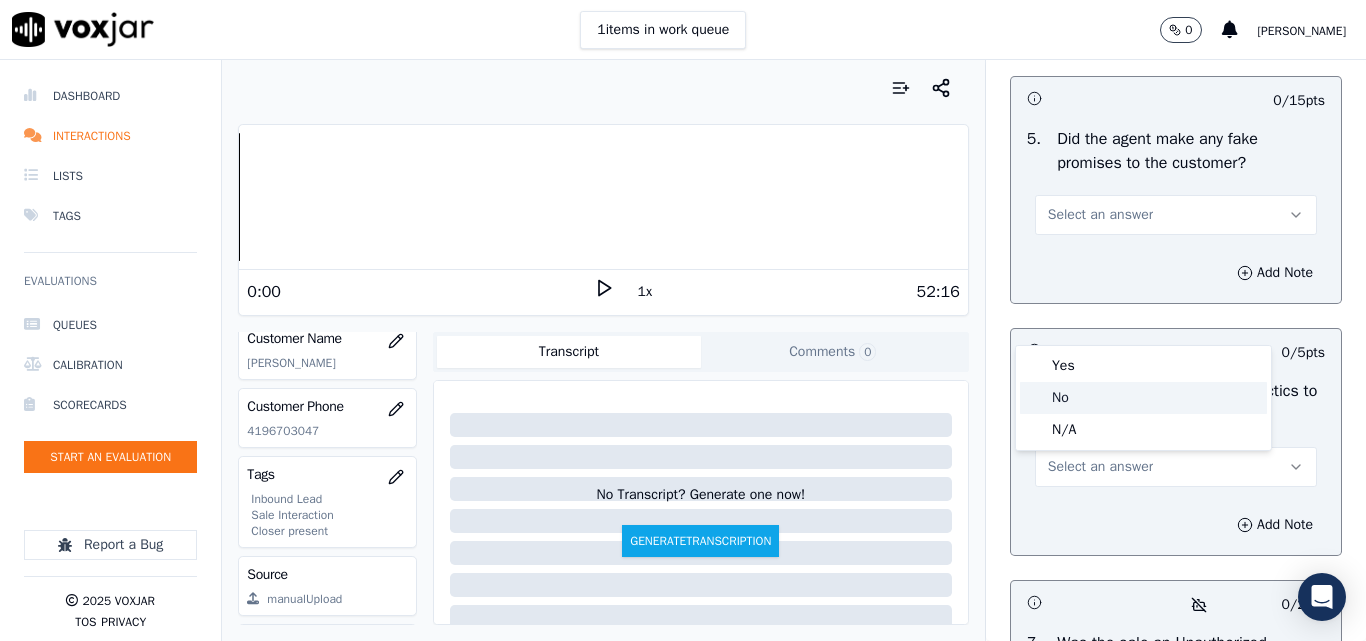 click on "No" 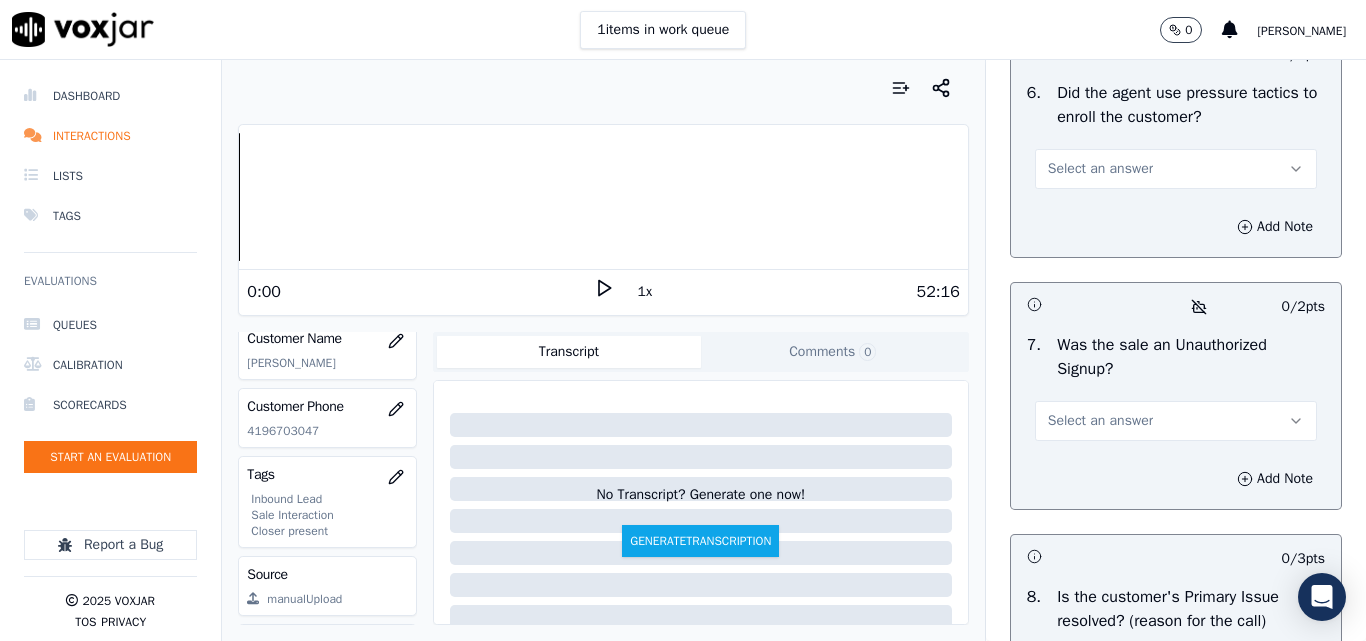 scroll, scrollTop: 5900, scrollLeft: 0, axis: vertical 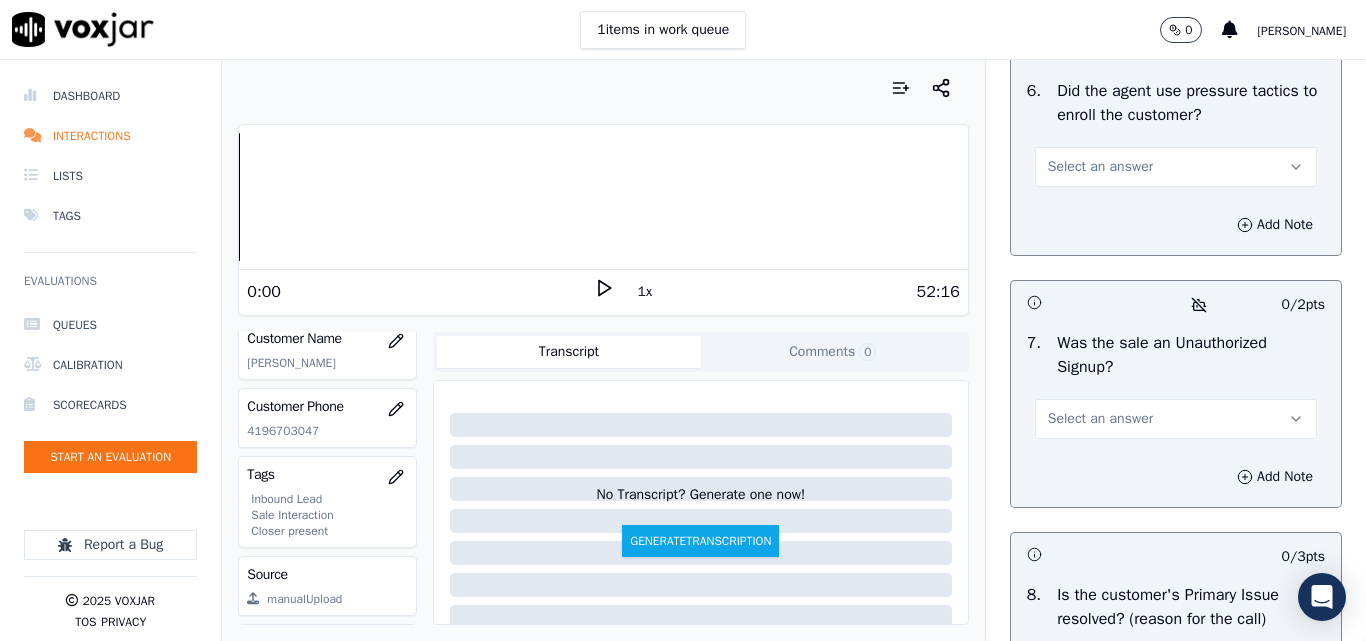 click on "Select an answer" at bounding box center (1100, 167) 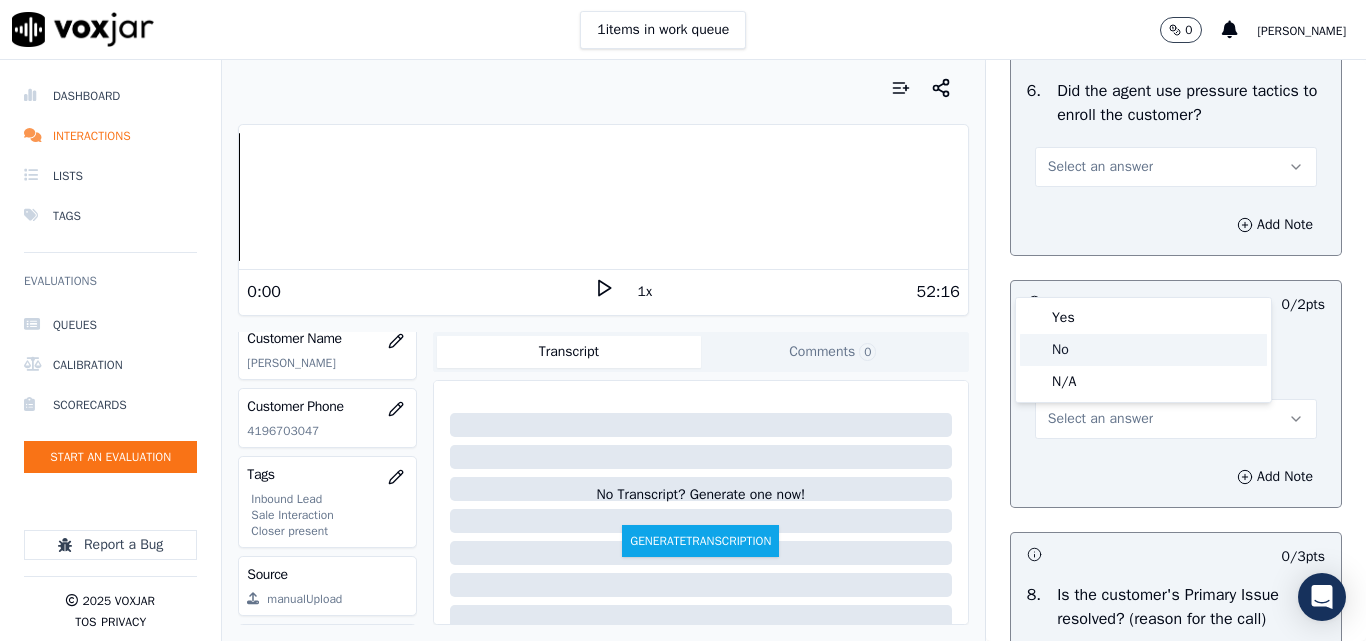 click on "No" 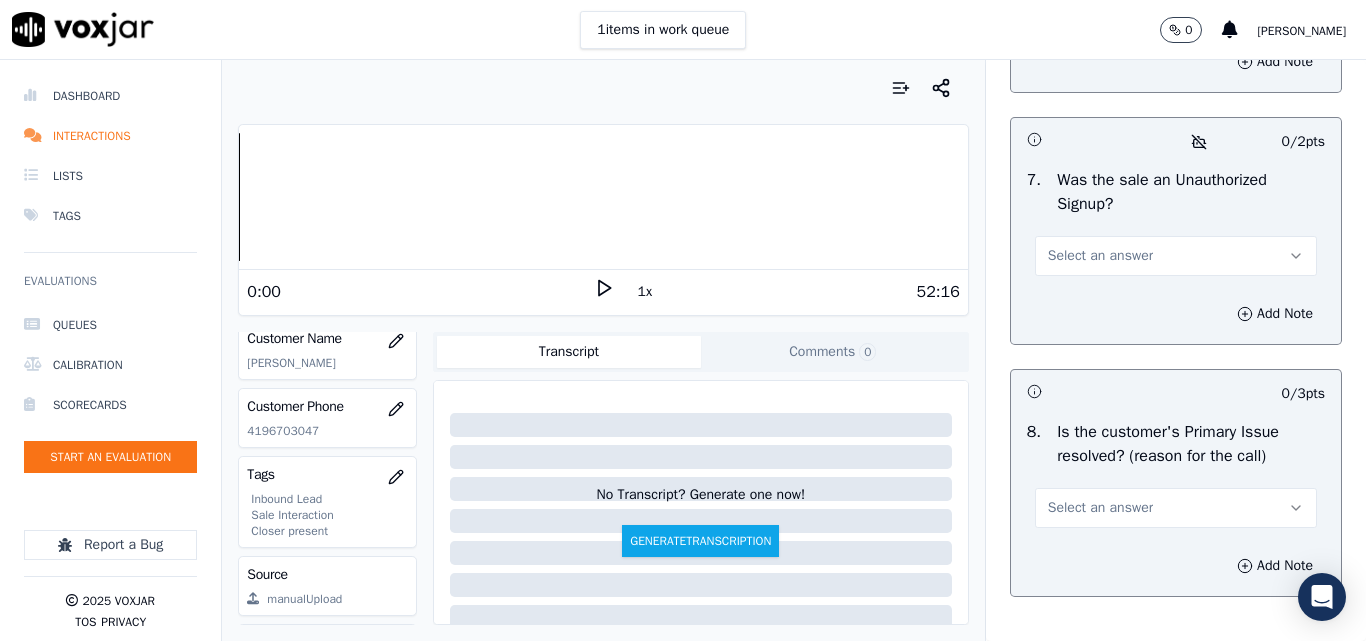 scroll, scrollTop: 6200, scrollLeft: 0, axis: vertical 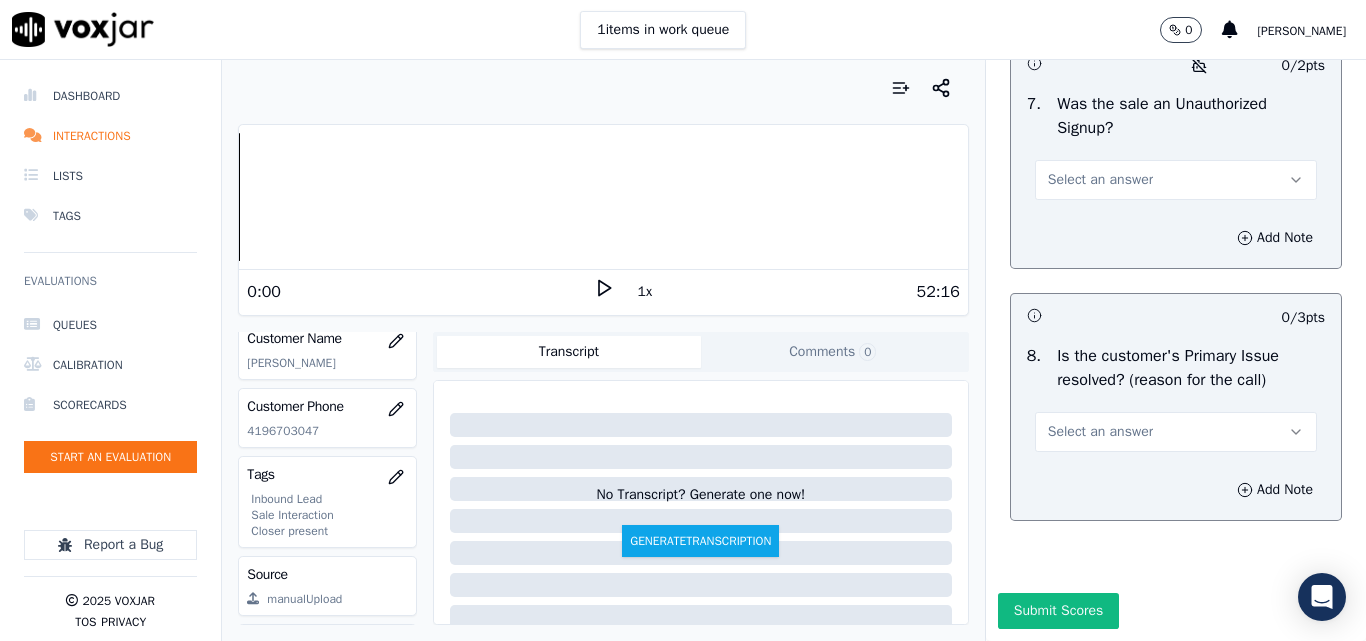 click on "Select an answer" at bounding box center [1100, 180] 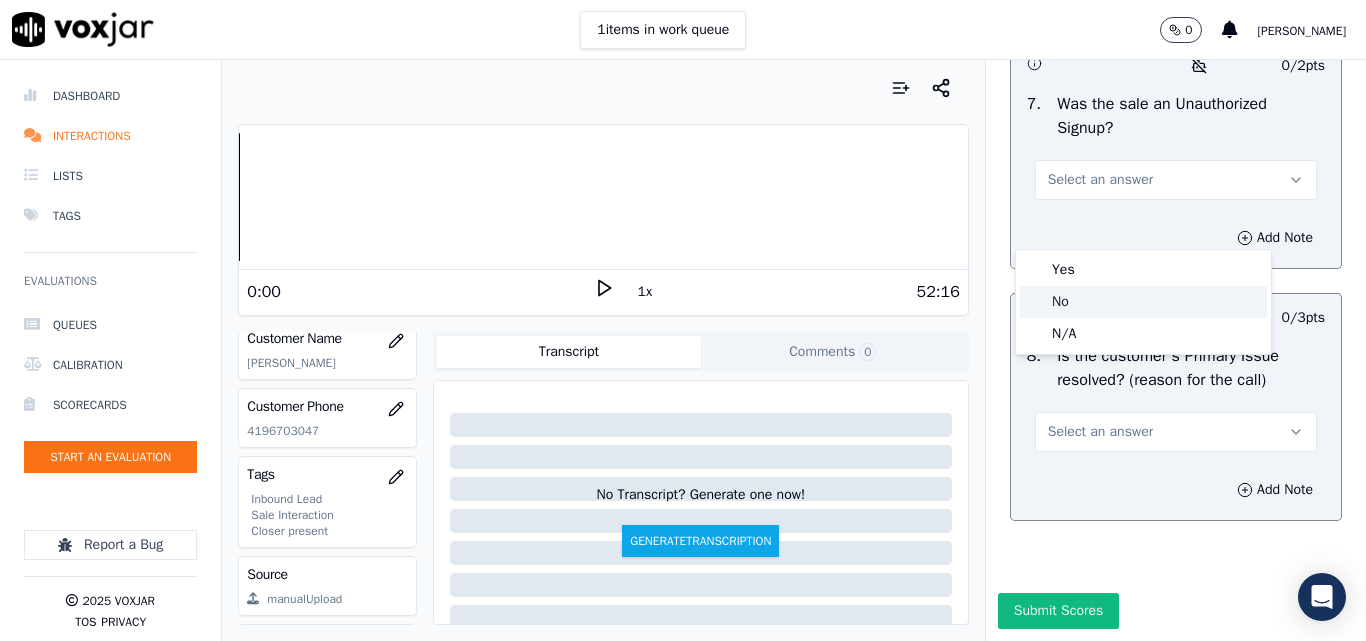 click on "No" 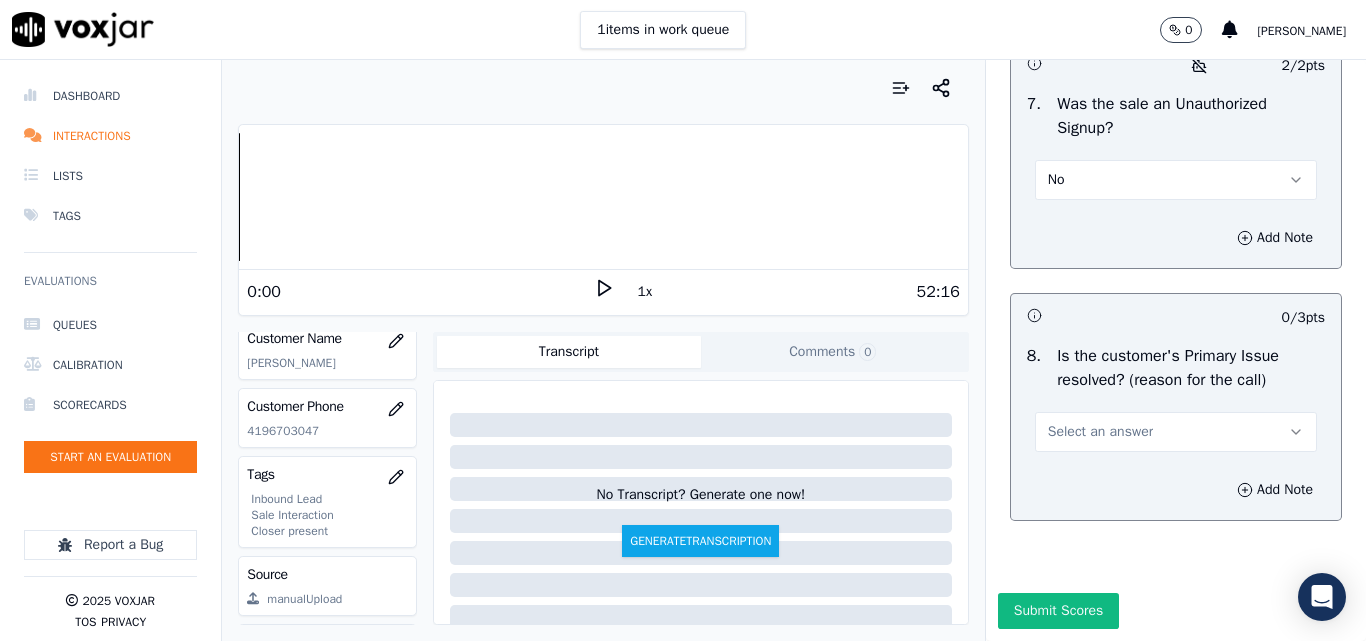 scroll, scrollTop: 6290, scrollLeft: 0, axis: vertical 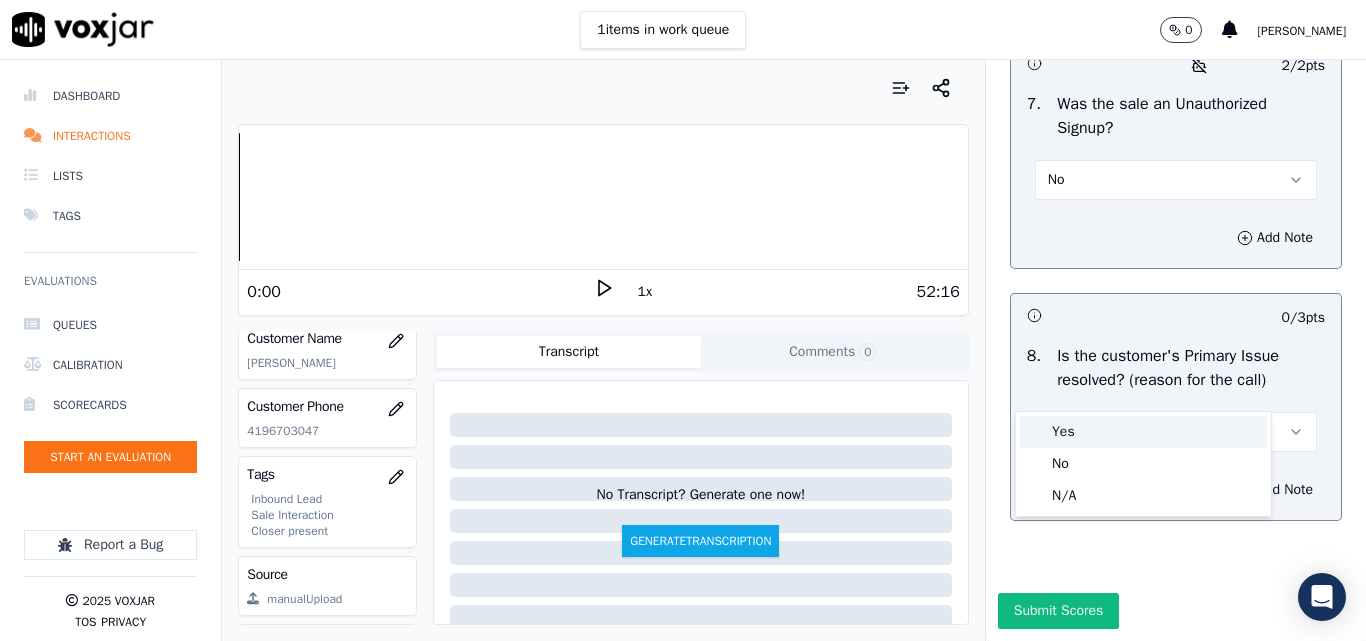 click on "Yes" at bounding box center (1143, 432) 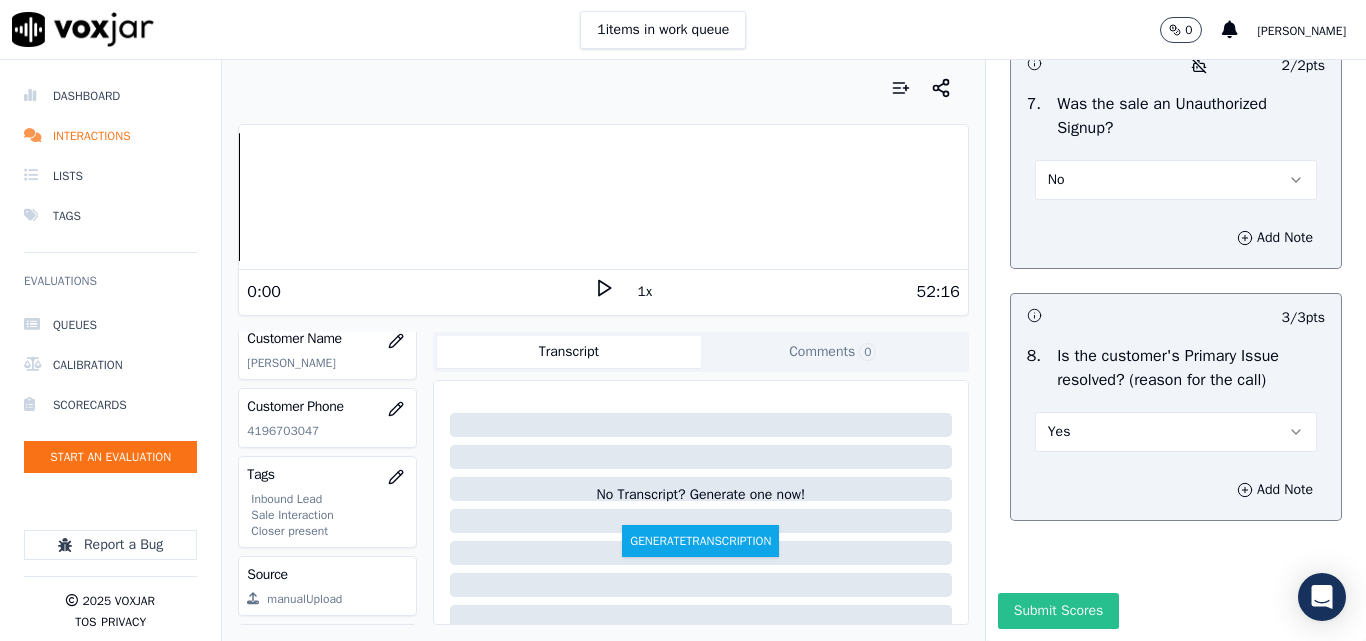 click on "Submit Scores" at bounding box center (1058, 611) 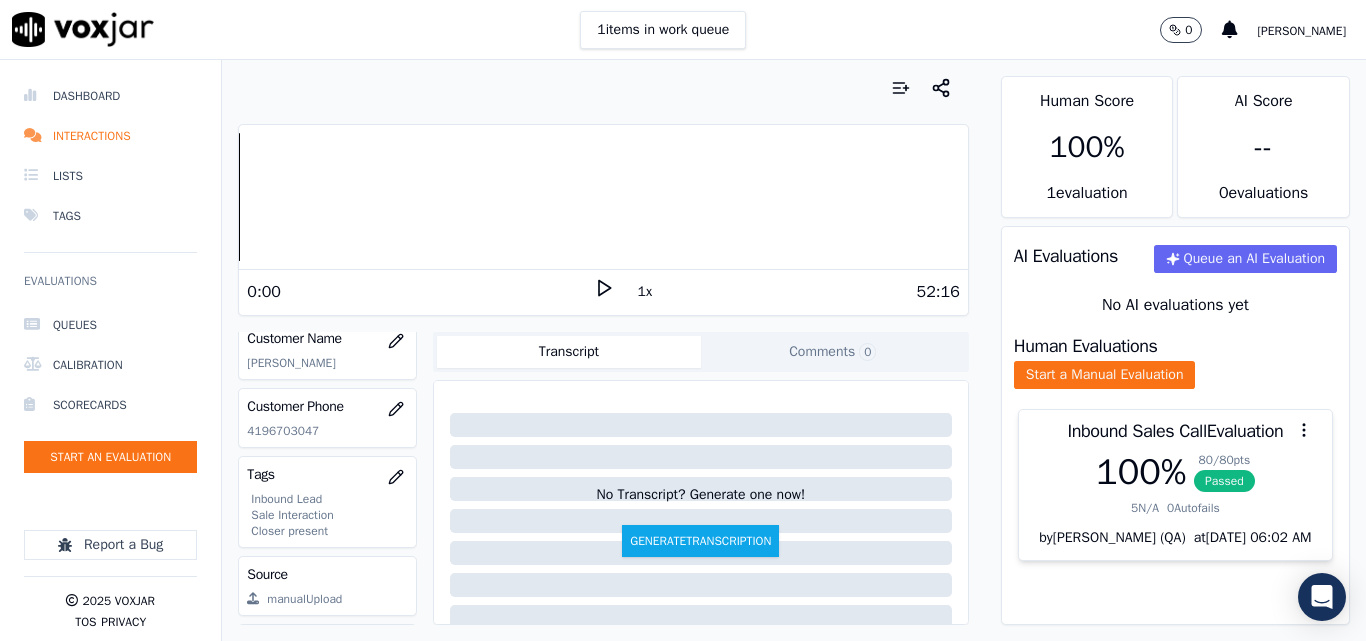 click on "1  items in work queue     0         [PERSON_NAME]" at bounding box center [683, 30] 